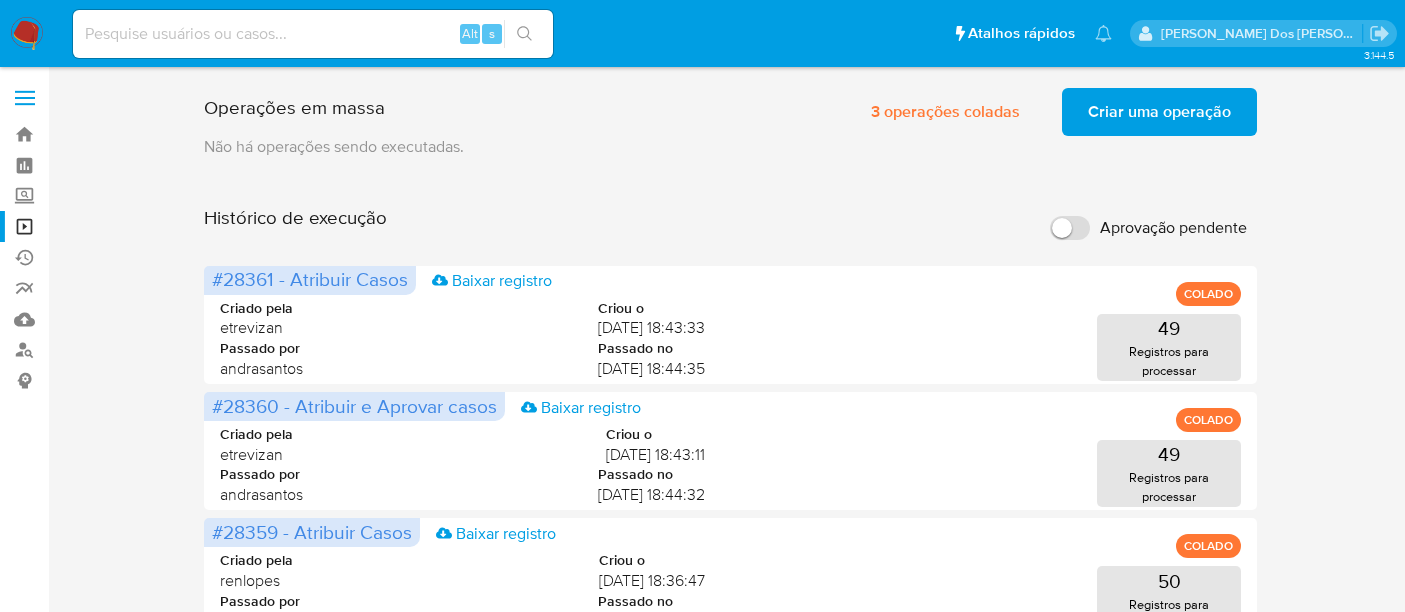scroll, scrollTop: 222, scrollLeft: 0, axis: vertical 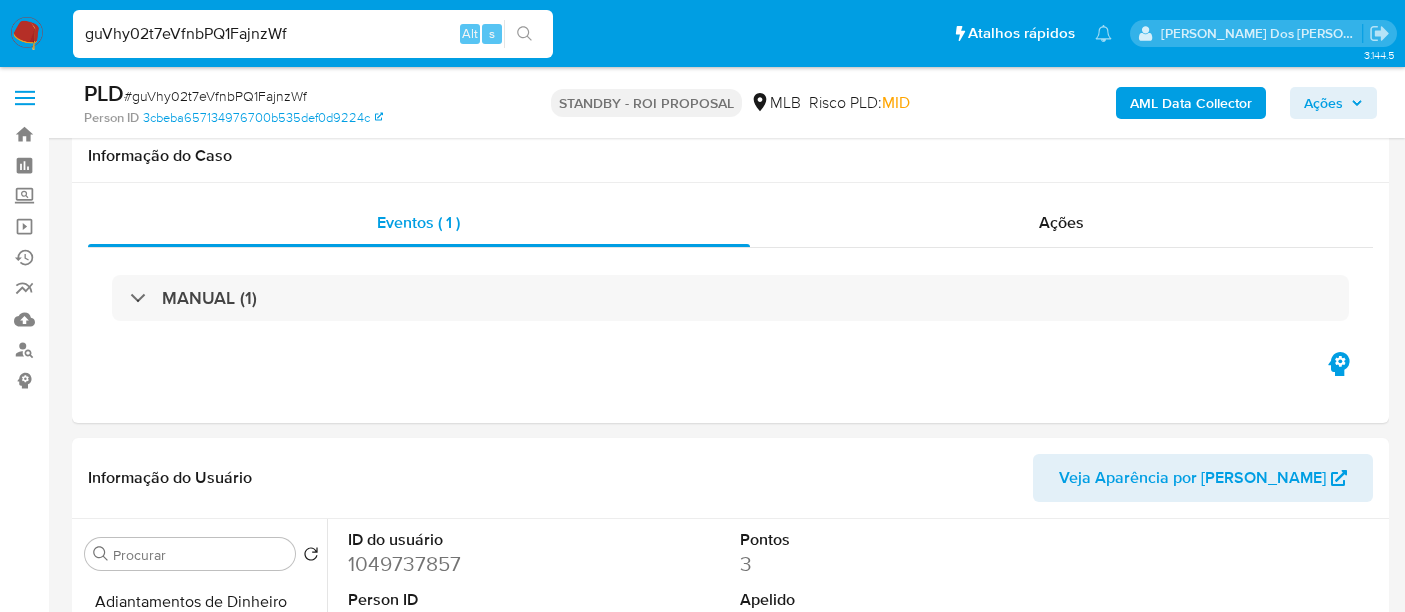 select on "10" 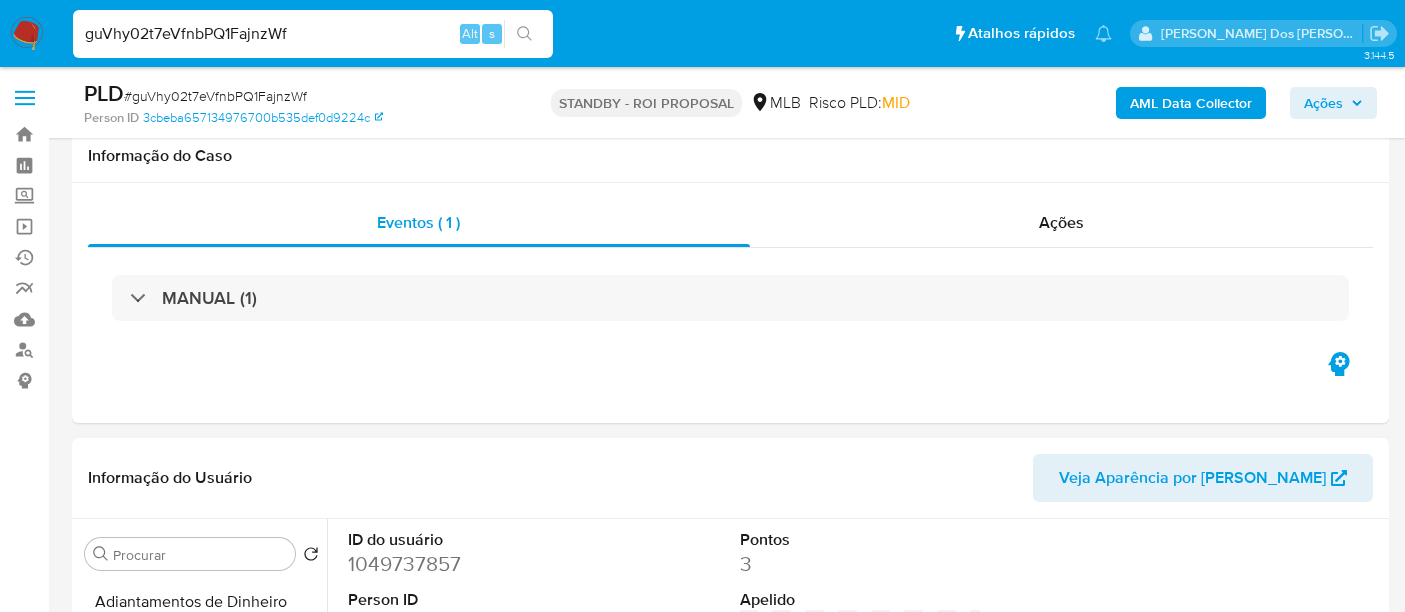 scroll, scrollTop: 333, scrollLeft: 0, axis: vertical 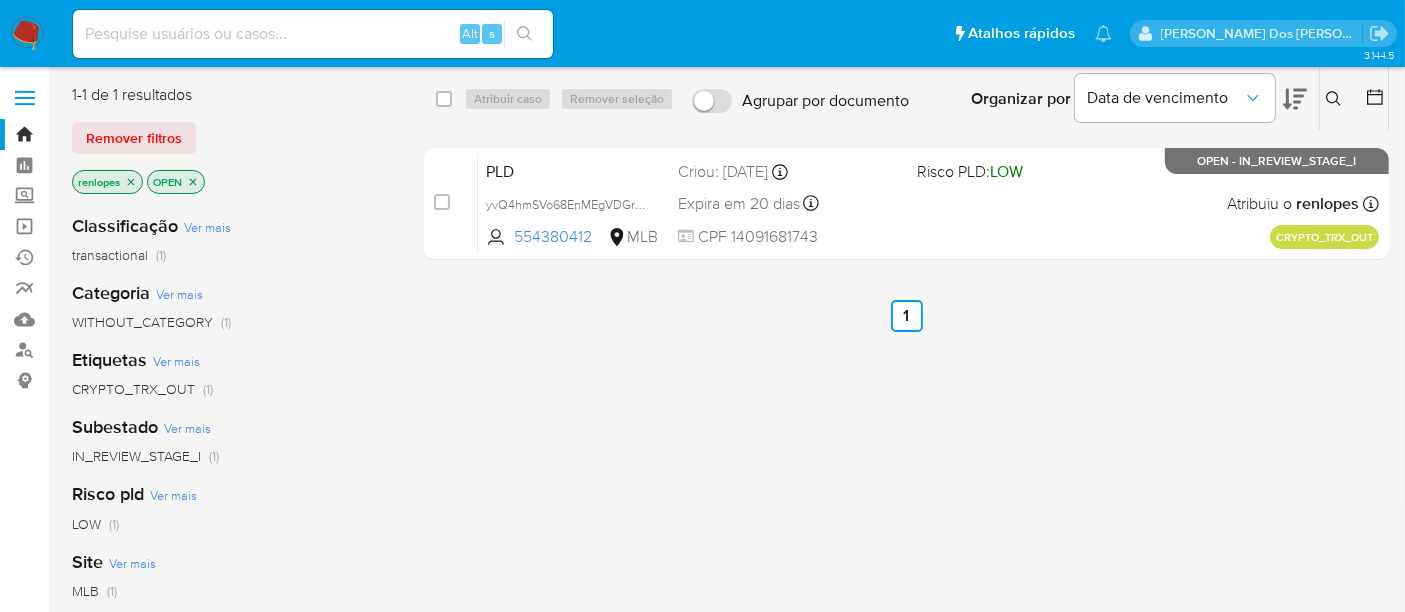 click at bounding box center (313, 34) 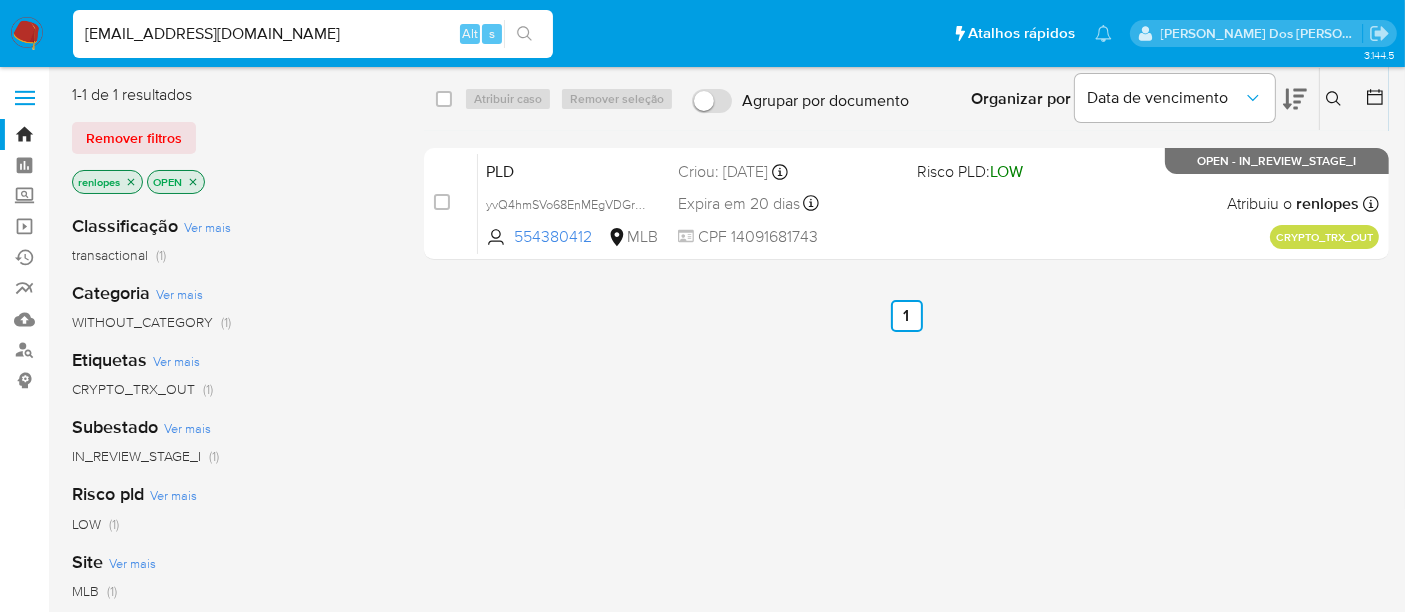 type on "simonelopes0610@gmail.com" 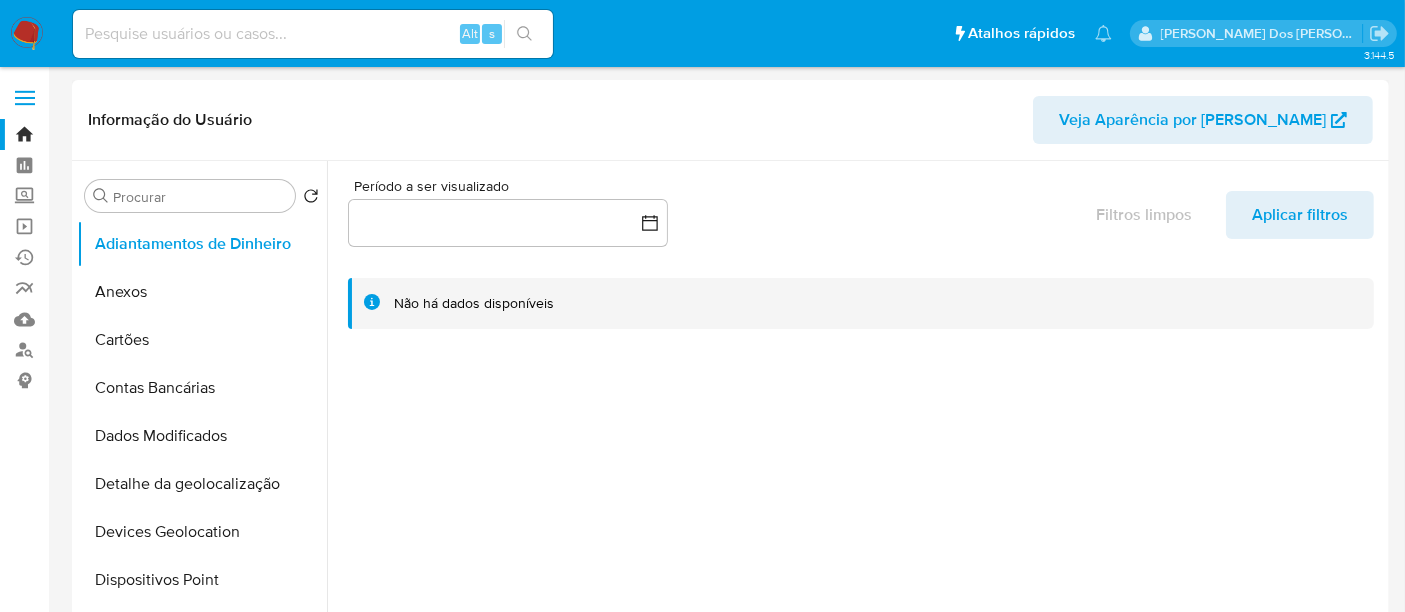 select on "10" 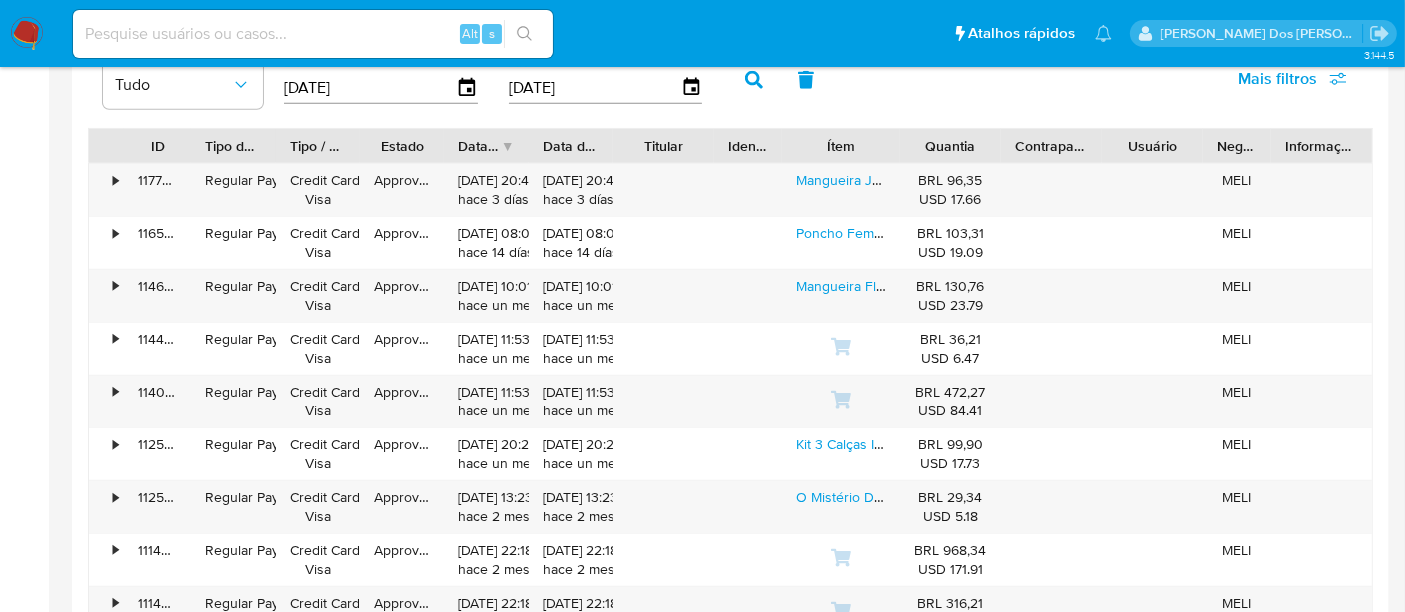 scroll, scrollTop: 1333, scrollLeft: 0, axis: vertical 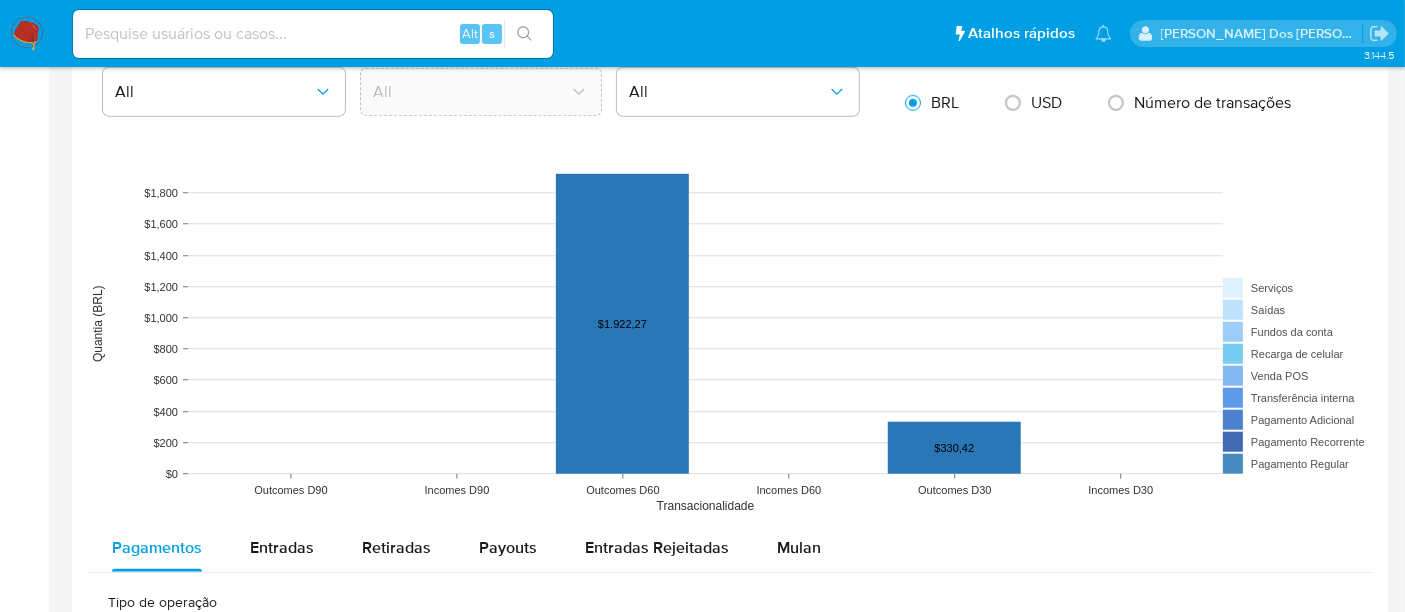click at bounding box center (313, 34) 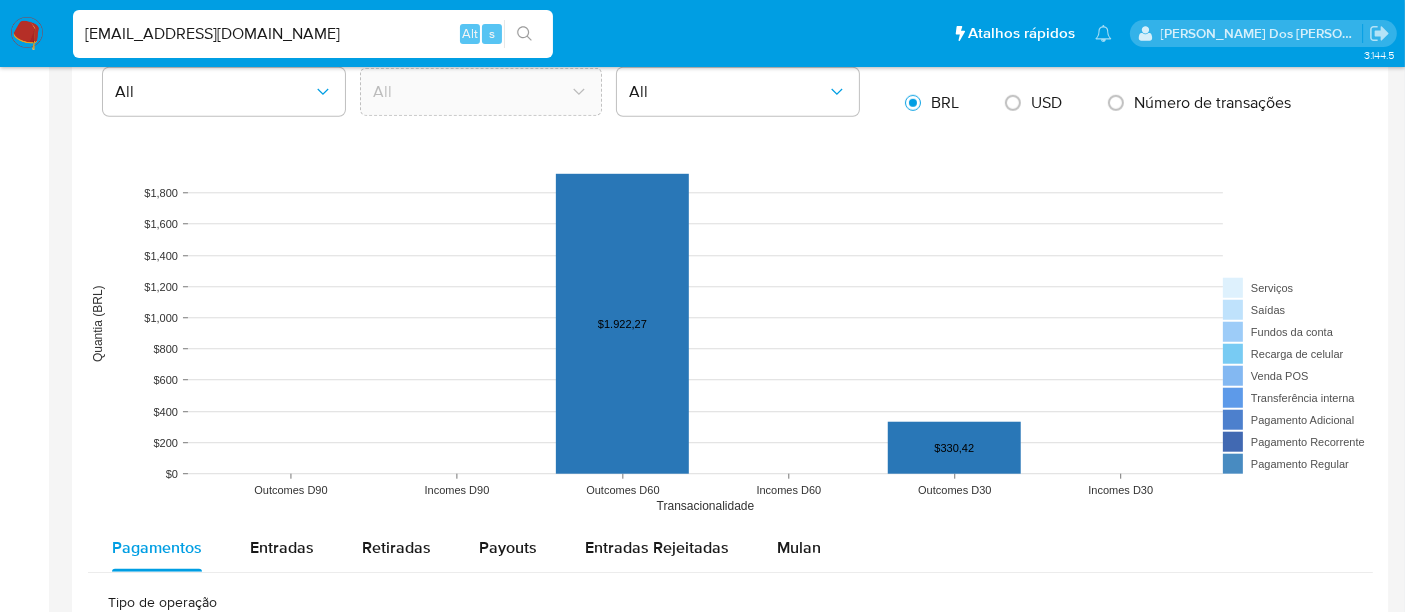 type on "renatolopesfilho1011@gmail.com" 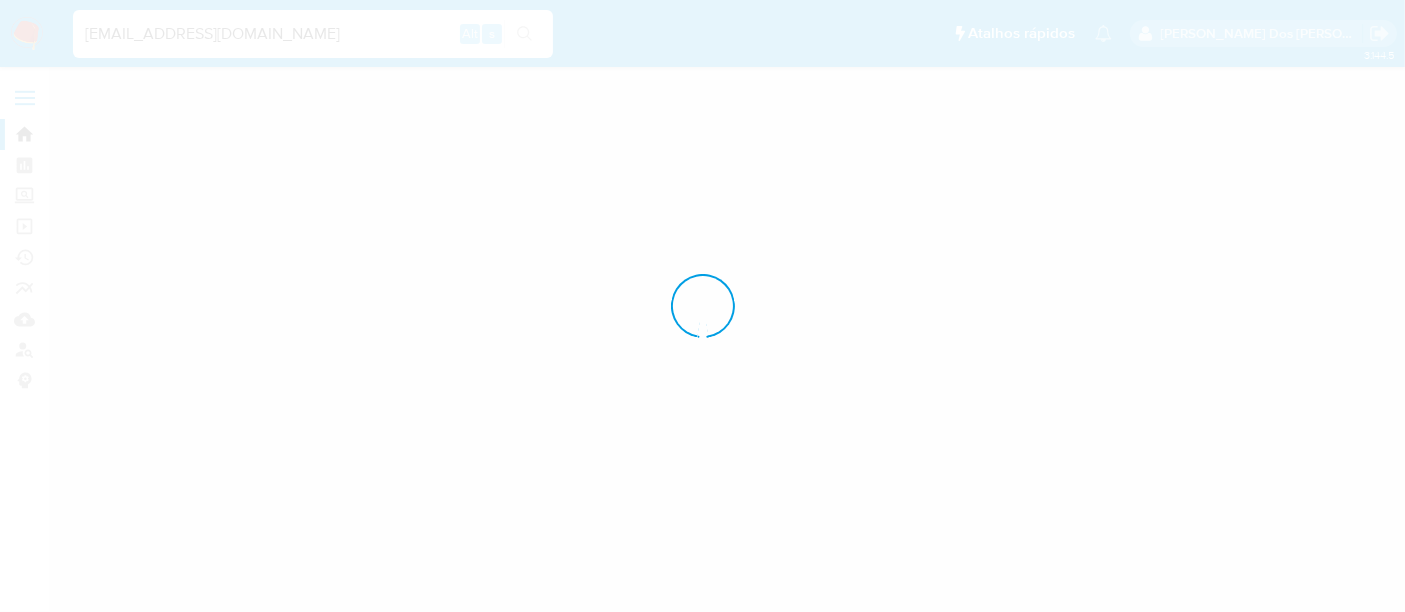 scroll, scrollTop: 0, scrollLeft: 0, axis: both 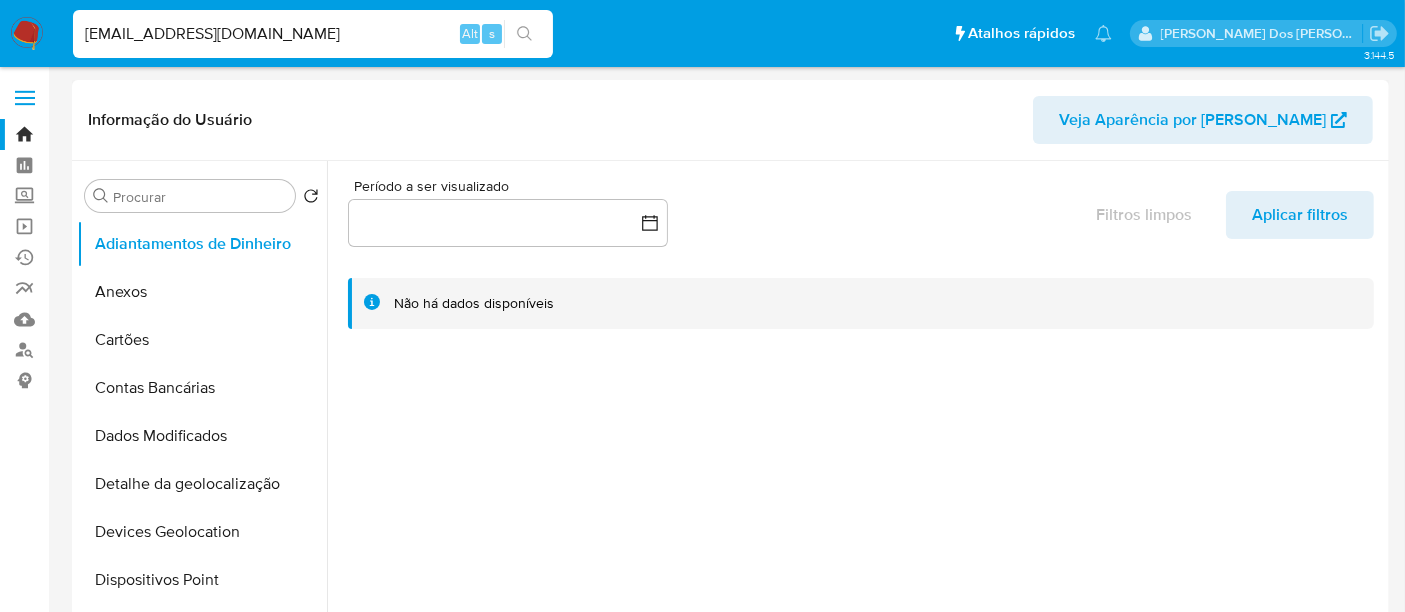 select on "10" 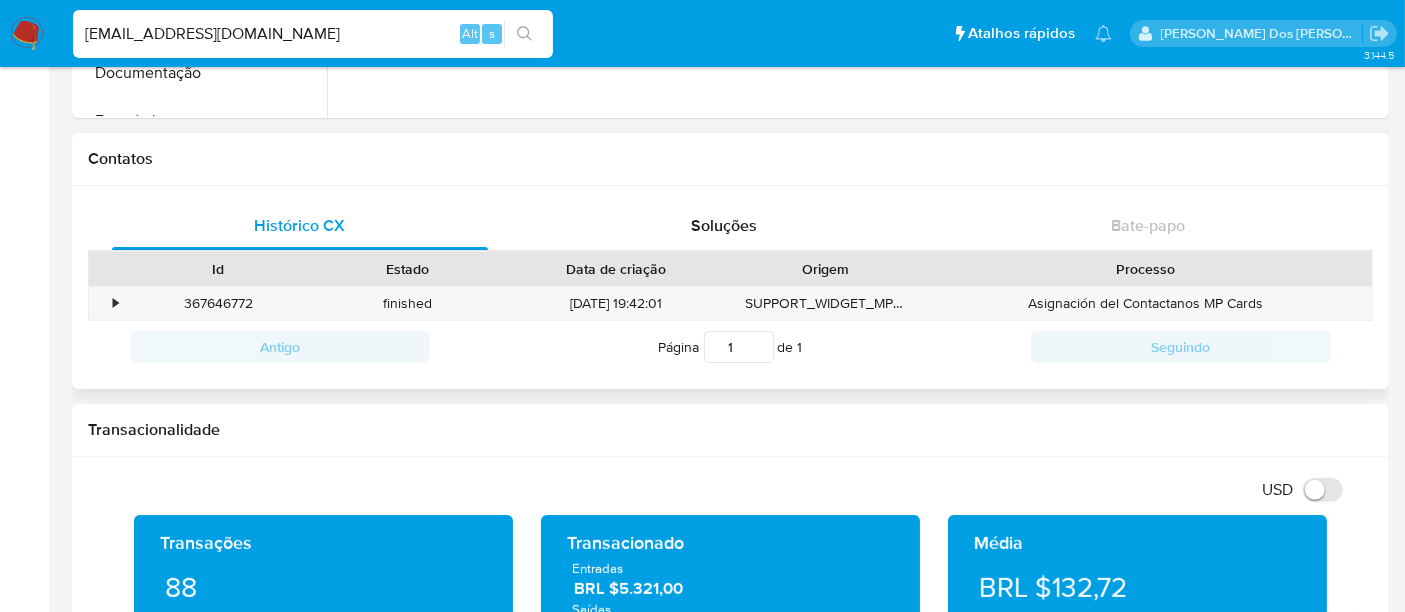 scroll, scrollTop: 0, scrollLeft: 0, axis: both 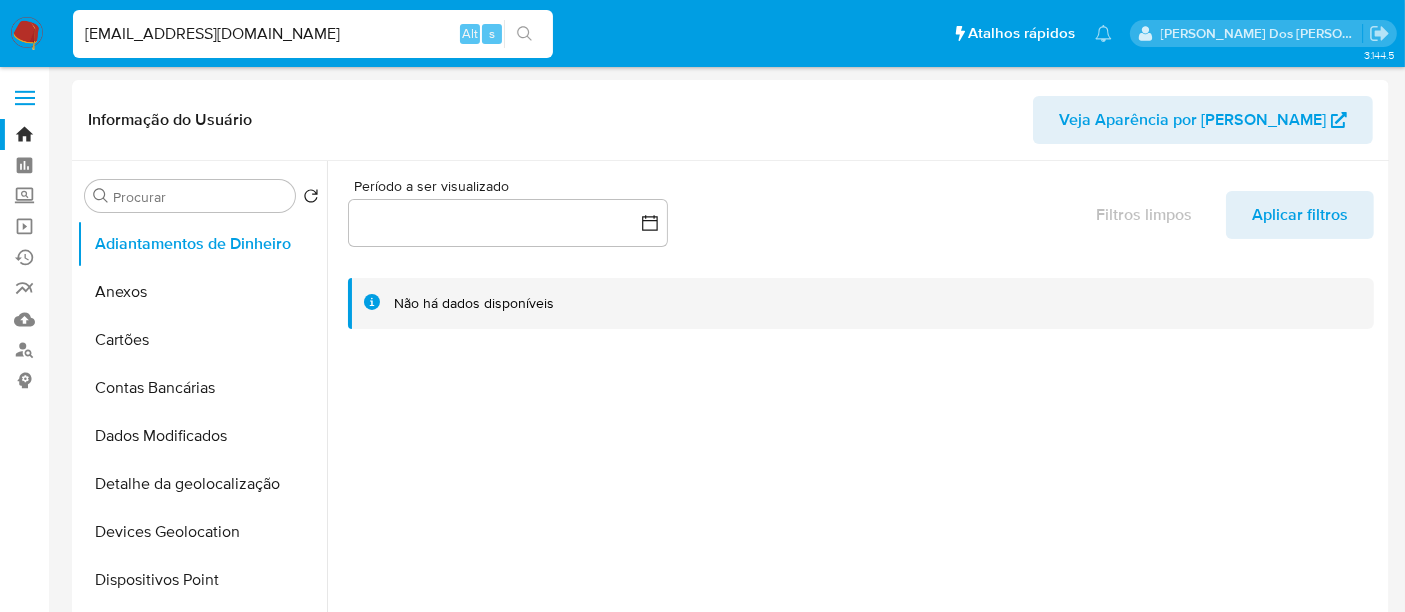 click at bounding box center (27, 34) 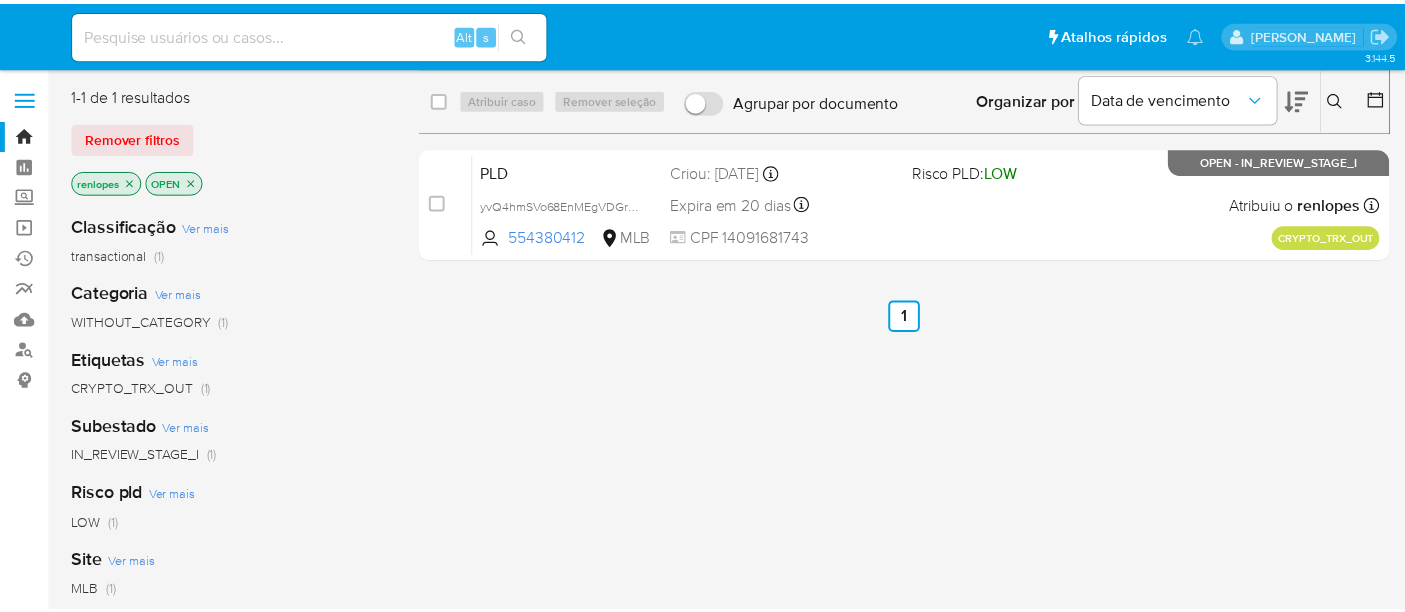 scroll, scrollTop: 0, scrollLeft: 0, axis: both 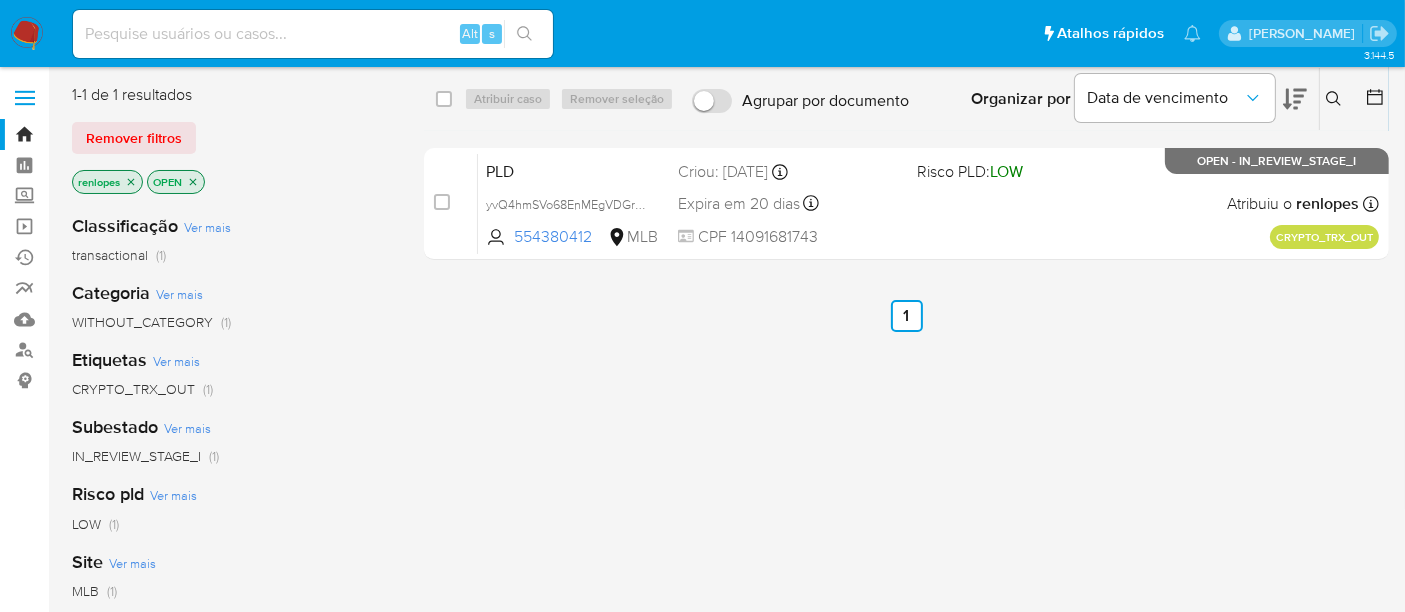 click at bounding box center [313, 34] 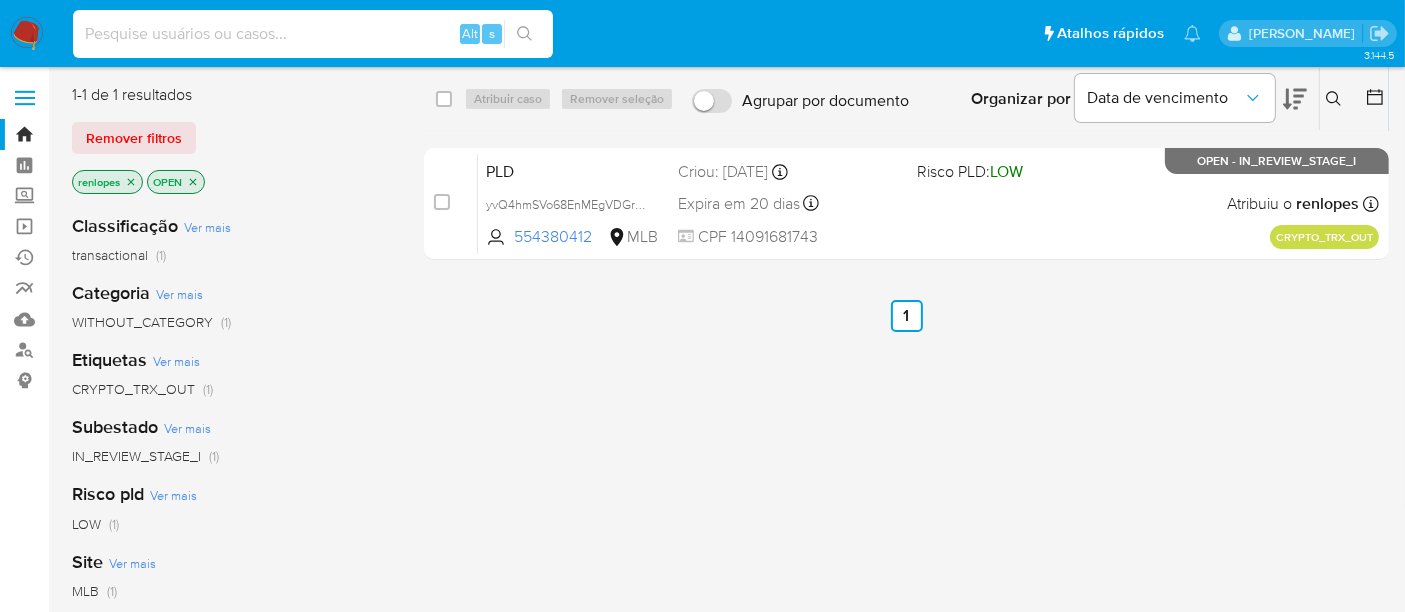 paste on "VsVuda4U1psbB6p6k4W2wLj3" 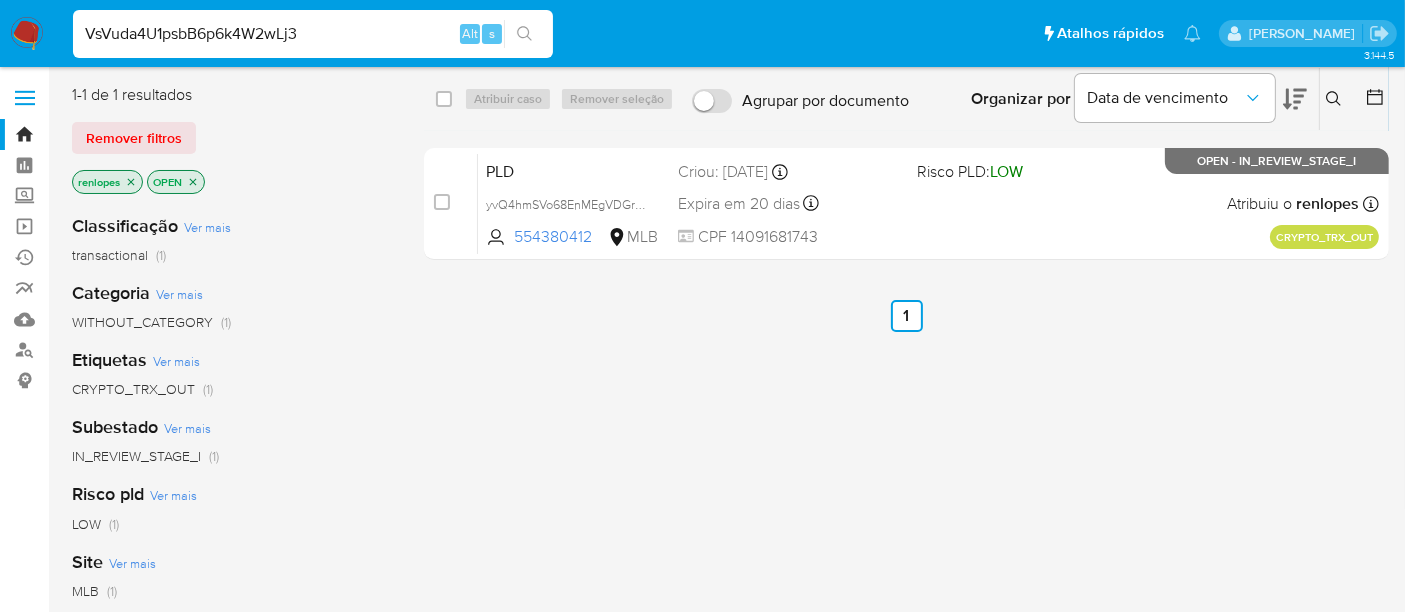 type on "VsVuda4U1psbB6p6k4W2wLj3" 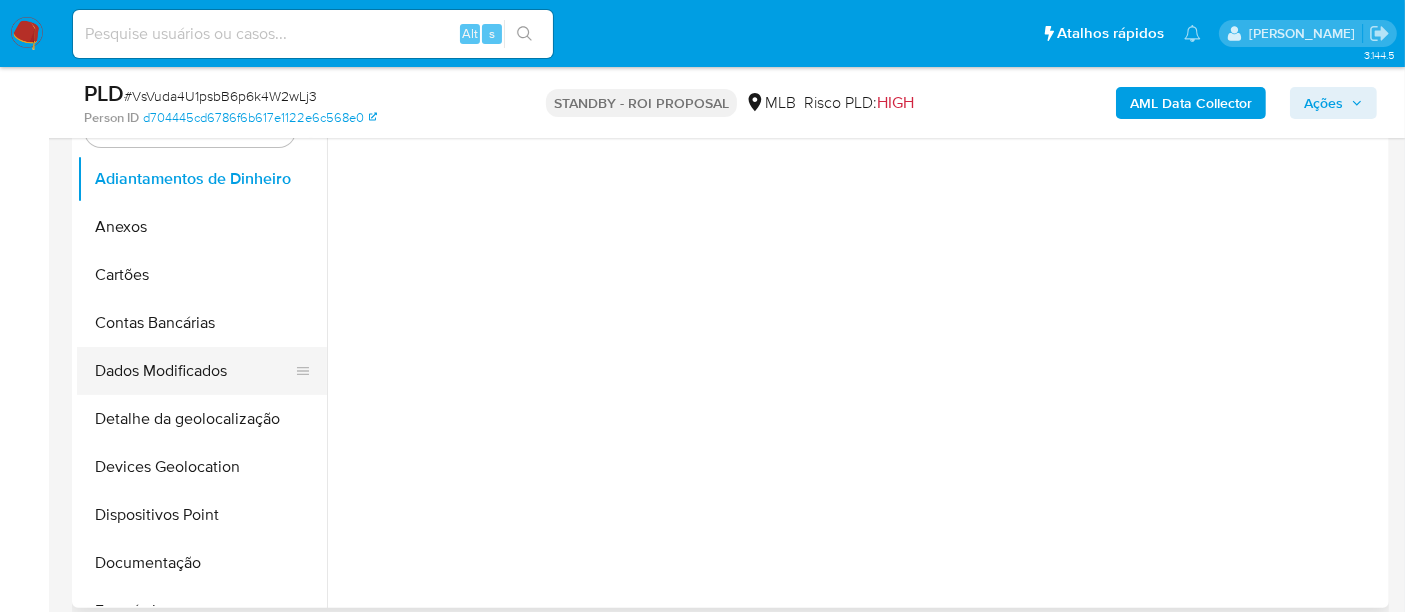 scroll, scrollTop: 444, scrollLeft: 0, axis: vertical 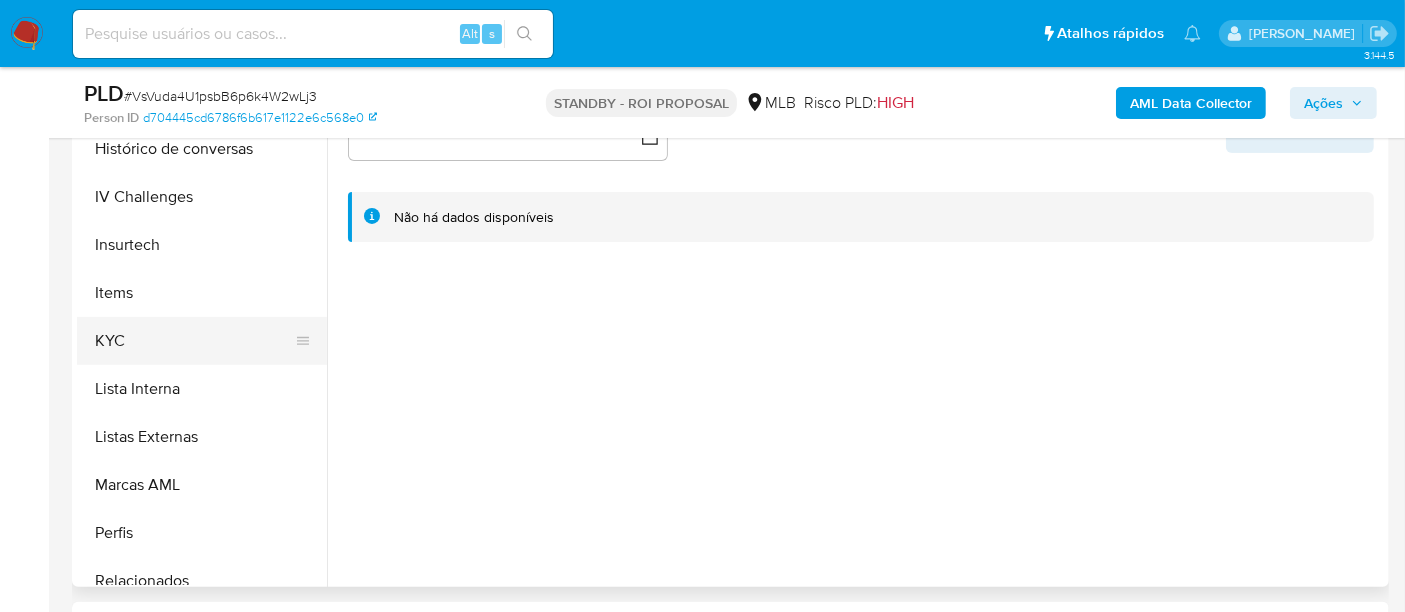 select on "10" 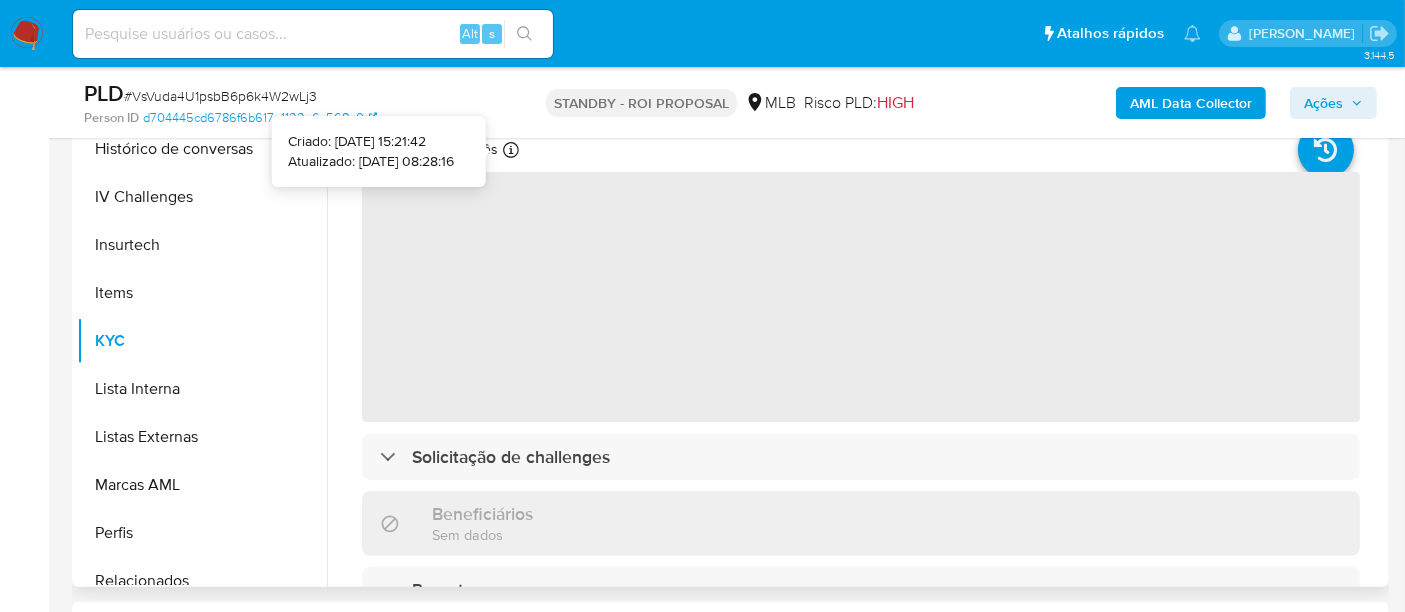 type 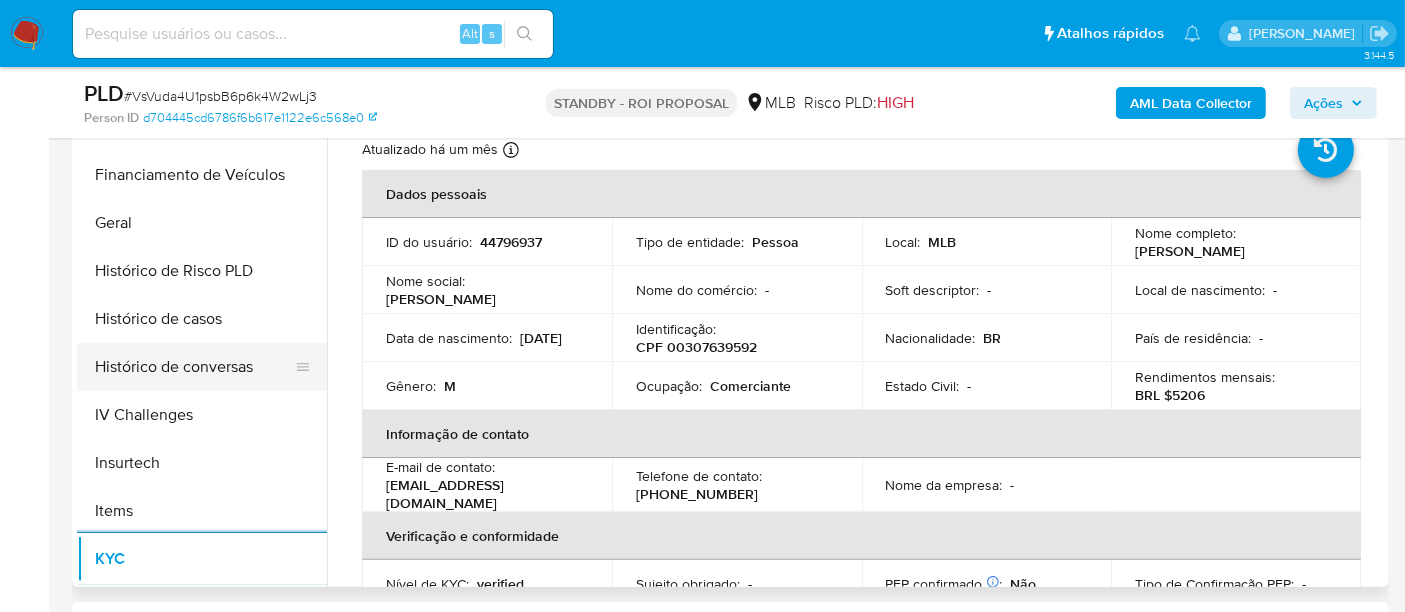 scroll, scrollTop: 555, scrollLeft: 0, axis: vertical 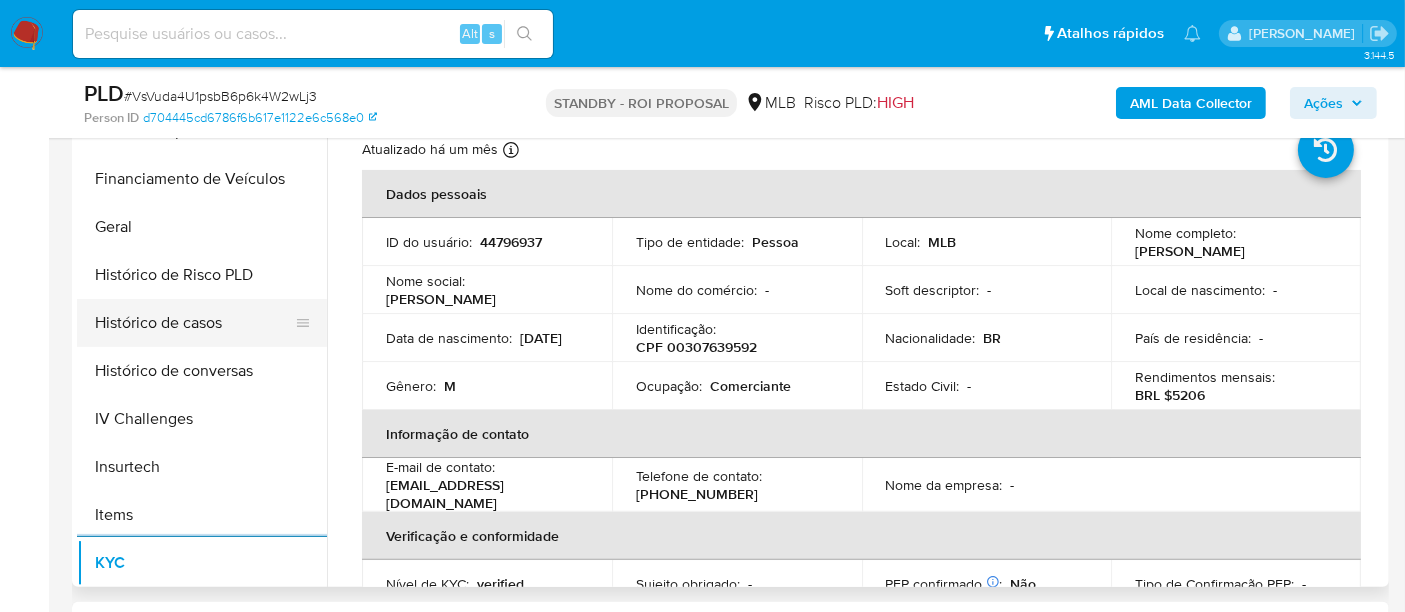 click on "Histórico de casos" at bounding box center [194, 323] 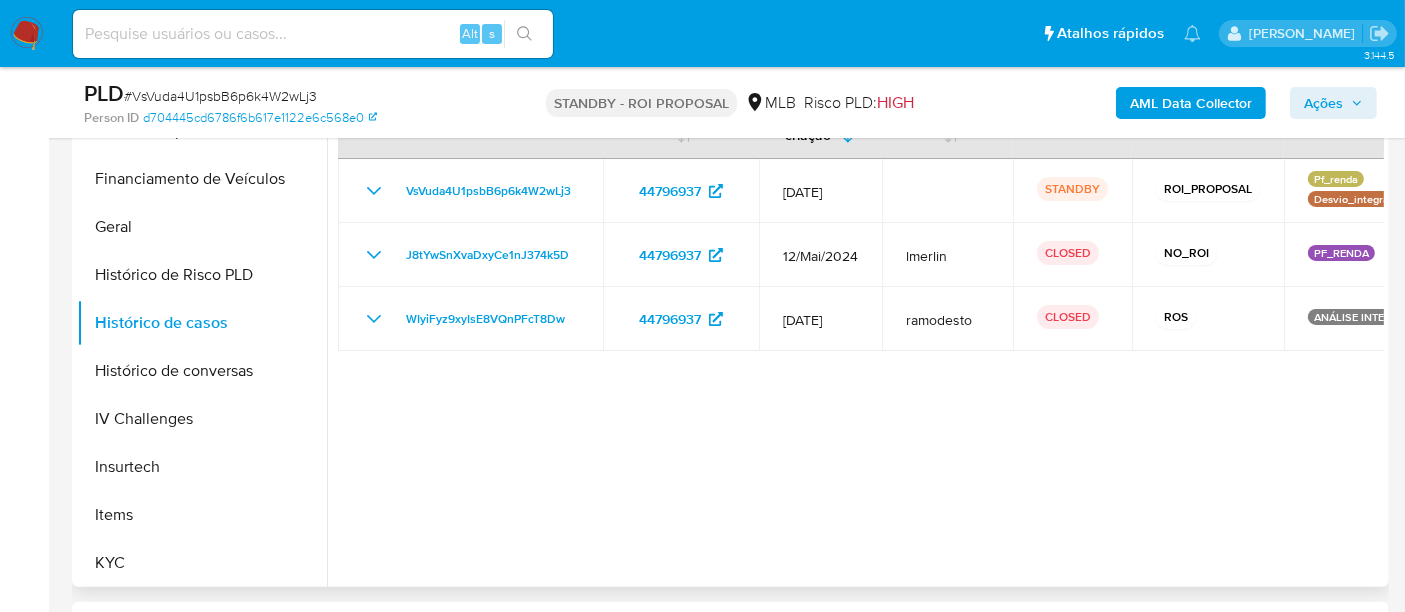 type 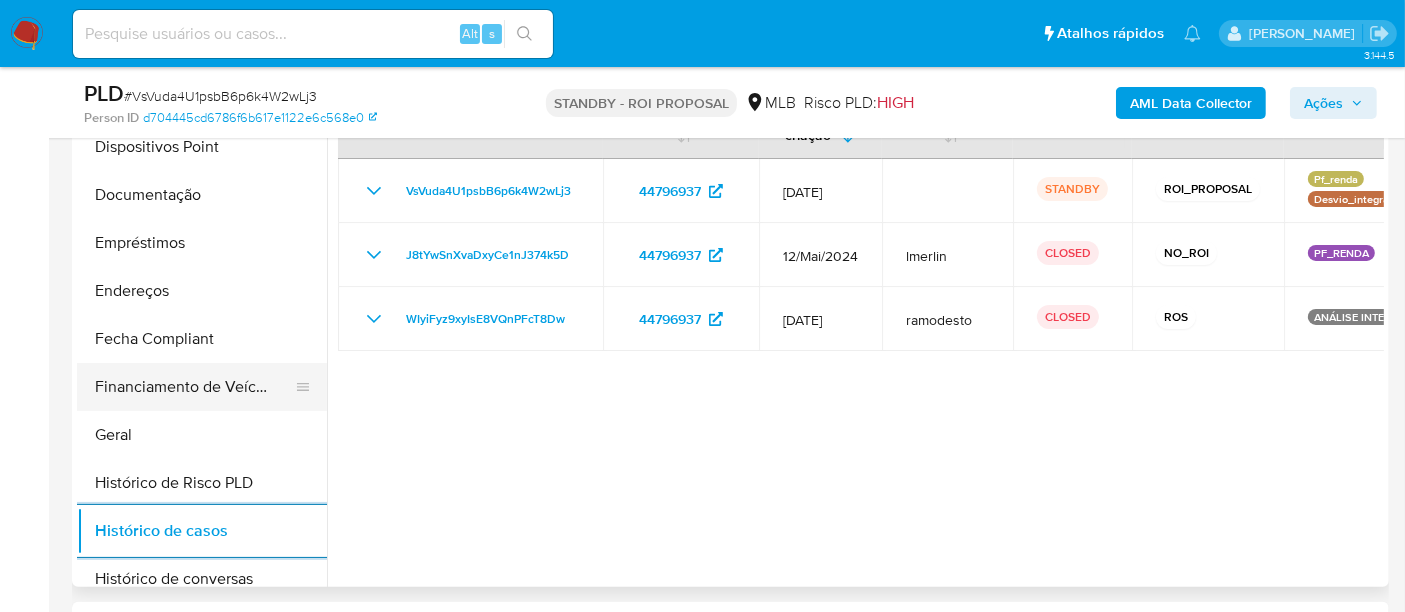 scroll, scrollTop: 333, scrollLeft: 0, axis: vertical 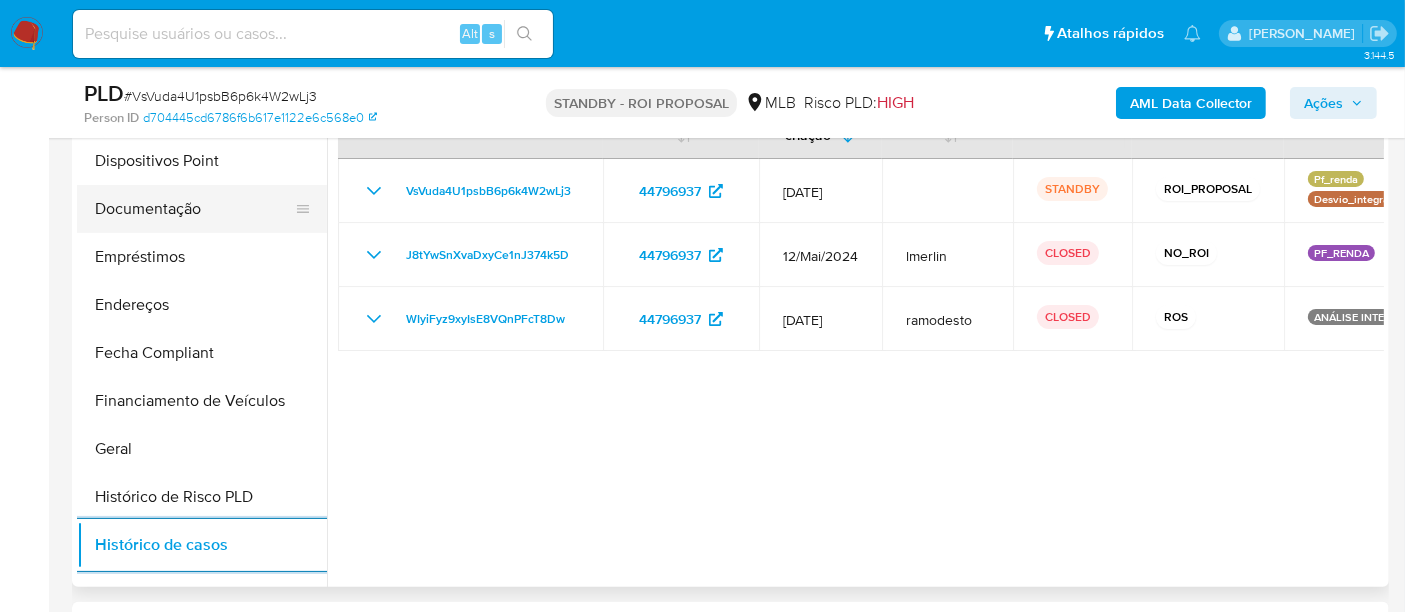 click on "Documentação" at bounding box center (194, 209) 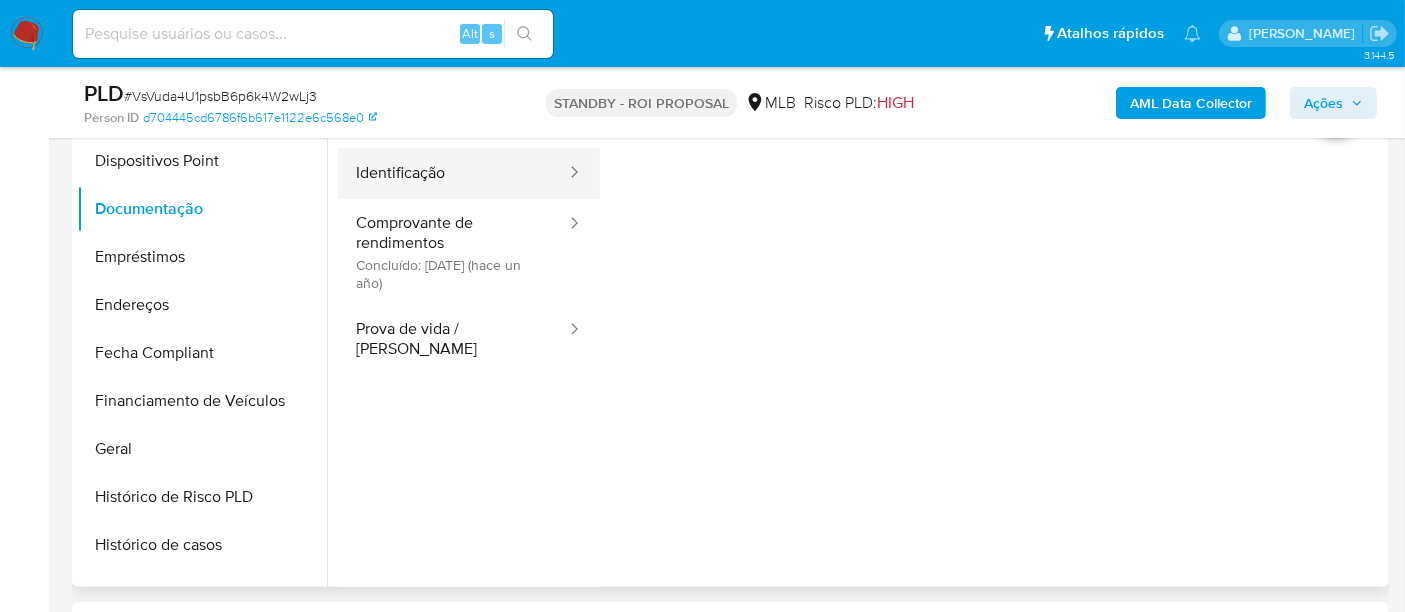 click on "Identificação" at bounding box center [453, 173] 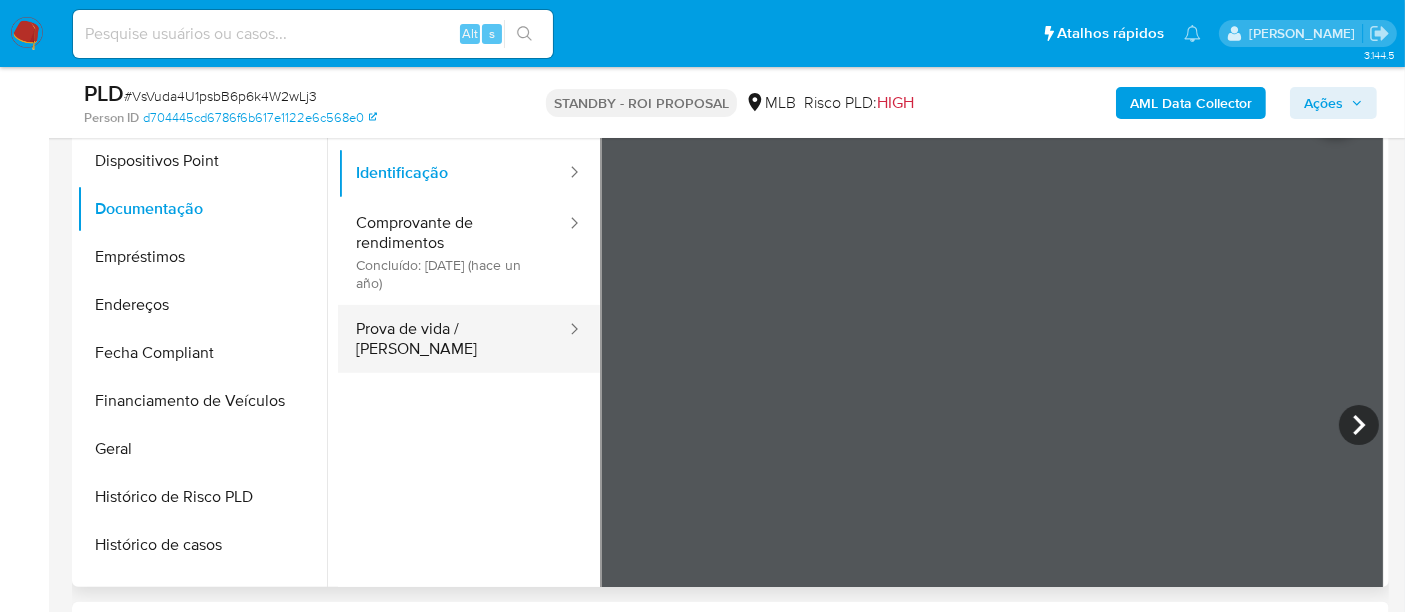 click on "Prova de vida / [PERSON_NAME]" at bounding box center (453, 339) 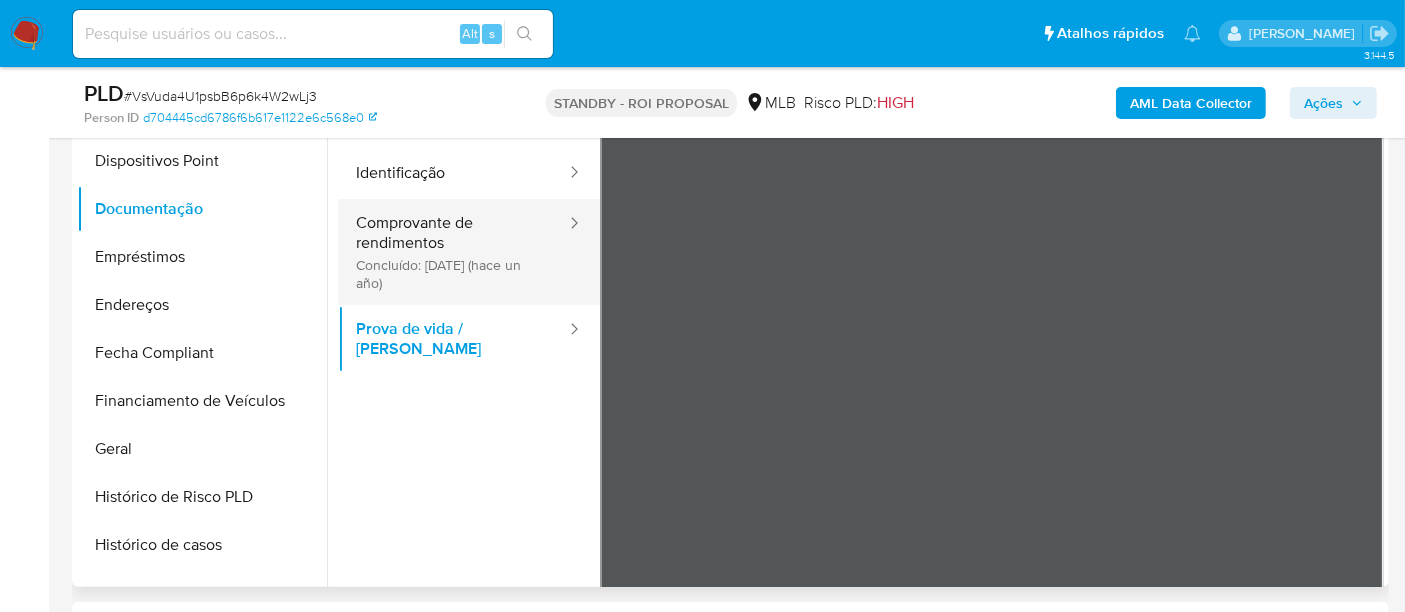 click on "Comprovante de rendimentos Concluído: 30/05/2024 (hace un año)" at bounding box center [453, 252] 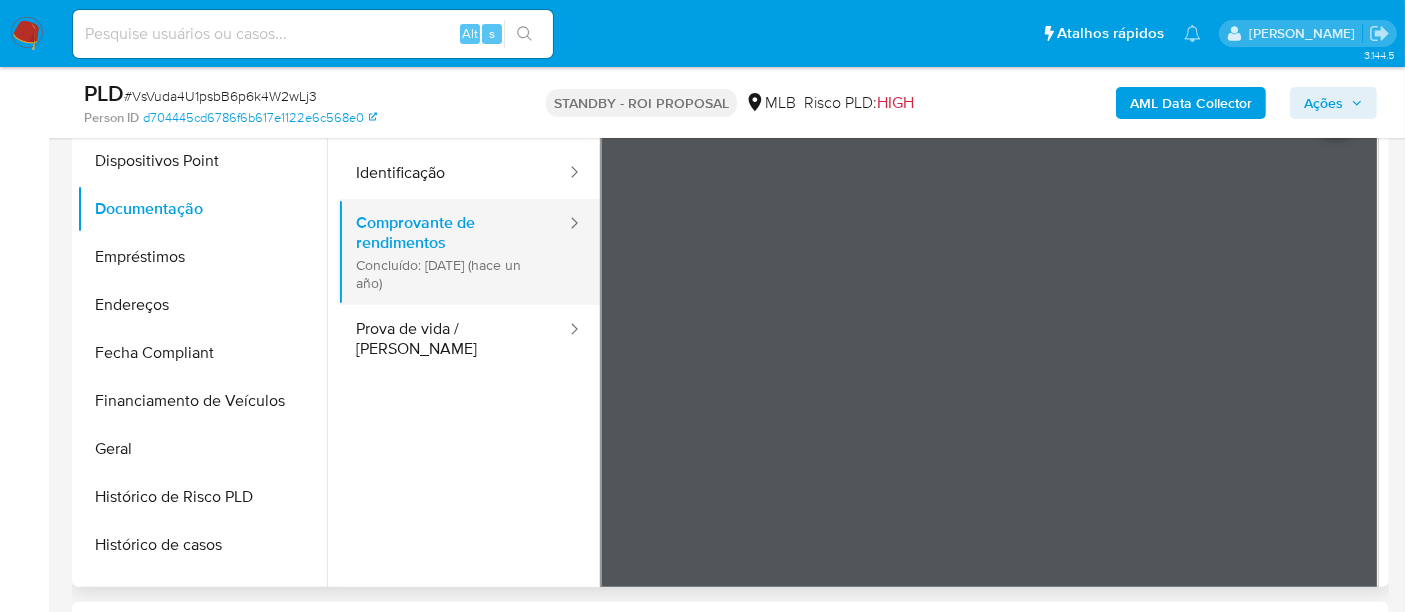 type 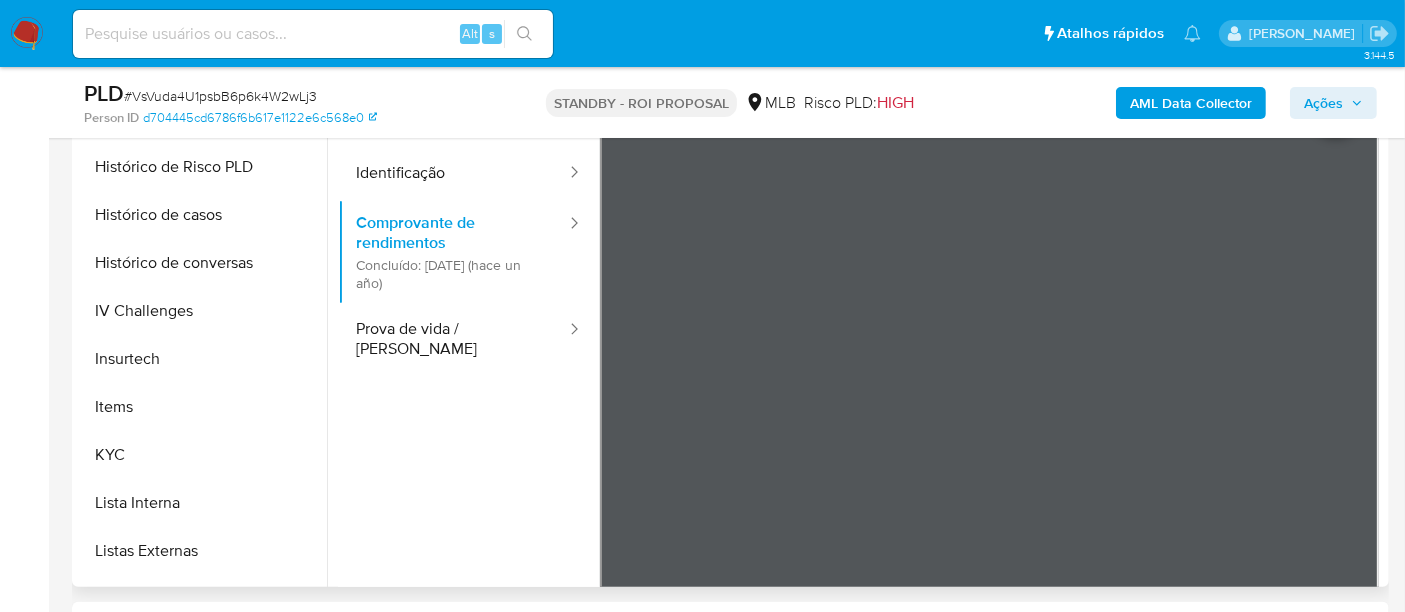 scroll, scrollTop: 844, scrollLeft: 0, axis: vertical 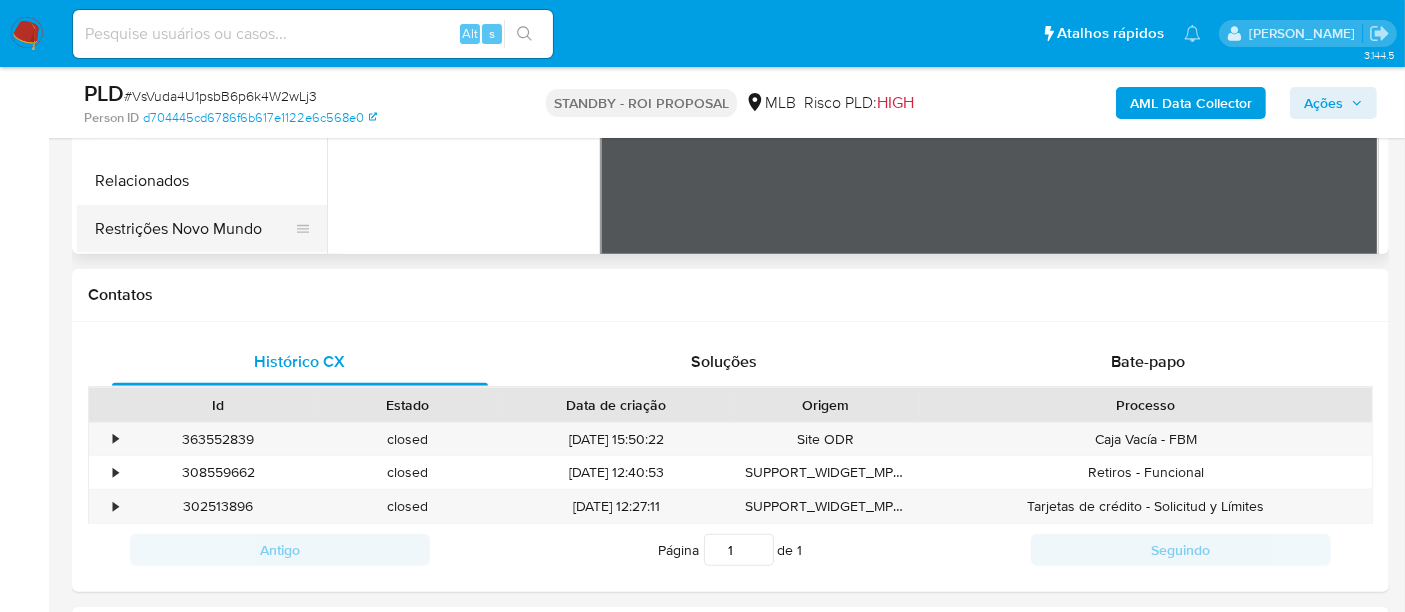 click on "Restrições Novo Mundo" at bounding box center [194, 229] 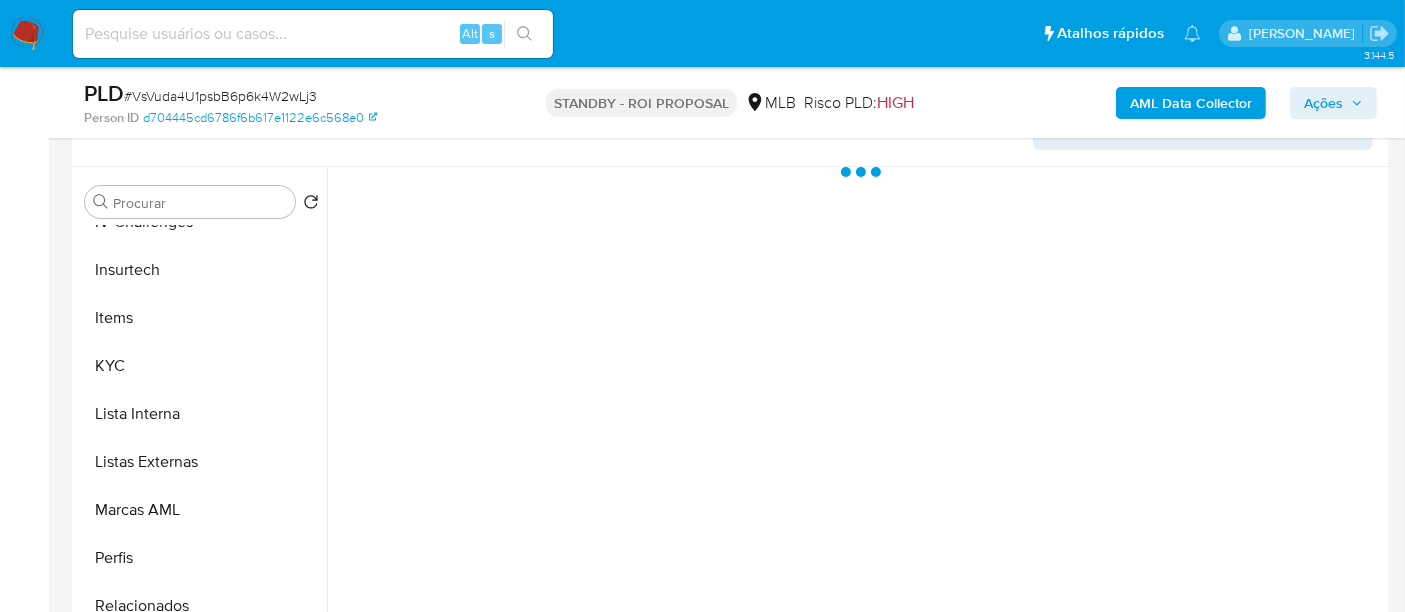 scroll, scrollTop: 333, scrollLeft: 0, axis: vertical 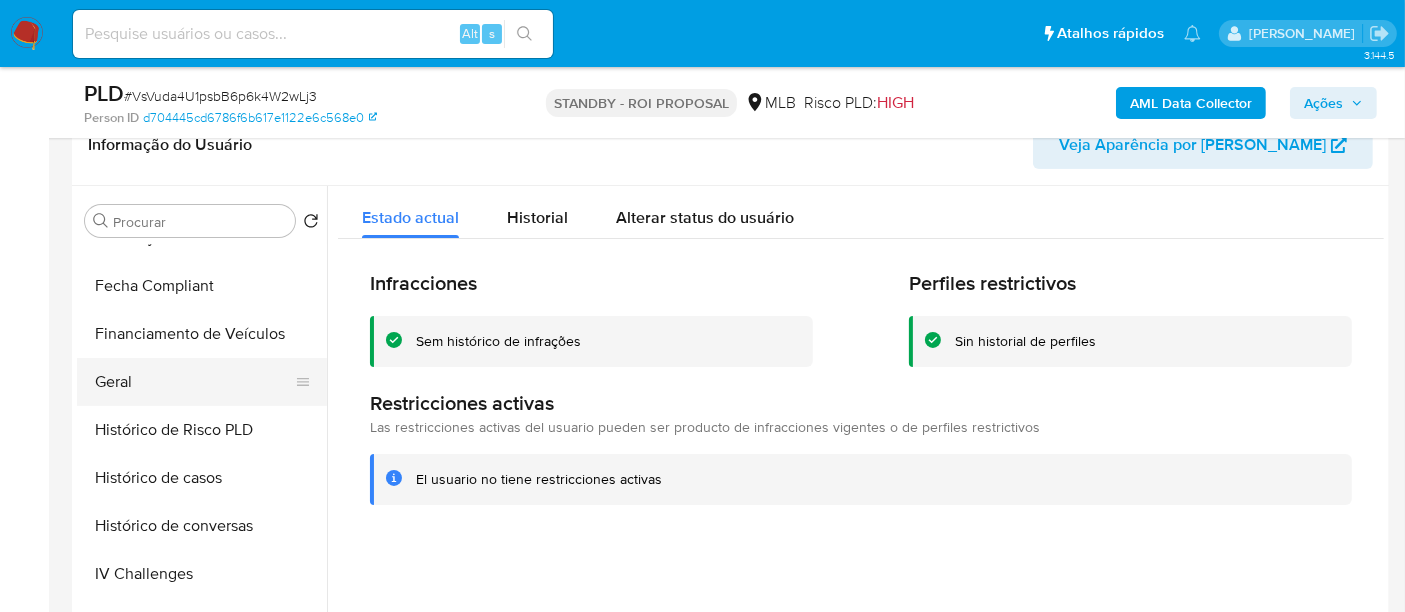 click on "Geral" at bounding box center (194, 382) 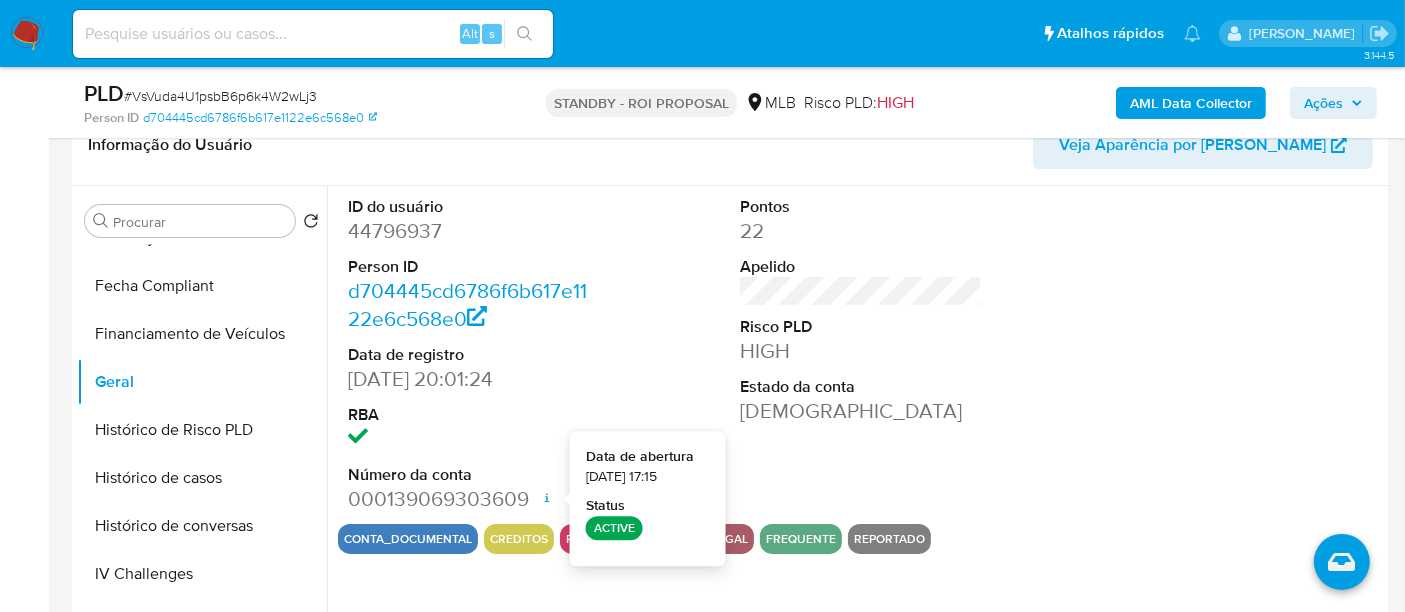 type 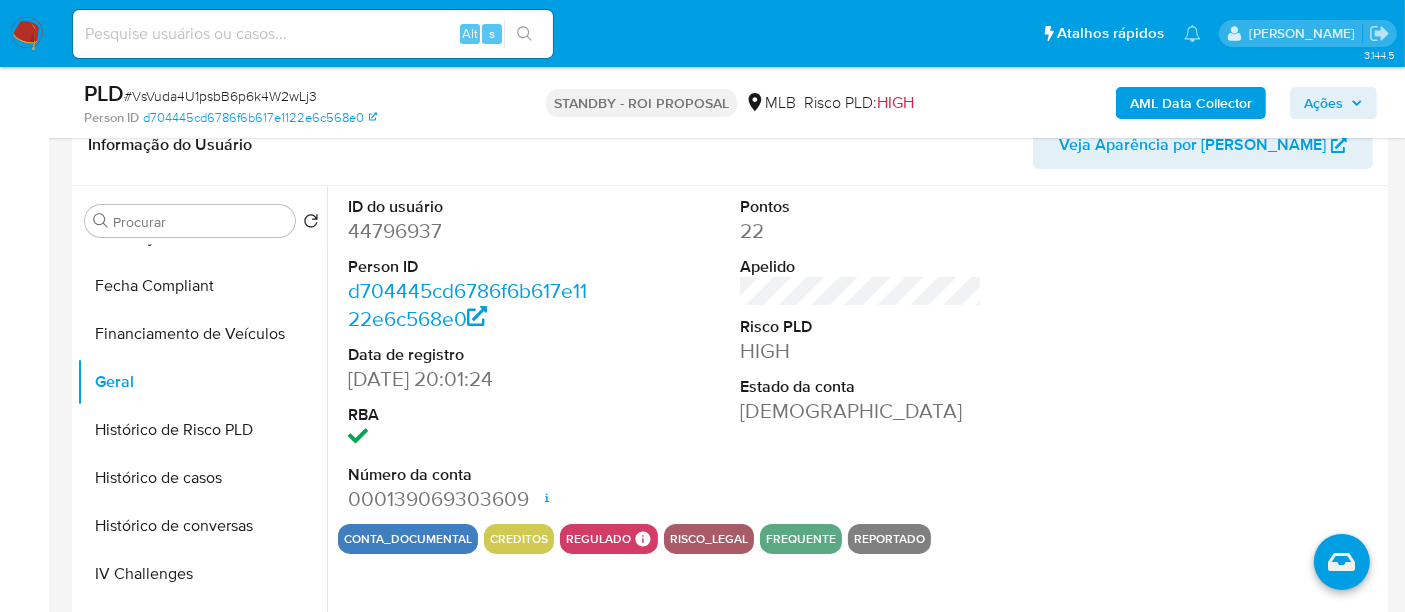 click on "Alt s" at bounding box center [313, 34] 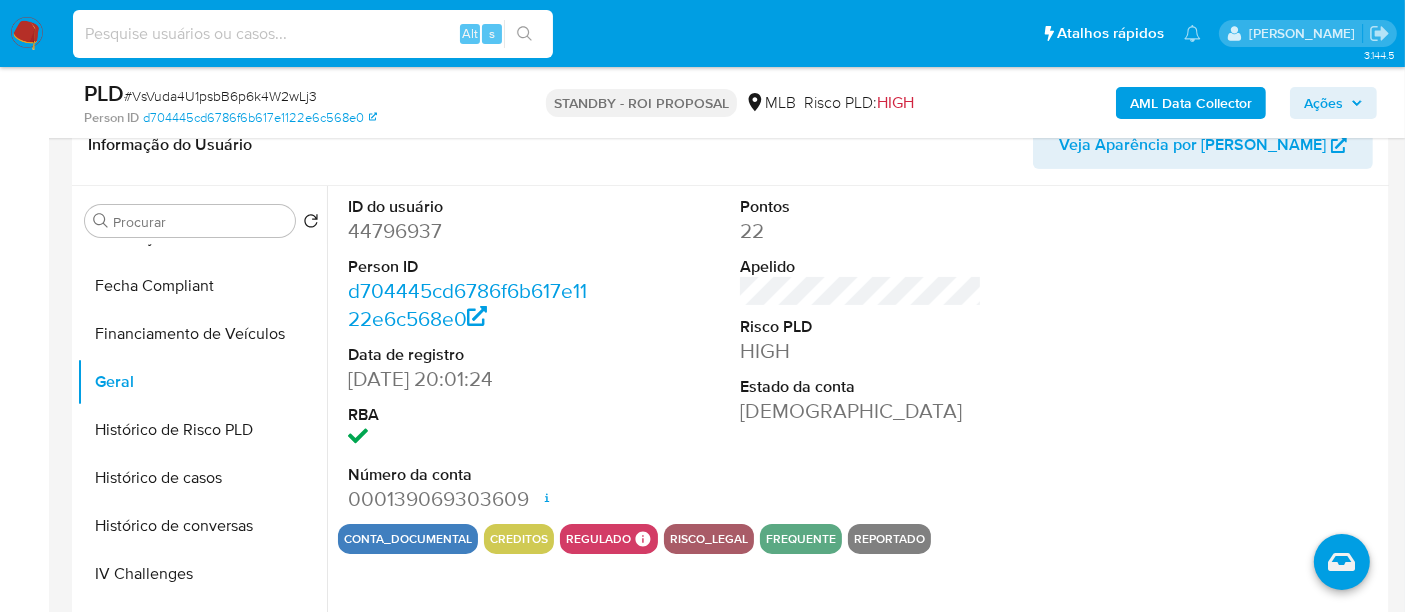 paste on "NBOcAxjCivYnhyIxs9EzeNuz" 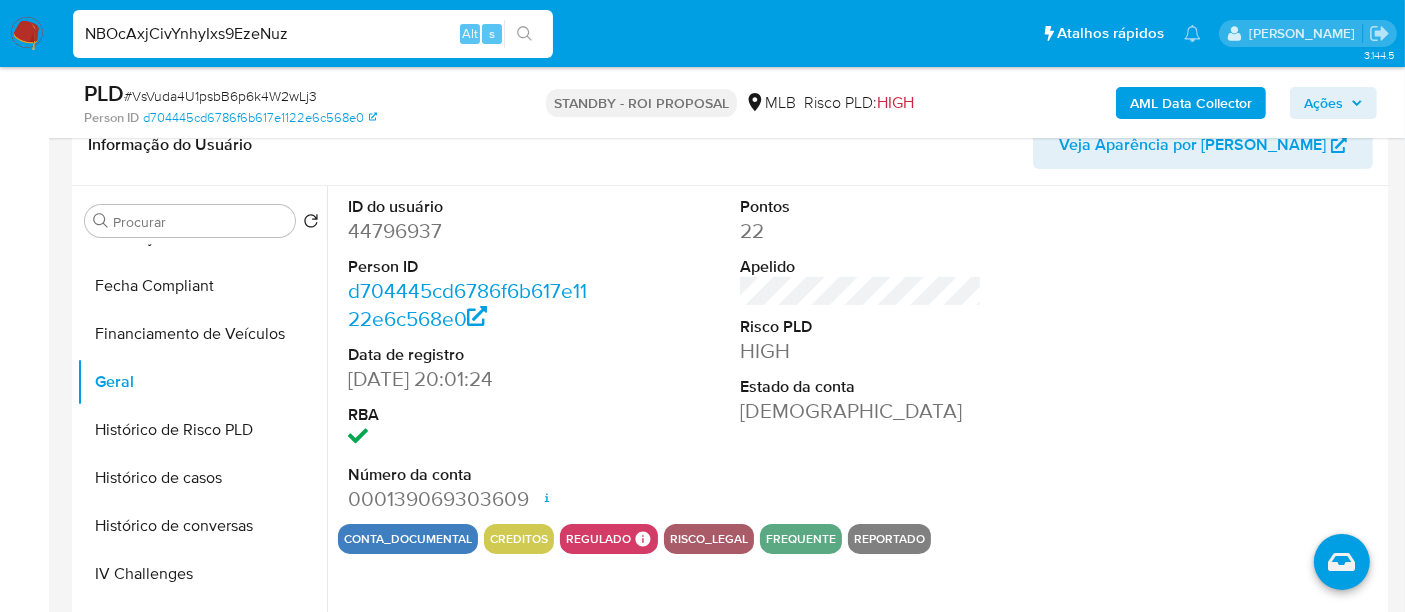 type on "NBOcAxjCivYnhyIxs9EzeNuz" 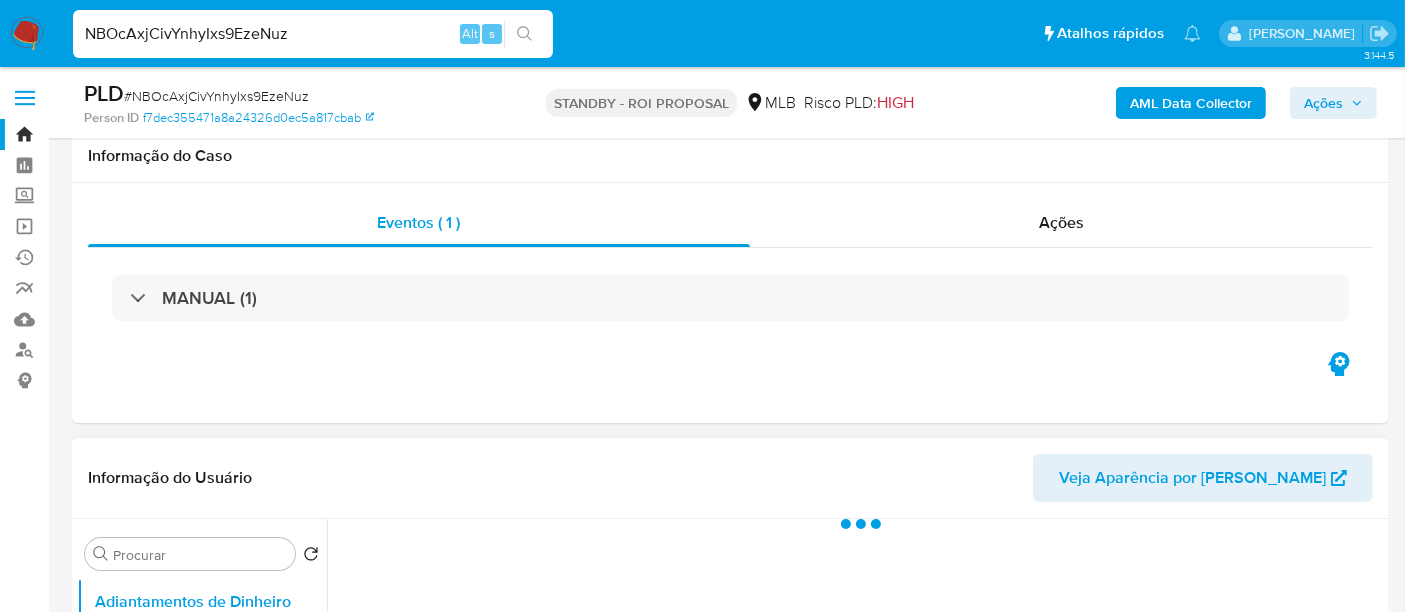 scroll, scrollTop: 555, scrollLeft: 0, axis: vertical 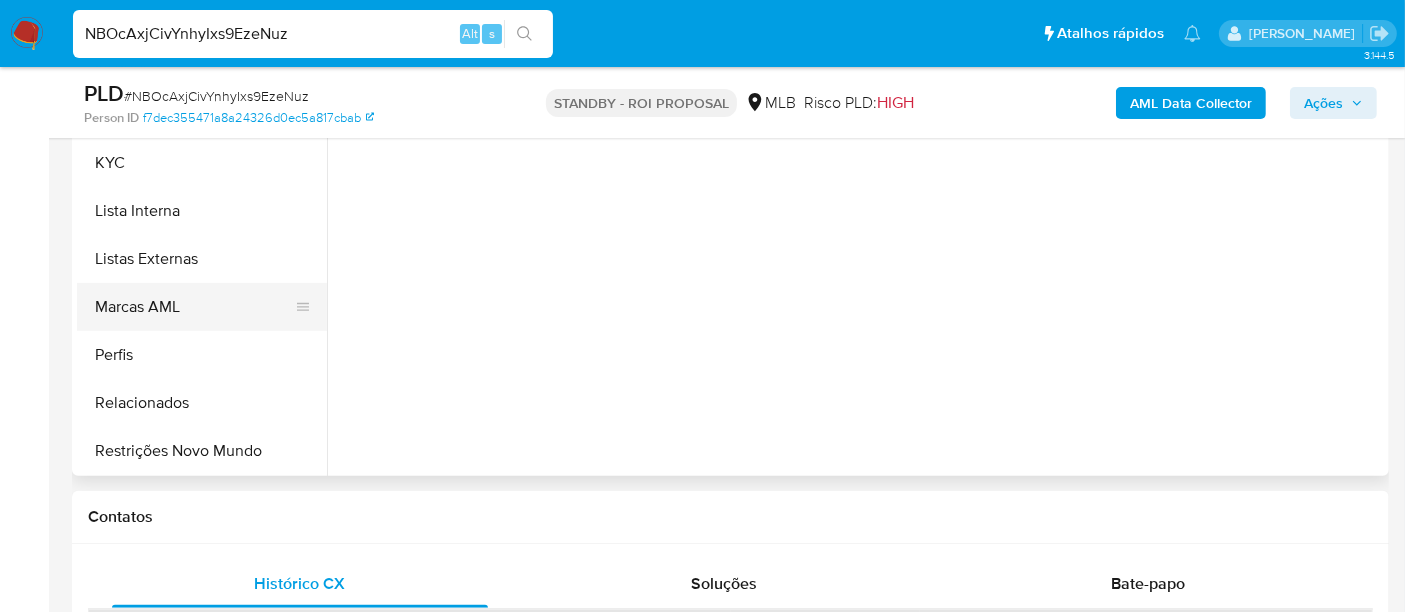select on "10" 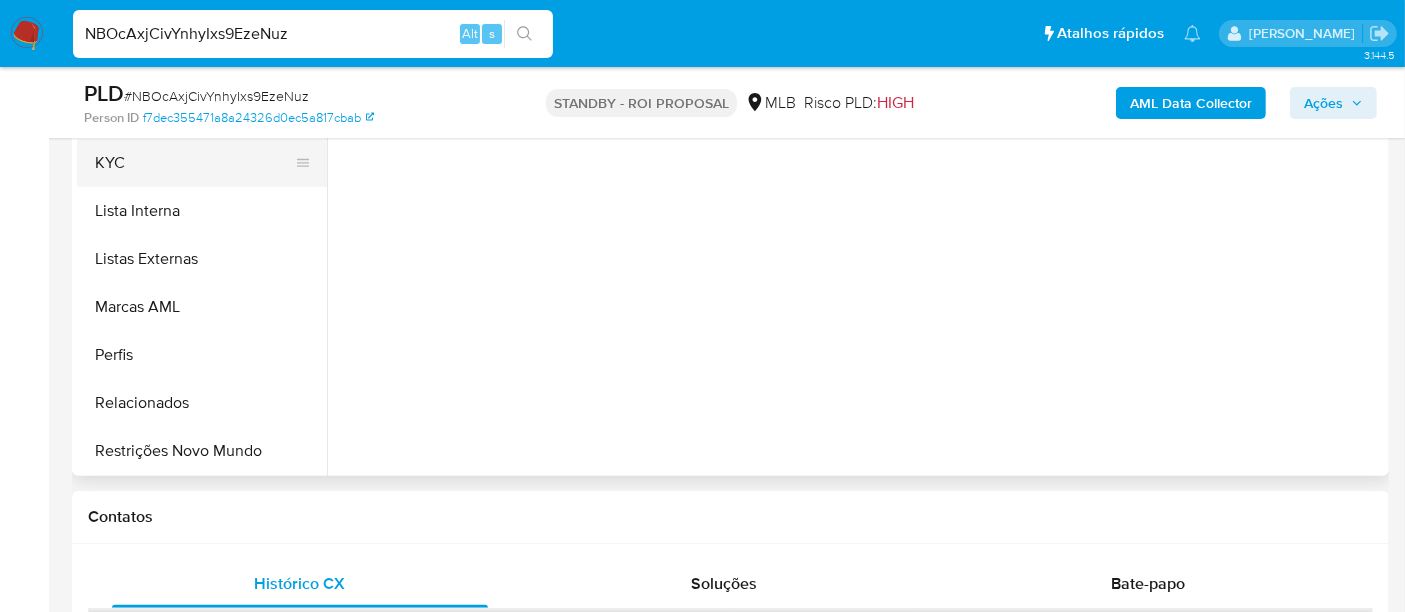 click on "KYC" at bounding box center [194, 163] 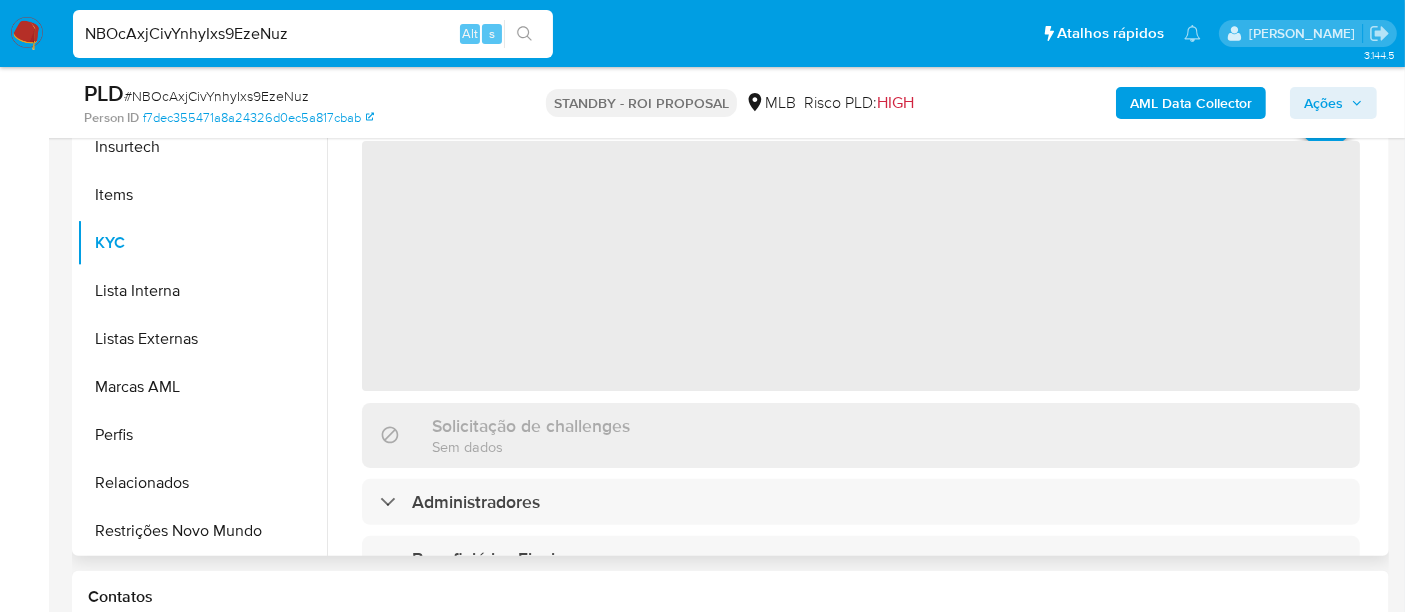 scroll, scrollTop: 333, scrollLeft: 0, axis: vertical 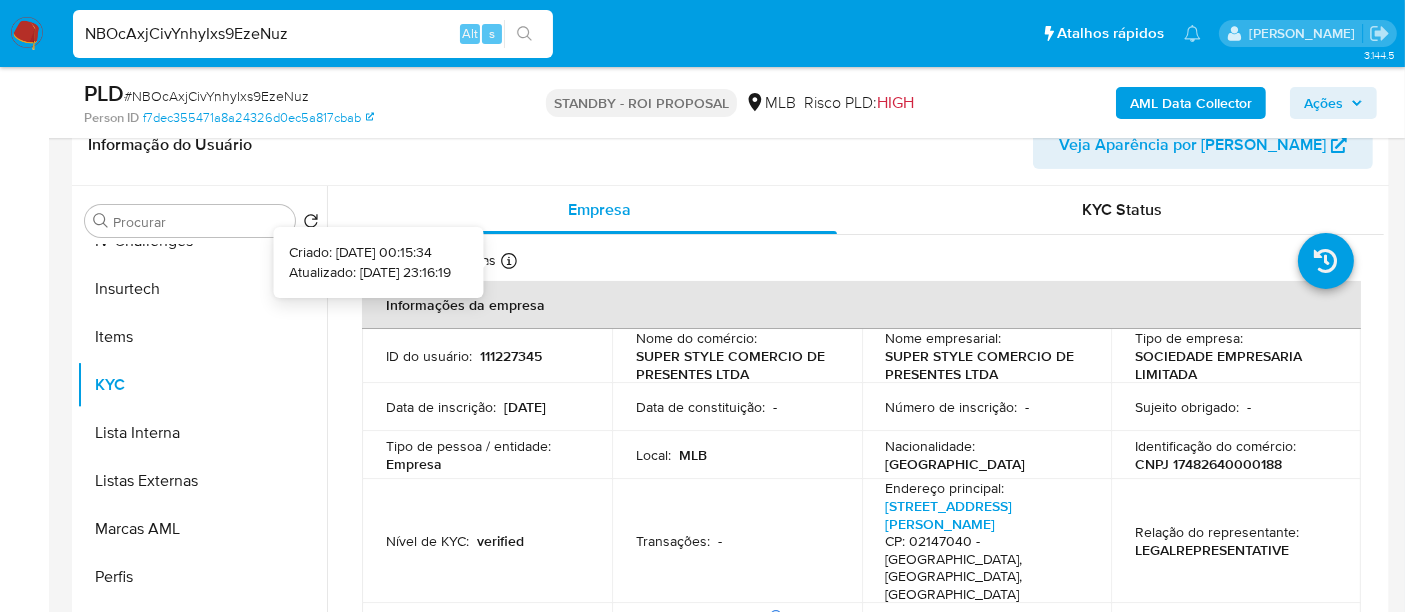type 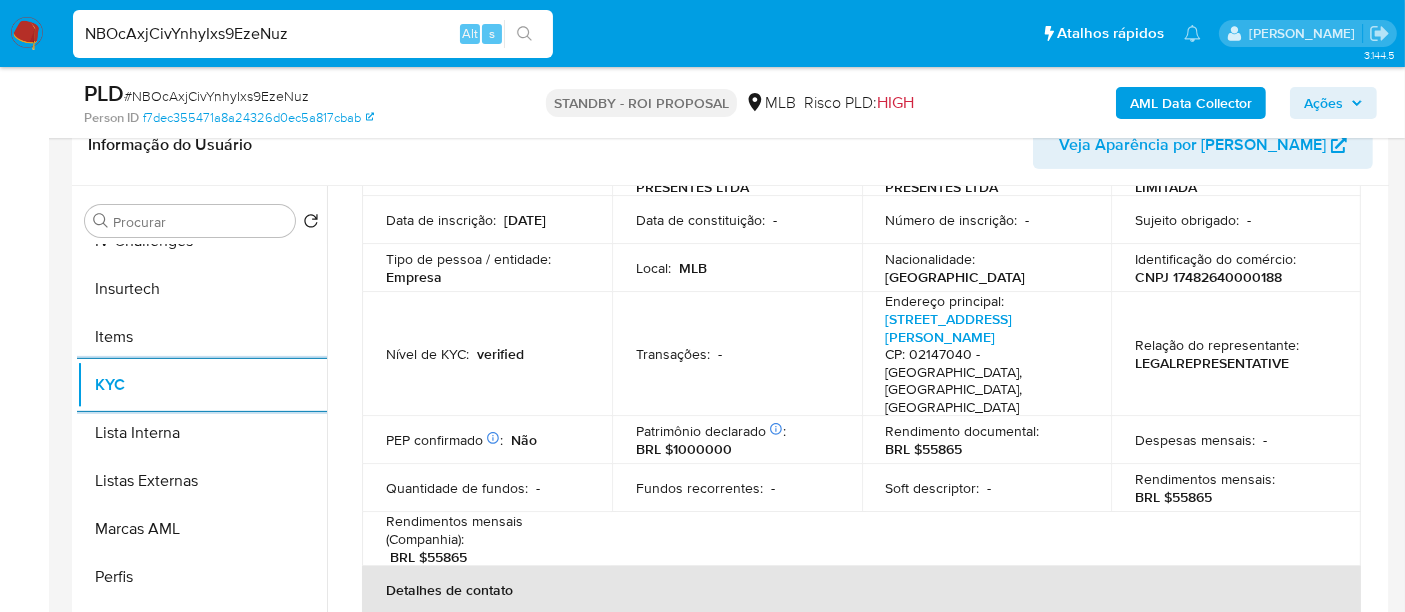 scroll, scrollTop: 222, scrollLeft: 0, axis: vertical 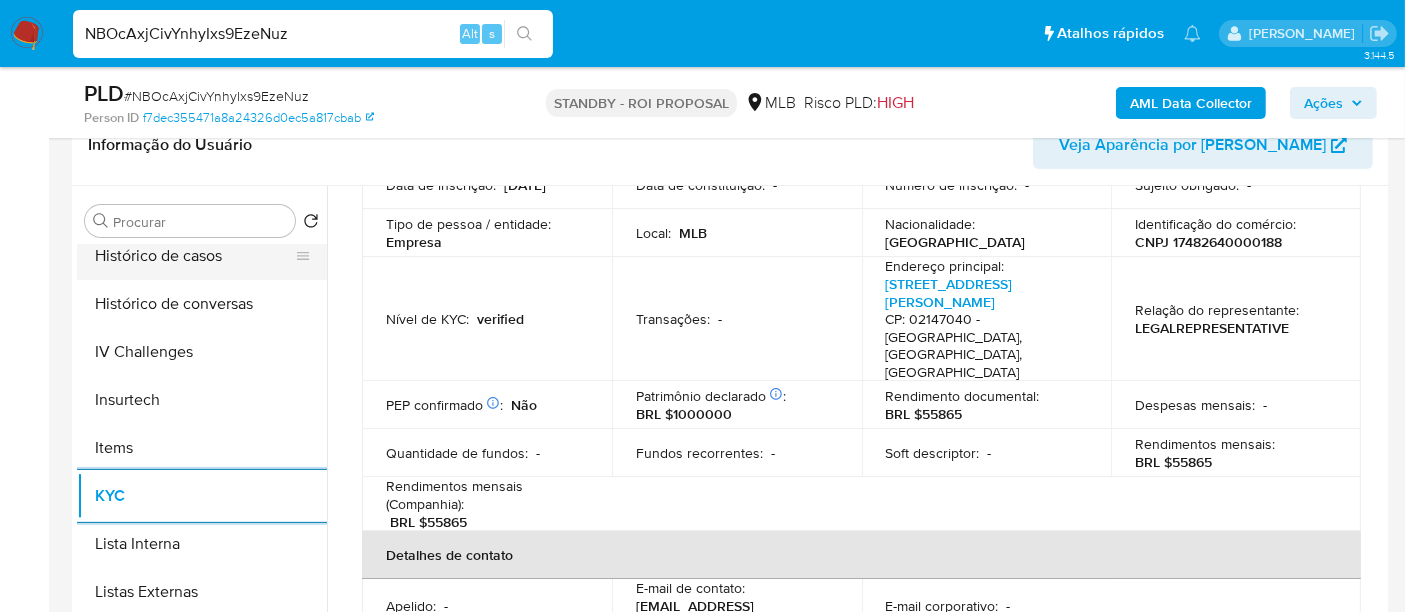 click on "Histórico de casos" at bounding box center (194, 256) 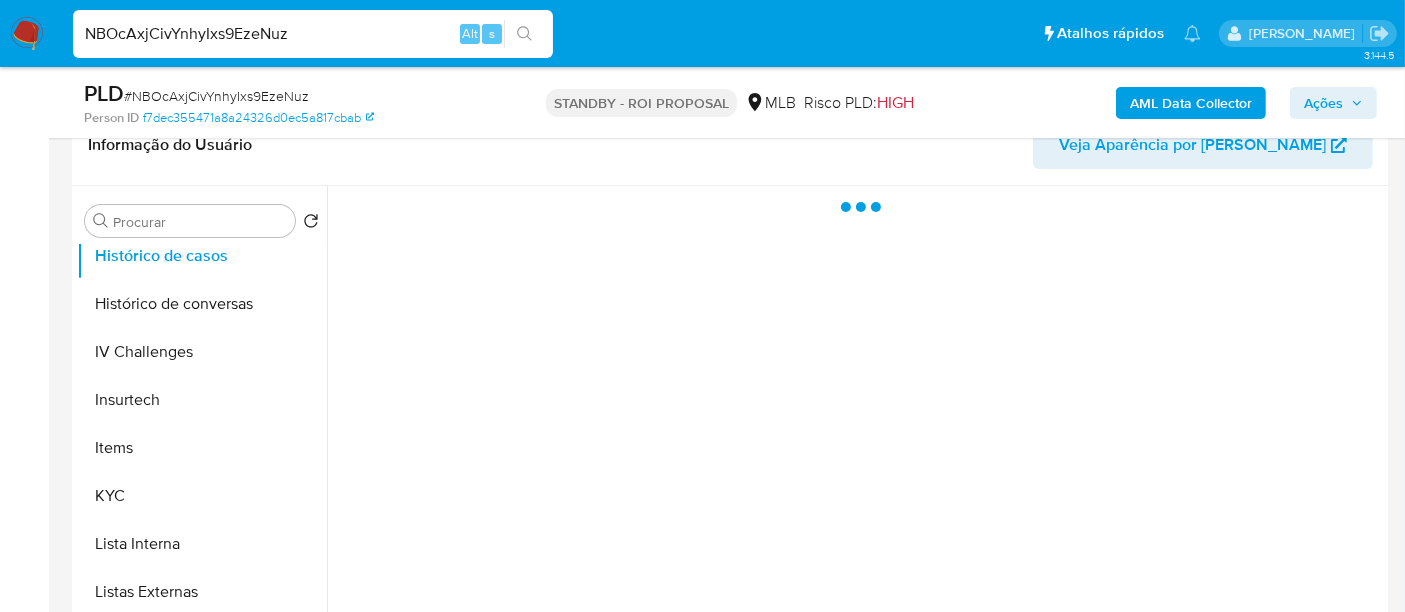 scroll, scrollTop: 0, scrollLeft: 0, axis: both 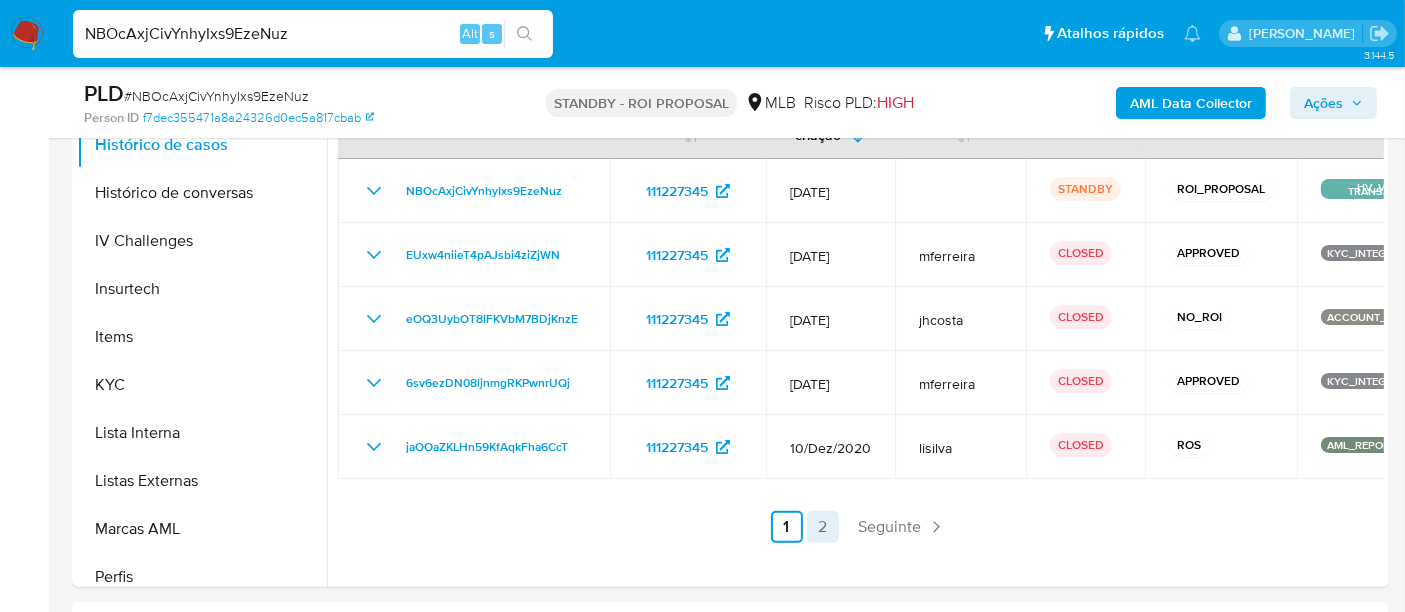 click on "2" at bounding box center (823, 527) 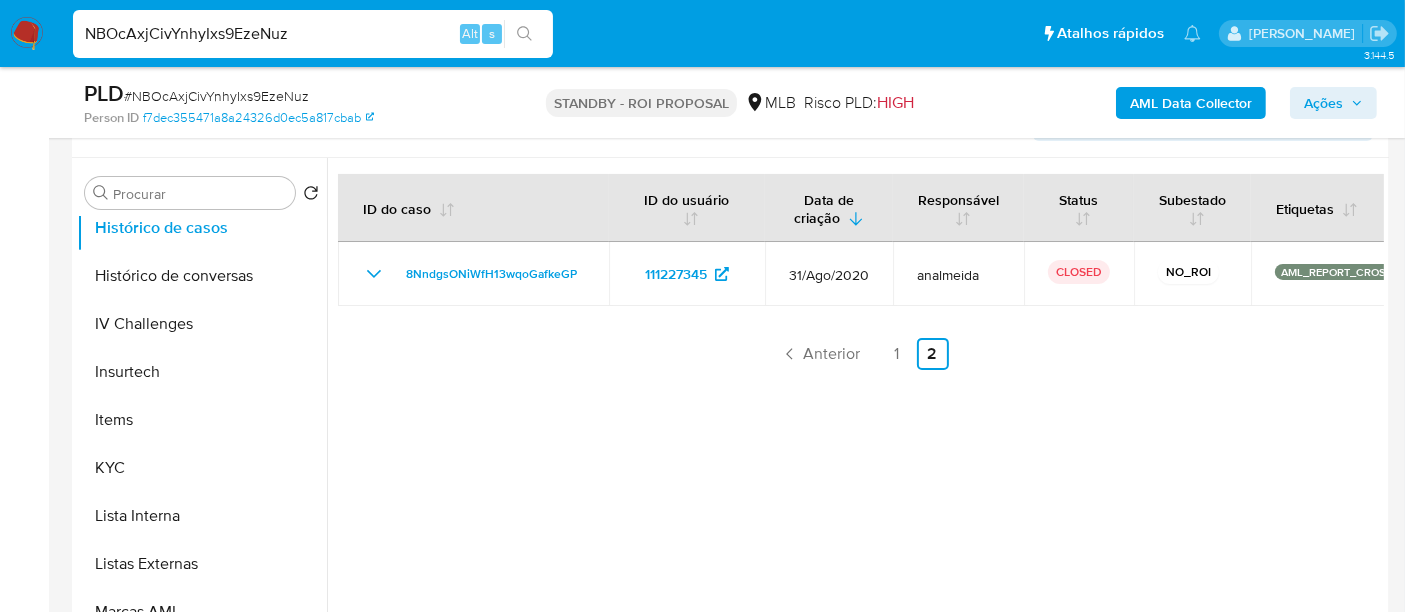 scroll, scrollTop: 333, scrollLeft: 0, axis: vertical 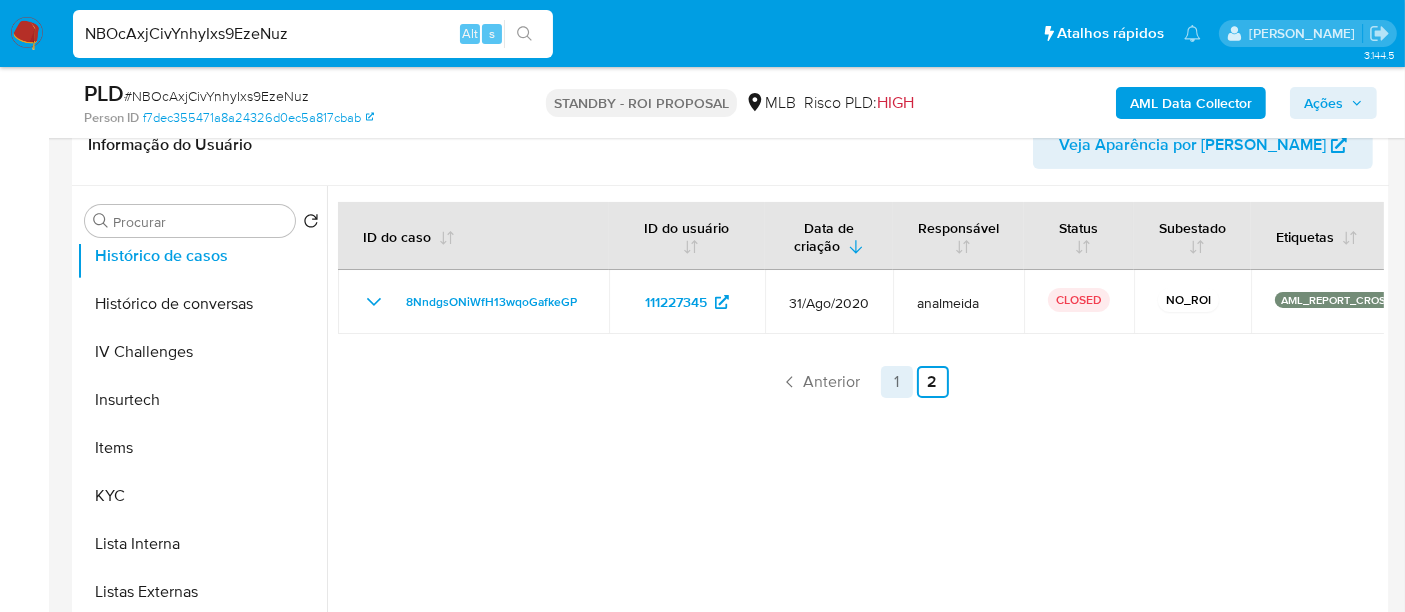 click on "1" at bounding box center [897, 382] 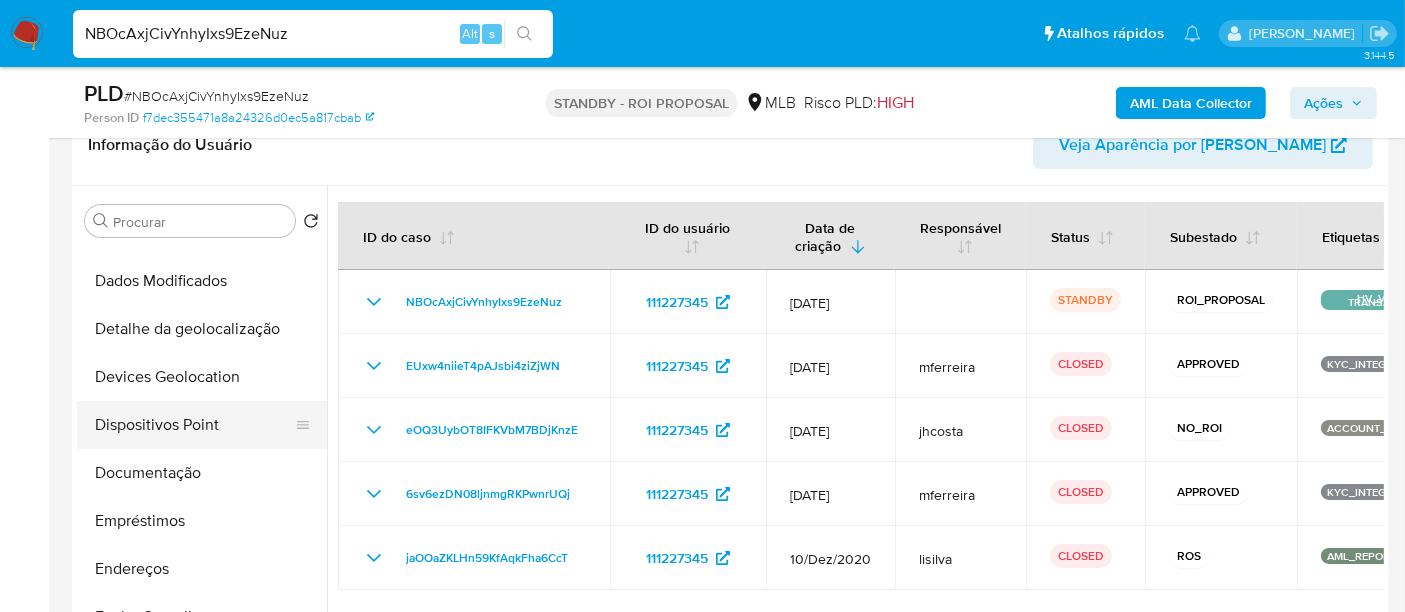 scroll, scrollTop: 177, scrollLeft: 0, axis: vertical 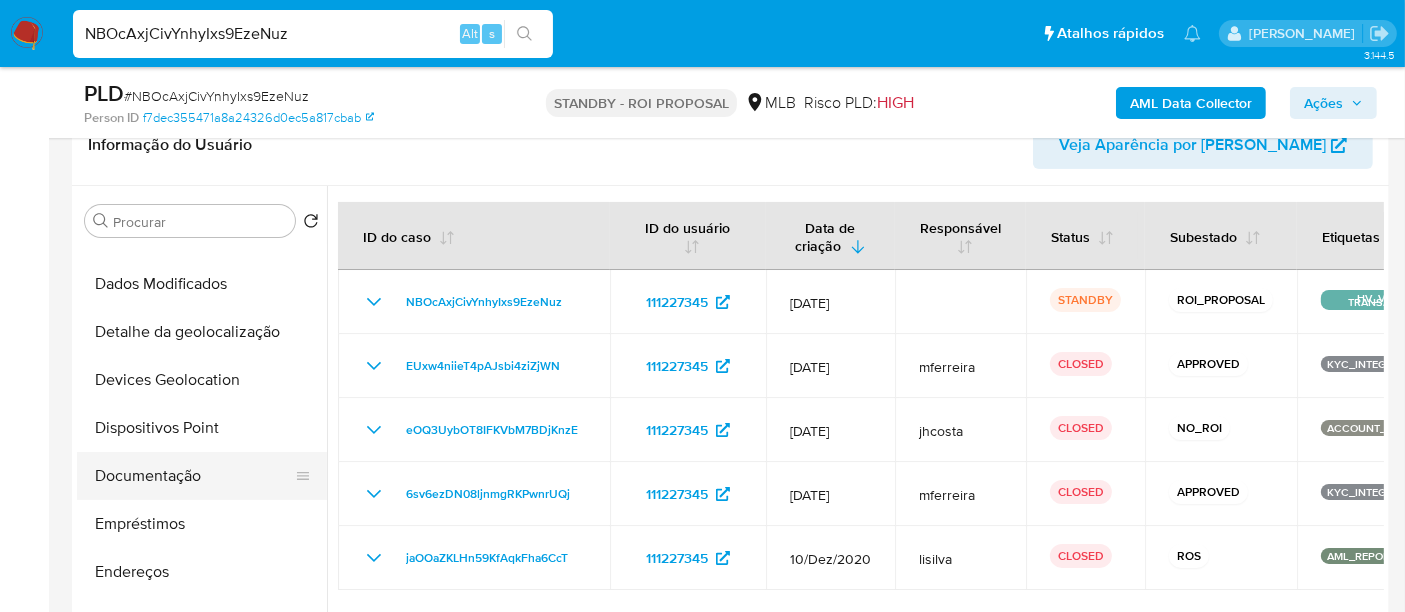 click on "Documentação" at bounding box center [194, 476] 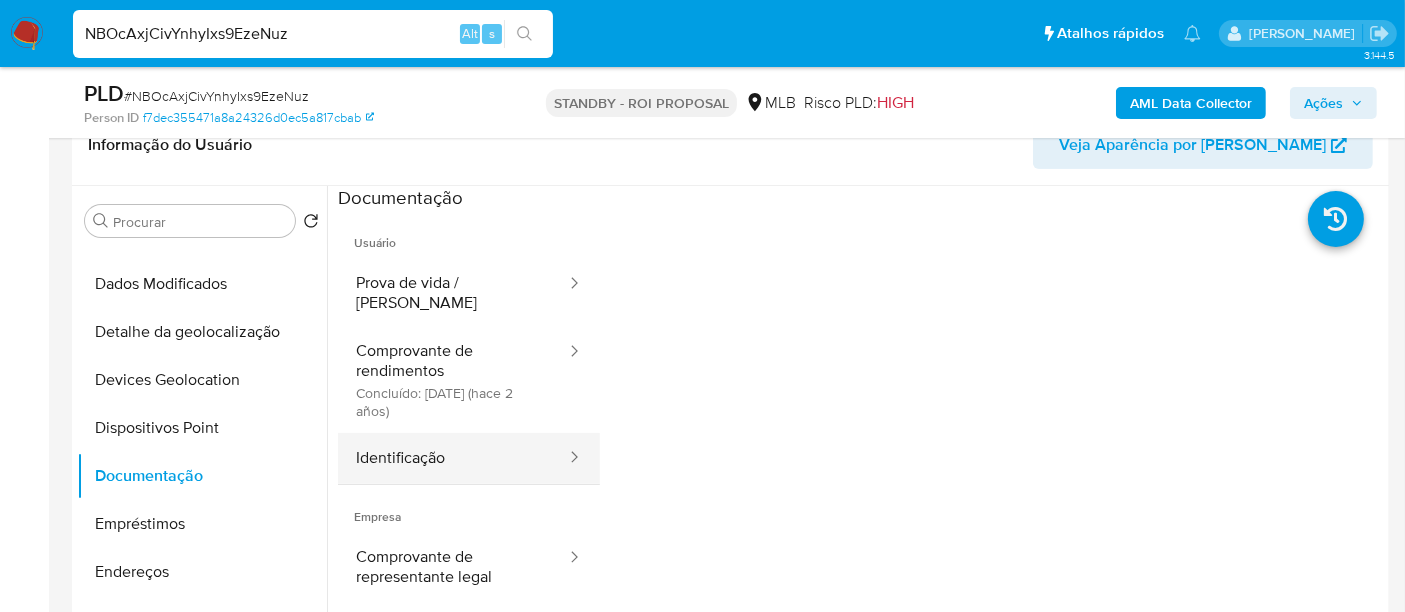 click on "Identificação" at bounding box center (453, 458) 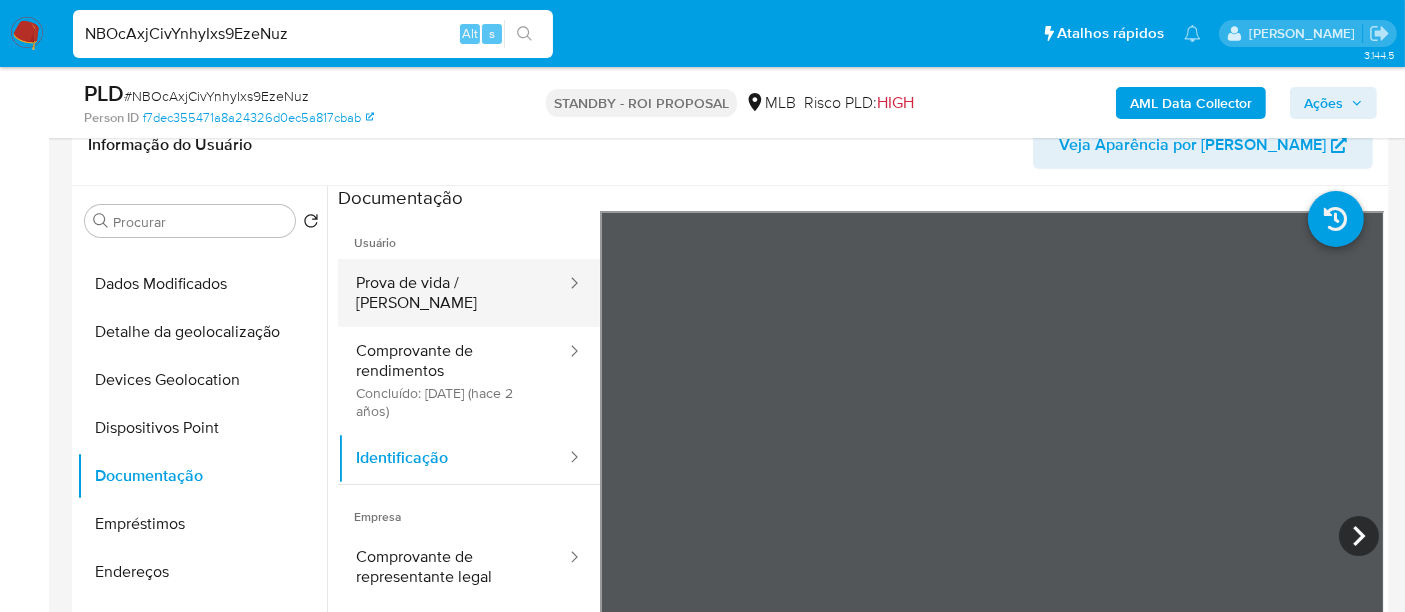 click on "Prova de vida / [PERSON_NAME]" at bounding box center (453, 293) 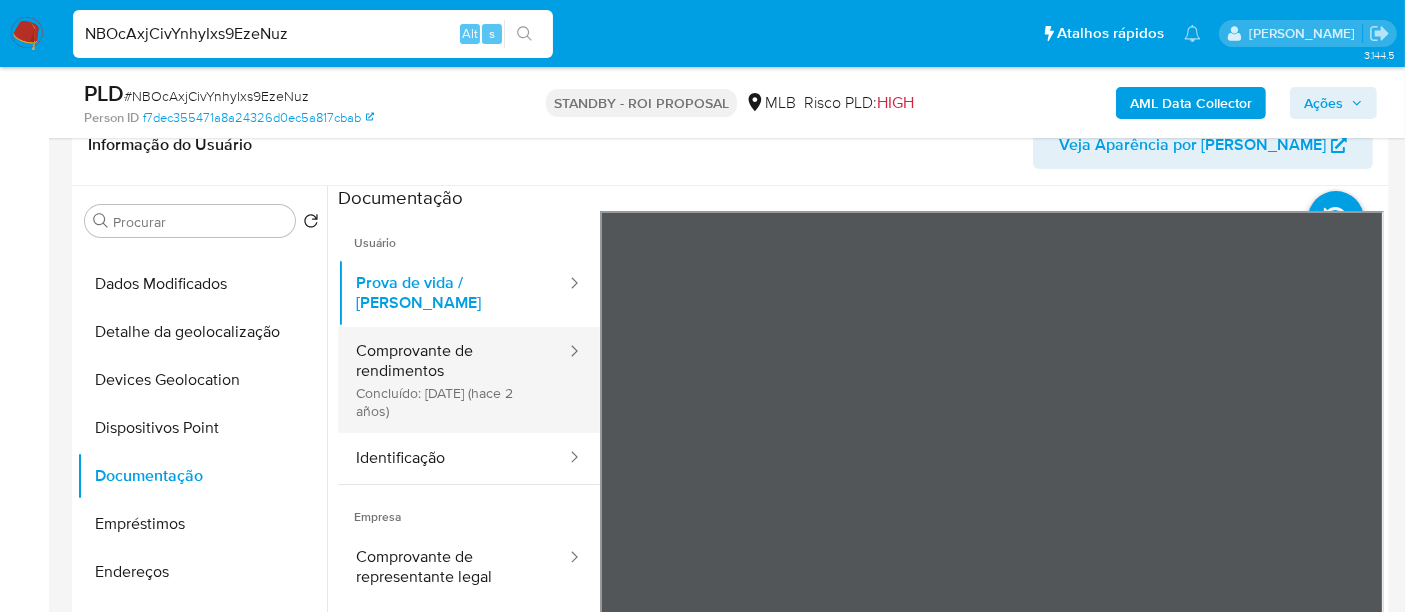 click on "Comprovante de rendimentos Concluído: 25/04/2023 (hace 2 años)" at bounding box center (453, 380) 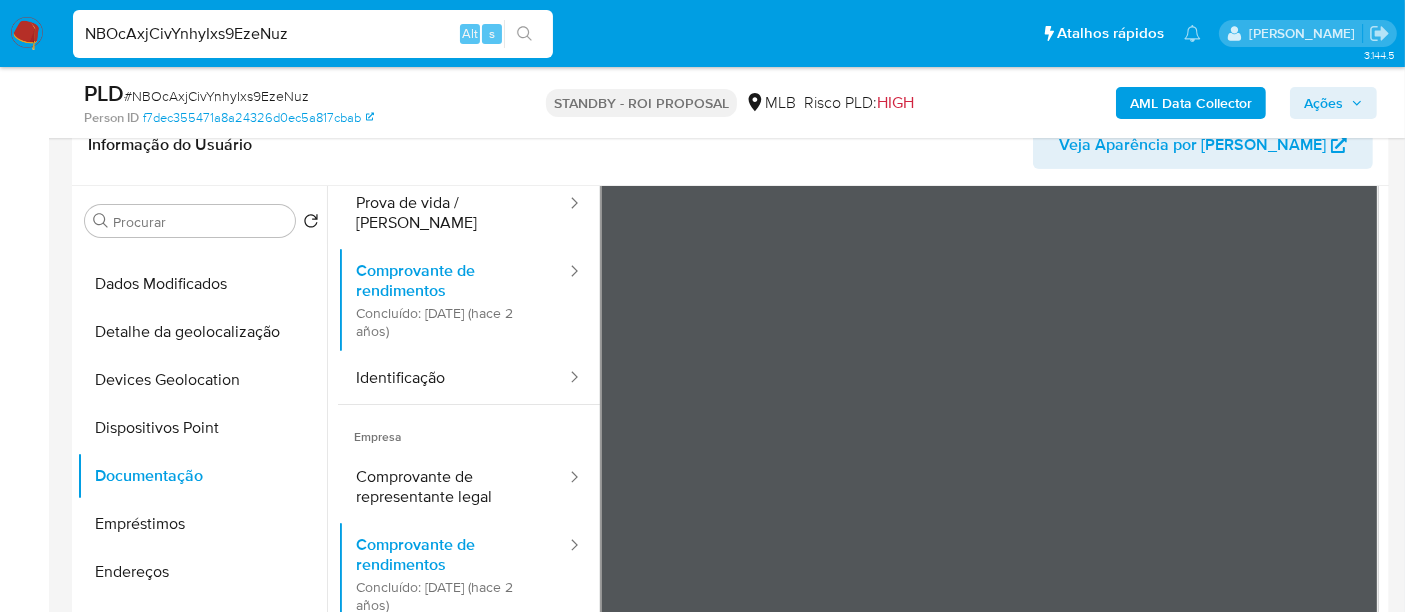 scroll, scrollTop: 111, scrollLeft: 0, axis: vertical 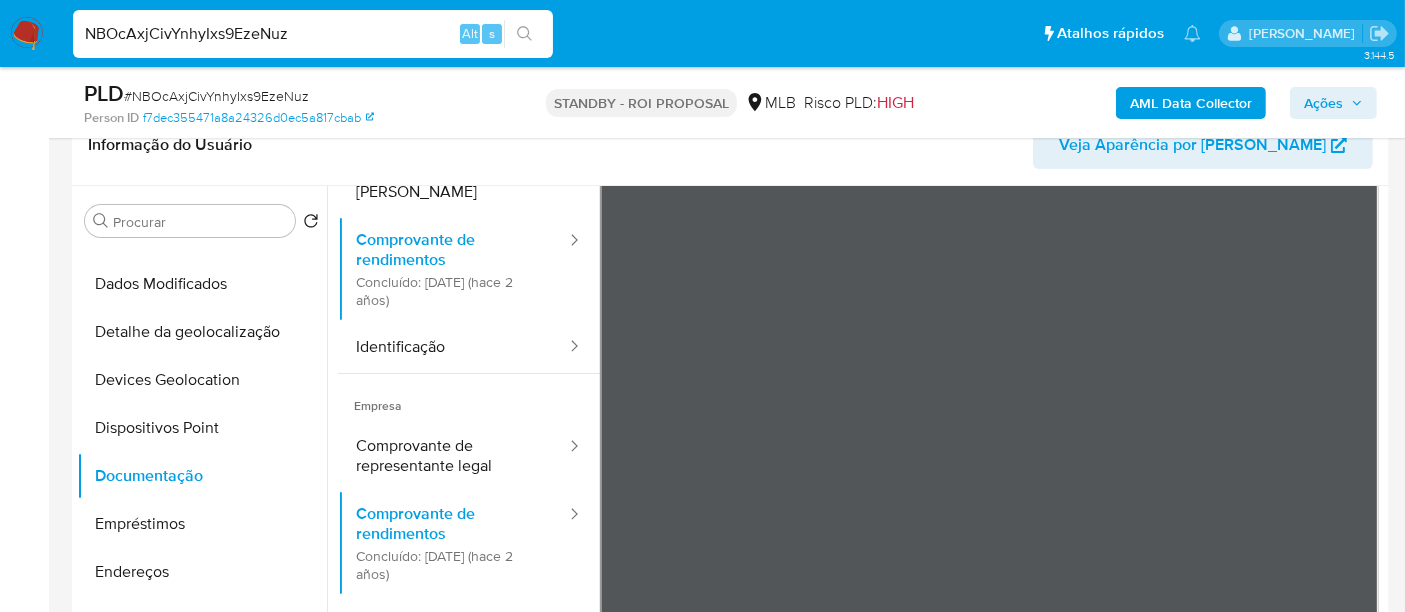 type 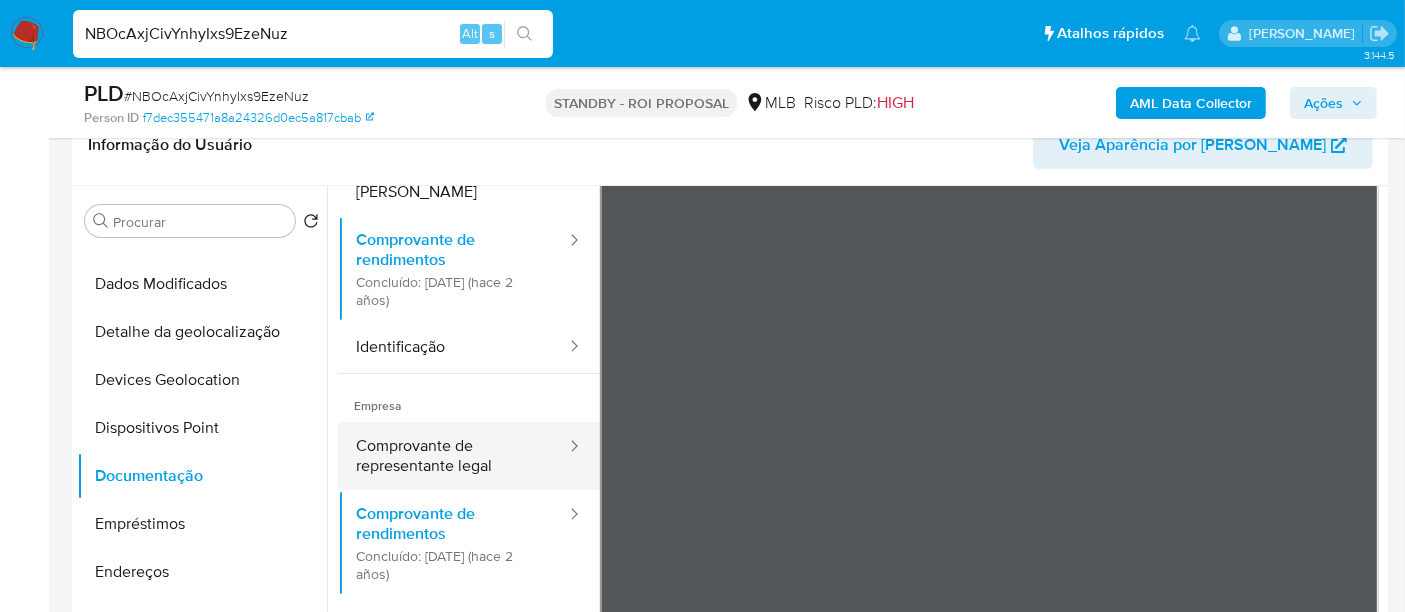 click on "Comprovante de representante legal" at bounding box center (453, 456) 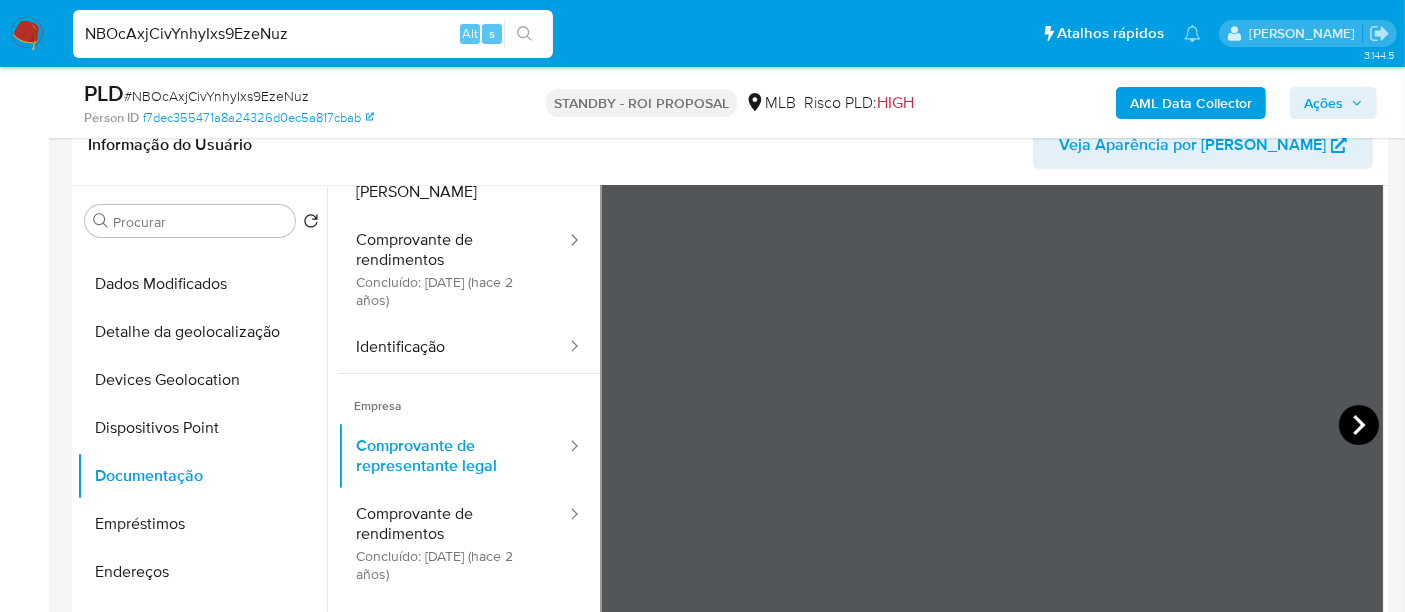 click 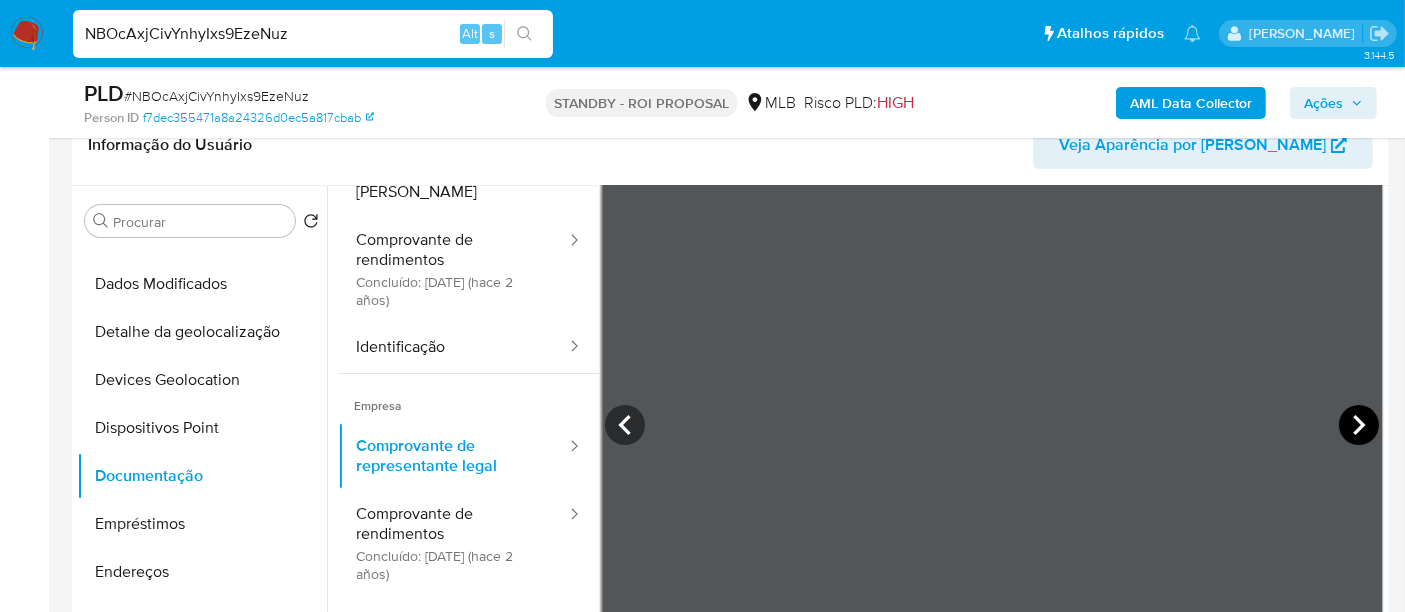 click 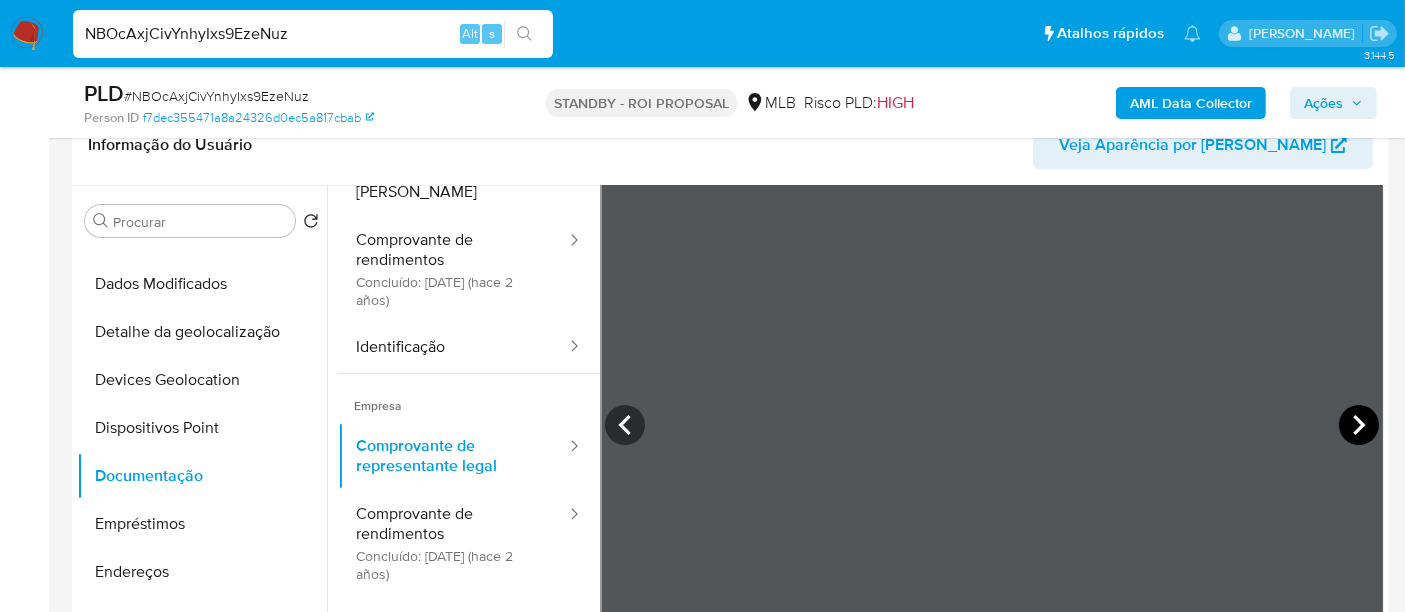 click 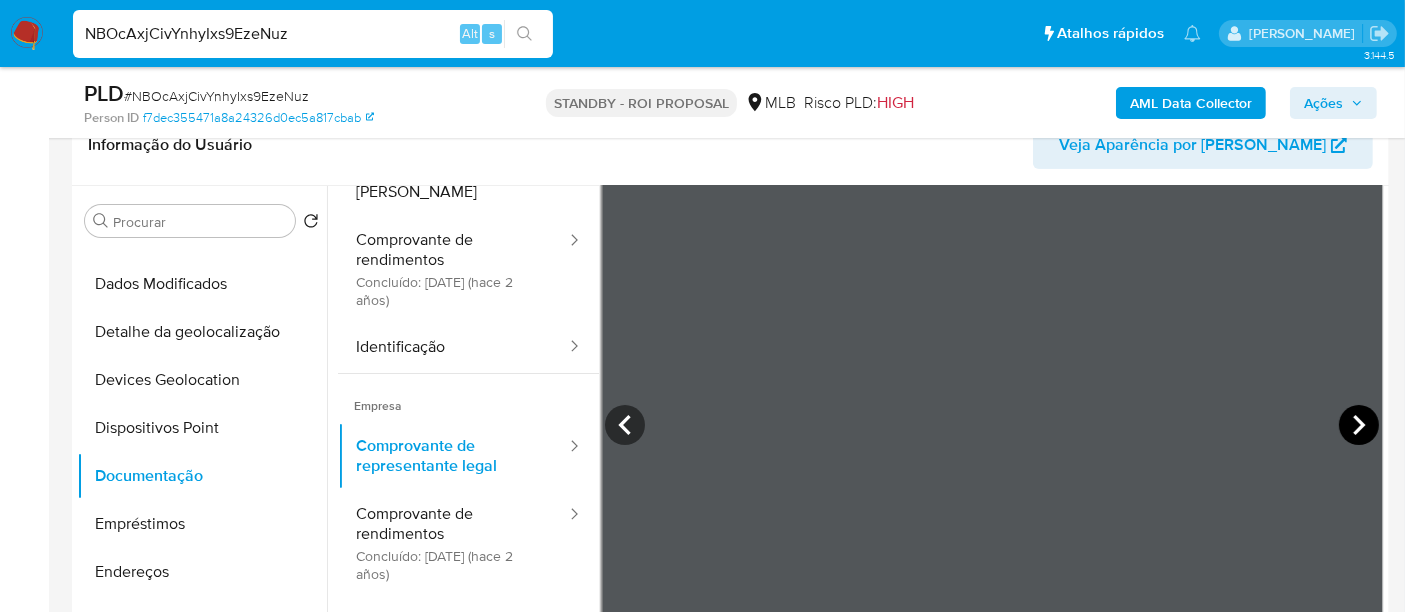 click 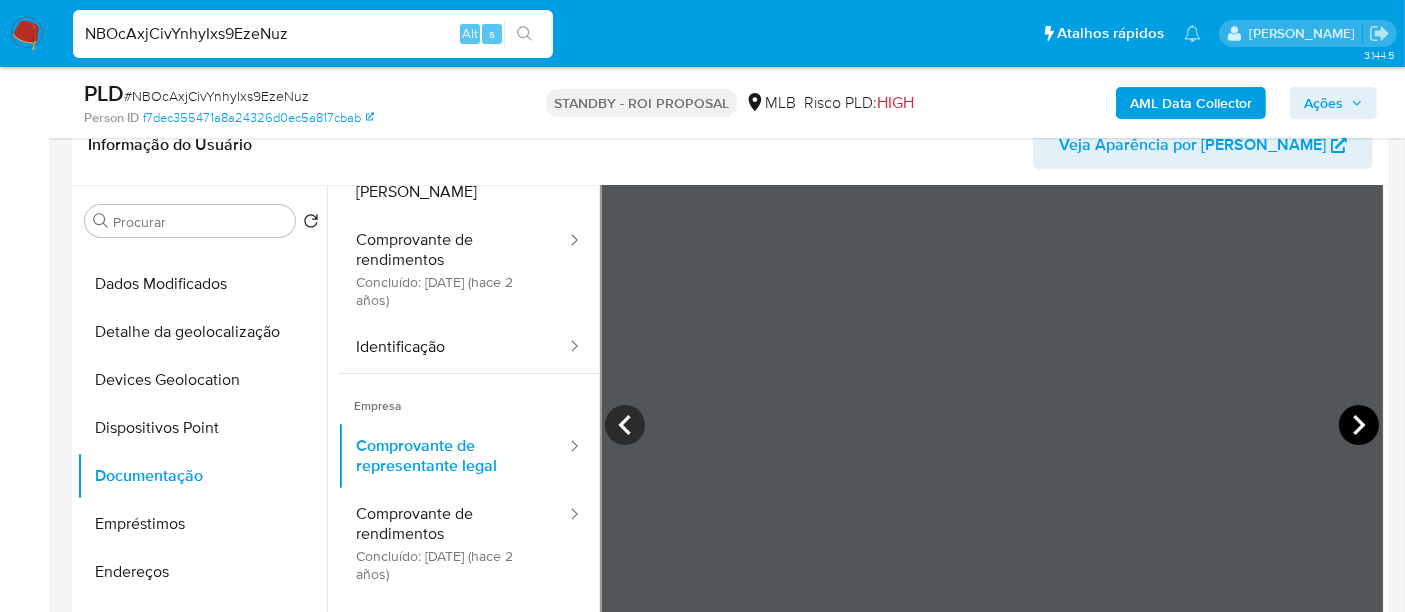 click 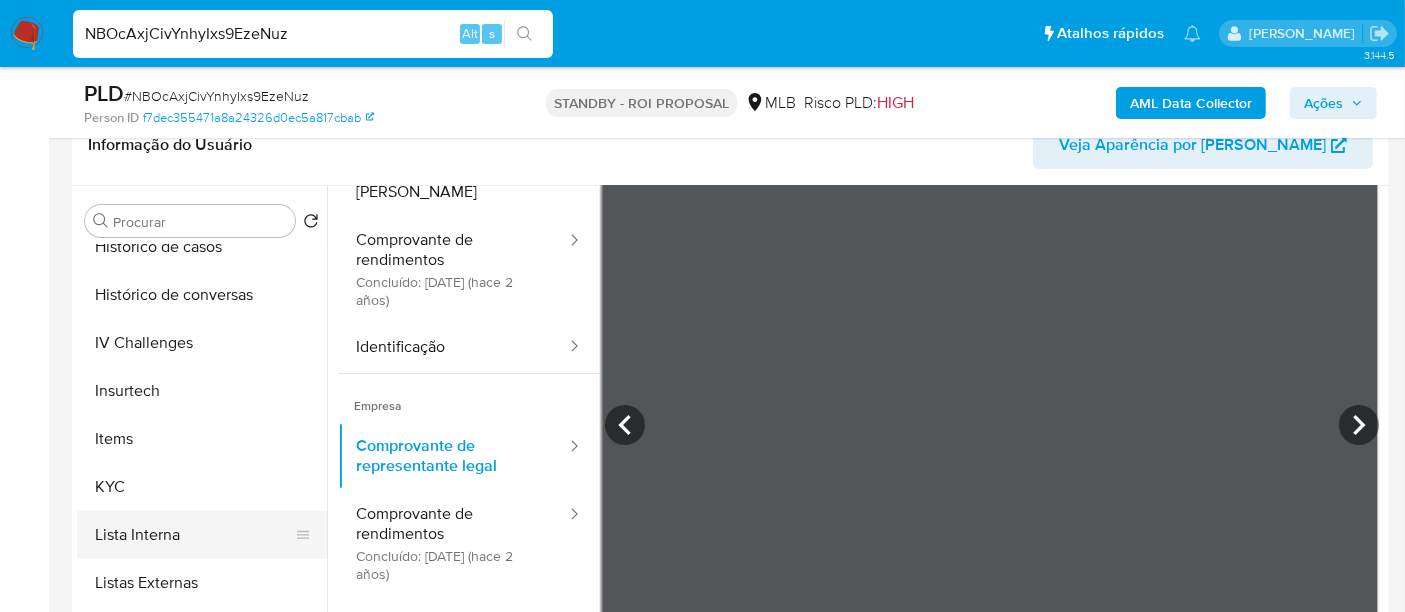 scroll, scrollTop: 844, scrollLeft: 0, axis: vertical 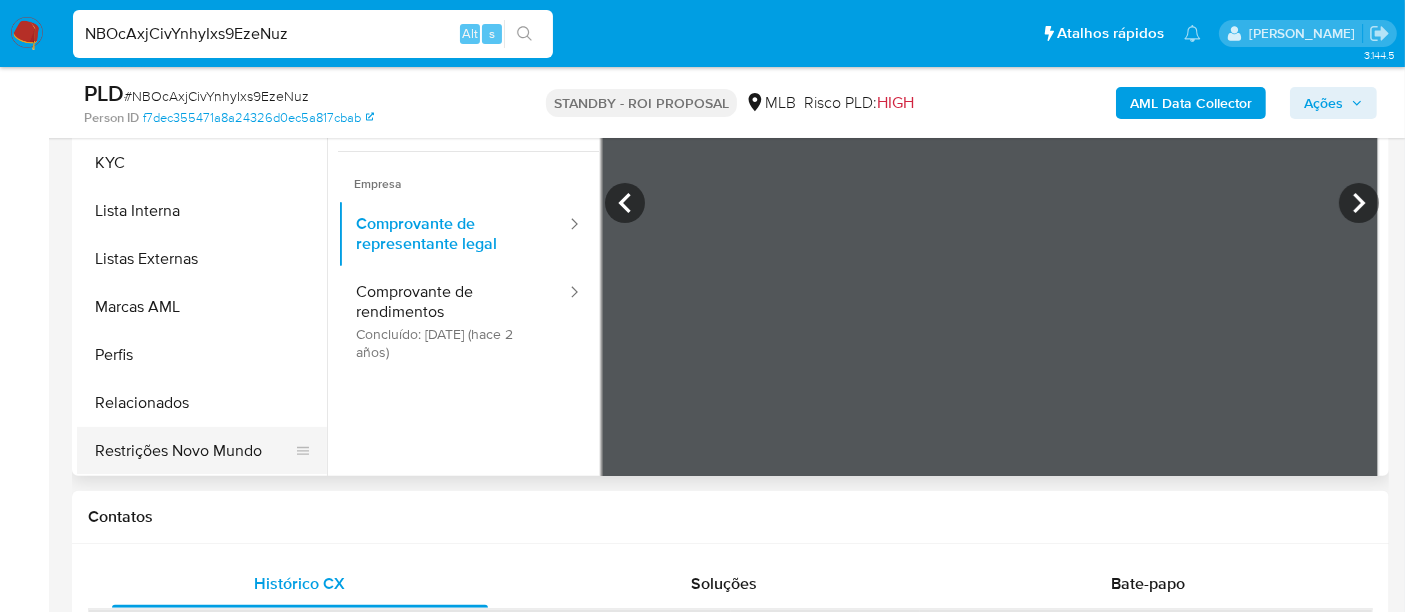 click on "Restrições Novo Mundo" at bounding box center (194, 451) 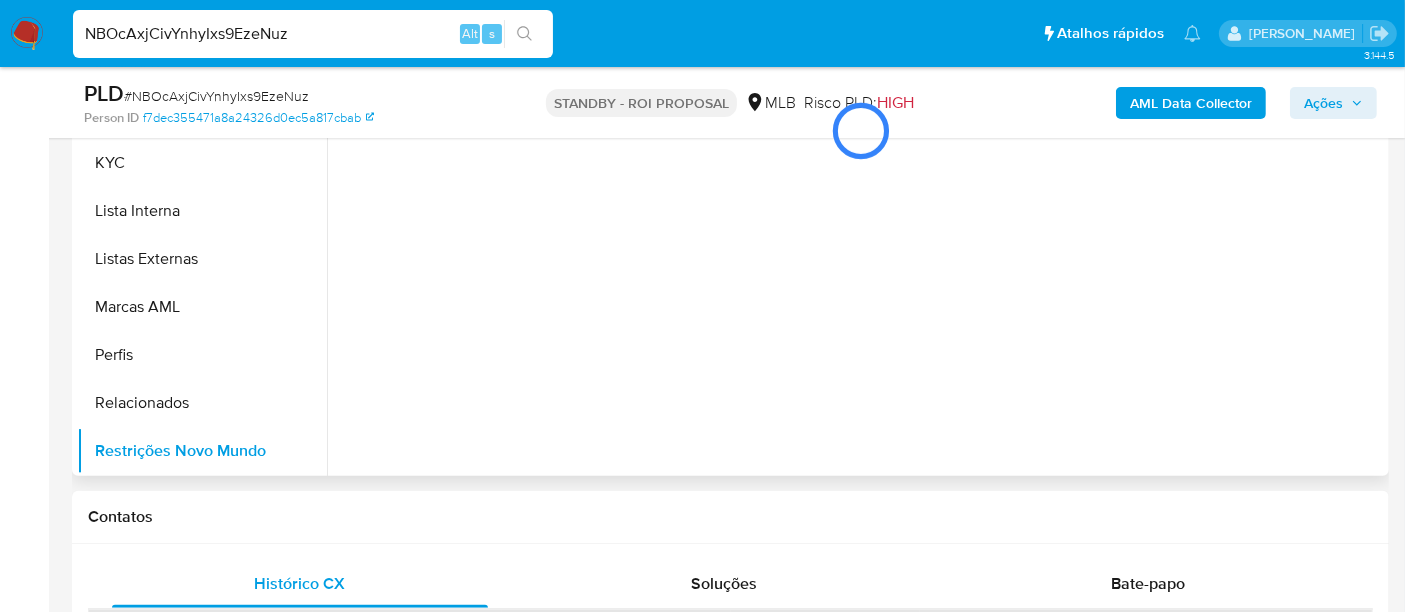 scroll, scrollTop: 0, scrollLeft: 0, axis: both 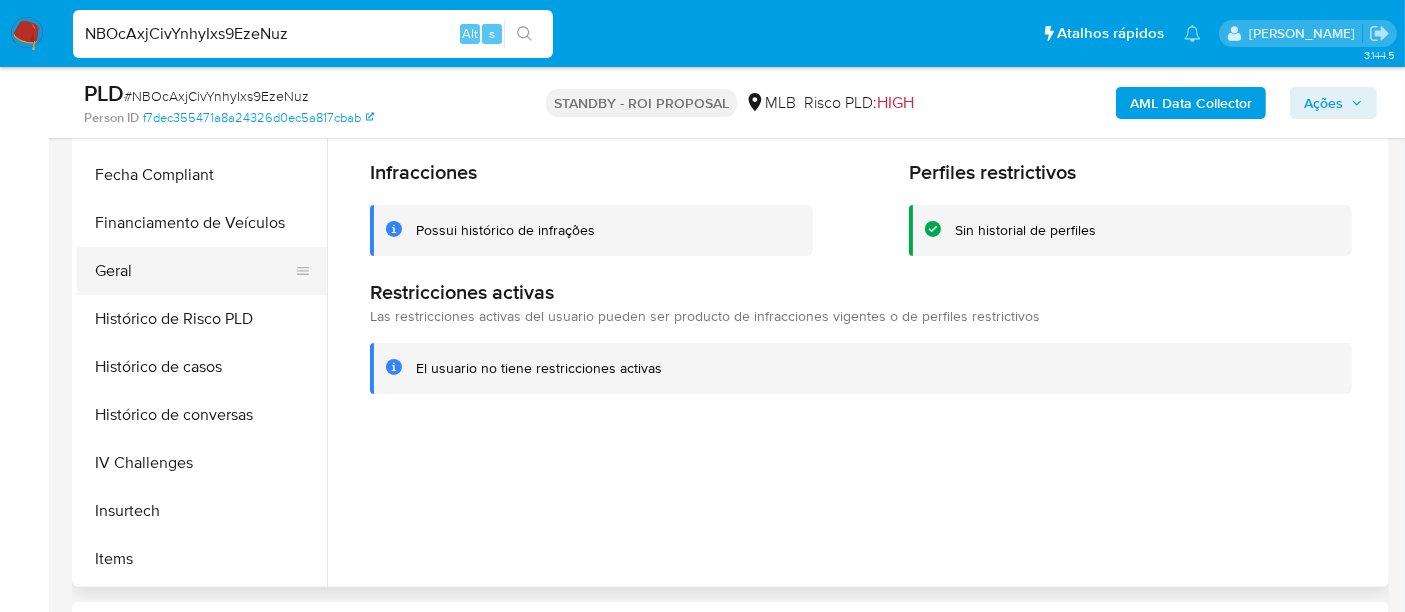 click on "Geral" at bounding box center [194, 271] 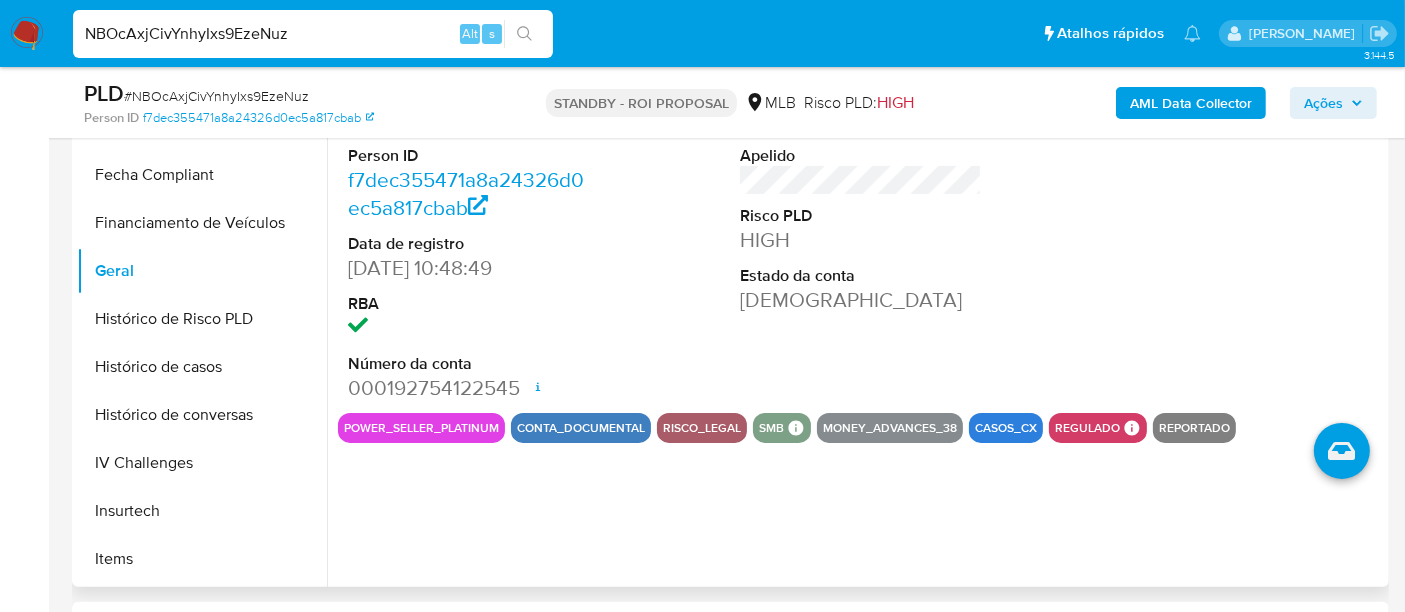 type 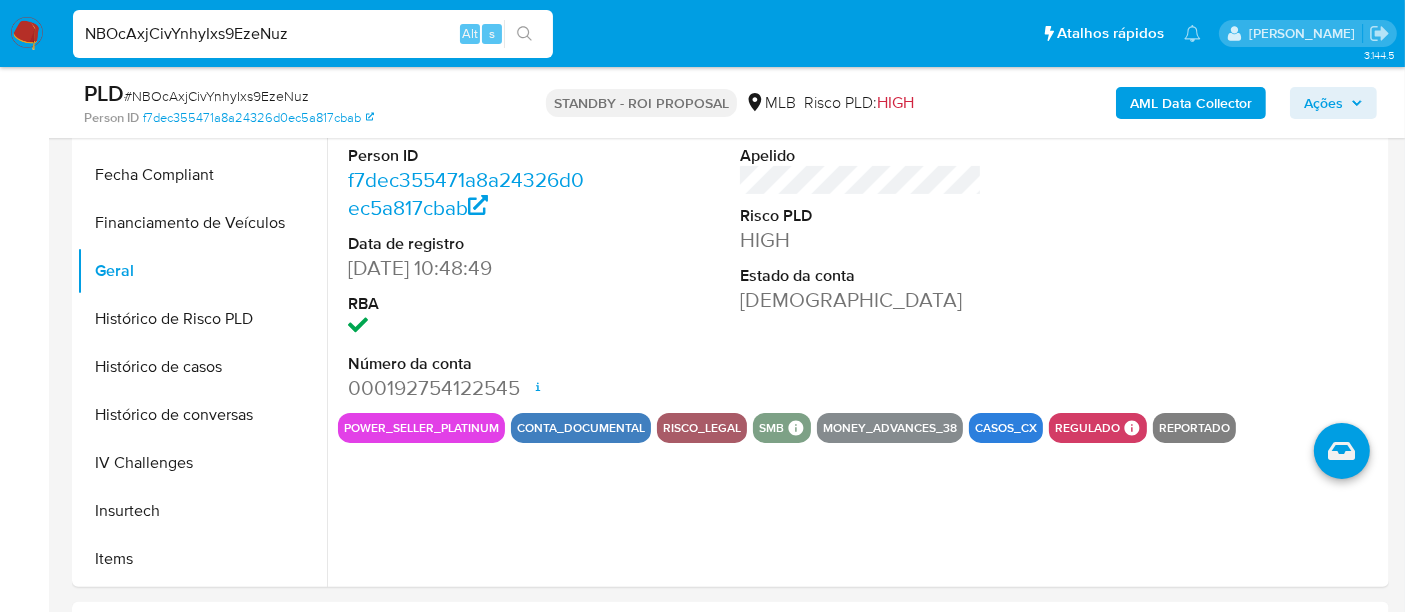 click on "NBOcAxjCivYnhyIxs9EzeNuz" at bounding box center (313, 34) 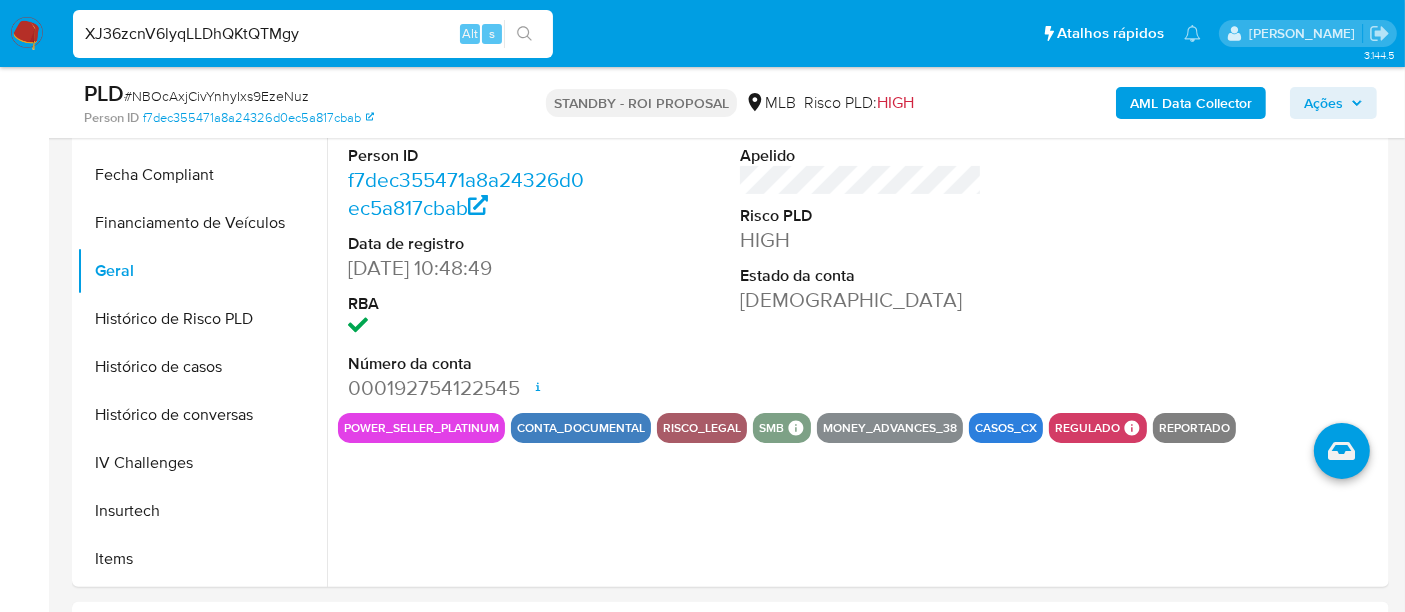type on "XJ36zcnV6lyqLLDhQKtQTMgy" 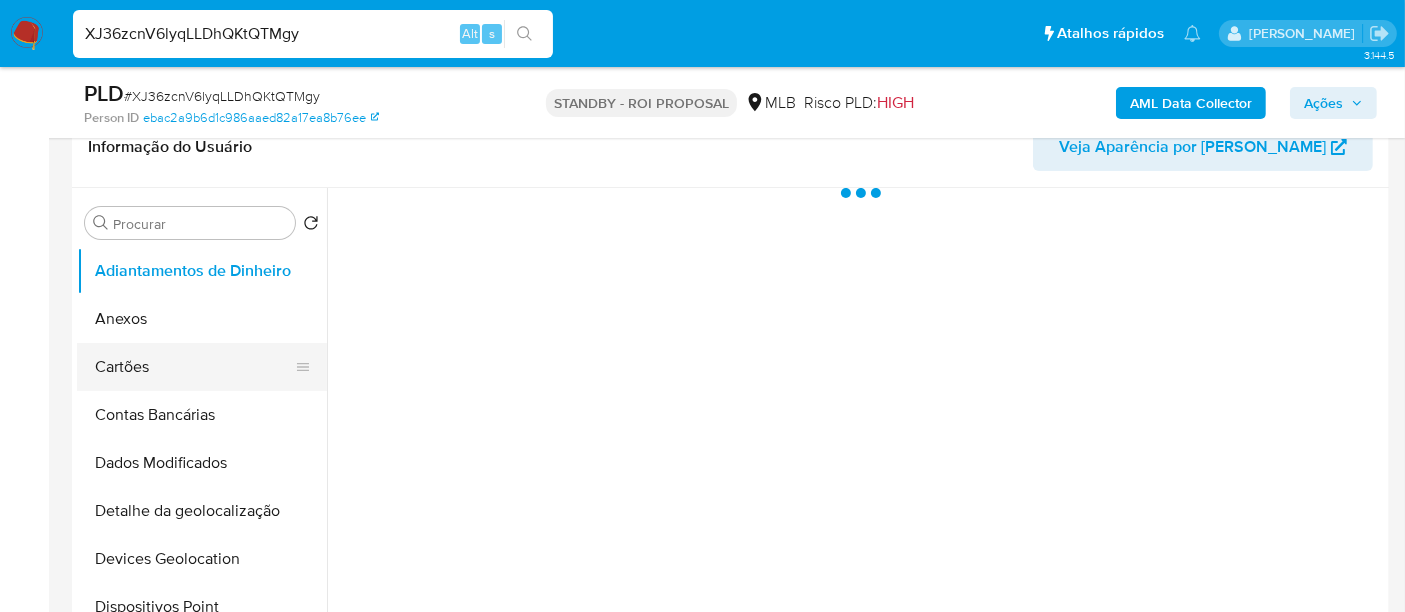 scroll, scrollTop: 333, scrollLeft: 0, axis: vertical 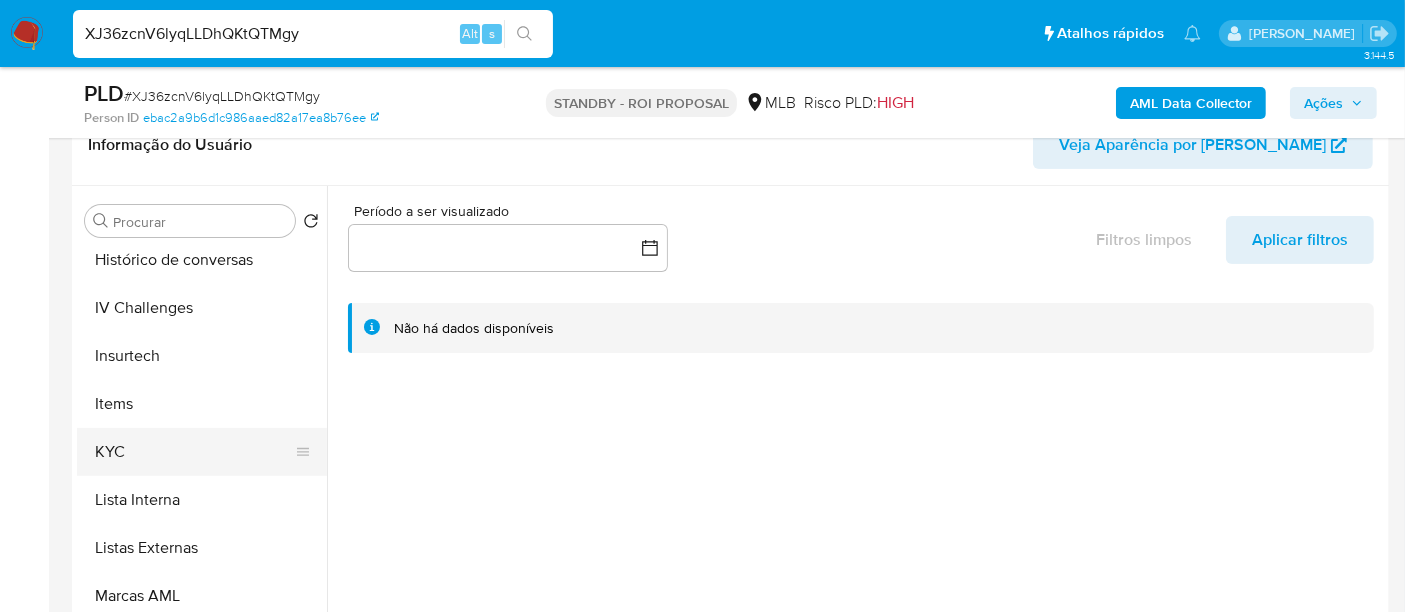 select on "10" 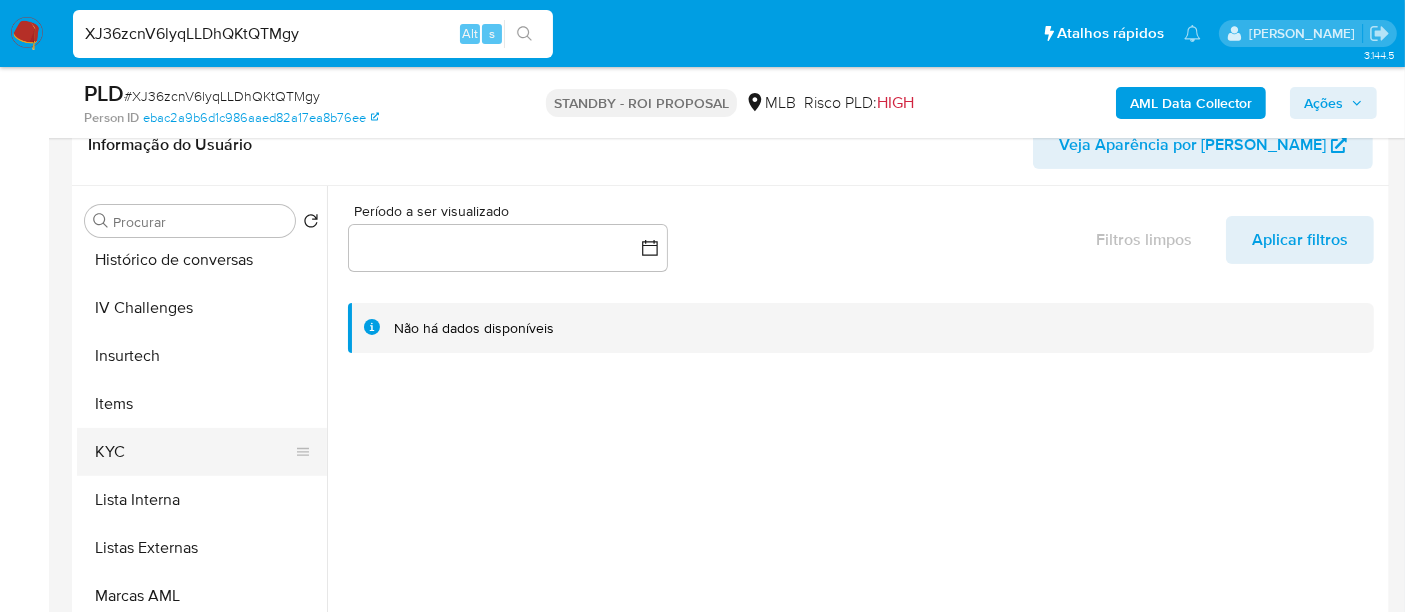 click on "KYC" at bounding box center [194, 452] 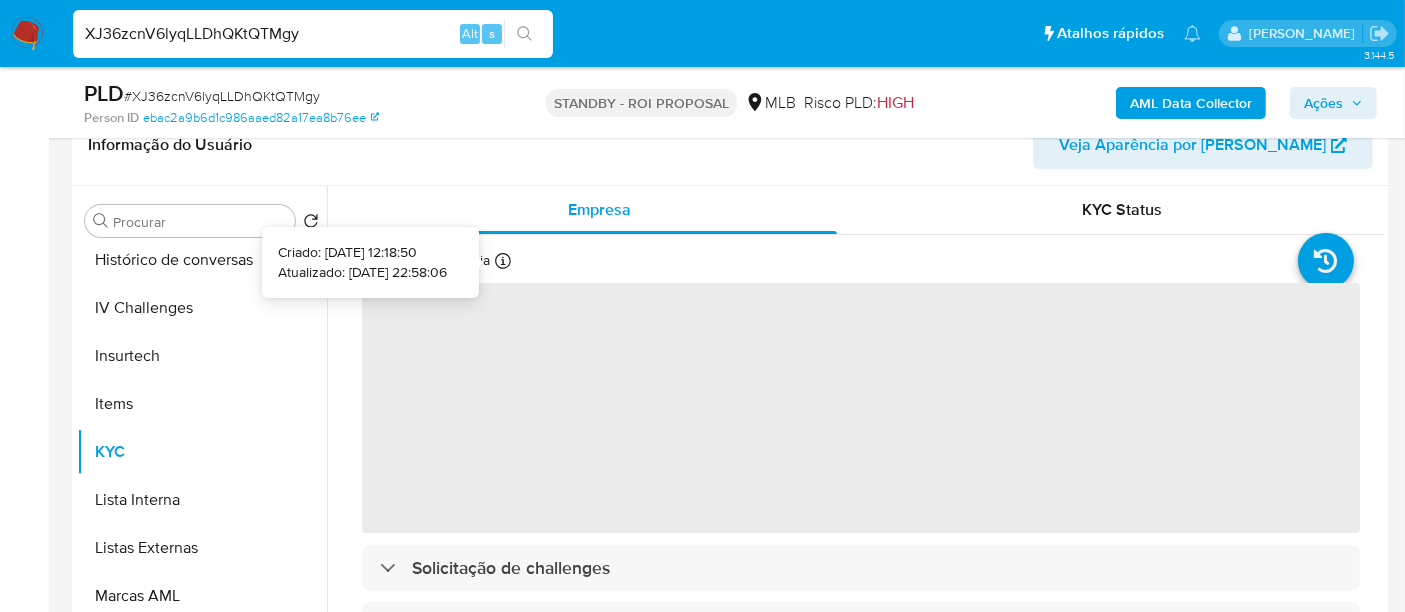 type 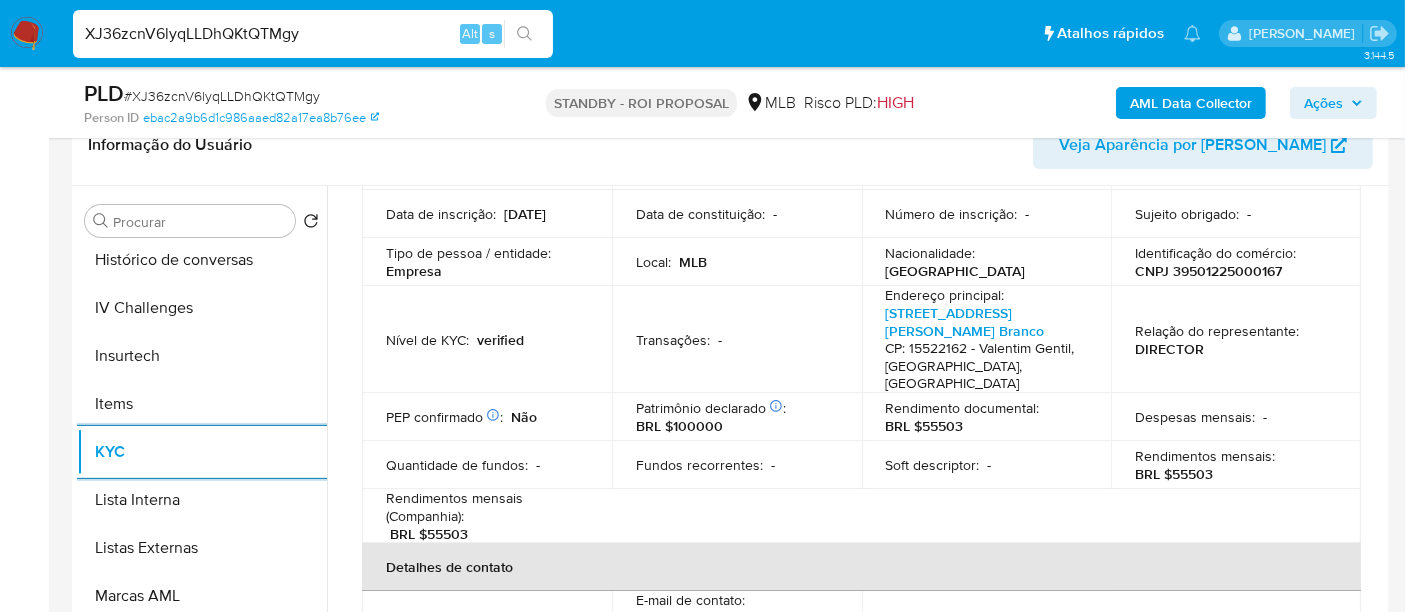 scroll, scrollTop: 222, scrollLeft: 0, axis: vertical 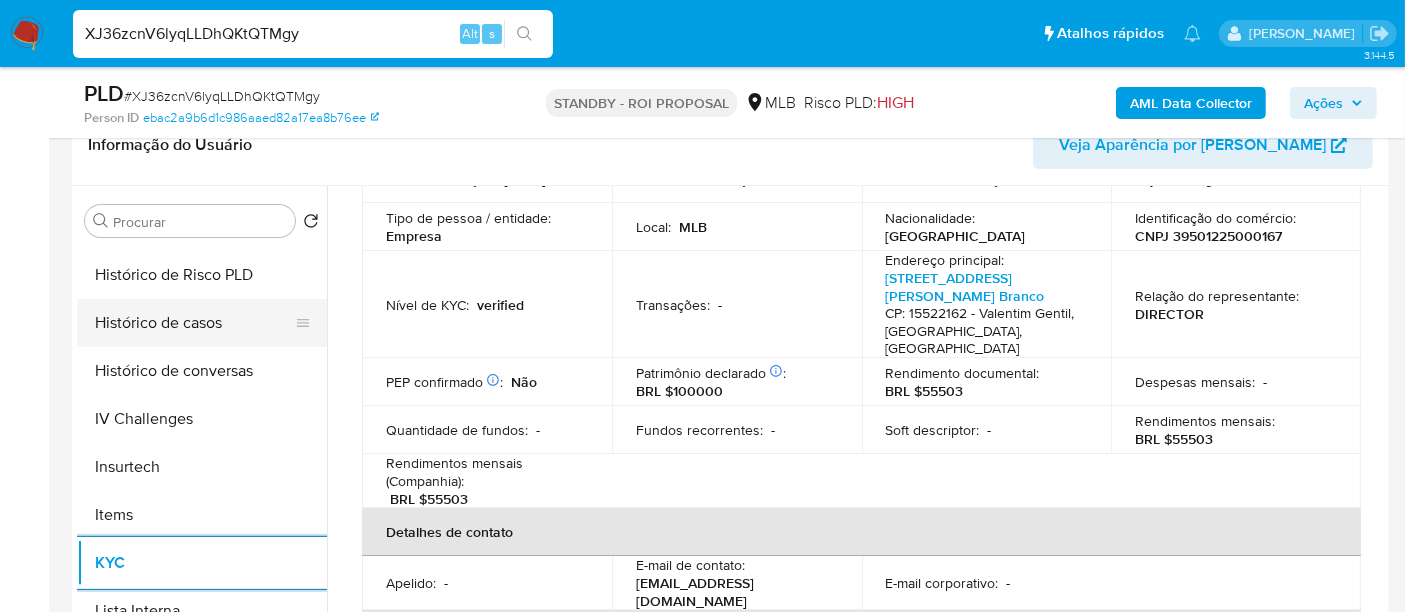 click on "Histórico de casos" at bounding box center [194, 323] 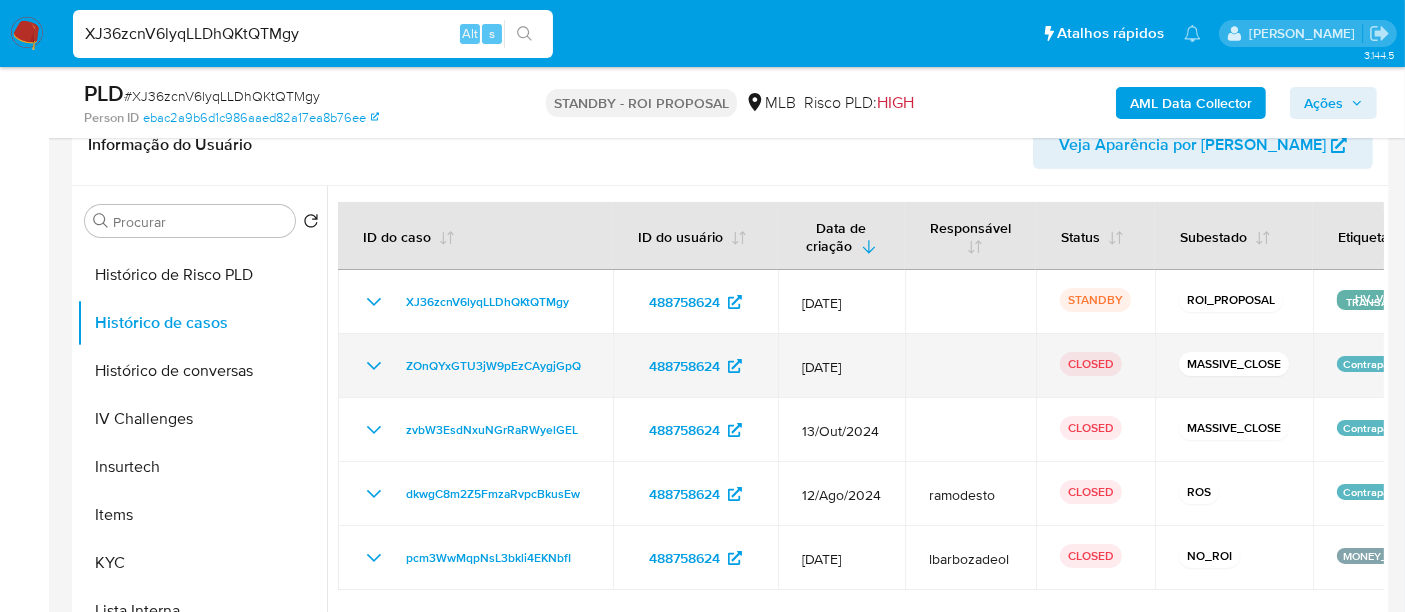 scroll, scrollTop: 444, scrollLeft: 0, axis: vertical 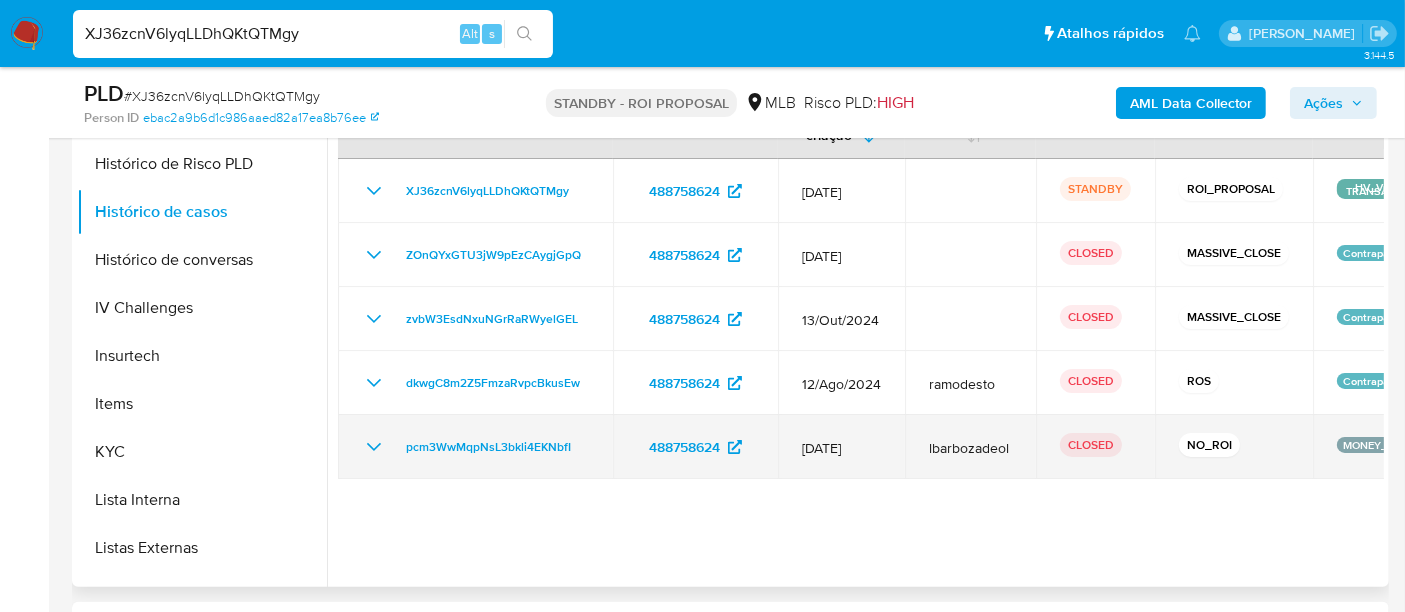 type 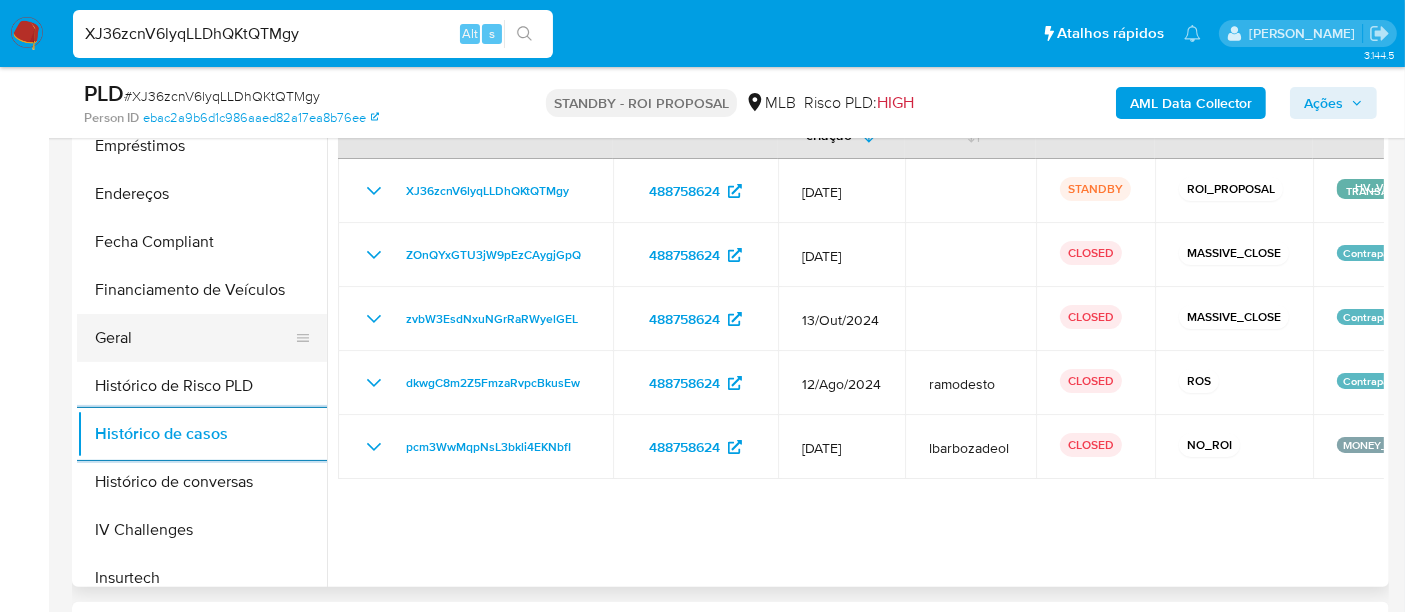 scroll, scrollTop: 333, scrollLeft: 0, axis: vertical 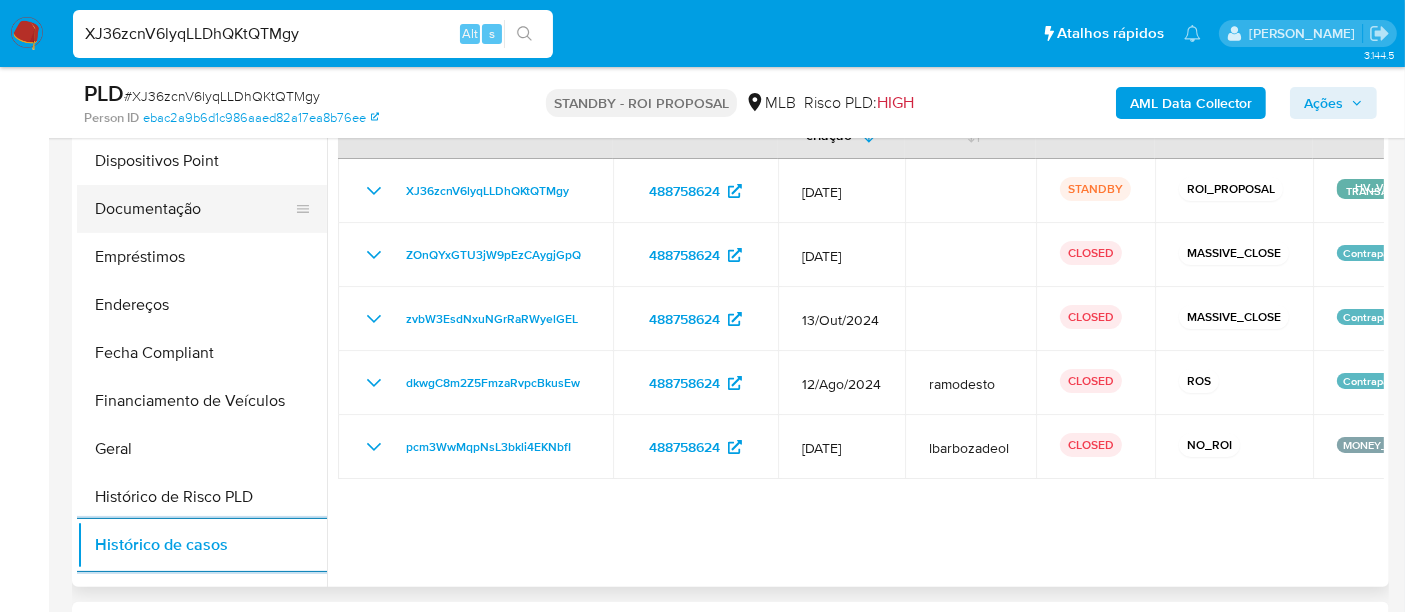 click on "Documentação" at bounding box center (194, 209) 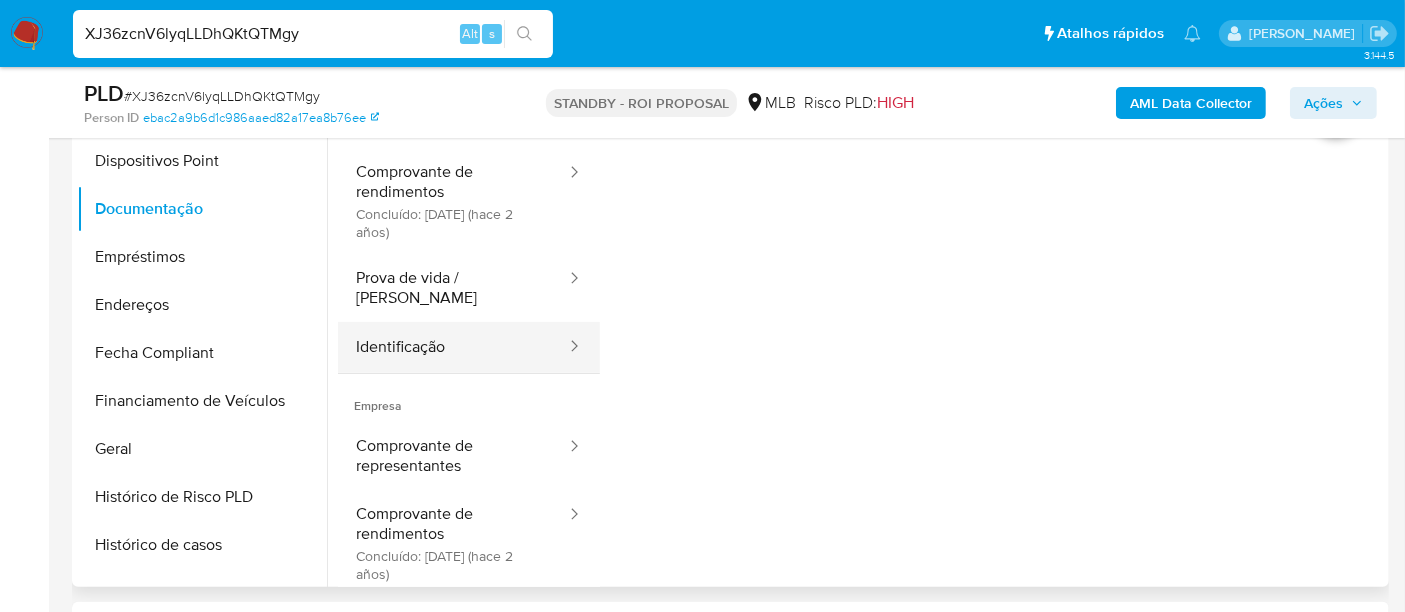 click on "Identificação" at bounding box center (453, 347) 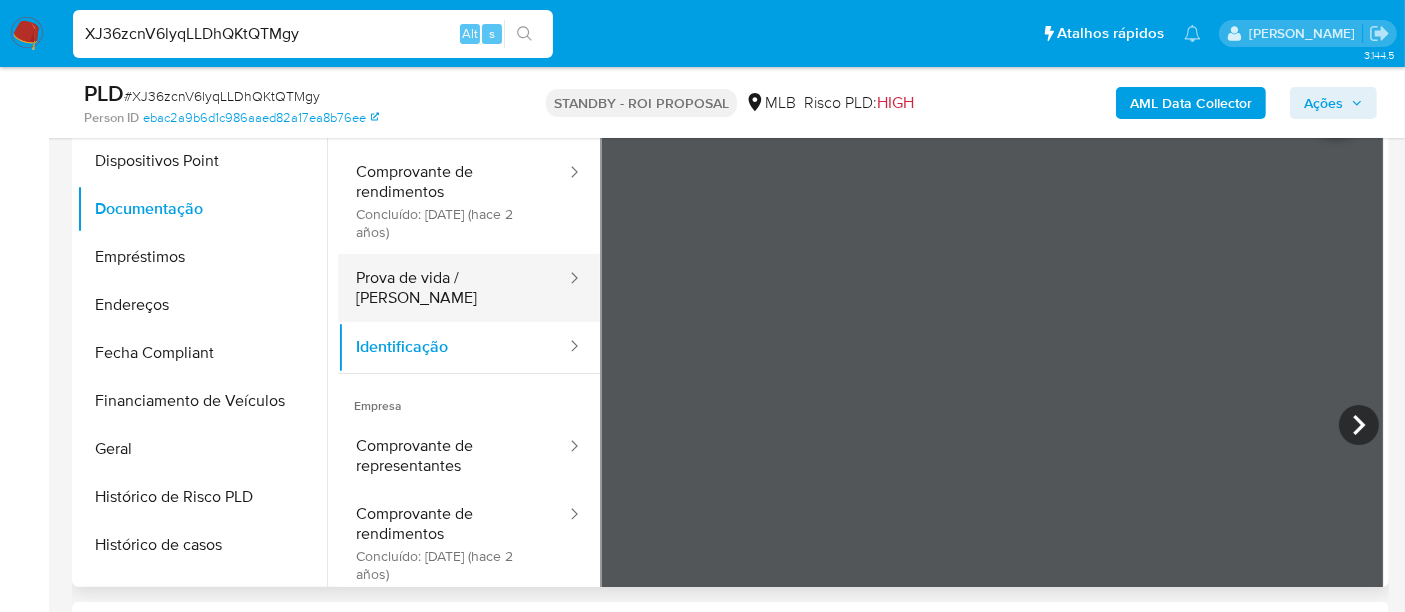 click on "Prova de vida / [PERSON_NAME]" at bounding box center (453, 288) 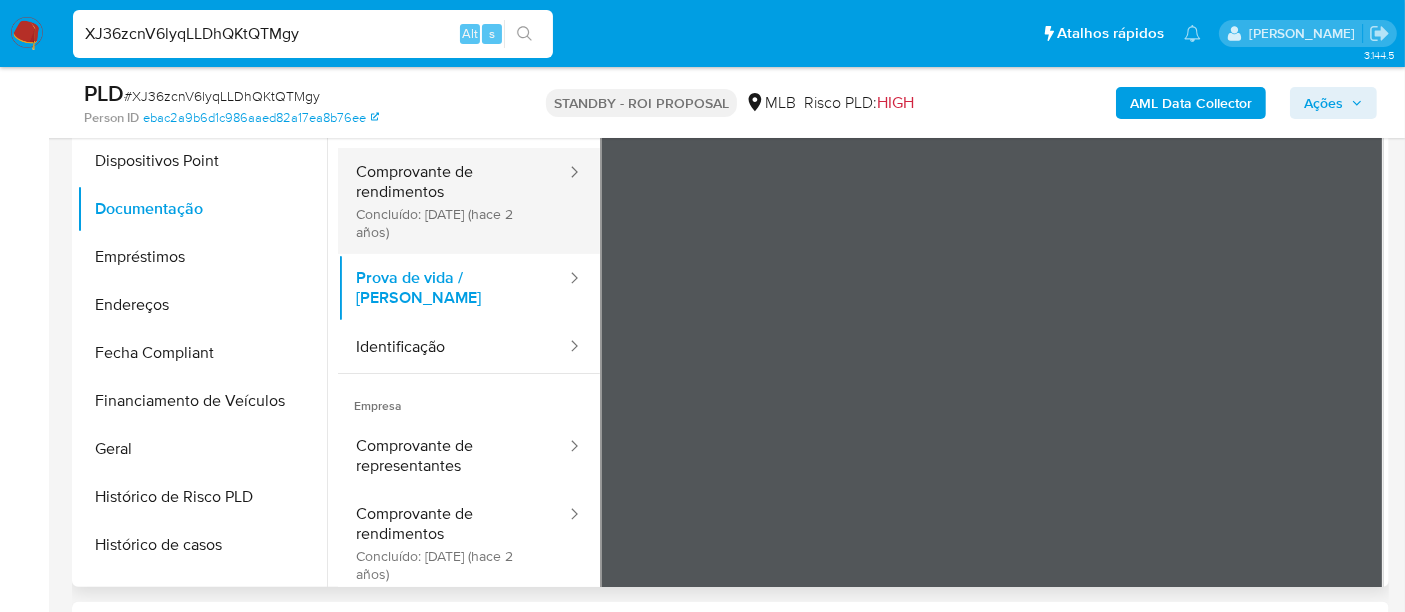 click on "Comprovante de rendimentos Concluído: 04/05/2023 (hace 2 años)" at bounding box center (453, 201) 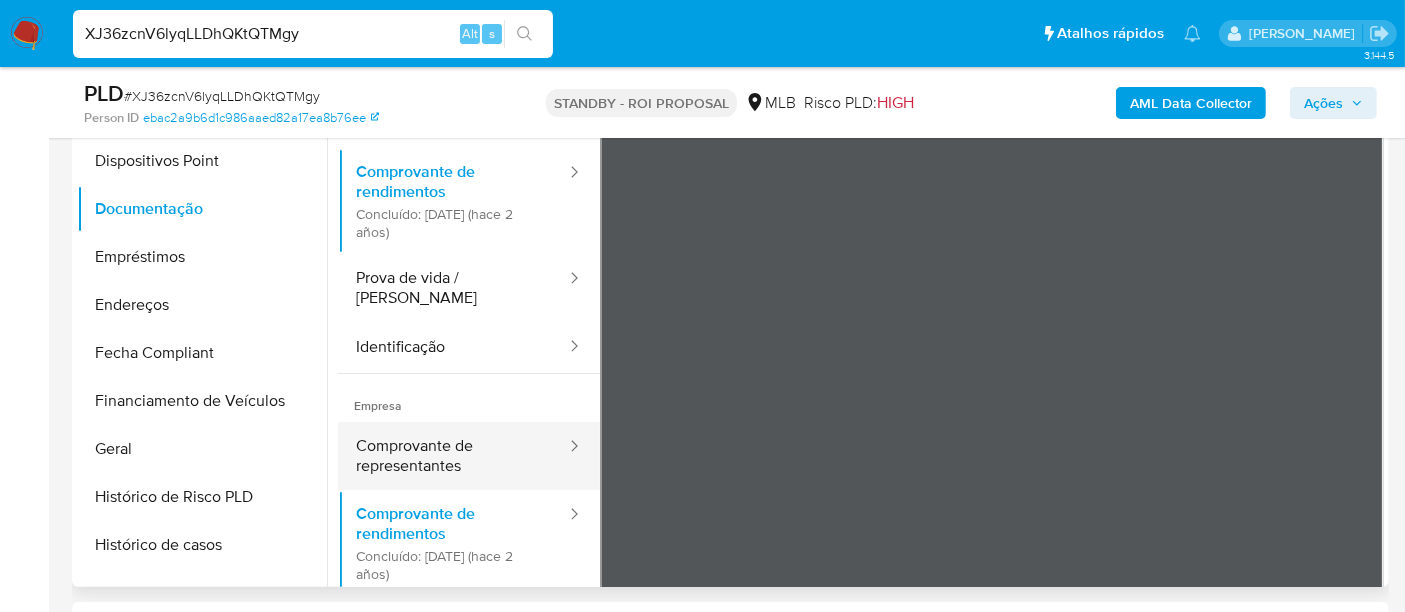 scroll, scrollTop: 111, scrollLeft: 0, axis: vertical 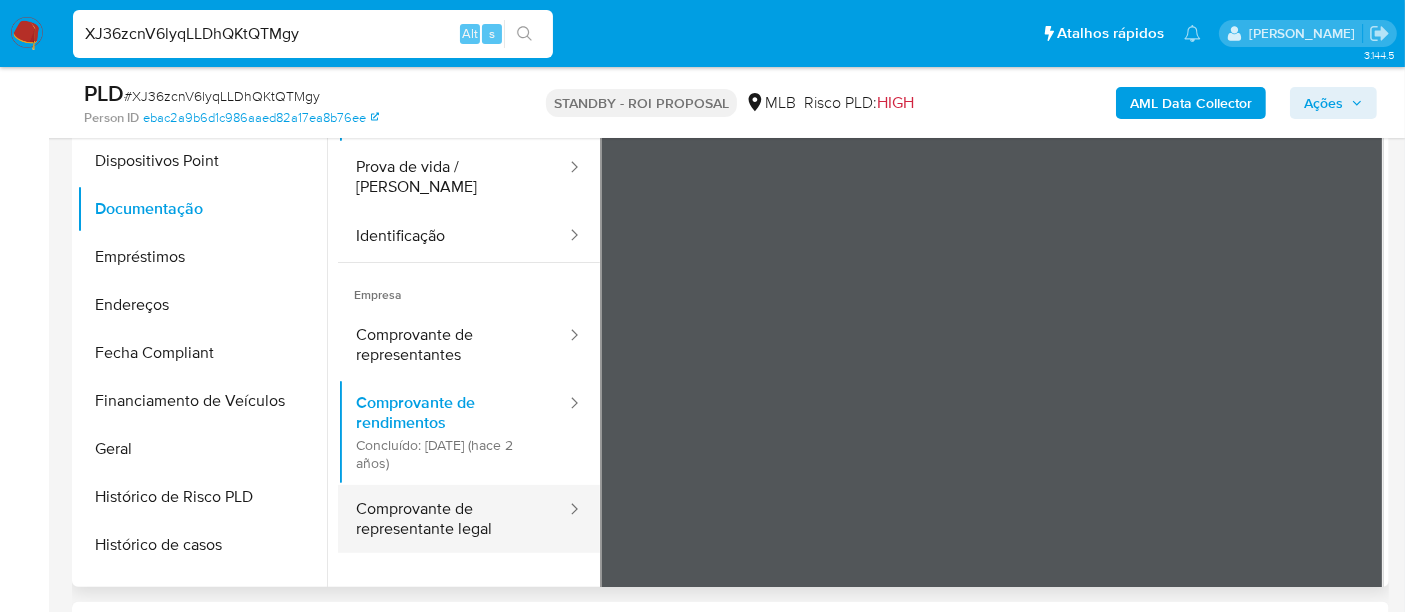click on "Comprovante de representante legal" at bounding box center [453, 519] 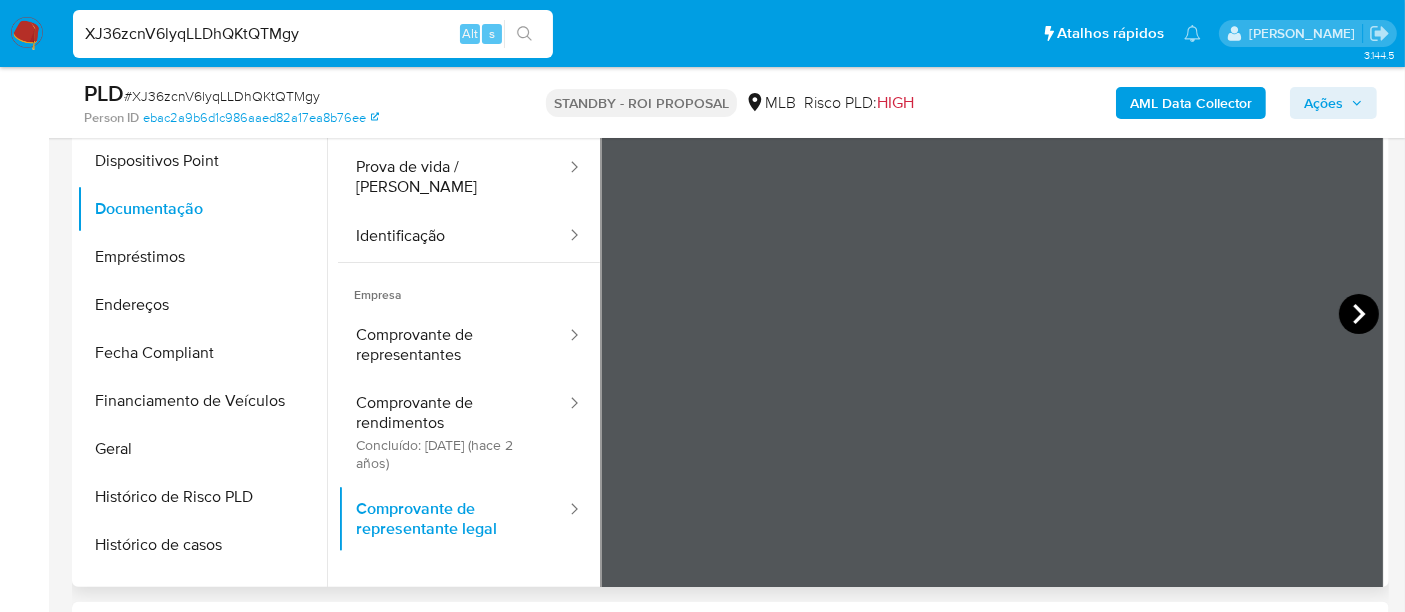 click 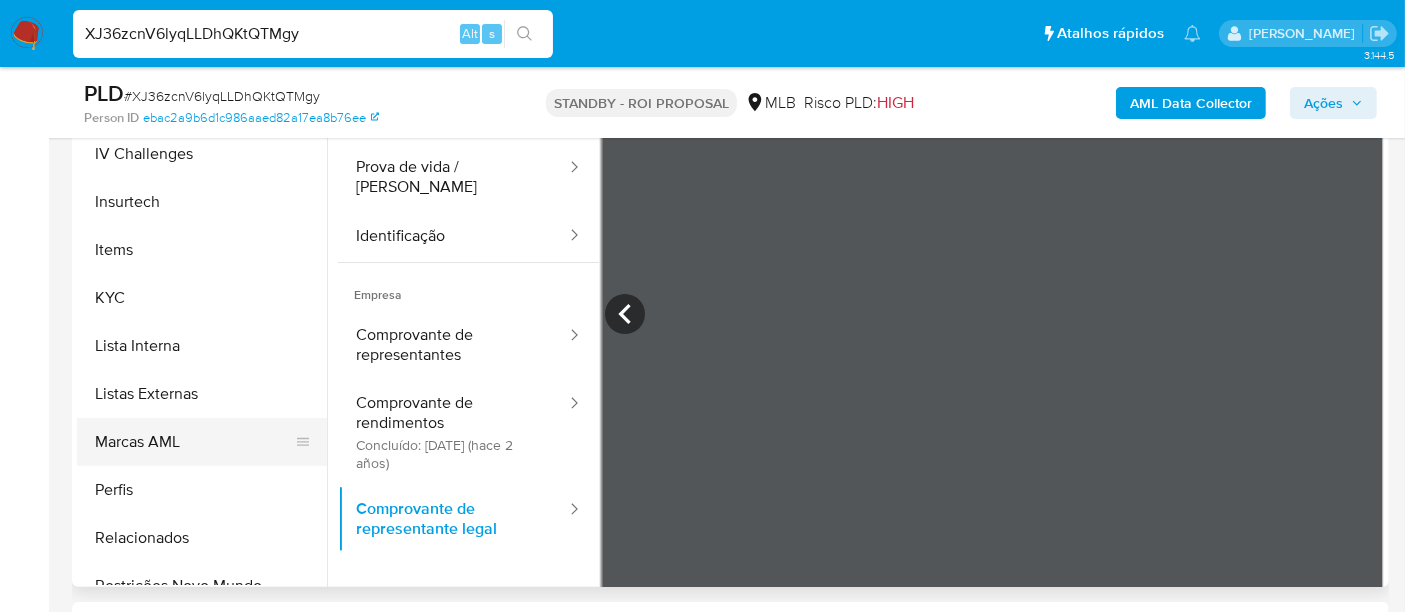 scroll, scrollTop: 844, scrollLeft: 0, axis: vertical 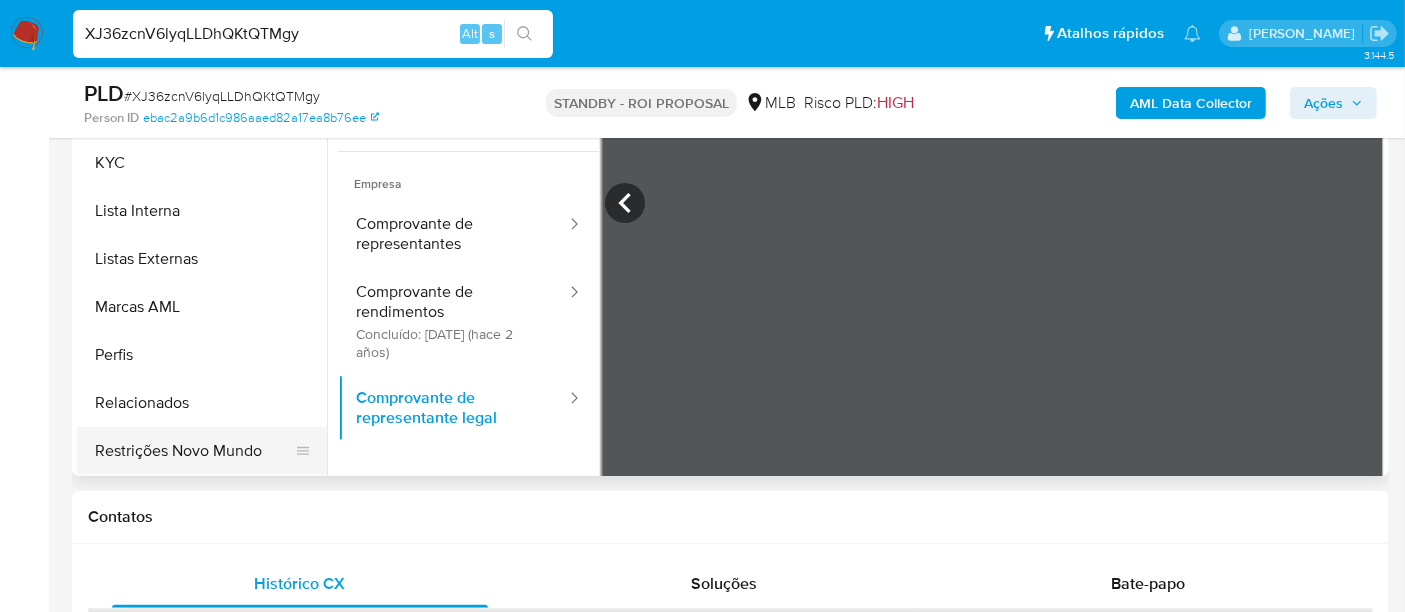 click on "Restrições Novo Mundo" at bounding box center (194, 451) 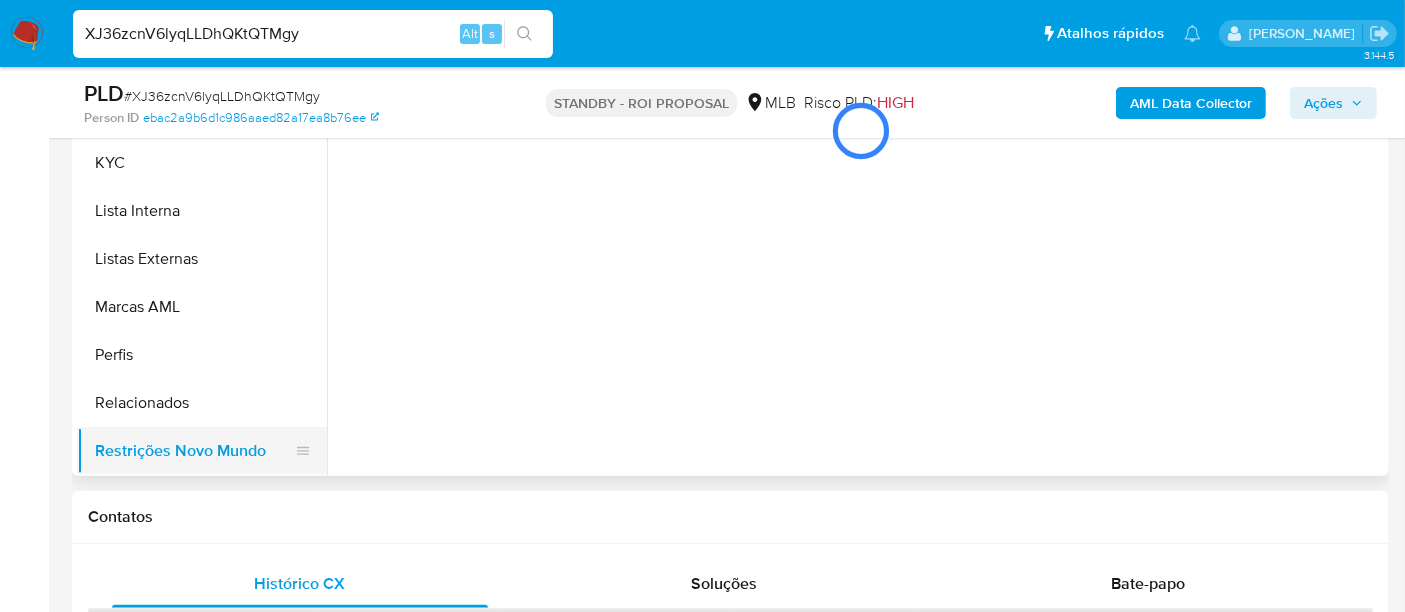 scroll, scrollTop: 0, scrollLeft: 0, axis: both 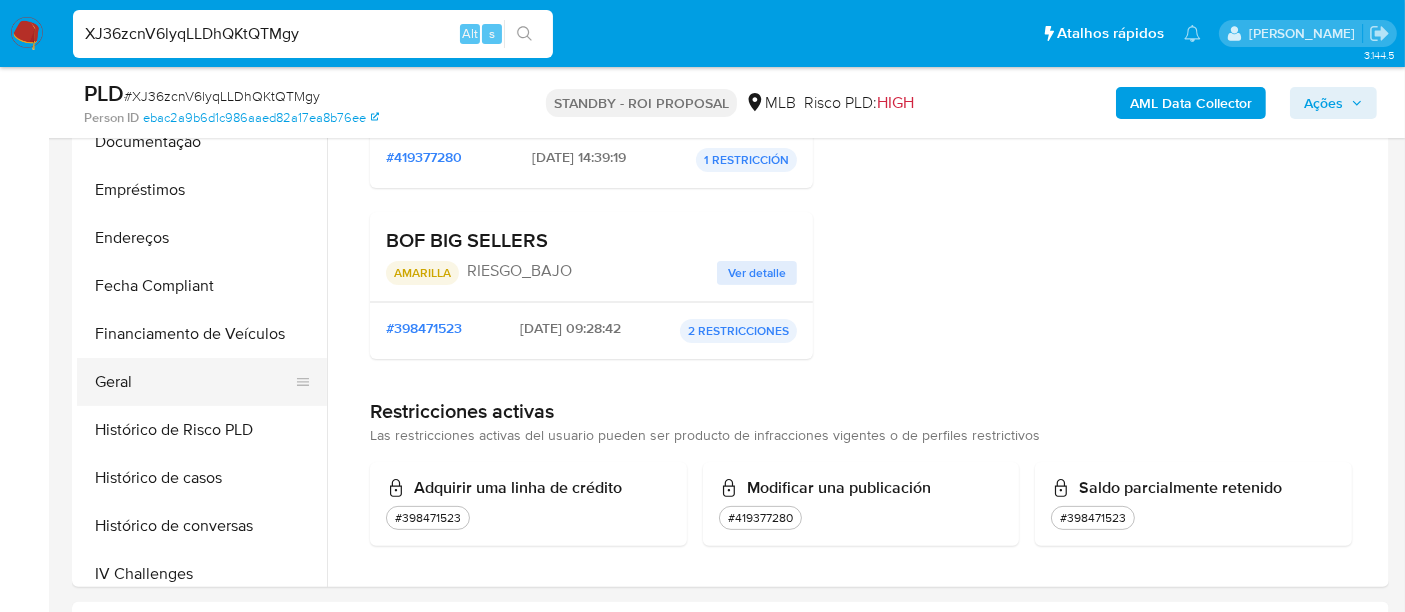 click on "Geral" at bounding box center [194, 382] 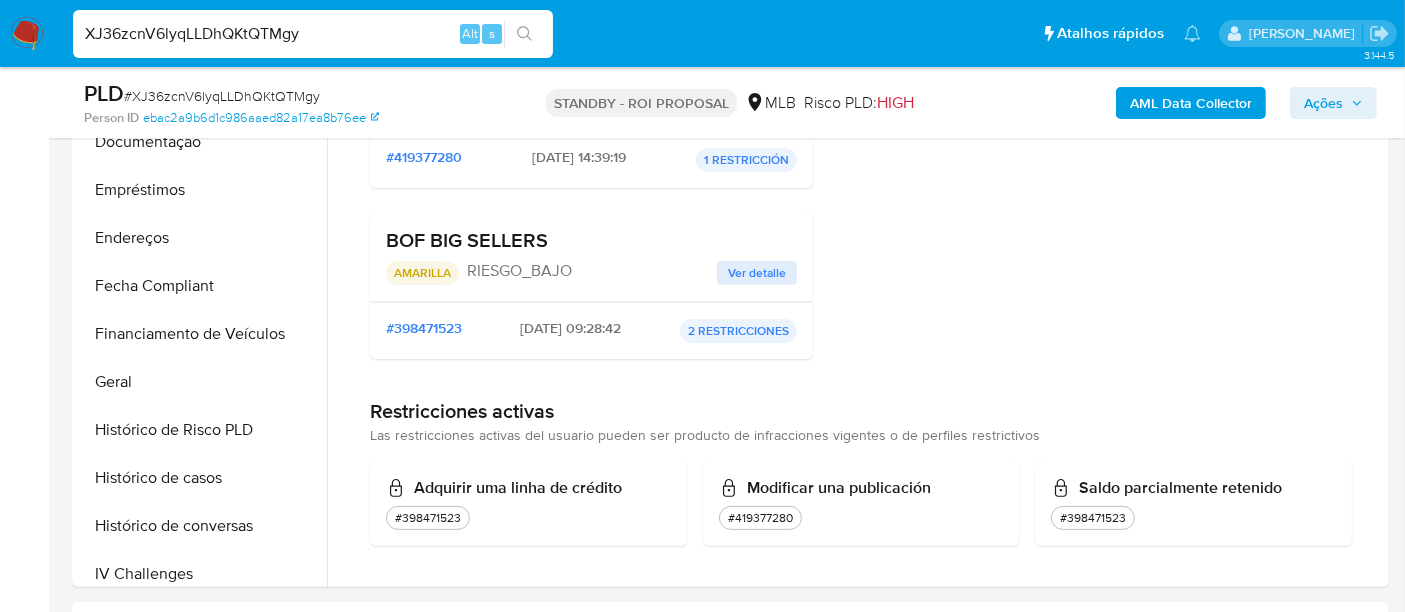 scroll, scrollTop: 0, scrollLeft: 0, axis: both 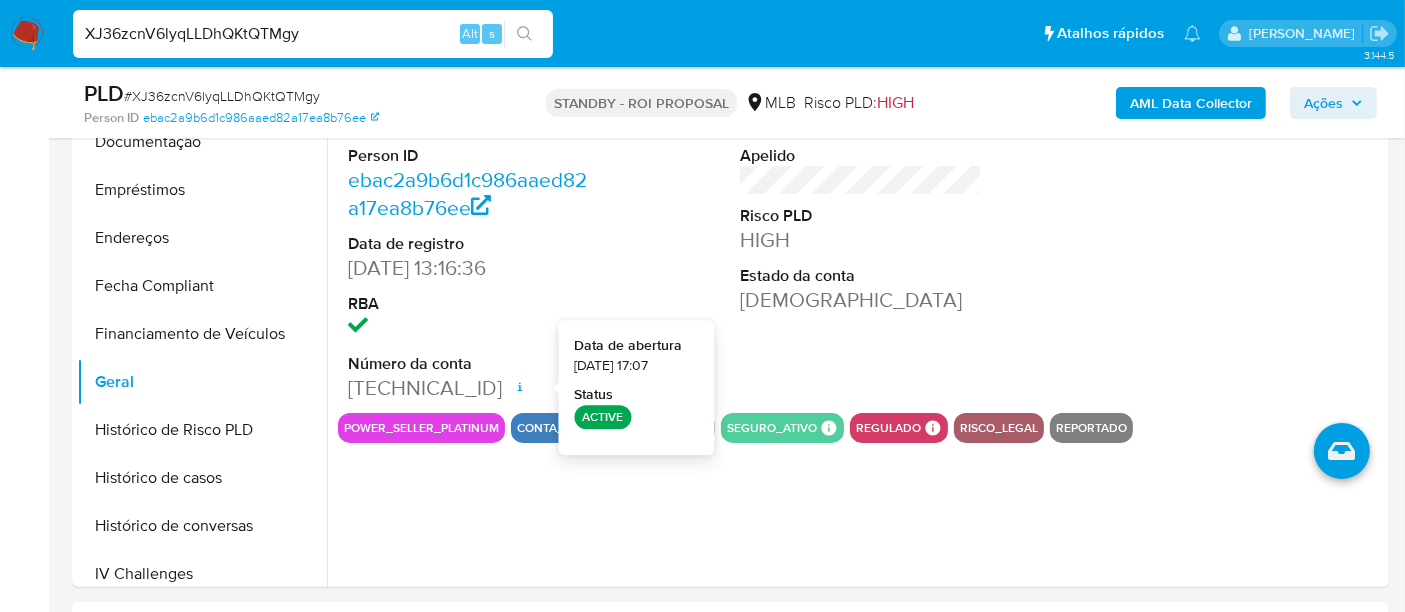 type 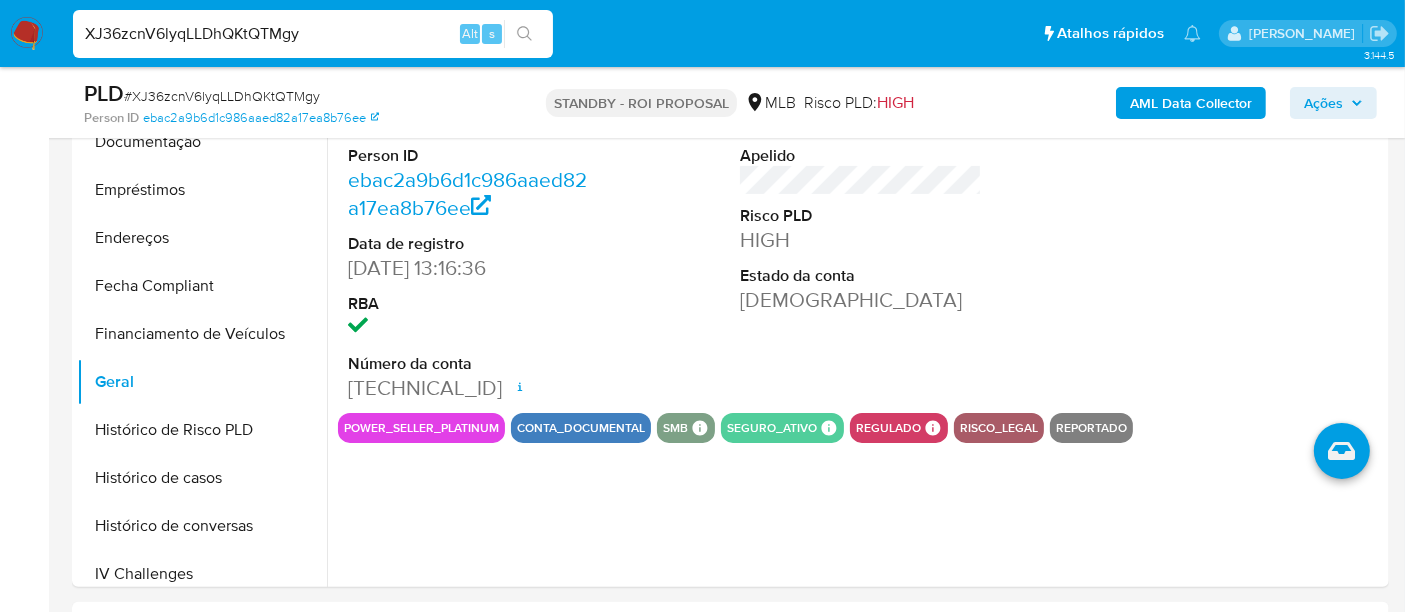 click on "XJ36zcnV6lyqLLDhQKtQTMgy" at bounding box center [313, 34] 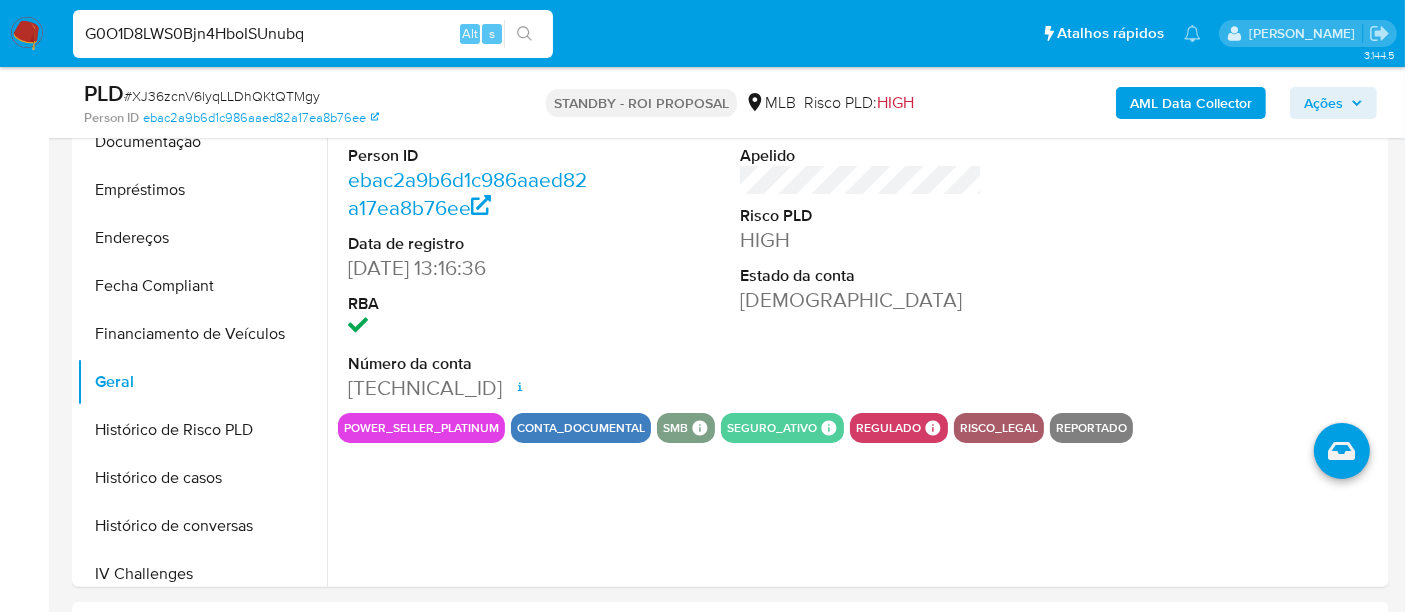 type on "G0O1D8LWS0Bjn4HboISUnubq" 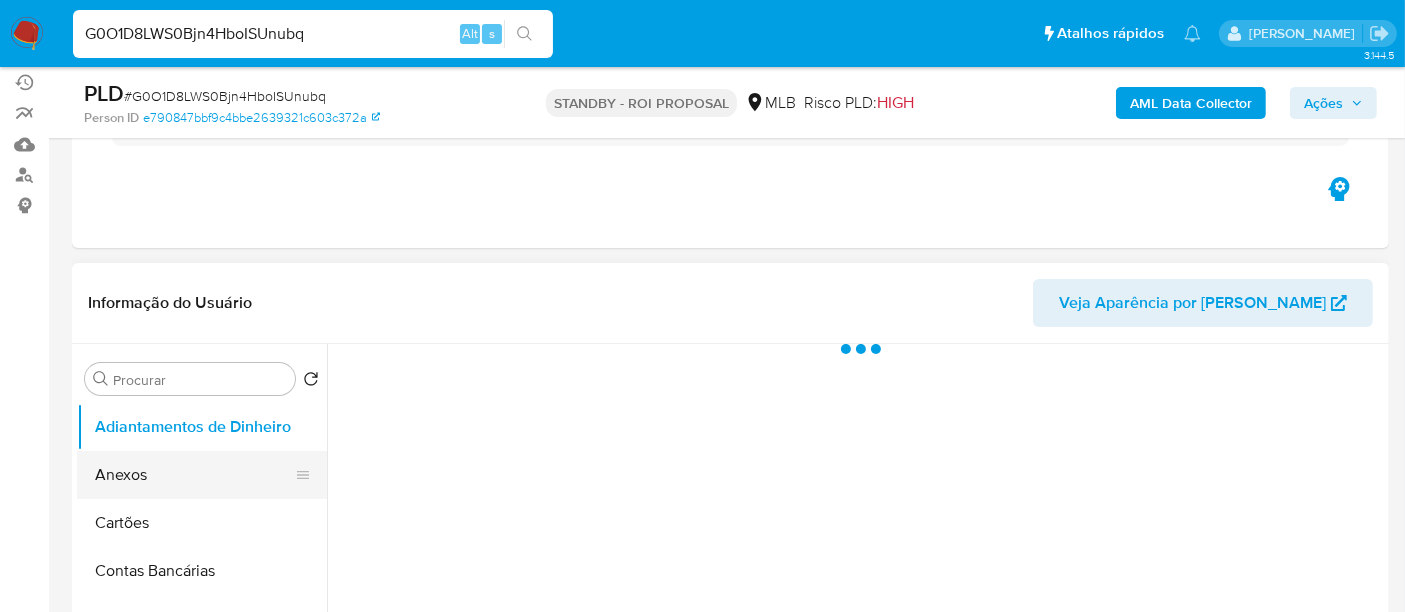 scroll, scrollTop: 333, scrollLeft: 0, axis: vertical 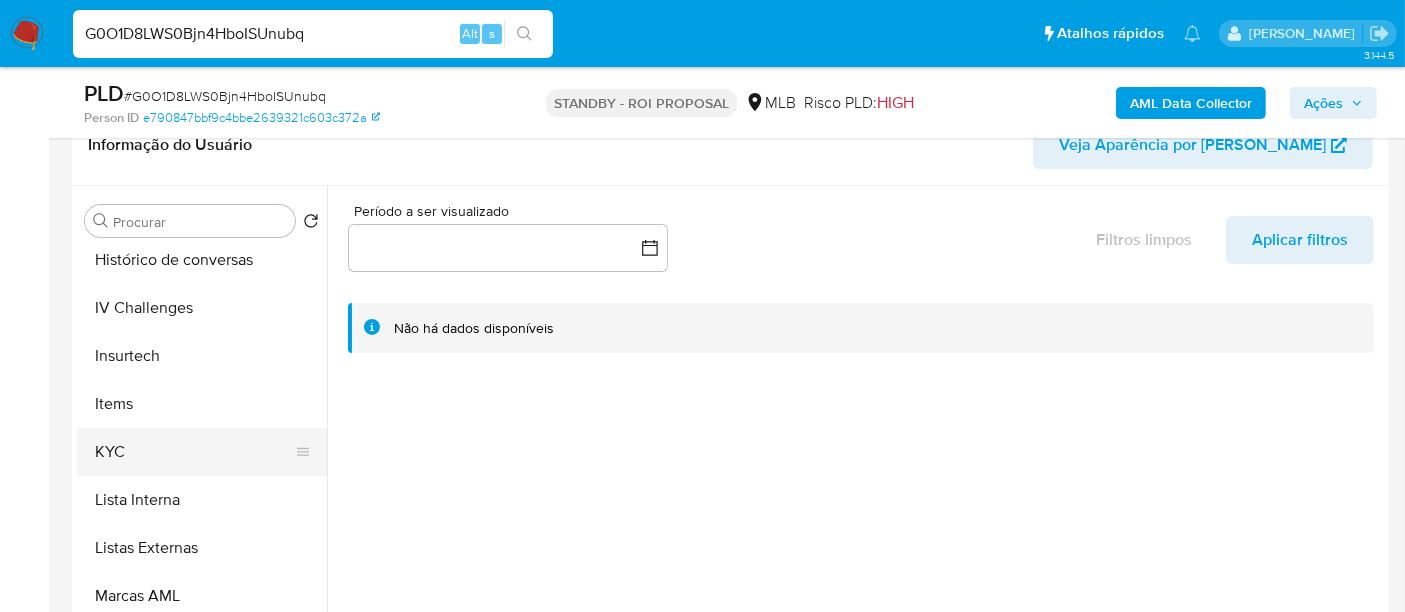select on "10" 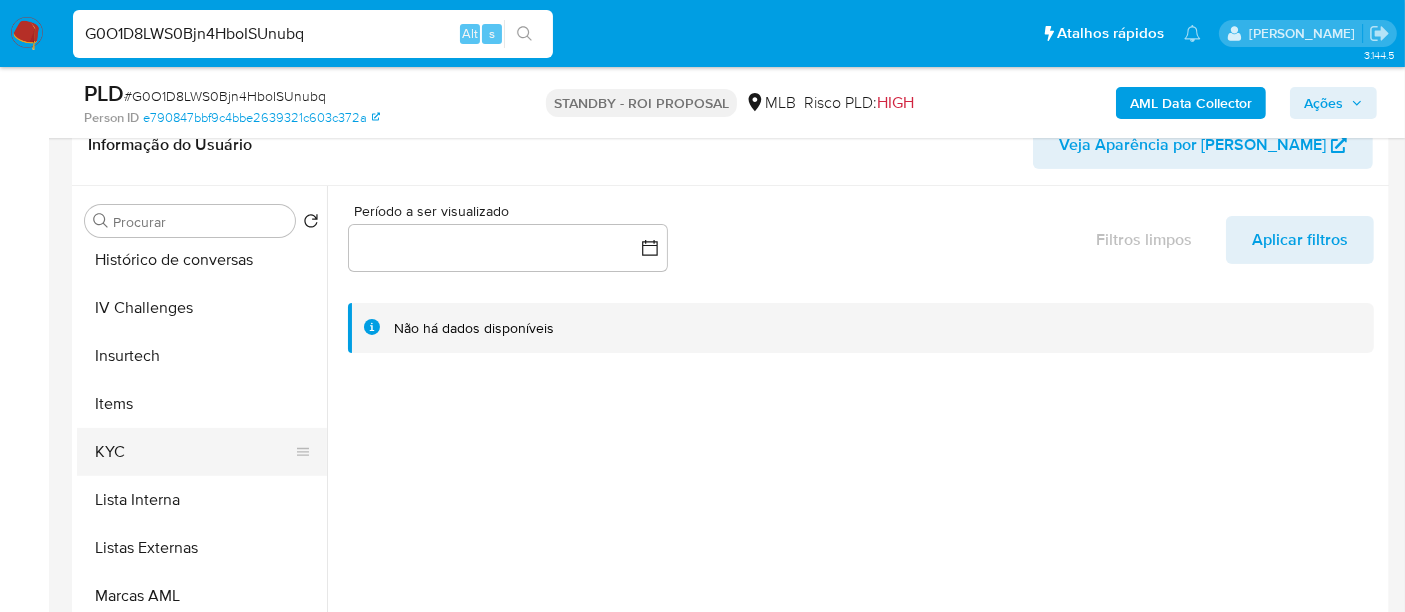 click on "KYC" at bounding box center (194, 452) 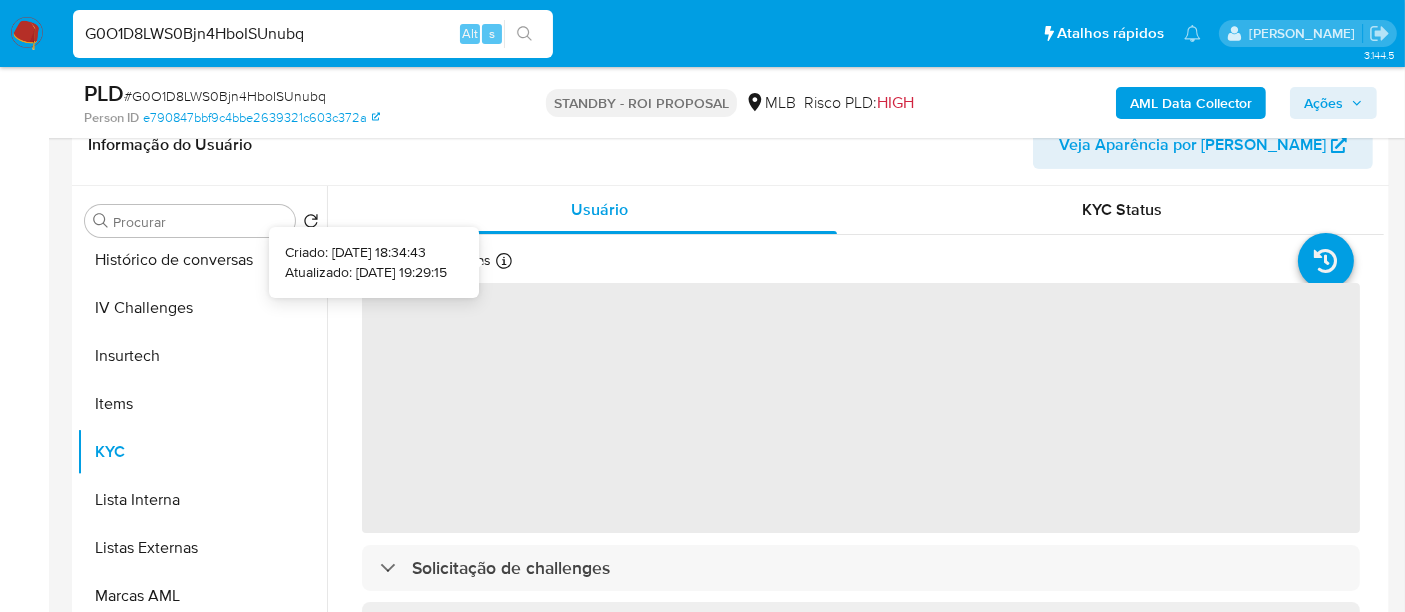 type 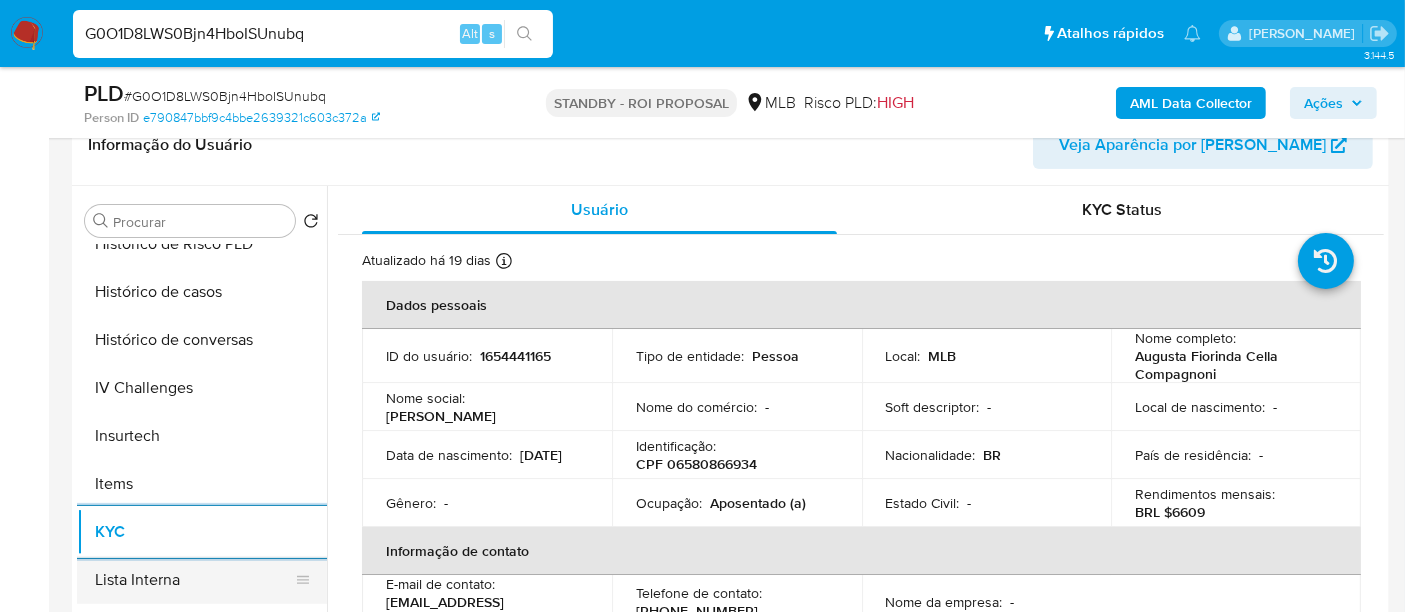 scroll, scrollTop: 555, scrollLeft: 0, axis: vertical 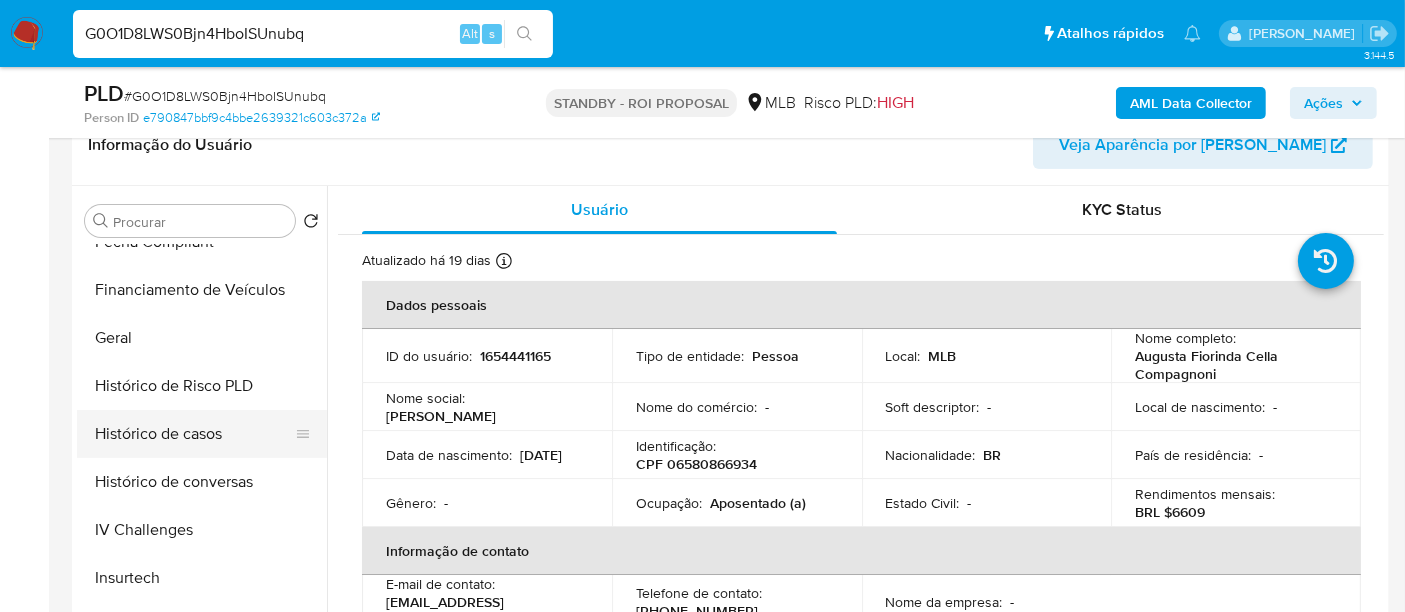 click on "Histórico de casos" at bounding box center (194, 434) 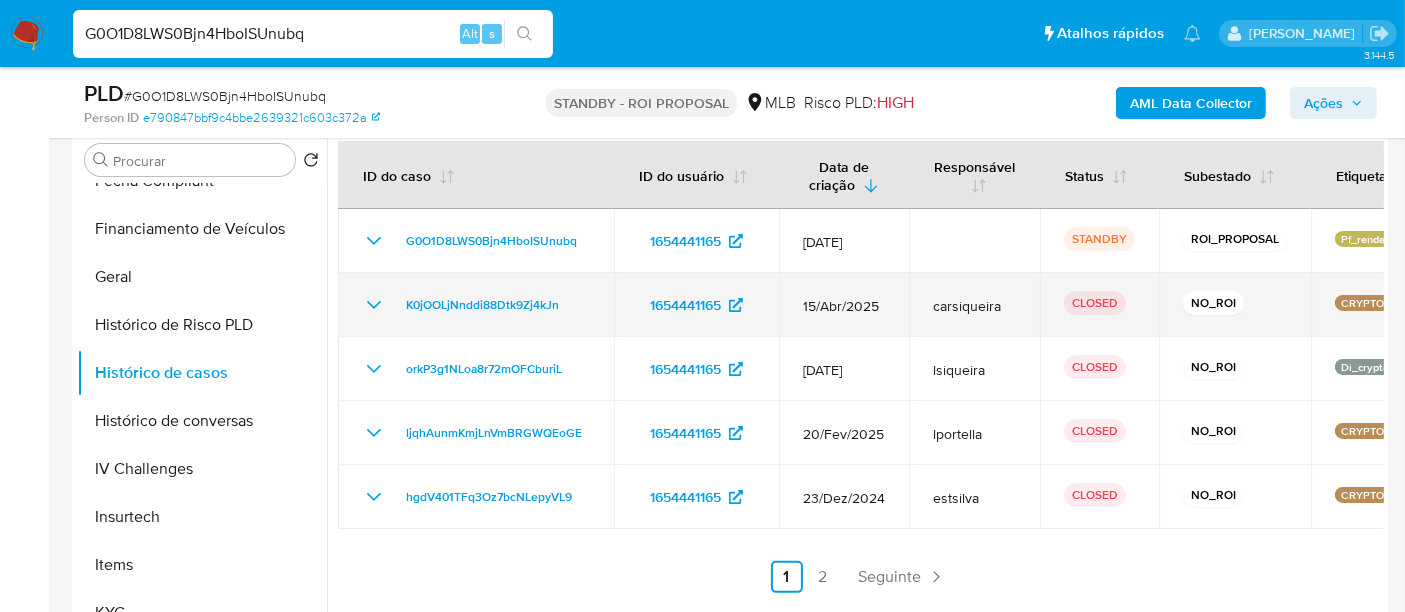 scroll, scrollTop: 444, scrollLeft: 0, axis: vertical 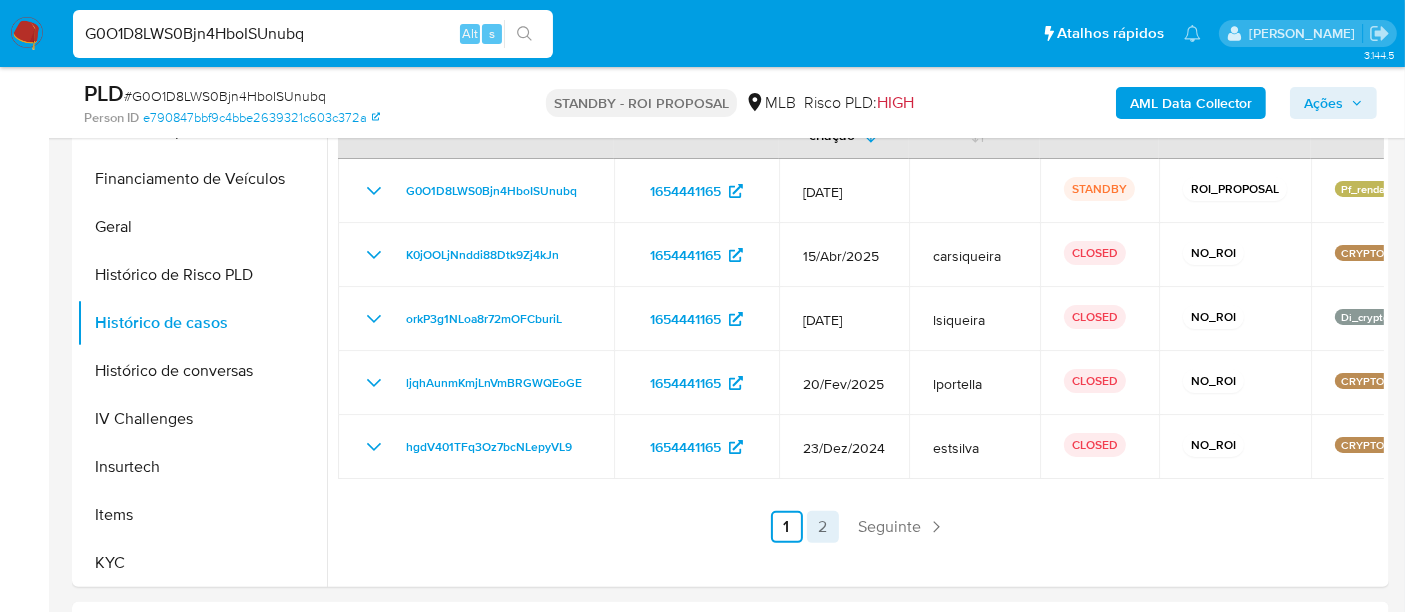 click on "2" at bounding box center (823, 527) 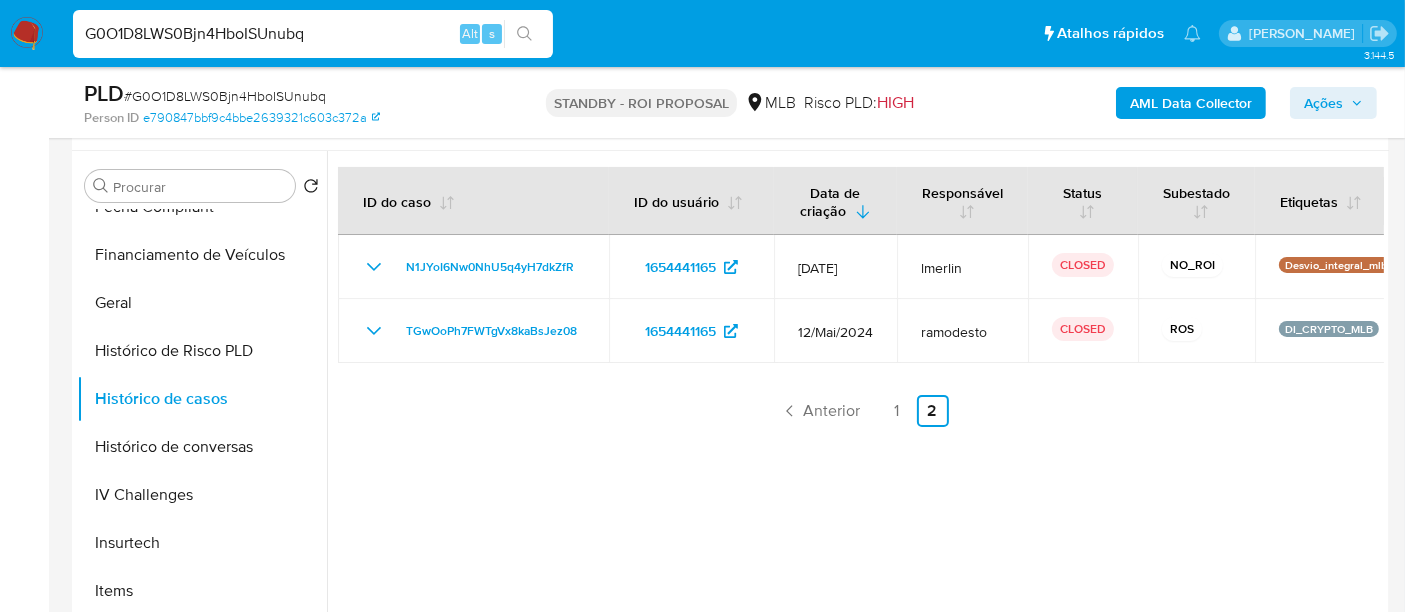 scroll, scrollTop: 333, scrollLeft: 0, axis: vertical 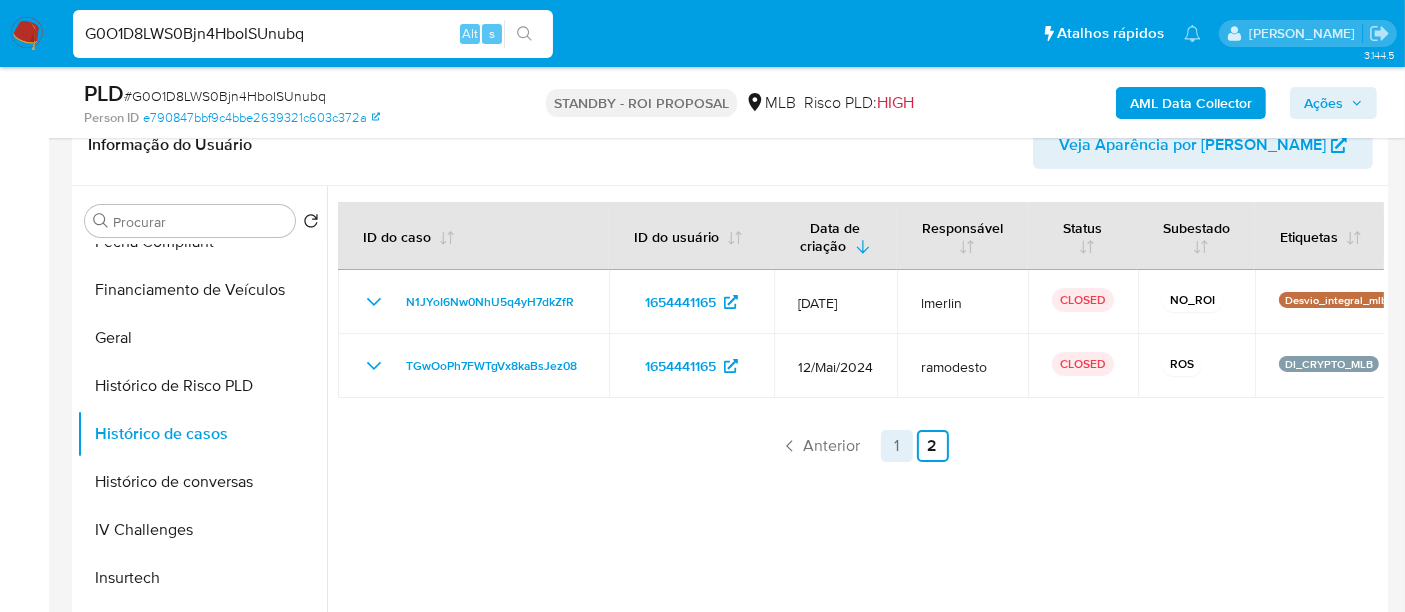 click on "1" at bounding box center (897, 446) 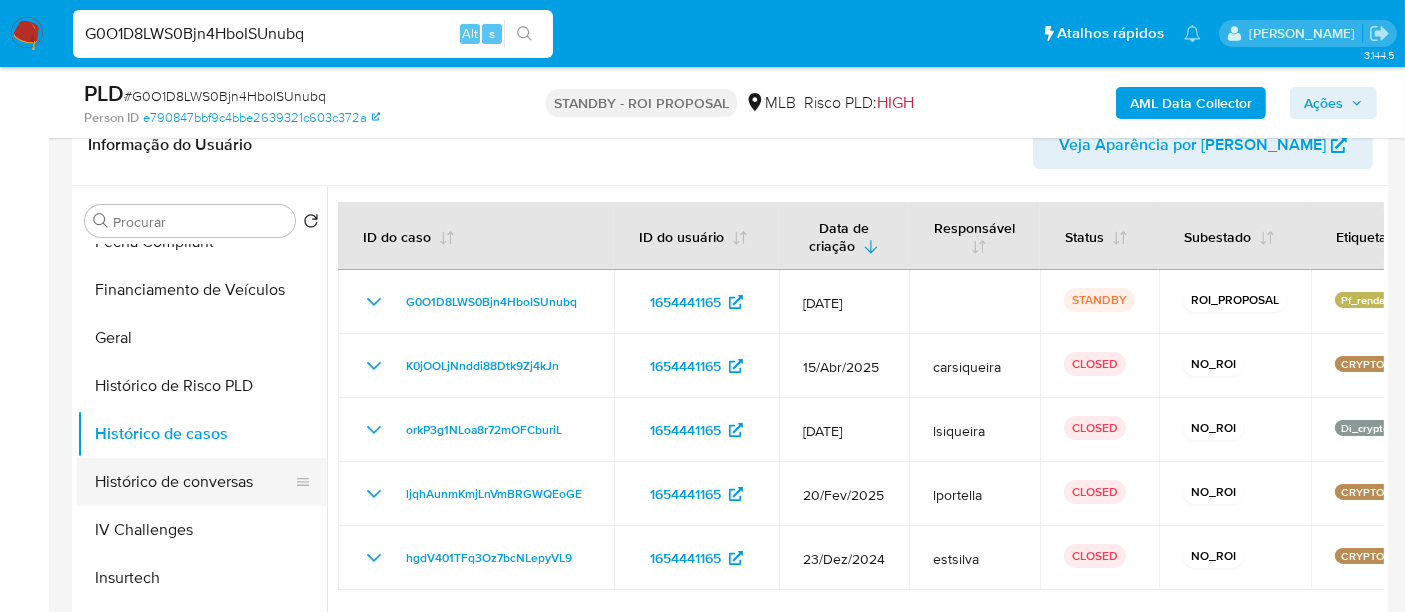 scroll, scrollTop: 333, scrollLeft: 0, axis: vertical 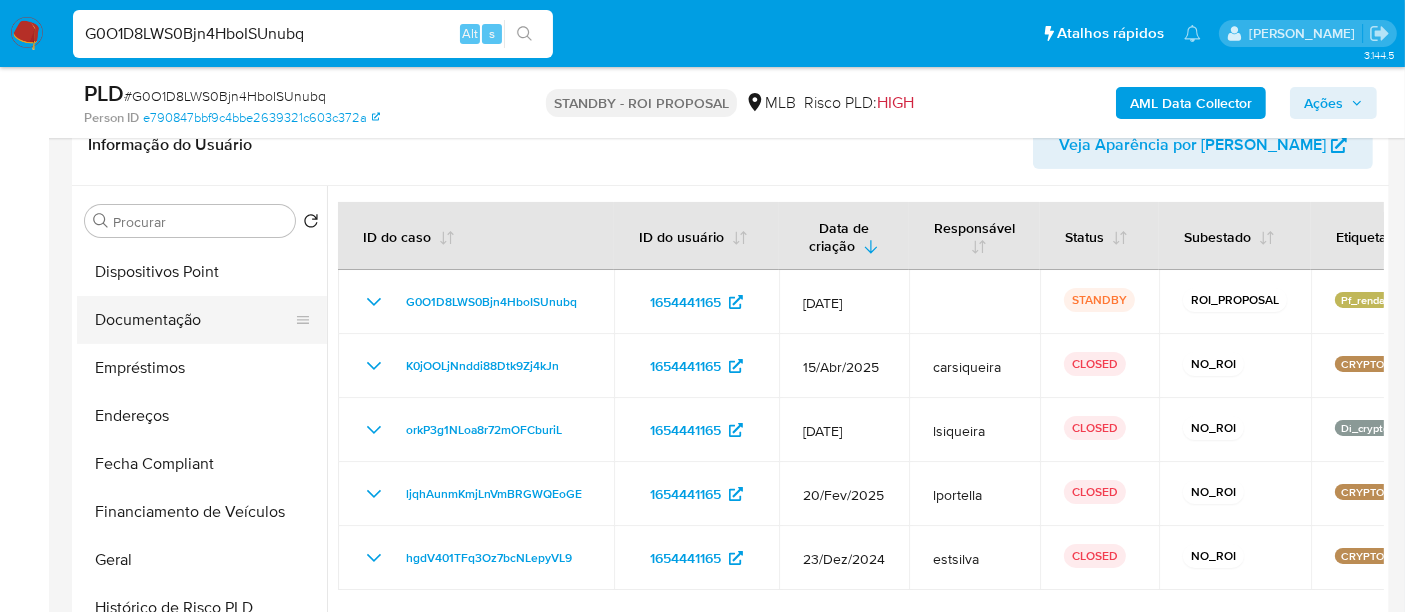 click on "Documentação" at bounding box center [194, 320] 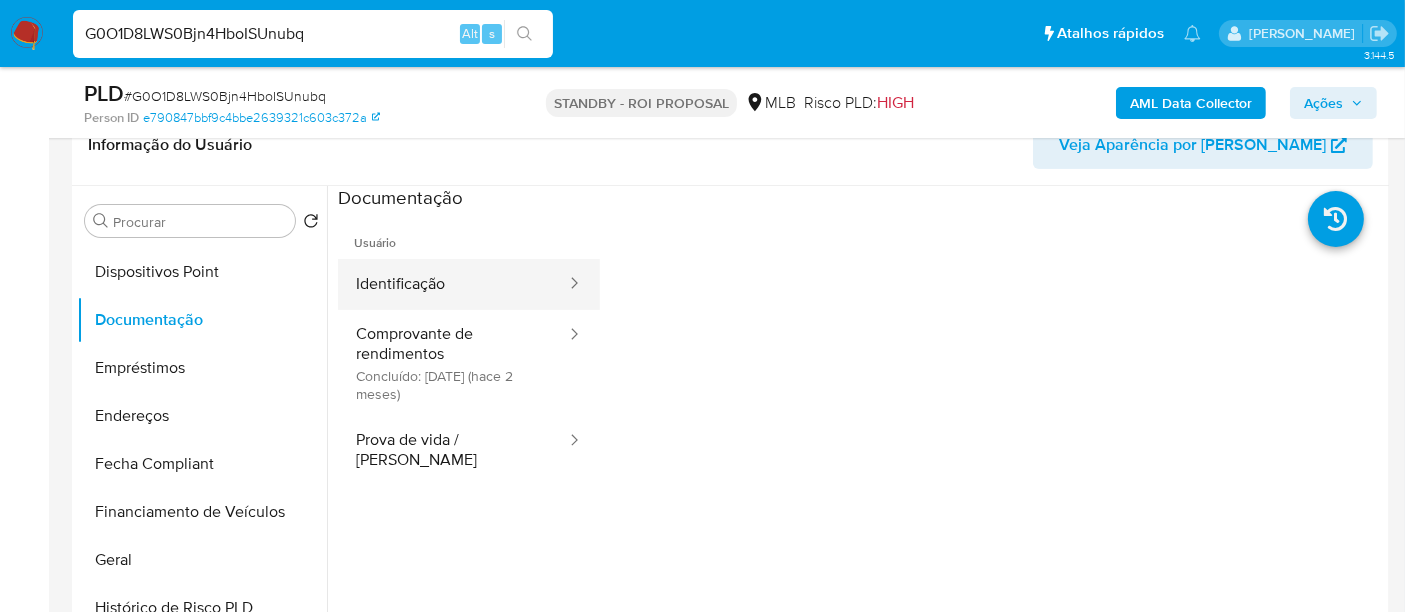 drag, startPoint x: 388, startPoint y: 279, endPoint x: 425, endPoint y: 284, distance: 37.336308 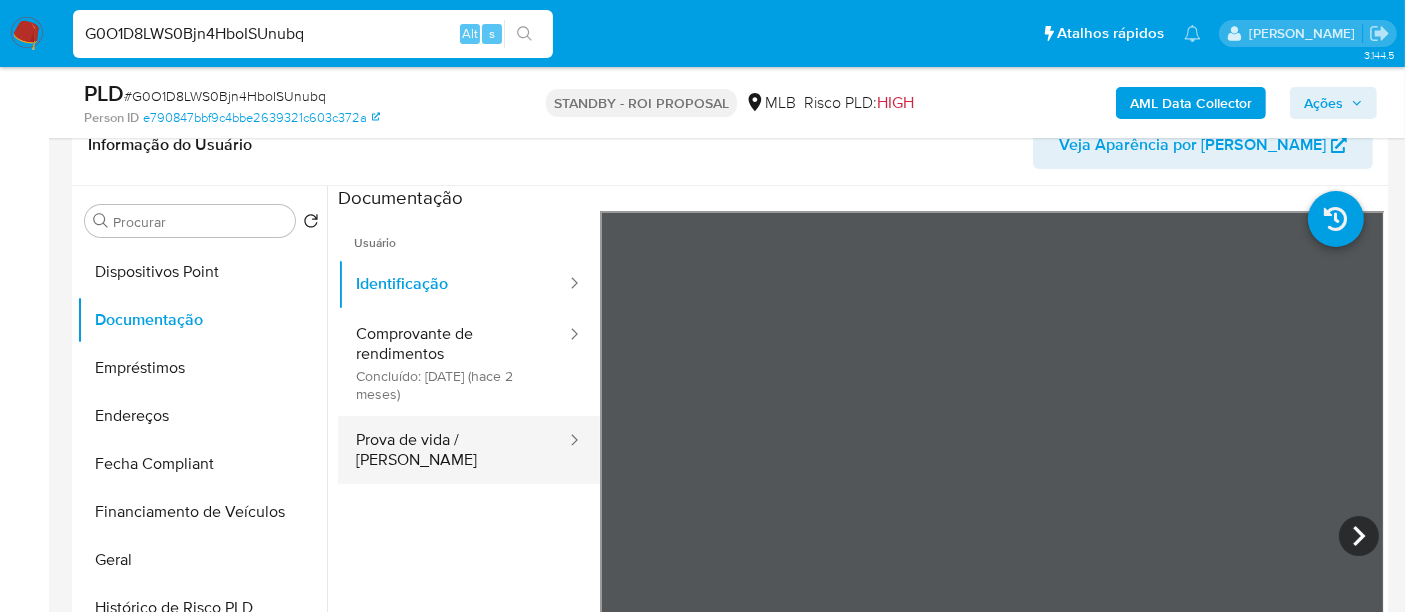 click on "Prova de vida / [PERSON_NAME]" at bounding box center (453, 450) 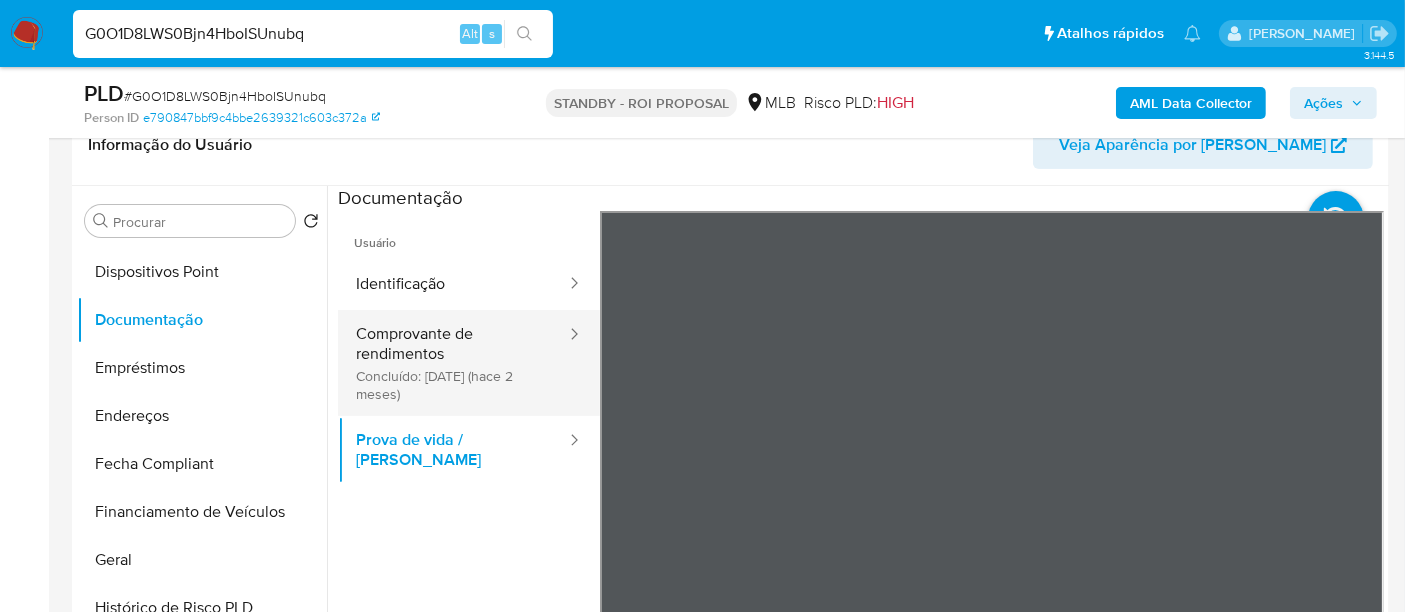 click on "Comprovante de rendimentos Concluído: 01/05/2025 (hace 2 meses)" at bounding box center [453, 363] 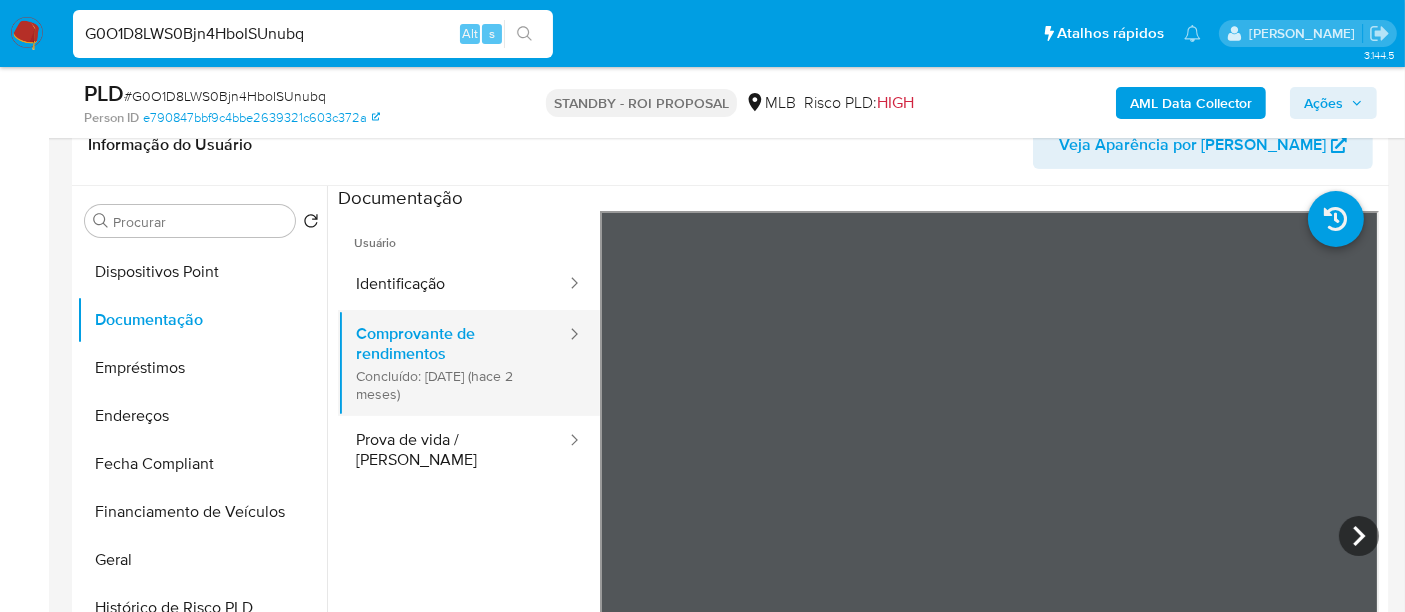 type 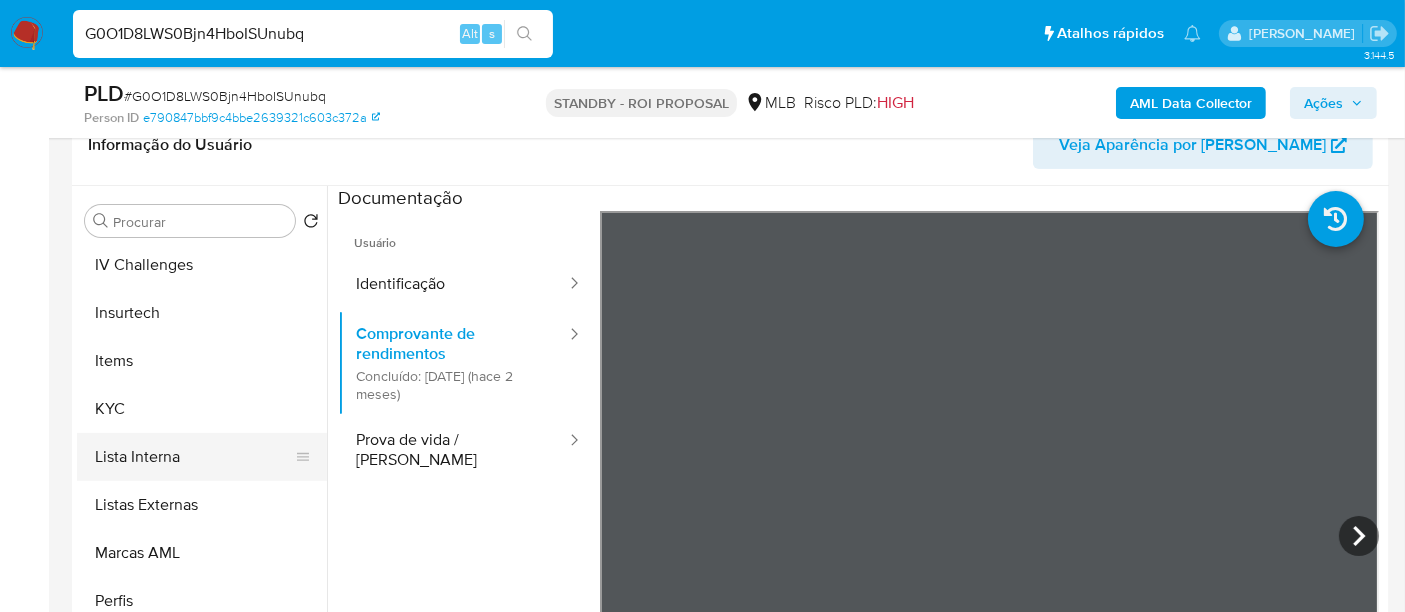 scroll, scrollTop: 844, scrollLeft: 0, axis: vertical 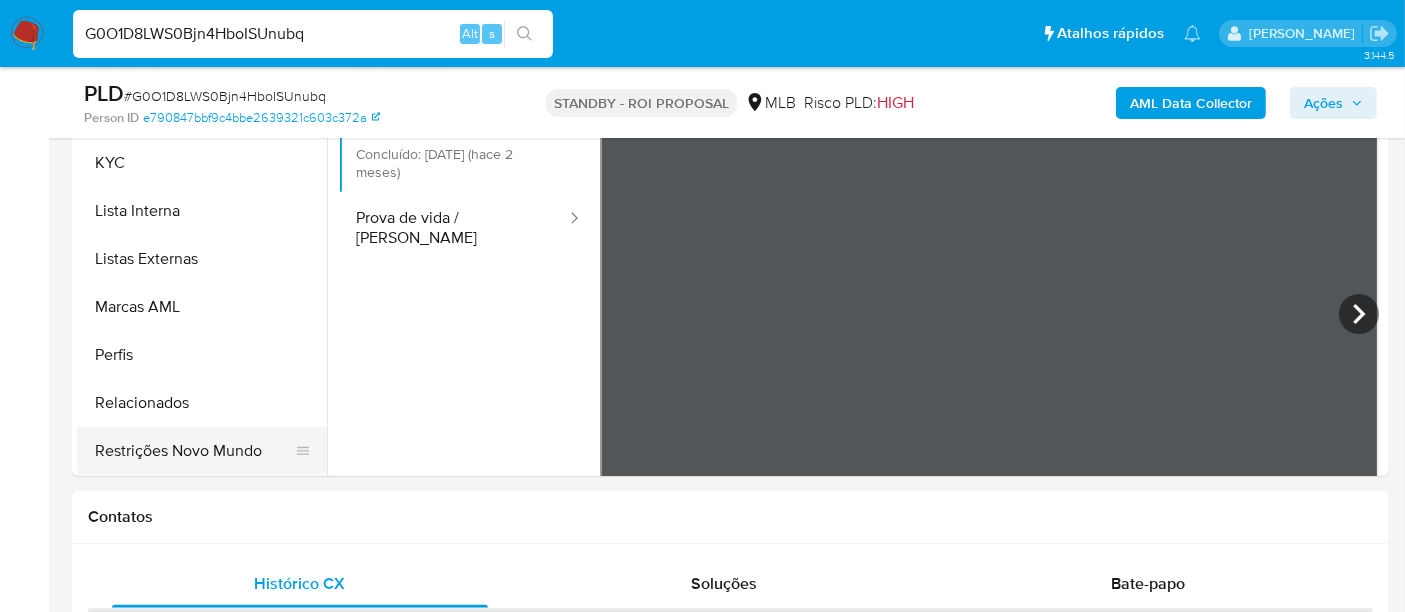 click on "Restrições Novo Mundo" at bounding box center (194, 451) 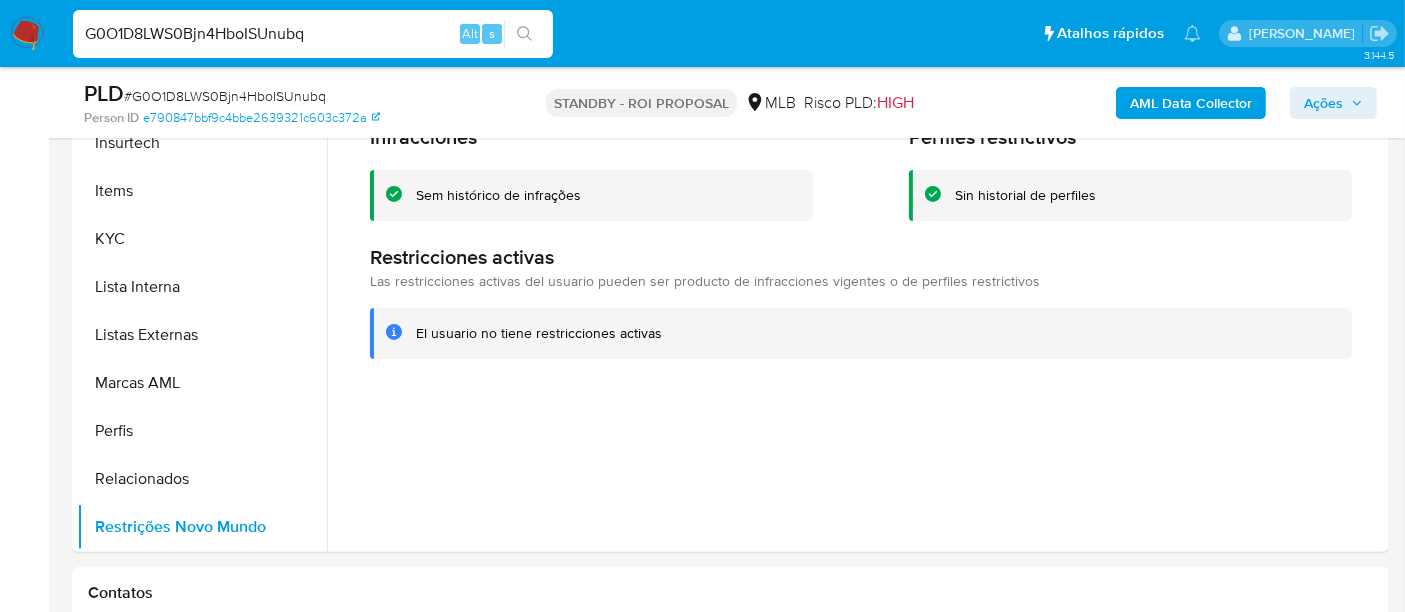 scroll, scrollTop: 444, scrollLeft: 0, axis: vertical 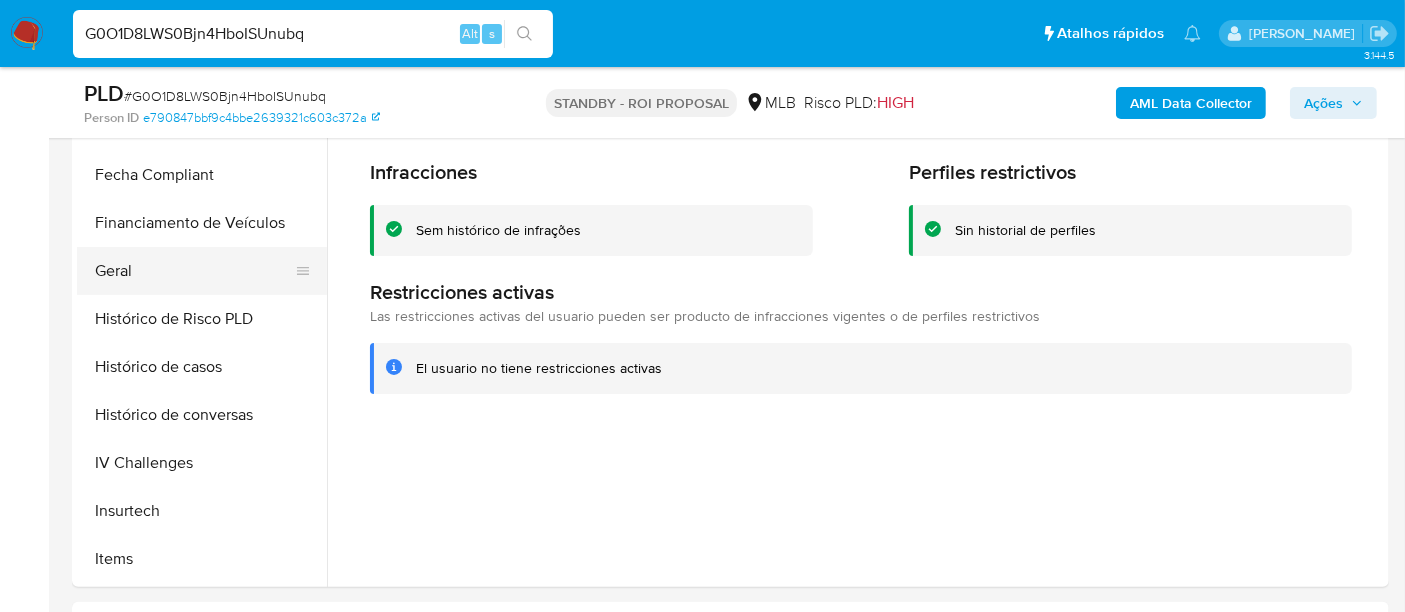 click on "Geral" at bounding box center (194, 271) 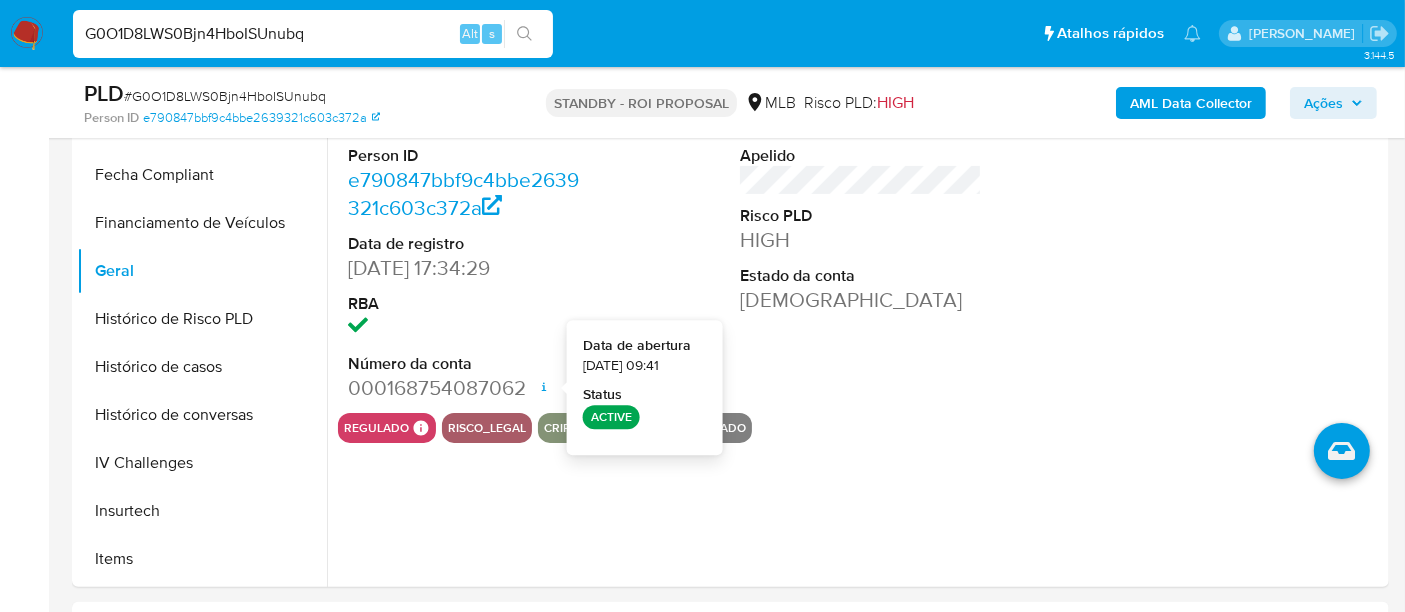 type 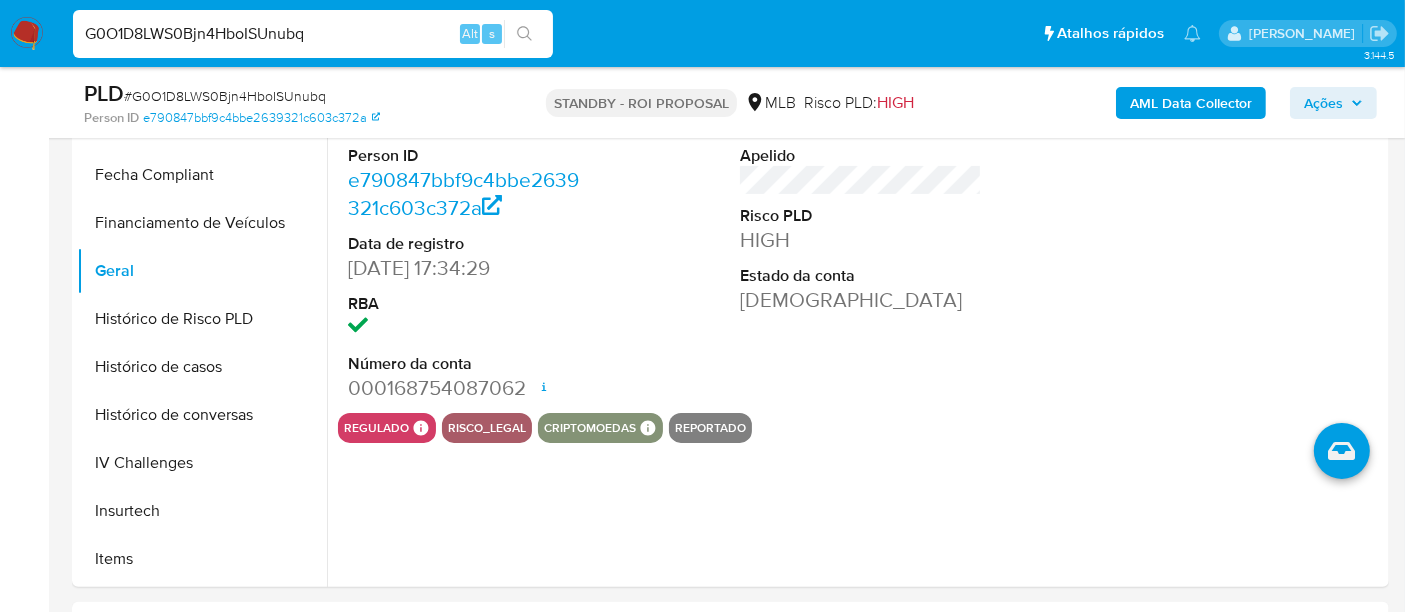 click on "G0O1D8LWS0Bjn4HboISUnubq" at bounding box center [313, 34] 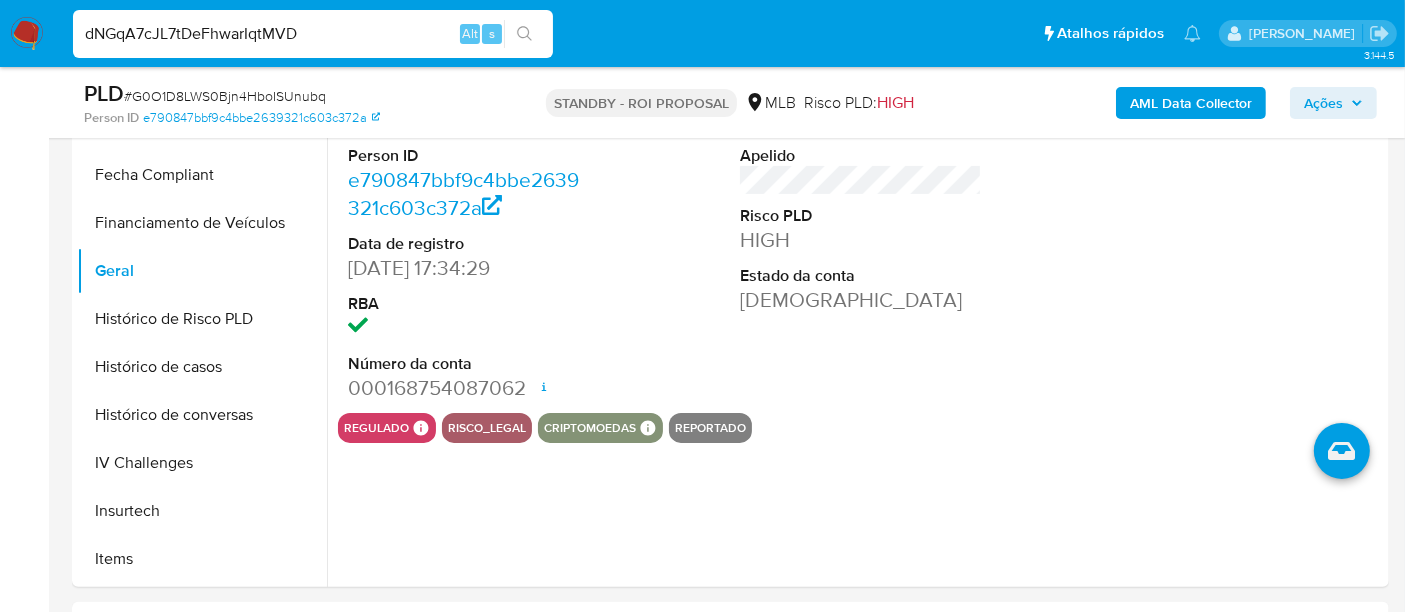 type on "dNGqA7cJL7tDeFhwarIqtMVD" 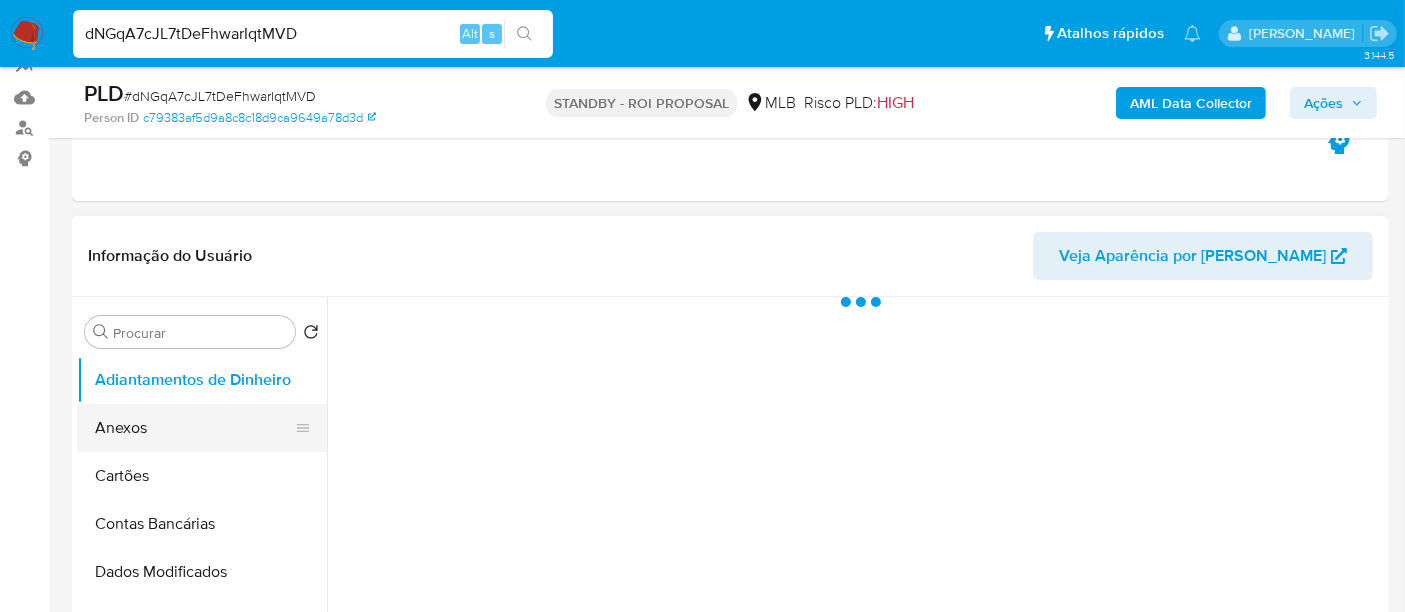 scroll, scrollTop: 333, scrollLeft: 0, axis: vertical 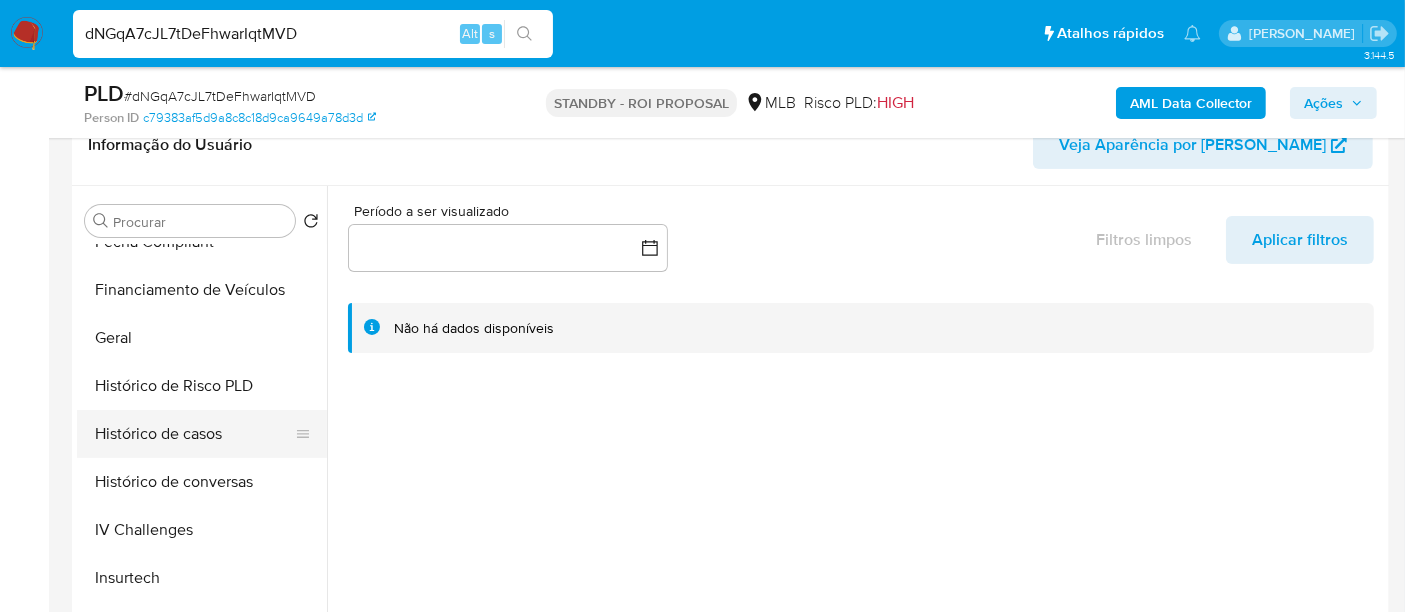 select on "10" 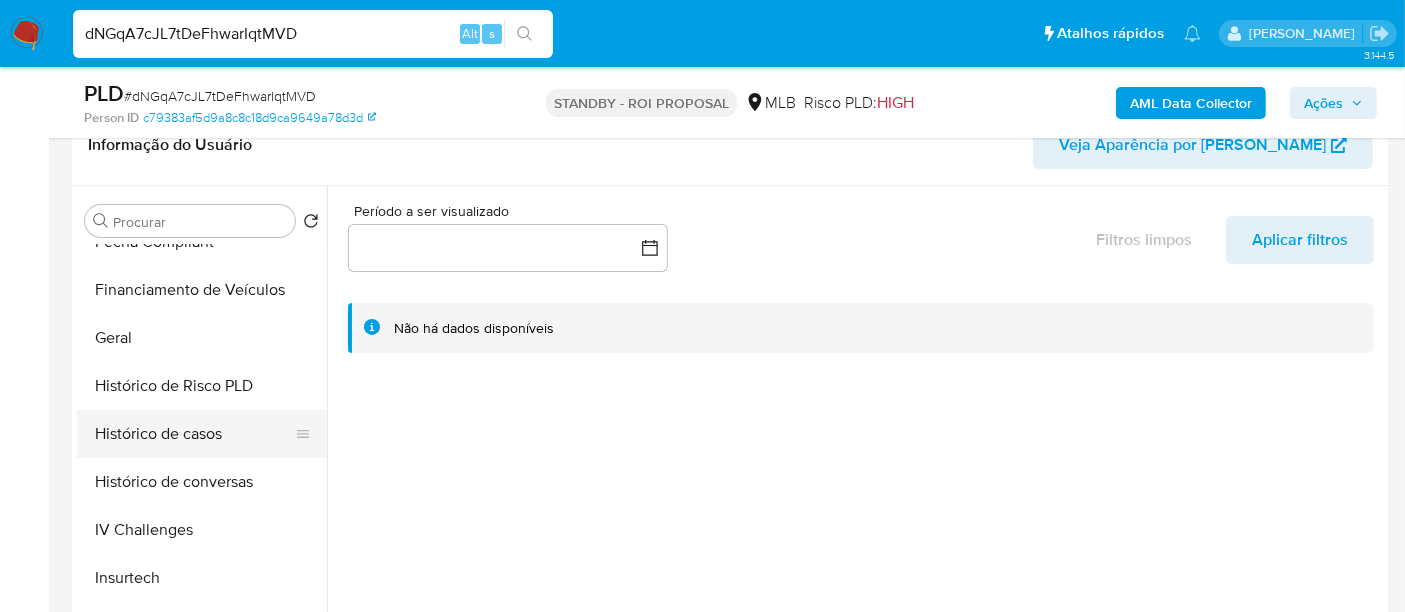 scroll, scrollTop: 666, scrollLeft: 0, axis: vertical 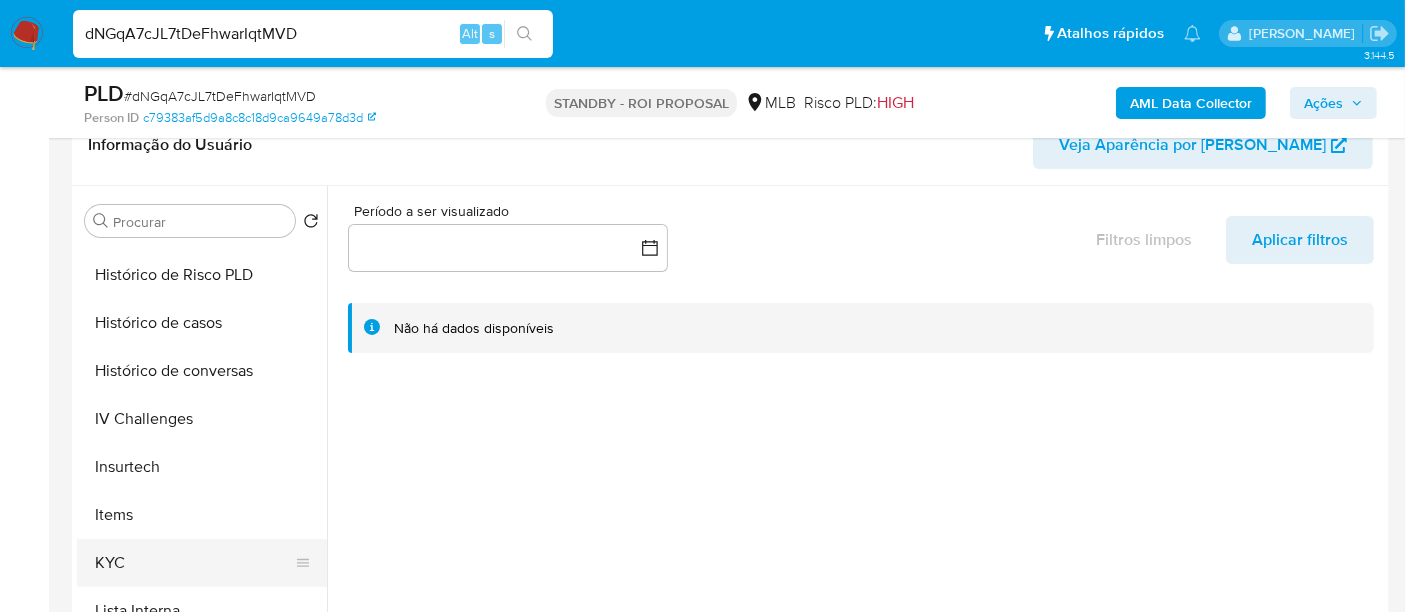 click on "KYC" at bounding box center (194, 563) 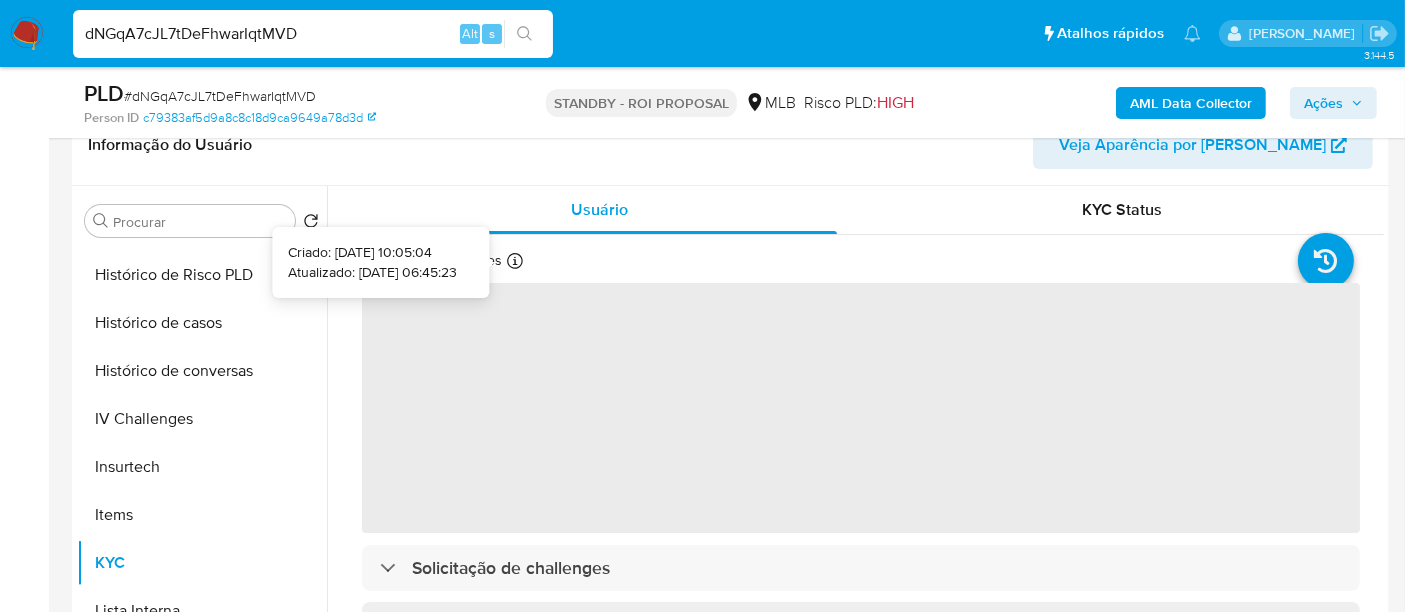type 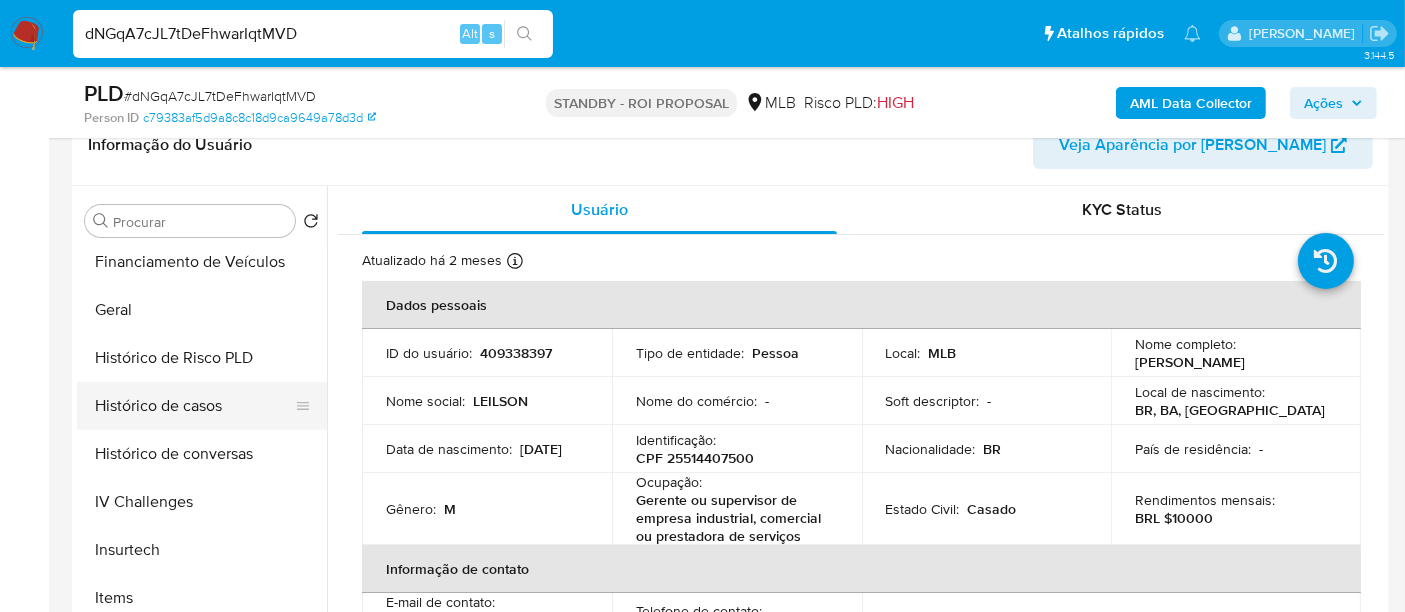 scroll, scrollTop: 555, scrollLeft: 0, axis: vertical 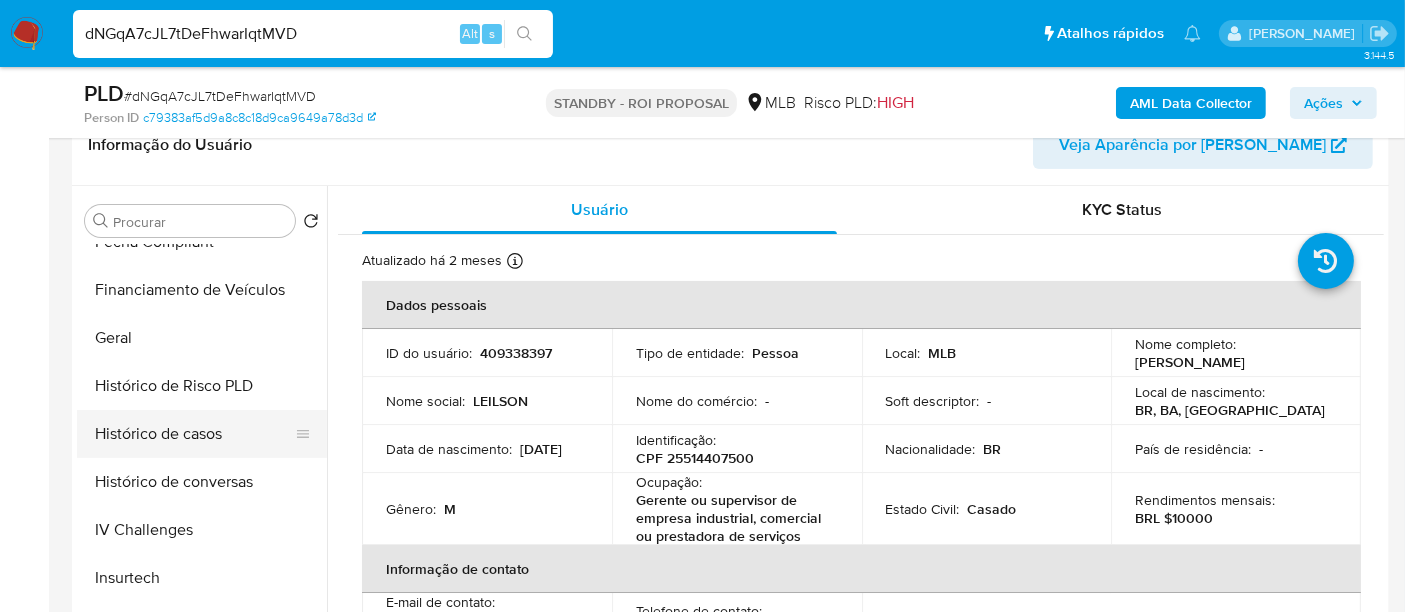 click on "Histórico de casos" at bounding box center [194, 434] 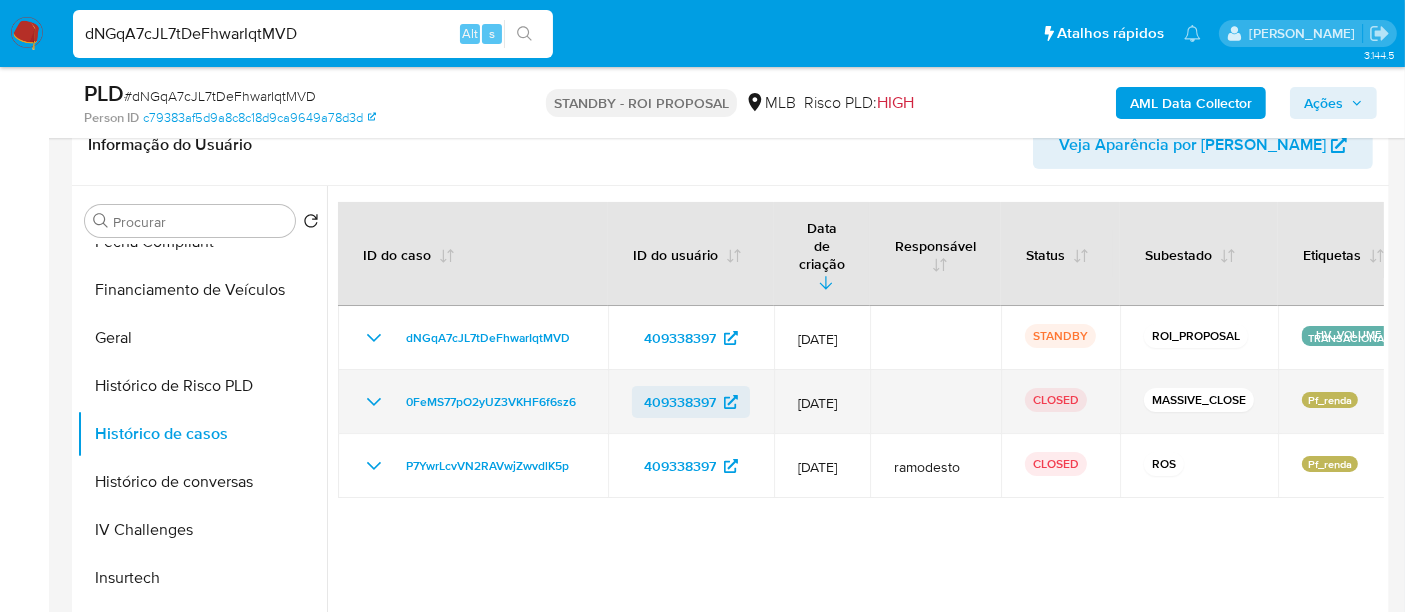 type 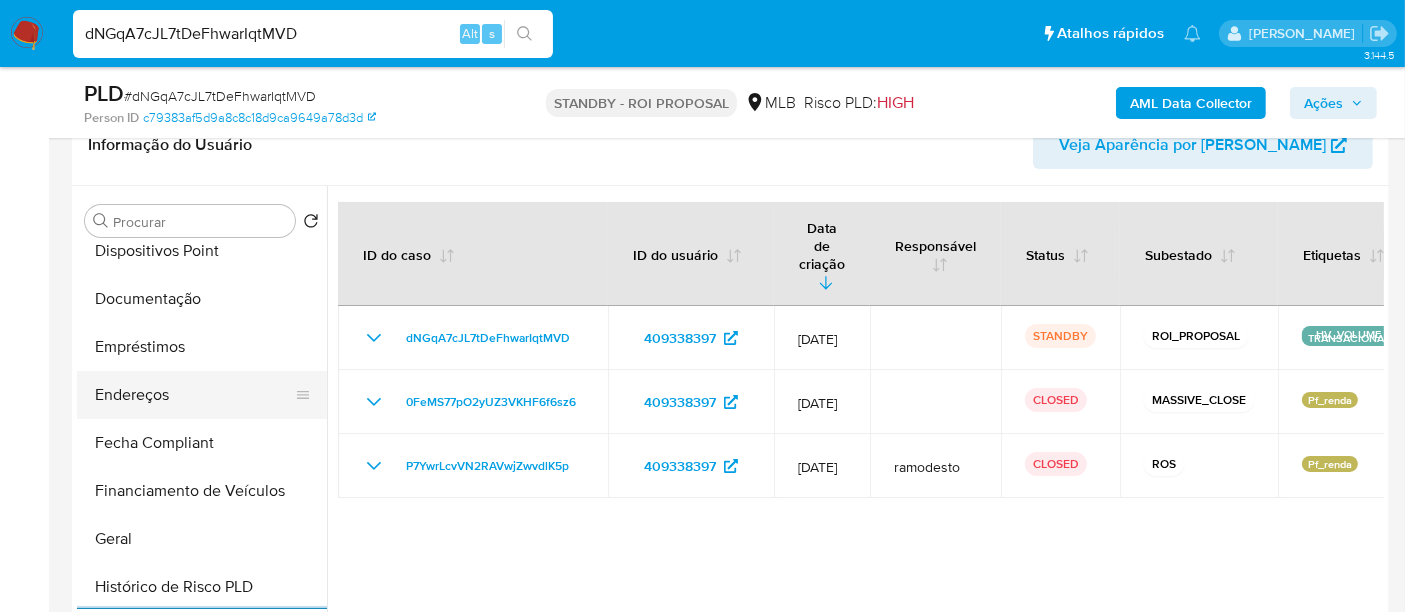 scroll, scrollTop: 333, scrollLeft: 0, axis: vertical 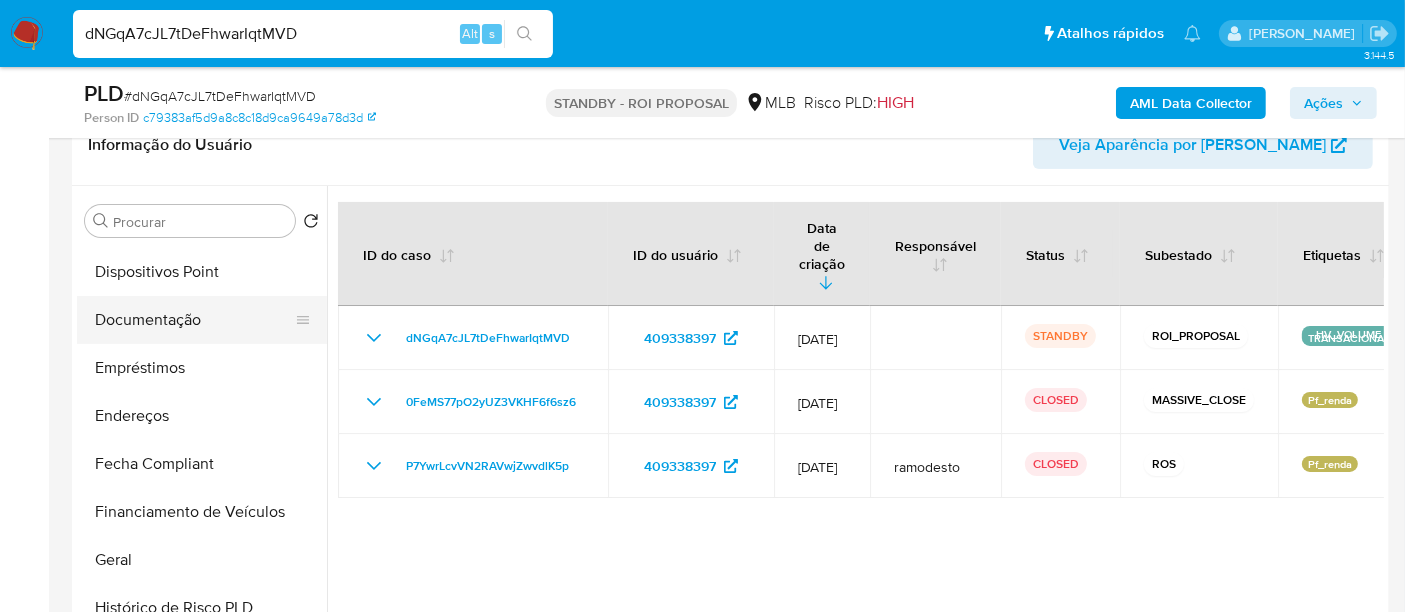 click on "Documentação" at bounding box center [194, 320] 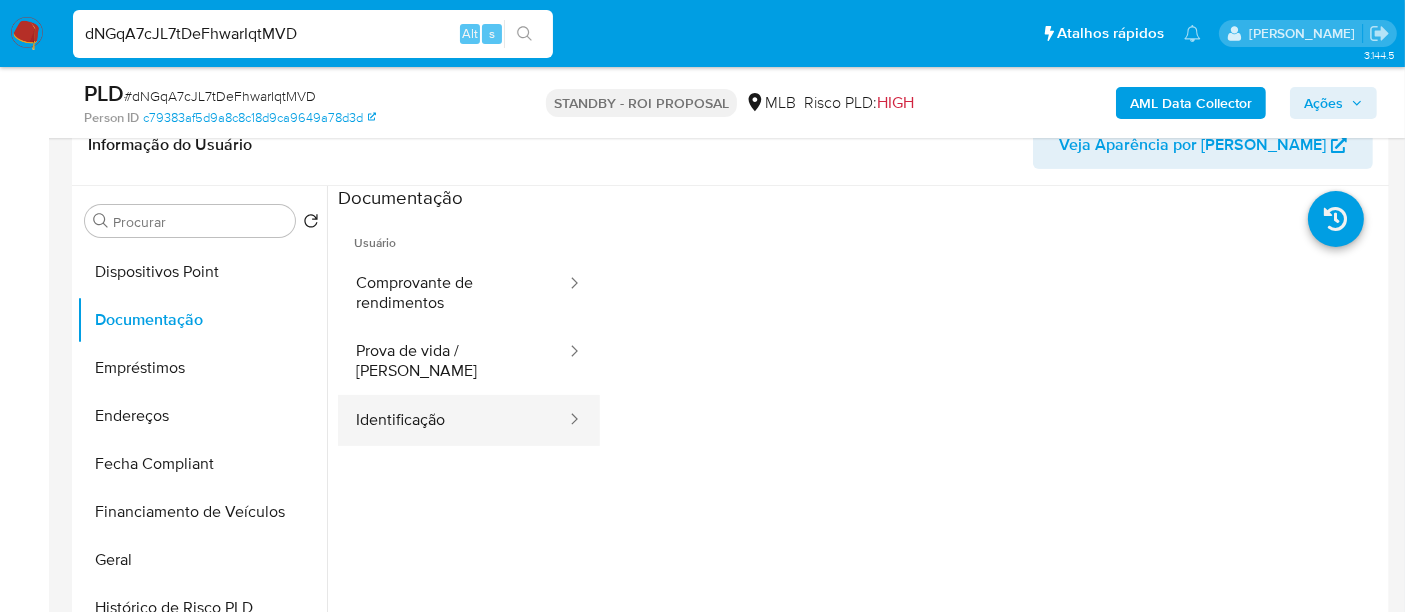 click on "Identificação" at bounding box center [453, 420] 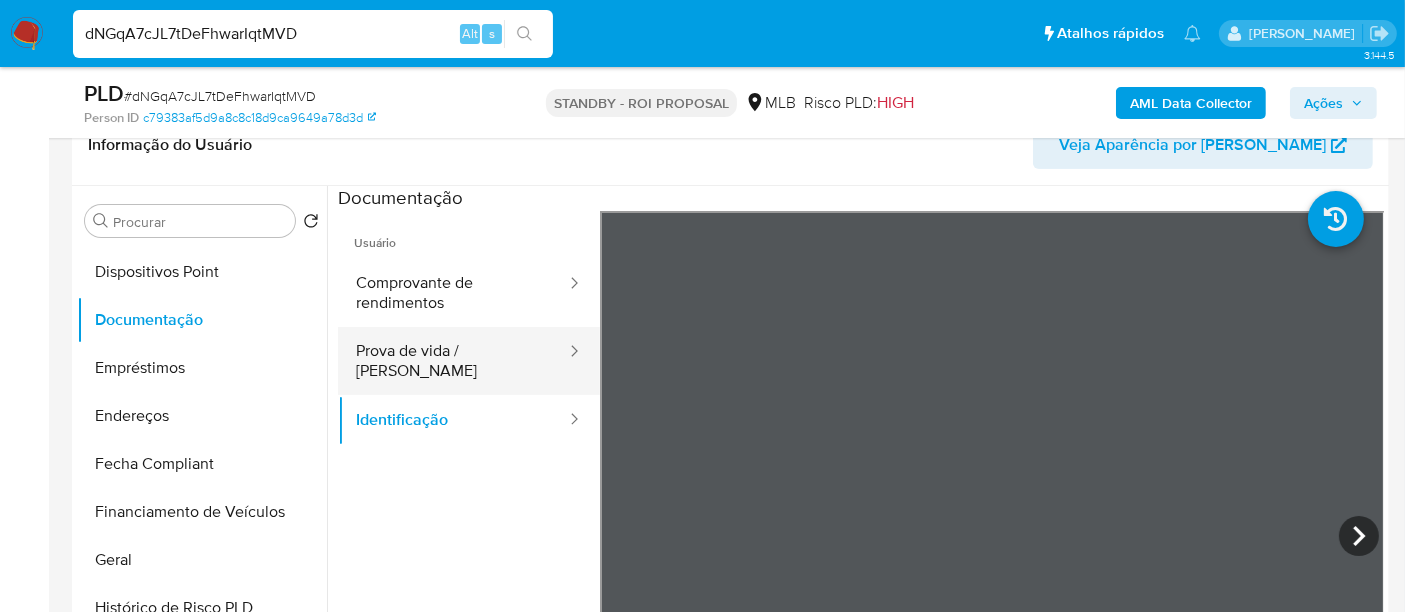 click on "Prova de vida / [PERSON_NAME]" at bounding box center (453, 361) 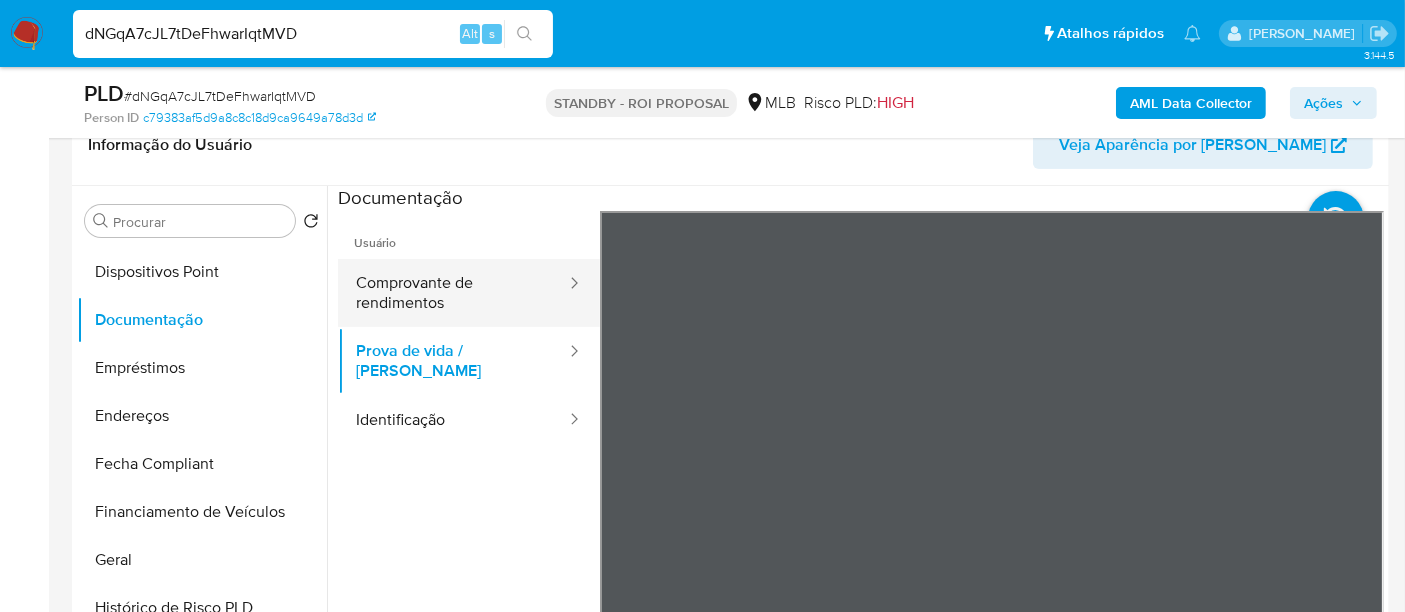 click on "Comprovante de rendimentos" at bounding box center [453, 293] 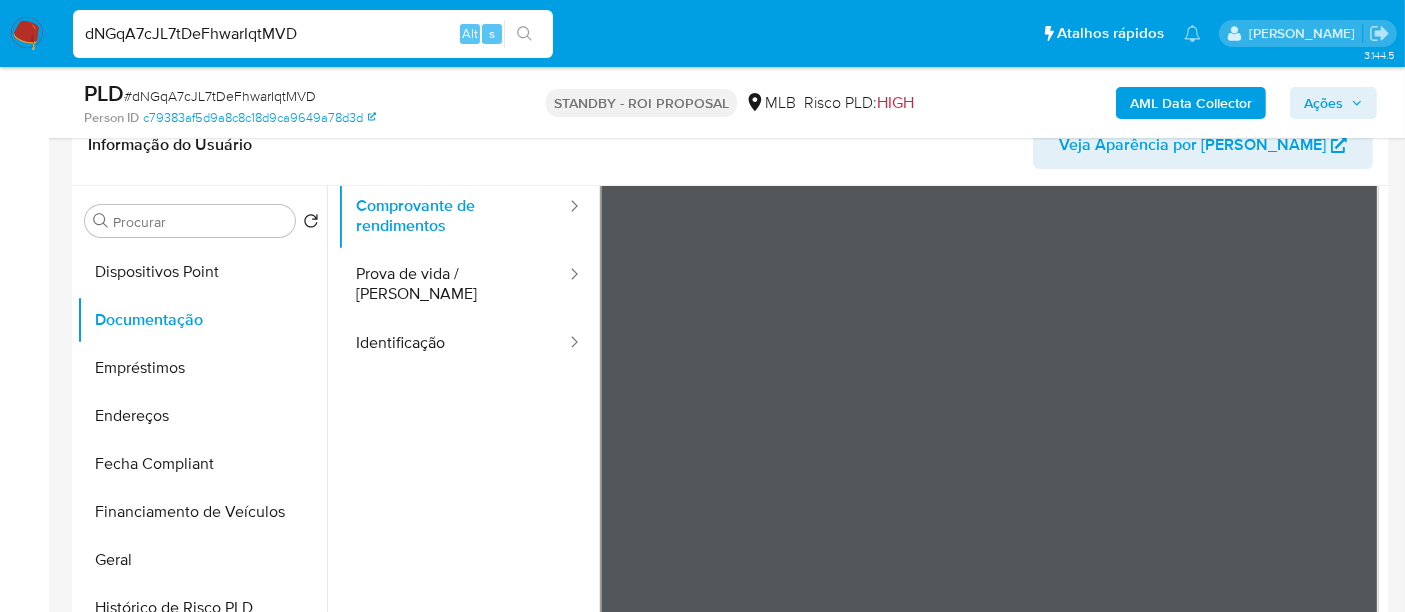 scroll, scrollTop: 111, scrollLeft: 0, axis: vertical 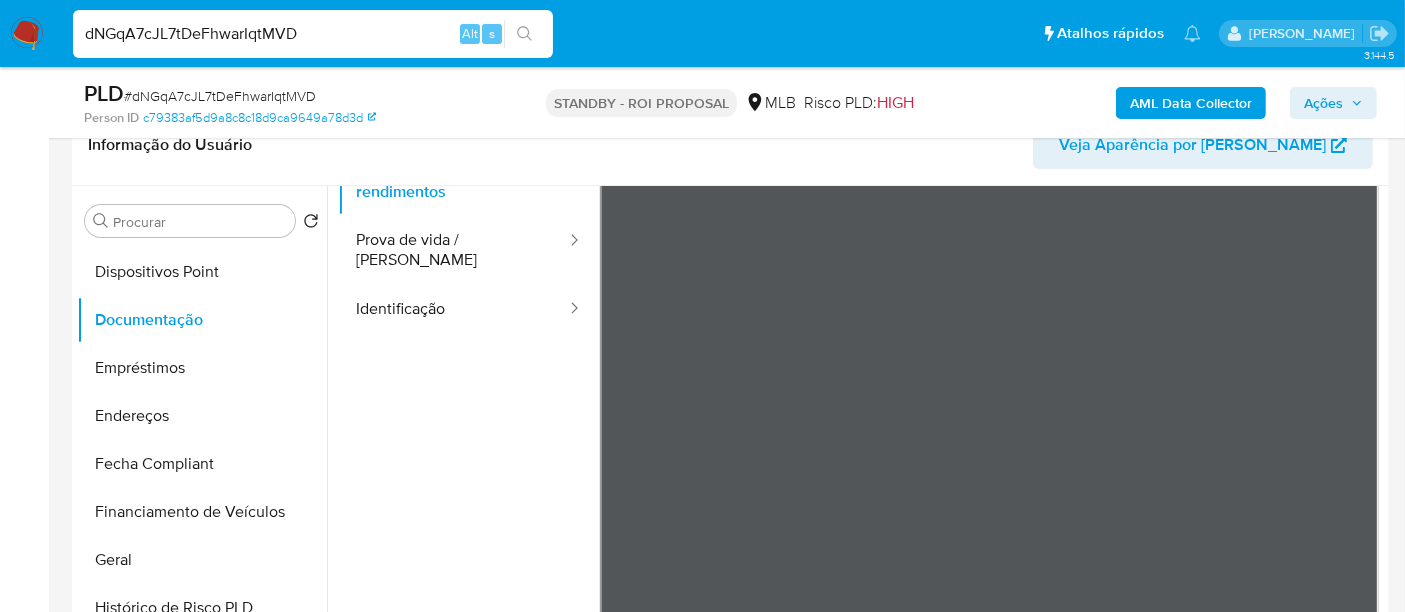 type 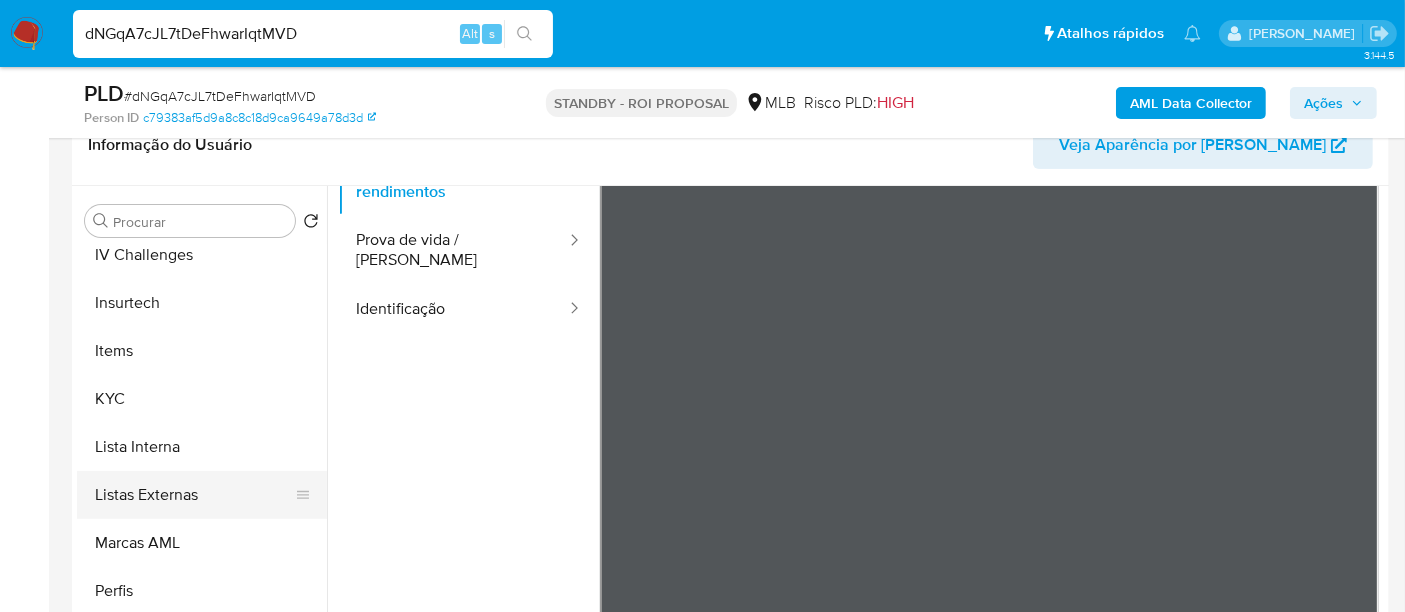 scroll, scrollTop: 844, scrollLeft: 0, axis: vertical 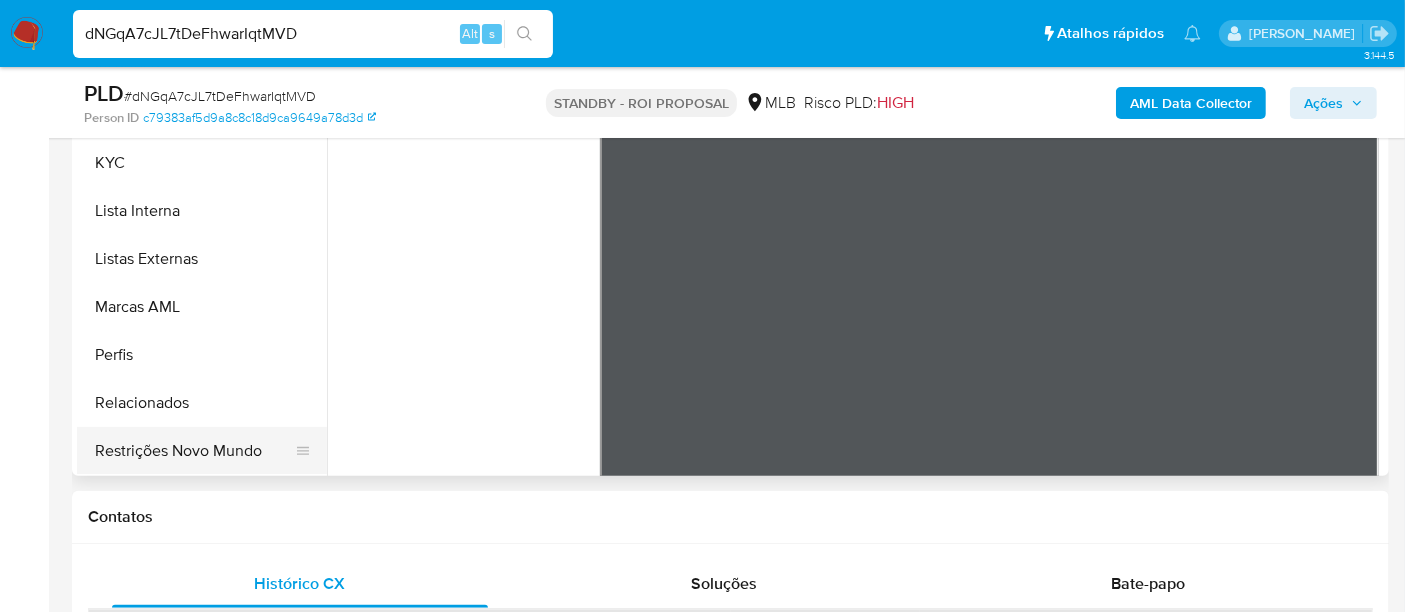 click on "Restrições Novo Mundo" at bounding box center [194, 451] 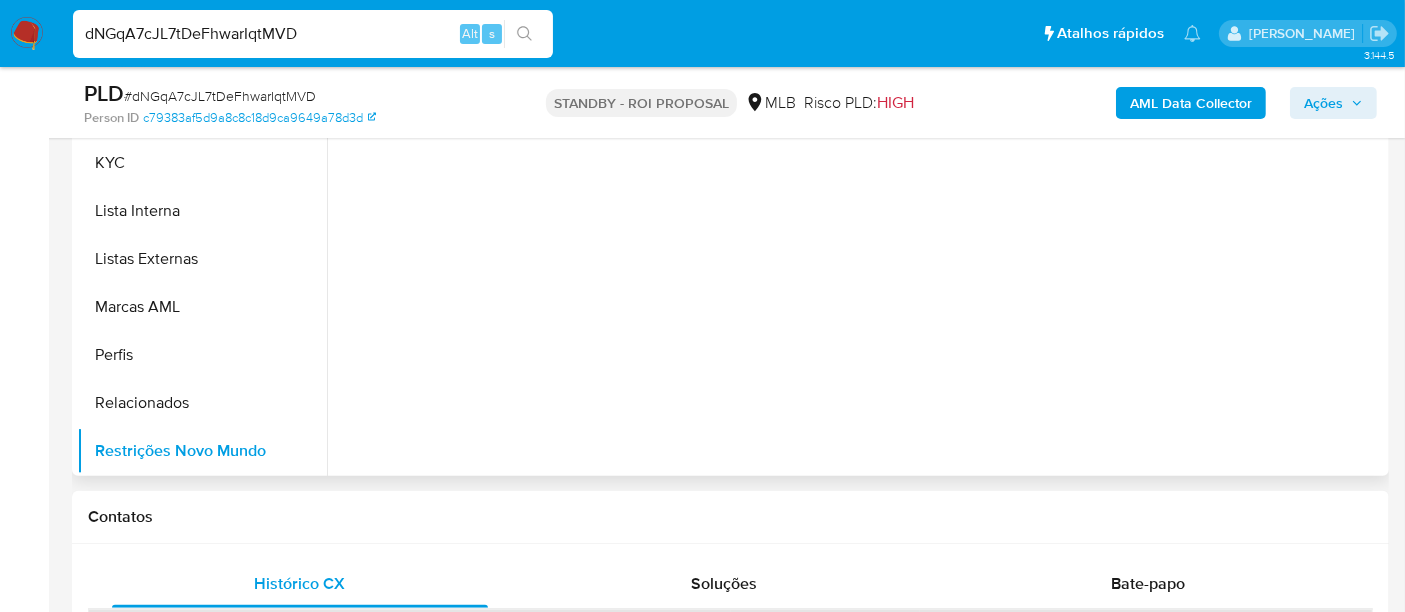 scroll, scrollTop: 0, scrollLeft: 0, axis: both 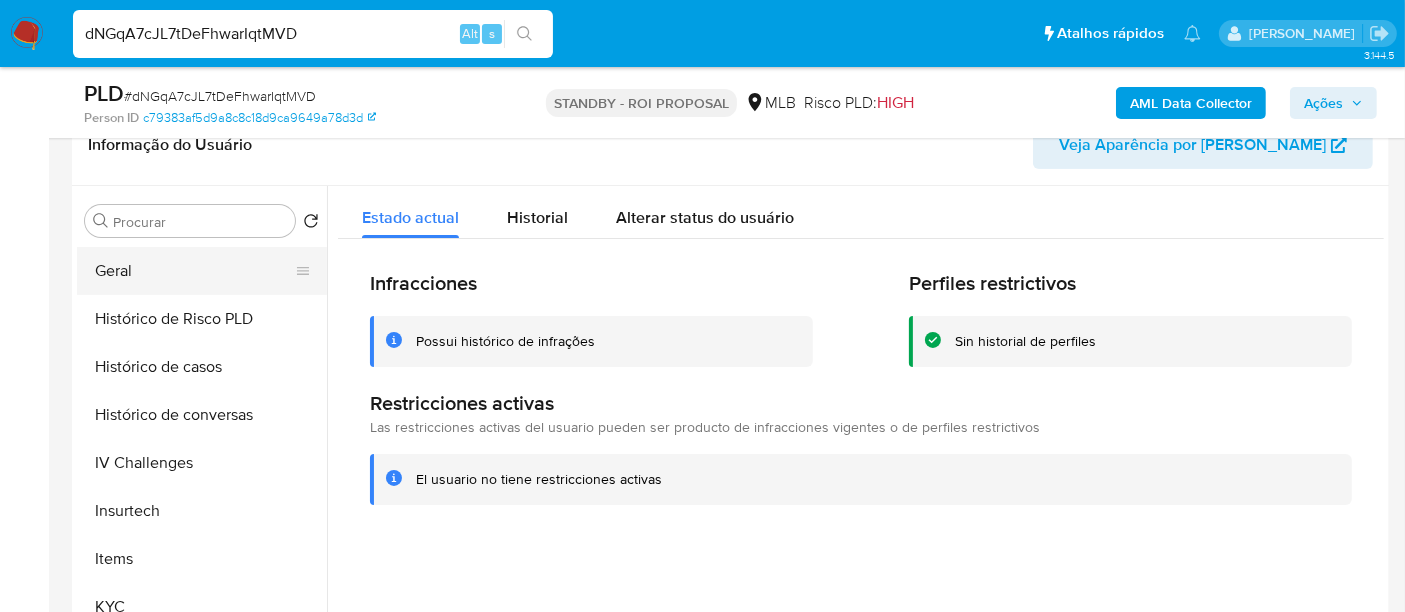 drag, startPoint x: 111, startPoint y: 272, endPoint x: 146, endPoint y: 271, distance: 35.014282 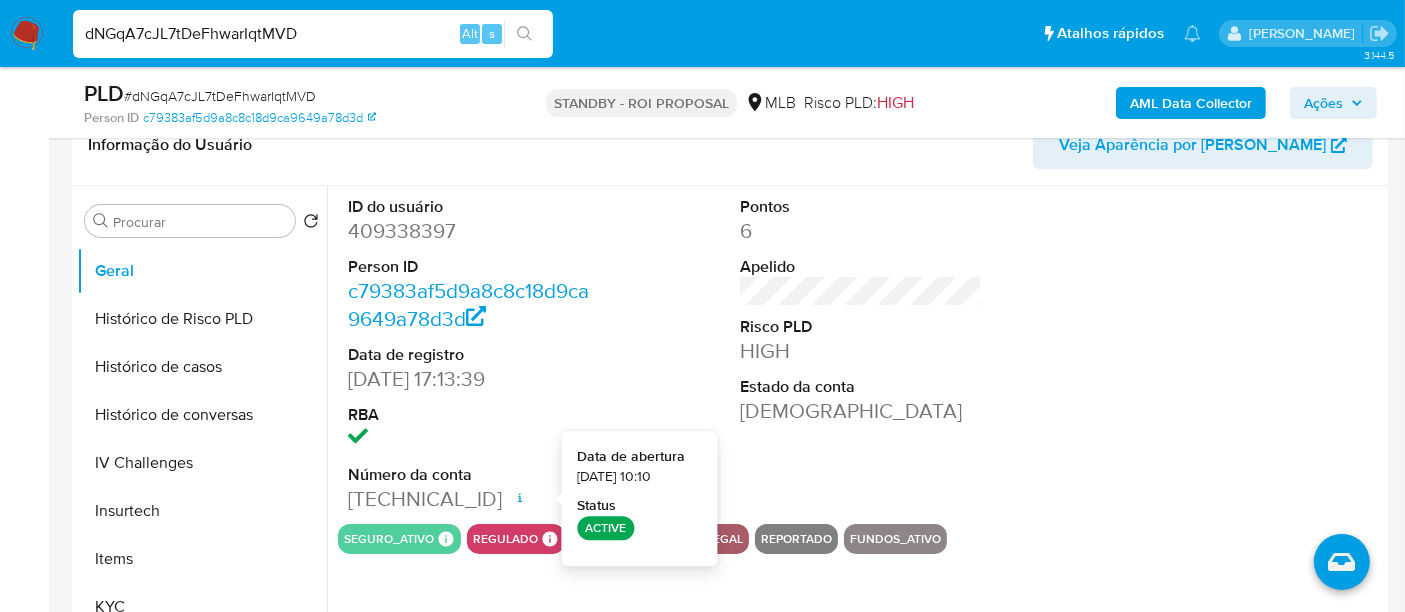 type 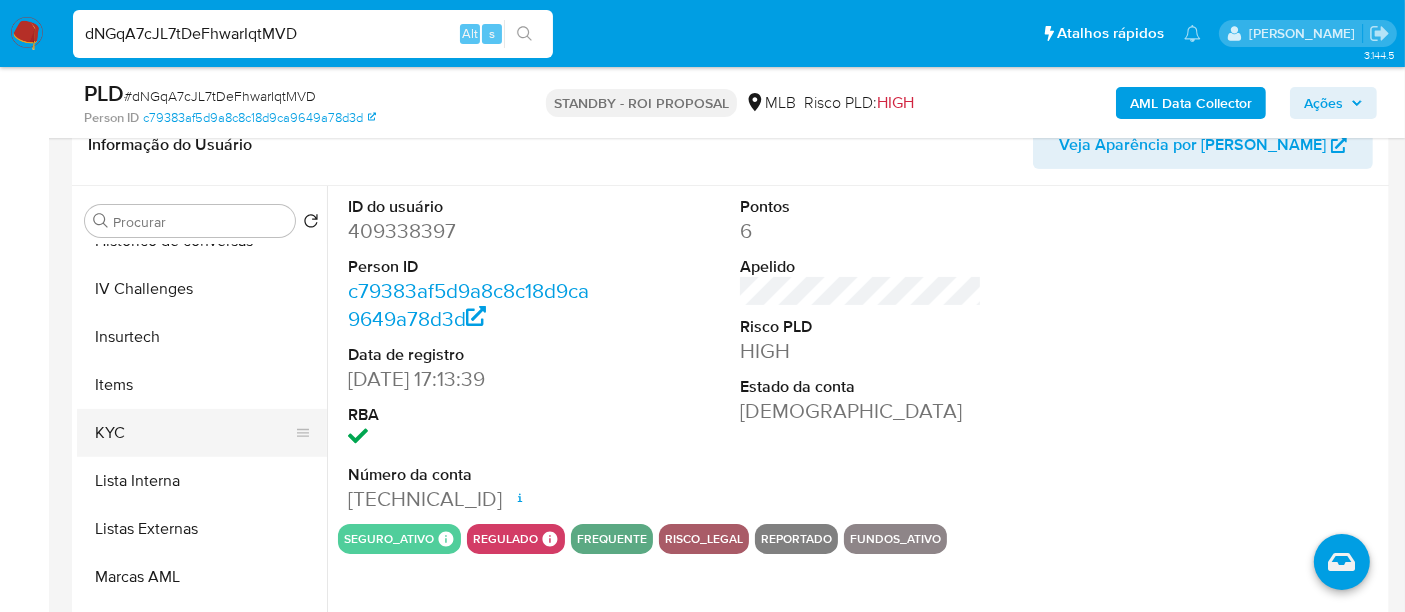 scroll, scrollTop: 844, scrollLeft: 0, axis: vertical 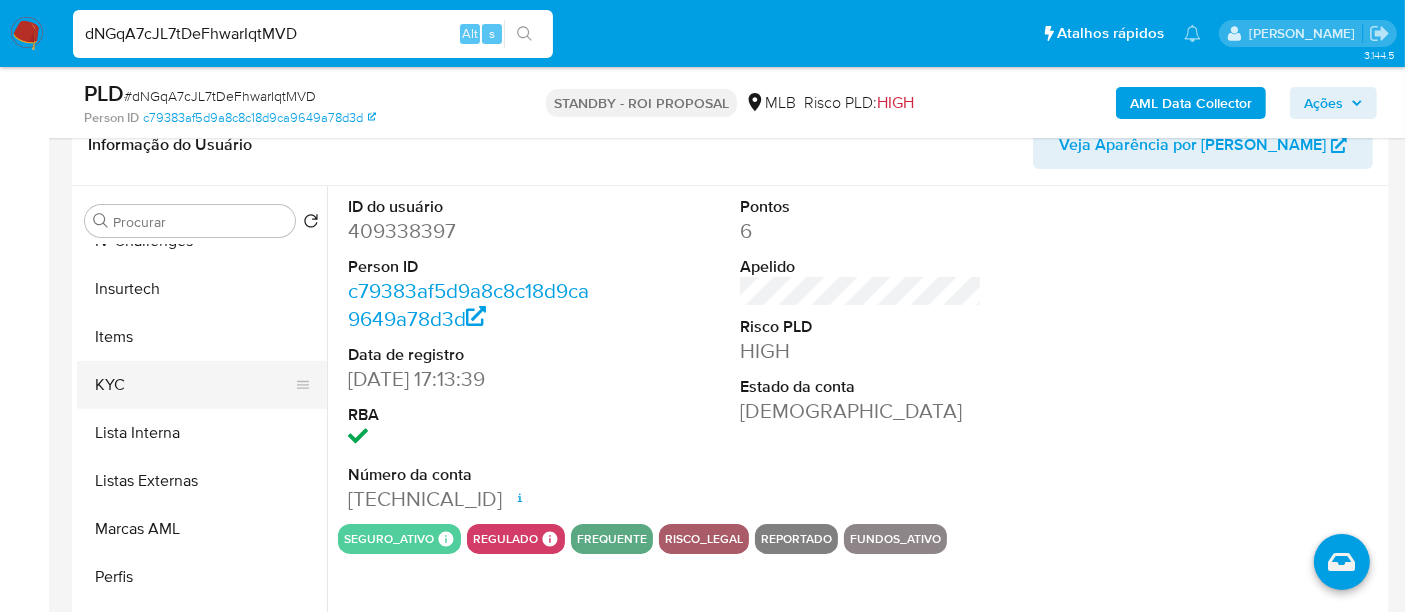 click on "KYC" at bounding box center [194, 385] 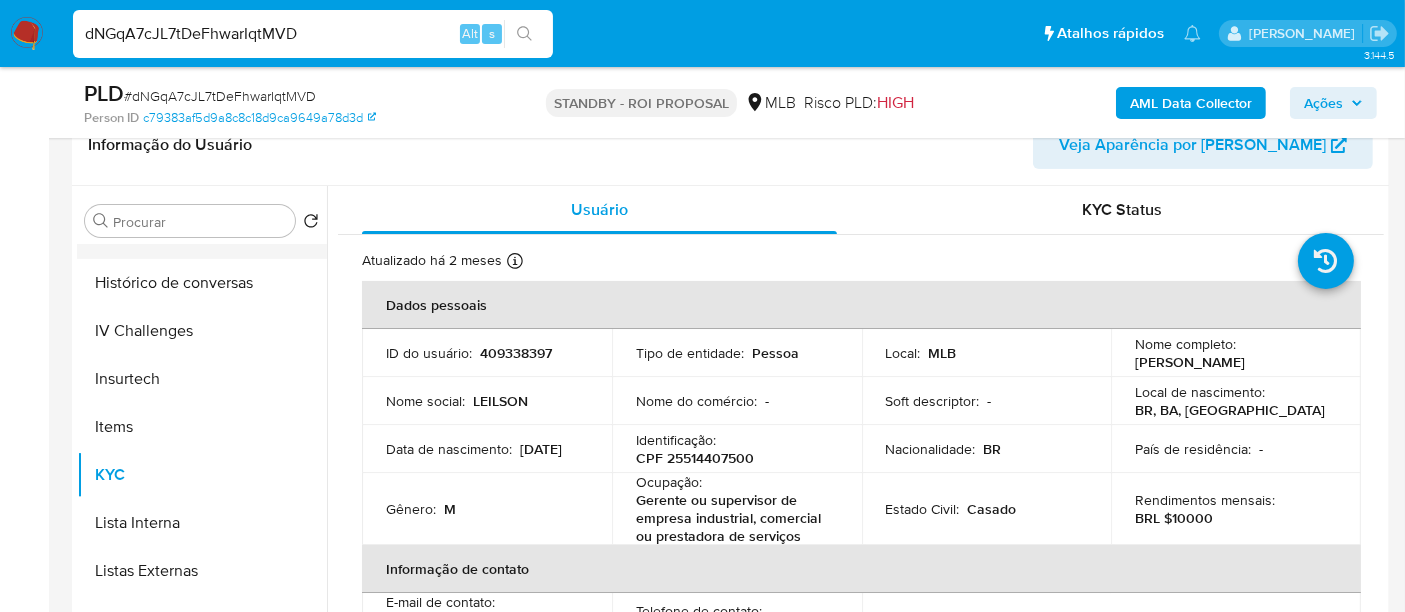 scroll, scrollTop: 844, scrollLeft: 0, axis: vertical 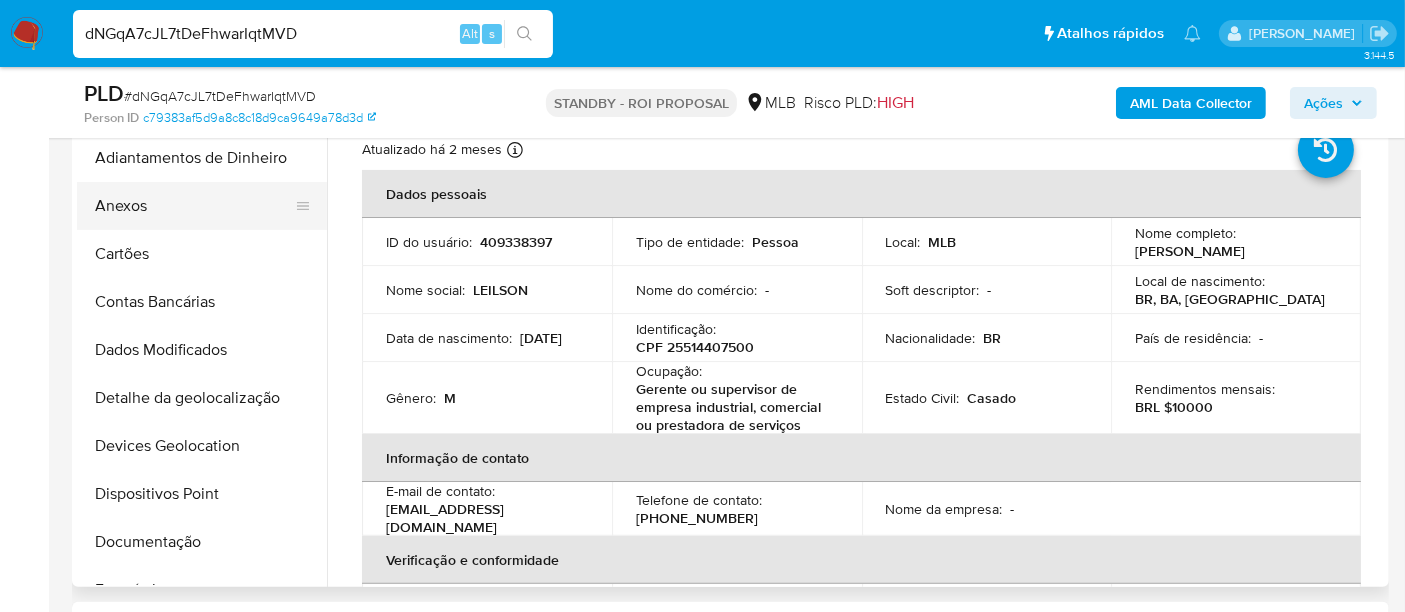 click on "Anexos" at bounding box center (194, 206) 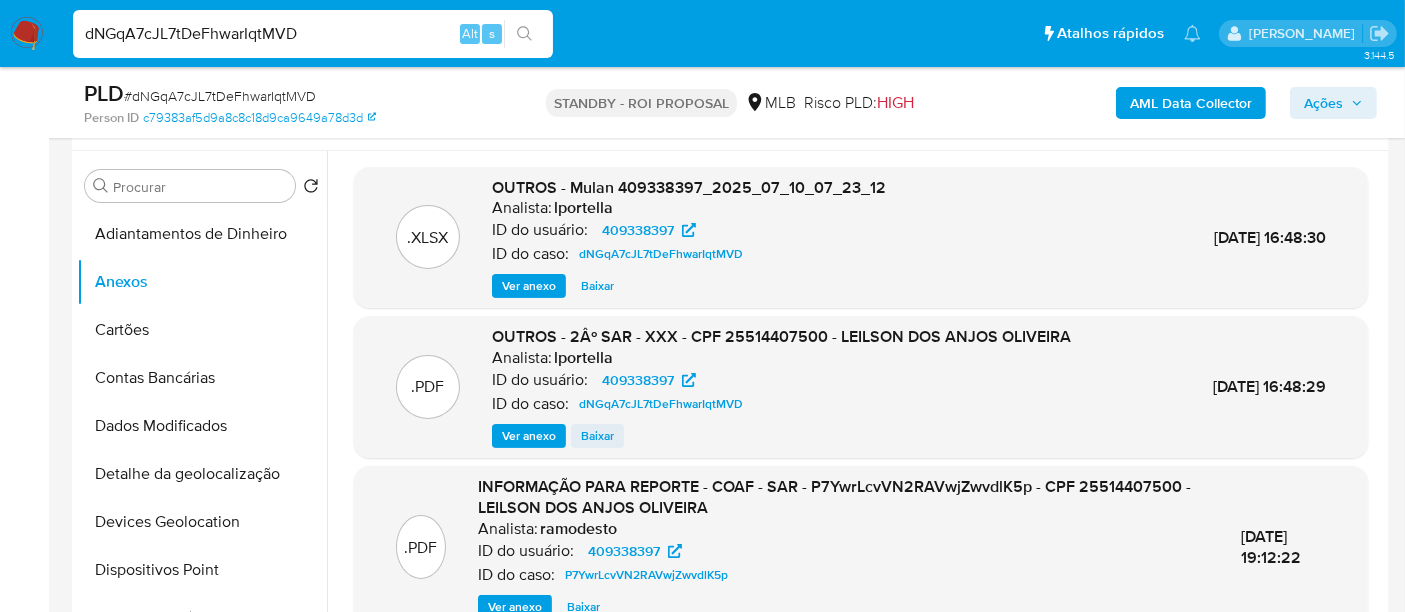 scroll, scrollTop: 333, scrollLeft: 0, axis: vertical 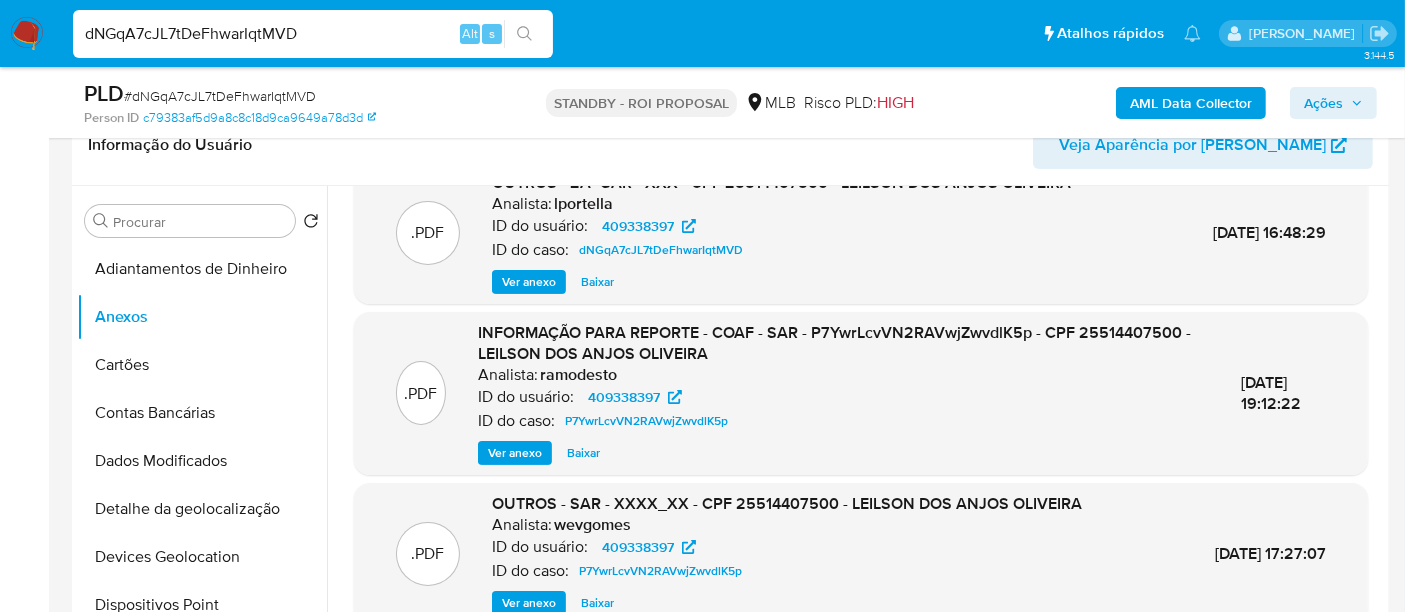 click on "Ver anexo" at bounding box center (515, 453) 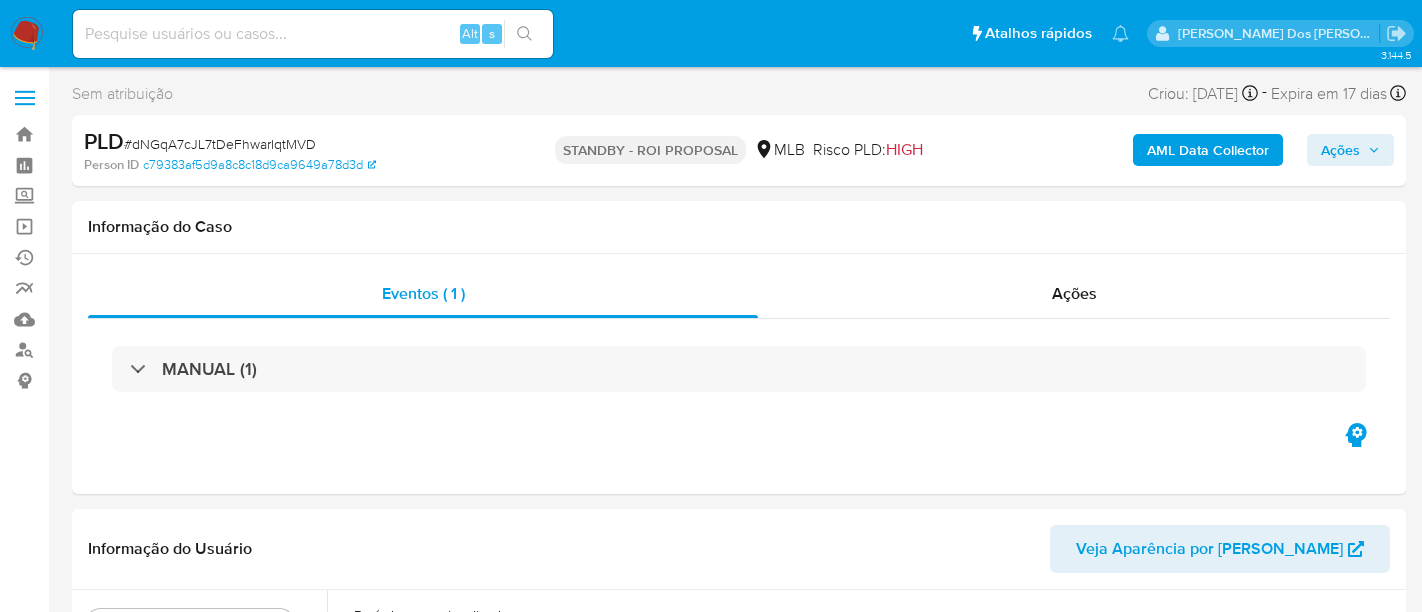 select on "10" 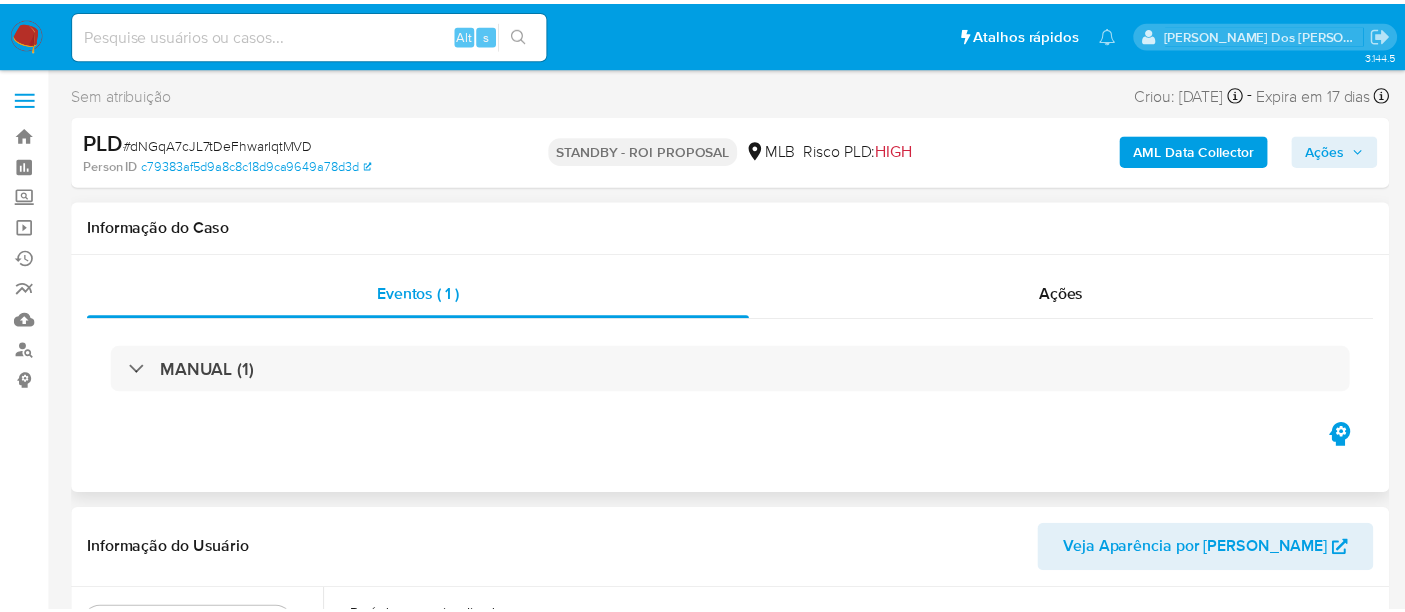 scroll, scrollTop: 0, scrollLeft: 0, axis: both 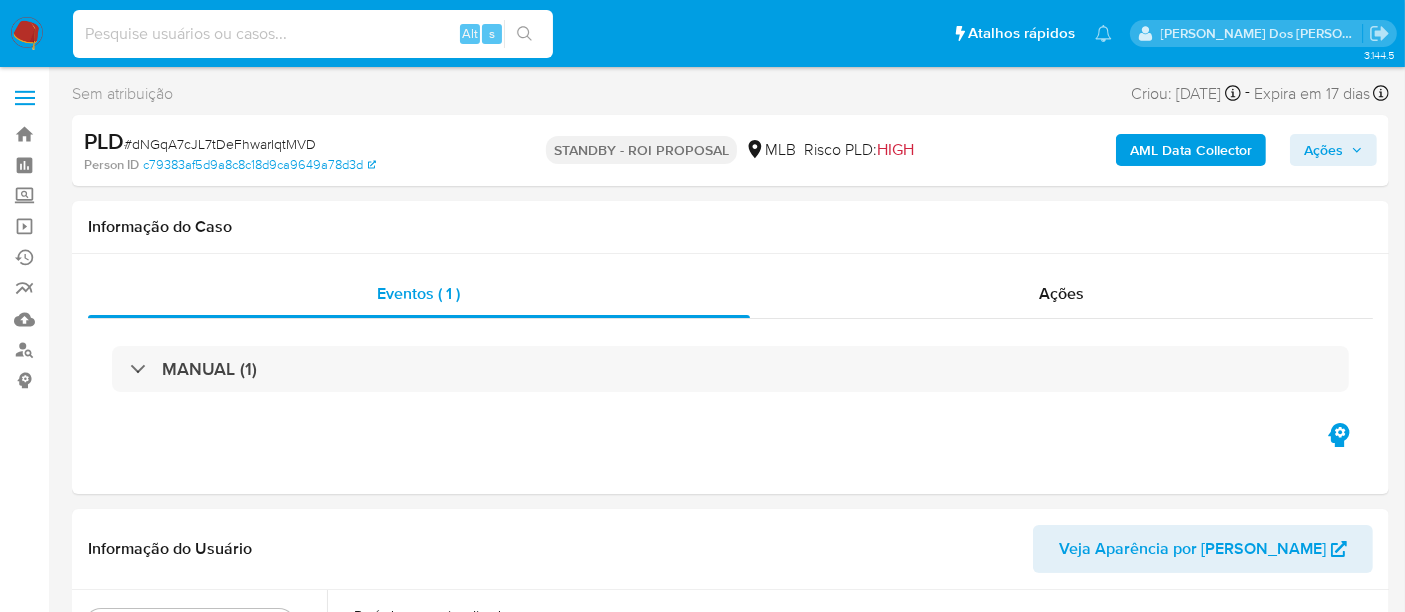 click at bounding box center [313, 34] 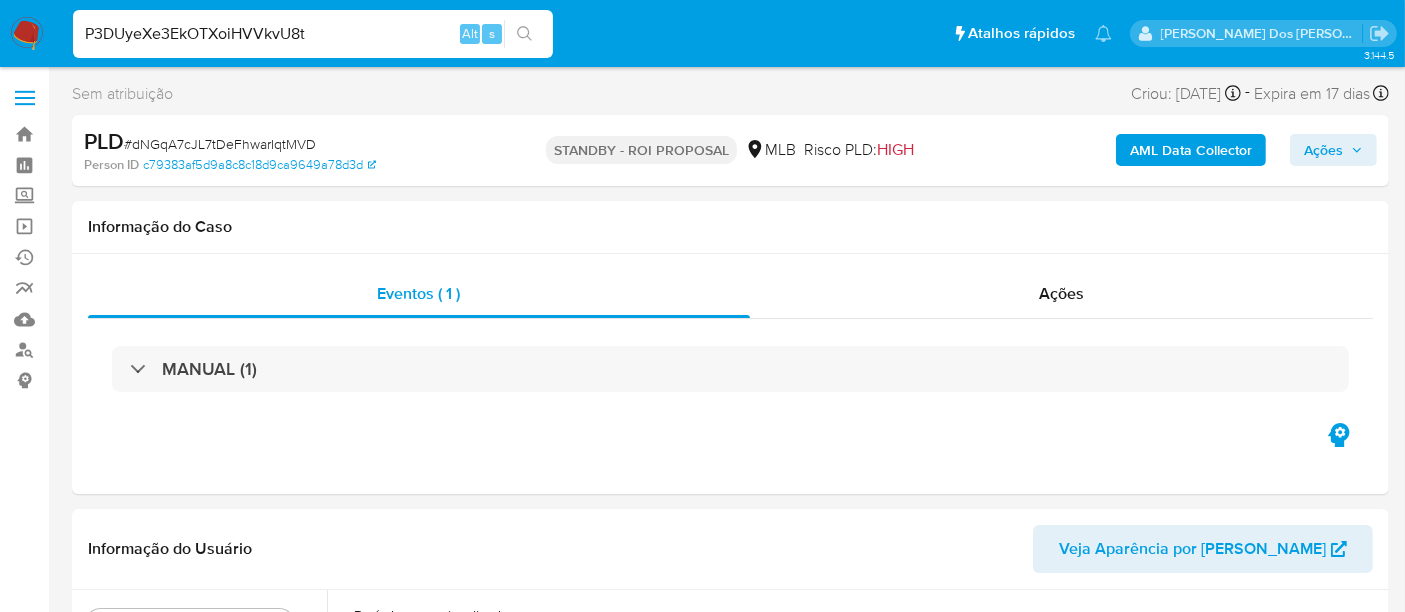 type on "P3DUyeXe3EkOTXoiHVVkvU8t" 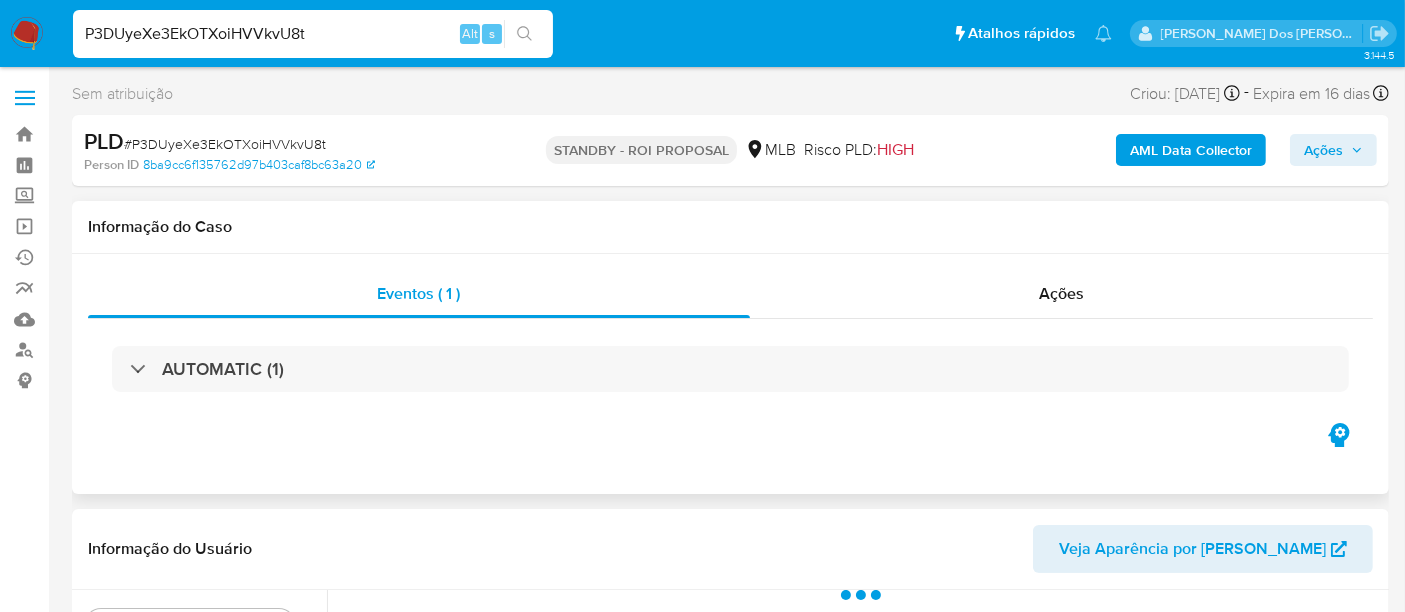 scroll, scrollTop: 444, scrollLeft: 0, axis: vertical 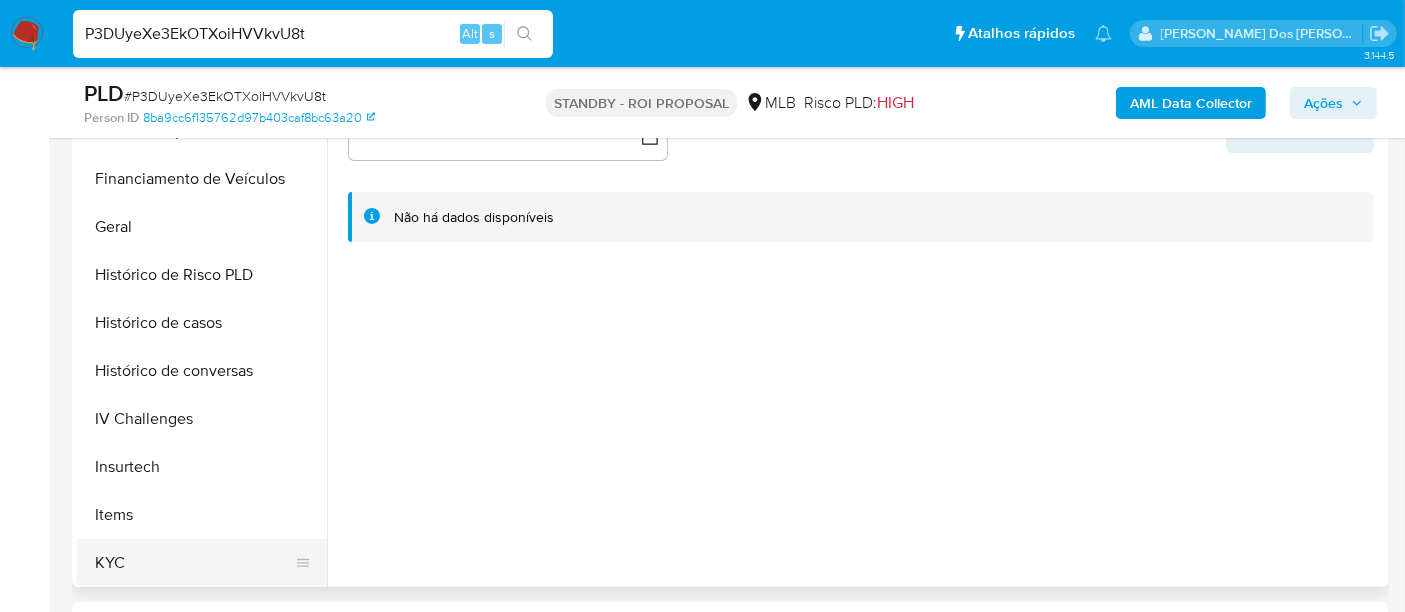 click on "KYC" at bounding box center [194, 563] 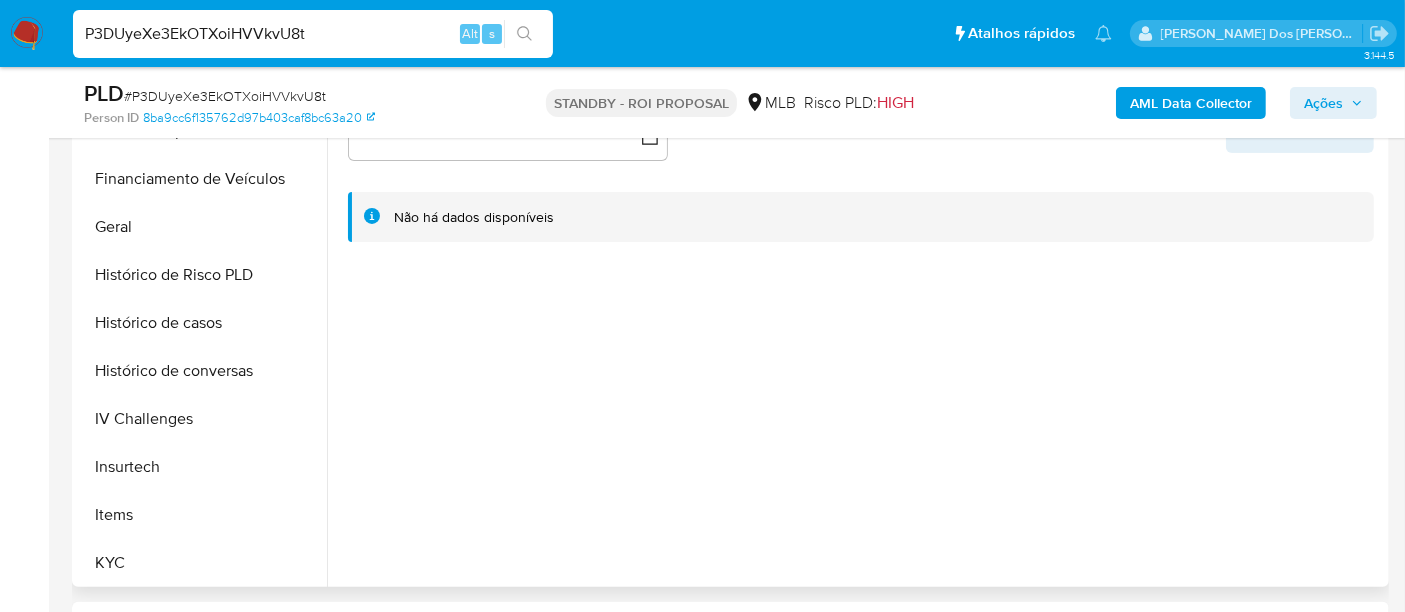 select on "10" 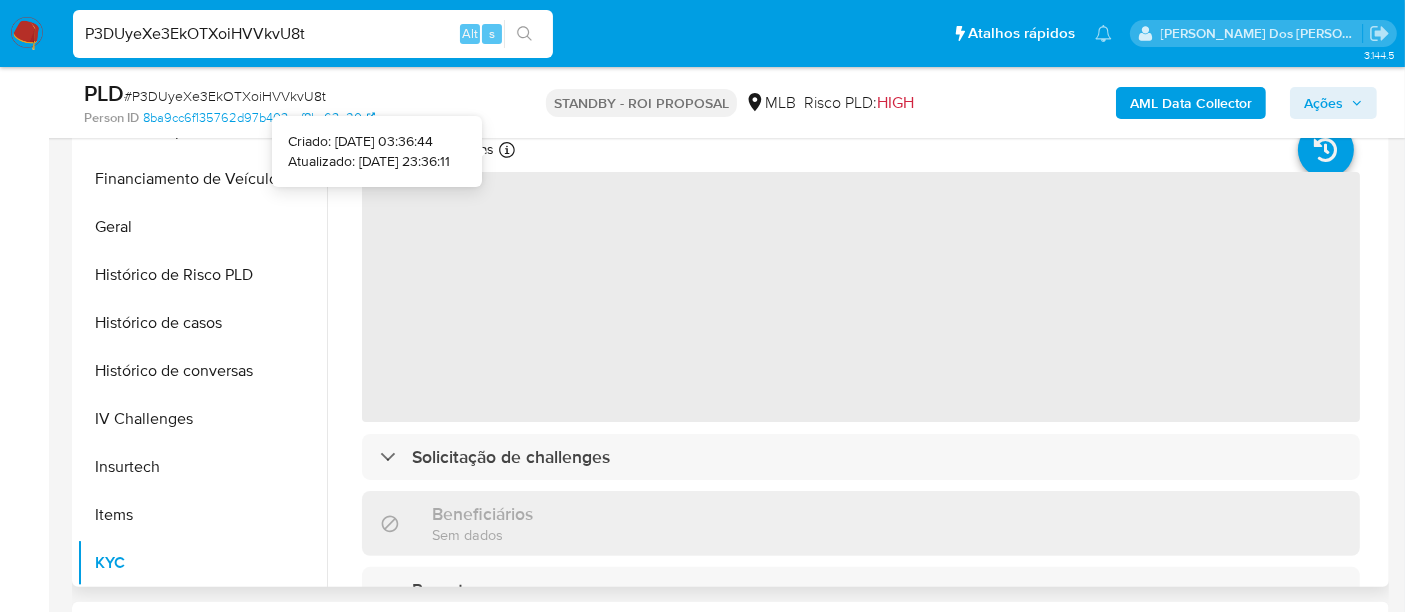 type 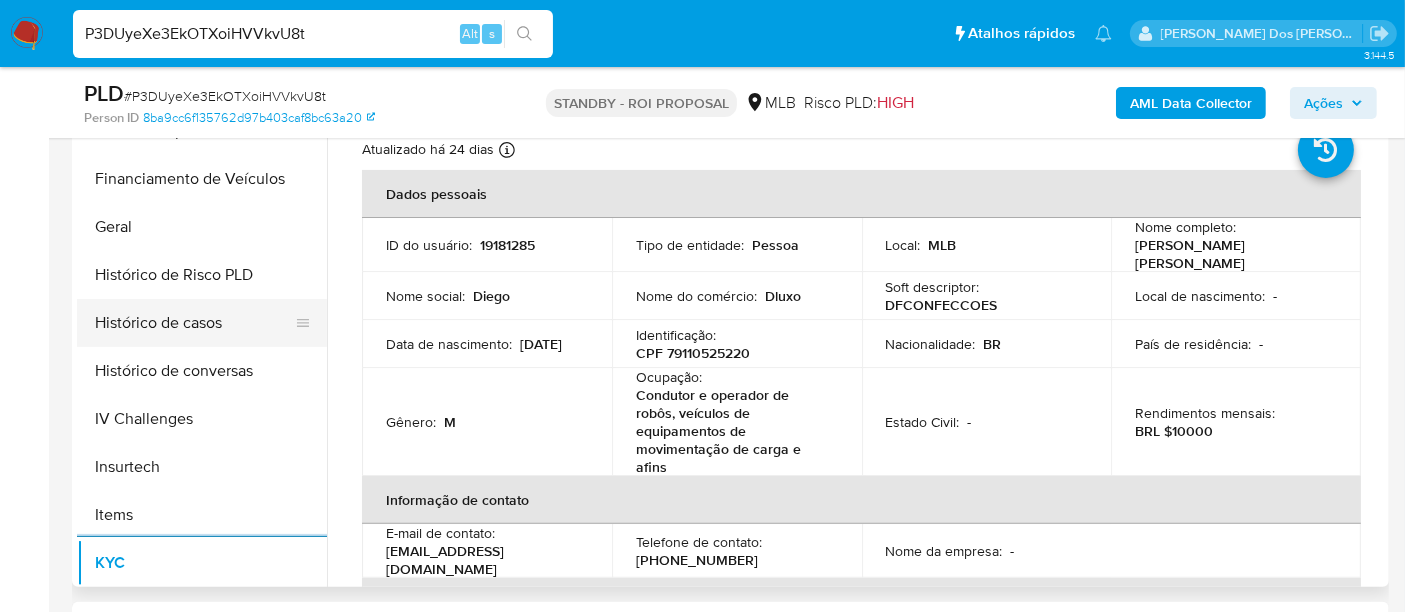 scroll, scrollTop: 333, scrollLeft: 0, axis: vertical 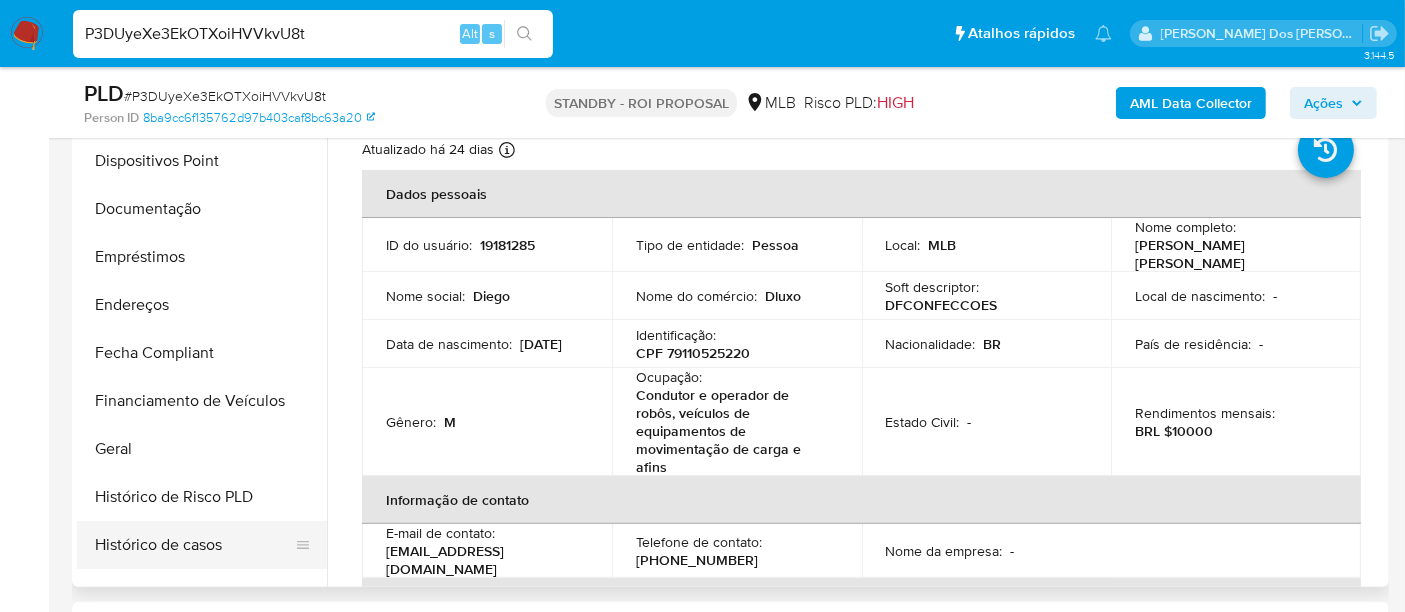 click on "Histórico de casos" at bounding box center [194, 545] 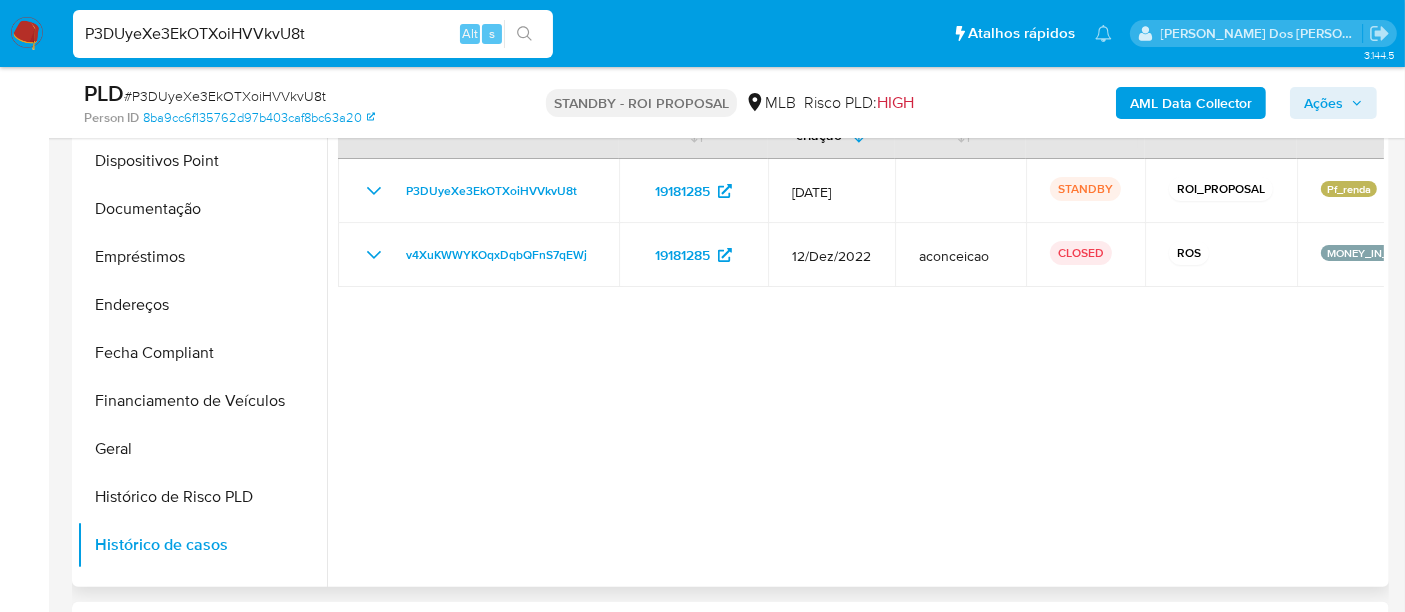 type 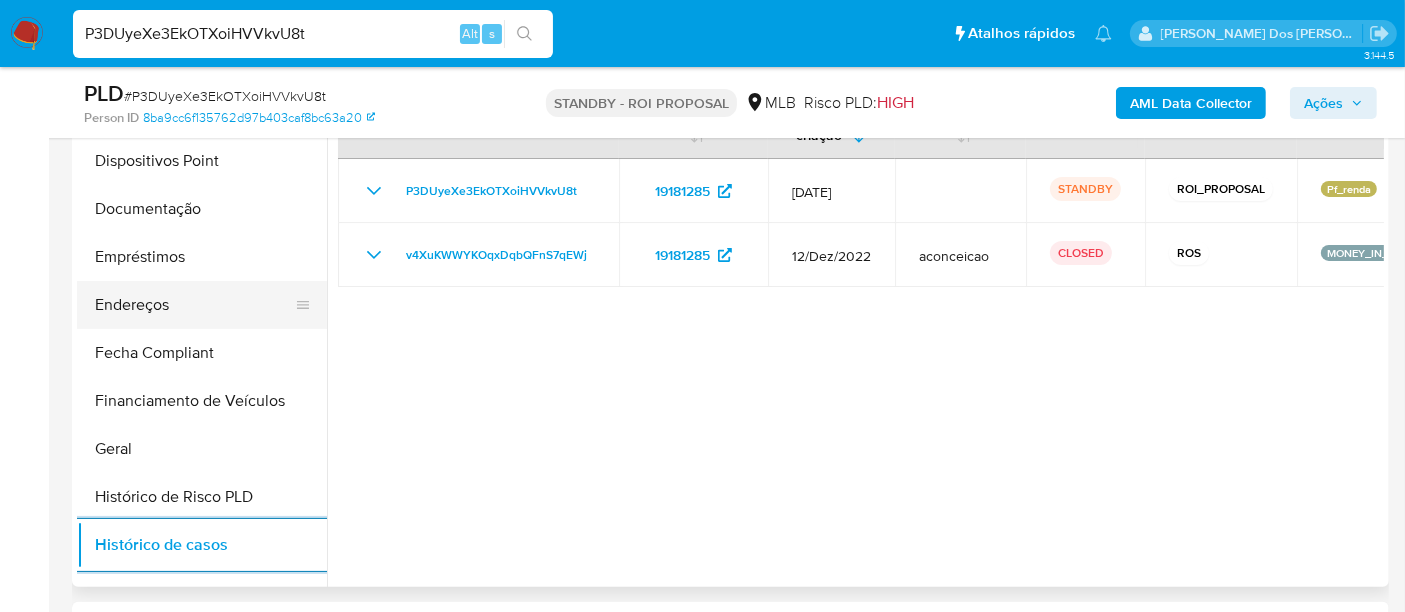 scroll, scrollTop: 222, scrollLeft: 0, axis: vertical 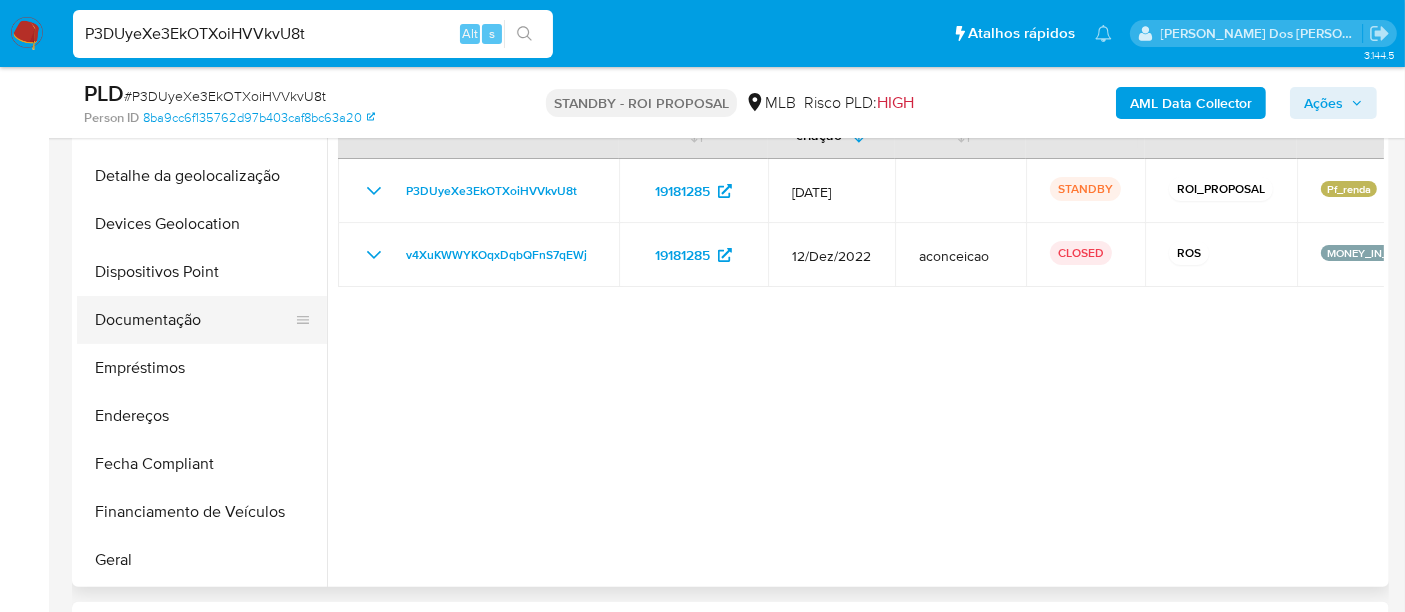 click on "Documentação" at bounding box center [194, 320] 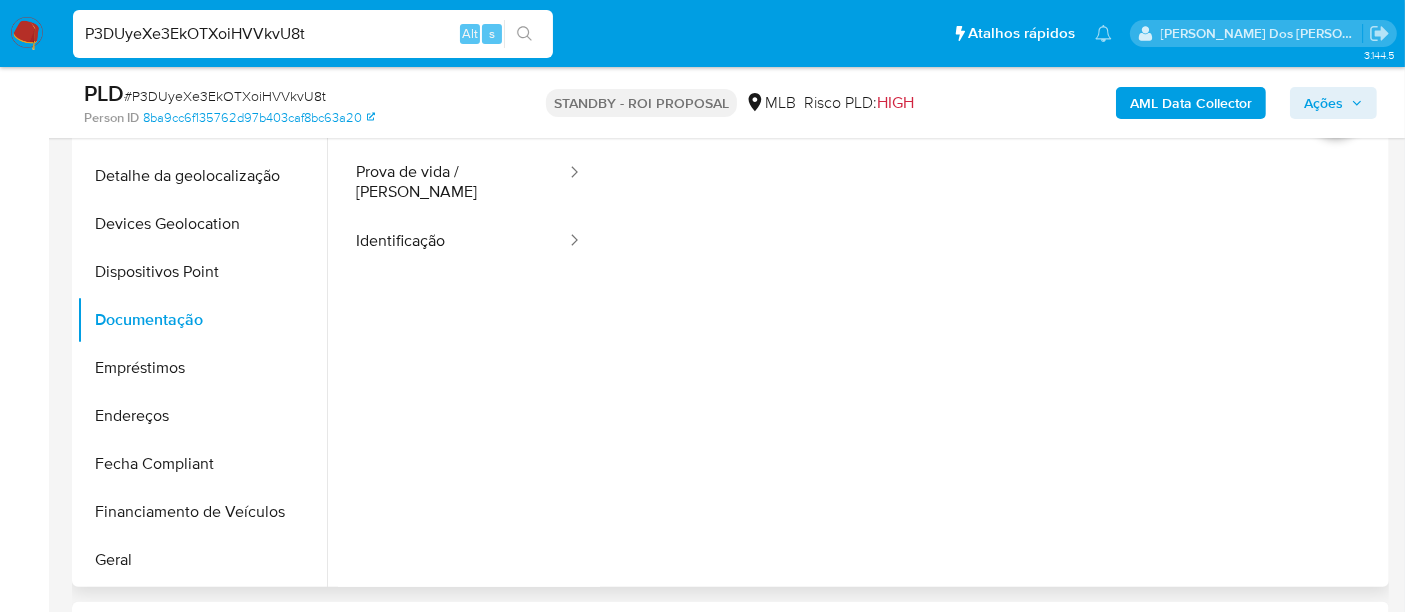 click on "Usuário Prova de vida / Selfie Identificação" at bounding box center [469, 388] 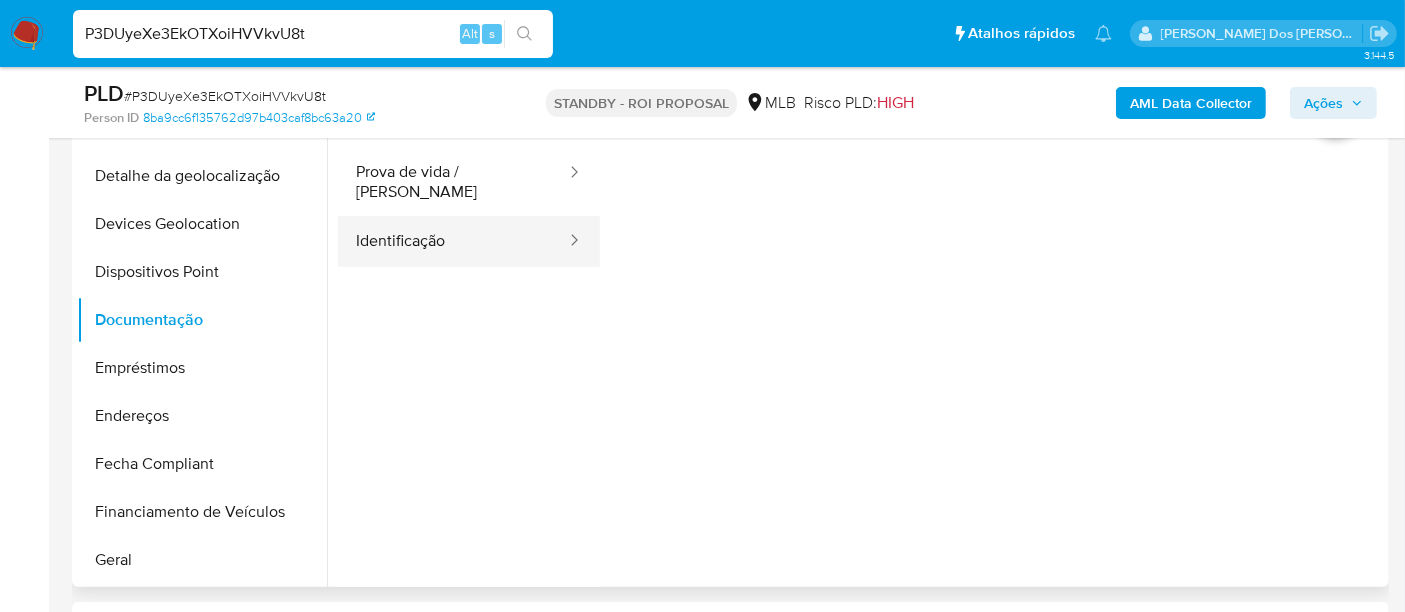 click on "Identificação" at bounding box center (453, 241) 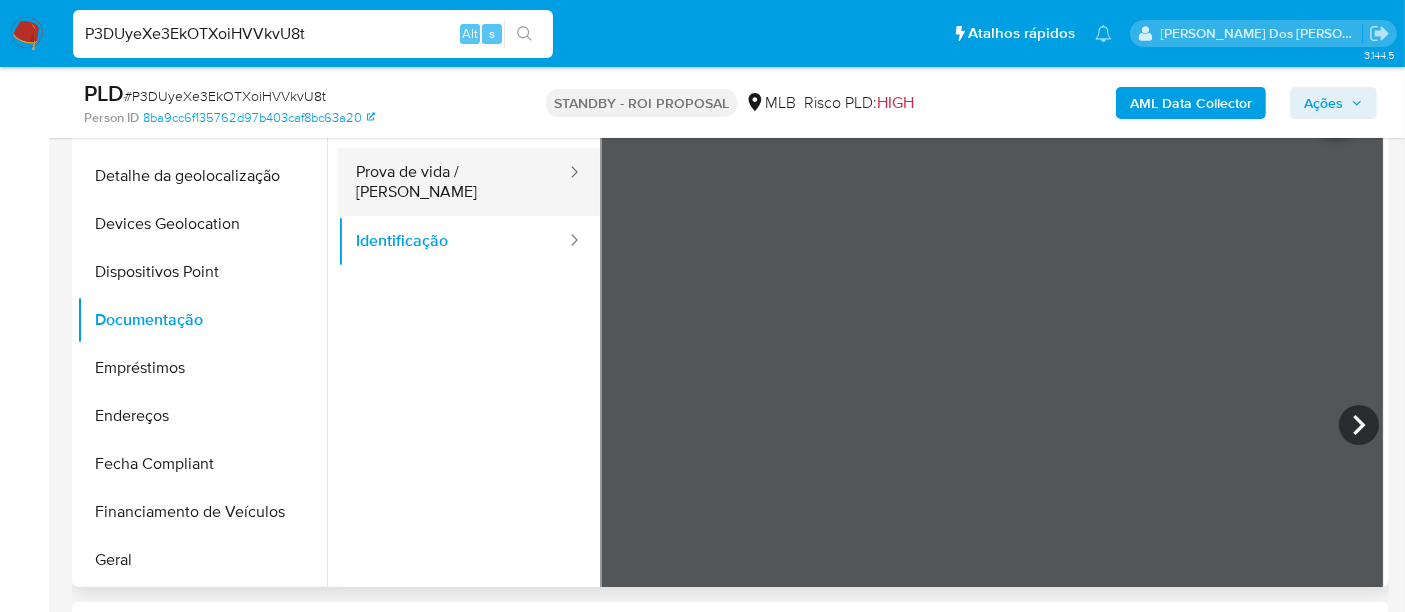click on "Prova de vida / [PERSON_NAME]" at bounding box center (453, 182) 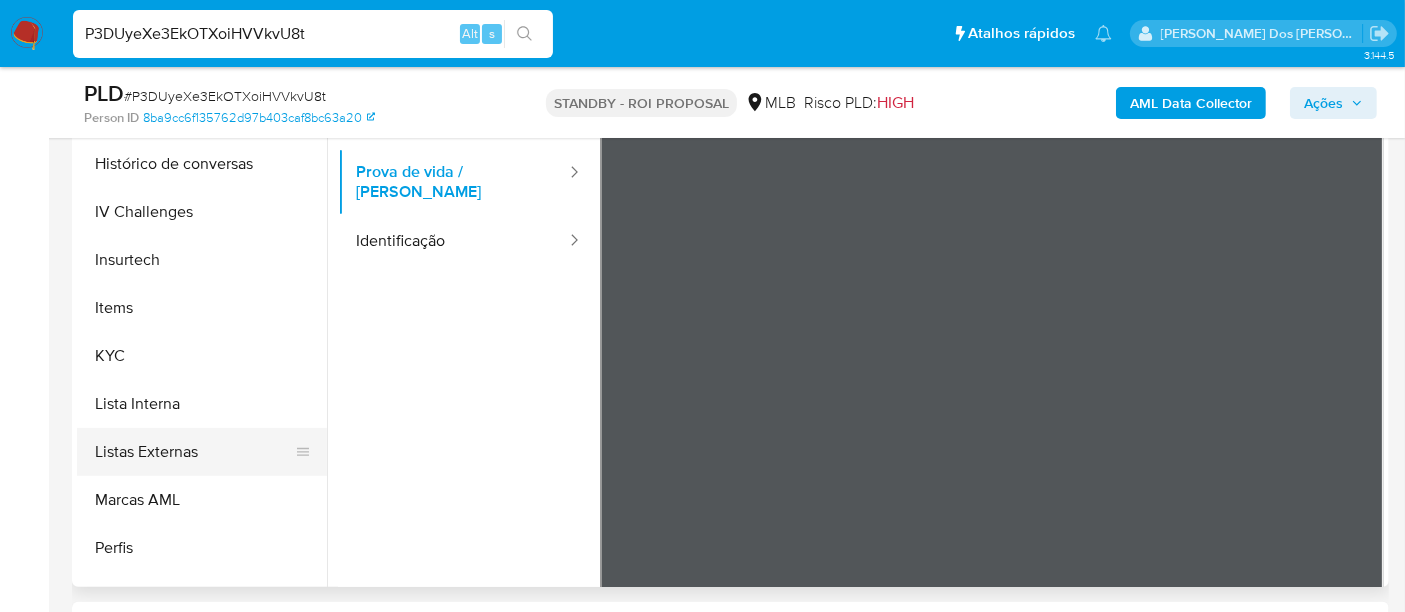 scroll, scrollTop: 844, scrollLeft: 0, axis: vertical 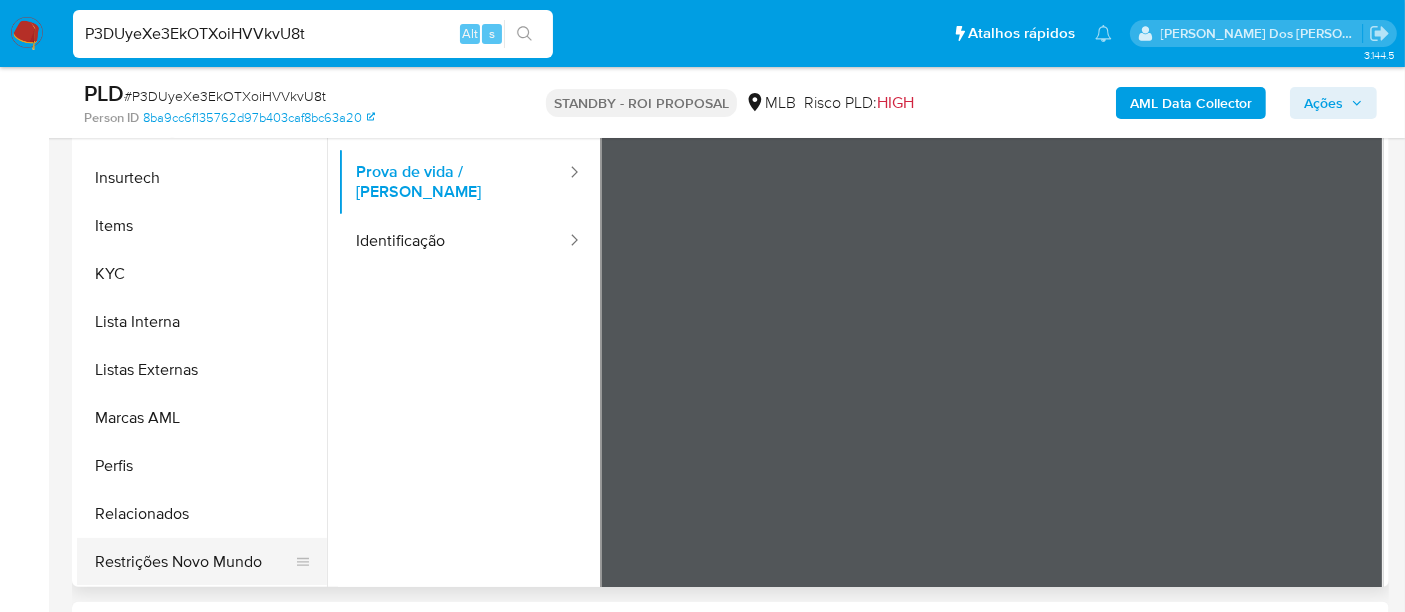 click on "Restrições Novo Mundo" at bounding box center [194, 562] 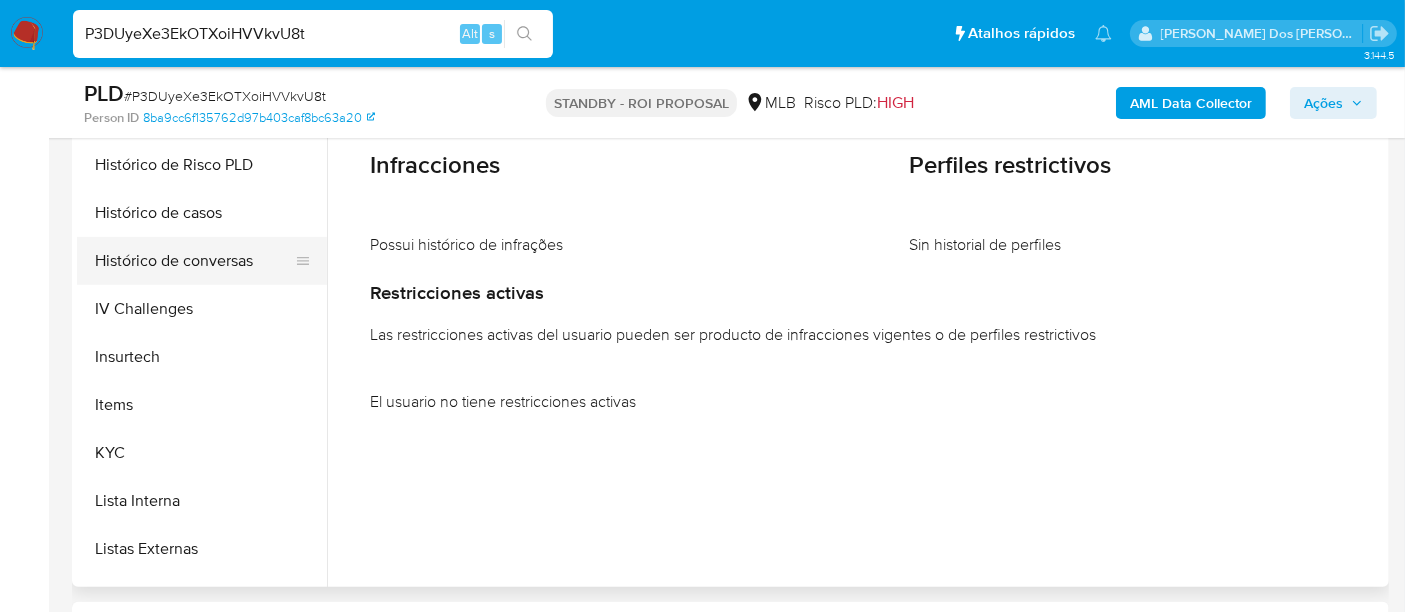scroll, scrollTop: 511, scrollLeft: 0, axis: vertical 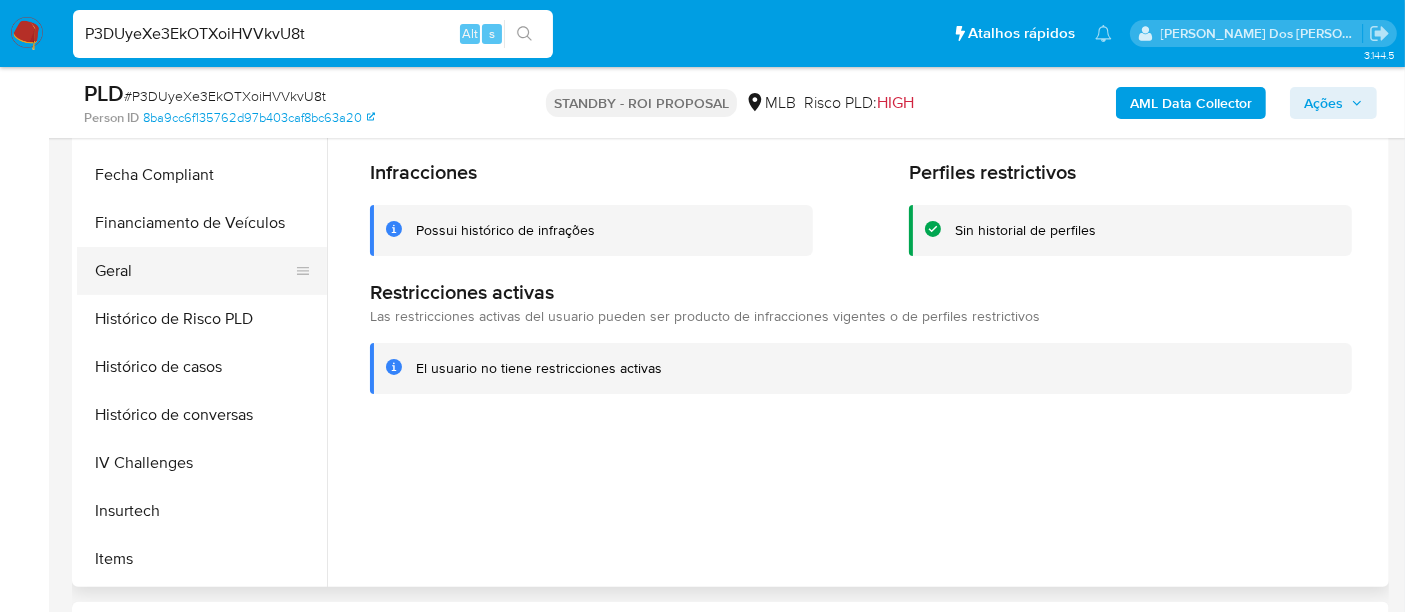 click on "Geral" at bounding box center [194, 271] 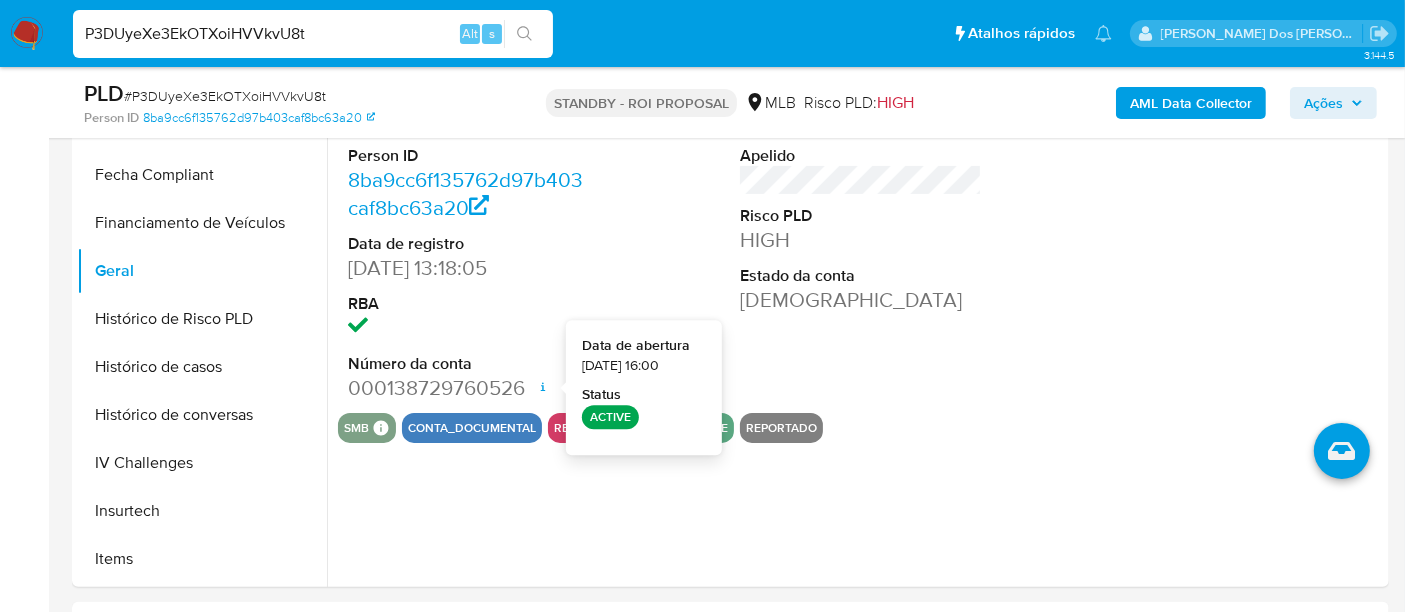 type 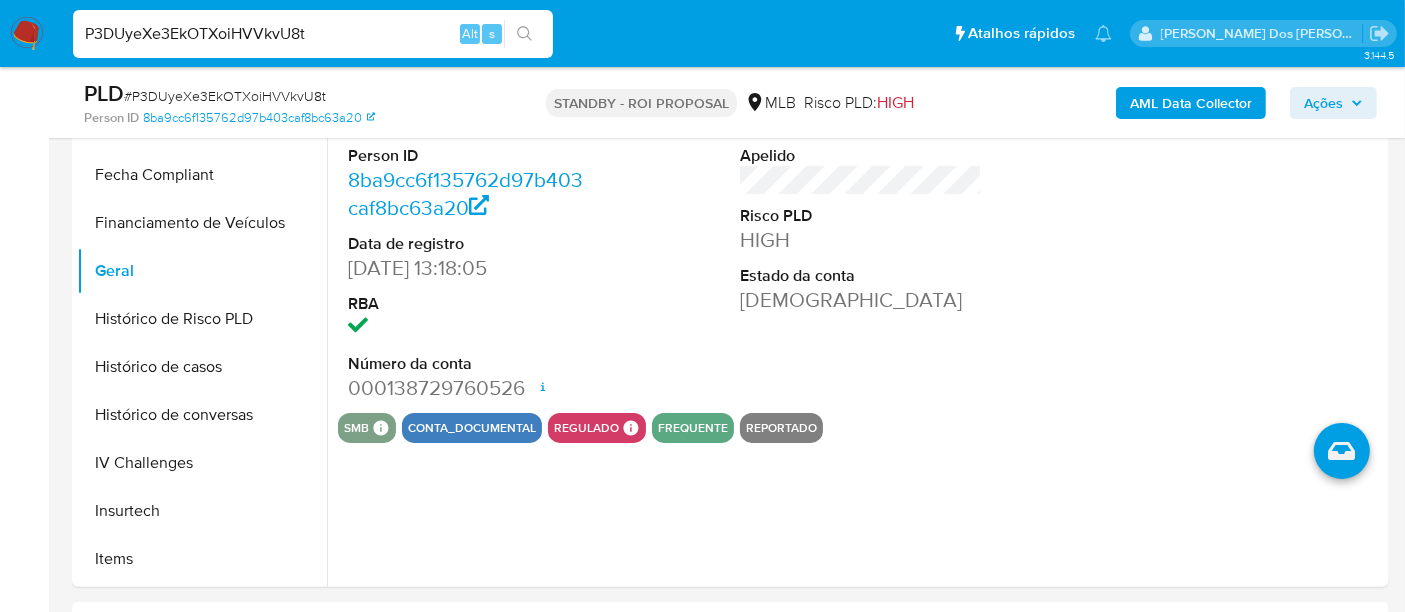 click on "P3DUyeXe3EkOTXoiHVVkvU8t" at bounding box center (313, 34) 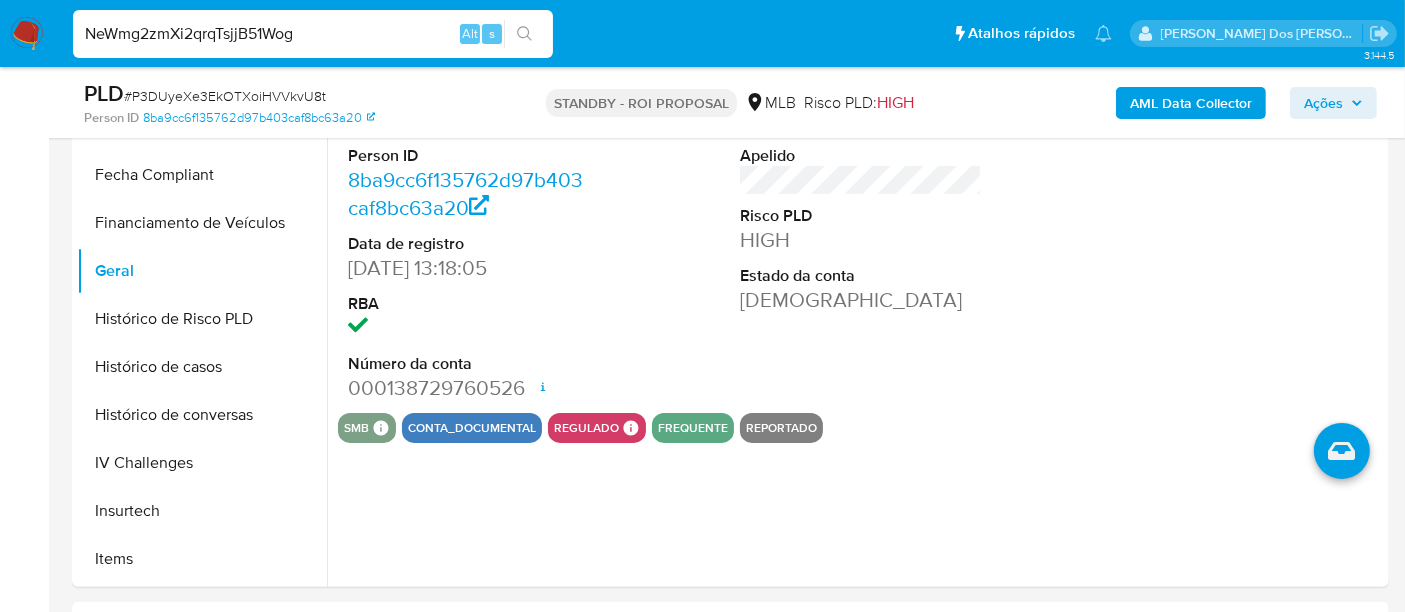 type on "NeWmg2zmXi2qrqTsjjB51Wog" 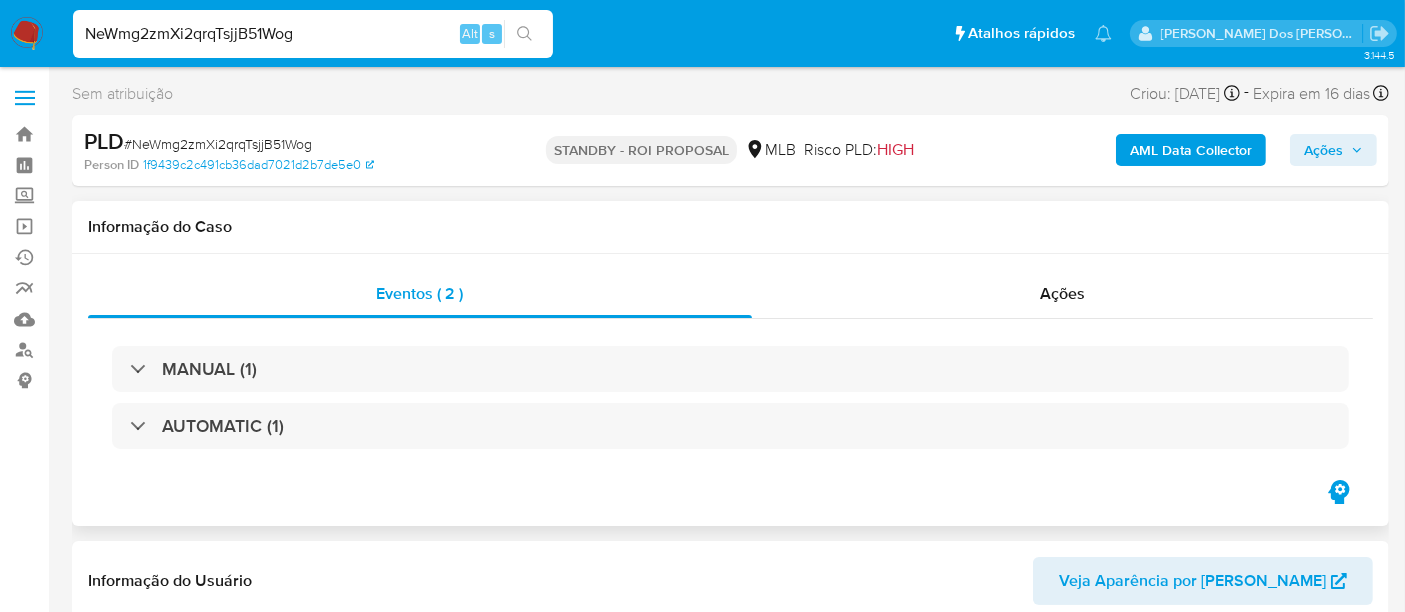 scroll, scrollTop: 444, scrollLeft: 0, axis: vertical 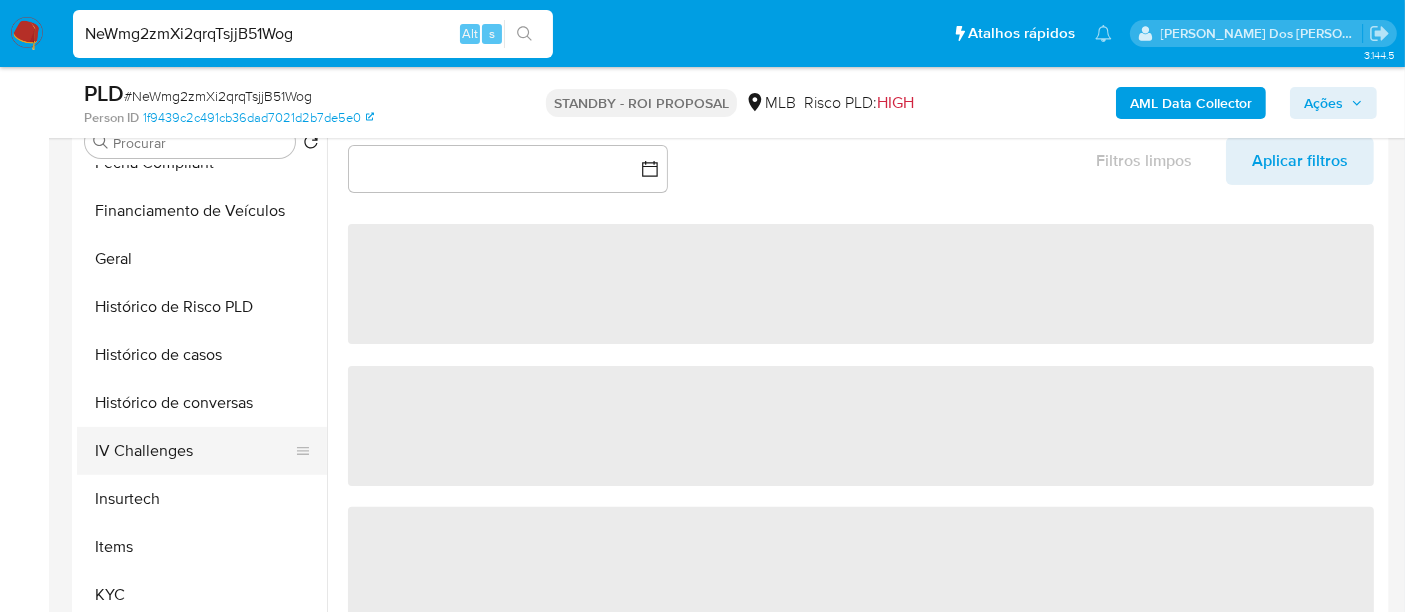 select on "10" 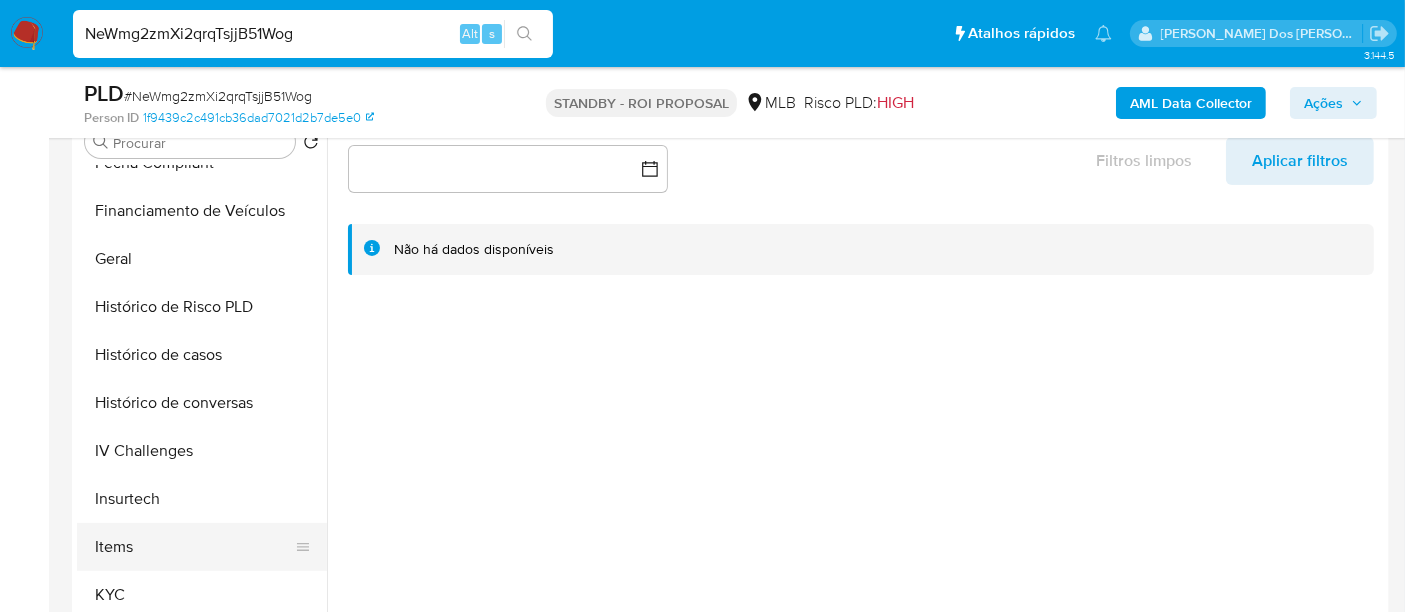 scroll, scrollTop: 666, scrollLeft: 0, axis: vertical 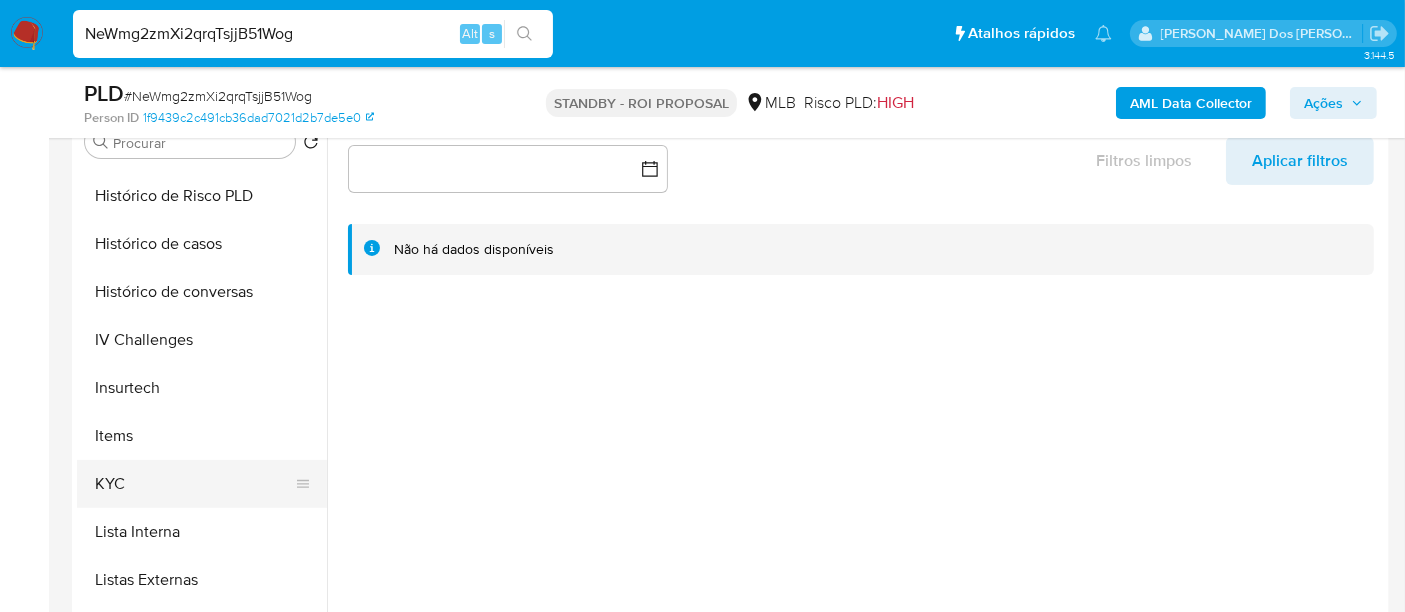 click on "KYC" at bounding box center [194, 484] 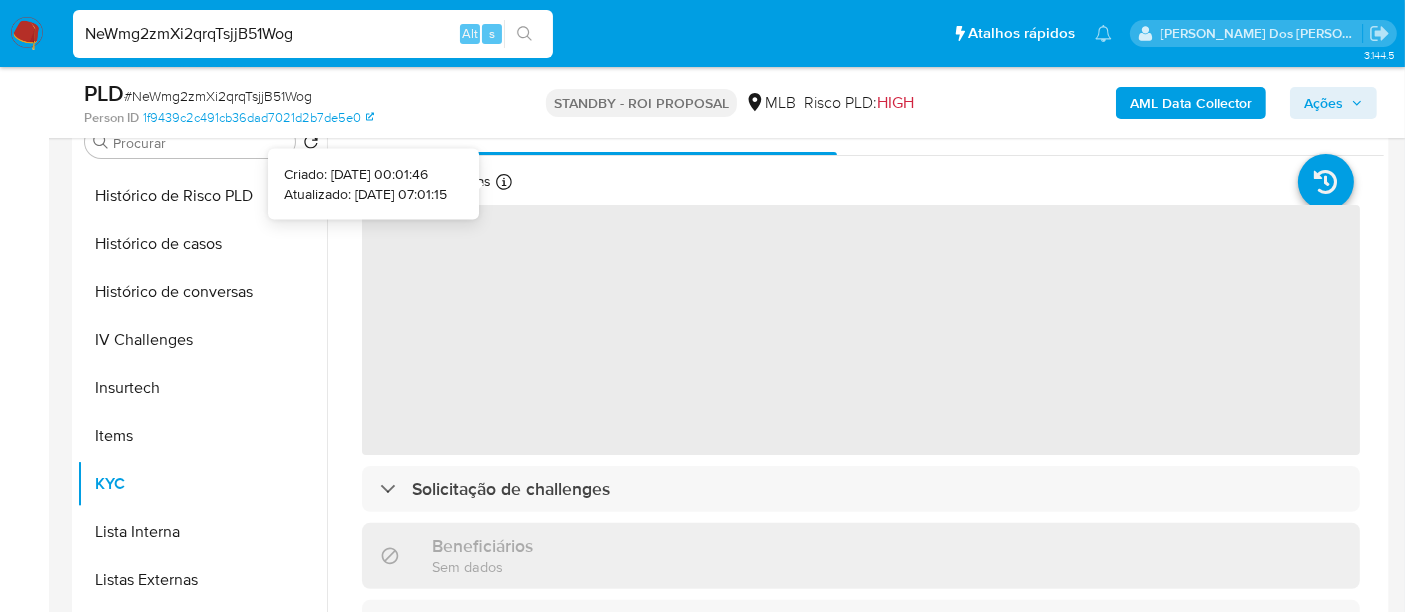 type 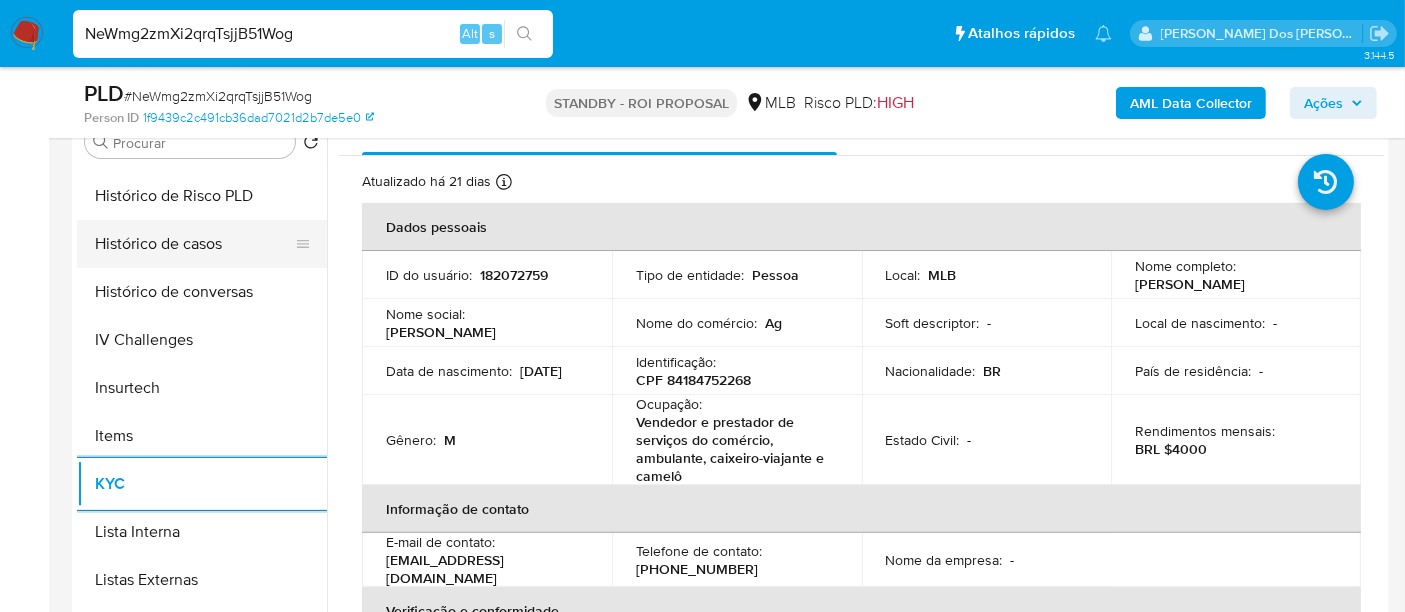 click on "Histórico de casos" at bounding box center (194, 244) 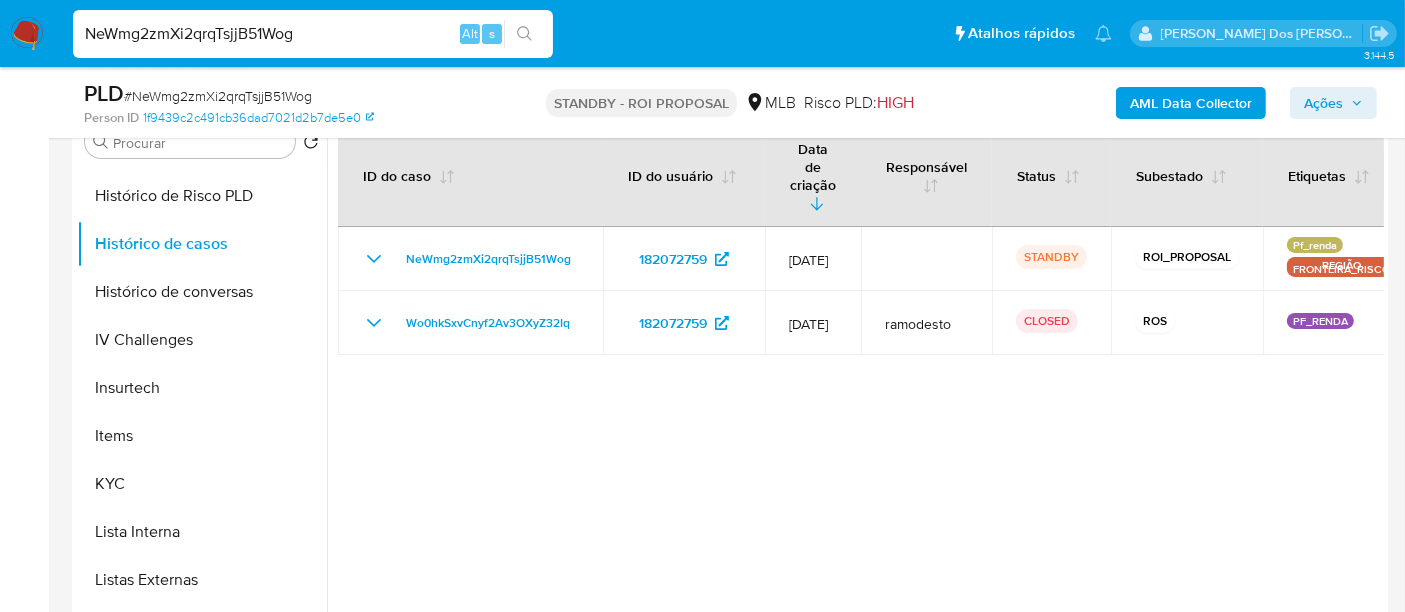 type 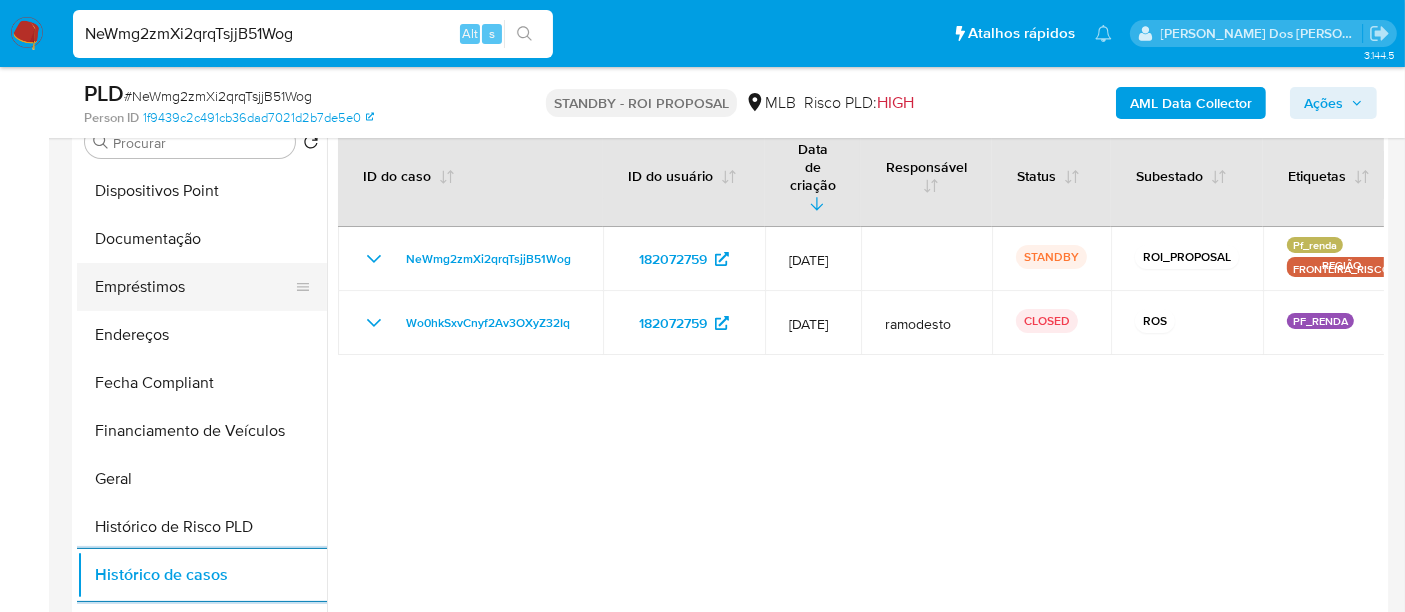 scroll, scrollTop: 333, scrollLeft: 0, axis: vertical 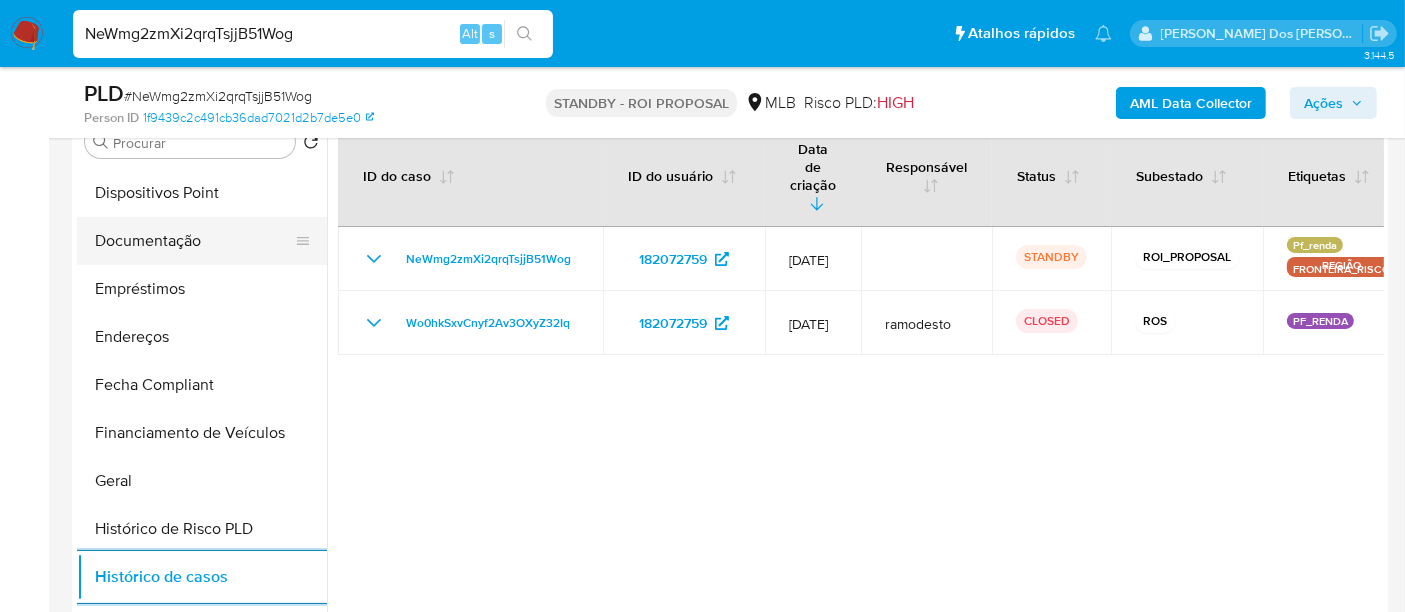 click on "Documentação" at bounding box center [194, 241] 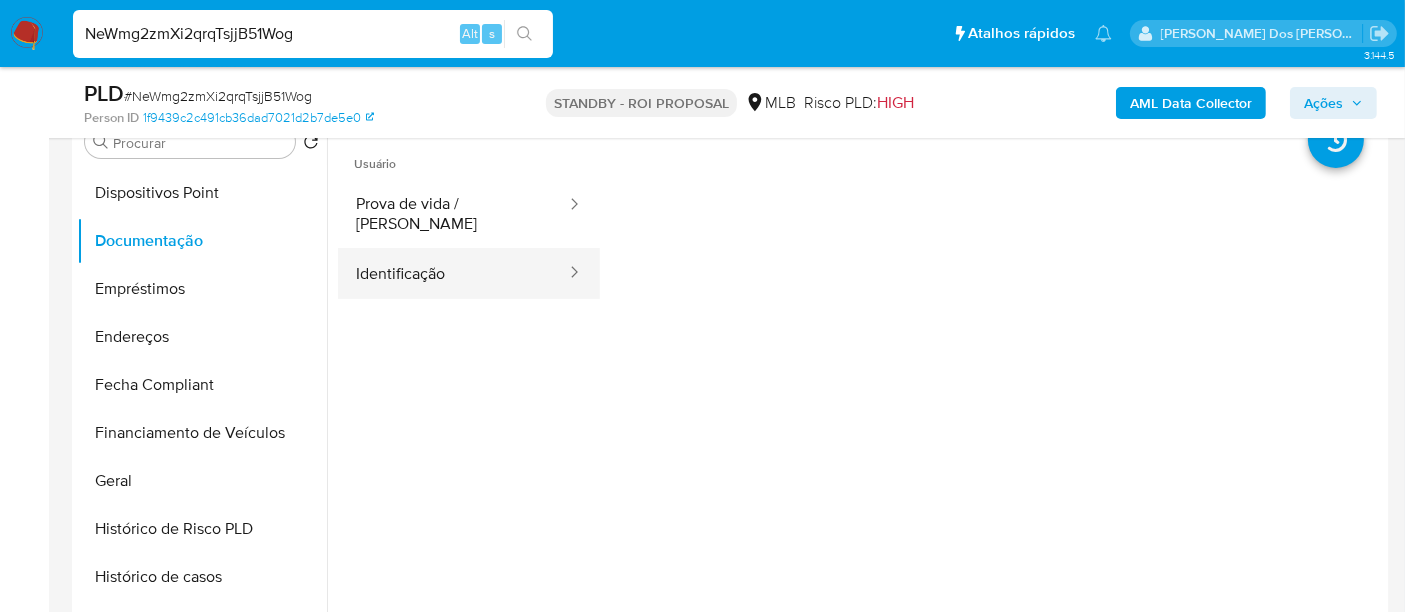 click on "Identificação" at bounding box center (453, 273) 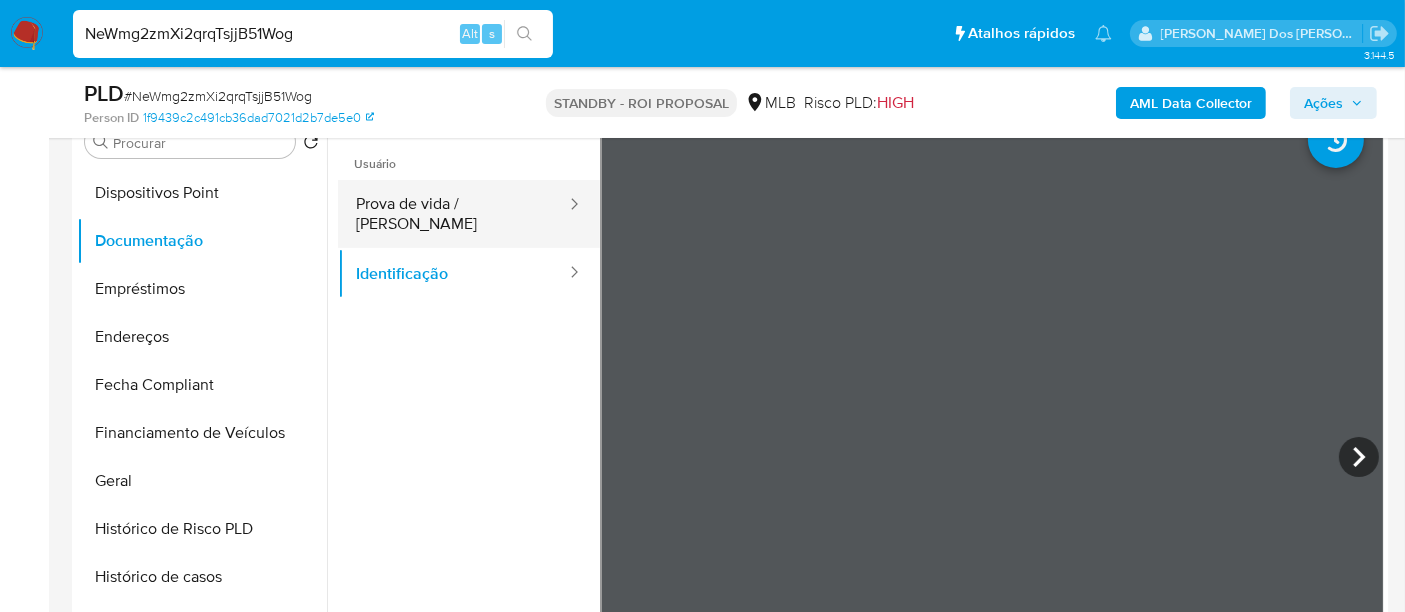 click on "Prova de vida / [PERSON_NAME]" at bounding box center (453, 214) 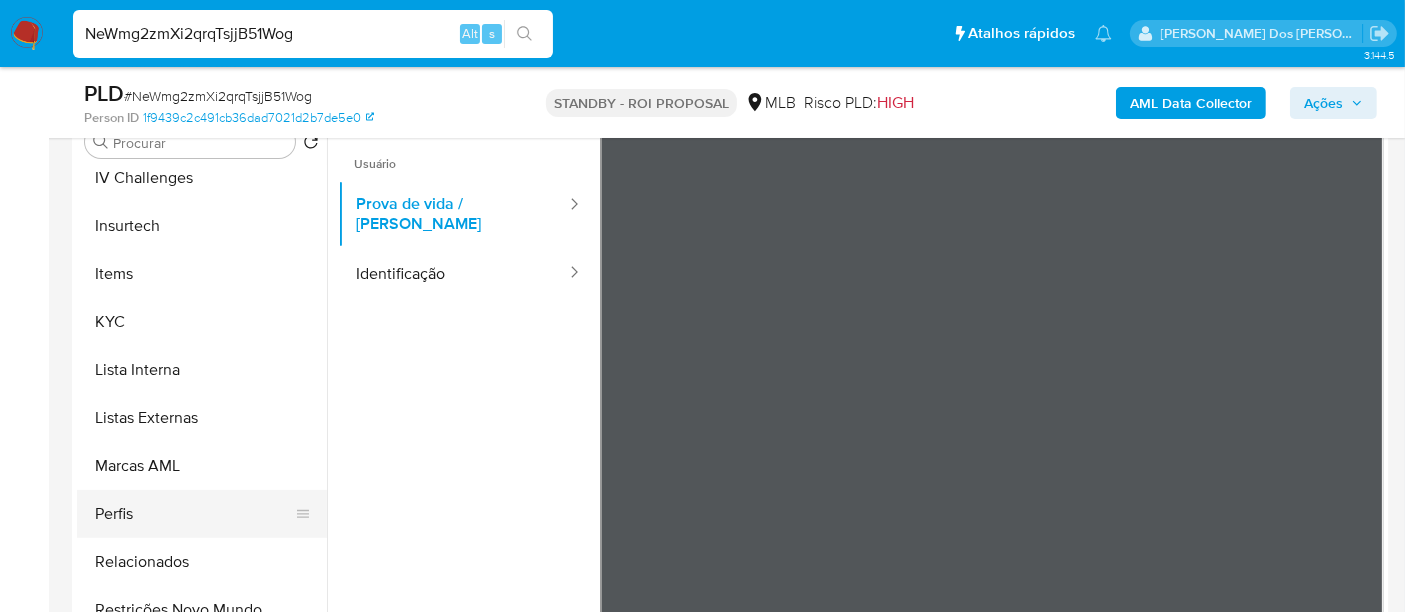 scroll, scrollTop: 844, scrollLeft: 0, axis: vertical 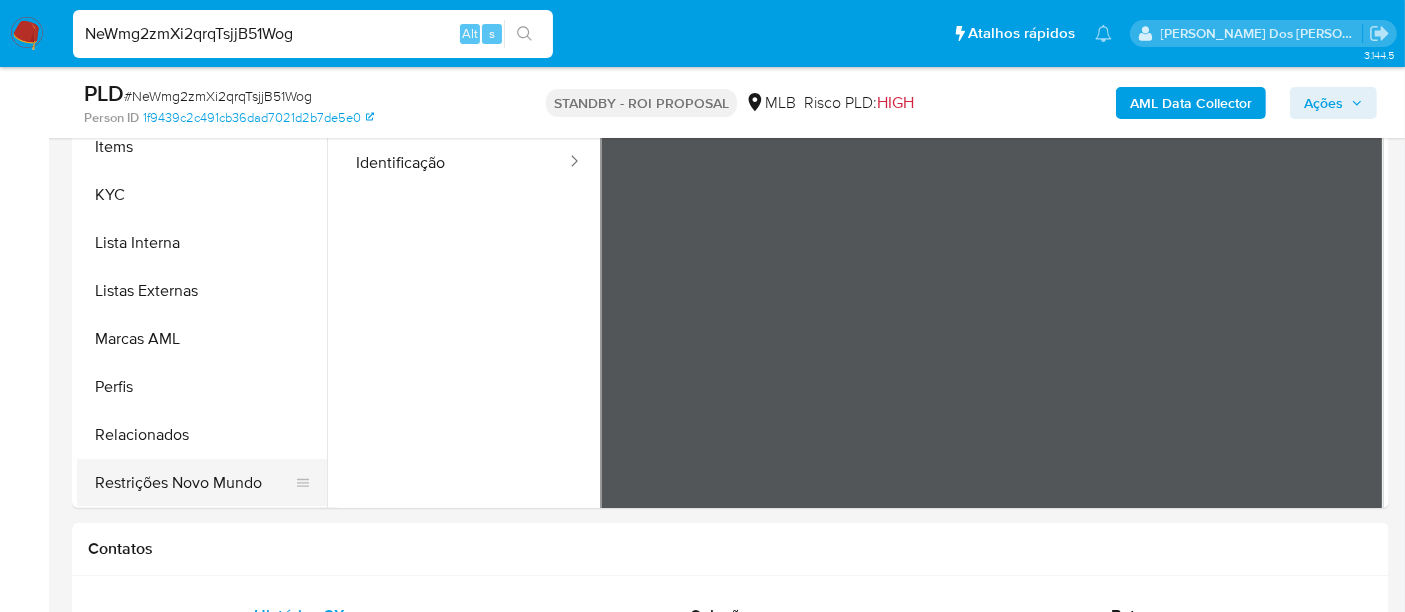 click on "Restrições Novo Mundo" at bounding box center [194, 483] 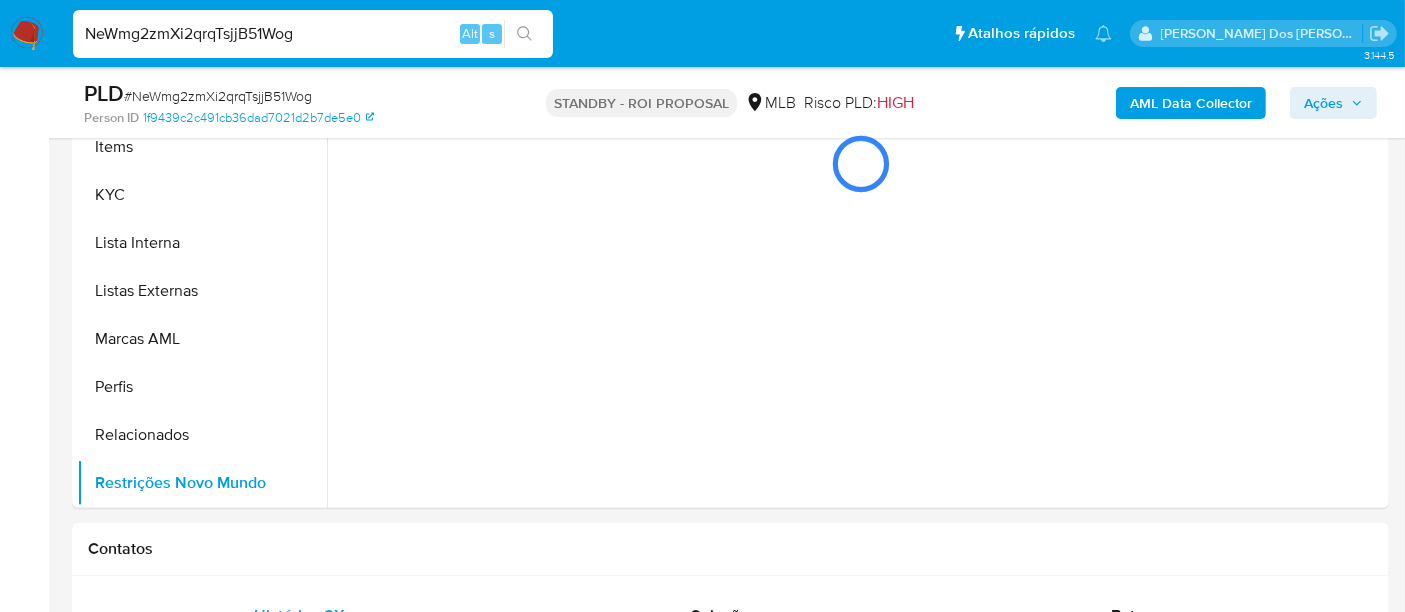 scroll, scrollTop: 444, scrollLeft: 0, axis: vertical 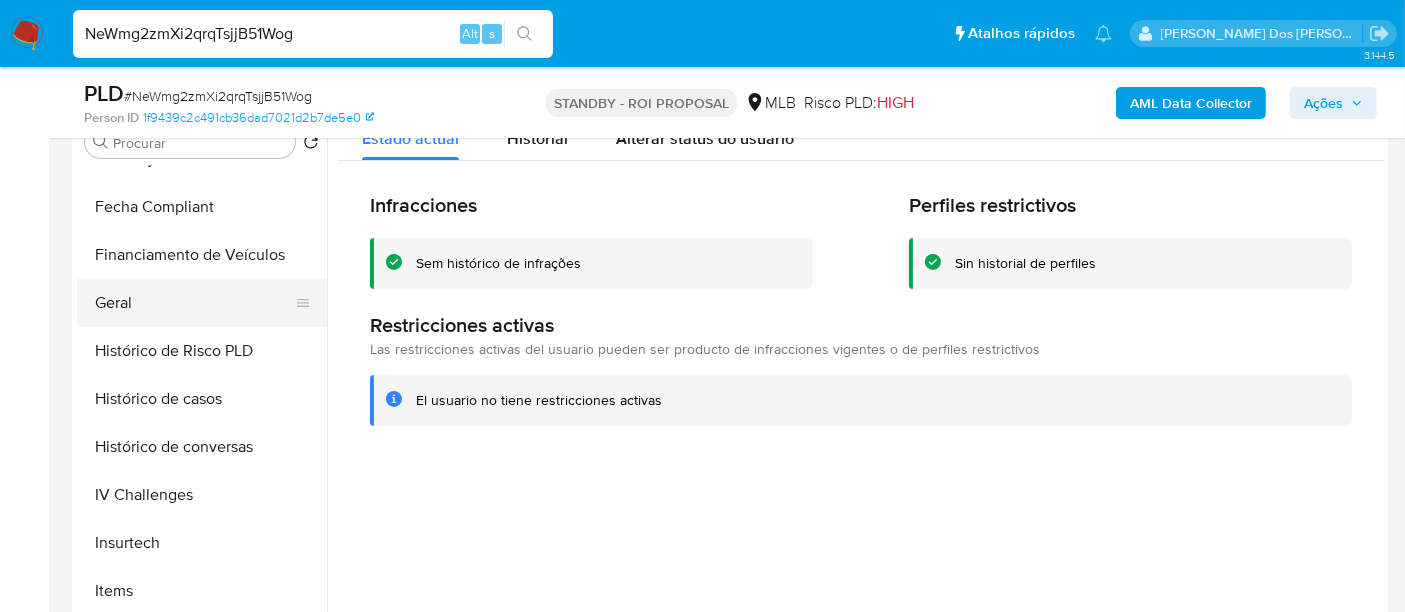 click on "Geral" at bounding box center (194, 303) 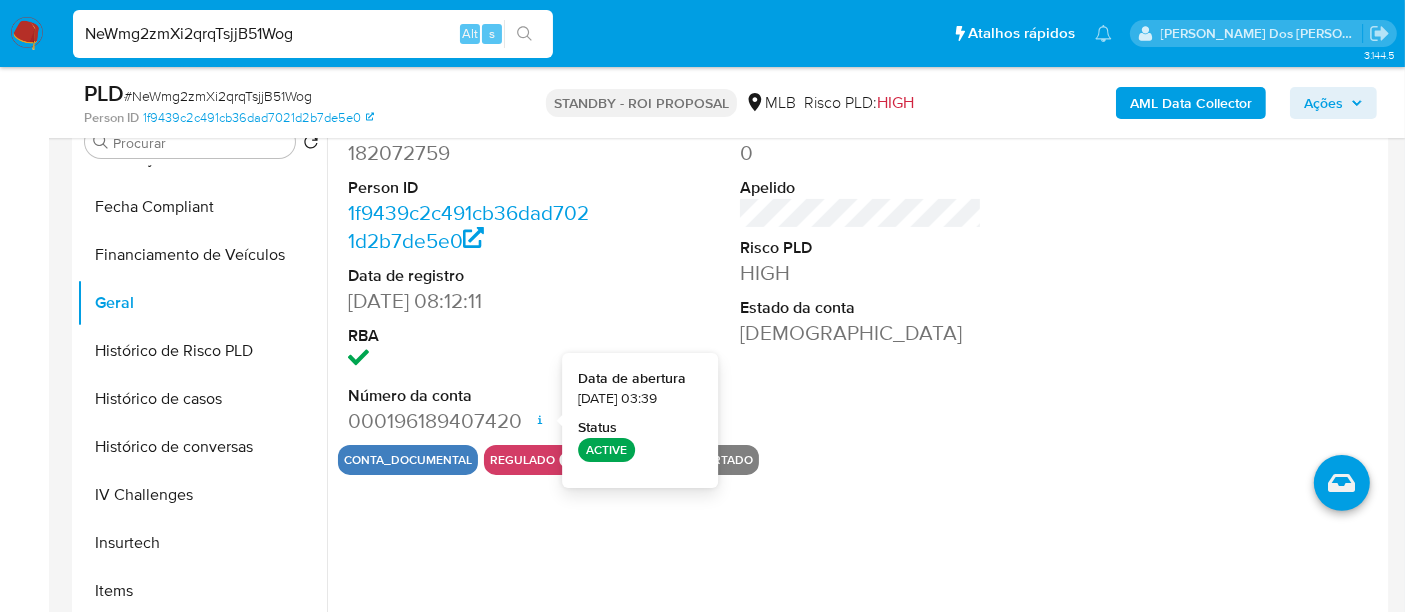 type 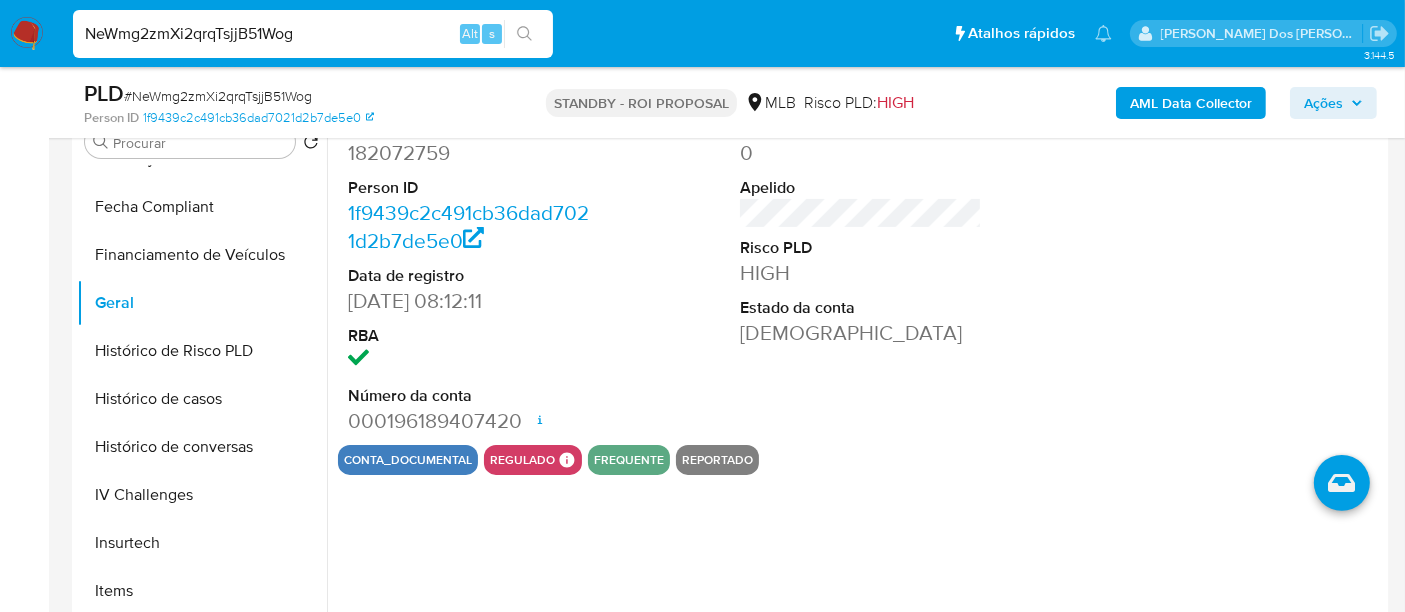 click on "NeWmg2zmXi2qrqTsjjB51Wog" at bounding box center [313, 34] 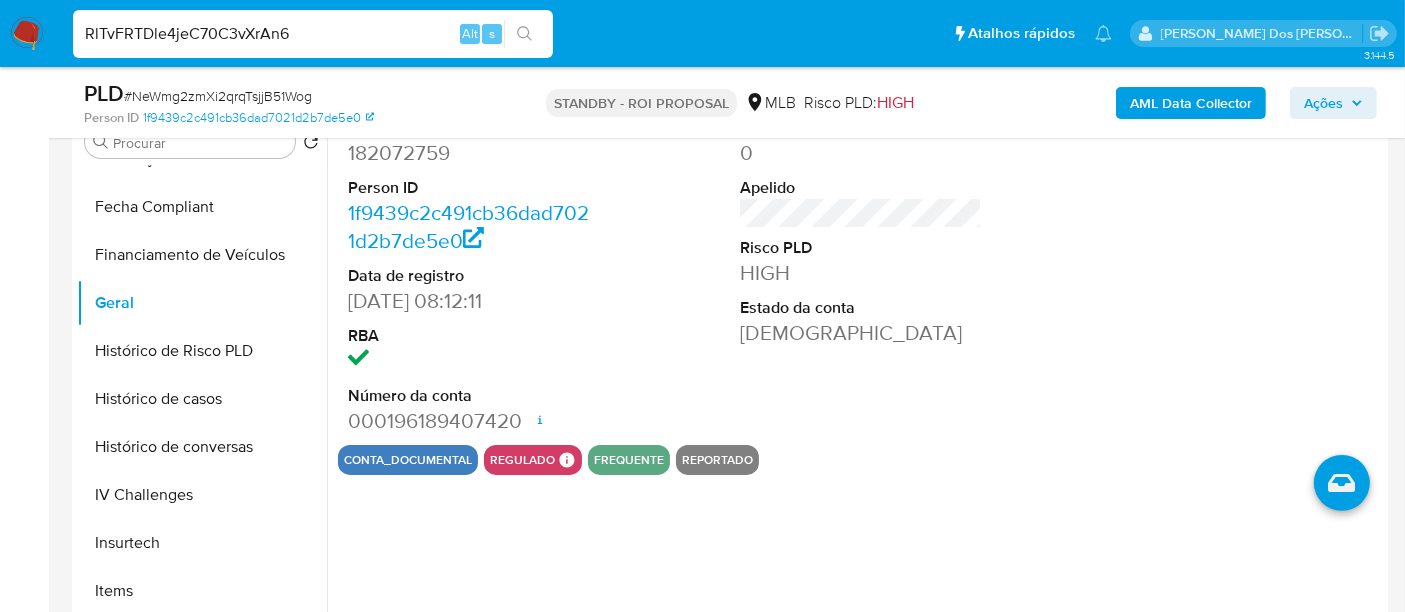 type on "RlTvFRTDle4jeC70C3vXrAn6" 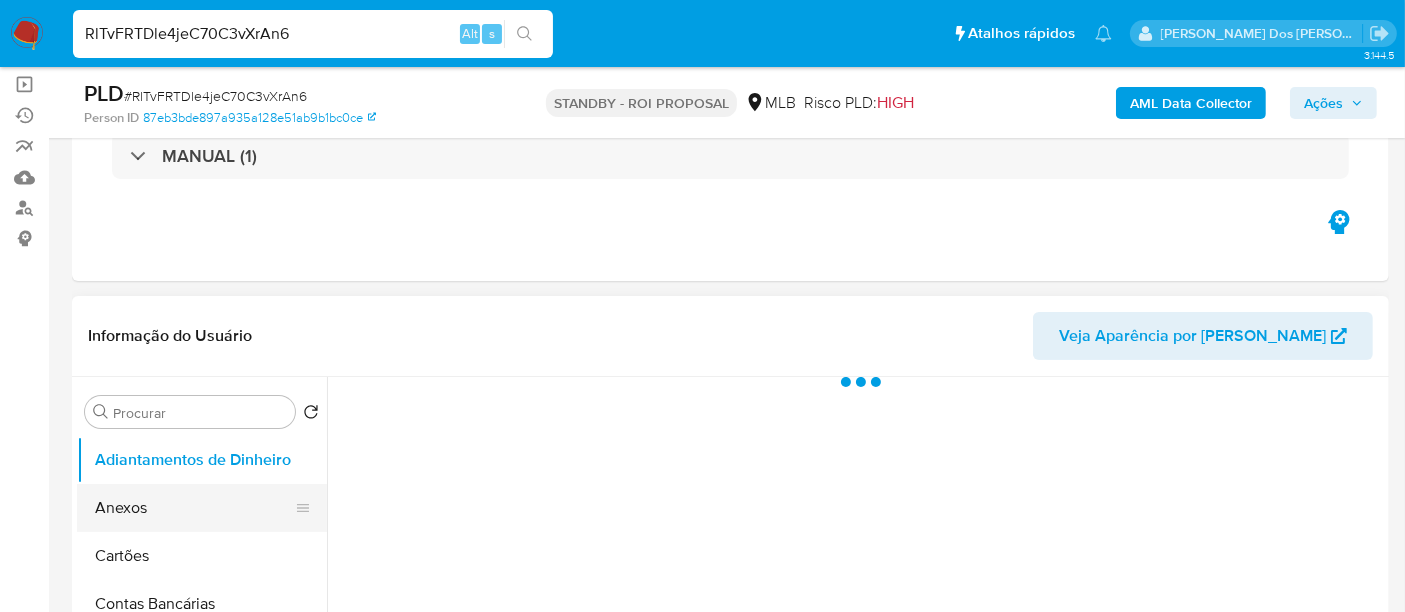 scroll, scrollTop: 333, scrollLeft: 0, axis: vertical 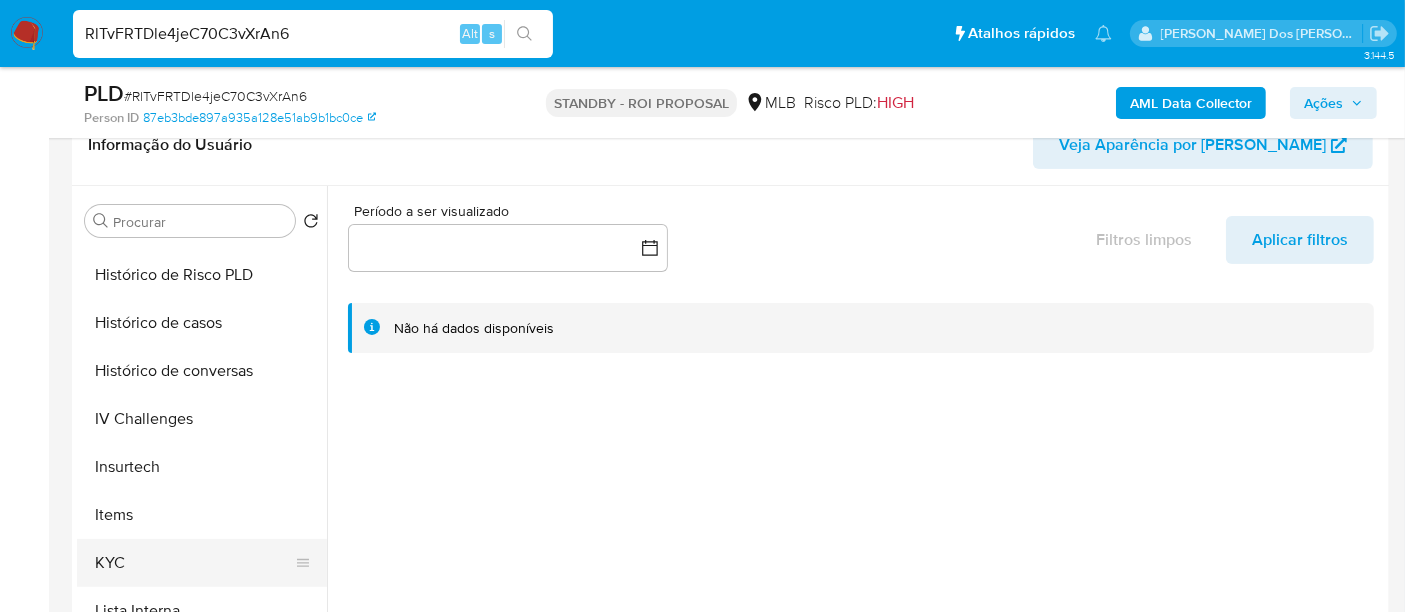 select on "10" 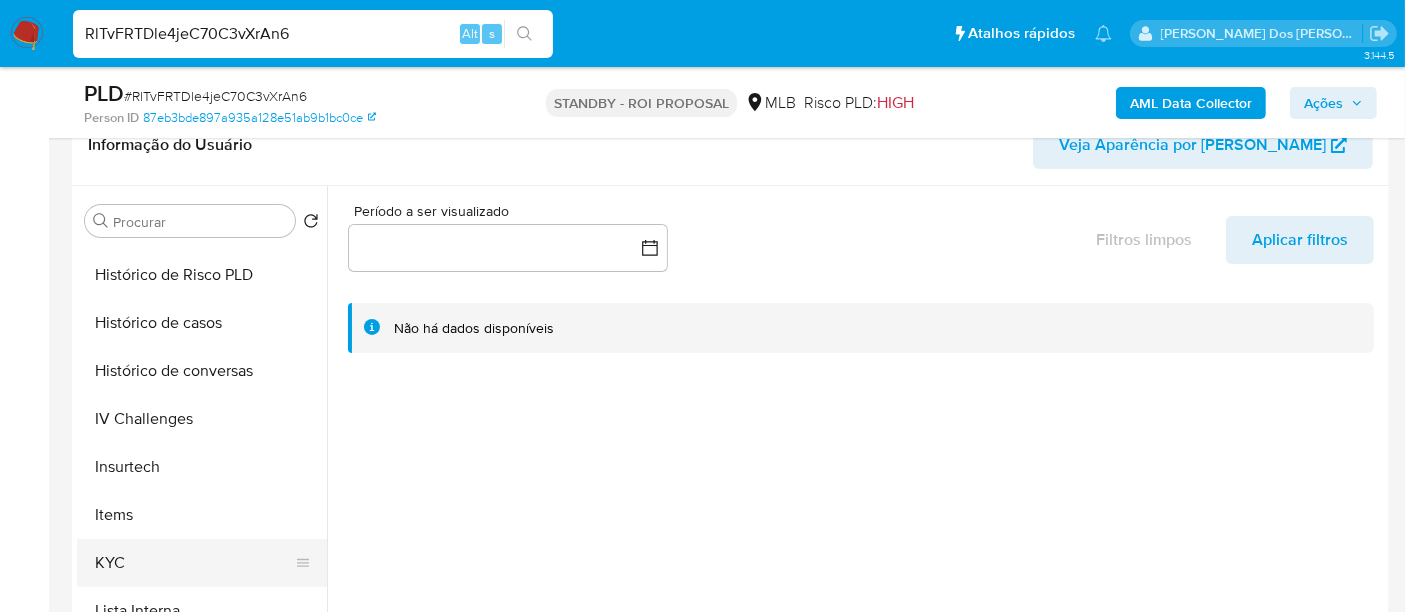click on "KYC" at bounding box center (194, 563) 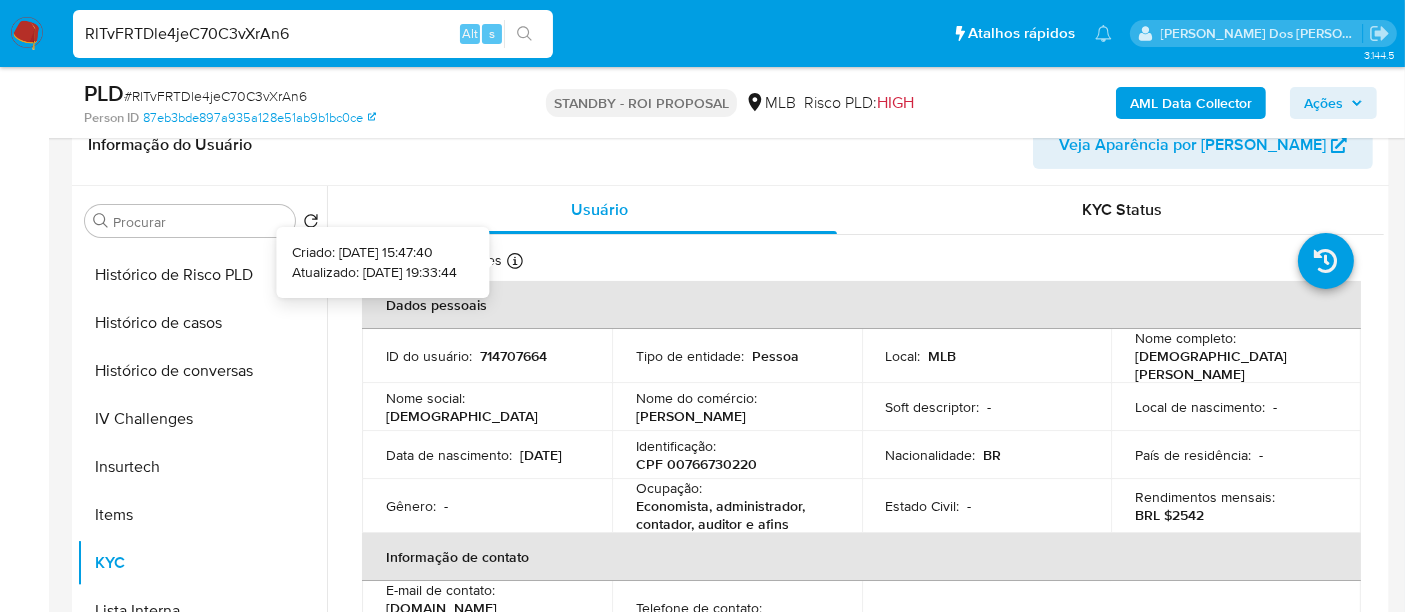 type 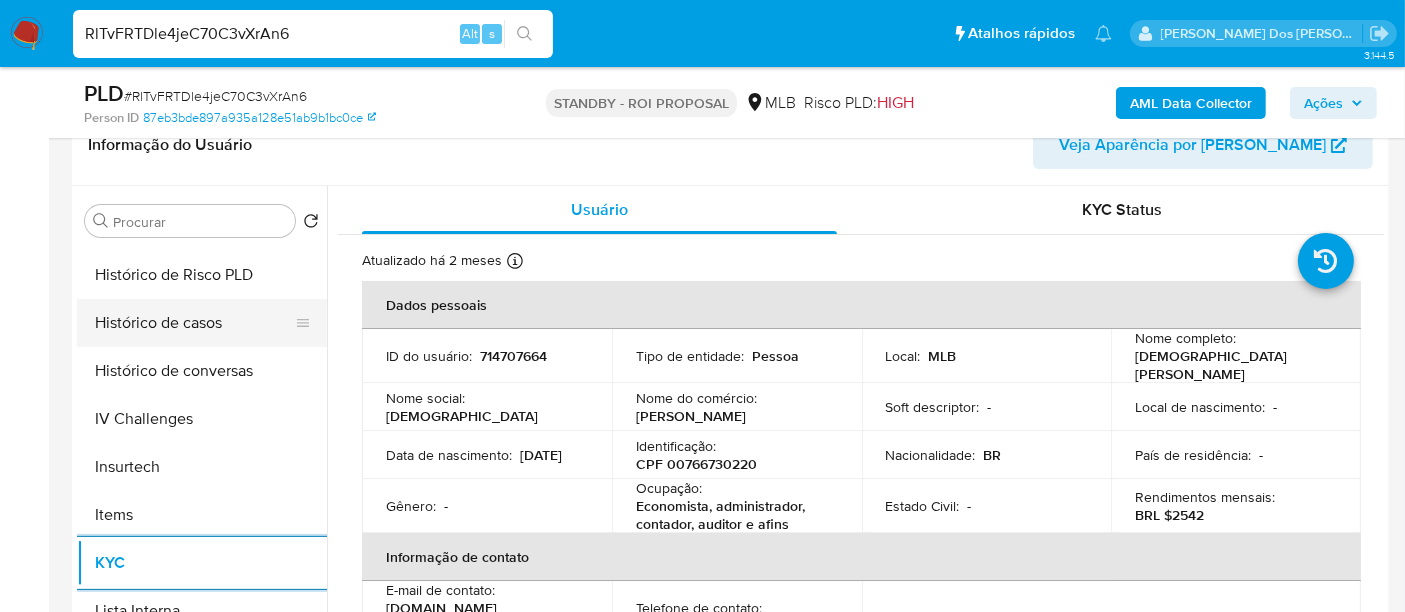 click on "Histórico de casos" at bounding box center (194, 323) 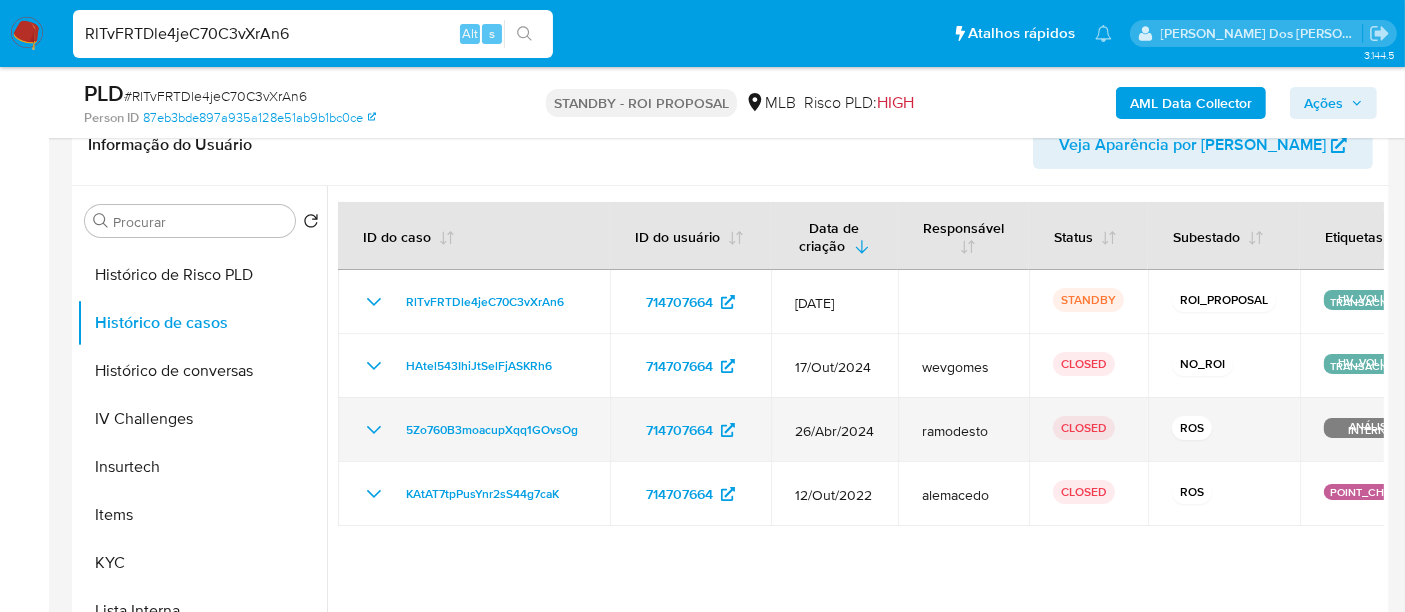 type 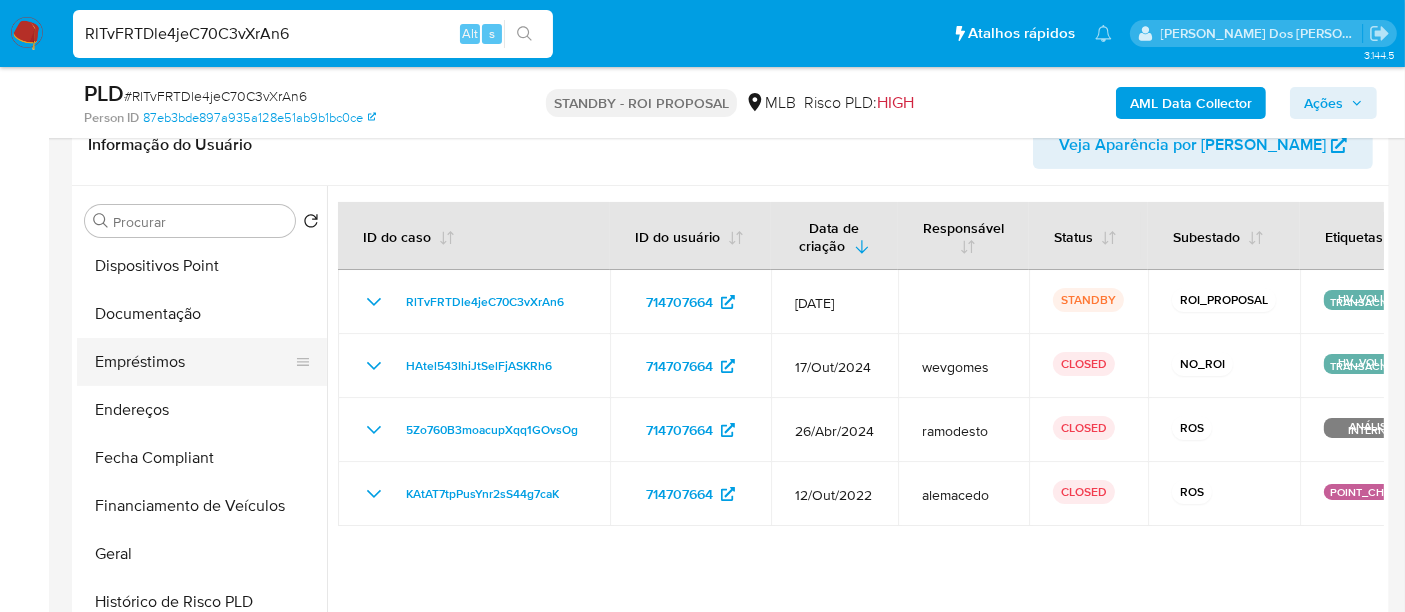 scroll, scrollTop: 333, scrollLeft: 0, axis: vertical 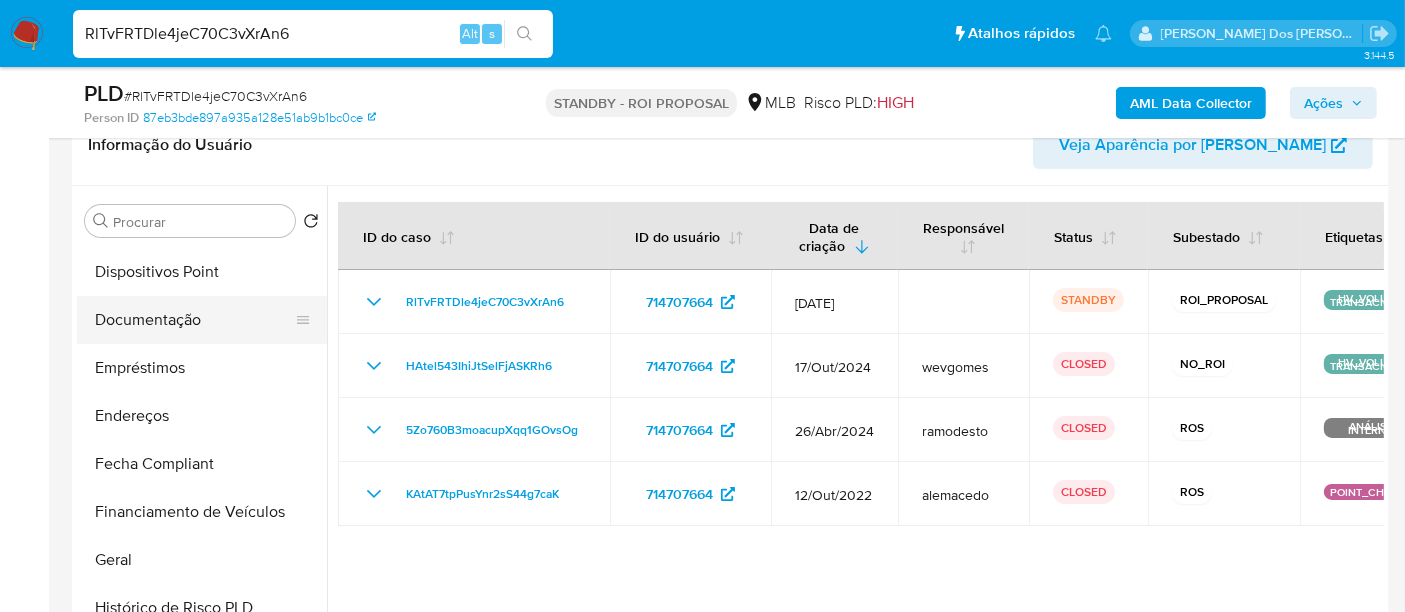 click on "Documentação" at bounding box center [194, 320] 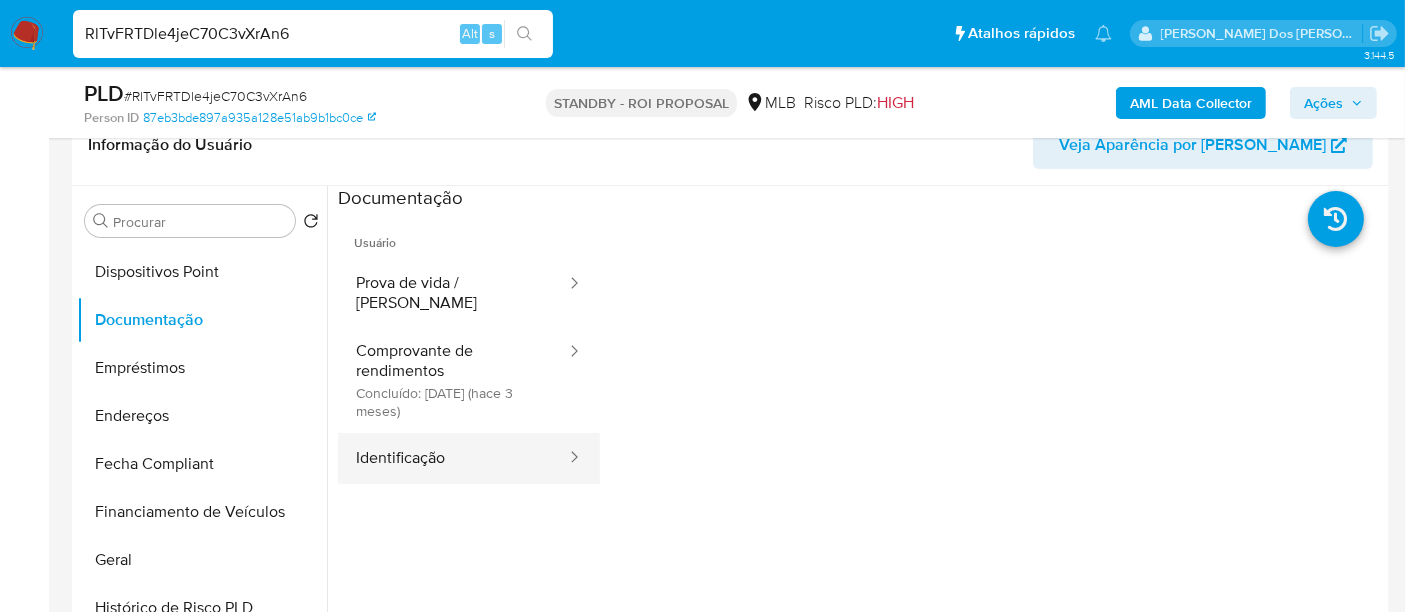 click on "Identificação" at bounding box center [453, 458] 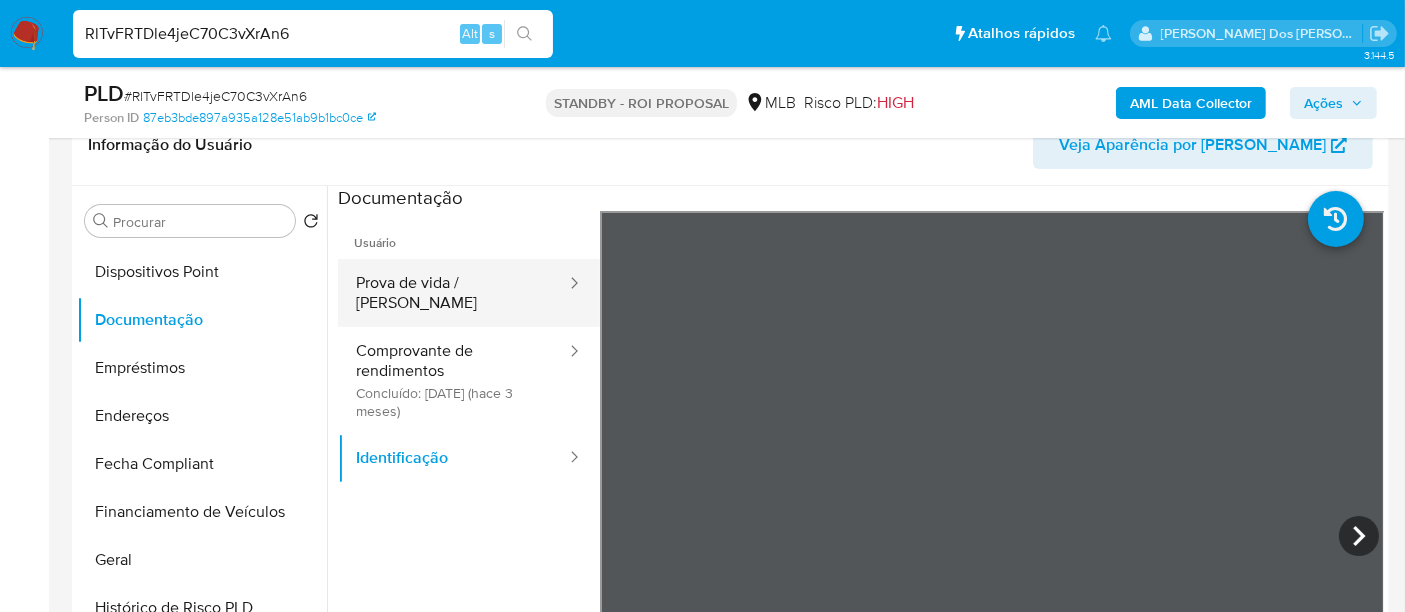 click on "Prova de vida / [PERSON_NAME]" at bounding box center [453, 293] 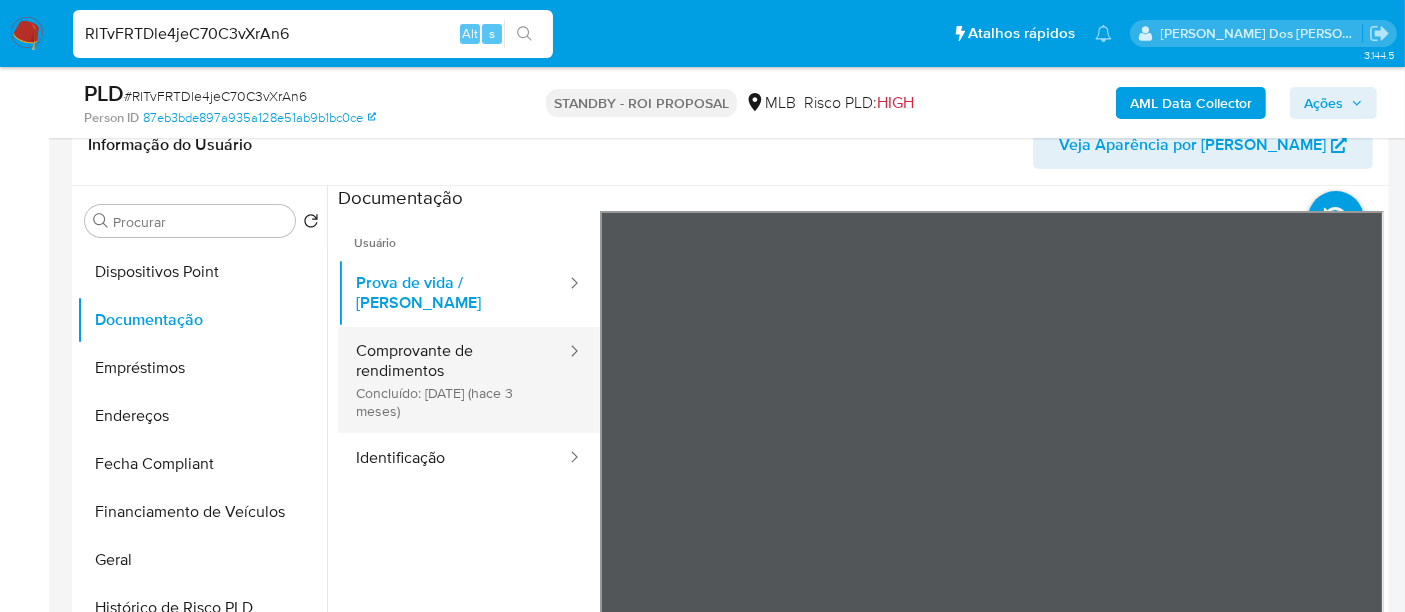 click on "Comprovante de rendimentos Concluído: 21/04/2025 (hace 3 meses)" at bounding box center [453, 380] 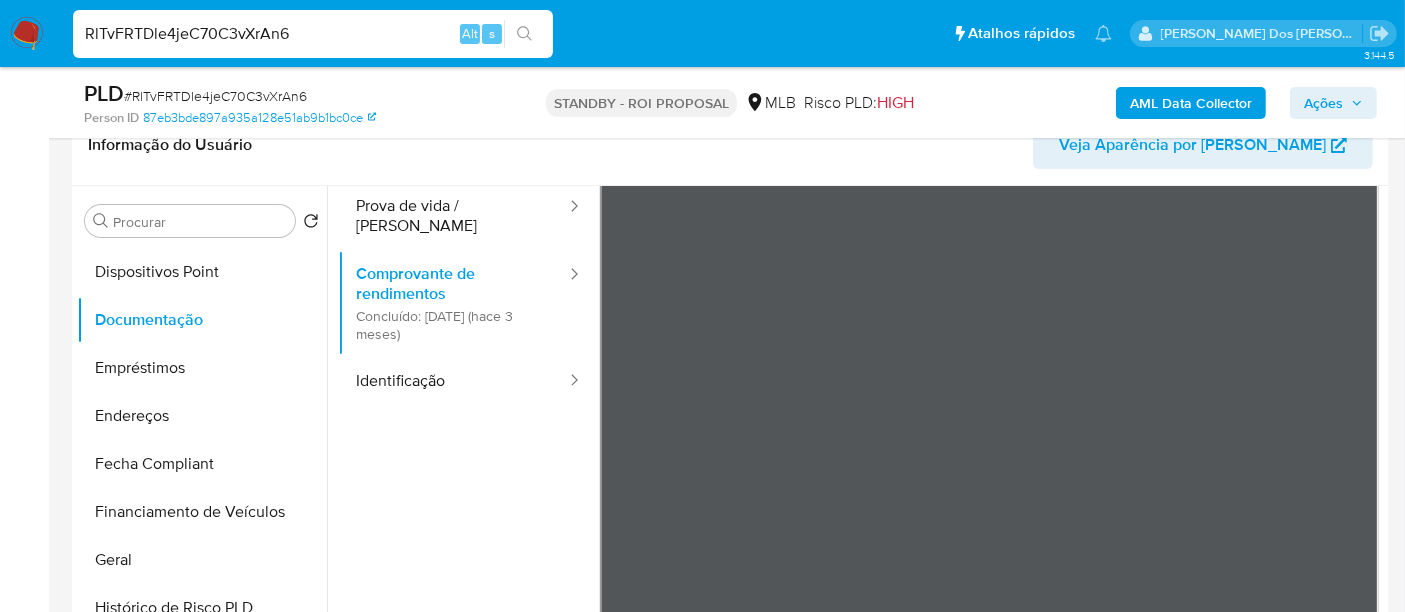 scroll, scrollTop: 111, scrollLeft: 0, axis: vertical 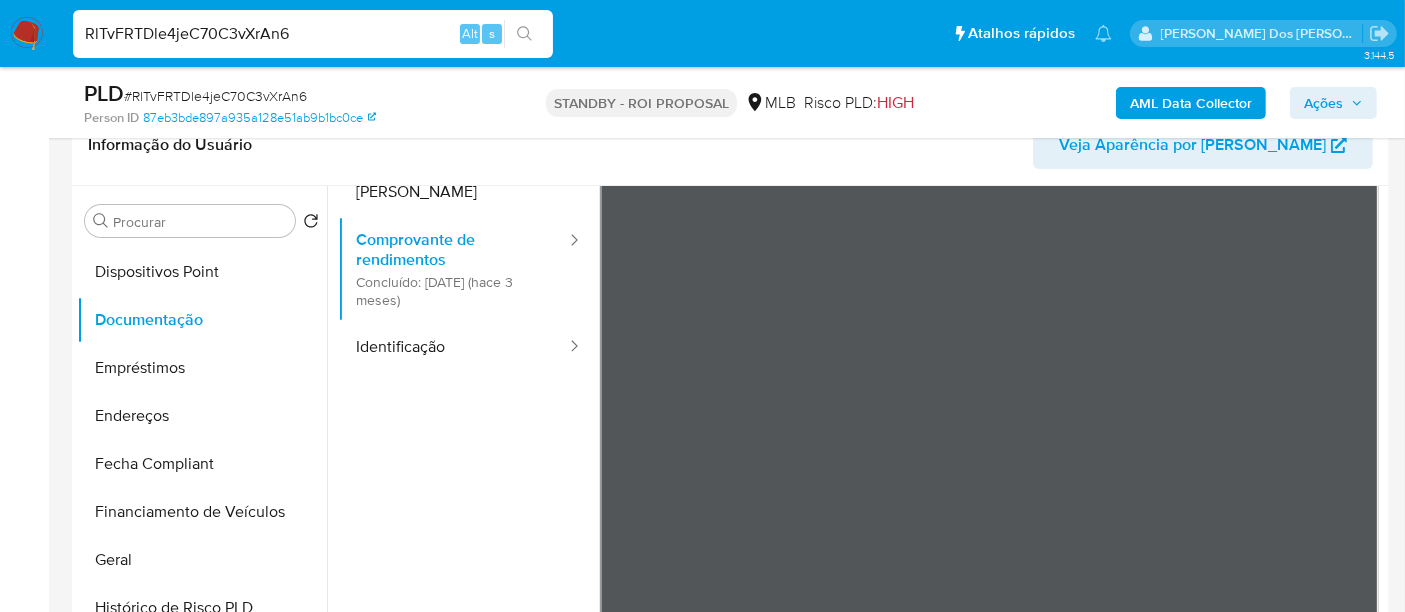 type 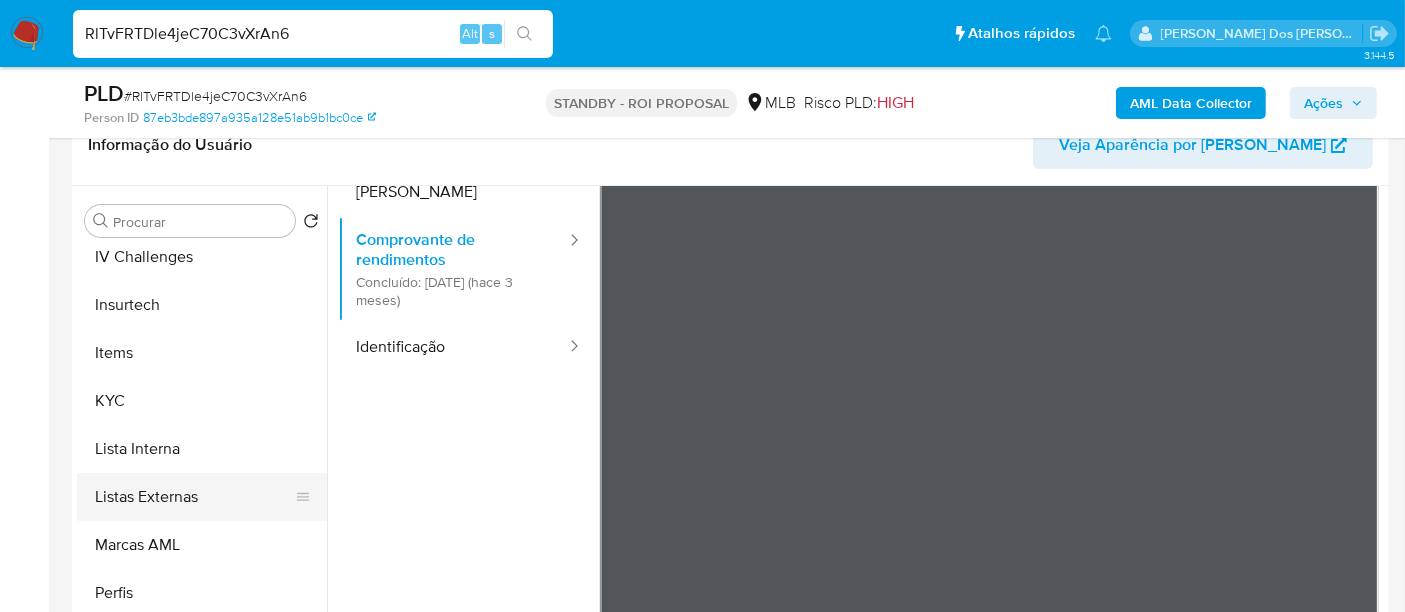 scroll, scrollTop: 844, scrollLeft: 0, axis: vertical 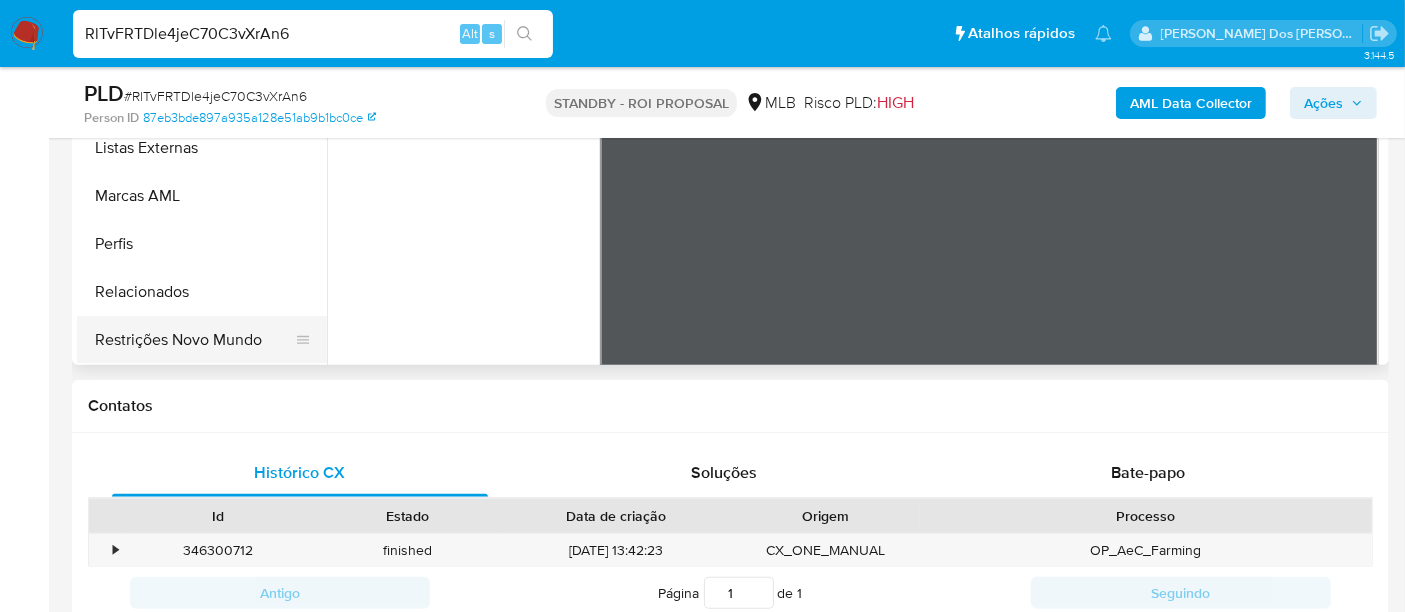 click on "Restrições Novo Mundo" at bounding box center (194, 340) 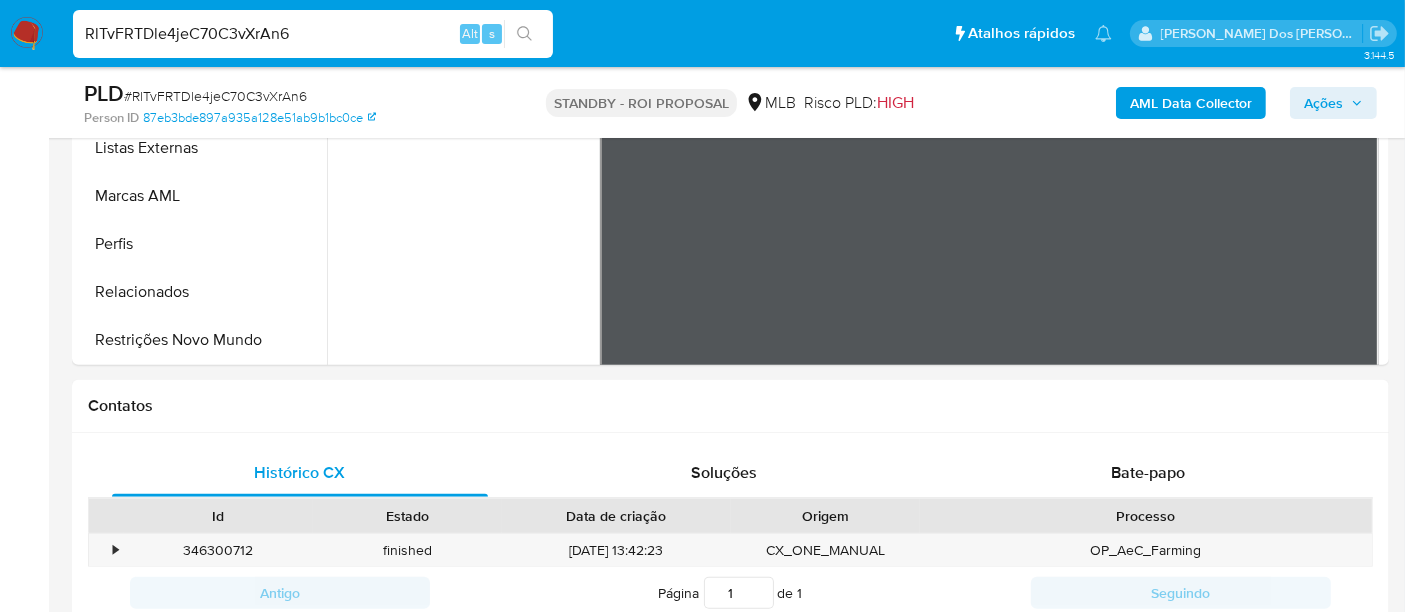 scroll, scrollTop: 0, scrollLeft: 0, axis: both 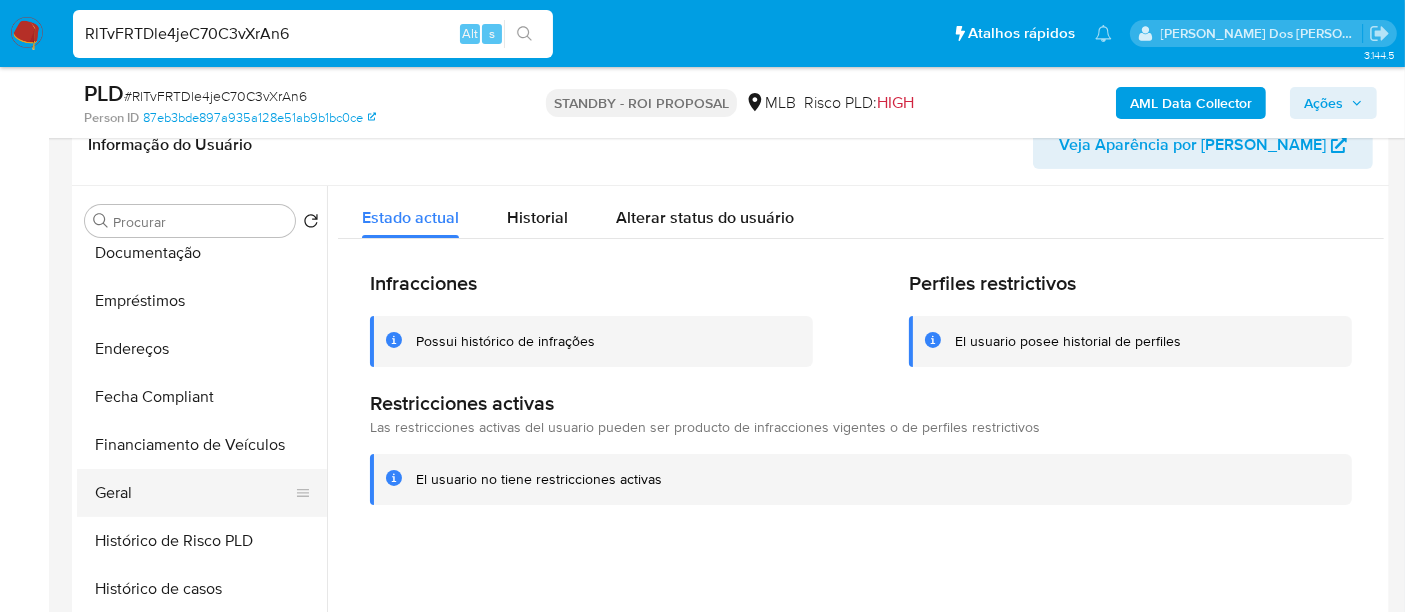 click on "Geral" at bounding box center (194, 493) 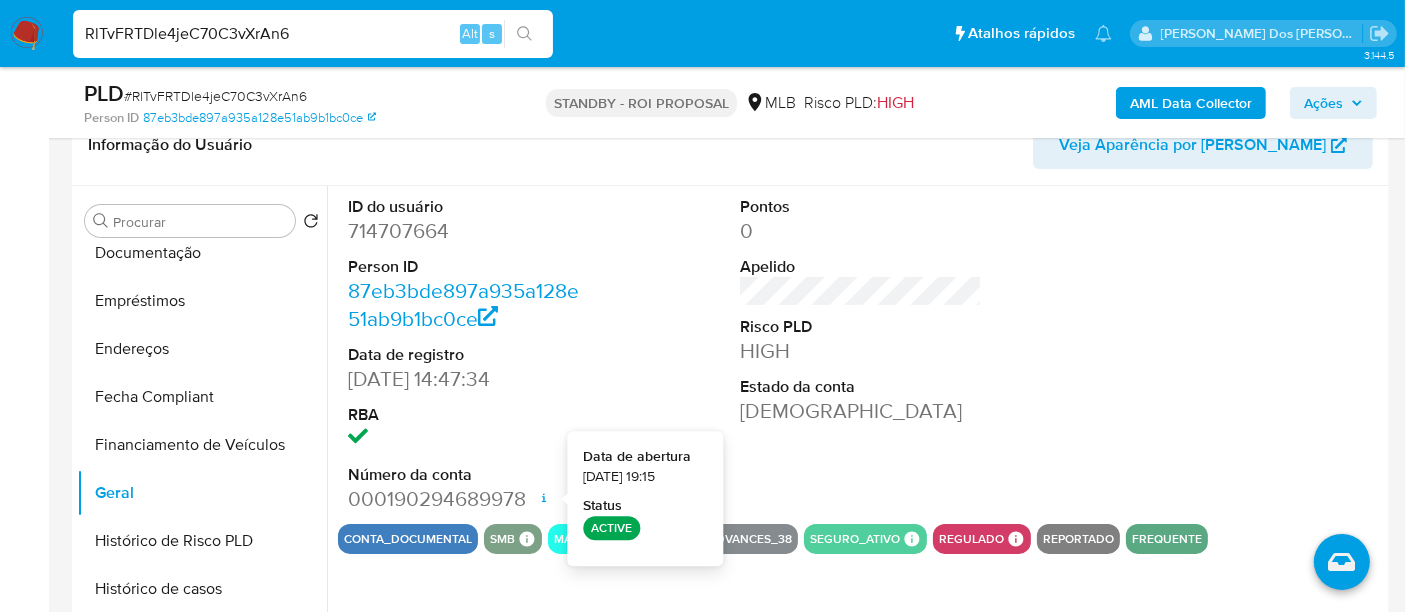 type 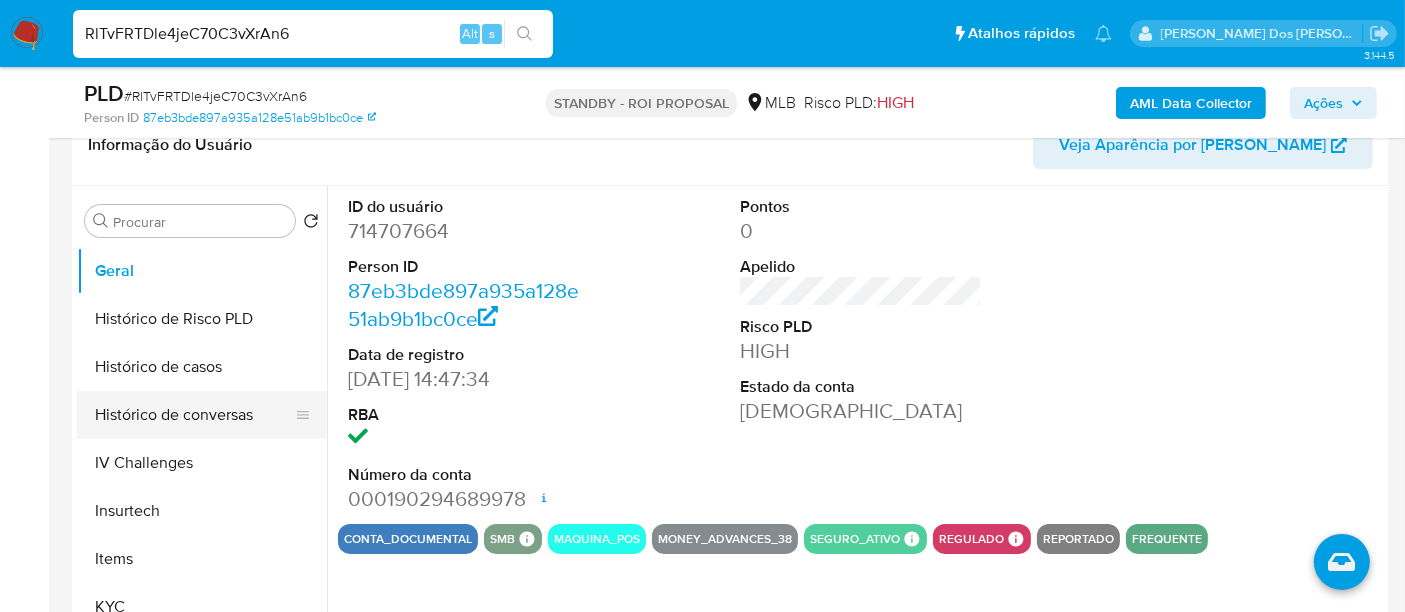 scroll, scrollTop: 734, scrollLeft: 0, axis: vertical 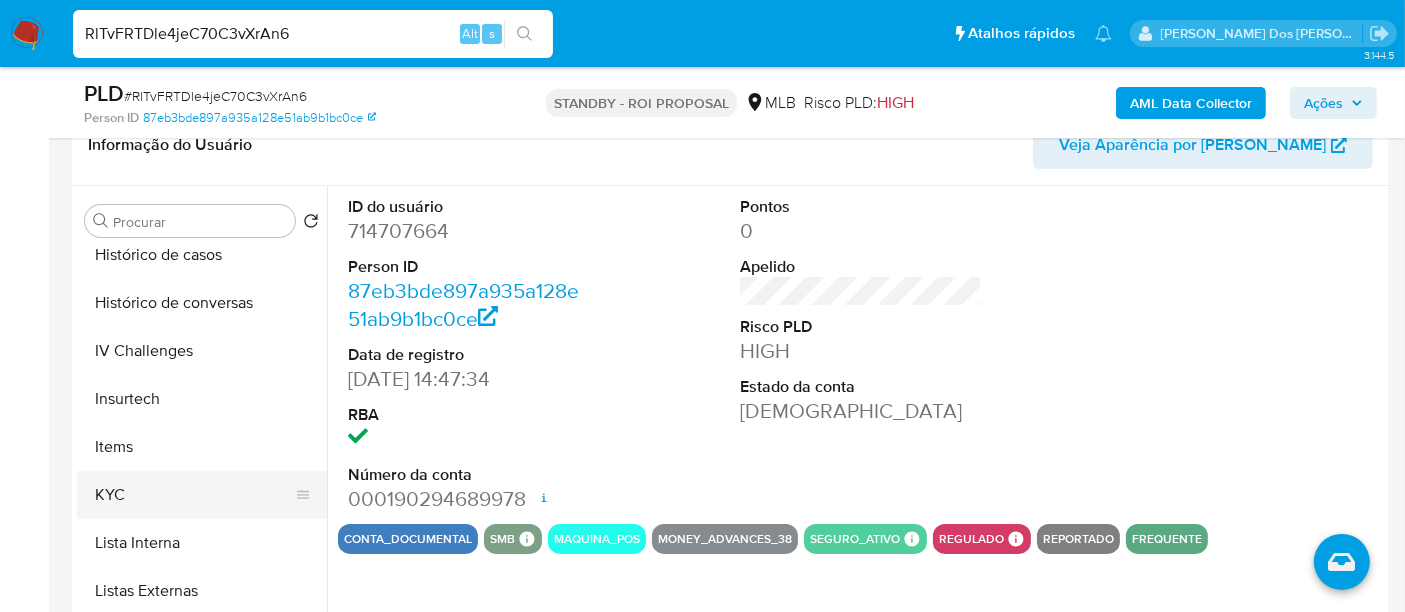 click on "KYC" at bounding box center (194, 495) 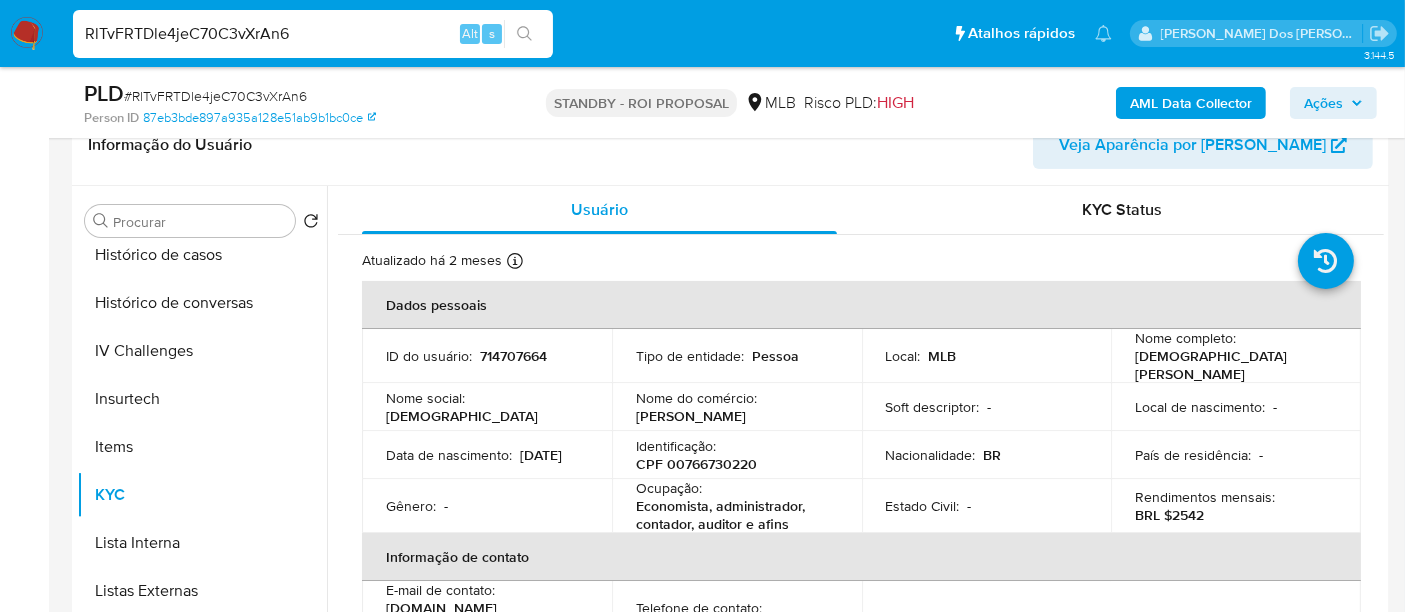 click on "RlTvFRTDle4jeC70C3vXrAn6" at bounding box center [313, 34] 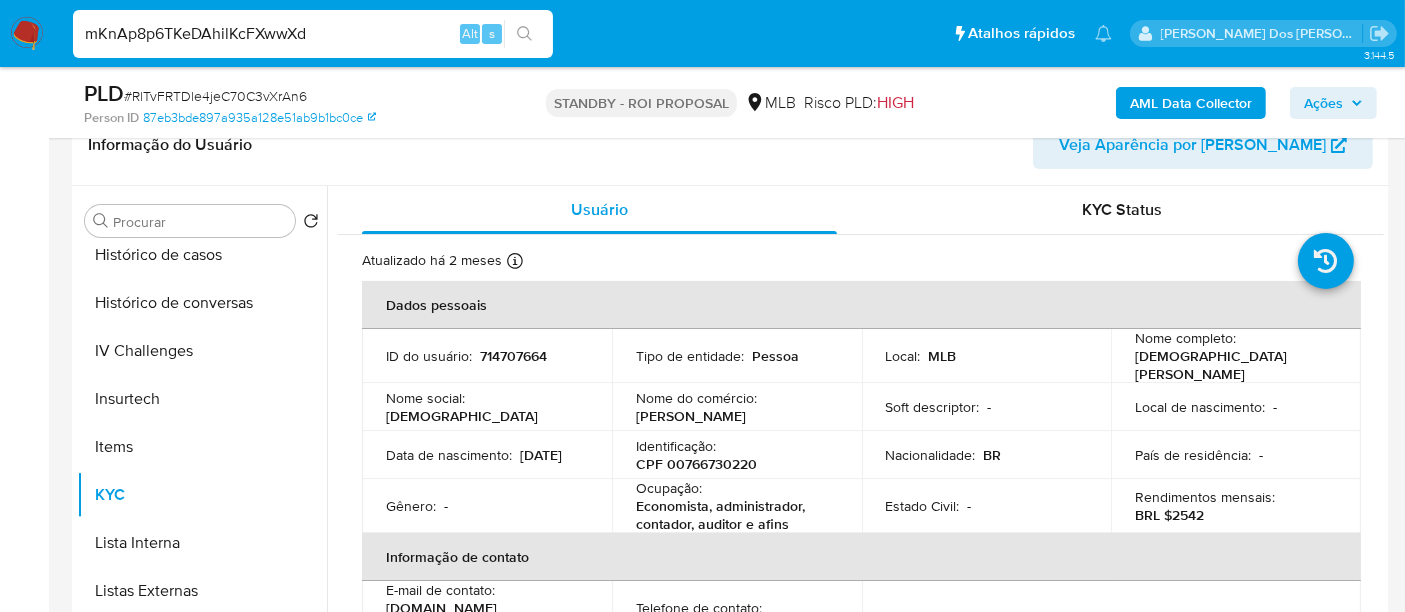 type on "mKnAp8p6TKeDAhilKcFXwwXd" 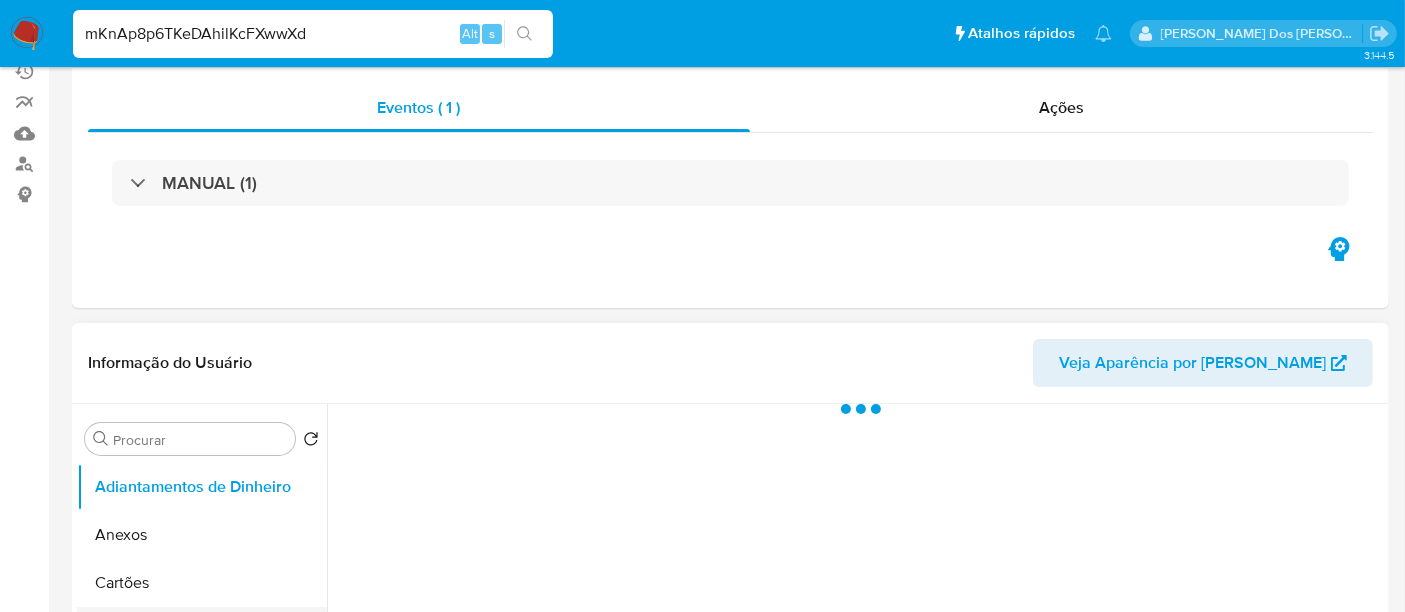 scroll, scrollTop: 333, scrollLeft: 0, axis: vertical 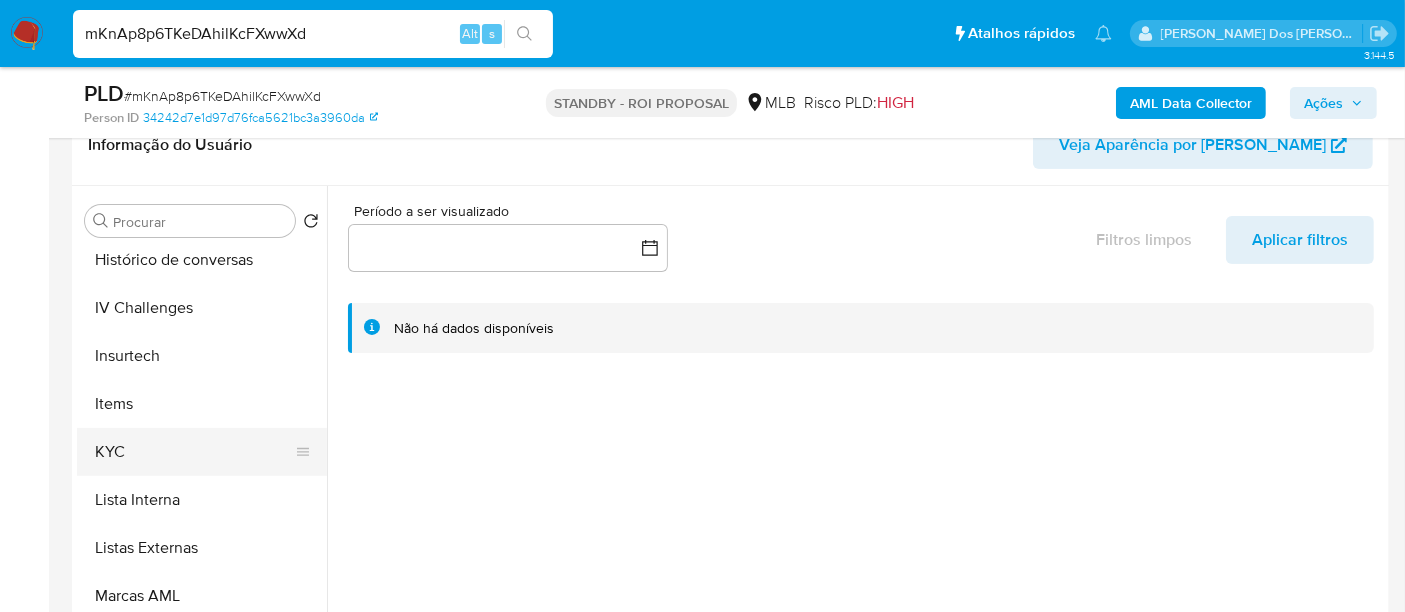 click on "KYC" at bounding box center (194, 452) 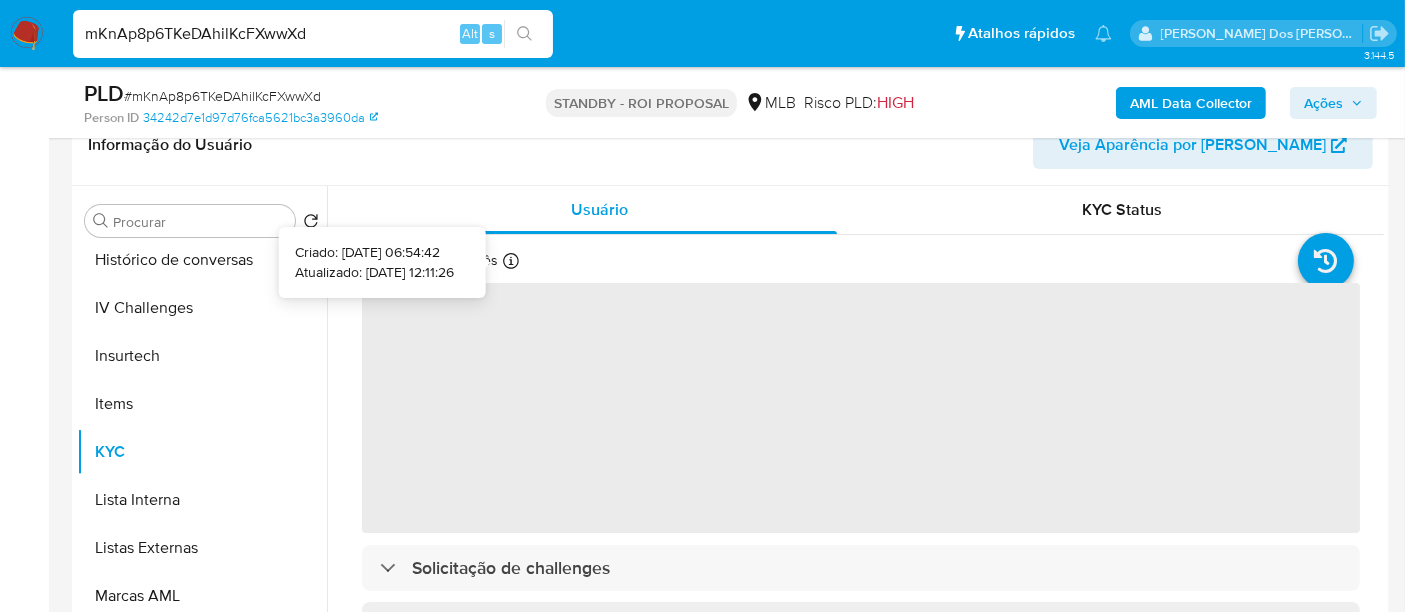 type 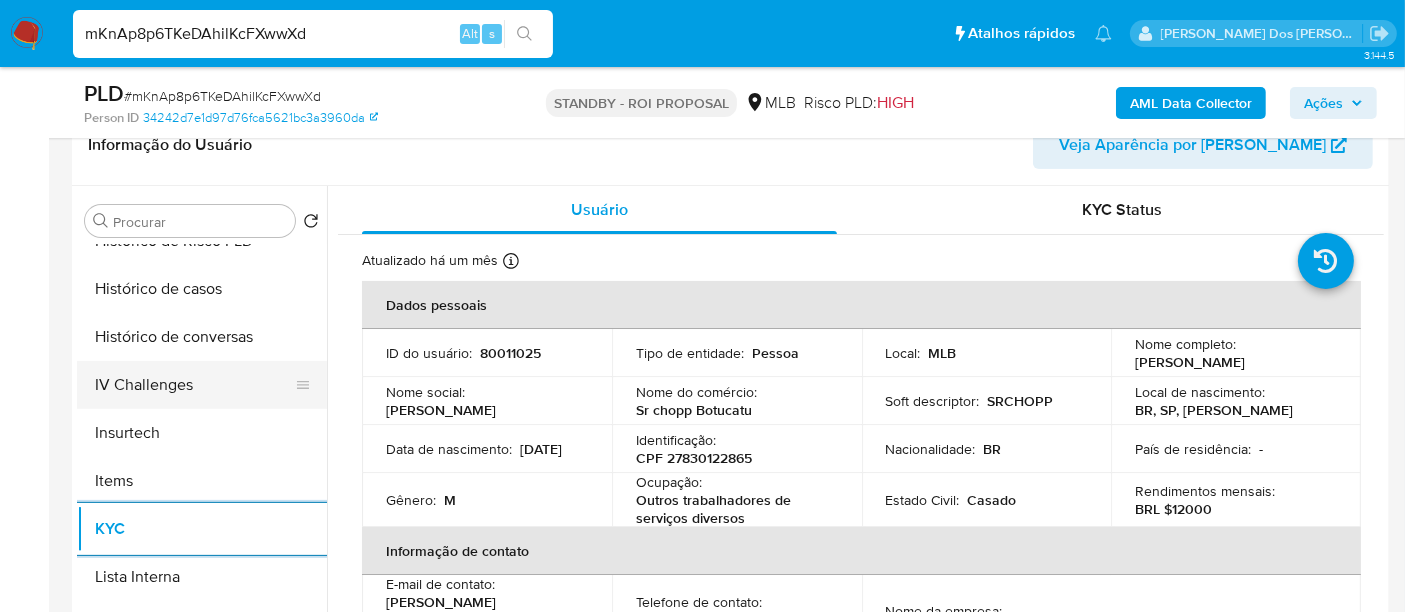 scroll, scrollTop: 666, scrollLeft: 0, axis: vertical 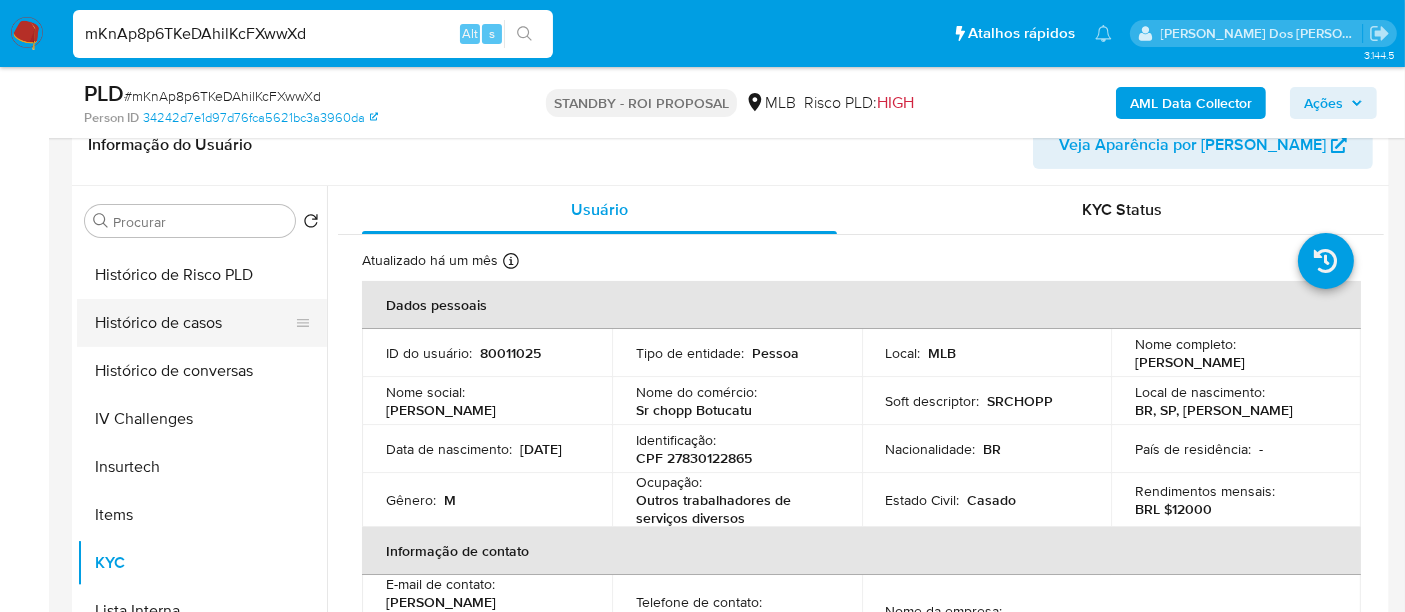 click on "Histórico de casos" at bounding box center [194, 323] 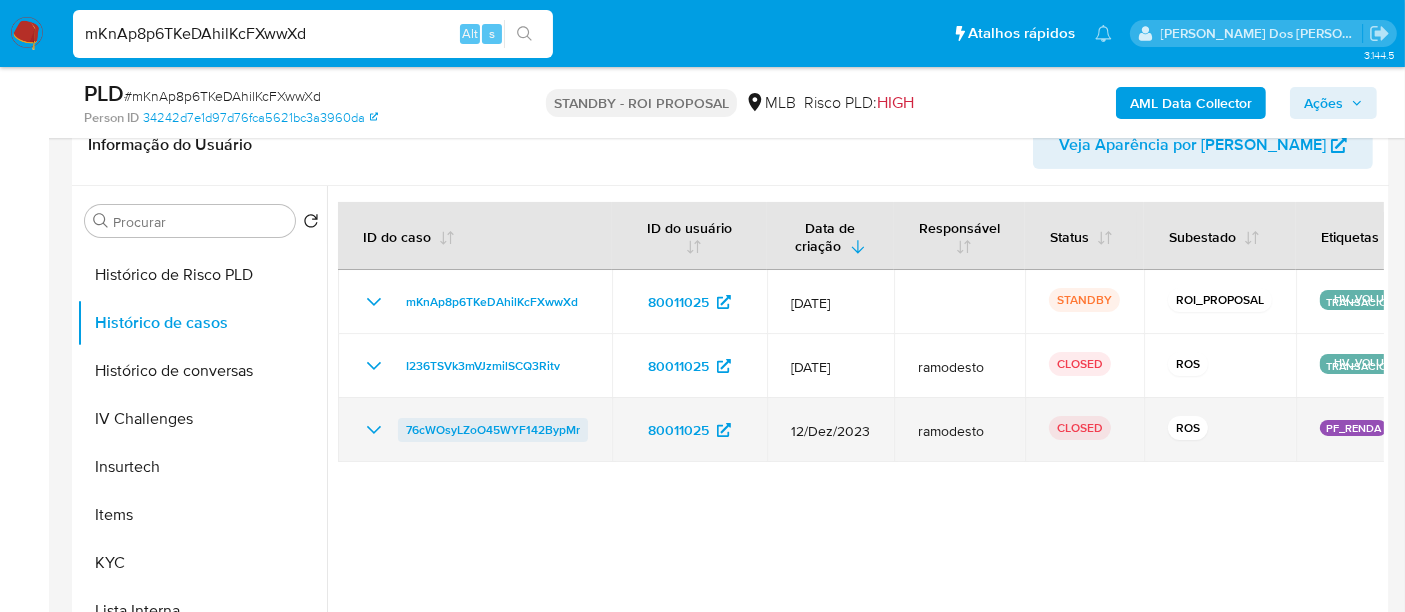 type 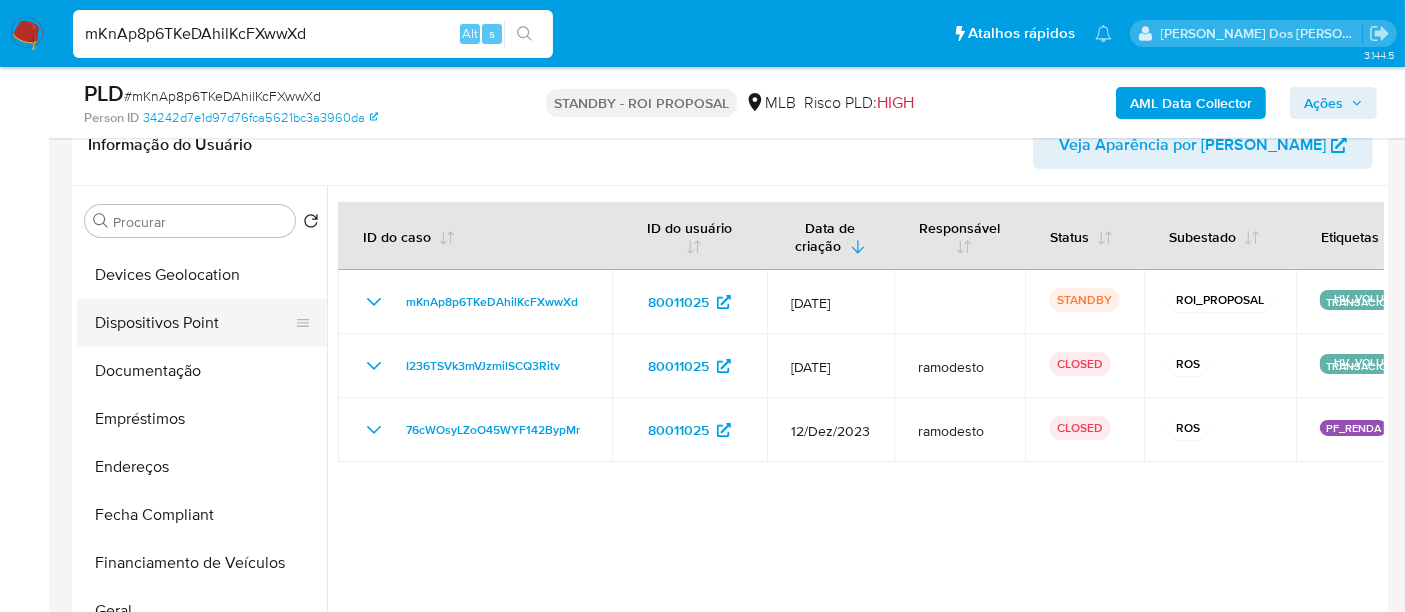 scroll, scrollTop: 222, scrollLeft: 0, axis: vertical 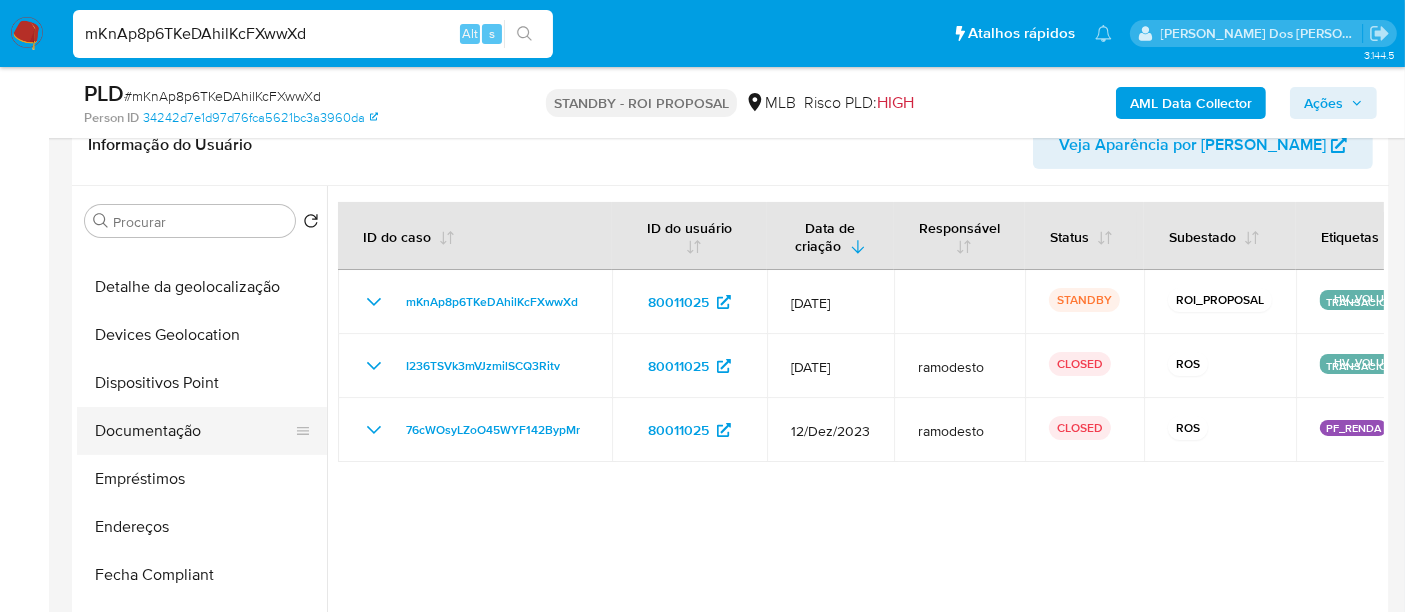 click on "Documentação" at bounding box center [194, 431] 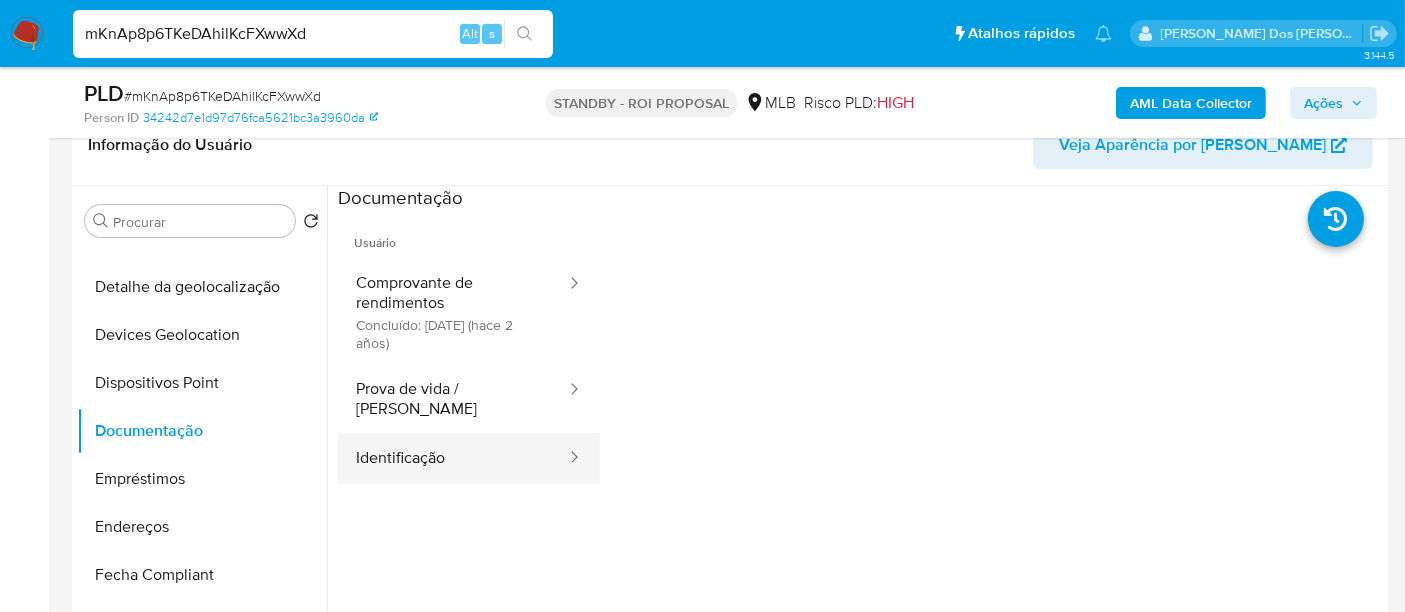 click on "Identificação" at bounding box center [453, 458] 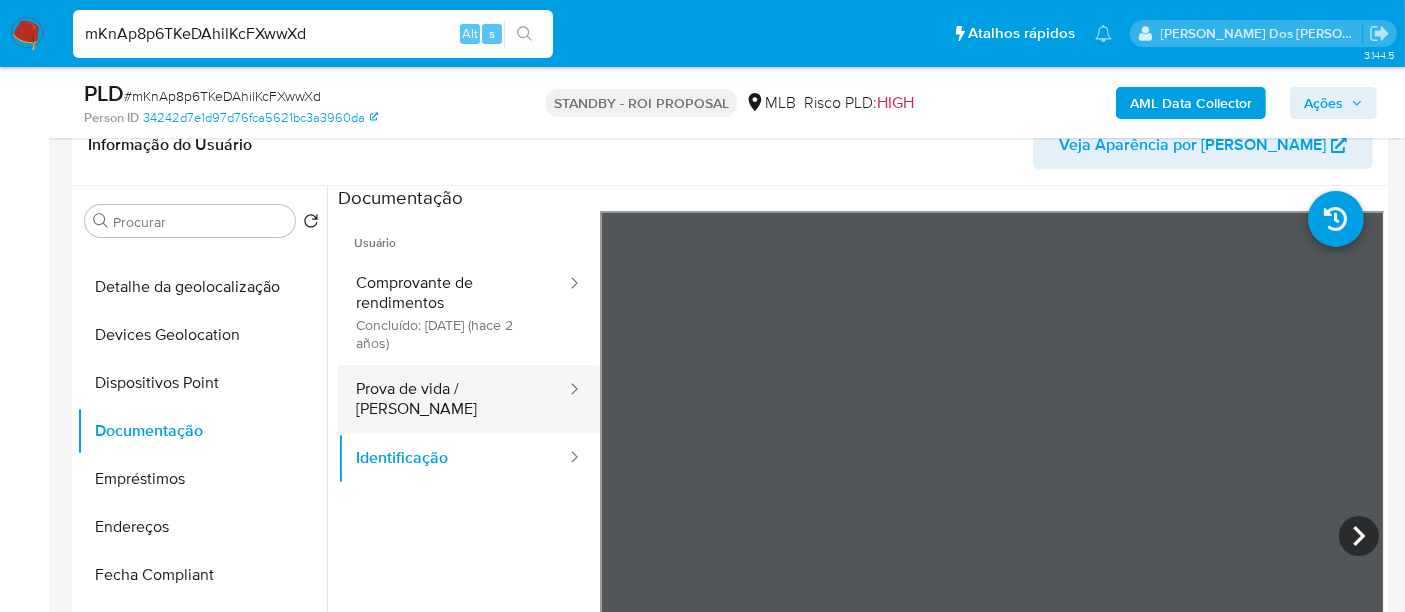 click on "Prova de vida / [PERSON_NAME]" at bounding box center (453, 399) 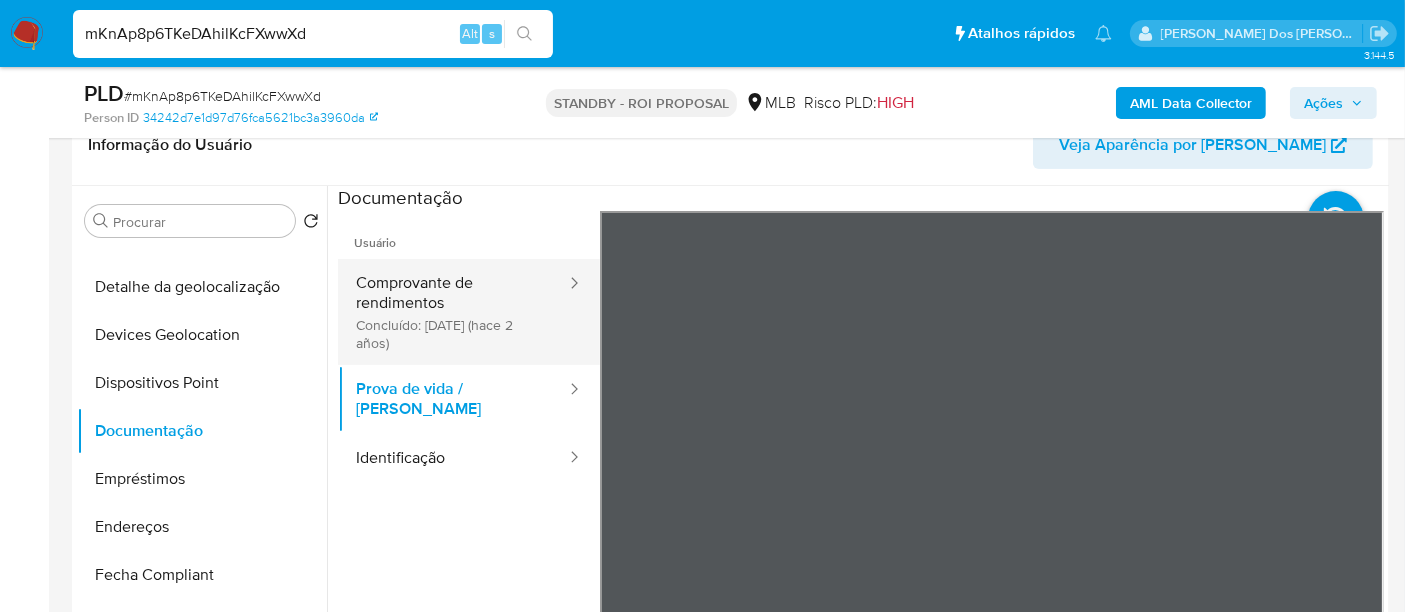click on "Comprovante de rendimentos Concluído: 05/01/2024 (hace 2 años)" at bounding box center (453, 312) 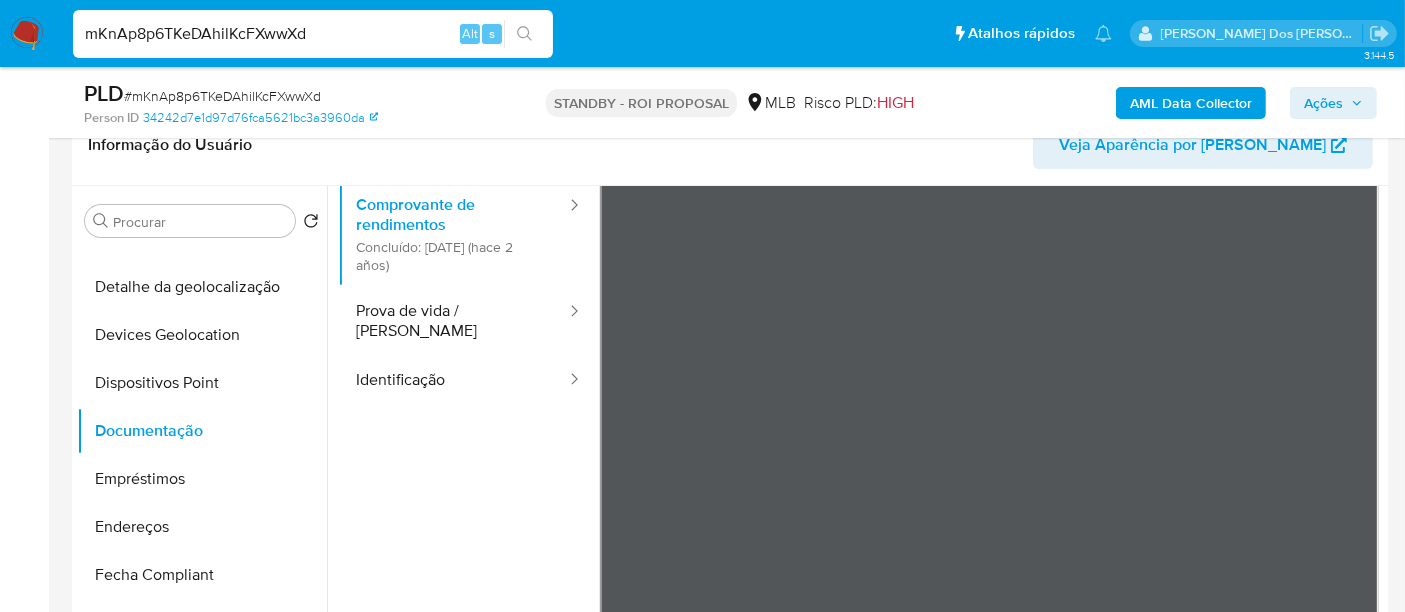 scroll, scrollTop: 111, scrollLeft: 0, axis: vertical 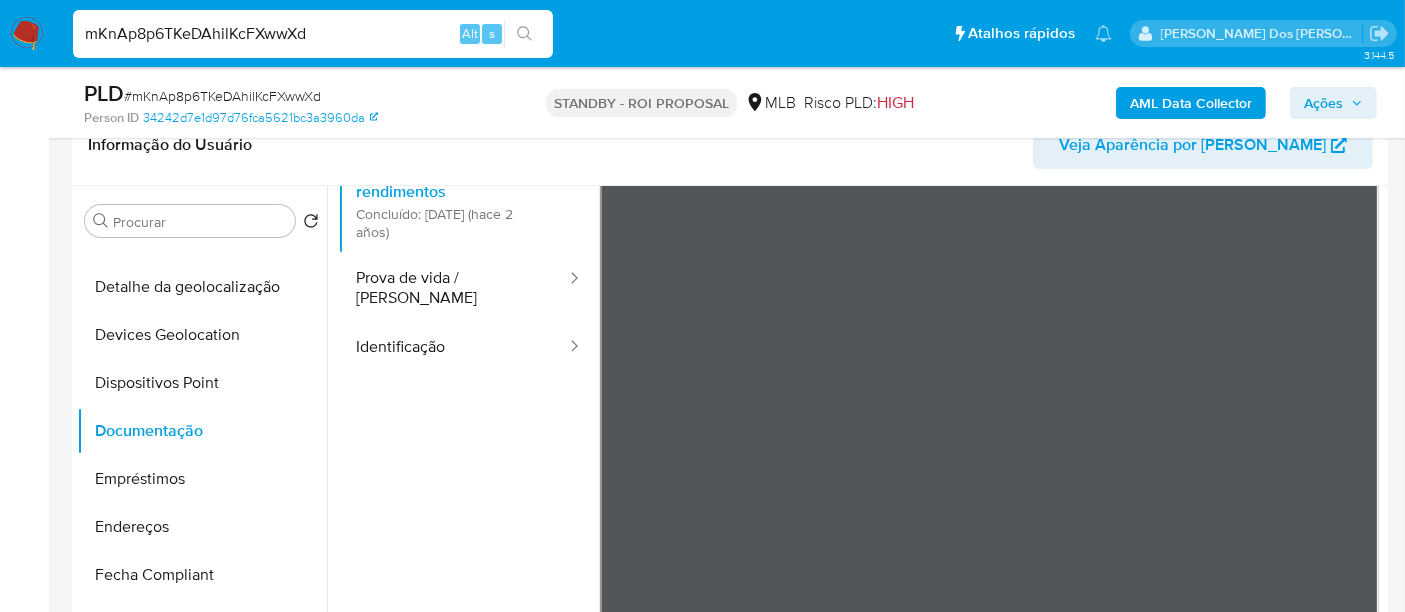 type 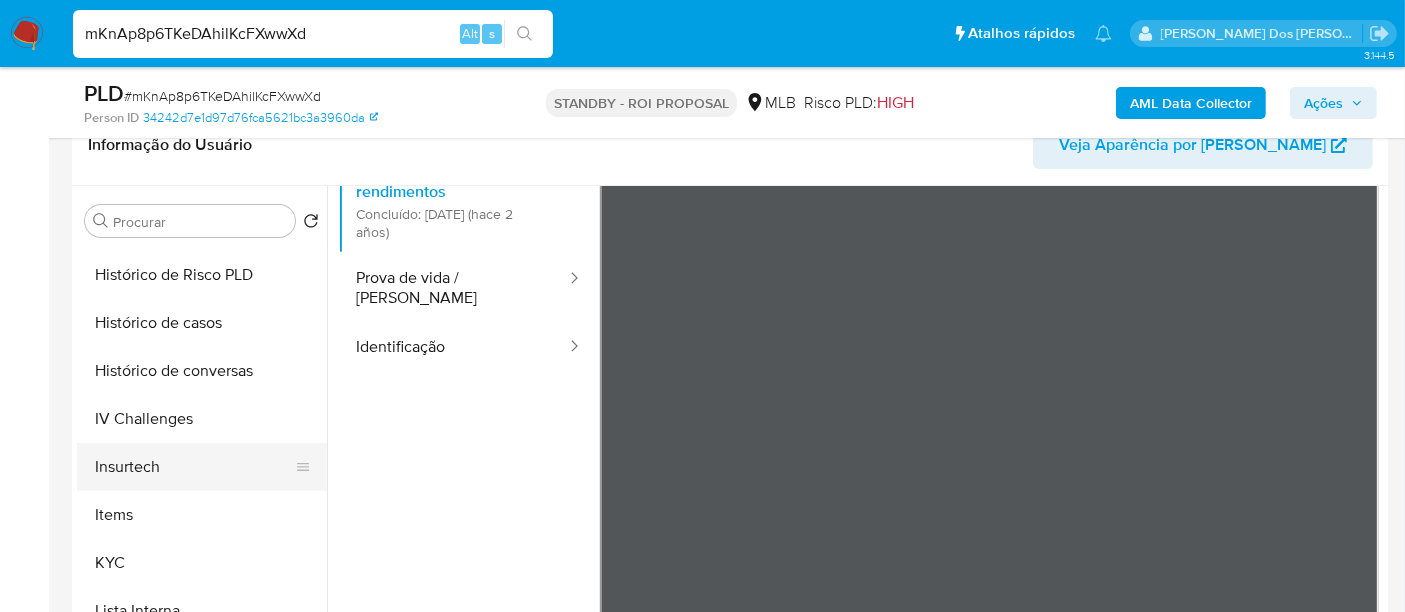 scroll, scrollTop: 844, scrollLeft: 0, axis: vertical 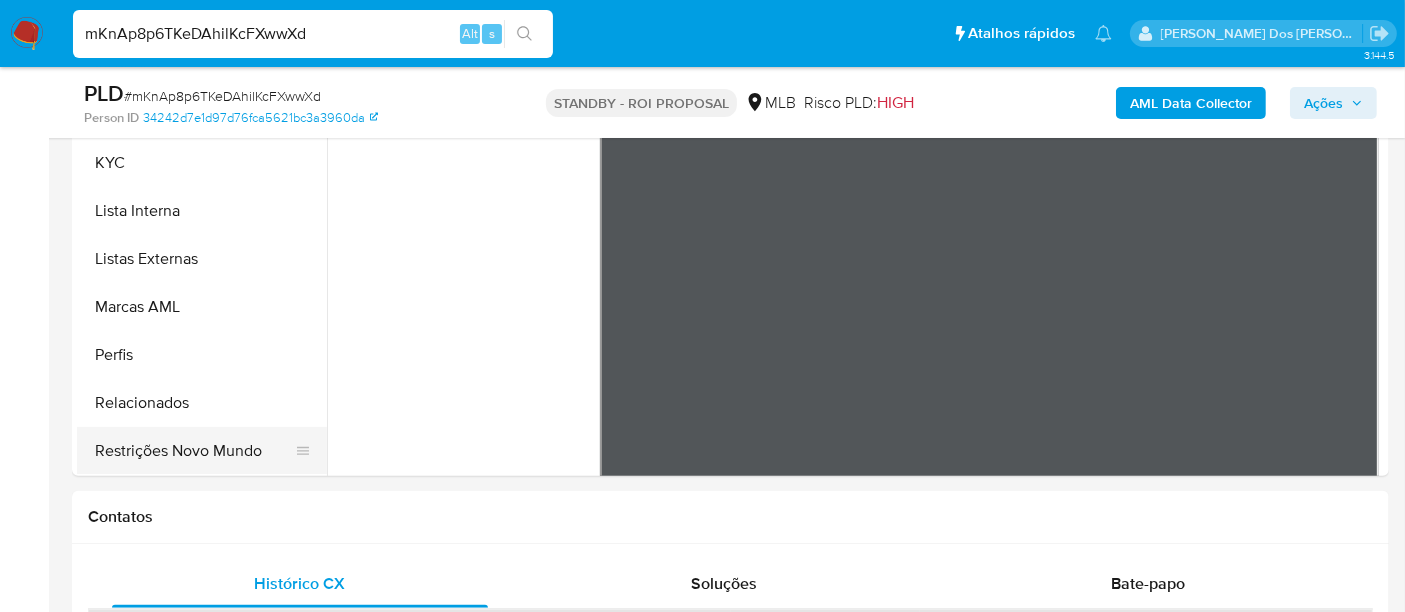 click on "Restrições Novo Mundo" at bounding box center [194, 451] 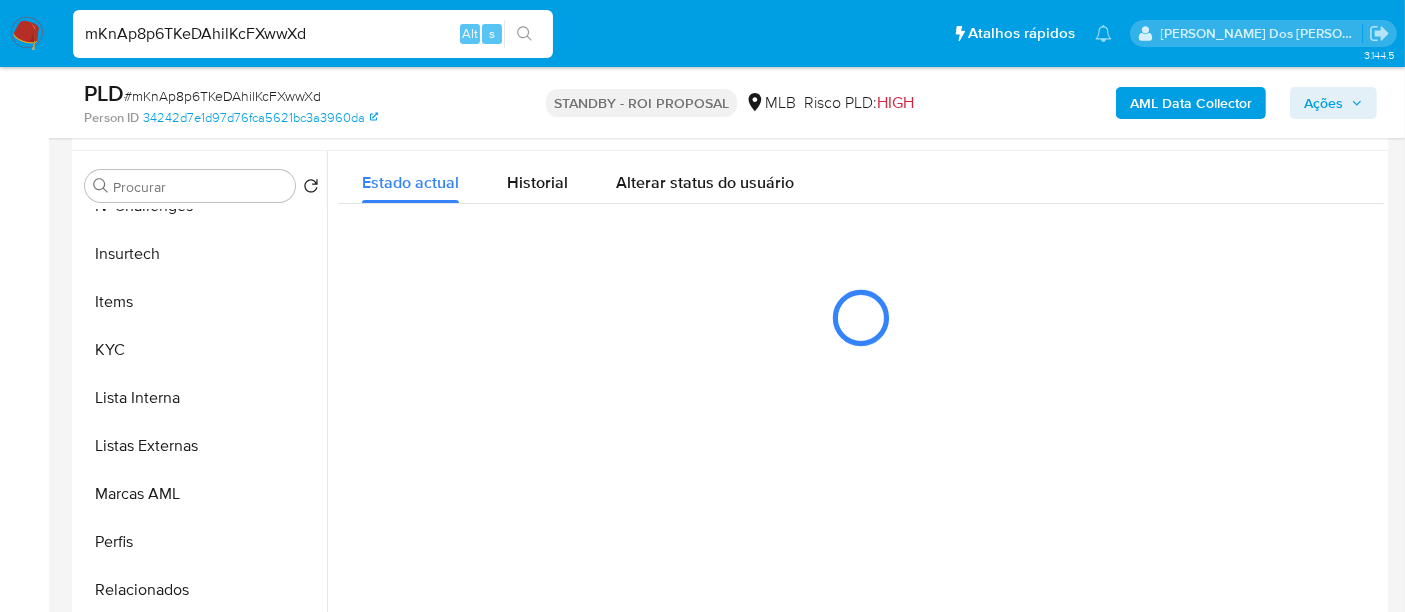 scroll, scrollTop: 333, scrollLeft: 0, axis: vertical 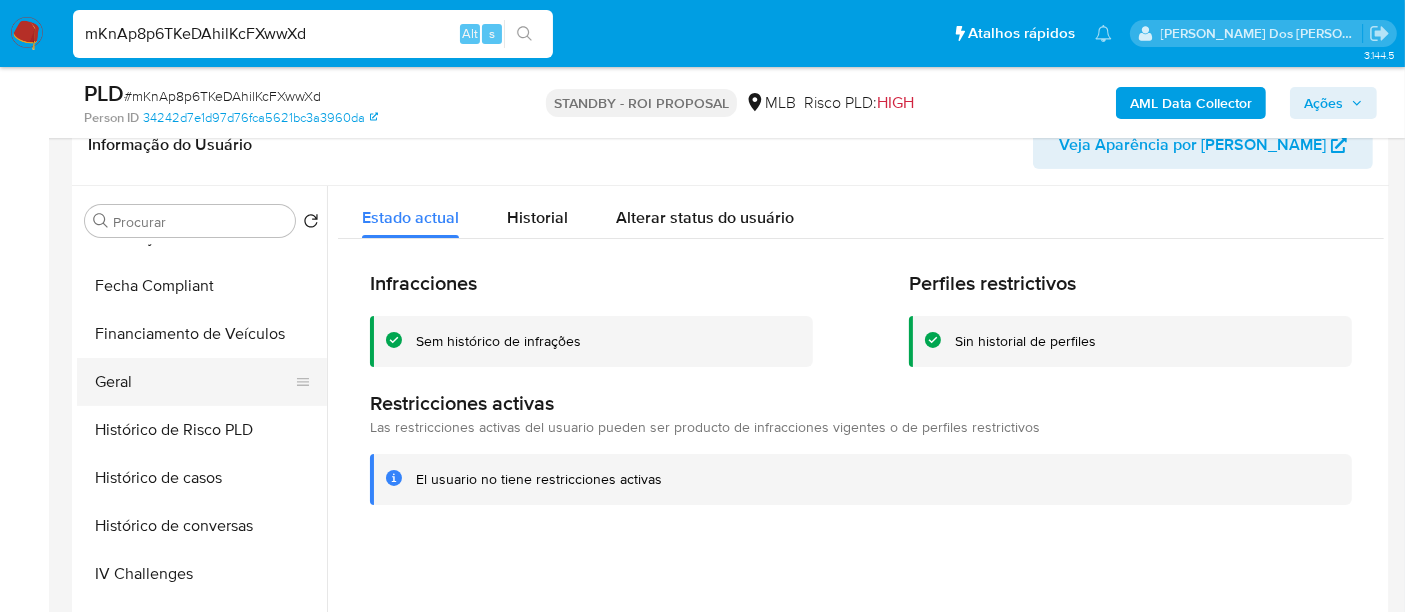 click on "Geral" at bounding box center (194, 382) 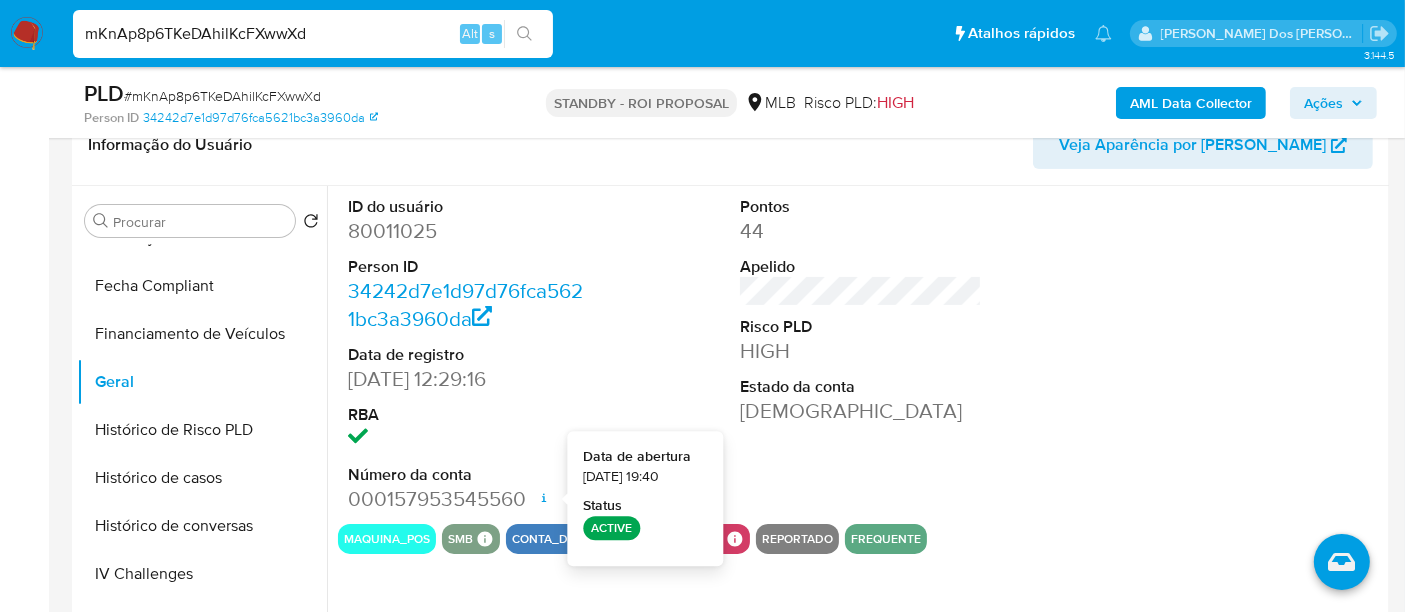 type 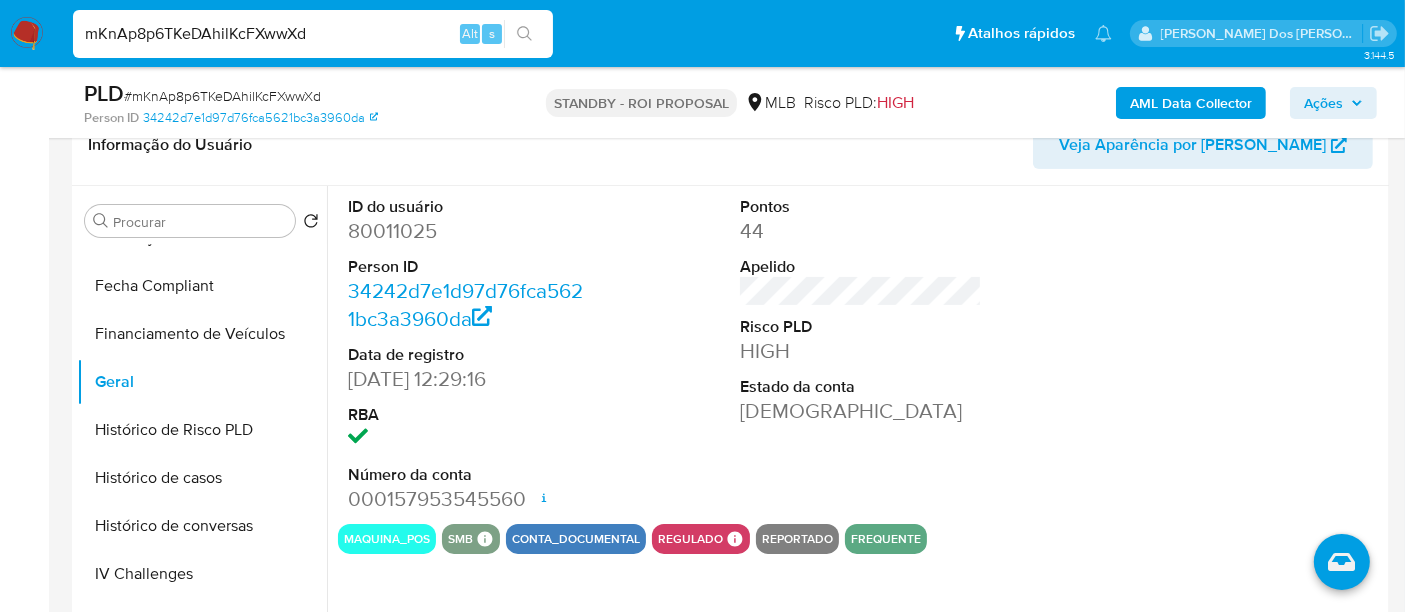 click on "mKnAp8p6TKeDAhilKcFXwwXd" at bounding box center [313, 34] 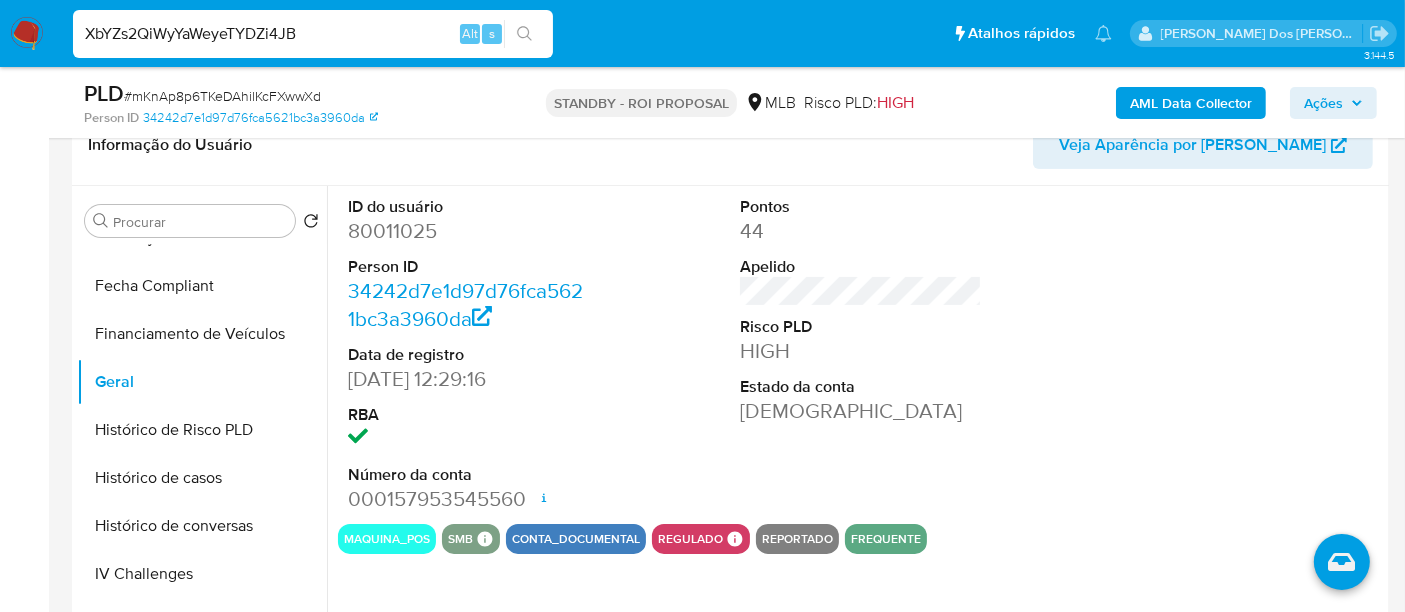 type on "XbYZs2QiWyYaWeyeTYDZi4JB" 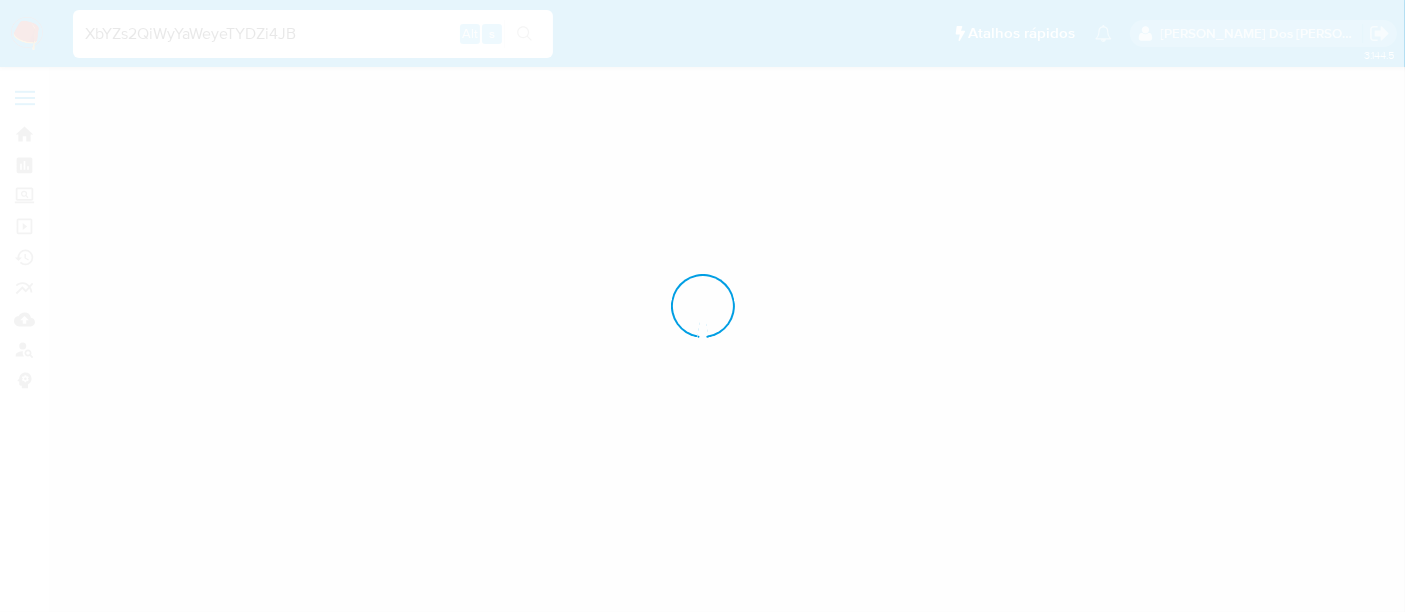 scroll, scrollTop: 0, scrollLeft: 0, axis: both 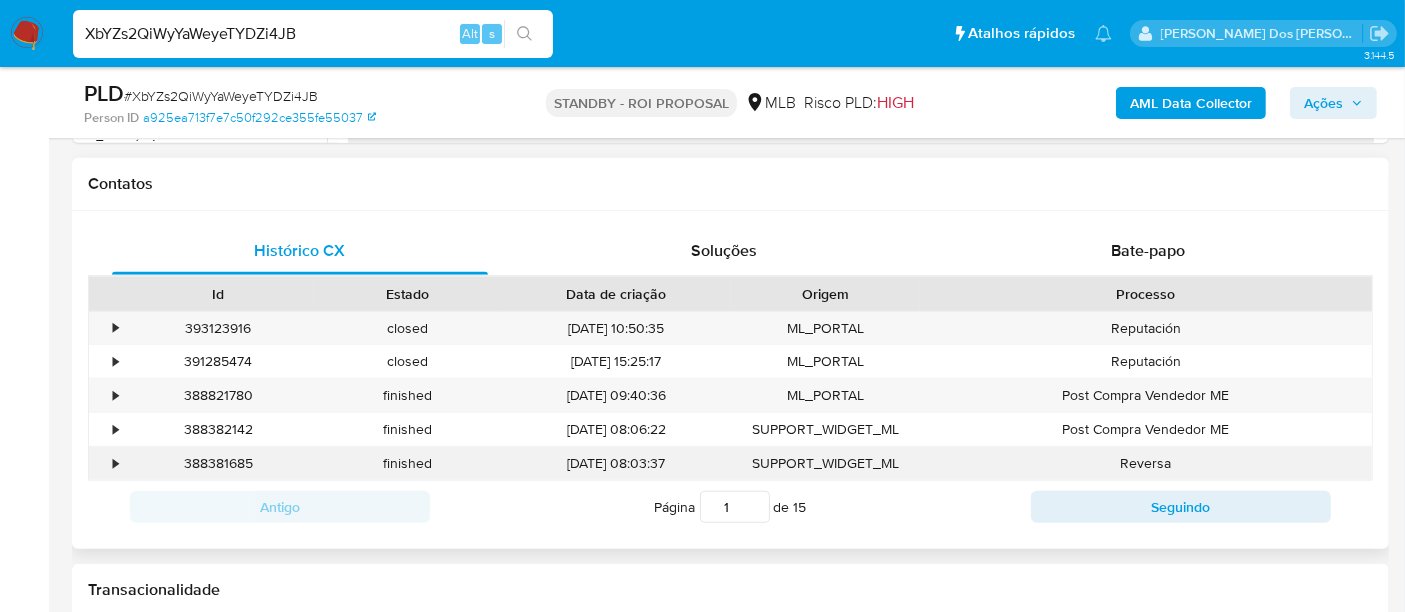 select on "10" 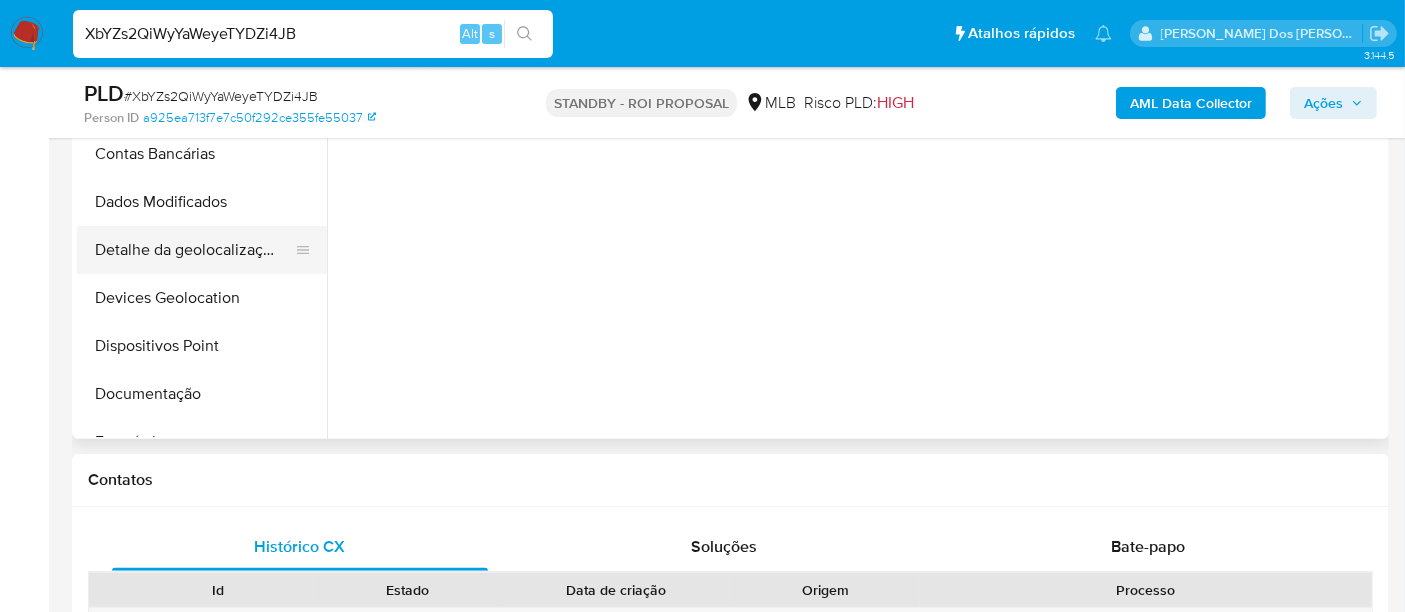 scroll, scrollTop: 444, scrollLeft: 0, axis: vertical 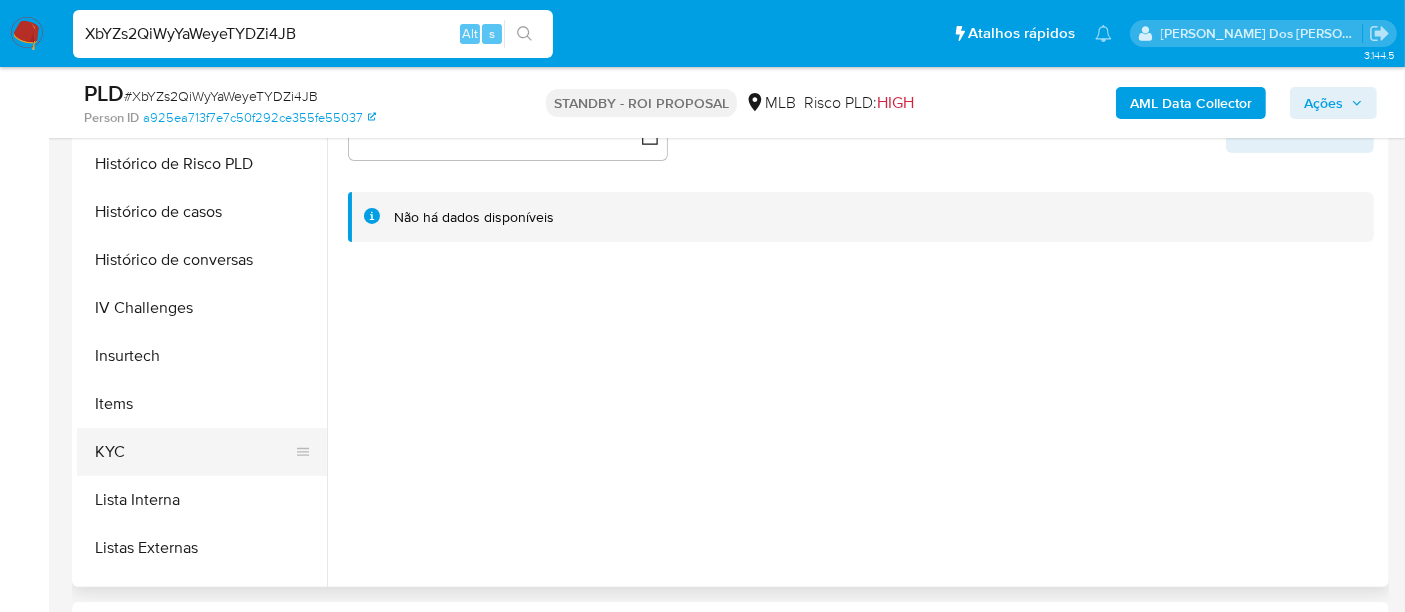 click on "KYC" at bounding box center [194, 452] 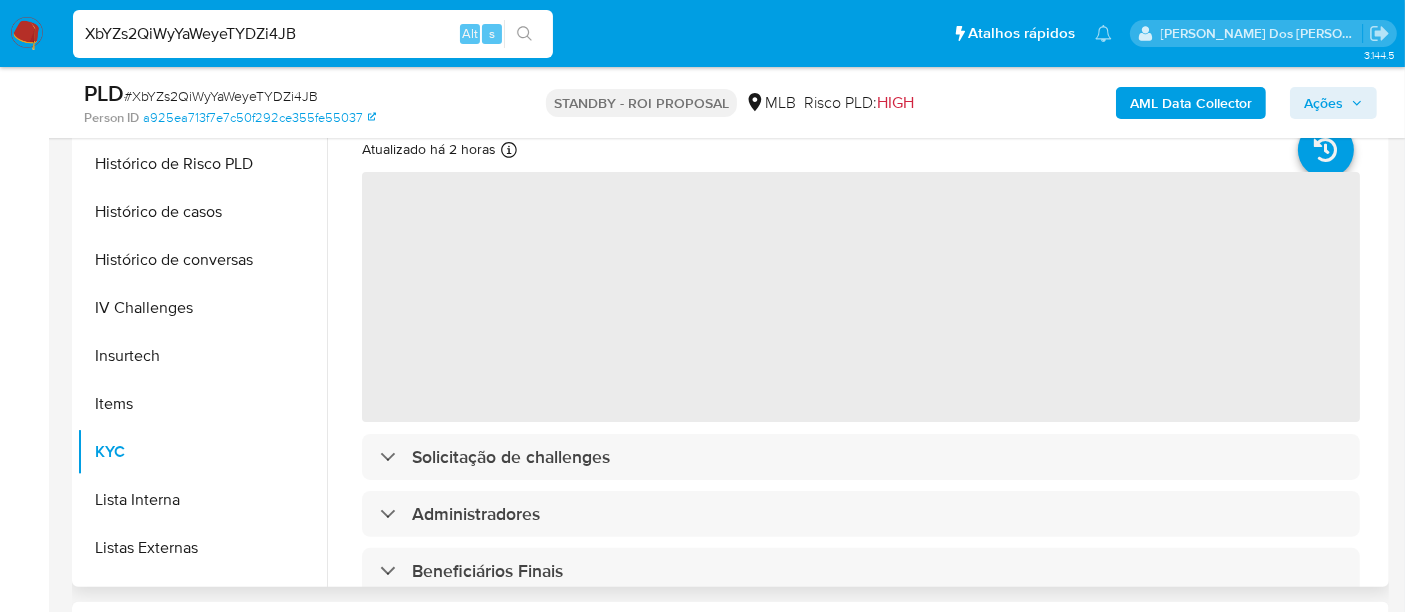 scroll, scrollTop: 333, scrollLeft: 0, axis: vertical 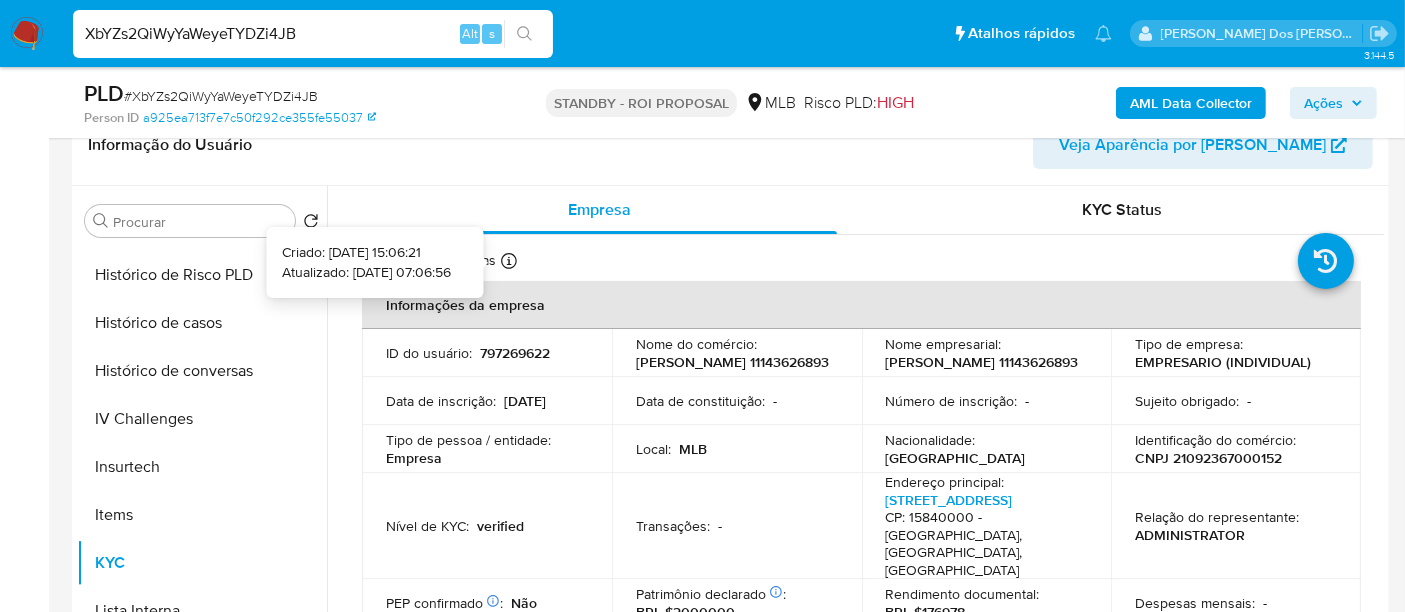 type 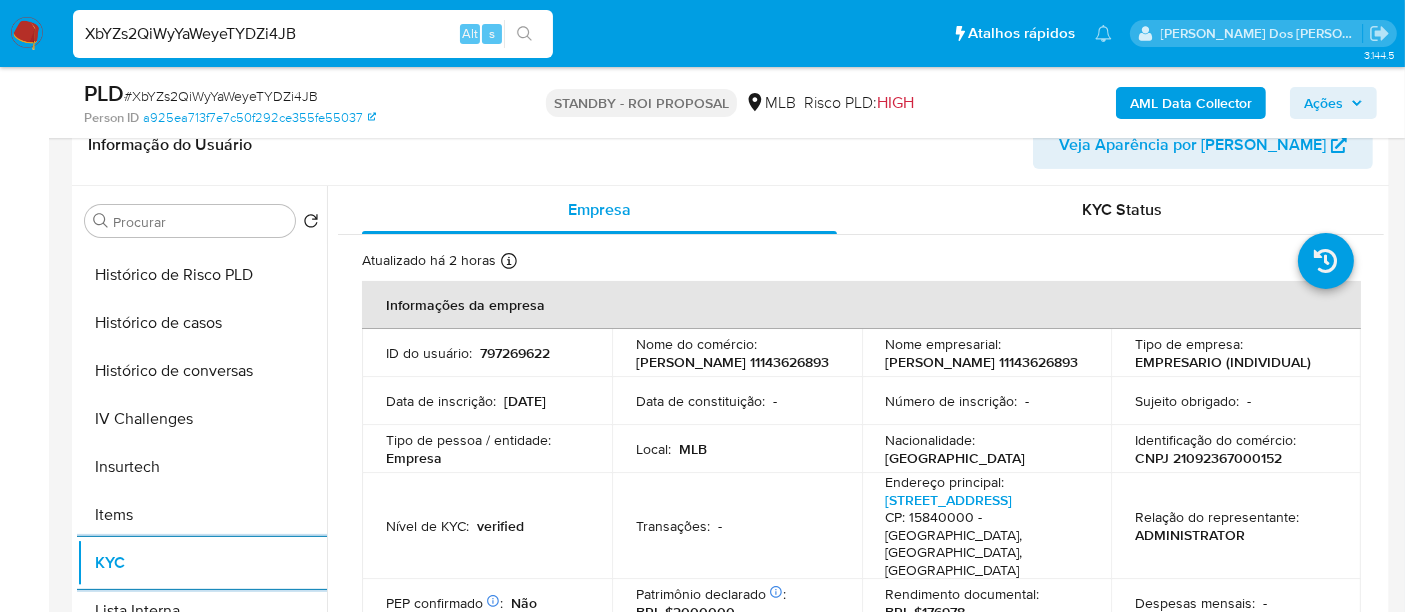 scroll, scrollTop: 222, scrollLeft: 0, axis: vertical 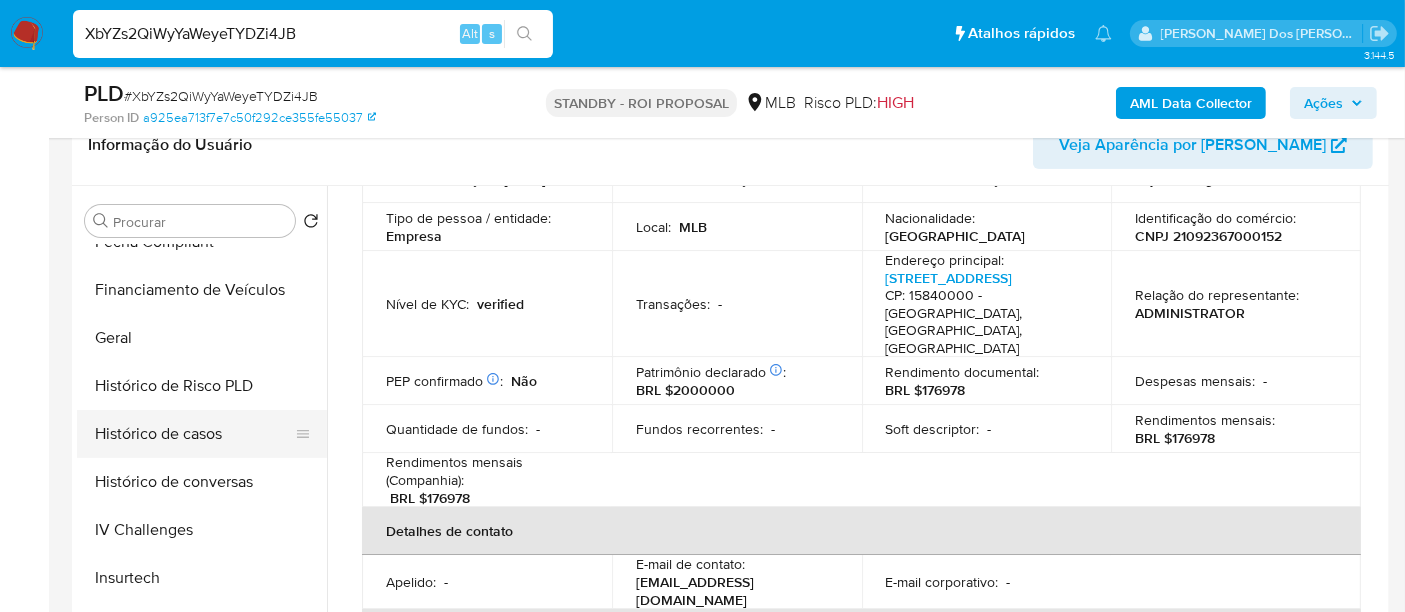click on "Histórico de casos" at bounding box center [194, 434] 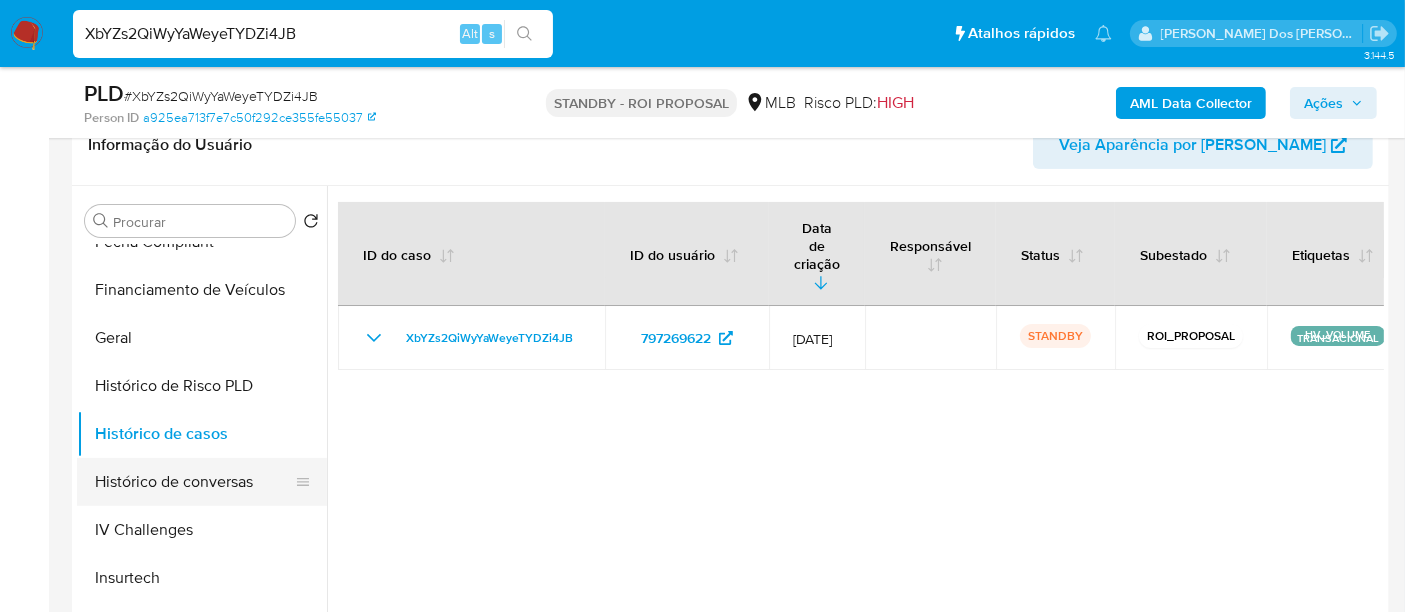 scroll, scrollTop: 222, scrollLeft: 0, axis: vertical 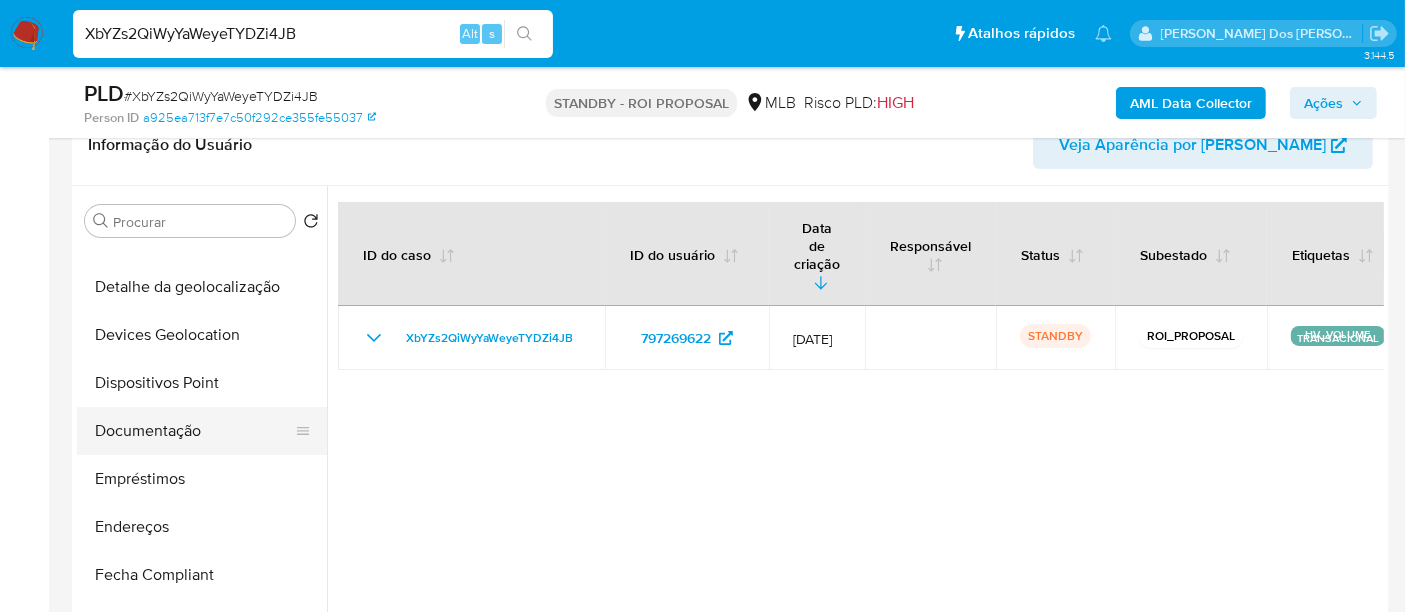 click on "Documentação" at bounding box center (194, 431) 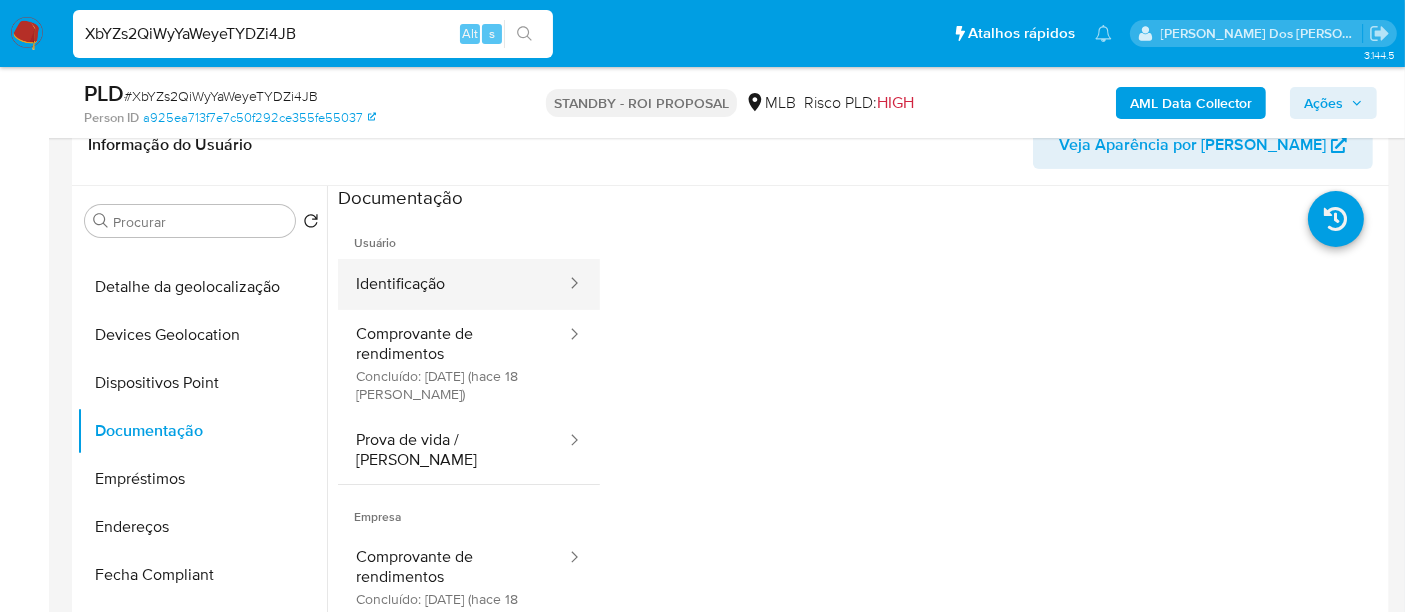 click on "Identificação" at bounding box center [453, 284] 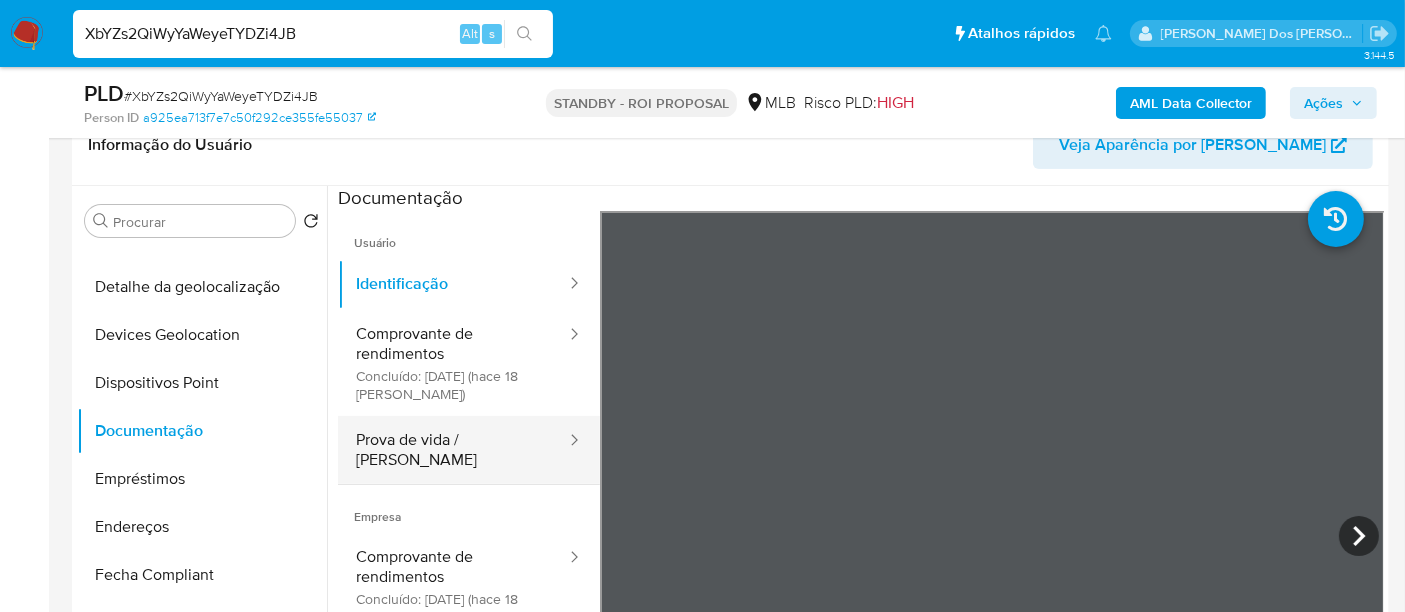 click on "Prova de vida / [PERSON_NAME]" at bounding box center (453, 450) 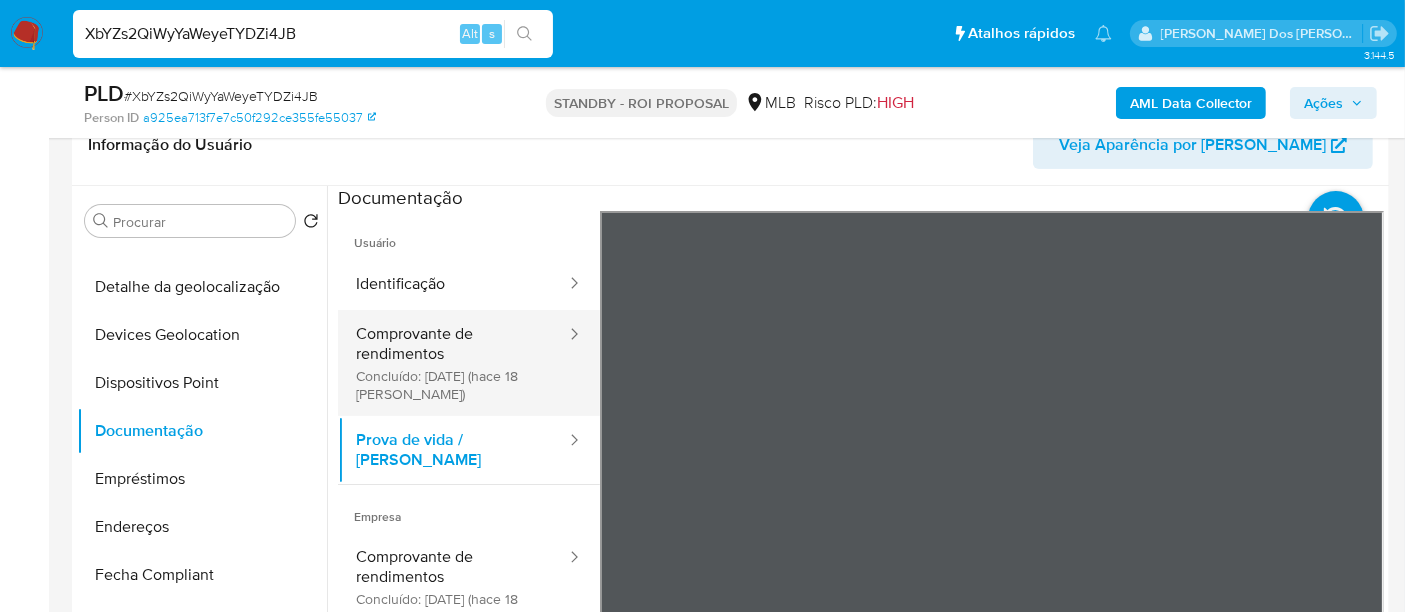 click on "Comprovante de rendimentos Concluído: 23/06/2025 (hace 18 días)" at bounding box center (453, 363) 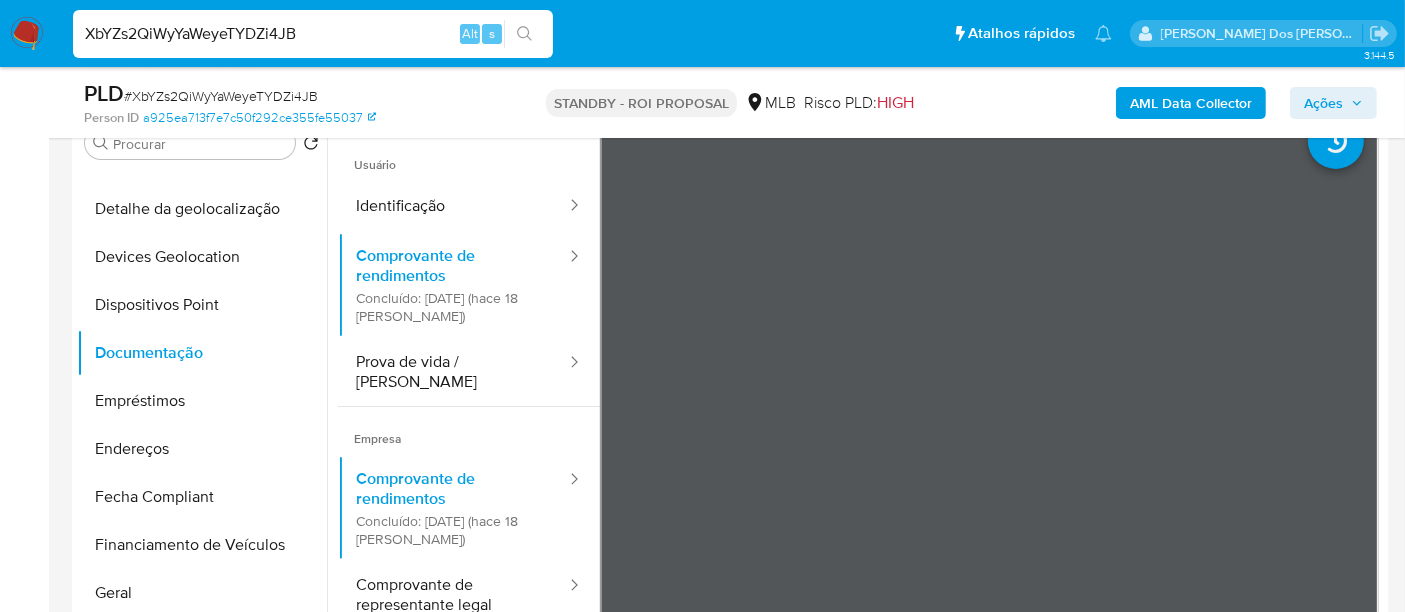 scroll, scrollTop: 444, scrollLeft: 0, axis: vertical 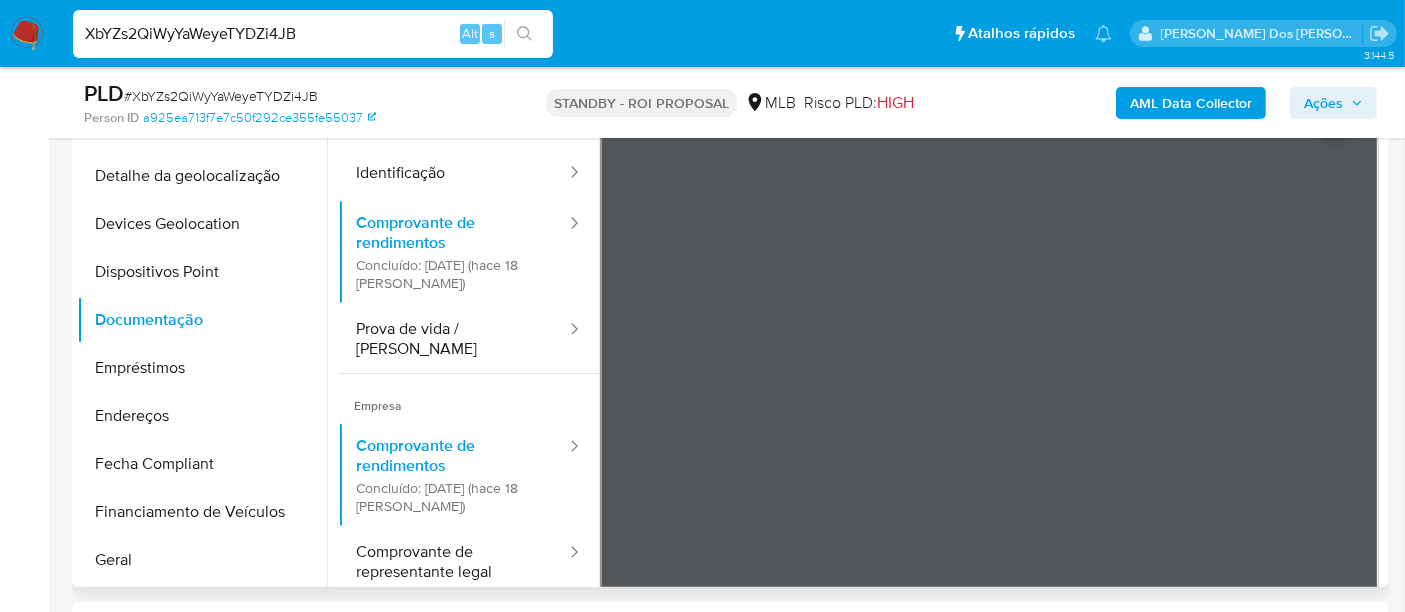 type 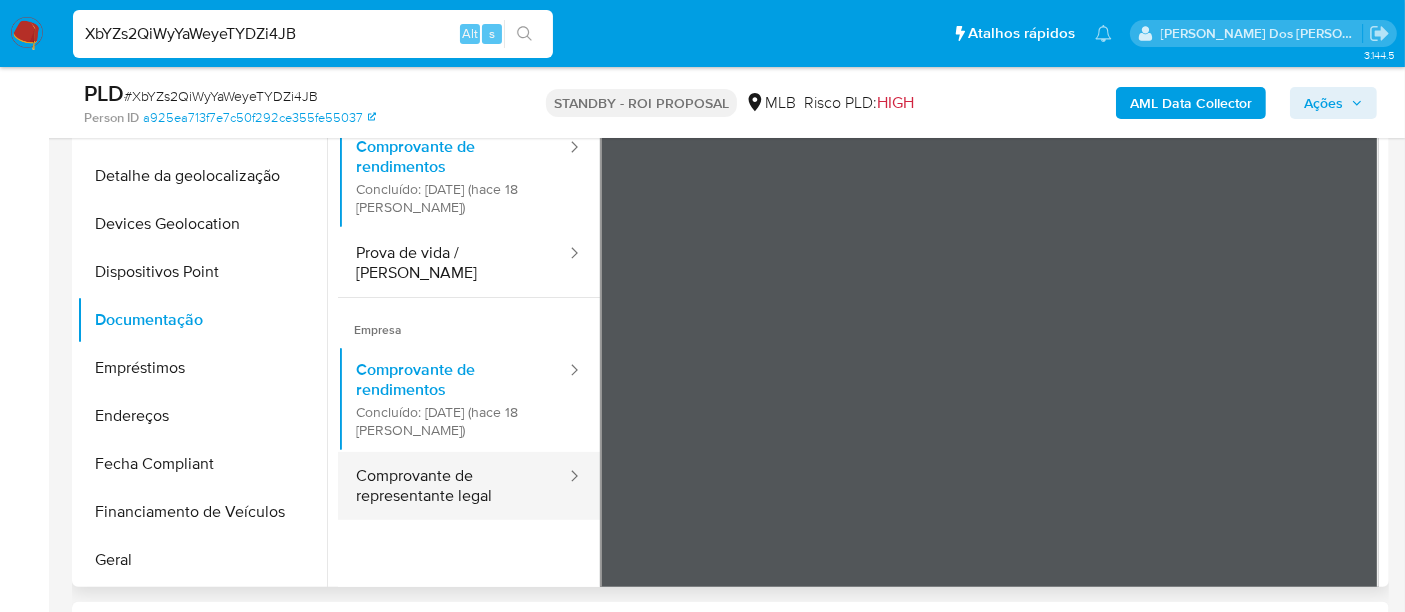 scroll, scrollTop: 111, scrollLeft: 0, axis: vertical 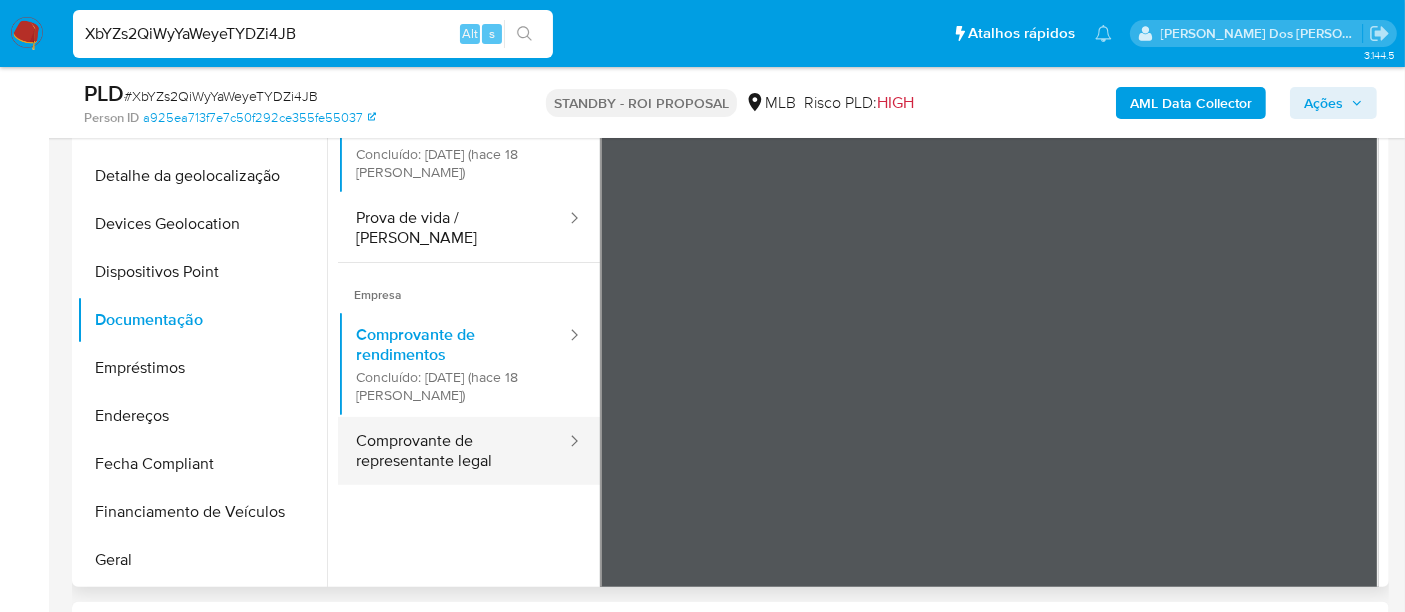 click on "Comprovante de representante legal" at bounding box center (453, 451) 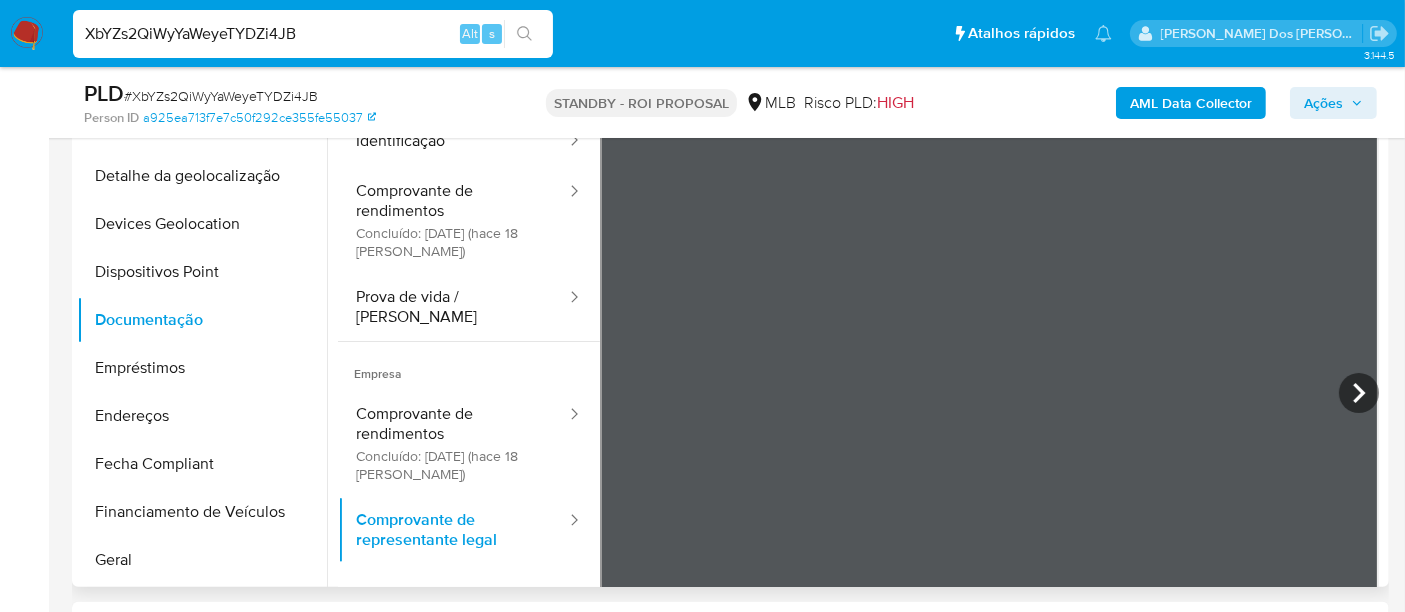 scroll, scrollTop: 0, scrollLeft: 0, axis: both 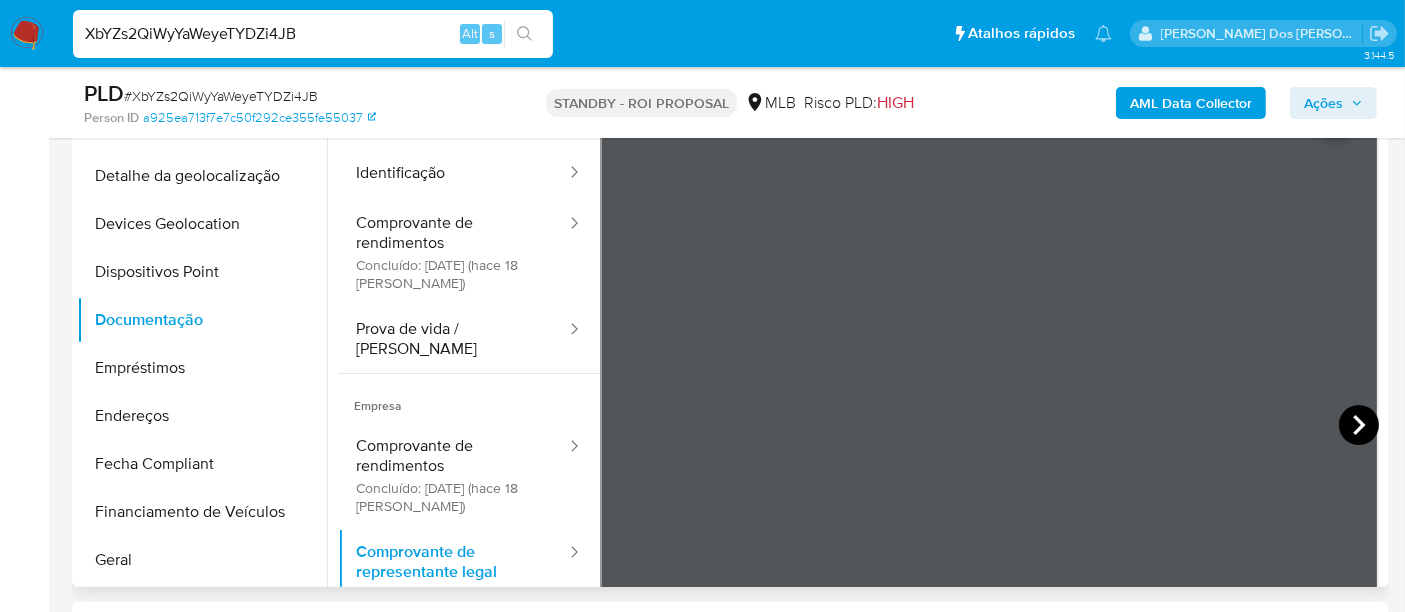 click 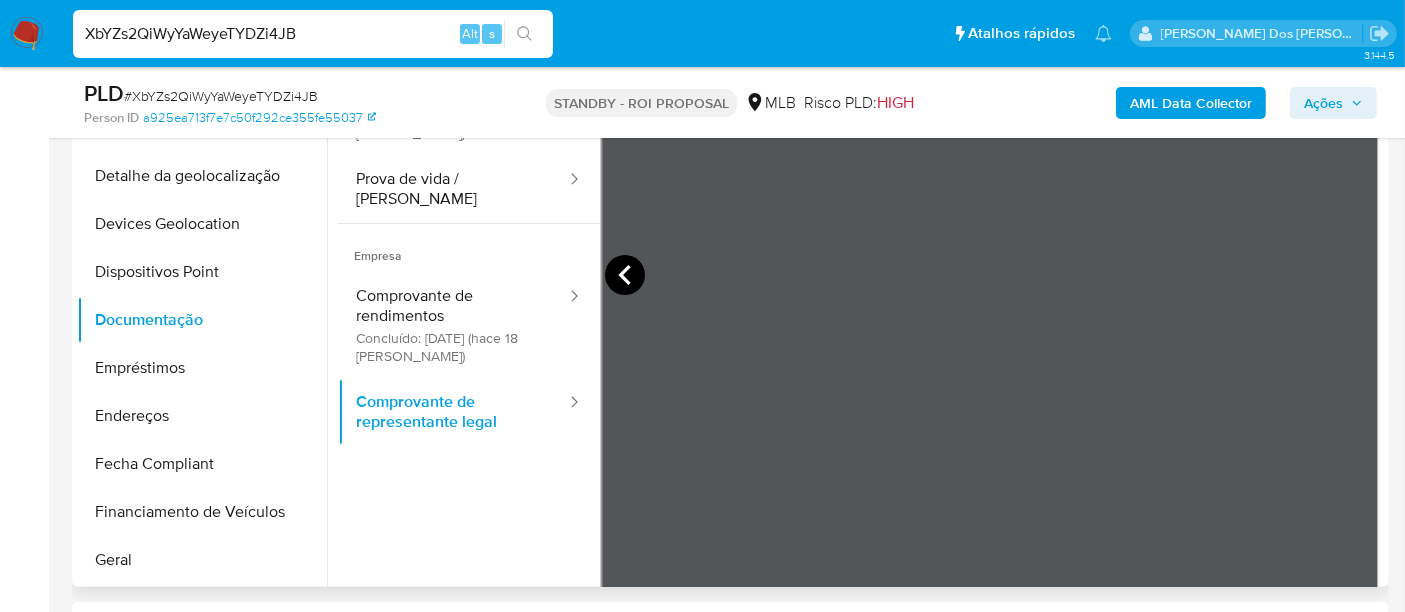 scroll, scrollTop: 174, scrollLeft: 0, axis: vertical 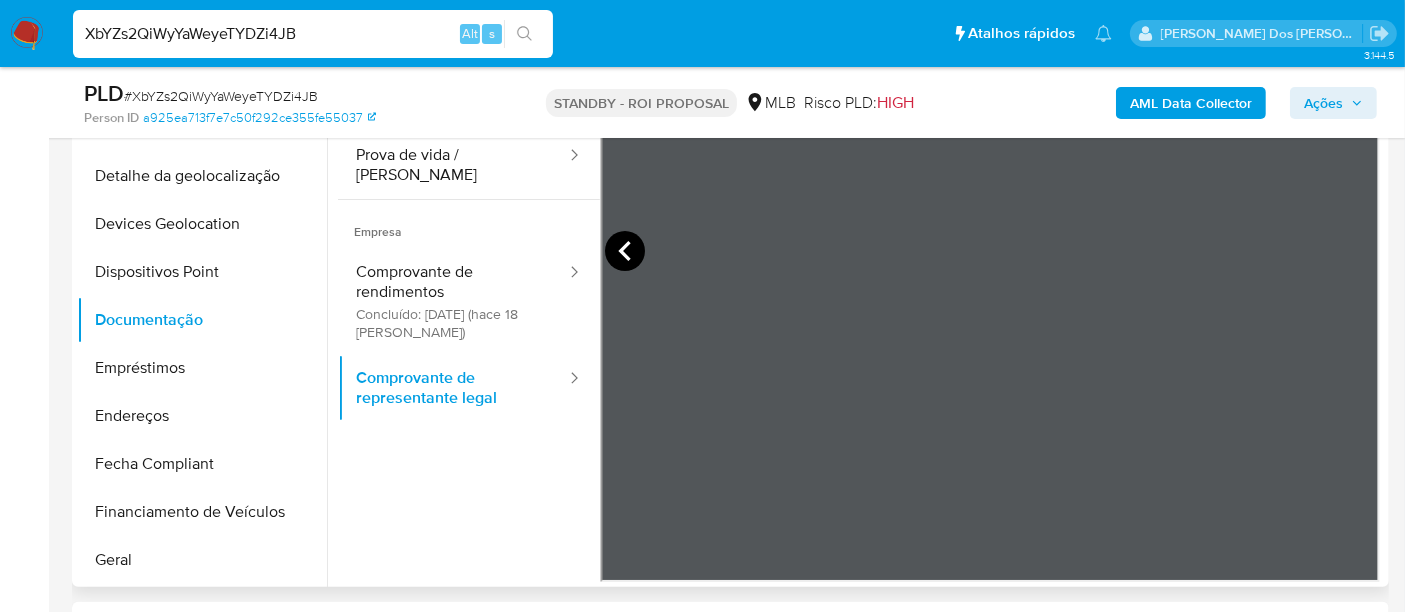 click 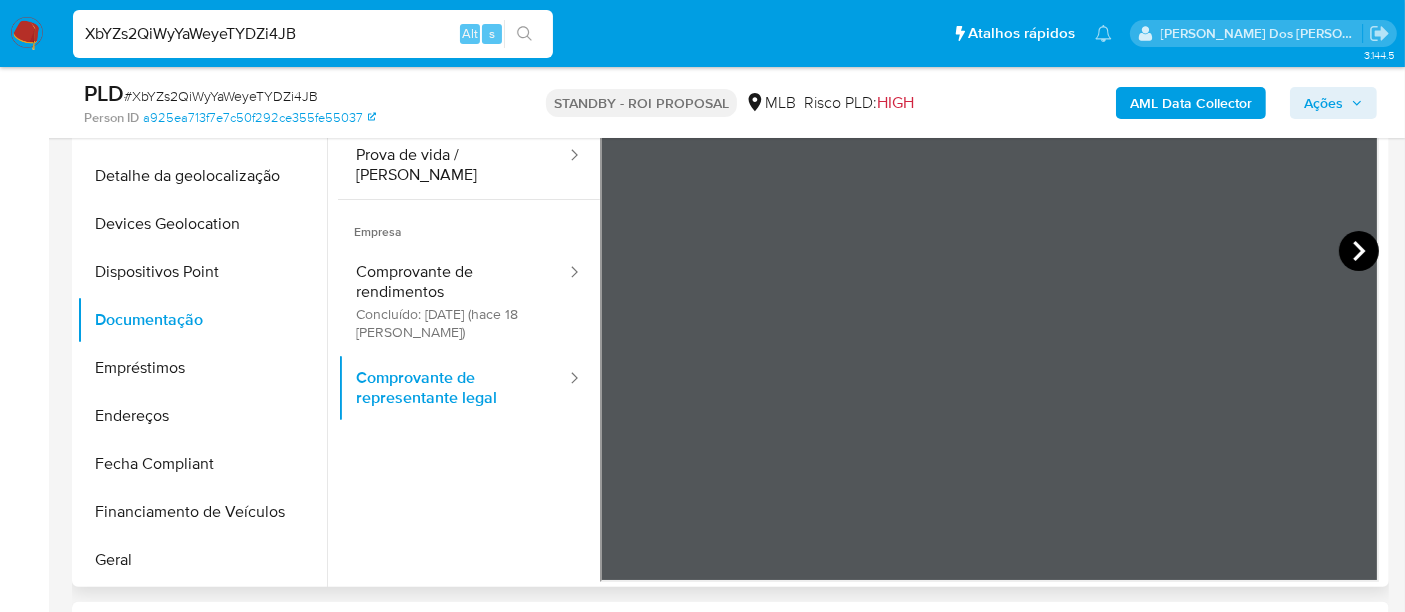 click 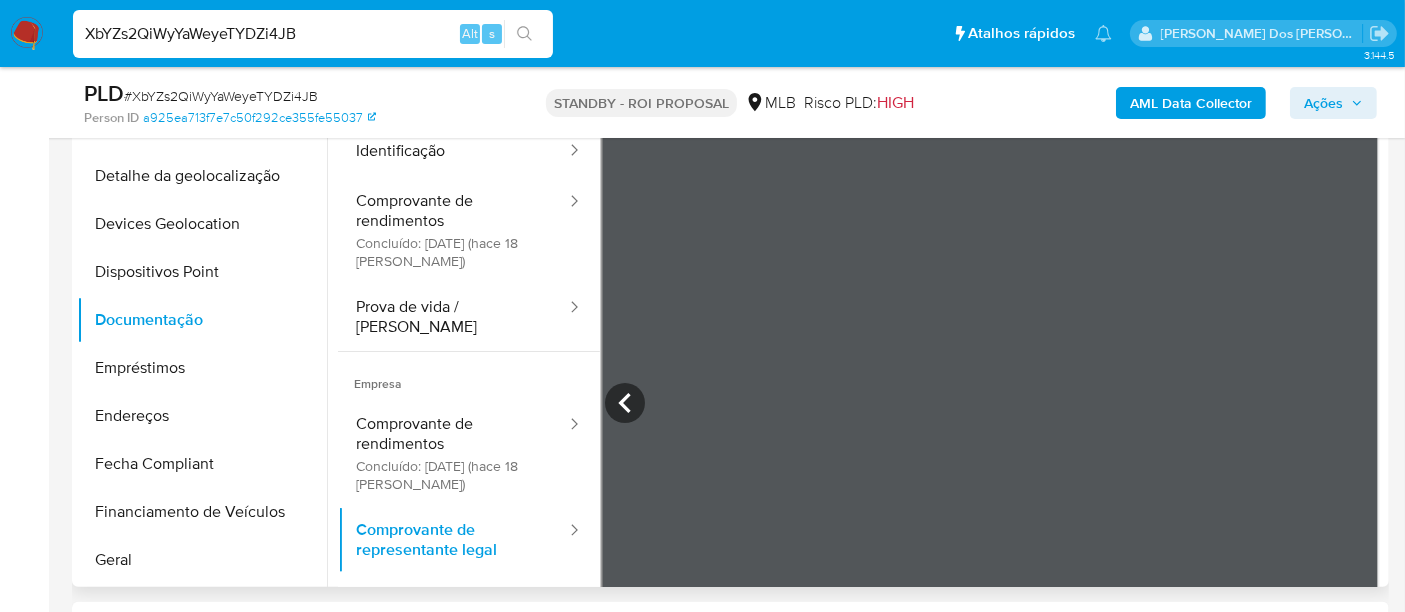 scroll, scrollTop: 0, scrollLeft: 0, axis: both 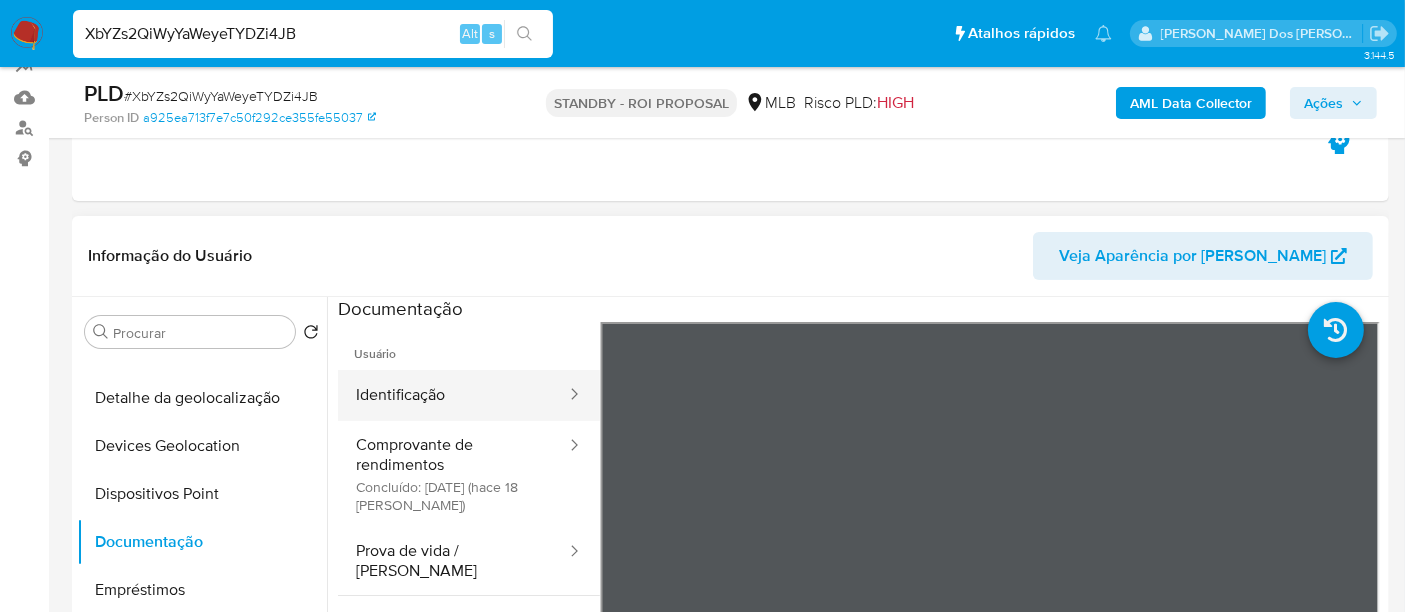 click on "Identificação" at bounding box center (453, 395) 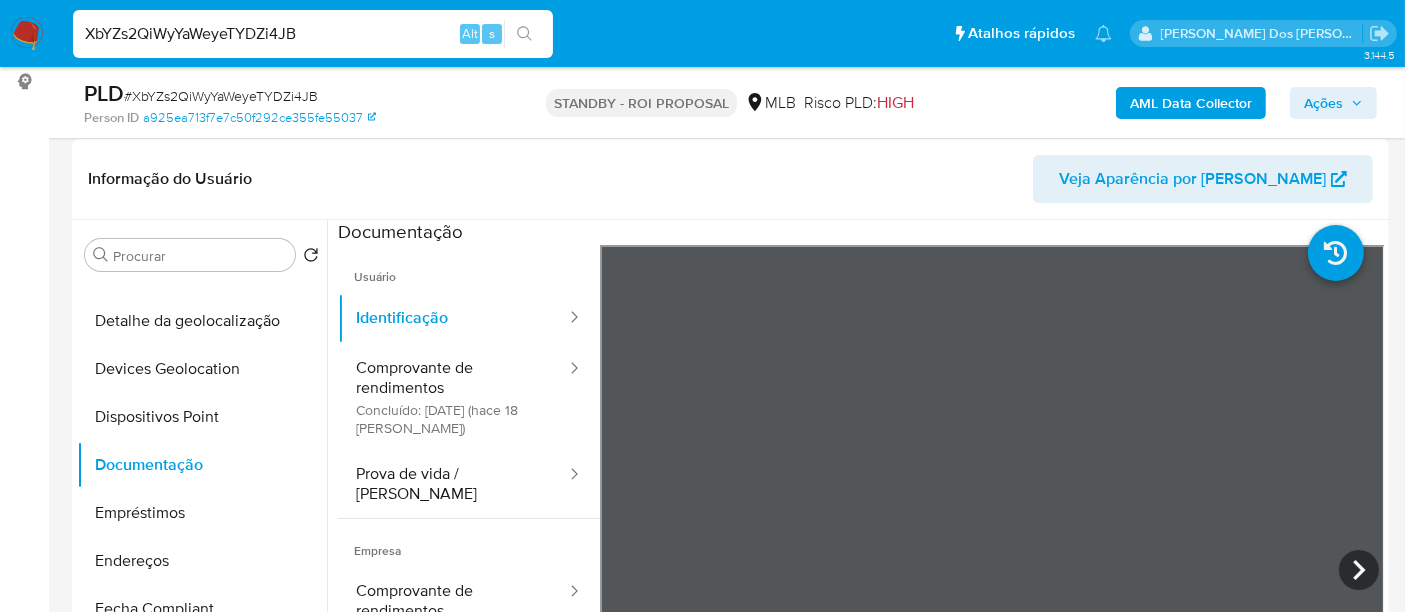 scroll, scrollTop: 333, scrollLeft: 0, axis: vertical 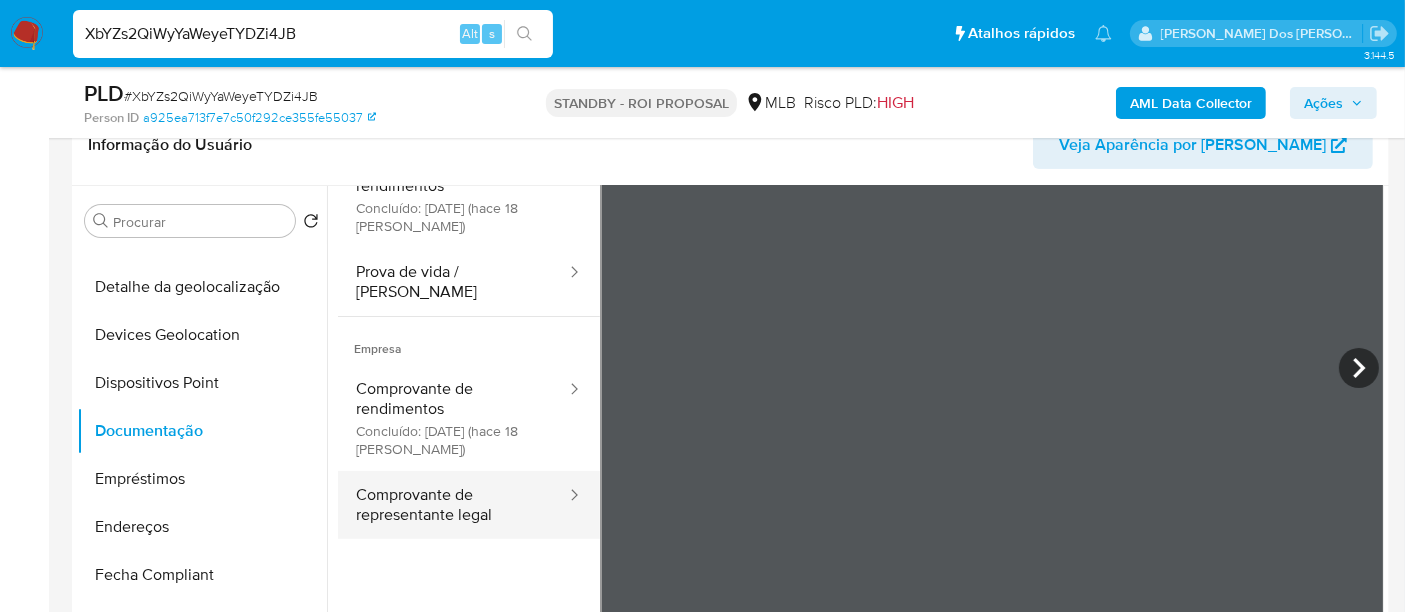 click on "Comprovante de representante legal" at bounding box center [453, 505] 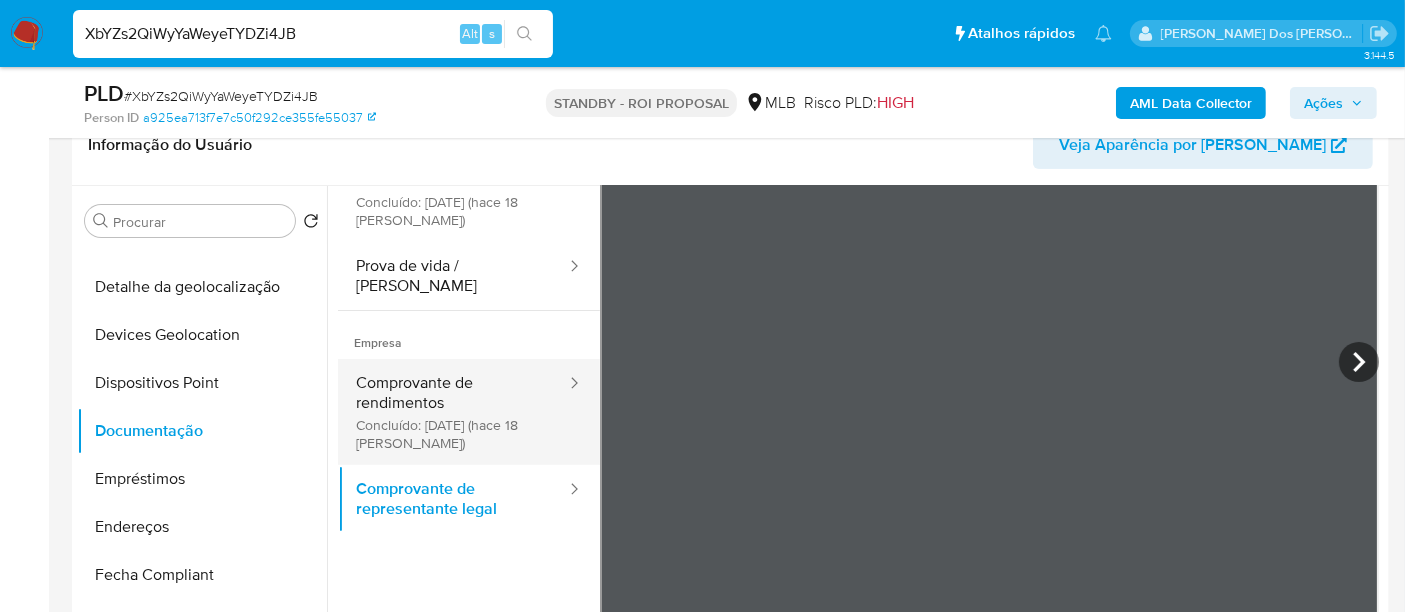 scroll, scrollTop: 0, scrollLeft: 0, axis: both 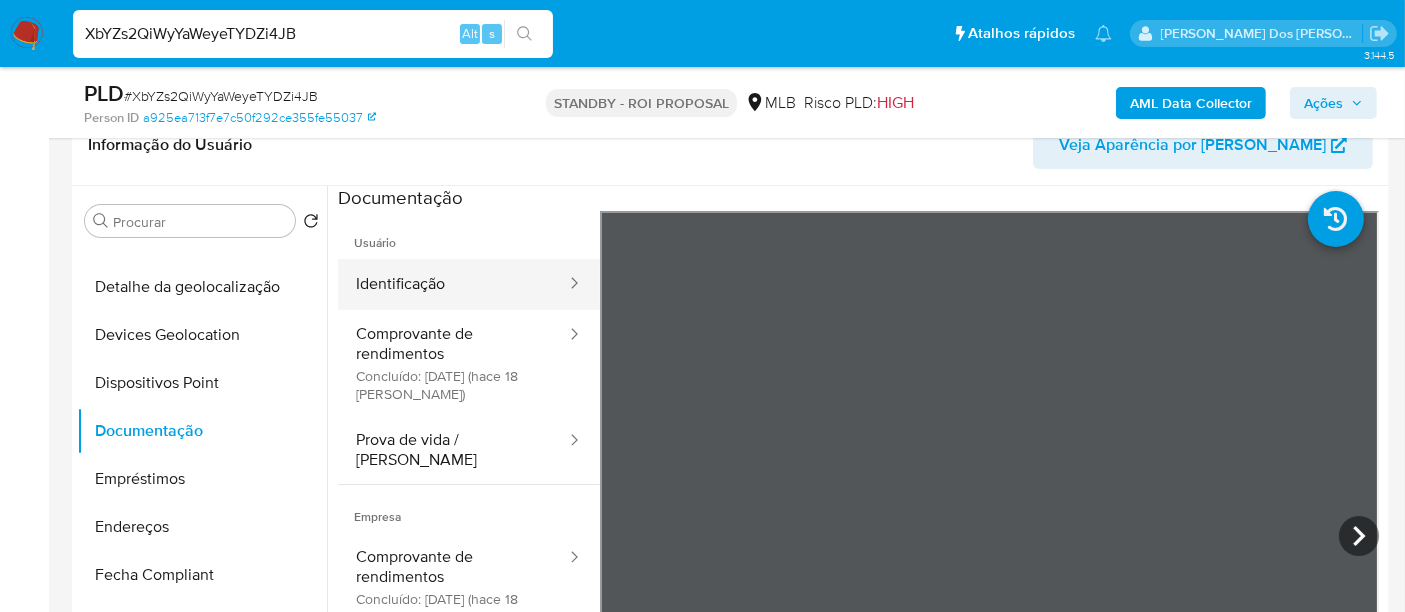 click on "Identificação" at bounding box center [453, 284] 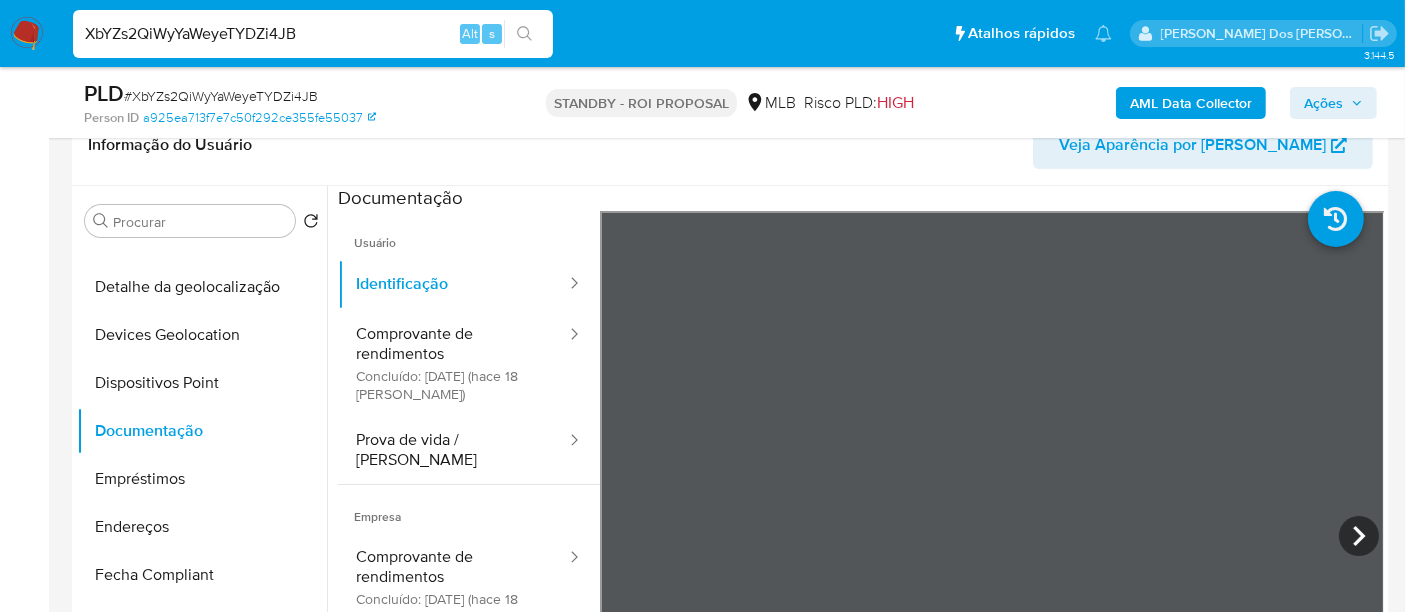 type 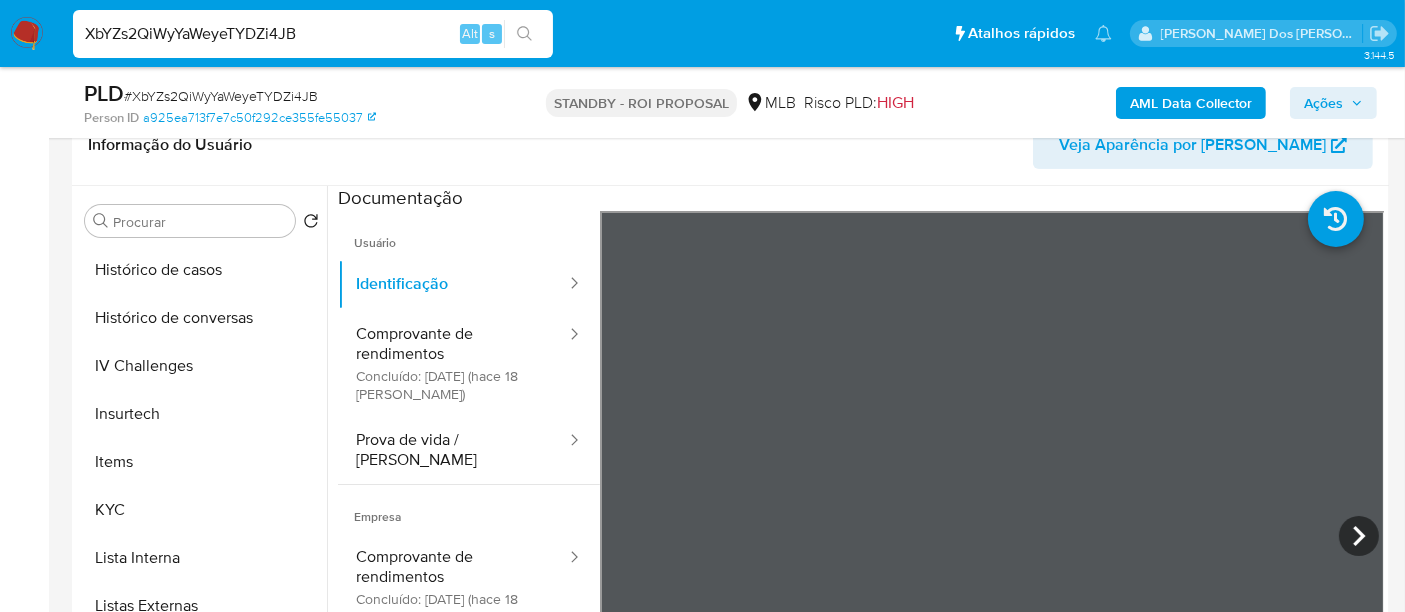 scroll, scrollTop: 844, scrollLeft: 0, axis: vertical 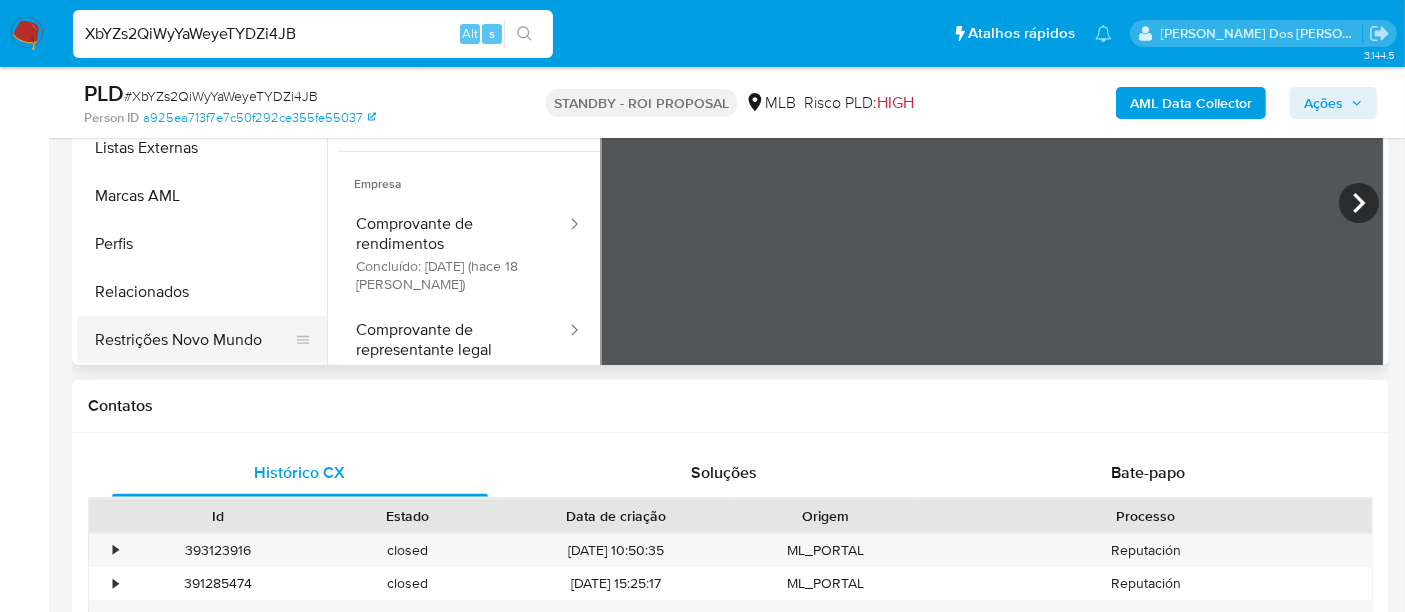 click on "Restrições Novo Mundo" at bounding box center (194, 340) 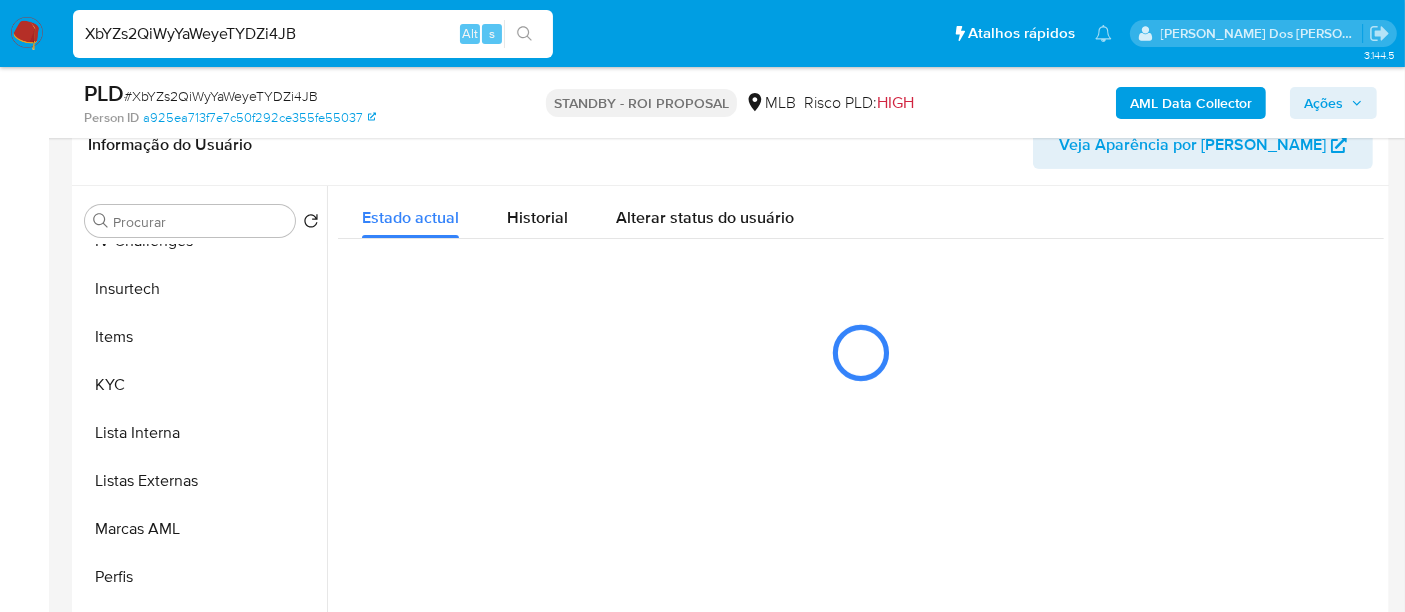 scroll, scrollTop: 444, scrollLeft: 0, axis: vertical 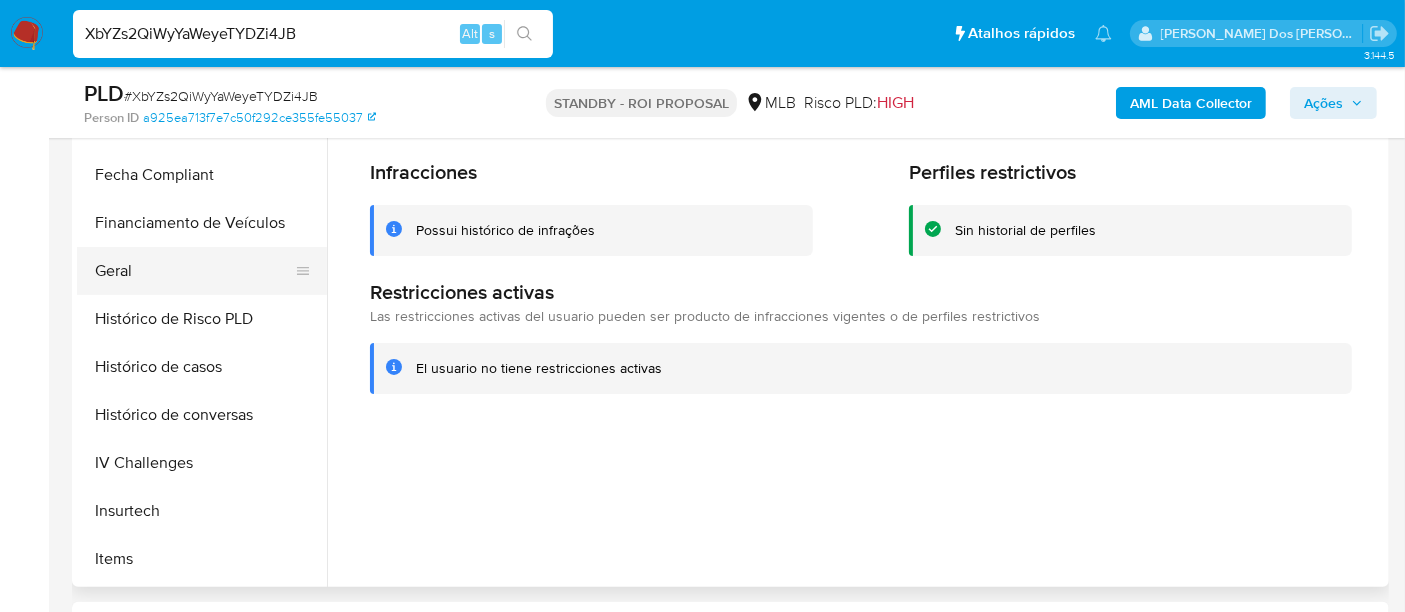 click on "Geral" at bounding box center (194, 271) 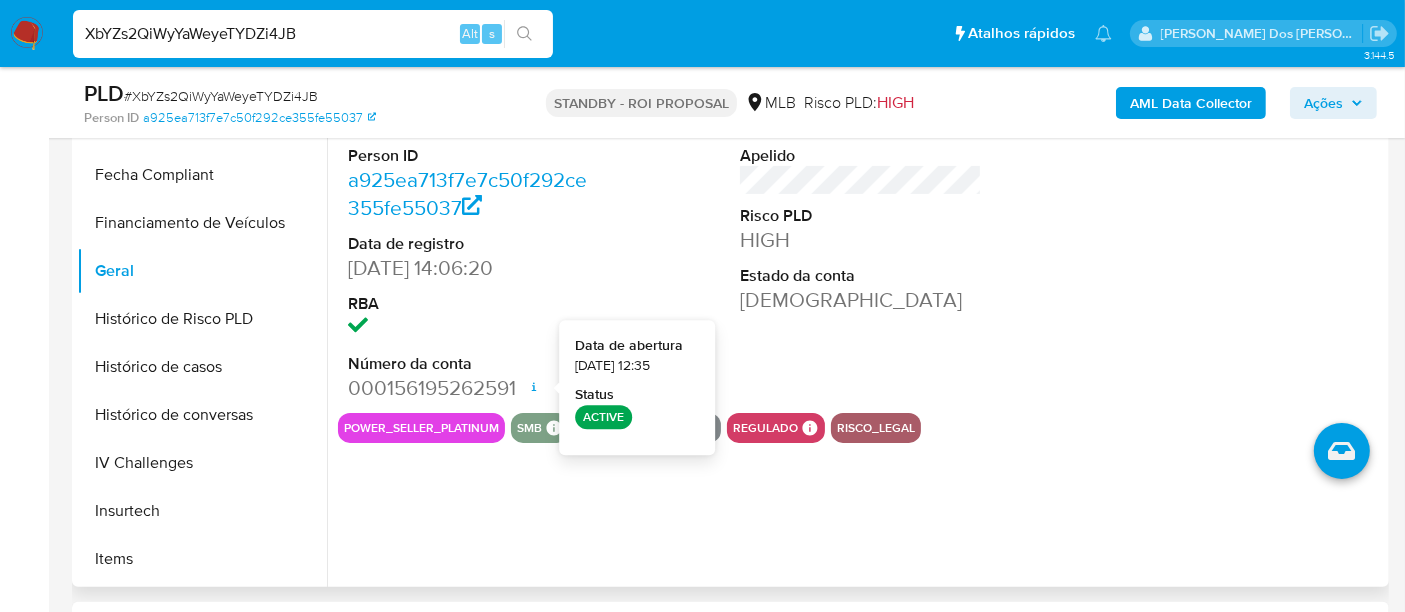 type 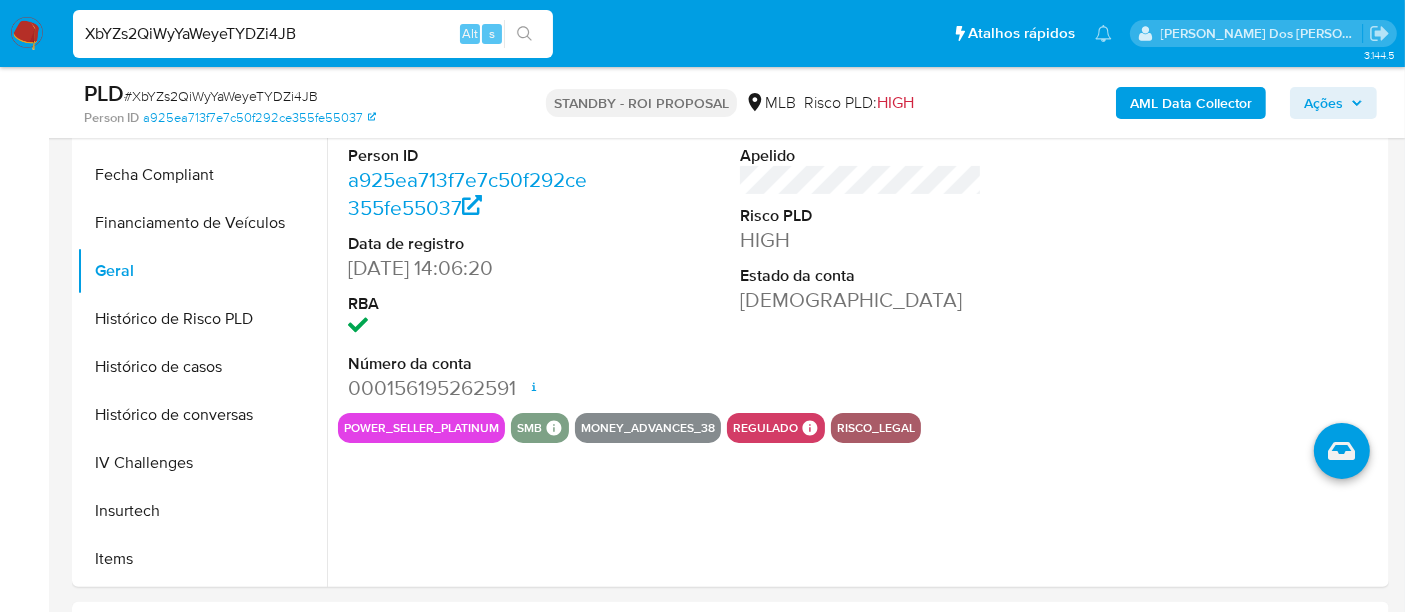 click on "XbYZs2QiWyYaWeyeTYDZi4JB" at bounding box center (313, 34) 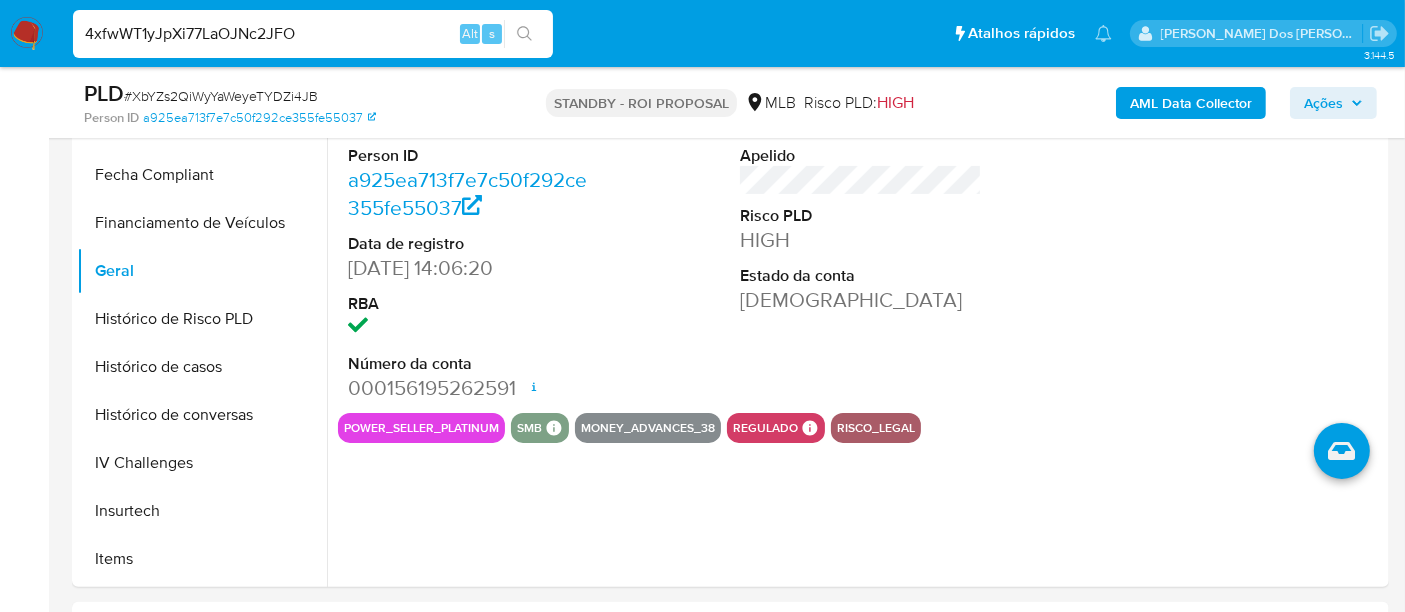 type on "4xfwWT1yJpXi77LaOJNc2JFO" 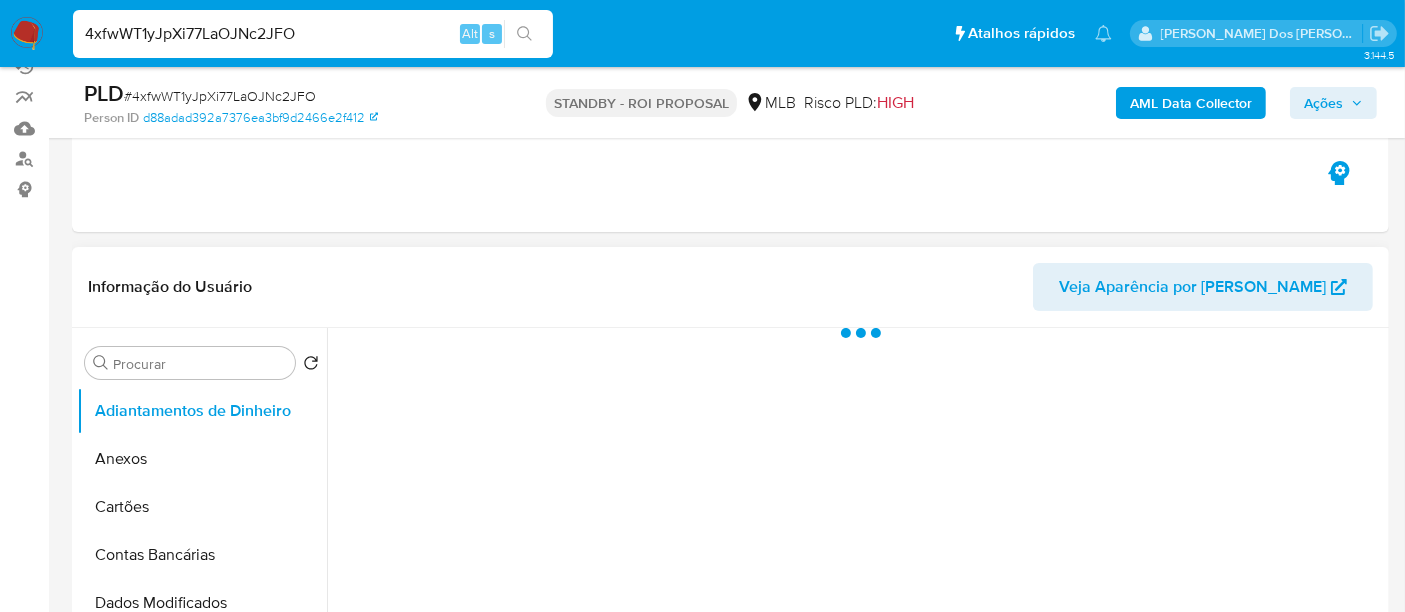 scroll, scrollTop: 444, scrollLeft: 0, axis: vertical 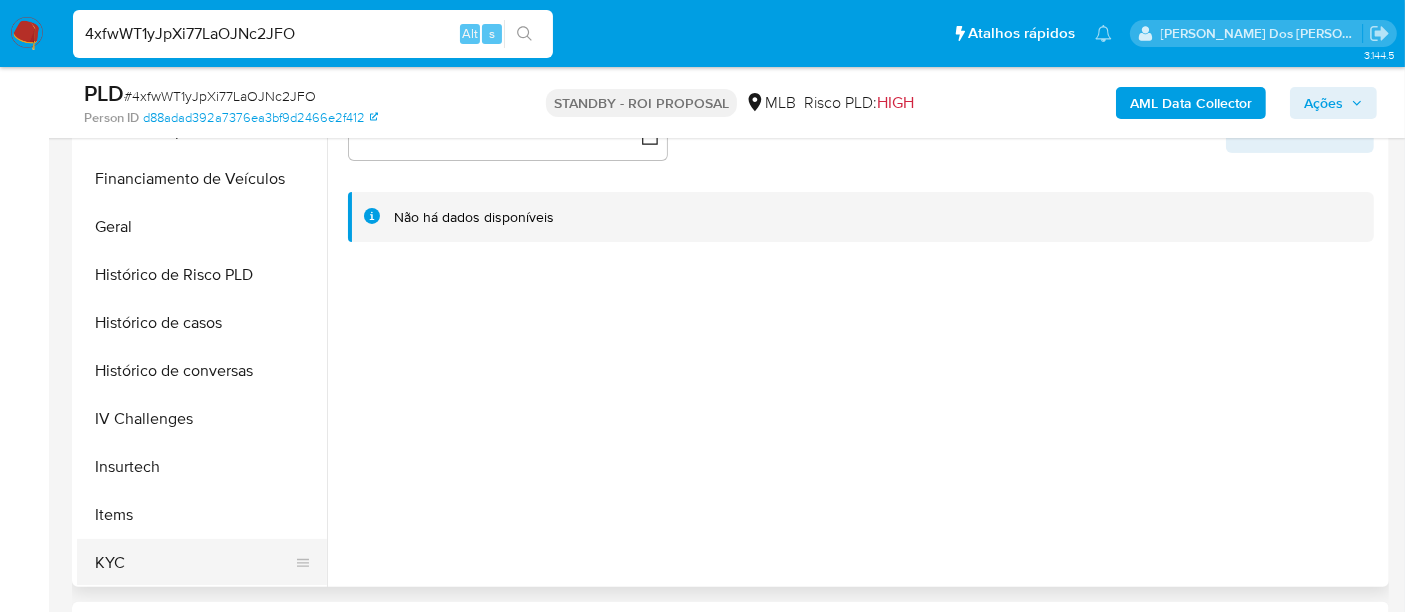 select on "10" 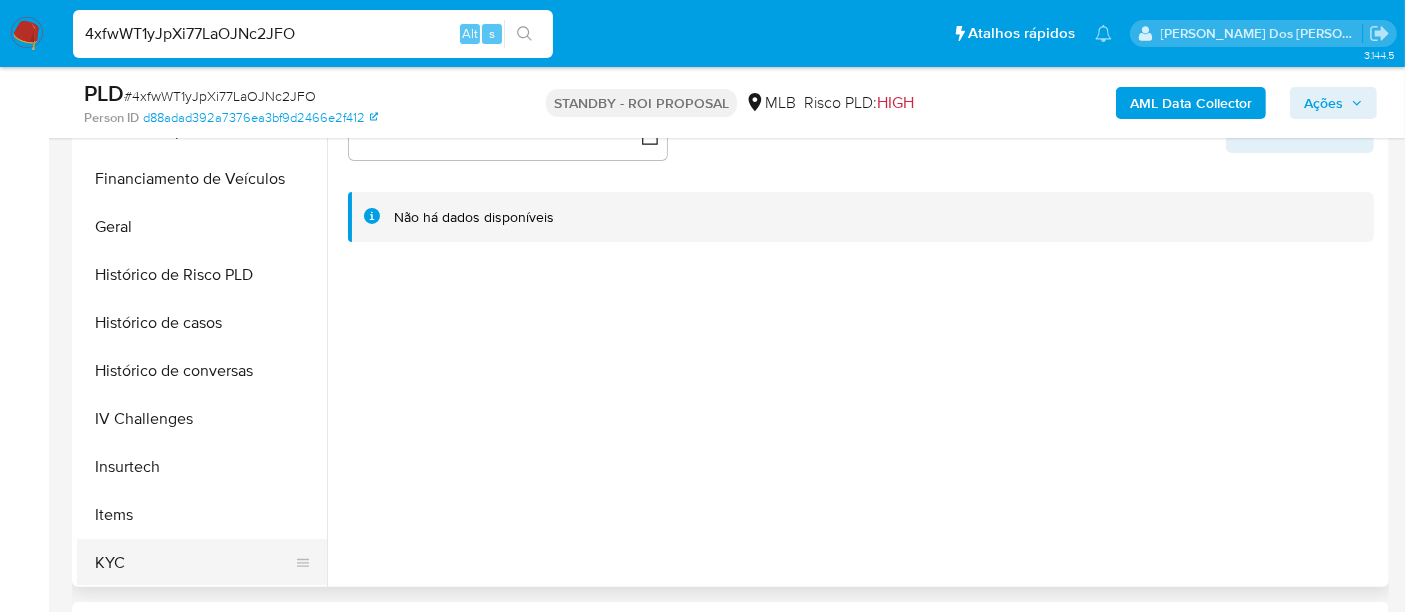 scroll, scrollTop: 777, scrollLeft: 0, axis: vertical 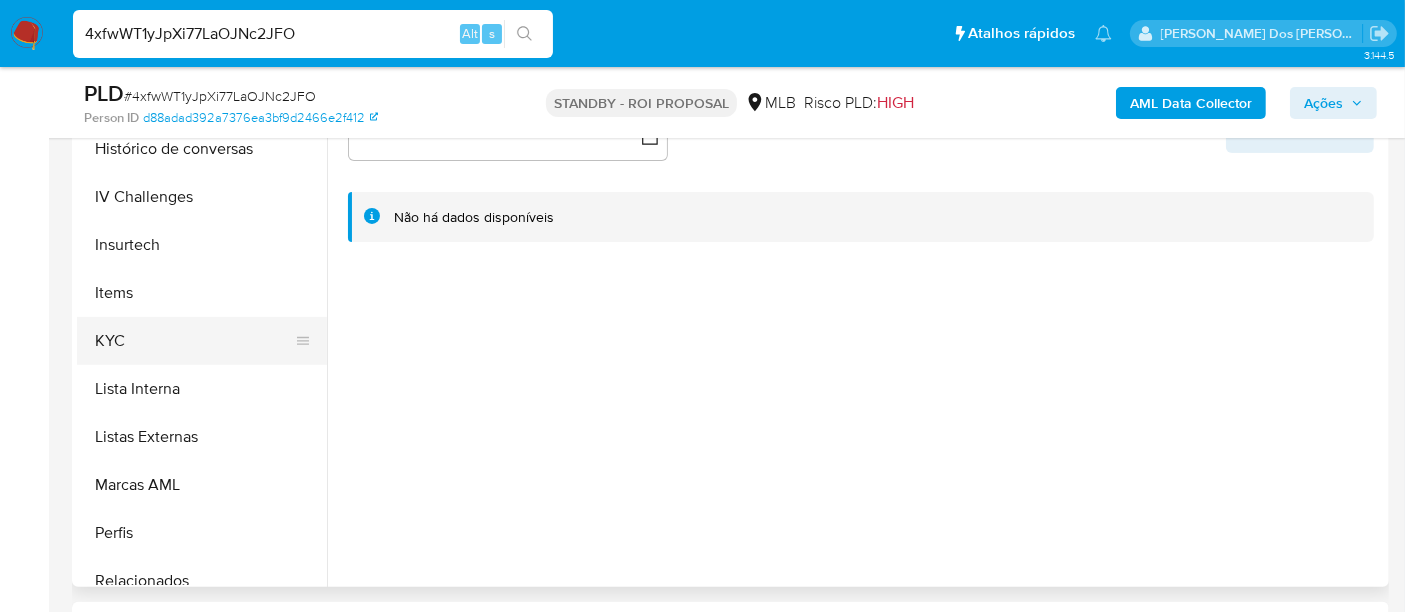 click on "KYC" at bounding box center [194, 341] 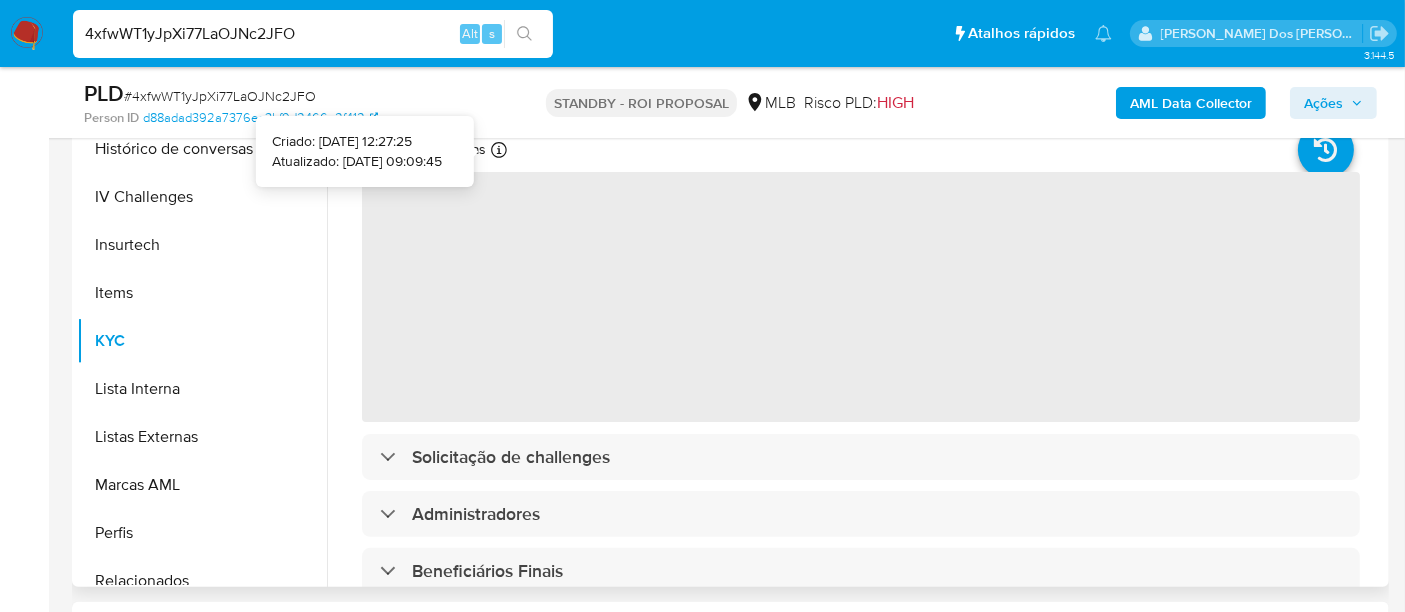 type 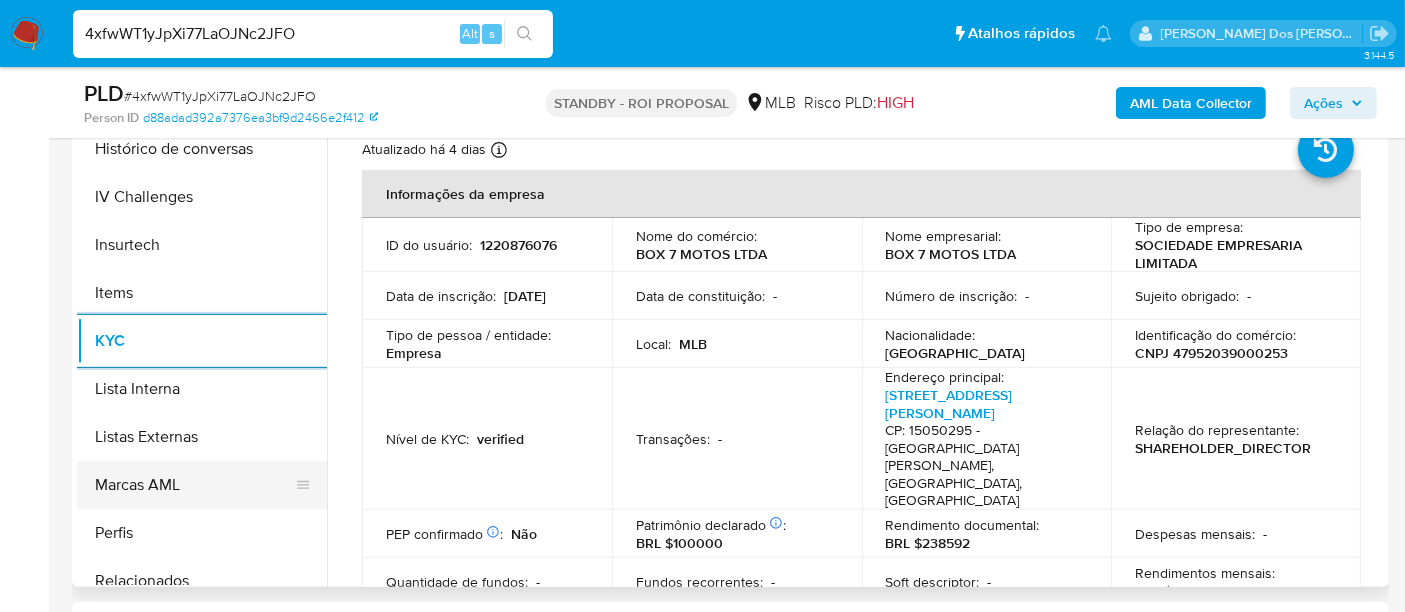 scroll, scrollTop: 844, scrollLeft: 0, axis: vertical 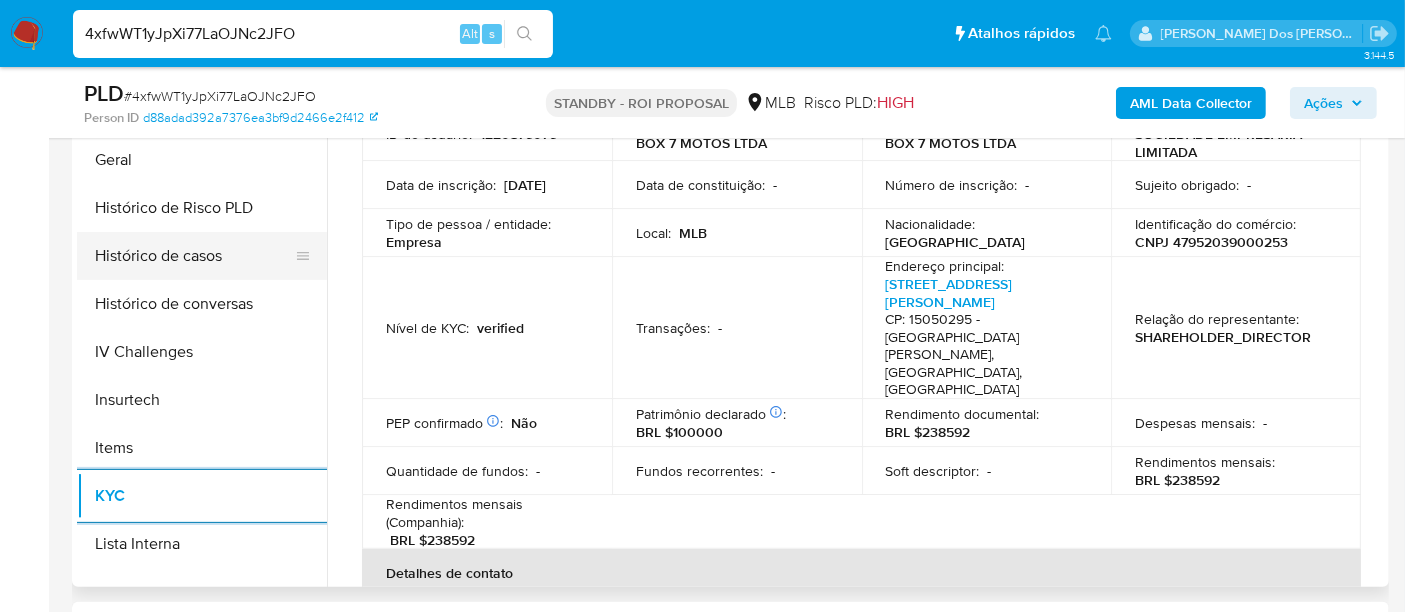 click on "Histórico de casos" at bounding box center (194, 256) 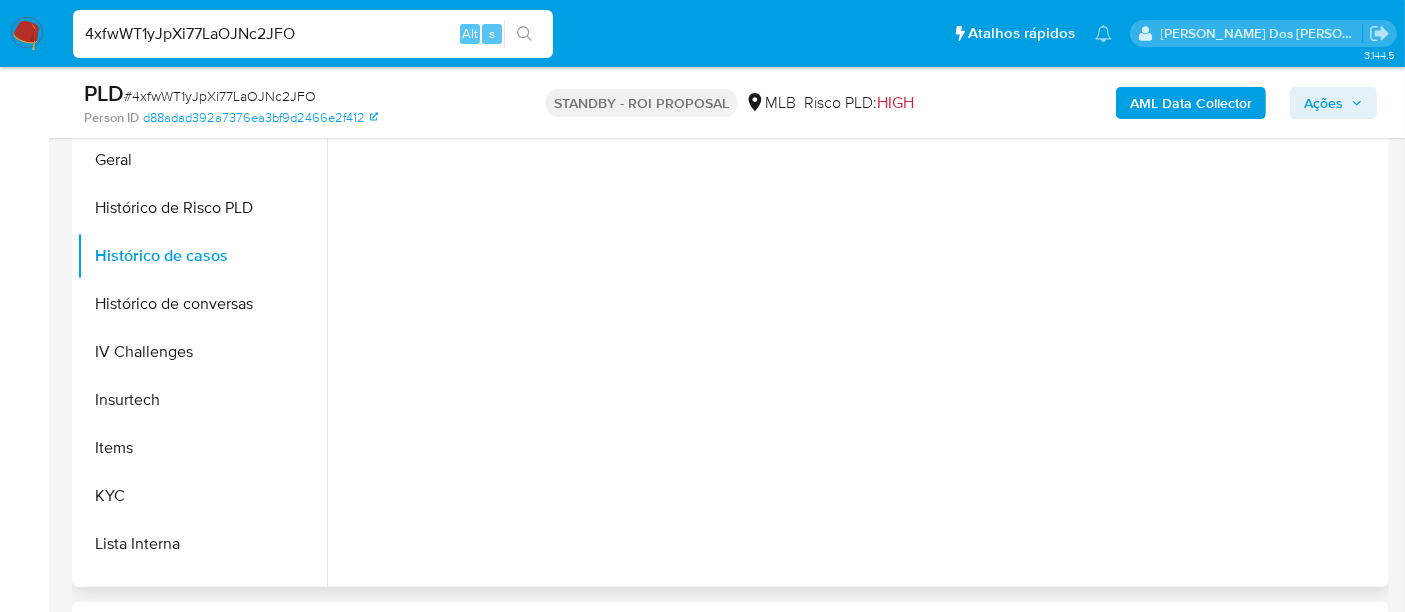 scroll, scrollTop: 0, scrollLeft: 0, axis: both 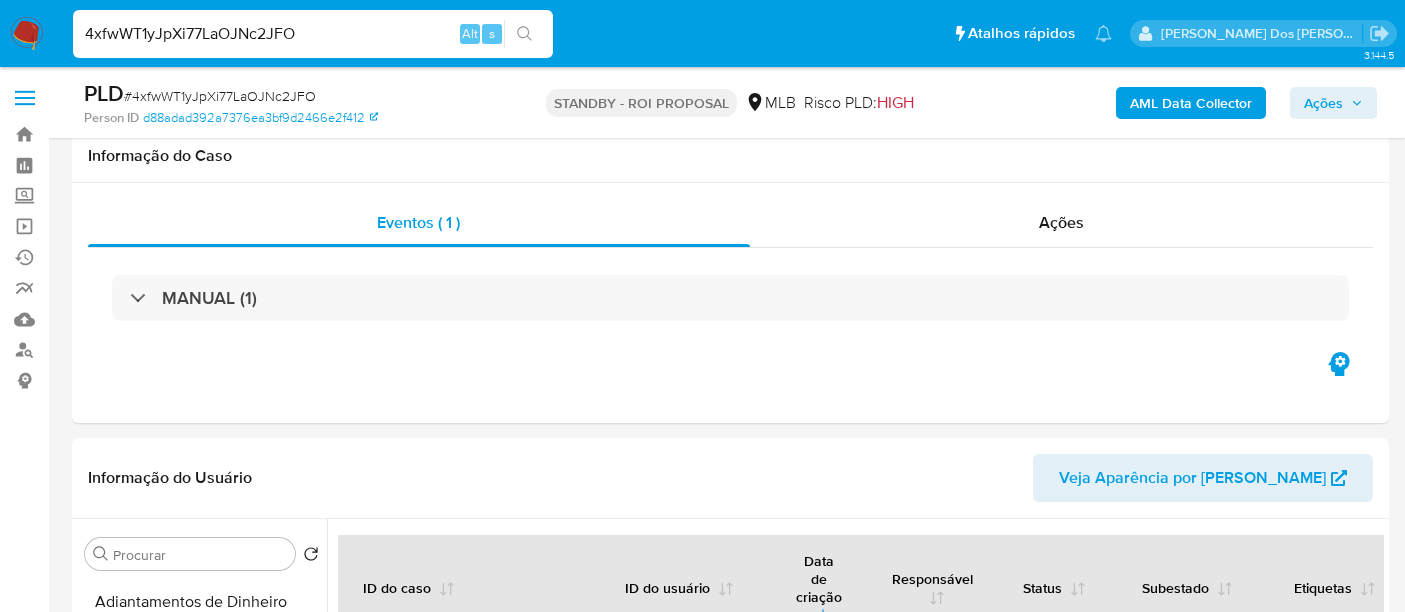 select on "10" 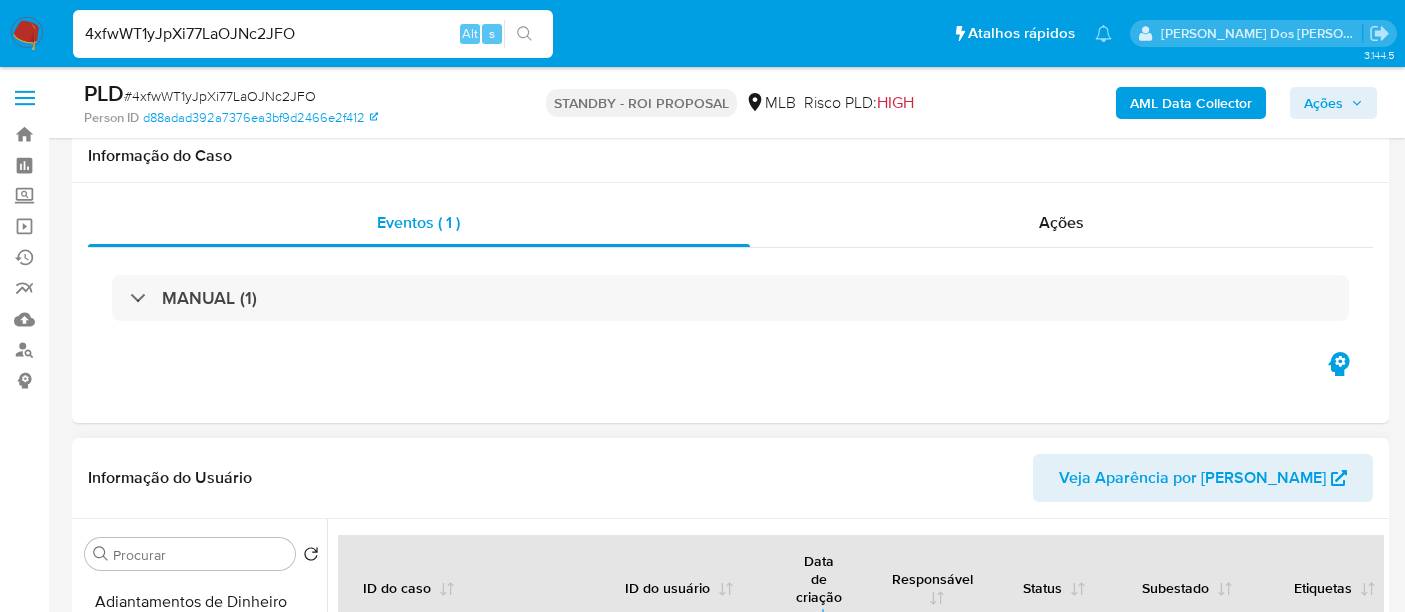scroll, scrollTop: 351, scrollLeft: 0, axis: vertical 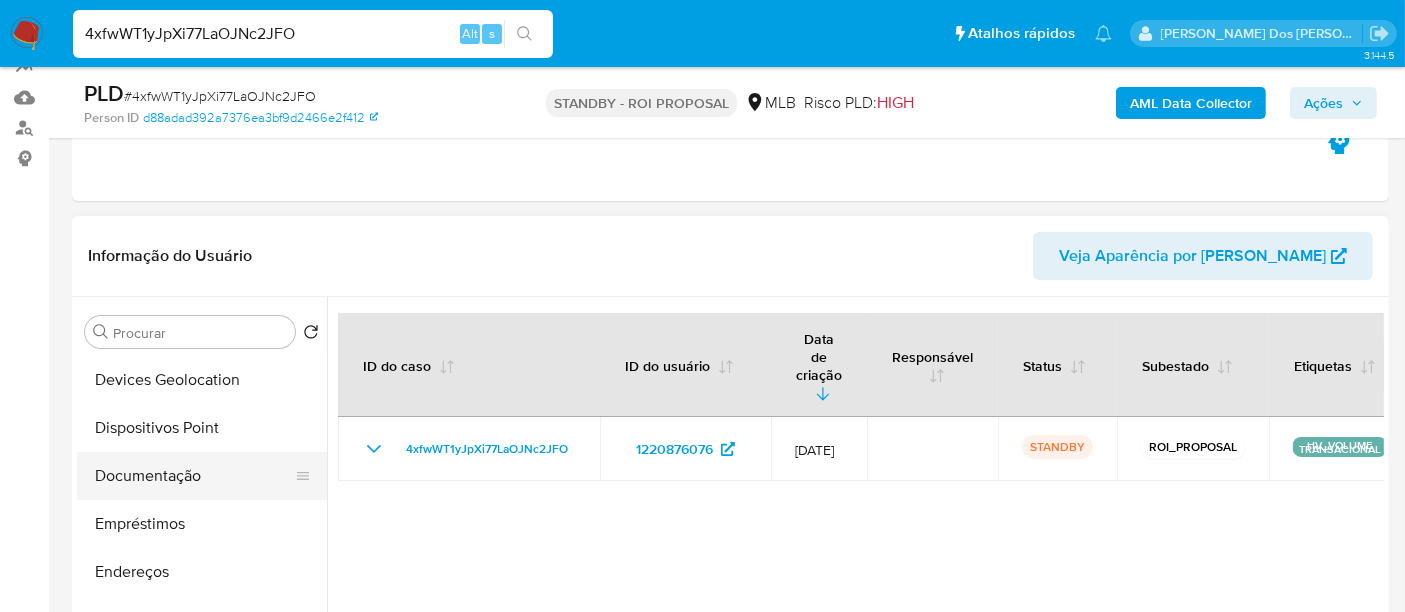 click on "Documentação" at bounding box center (194, 476) 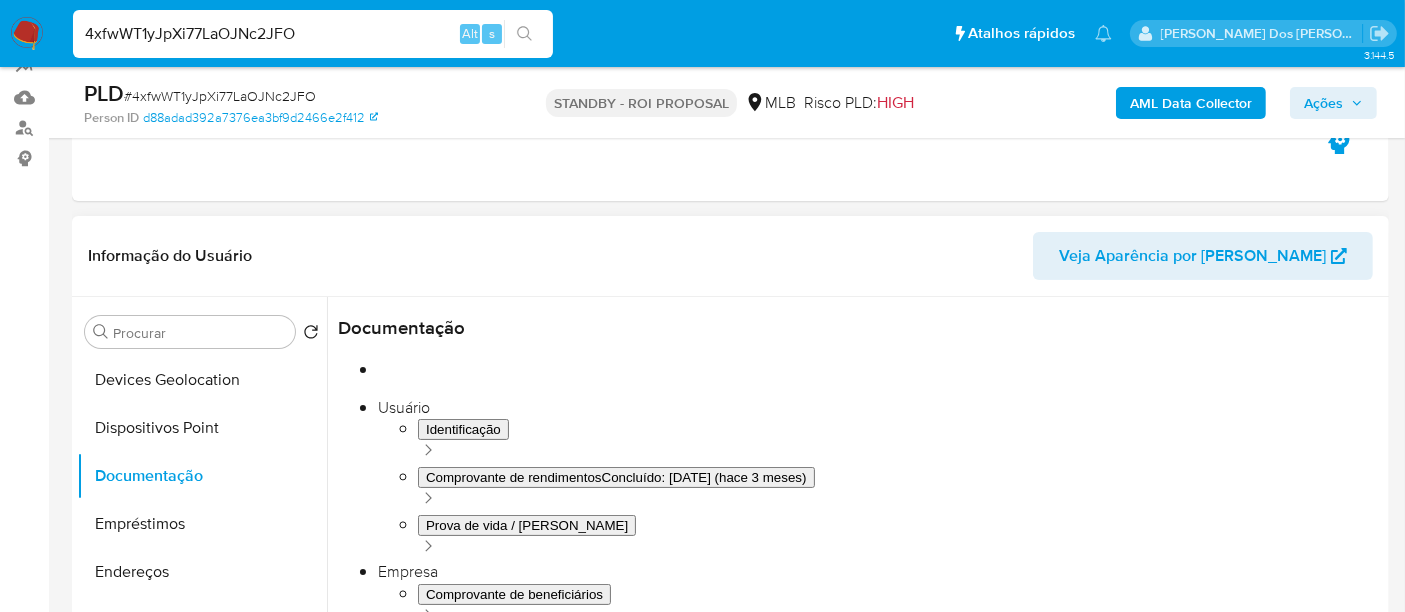 scroll, scrollTop: 333, scrollLeft: 0, axis: vertical 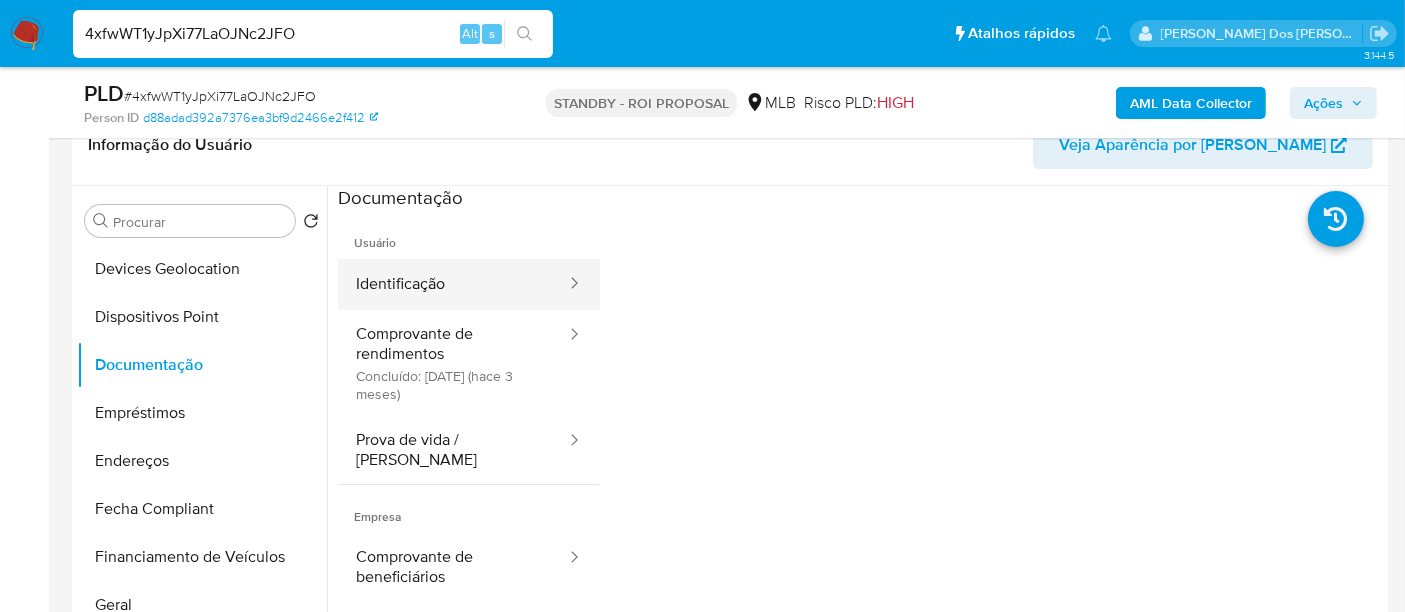 click on "Identificação" at bounding box center (453, 284) 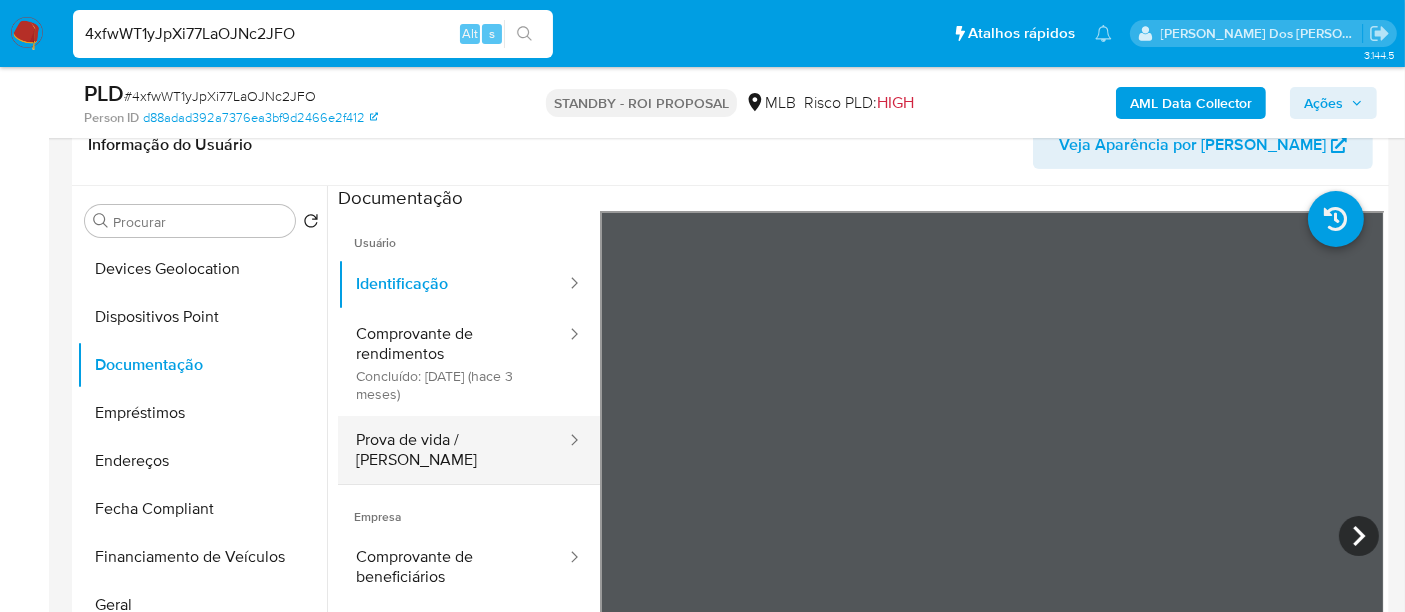 click on "Prova de vida / [PERSON_NAME]" at bounding box center [453, 450] 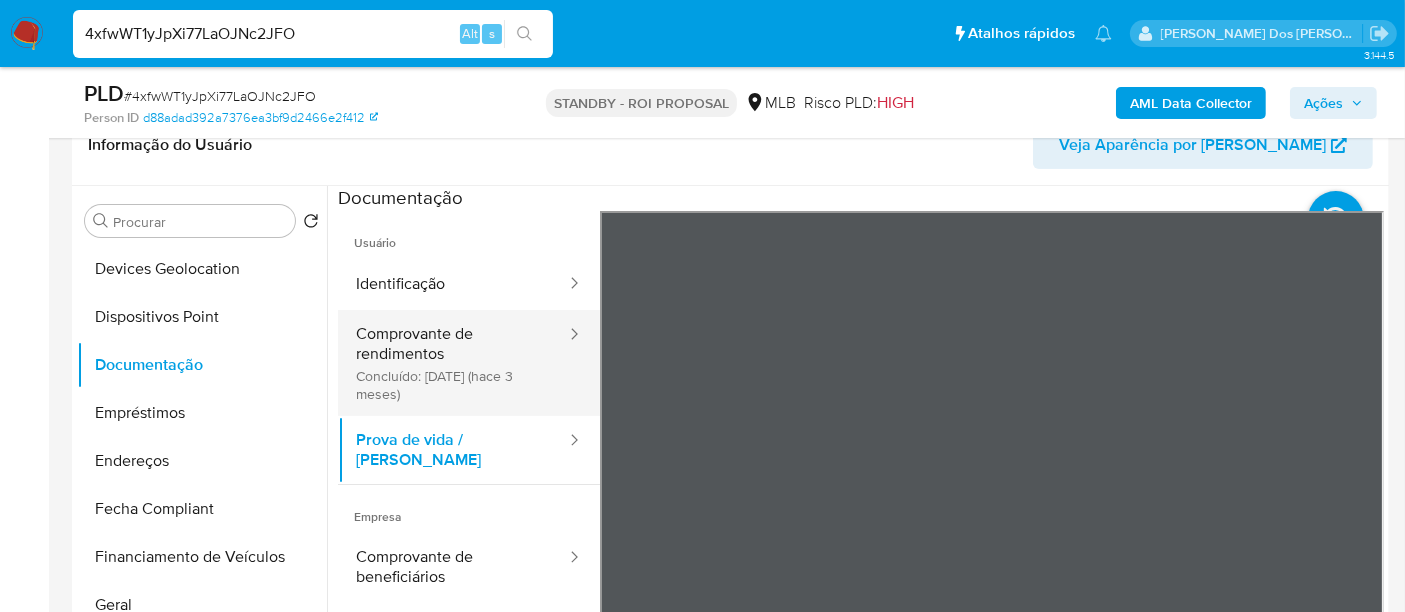 click on "Comprovante de rendimentos Concluído: 22/04/2025 (hace 3 meses)" at bounding box center [453, 363] 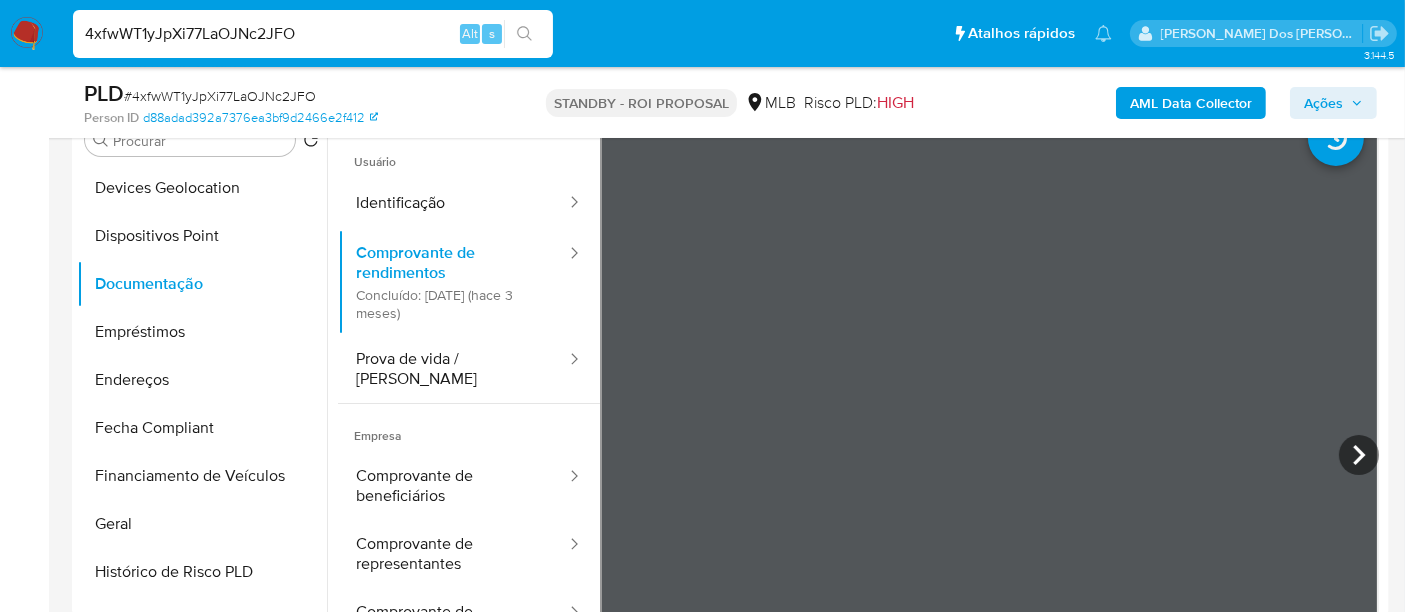scroll, scrollTop: 444, scrollLeft: 0, axis: vertical 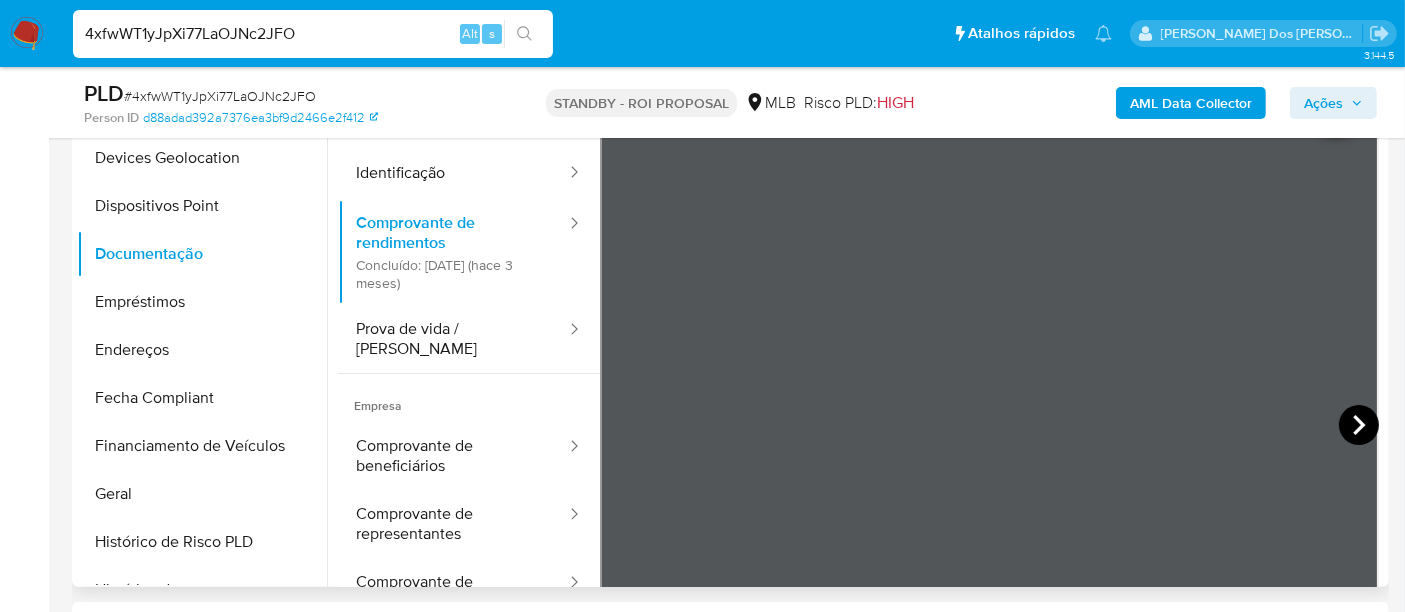 click 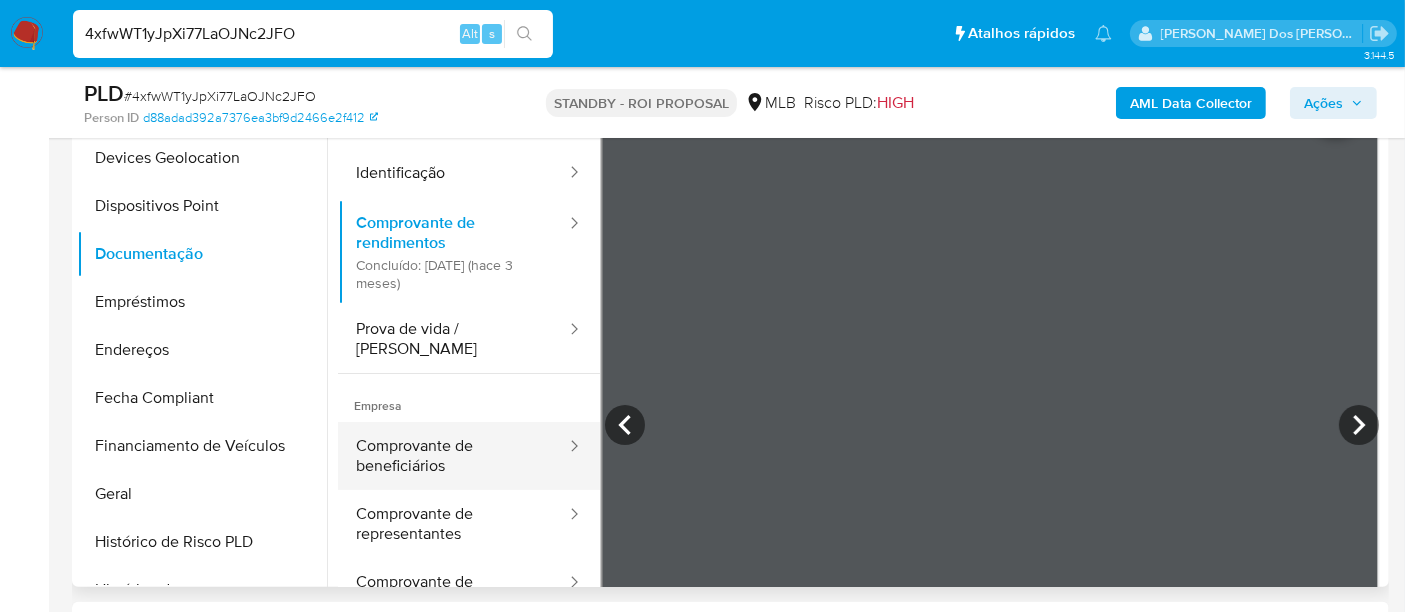 click on "Comprovante de beneficiários" at bounding box center (453, 456) 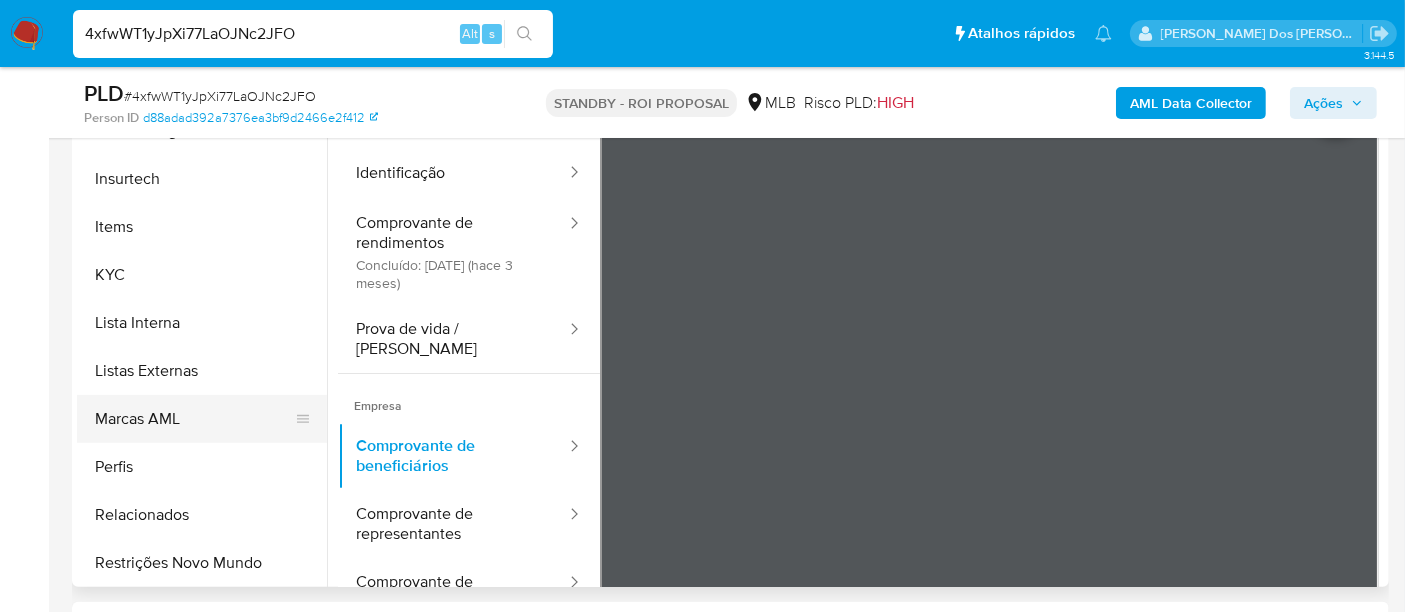 scroll, scrollTop: 844, scrollLeft: 0, axis: vertical 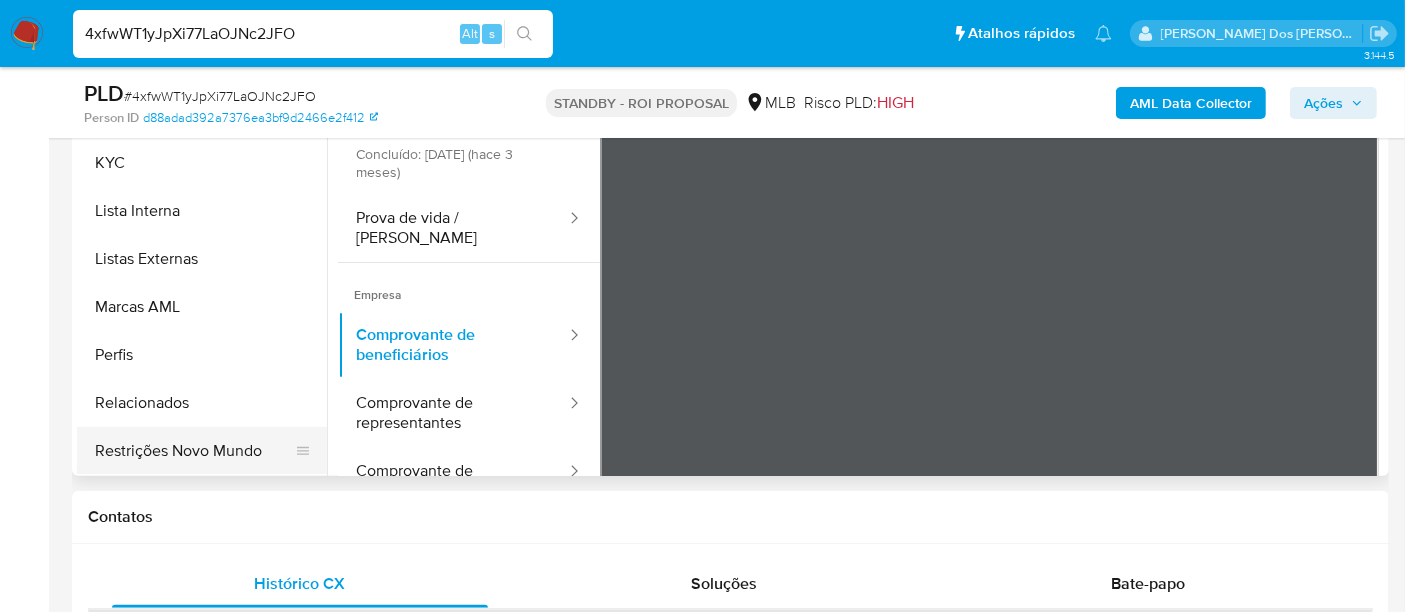drag, startPoint x: 218, startPoint y: 443, endPoint x: 227, endPoint y: 436, distance: 11.401754 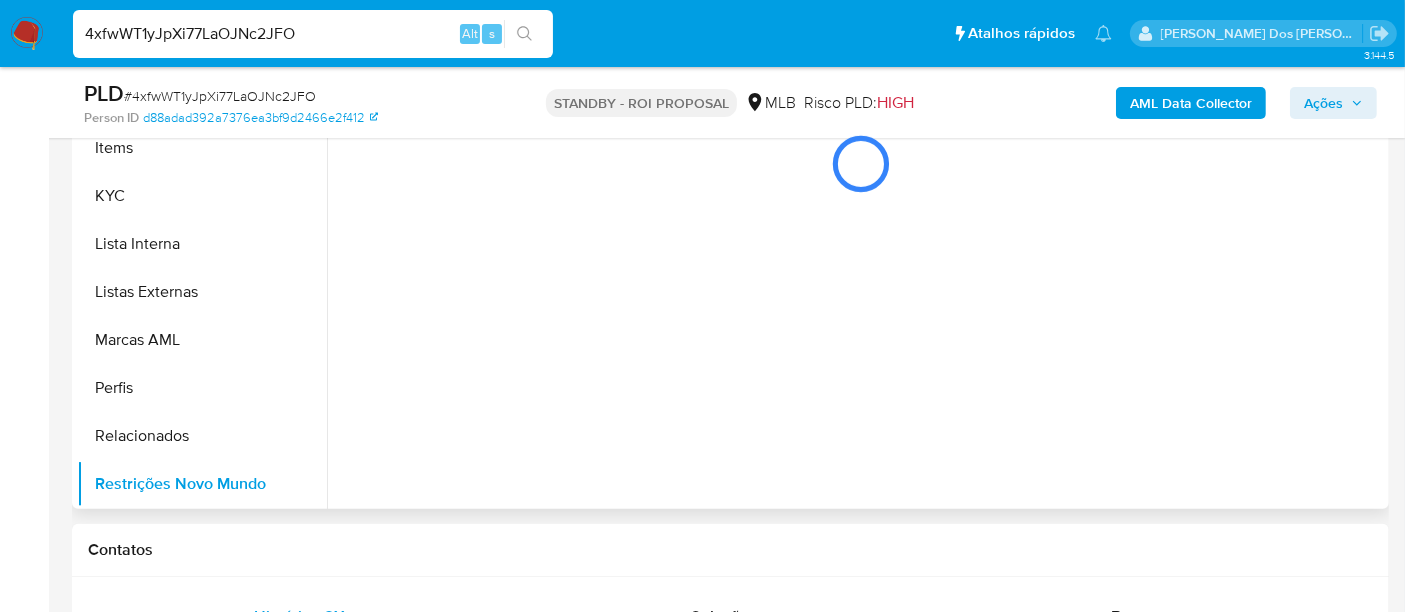 scroll, scrollTop: 333, scrollLeft: 0, axis: vertical 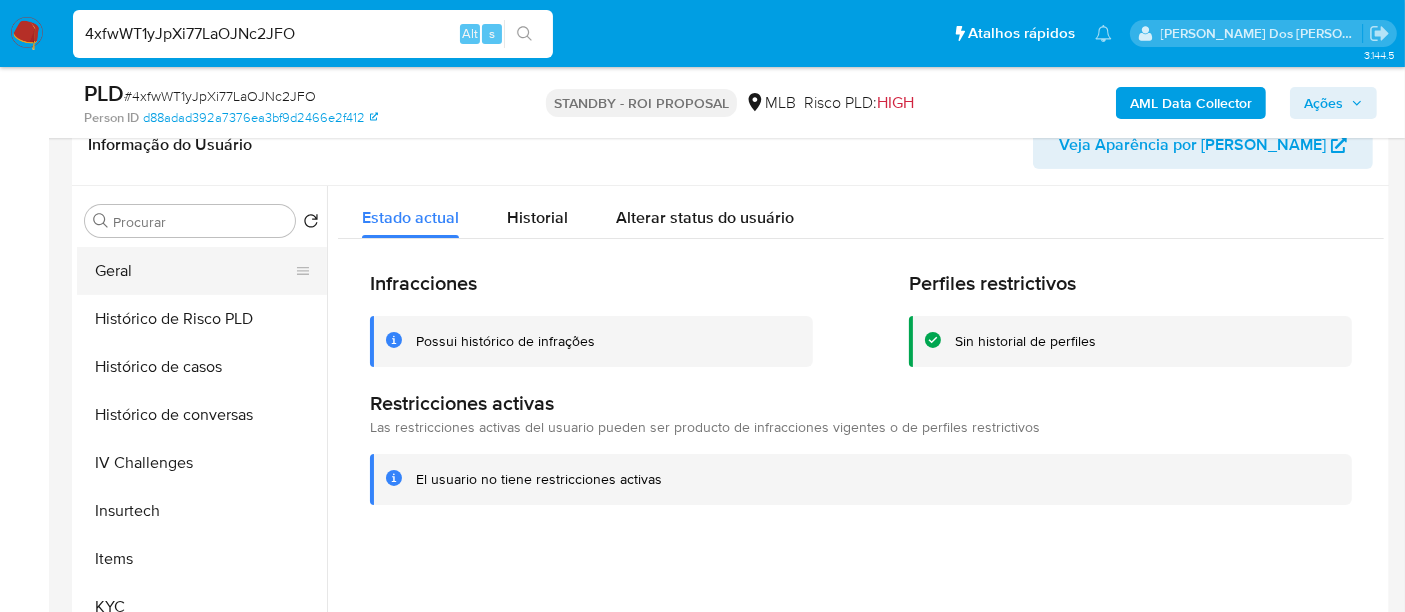 click on "Geral" at bounding box center (194, 271) 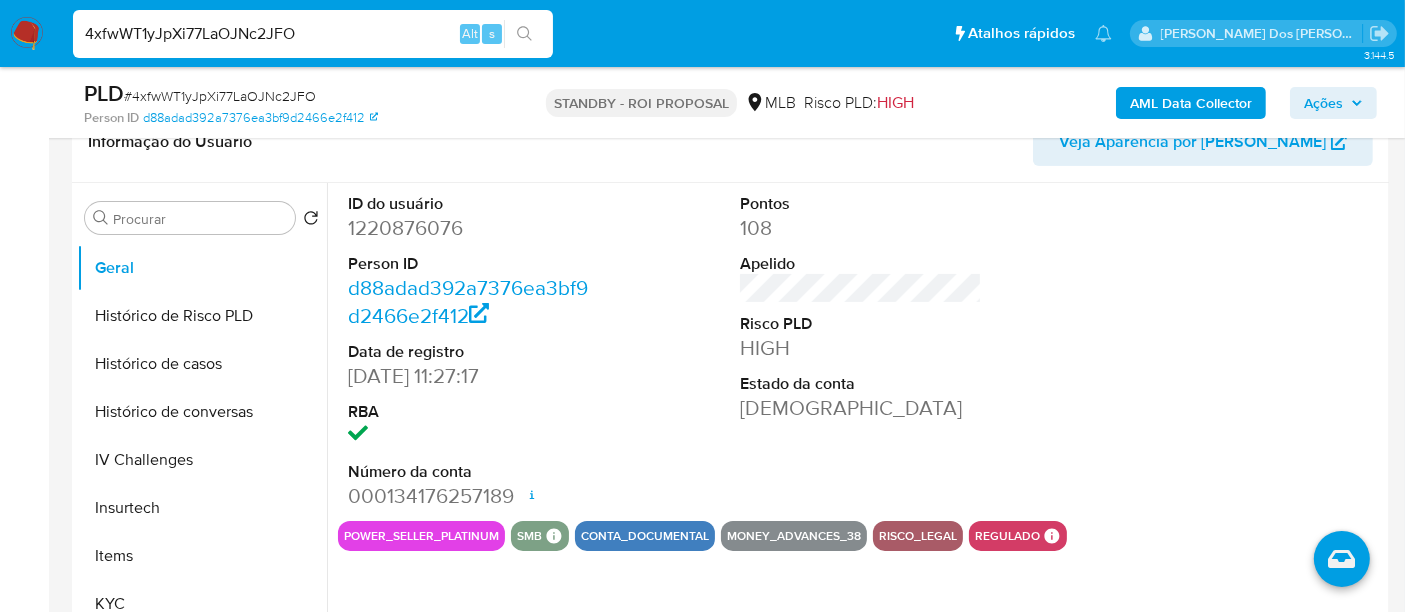 scroll, scrollTop: 444, scrollLeft: 0, axis: vertical 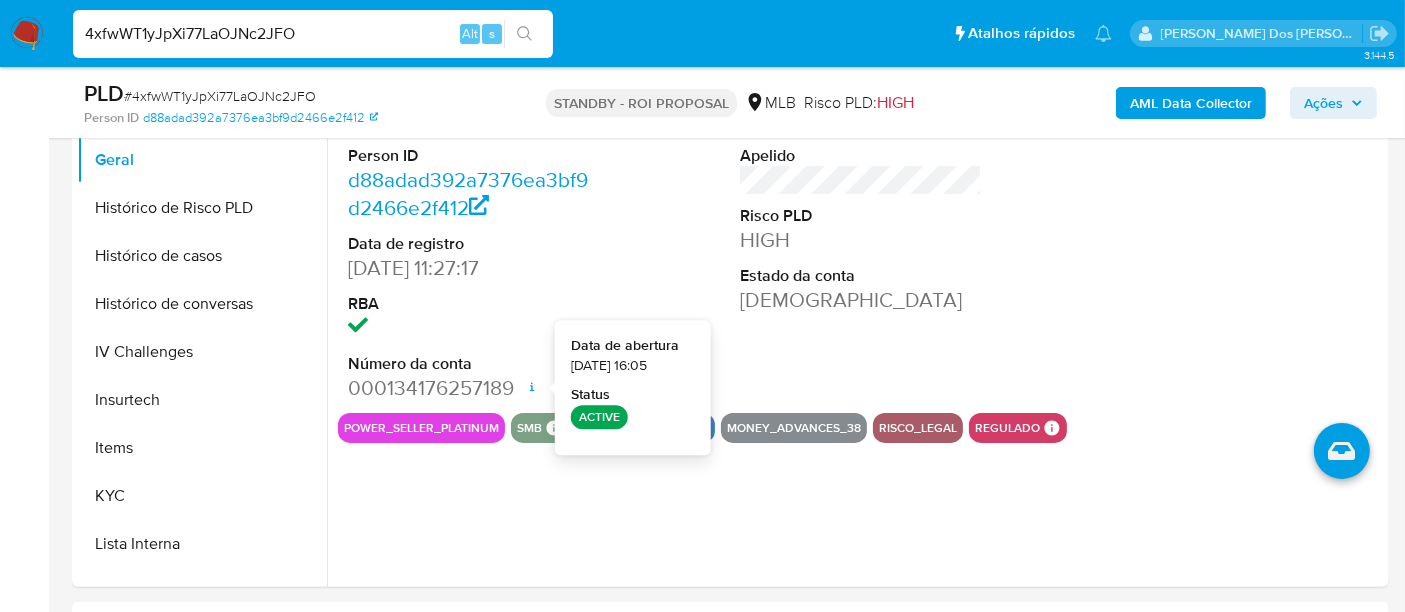 type 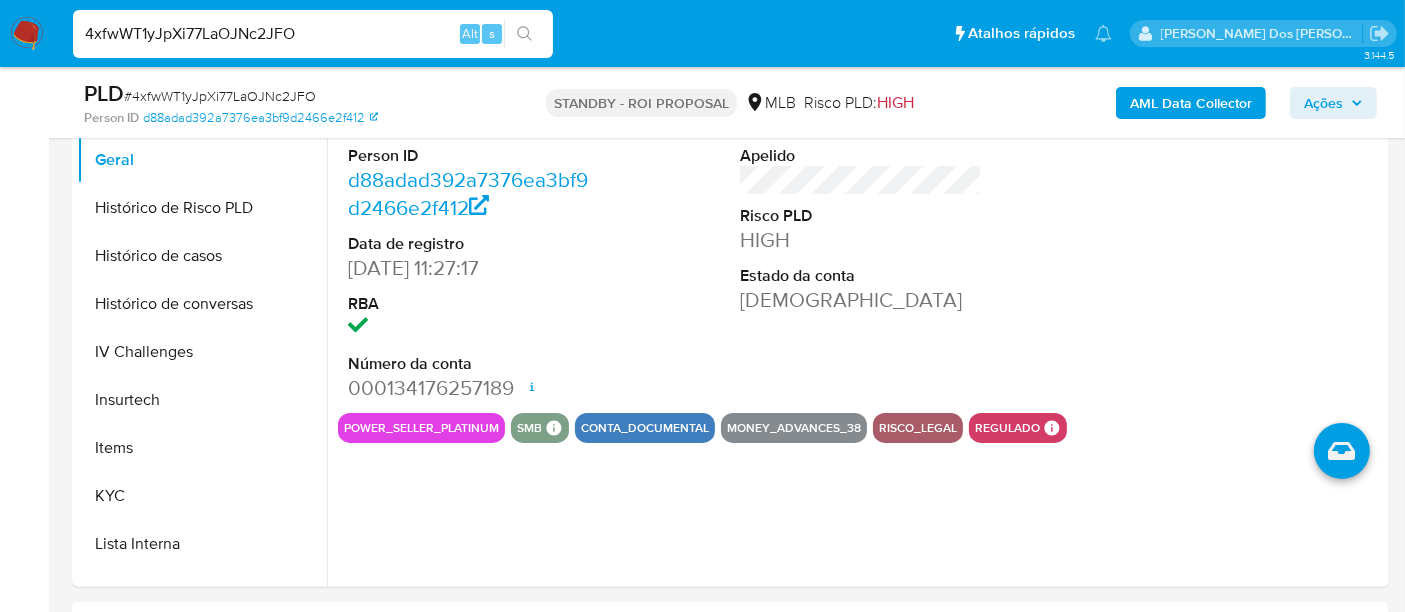click on "4xfwWT1yJpXi77LaOJNc2JFO" at bounding box center [313, 34] 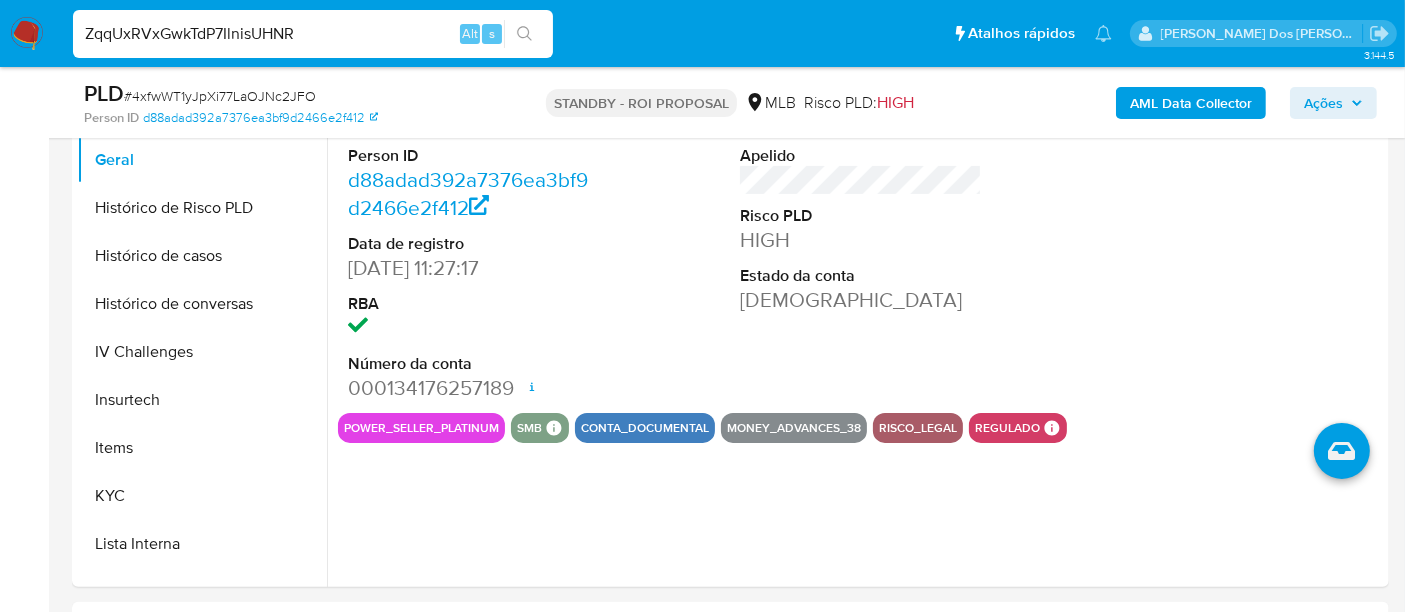 type on "ZqqUxRVxGwkTdP7IlnisUHNR" 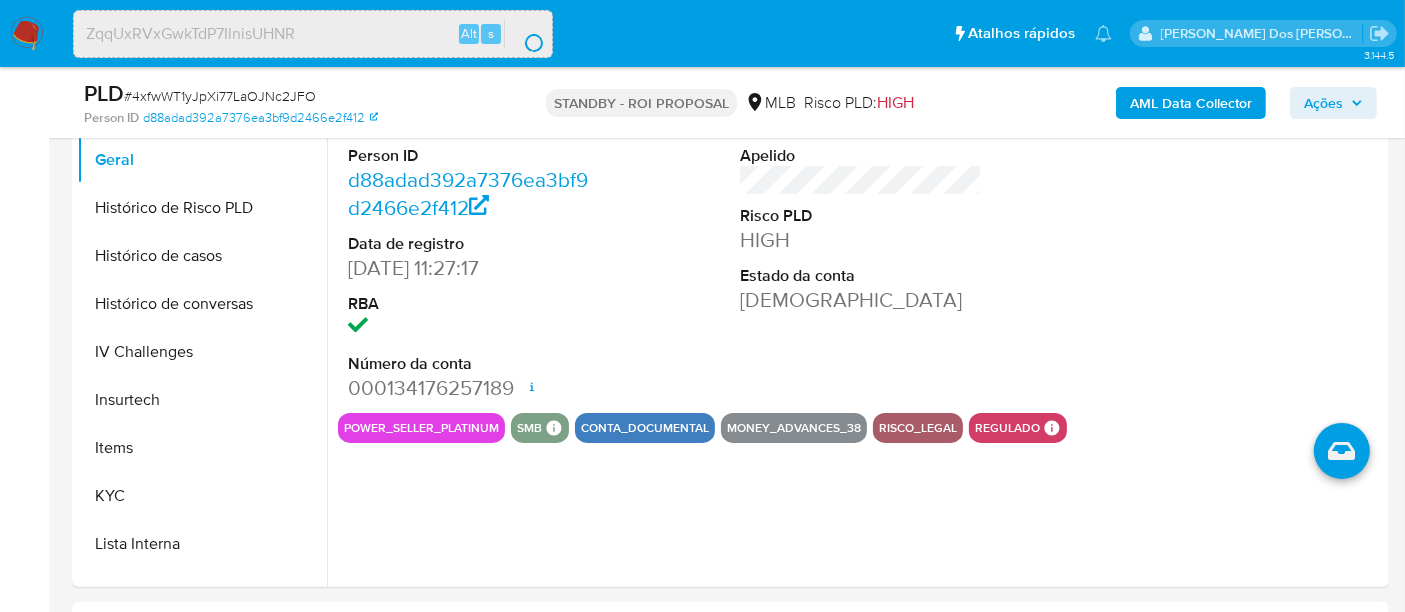 scroll, scrollTop: 0, scrollLeft: 0, axis: both 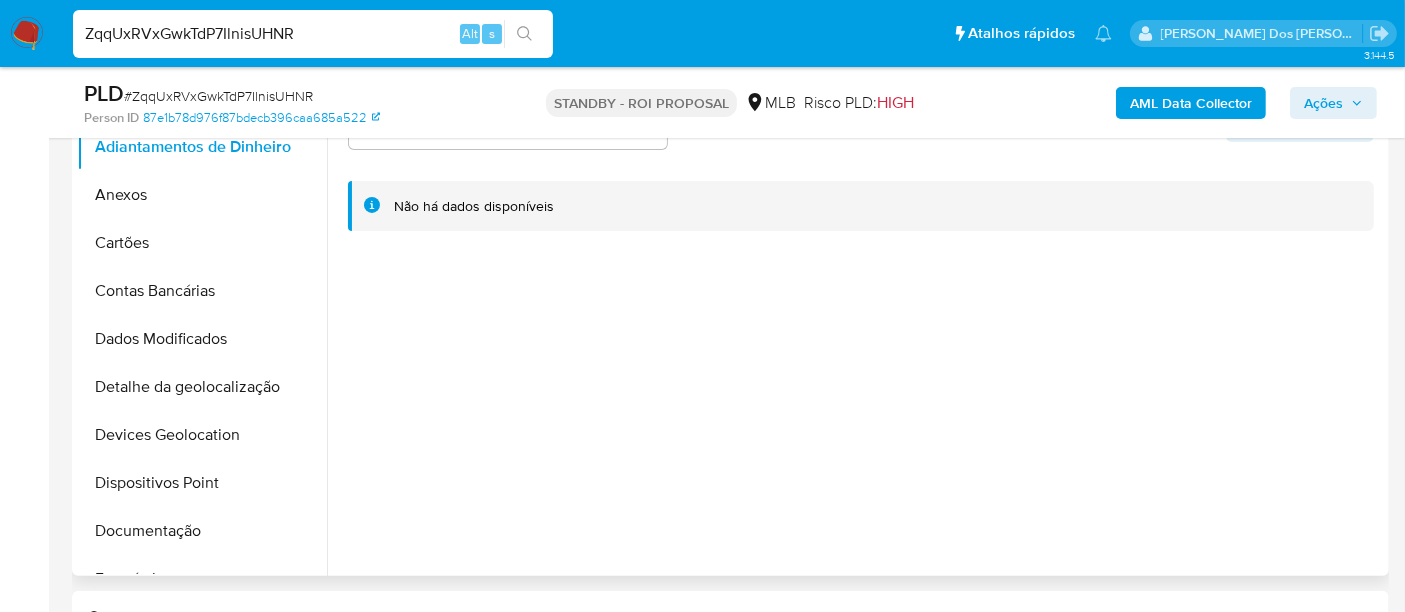 select on "10" 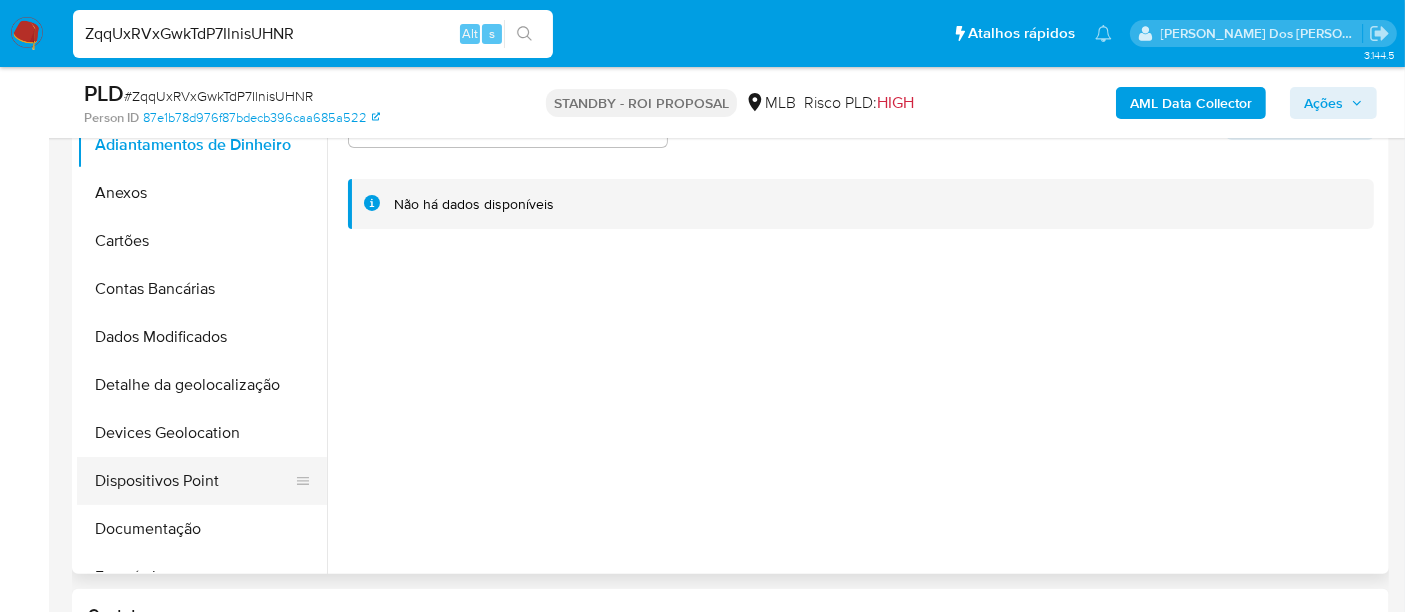 scroll, scrollTop: 555, scrollLeft: 0, axis: vertical 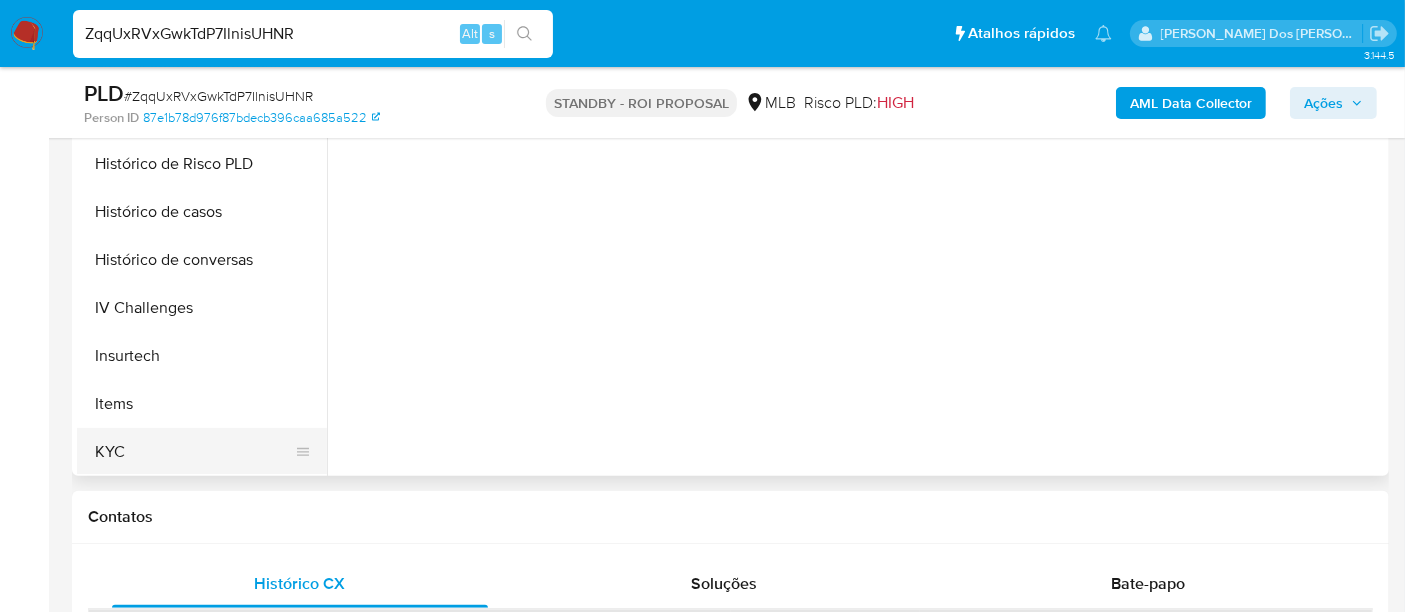 click on "KYC" at bounding box center (194, 452) 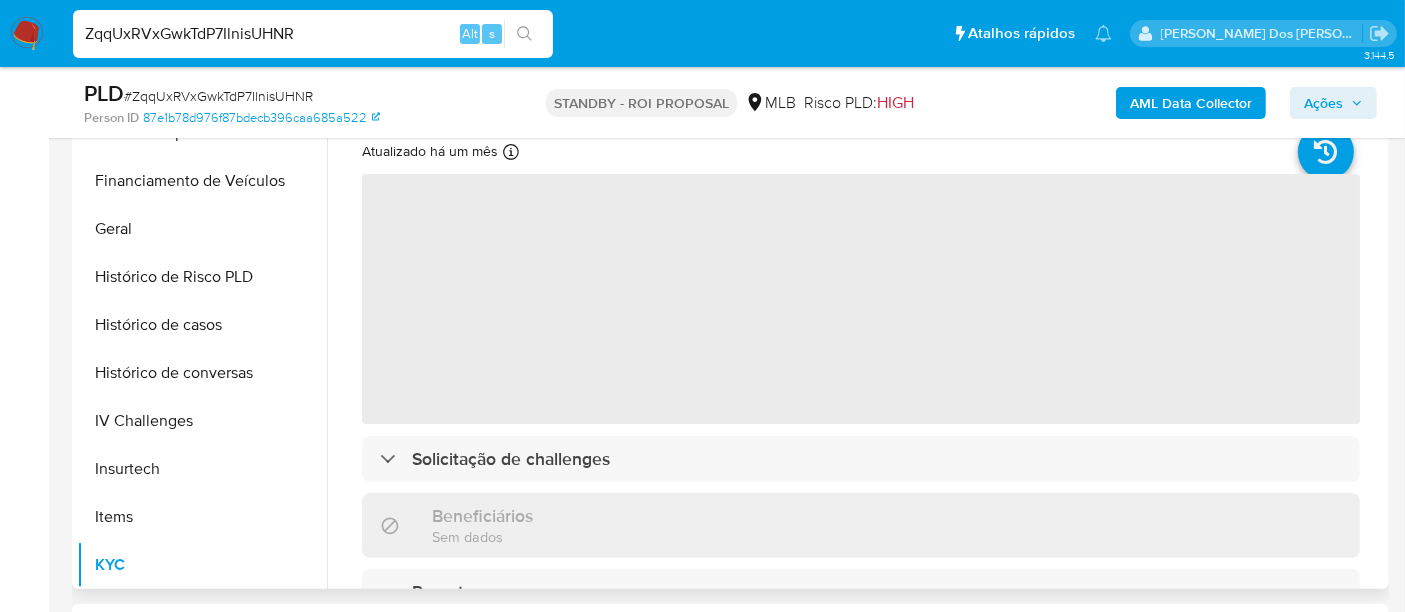 scroll, scrollTop: 333, scrollLeft: 0, axis: vertical 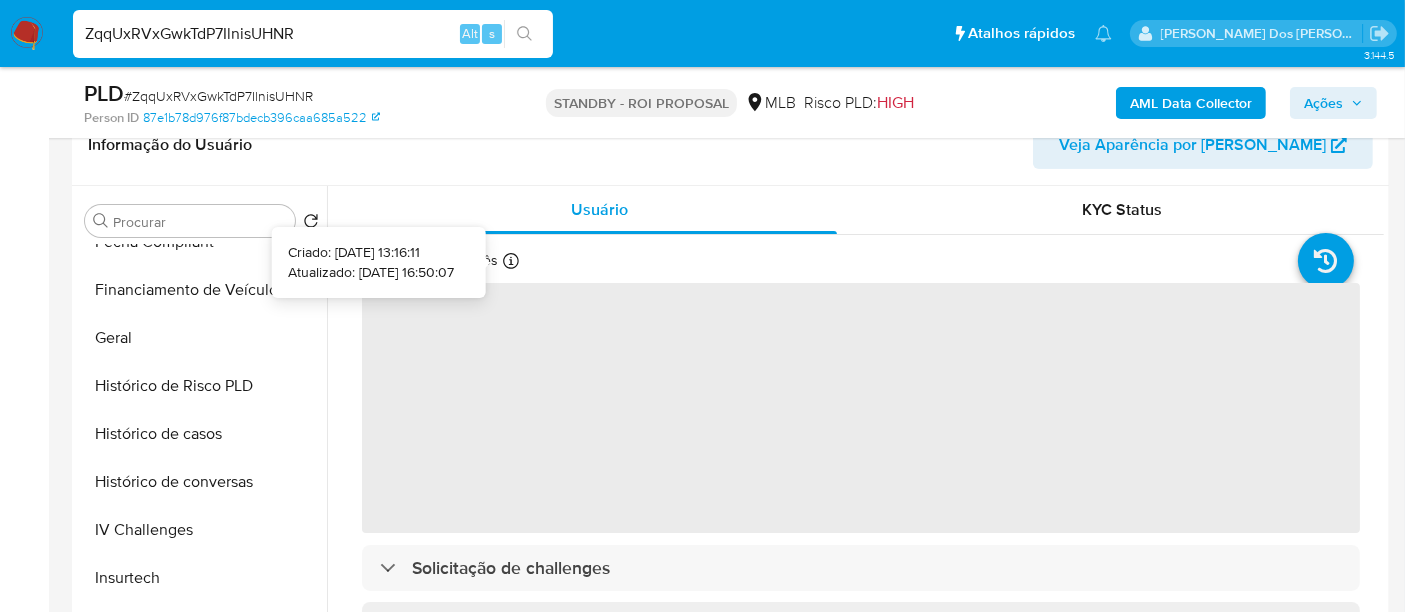 type 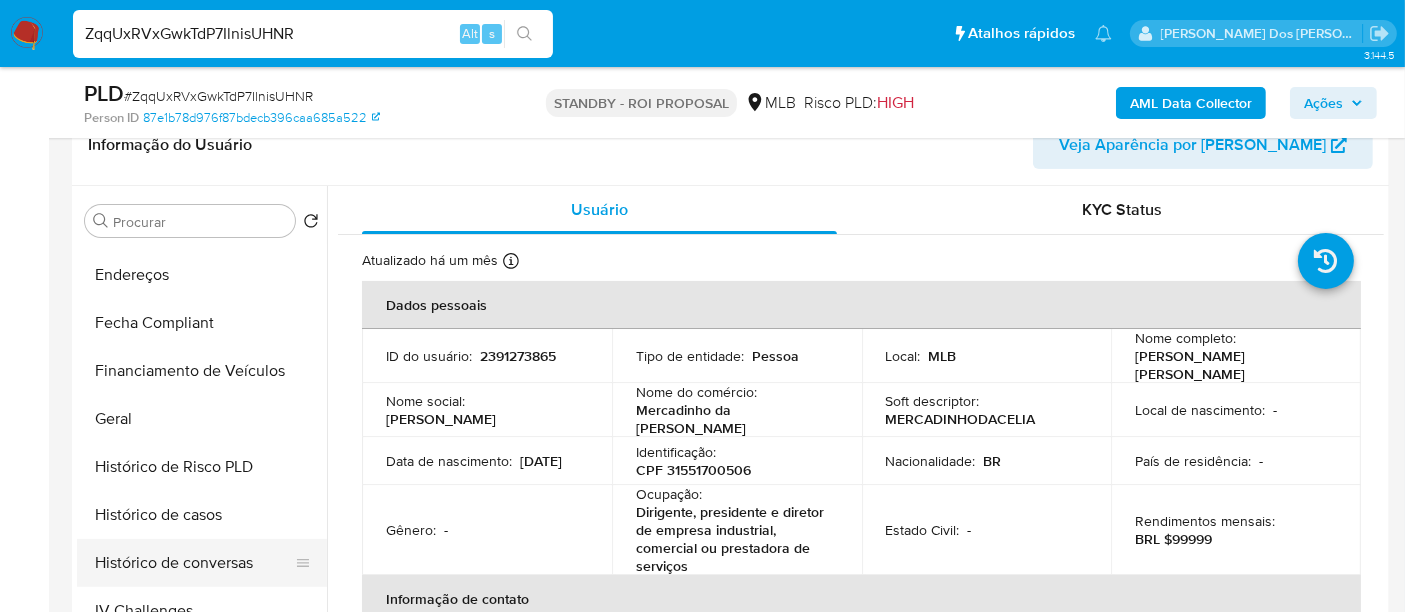 scroll, scrollTop: 555, scrollLeft: 0, axis: vertical 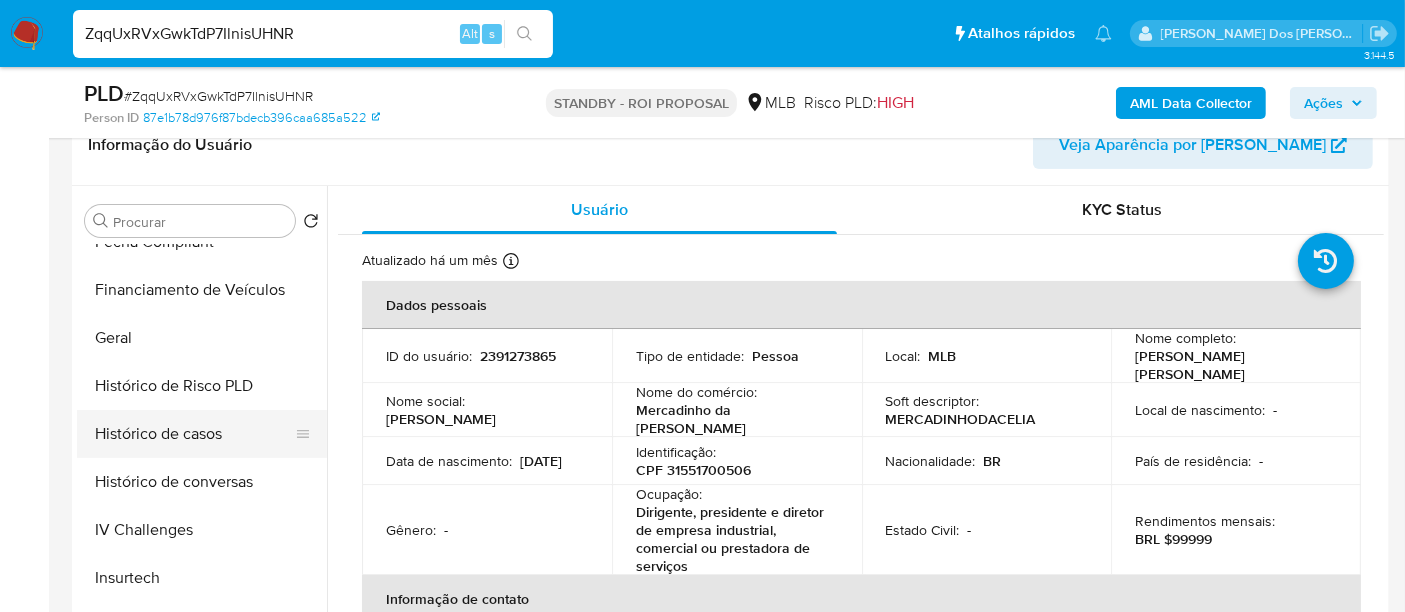 click on "Histórico de casos" at bounding box center (194, 434) 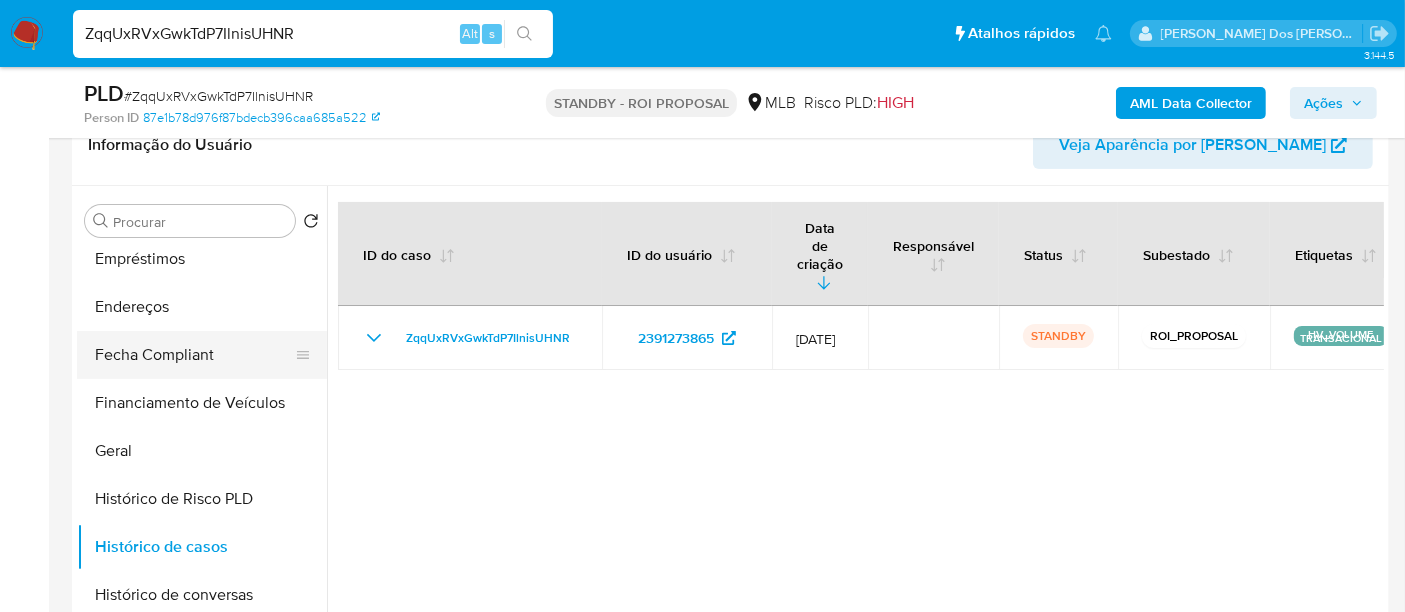 scroll, scrollTop: 333, scrollLeft: 0, axis: vertical 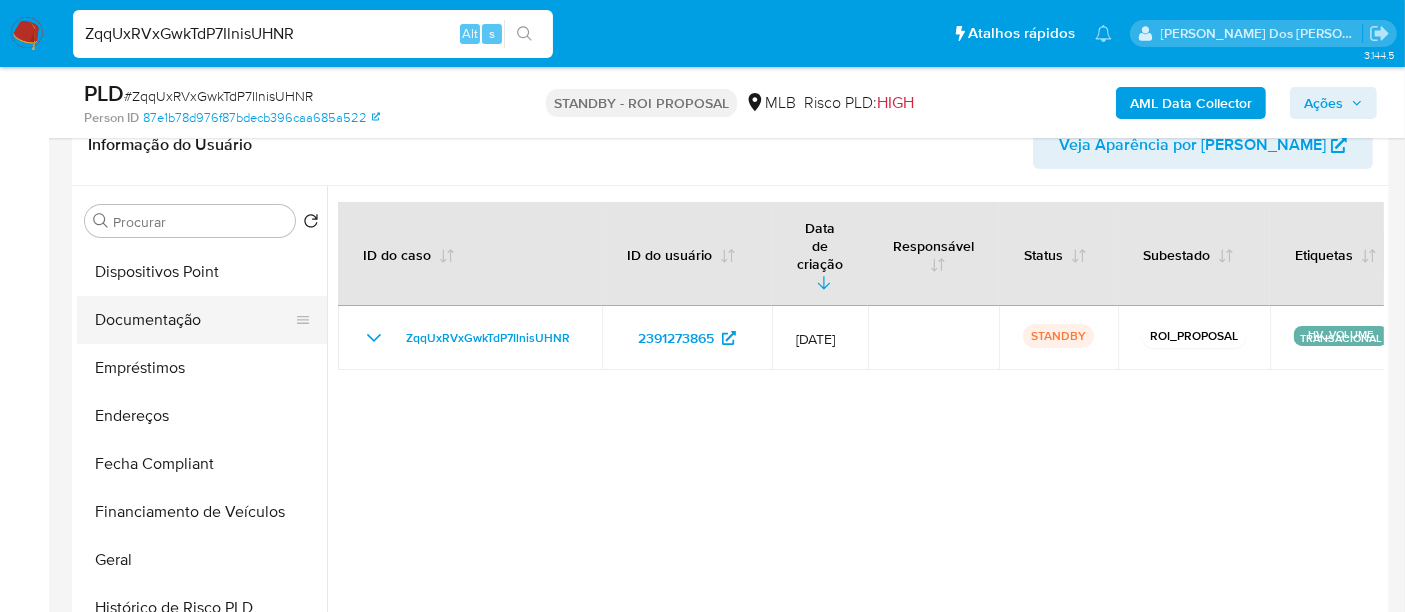 click on "Documentação" at bounding box center (194, 320) 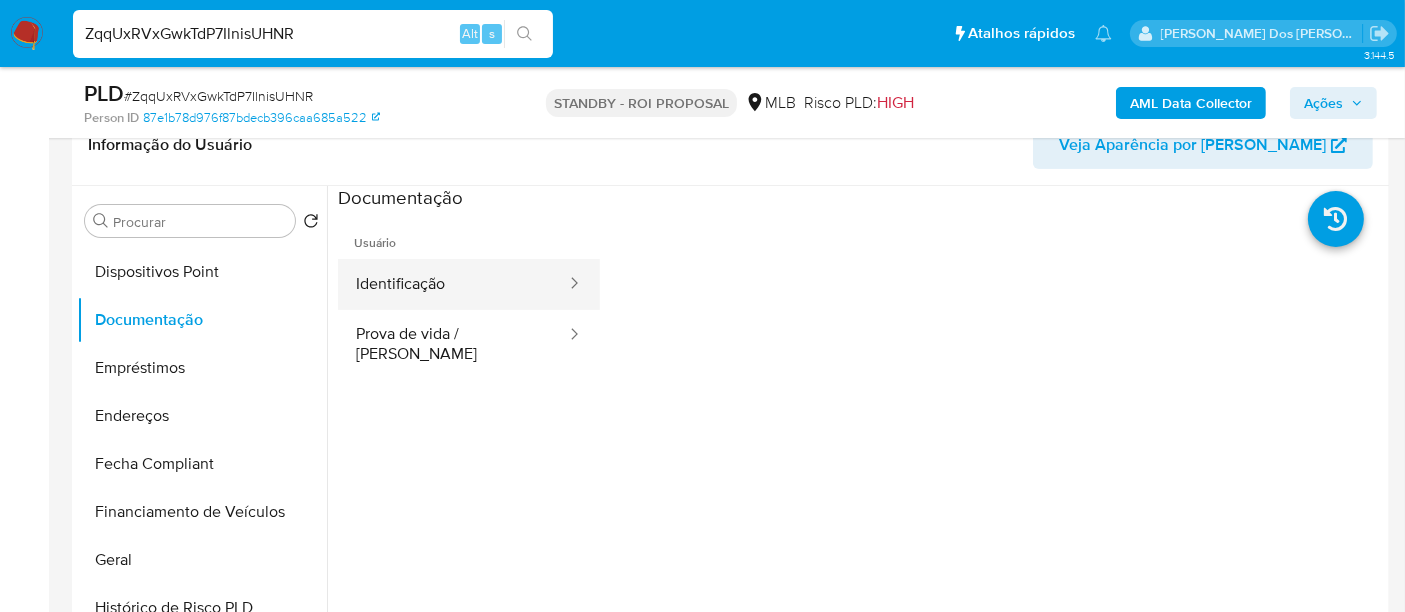 click on "Identificação" at bounding box center (453, 284) 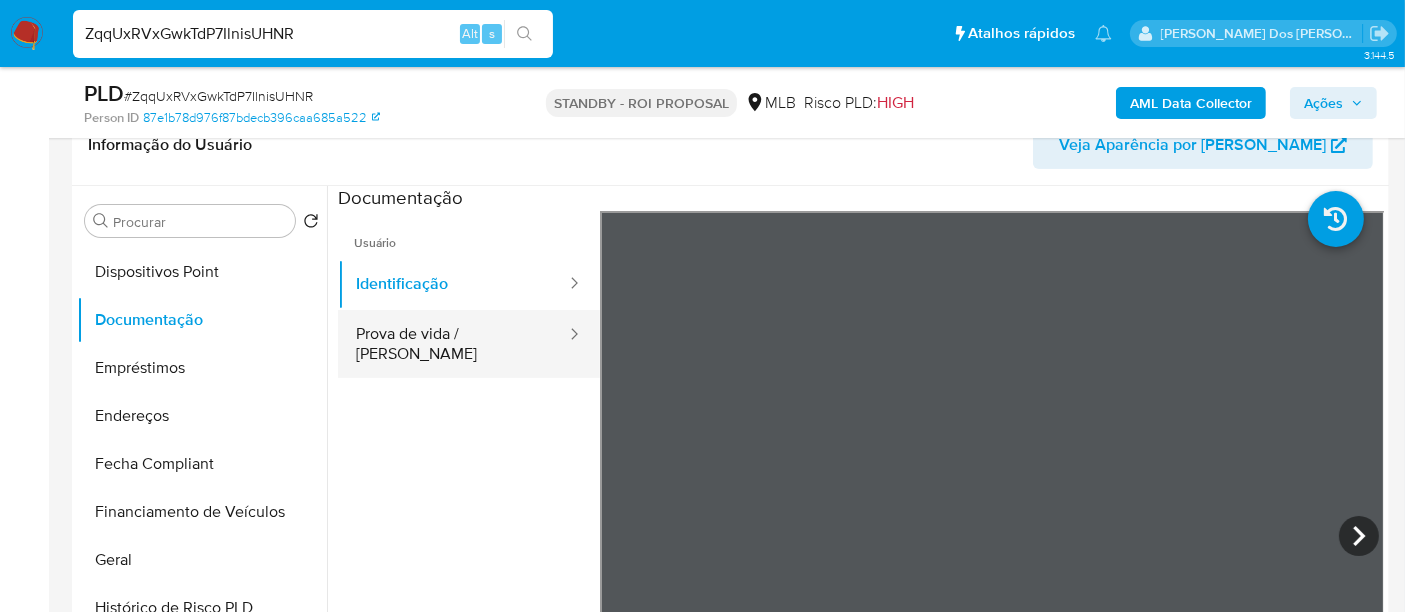 click on "Prova de vida / [PERSON_NAME]" at bounding box center [453, 344] 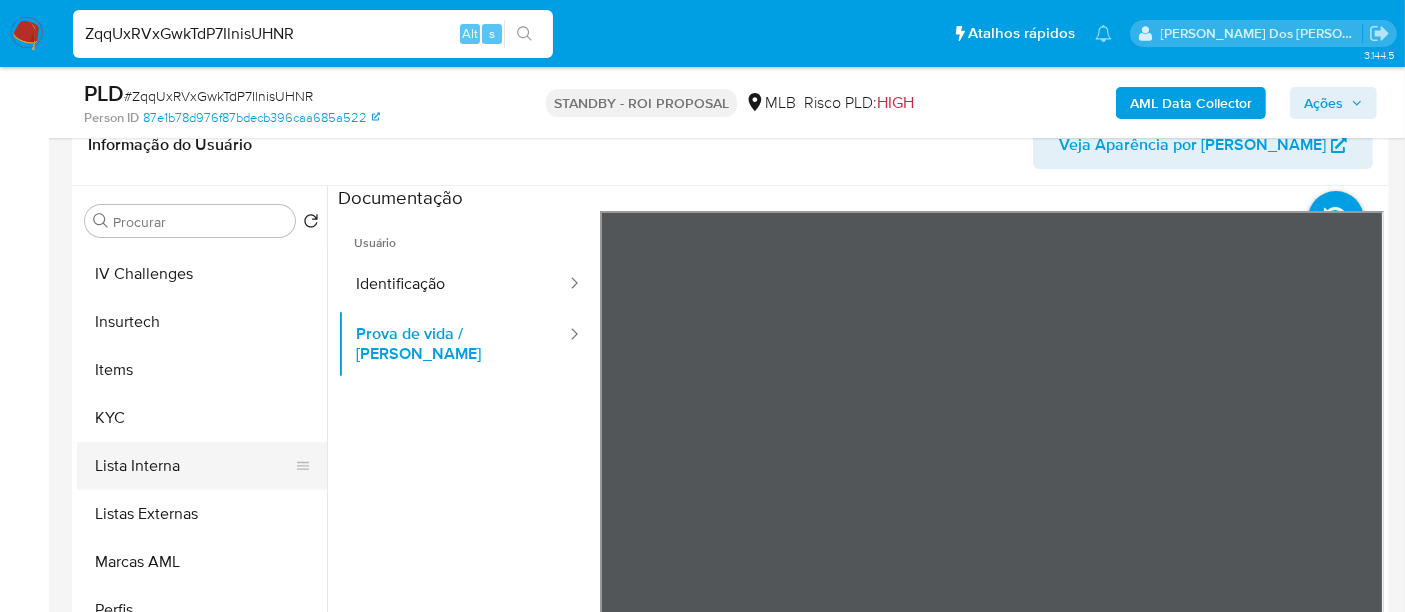 scroll, scrollTop: 844, scrollLeft: 0, axis: vertical 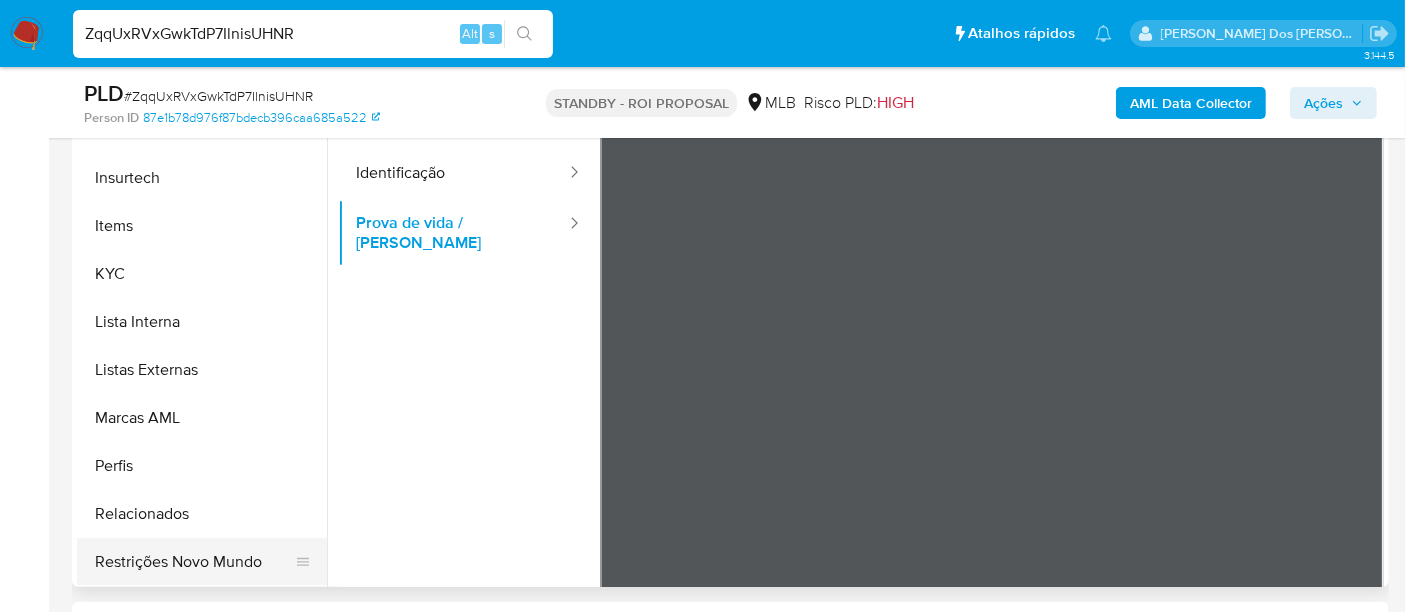 click on "Restrições Novo Mundo" at bounding box center [194, 562] 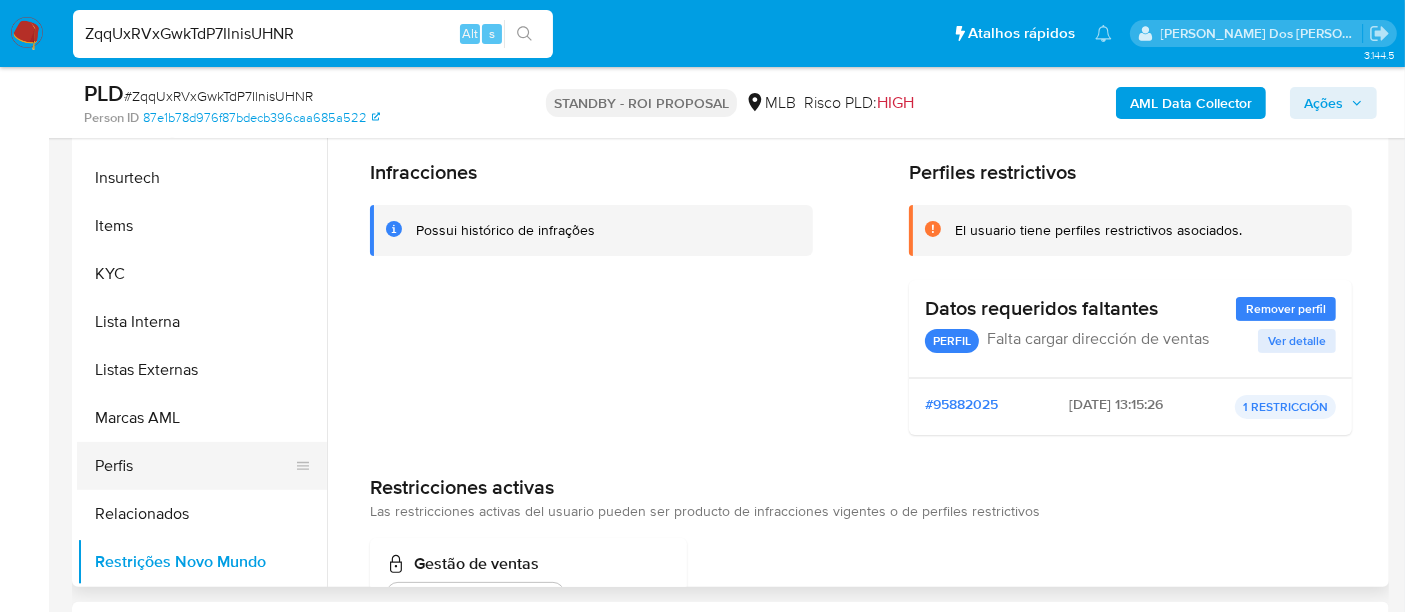 scroll, scrollTop: 511, scrollLeft: 0, axis: vertical 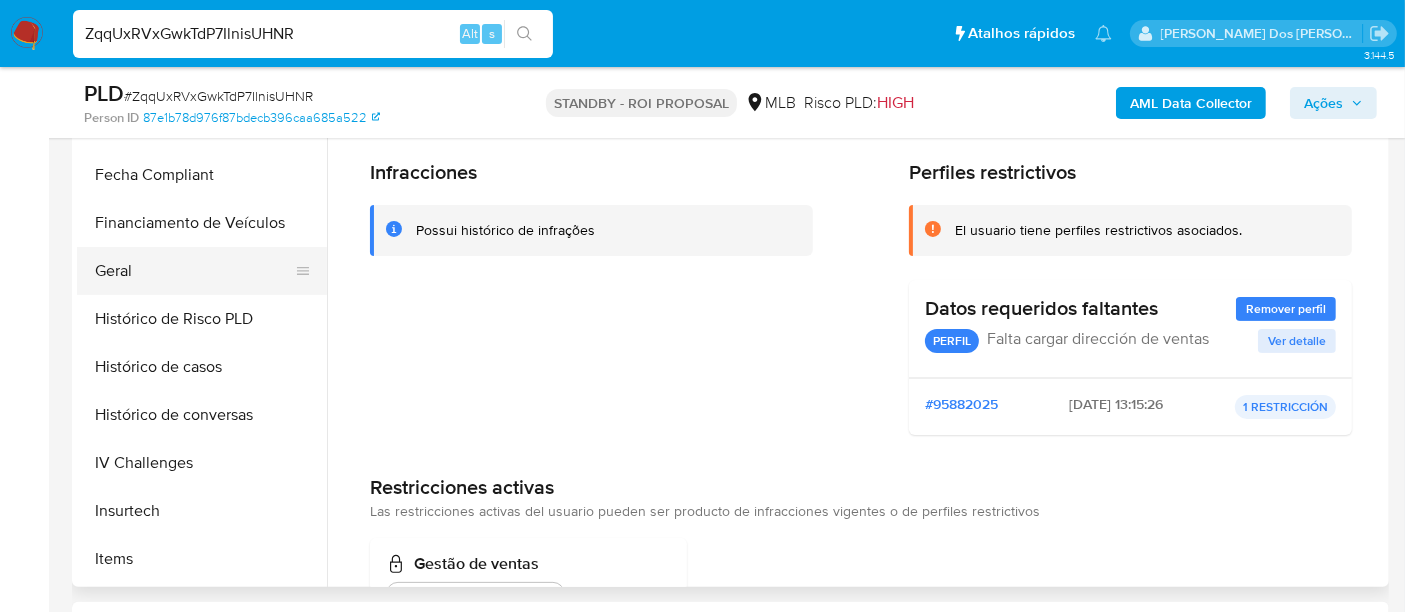click on "Geral" at bounding box center [194, 271] 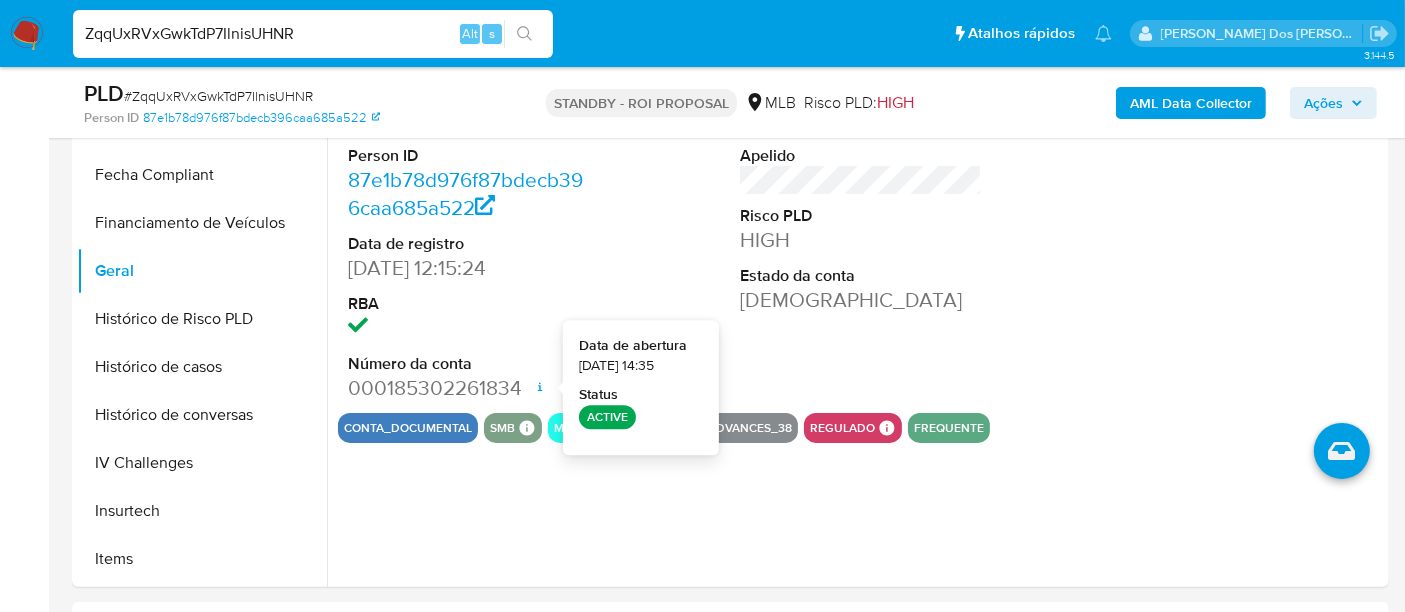 type 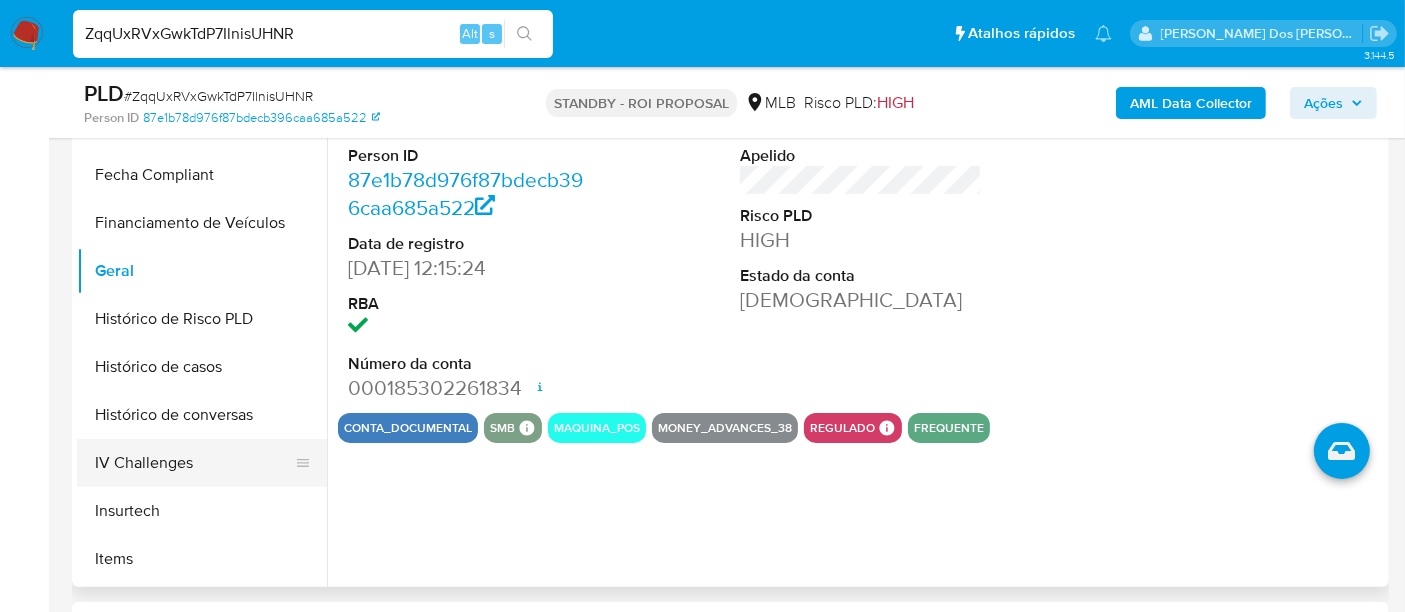 scroll, scrollTop: 733, scrollLeft: 0, axis: vertical 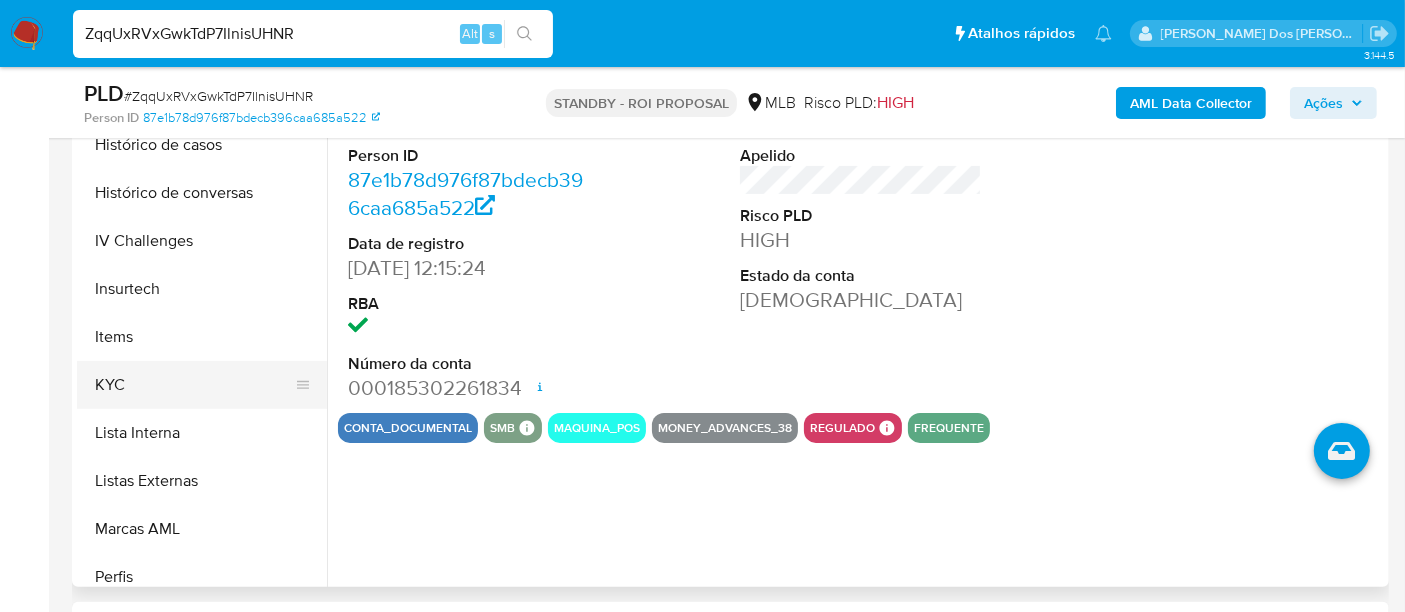 click on "KYC" at bounding box center [194, 385] 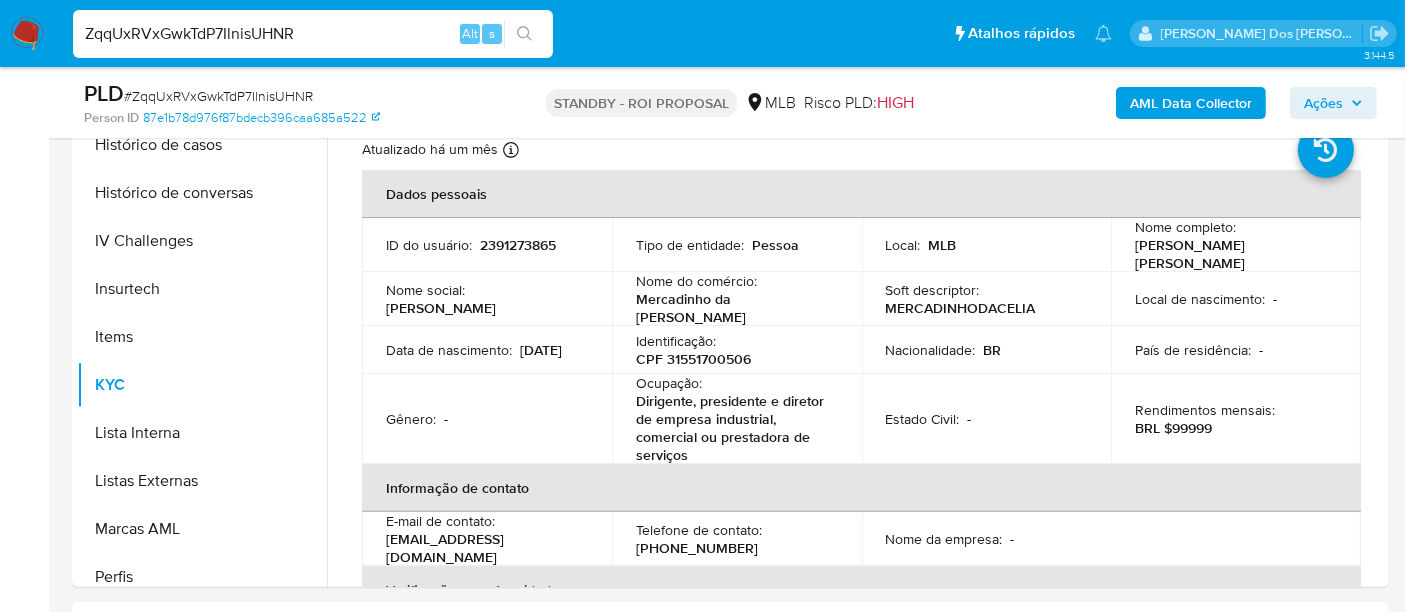 click on "ZqqUxRVxGwkTdP7IlnisUHNR" at bounding box center [313, 34] 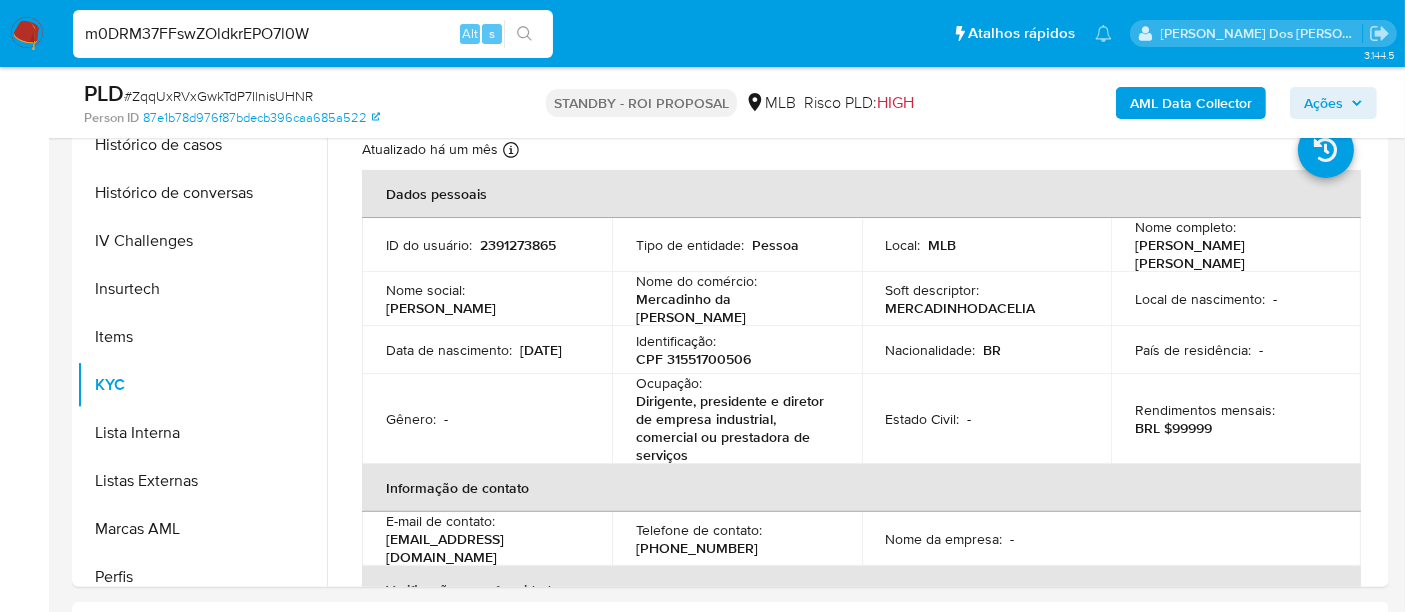 type on "m0DRM37FFswZOldkrEPO7l0W" 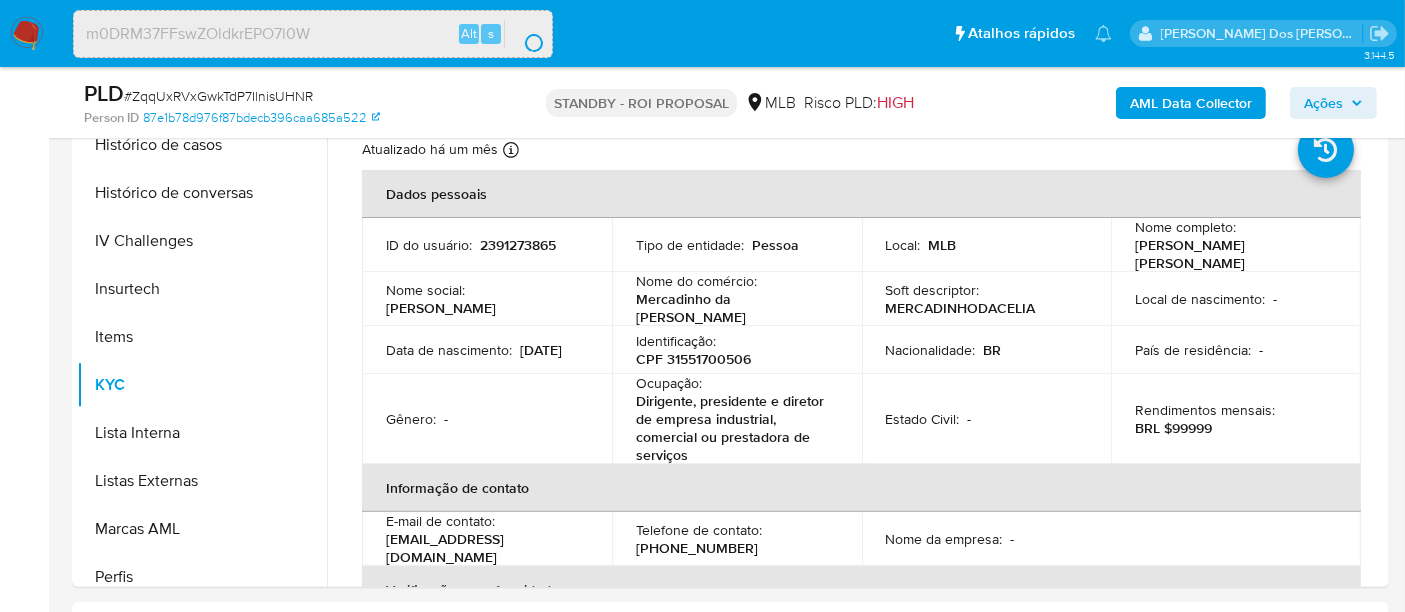 scroll, scrollTop: 0, scrollLeft: 0, axis: both 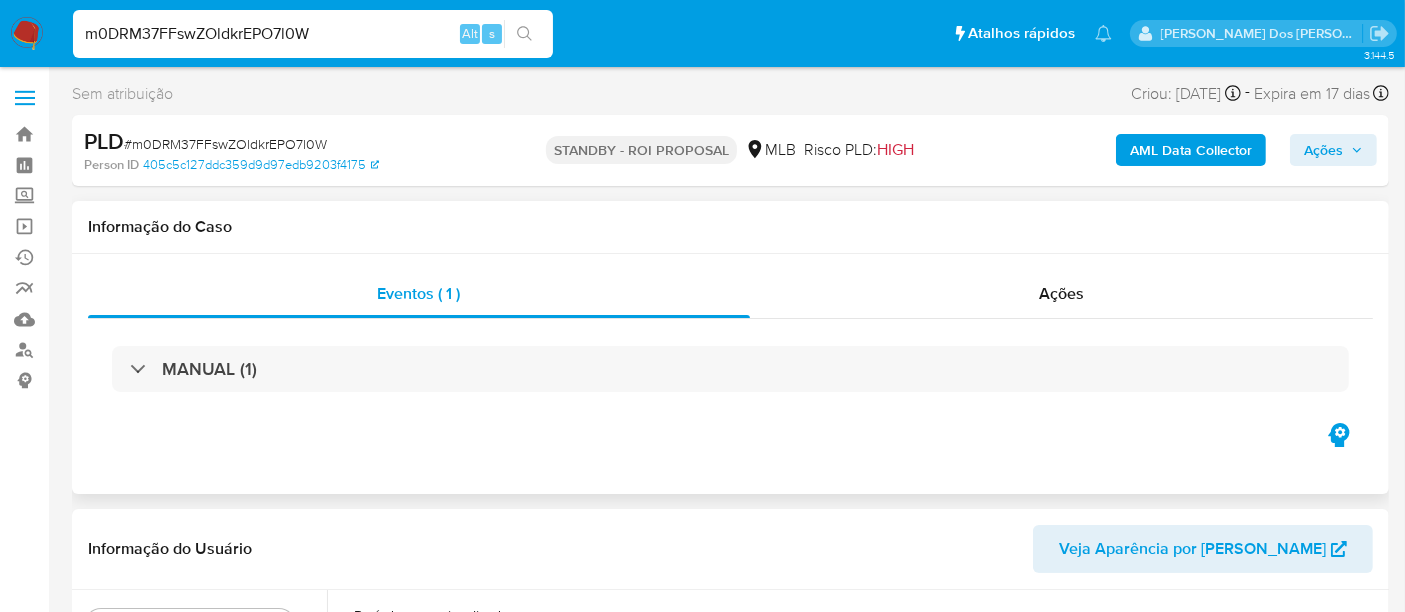 select on "10" 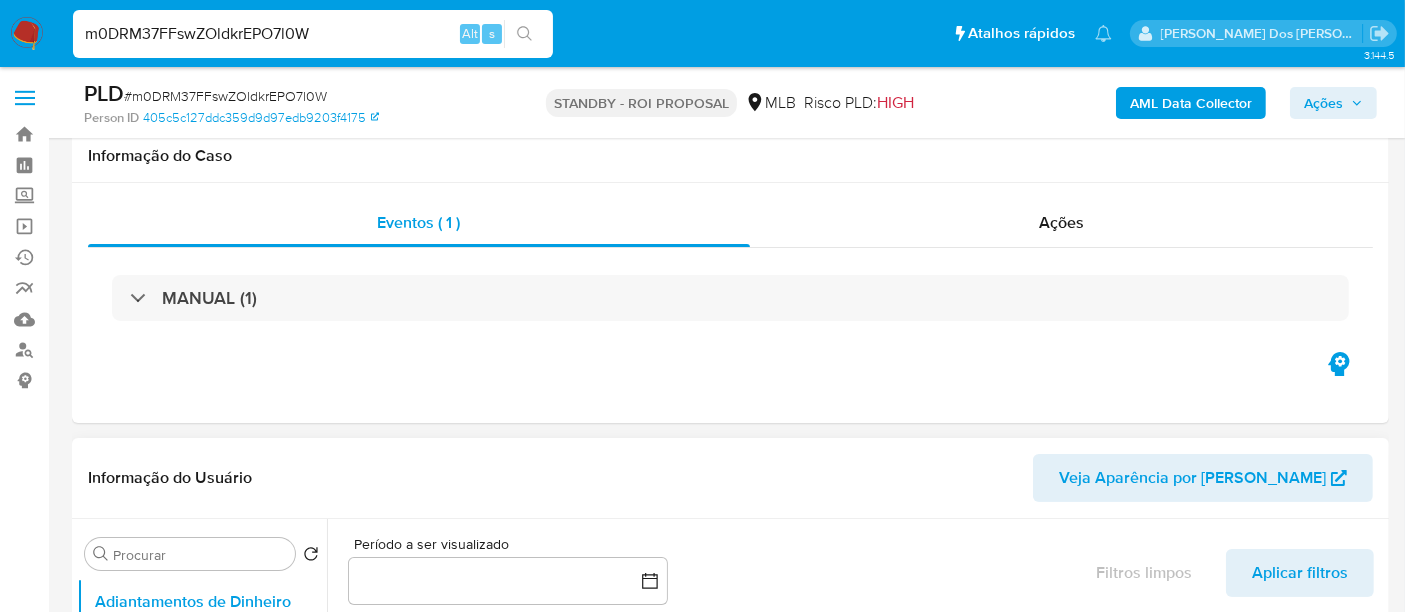 scroll, scrollTop: 333, scrollLeft: 0, axis: vertical 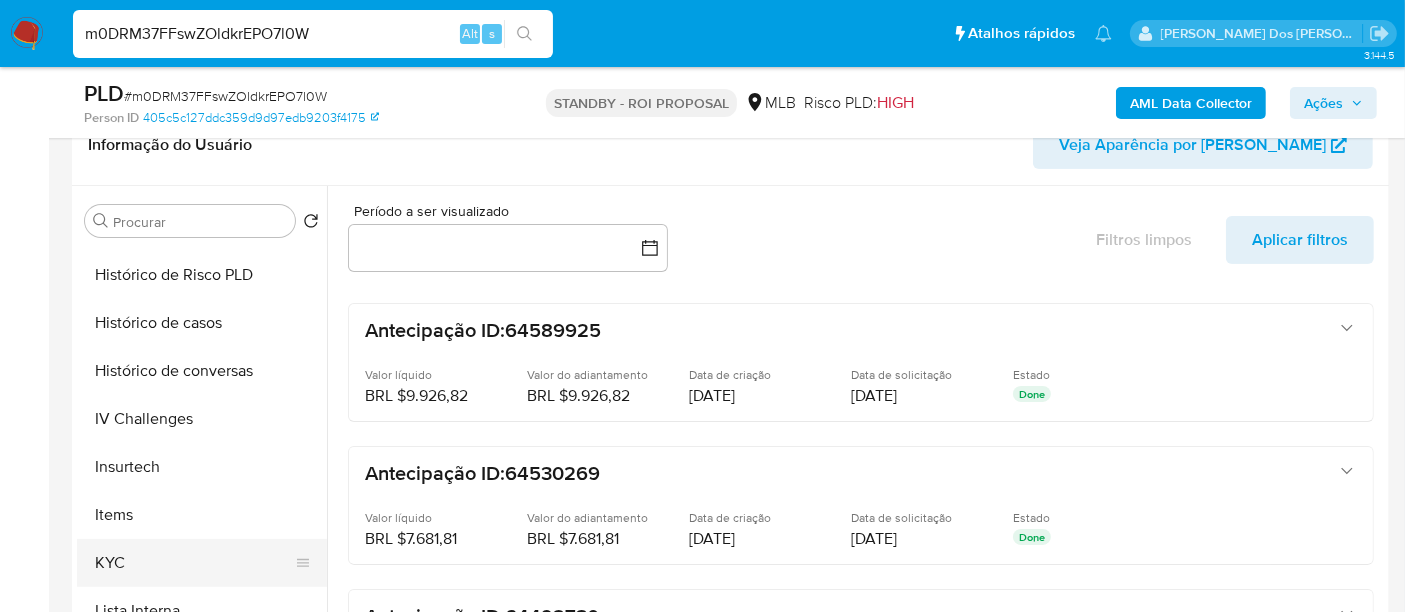 click on "KYC" at bounding box center (194, 563) 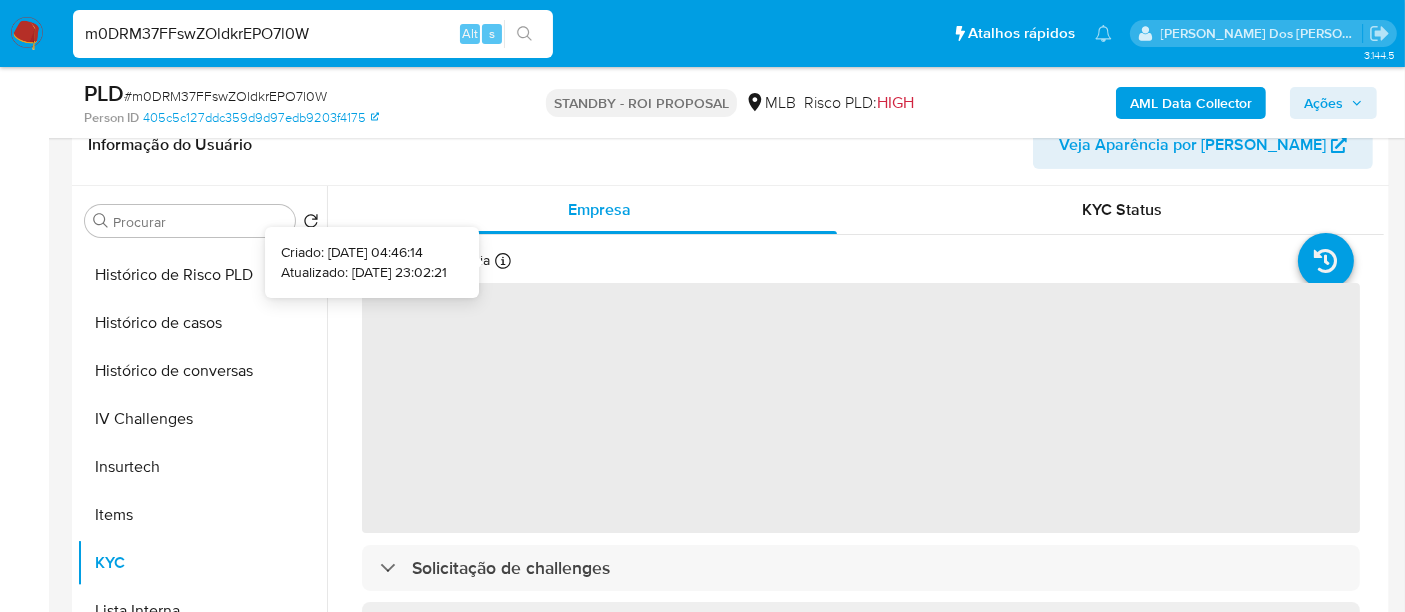 type 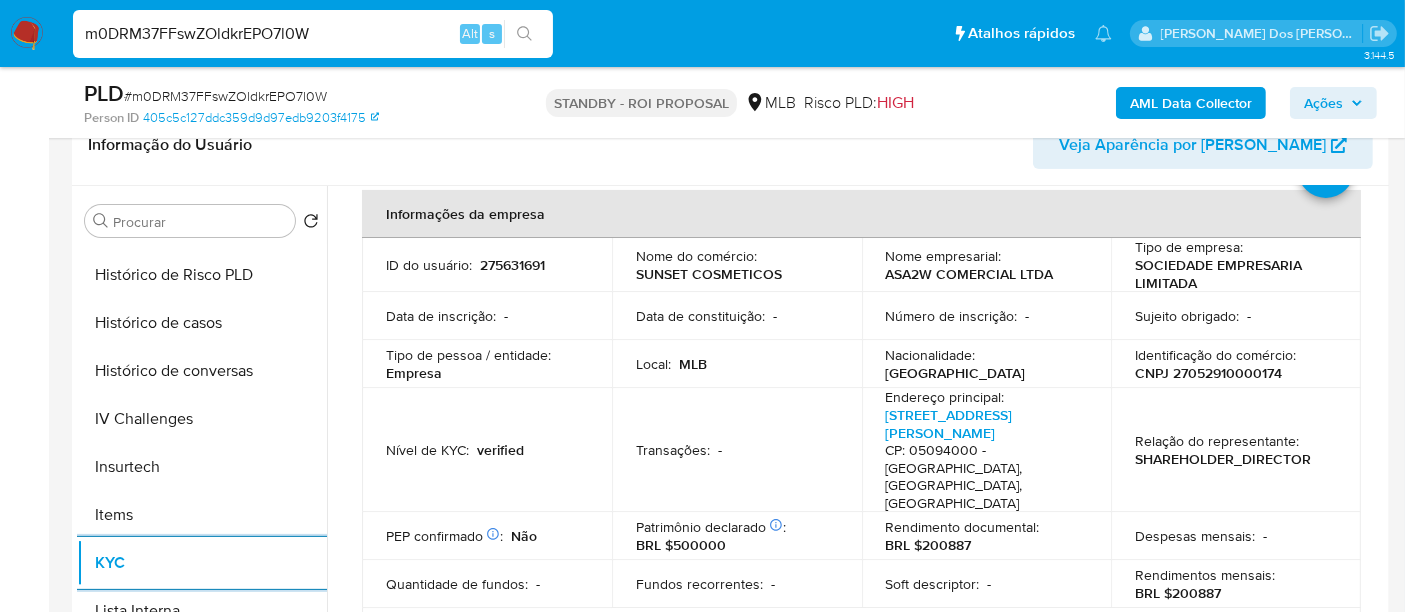 scroll, scrollTop: 222, scrollLeft: 0, axis: vertical 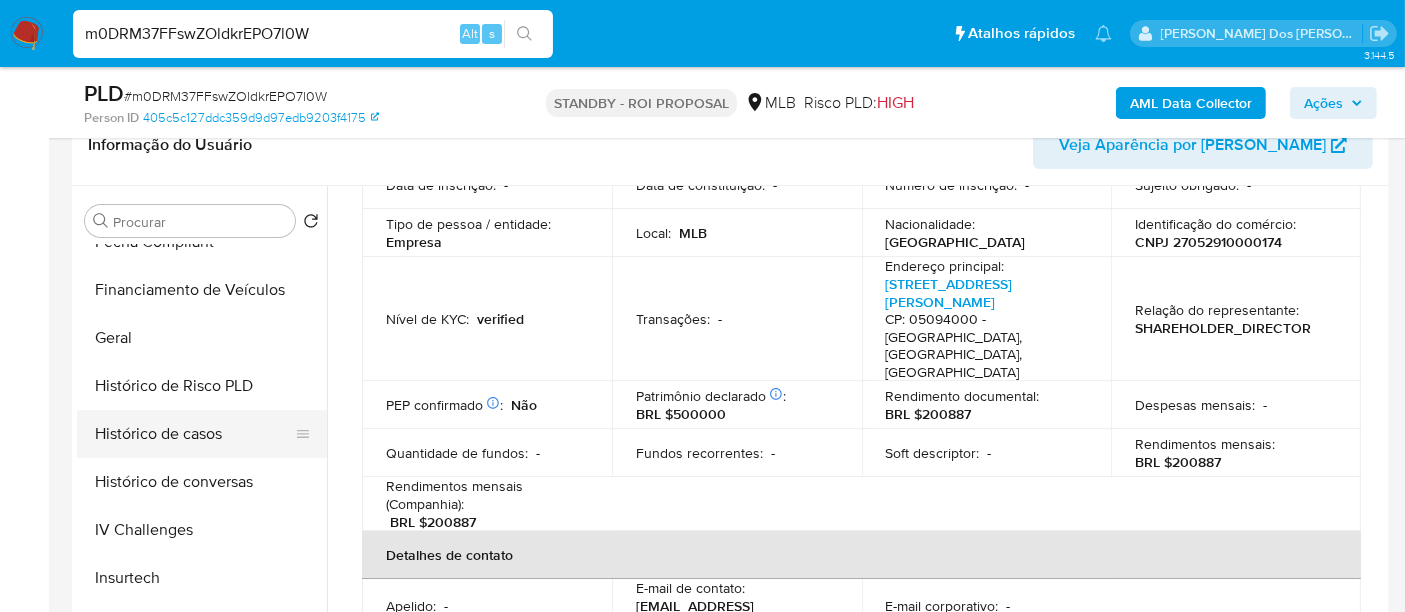 click on "Histórico de casos" at bounding box center (194, 434) 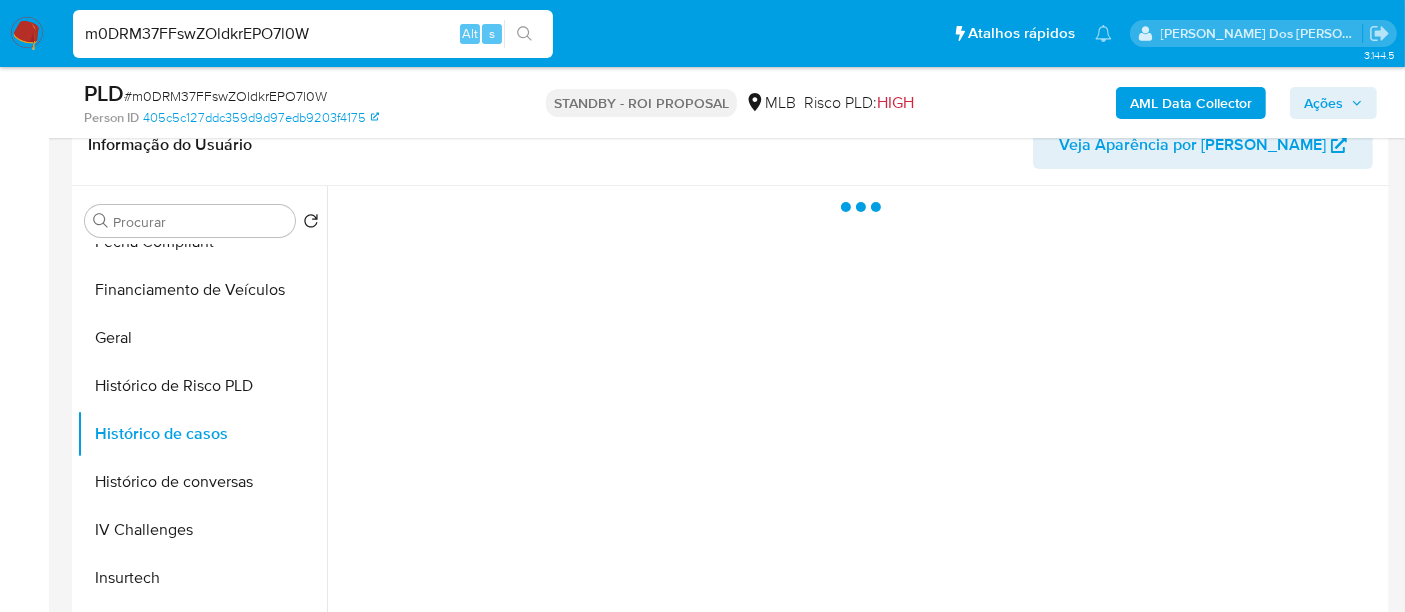 scroll, scrollTop: 0, scrollLeft: 0, axis: both 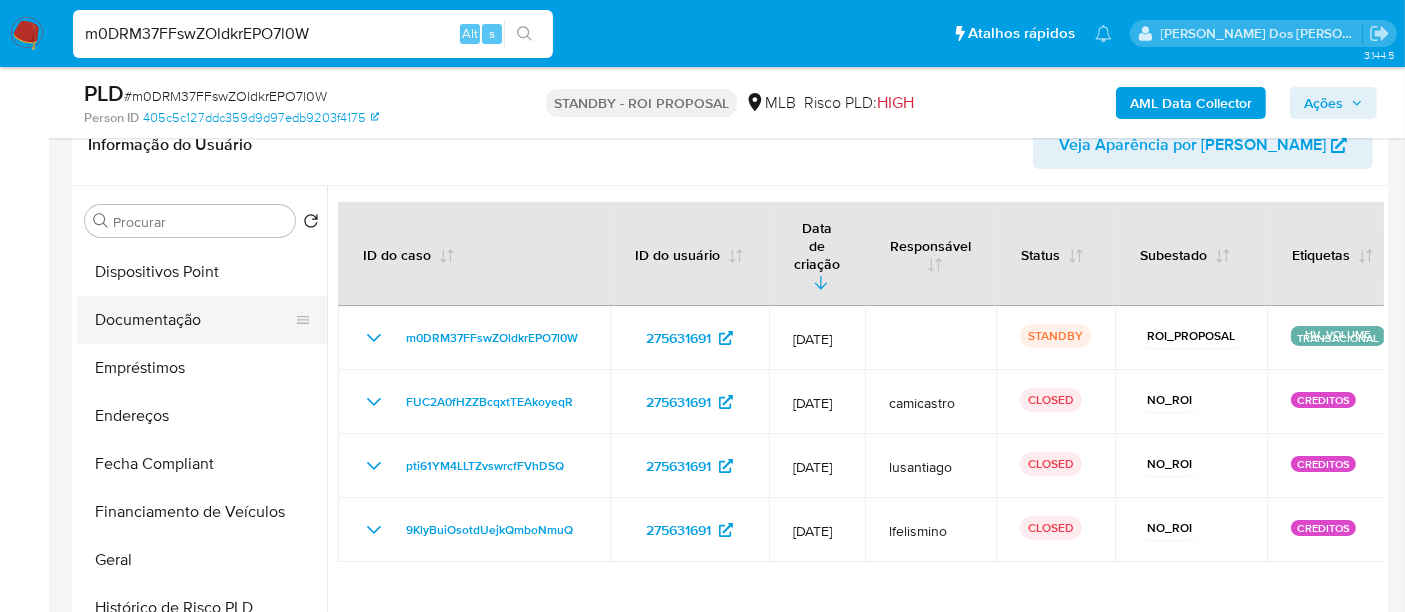 click on "Documentação" at bounding box center (194, 320) 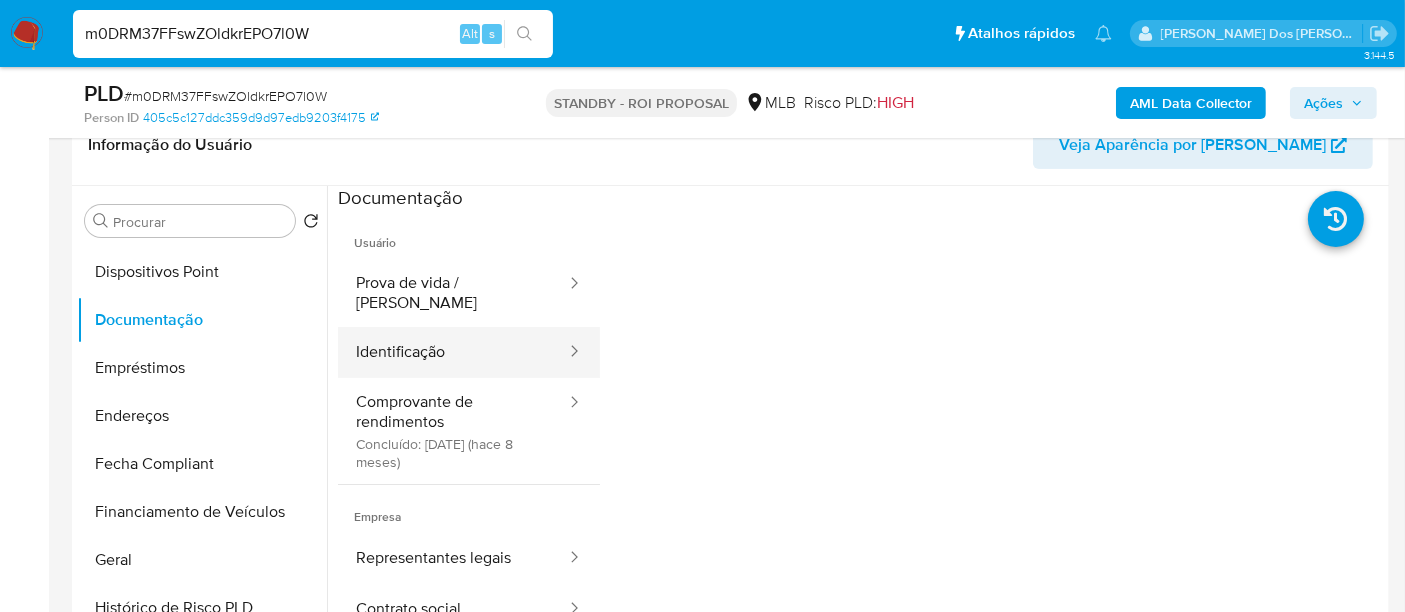 click on "Identificação" at bounding box center [453, 352] 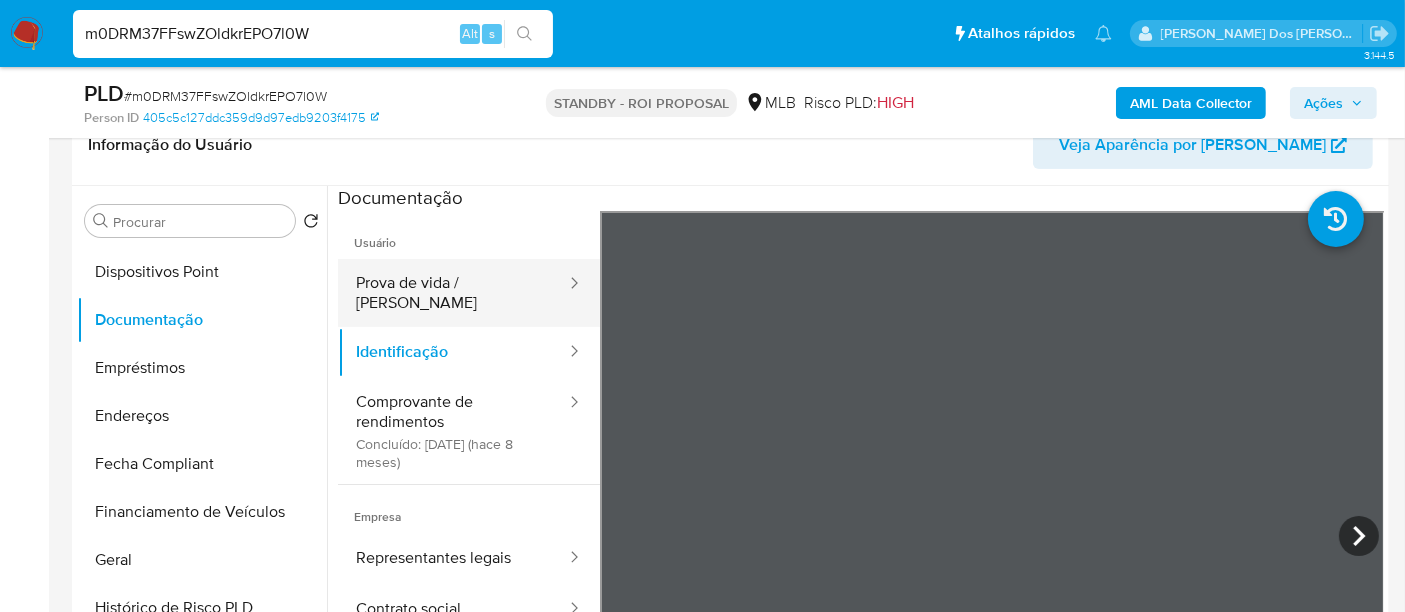 click on "Prova de vida / [PERSON_NAME]" at bounding box center (453, 293) 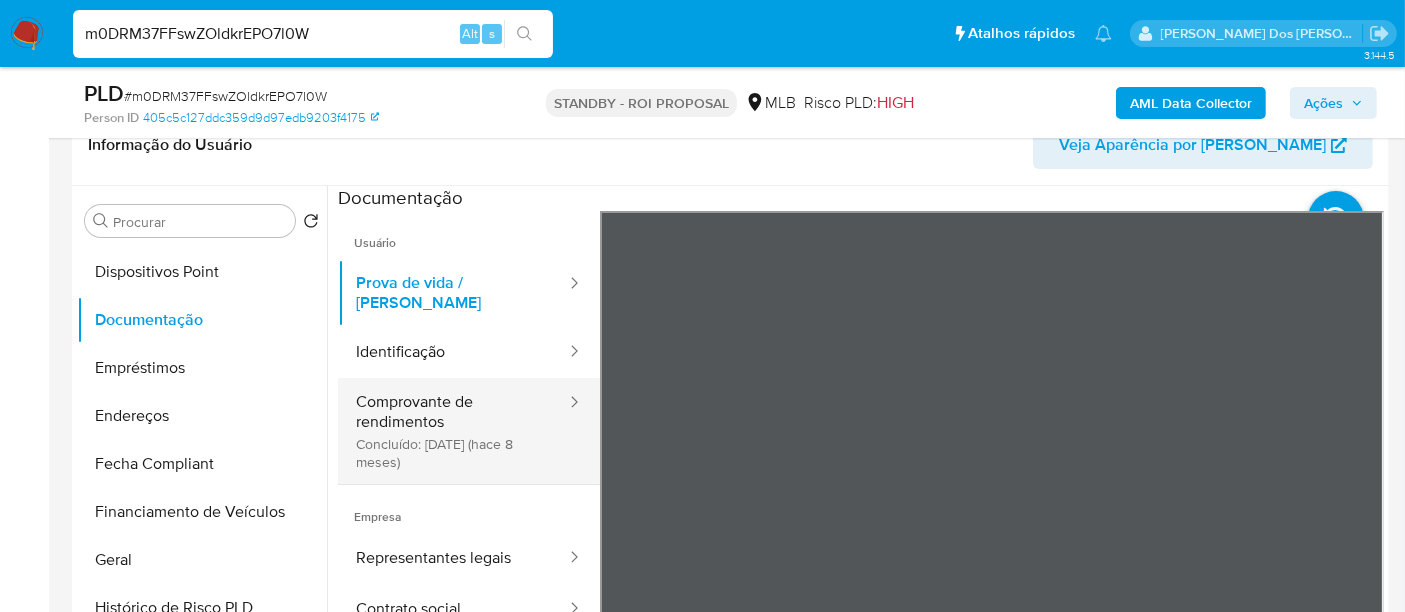 click on "Comprovante de rendimentos Concluído: 06/11/2024 (hace 8 meses)" at bounding box center [453, 431] 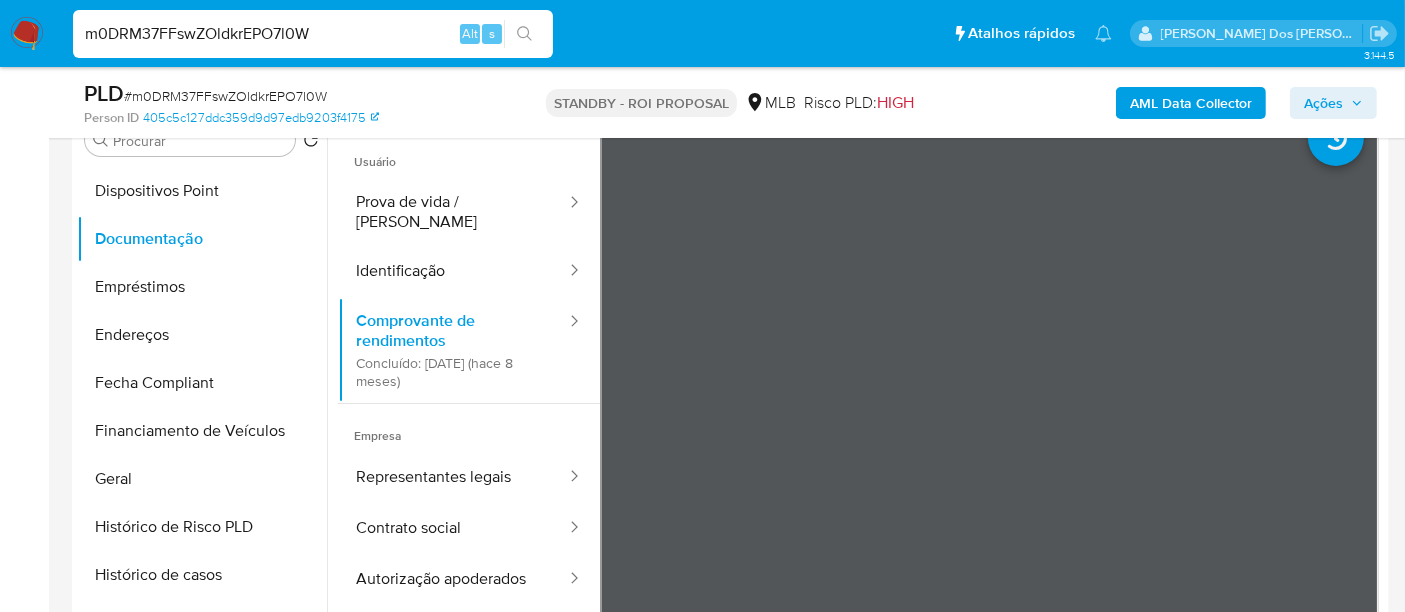 scroll, scrollTop: 444, scrollLeft: 0, axis: vertical 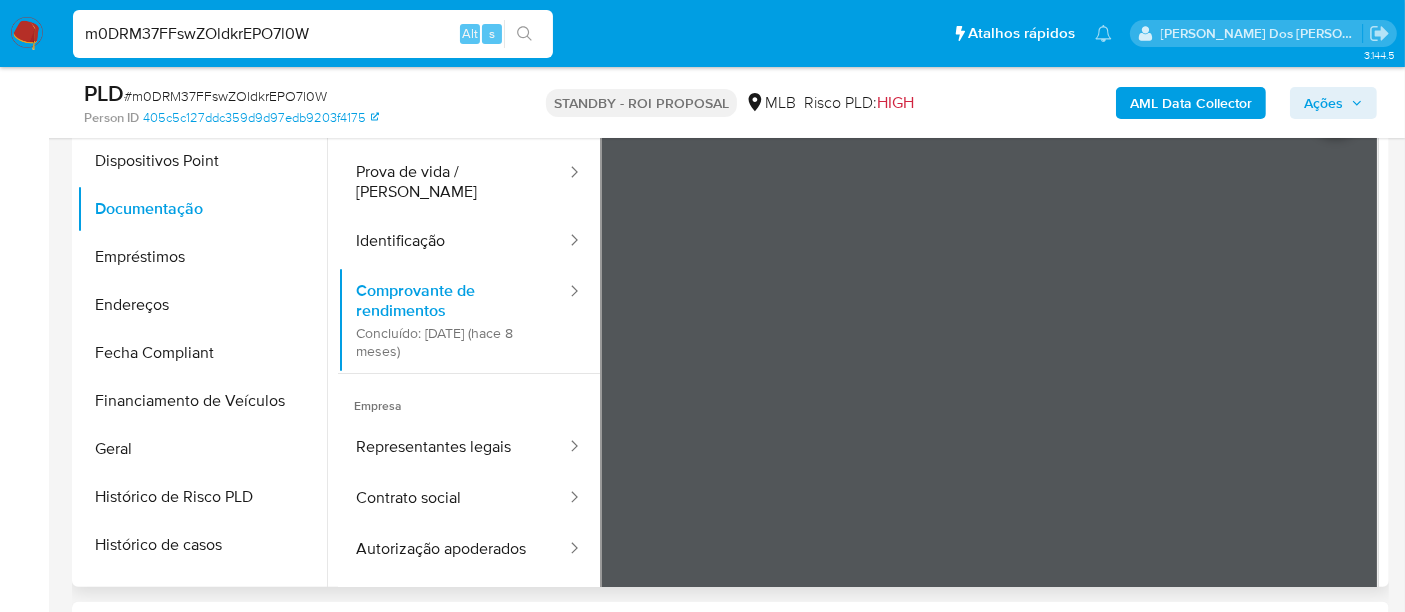 type 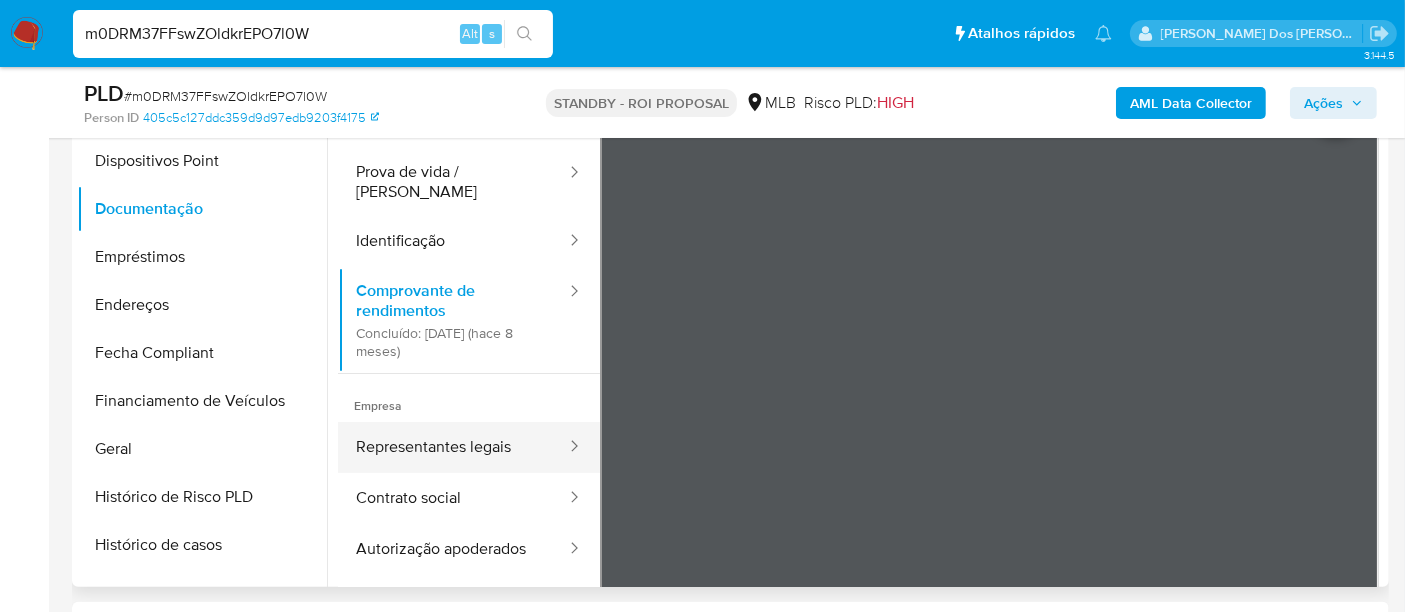 click on "Representantes legais" at bounding box center [453, 447] 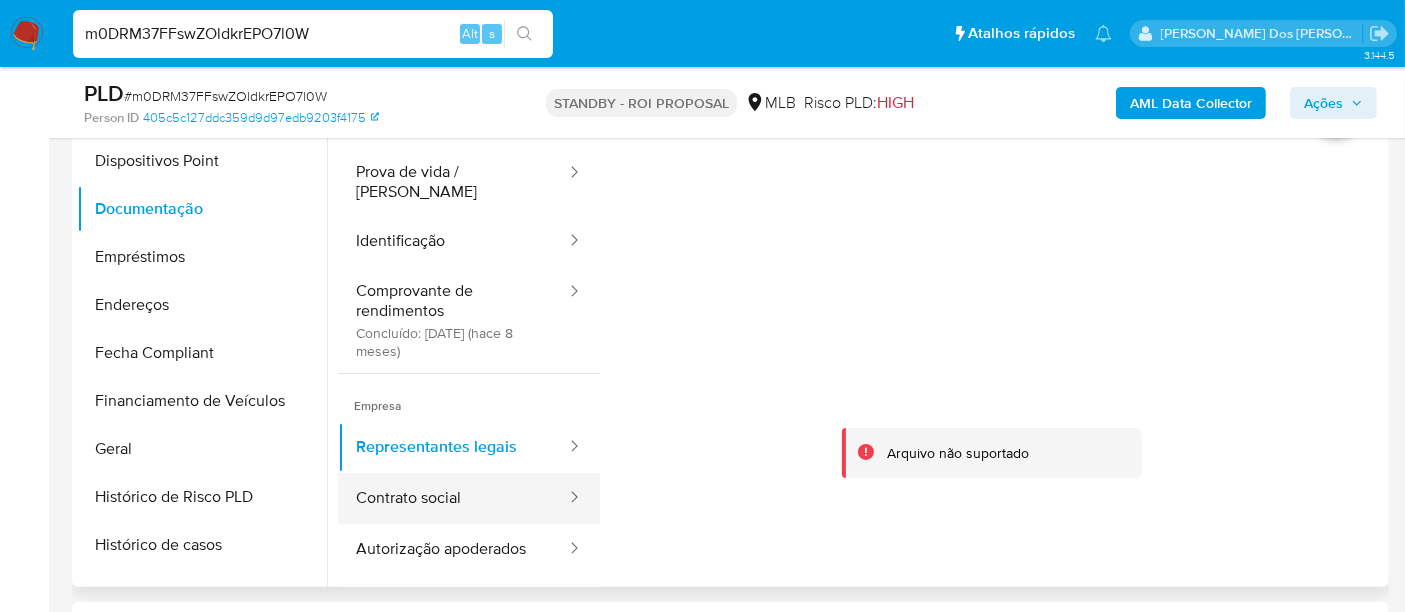 click on "Contrato social" at bounding box center (453, 498) 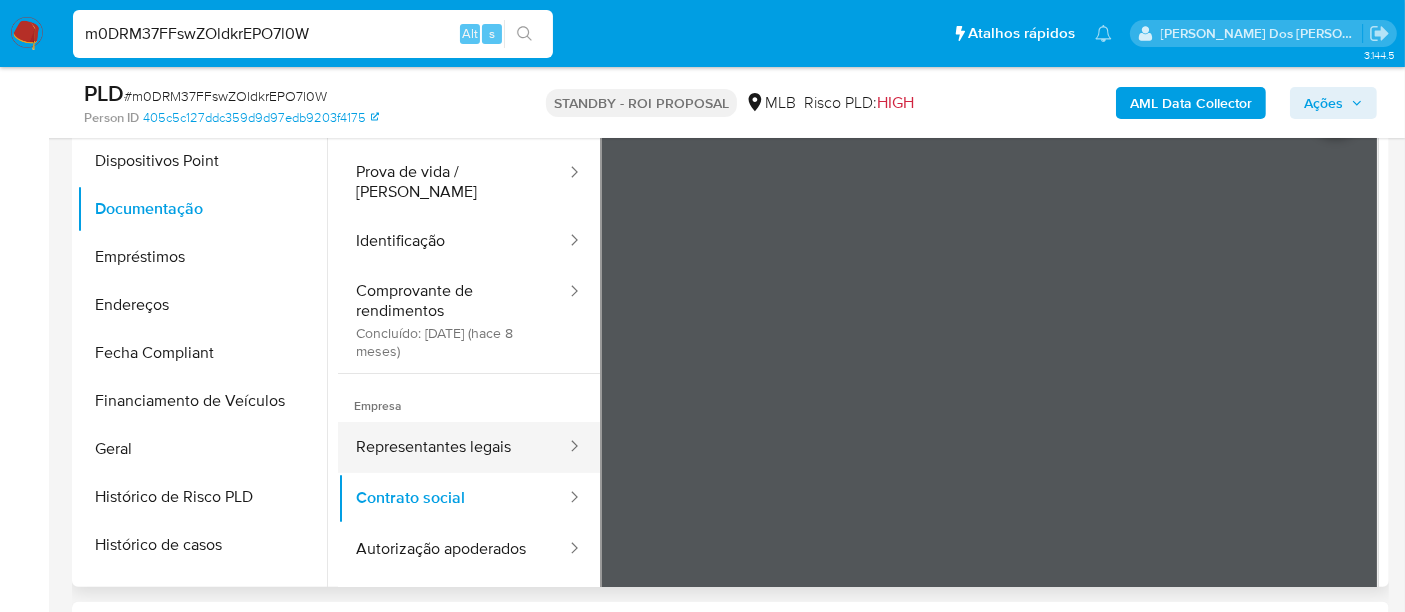 scroll, scrollTop: 111, scrollLeft: 0, axis: vertical 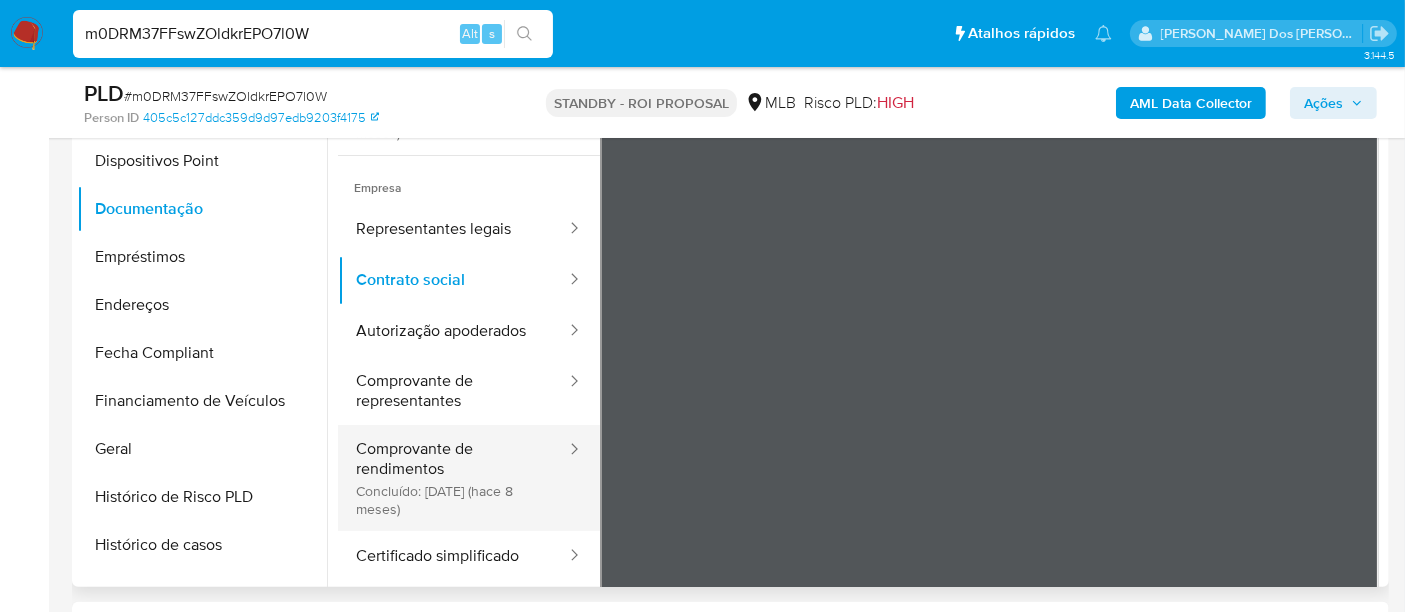 click on "Comprovante de rendimentos Concluído: 06/11/2024 (hace 8 meses)" at bounding box center (453, 478) 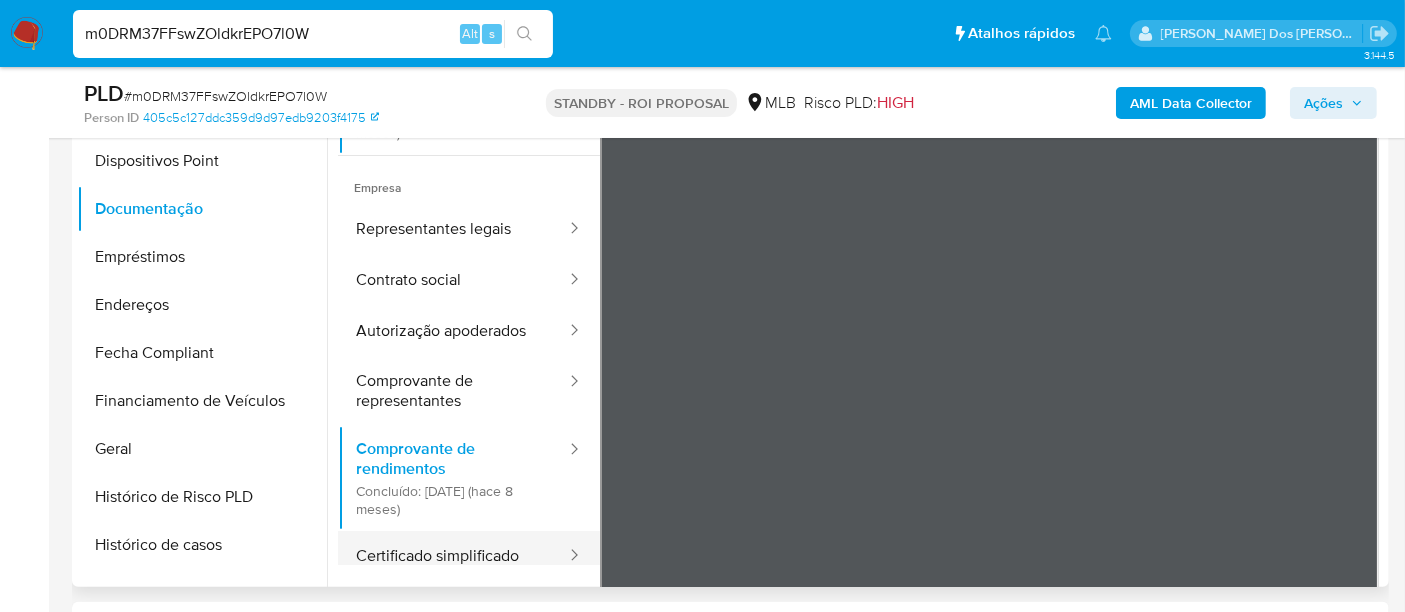 click on "Certificado simplificado" at bounding box center (453, 556) 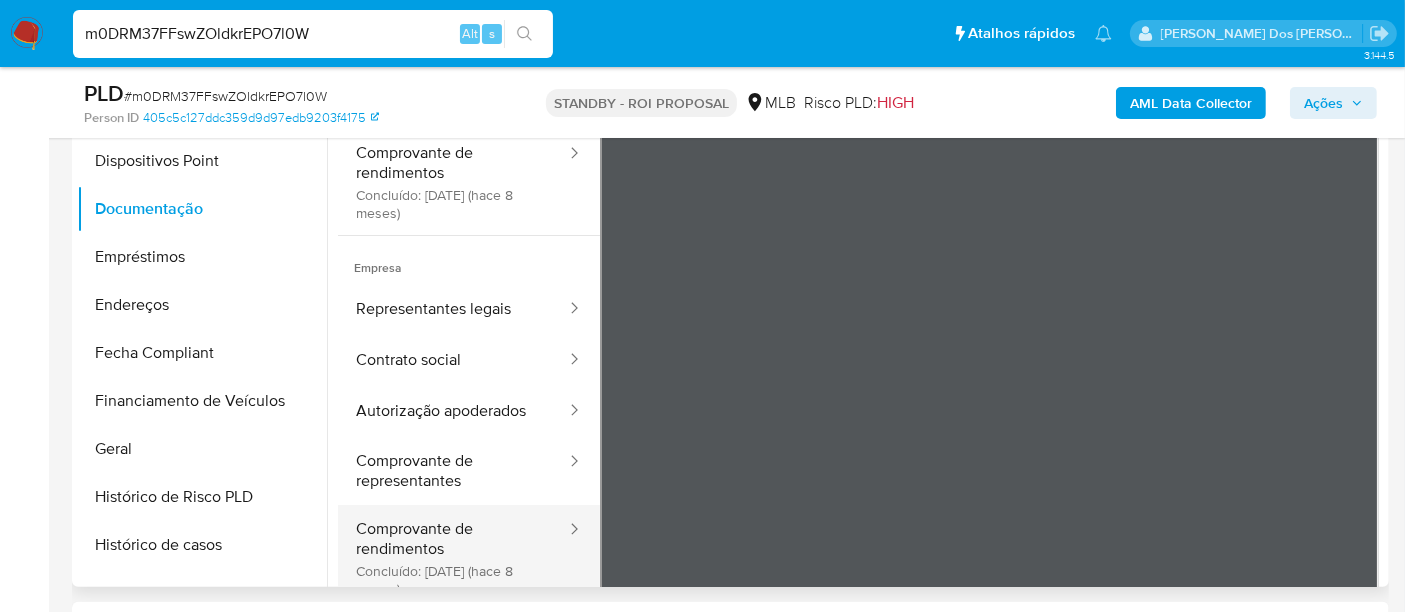 scroll, scrollTop: 0, scrollLeft: 0, axis: both 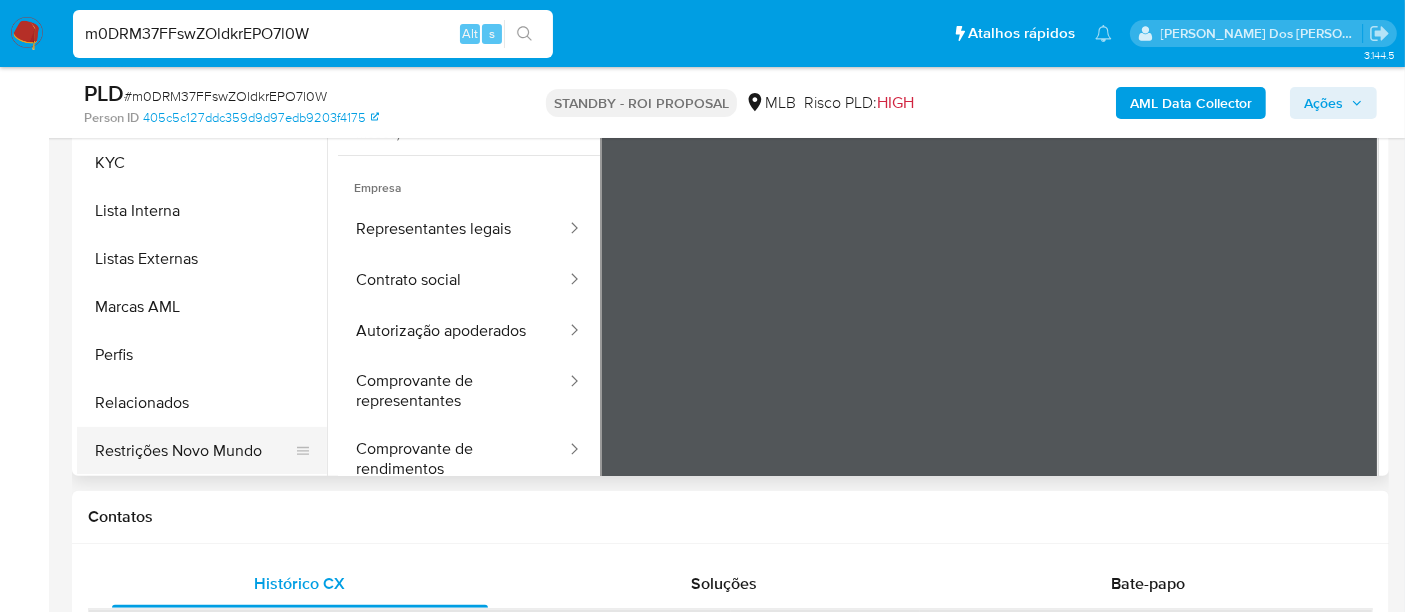click on "Restrições Novo Mundo" at bounding box center [194, 451] 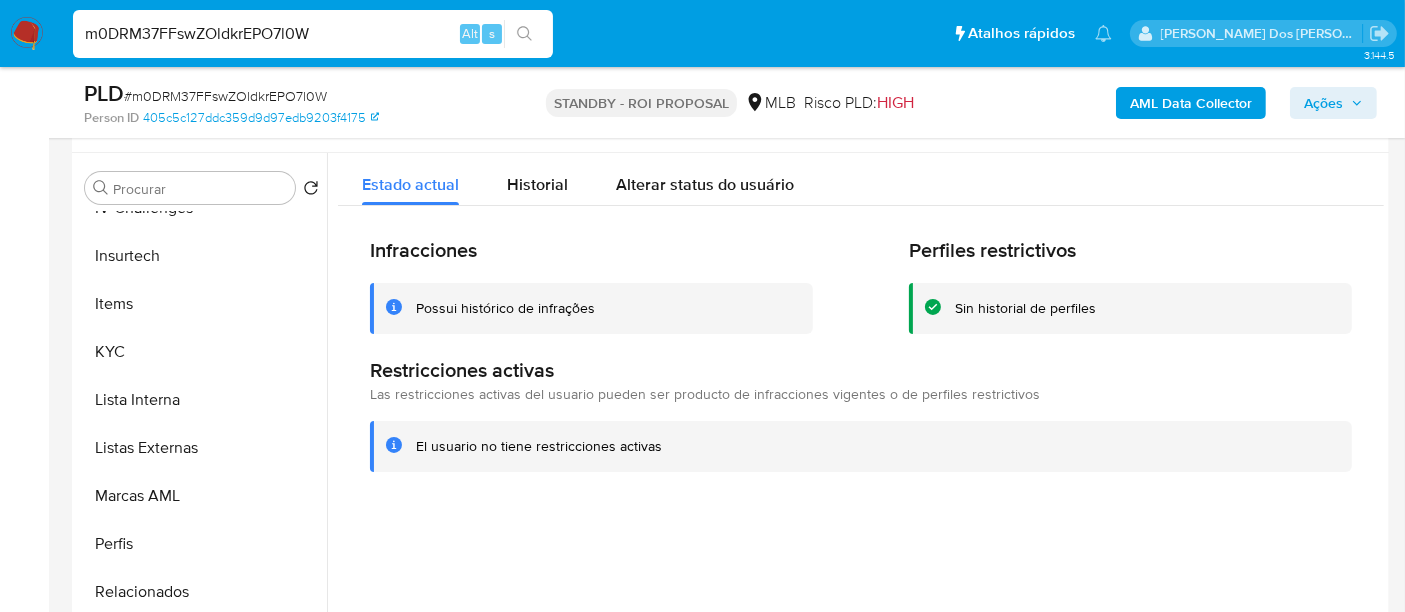 scroll, scrollTop: 333, scrollLeft: 0, axis: vertical 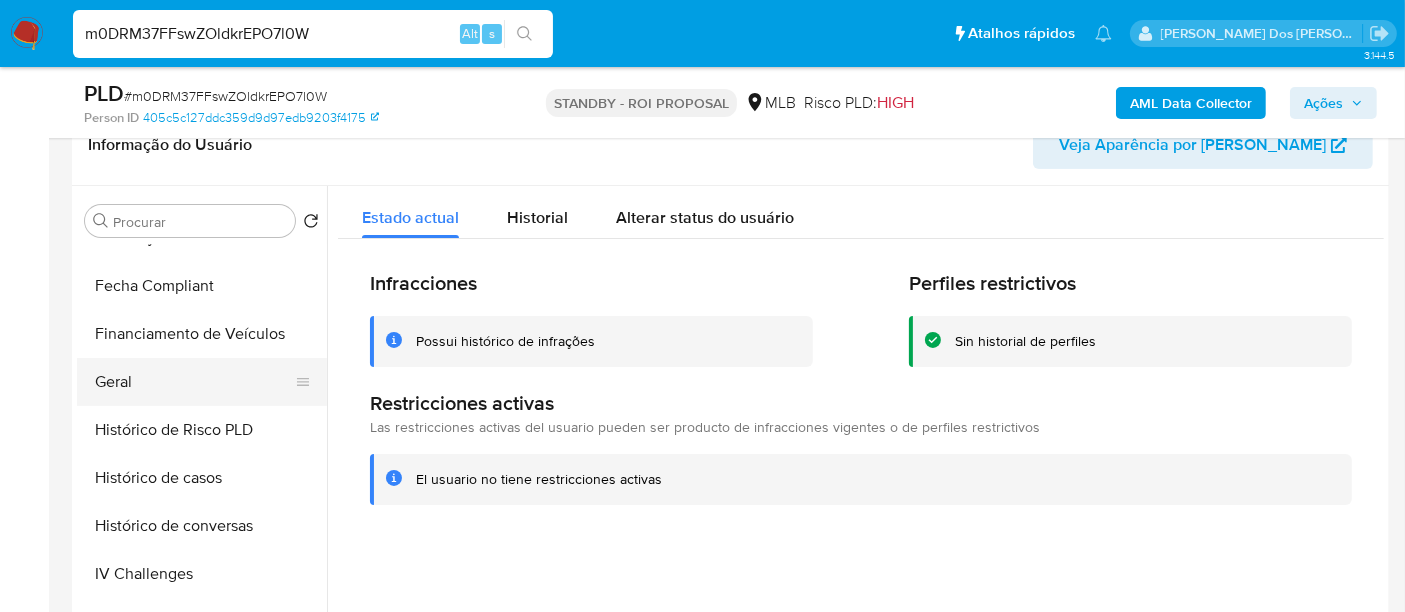 click on "Geral" at bounding box center [194, 382] 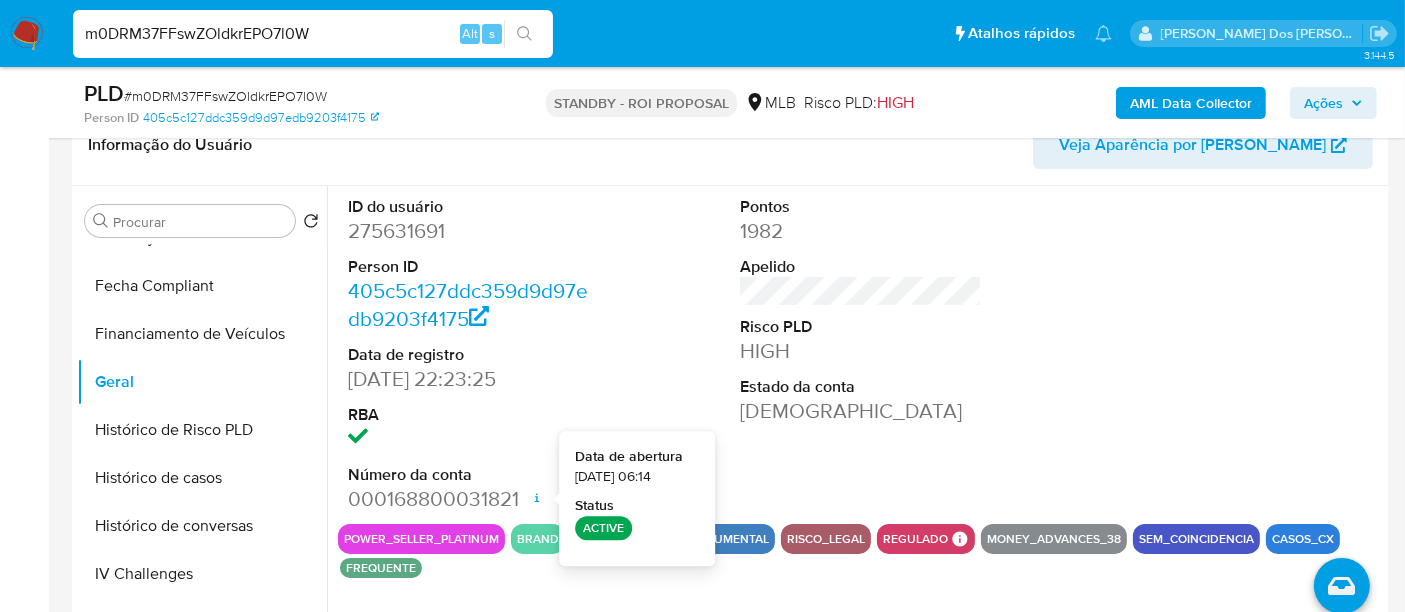 type 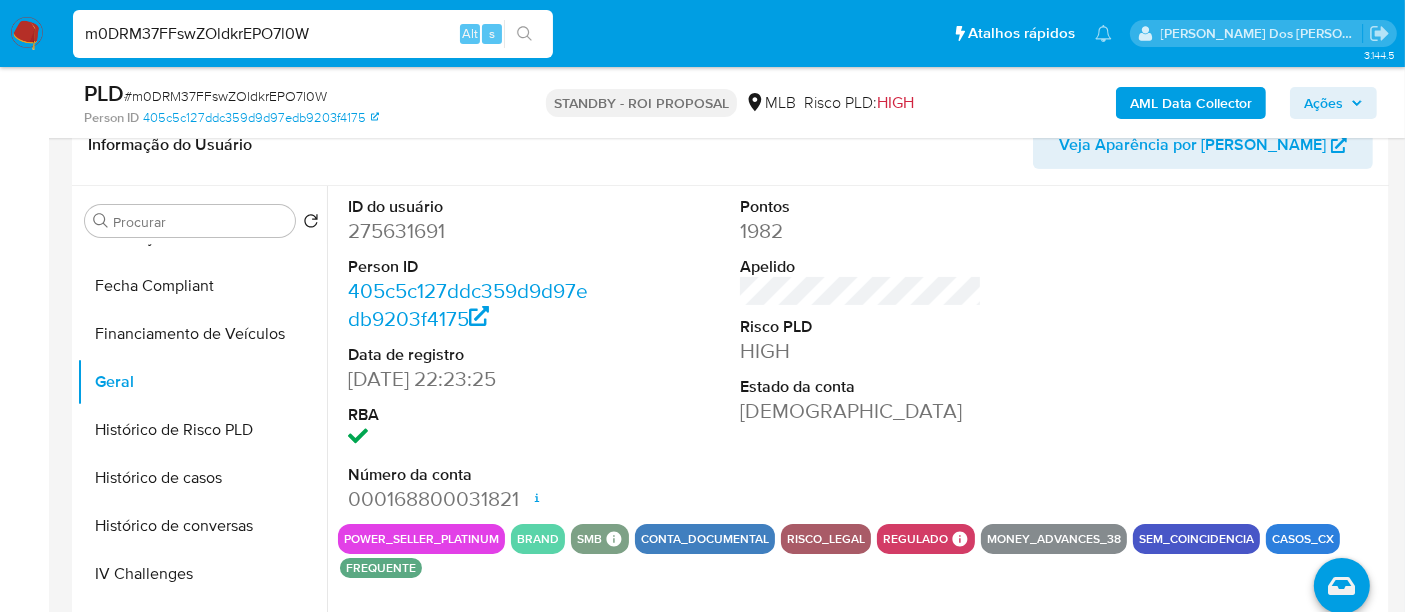 click on "m0DRM37FFswZOldkrEPO7l0W" at bounding box center (313, 34) 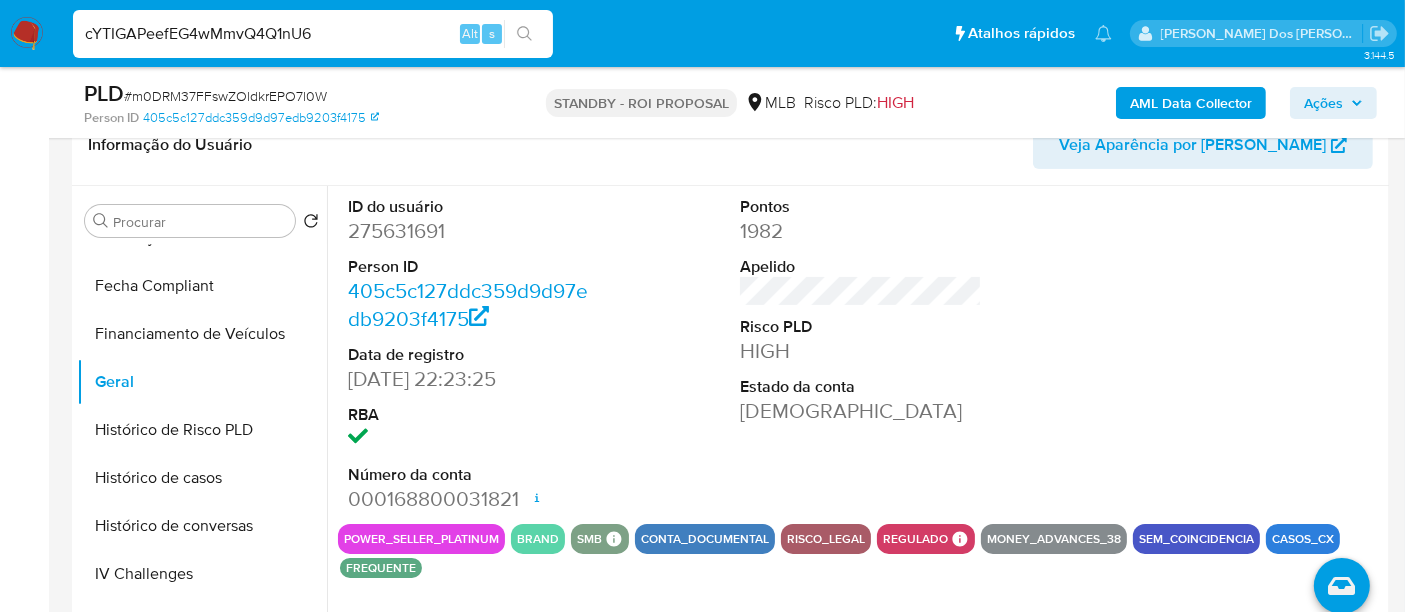 type on "cYTIGAPeefEG4wMmvQ4Q1nU6" 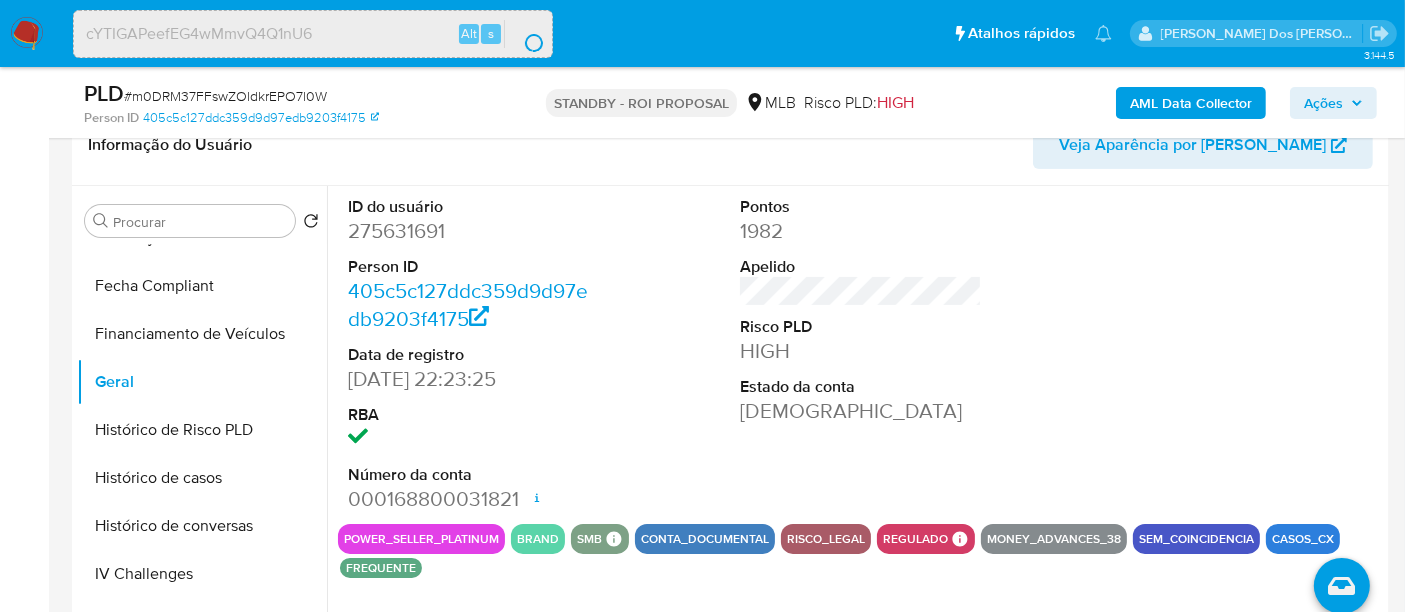 scroll, scrollTop: 0, scrollLeft: 0, axis: both 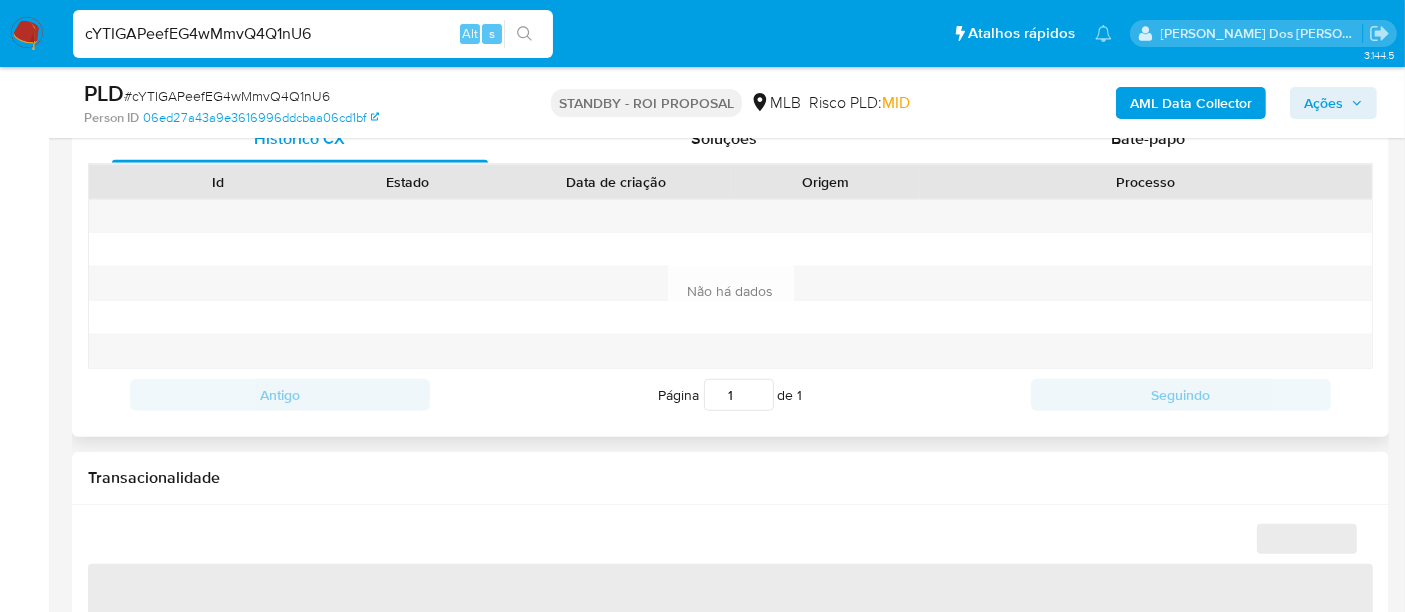 select on "10" 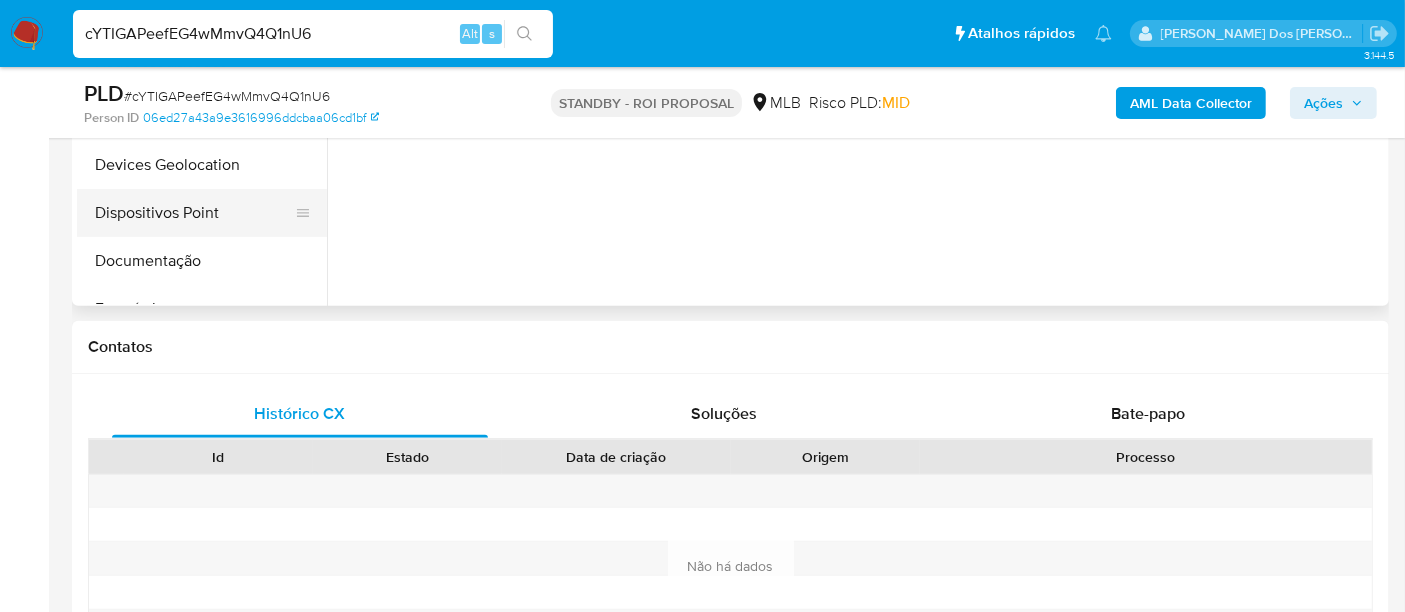 scroll, scrollTop: 444, scrollLeft: 0, axis: vertical 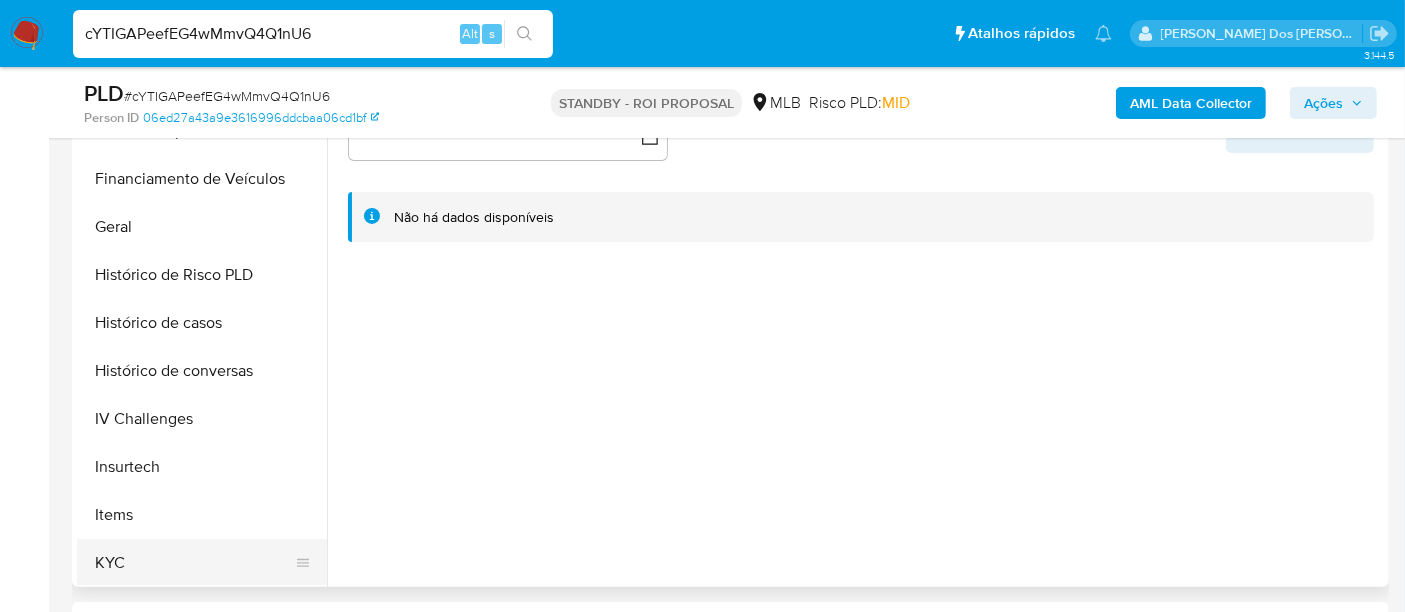 click on "KYC" at bounding box center [194, 563] 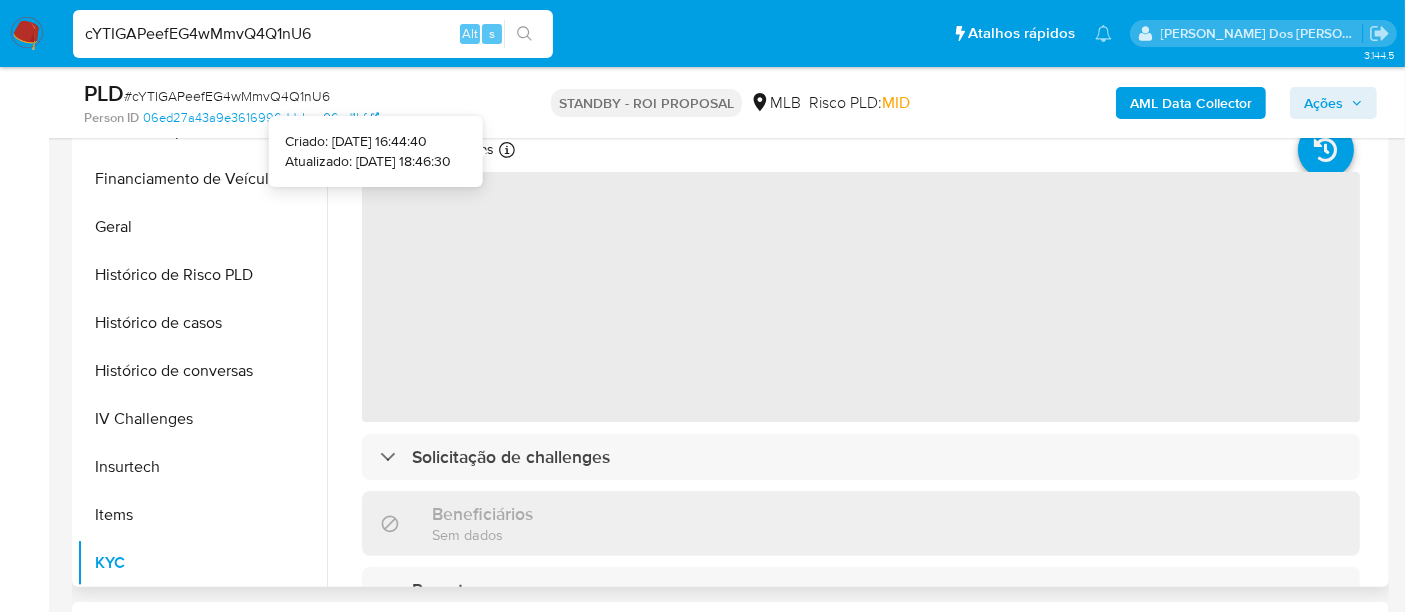 type 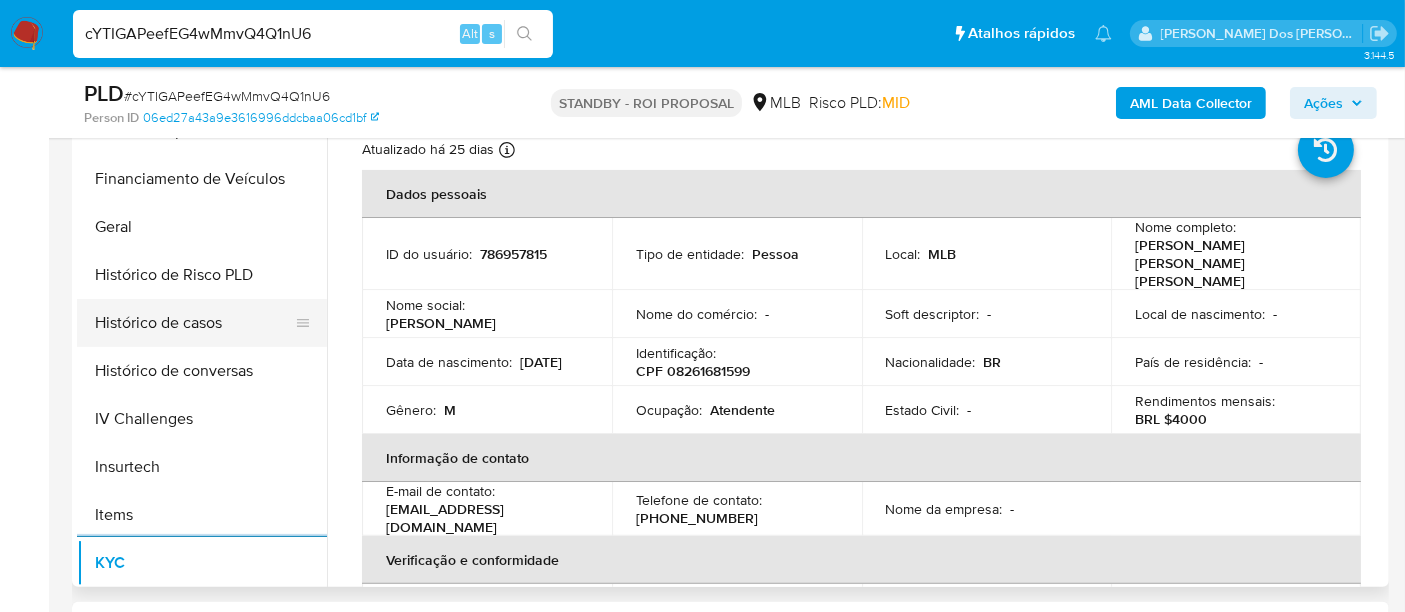 click on "Histórico de casos" at bounding box center [194, 323] 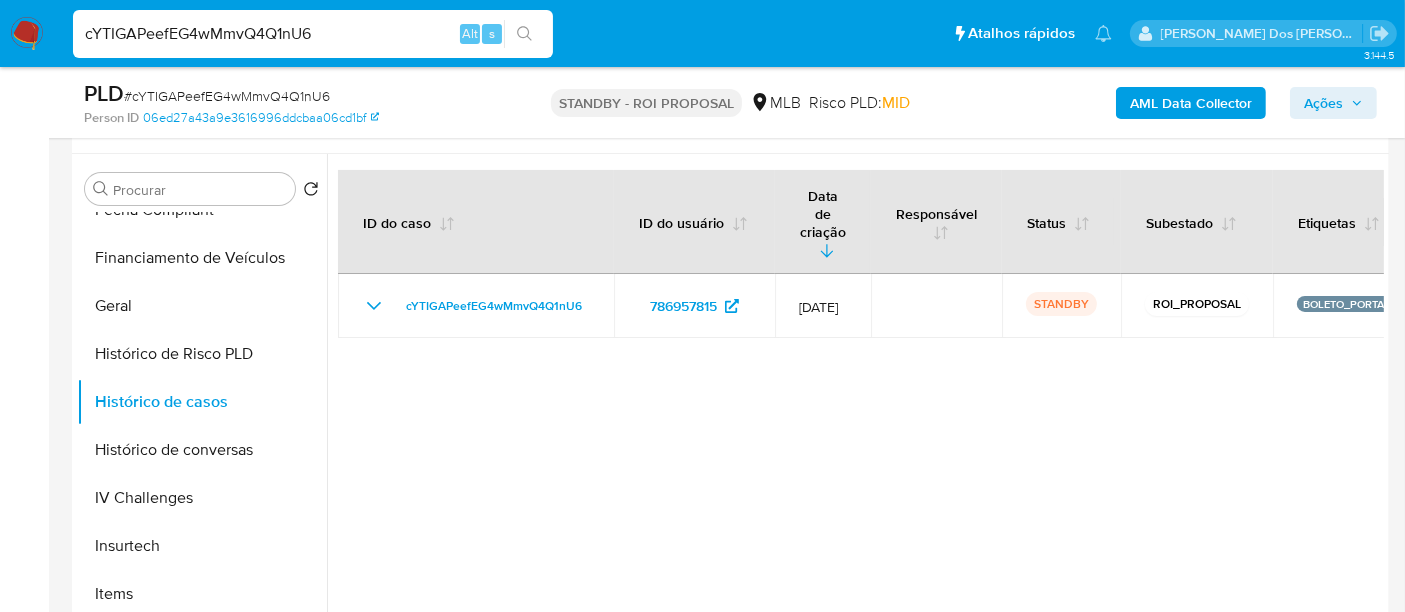 scroll, scrollTop: 333, scrollLeft: 0, axis: vertical 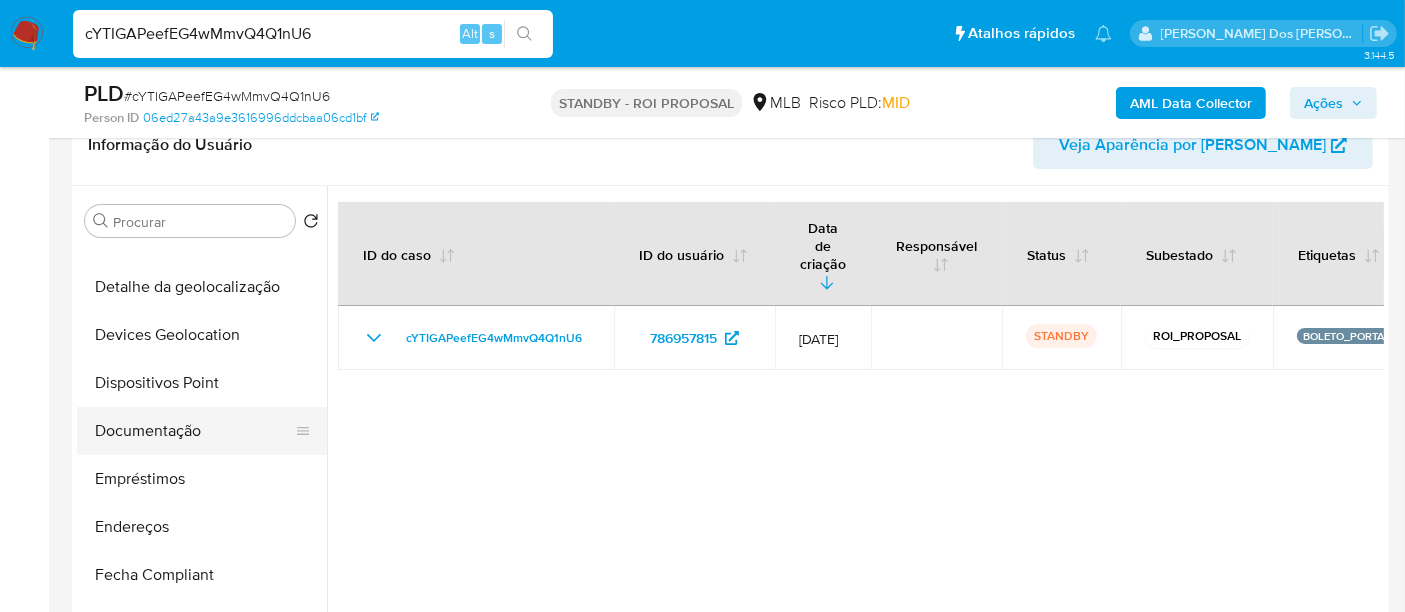 click on "Documentação" at bounding box center (194, 431) 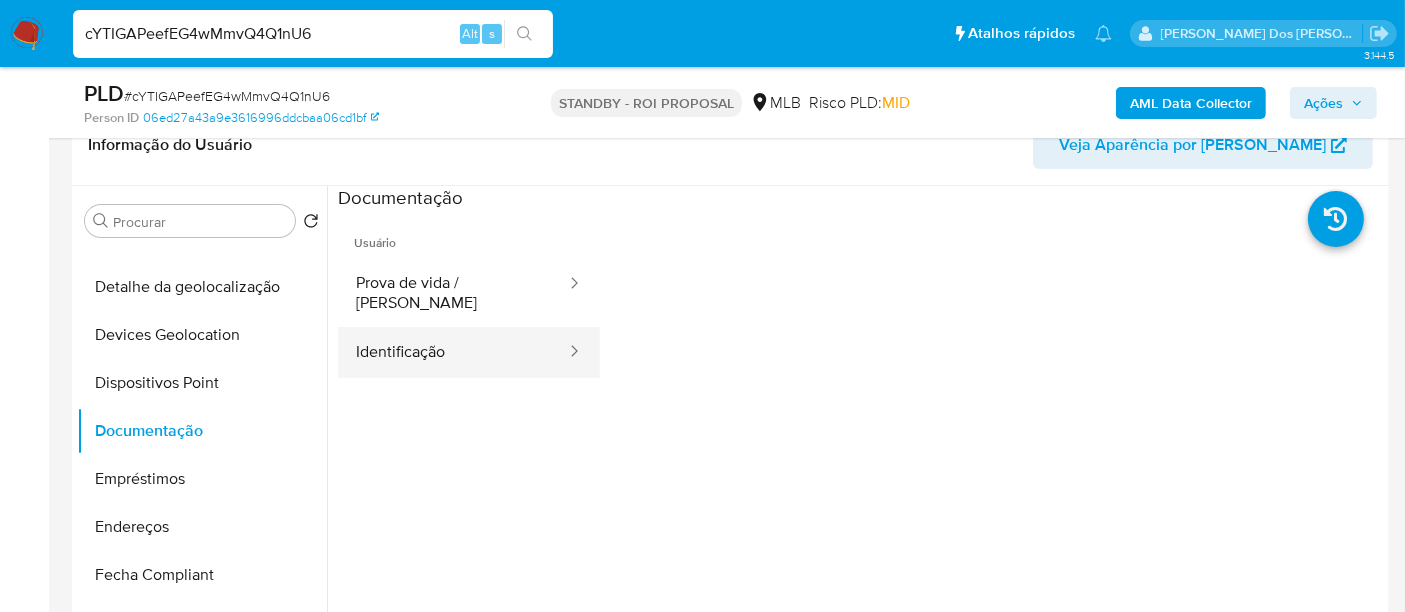 click on "Identificação" at bounding box center [453, 352] 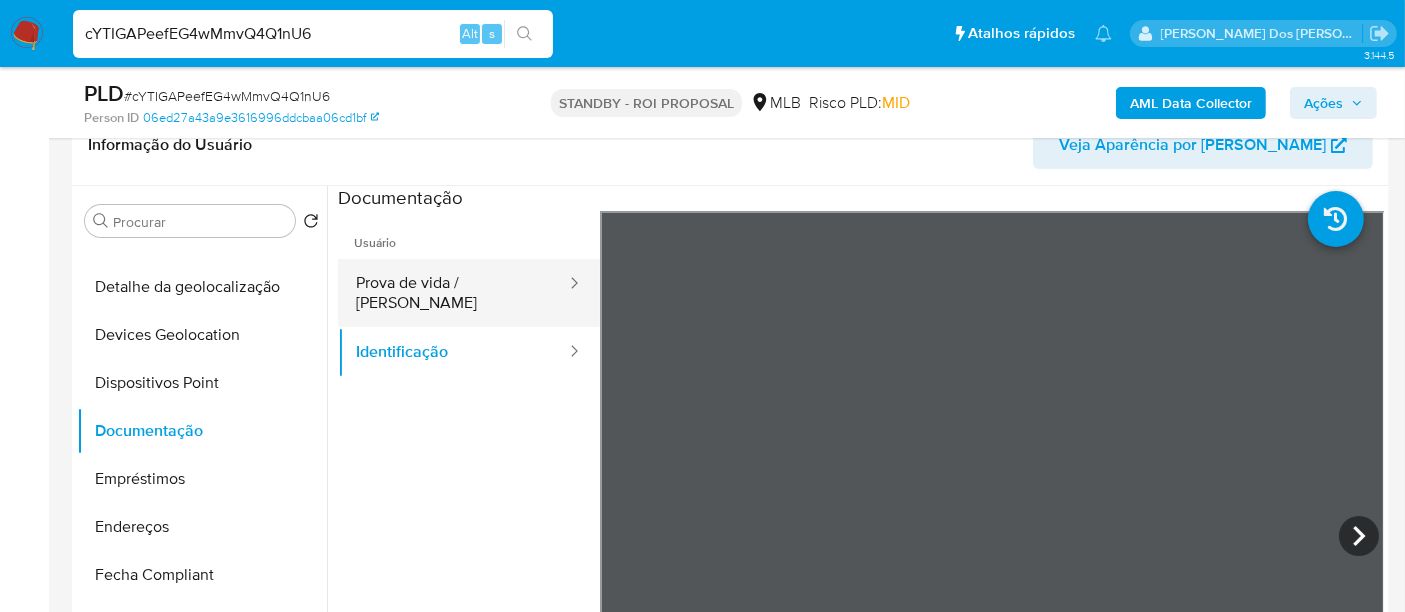 click on "Prova de vida / [PERSON_NAME]" at bounding box center [453, 293] 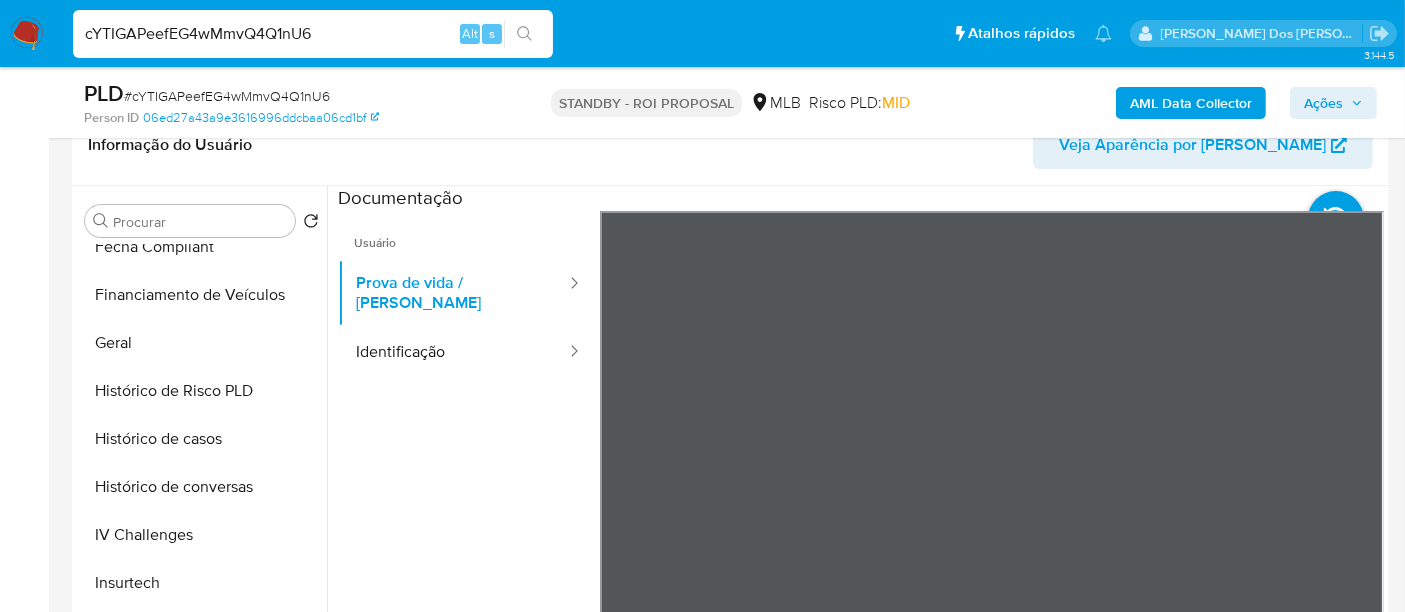 scroll, scrollTop: 844, scrollLeft: 0, axis: vertical 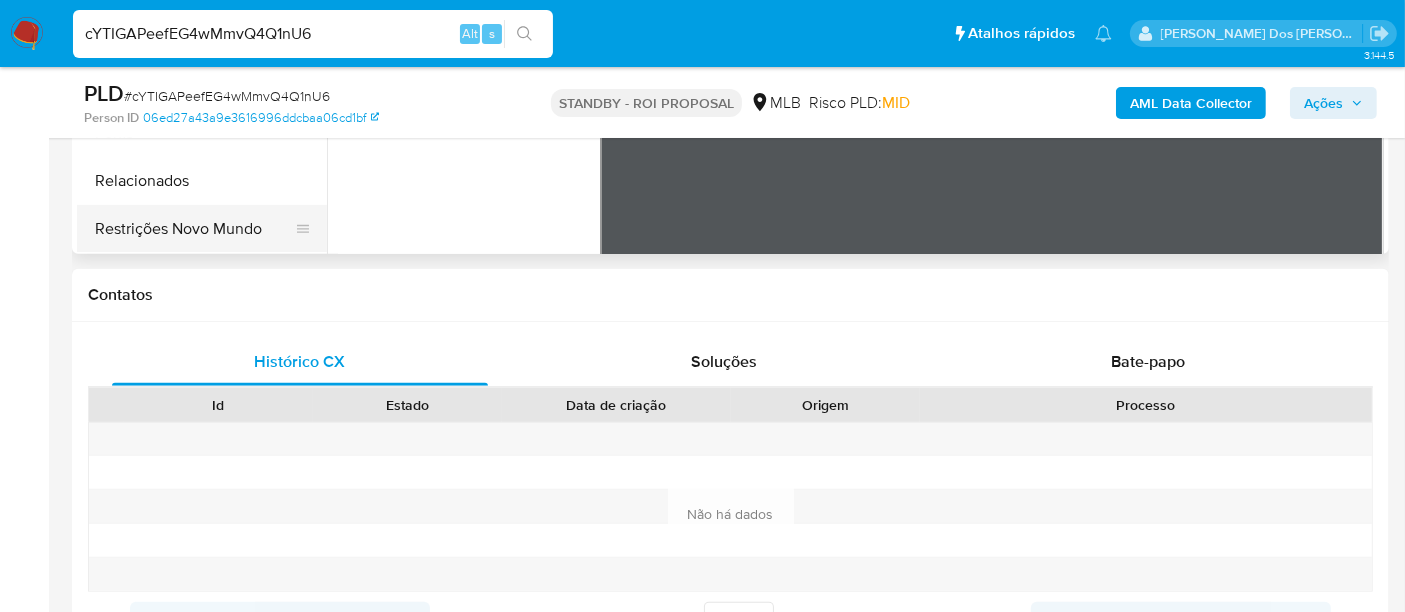 click on "Restrições Novo Mundo" at bounding box center [194, 229] 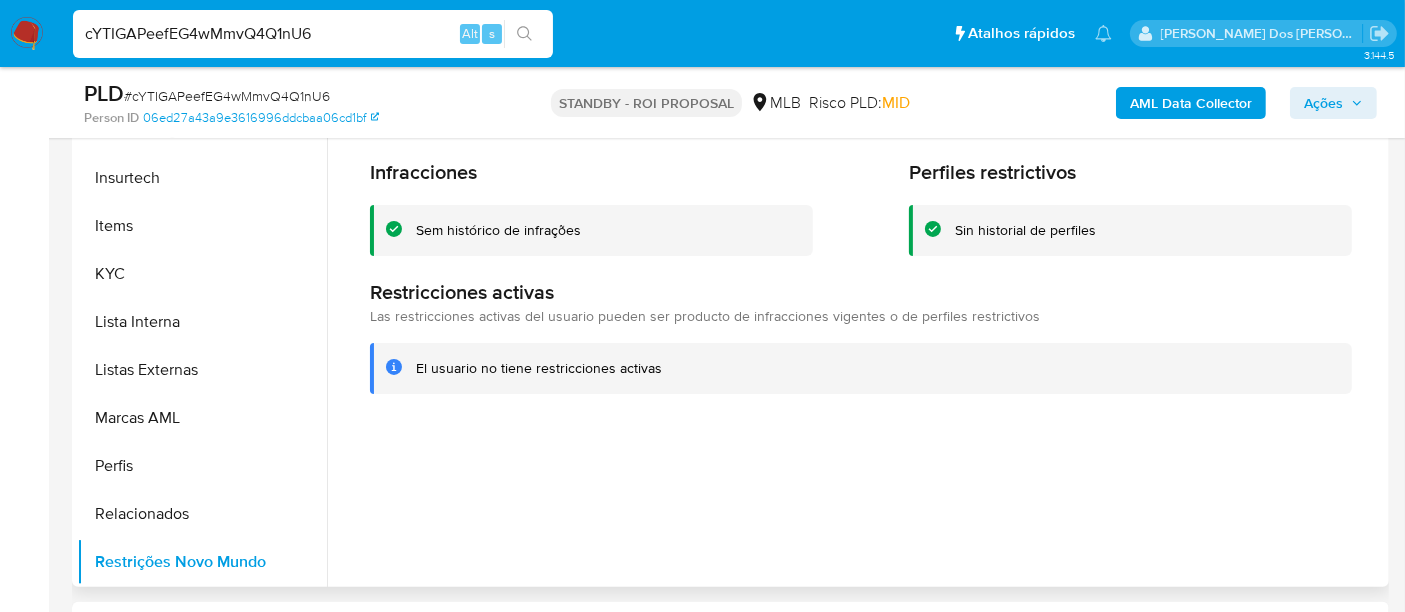scroll, scrollTop: 333, scrollLeft: 0, axis: vertical 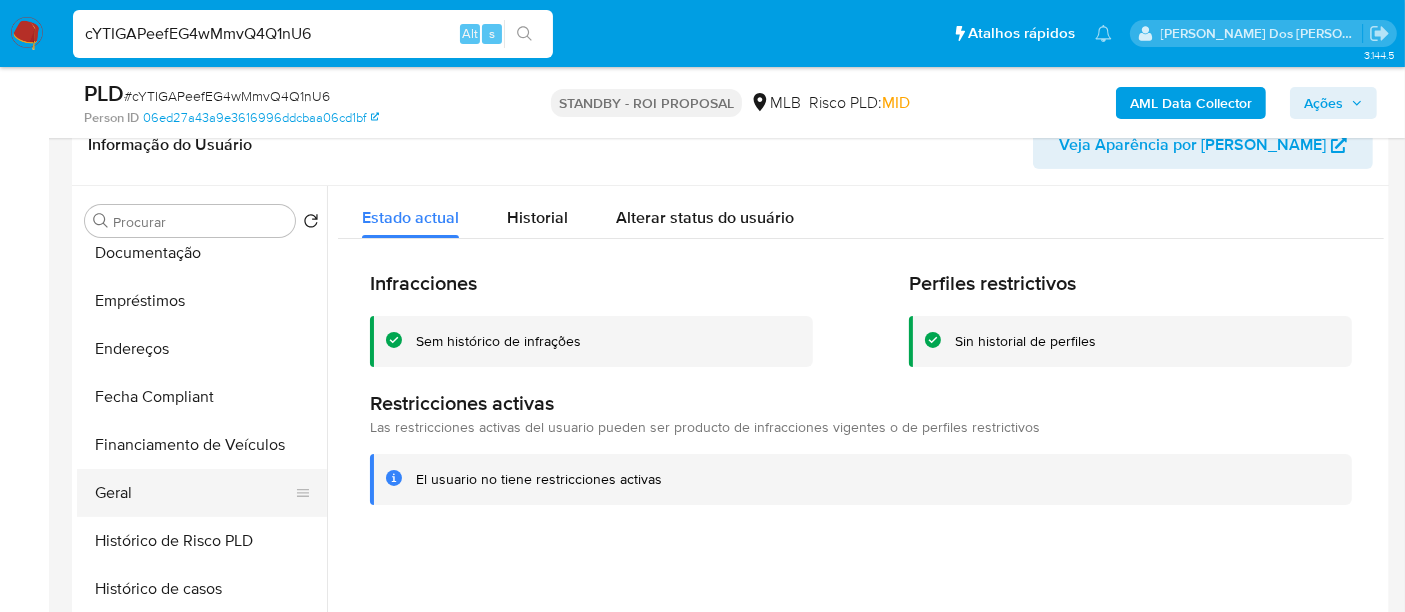 click on "Geral" at bounding box center (194, 493) 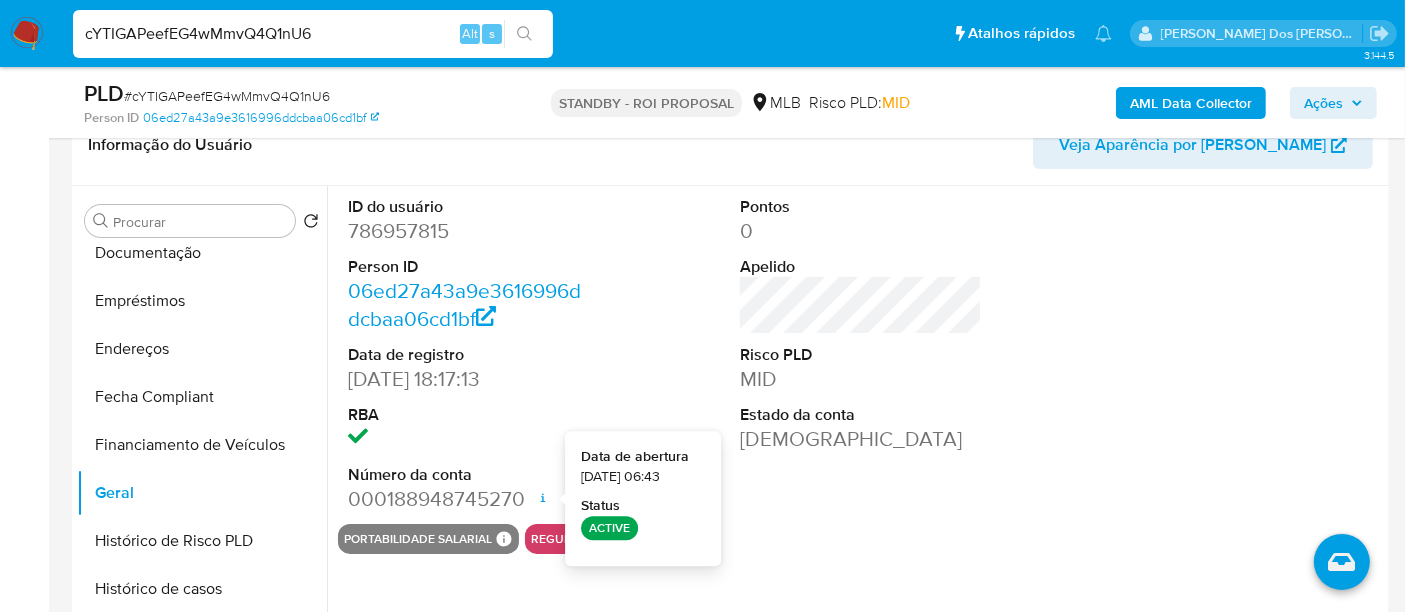 type 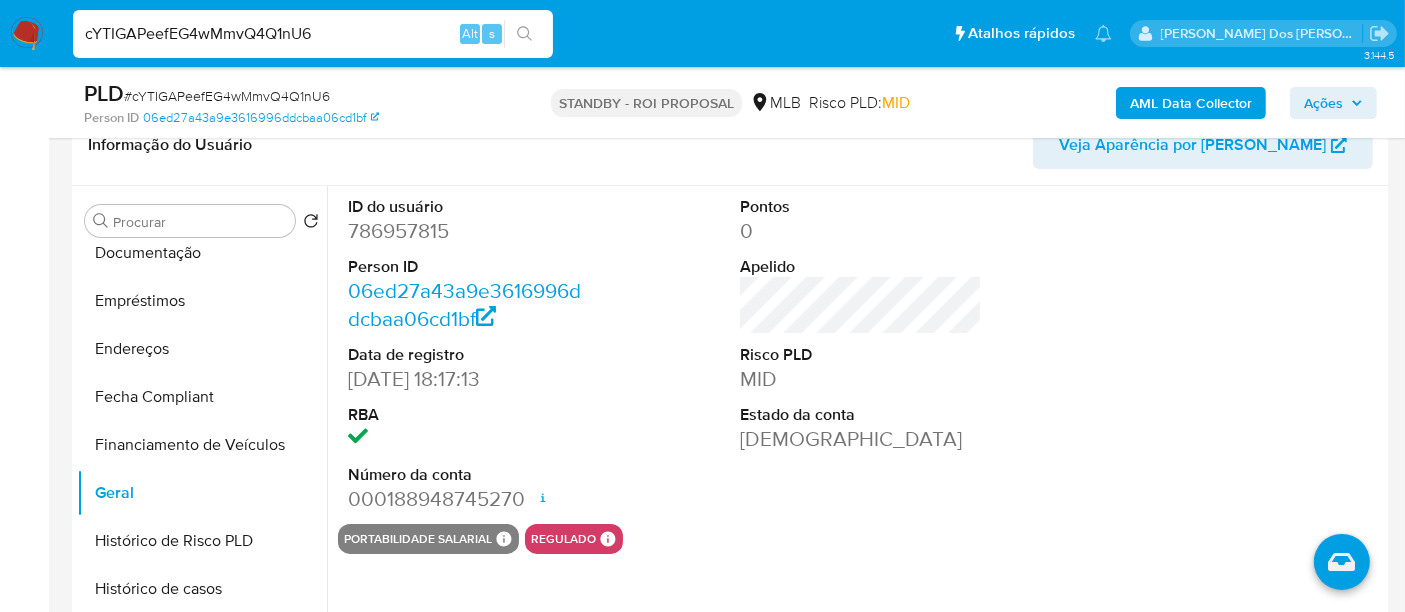 click on "cYTIGAPeefEG4wMmvQ4Q1nU6" at bounding box center [313, 34] 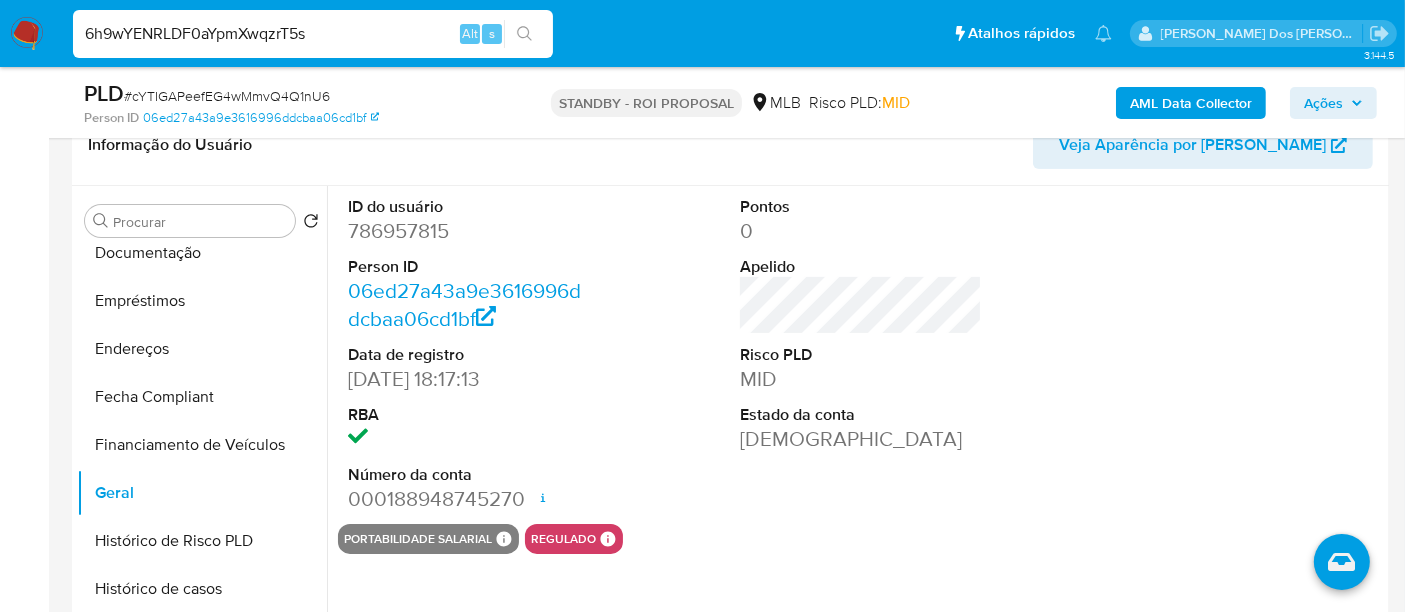 type on "6h9wYENRLDF0aYpmXwqzrT5s" 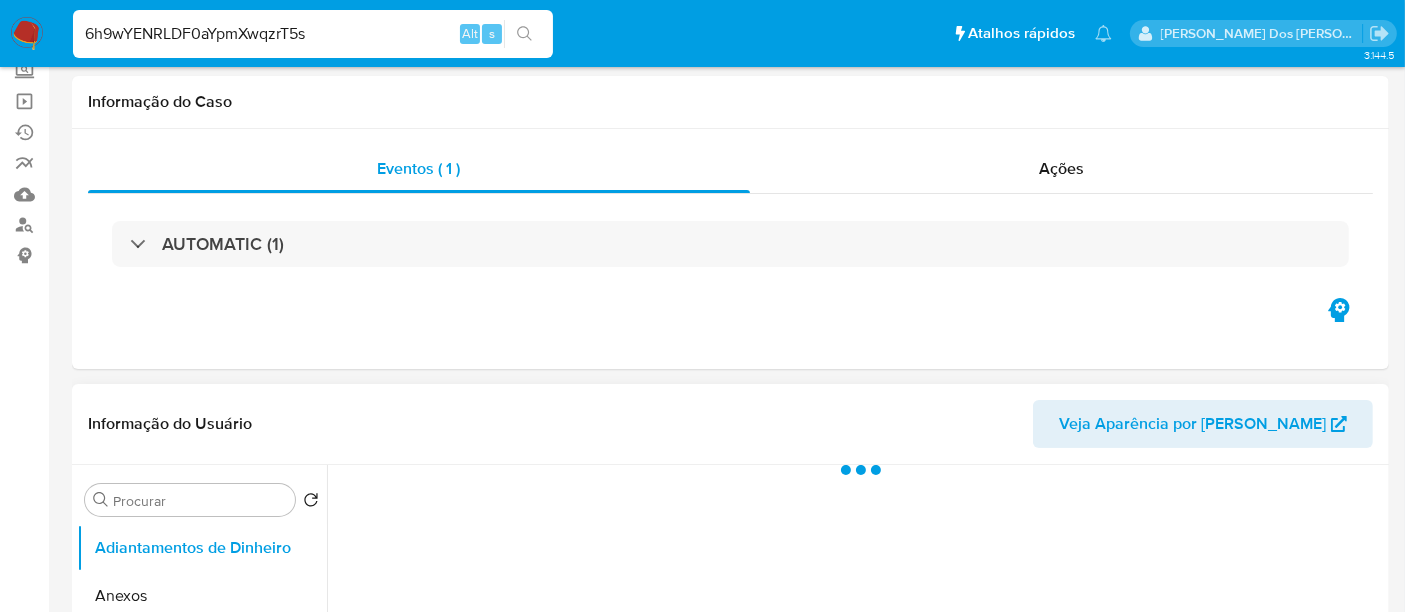 scroll, scrollTop: 333, scrollLeft: 0, axis: vertical 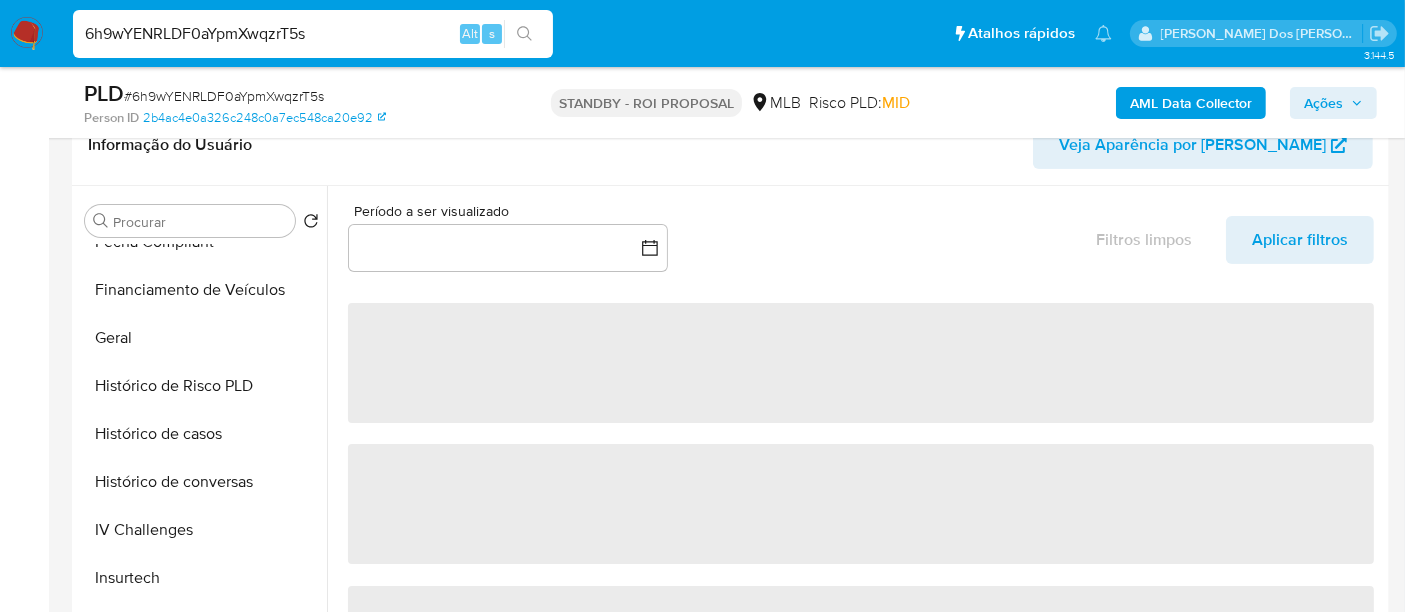 select on "10" 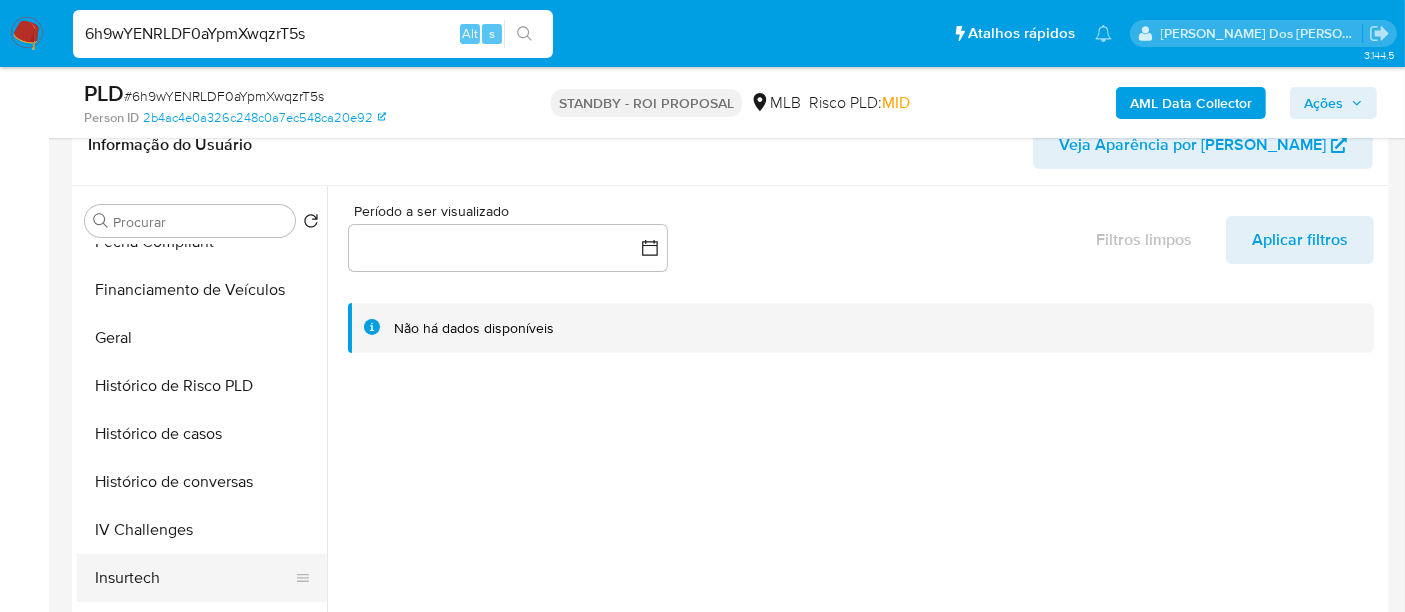 scroll, scrollTop: 666, scrollLeft: 0, axis: vertical 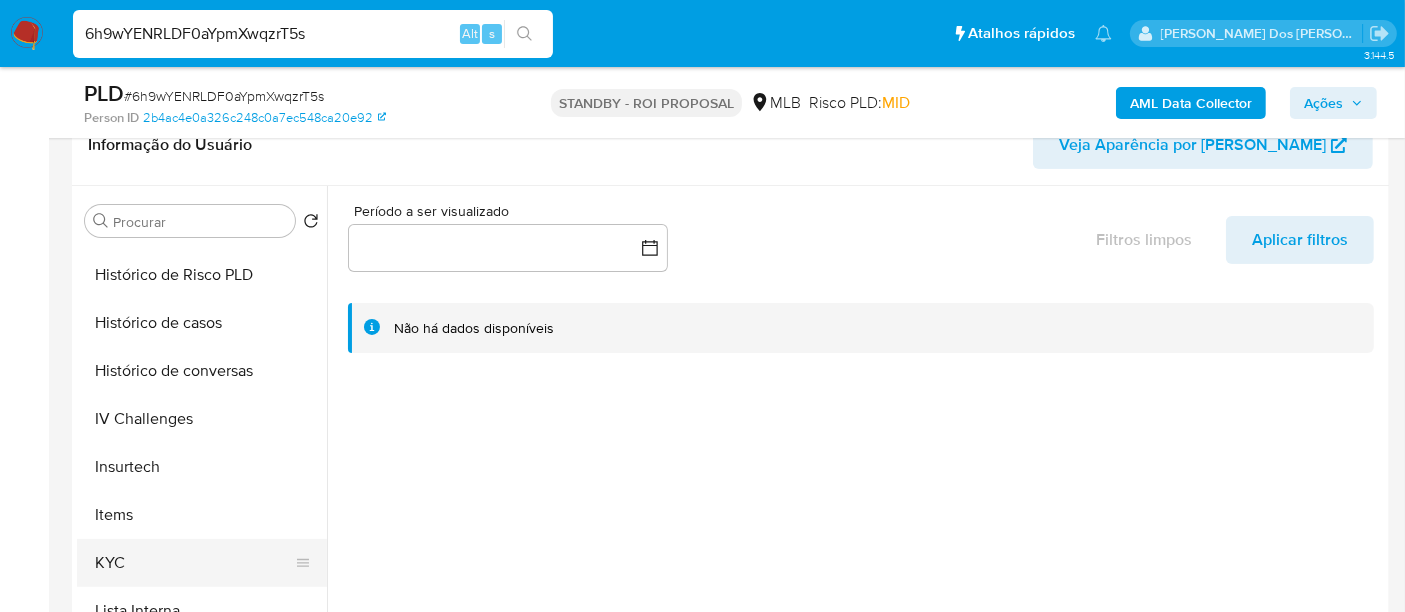 click on "KYC" at bounding box center (194, 563) 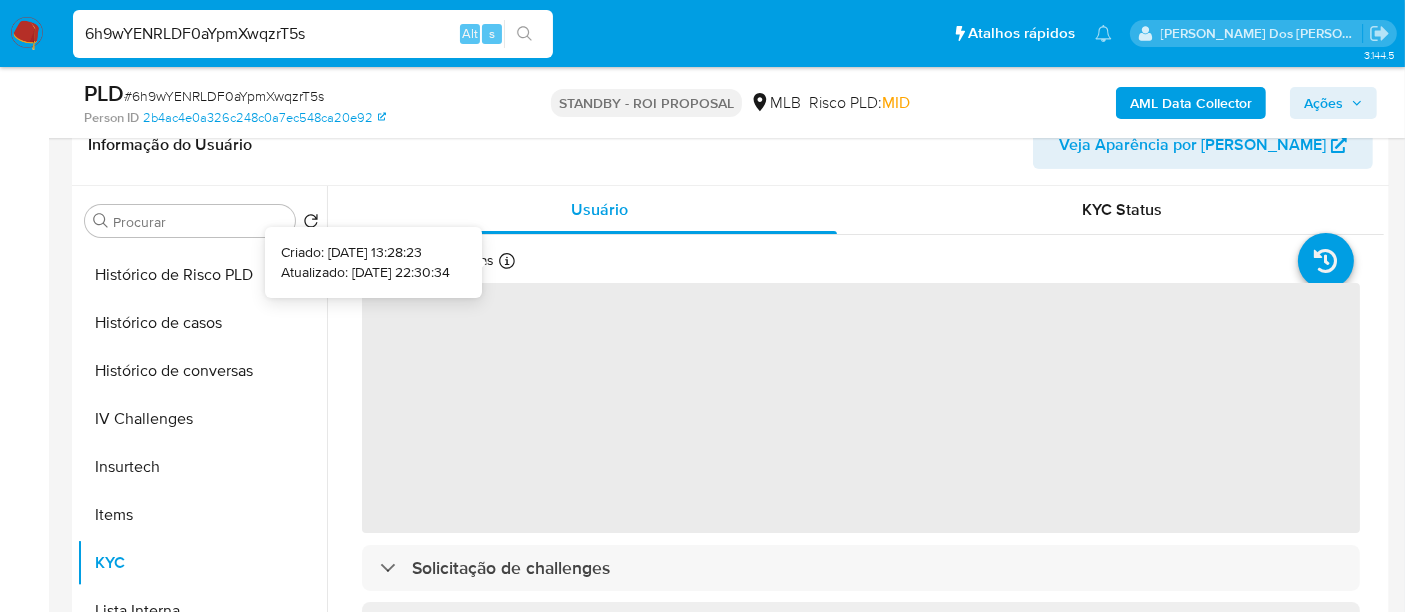 type 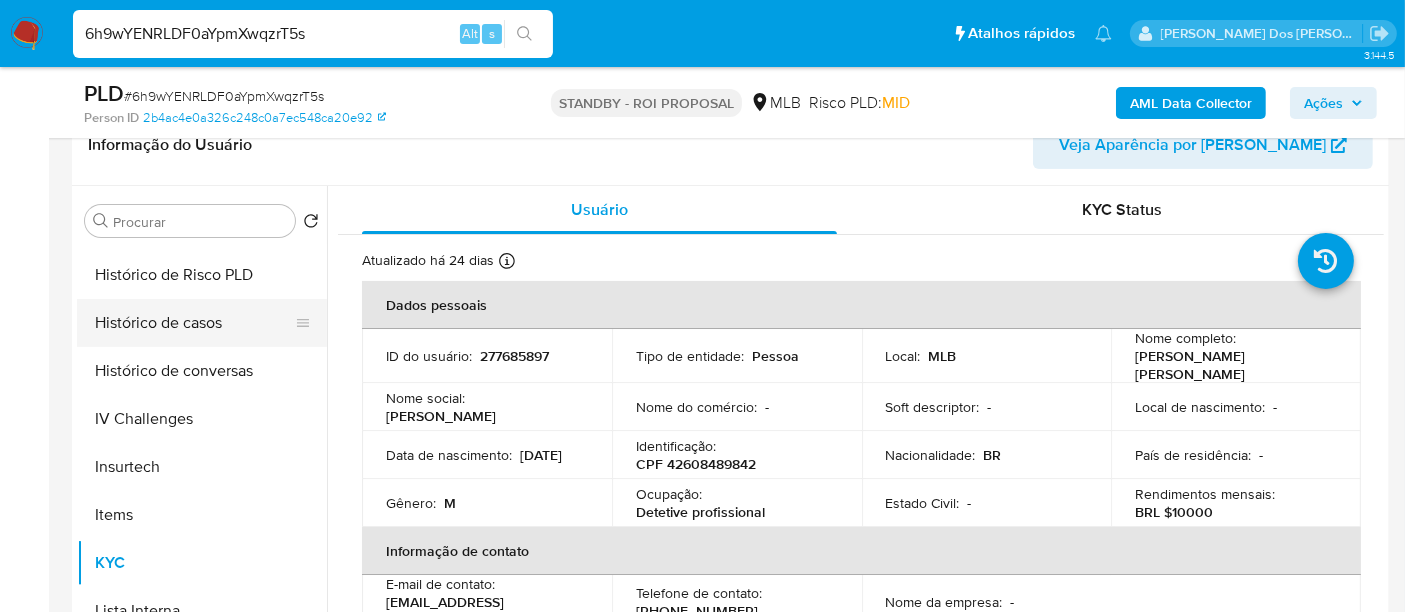 click on "Histórico de casos" at bounding box center [194, 323] 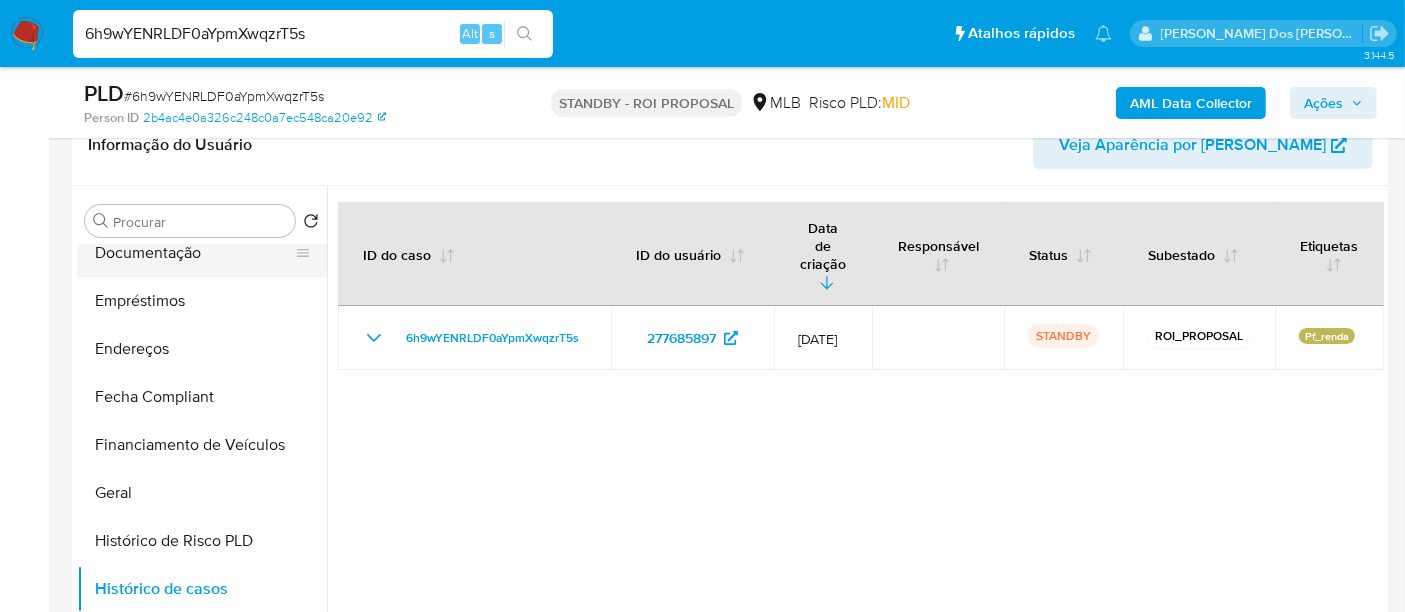 scroll, scrollTop: 333, scrollLeft: 0, axis: vertical 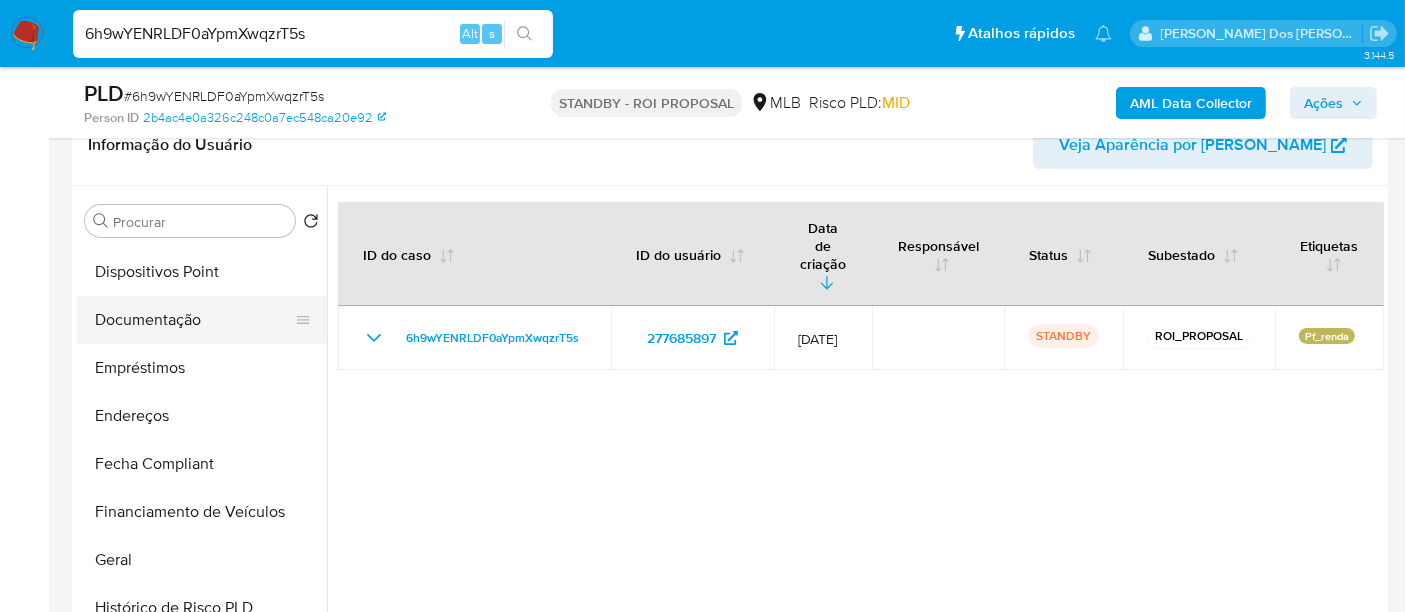 click on "Documentação" at bounding box center [194, 320] 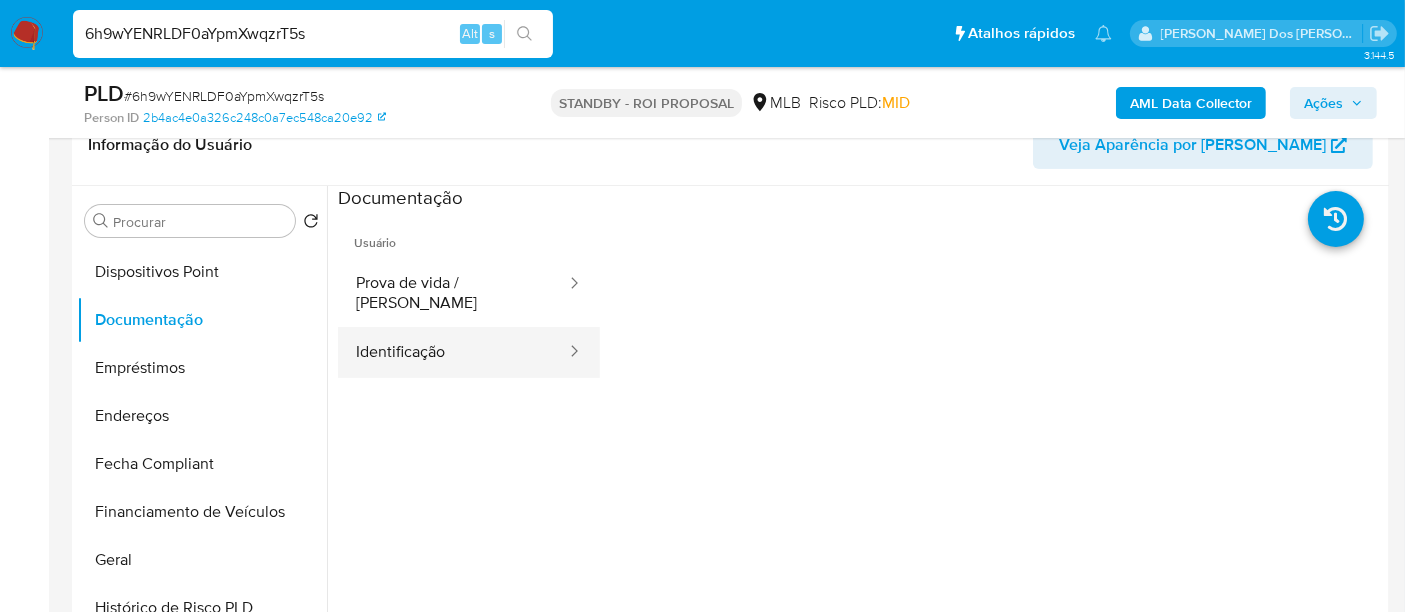 click on "Identificação" at bounding box center [453, 352] 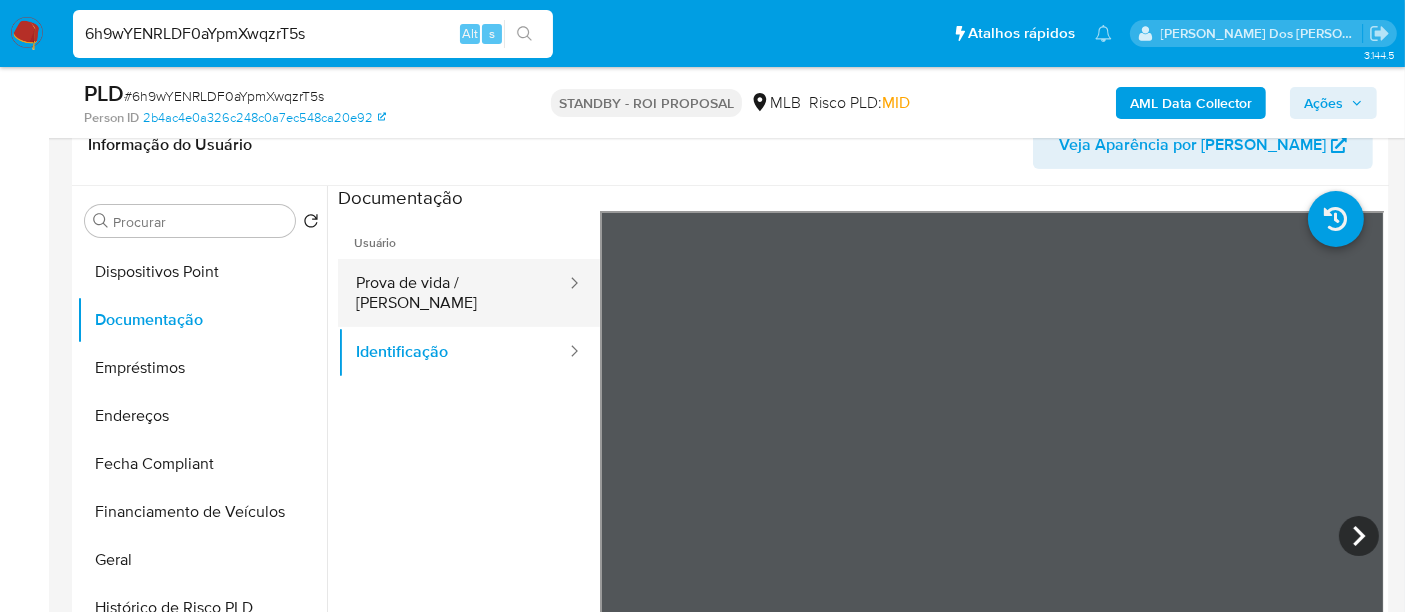 click on "Prova de vida / [PERSON_NAME]" at bounding box center [453, 293] 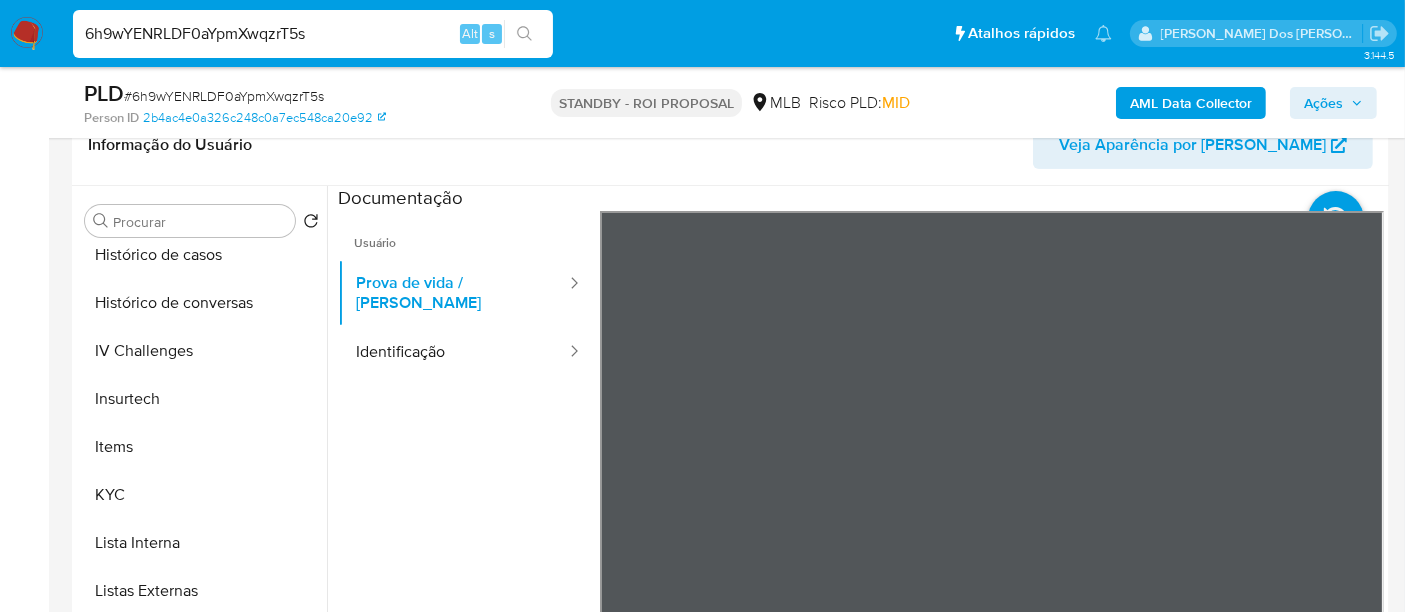scroll, scrollTop: 844, scrollLeft: 0, axis: vertical 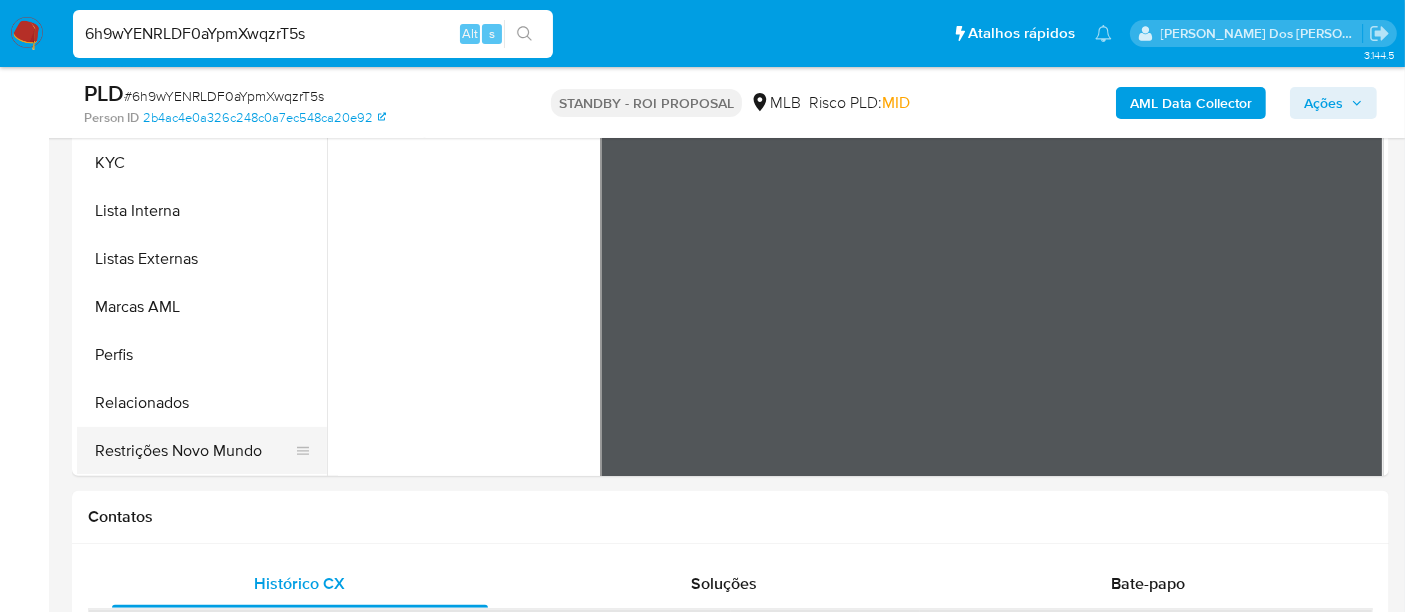 click on "Restrições Novo Mundo" at bounding box center (194, 451) 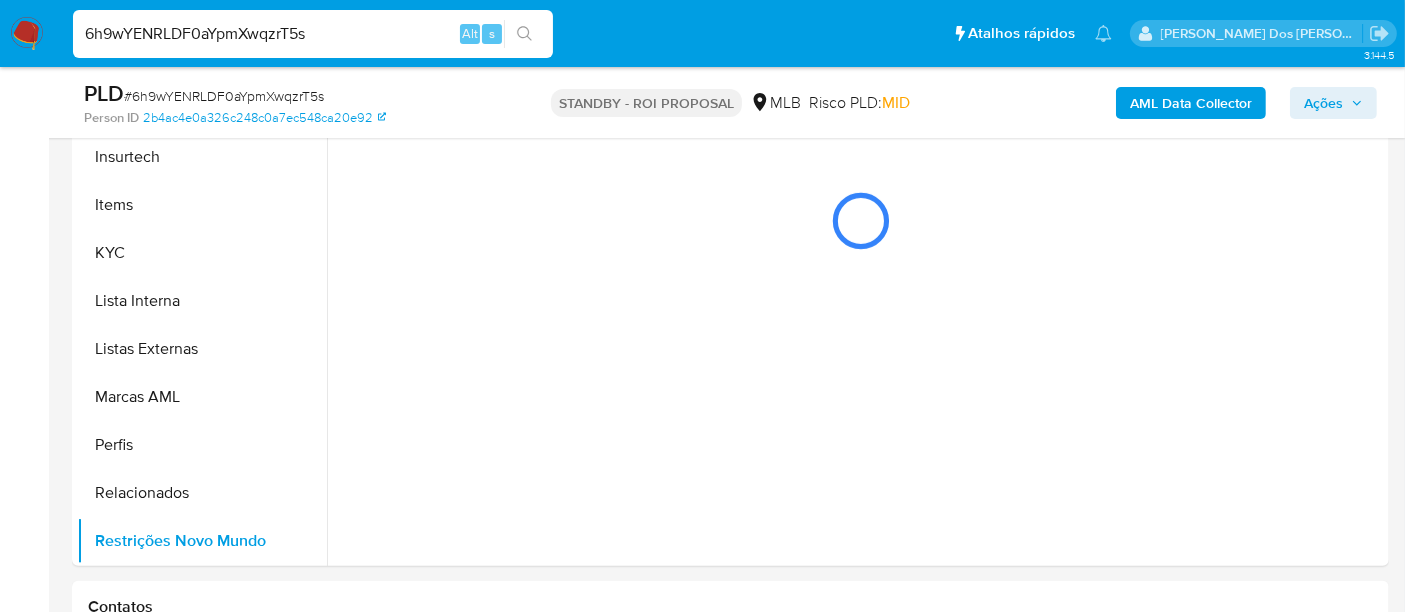 scroll, scrollTop: 444, scrollLeft: 0, axis: vertical 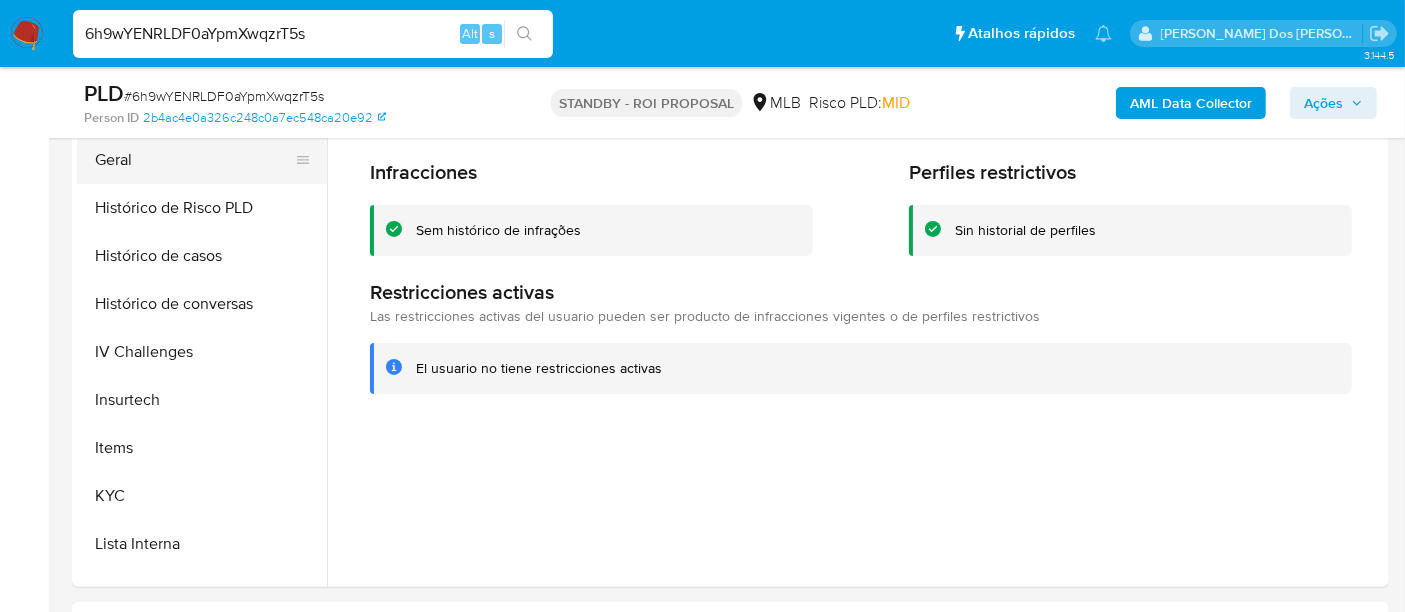 click on "Geral" at bounding box center [194, 160] 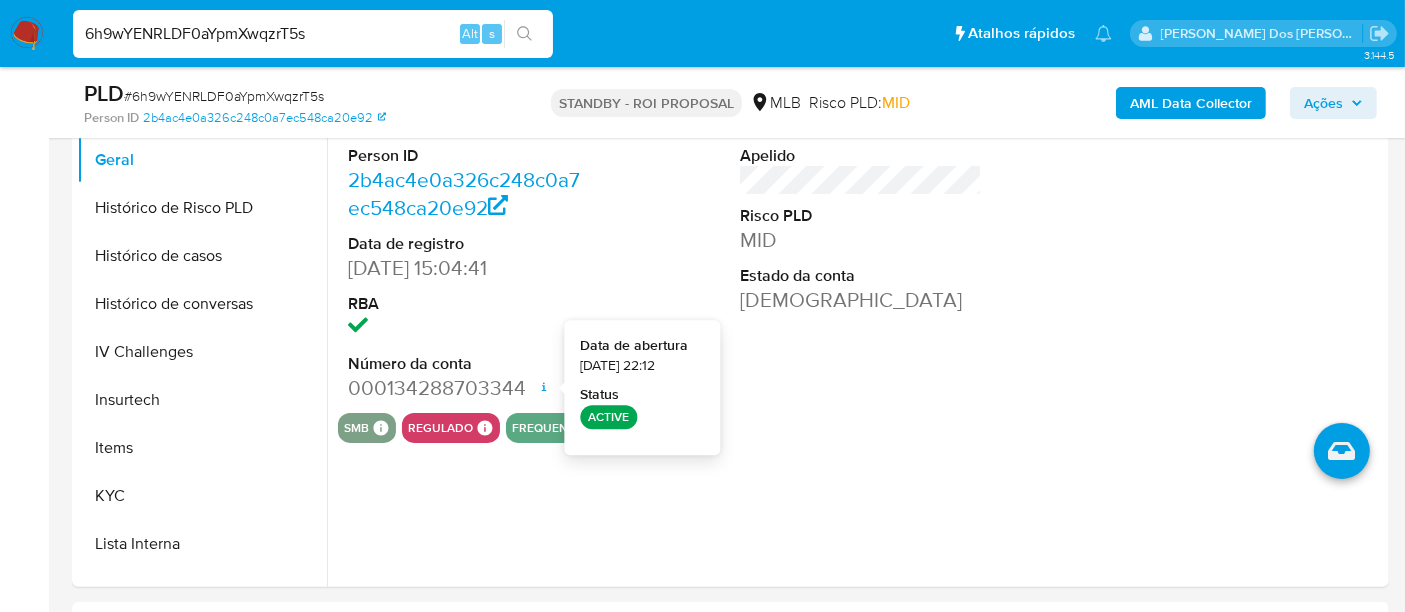 type 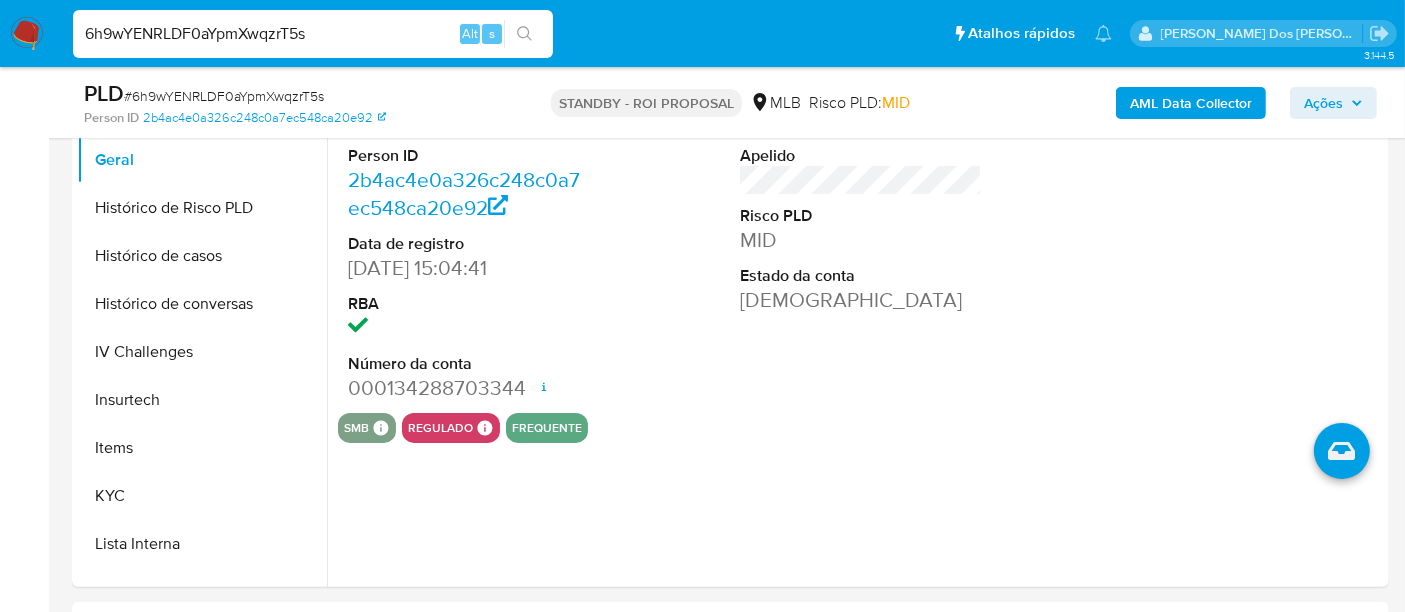 click on "6h9wYENRLDF0aYpmXwqzrT5s" at bounding box center [313, 34] 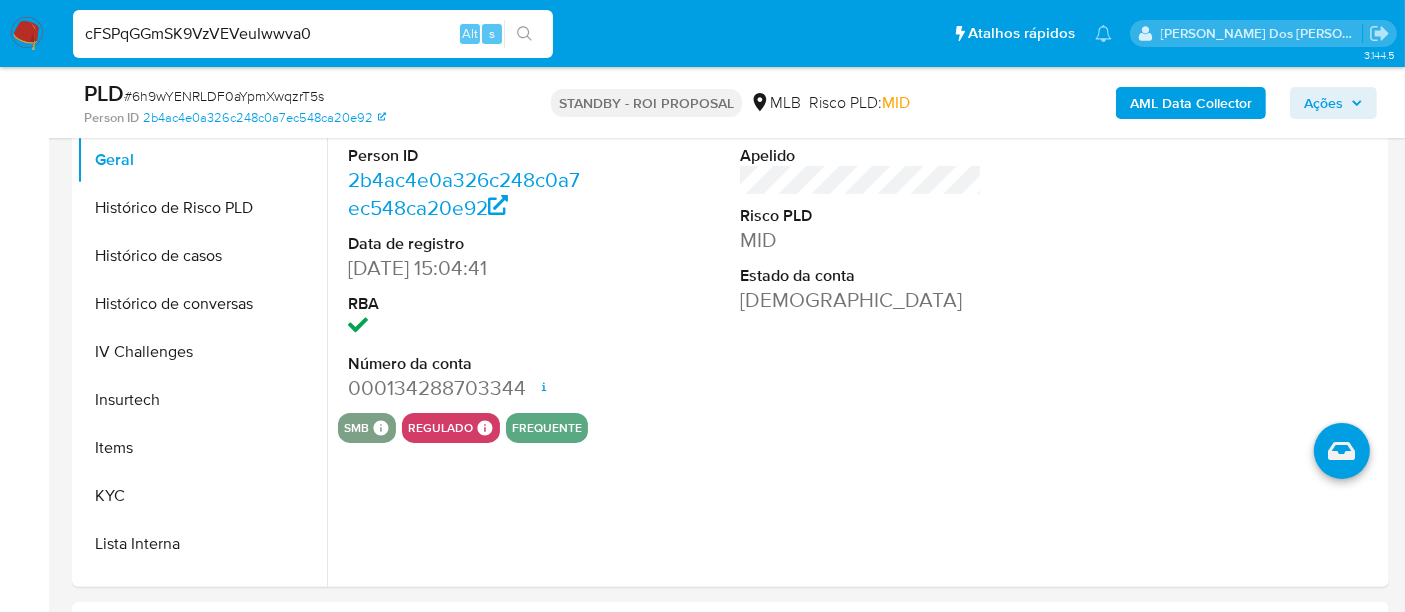 type on "cFSPqGGmSK9VzVEVeuIwwva0" 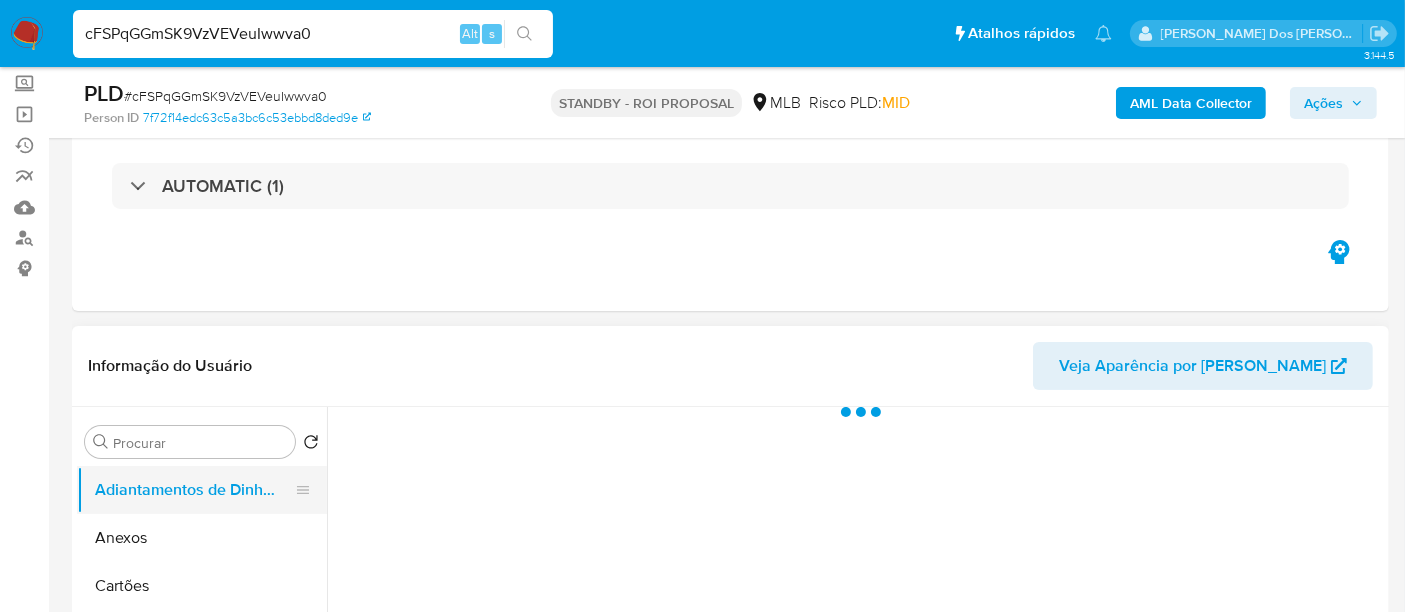 scroll, scrollTop: 222, scrollLeft: 0, axis: vertical 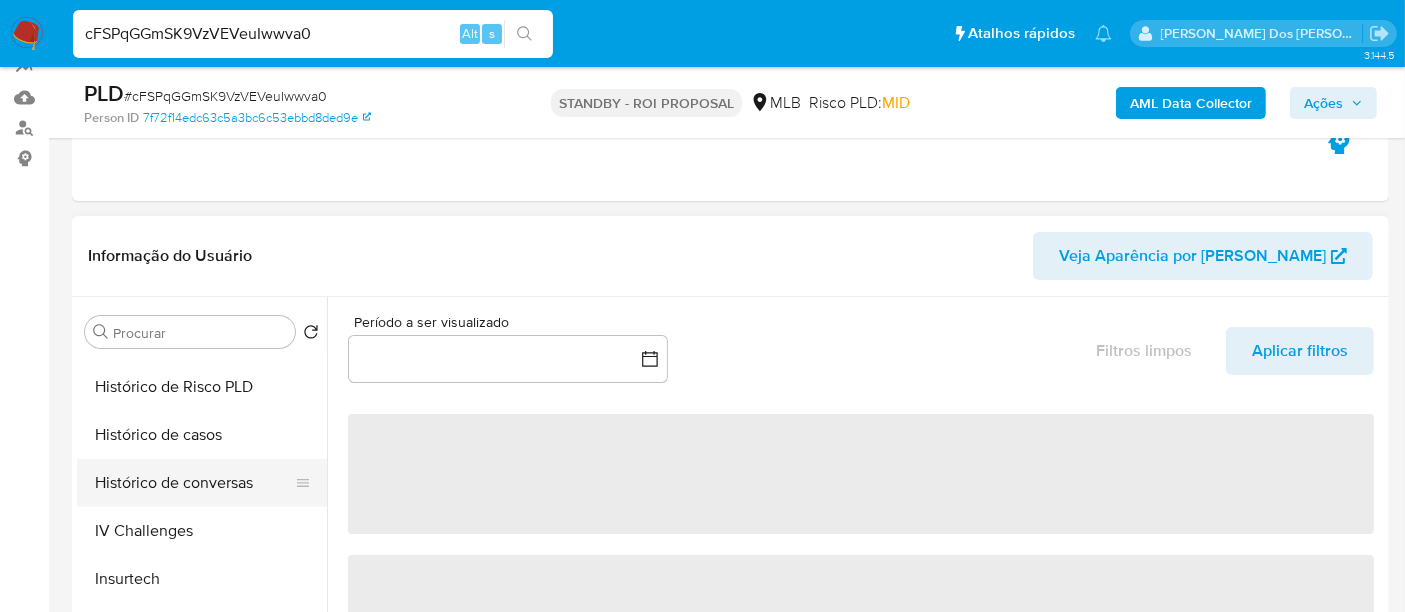 select on "10" 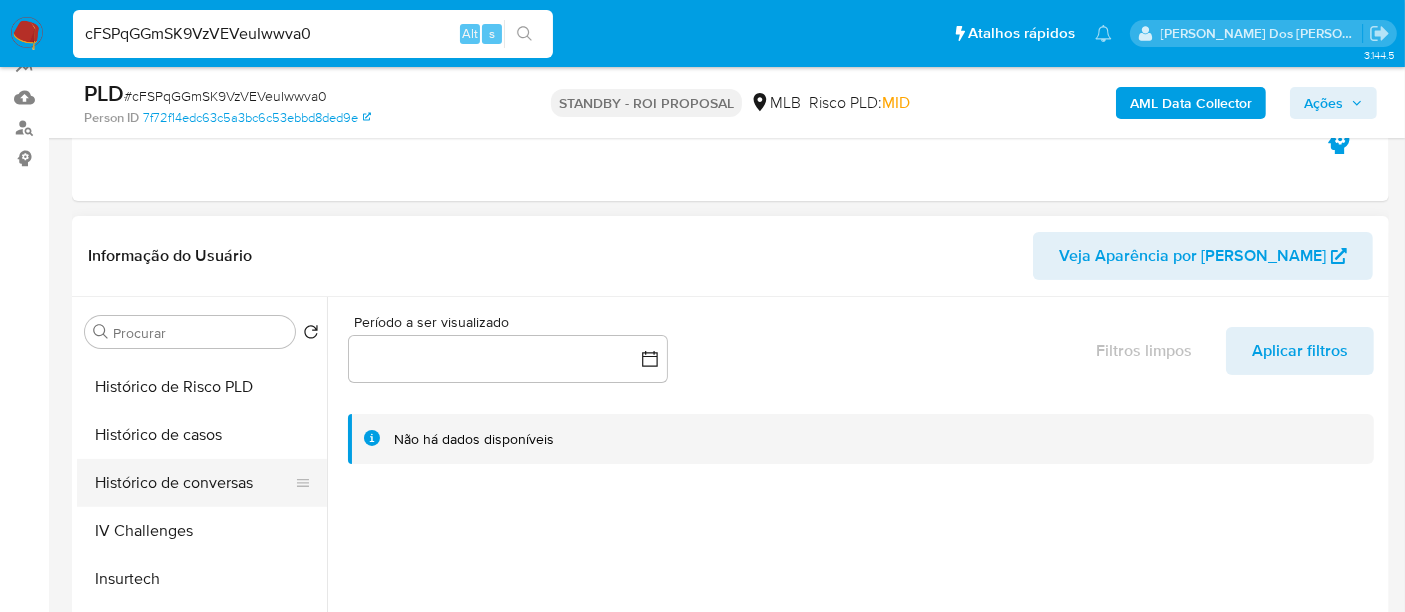 scroll, scrollTop: 776, scrollLeft: 0, axis: vertical 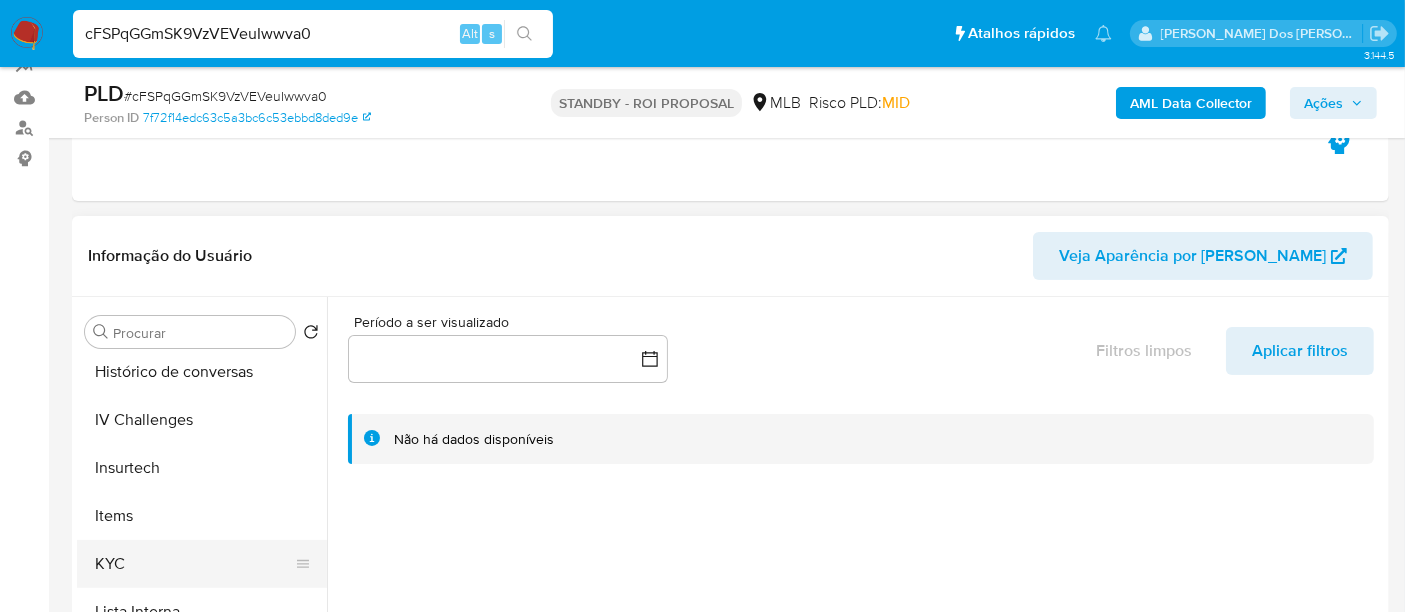 click on "KYC" at bounding box center (194, 564) 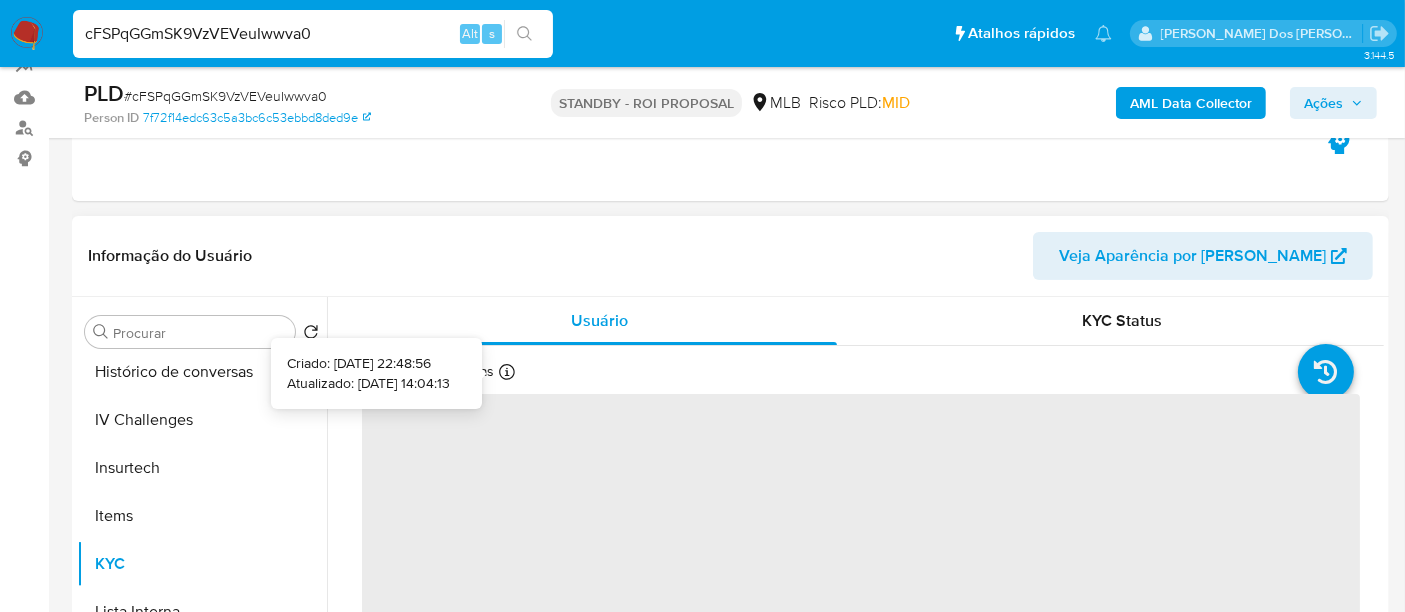 type 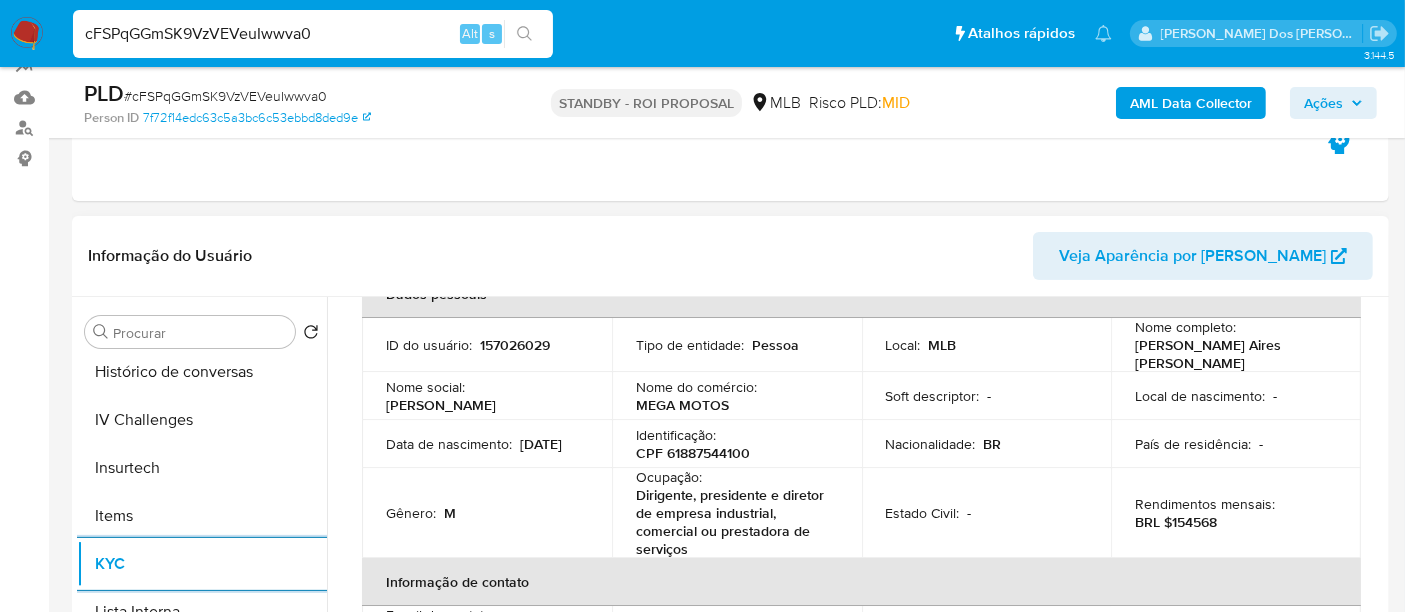 scroll, scrollTop: 0, scrollLeft: 0, axis: both 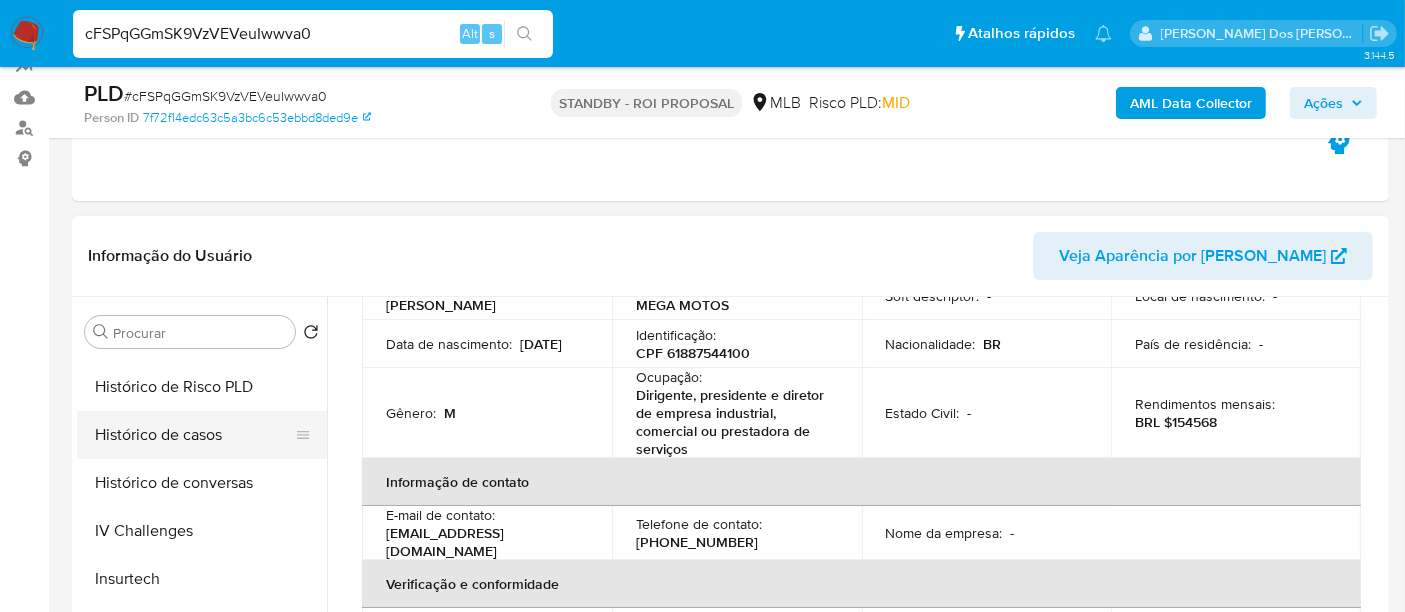 click on "Histórico de casos" at bounding box center [194, 435] 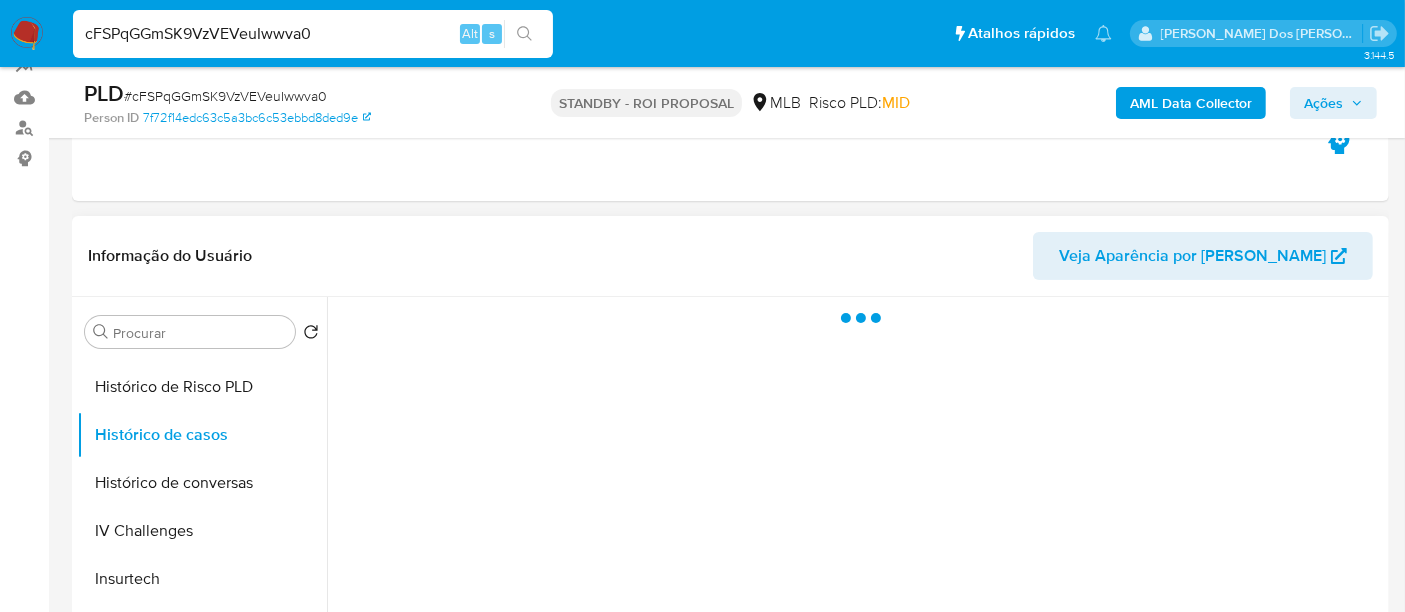 scroll, scrollTop: 0, scrollLeft: 0, axis: both 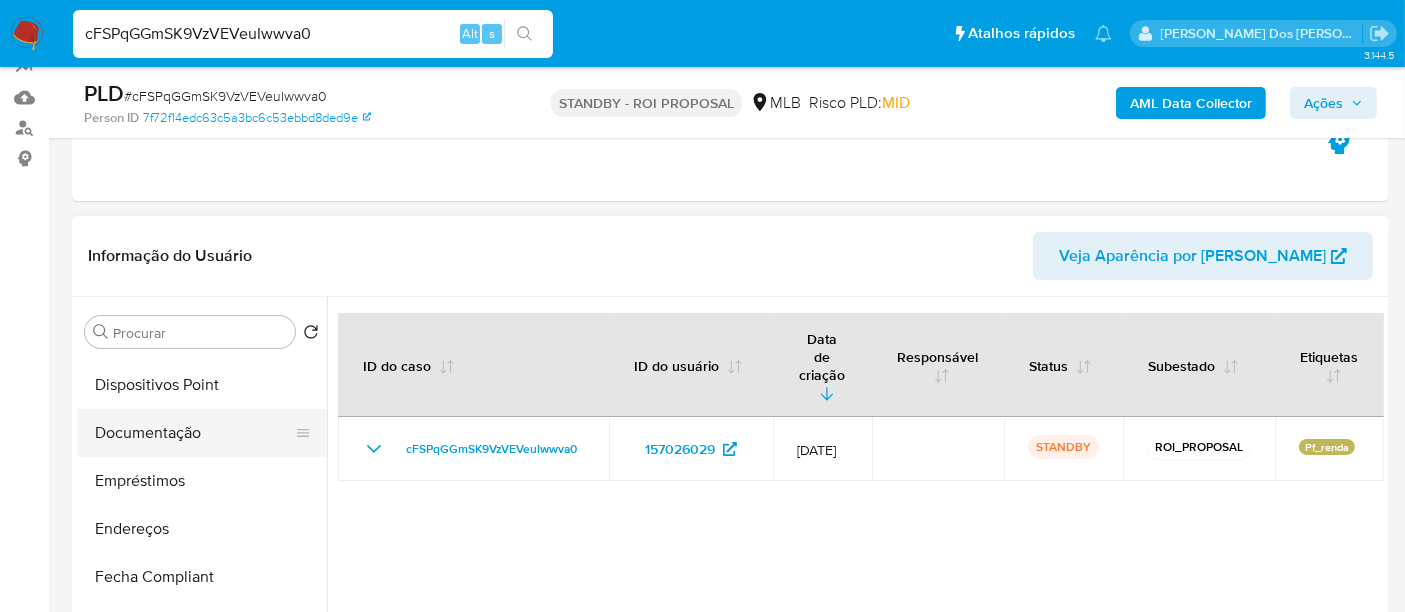 click on "Documentação" at bounding box center [194, 433] 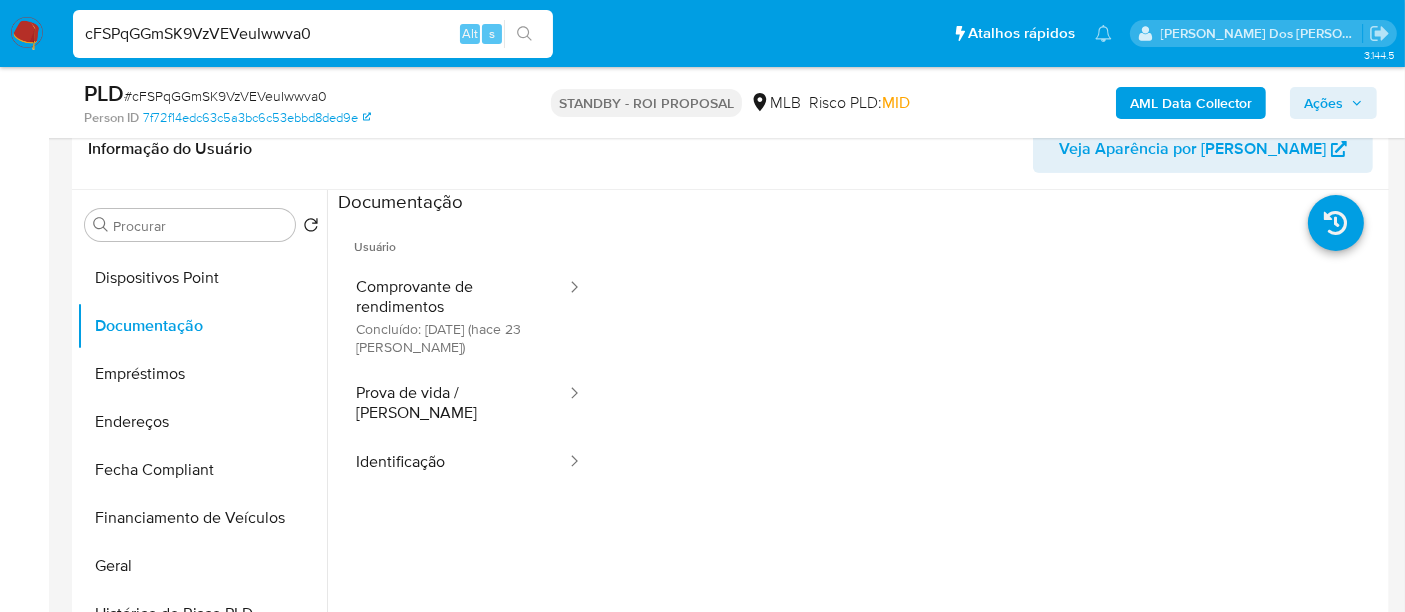 scroll, scrollTop: 333, scrollLeft: 0, axis: vertical 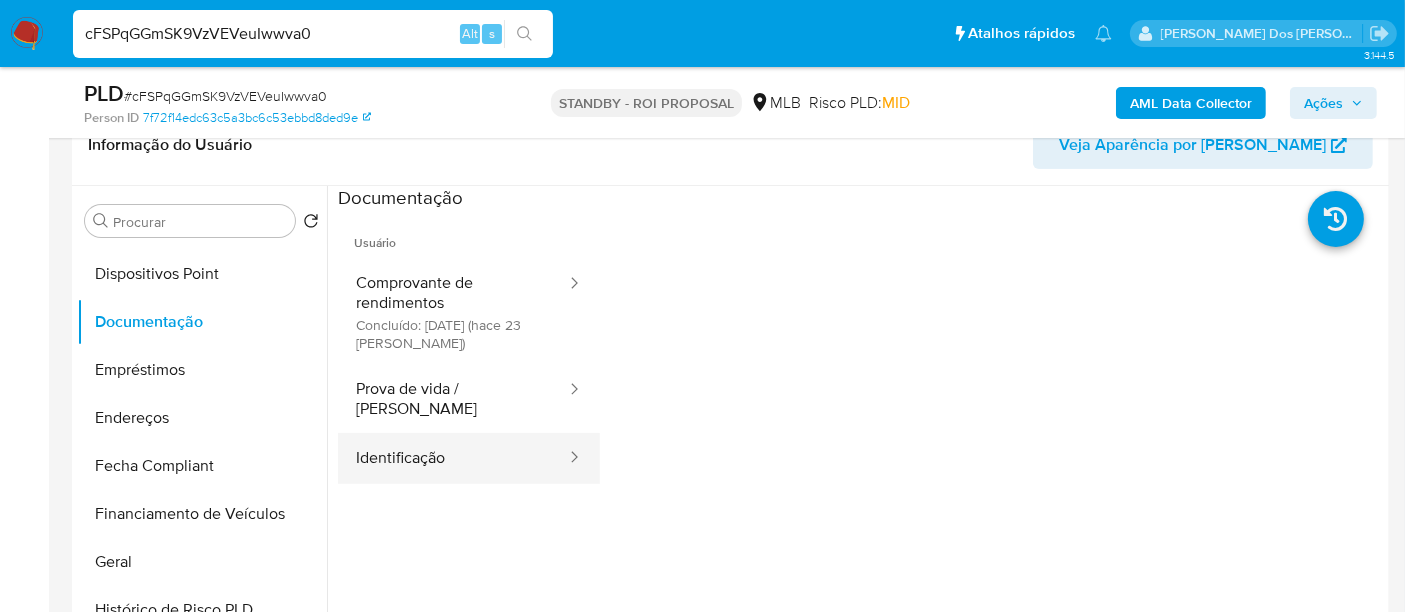 click on "Identificação" at bounding box center [453, 458] 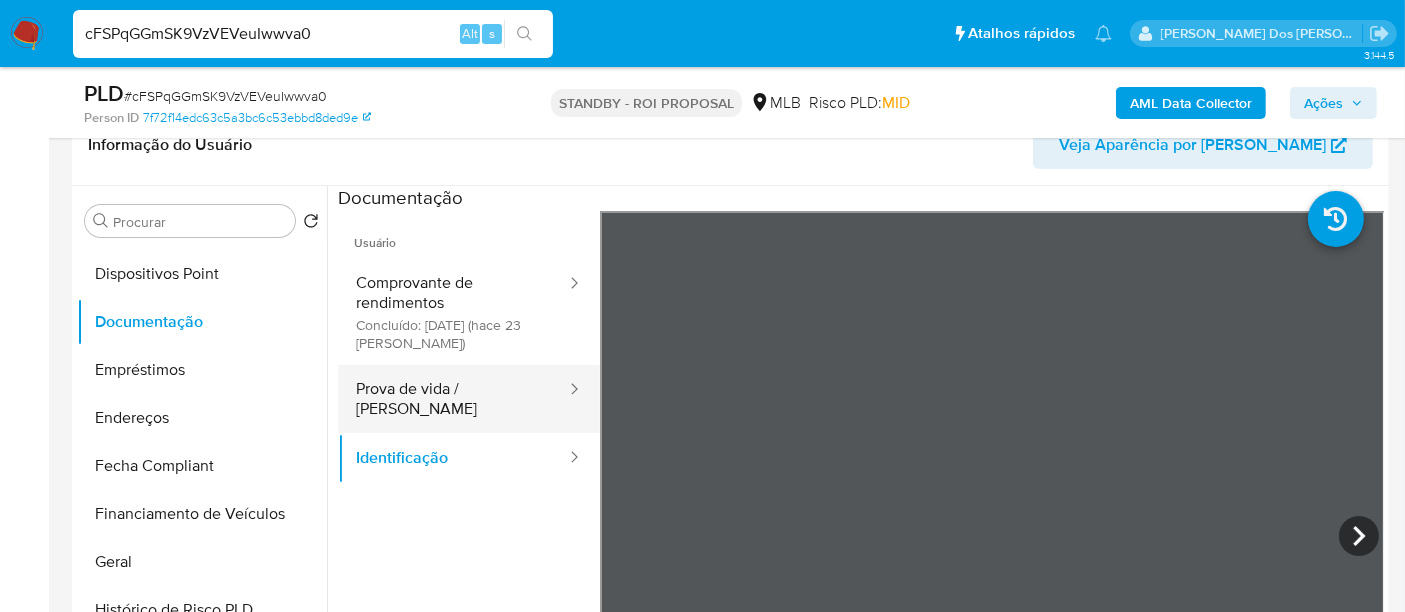 click on "Prova de vida / [PERSON_NAME]" at bounding box center (453, 399) 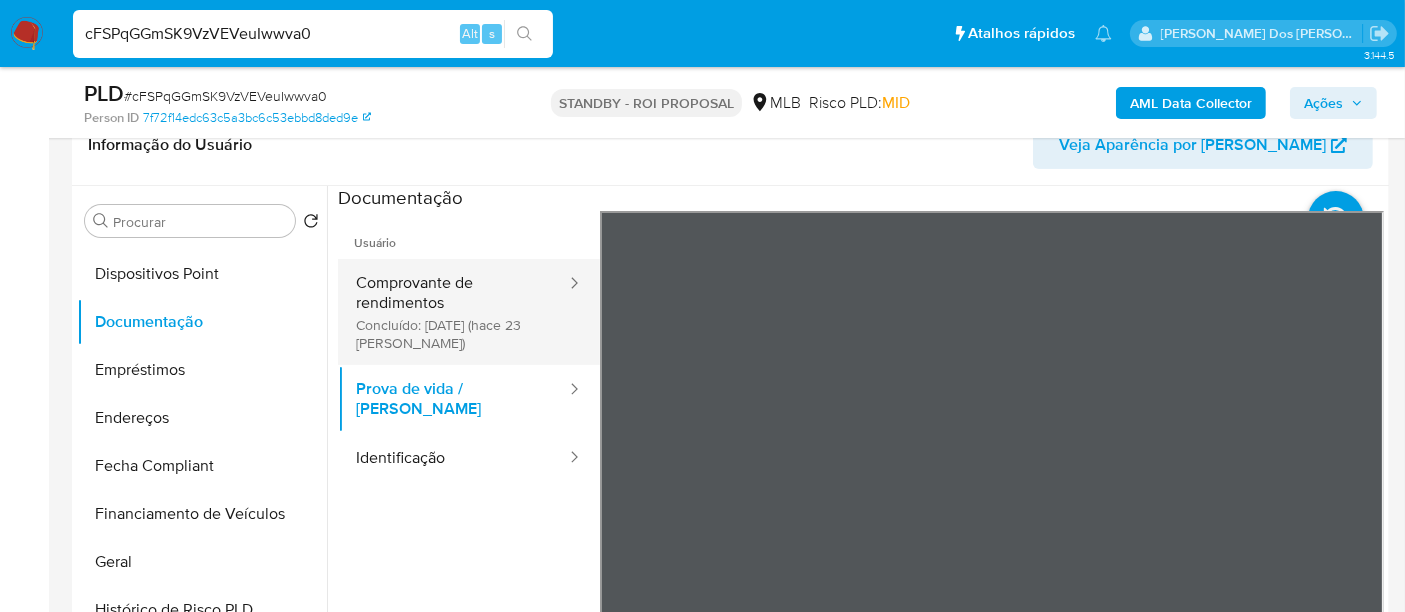 click on "Comprovante de rendimentos Concluído: 18/06/2025 (hace 23 días)" at bounding box center (453, 312) 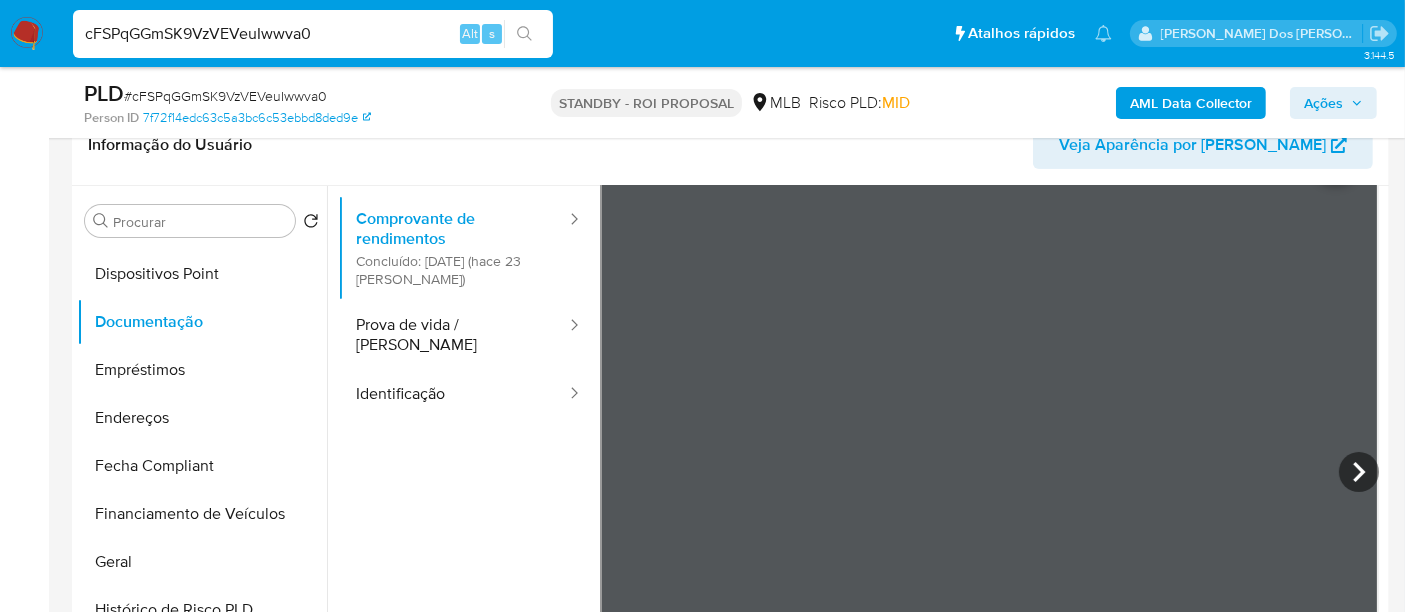 scroll, scrollTop: 111, scrollLeft: 0, axis: vertical 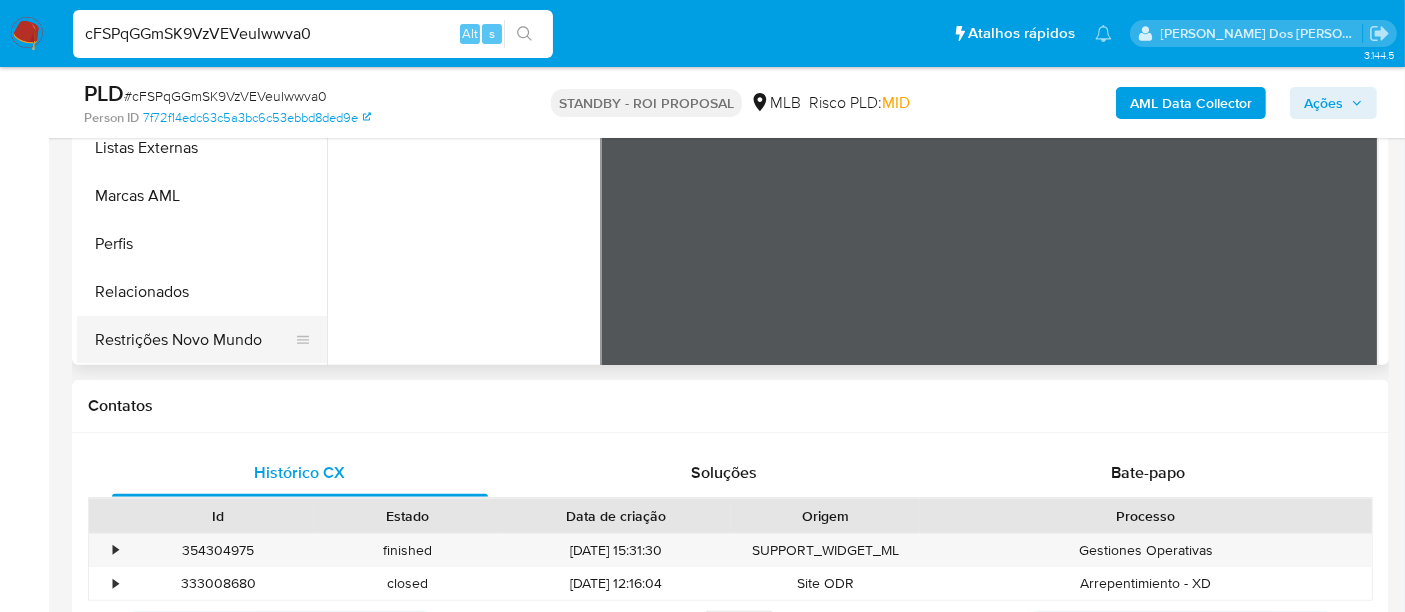click on "Restrições Novo Mundo" at bounding box center [194, 340] 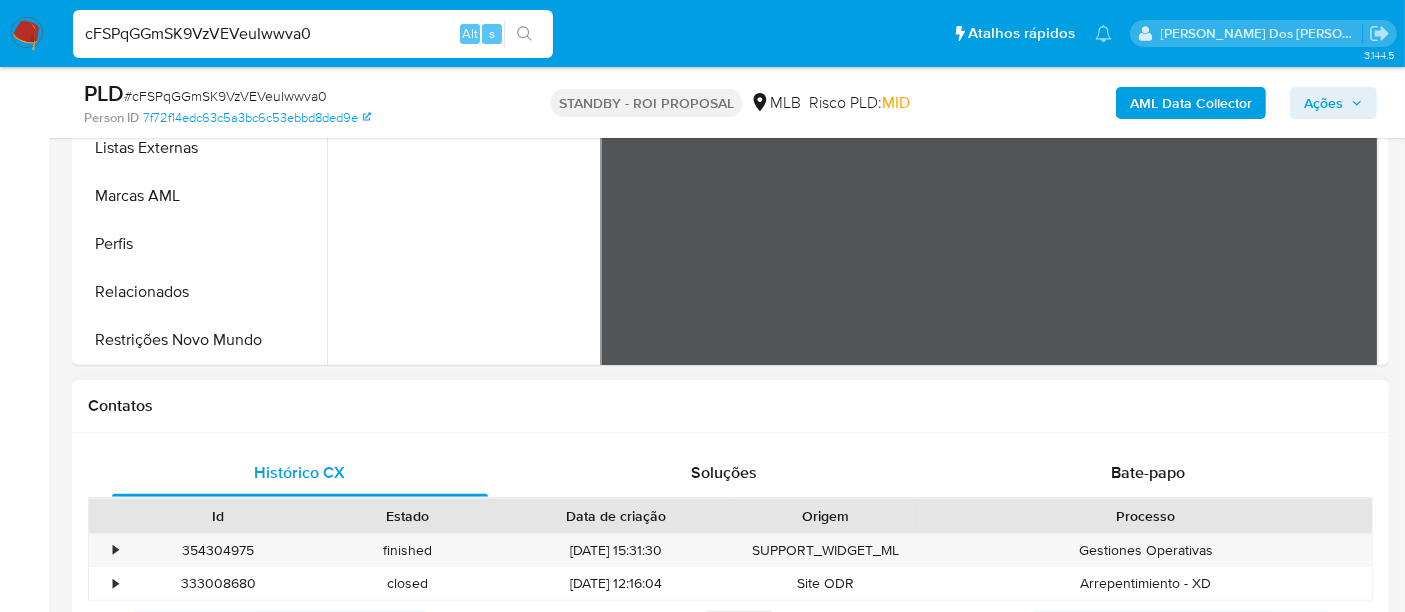 scroll, scrollTop: 0, scrollLeft: 0, axis: both 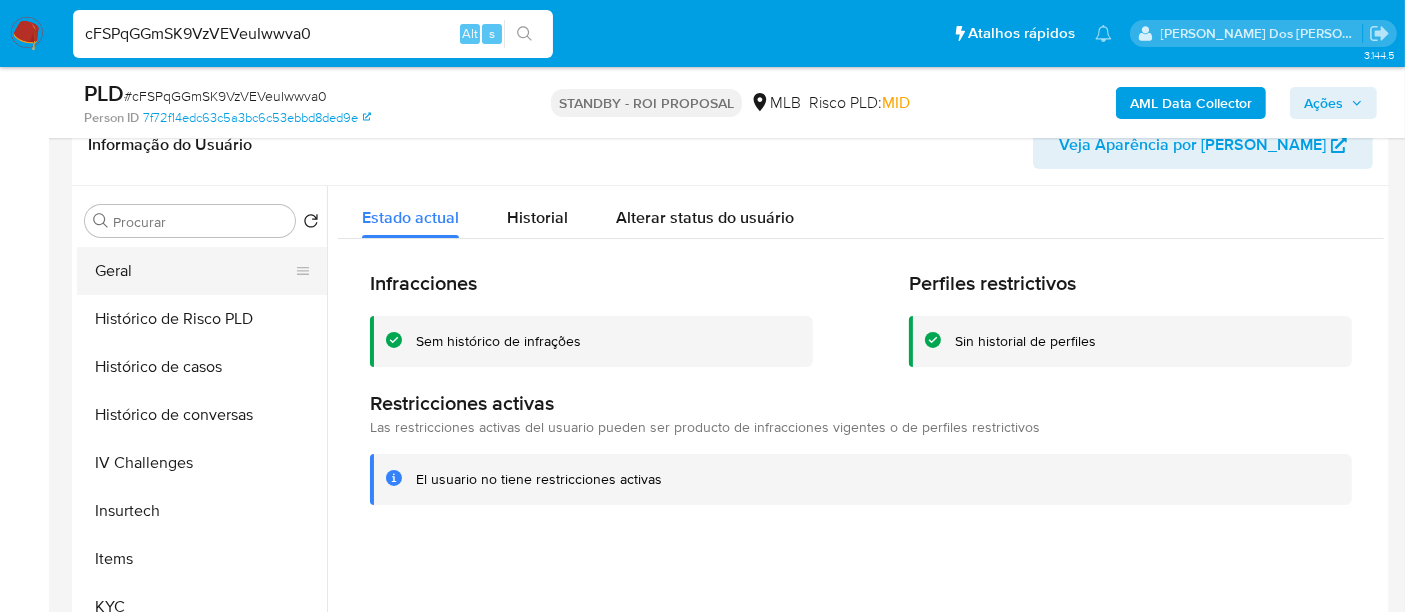 click on "Geral" at bounding box center (194, 271) 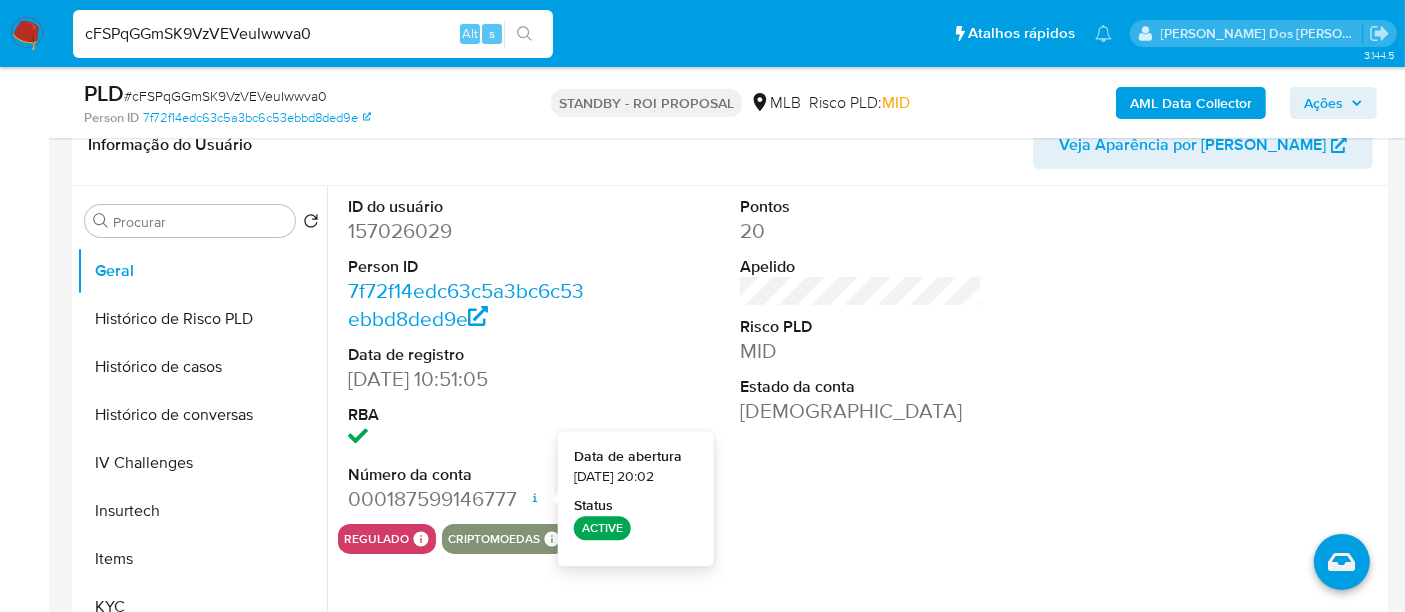 type 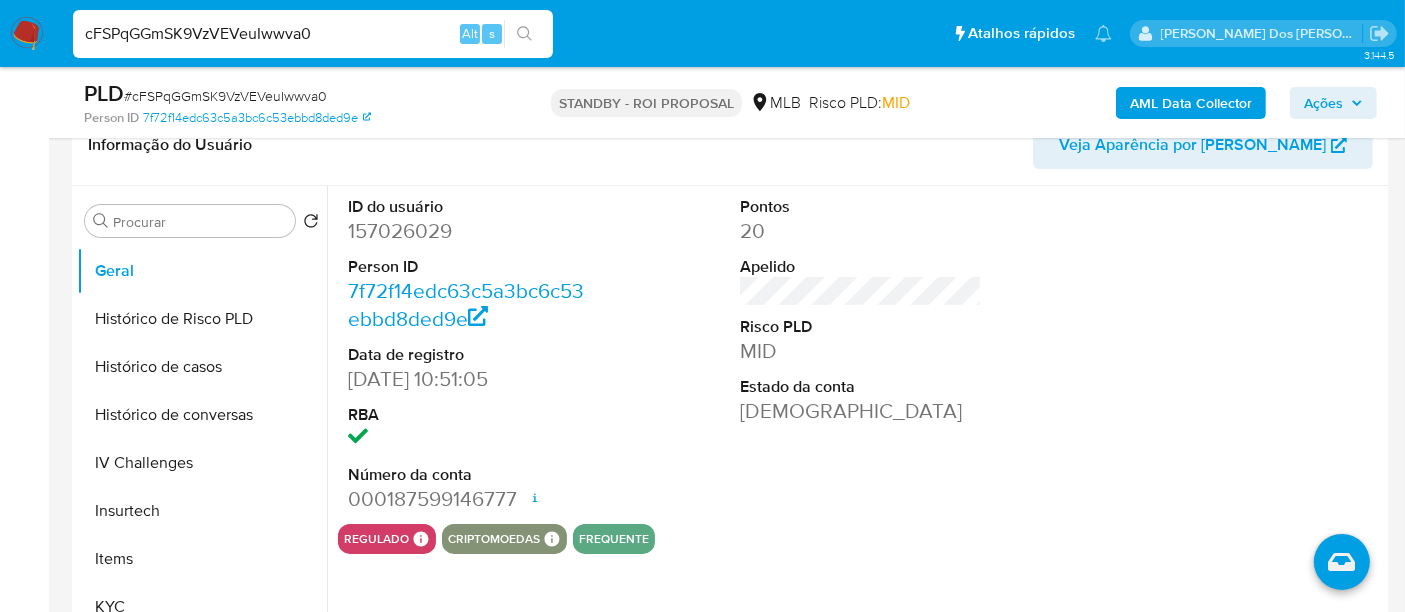 click on "cFSPqGGmSK9VzVEVeuIwwva0" at bounding box center [313, 34] 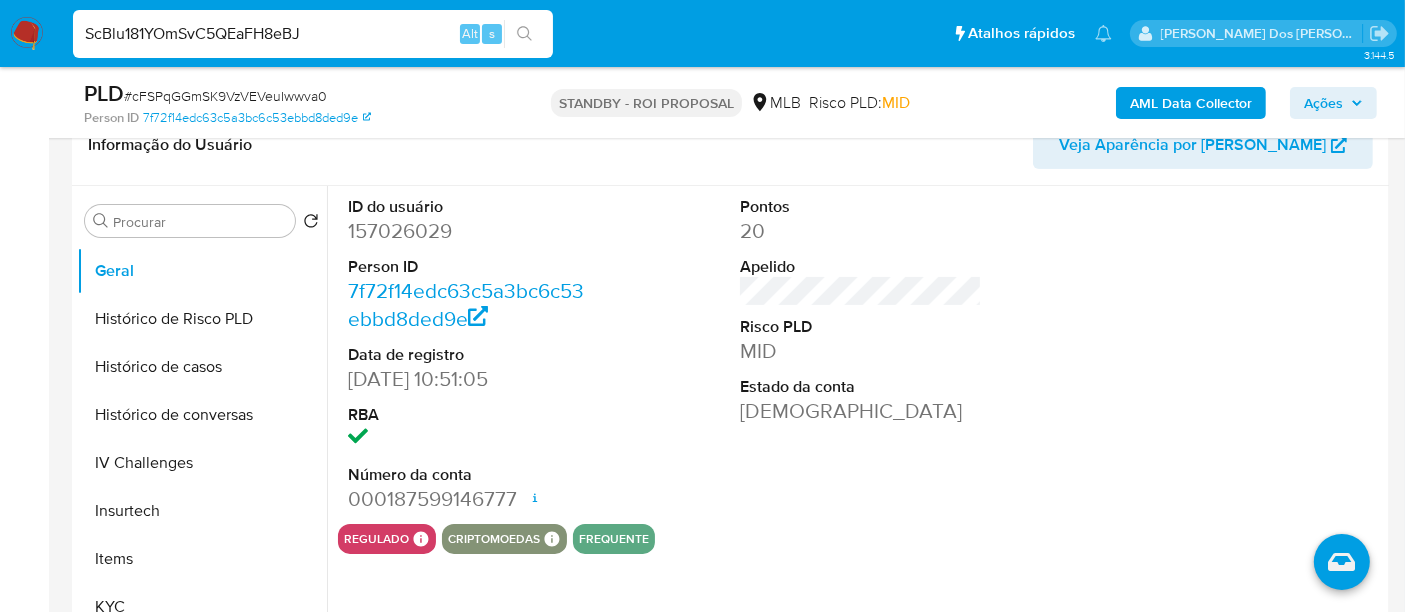 type on "ScBlu181YOmSvC5QEaFH8eBJ" 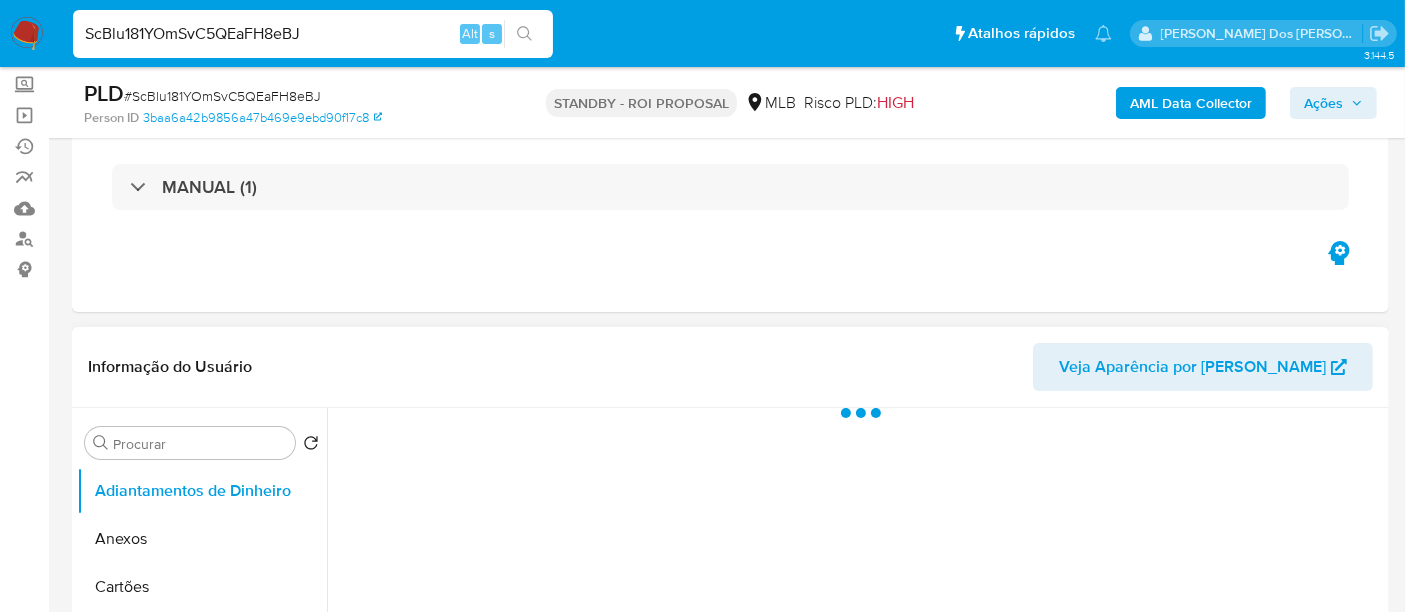 scroll, scrollTop: 222, scrollLeft: 0, axis: vertical 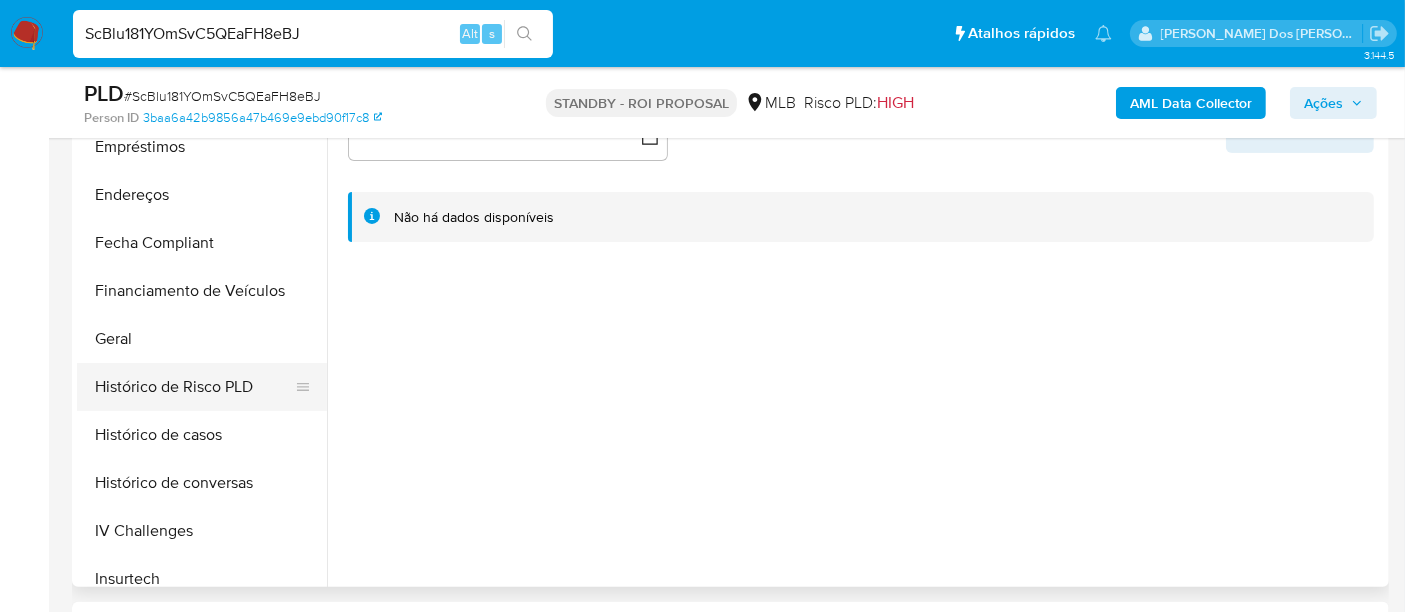 select on "10" 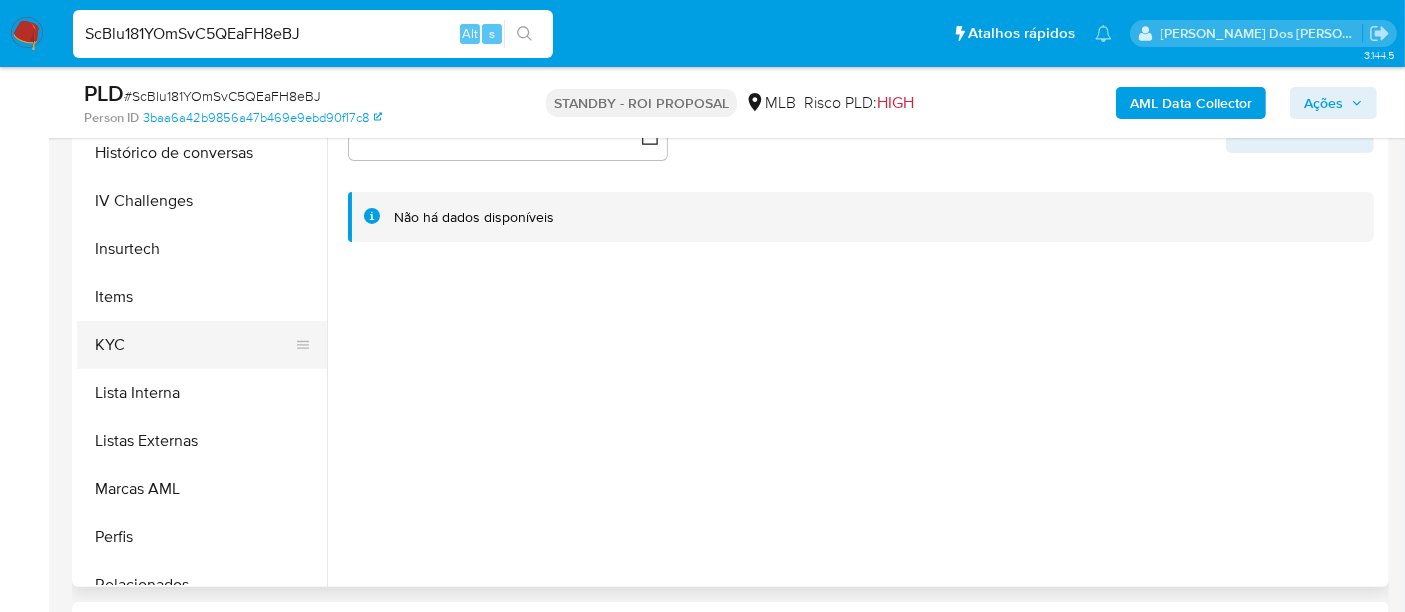 scroll, scrollTop: 777, scrollLeft: 0, axis: vertical 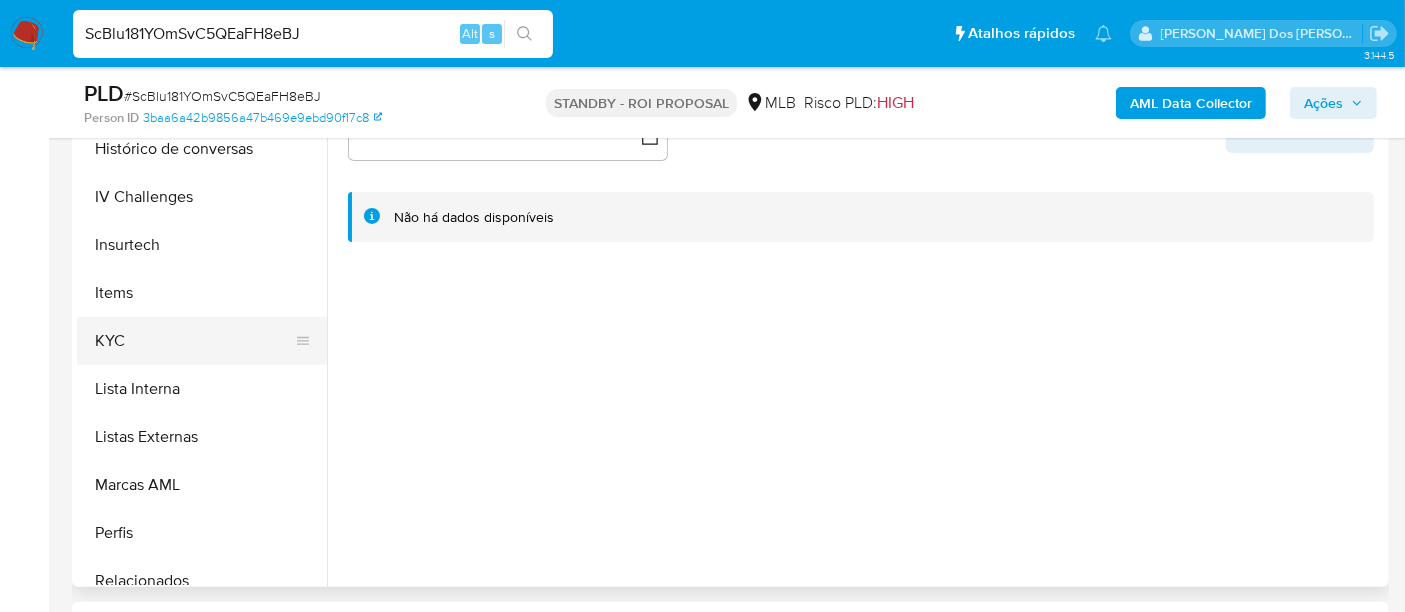 click on "KYC" at bounding box center (194, 341) 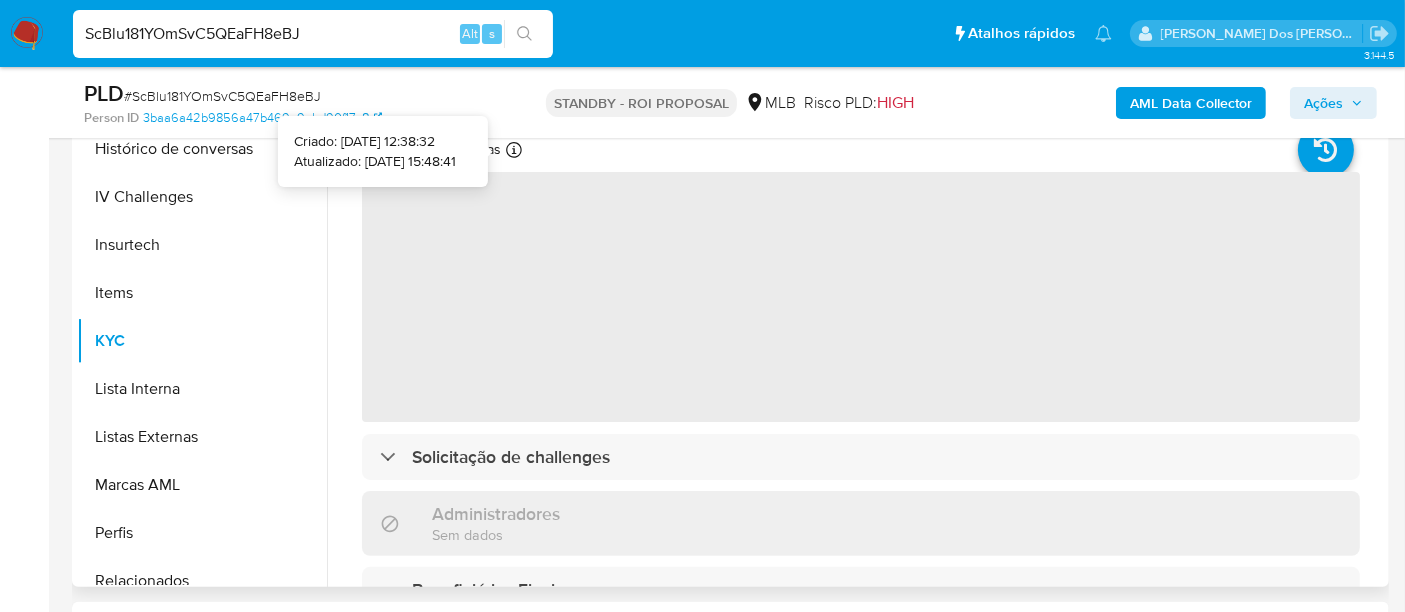 type 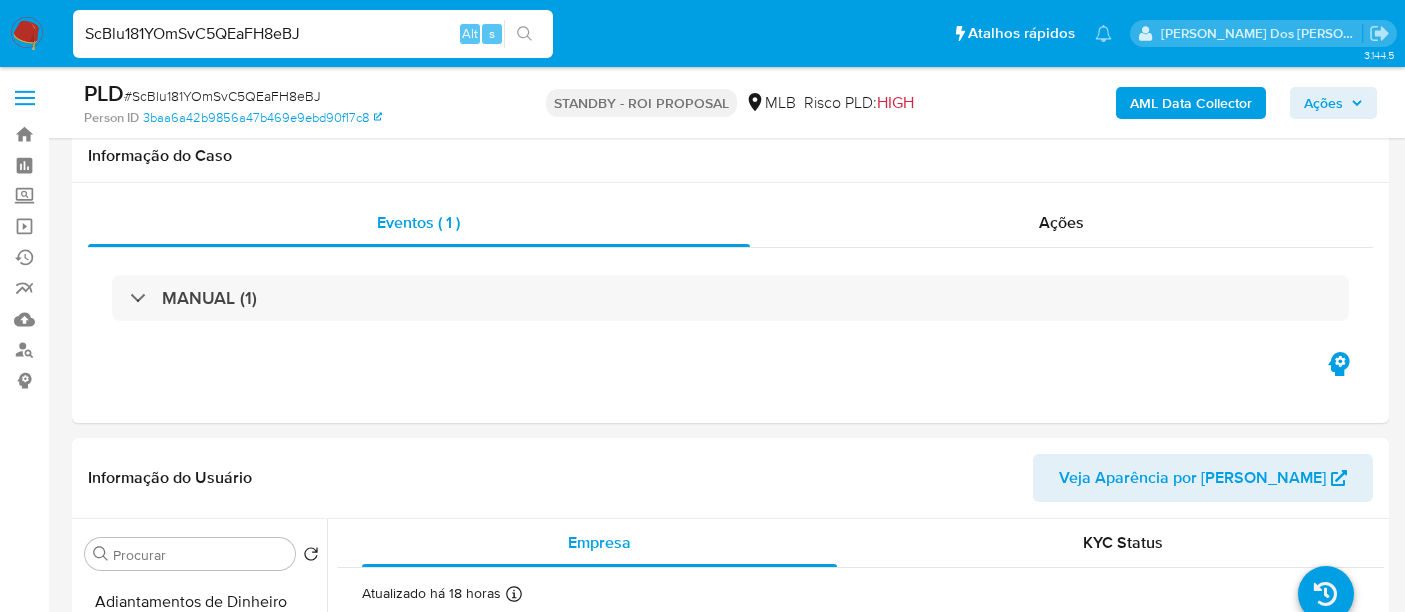select on "10" 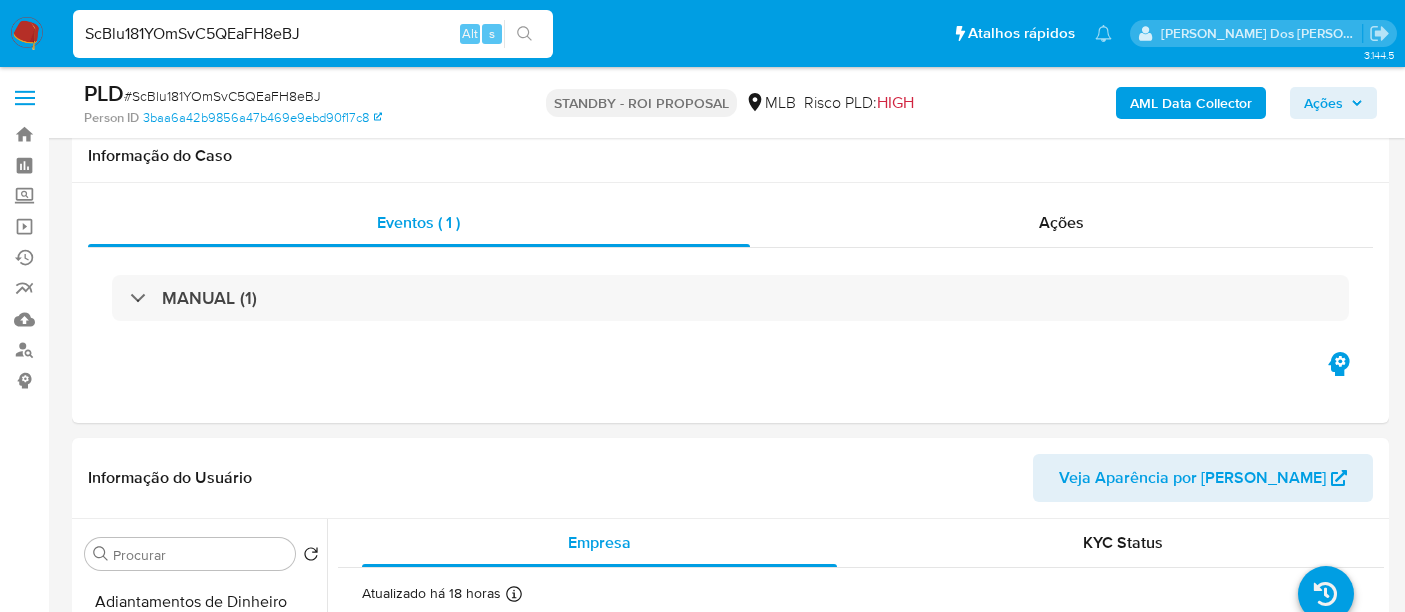 type 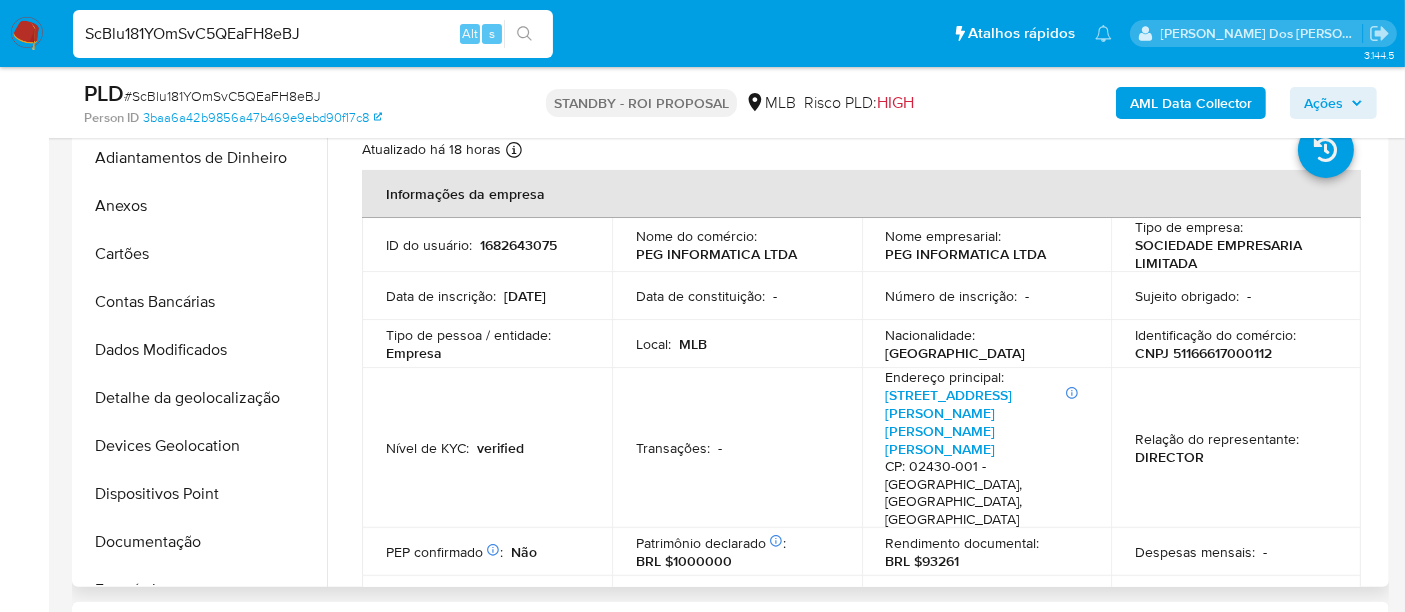 scroll, scrollTop: 444, scrollLeft: 0, axis: vertical 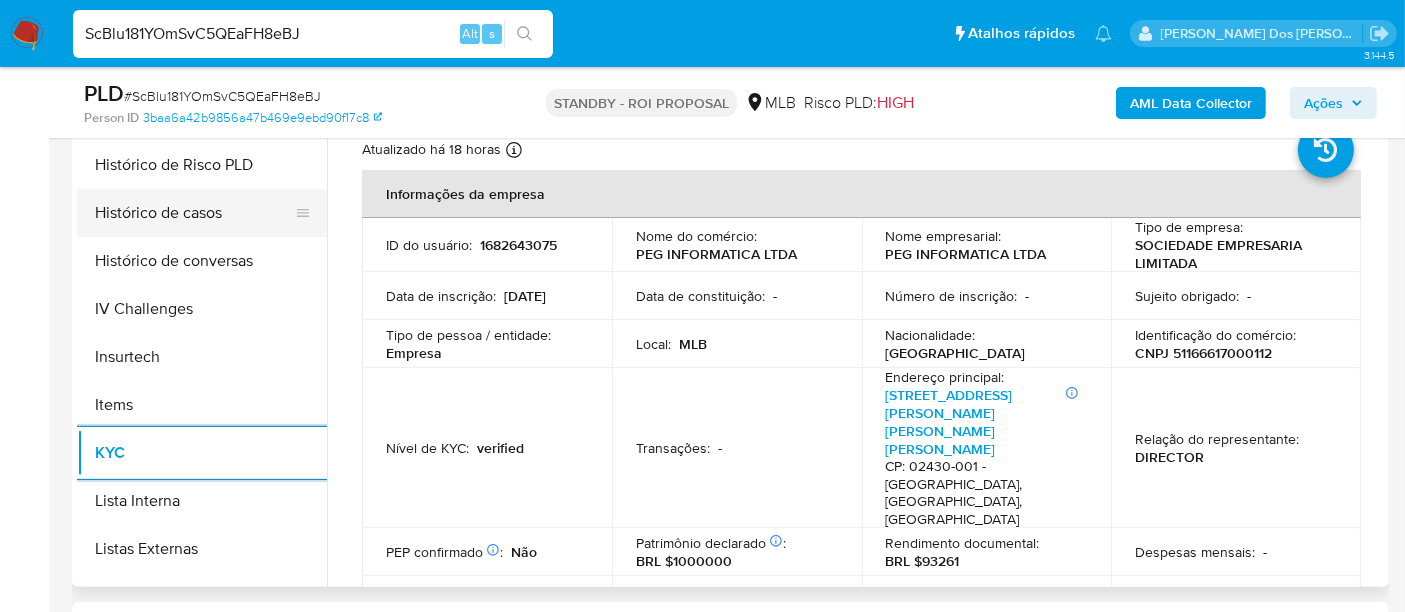 click on "Histórico de casos" at bounding box center [194, 213] 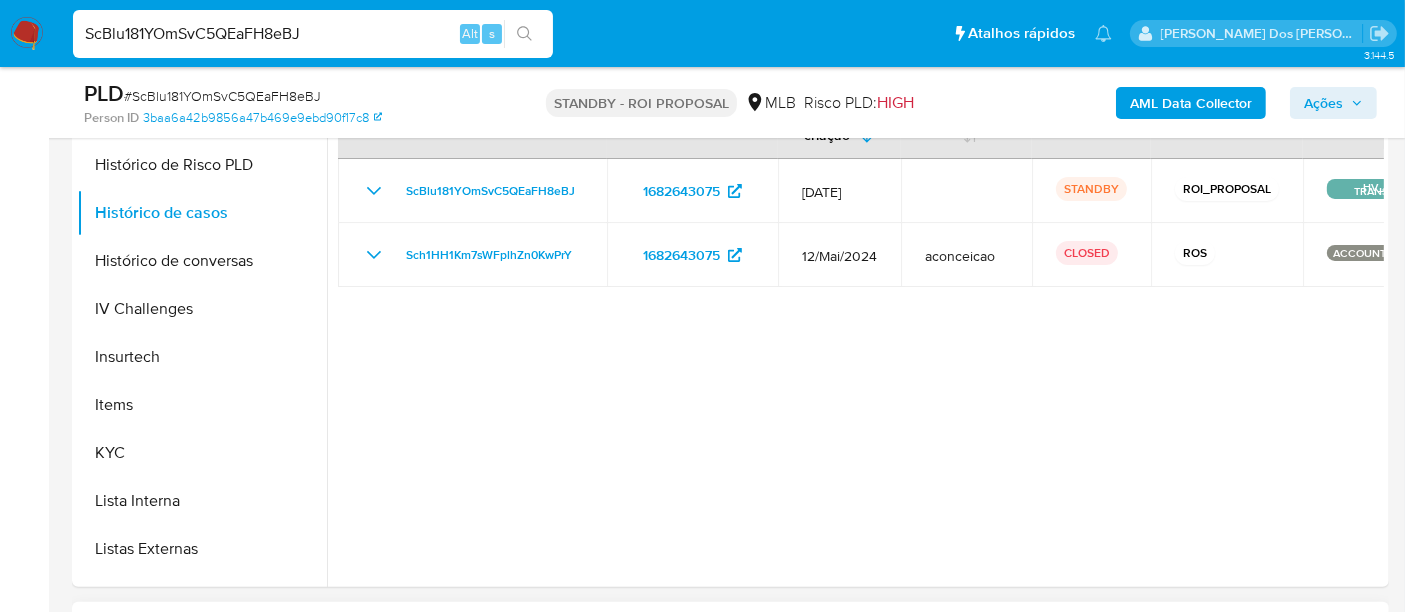 type 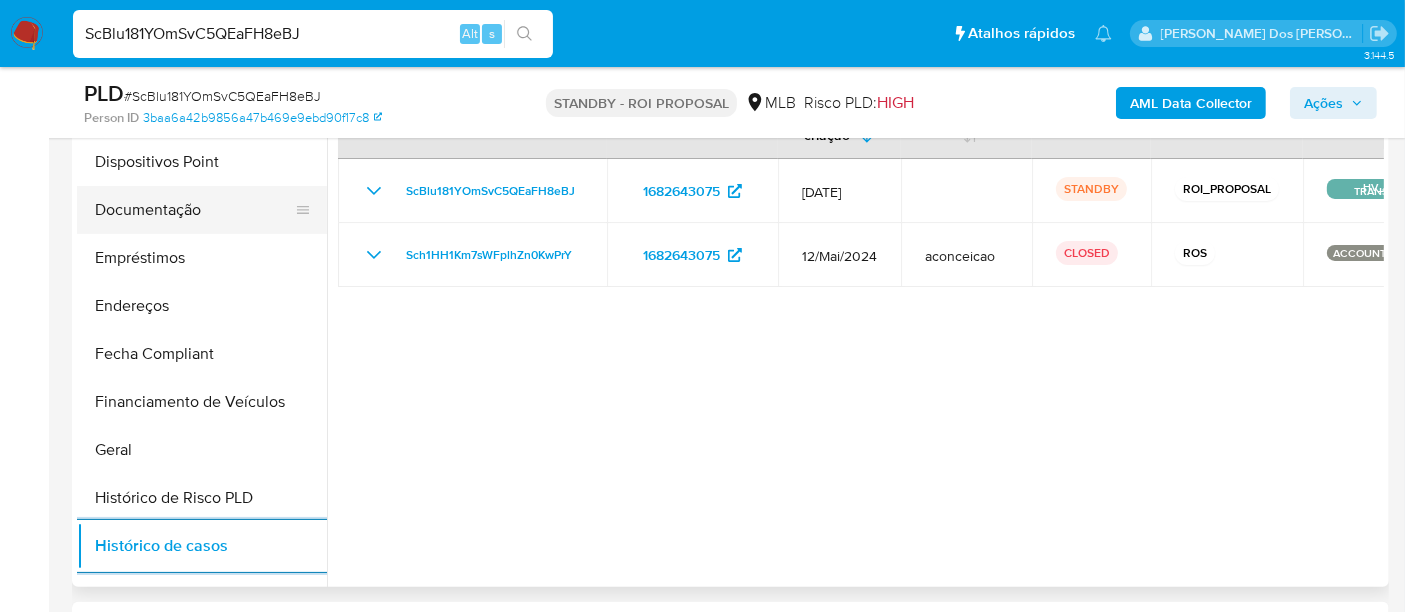 scroll, scrollTop: 221, scrollLeft: 0, axis: vertical 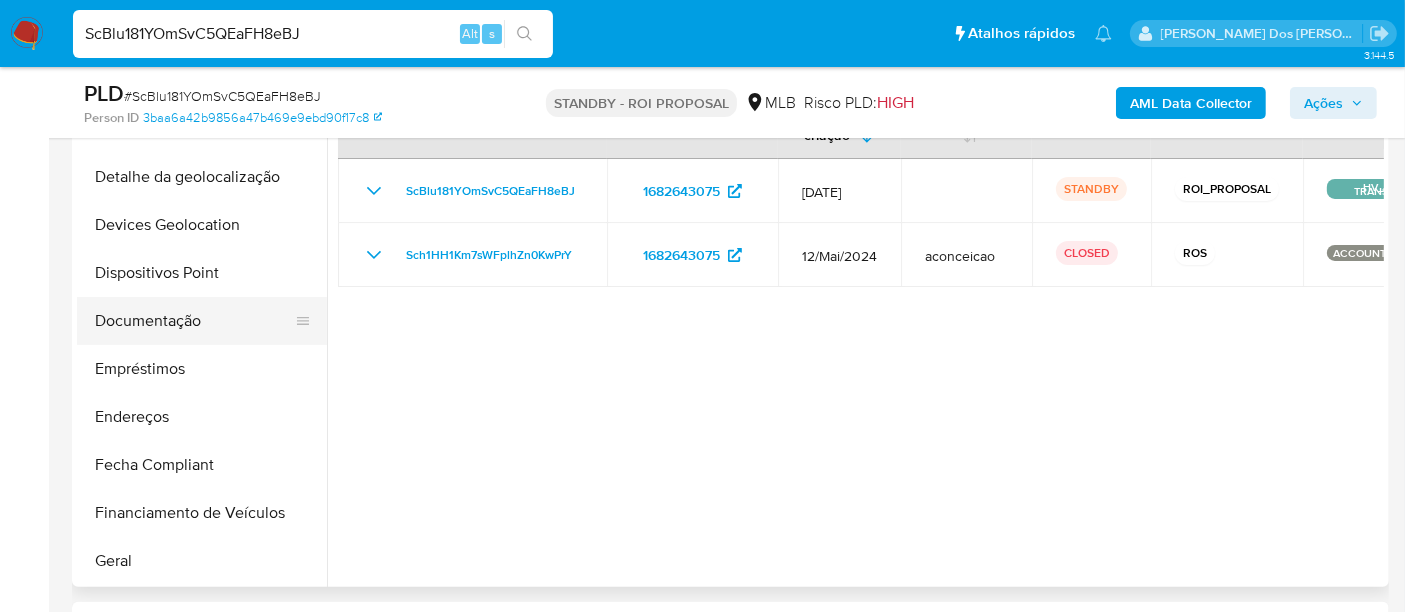 click on "Documentação" at bounding box center (194, 321) 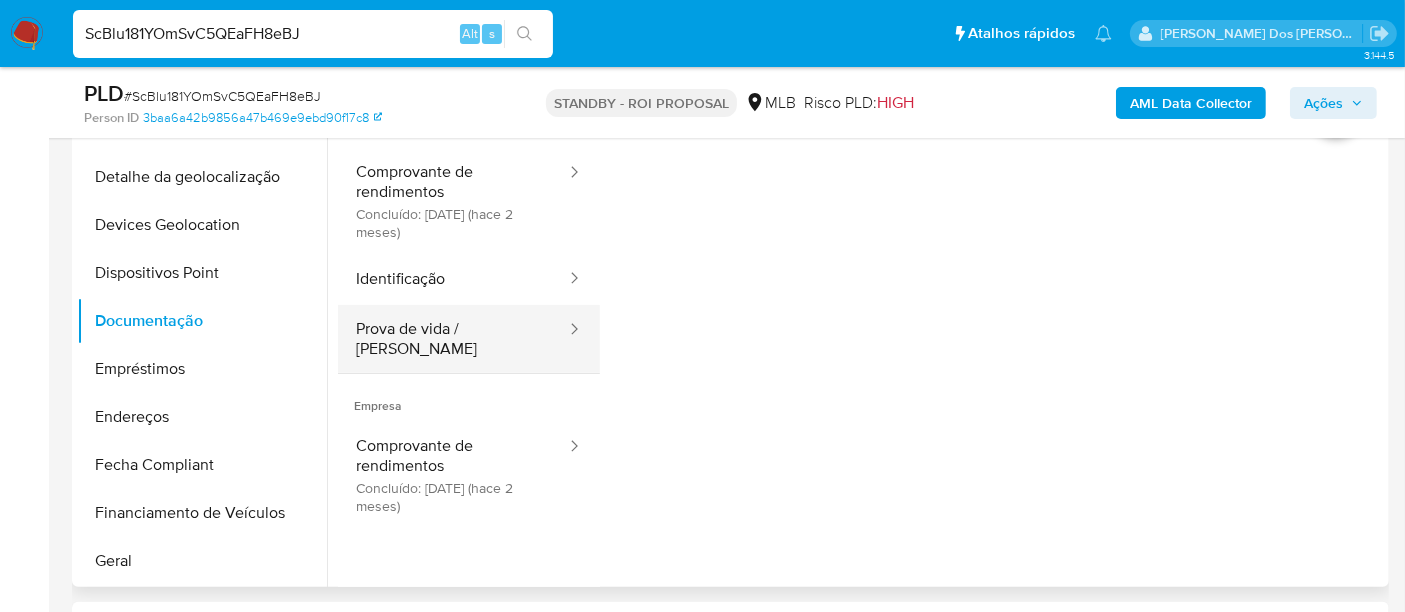 drag, startPoint x: 406, startPoint y: 279, endPoint x: 532, endPoint y: 313, distance: 130.5067 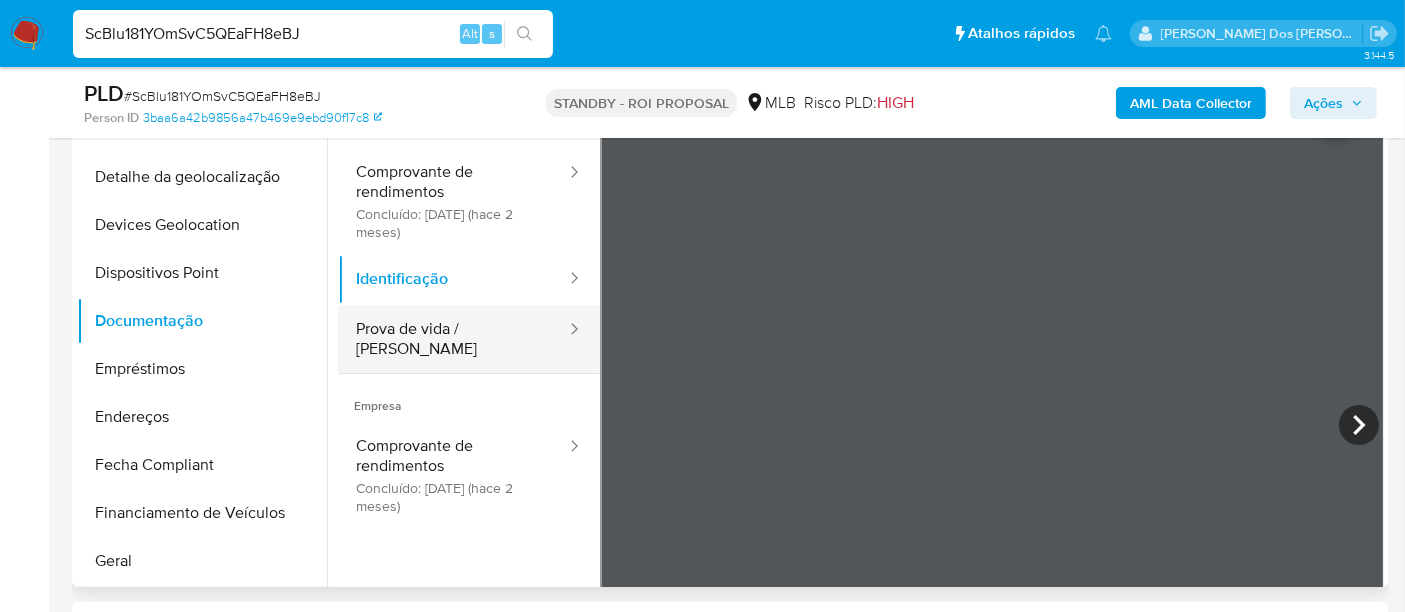 click on "Prova de vida / [PERSON_NAME]" at bounding box center (453, 339) 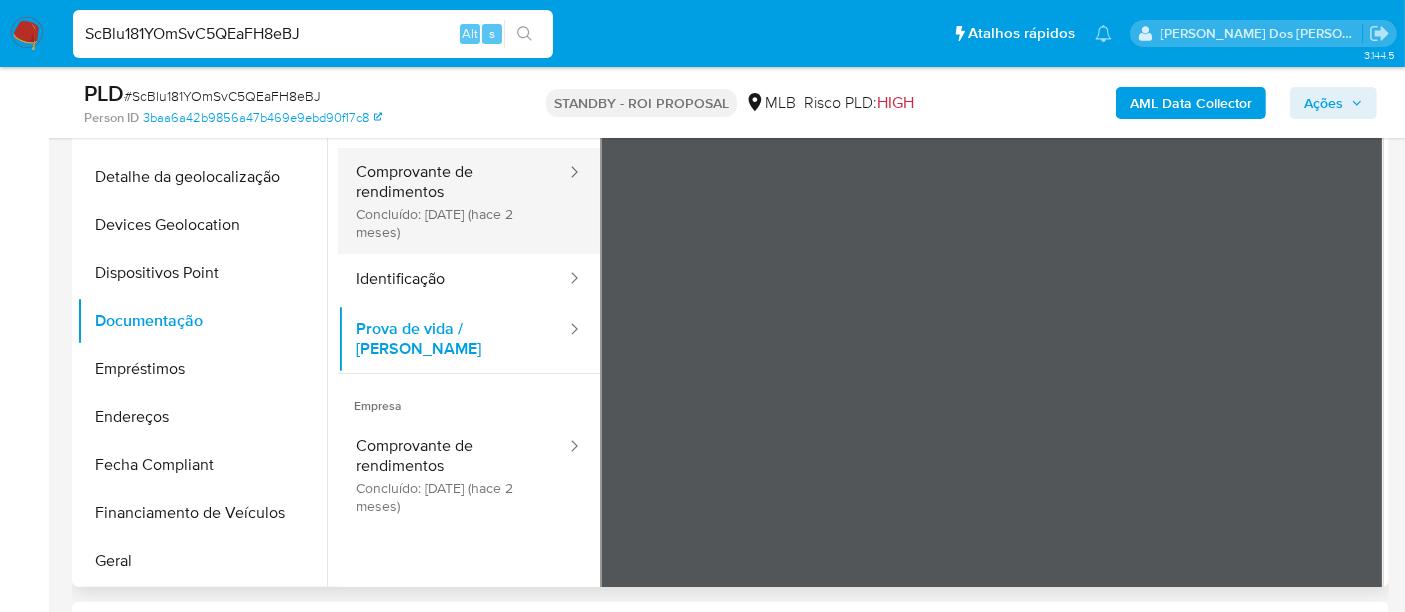 click on "Comprovante de rendimentos Concluído: [DATE] (hace 2 meses)" at bounding box center (453, 201) 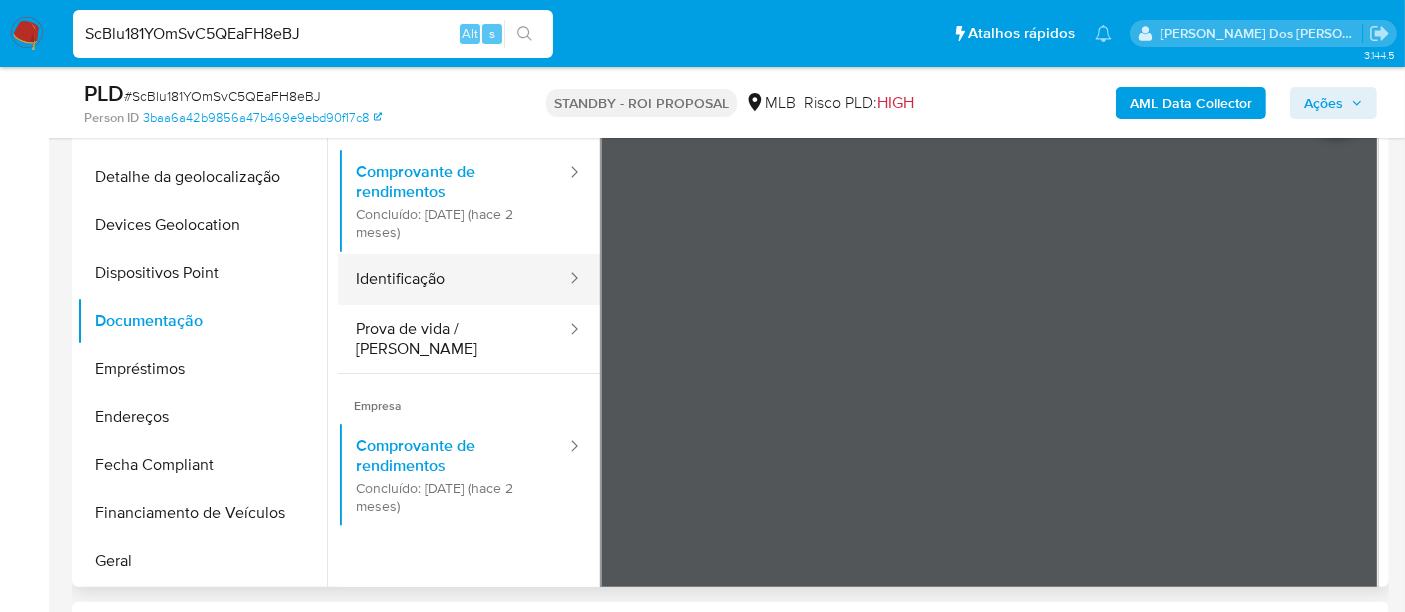 type 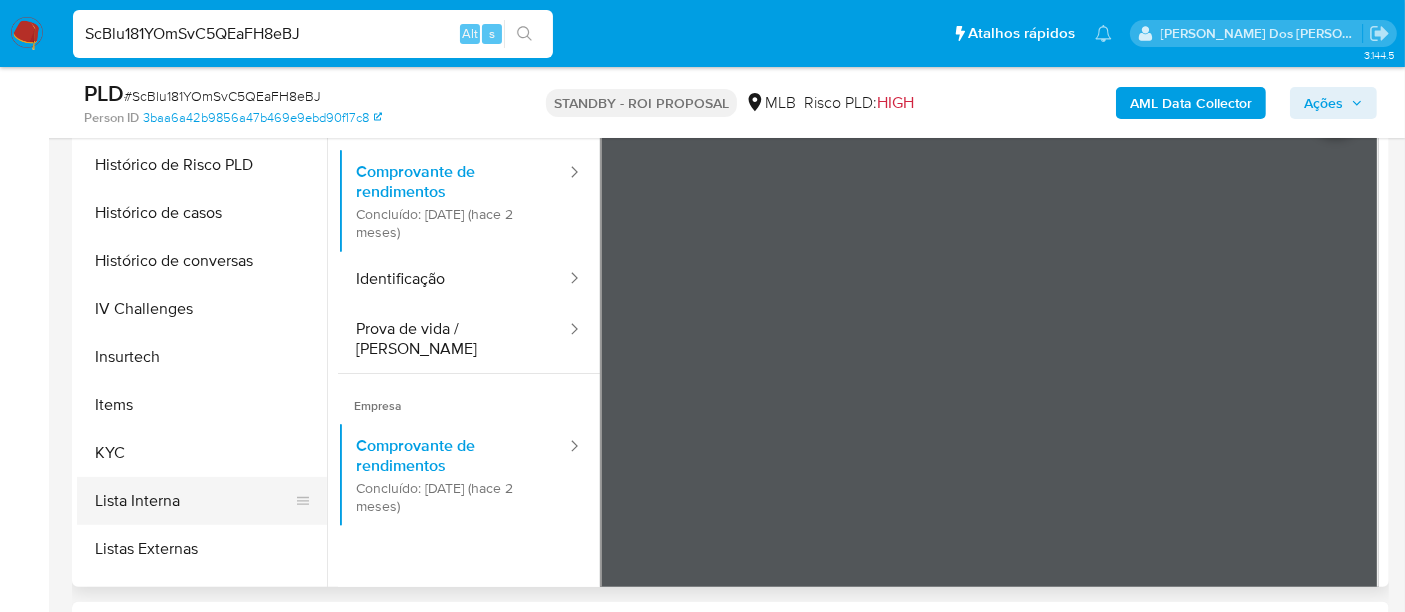 scroll, scrollTop: 844, scrollLeft: 0, axis: vertical 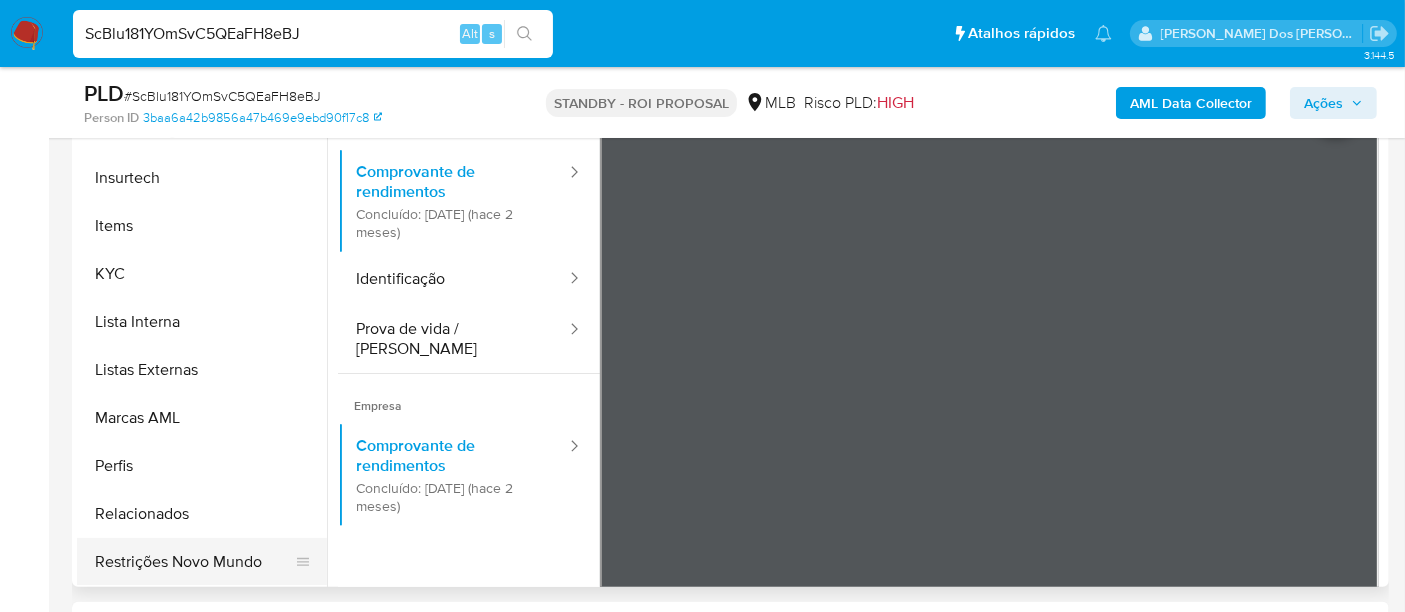 click on "Restrições Novo Mundo" at bounding box center (194, 562) 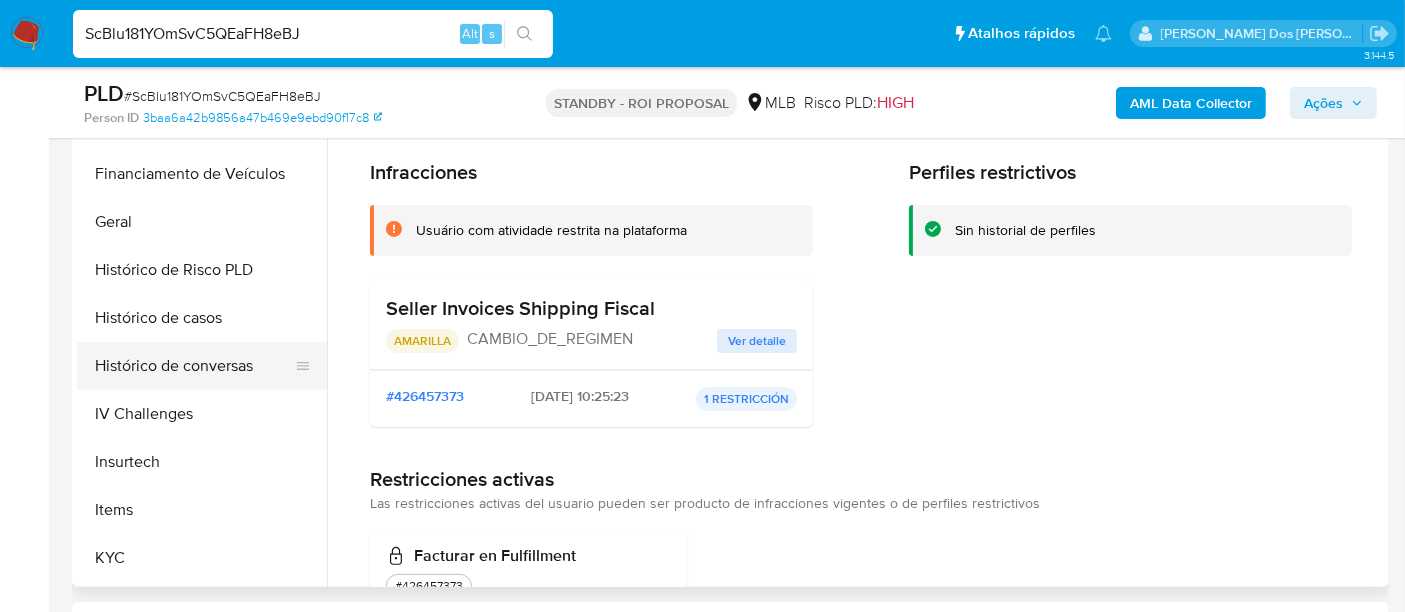 scroll, scrollTop: 511, scrollLeft: 0, axis: vertical 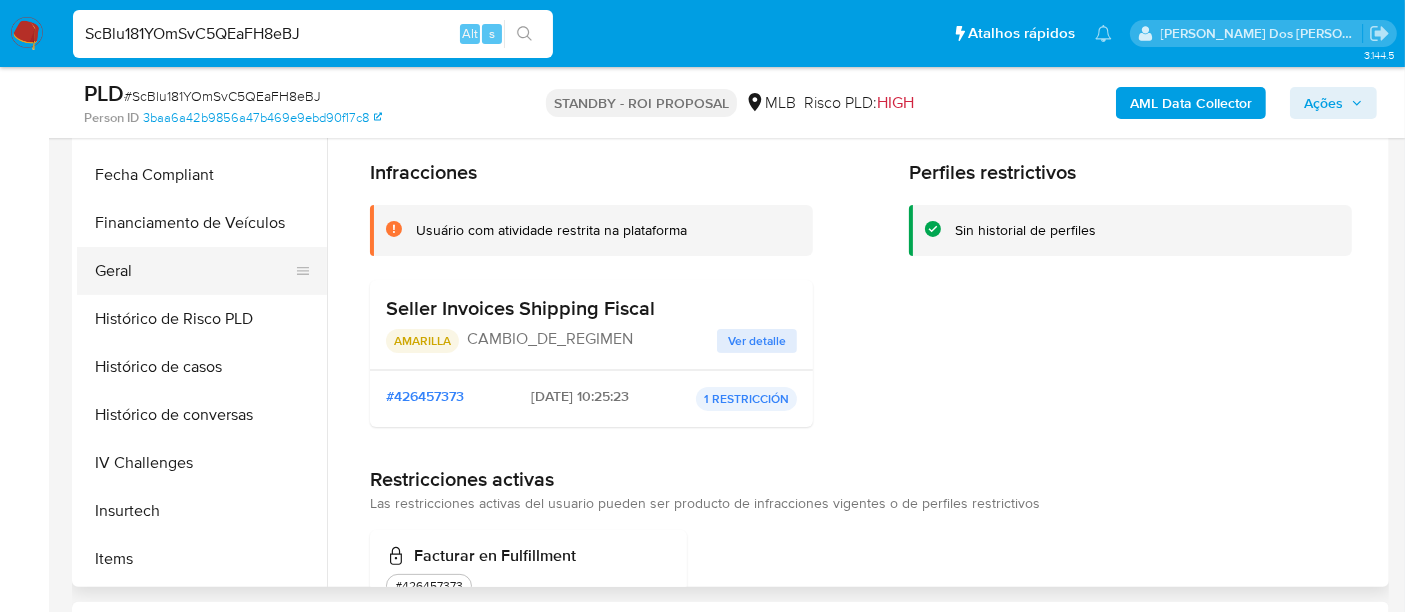 click on "Geral" at bounding box center [194, 271] 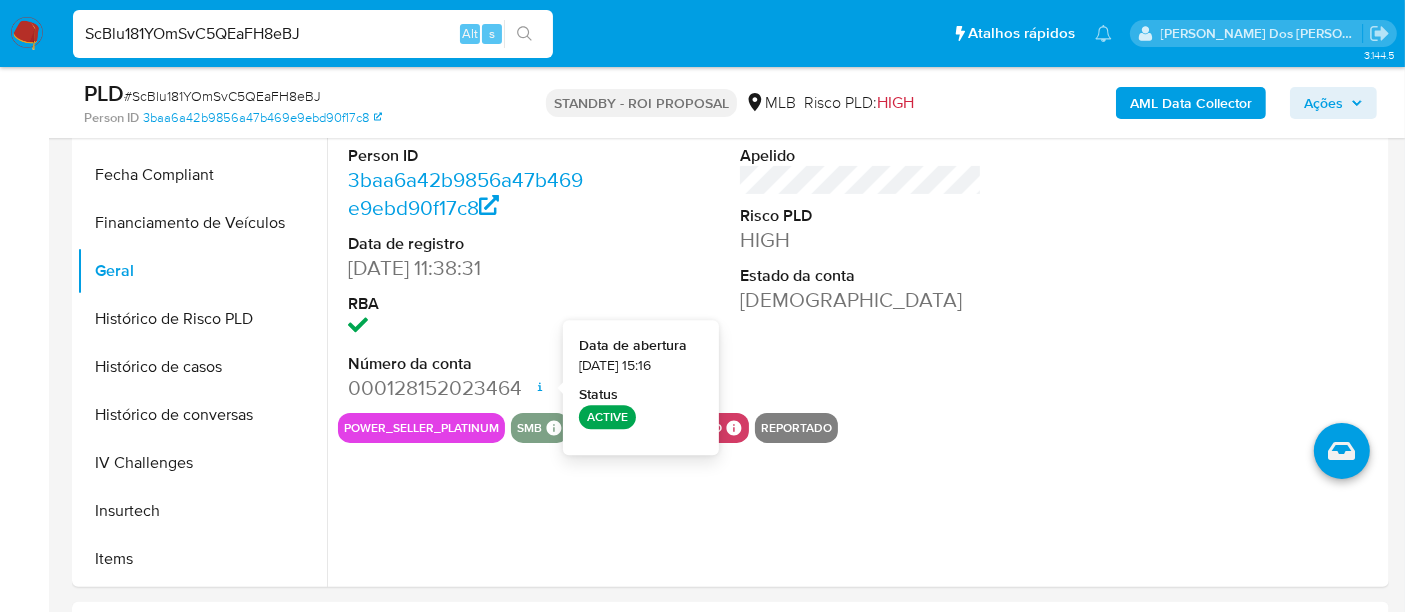 type 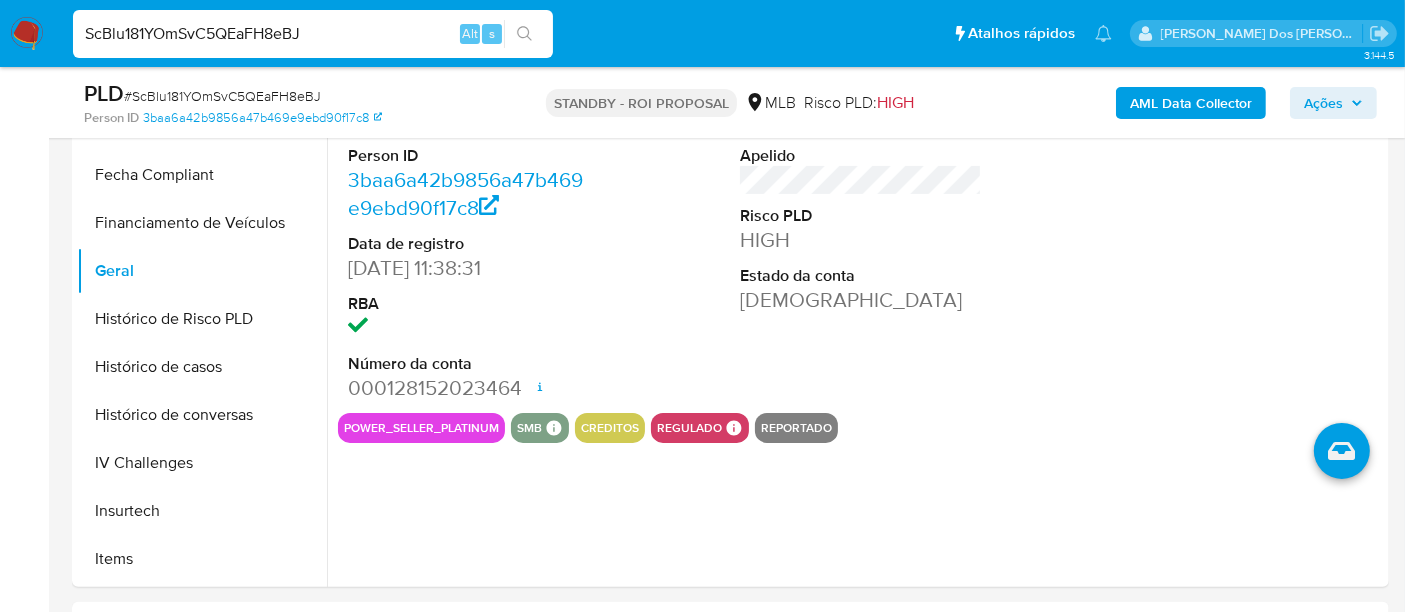click on "ScBlu181YOmSvC5QEaFH8eBJ" at bounding box center [313, 34] 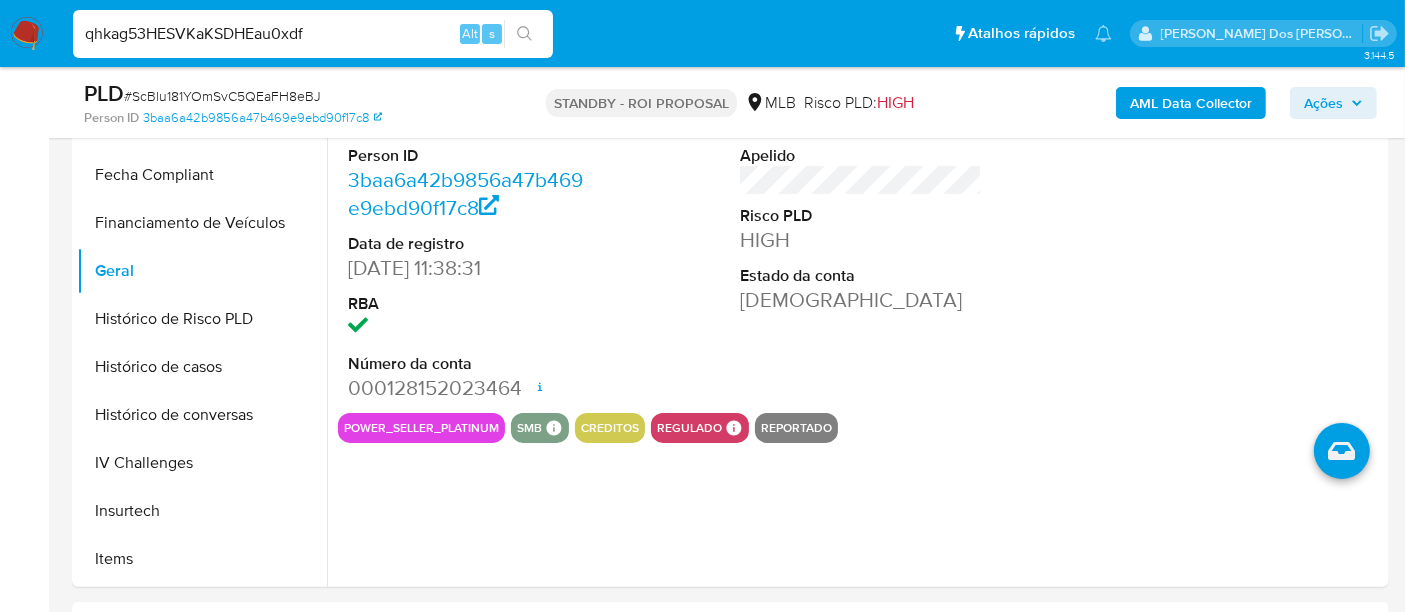 type on "qhkag53HESVKaKSDHEau0xdf" 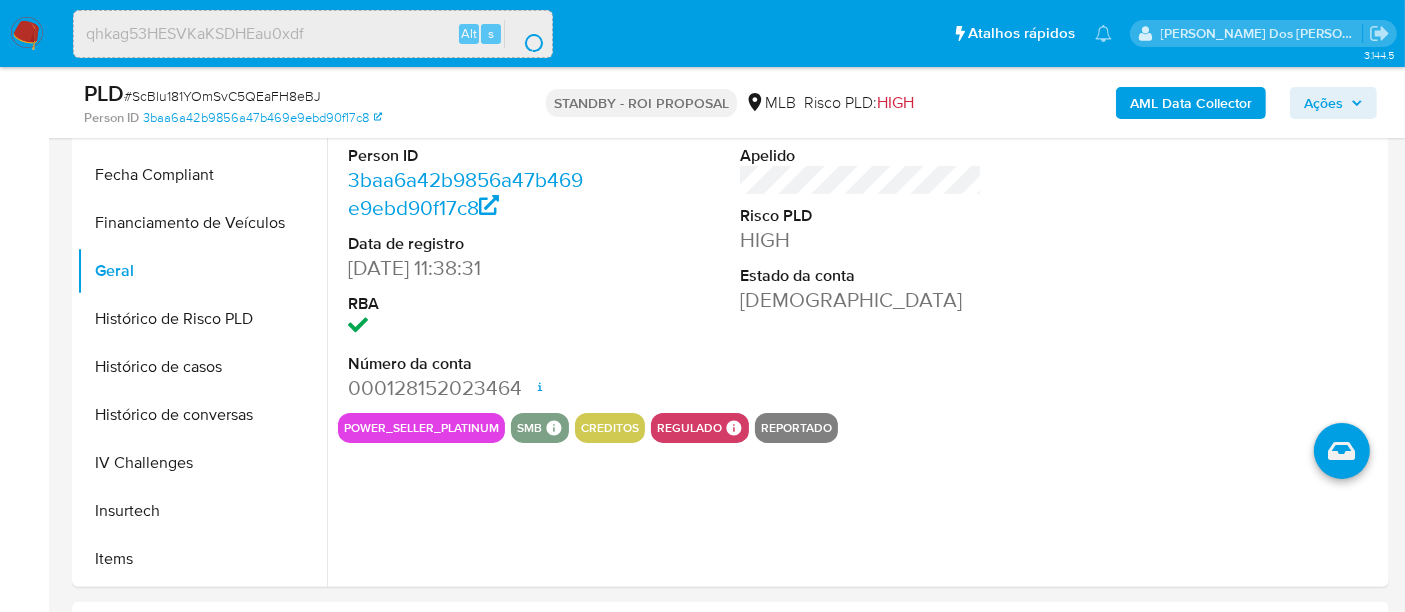 scroll, scrollTop: 0, scrollLeft: 0, axis: both 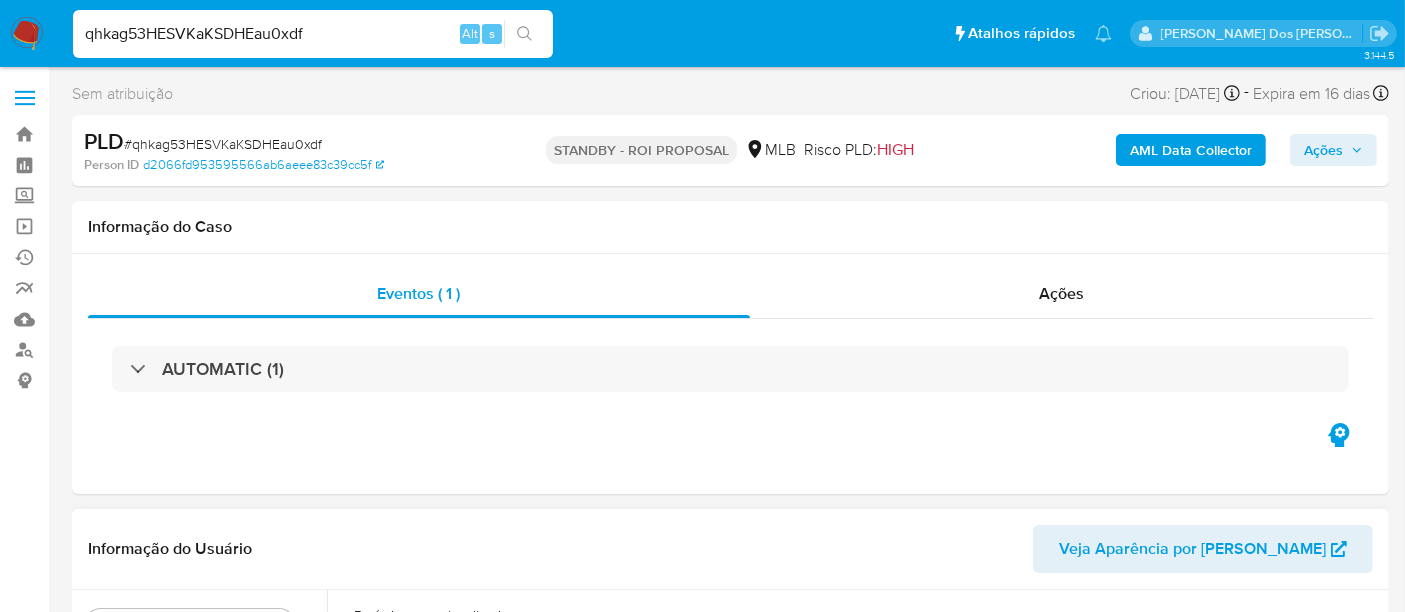 select on "10" 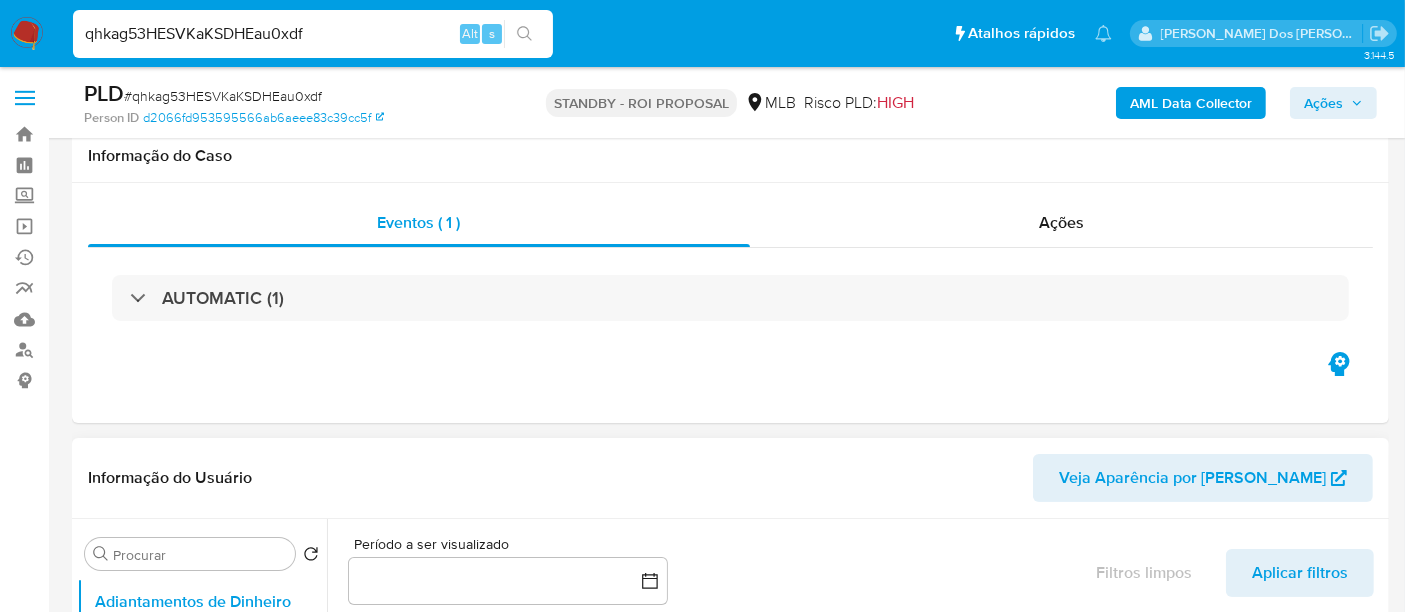 scroll, scrollTop: 444, scrollLeft: 0, axis: vertical 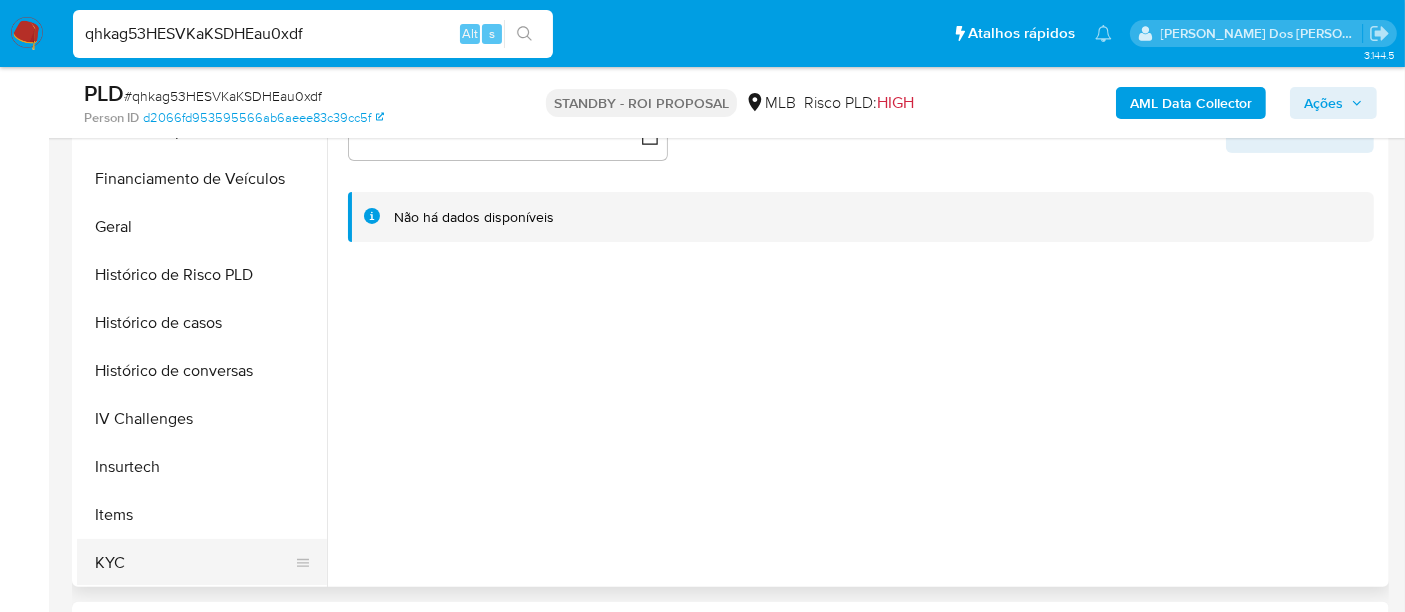 click on "KYC" at bounding box center (194, 563) 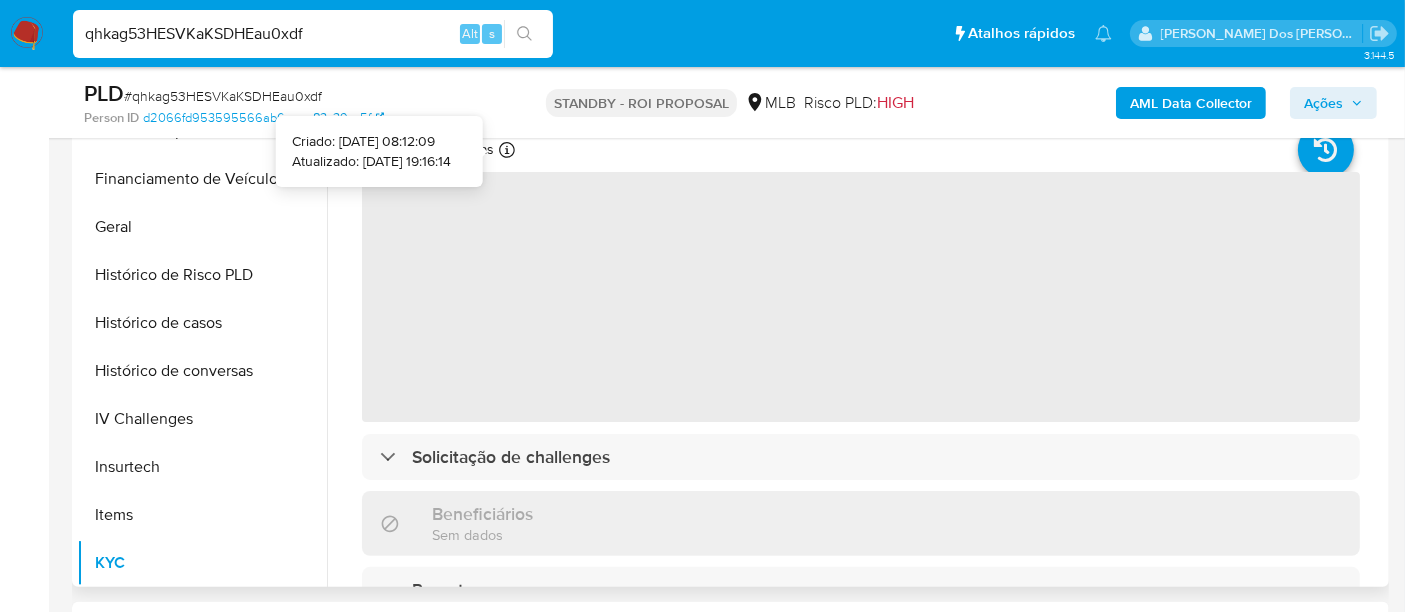 type 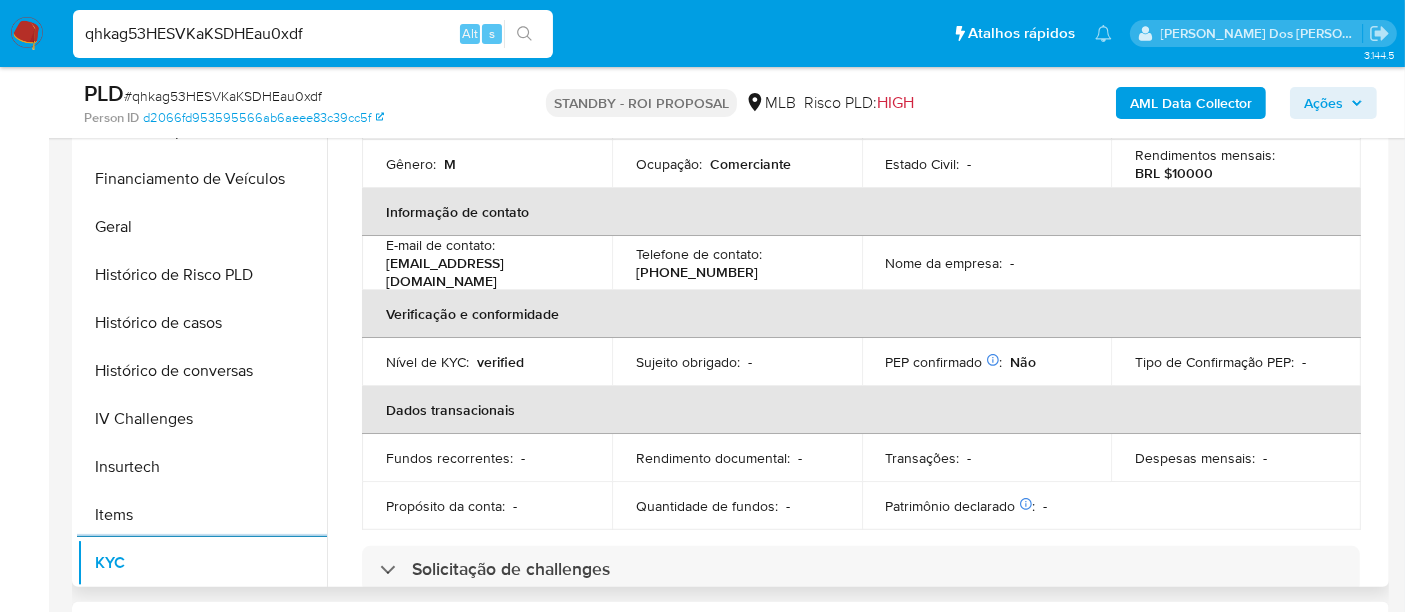 scroll, scrollTop: 0, scrollLeft: 0, axis: both 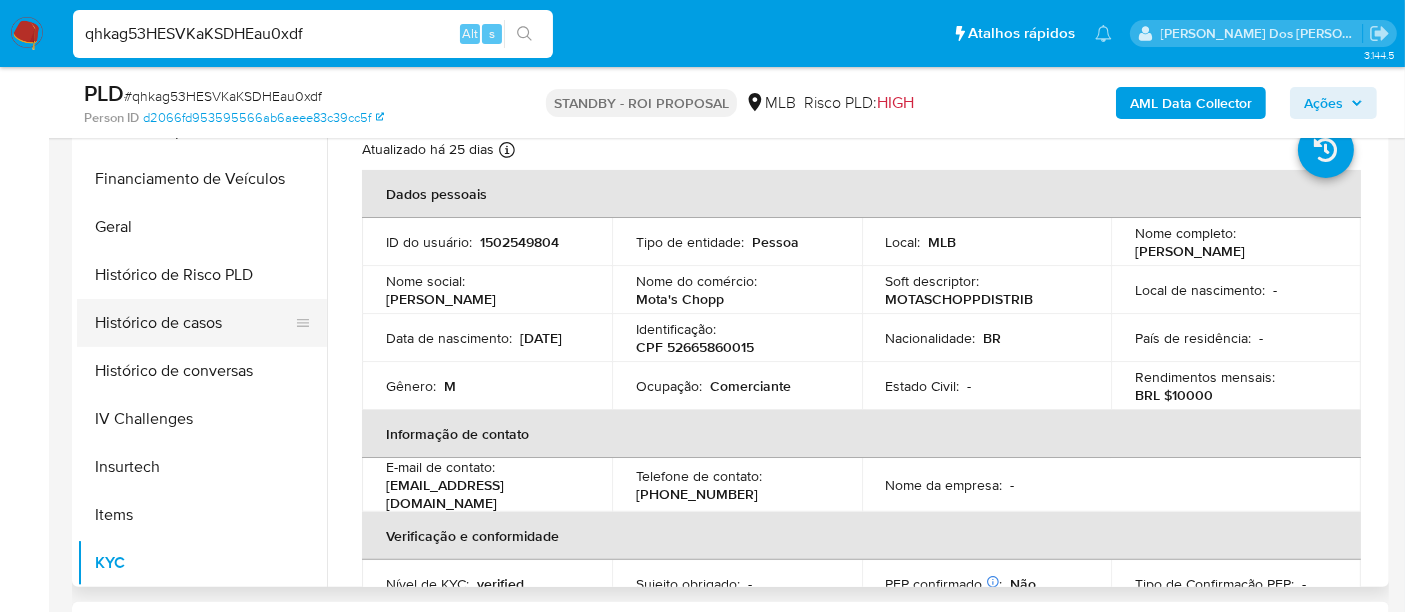 click on "Histórico de casos" at bounding box center [194, 323] 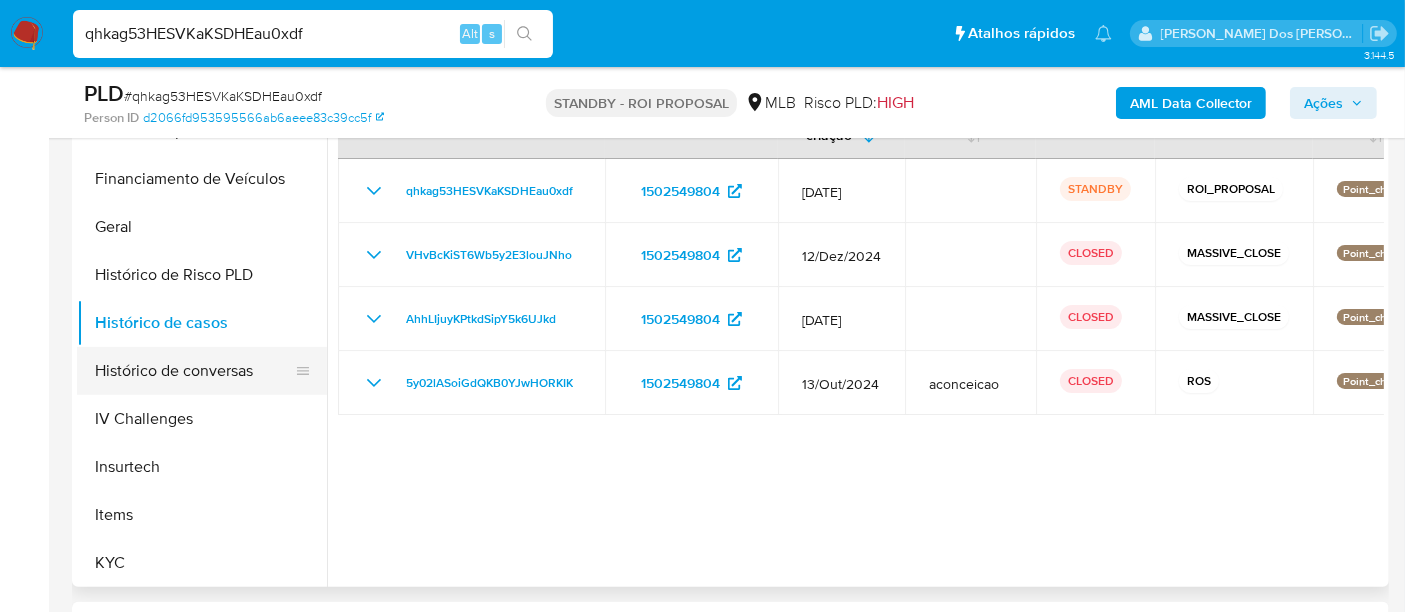 type 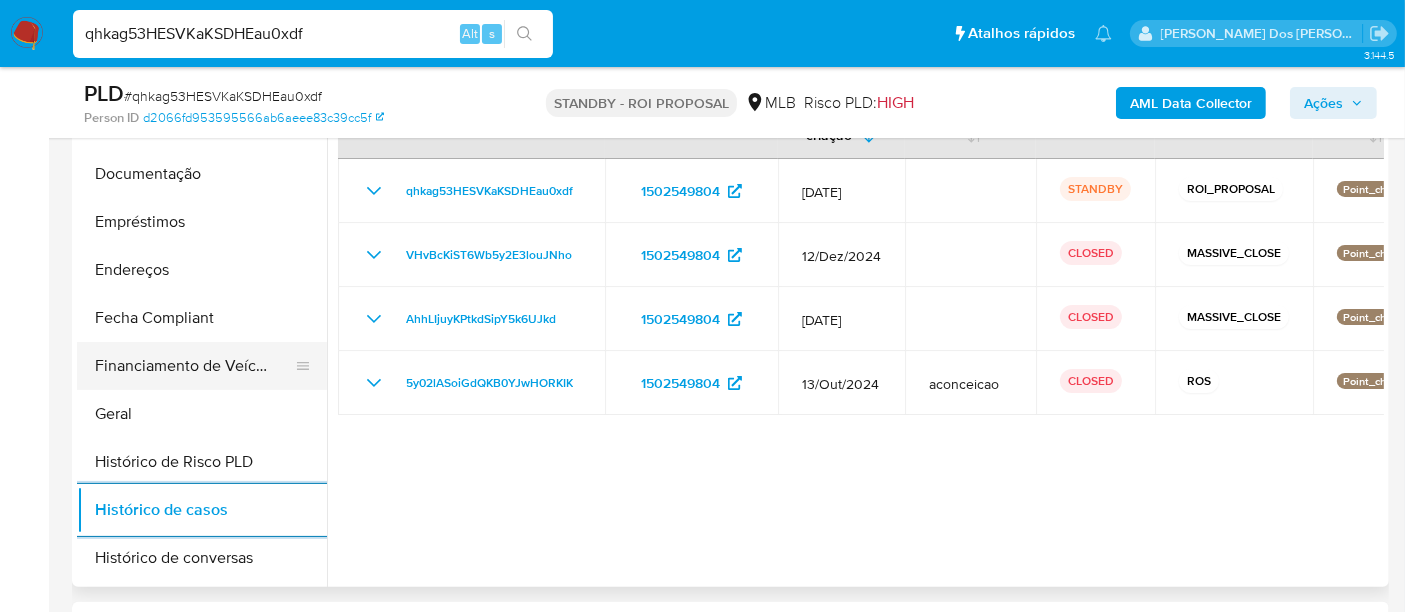 scroll, scrollTop: 333, scrollLeft: 0, axis: vertical 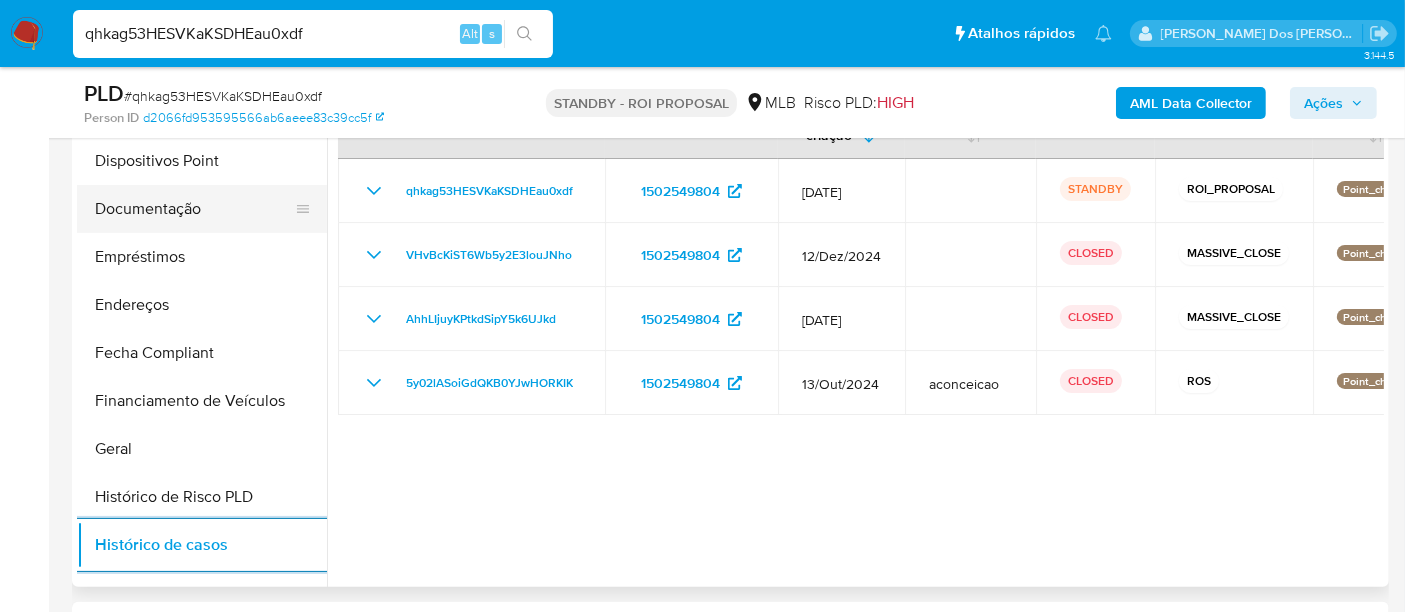 click on "Documentação" at bounding box center (194, 209) 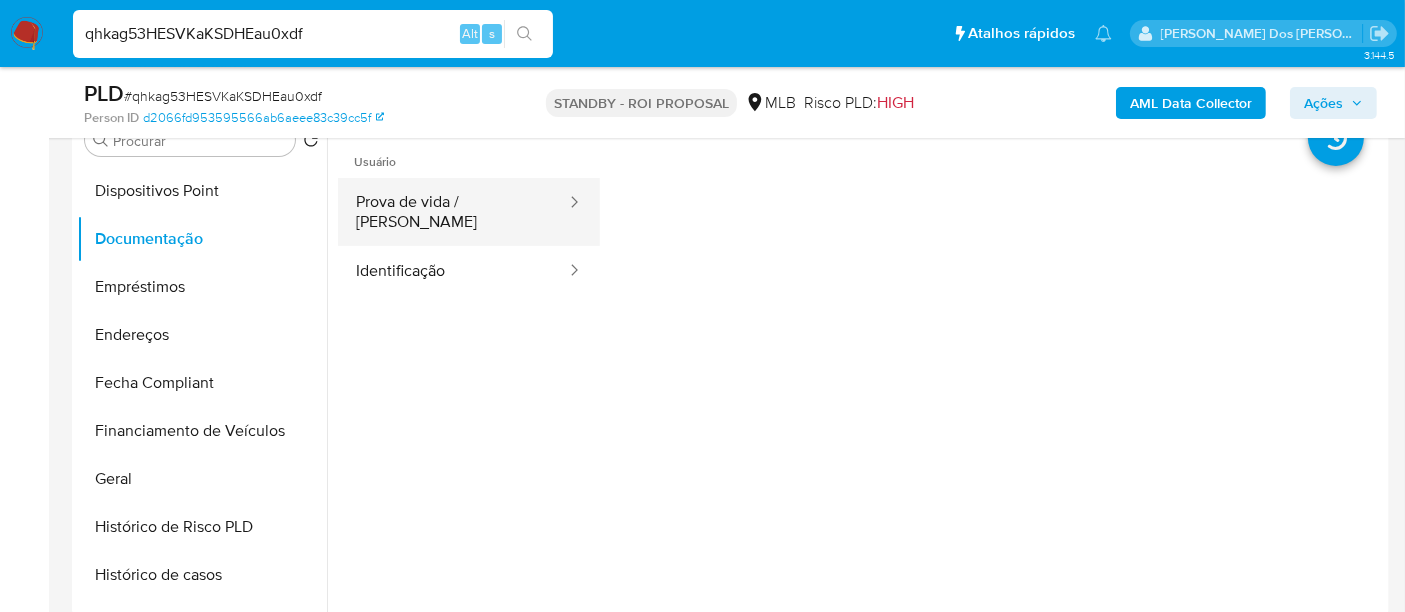 click on "Prova de vida / Selfie Identificação" at bounding box center [469, 237] 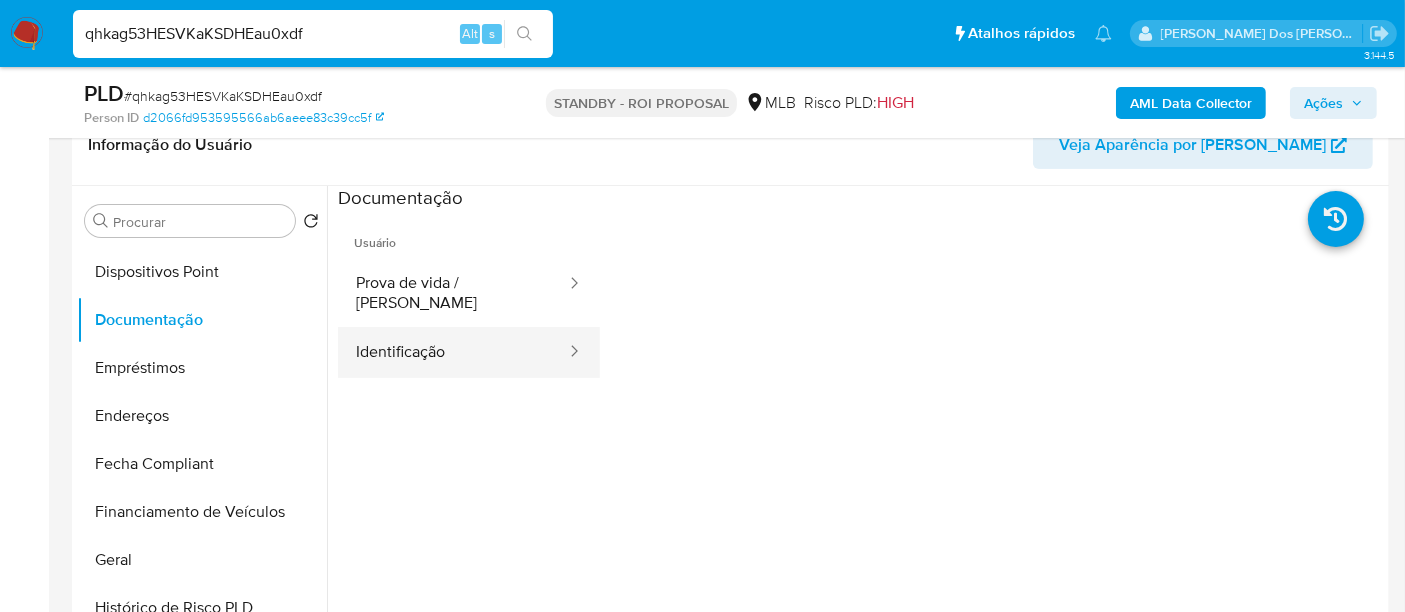 click on "Identificação" at bounding box center (453, 352) 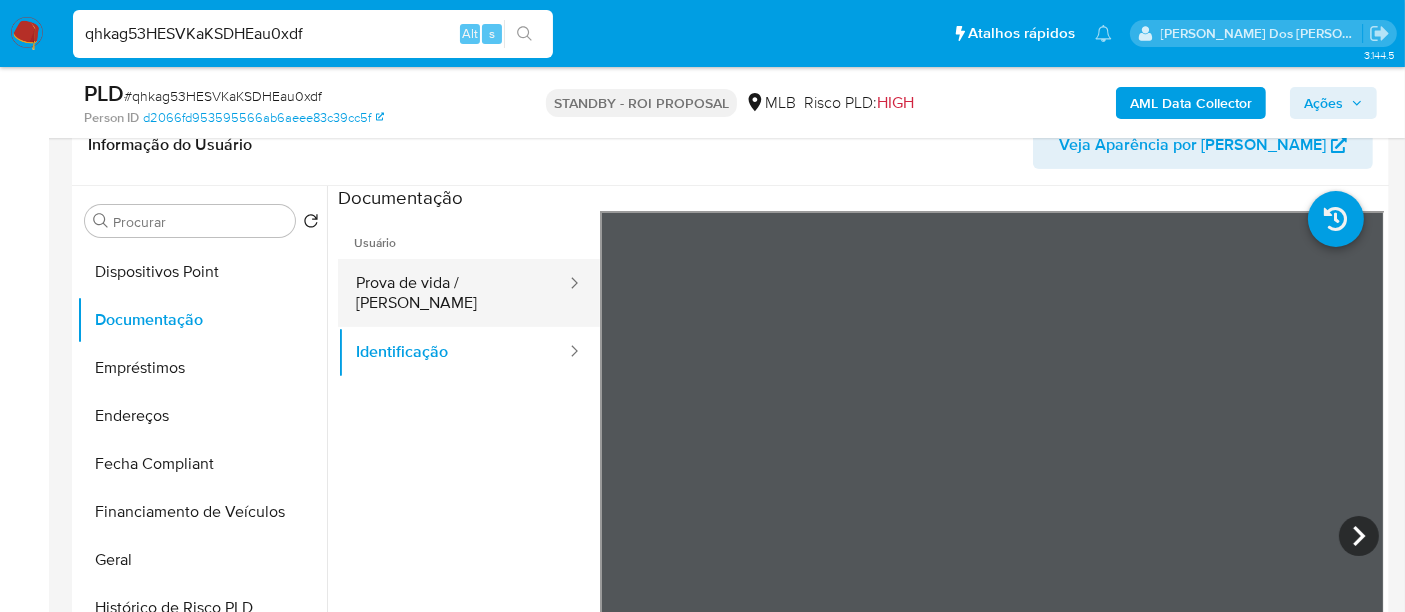 click on "Prova de vida / [PERSON_NAME]" at bounding box center [453, 293] 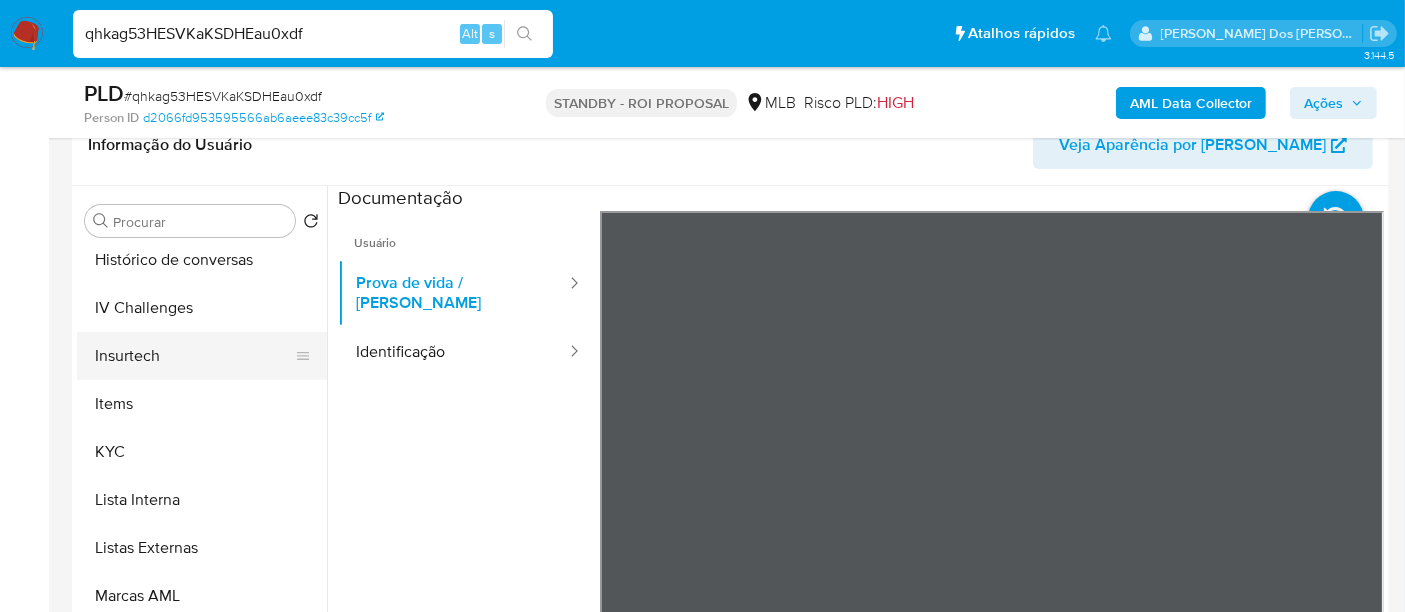 scroll, scrollTop: 844, scrollLeft: 0, axis: vertical 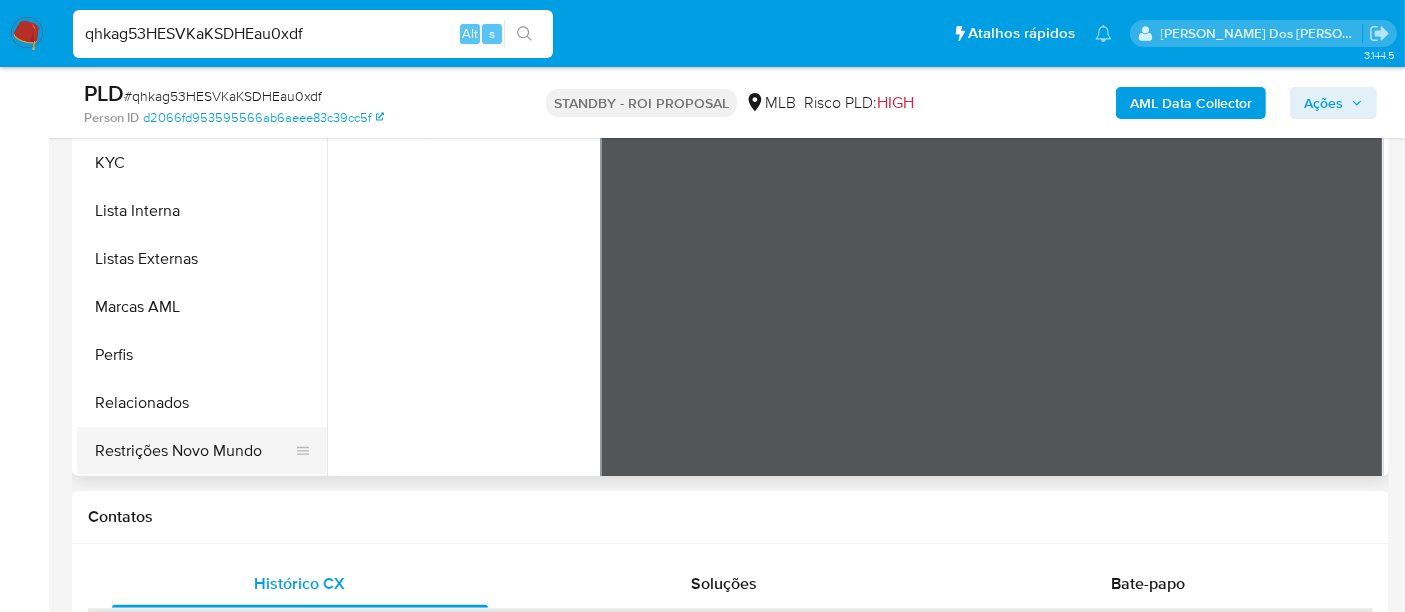 click on "Restrições Novo Mundo" at bounding box center [194, 451] 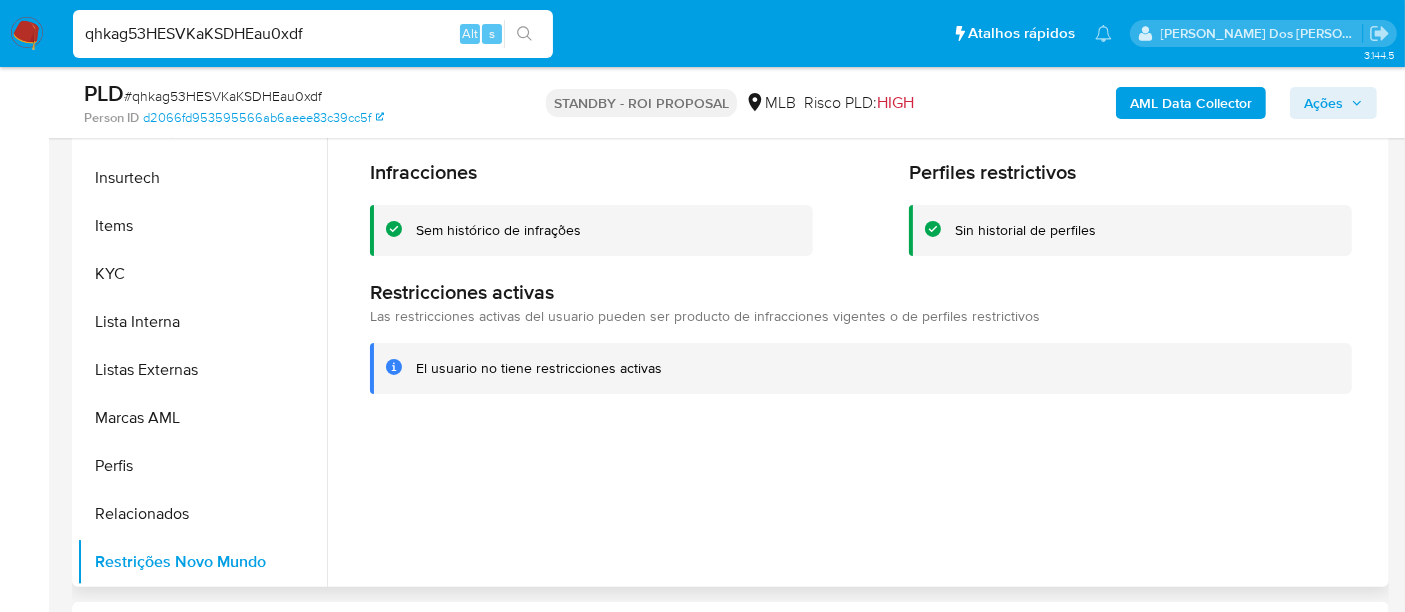 scroll, scrollTop: 333, scrollLeft: 0, axis: vertical 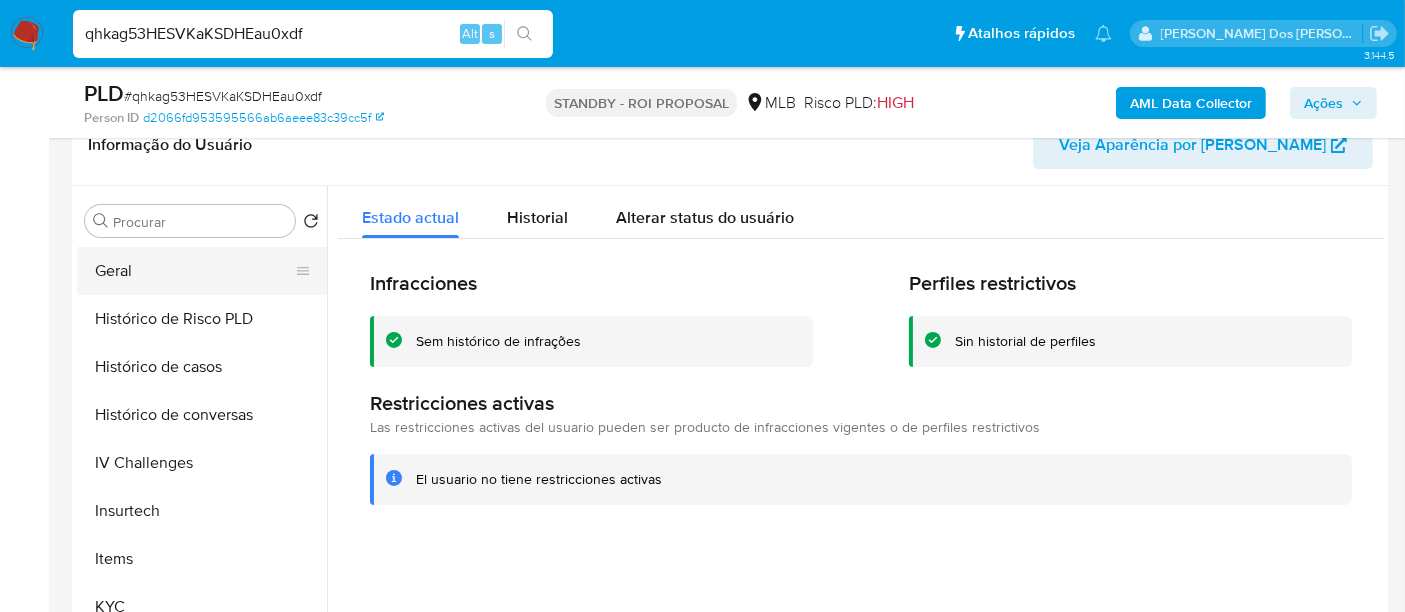 click on "Geral" at bounding box center [194, 271] 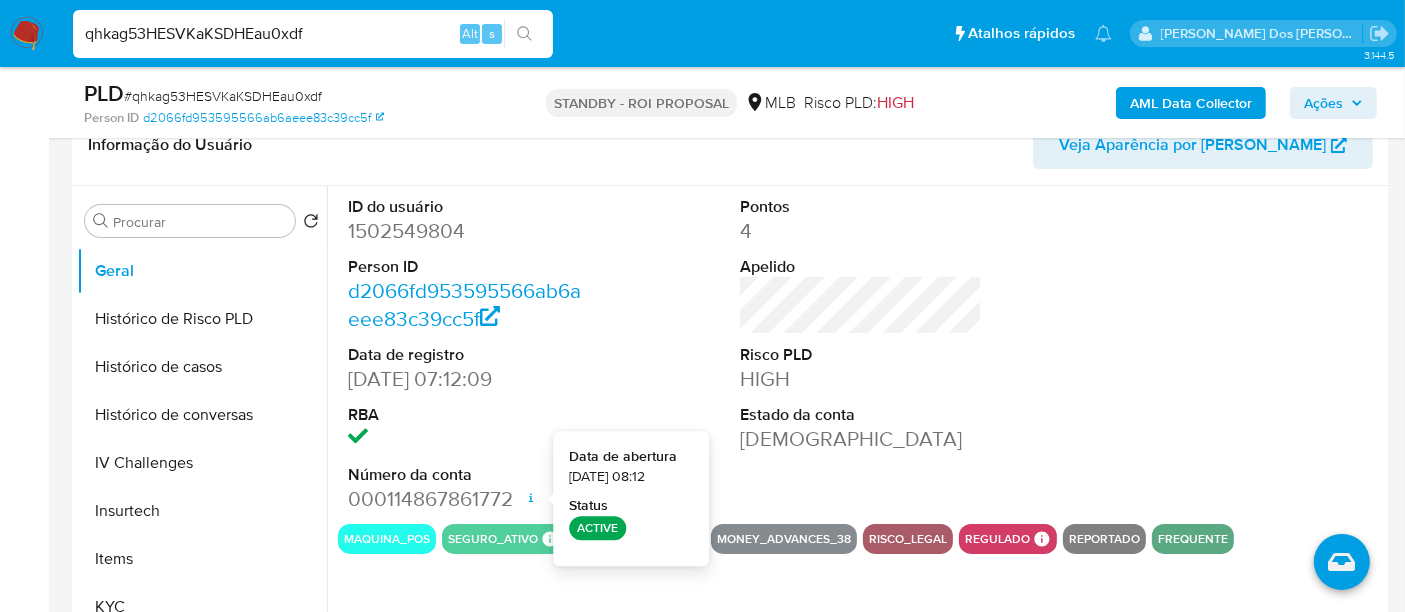 type 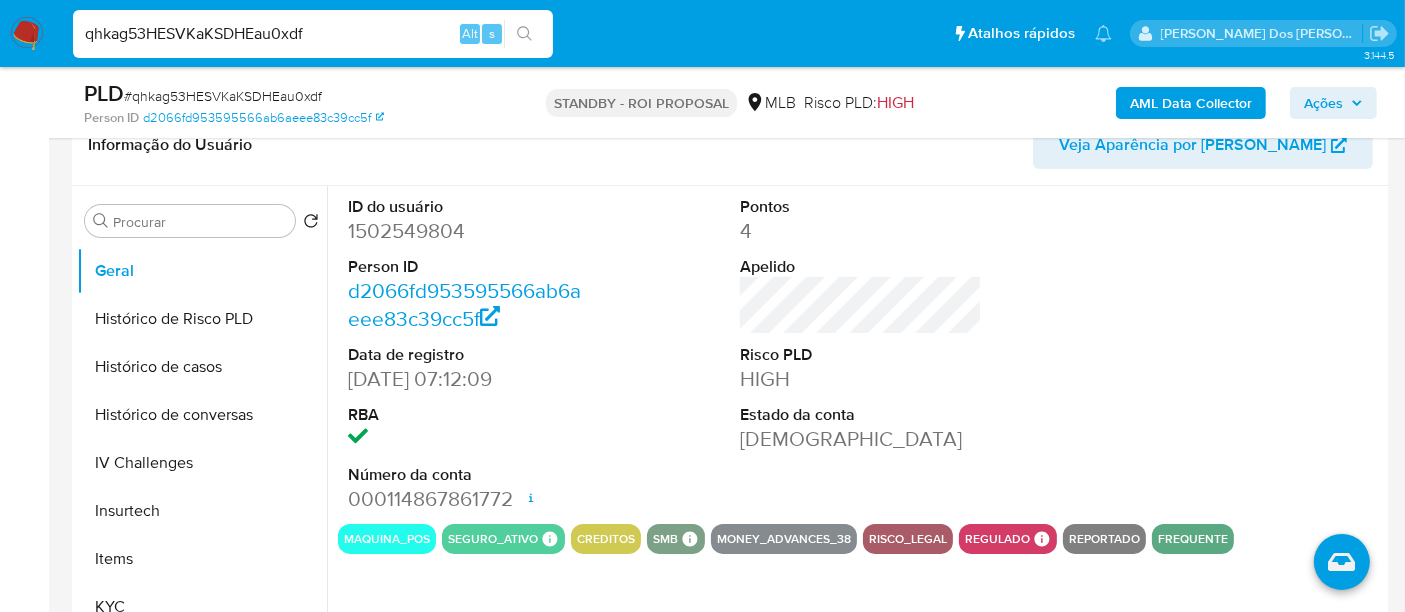 click on "qhkag53HESVKaKSDHEau0xdf" at bounding box center (313, 34) 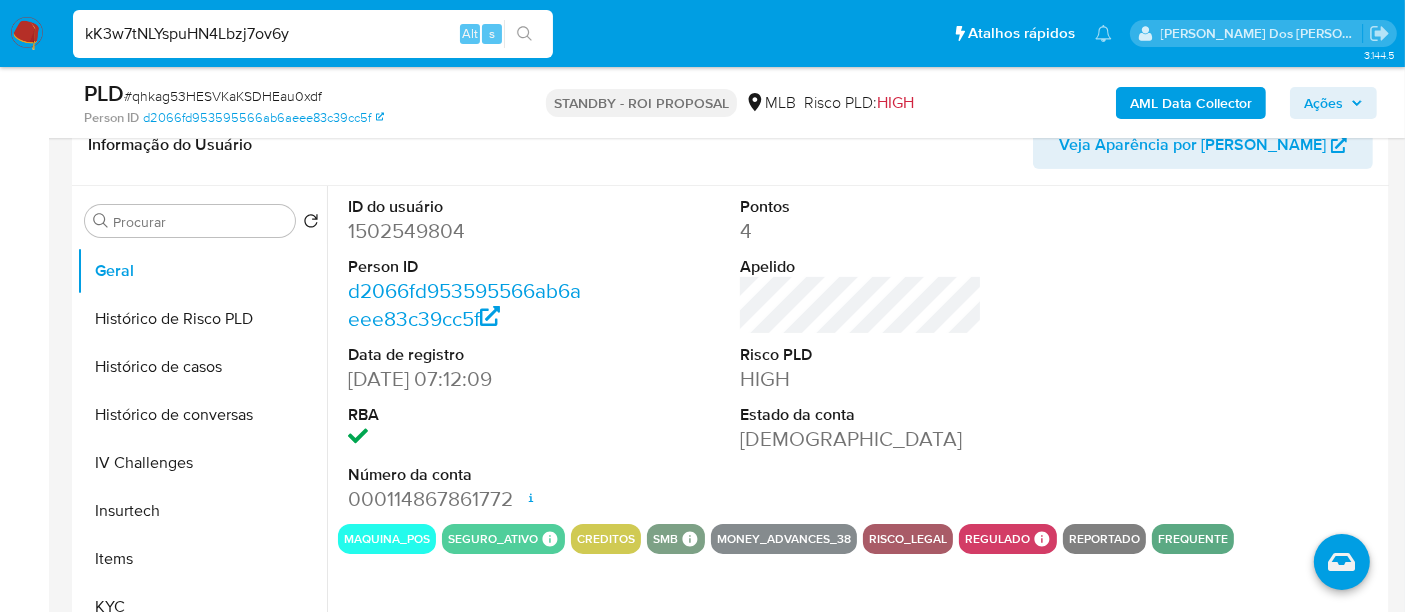 type on "kK3w7tNLYspuHN4Lbzj7ov6y" 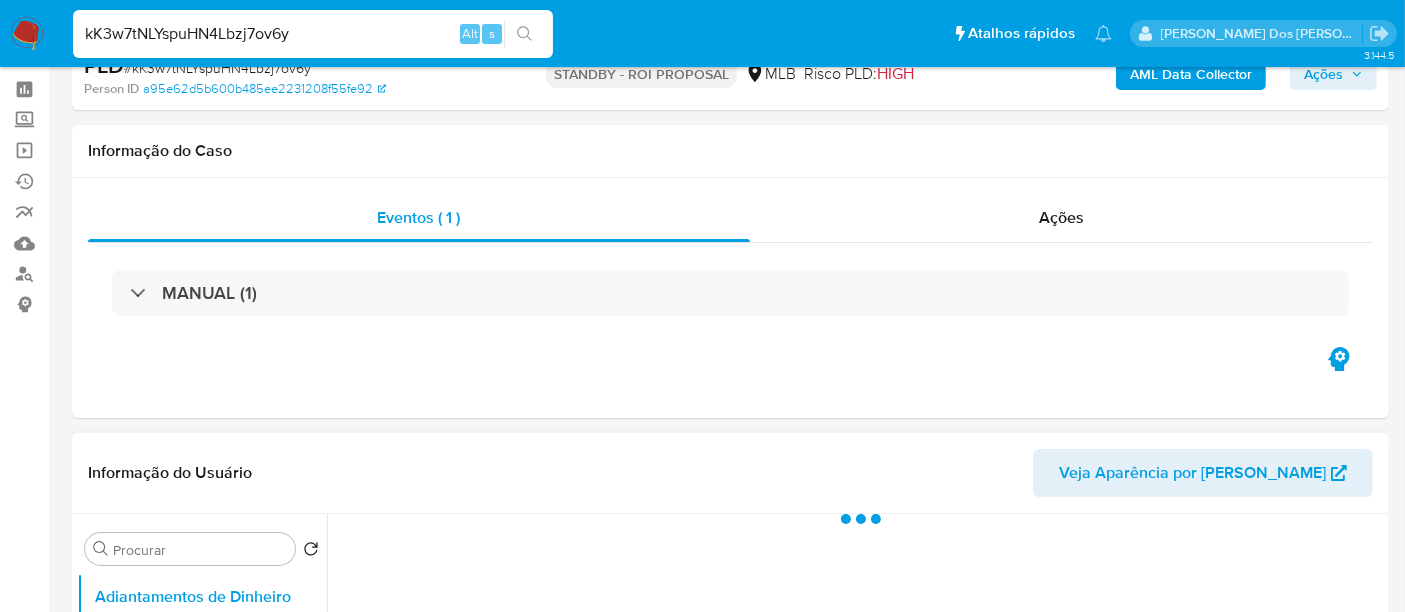 scroll, scrollTop: 333, scrollLeft: 0, axis: vertical 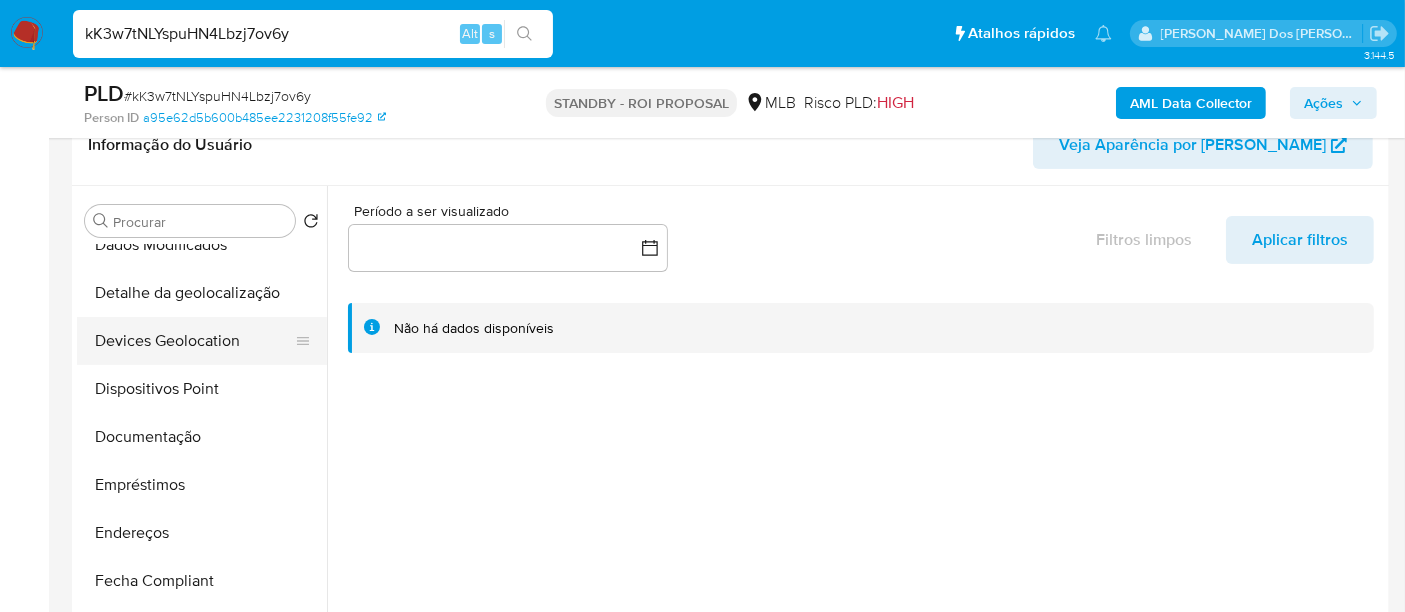 select on "10" 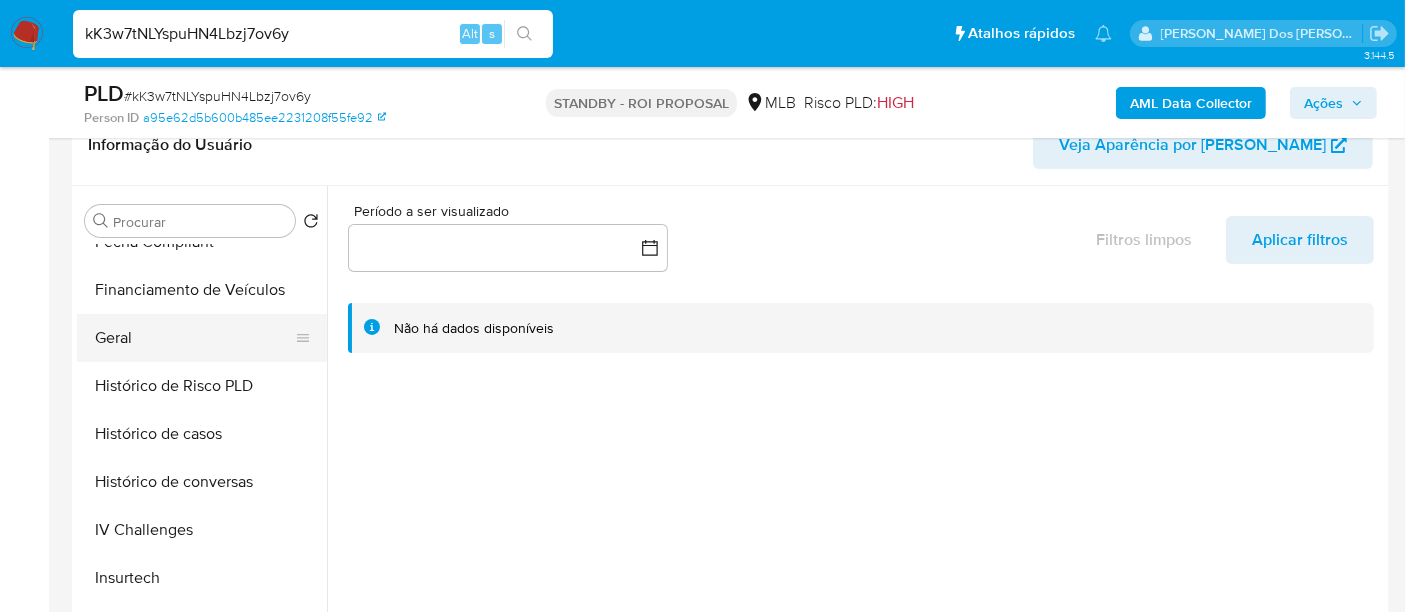 scroll, scrollTop: 666, scrollLeft: 0, axis: vertical 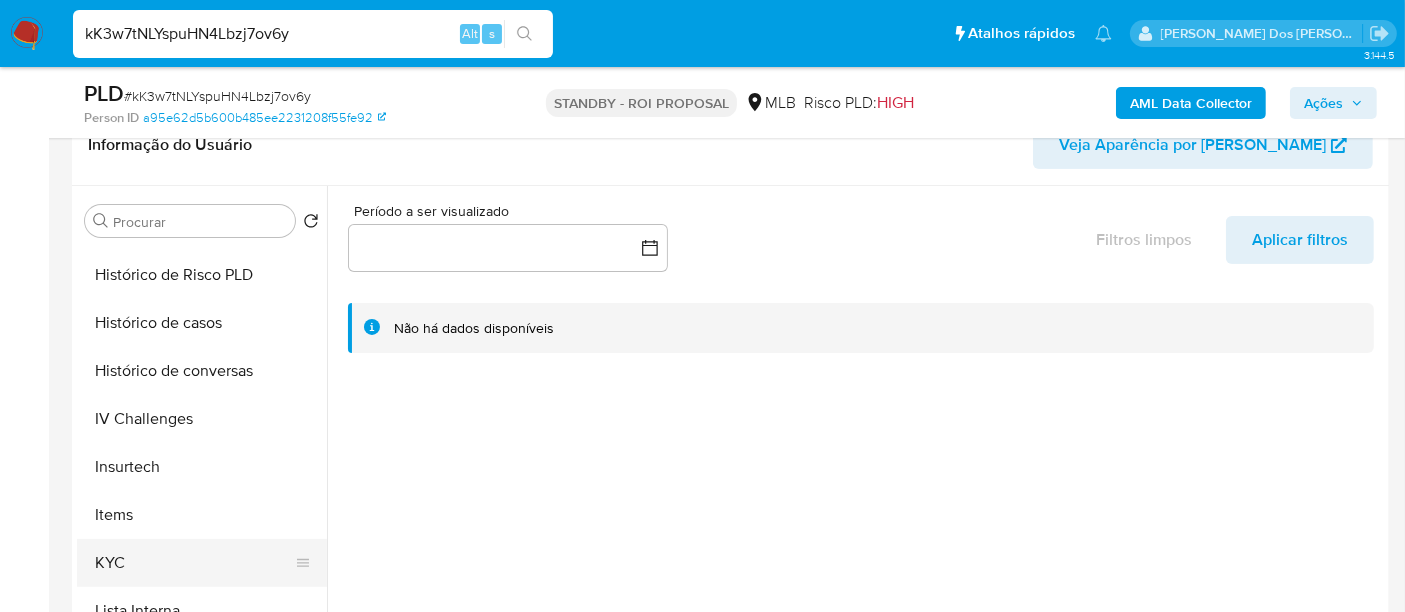click on "KYC" at bounding box center (194, 563) 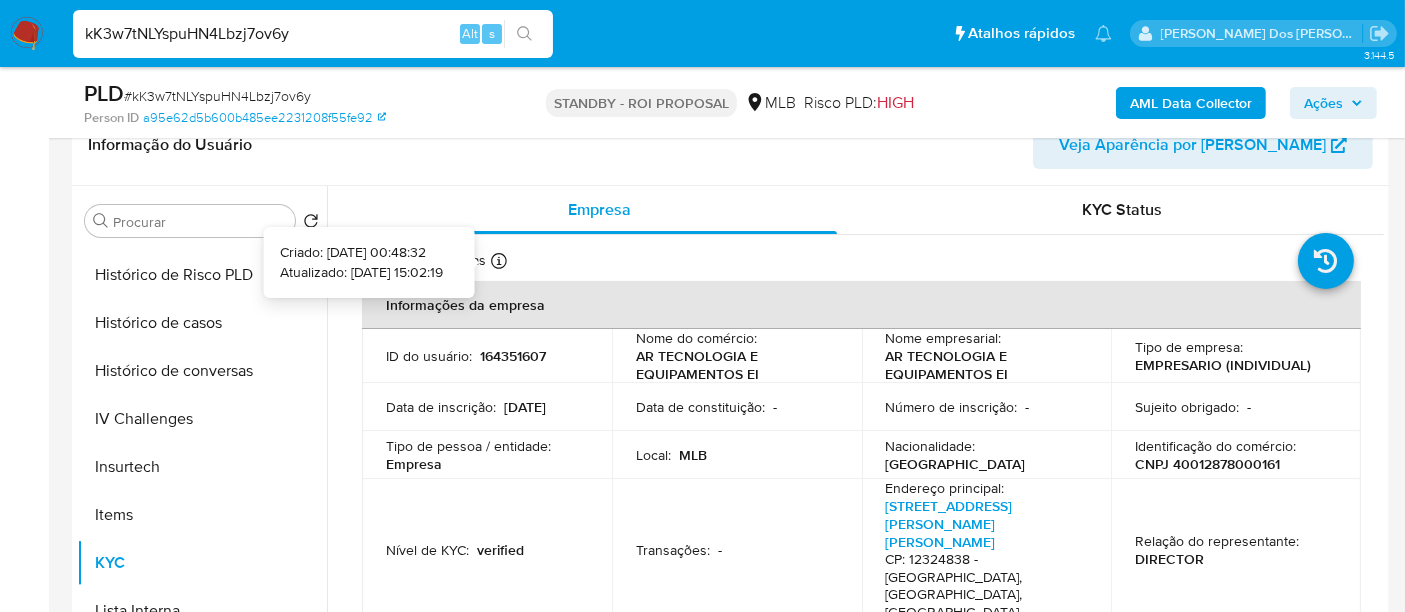 type 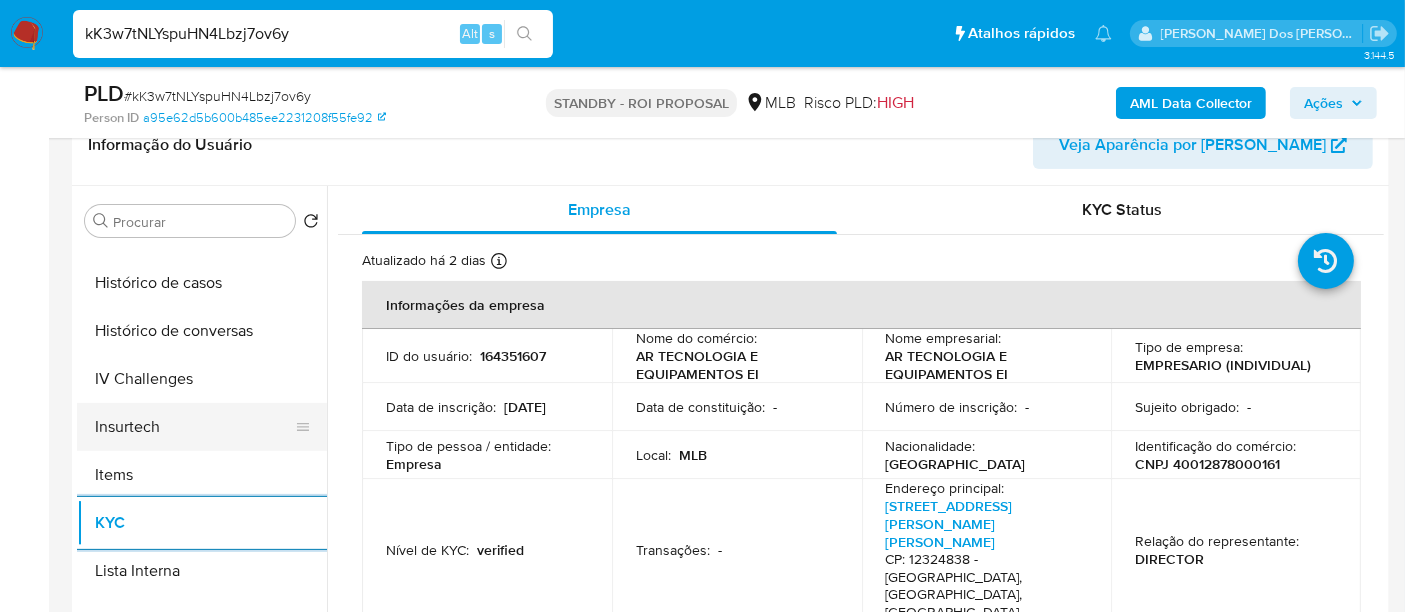 scroll, scrollTop: 622, scrollLeft: 0, axis: vertical 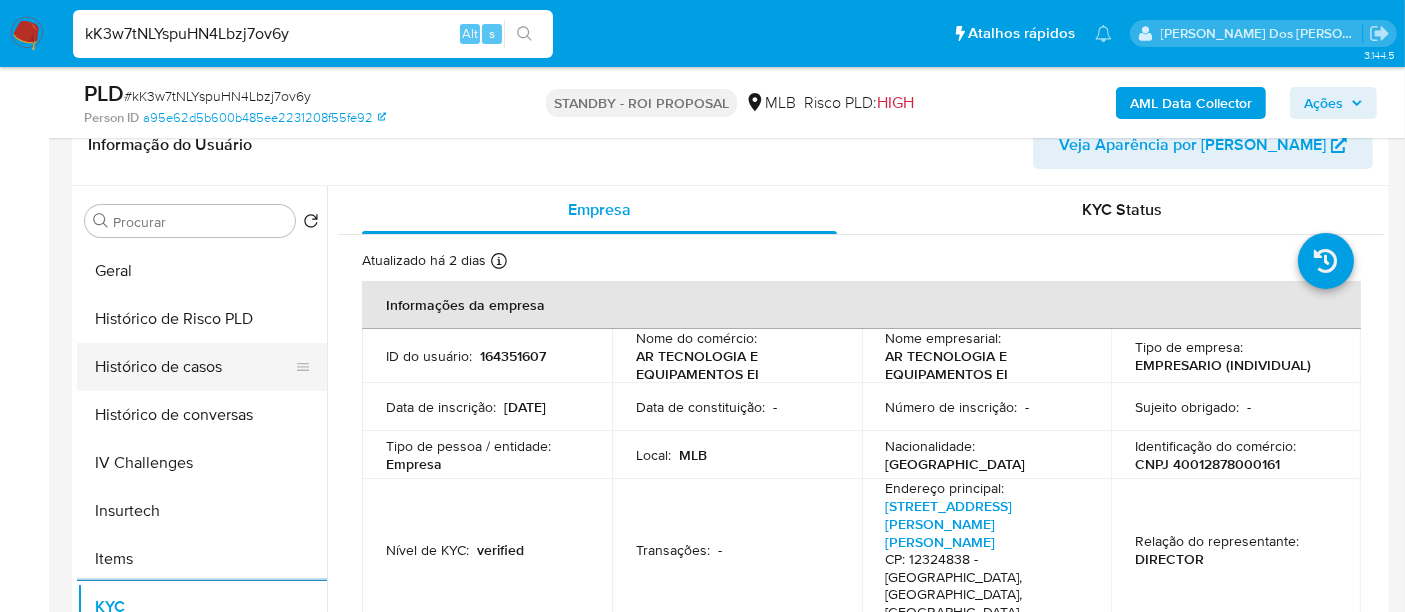 click on "Histórico de casos" at bounding box center [194, 367] 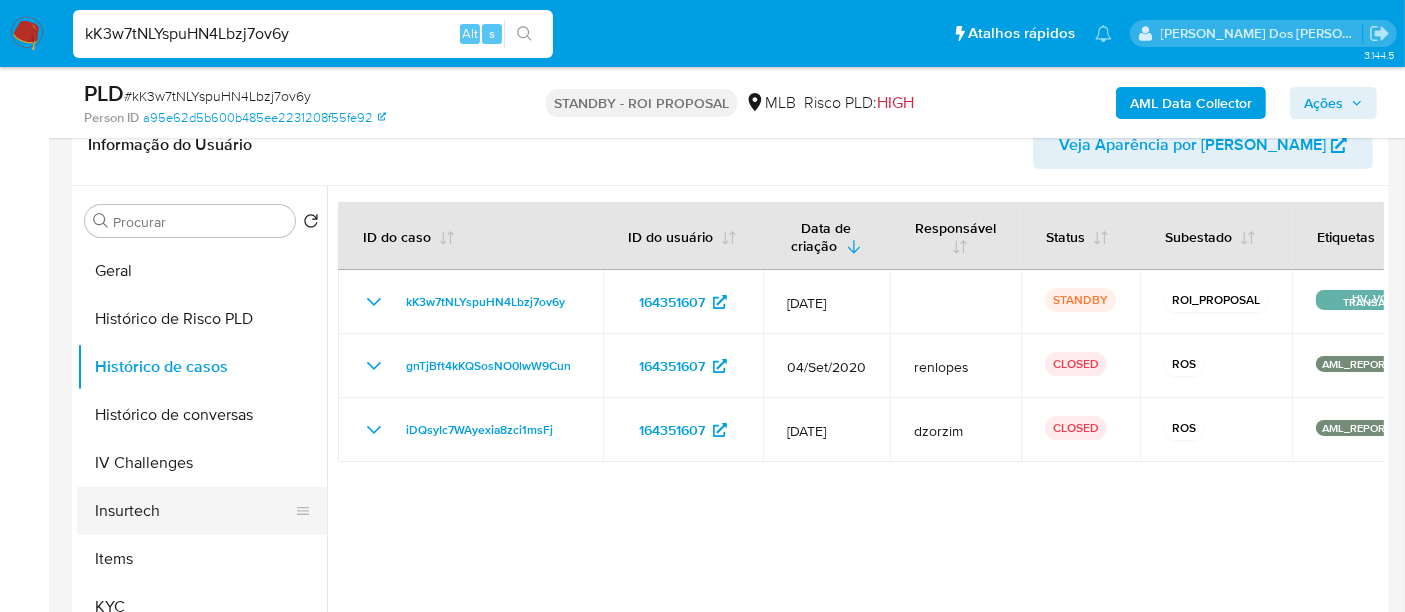 scroll, scrollTop: 288, scrollLeft: 0, axis: vertical 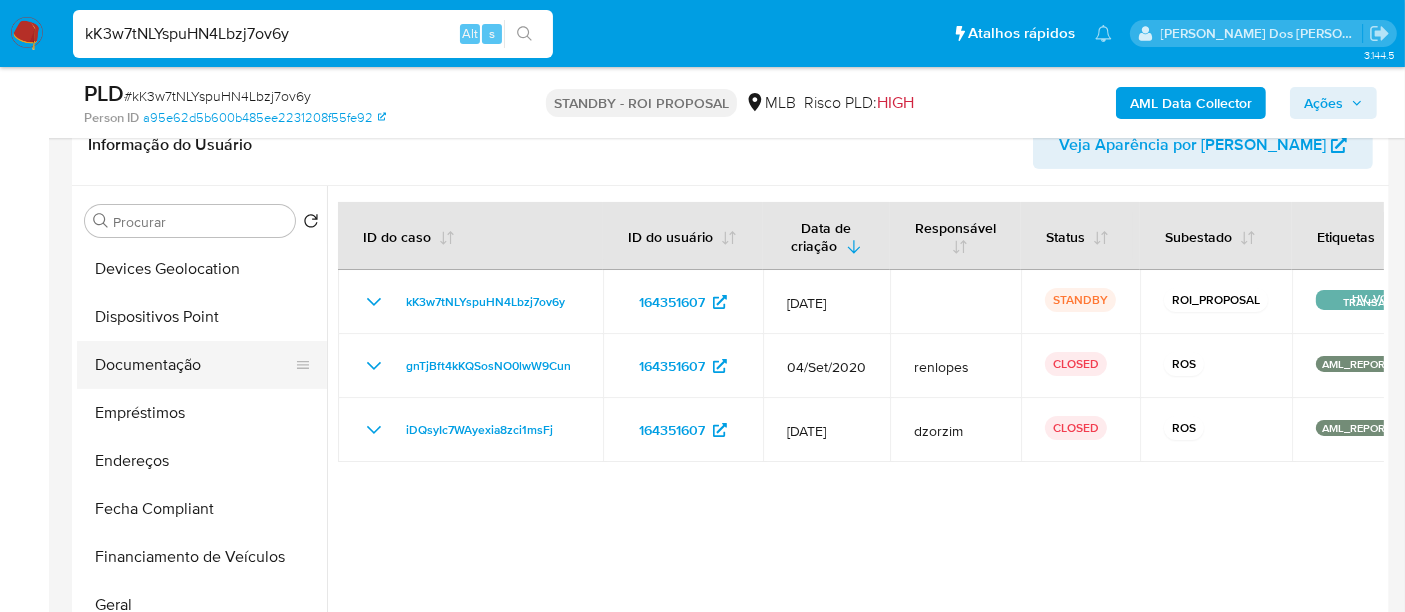 click on "Documentação" at bounding box center (194, 365) 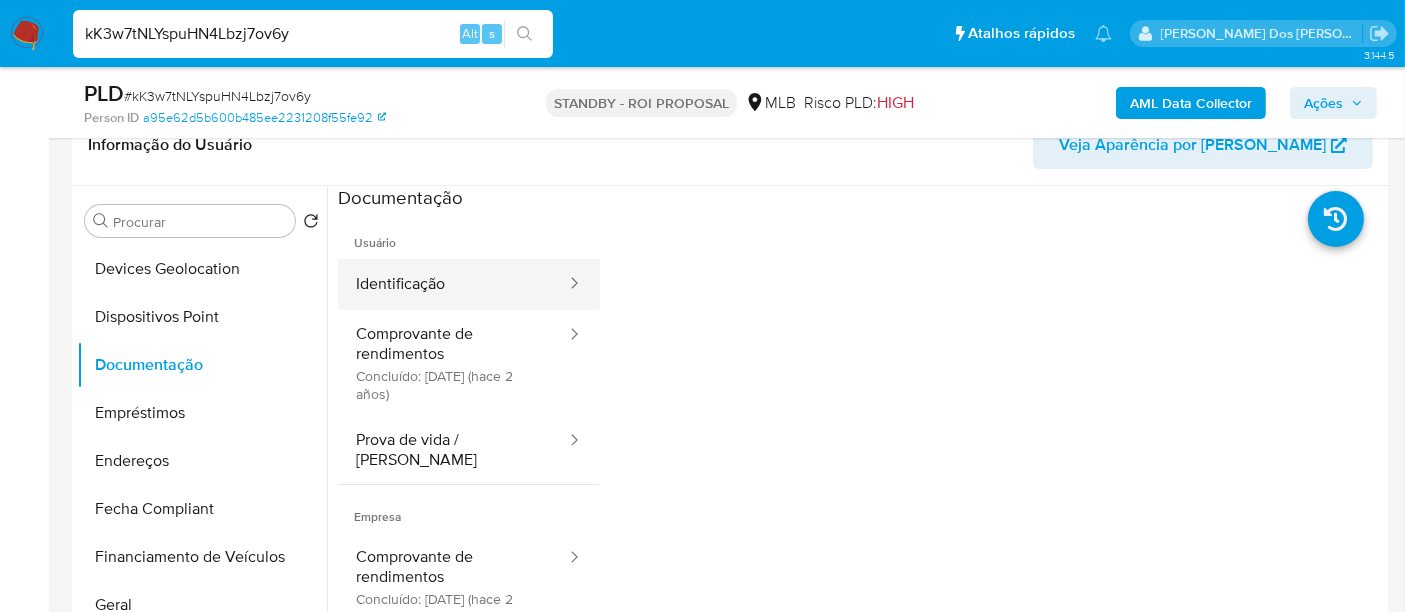 click on "Identificação" at bounding box center [453, 284] 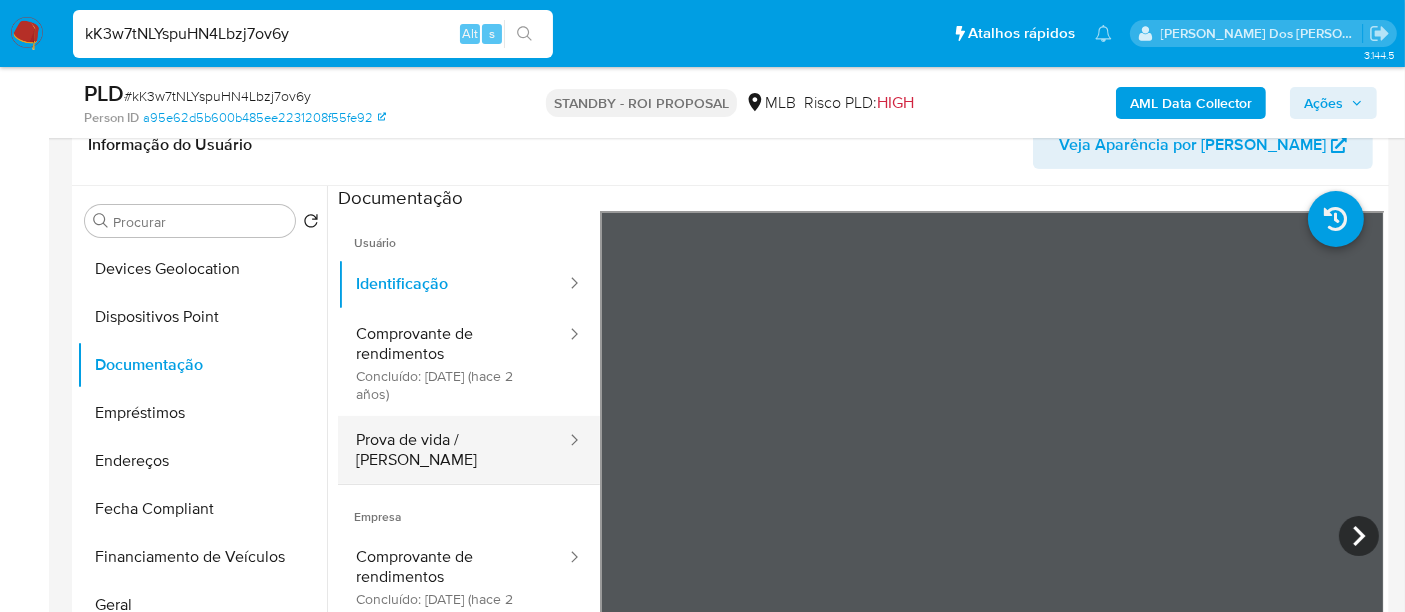 click on "Prova de vida / [PERSON_NAME]" at bounding box center [453, 450] 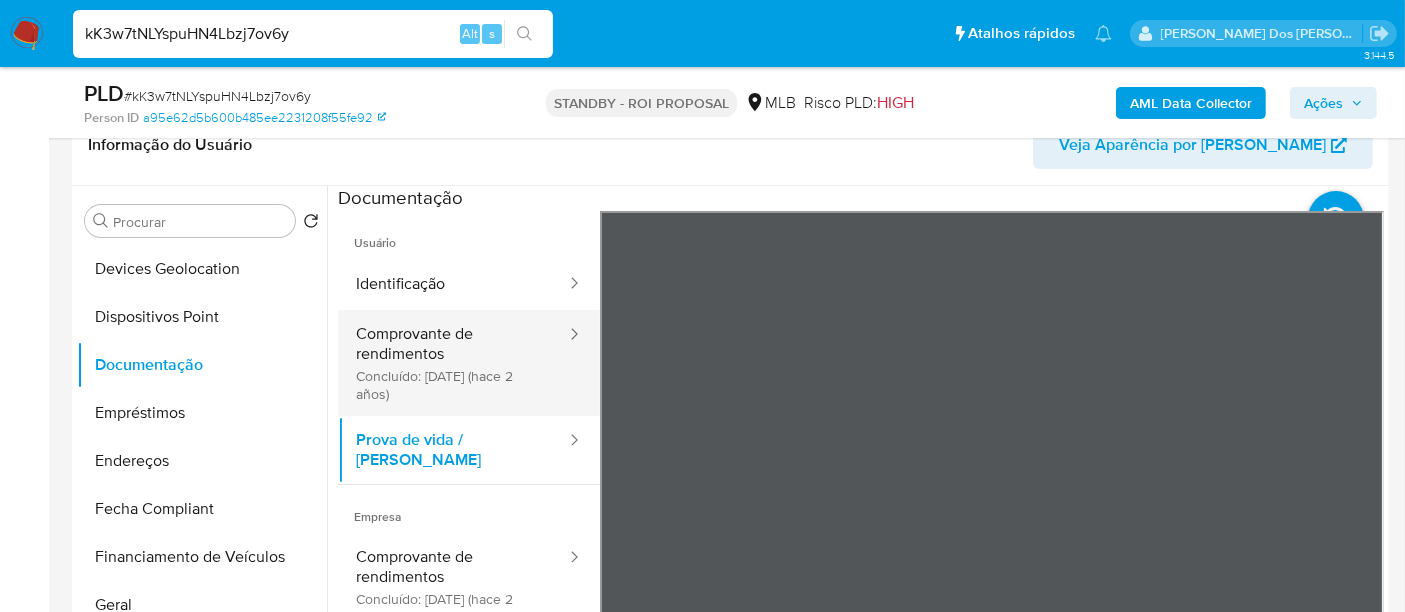 click on "Comprovante de rendimentos Concluído: [DATE] (hace 2 años)" at bounding box center (453, 363) 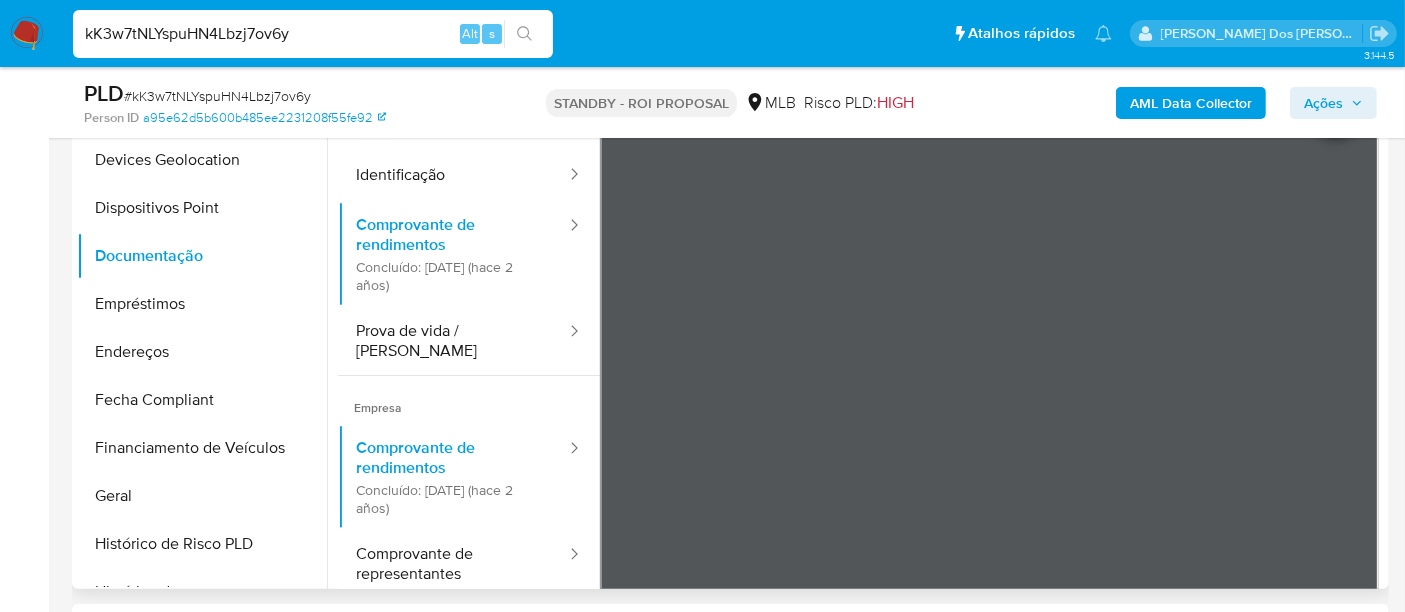 scroll, scrollTop: 444, scrollLeft: 0, axis: vertical 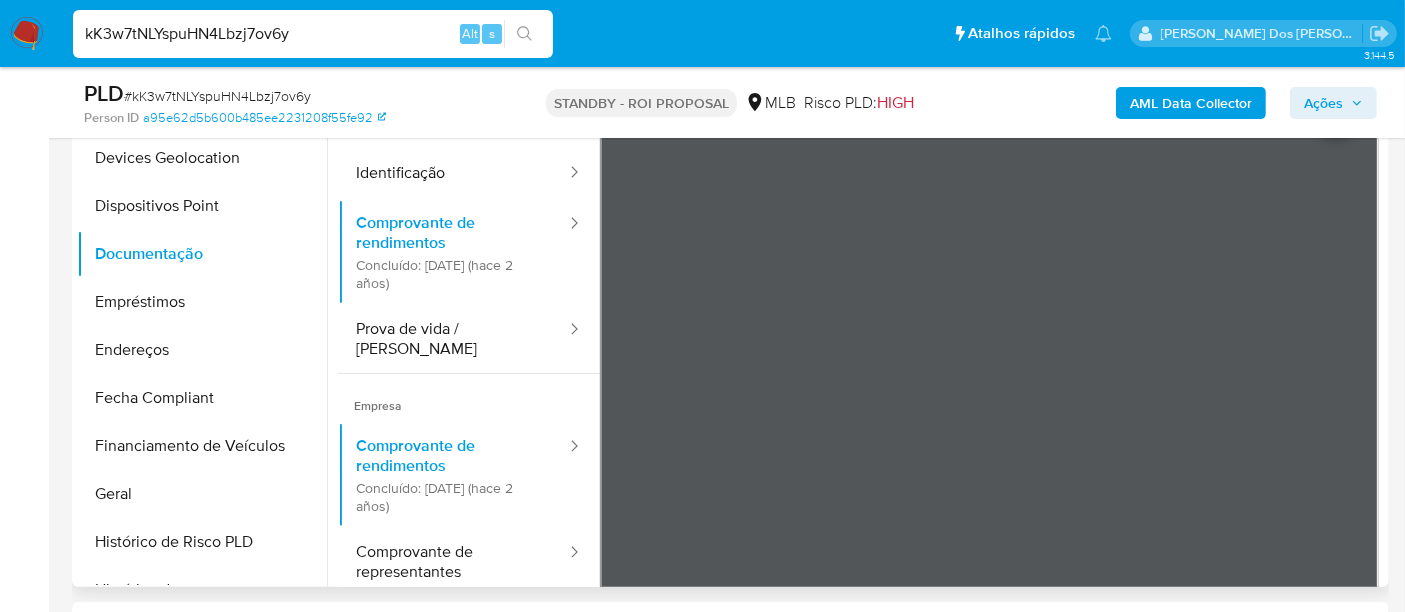 type 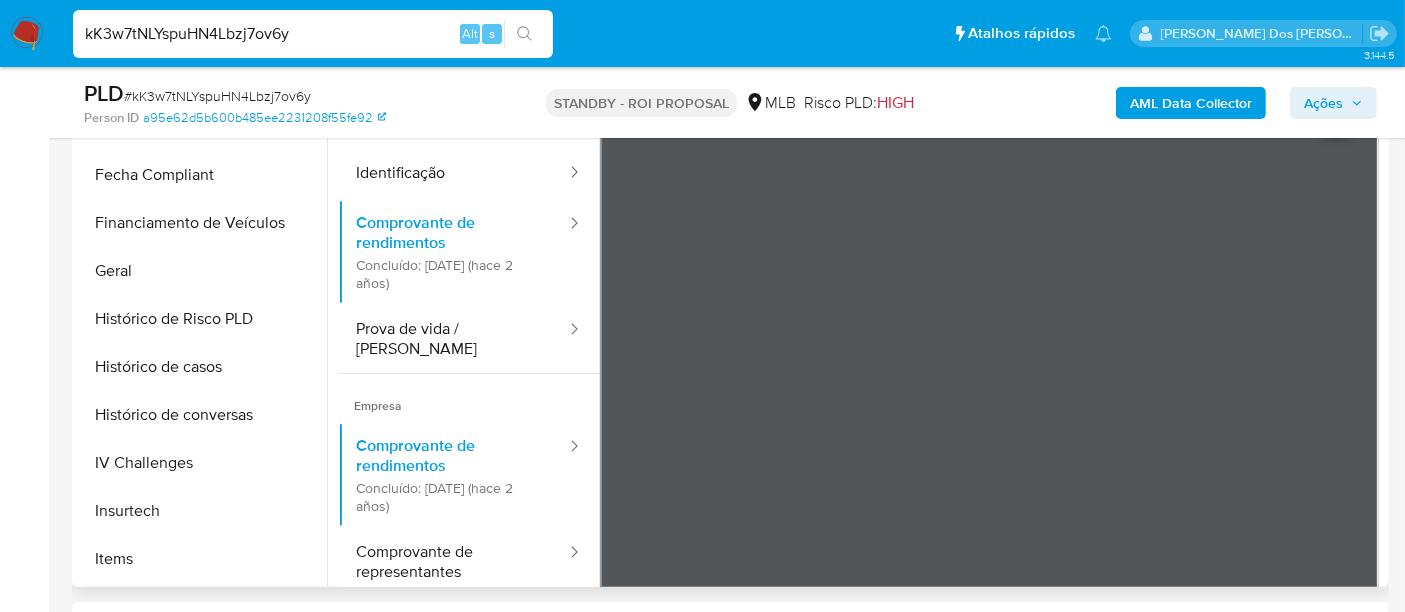 scroll, scrollTop: 844, scrollLeft: 0, axis: vertical 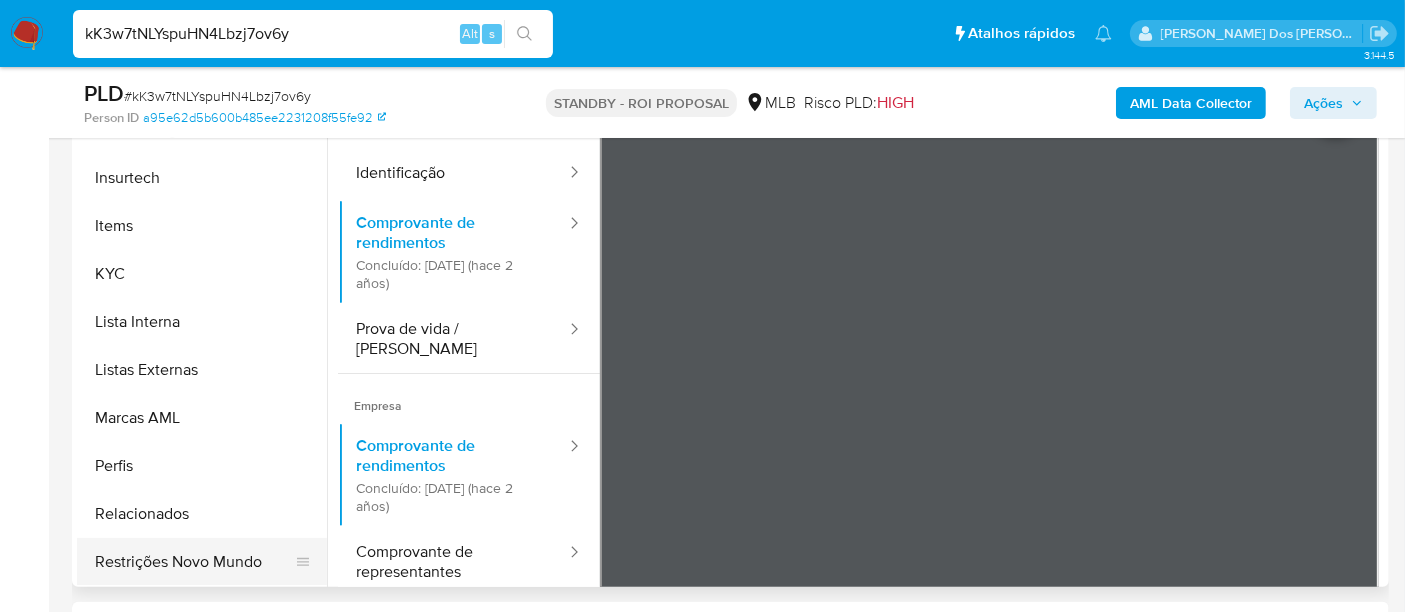 click on "Restrições Novo Mundo" at bounding box center [194, 562] 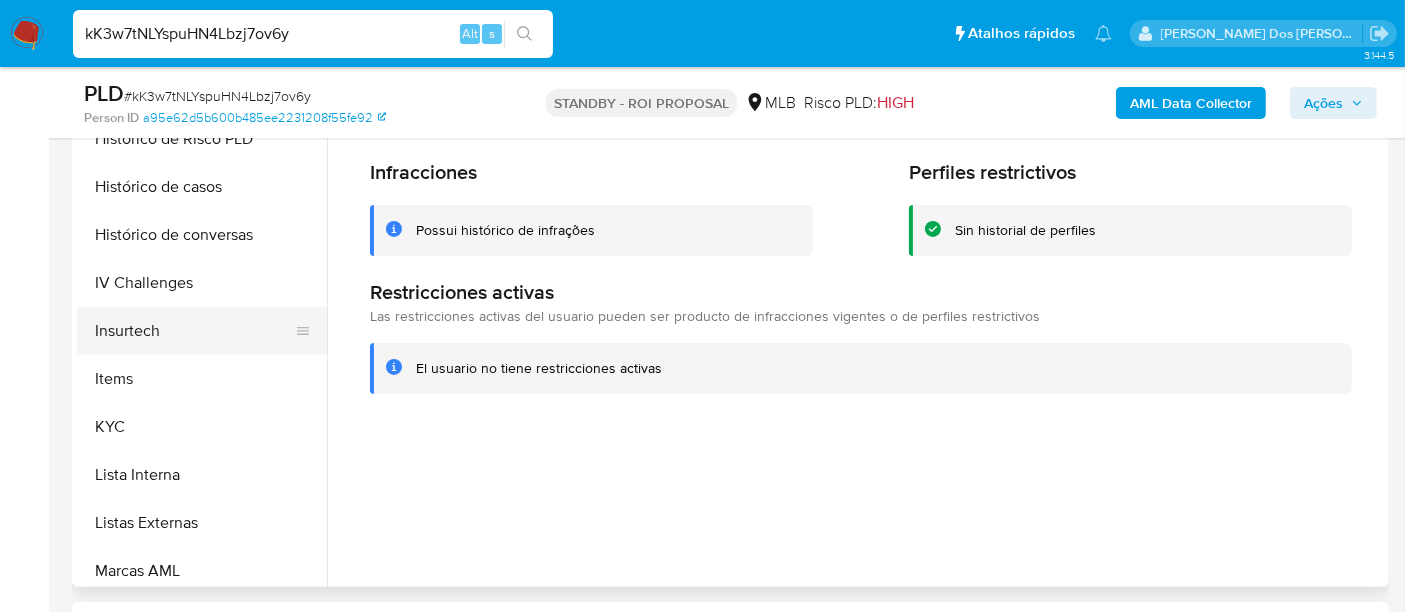scroll, scrollTop: 622, scrollLeft: 0, axis: vertical 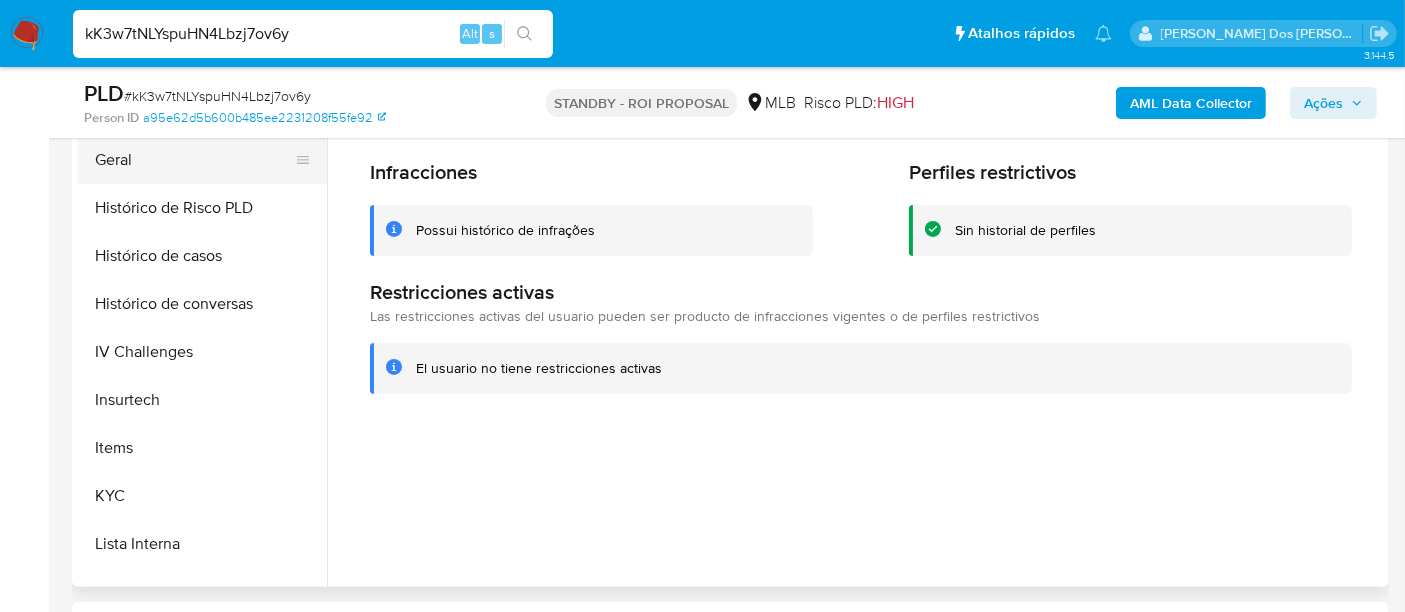 click on "Geral" at bounding box center (194, 160) 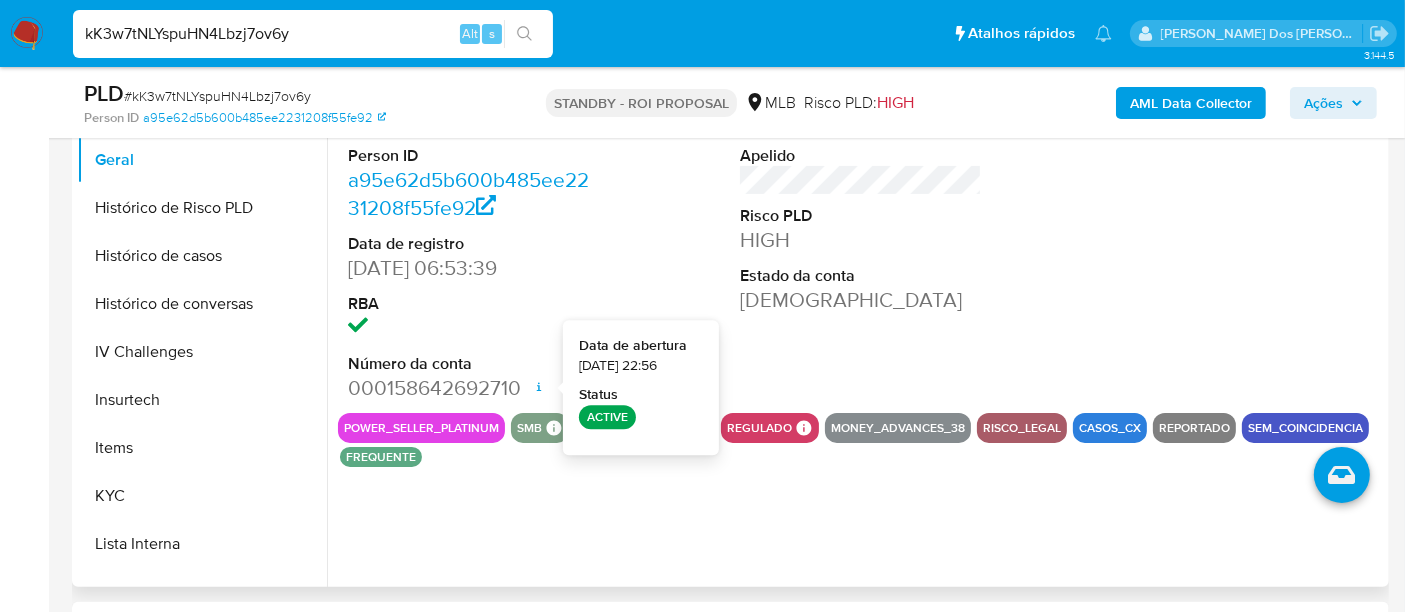 type 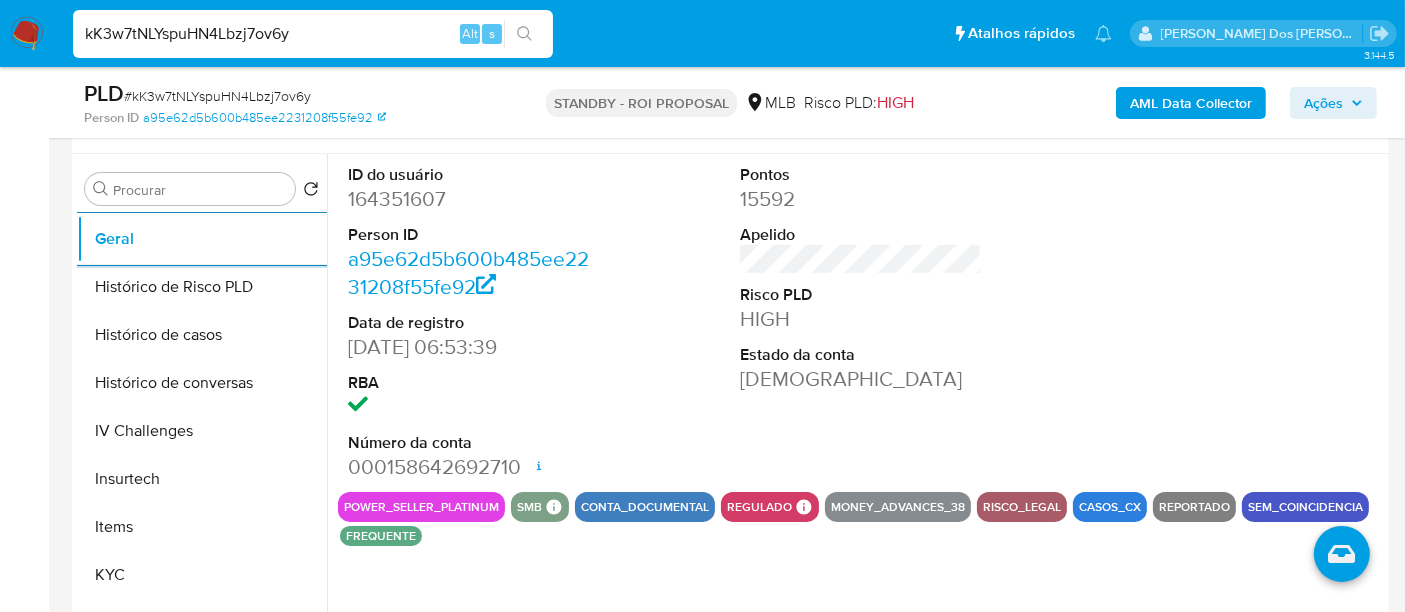 scroll, scrollTop: 333, scrollLeft: 0, axis: vertical 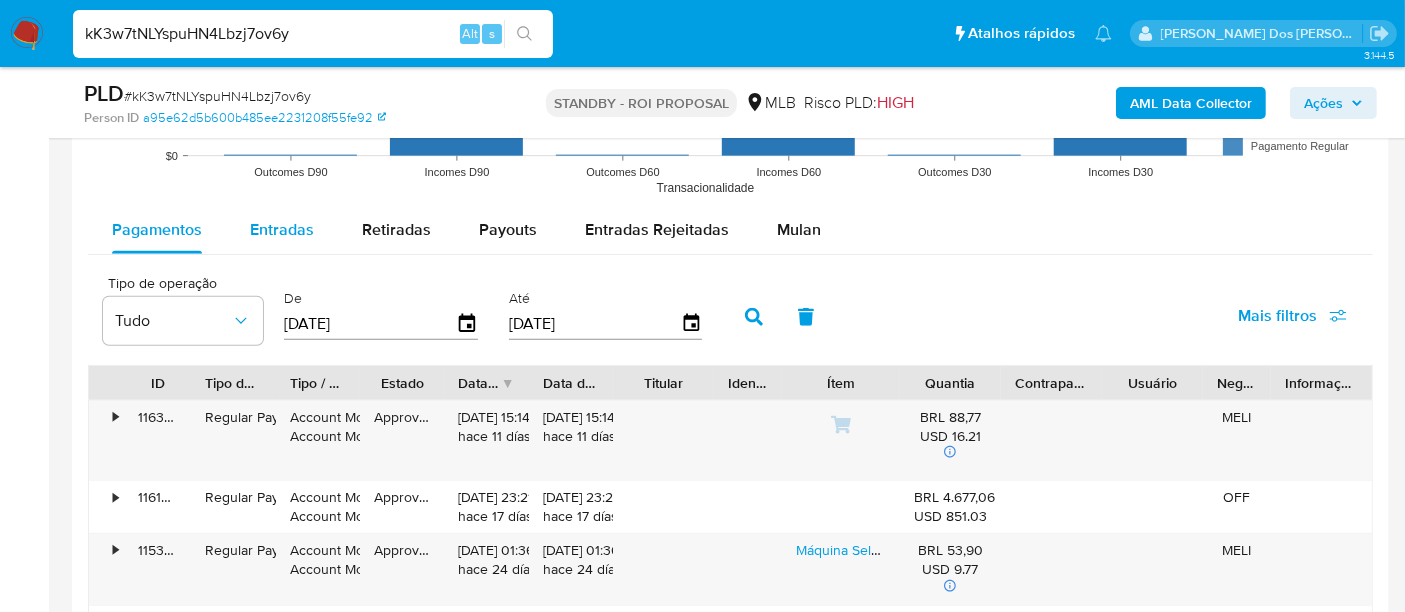 click on "Entradas" at bounding box center (282, 229) 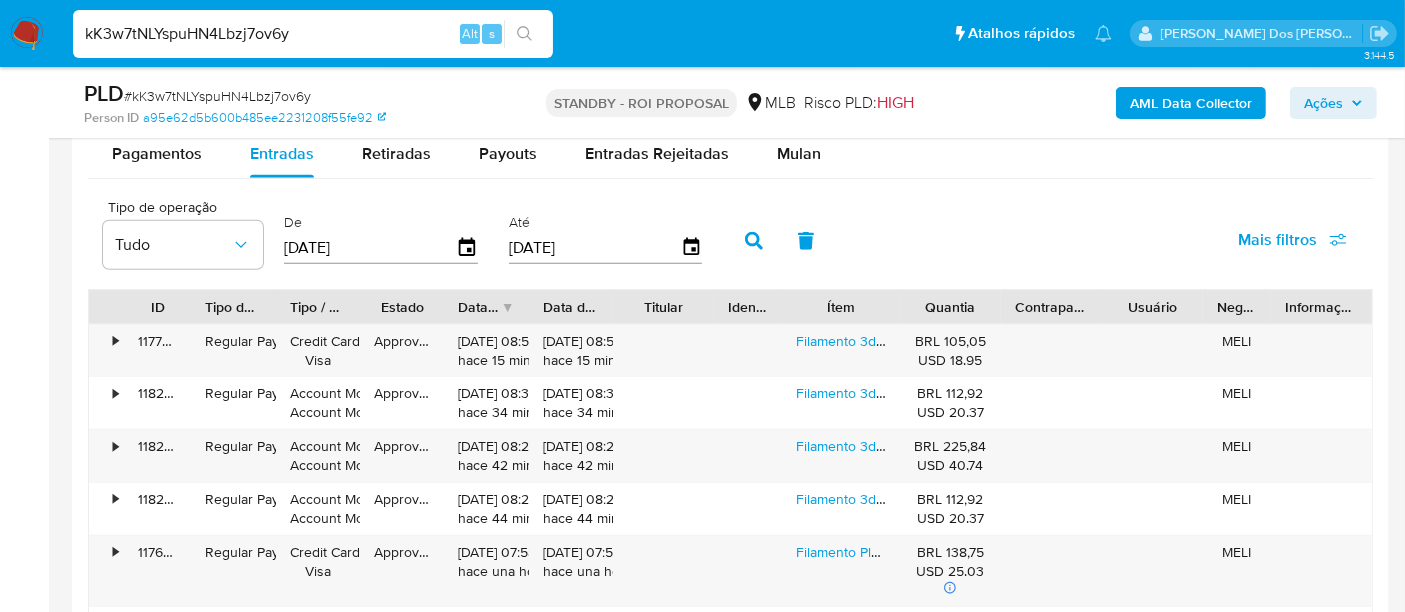 scroll, scrollTop: 2222, scrollLeft: 0, axis: vertical 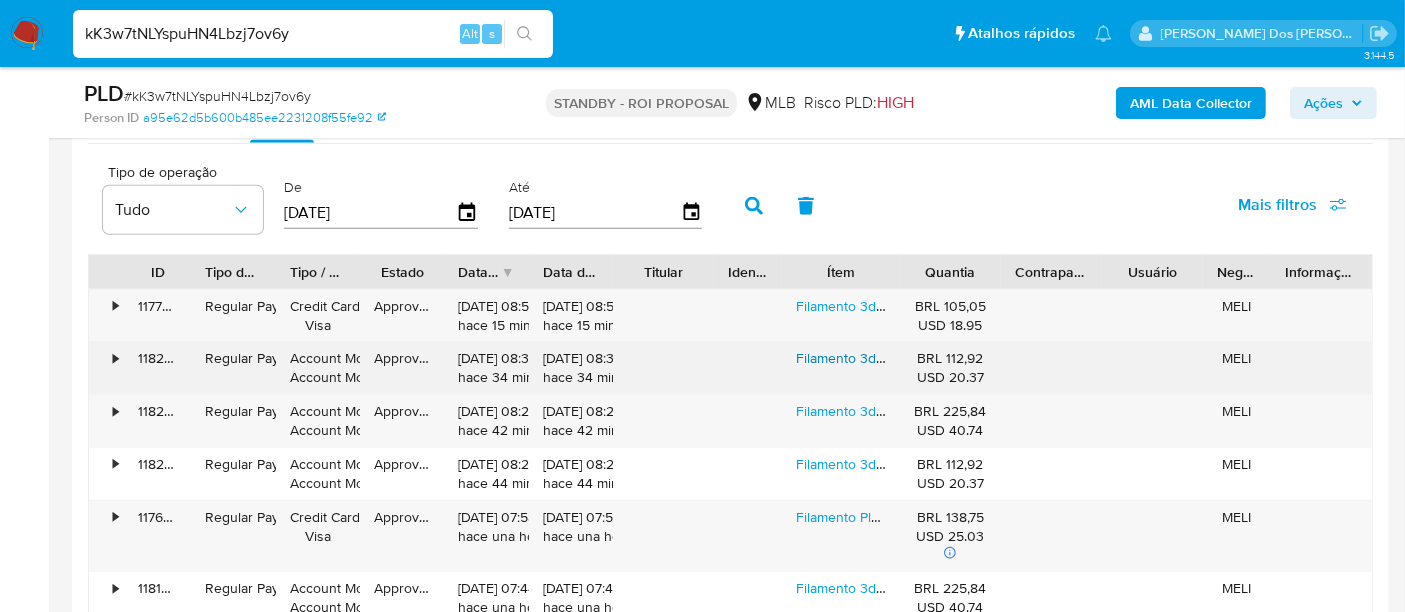 click on "Filamento 3d Creality Ender Pla 1kg 1.75mm Várias Cores" at bounding box center [969, 358] 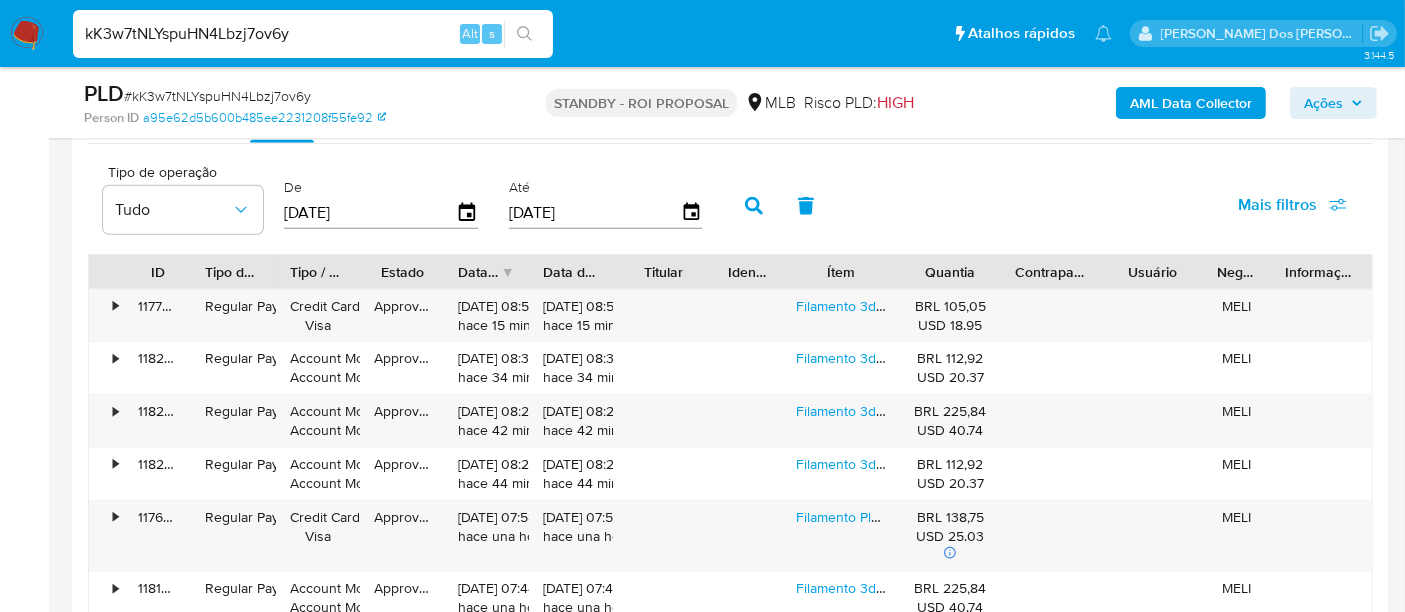 click on "kK3w7tNLYspuHN4Lbzj7ov6y" at bounding box center (313, 34) 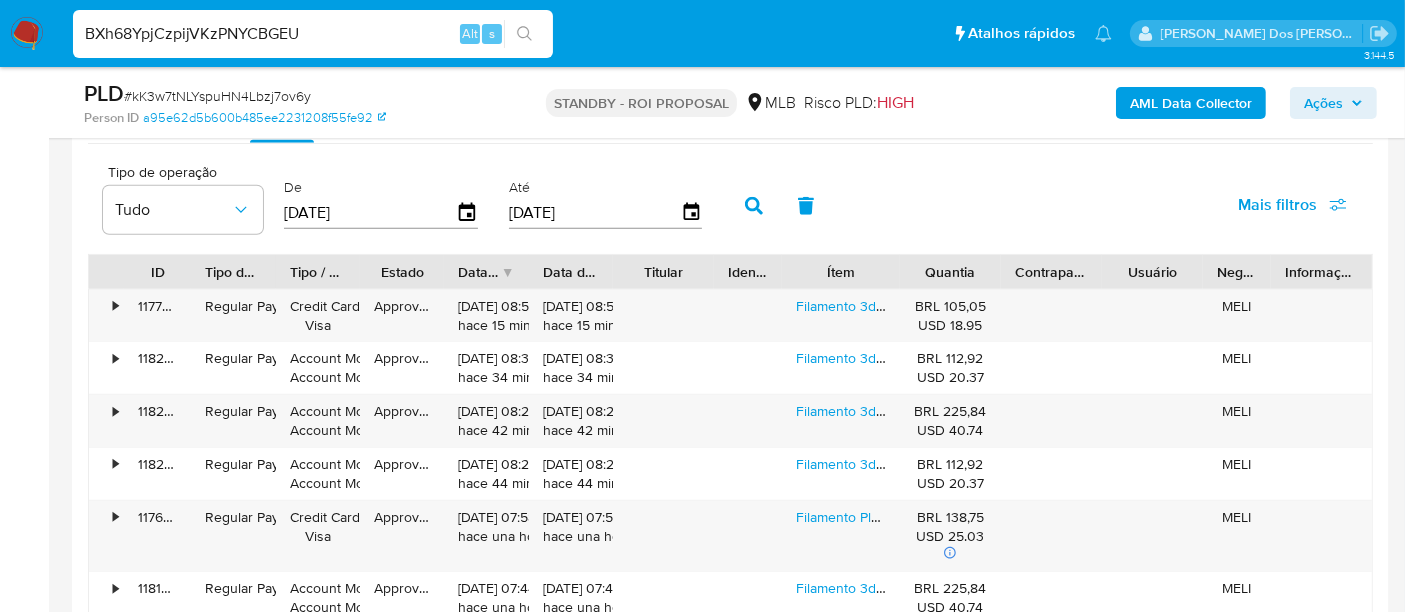 type on "BXh68YpjCzpijVKzPNYCBGEU" 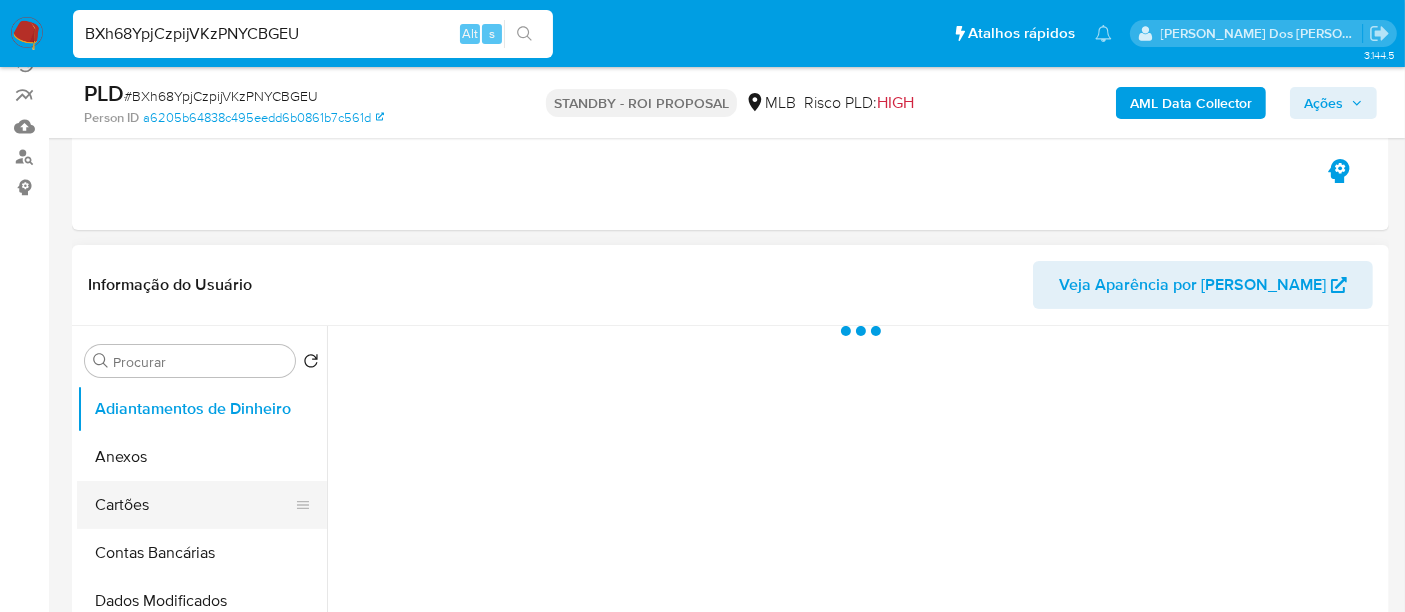 scroll, scrollTop: 333, scrollLeft: 0, axis: vertical 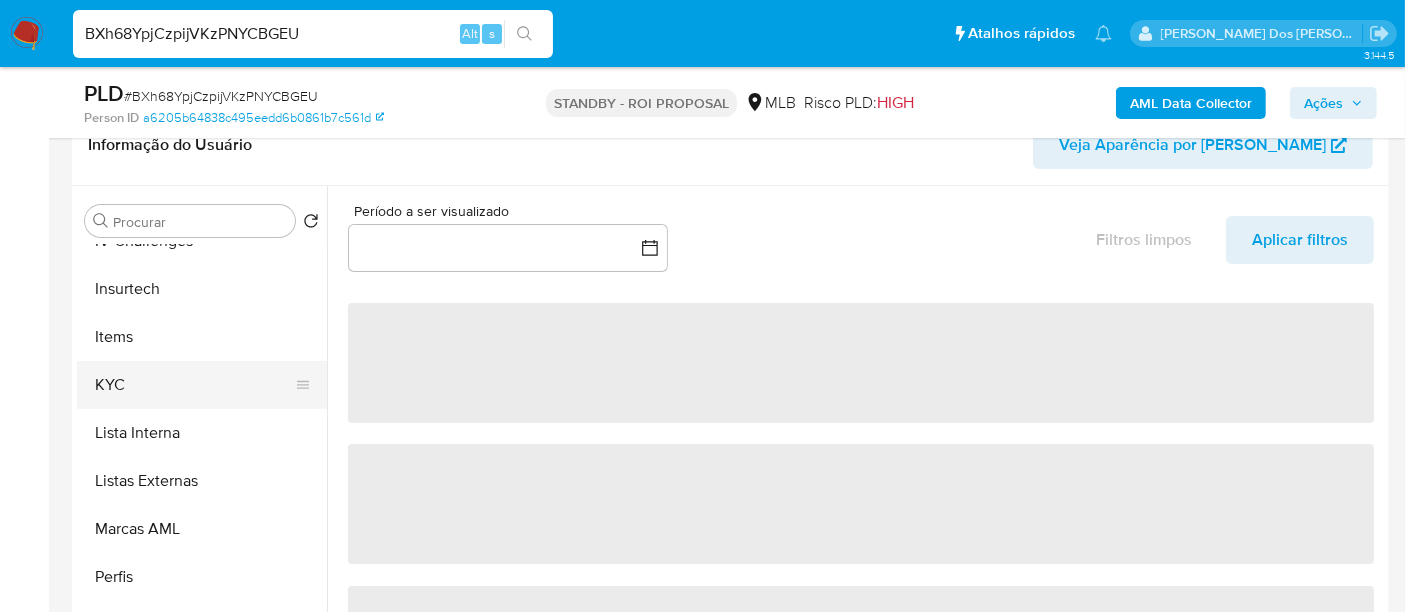 select on "10" 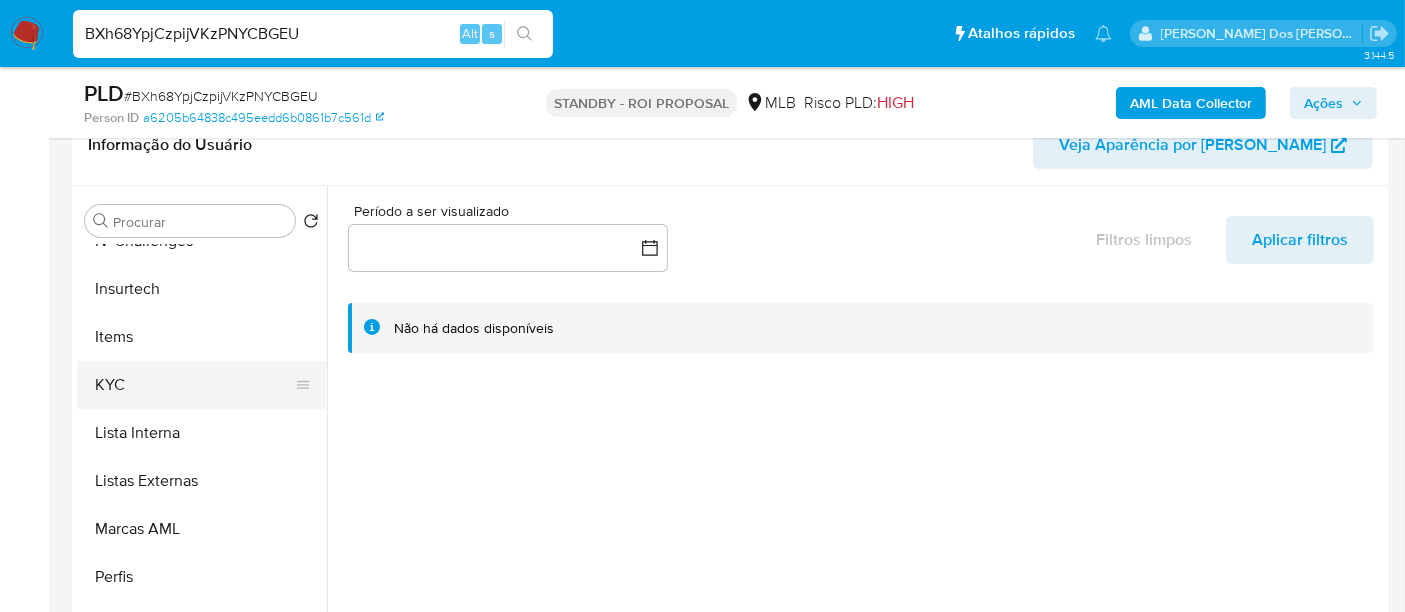 click on "KYC" at bounding box center [194, 385] 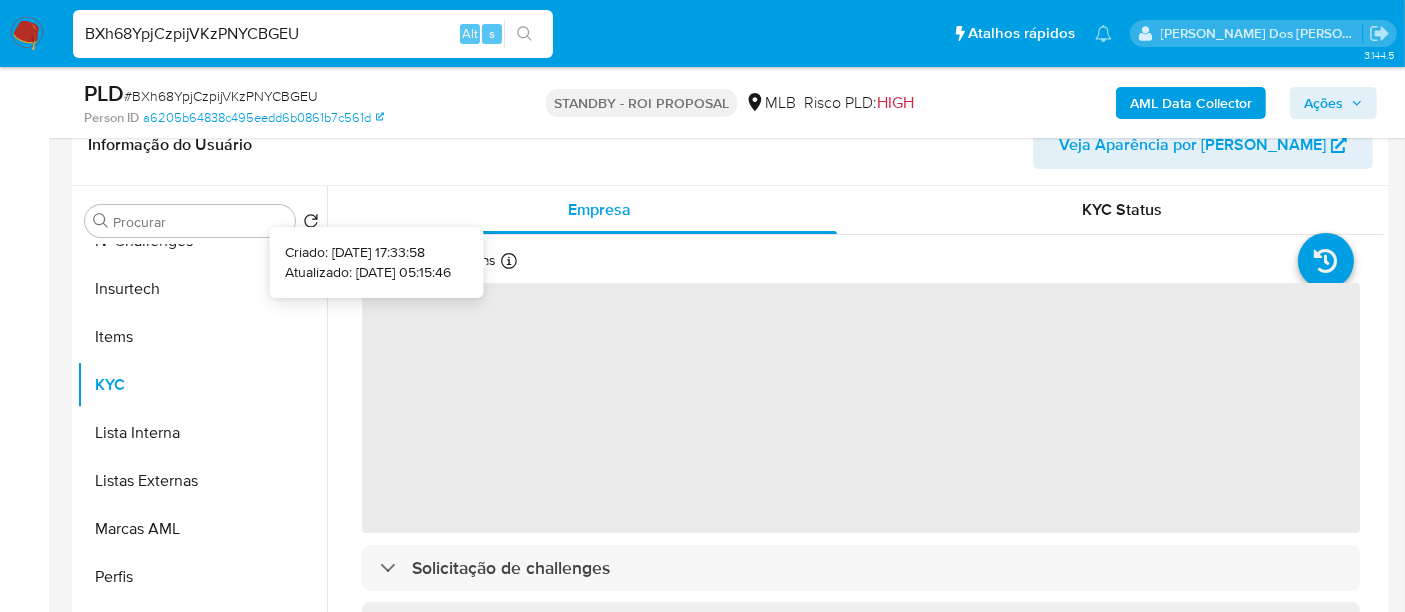 type 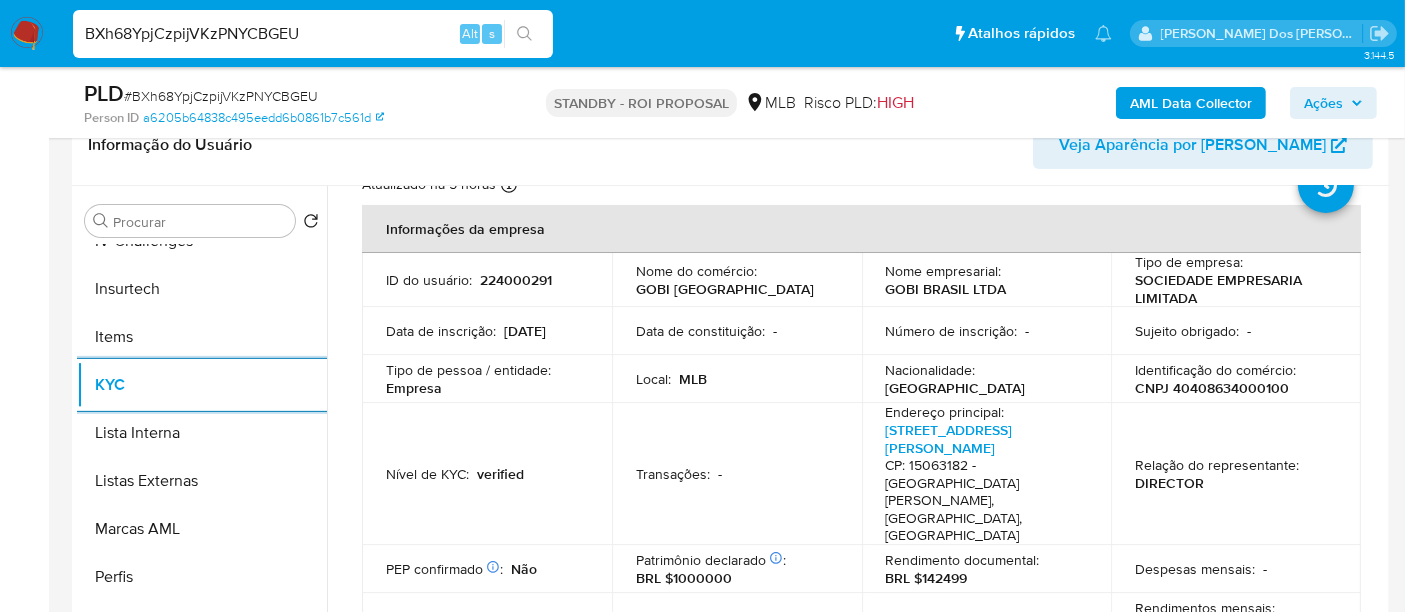 scroll, scrollTop: 111, scrollLeft: 0, axis: vertical 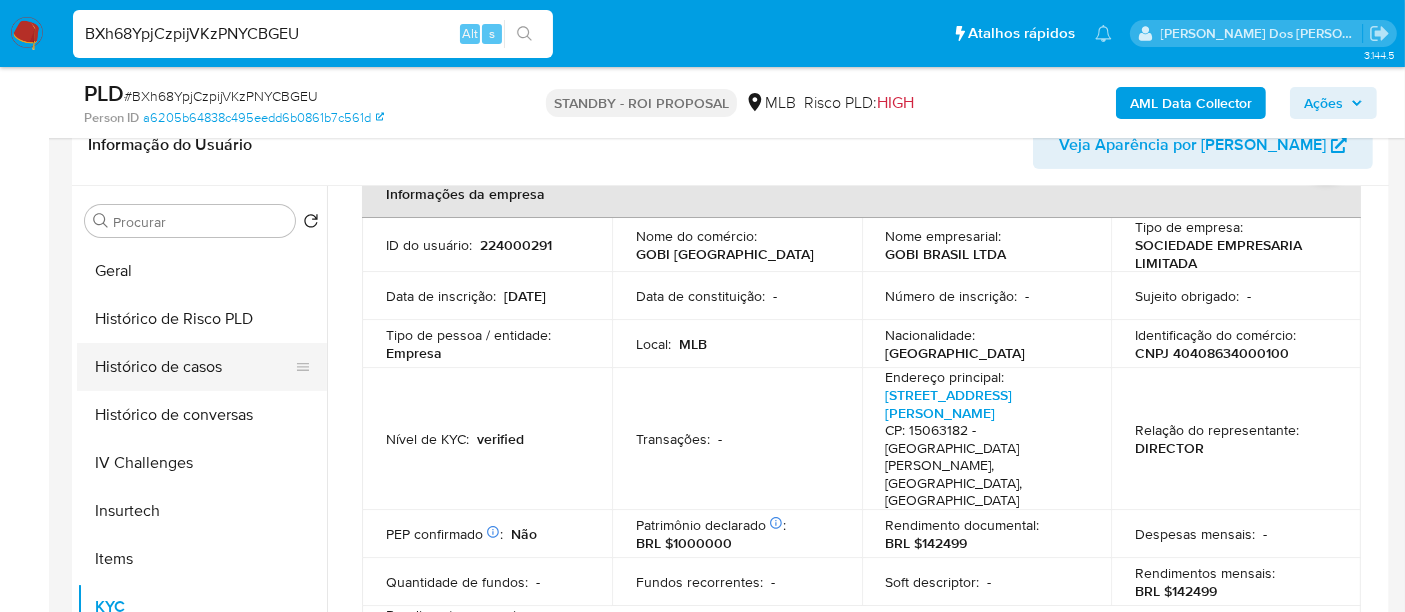 click on "Histórico de casos" at bounding box center (194, 367) 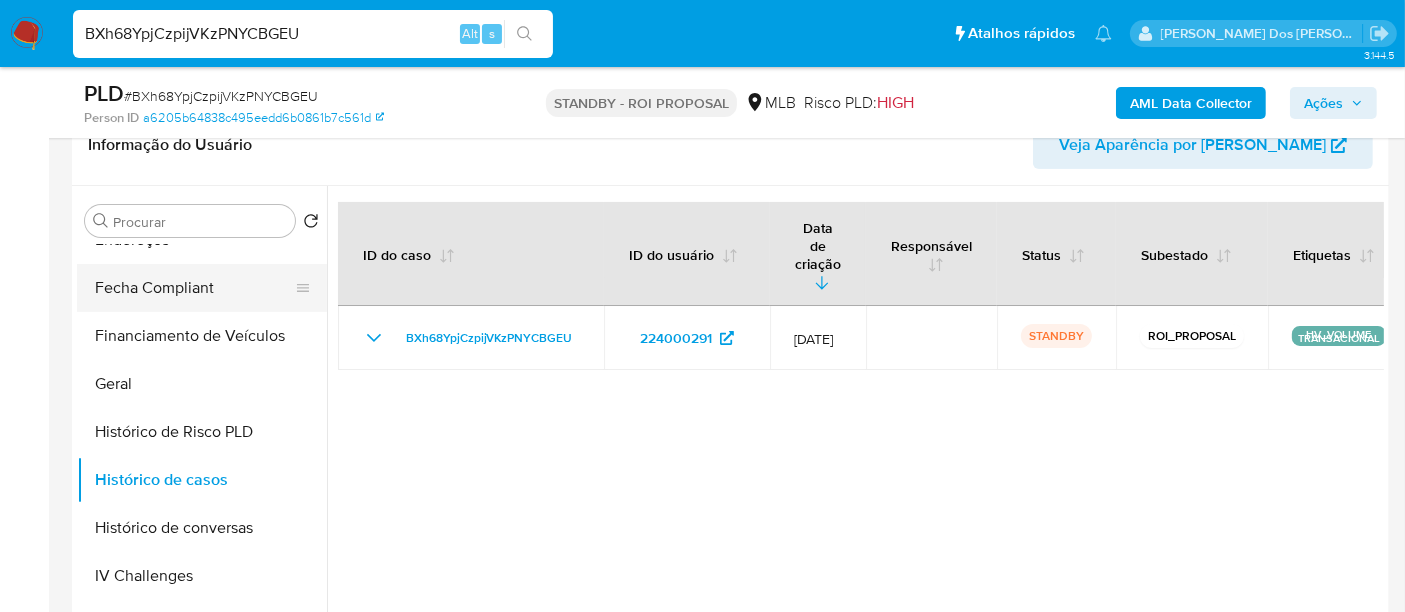 scroll, scrollTop: 400, scrollLeft: 0, axis: vertical 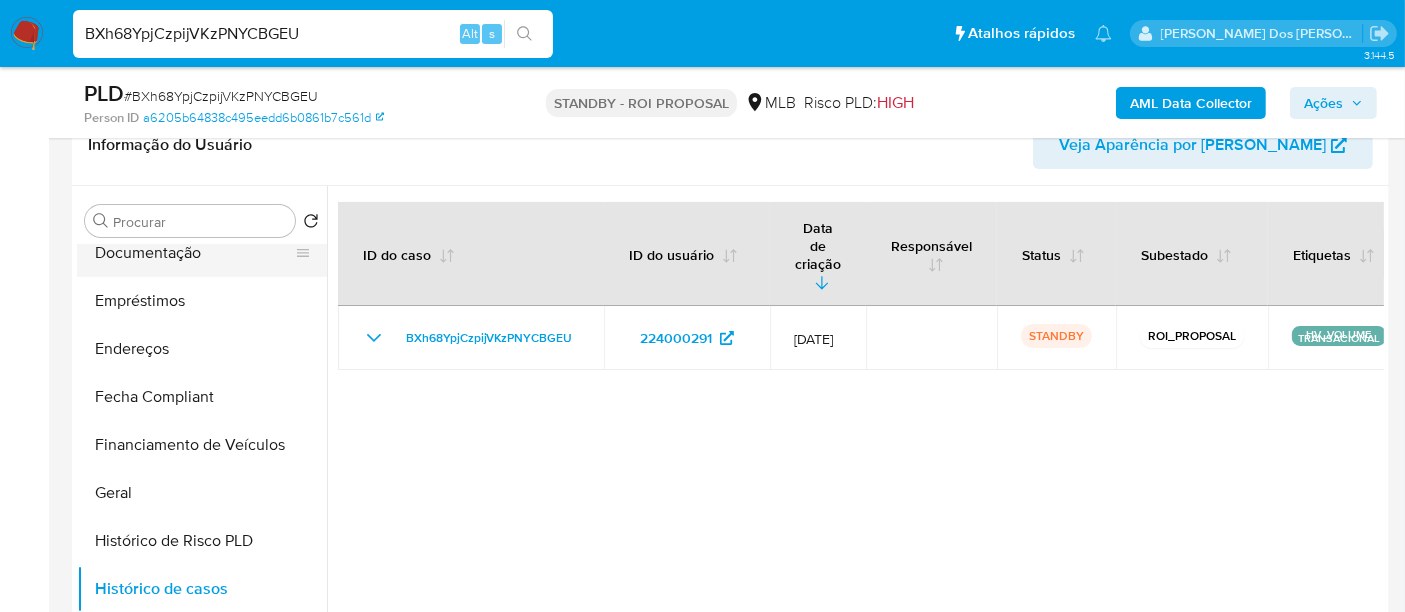 click on "Documentação" at bounding box center (194, 253) 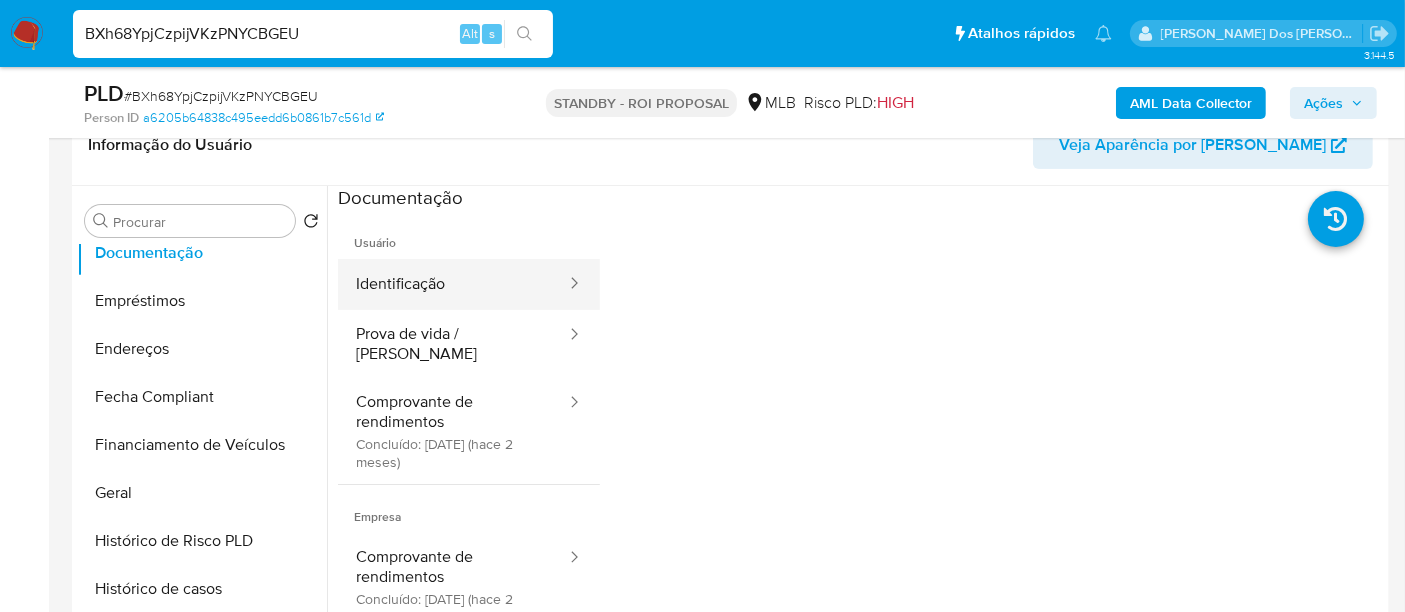 click on "Identificação" at bounding box center [453, 284] 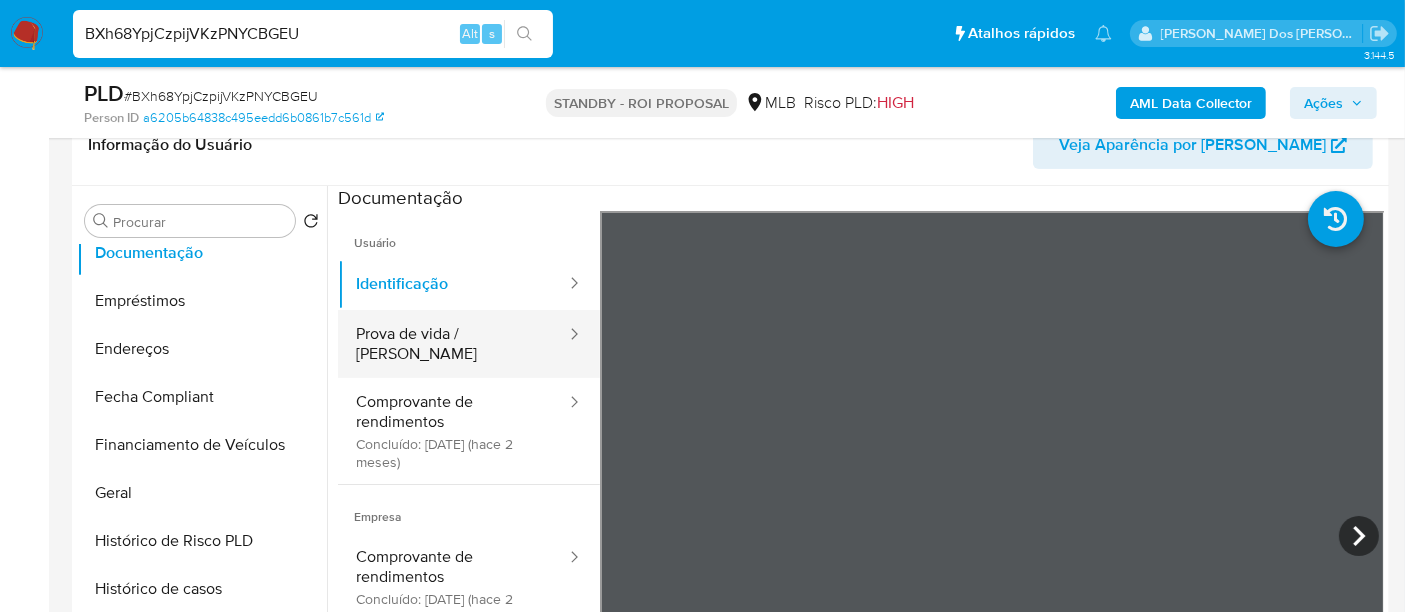 click on "Prova de vida / [PERSON_NAME]" at bounding box center [453, 344] 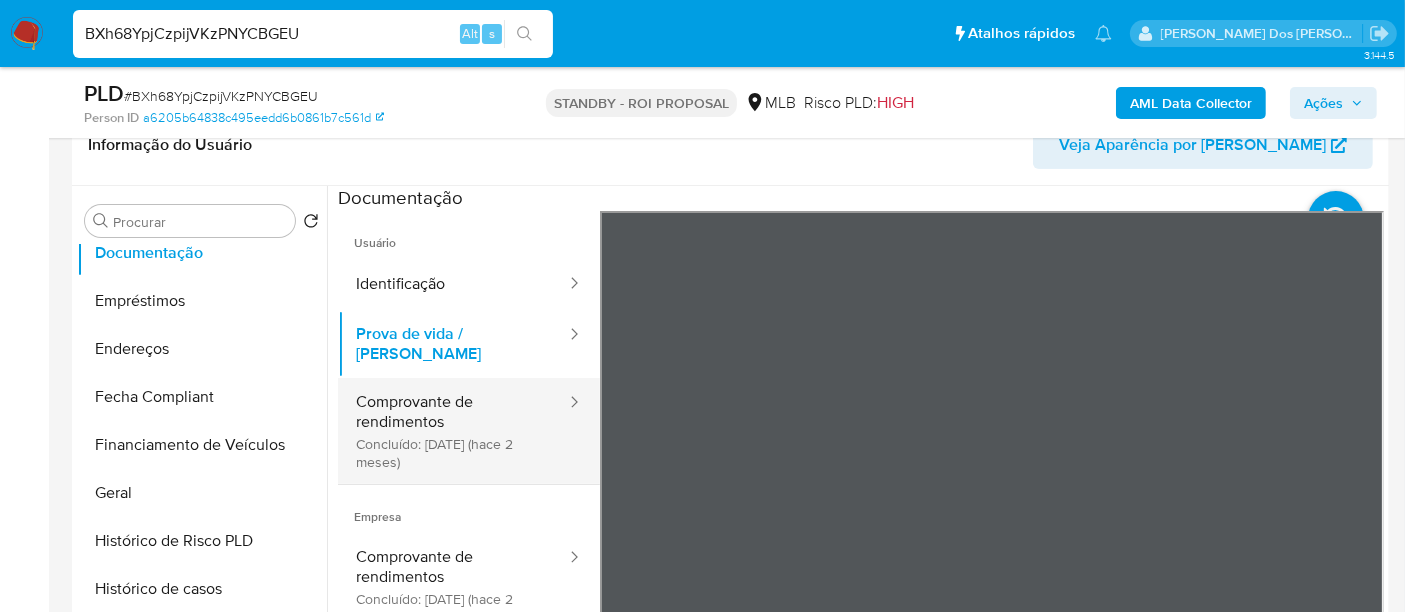 click on "Comprovante de rendimentos Concluído: 20/05/2025 (hace 2 meses)" at bounding box center [453, 431] 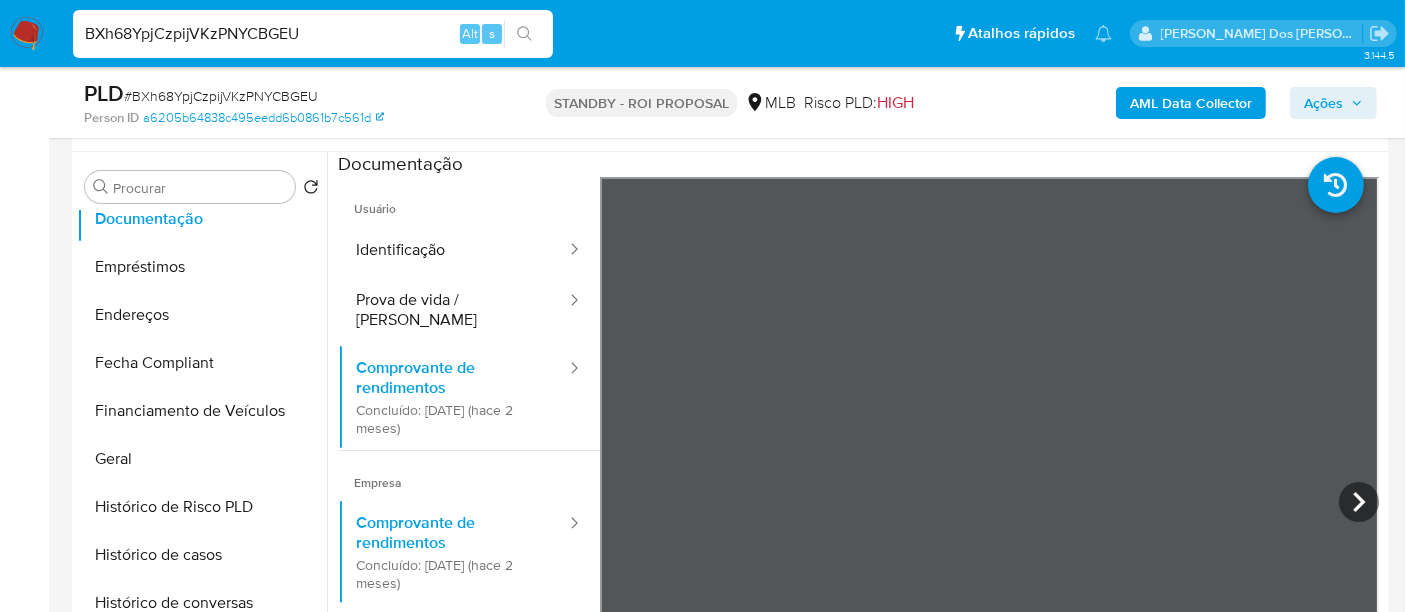 scroll, scrollTop: 444, scrollLeft: 0, axis: vertical 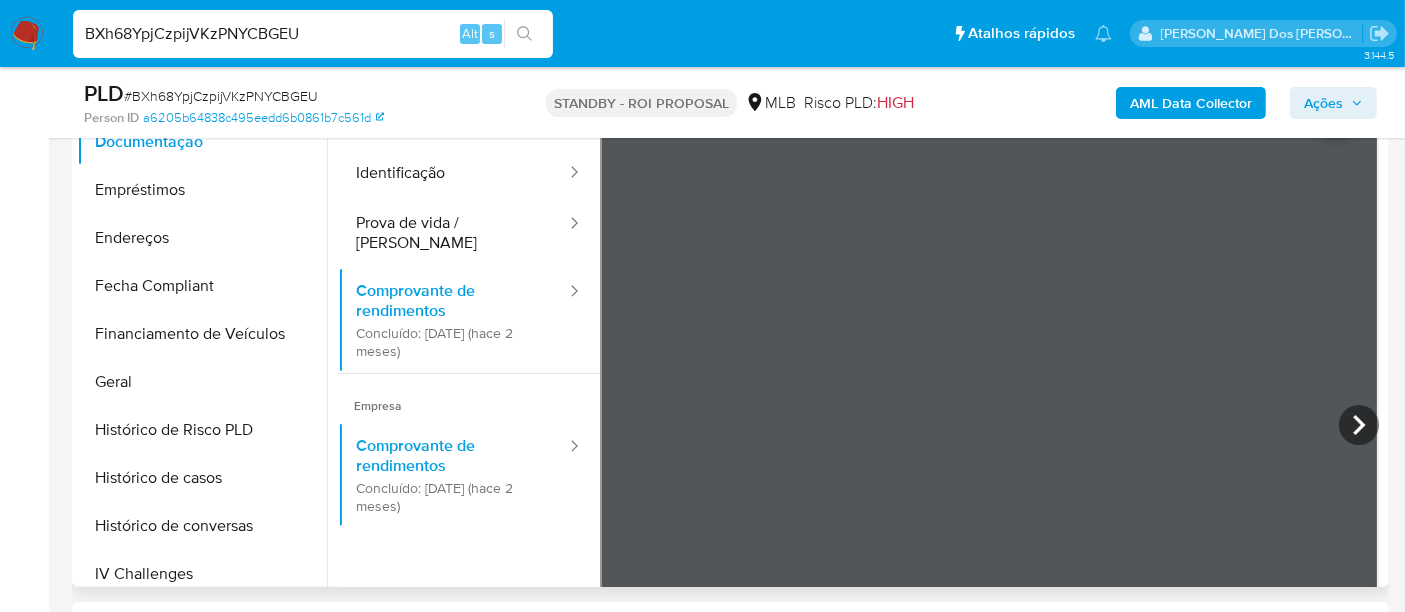 type 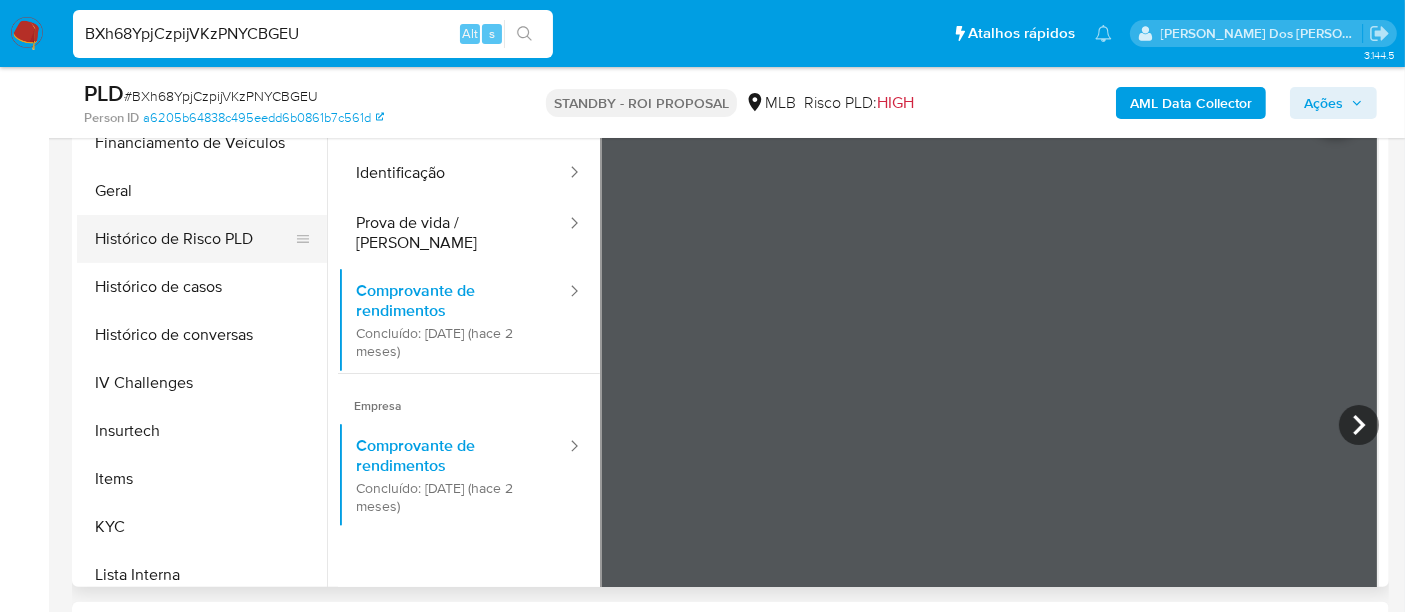 scroll, scrollTop: 844, scrollLeft: 0, axis: vertical 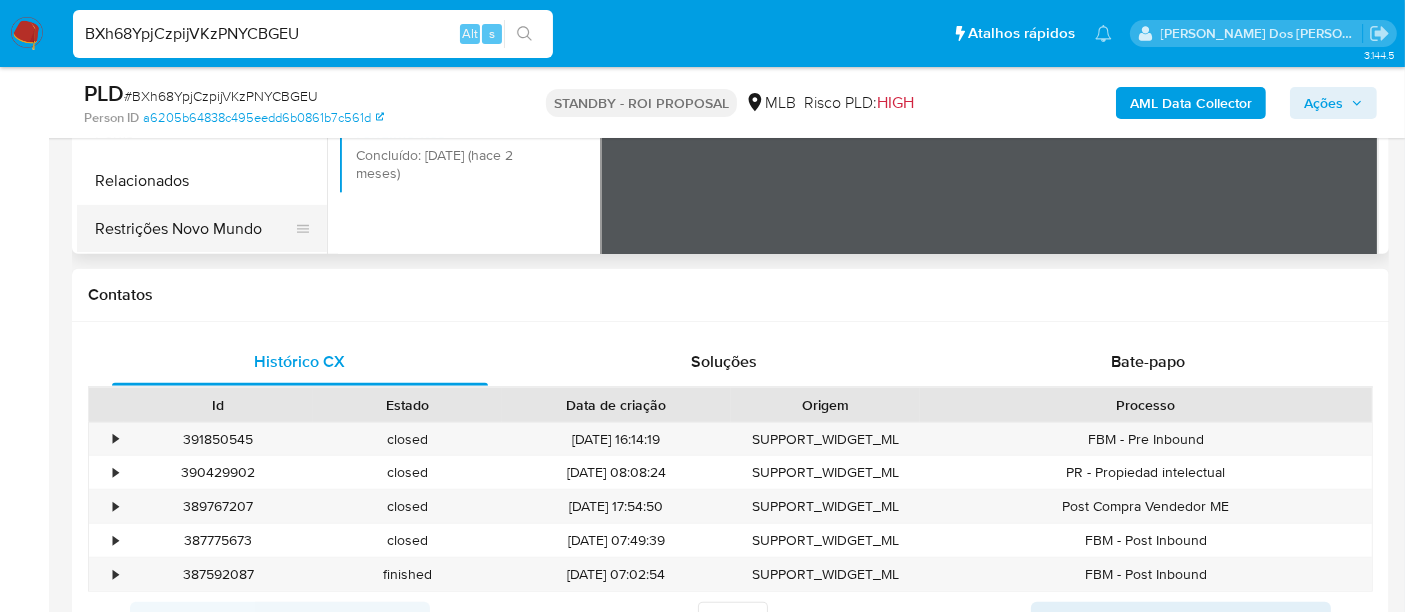 click on "Restrições Novo Mundo" at bounding box center (194, 229) 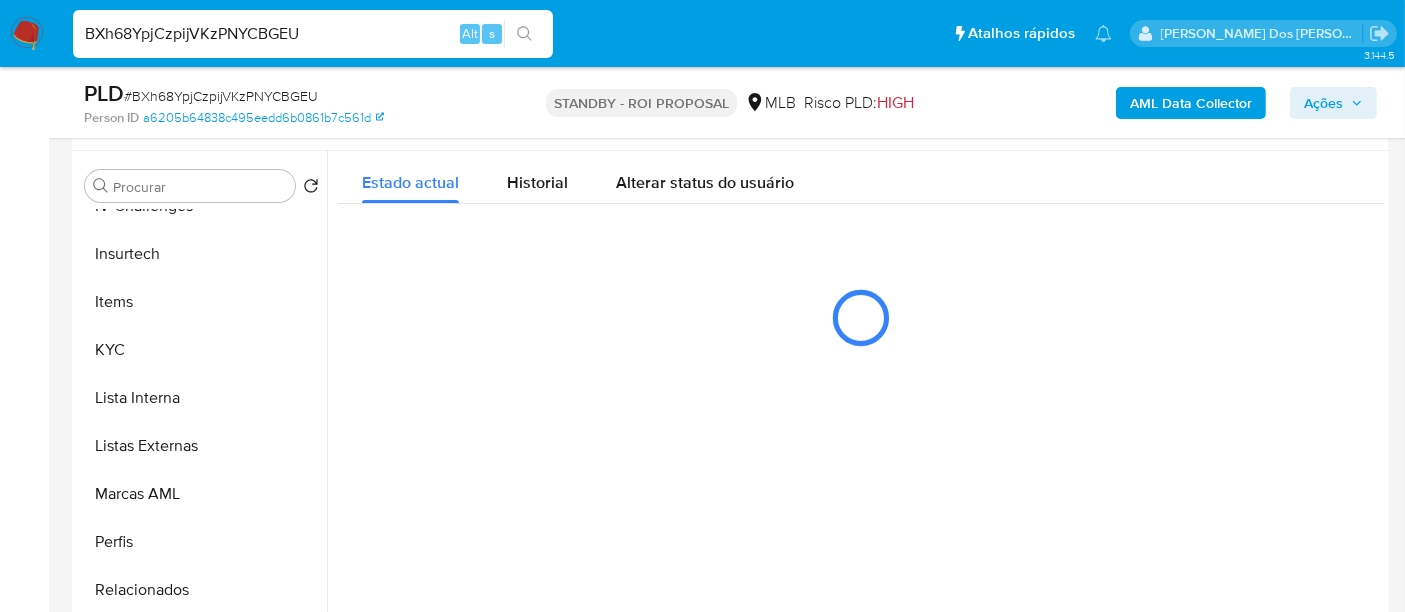 scroll, scrollTop: 333, scrollLeft: 0, axis: vertical 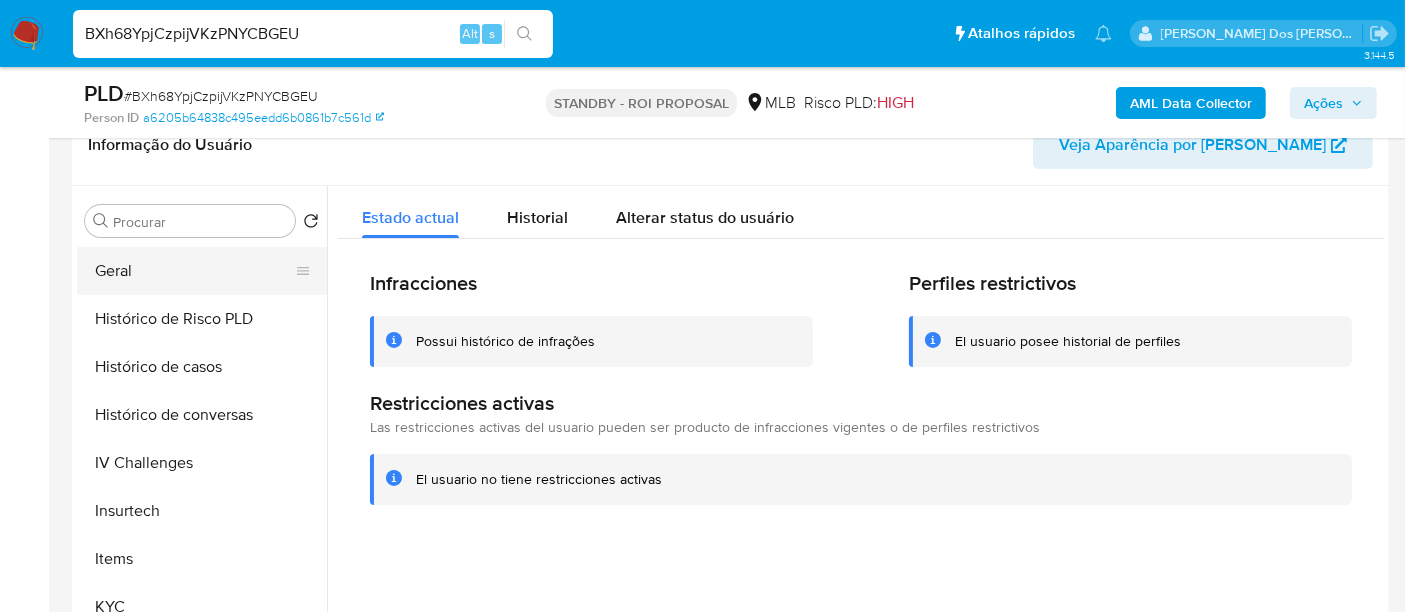 click on "Geral" at bounding box center [194, 271] 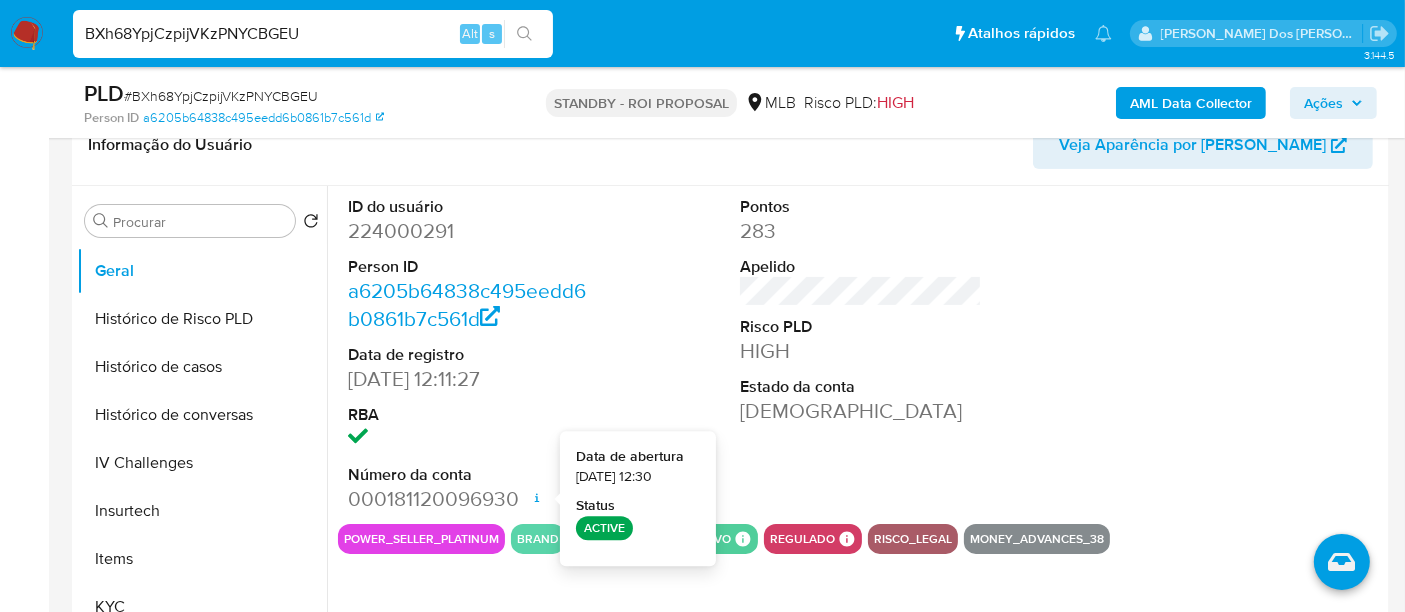 type 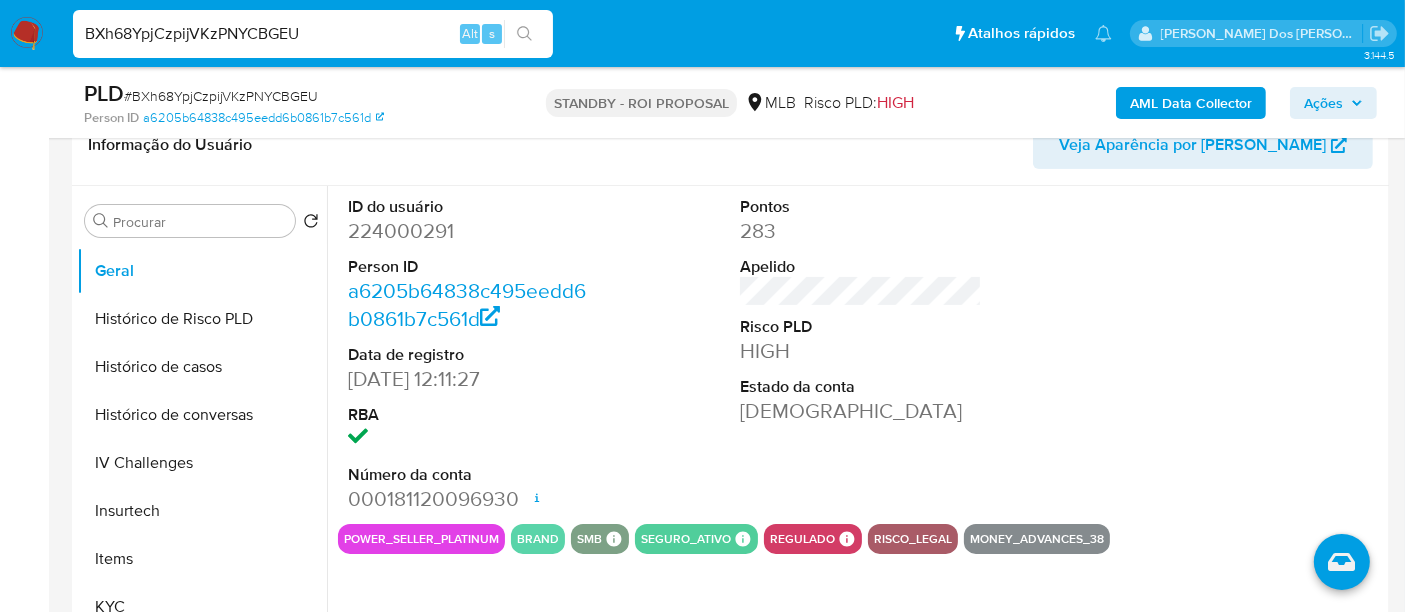 click on "BXh68YpjCzpijVKzPNYCBGEU" at bounding box center (313, 34) 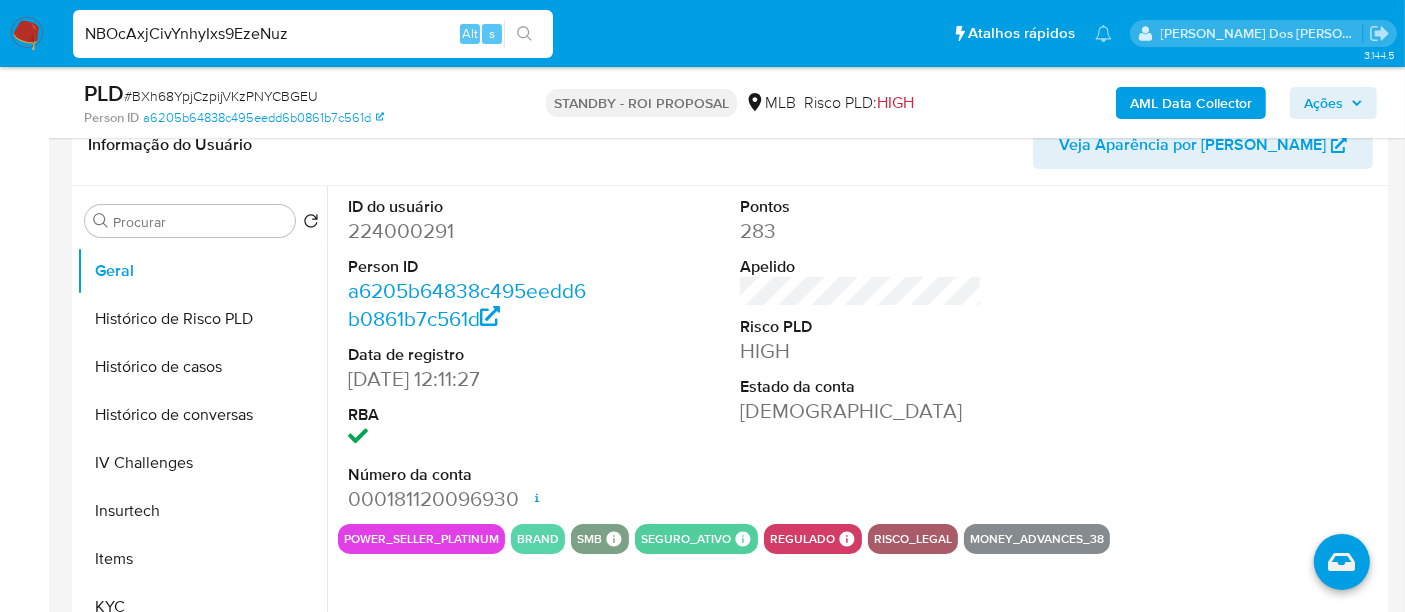 type on "NBOcAxjCivYnhyIxs9EzeNuz" 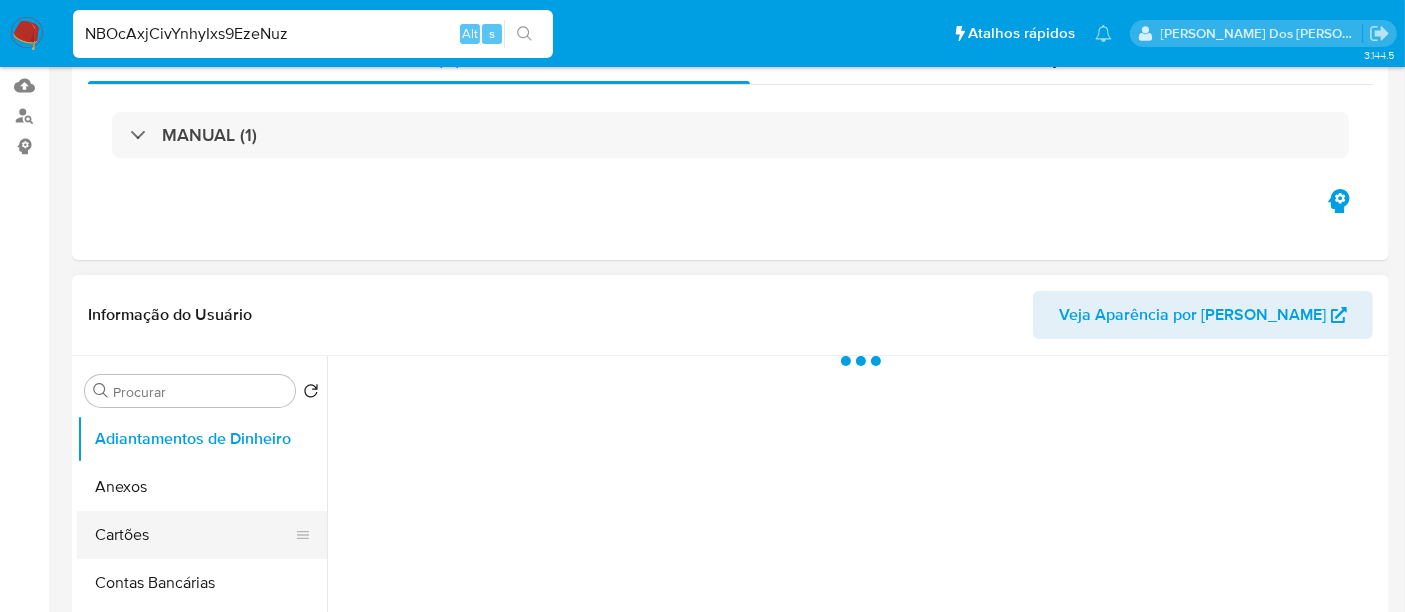 scroll, scrollTop: 333, scrollLeft: 0, axis: vertical 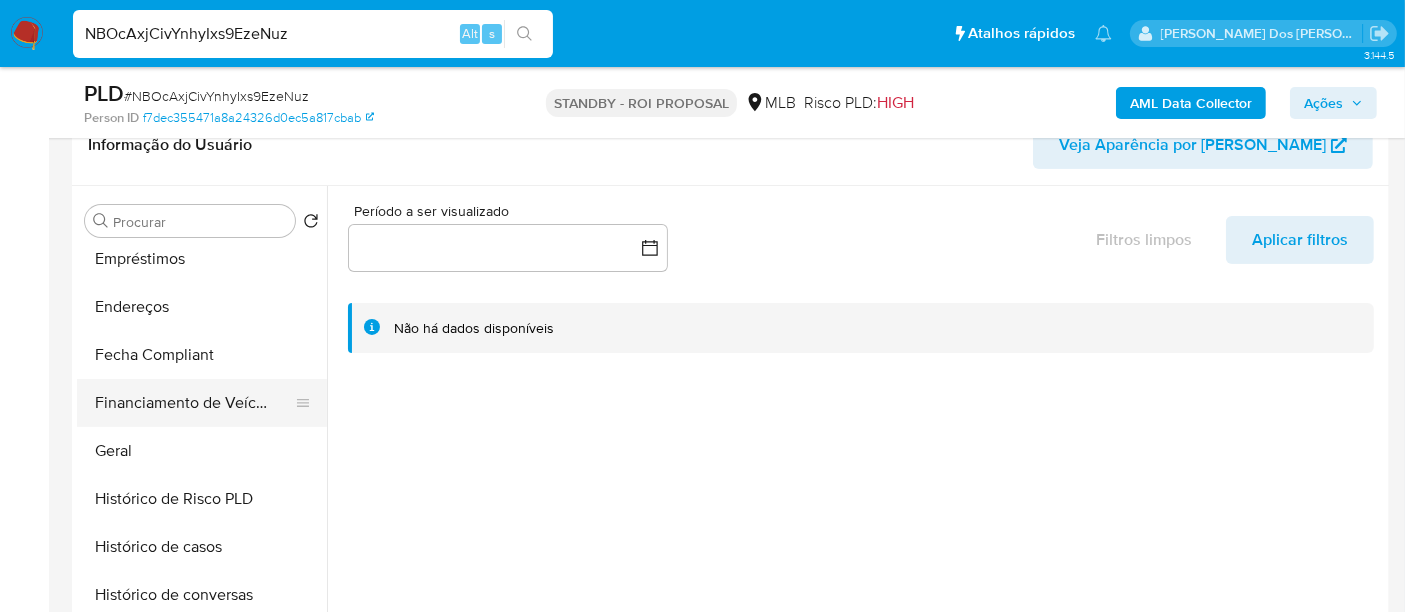 select on "10" 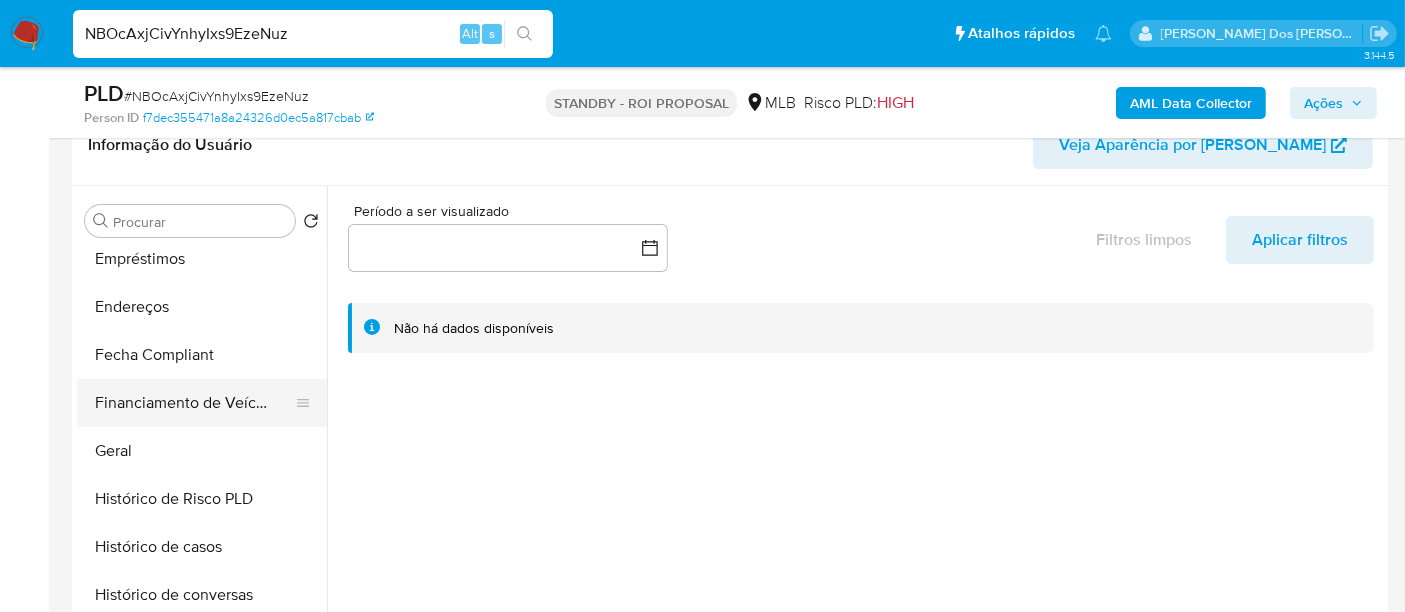 scroll, scrollTop: 444, scrollLeft: 0, axis: vertical 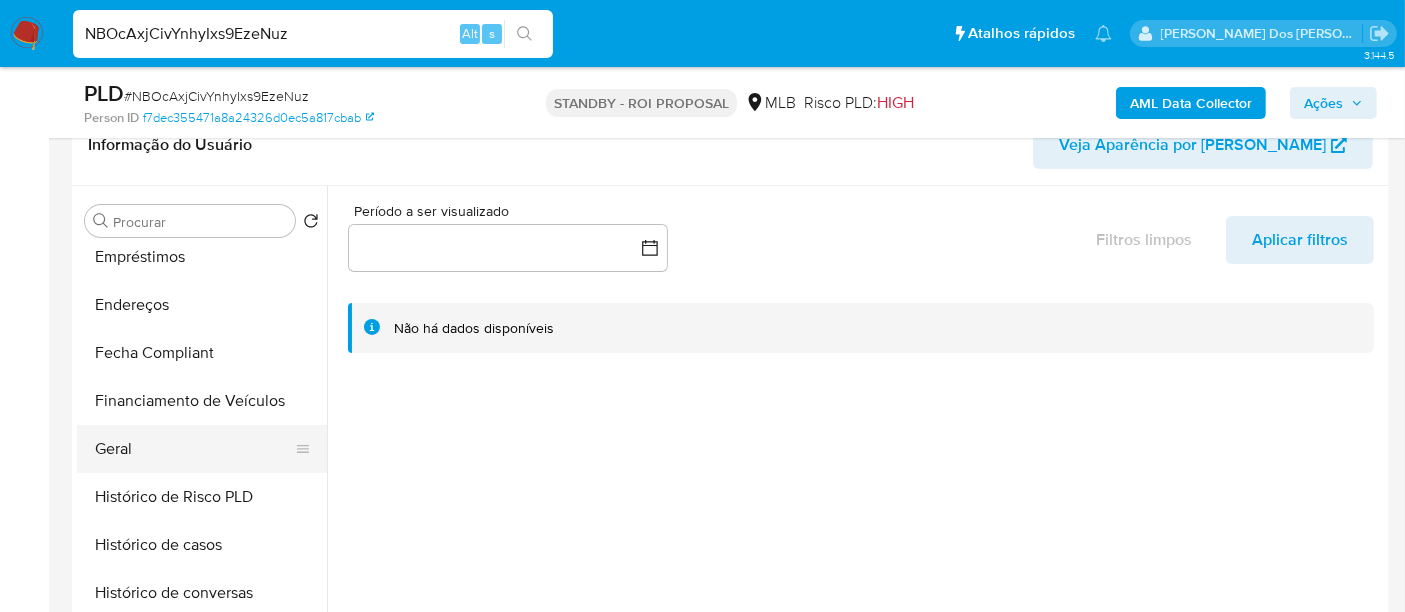 click on "Geral" at bounding box center [194, 449] 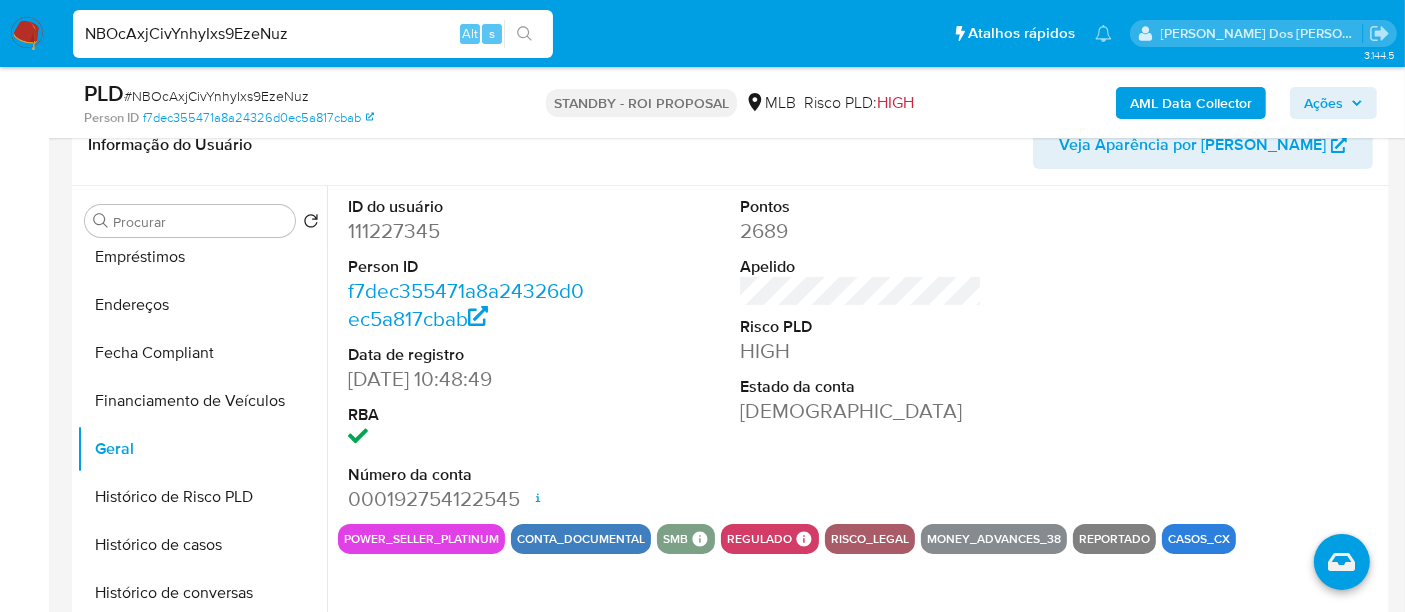 type 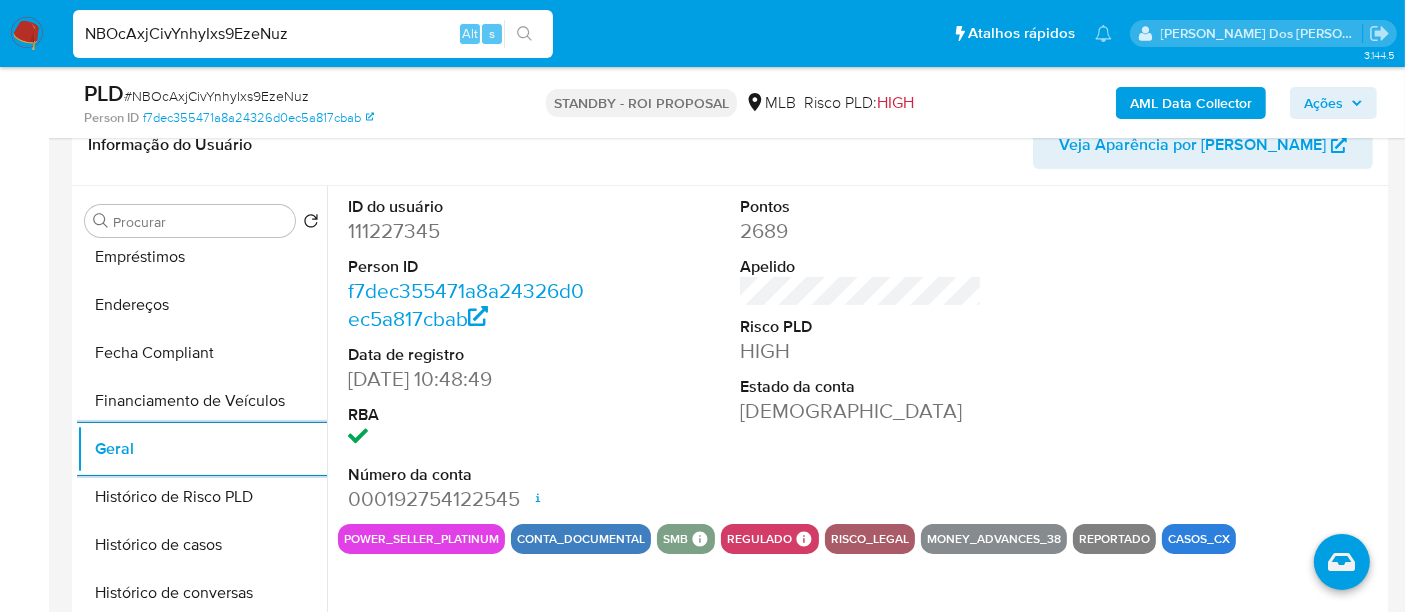 click on "NBOcAxjCivYnhyIxs9EzeNuz" at bounding box center [313, 34] 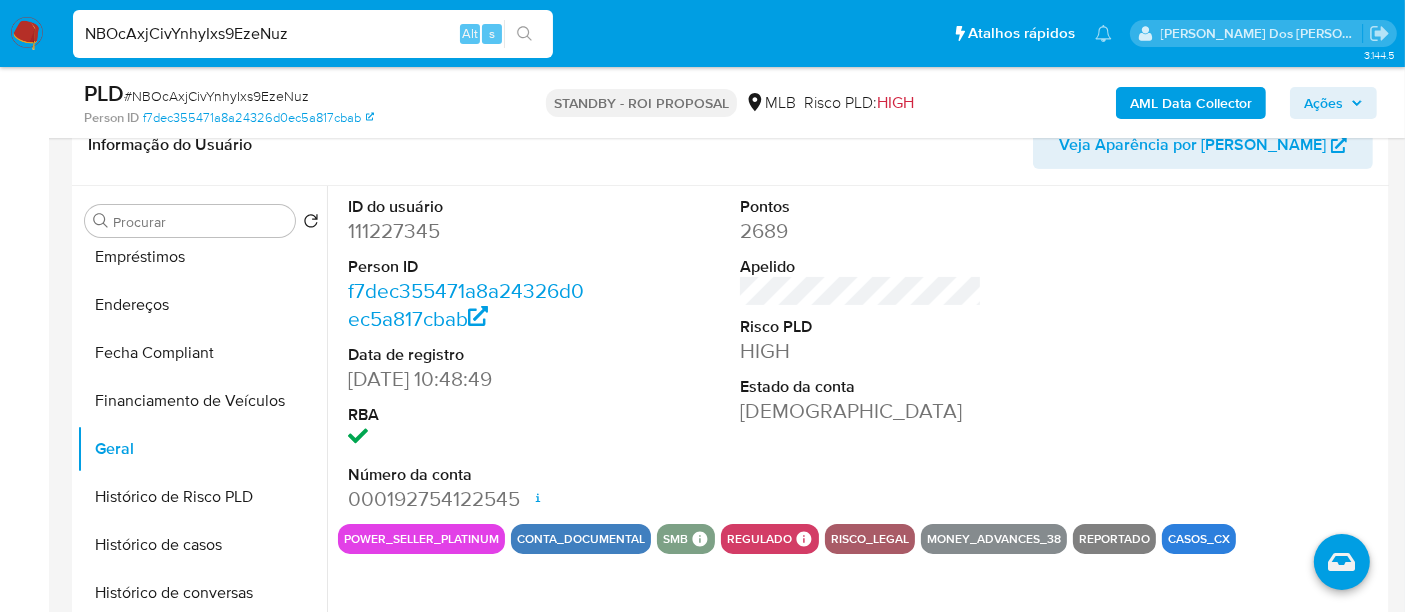 click on "NBOcAxjCivYnhyIxs9EzeNuz" at bounding box center (313, 34) 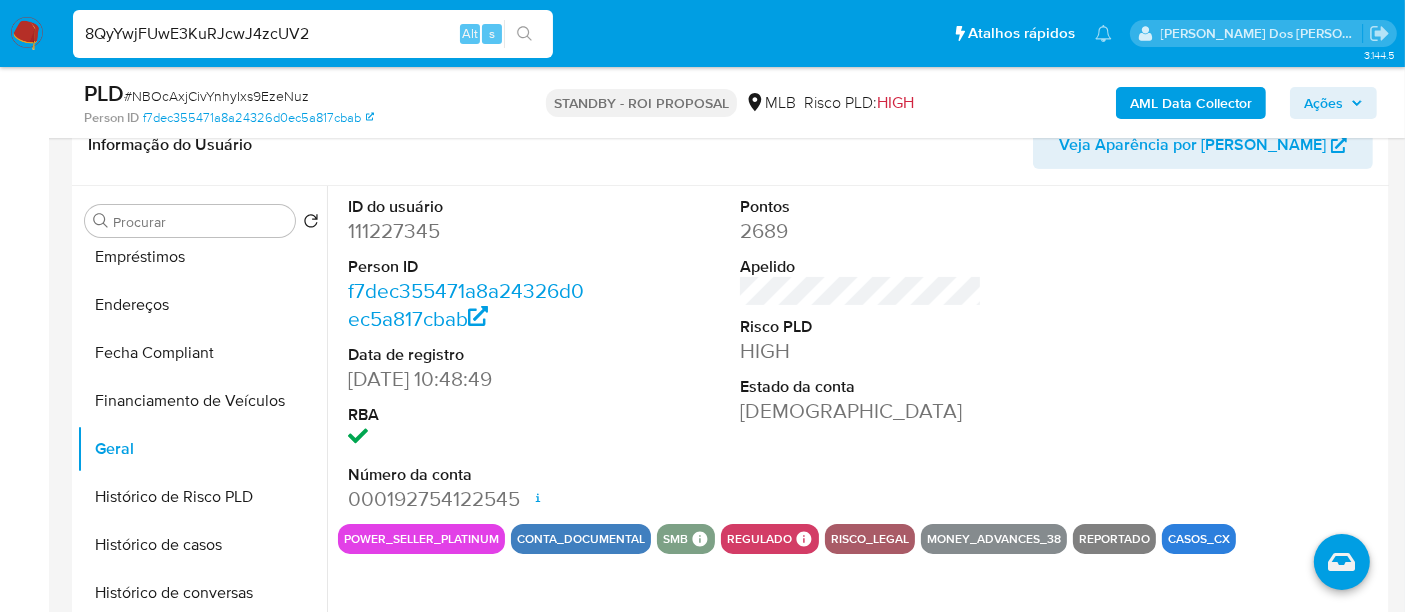 type on "8QyYwjFUwE3KuRJcwJ4zcUV2" 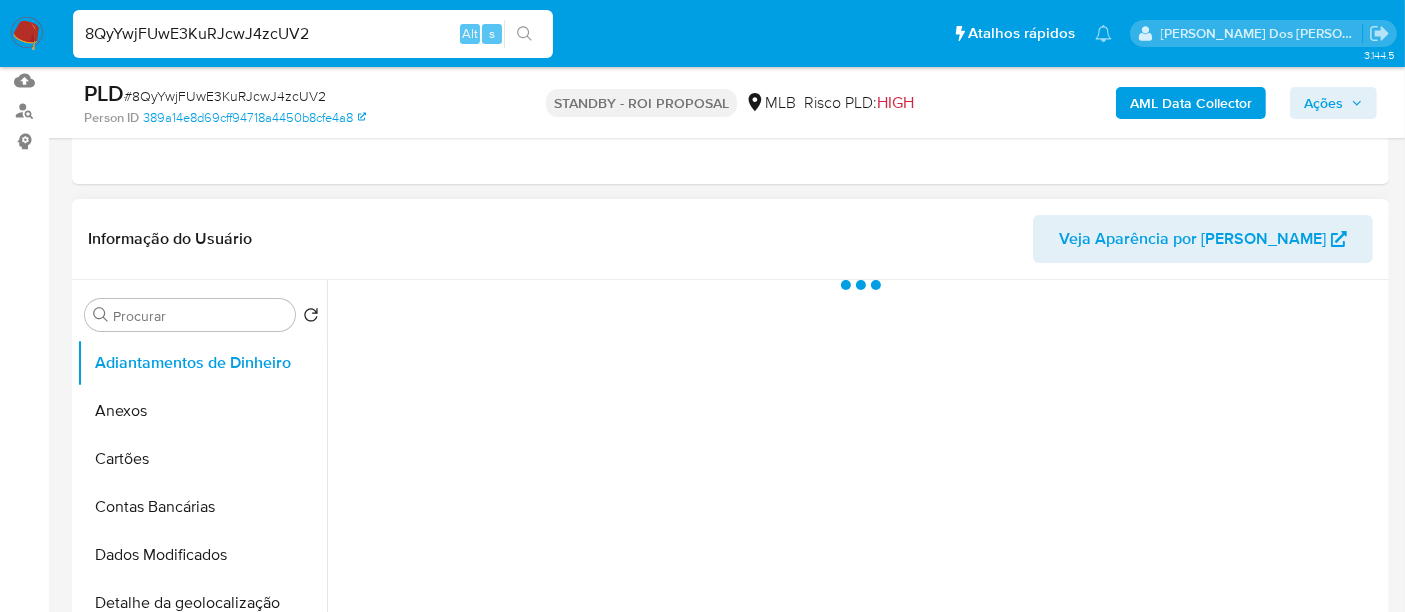 scroll, scrollTop: 333, scrollLeft: 0, axis: vertical 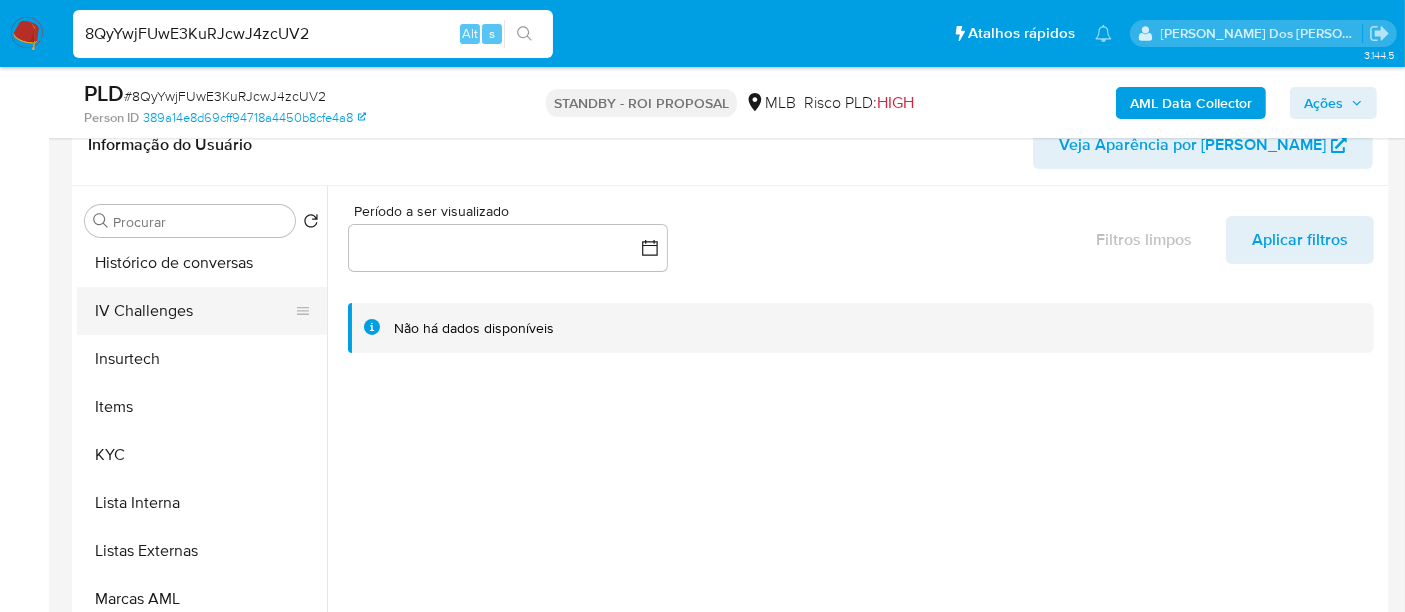 select on "10" 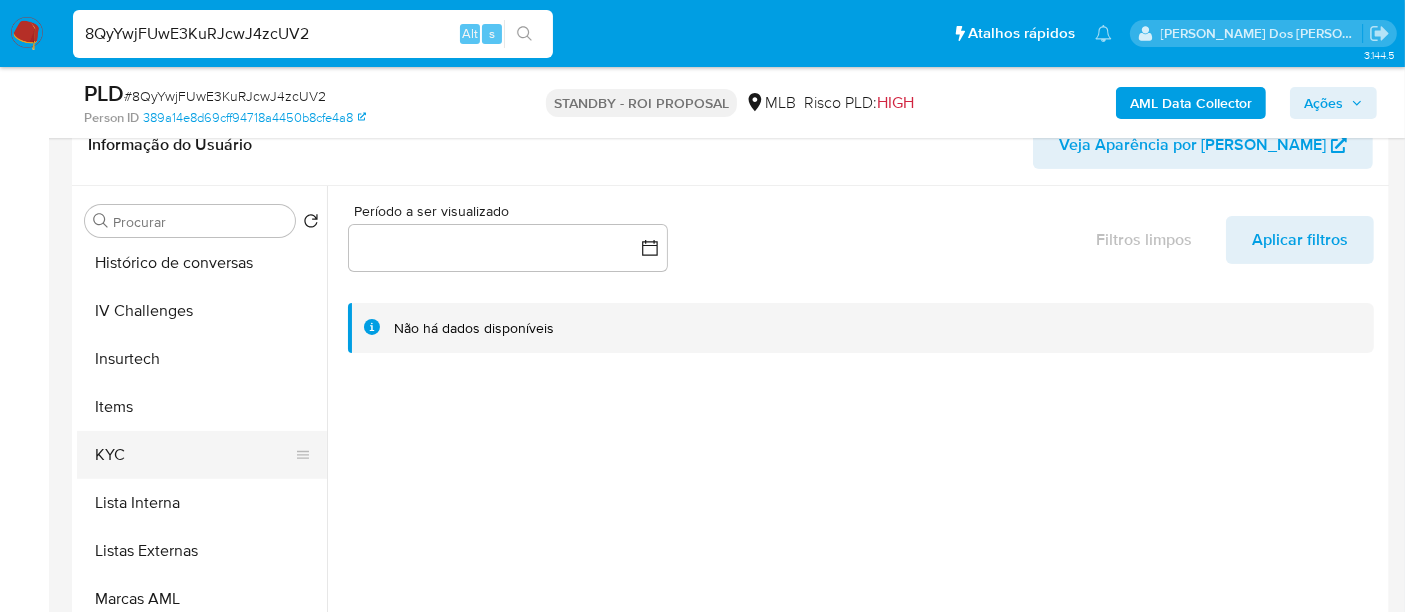 scroll, scrollTop: 777, scrollLeft: 0, axis: vertical 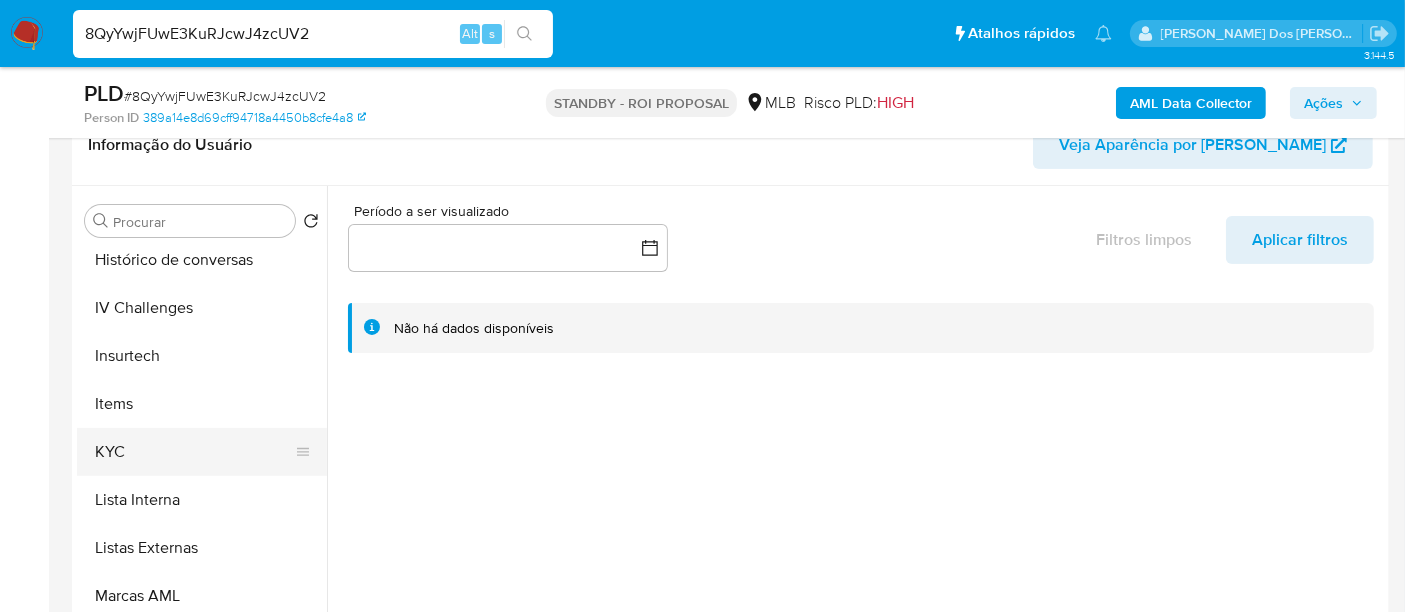 click on "KYC" at bounding box center (194, 452) 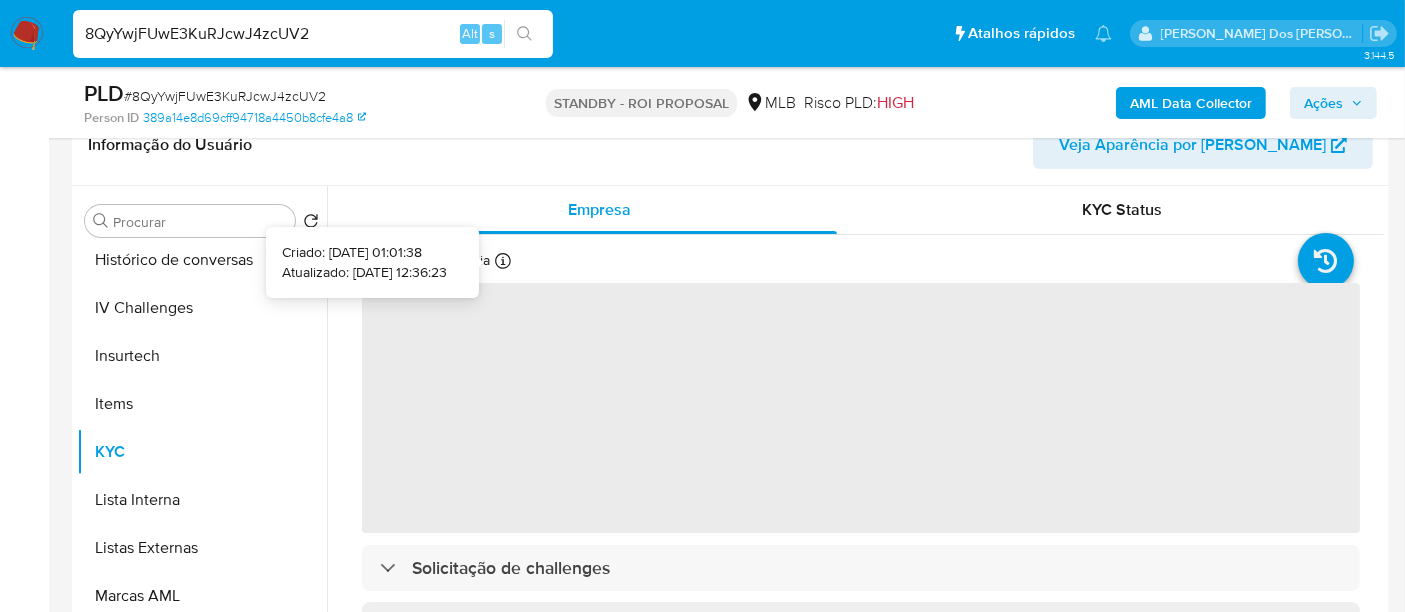 type 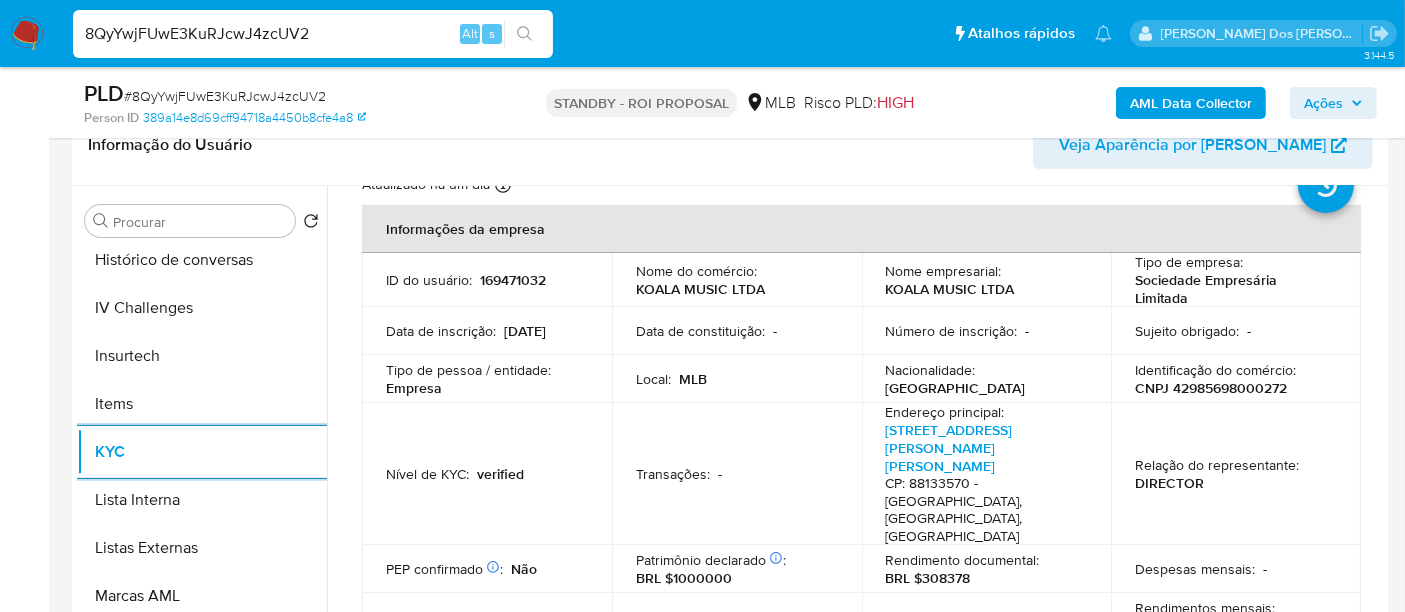 scroll, scrollTop: 111, scrollLeft: 0, axis: vertical 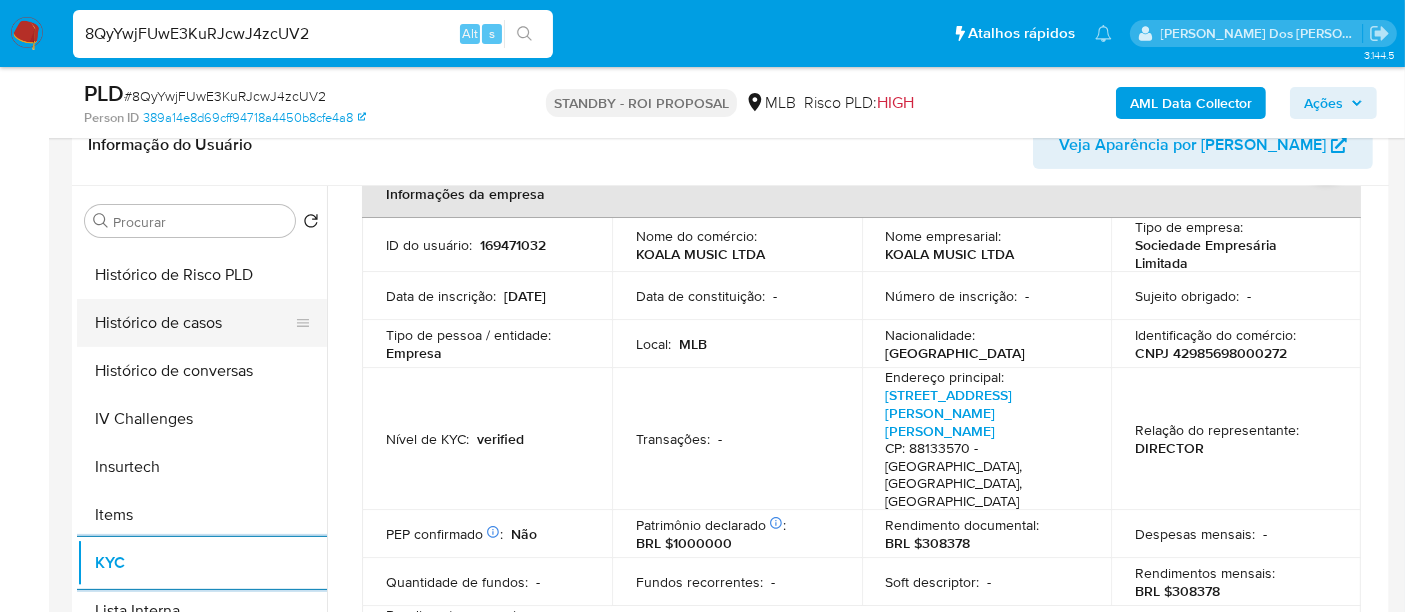 click on "Histórico de casos" at bounding box center [194, 323] 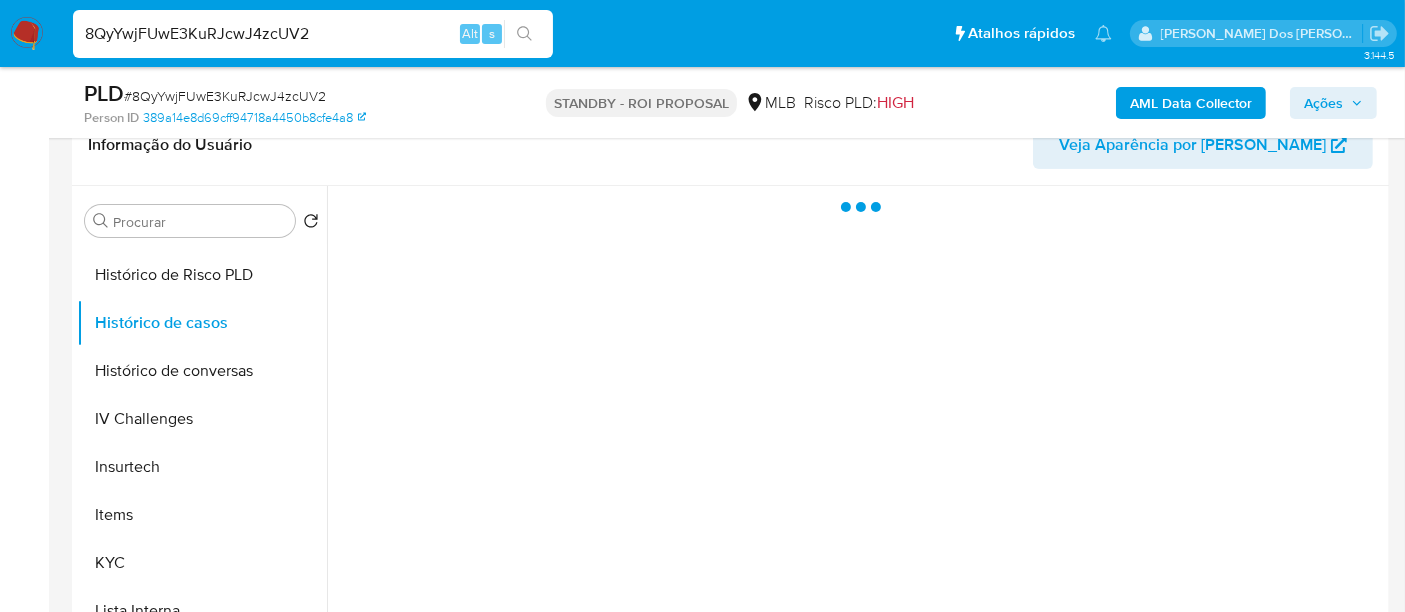 scroll, scrollTop: 0, scrollLeft: 0, axis: both 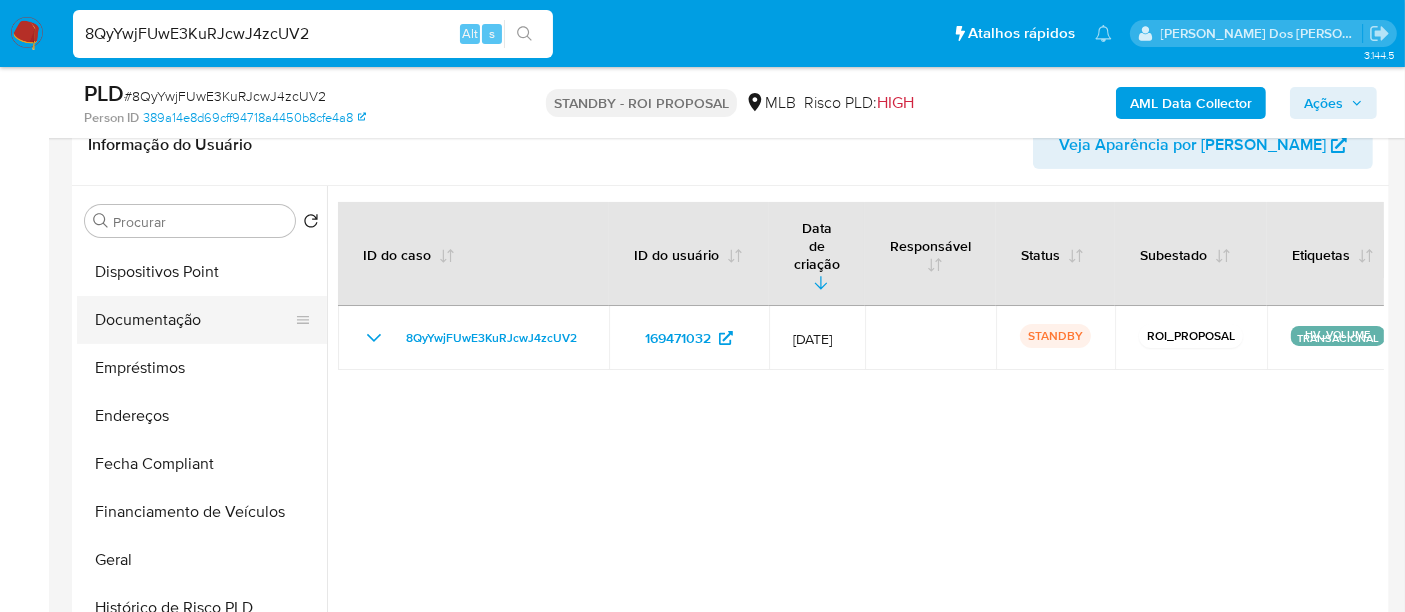 click on "Documentação" at bounding box center (194, 320) 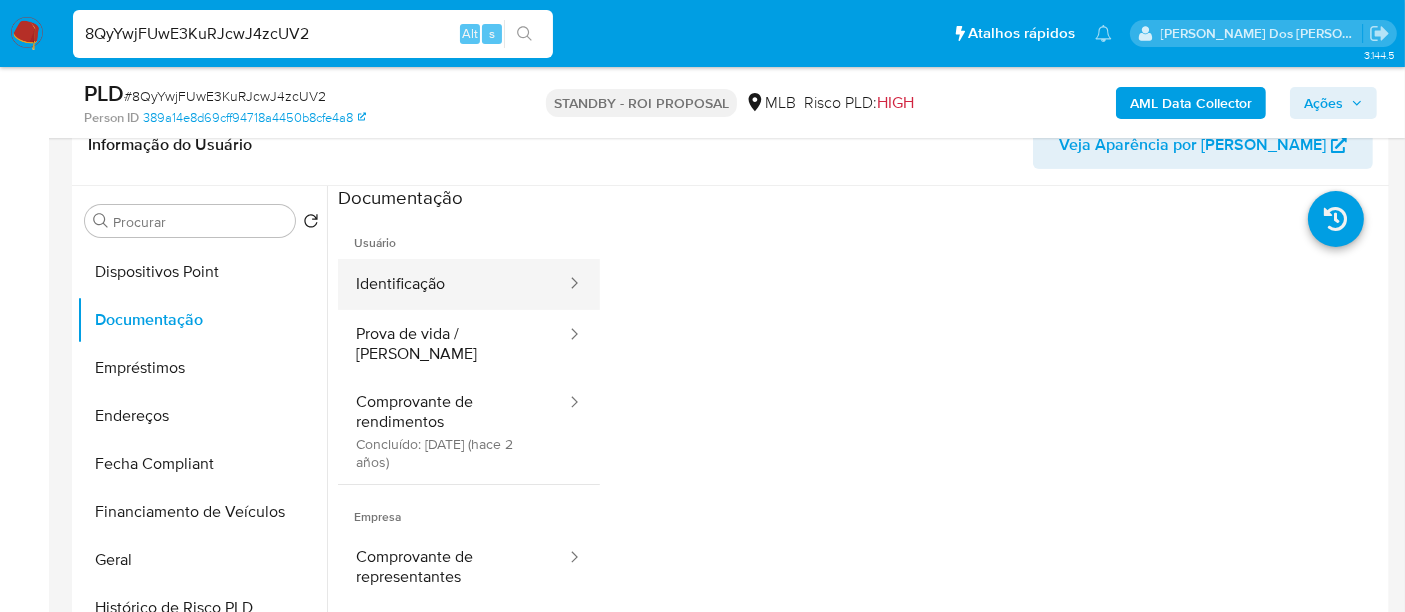 click on "Identificação" at bounding box center (453, 284) 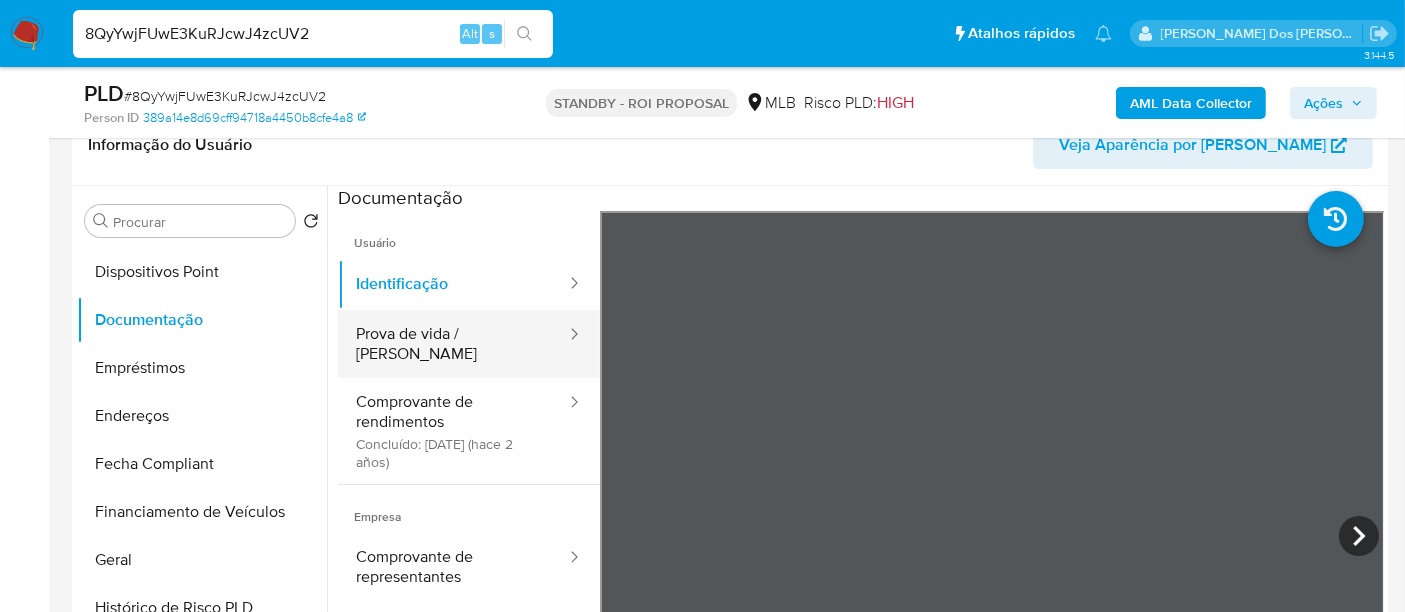 click on "Prova de vida / [PERSON_NAME]" at bounding box center [453, 344] 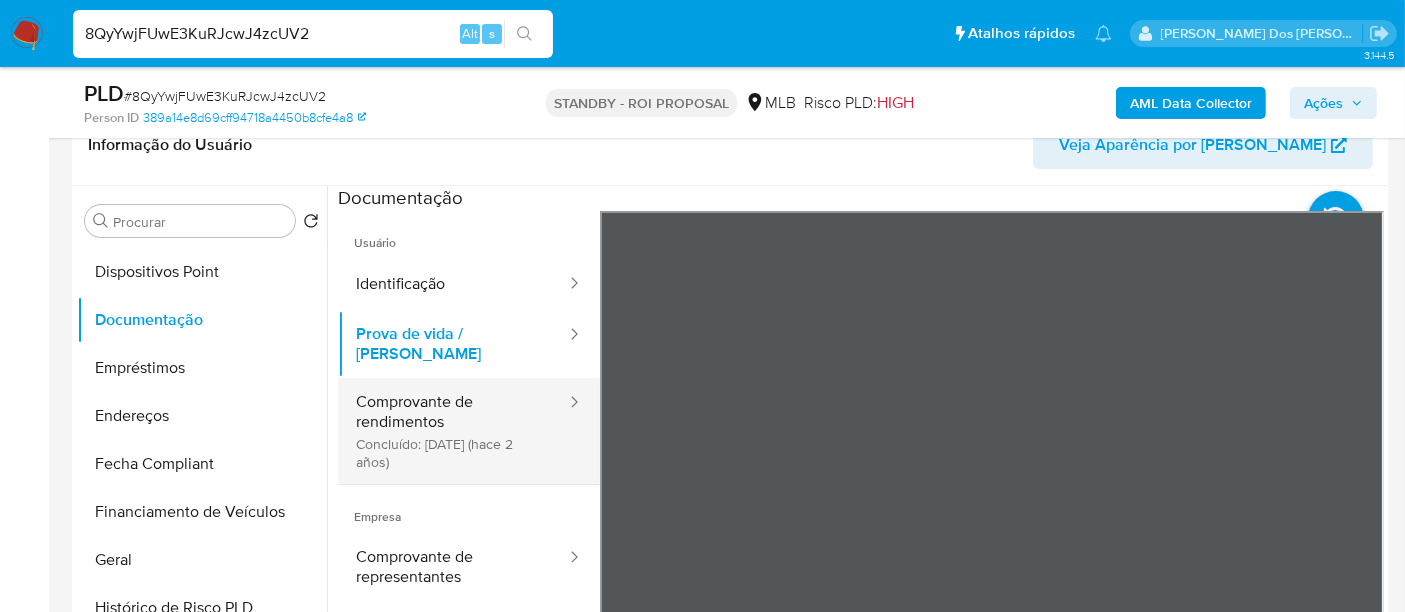 click on "Comprovante de rendimentos Concluído: 11/01/2023 (hace 2 años)" at bounding box center [453, 431] 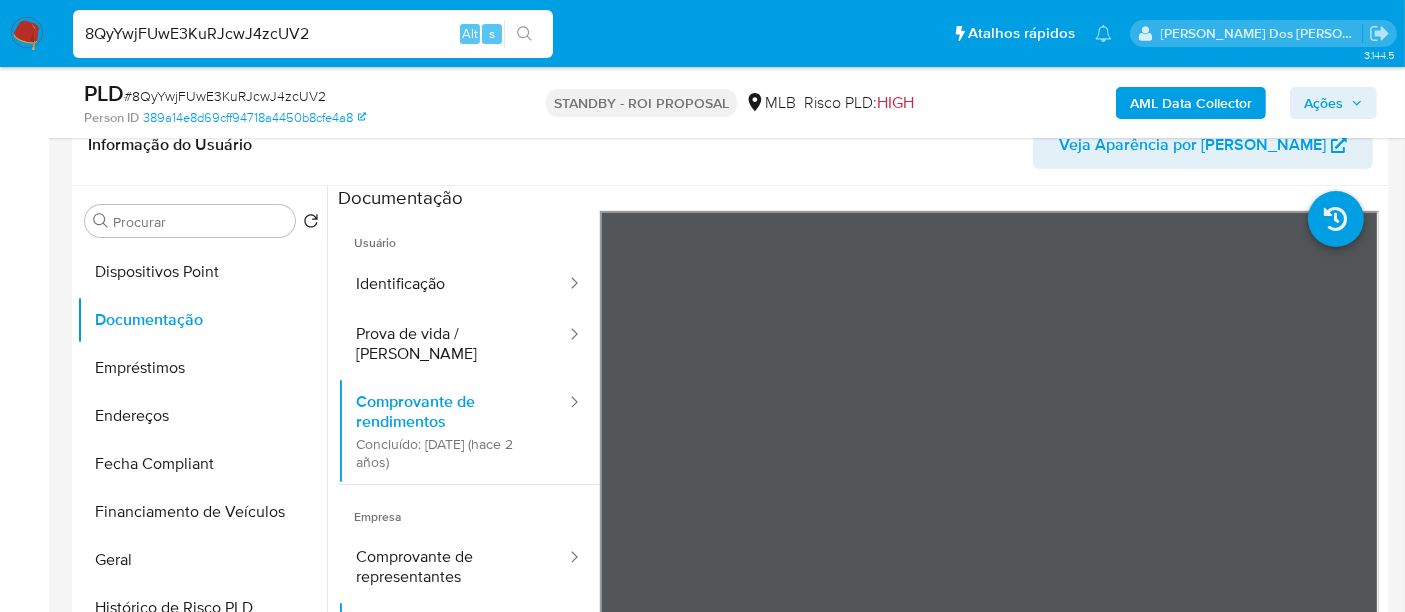 type 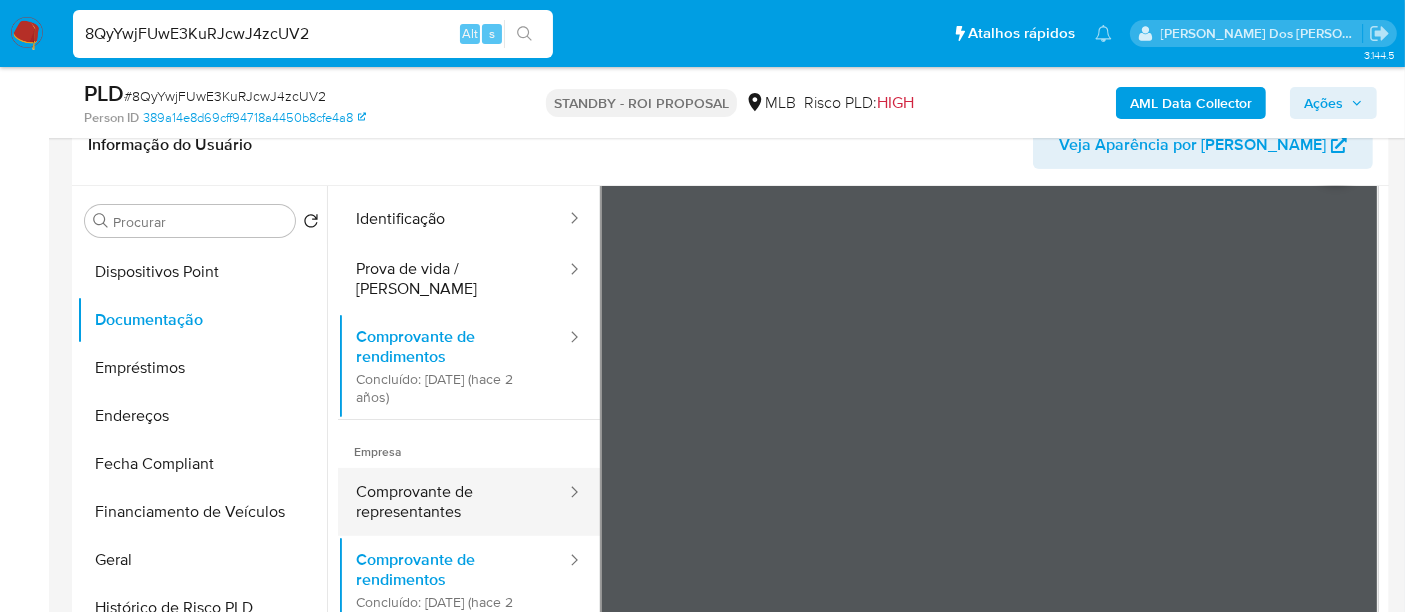 scroll, scrollTop: 111, scrollLeft: 0, axis: vertical 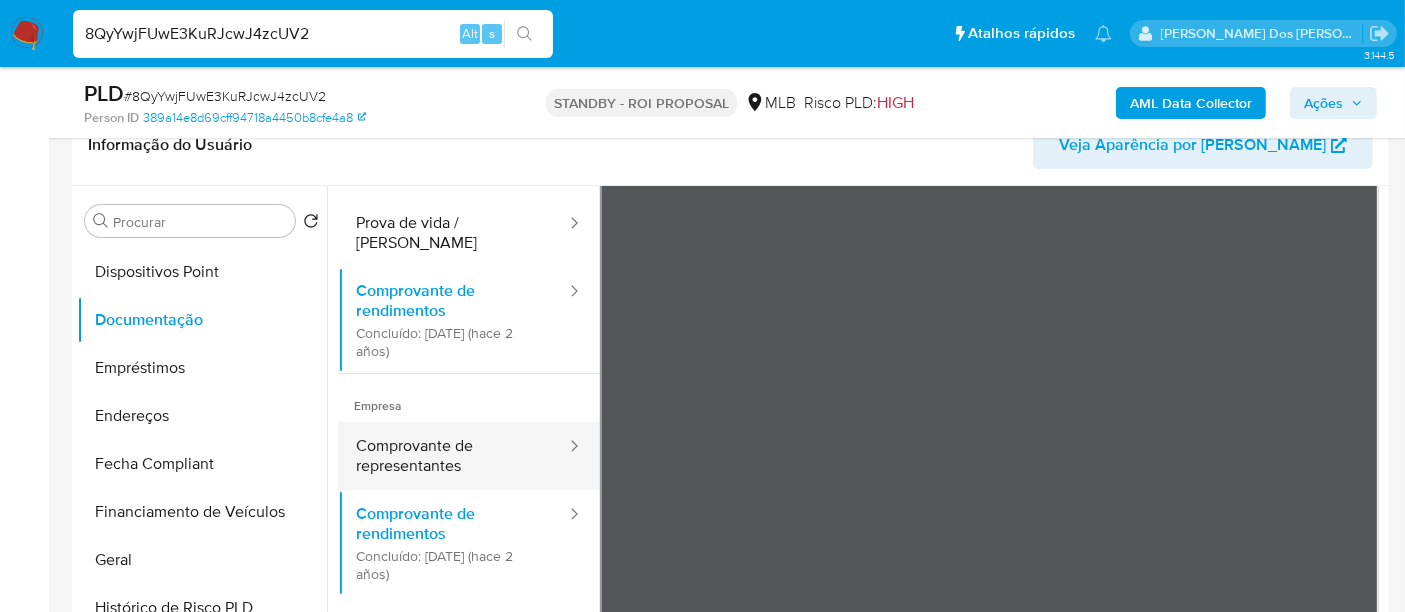 click on "Comprovante de representantes" at bounding box center [453, 456] 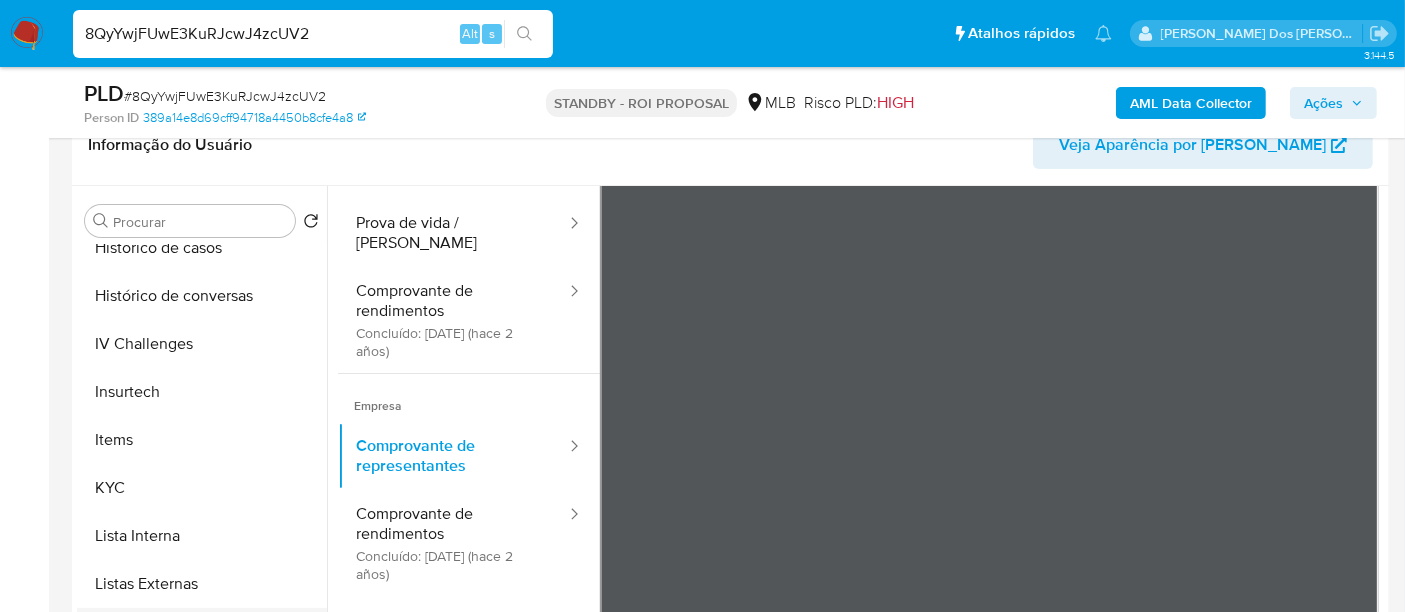 scroll, scrollTop: 844, scrollLeft: 0, axis: vertical 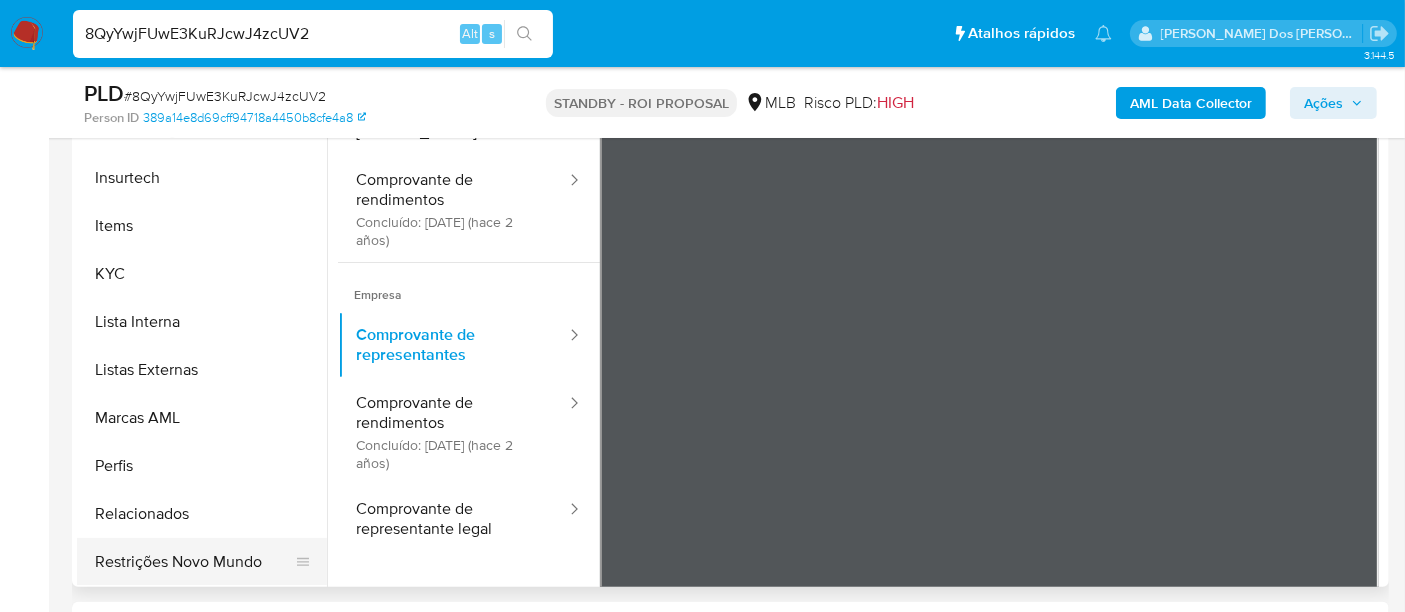 click on "Restrições Novo Mundo" at bounding box center (194, 562) 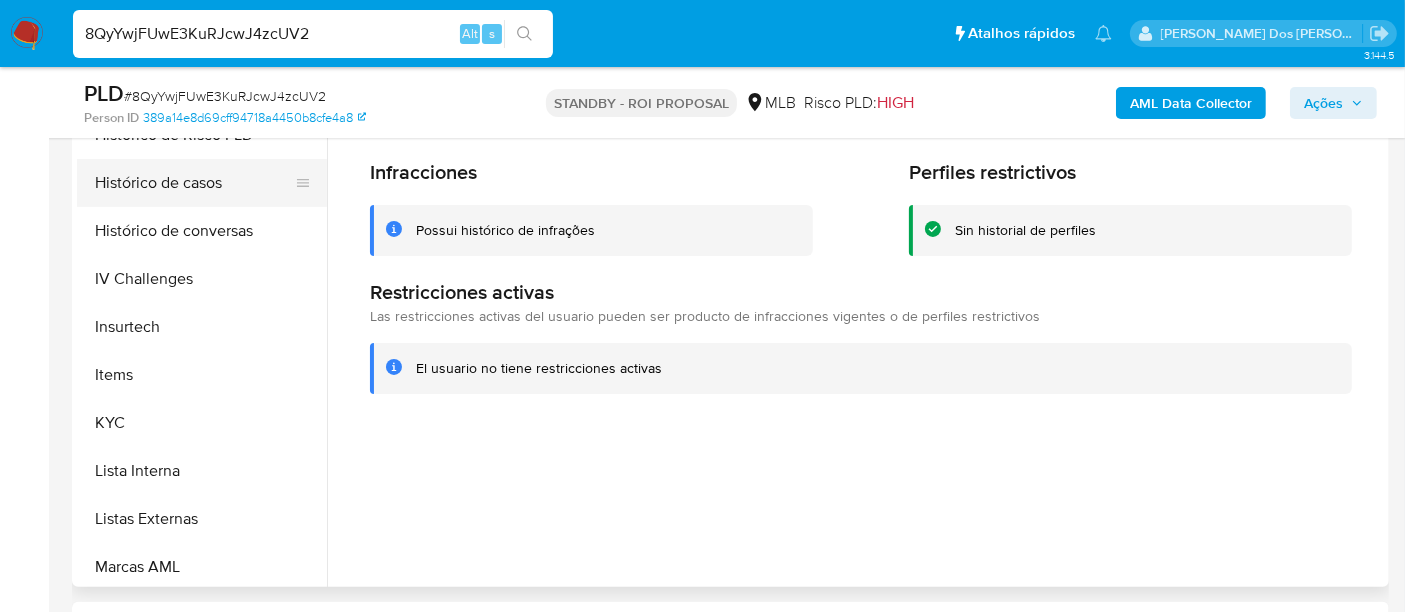scroll, scrollTop: 511, scrollLeft: 0, axis: vertical 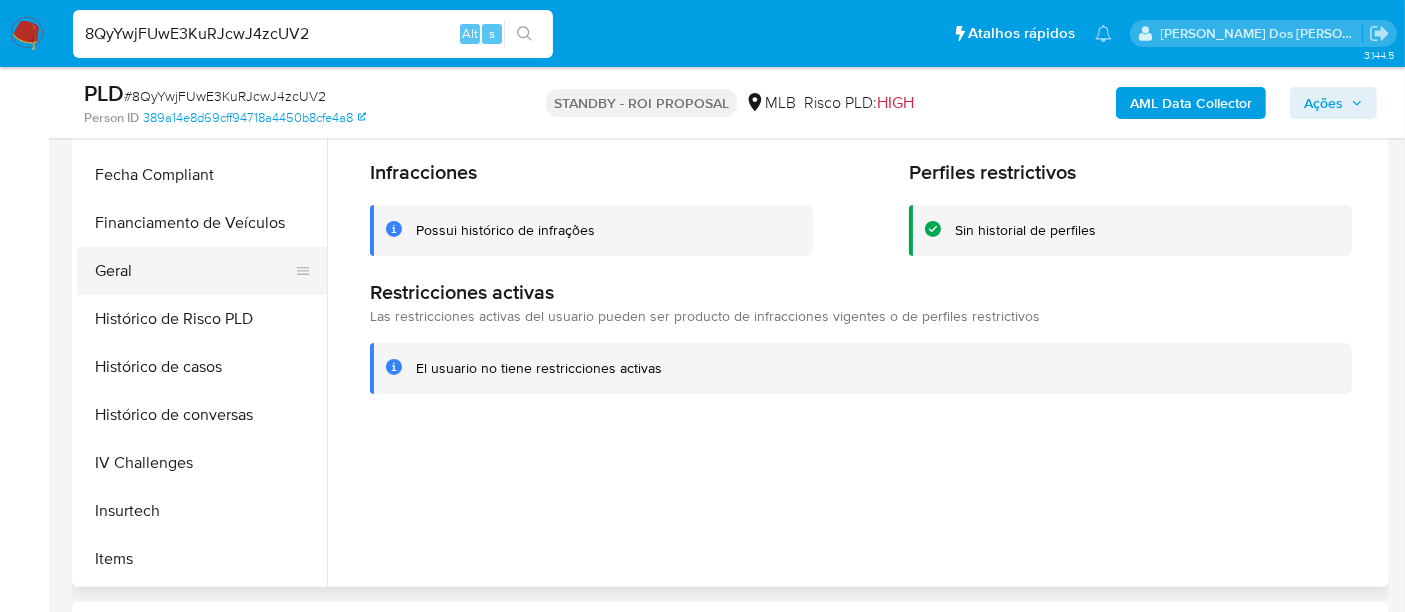 click on "Geral" at bounding box center (194, 271) 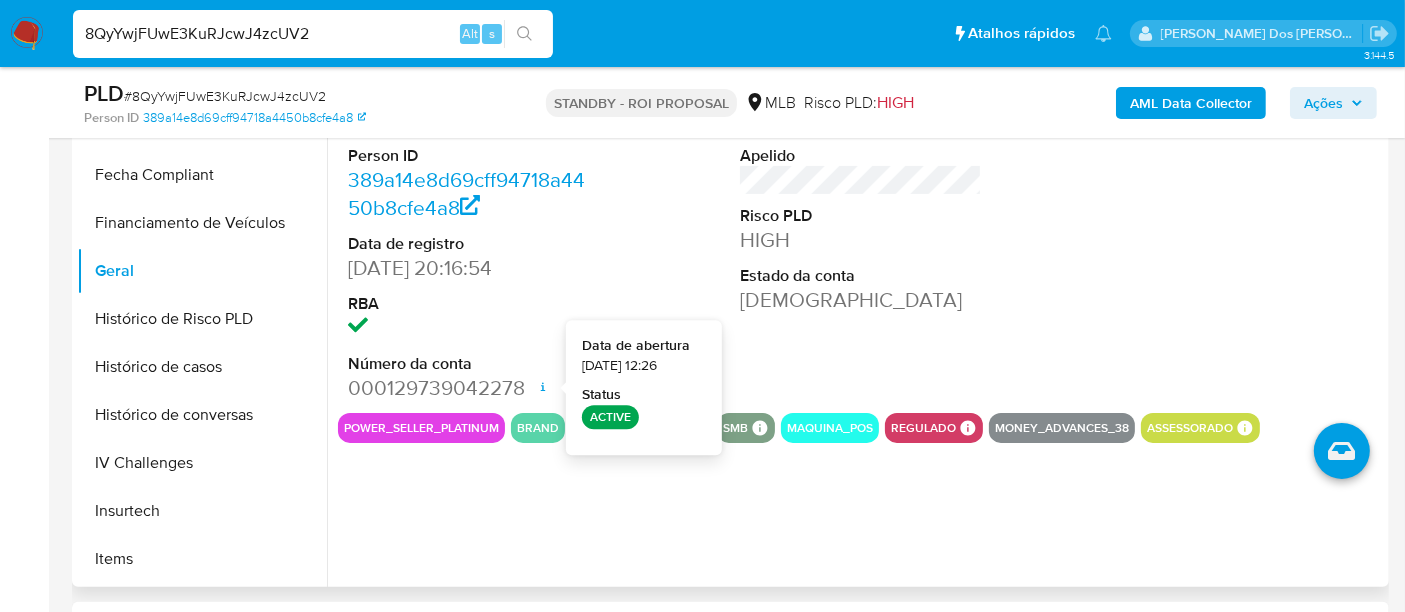 type 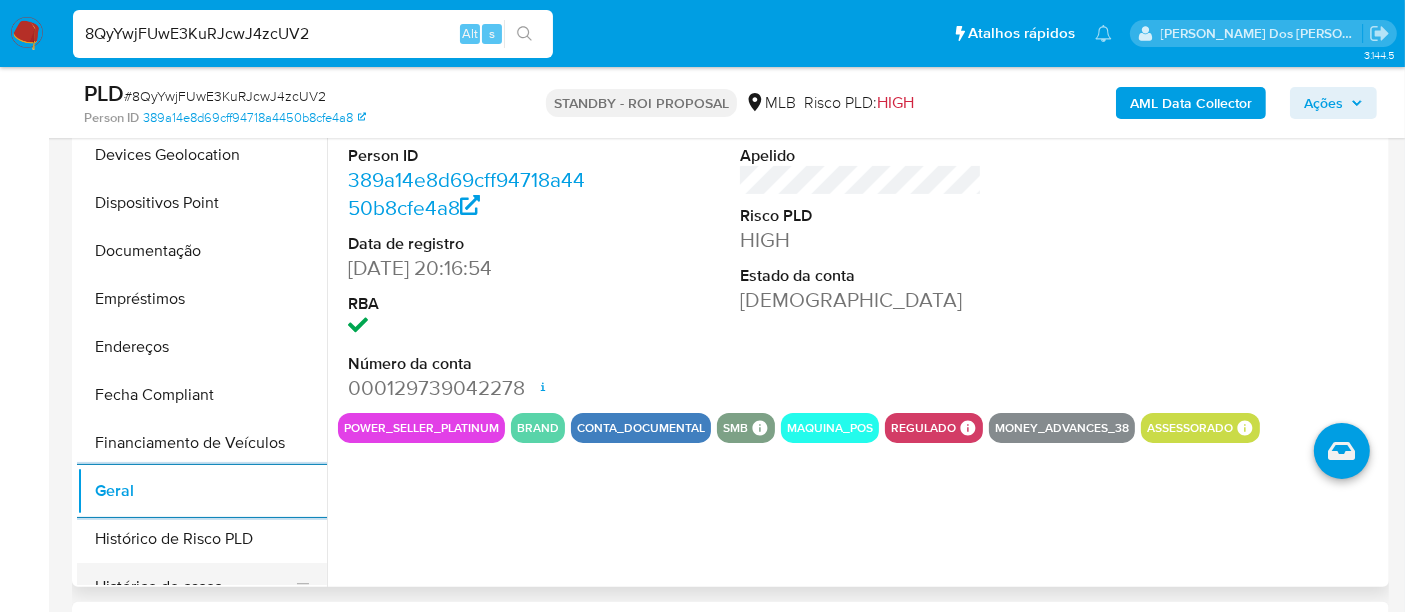 scroll, scrollTop: 288, scrollLeft: 0, axis: vertical 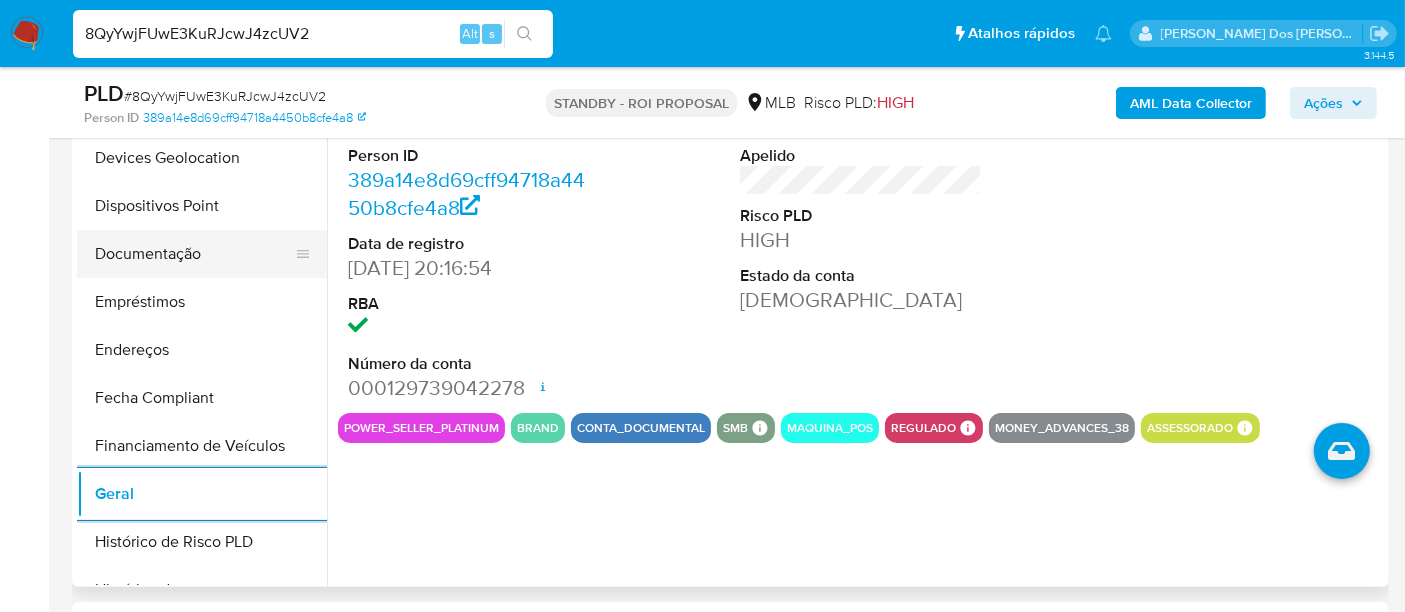 click on "Documentação" at bounding box center [194, 254] 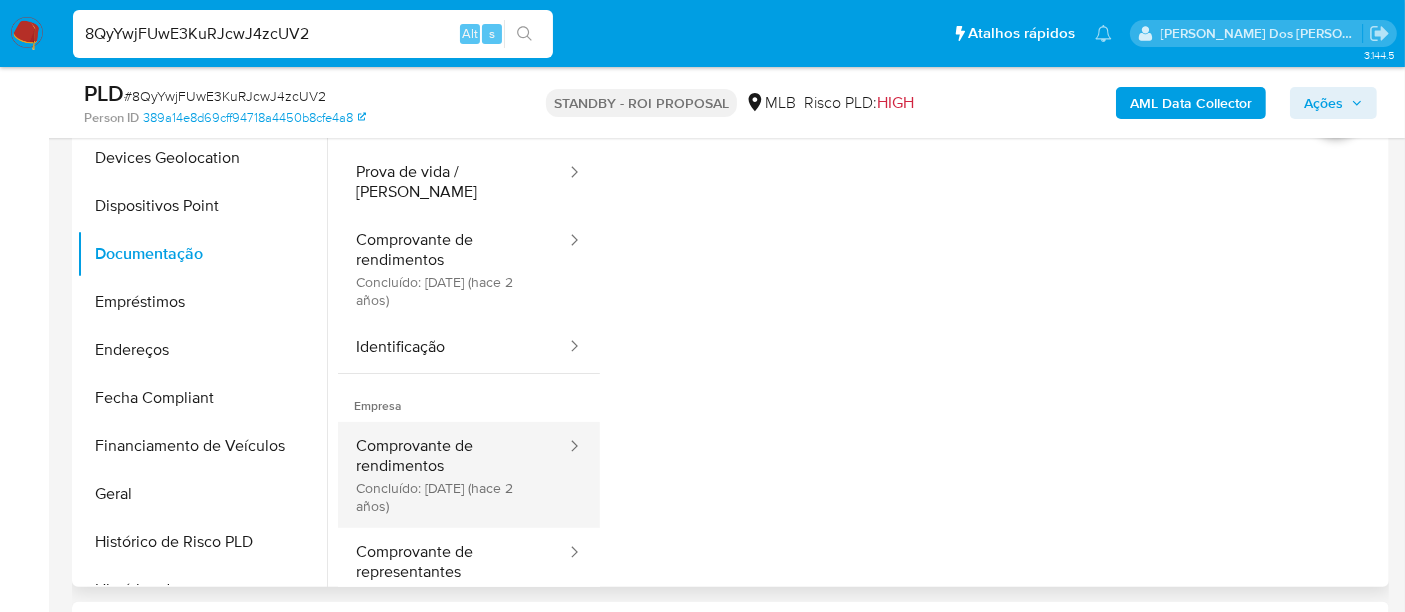 click on "Comprovante de rendimentos Concluído: 11/01/2023 (hace 2 años)" at bounding box center [453, 475] 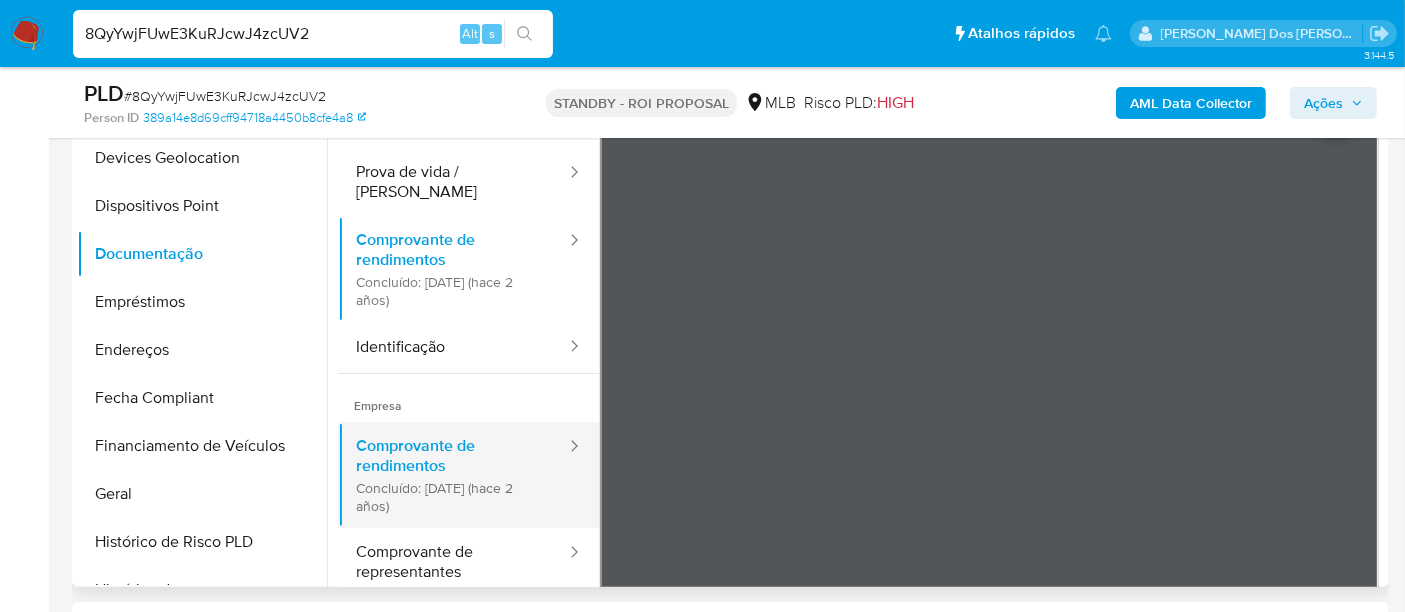 type 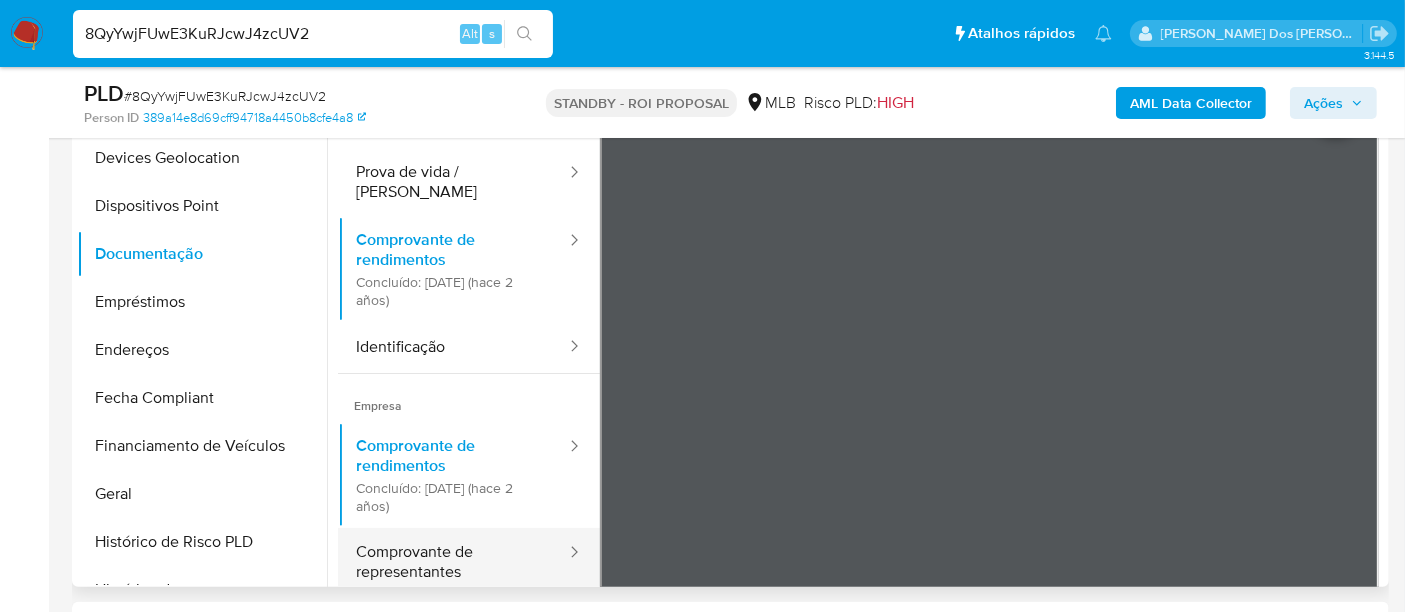 click on "Comprovante de representantes" at bounding box center (453, 562) 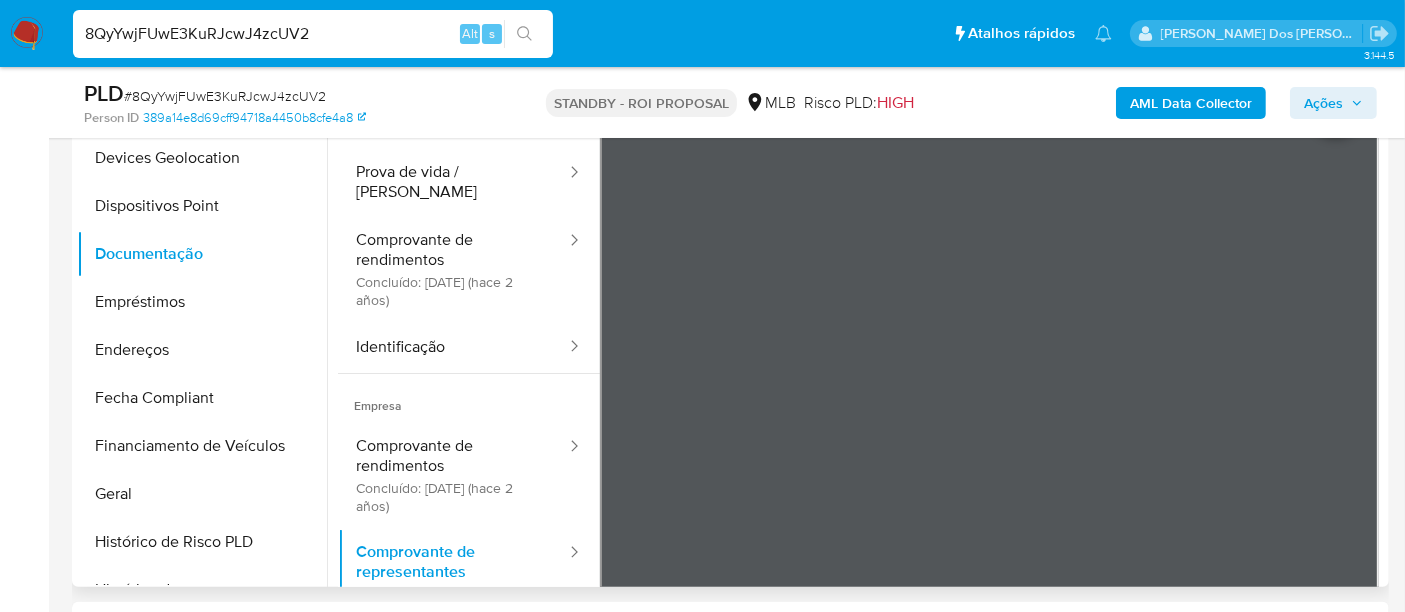 type 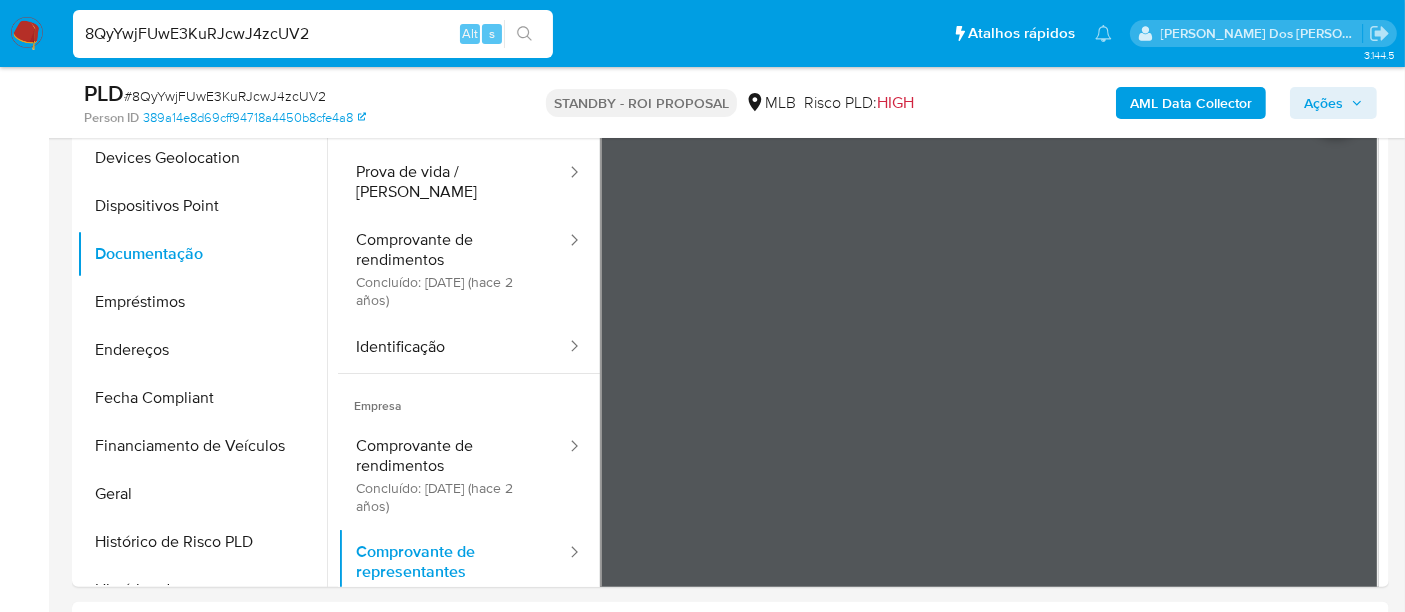 click on "8QyYwjFUwE3KuRJcwJ4zcUV2" at bounding box center (313, 34) 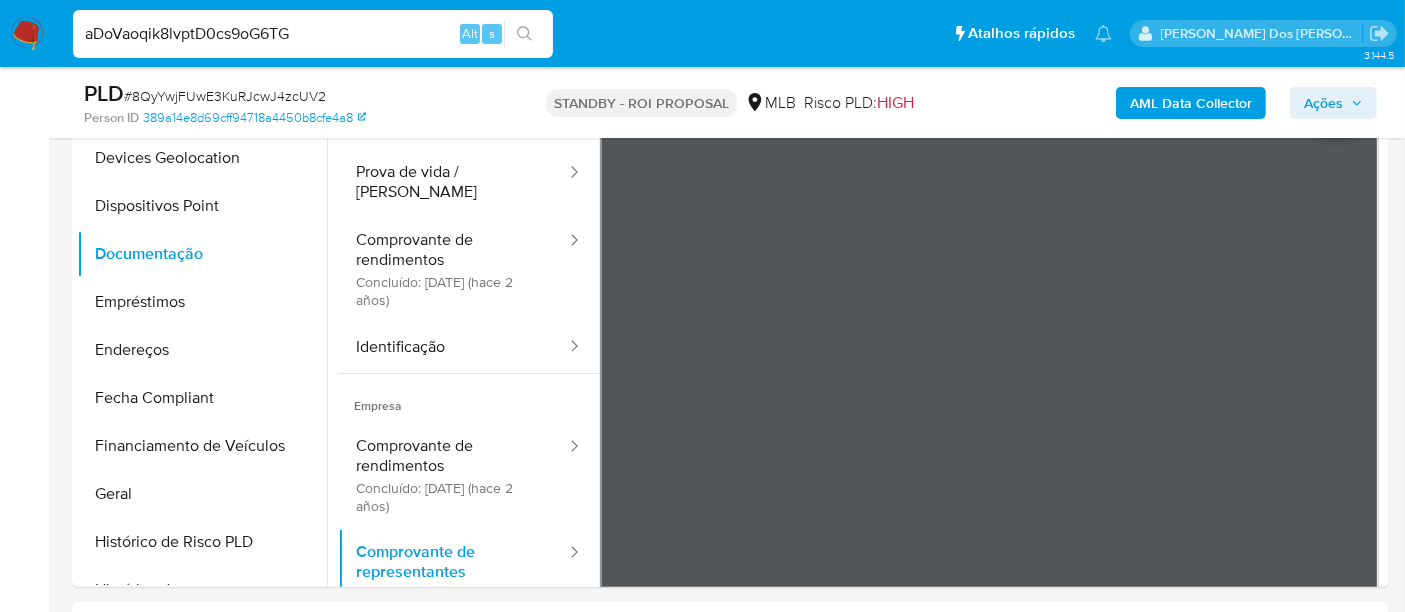 type on "aDoVaoqik8lvptD0cs9oG6TG" 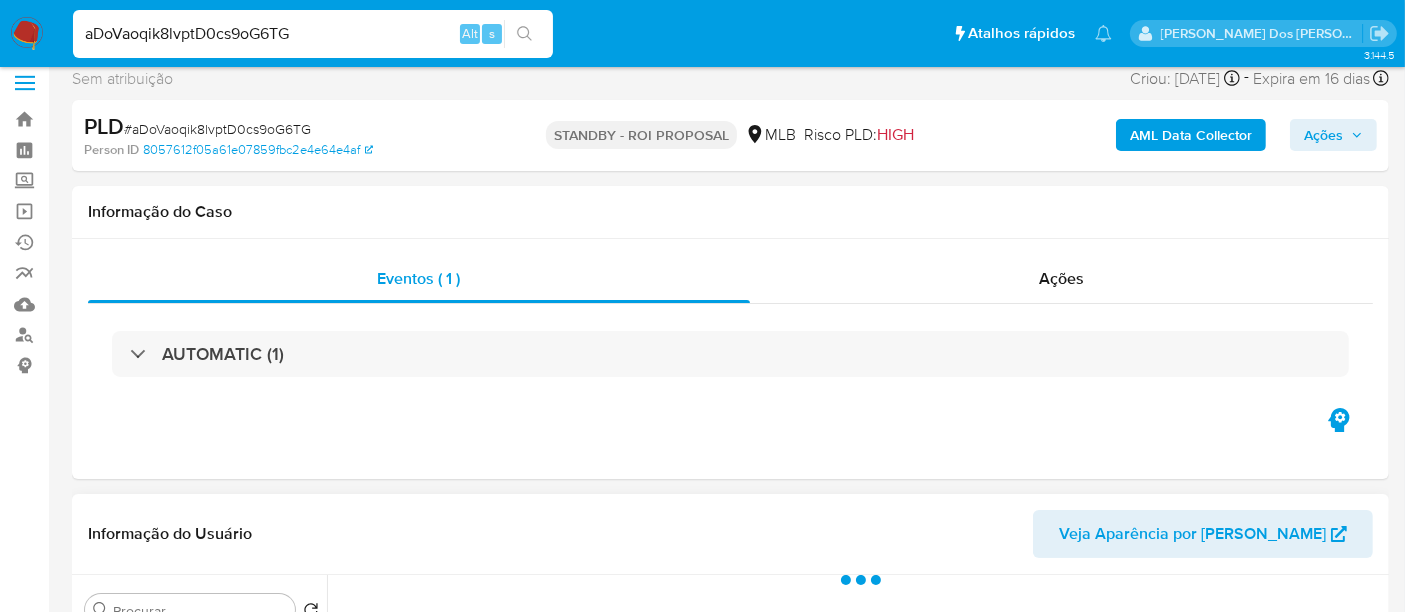 scroll, scrollTop: 222, scrollLeft: 0, axis: vertical 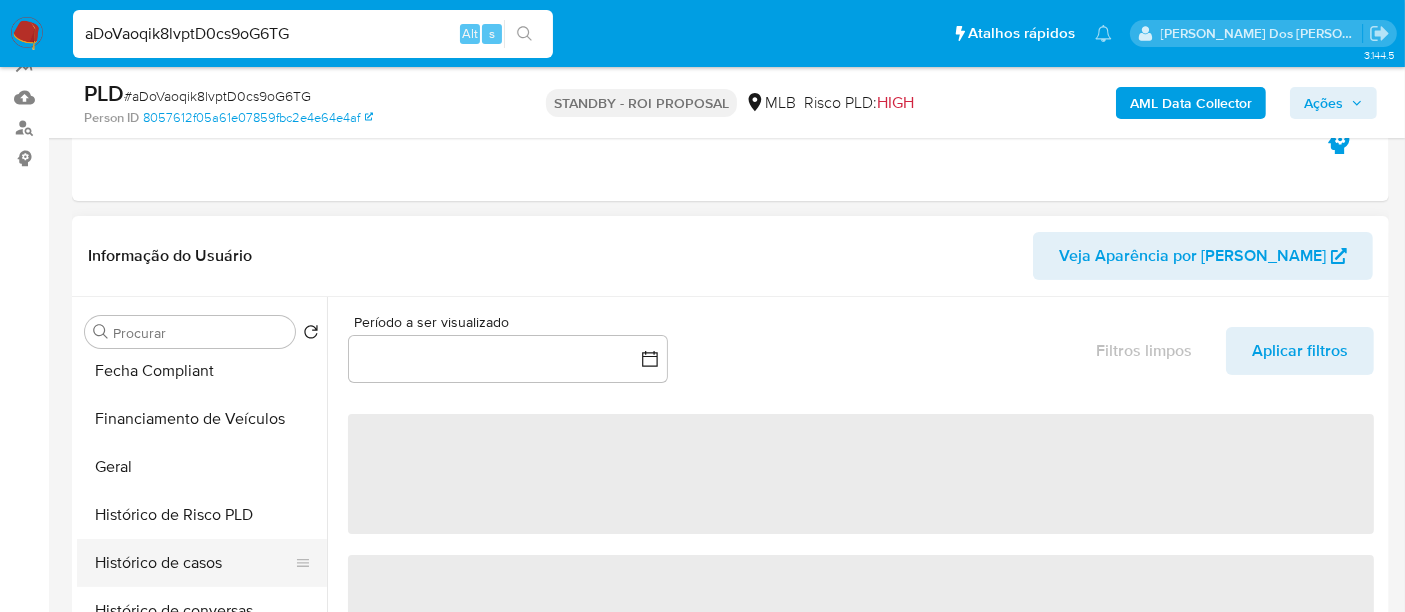 select on "10" 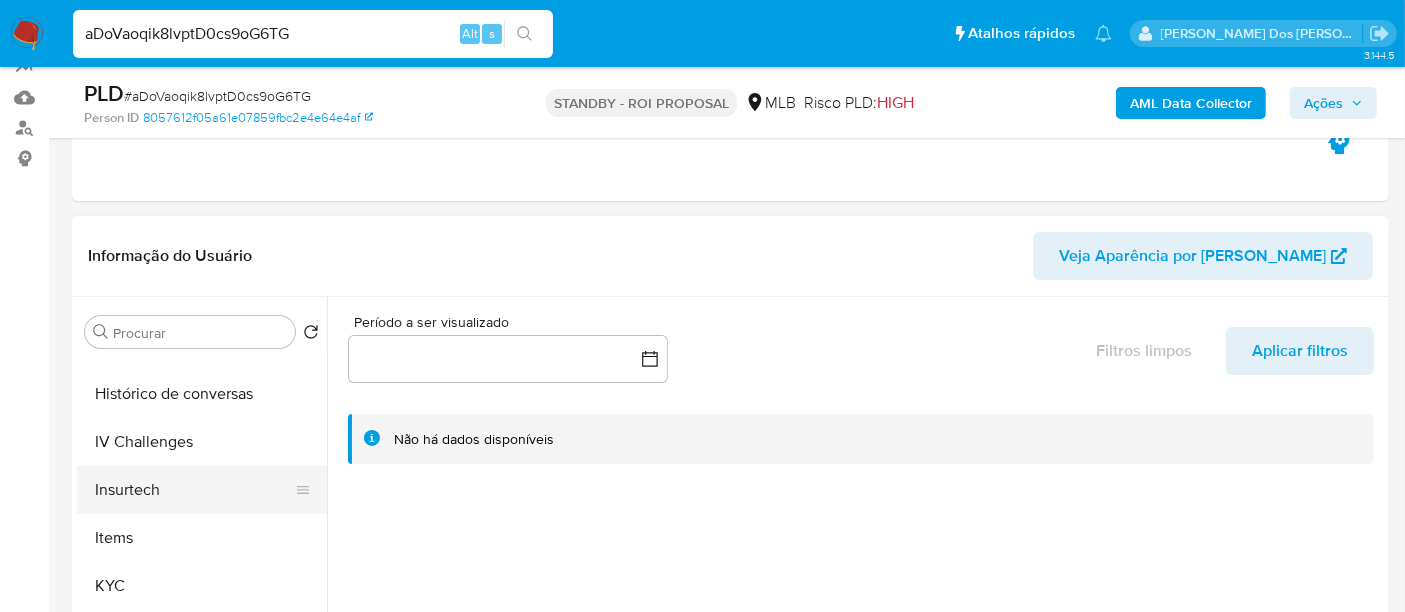 scroll, scrollTop: 844, scrollLeft: 0, axis: vertical 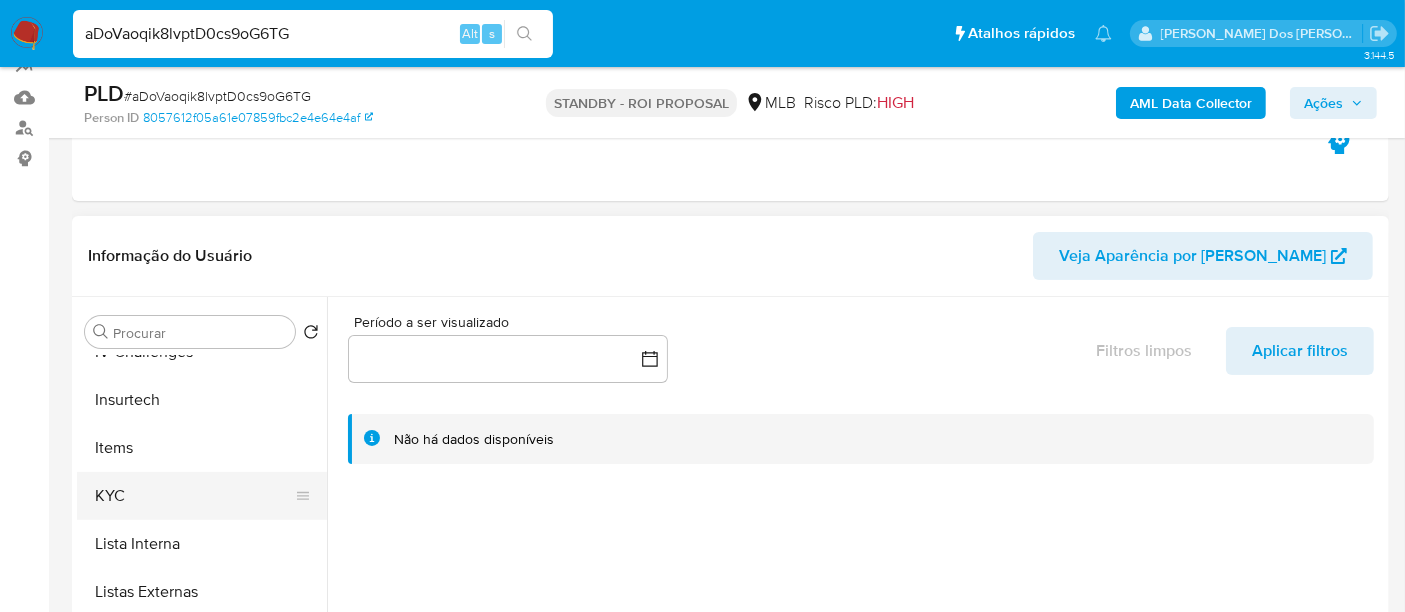 click on "KYC" at bounding box center (194, 496) 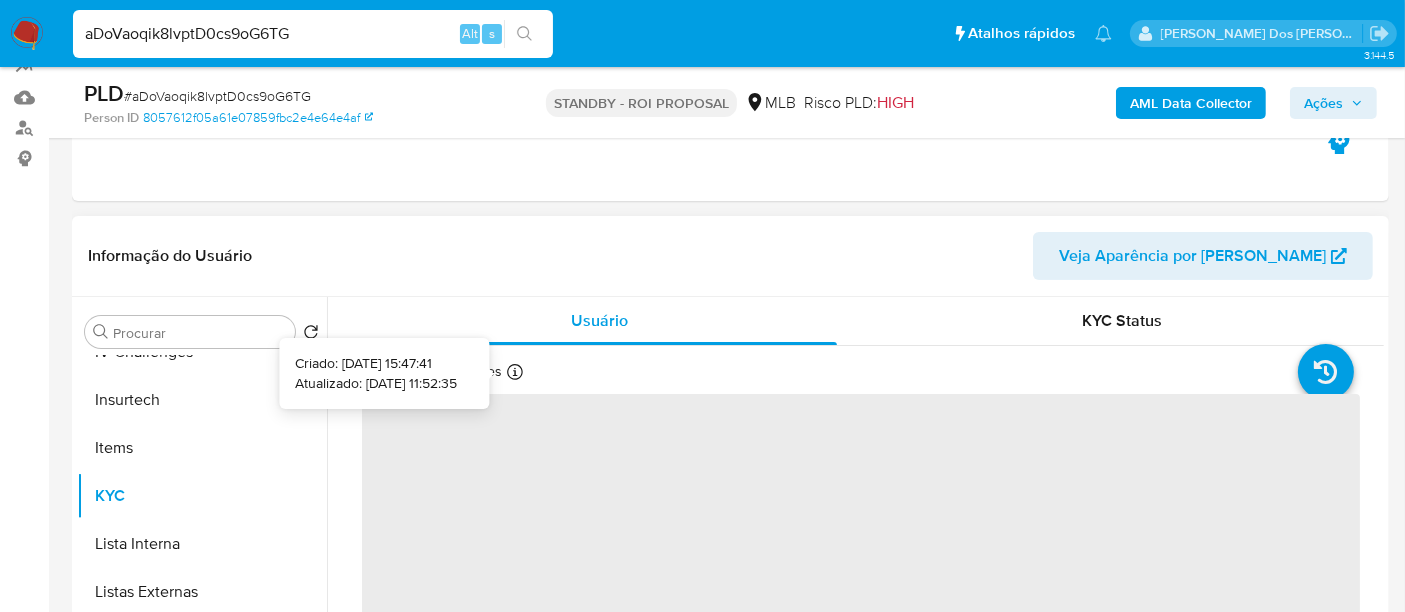 type 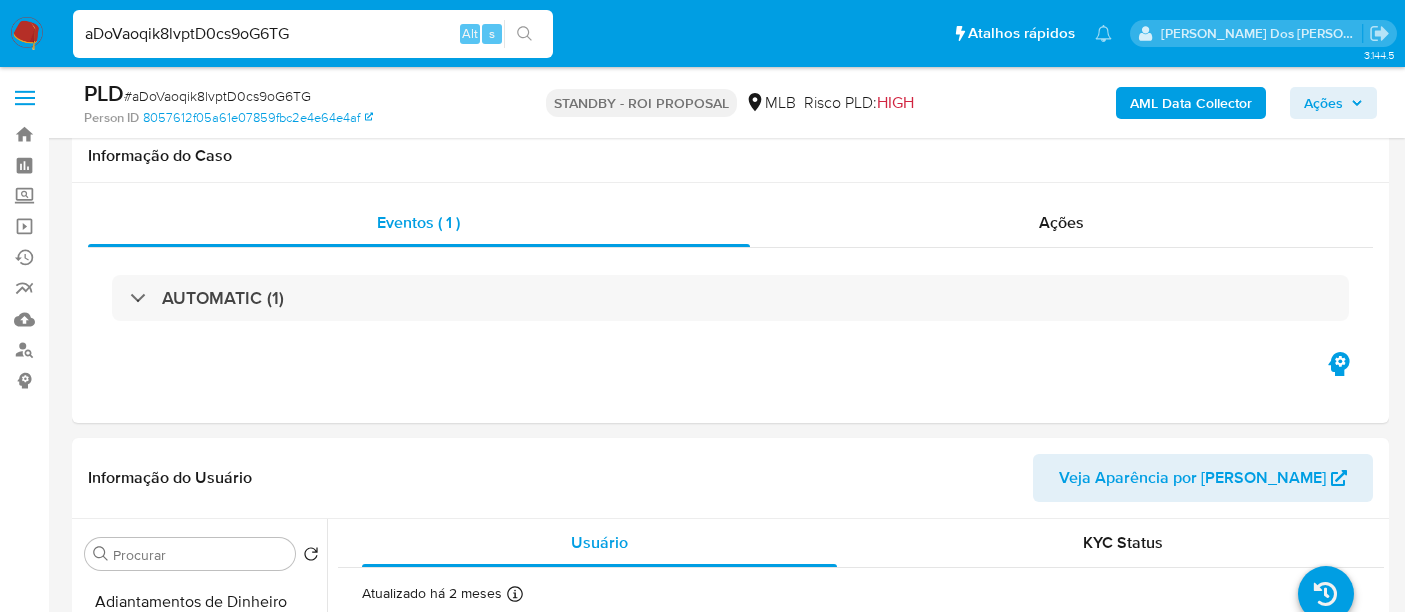 select on "10" 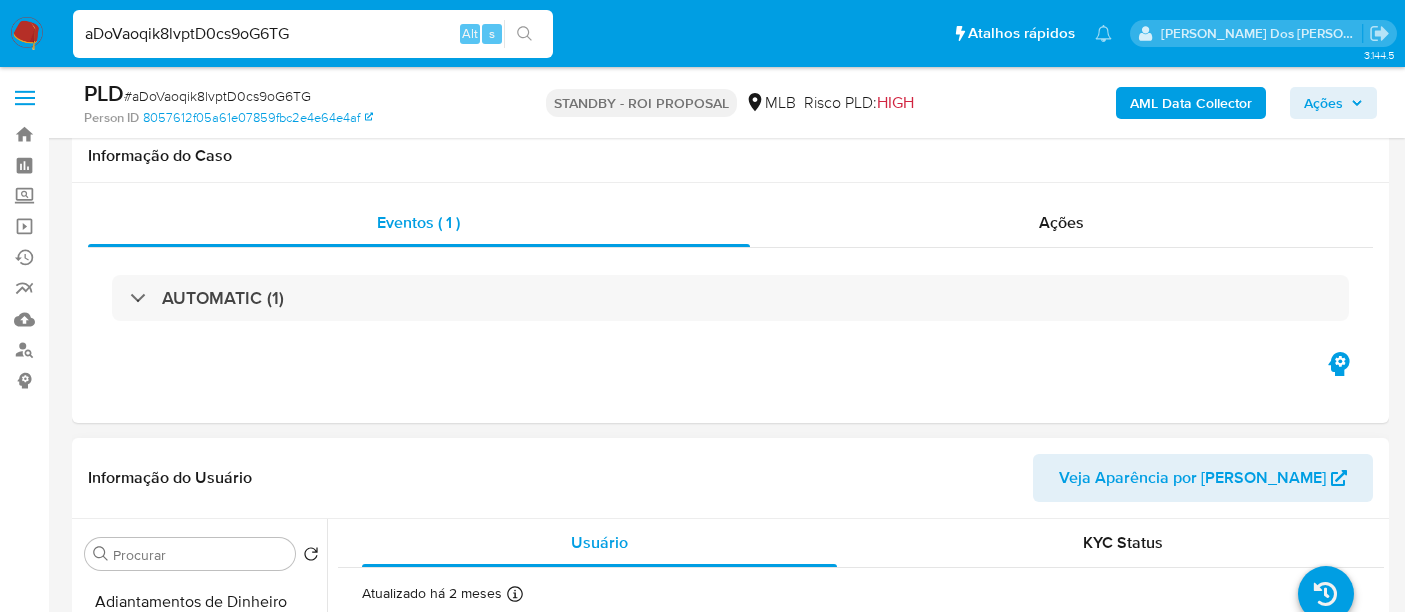 scroll, scrollTop: 222, scrollLeft: 0, axis: vertical 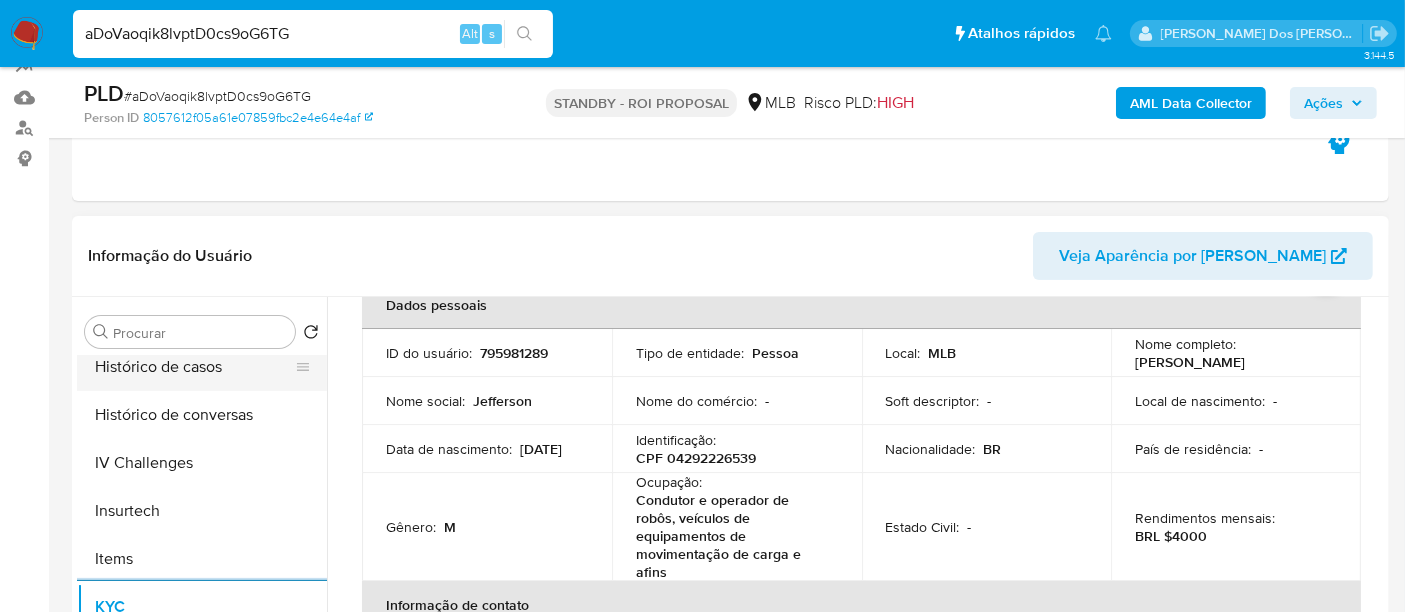 click on "Histórico de casos" at bounding box center [194, 367] 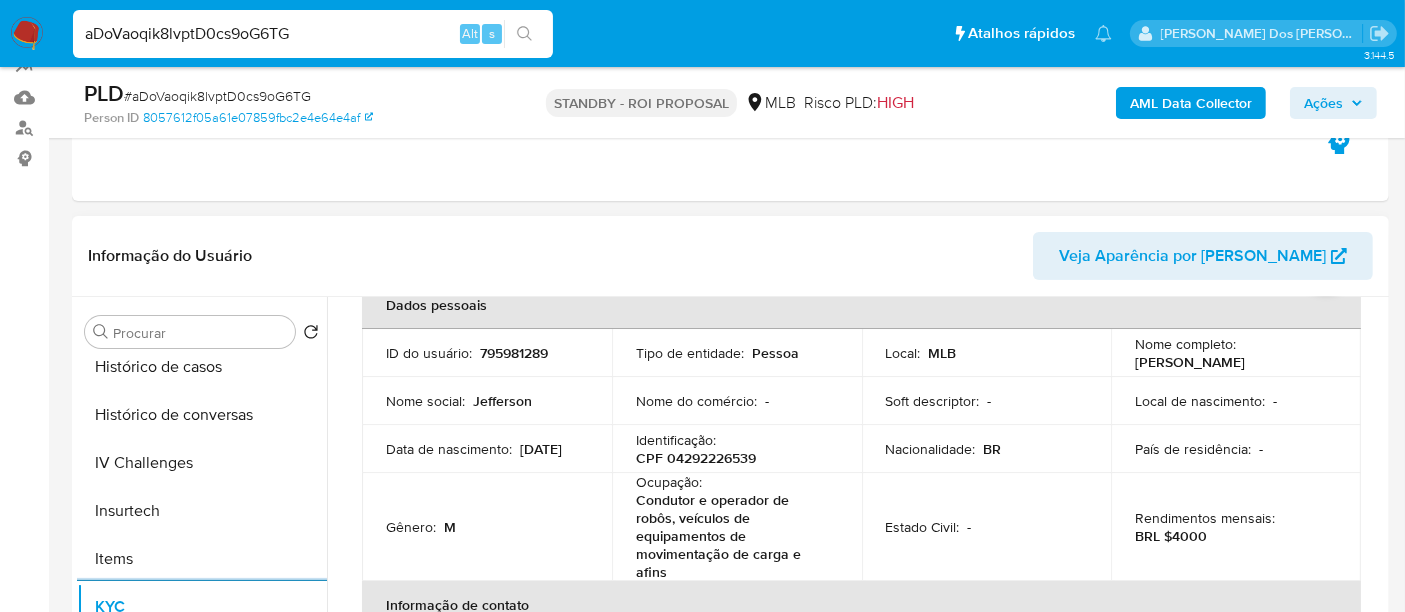 scroll, scrollTop: 0, scrollLeft: 0, axis: both 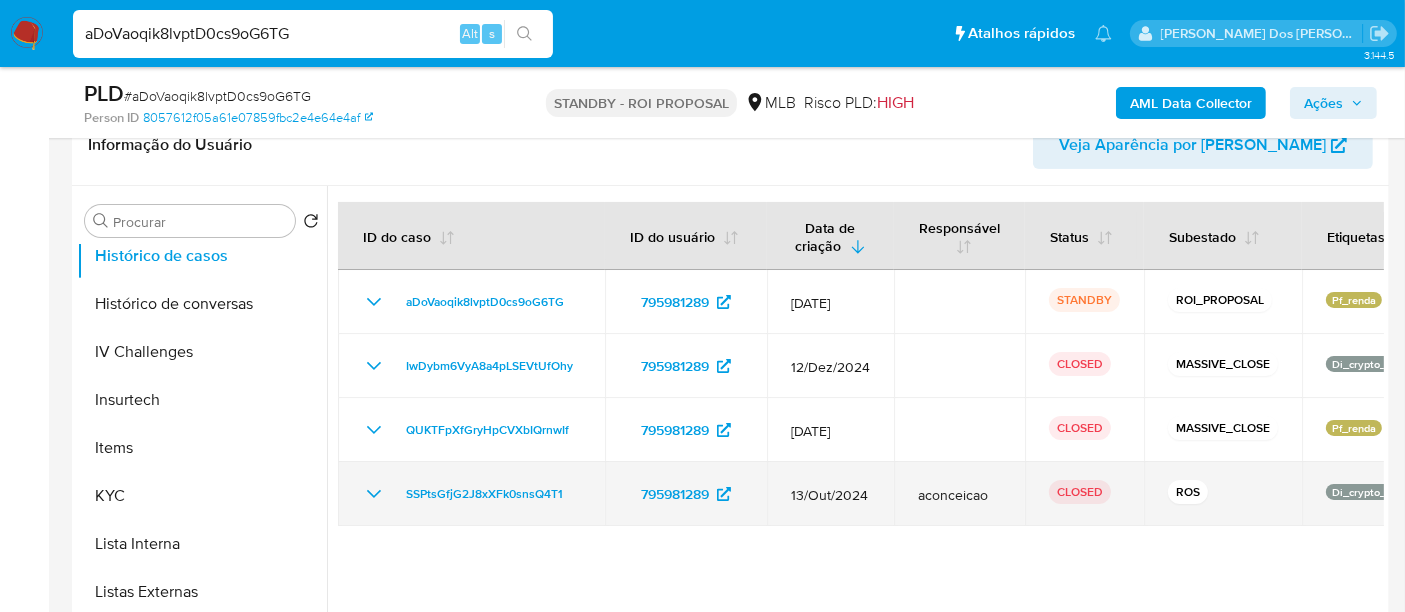 type 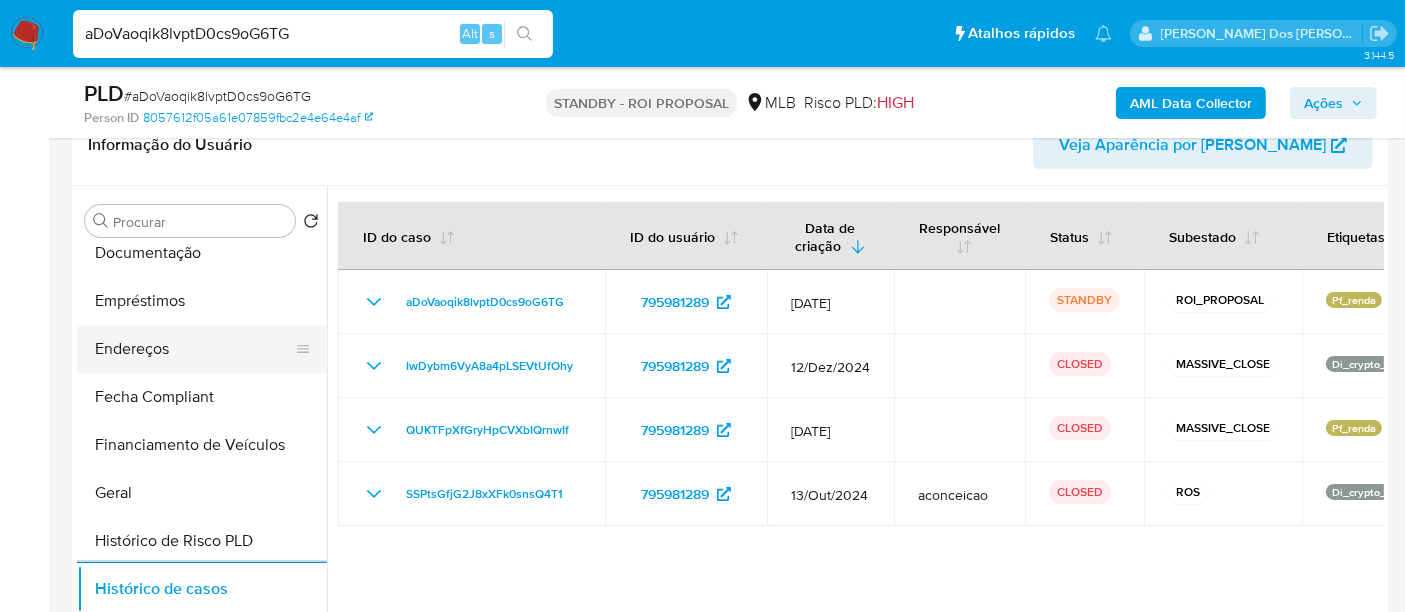 scroll, scrollTop: 288, scrollLeft: 0, axis: vertical 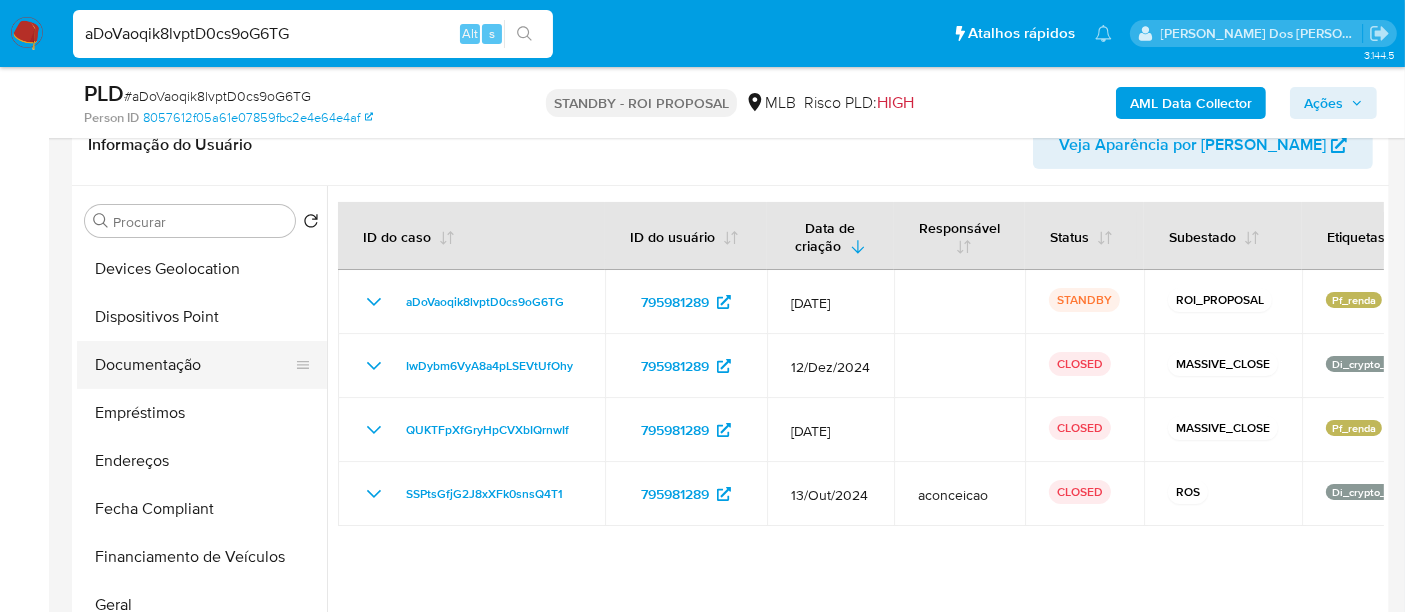 click on "Documentação" at bounding box center [194, 365] 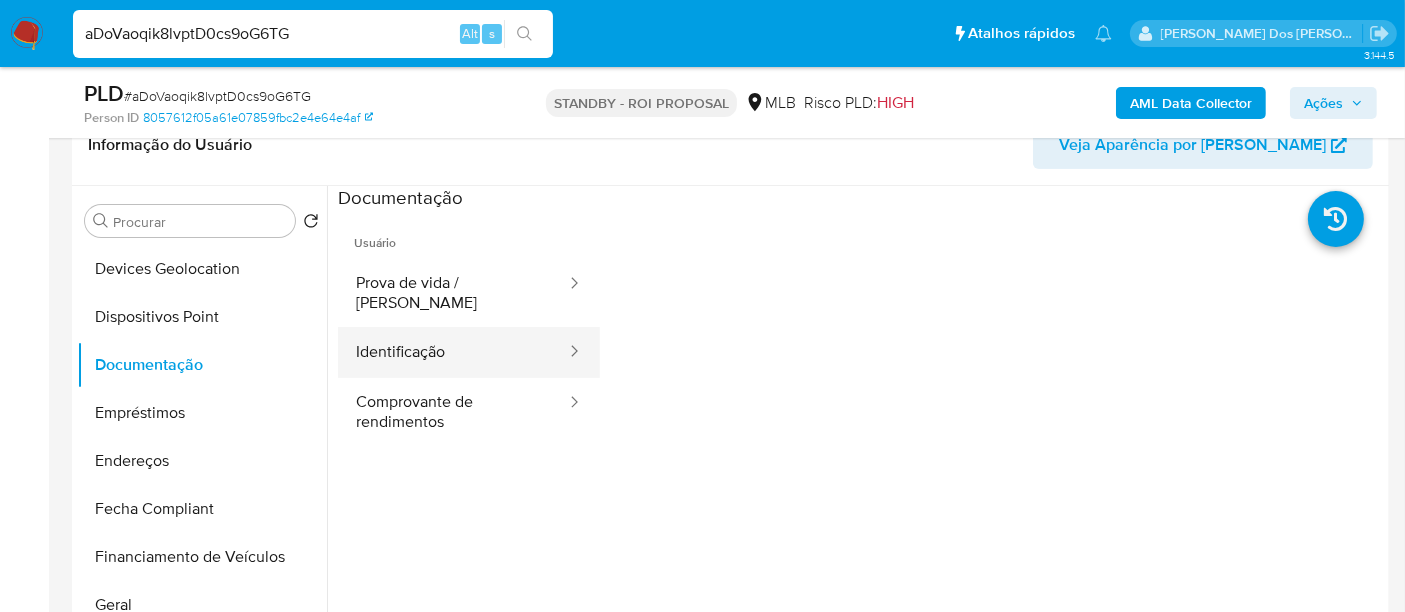 click on "Identificação" at bounding box center (453, 352) 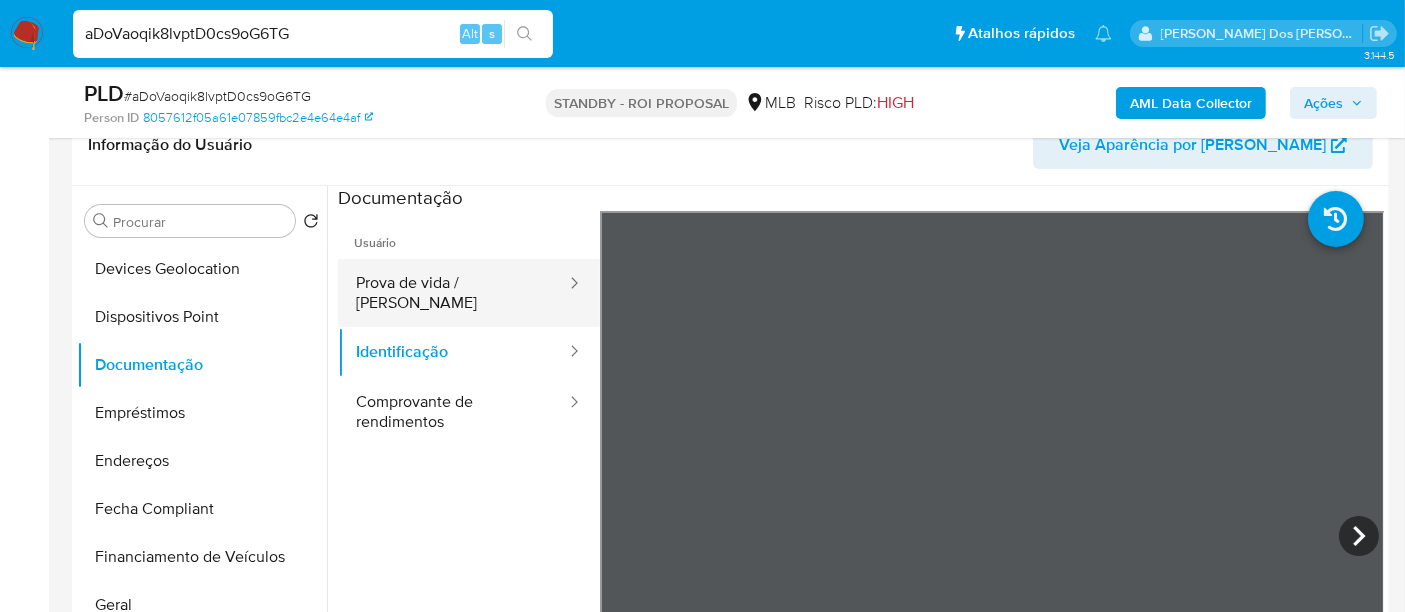 click on "Prova de vida / [PERSON_NAME]" at bounding box center [453, 293] 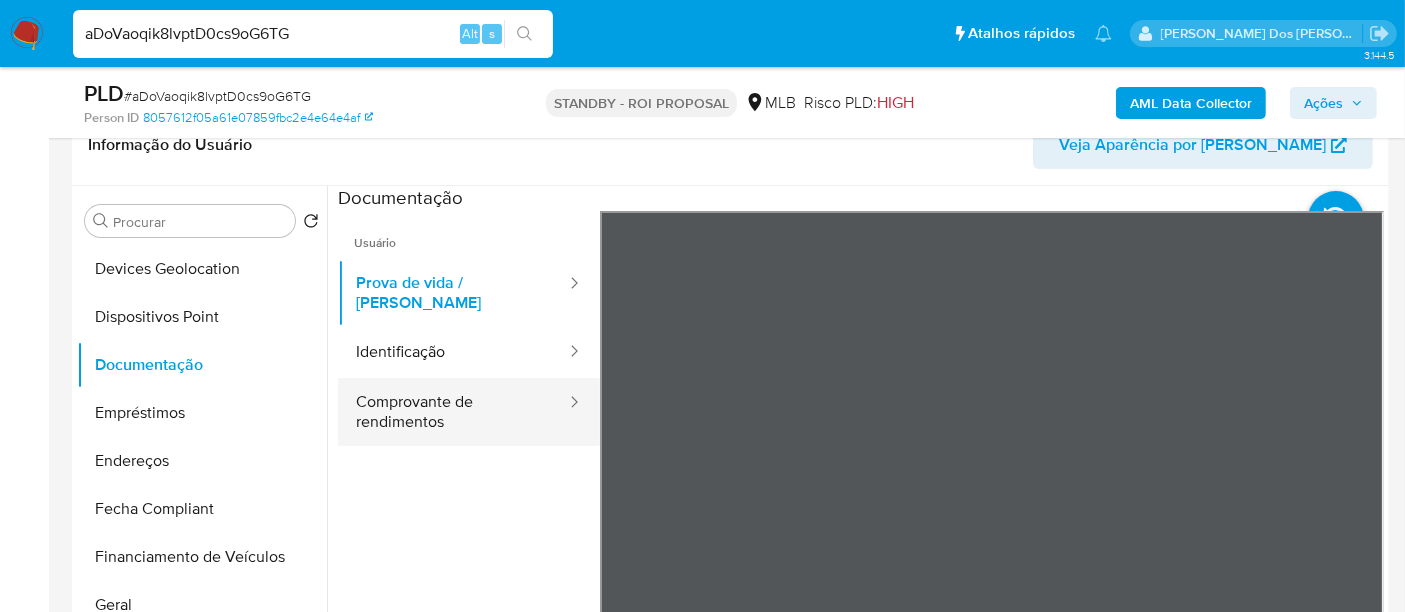 click on "Comprovante de rendimentos" at bounding box center [453, 412] 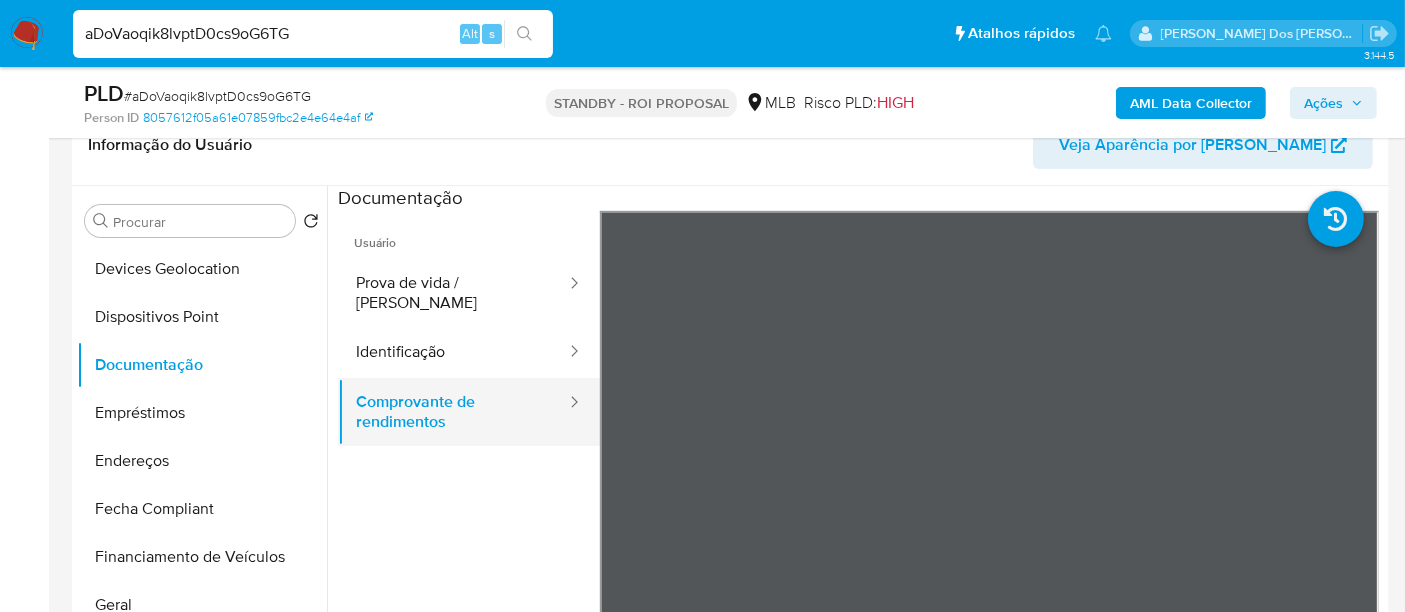 type 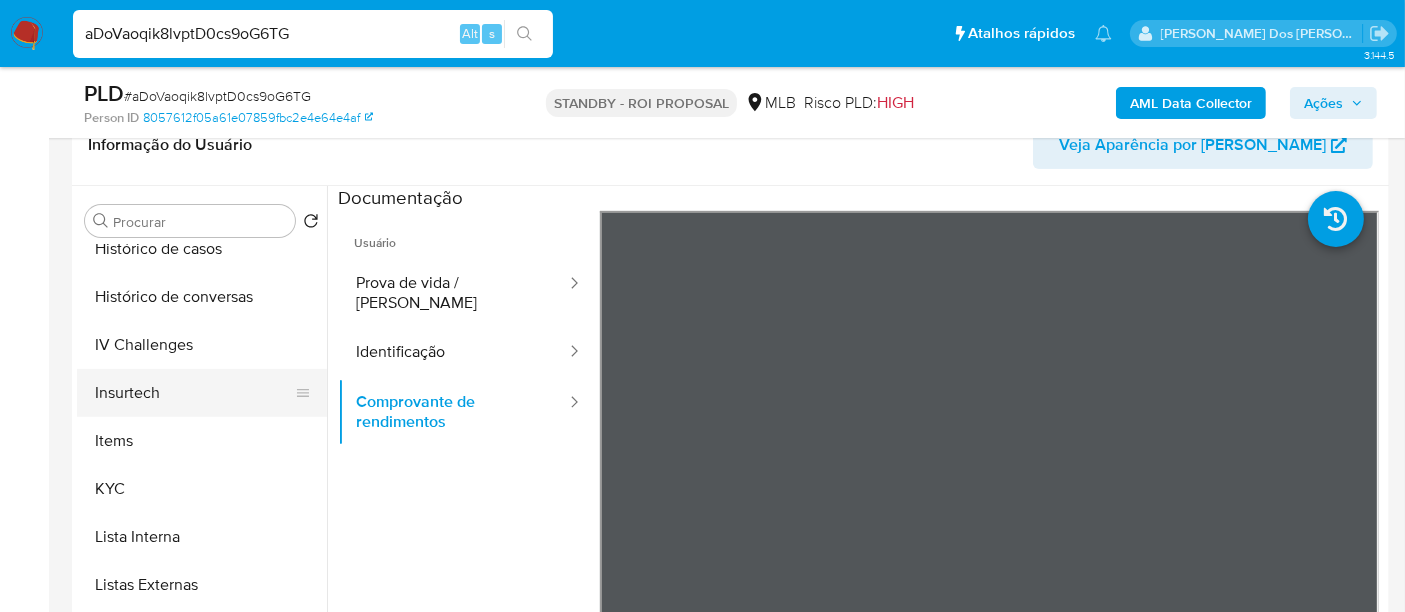 scroll, scrollTop: 844, scrollLeft: 0, axis: vertical 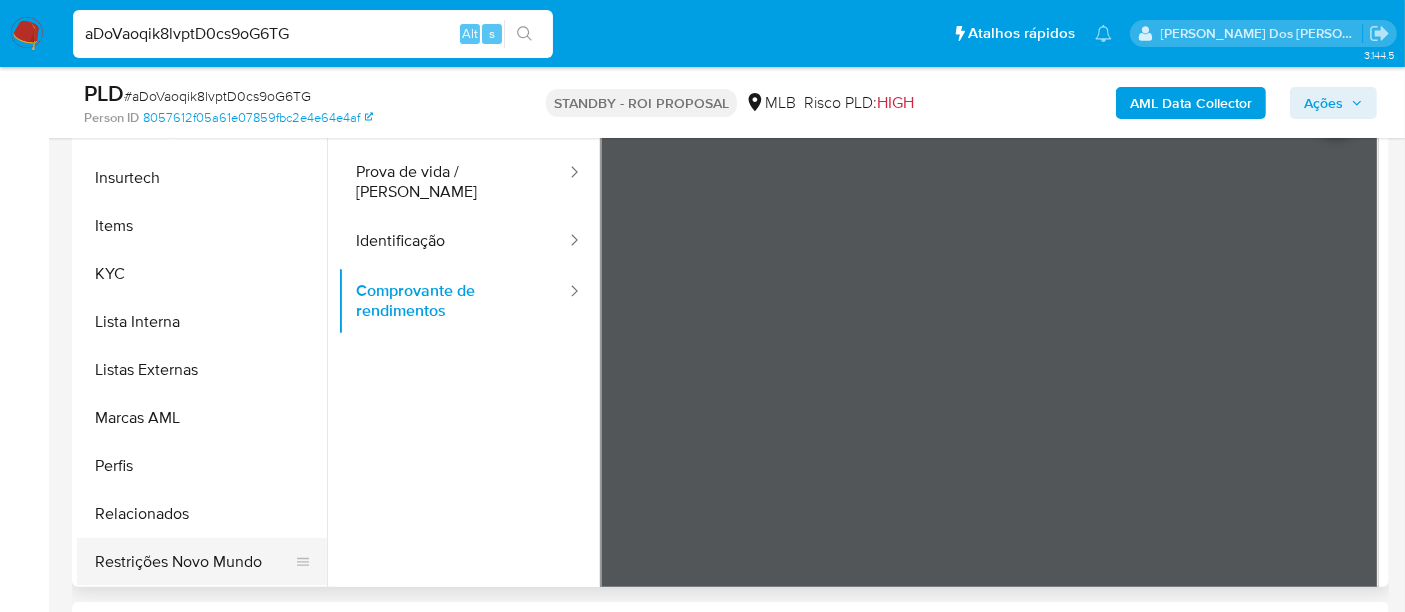 click on "Restrições Novo Mundo" at bounding box center (194, 562) 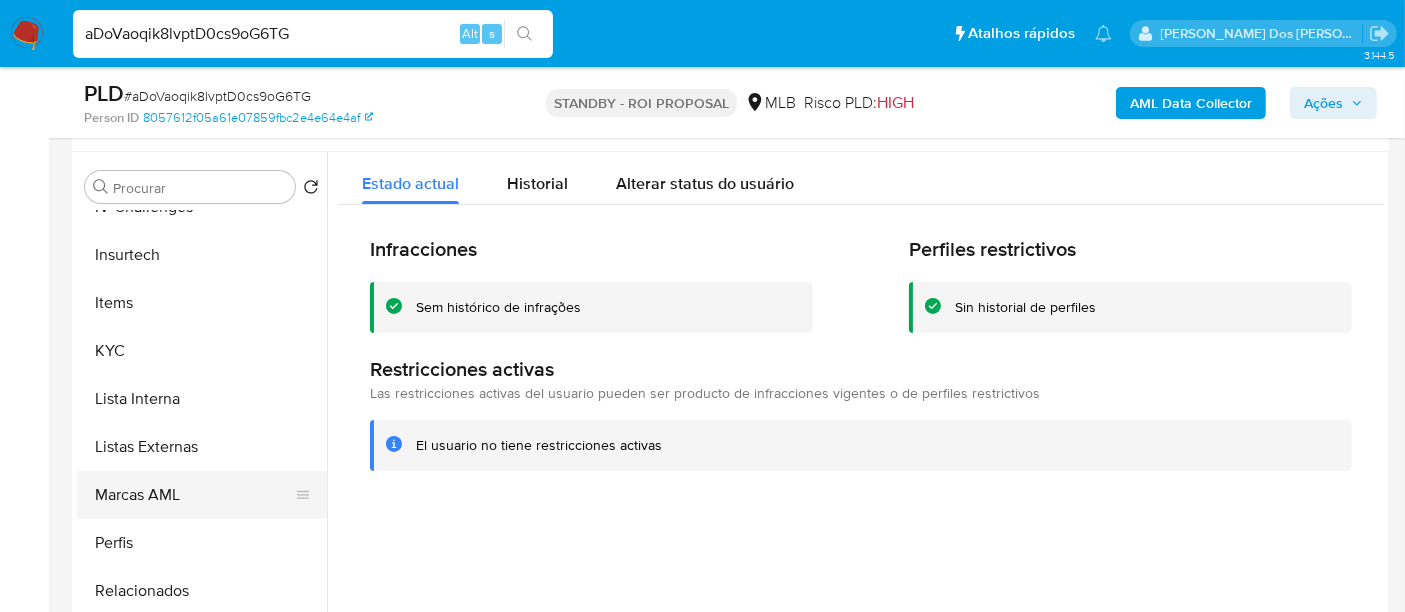 scroll, scrollTop: 333, scrollLeft: 0, axis: vertical 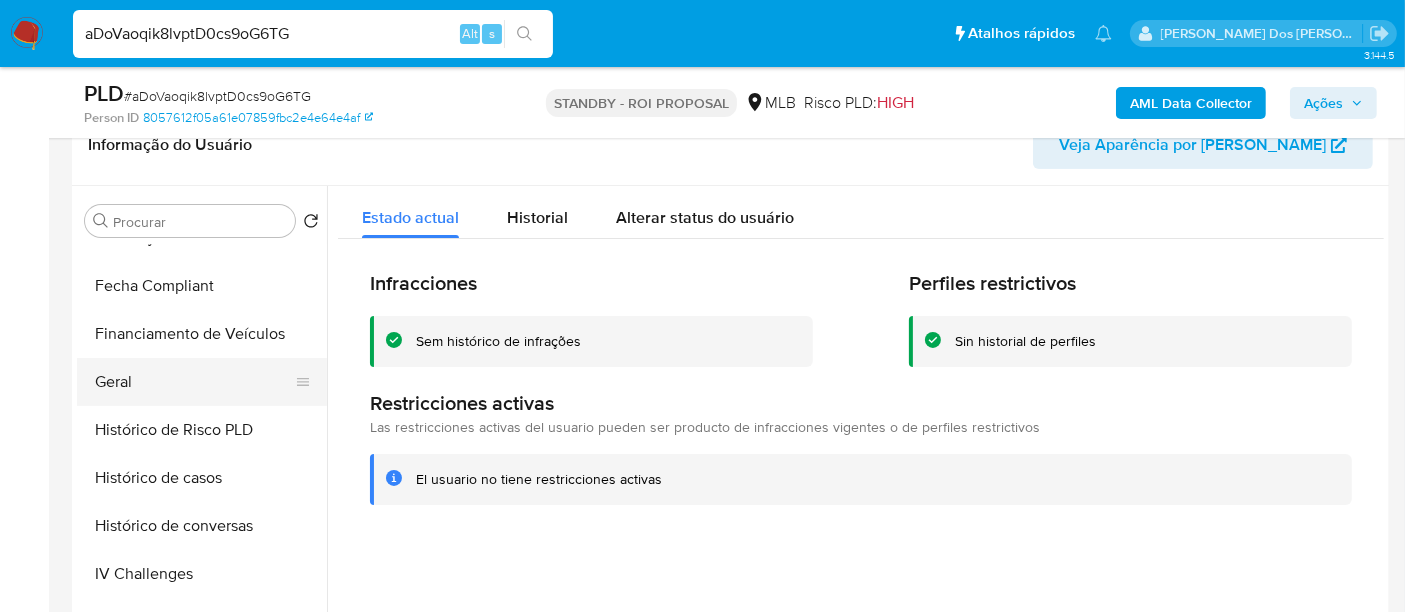 click on "Geral" at bounding box center [194, 382] 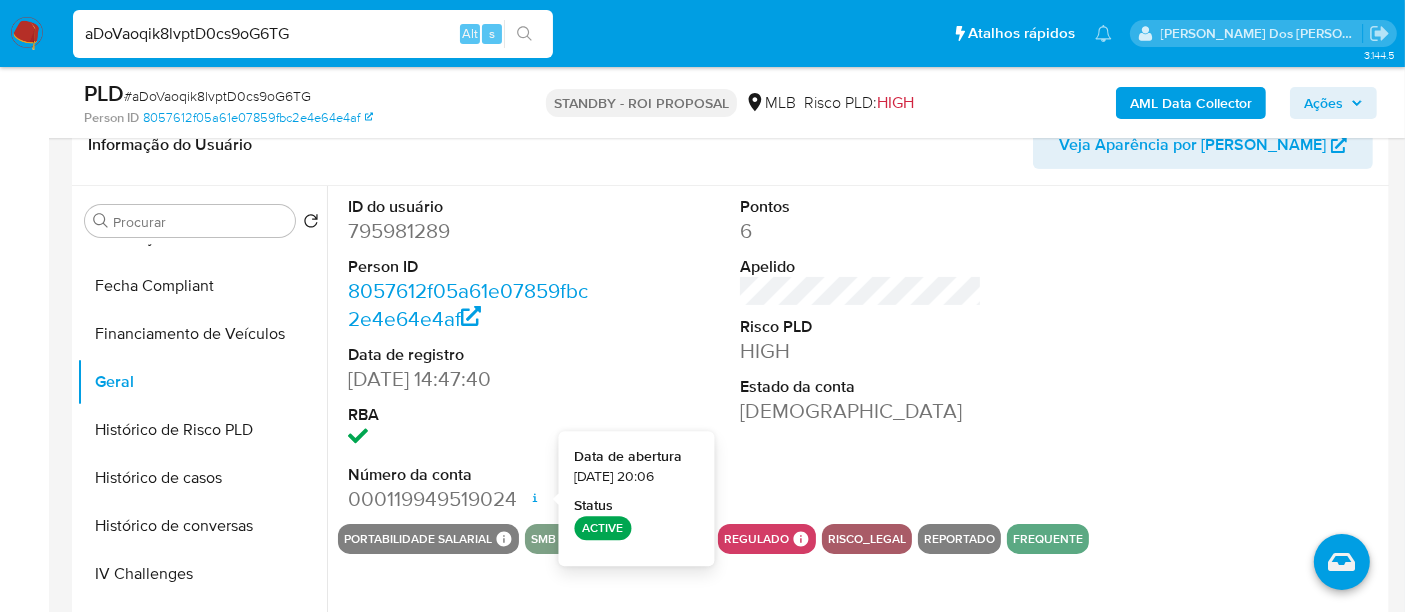 type 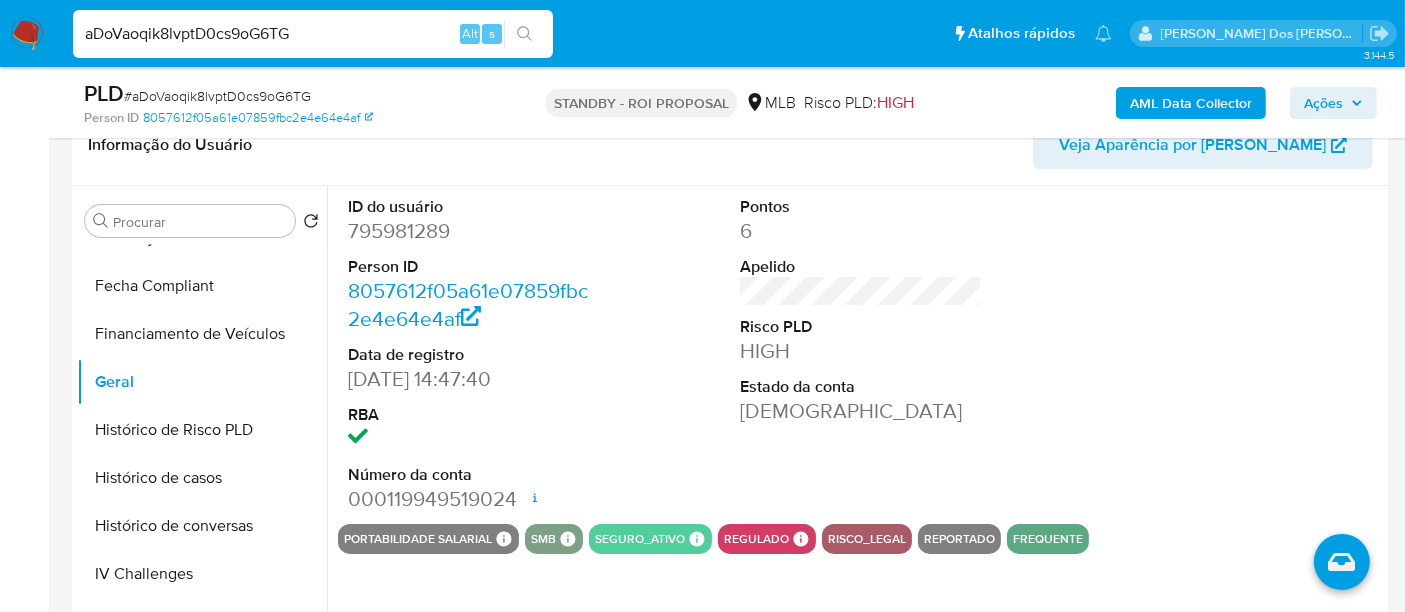 click on "aDoVaoqik8lvptD0cs9oG6TG" at bounding box center [313, 34] 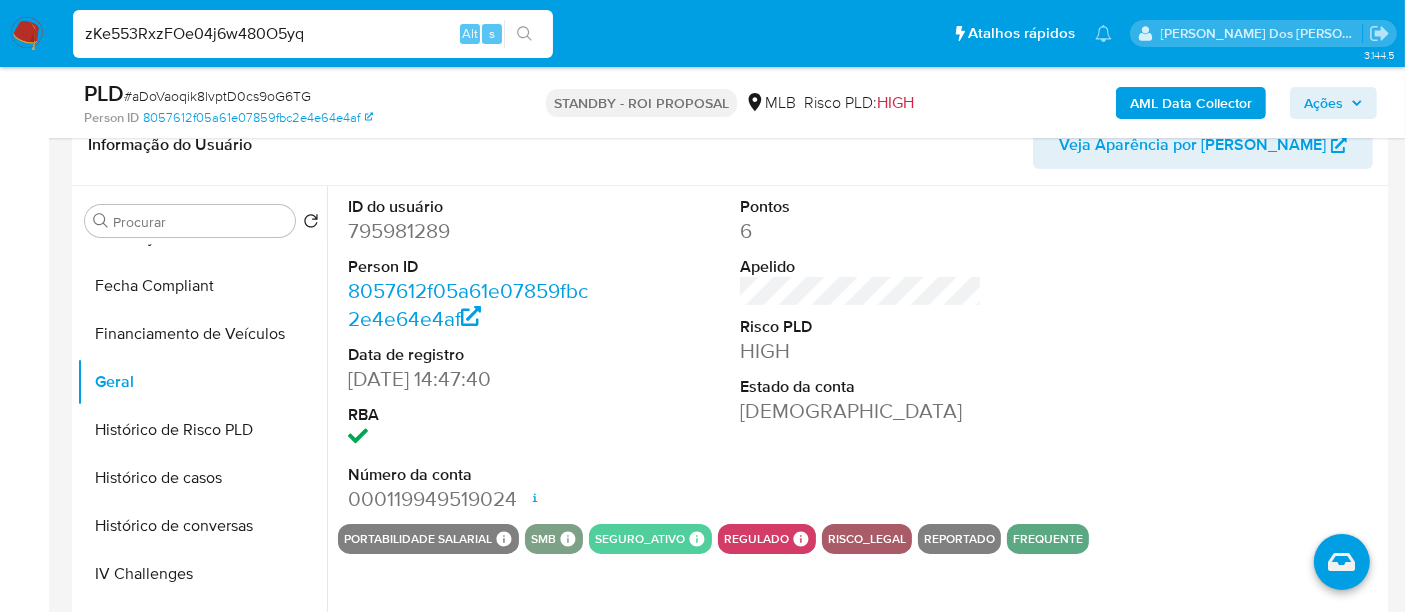 type on "zKe553RxzFOe04j6w480O5yq" 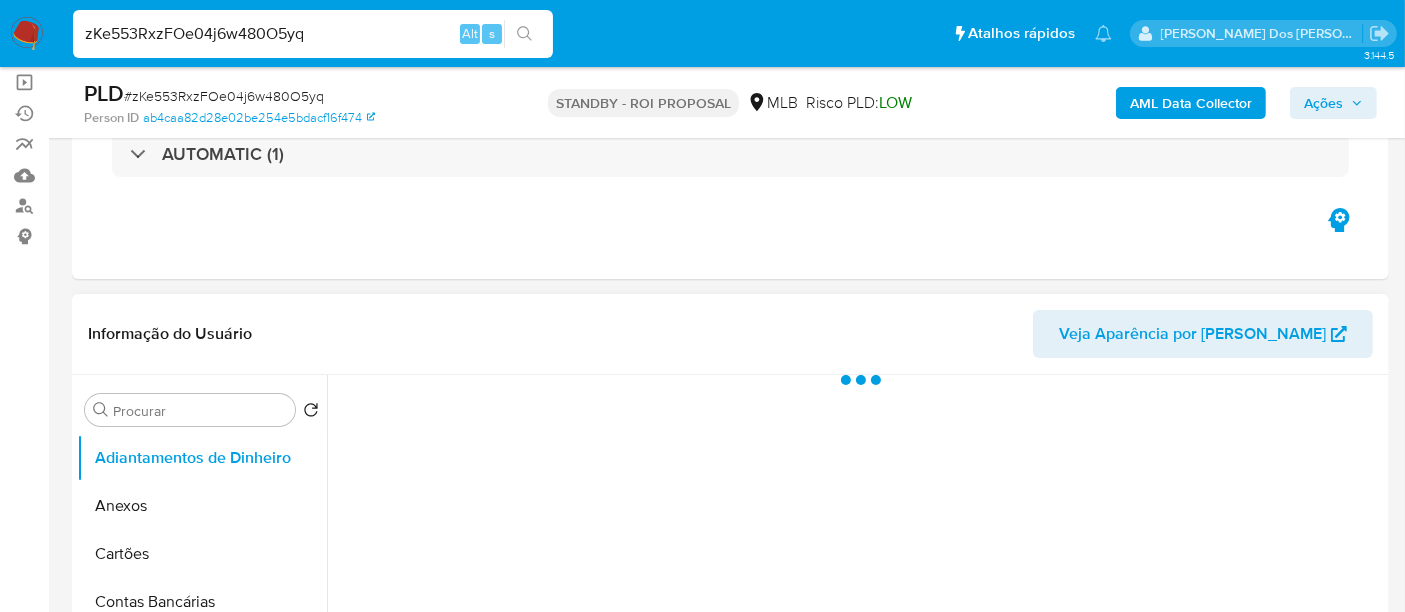 scroll, scrollTop: 222, scrollLeft: 0, axis: vertical 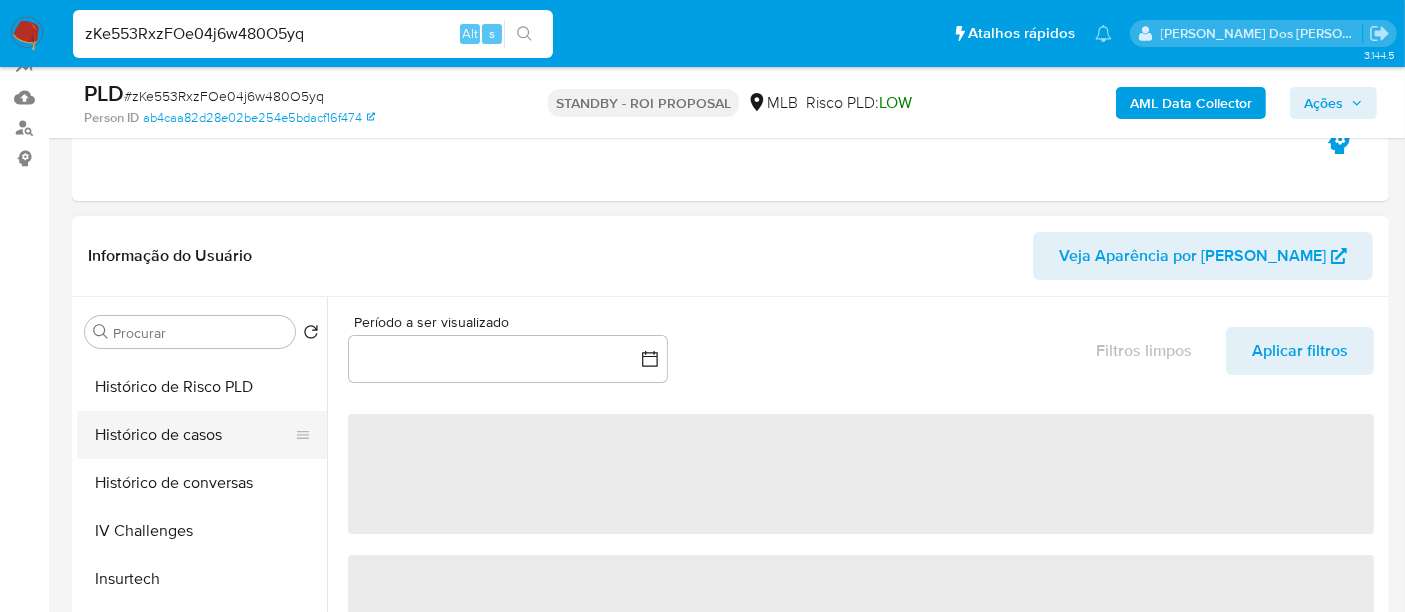 select on "10" 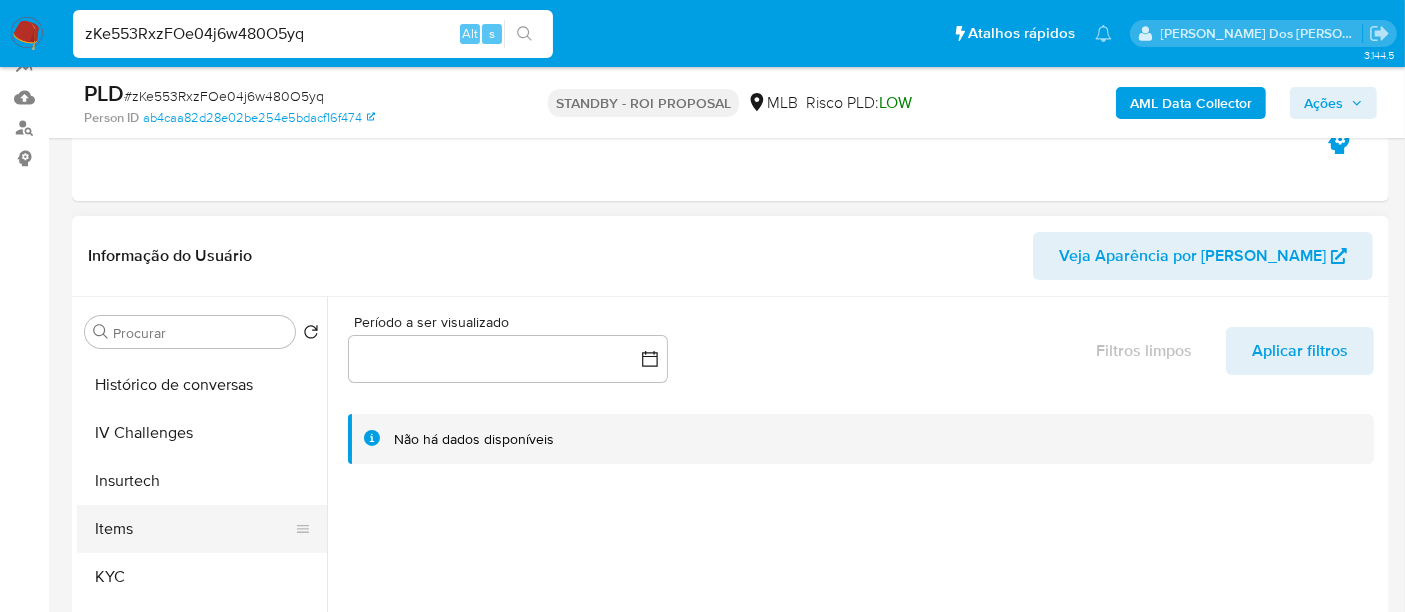 scroll, scrollTop: 844, scrollLeft: 0, axis: vertical 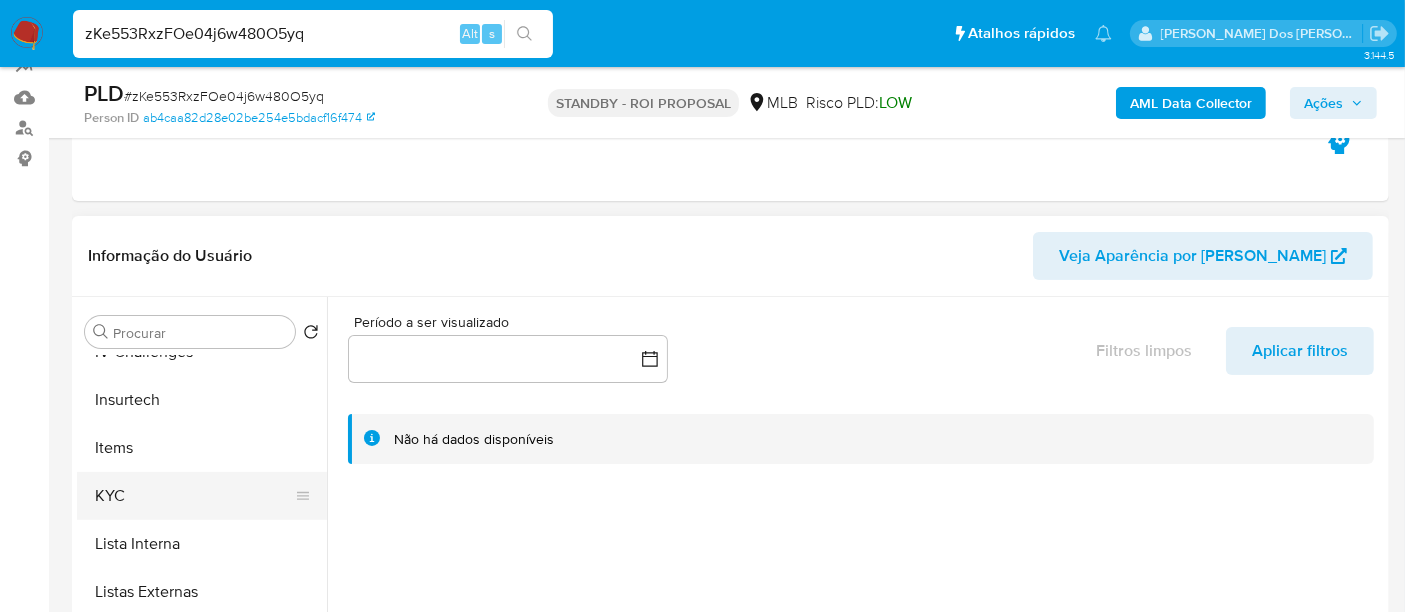click on "KYC" at bounding box center [194, 496] 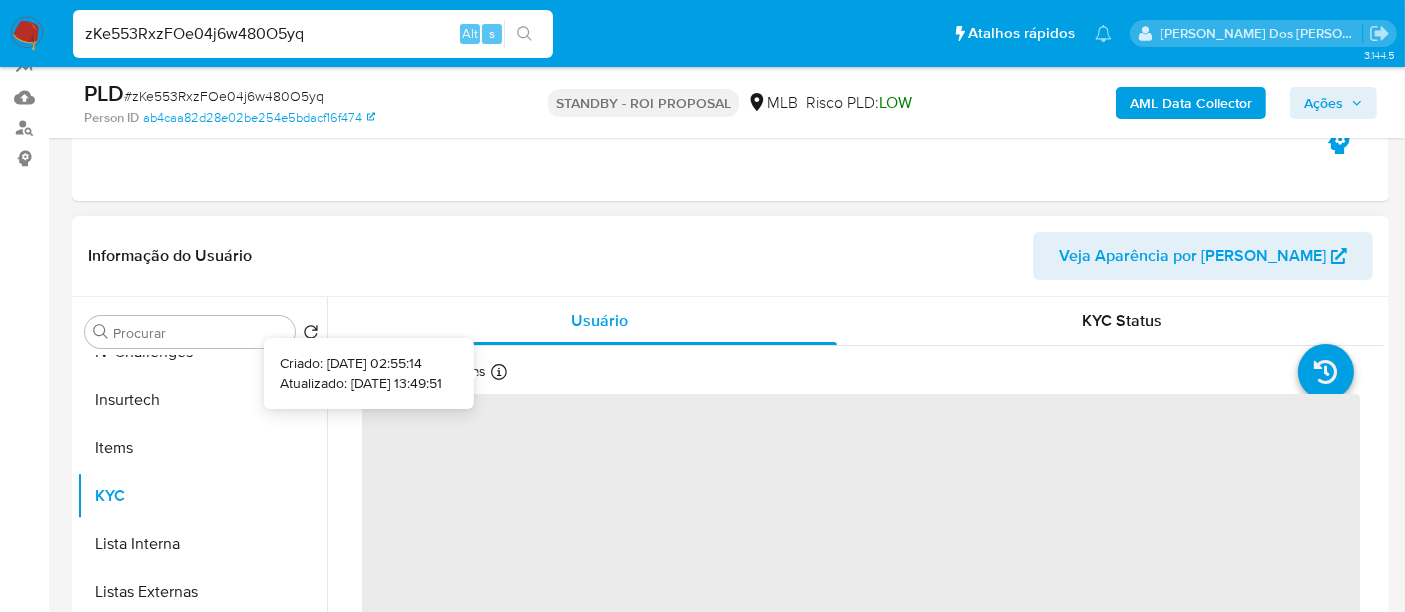 type 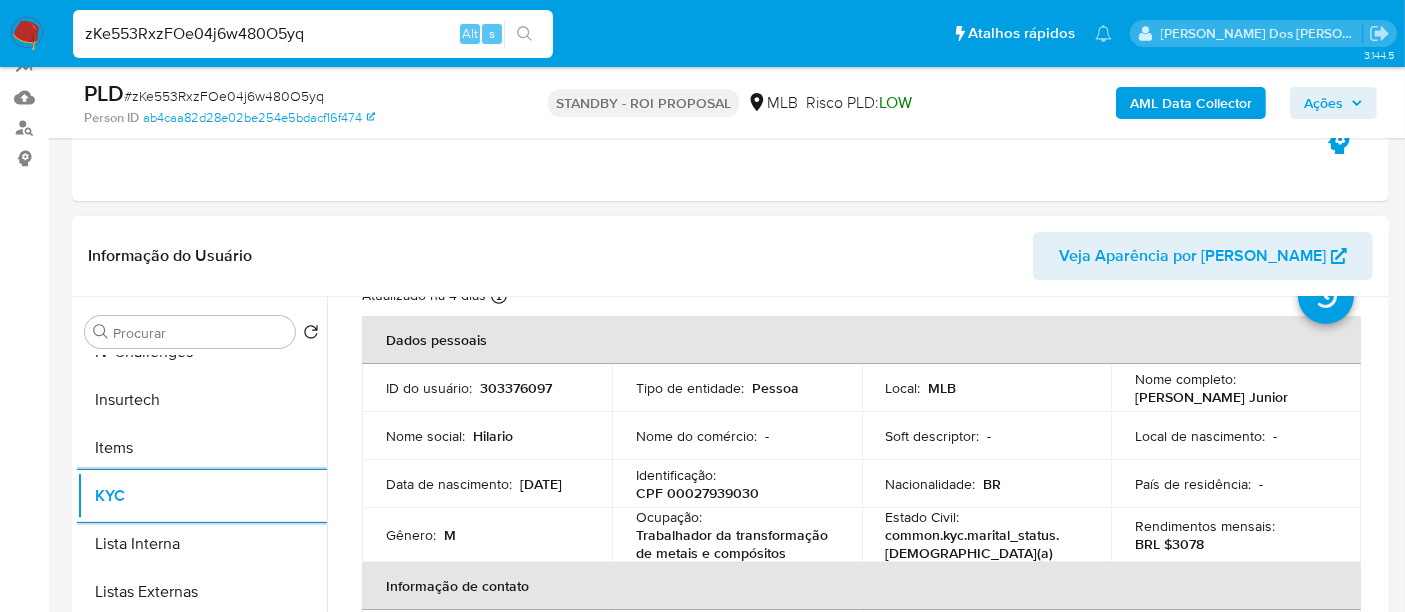 scroll, scrollTop: 111, scrollLeft: 0, axis: vertical 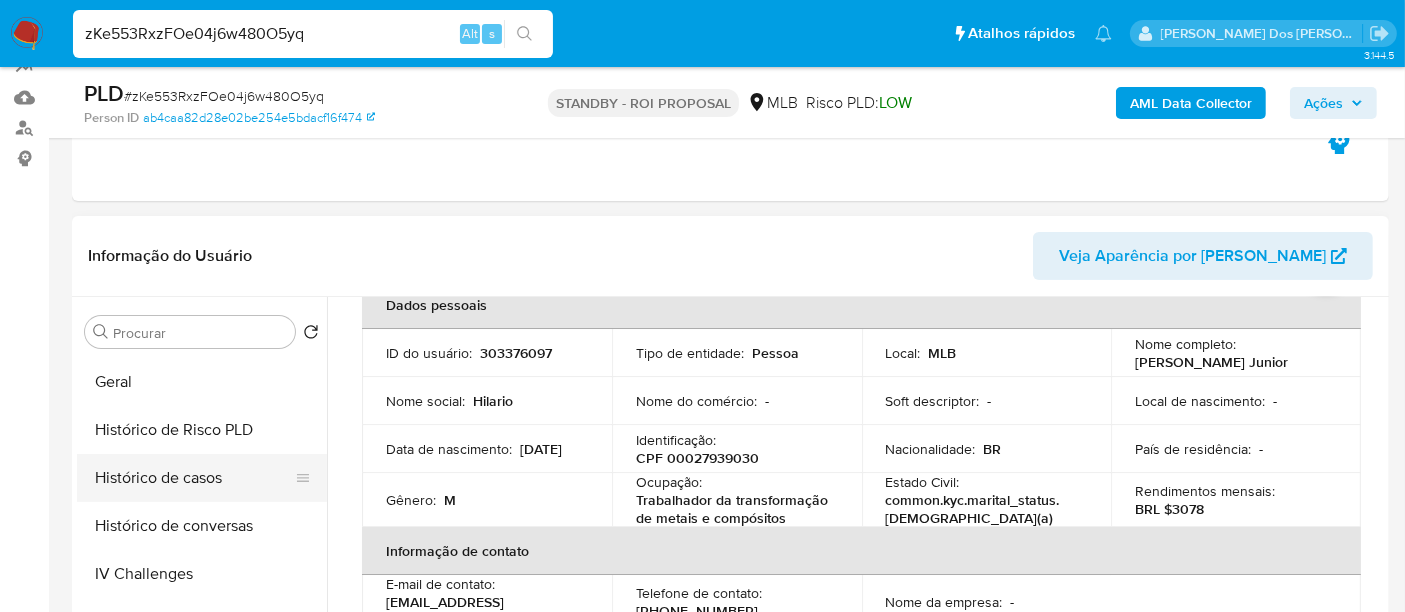 click on "Histórico de casos" at bounding box center (194, 478) 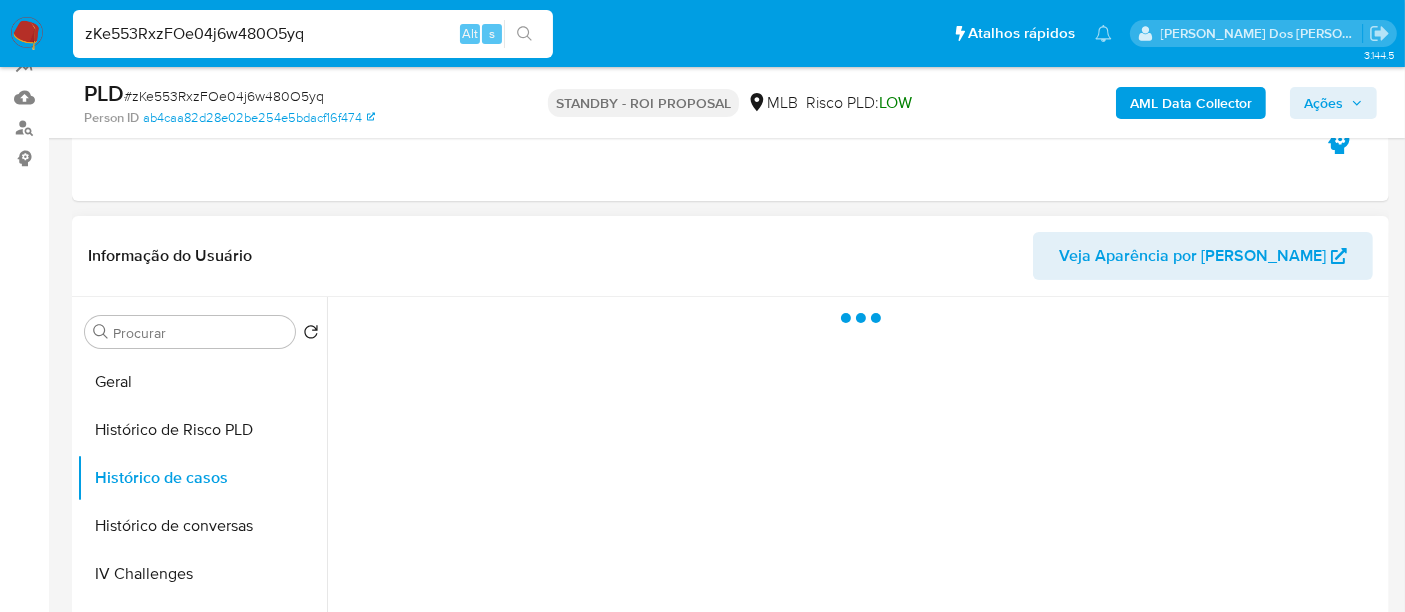 scroll, scrollTop: 0, scrollLeft: 0, axis: both 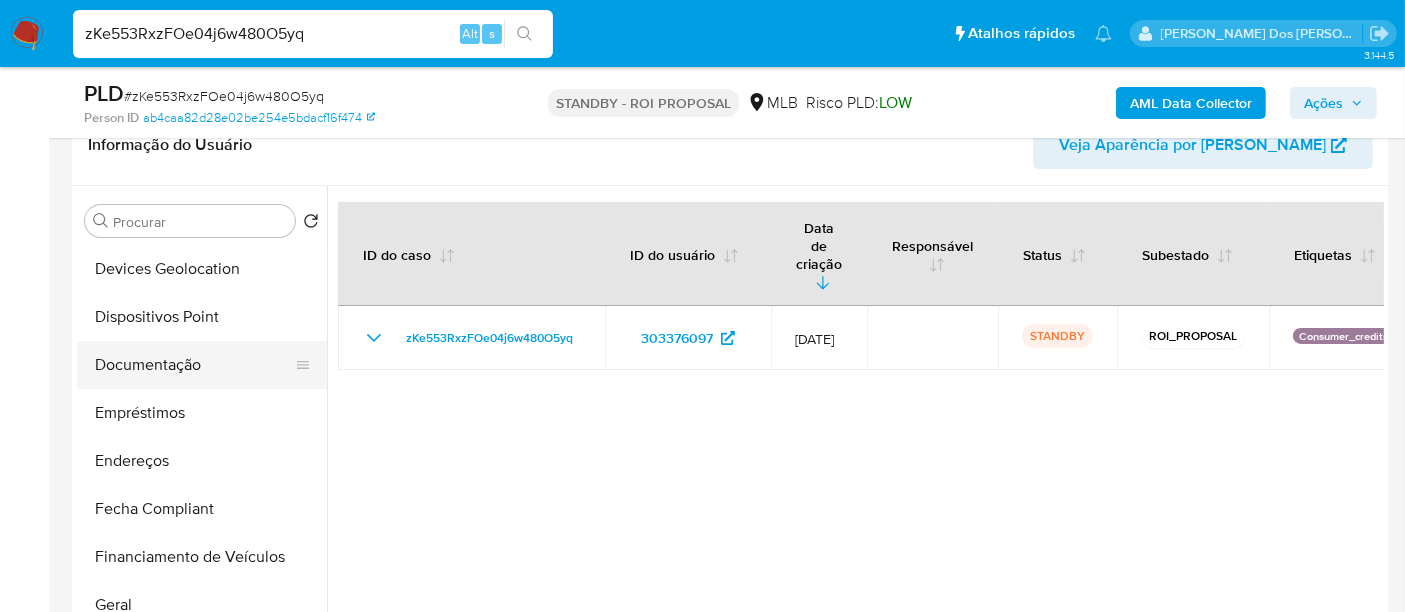 click on "Documentação" at bounding box center (194, 365) 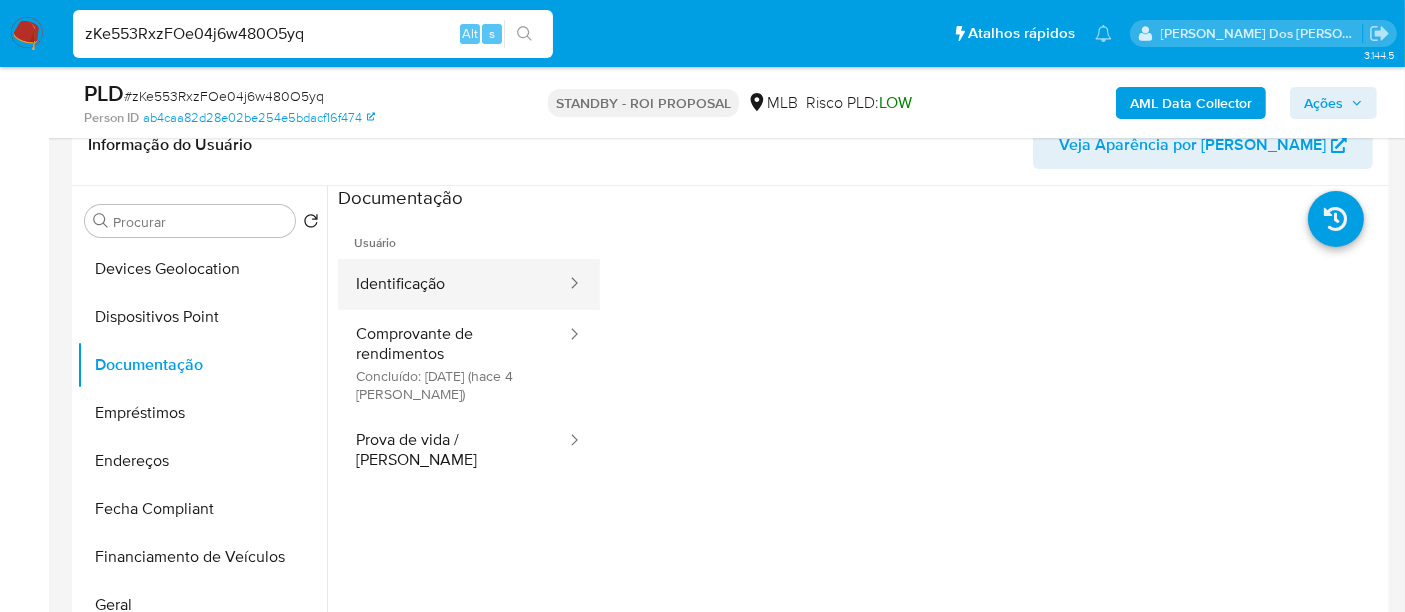 click on "Identificação" at bounding box center [453, 284] 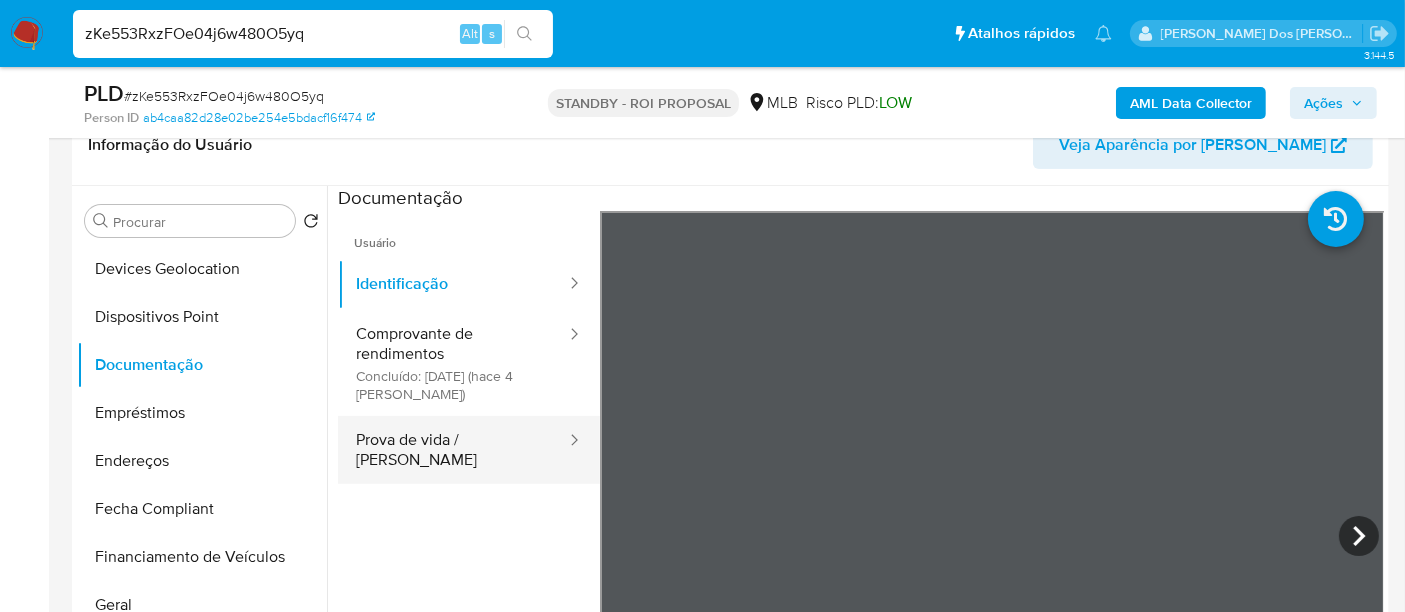 click on "Prova de vida / [PERSON_NAME]" at bounding box center (453, 450) 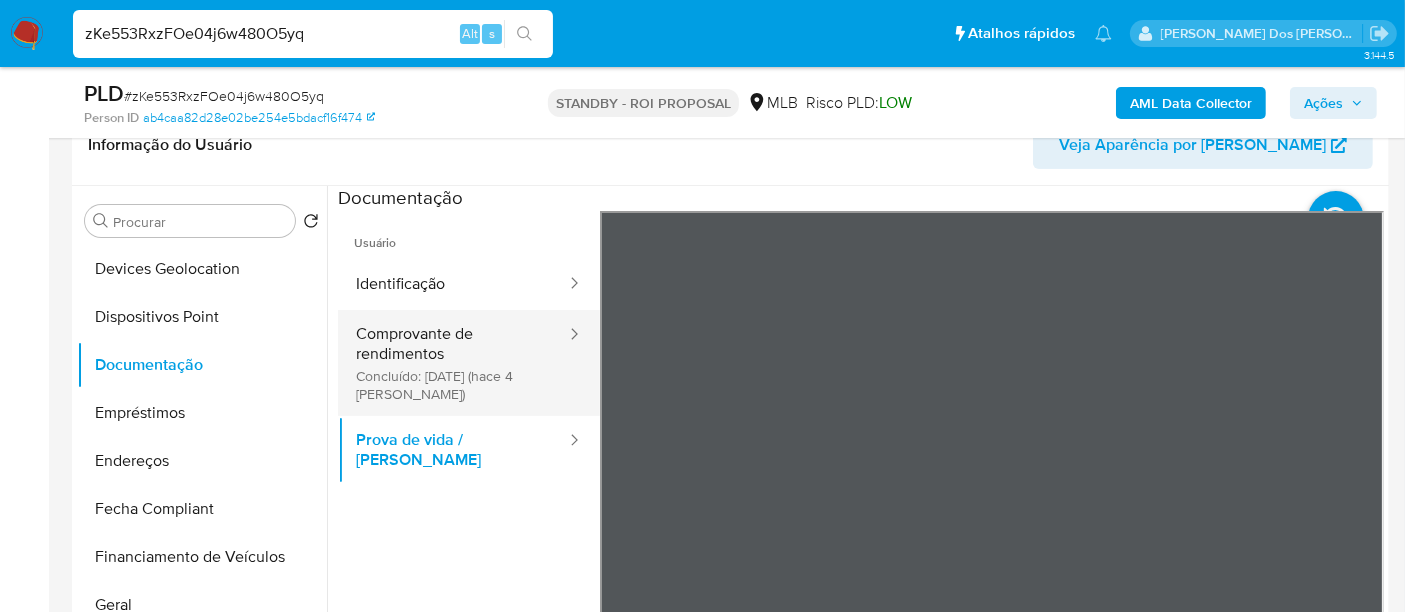 click on "Comprovante de rendimentos Concluído: [DATE] (hace 4 [PERSON_NAME])" at bounding box center (453, 363) 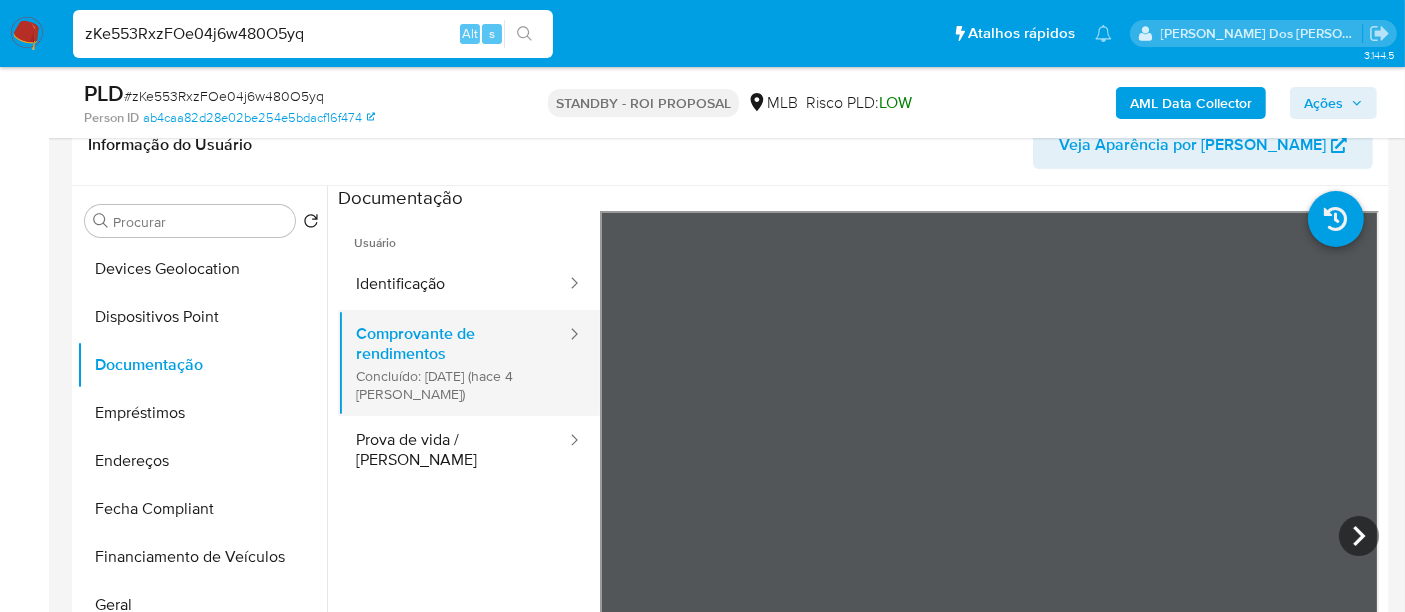 type 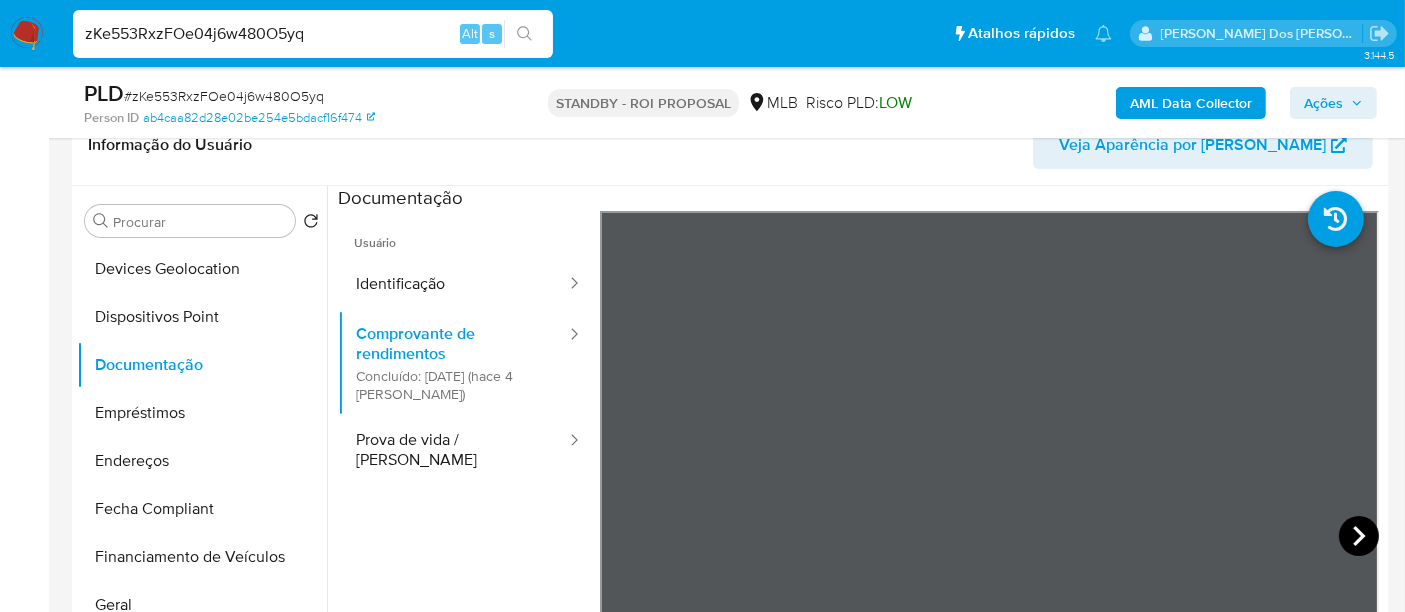 click 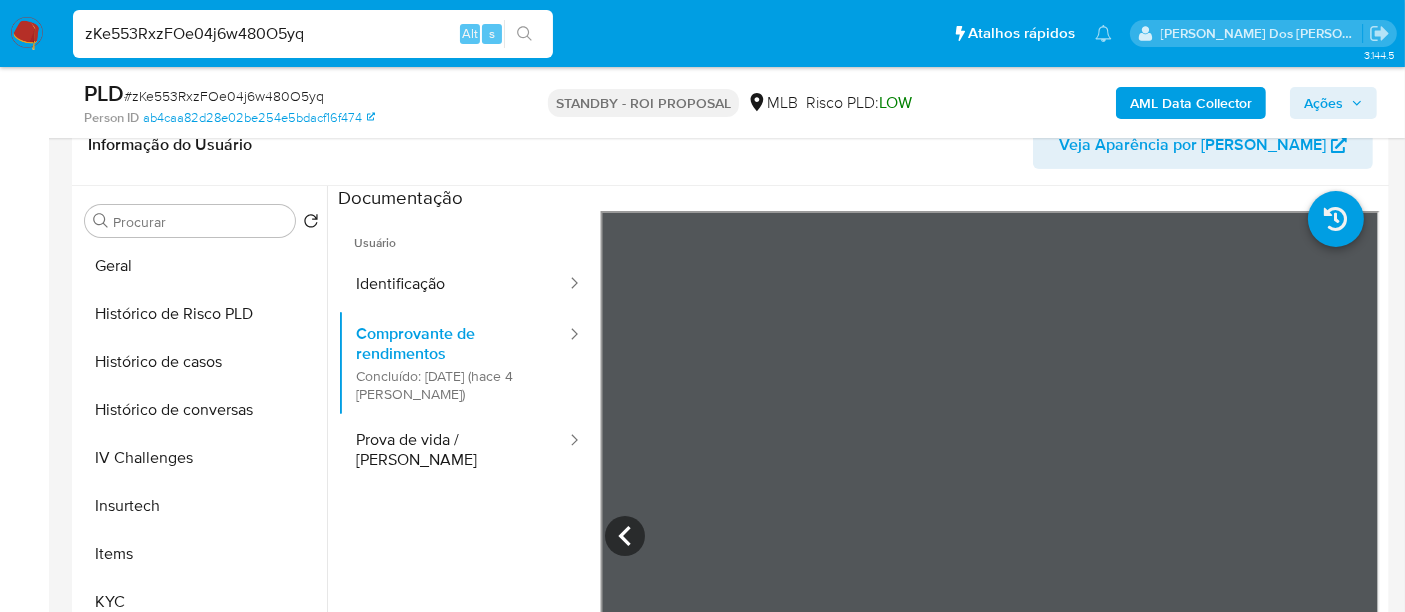 scroll, scrollTop: 844, scrollLeft: 0, axis: vertical 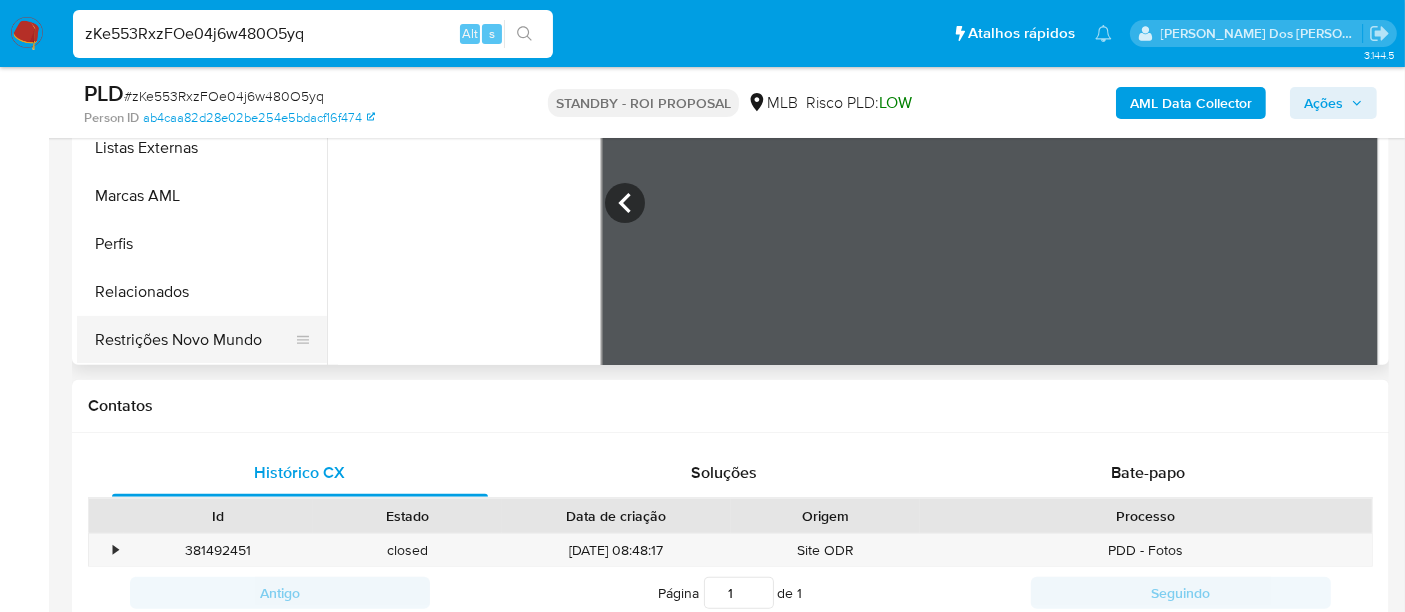 click on "Restrições Novo Mundo" at bounding box center [194, 340] 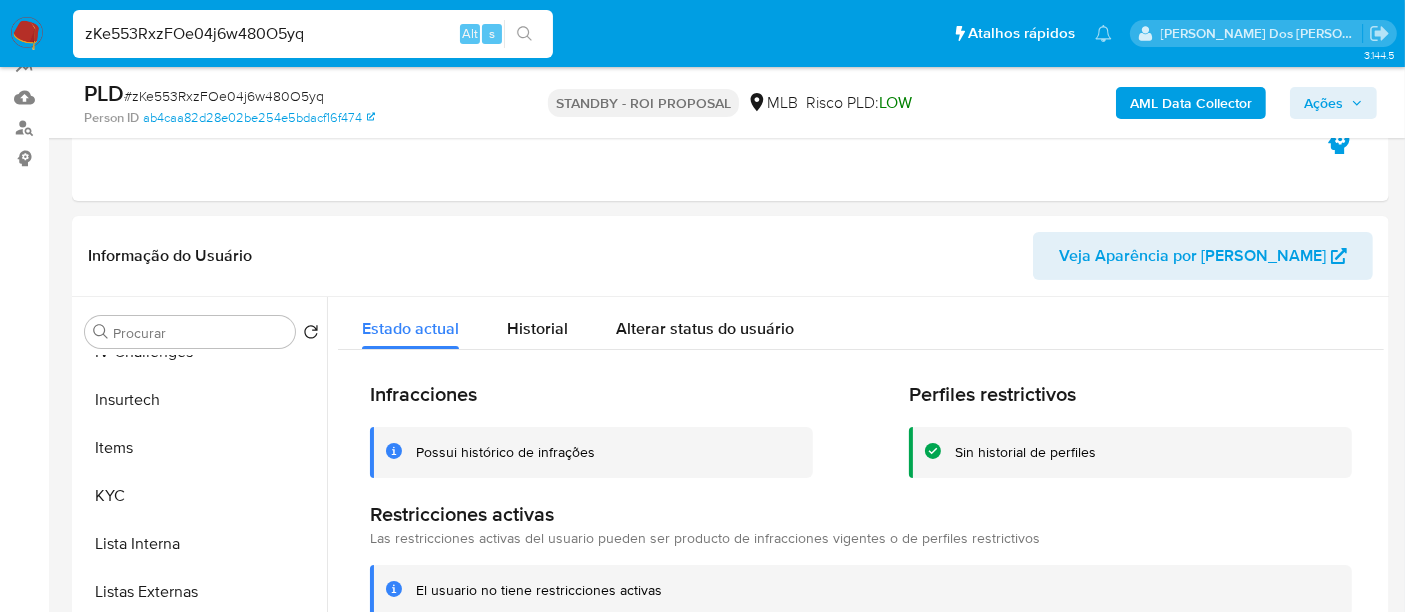 scroll, scrollTop: 444, scrollLeft: 0, axis: vertical 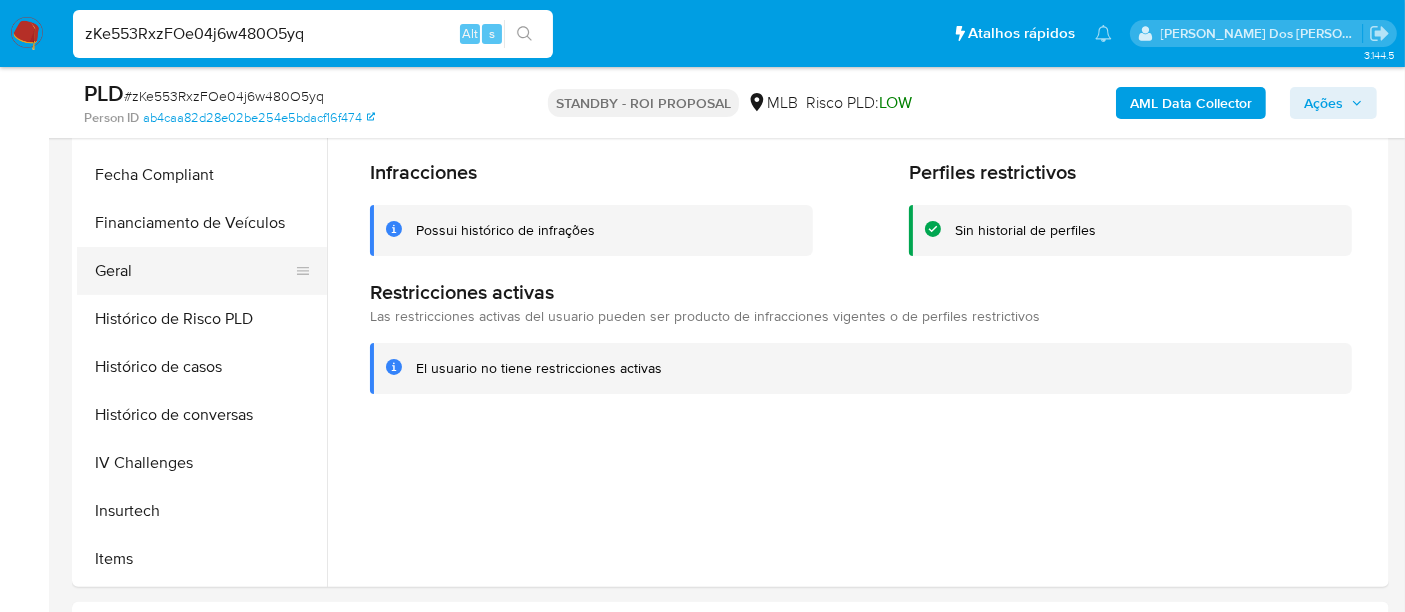 click on "Geral" at bounding box center (194, 271) 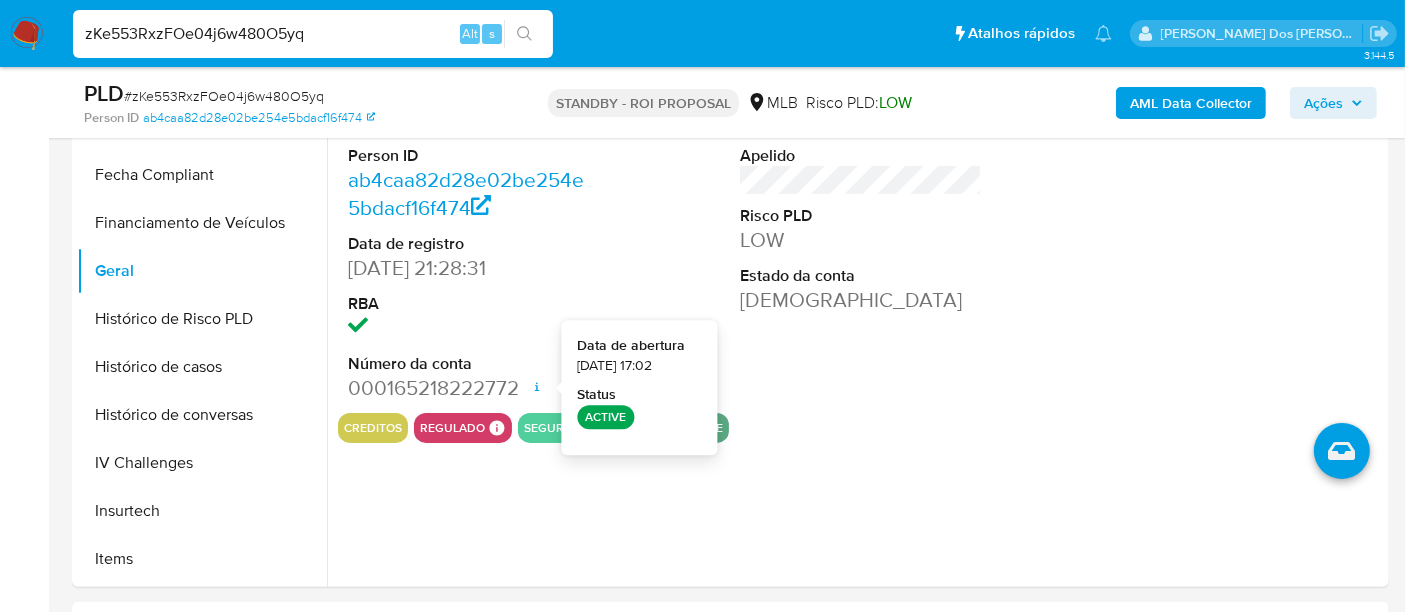 type 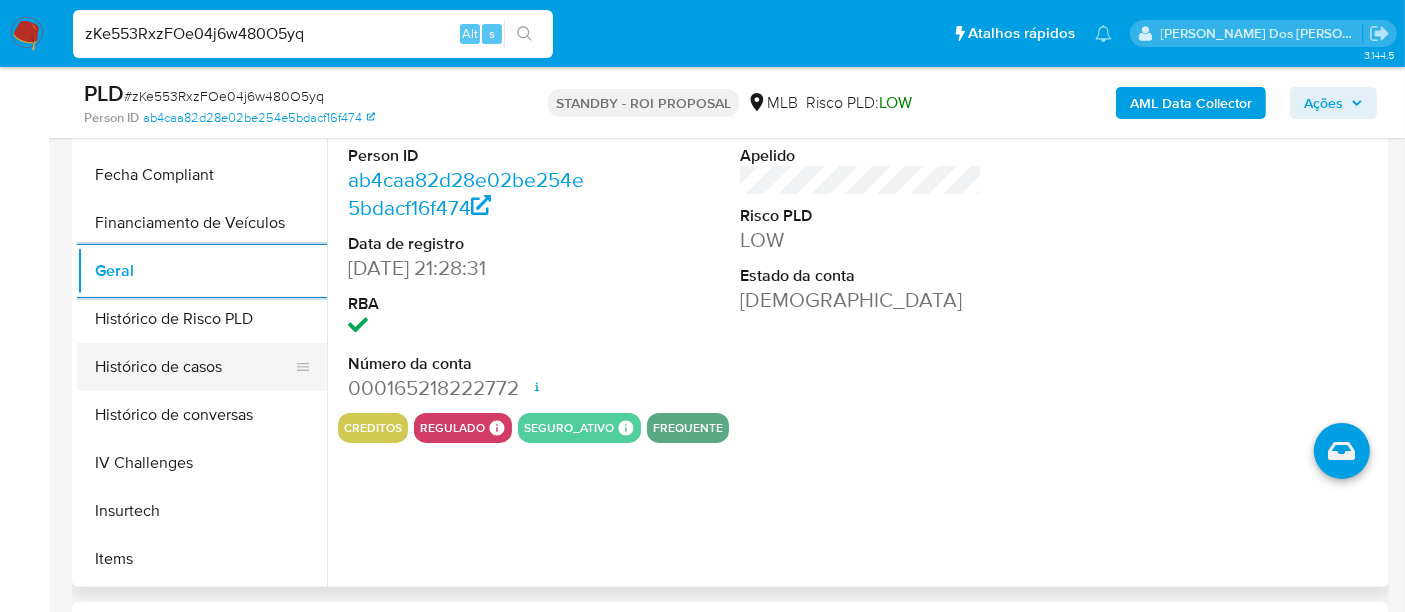 scroll, scrollTop: 177, scrollLeft: 0, axis: vertical 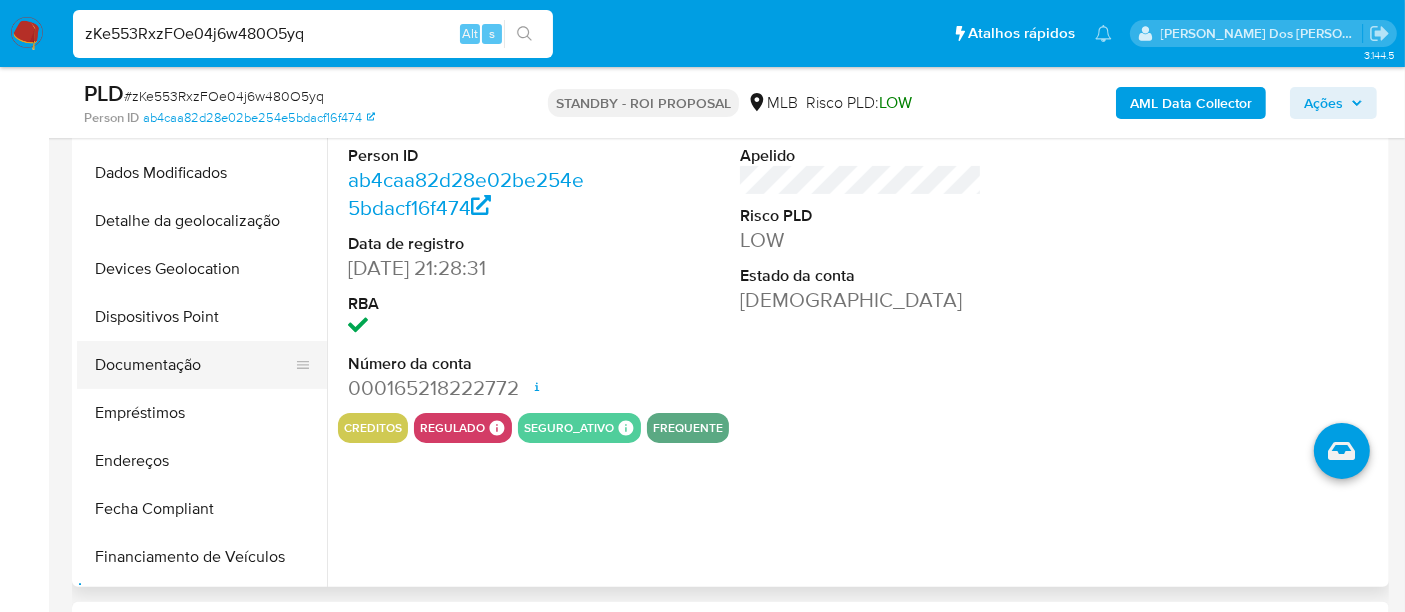 click on "Documentação" at bounding box center [194, 365] 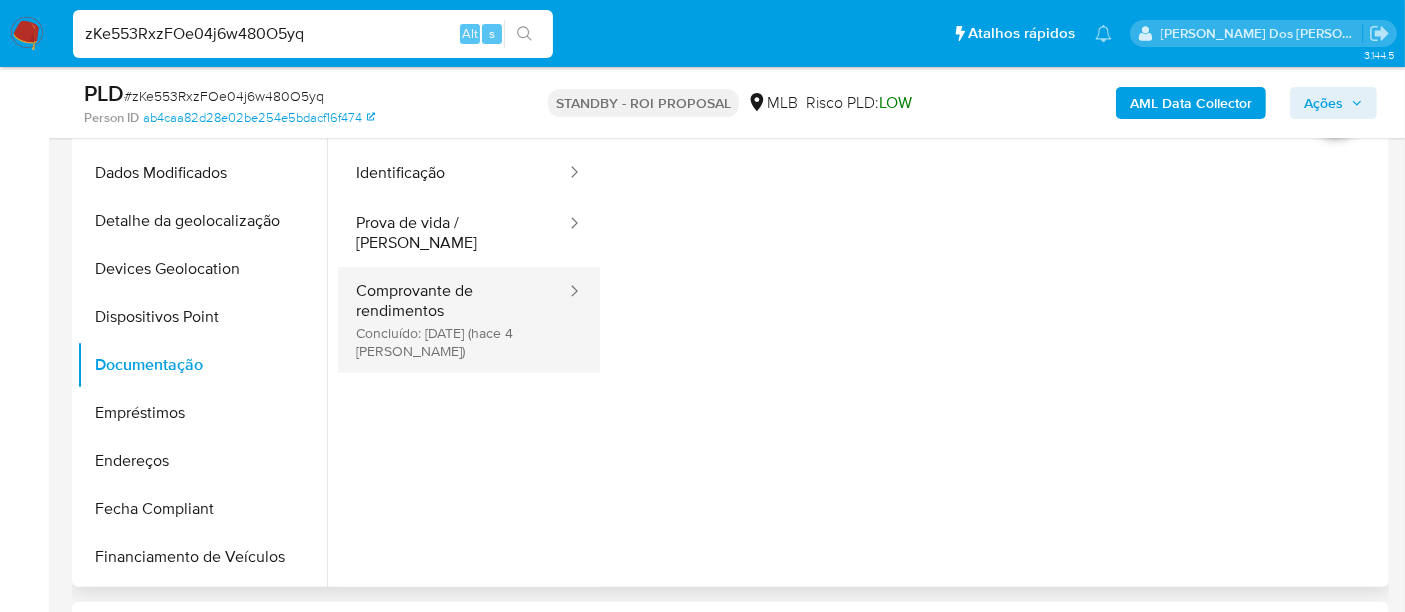 click on "Comprovante de rendimentos Concluído: [DATE] (hace 4 [PERSON_NAME])" at bounding box center (453, 320) 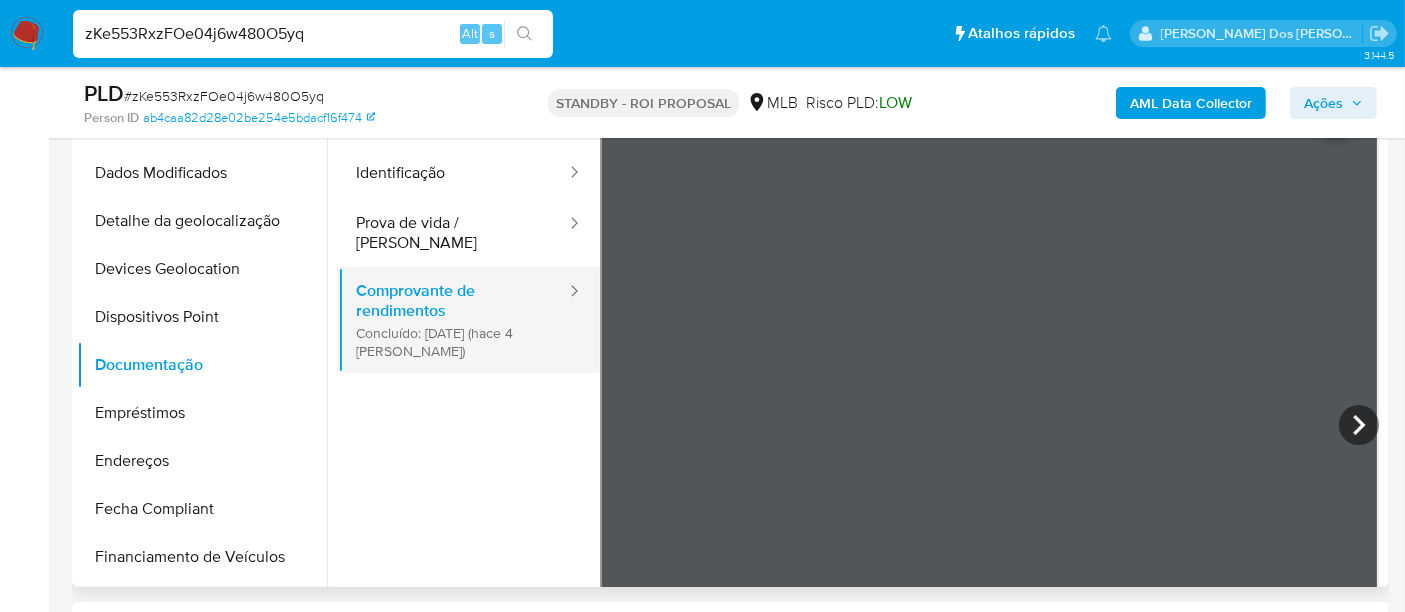 type 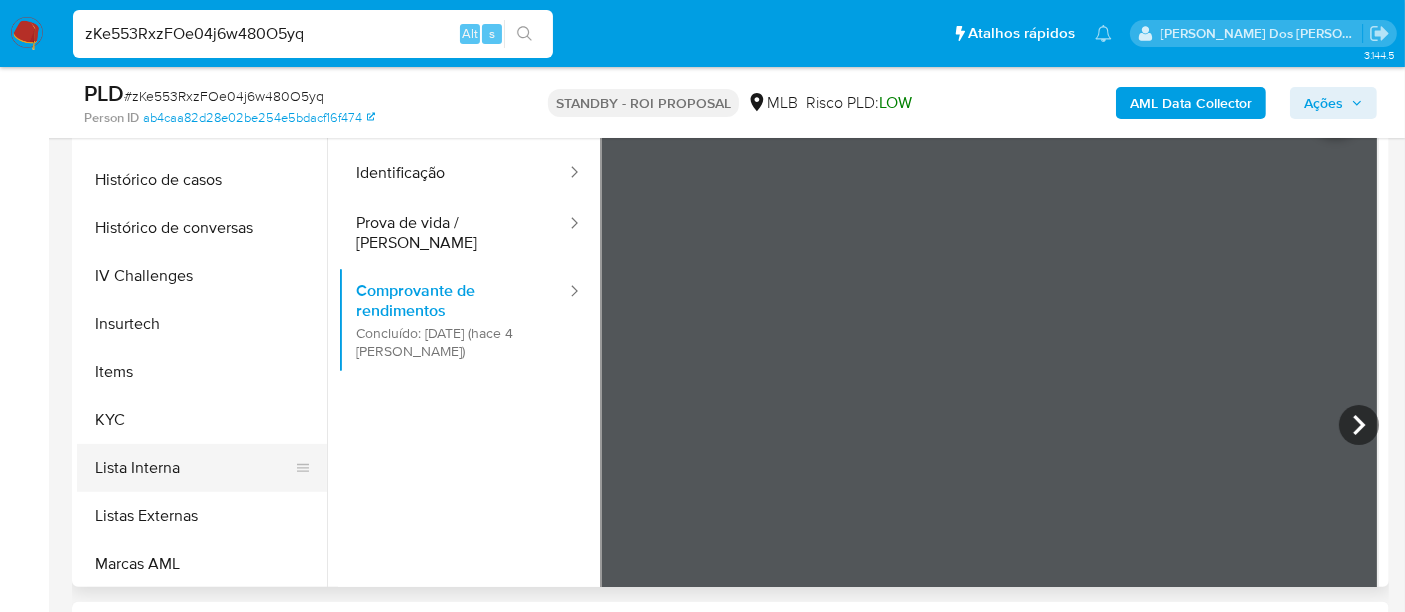 scroll, scrollTop: 733, scrollLeft: 0, axis: vertical 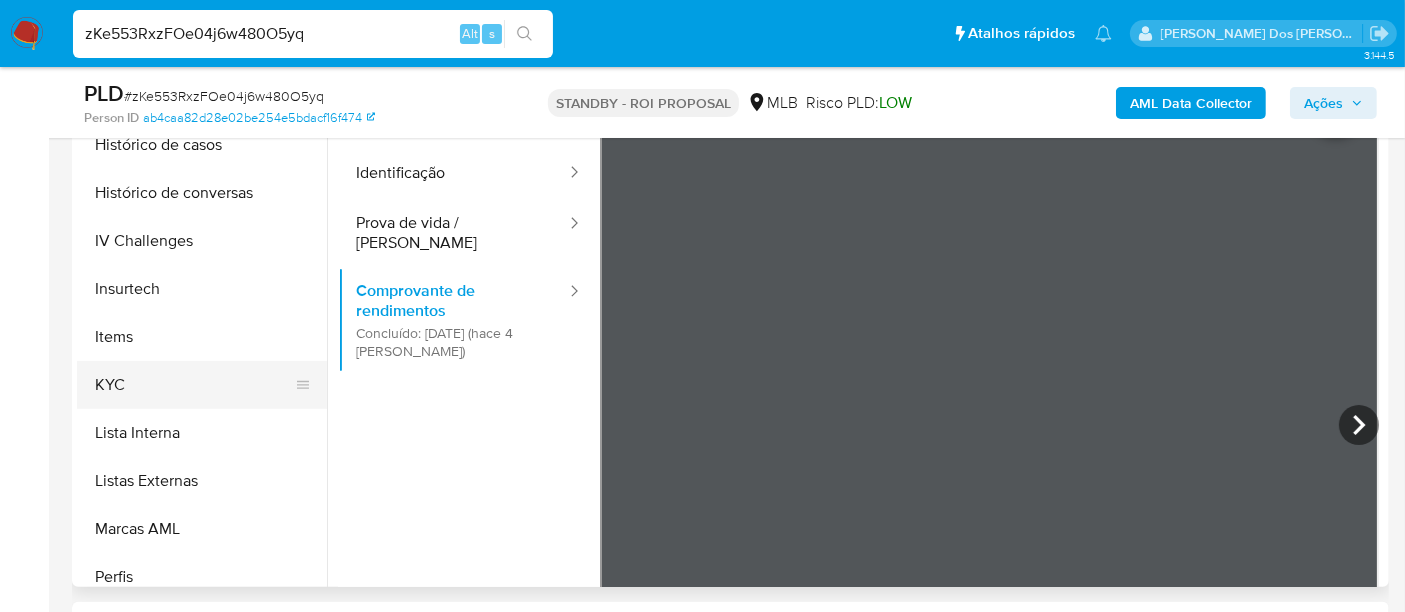 click on "KYC" at bounding box center (194, 385) 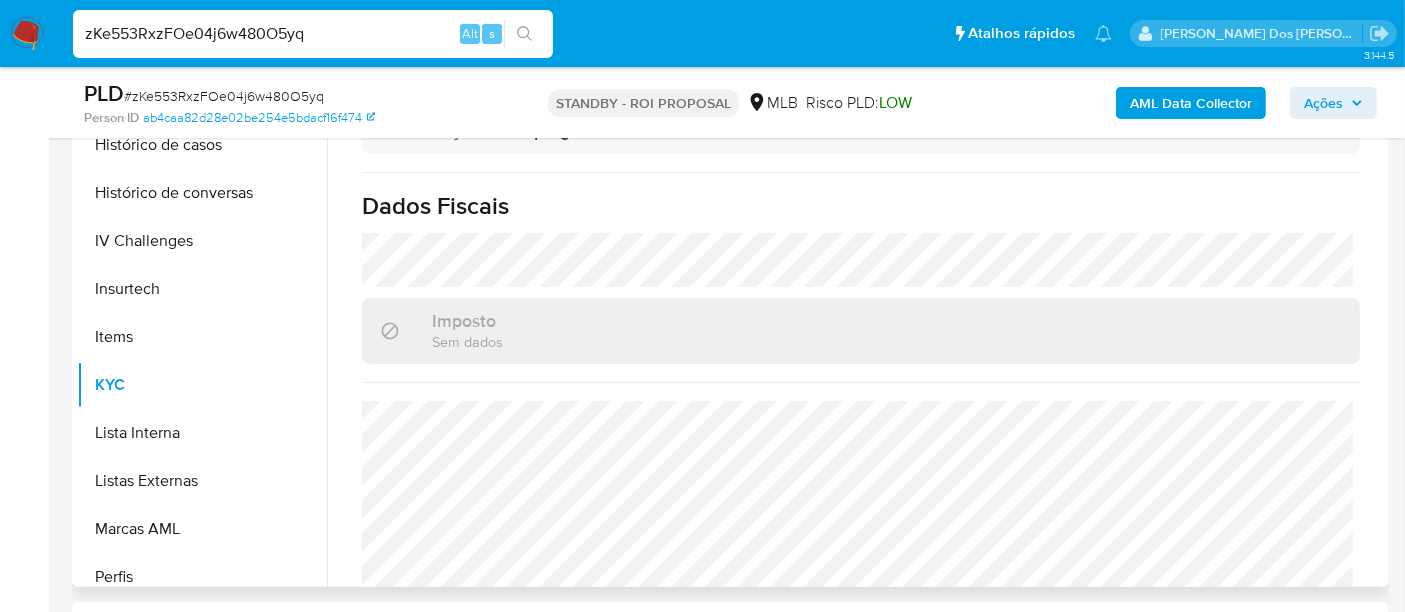 scroll, scrollTop: 888, scrollLeft: 0, axis: vertical 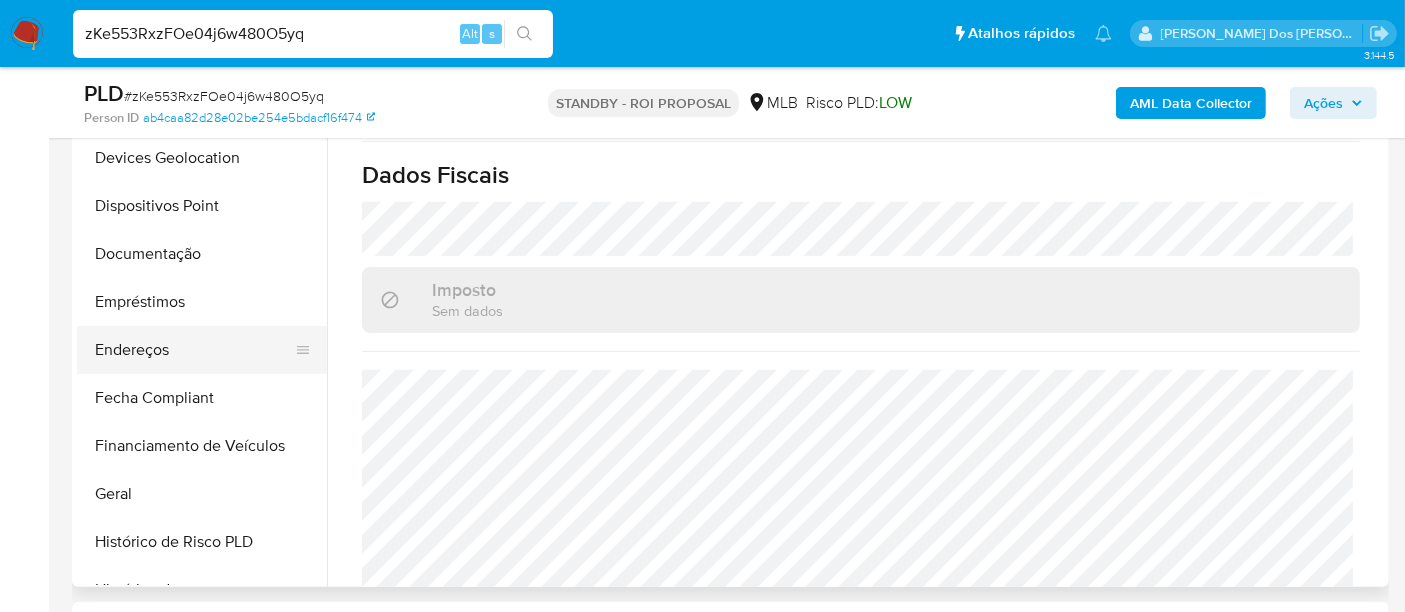 click on "Endereços" at bounding box center (194, 350) 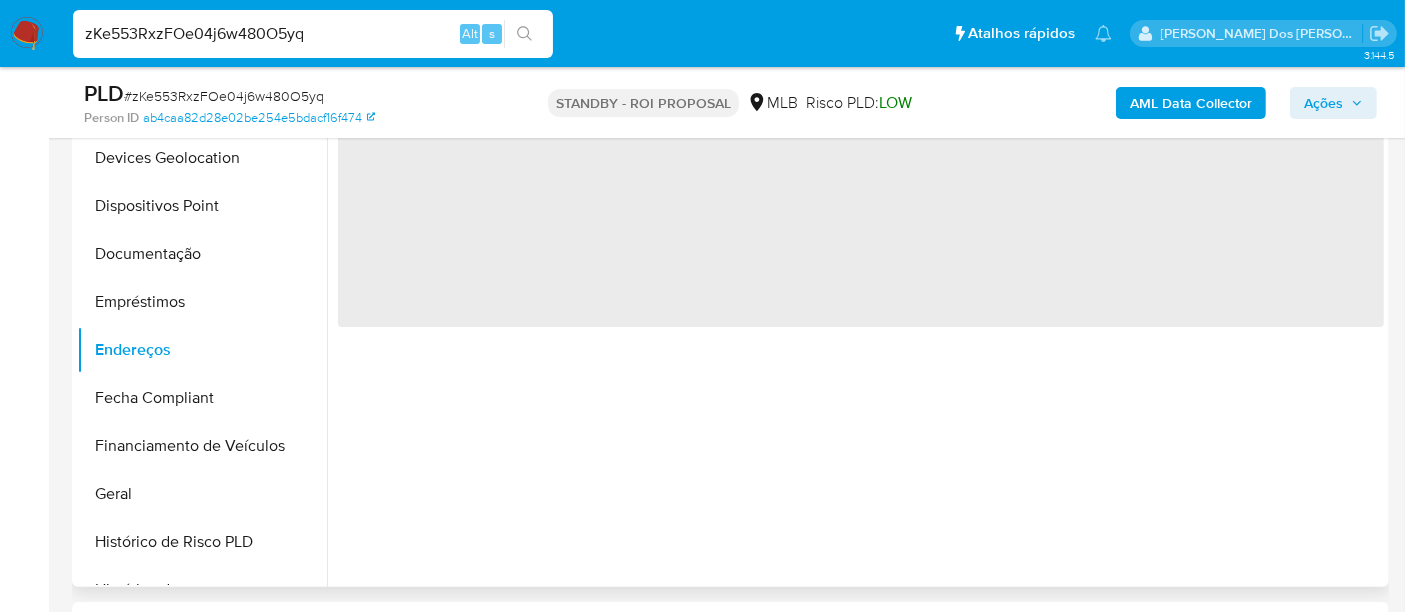 scroll, scrollTop: 0, scrollLeft: 0, axis: both 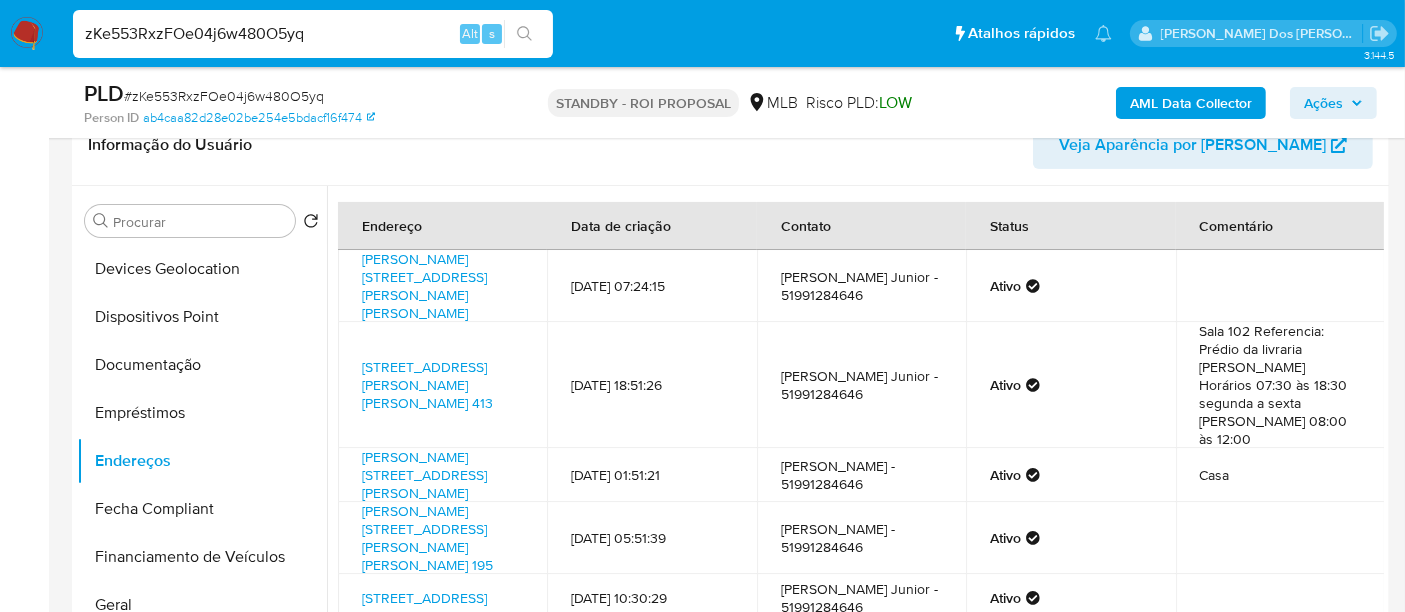 type 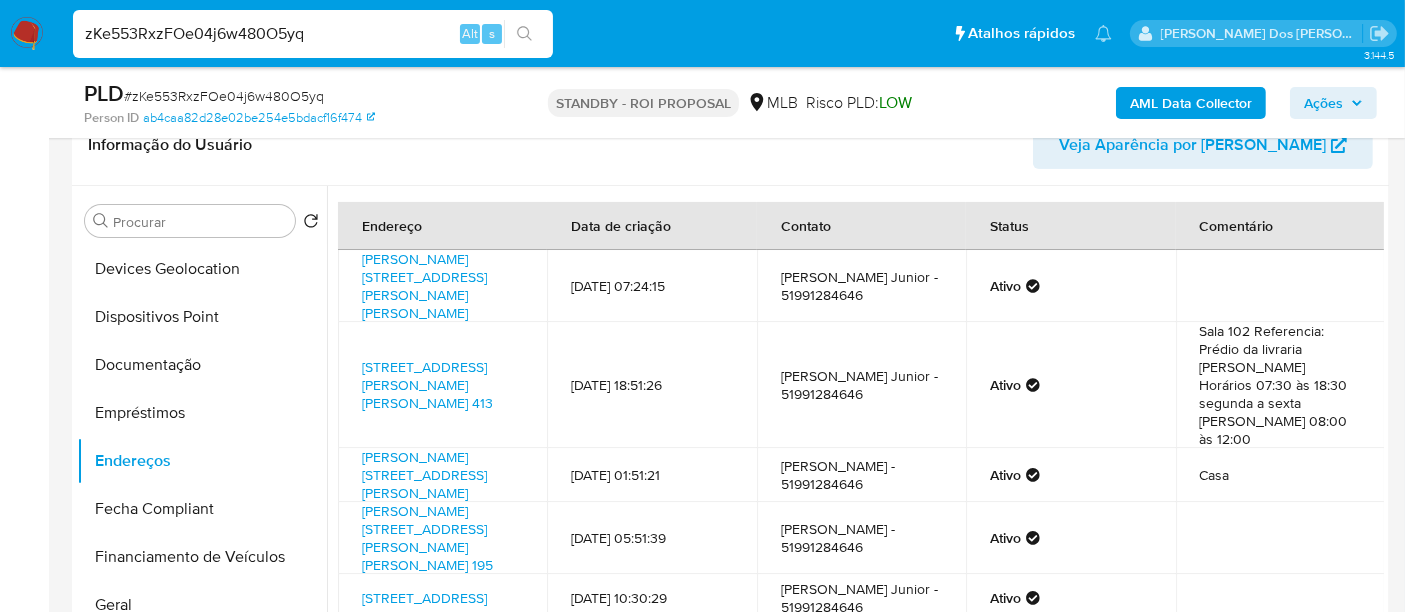 click on "zKe553RxzFOe04j6w480O5yq" at bounding box center (313, 34) 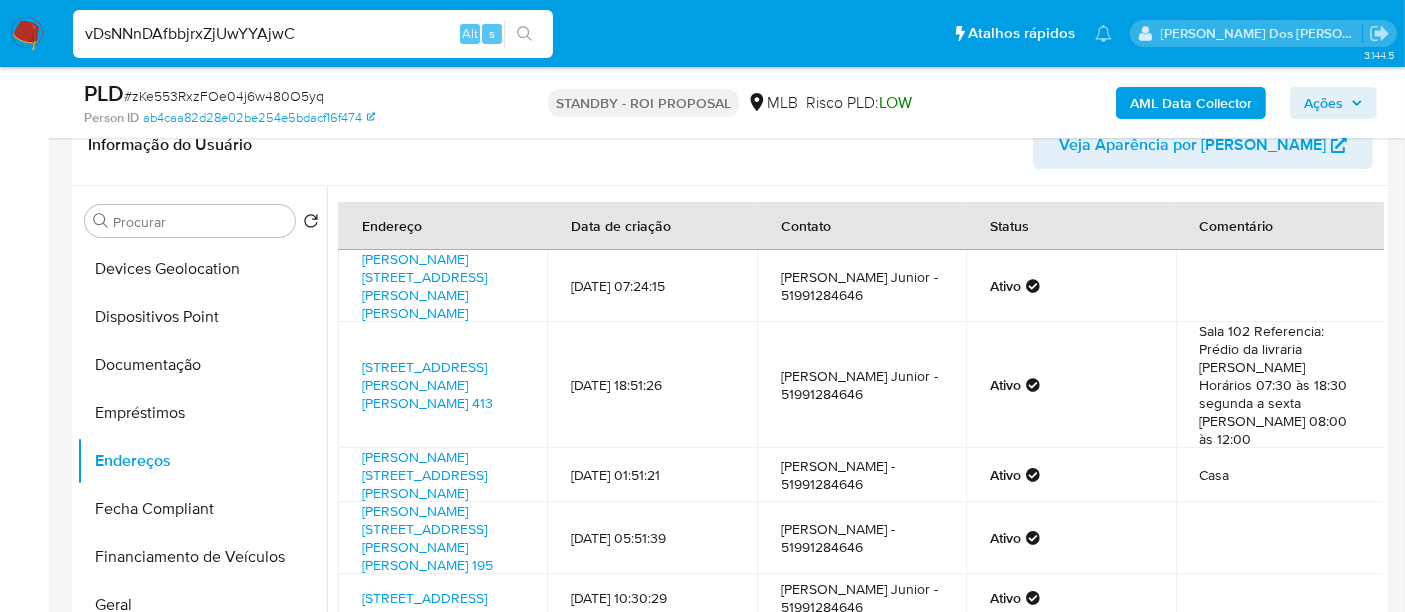 type on "vDsNNnDAfbbjrxZjUwYYAjwC" 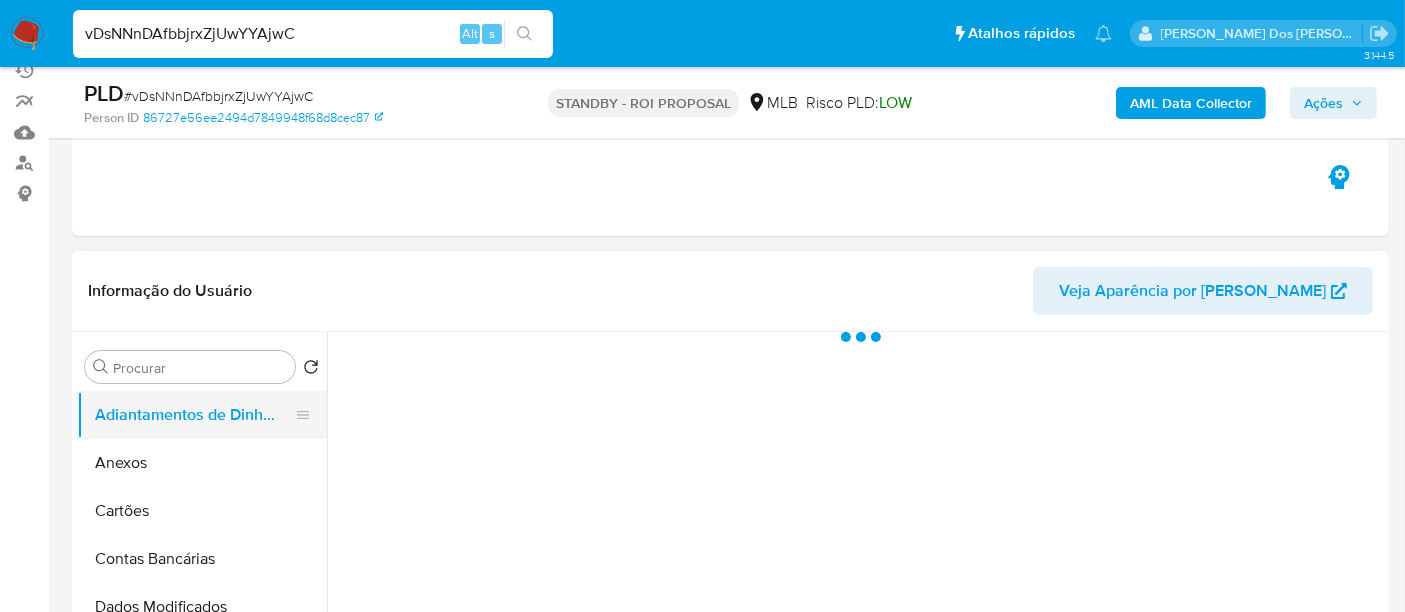 scroll, scrollTop: 222, scrollLeft: 0, axis: vertical 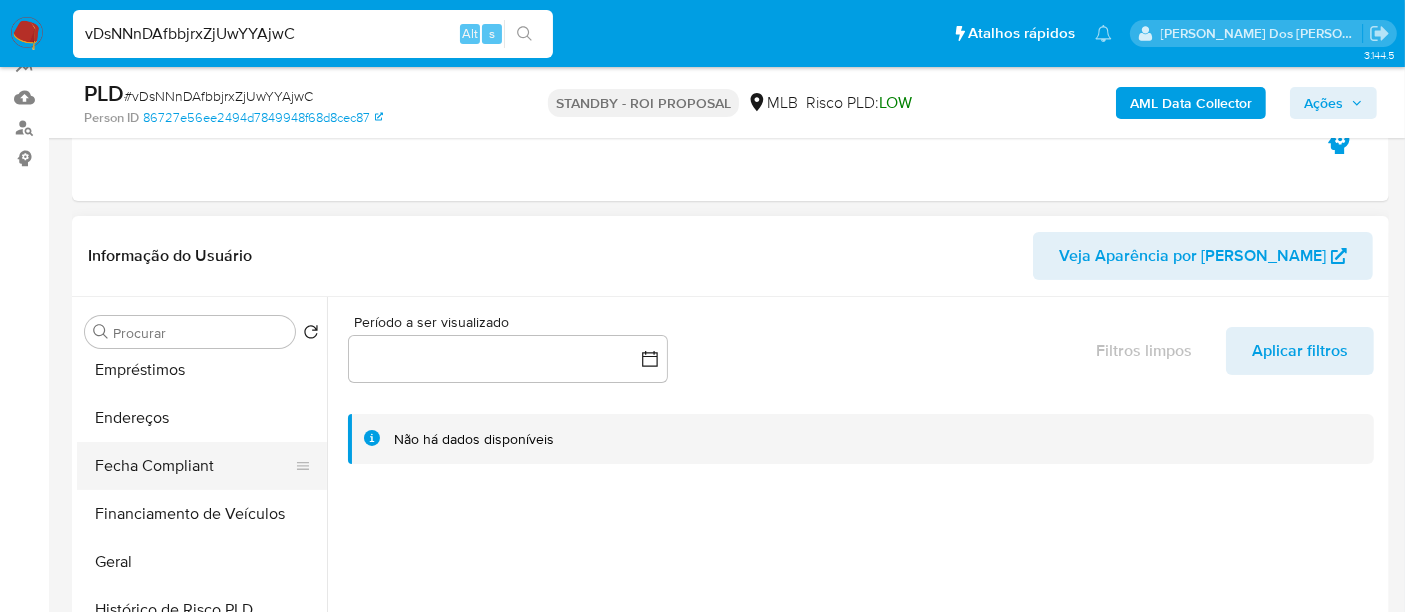 select on "10" 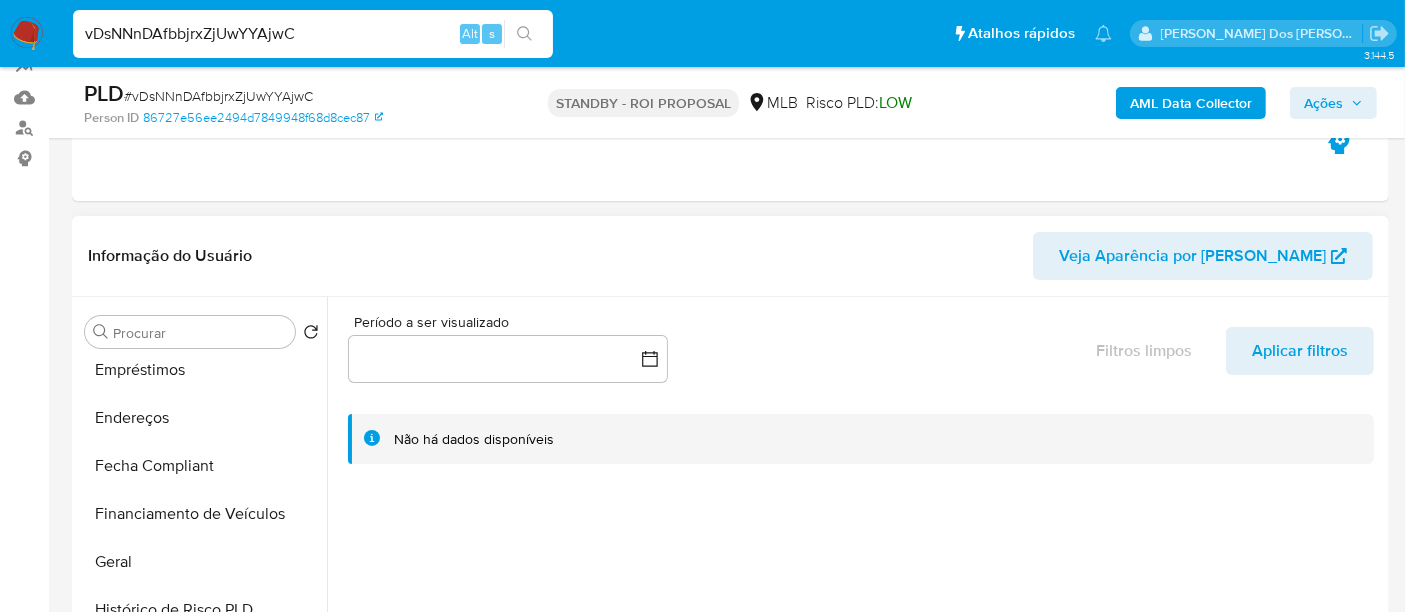 scroll, scrollTop: 444, scrollLeft: 0, axis: vertical 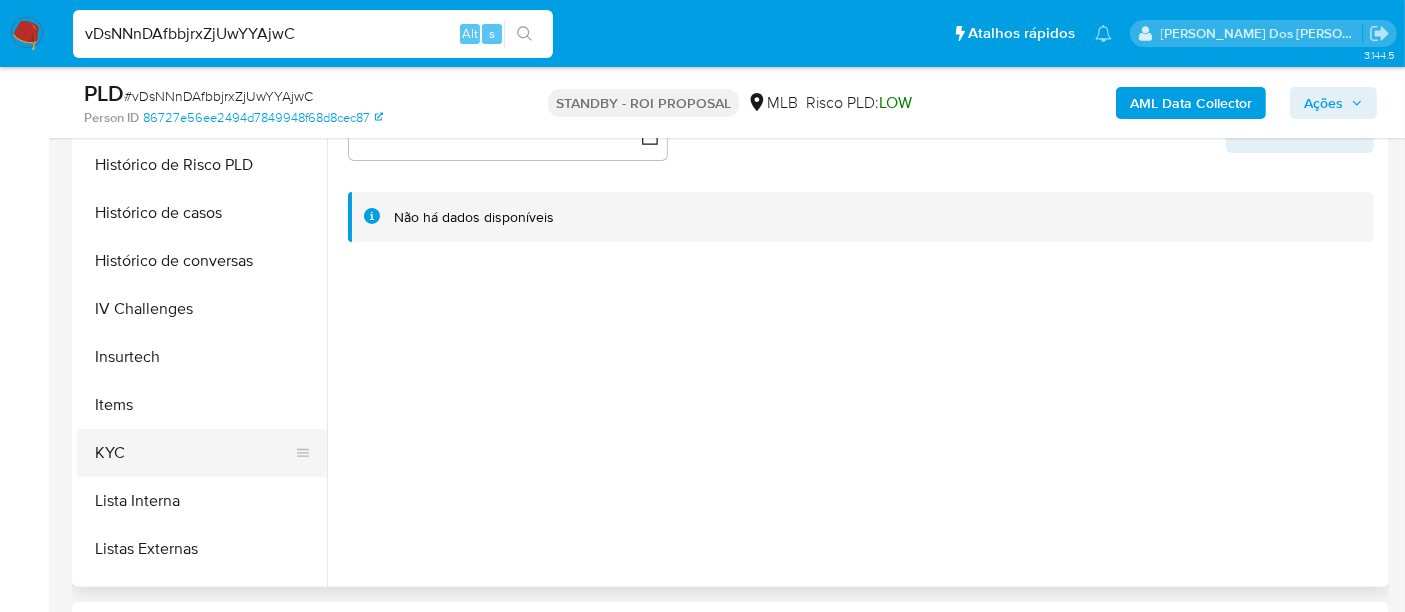 click on "KYC" at bounding box center (194, 453) 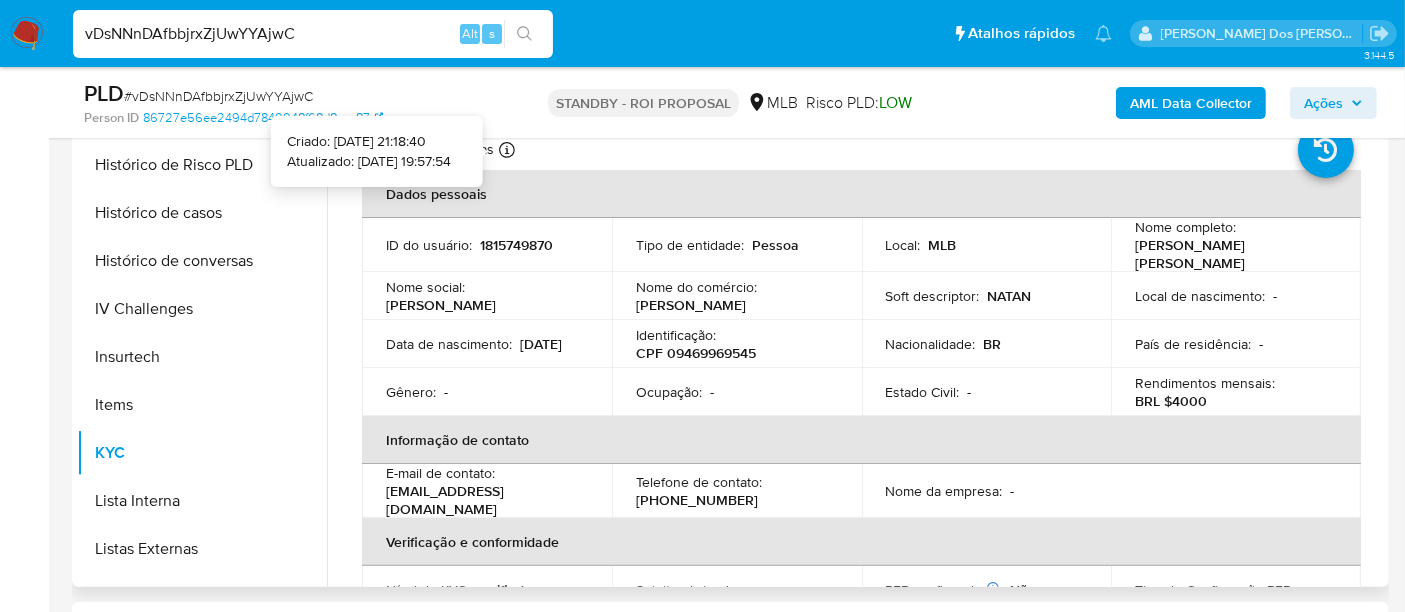 type 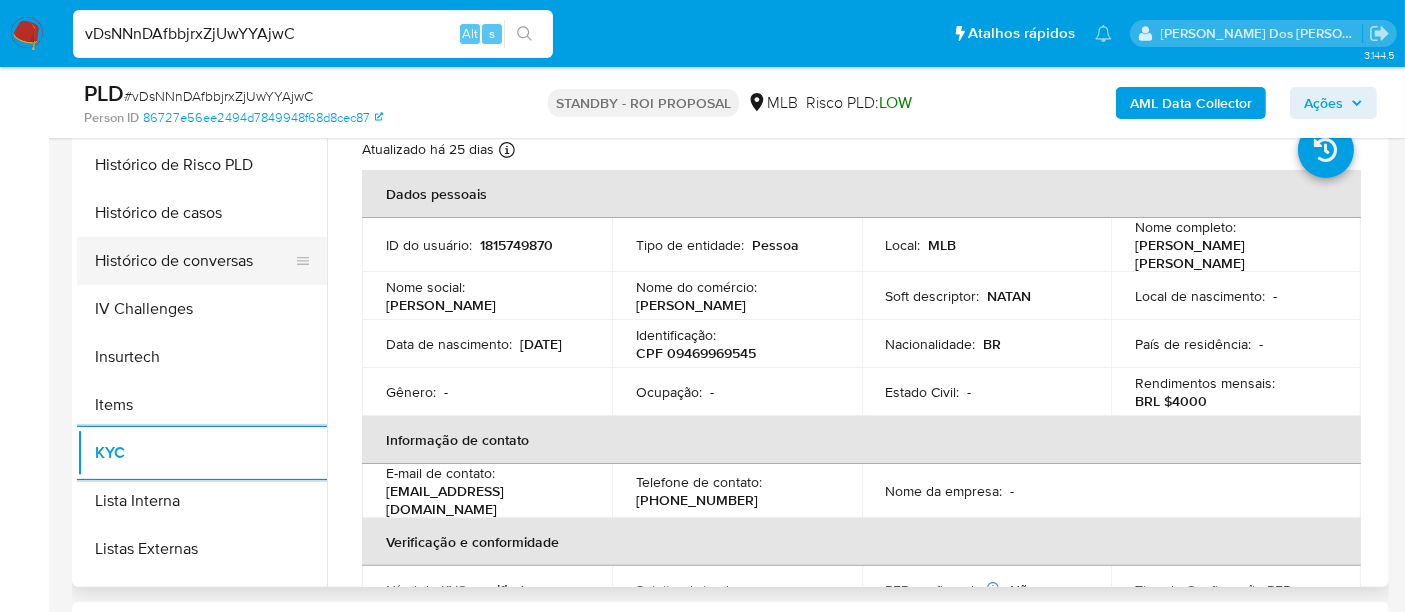 scroll, scrollTop: 554, scrollLeft: 0, axis: vertical 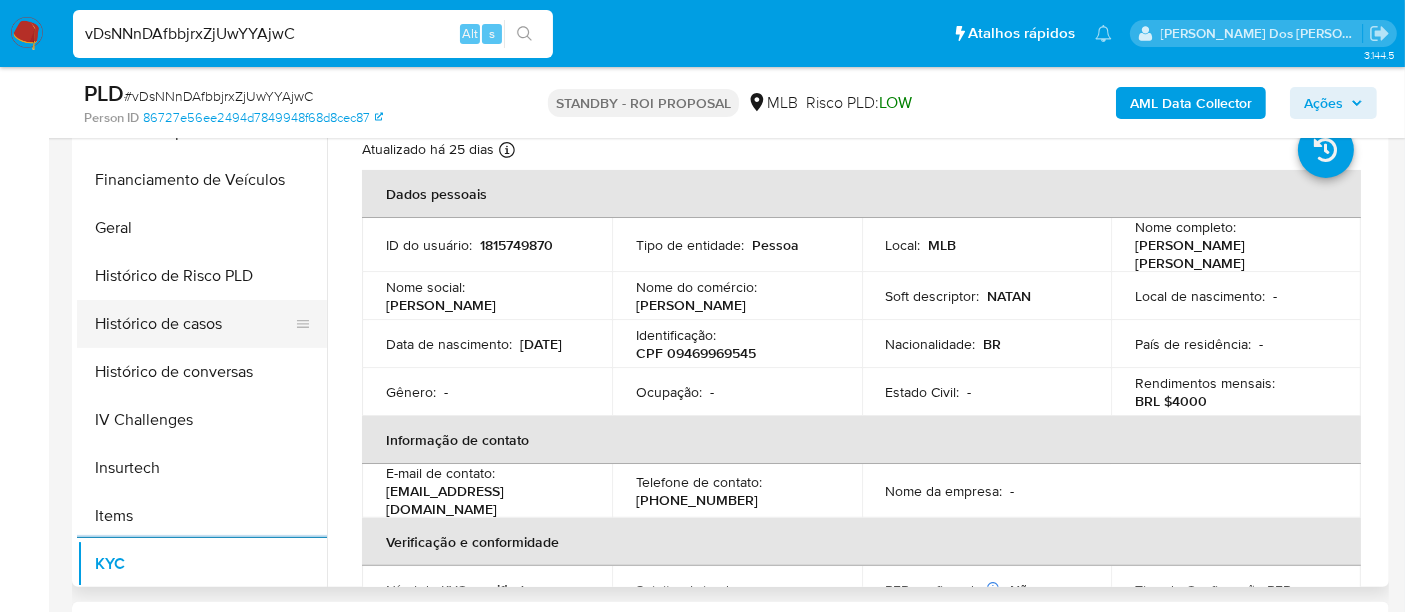 click on "Histórico de casos" at bounding box center [194, 324] 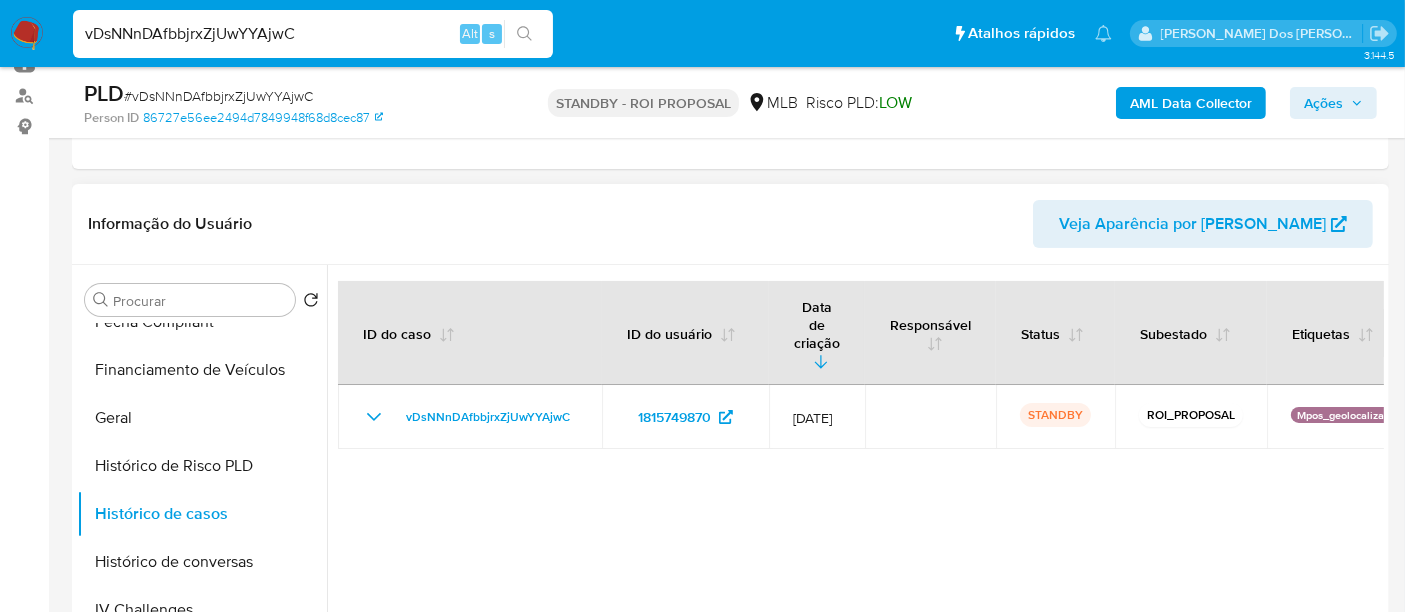 scroll, scrollTop: 333, scrollLeft: 0, axis: vertical 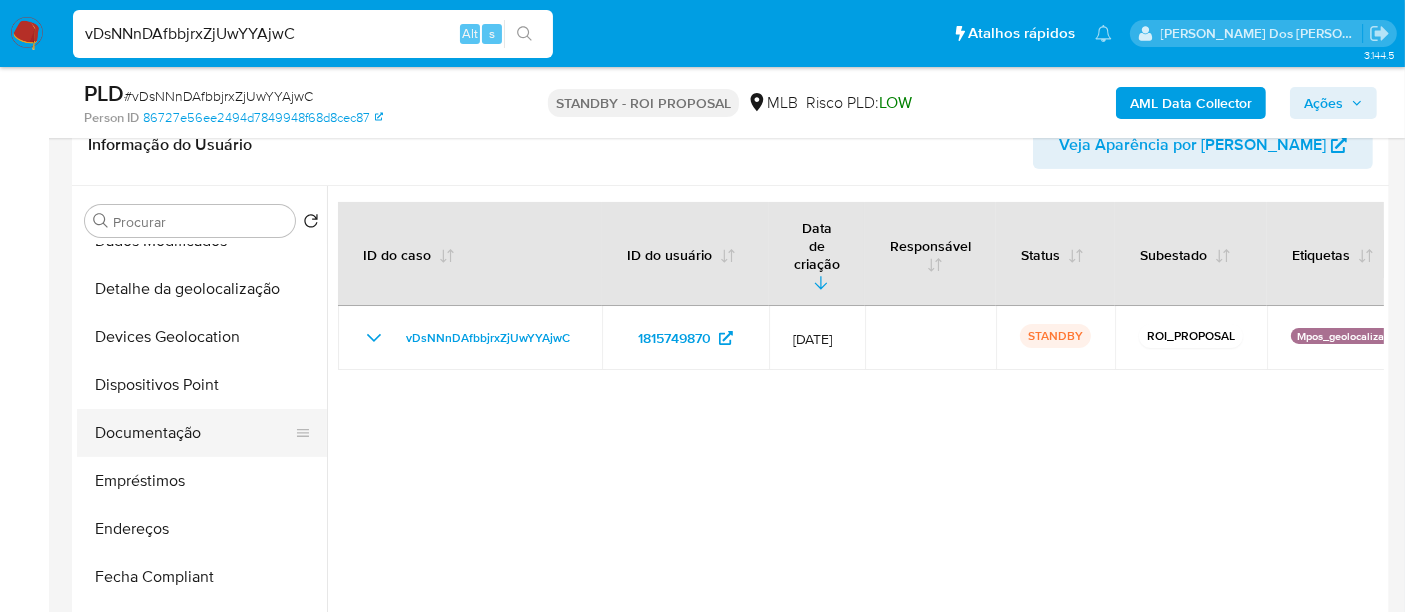 click on "Documentação" at bounding box center (194, 433) 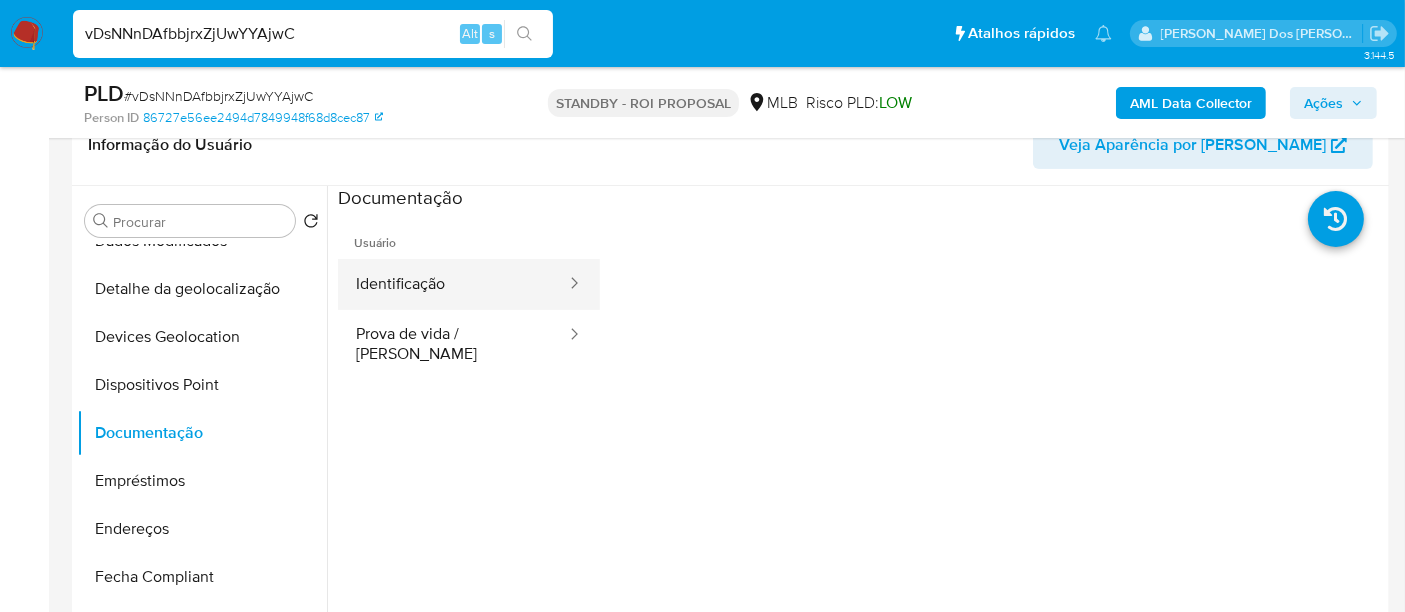 click on "Identificação" at bounding box center (453, 284) 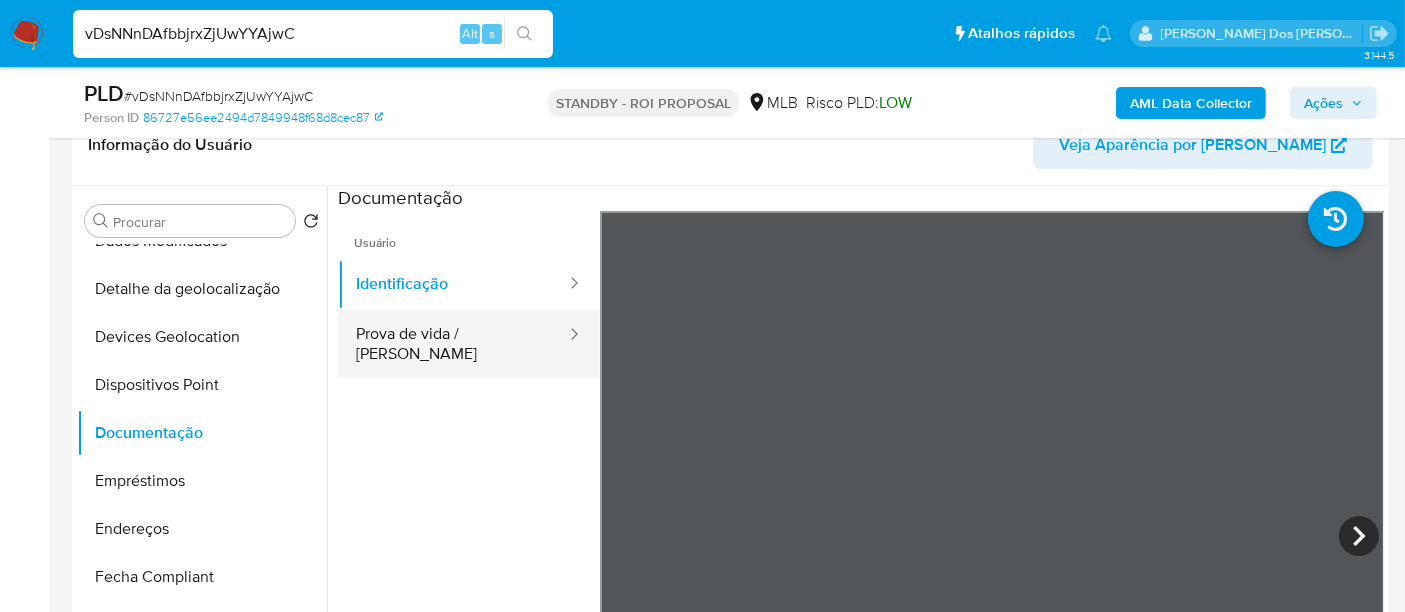 click on "Prova de vida / [PERSON_NAME]" at bounding box center [453, 344] 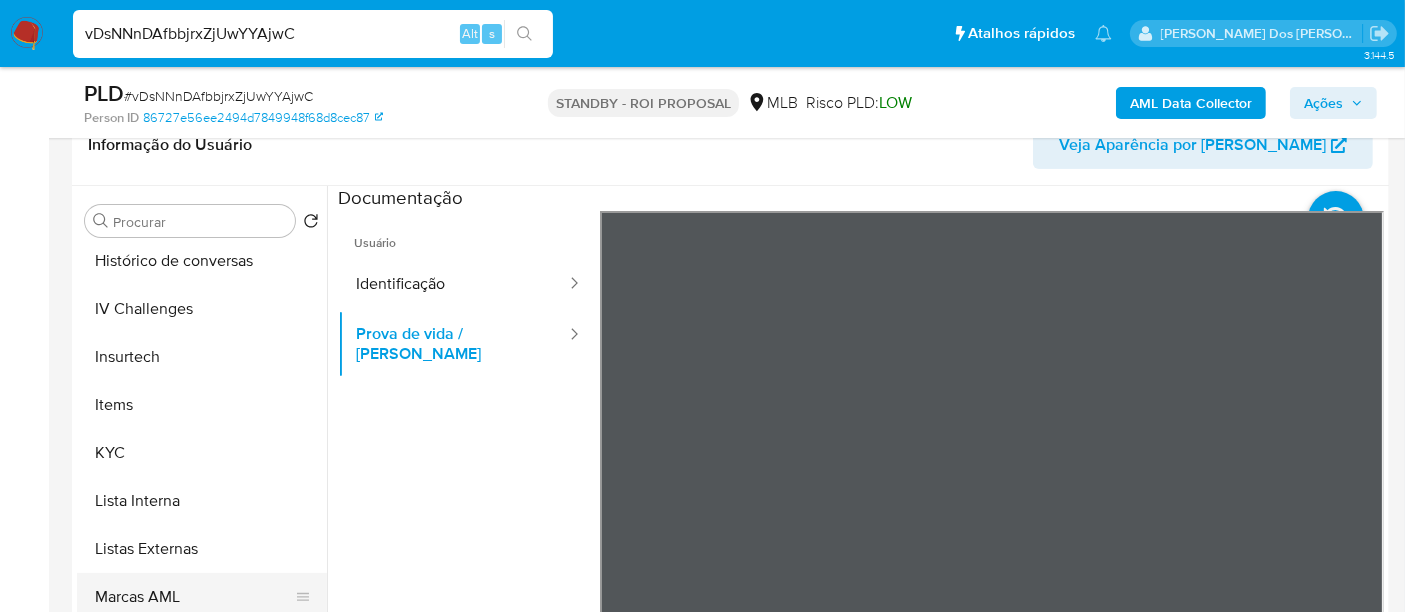 scroll, scrollTop: 844, scrollLeft: 0, axis: vertical 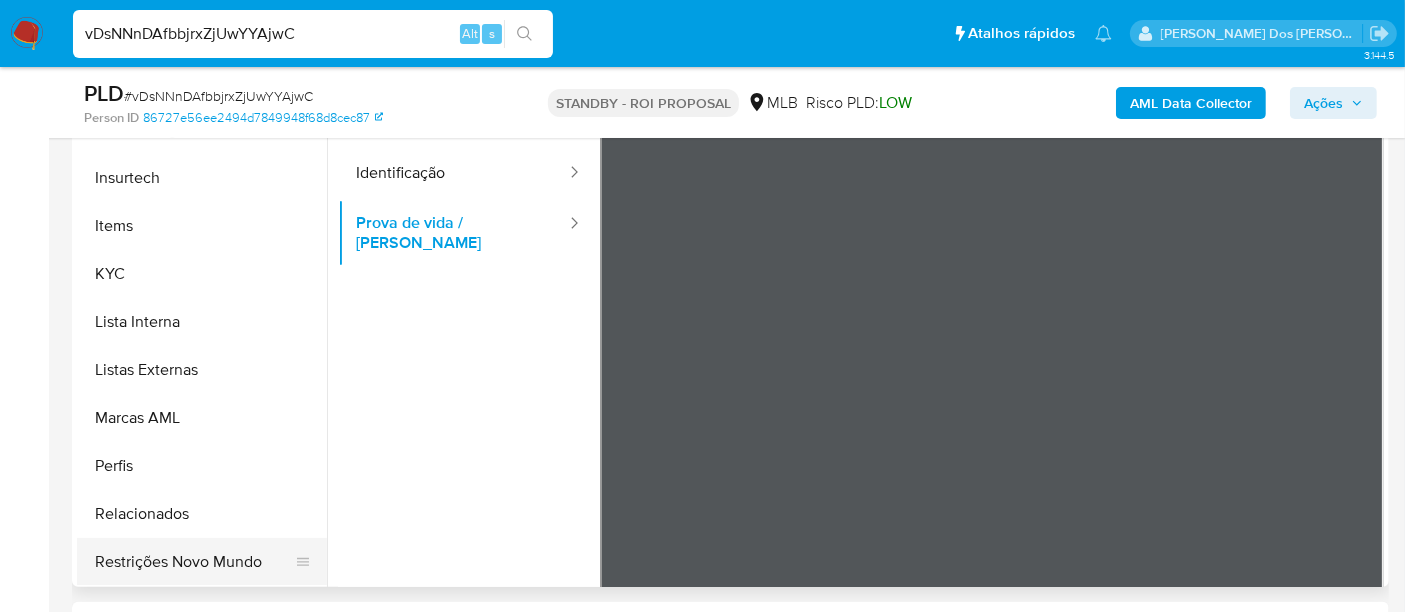 click on "Restrições Novo Mundo" at bounding box center [194, 562] 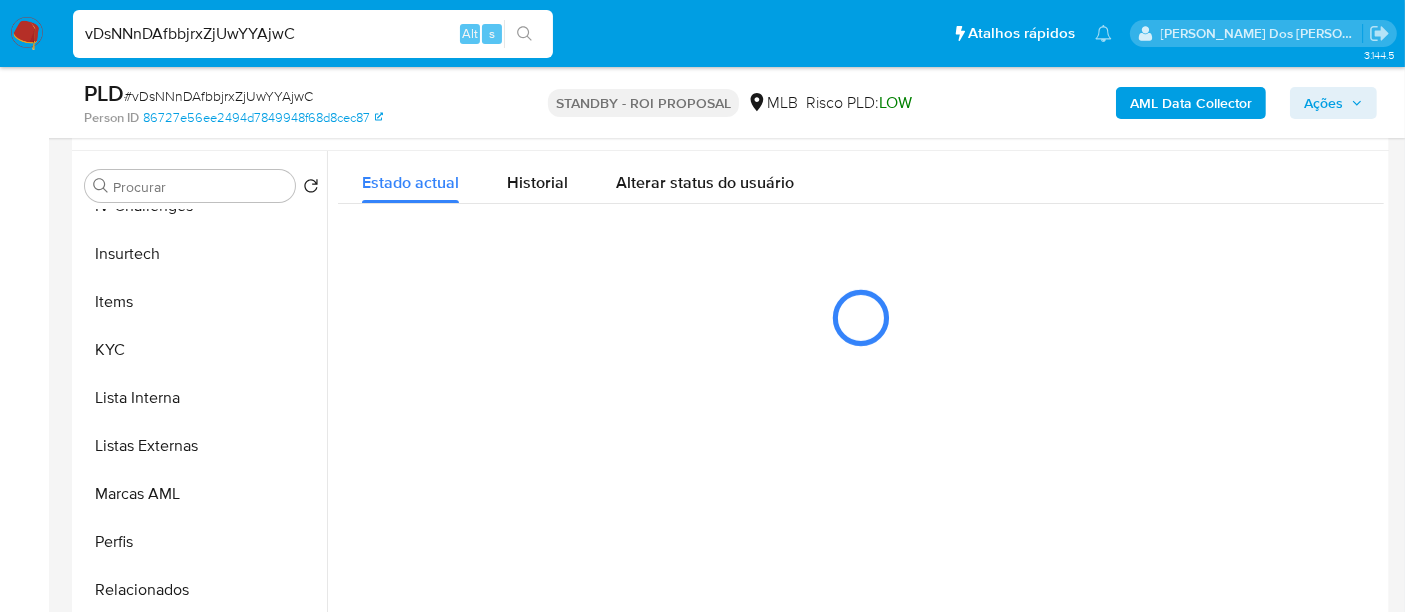 scroll, scrollTop: 333, scrollLeft: 0, axis: vertical 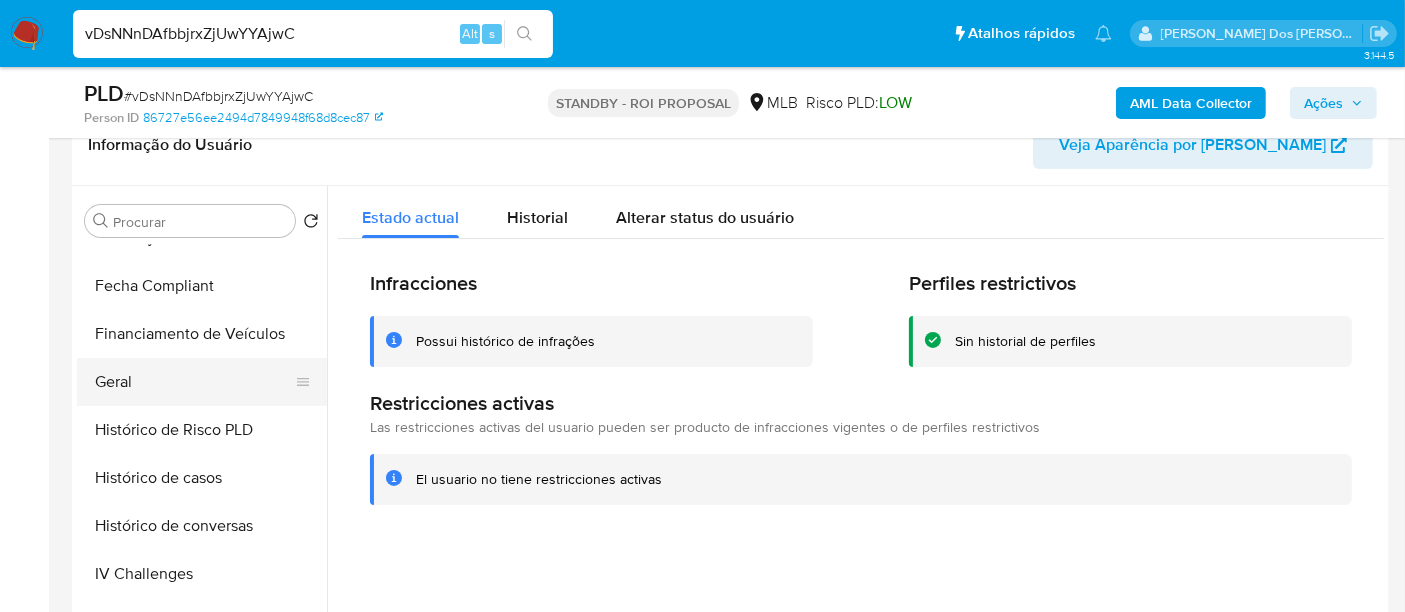 click on "Geral" at bounding box center [194, 382] 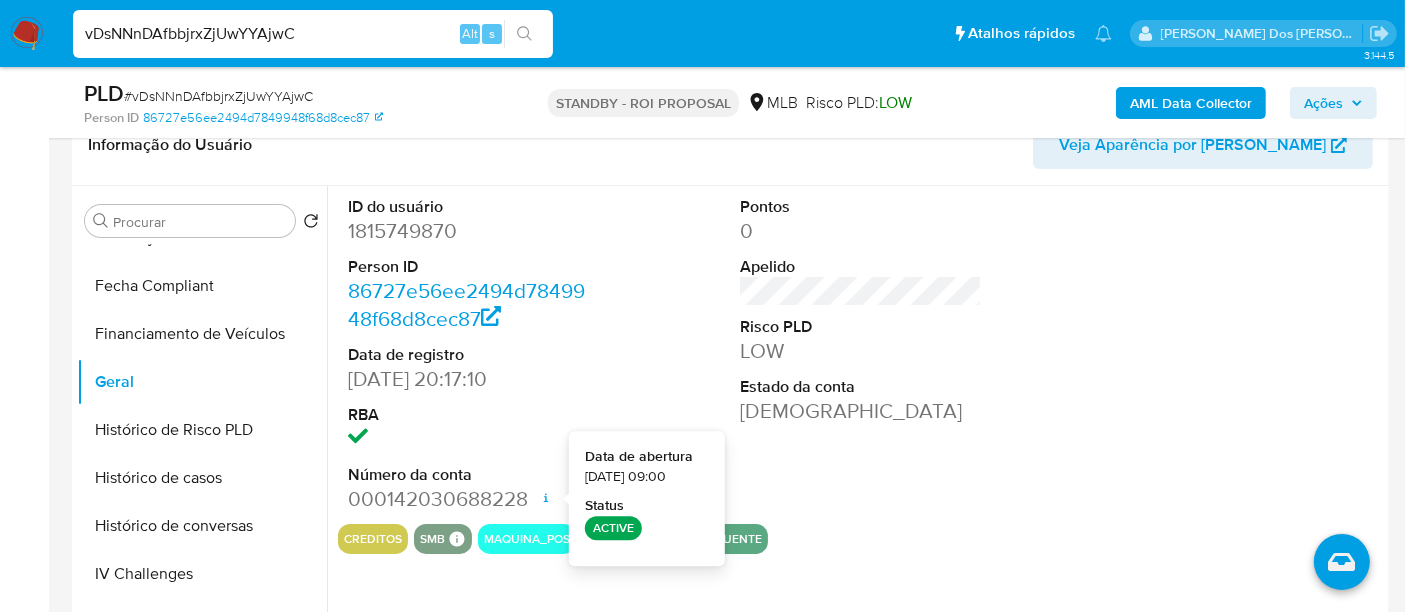 type 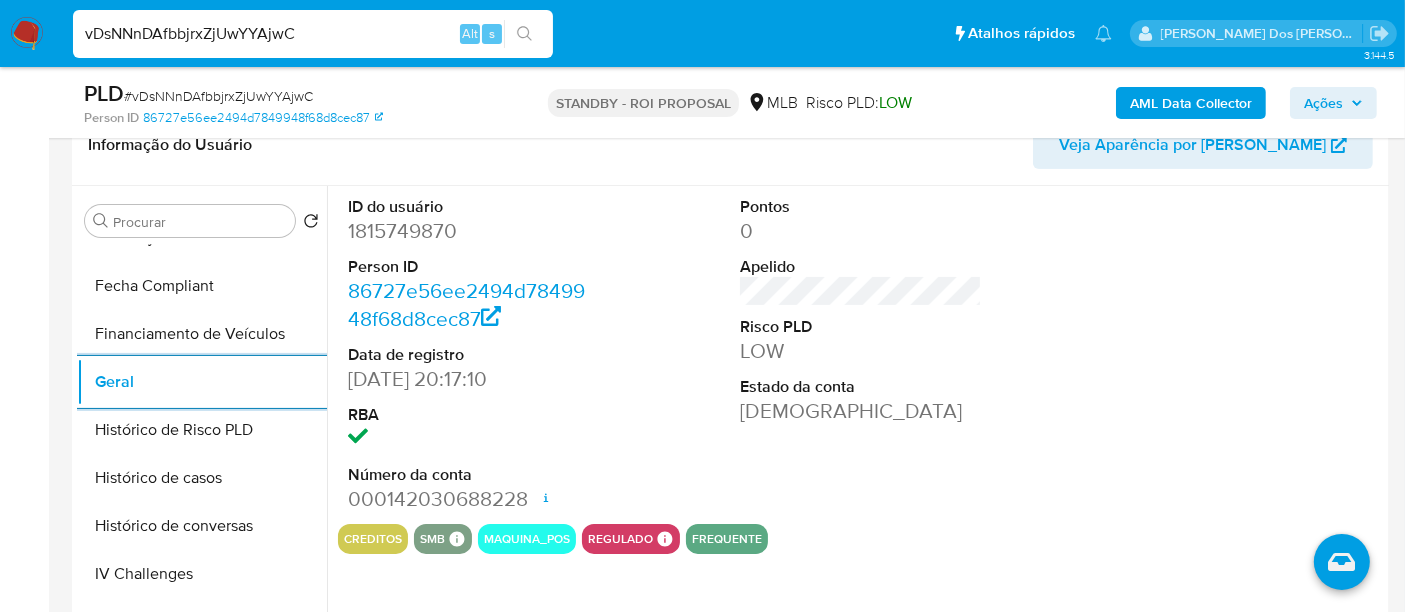 click on "vDsNNnDAfbbjrxZjUwYYAjwC" at bounding box center (313, 34) 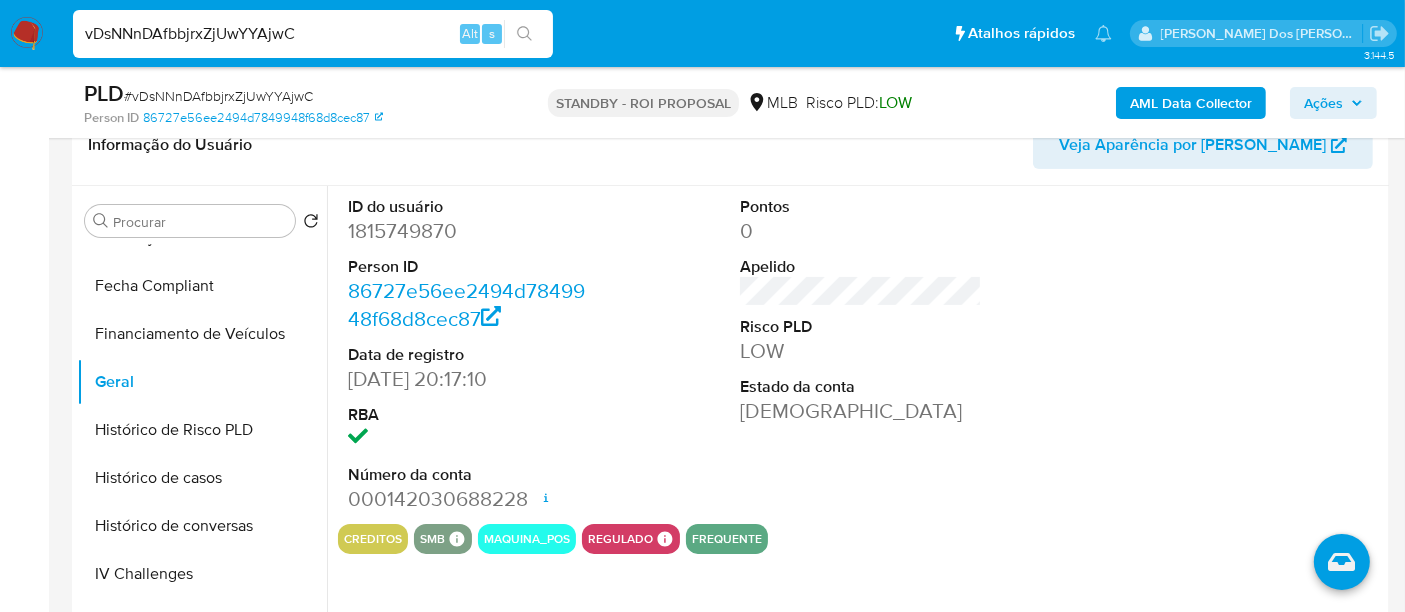 click on "vDsNNnDAfbbjrxZjUwYYAjwC" at bounding box center (313, 34) 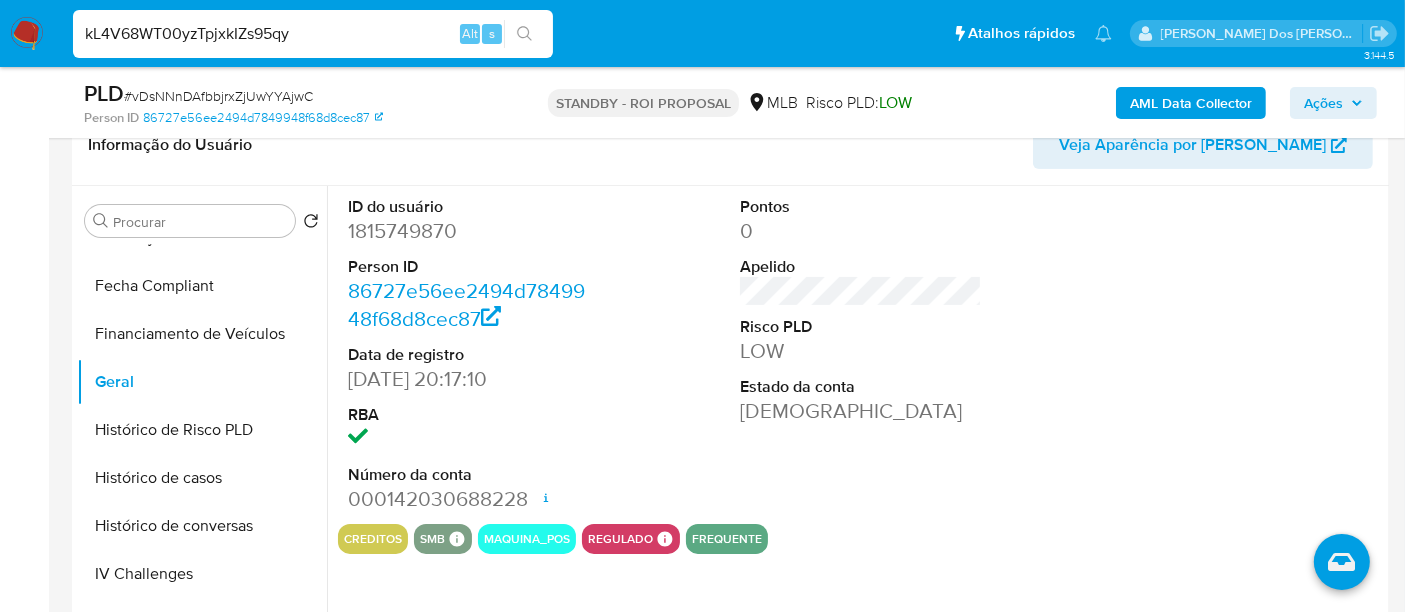 type on "kL4V68WT00yzTpjxkIZs95qy" 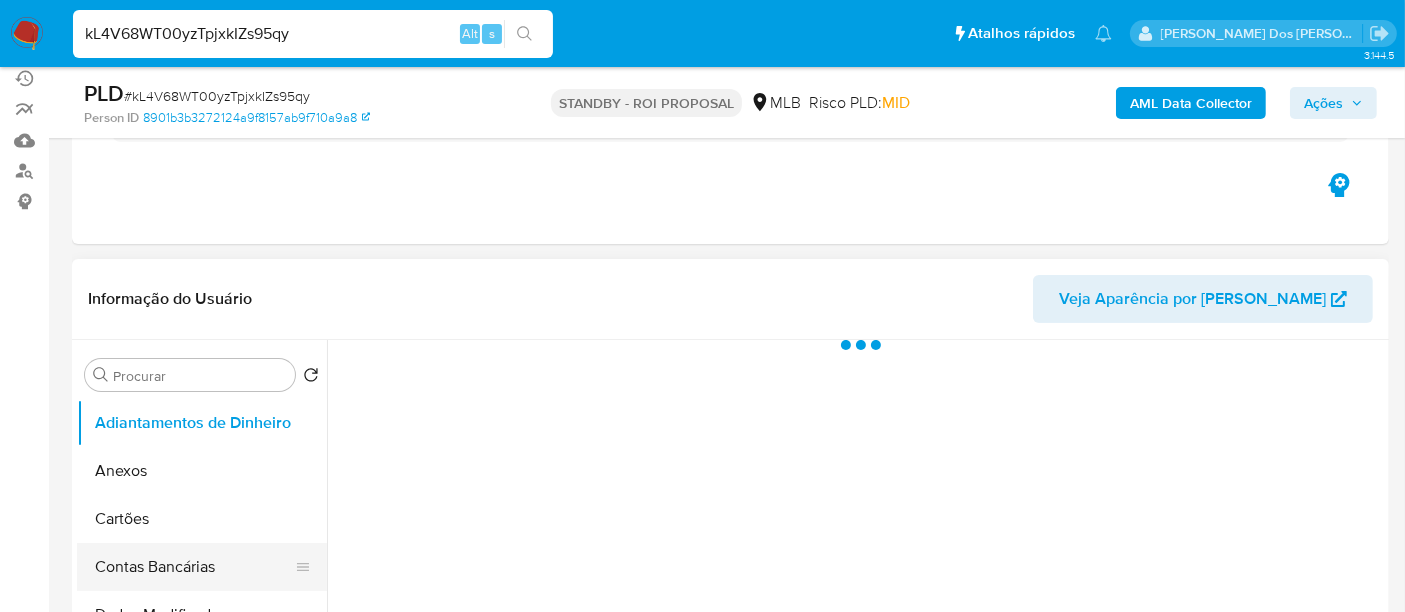 scroll, scrollTop: 333, scrollLeft: 0, axis: vertical 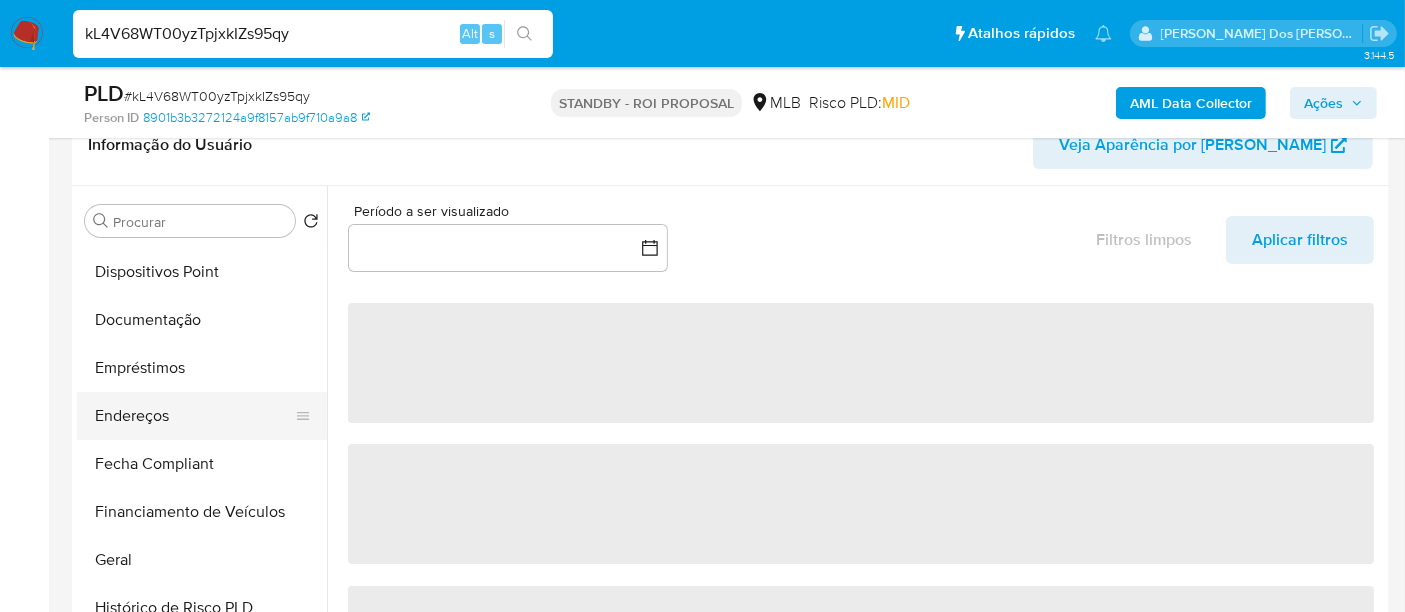 select on "10" 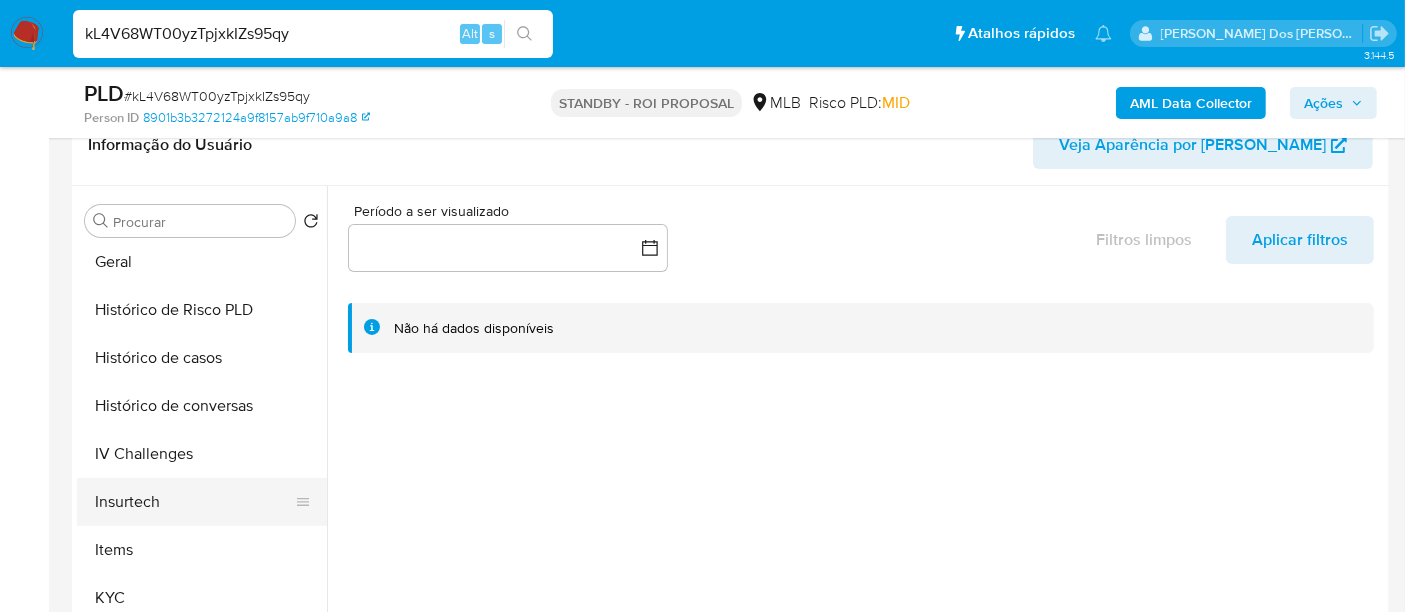 scroll, scrollTop: 666, scrollLeft: 0, axis: vertical 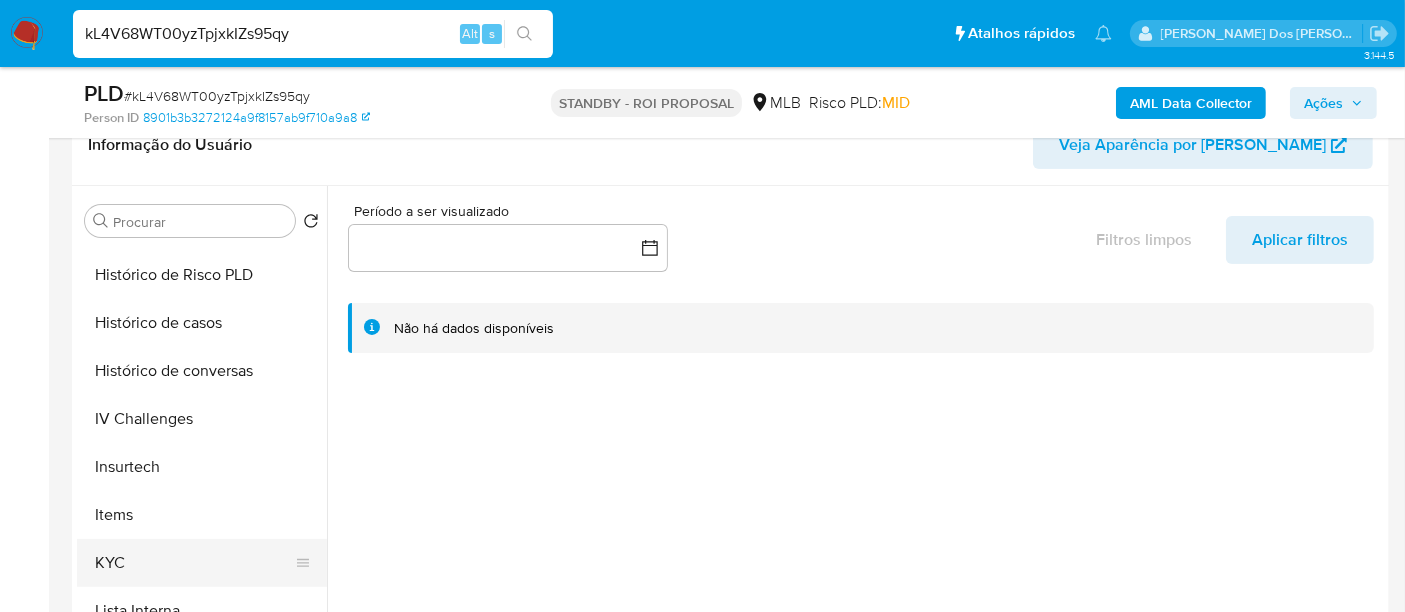 click on "KYC" at bounding box center (194, 563) 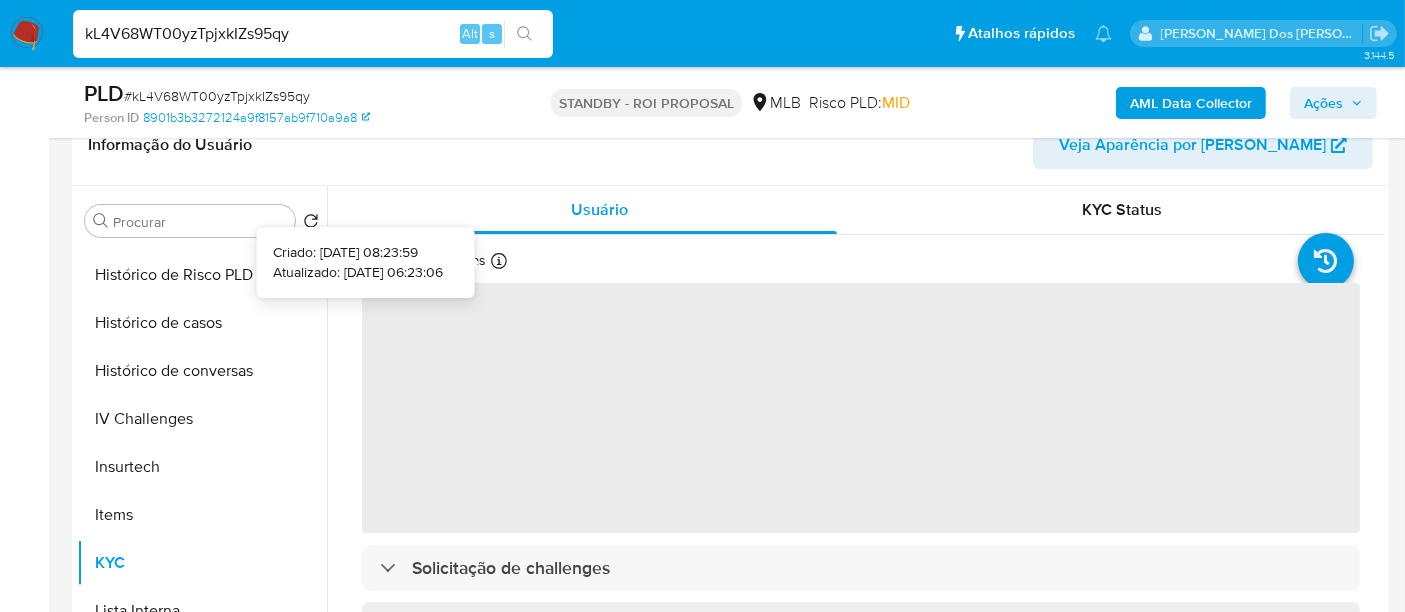 type 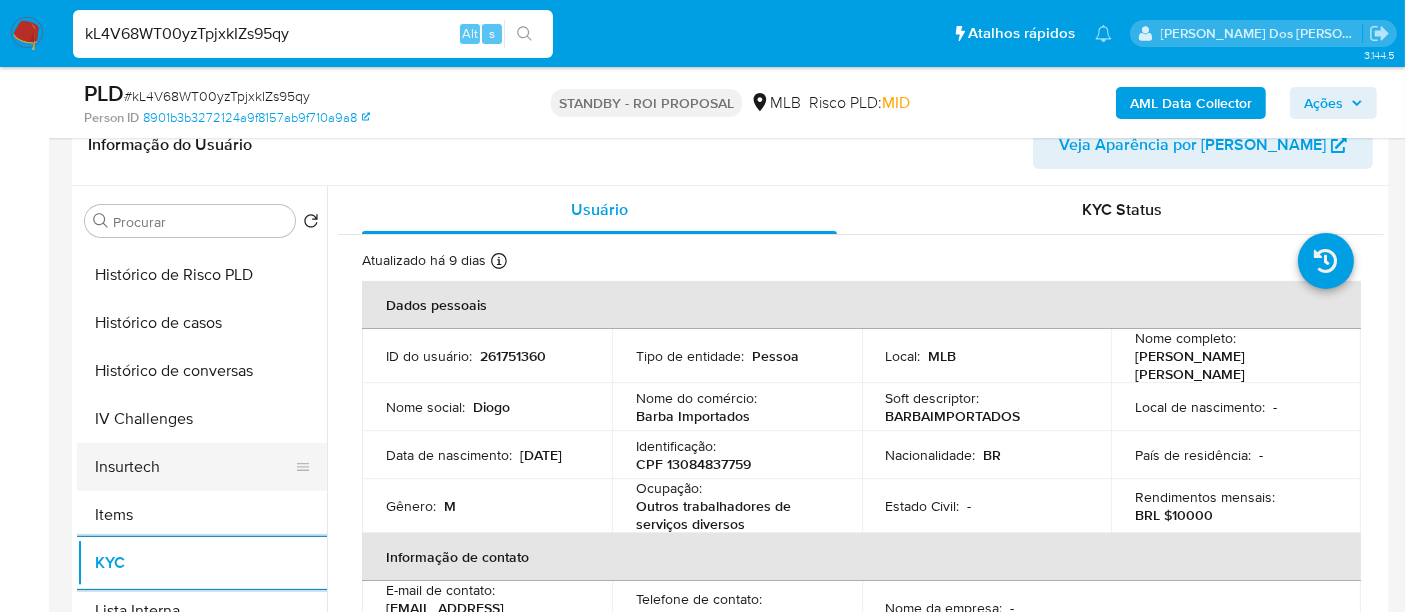 scroll, scrollTop: 555, scrollLeft: 0, axis: vertical 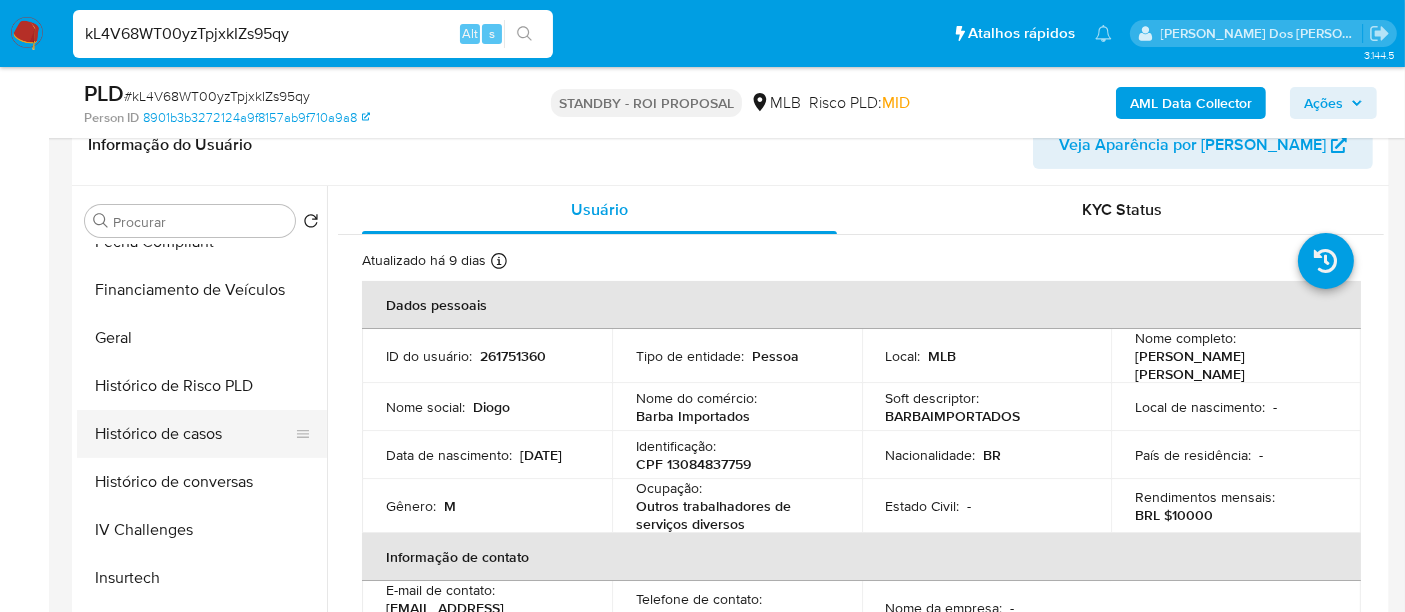 click on "Histórico de casos" at bounding box center [194, 434] 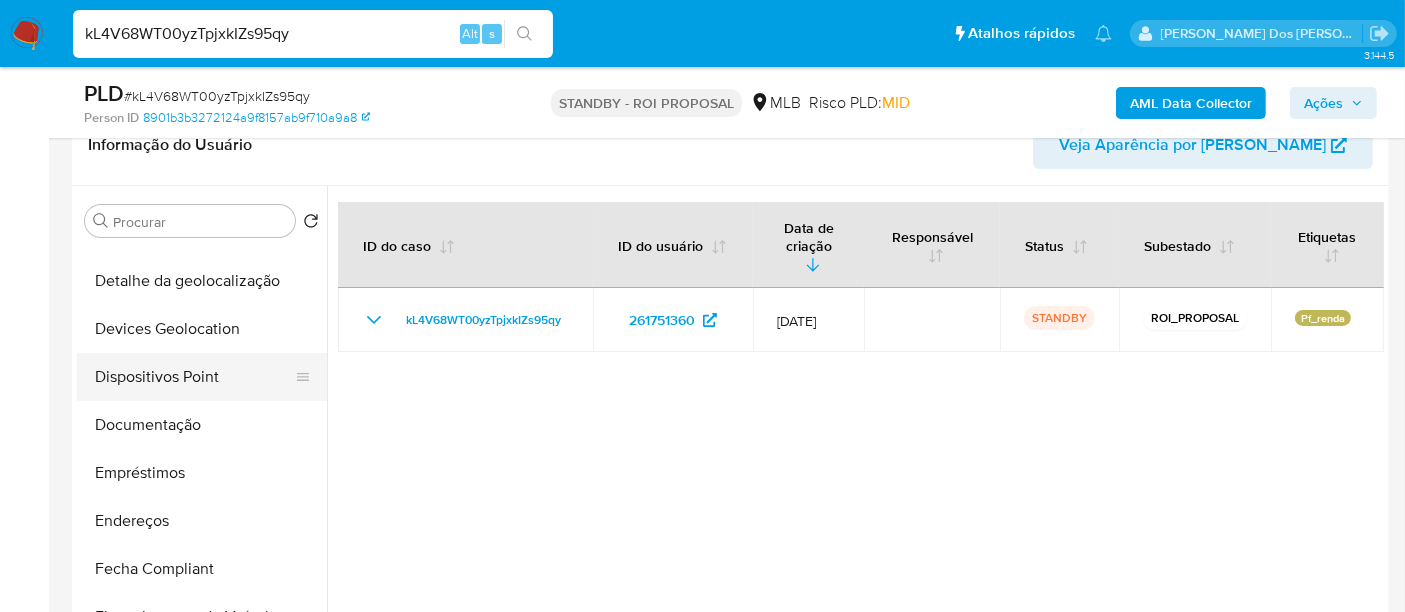 scroll, scrollTop: 222, scrollLeft: 0, axis: vertical 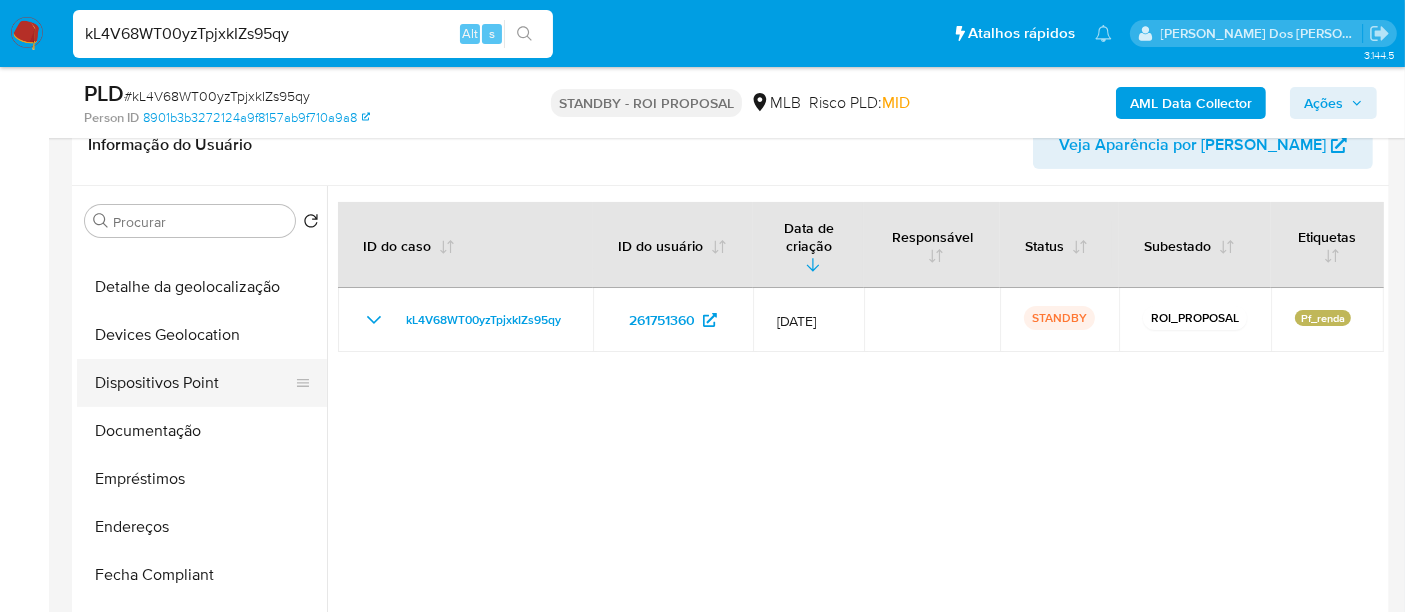 click on "Dispositivos Point" at bounding box center [194, 383] 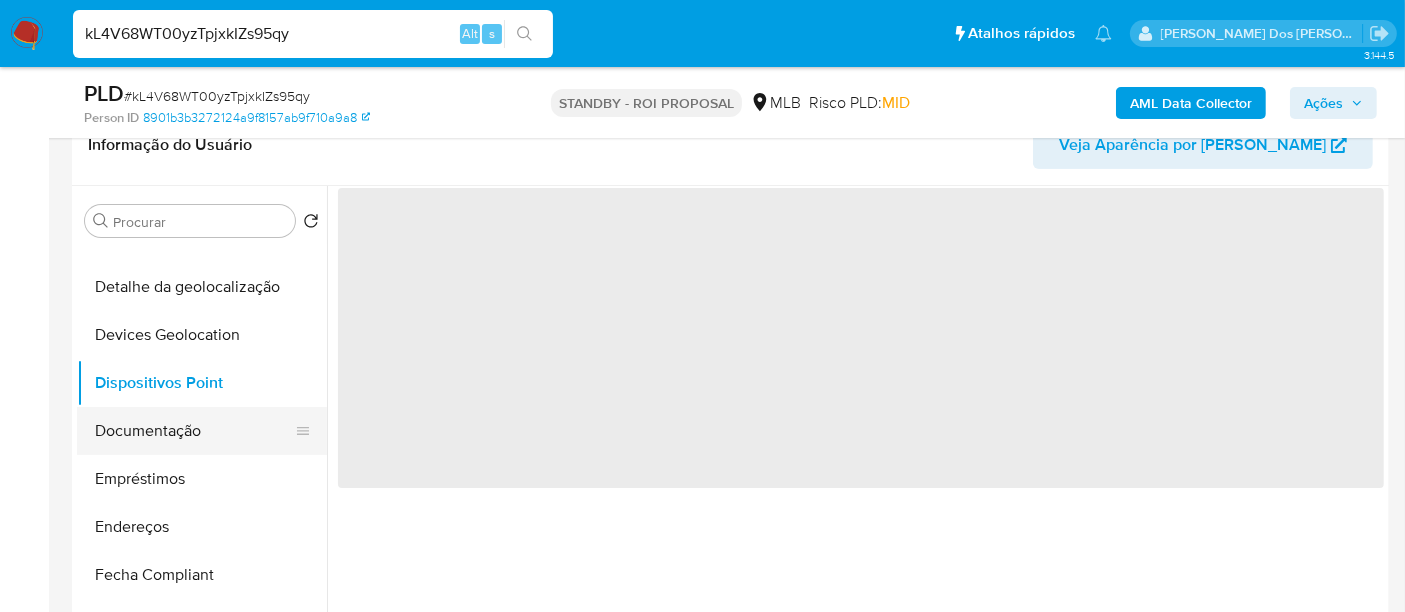 click on "Documentação" at bounding box center (194, 431) 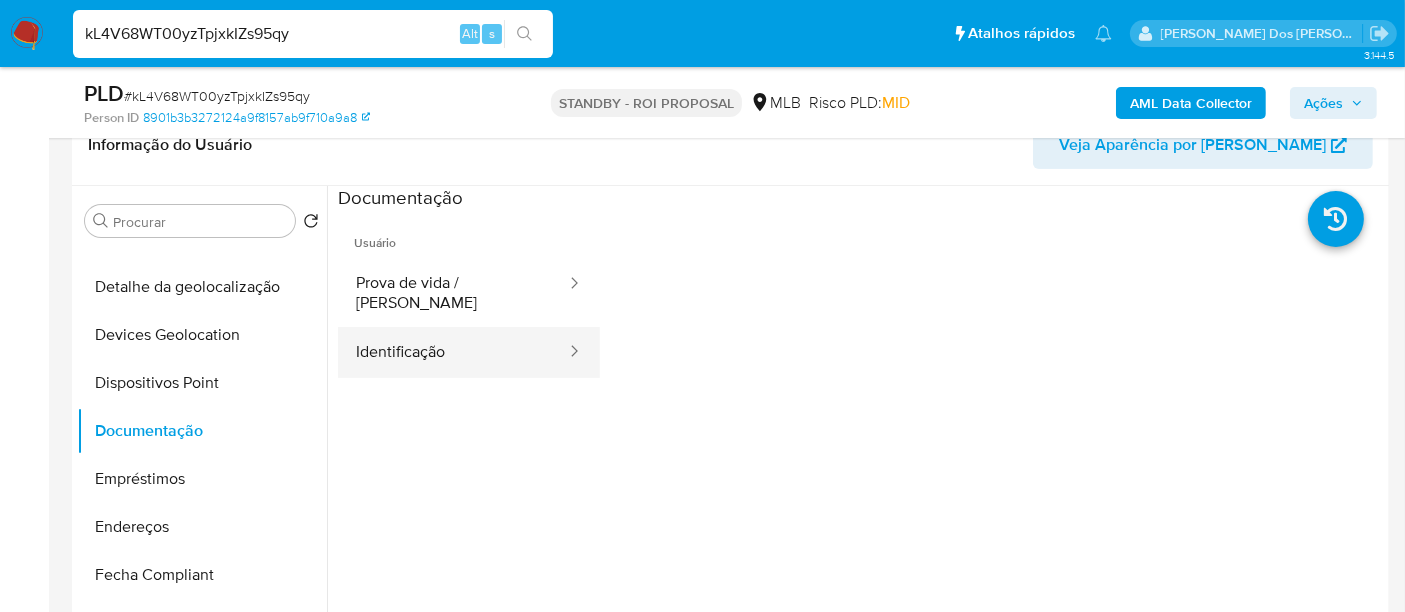 click on "Identificação" at bounding box center [453, 352] 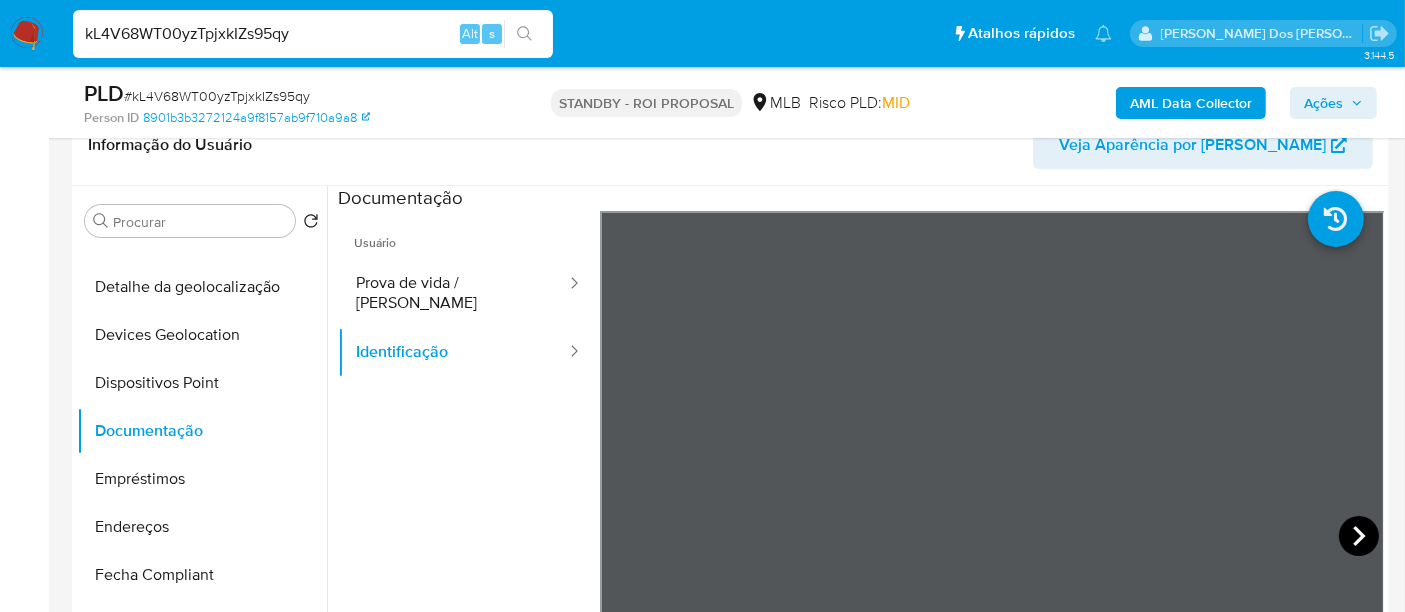 click 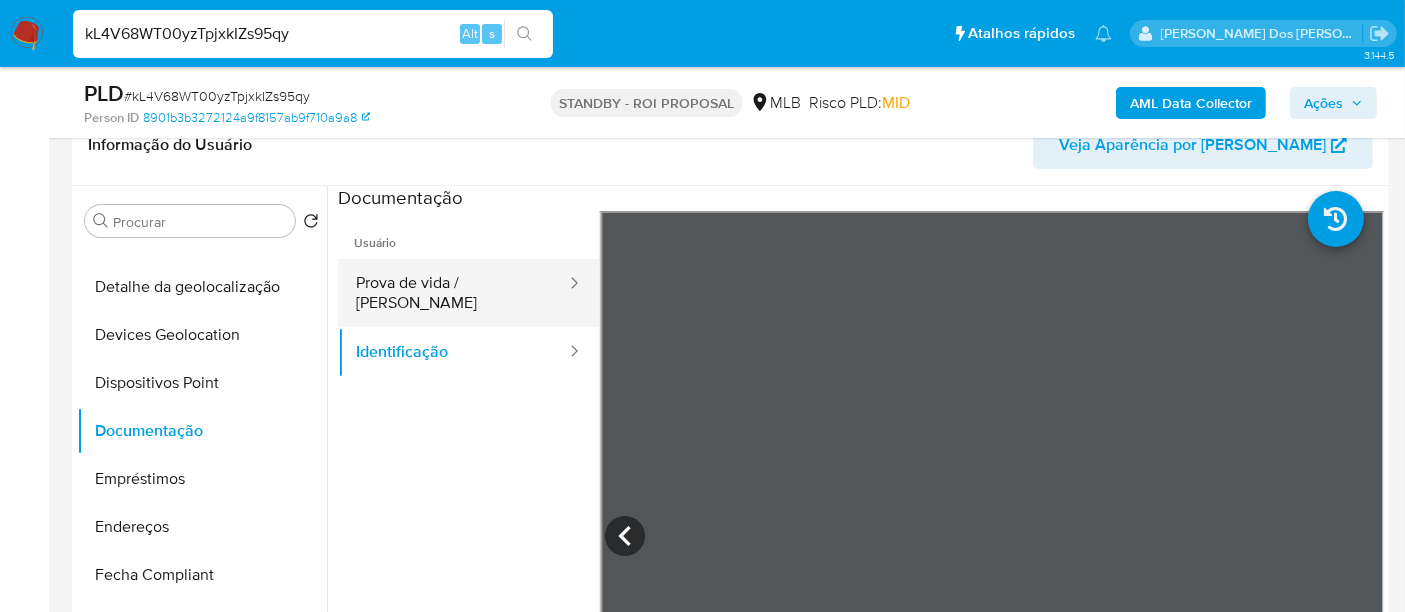 click on "Prova de vida / [PERSON_NAME]" at bounding box center (453, 293) 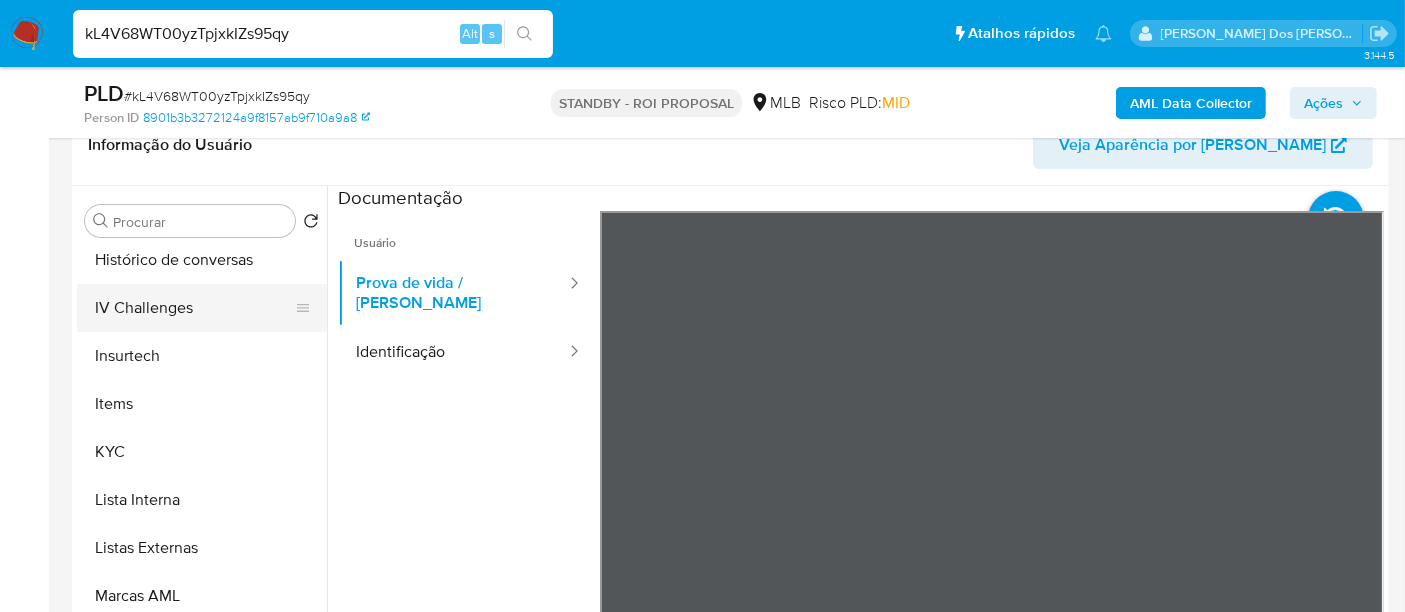 scroll, scrollTop: 844, scrollLeft: 0, axis: vertical 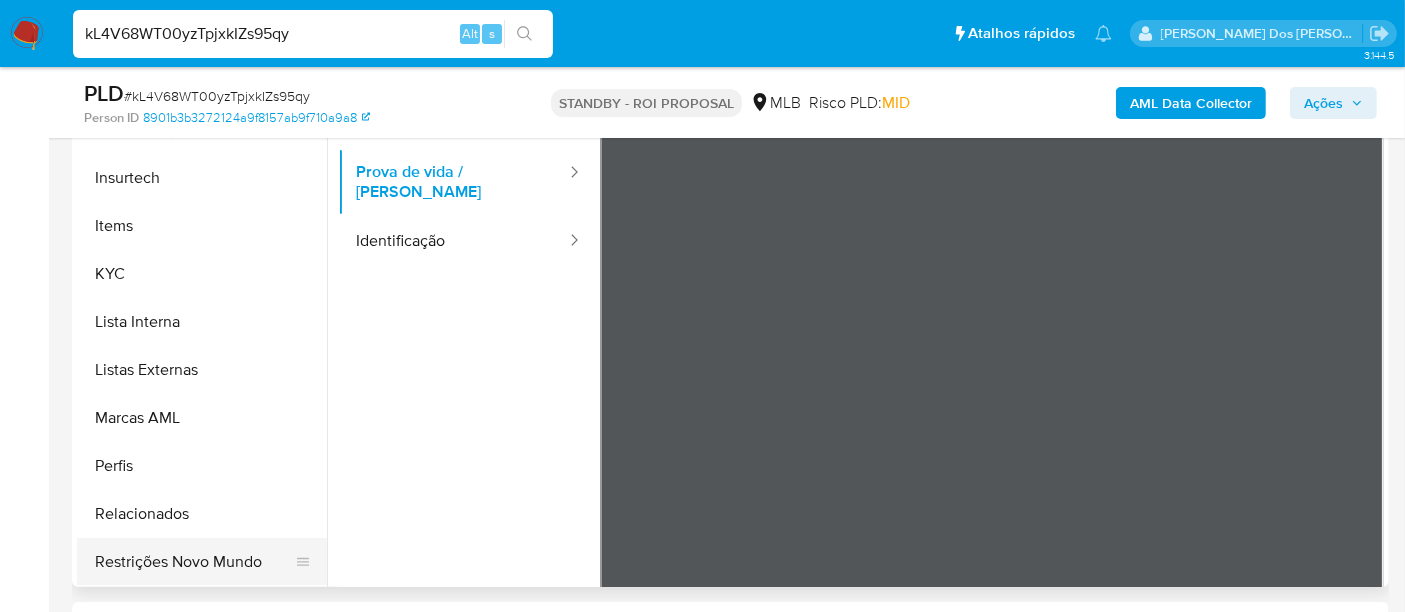click on "Restrições Novo Mundo" at bounding box center [194, 562] 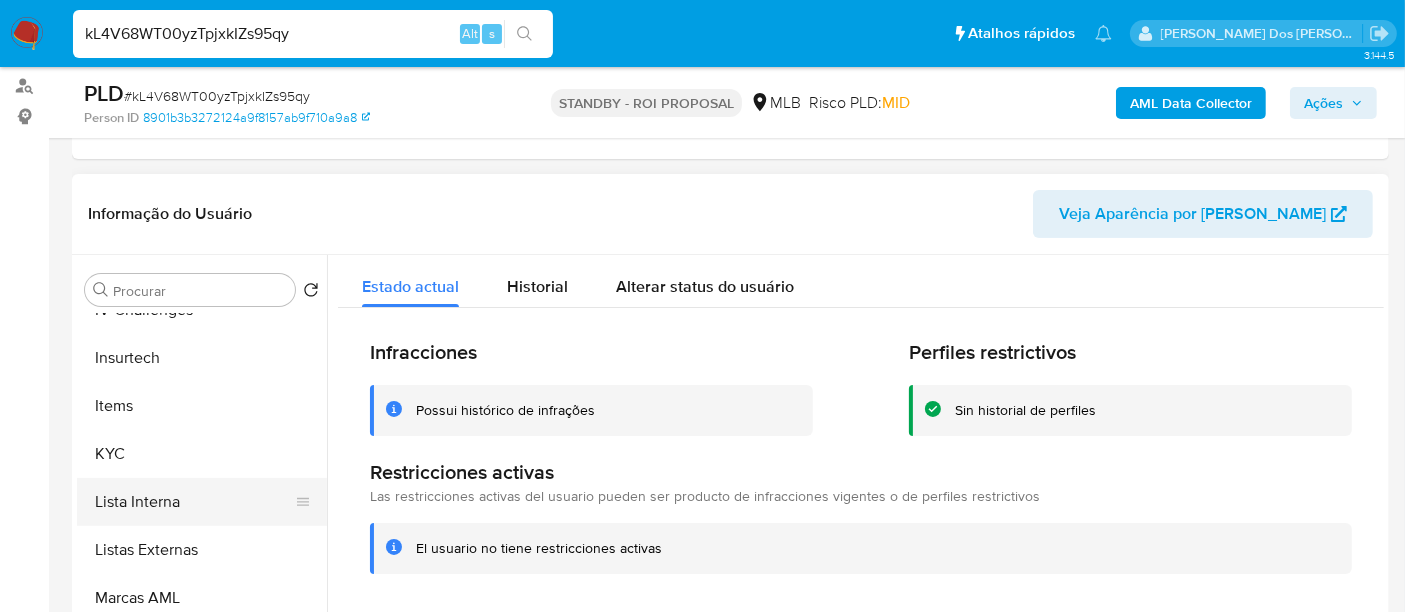 scroll, scrollTop: 333, scrollLeft: 0, axis: vertical 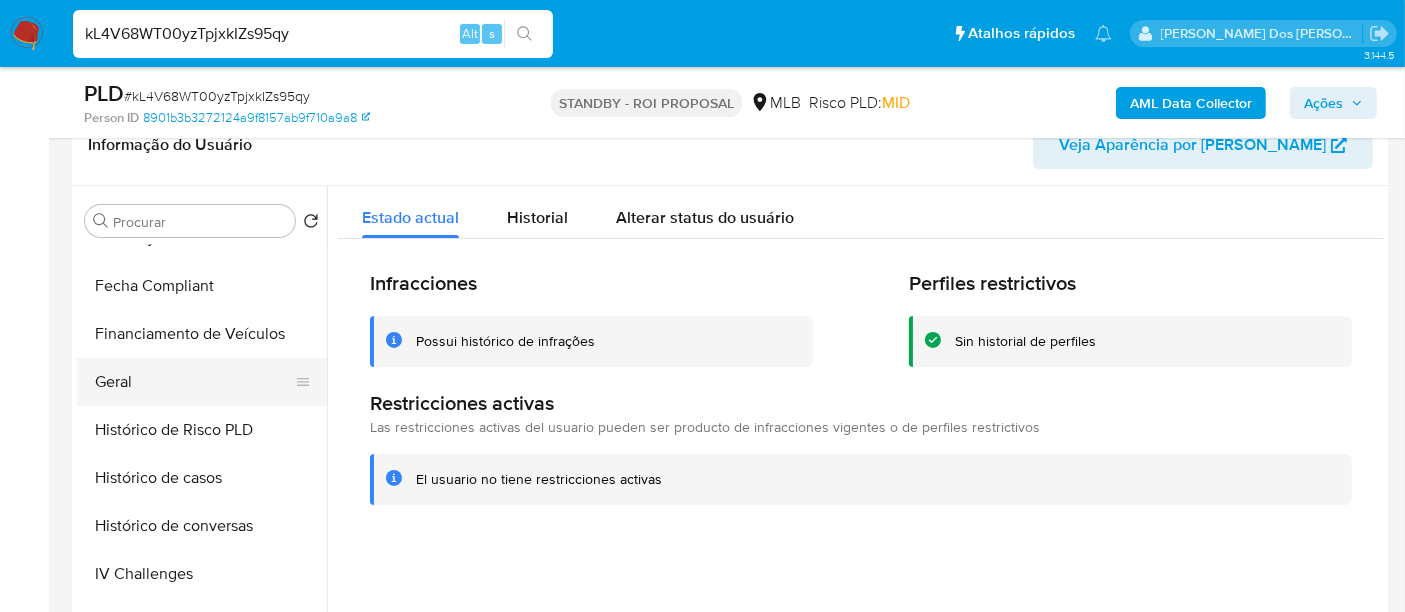 click on "Geral" at bounding box center [194, 382] 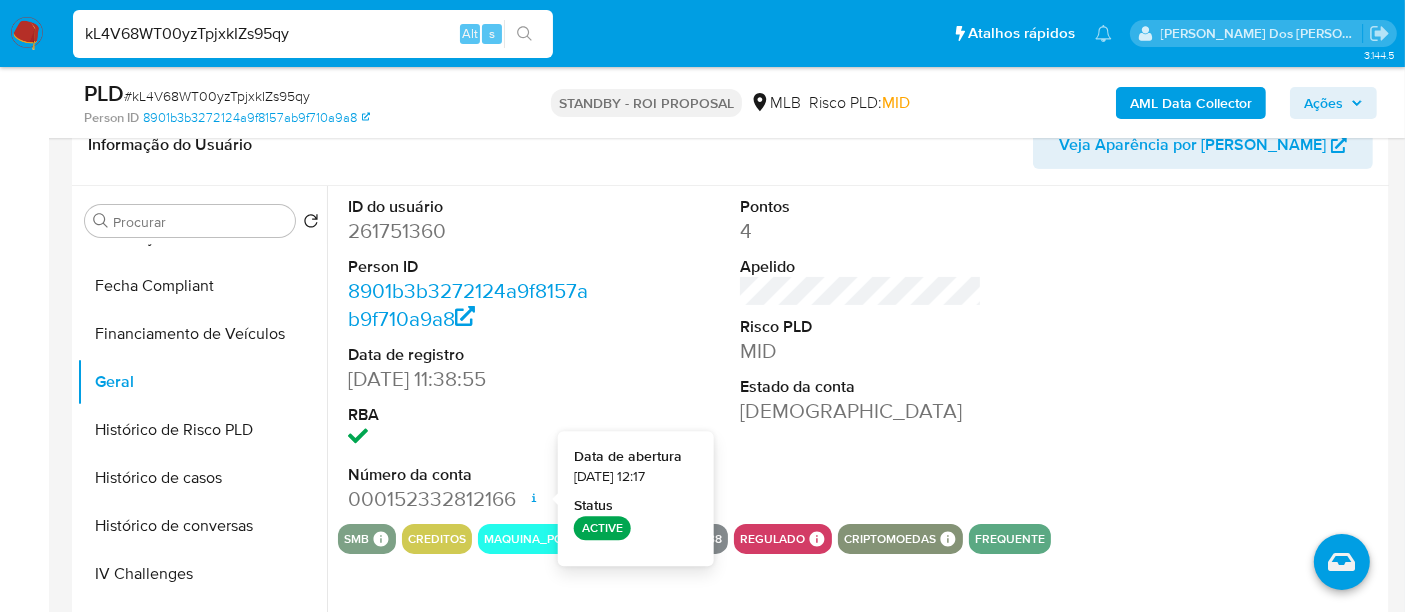 type 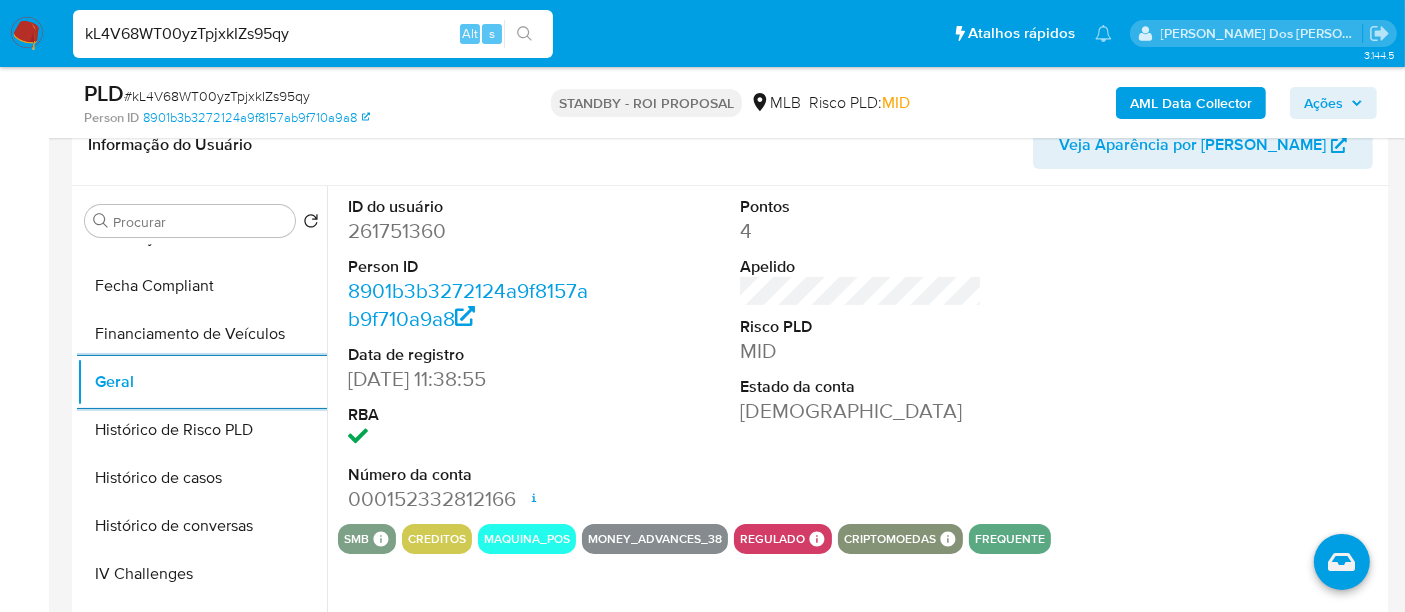 click on "kL4V68WT00yzTpjxkIZs95qy" at bounding box center (313, 34) 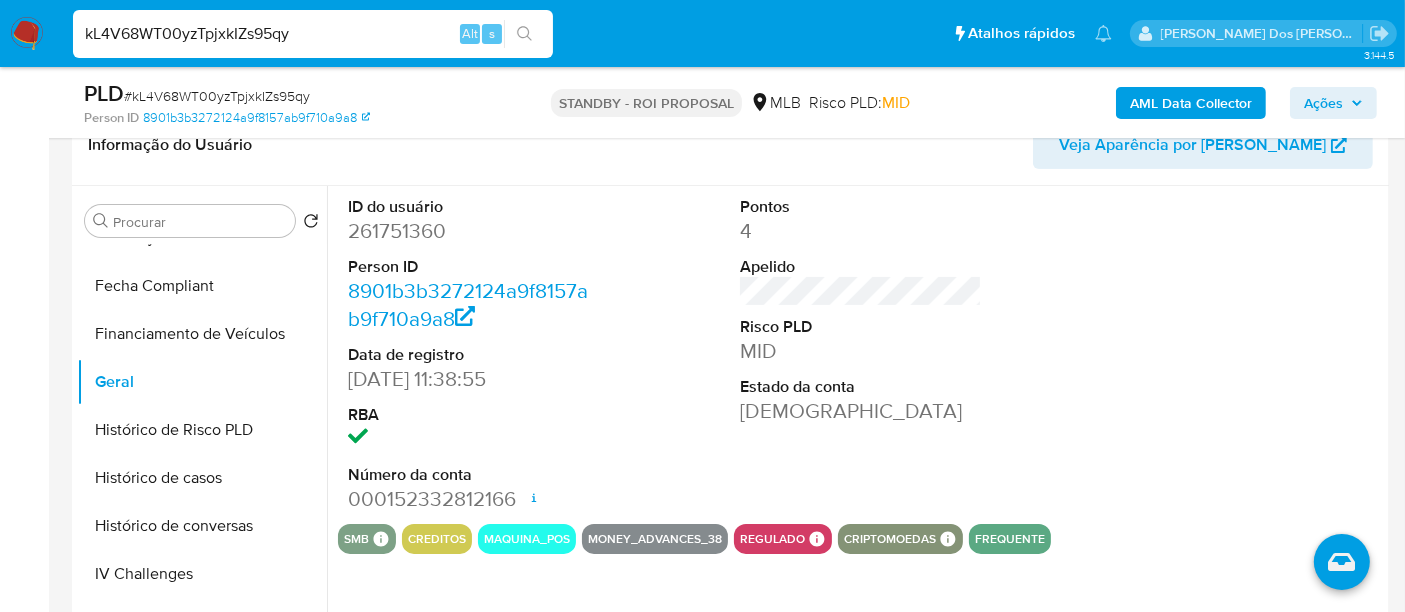 click on "kL4V68WT00yzTpjxkIZs95qy" at bounding box center (313, 34) 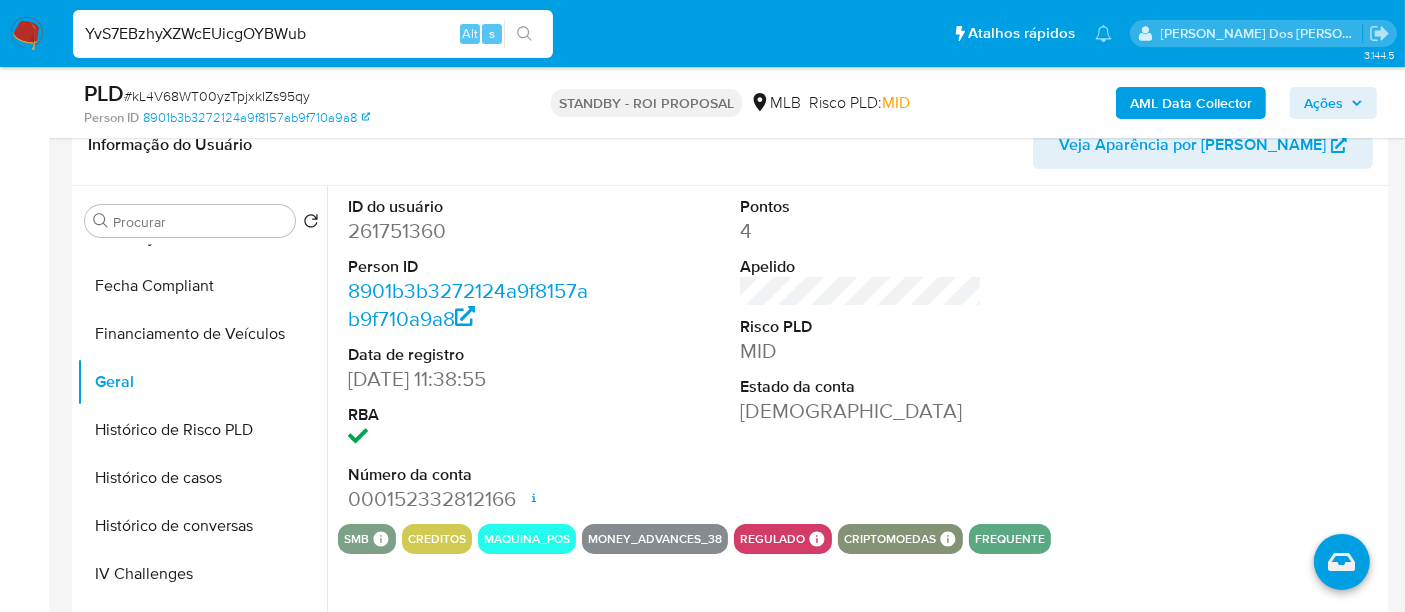 type on "YvS7EBzhyXZWcEUicgOYBWub" 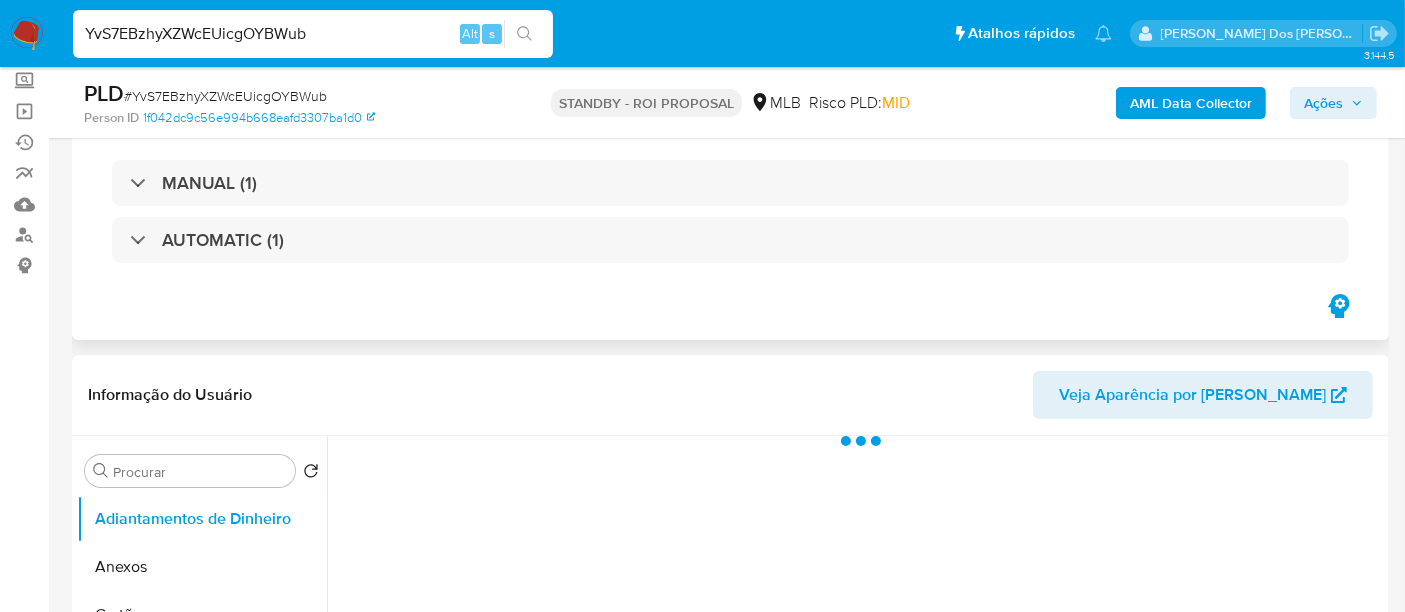 scroll, scrollTop: 222, scrollLeft: 0, axis: vertical 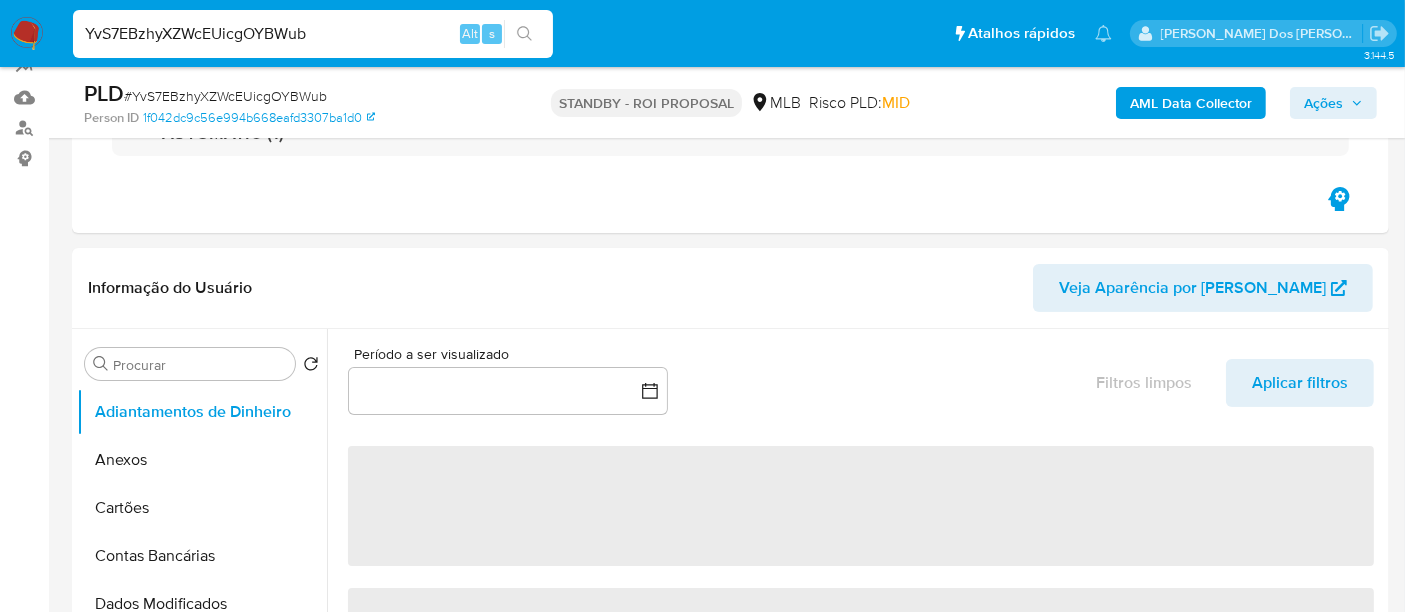 select on "10" 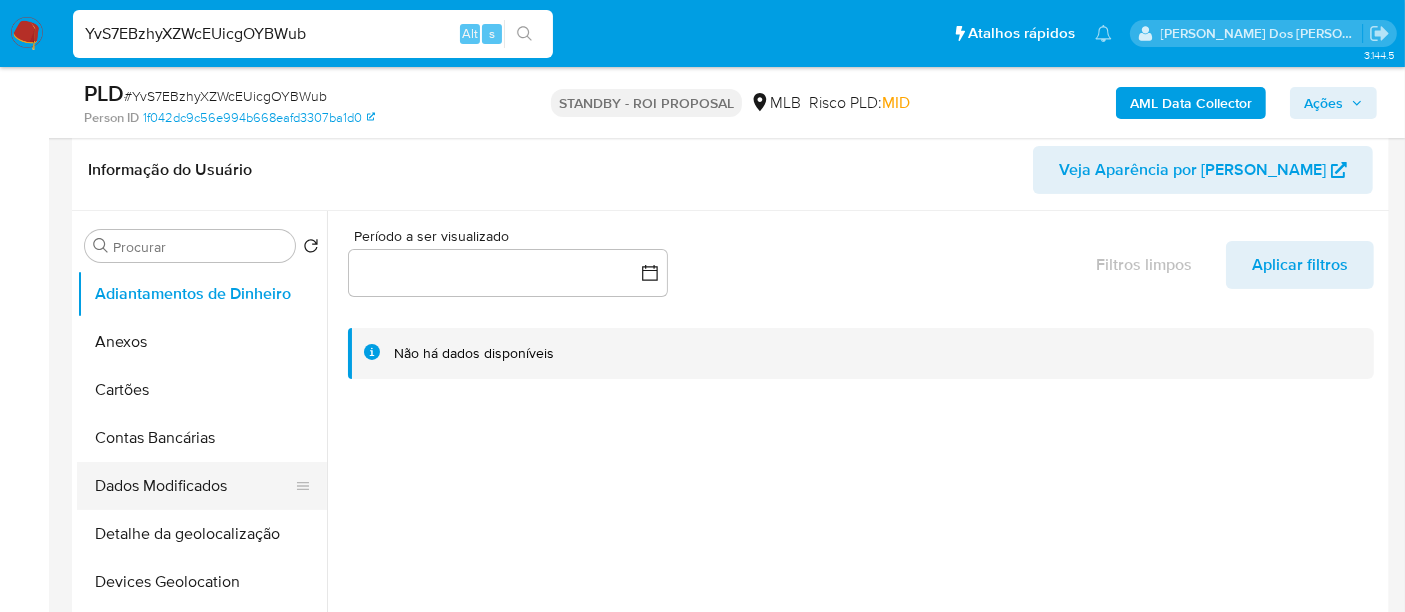 scroll, scrollTop: 444, scrollLeft: 0, axis: vertical 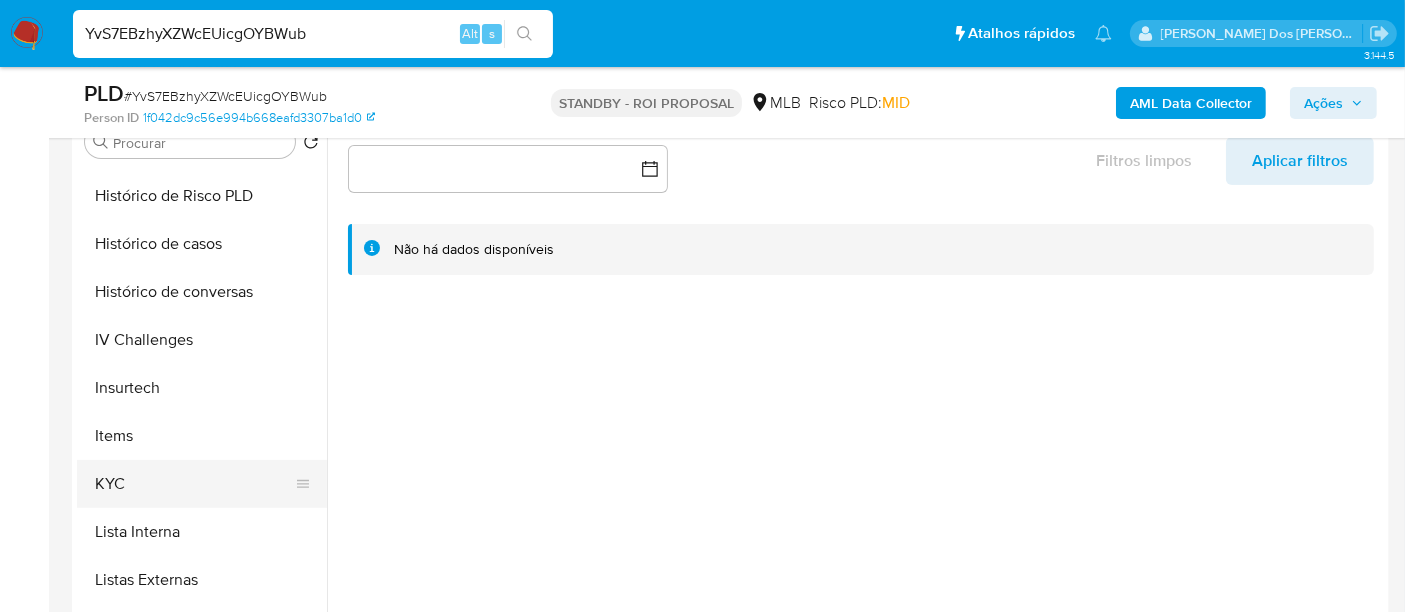 click on "KYC" at bounding box center [194, 484] 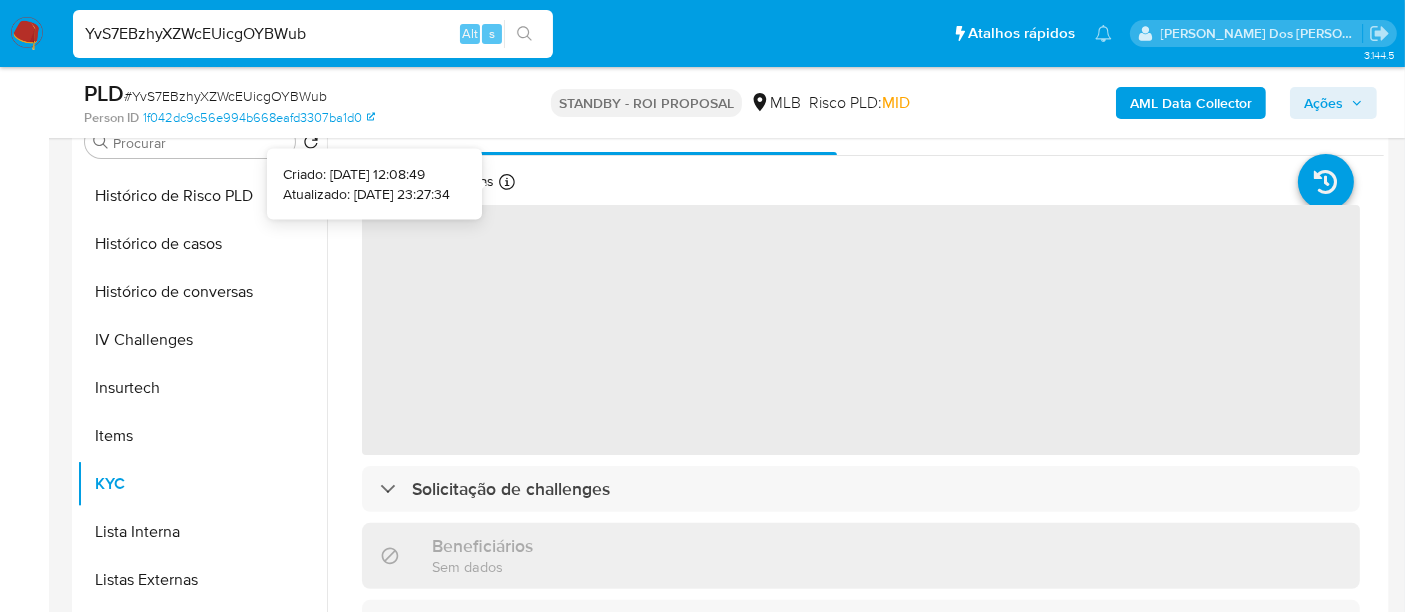 type 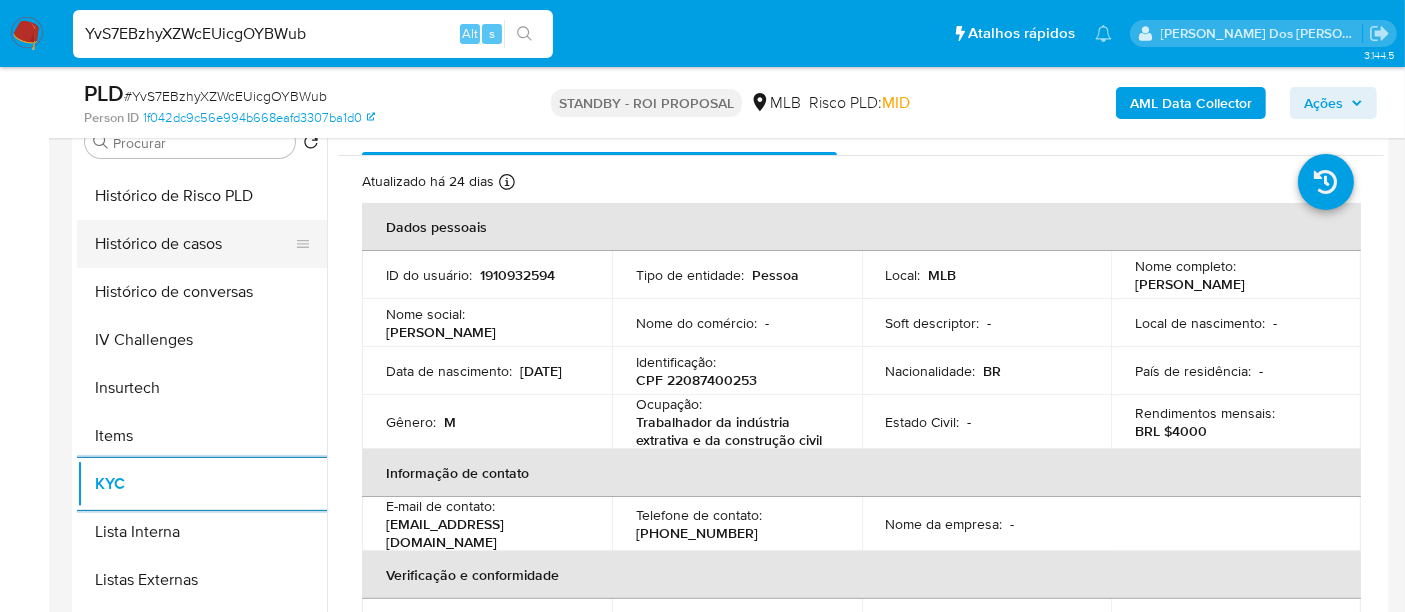click on "Histórico de casos" at bounding box center [194, 244] 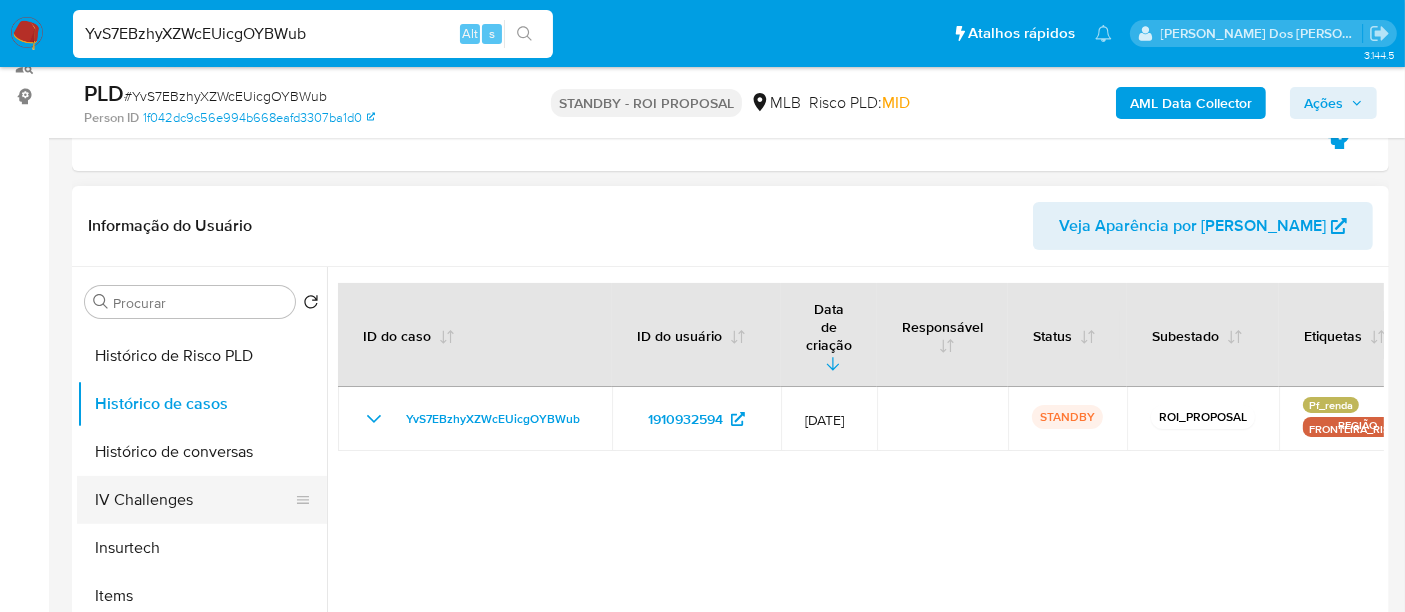 scroll, scrollTop: 333, scrollLeft: 0, axis: vertical 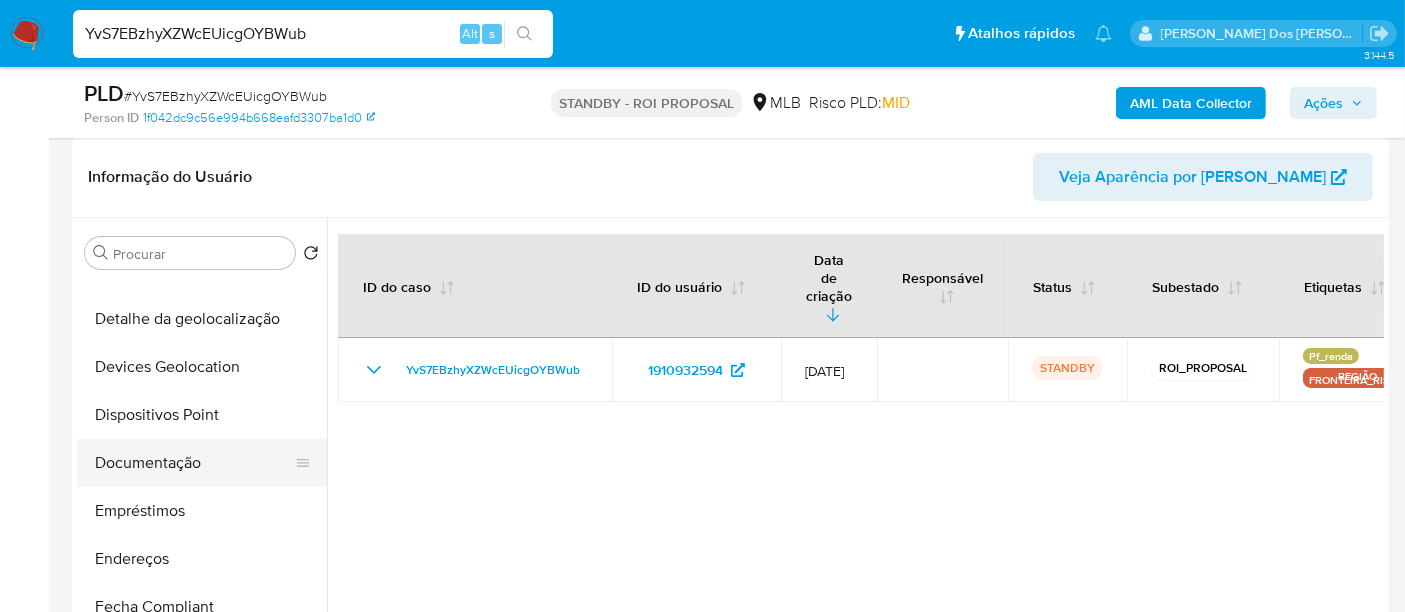 click on "Documentação" at bounding box center (194, 463) 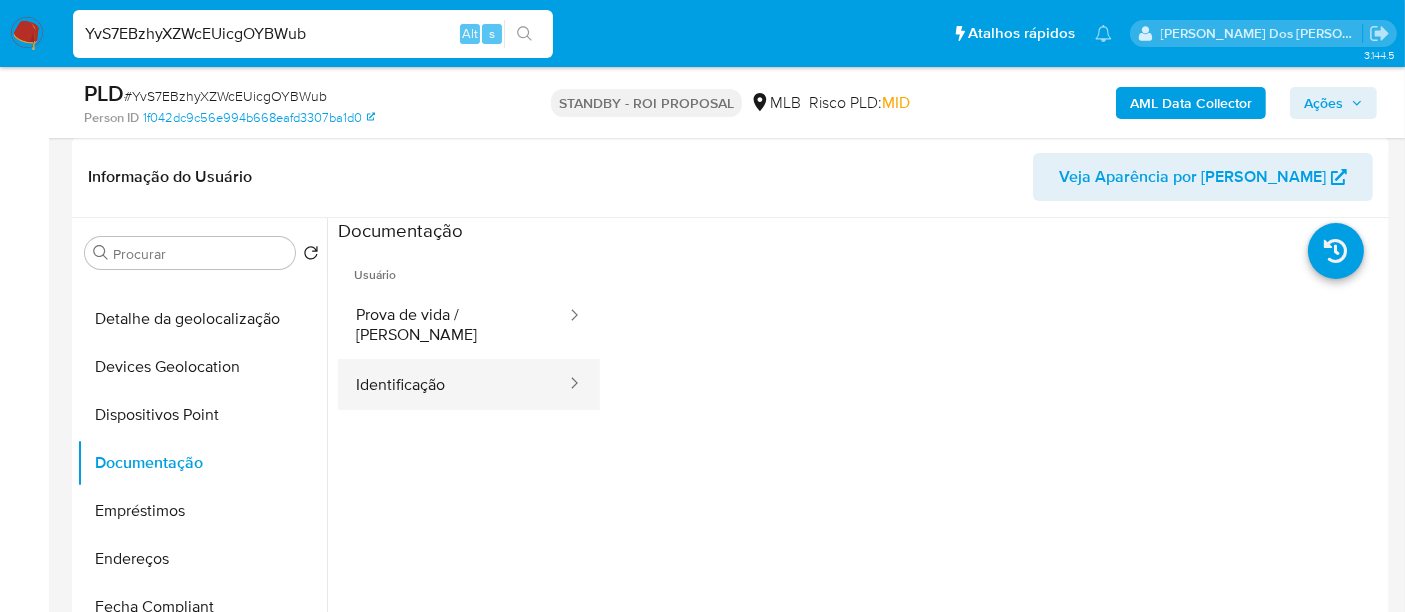 click on "Identificação" at bounding box center (453, 384) 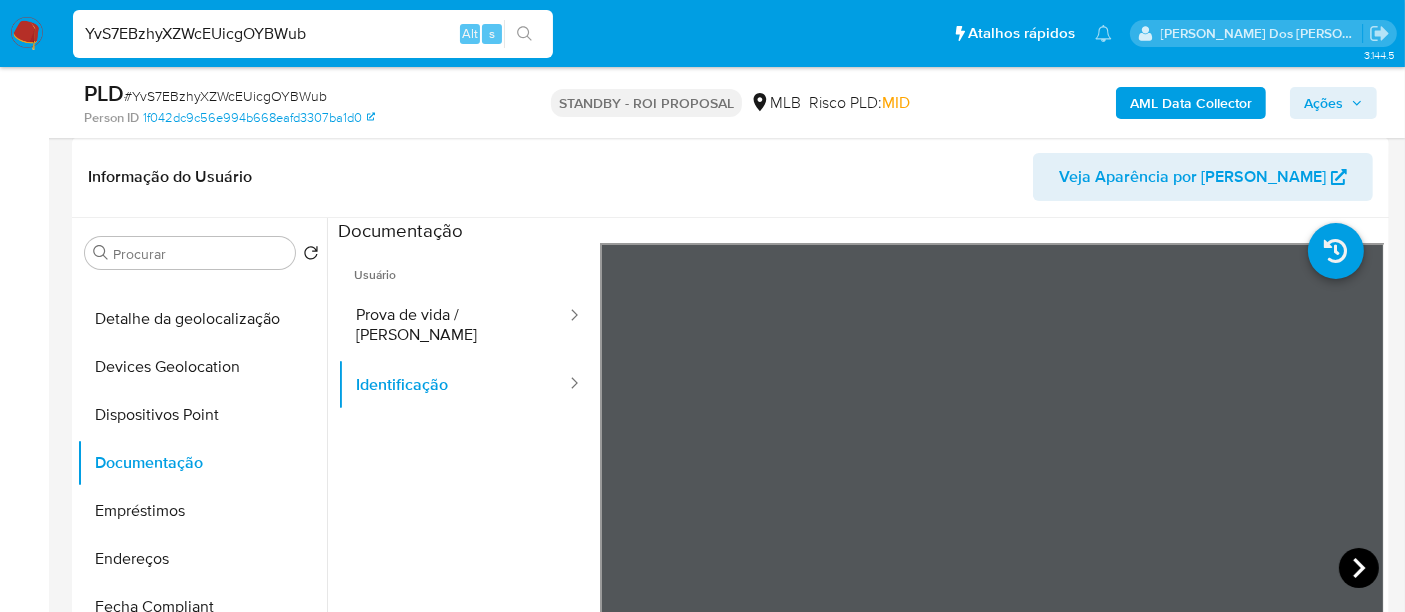 click 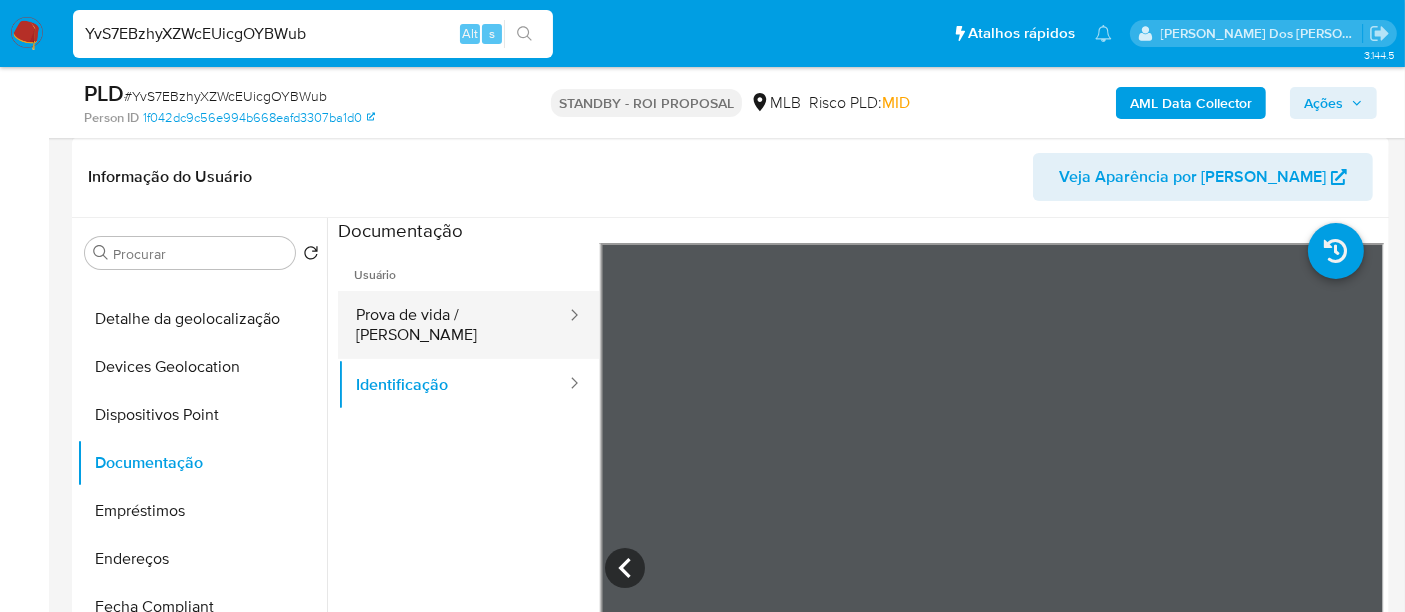click on "Prova de vida / [PERSON_NAME]" at bounding box center [453, 325] 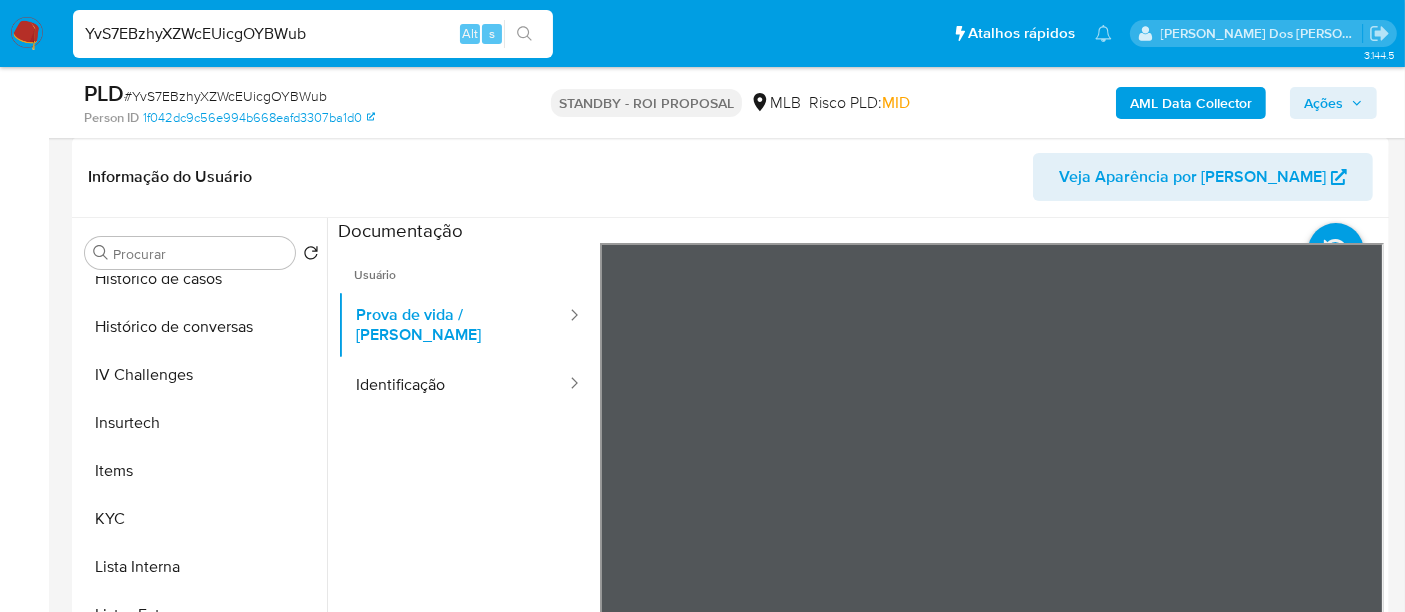 scroll, scrollTop: 844, scrollLeft: 0, axis: vertical 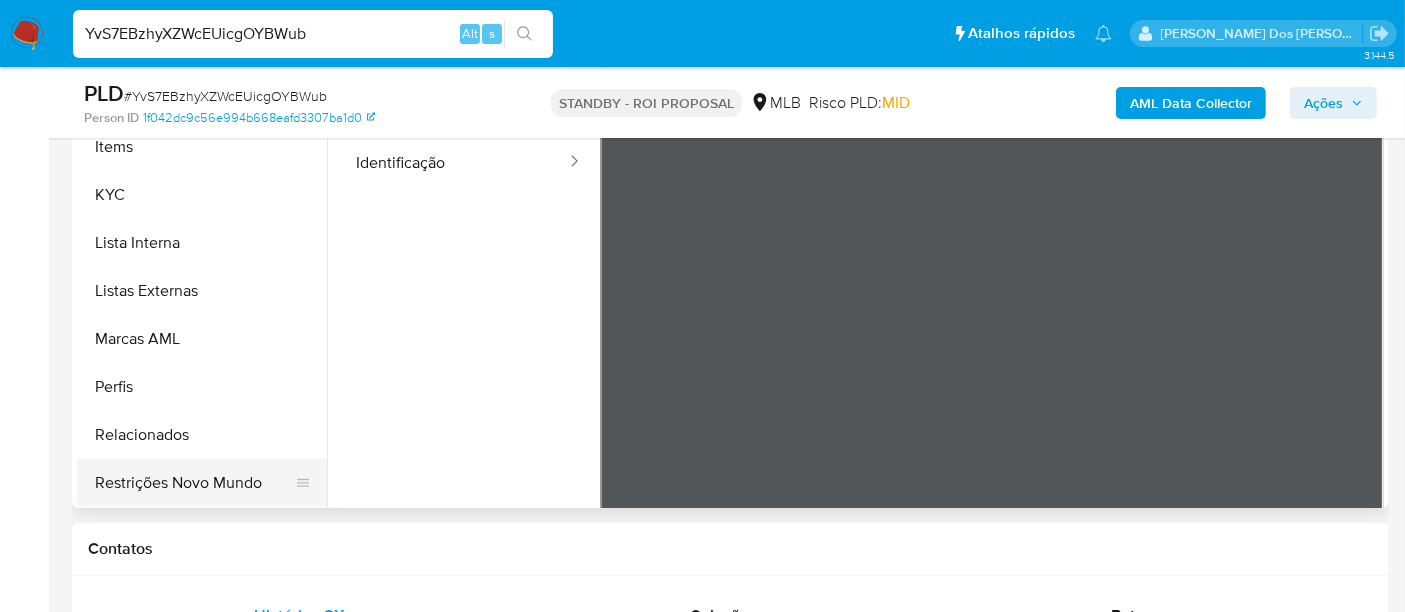 click on "Restrições Novo Mundo" at bounding box center [194, 483] 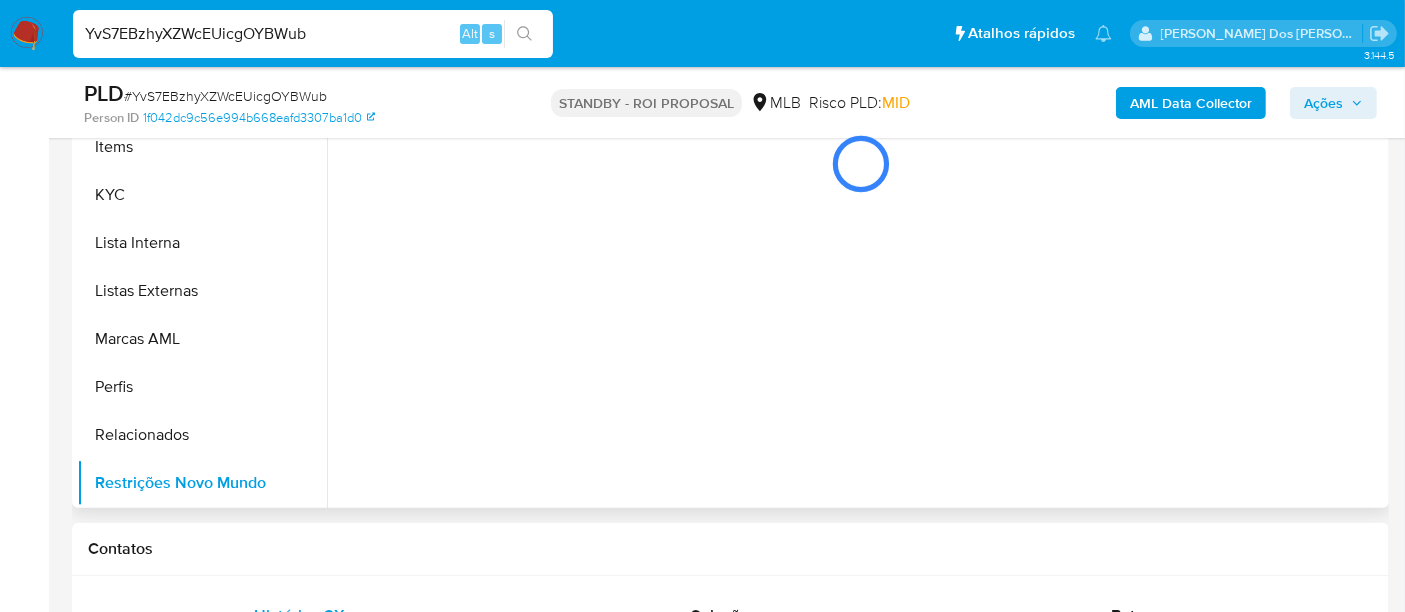 scroll, scrollTop: 444, scrollLeft: 0, axis: vertical 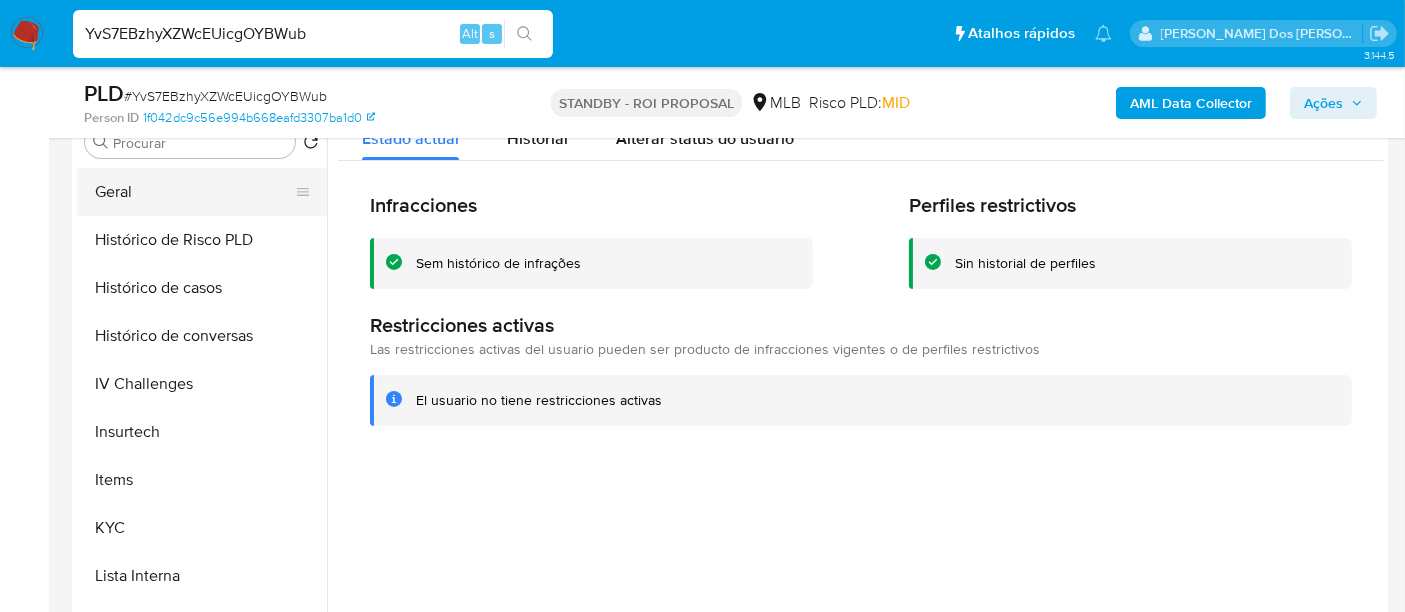 click on "Geral" at bounding box center (194, 192) 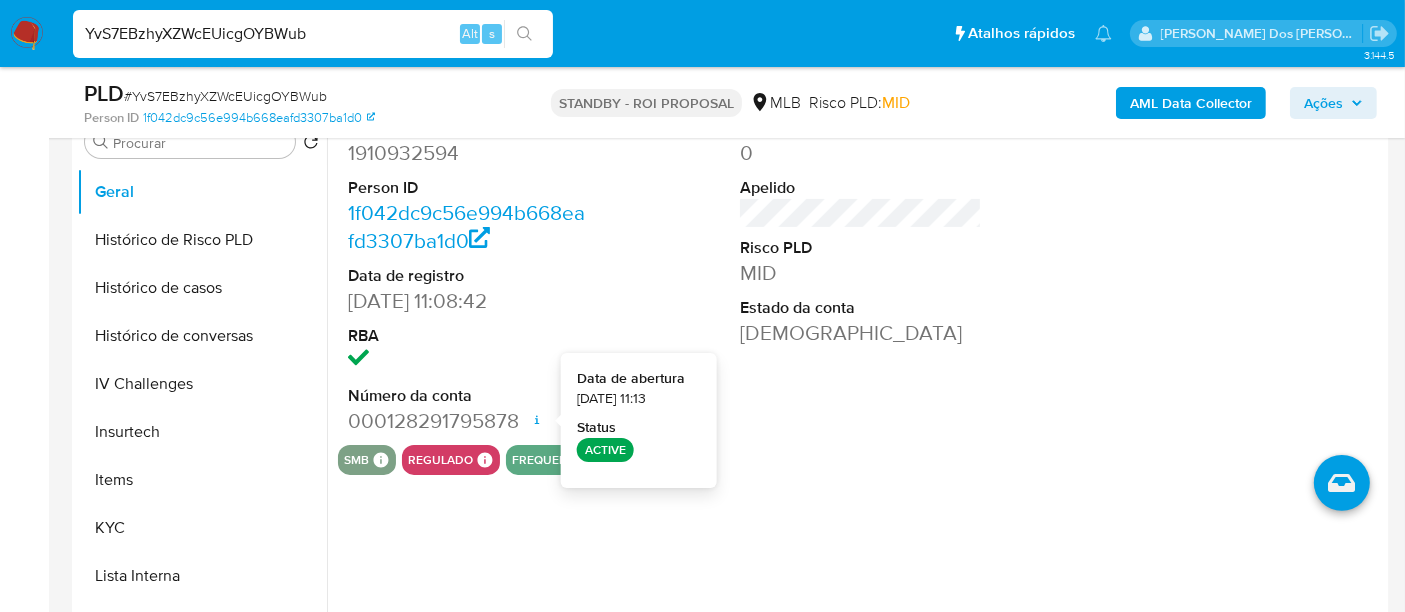 type 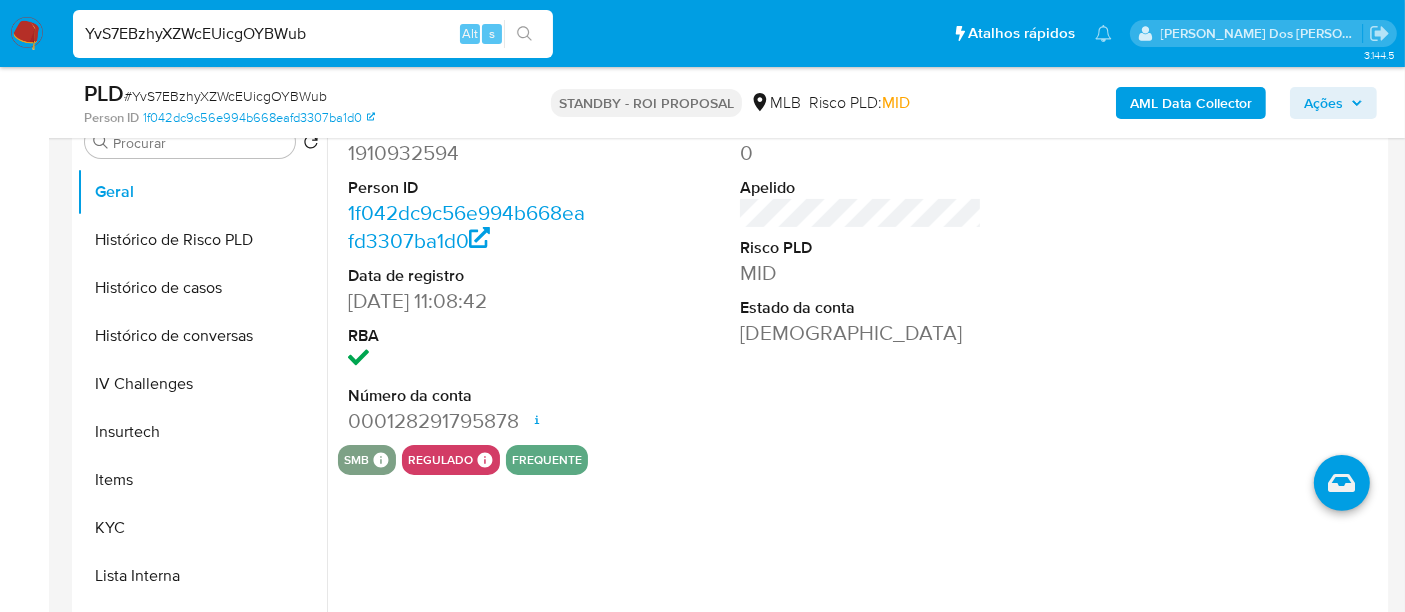 click on "YvS7EBzhyXZWcEUicgOYBWub" at bounding box center (313, 34) 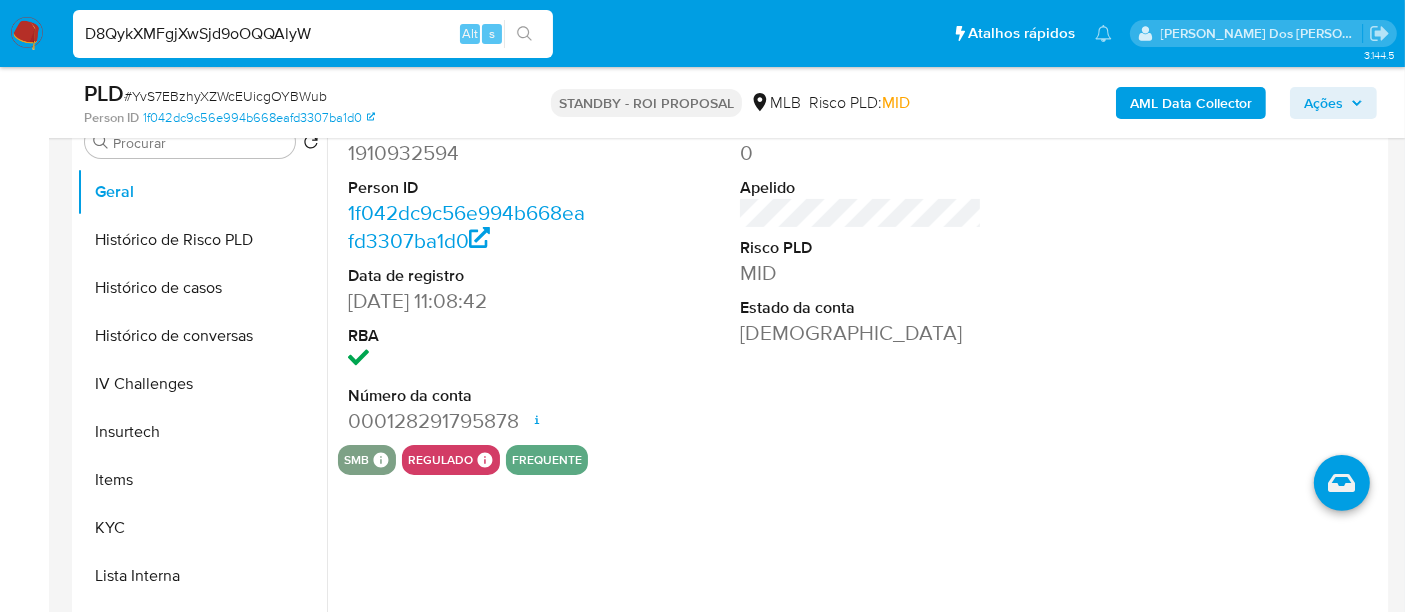 type on "D8QykXMFgjXwSjd9oOQQAlyW" 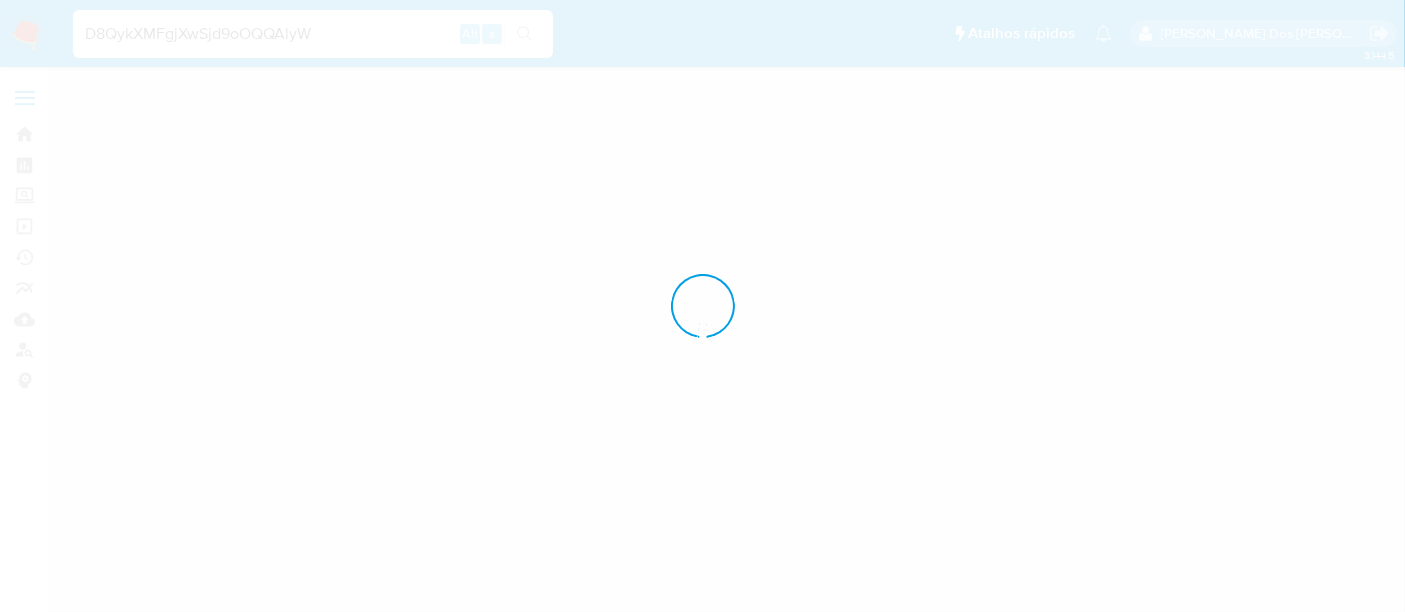 scroll, scrollTop: 0, scrollLeft: 0, axis: both 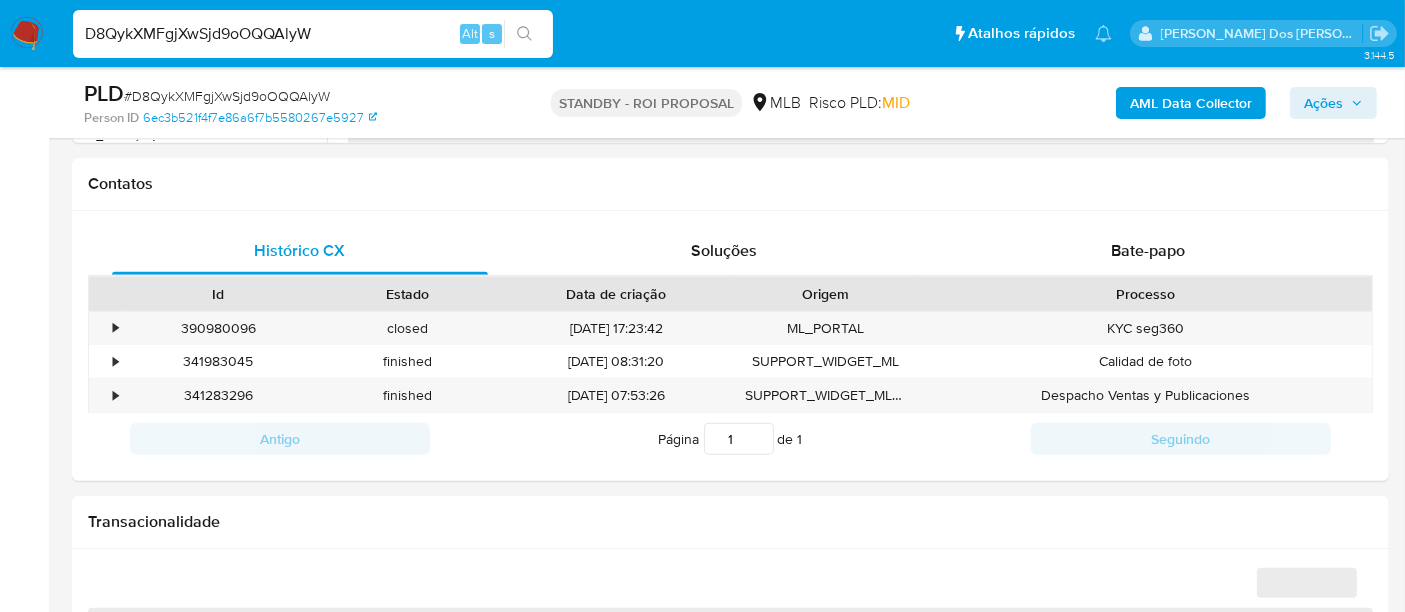 select on "10" 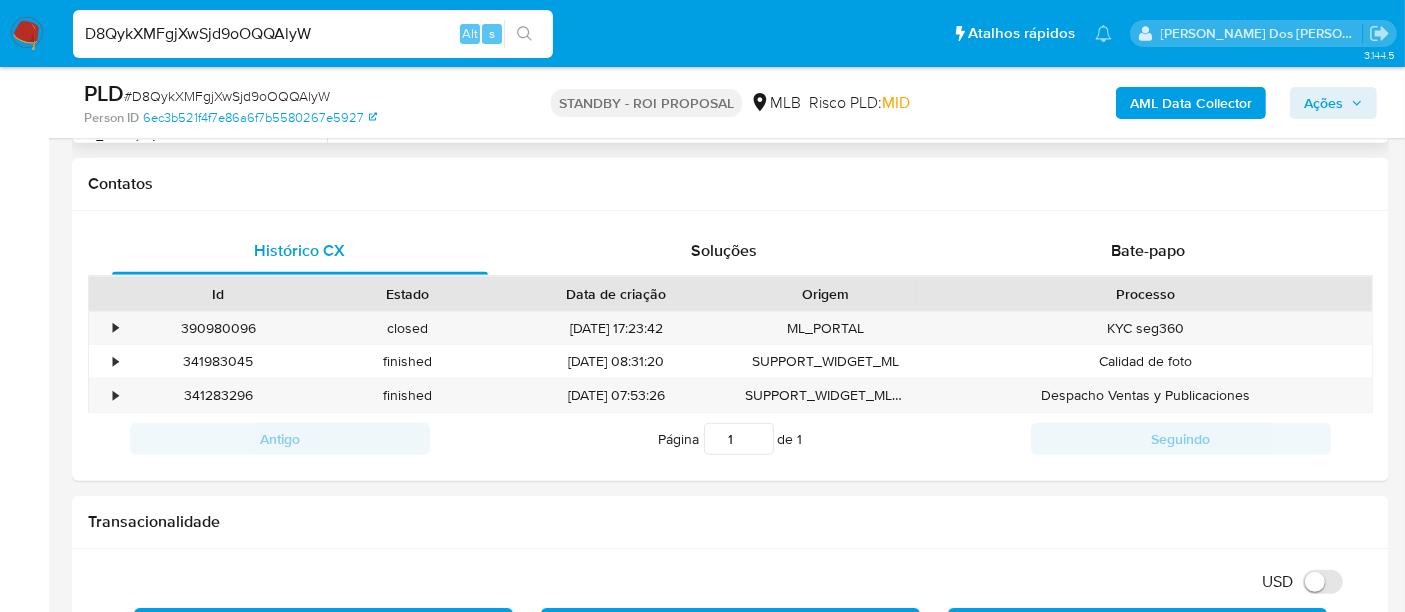 scroll, scrollTop: 333, scrollLeft: 0, axis: vertical 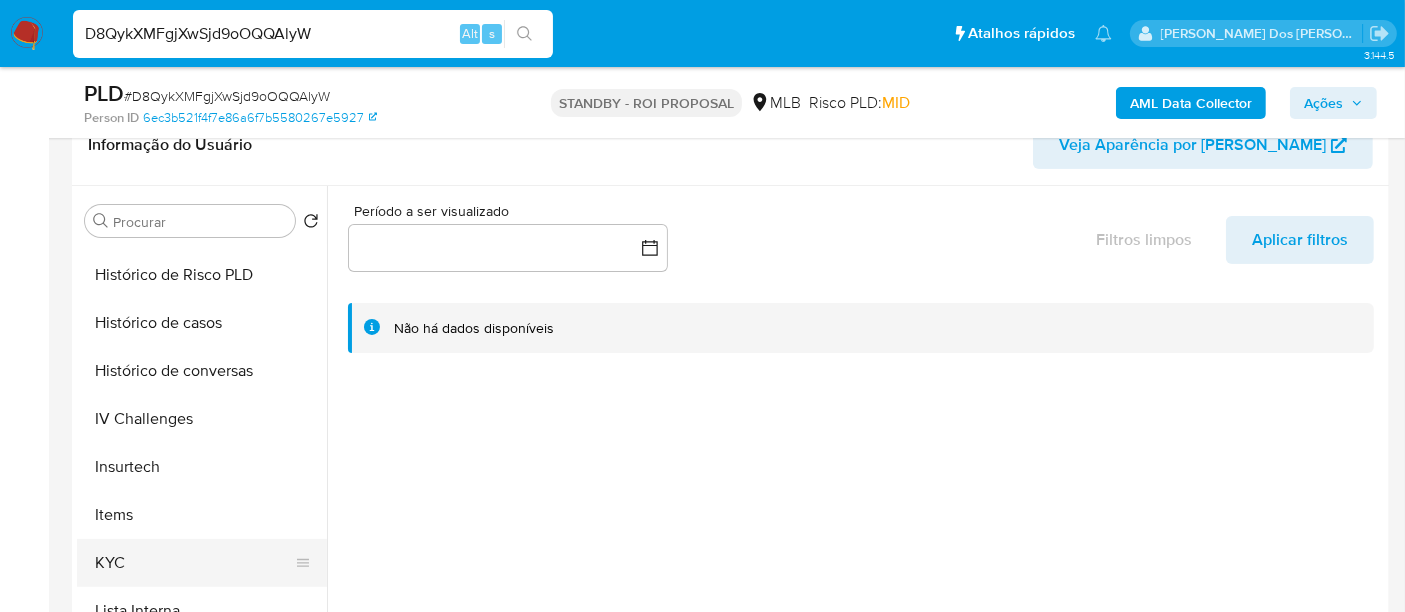 click on "KYC" at bounding box center [194, 563] 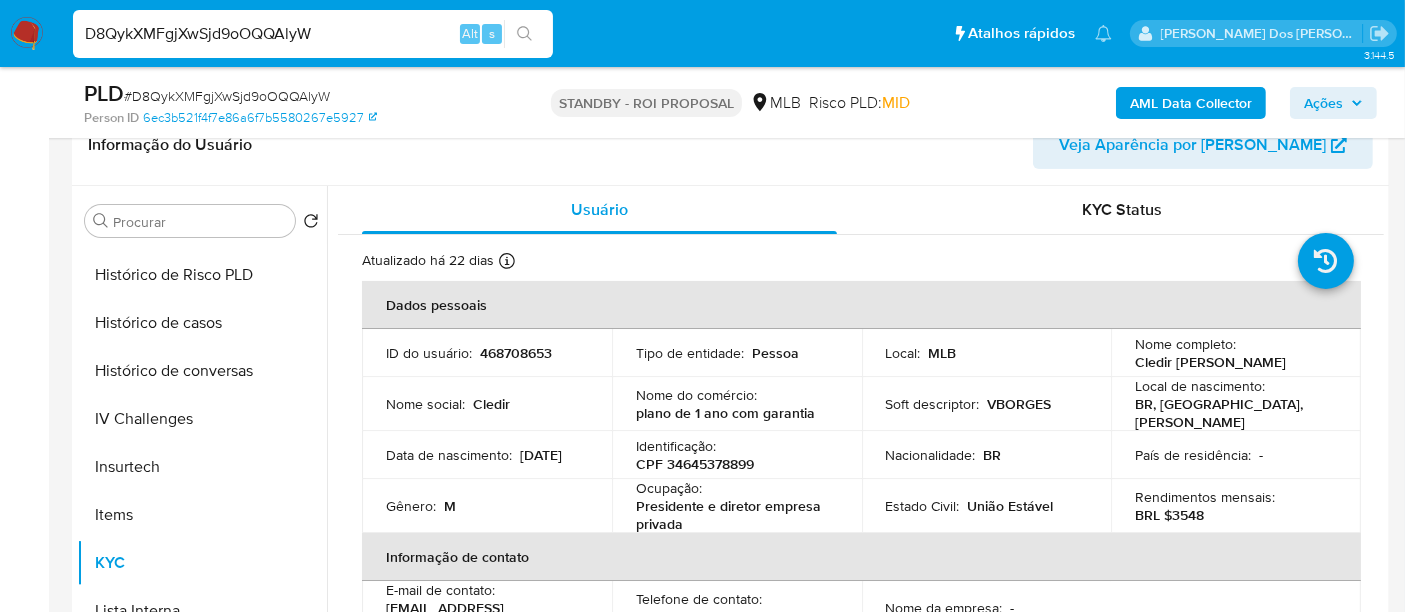 type 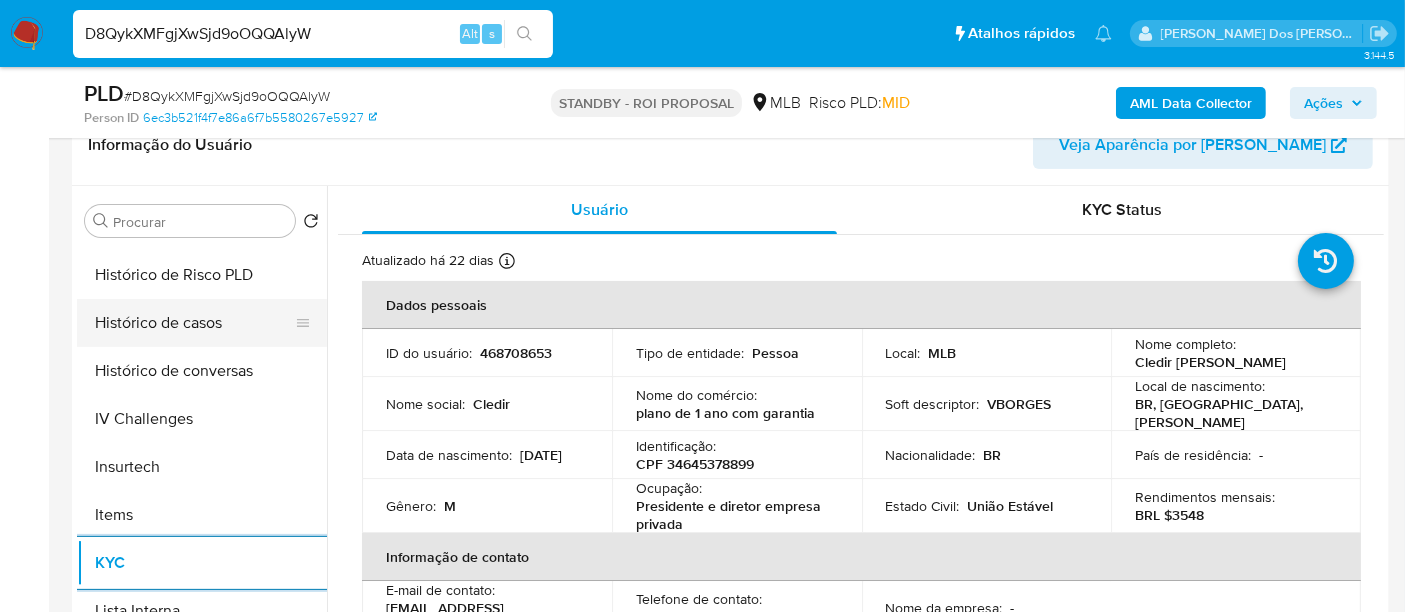 click on "Histórico de casos" at bounding box center (194, 323) 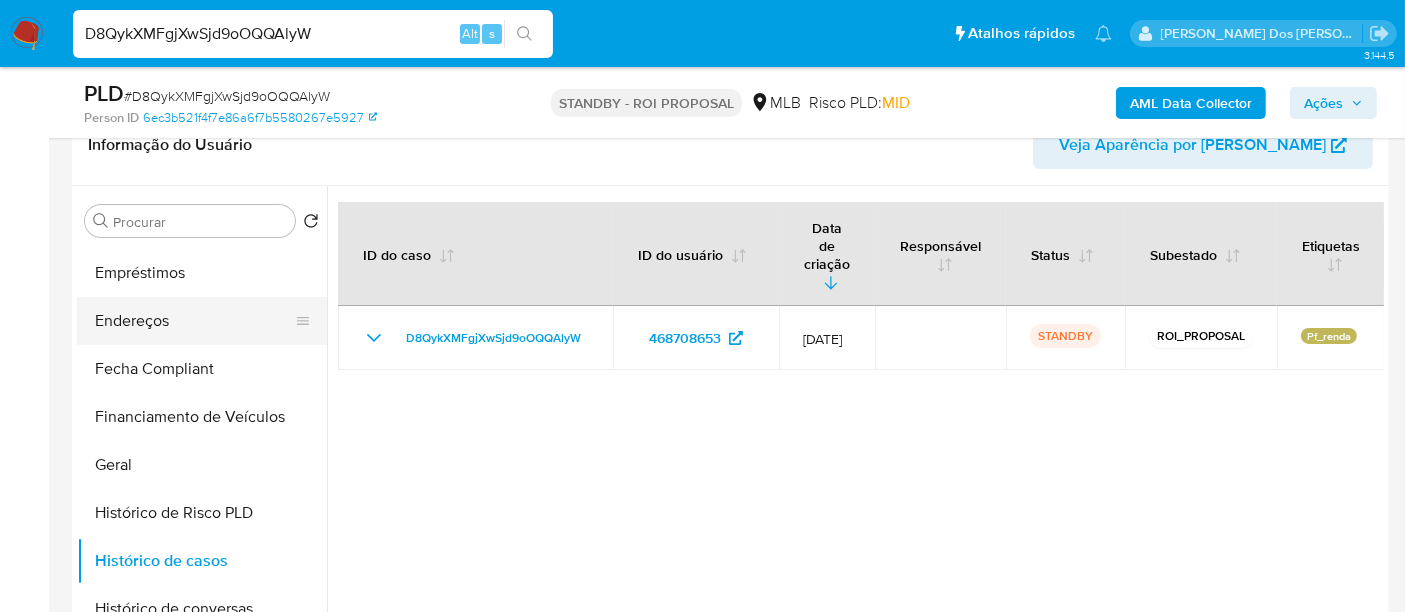 scroll, scrollTop: 333, scrollLeft: 0, axis: vertical 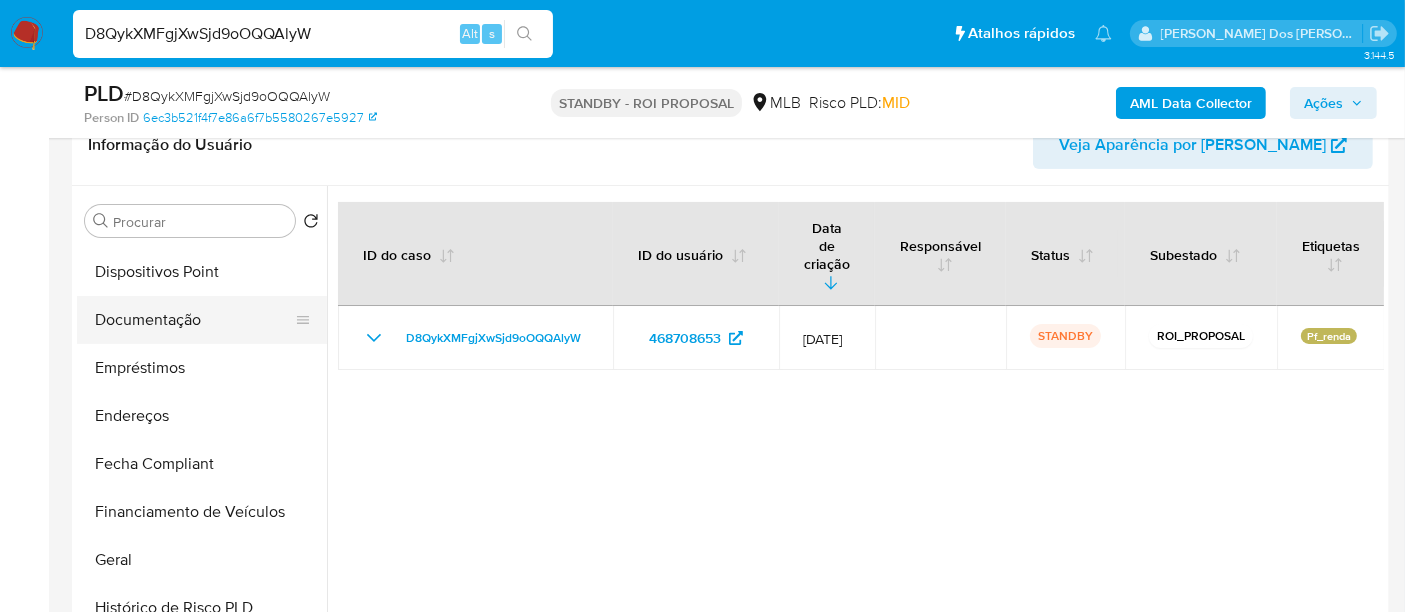 click on "Documentação" at bounding box center [194, 320] 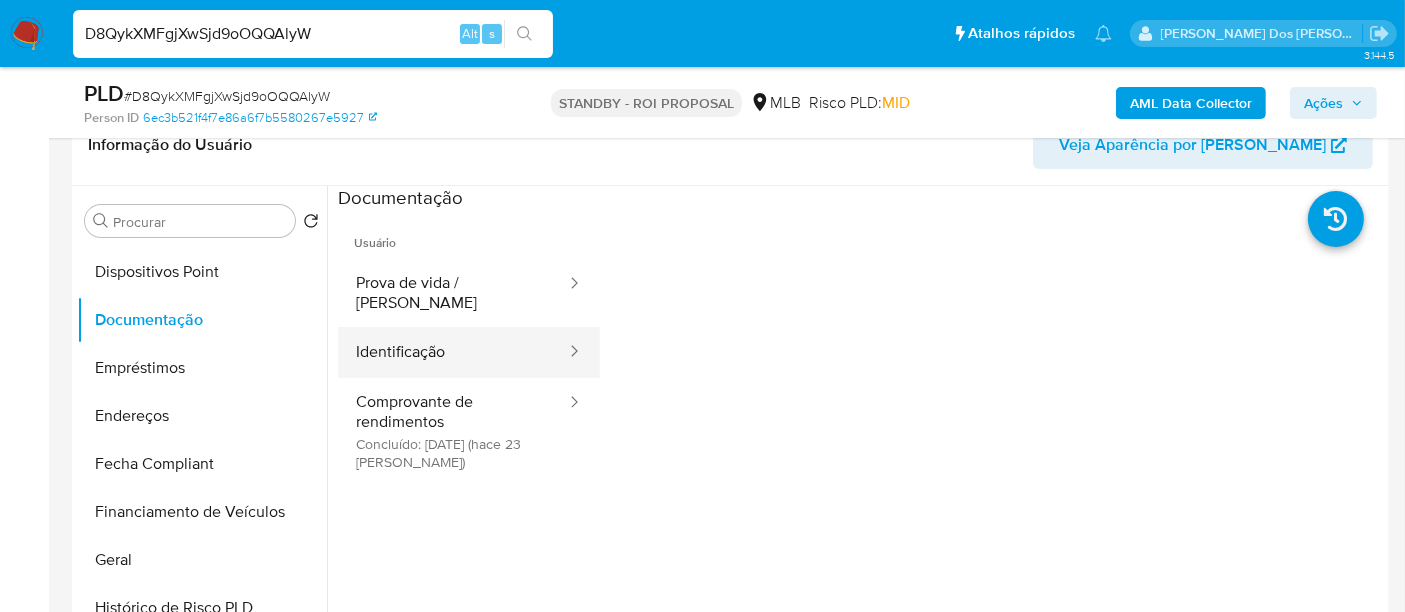 click on "Identificação" at bounding box center (453, 352) 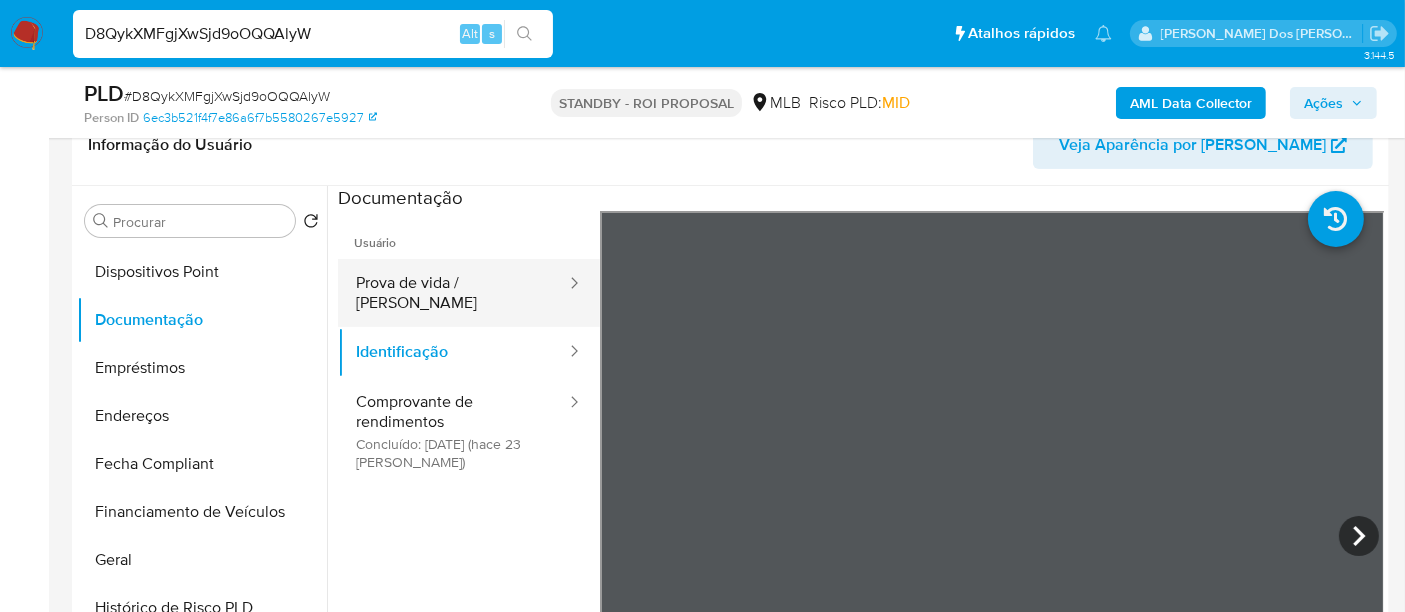 click on "Prova de vida / Selfie" at bounding box center [453, 293] 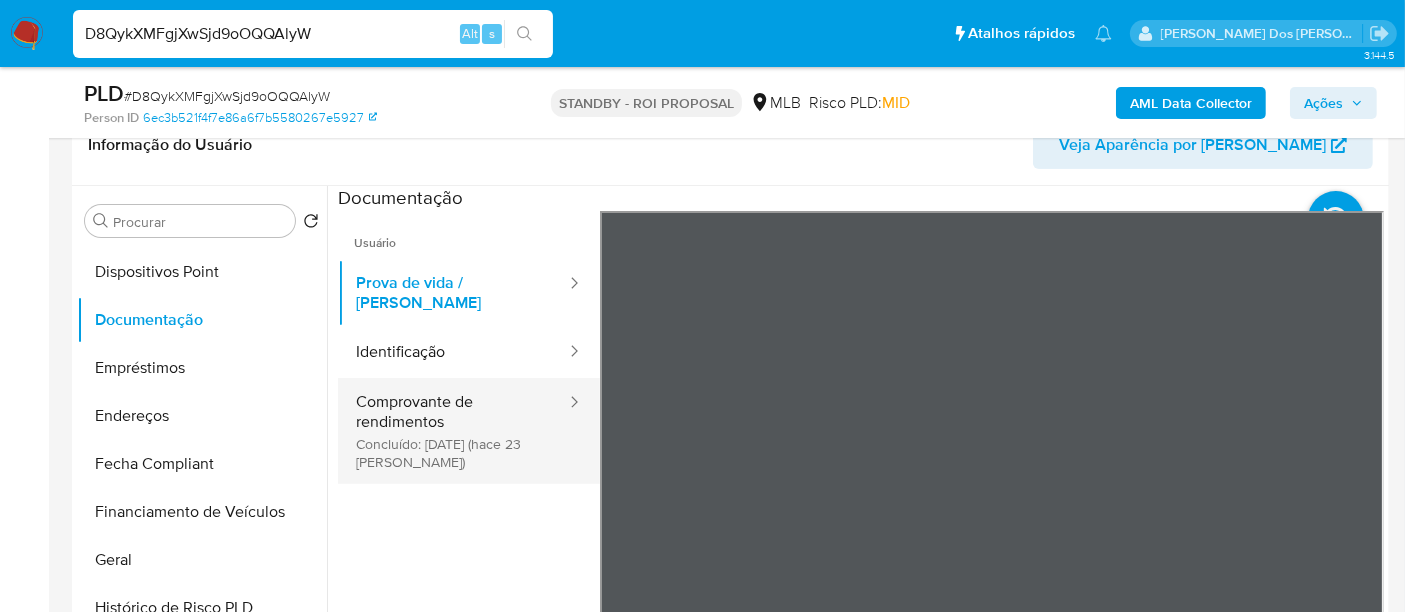 click on "Comprovante de rendimentos Concluído: 18/06/2025 (hace 23 días)" at bounding box center (453, 431) 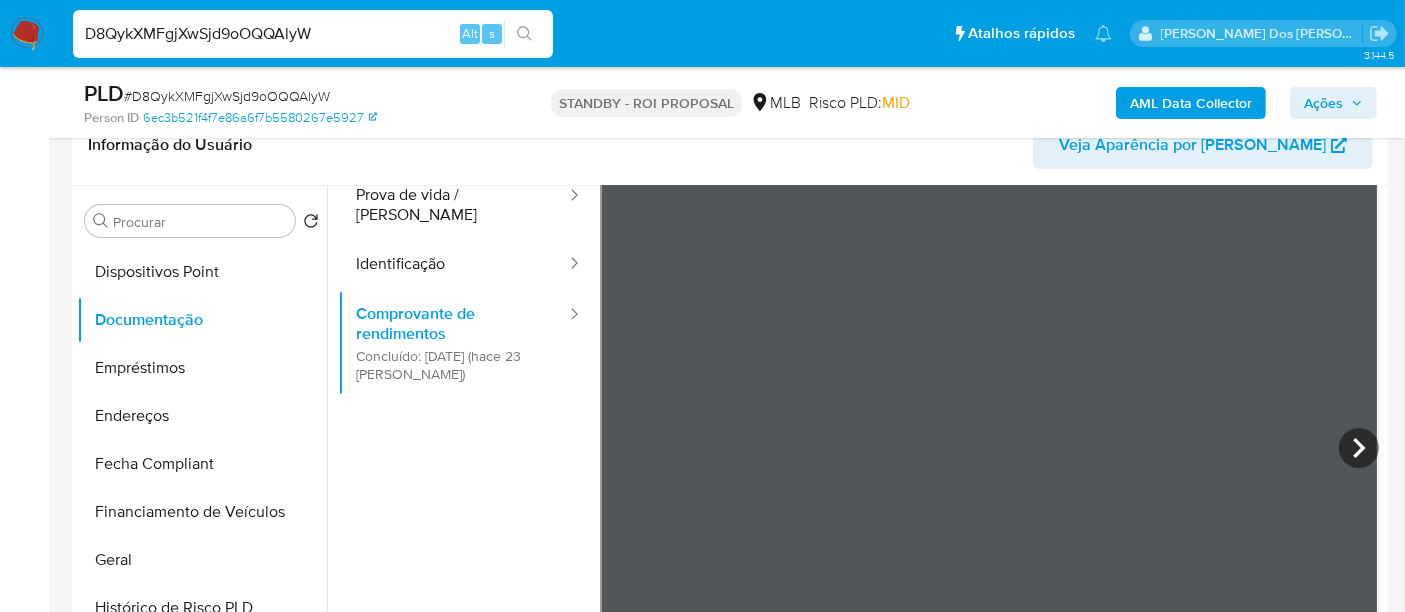 scroll, scrollTop: 63, scrollLeft: 0, axis: vertical 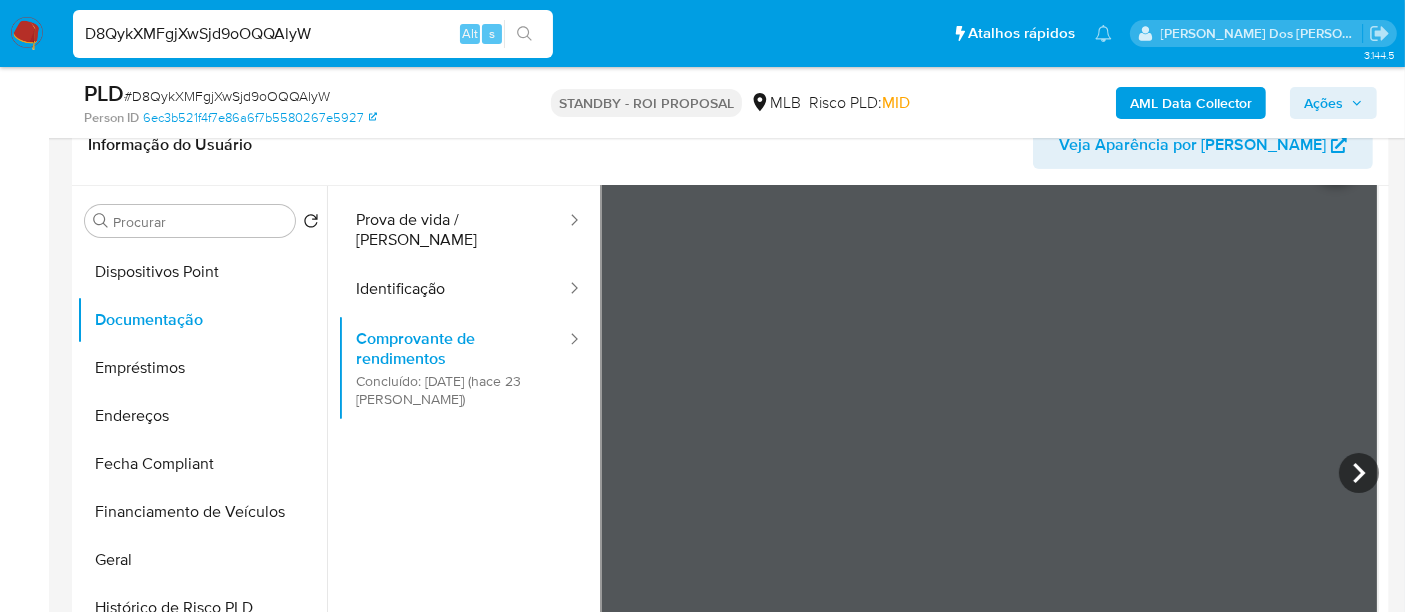 type 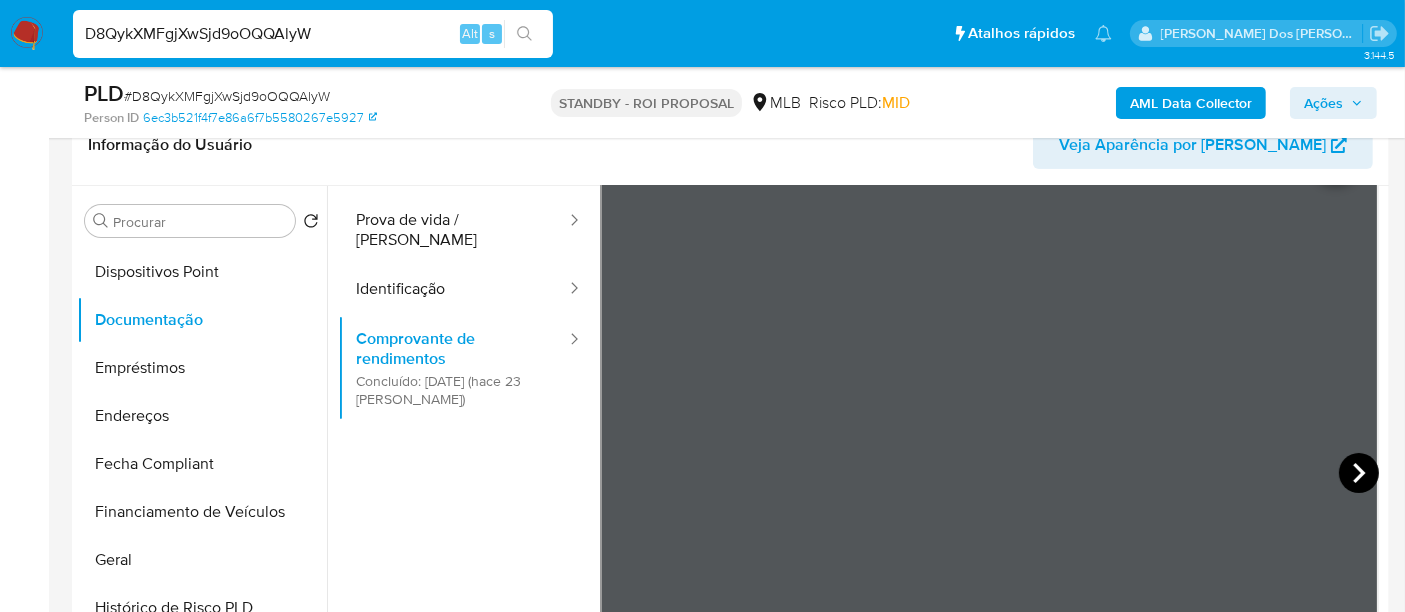 click 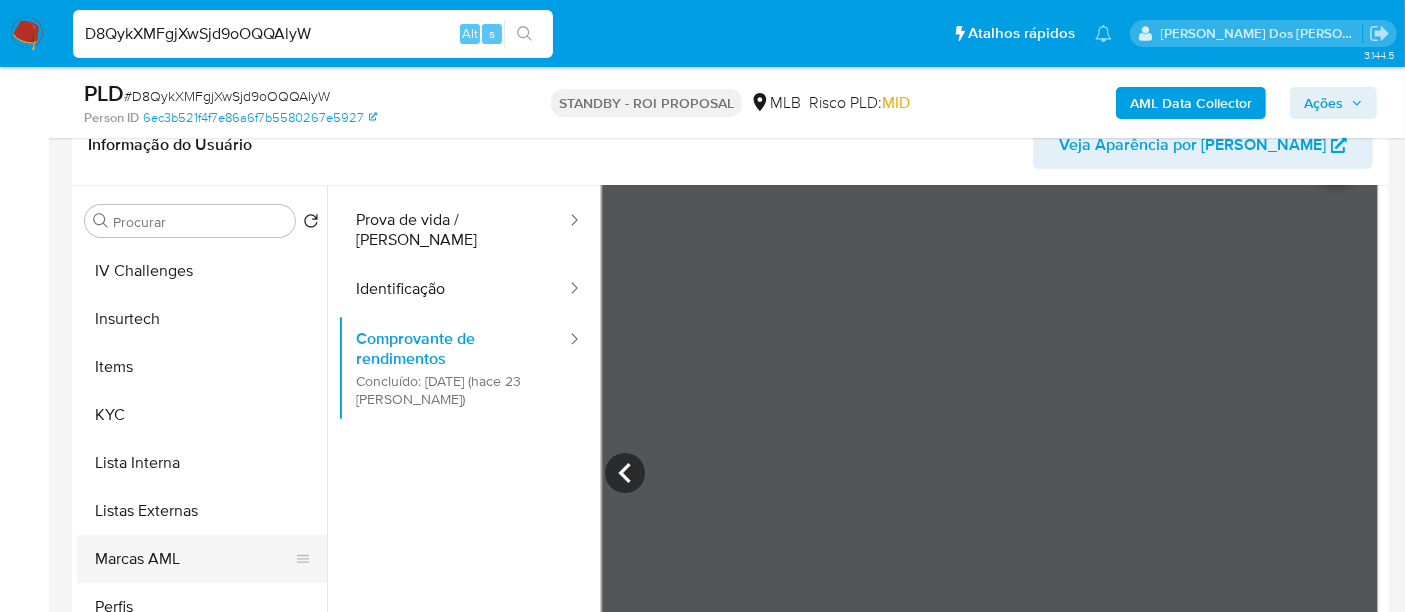 scroll, scrollTop: 844, scrollLeft: 0, axis: vertical 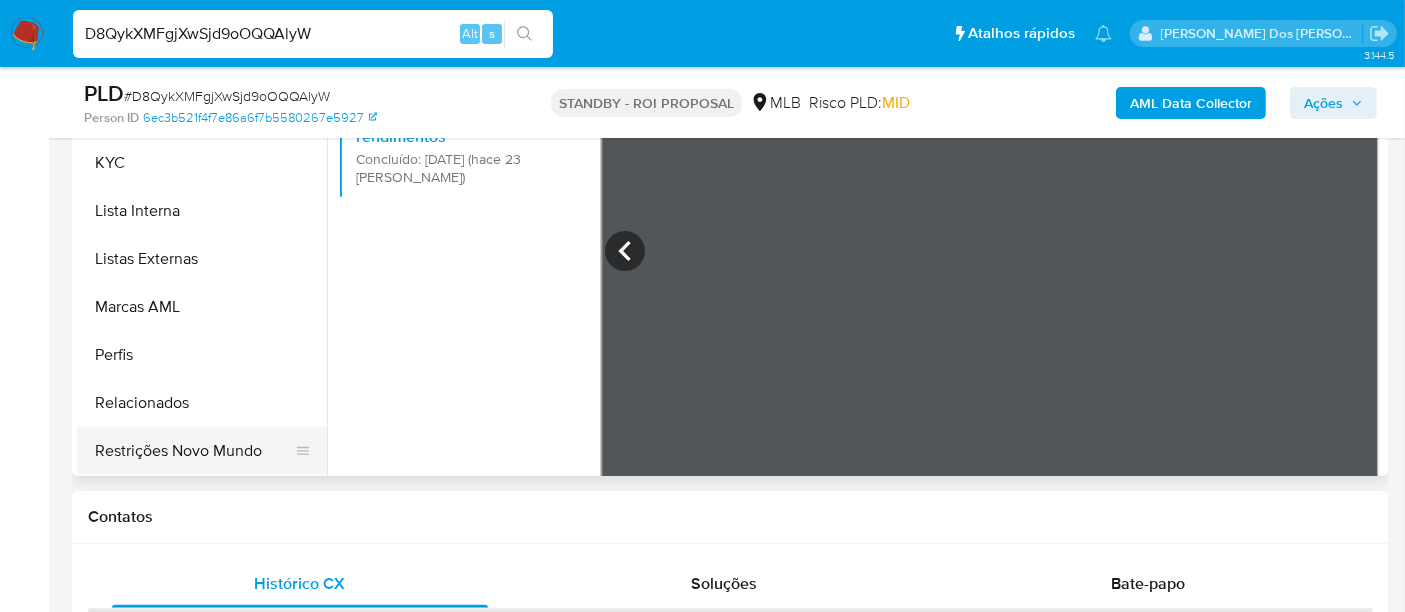 click on "Restrições Novo Mundo" at bounding box center (194, 451) 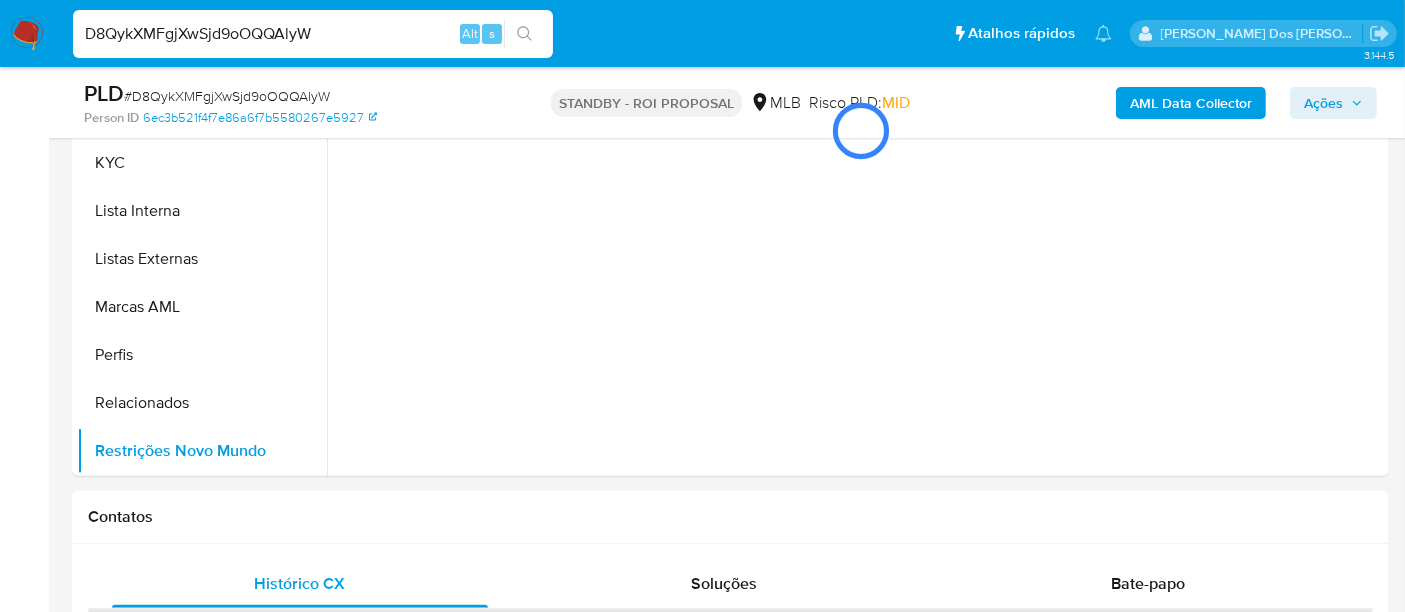 scroll, scrollTop: 0, scrollLeft: 0, axis: both 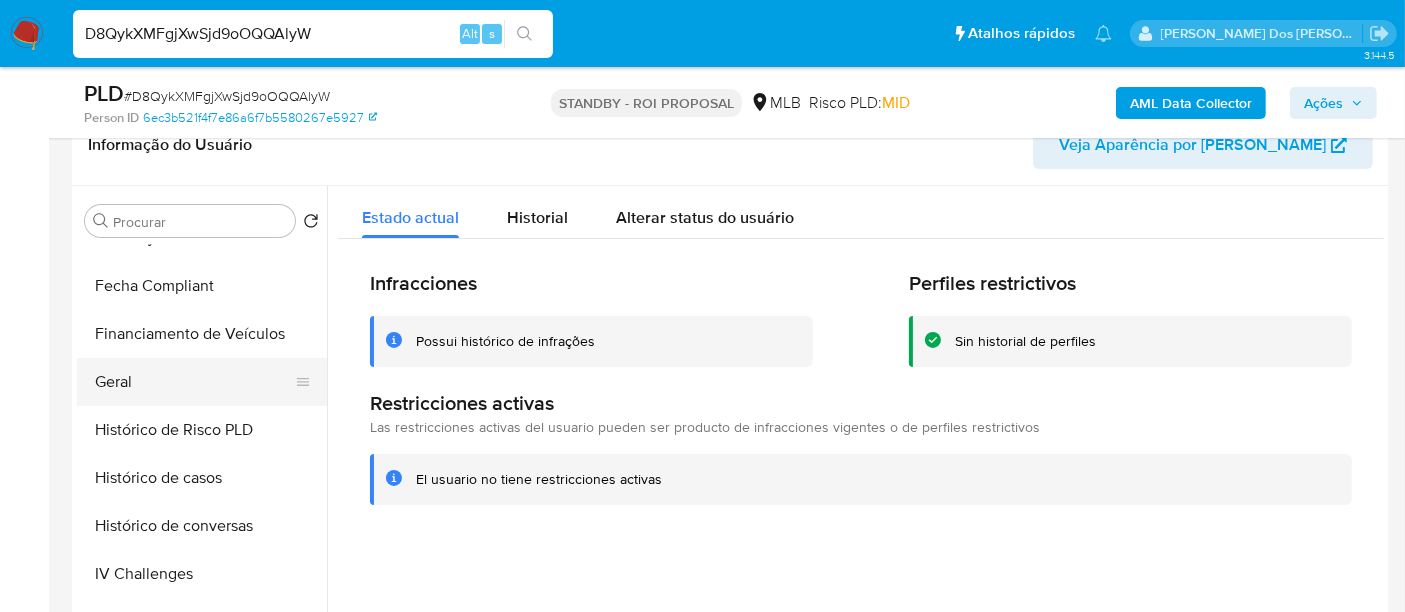 click on "Geral" at bounding box center (194, 382) 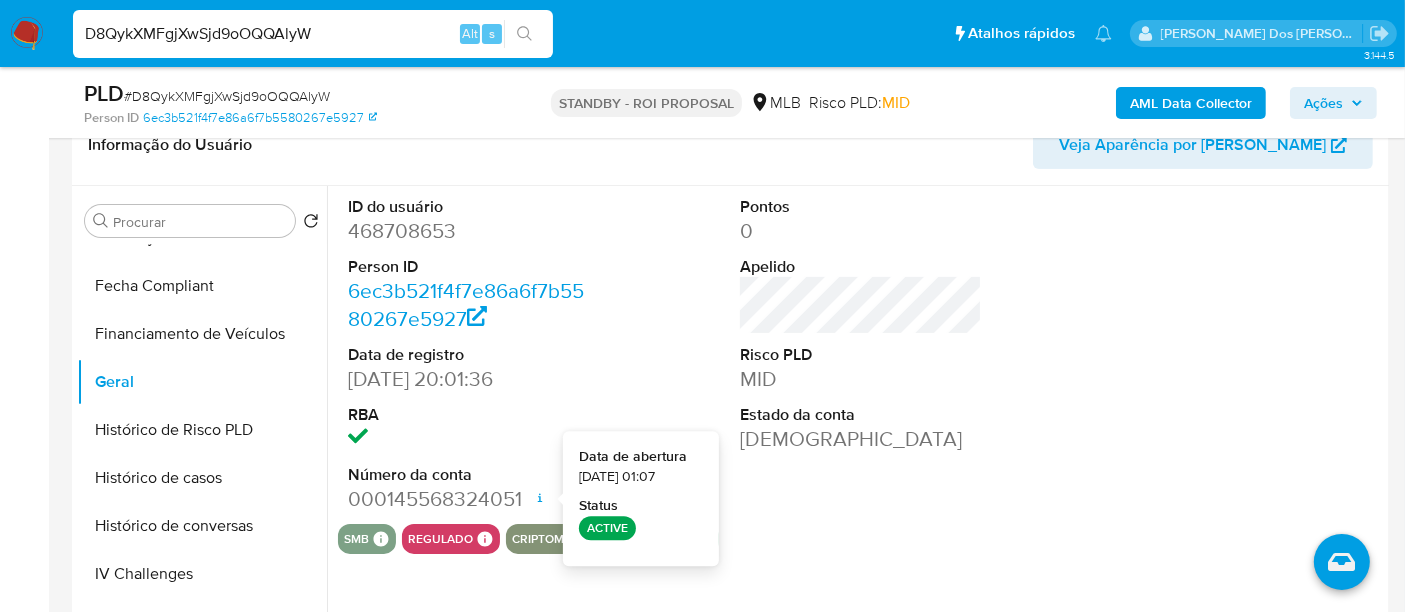 type 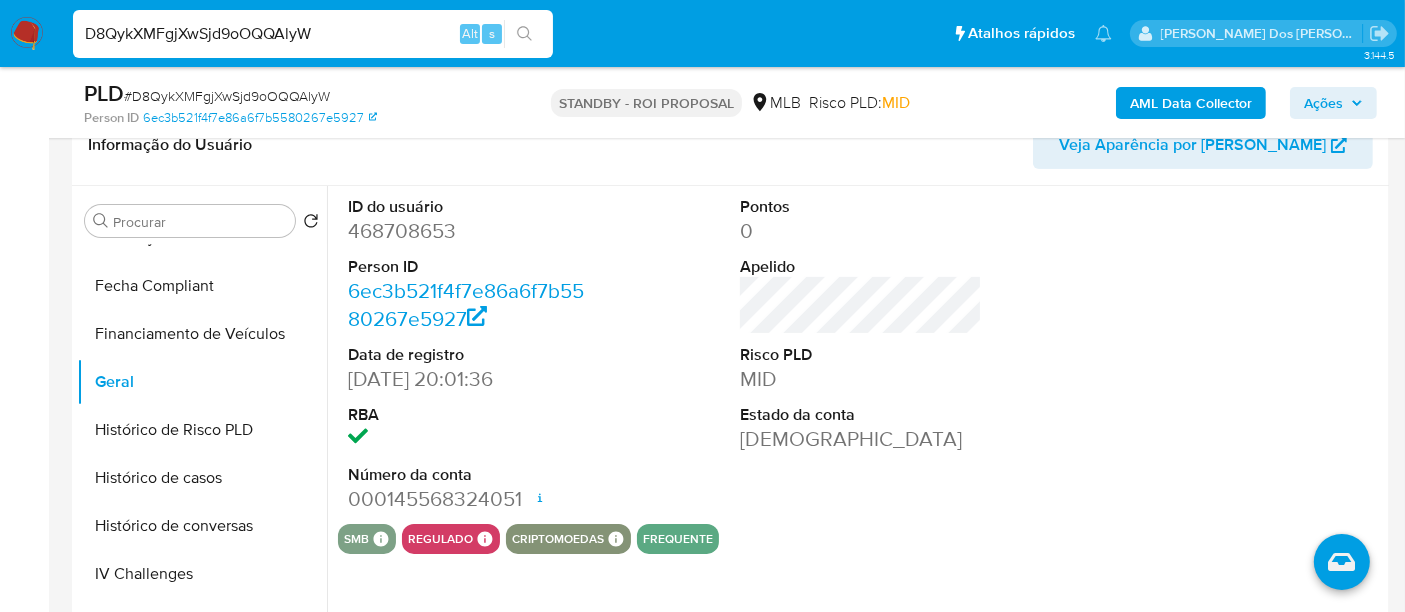 click on "D8QykXMFgjXwSjd9oOQQAlyW" at bounding box center (313, 34) 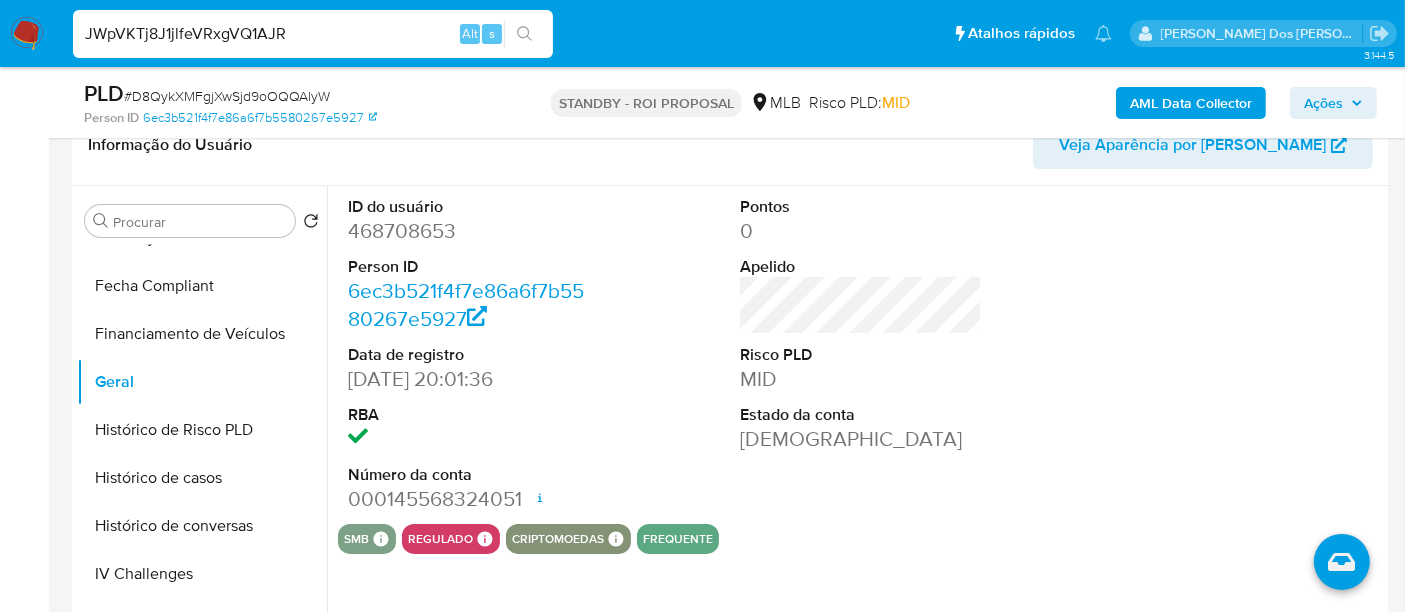 type on "JWpVKTj8J1jlfeVRxgVQ1AJR" 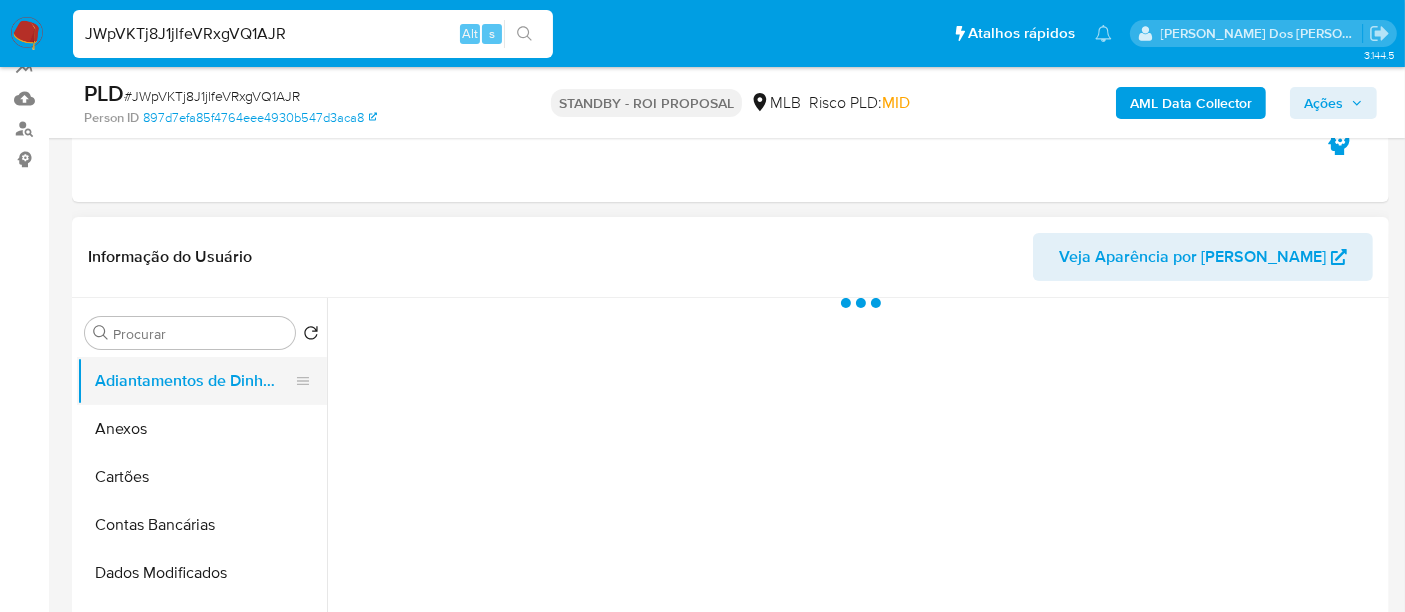 scroll, scrollTop: 222, scrollLeft: 0, axis: vertical 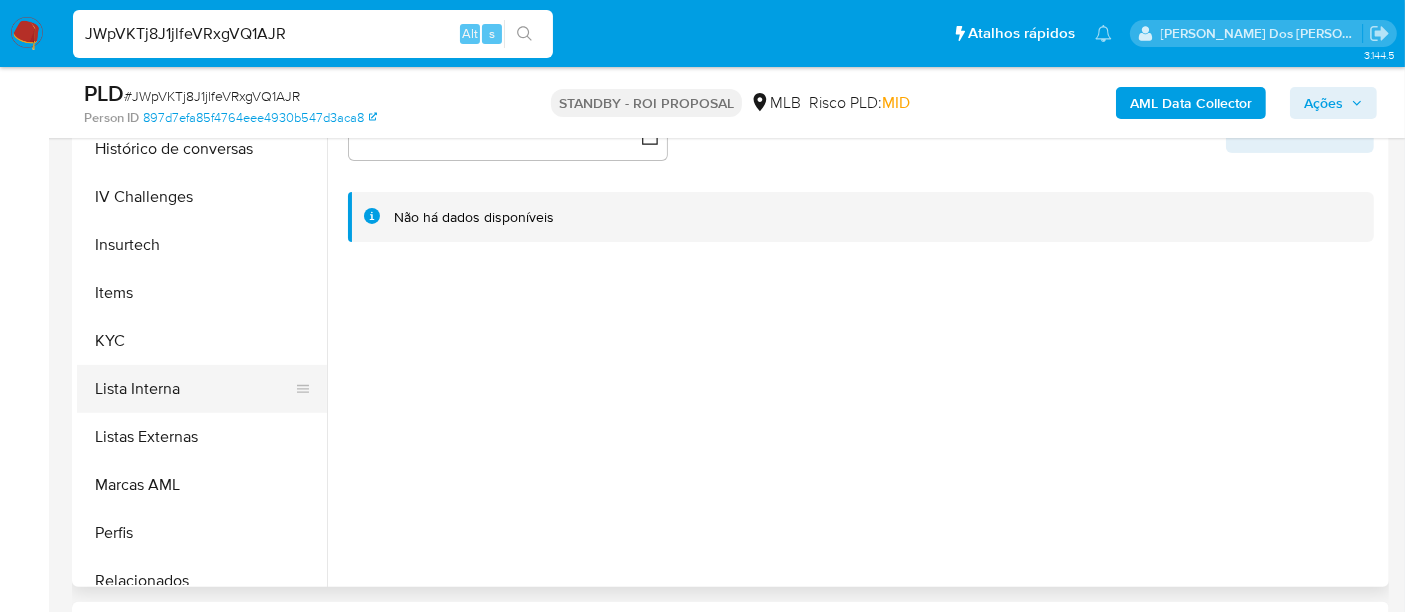 select on "10" 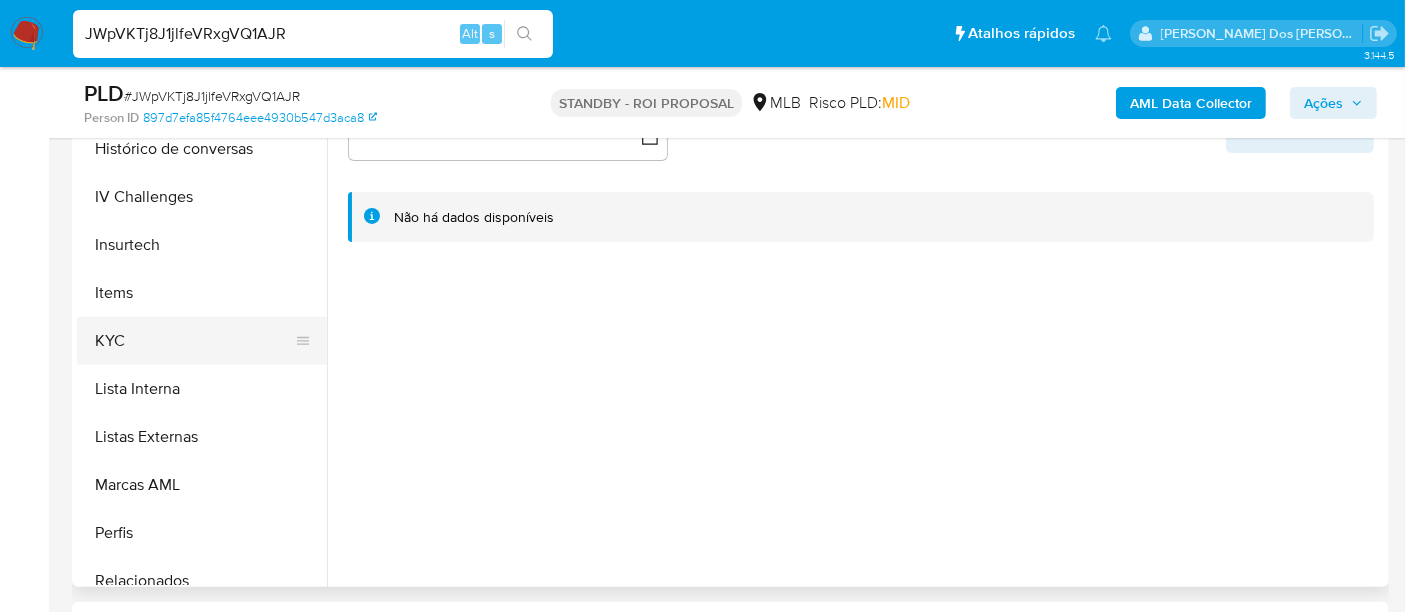 drag, startPoint x: 108, startPoint y: 335, endPoint x: 118, endPoint y: 331, distance: 10.770329 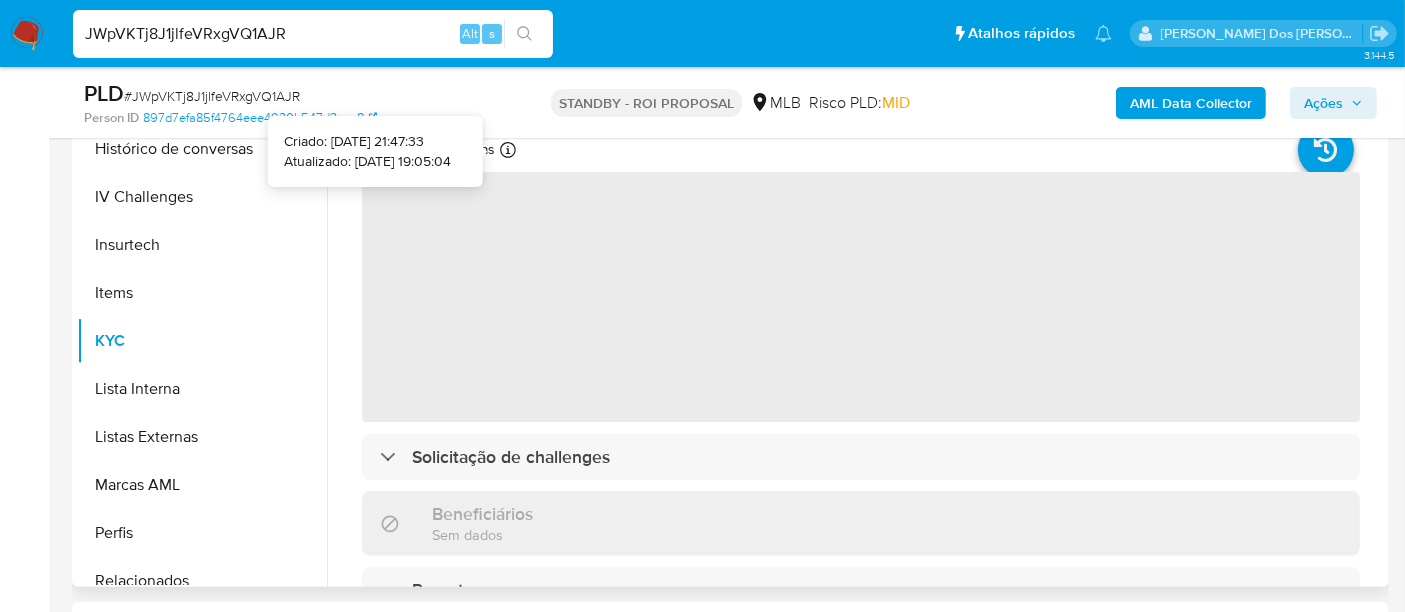 type 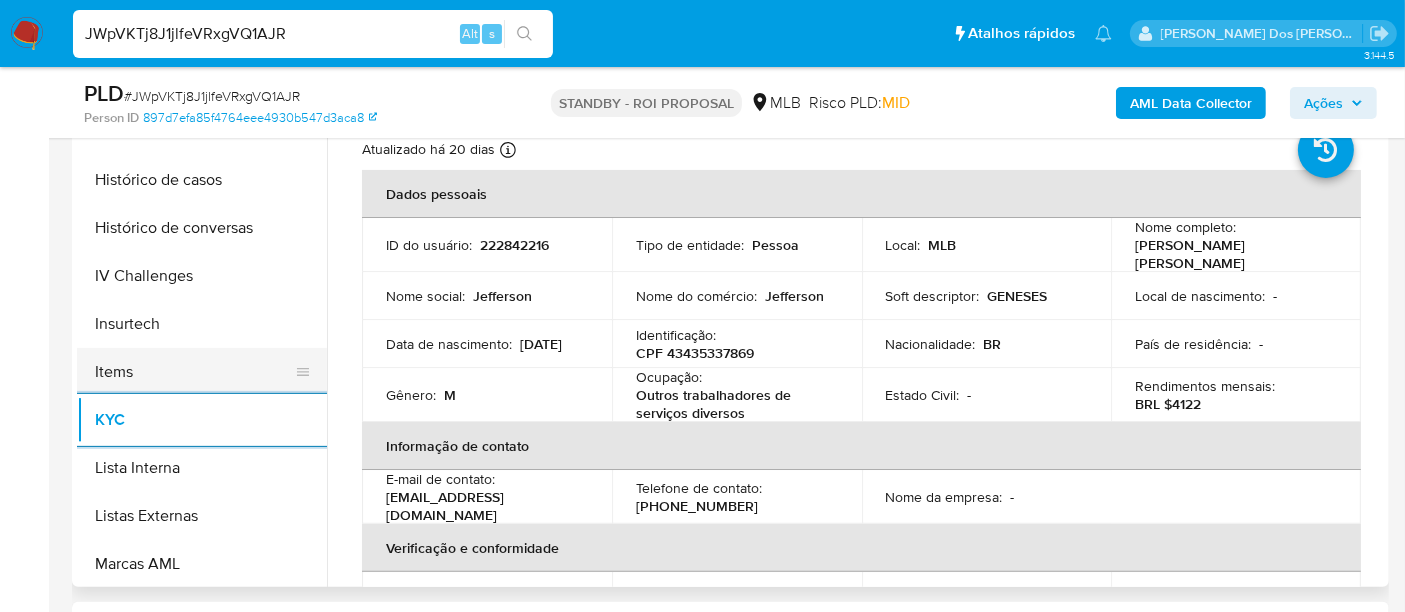 scroll, scrollTop: 665, scrollLeft: 0, axis: vertical 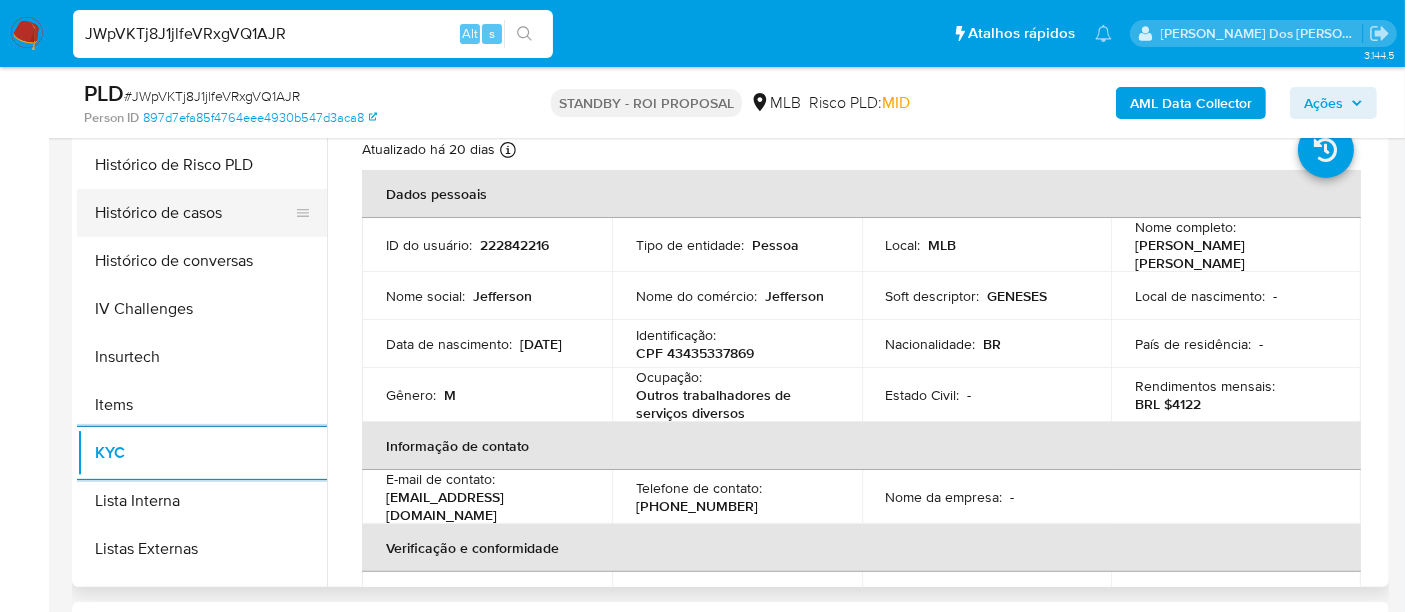 click on "Histórico de casos" at bounding box center (194, 213) 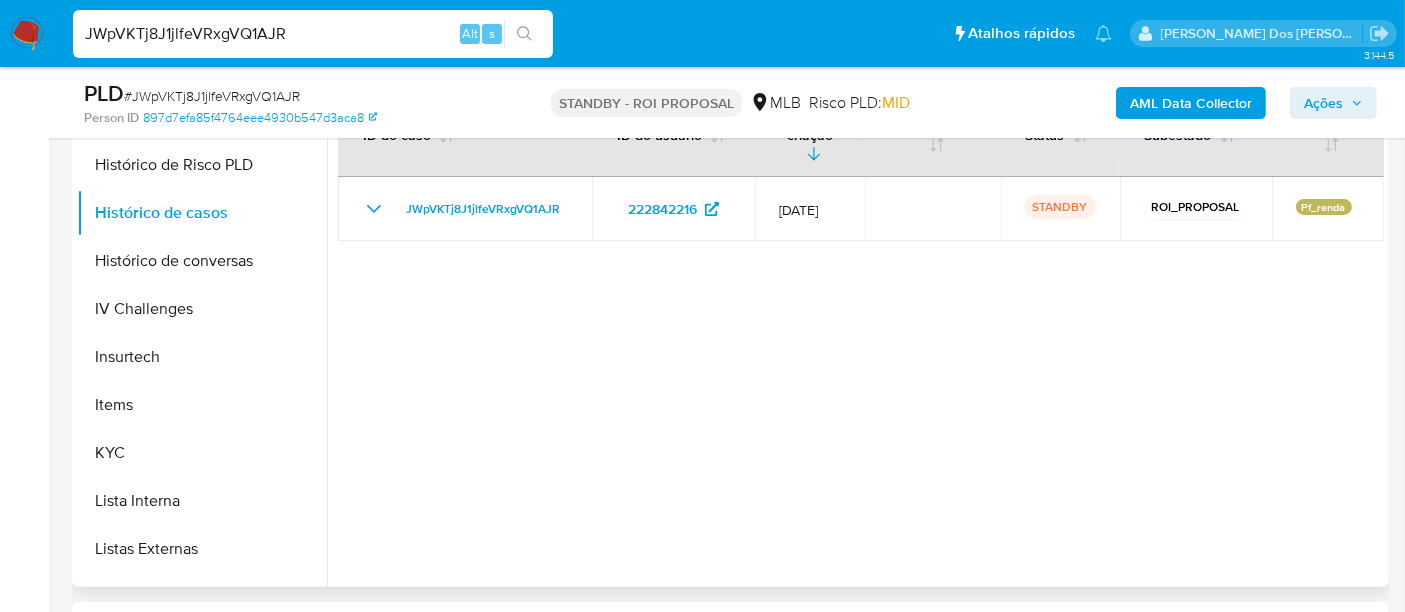 scroll, scrollTop: 333, scrollLeft: 0, axis: vertical 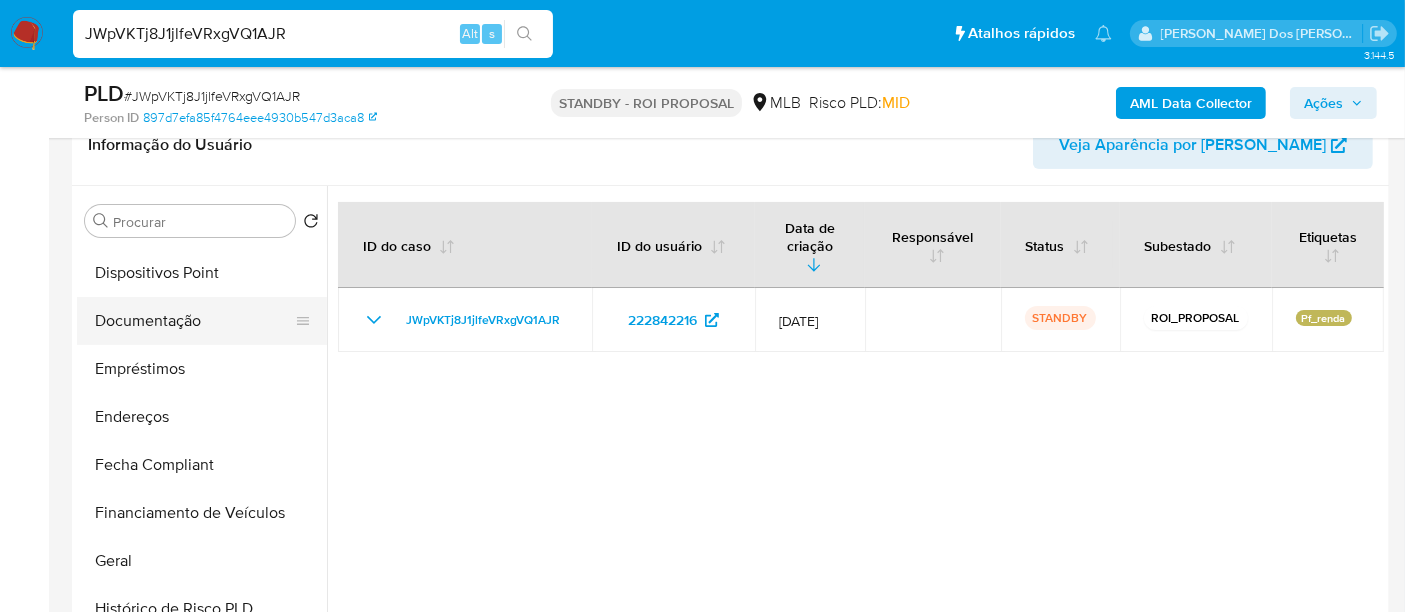 drag, startPoint x: 156, startPoint y: 323, endPoint x: 173, endPoint y: 323, distance: 17 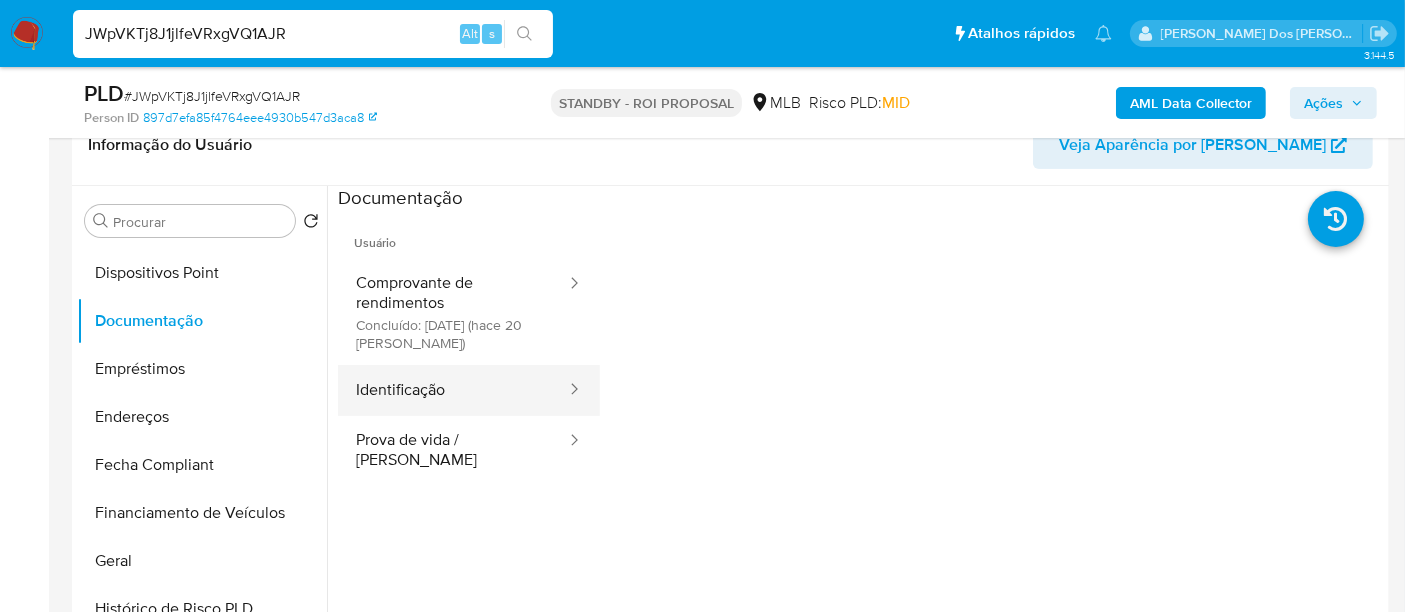 click on "Identificação" at bounding box center (453, 390) 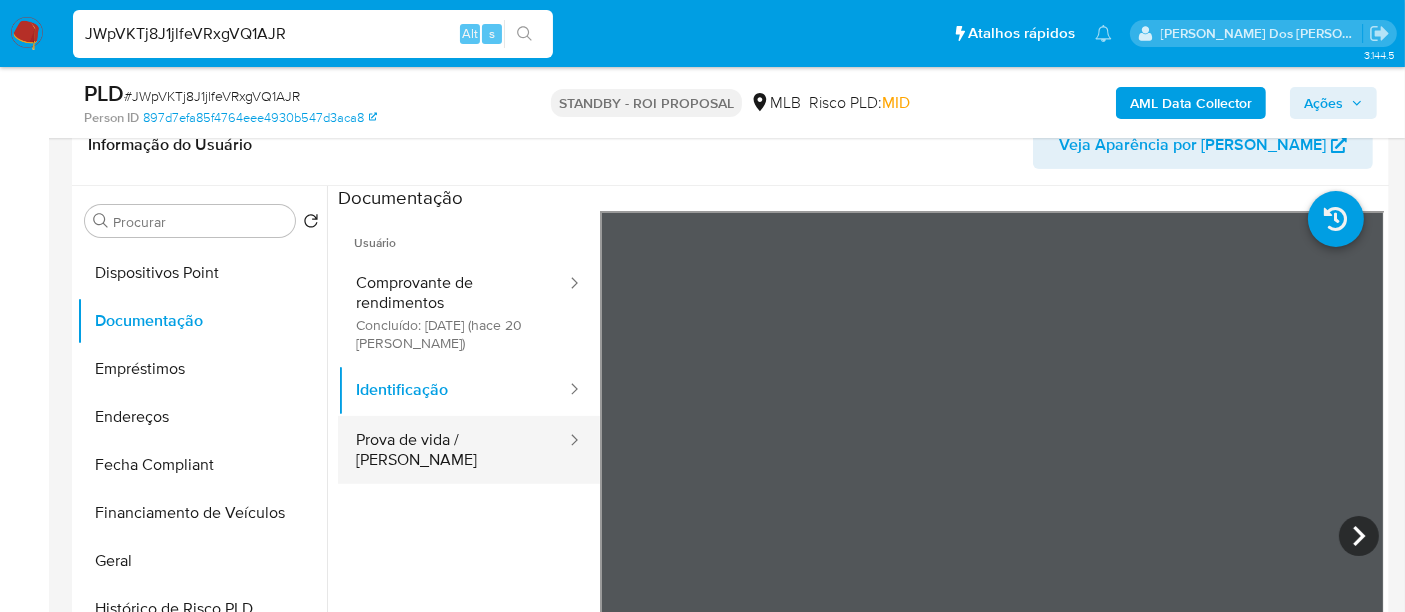 click on "Prova de vida / [PERSON_NAME]" at bounding box center (453, 450) 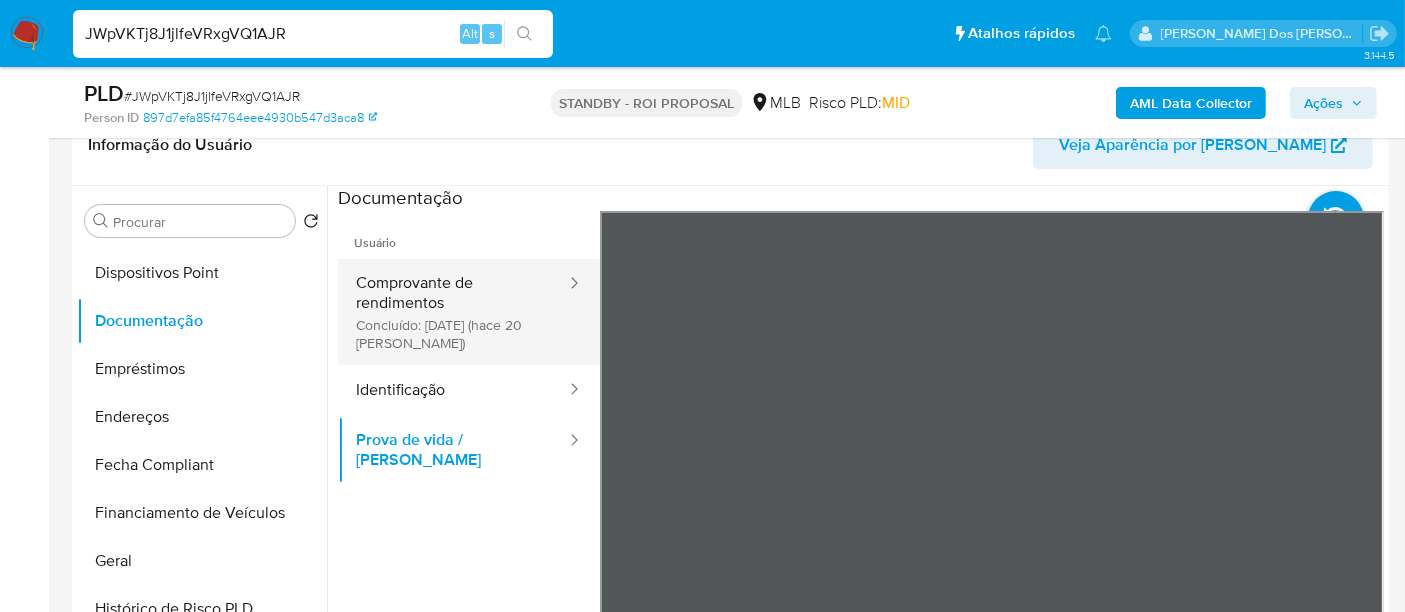 click on "Comprovante de rendimentos Concluído: 21/06/2025 (hace 20 días)" at bounding box center [453, 312] 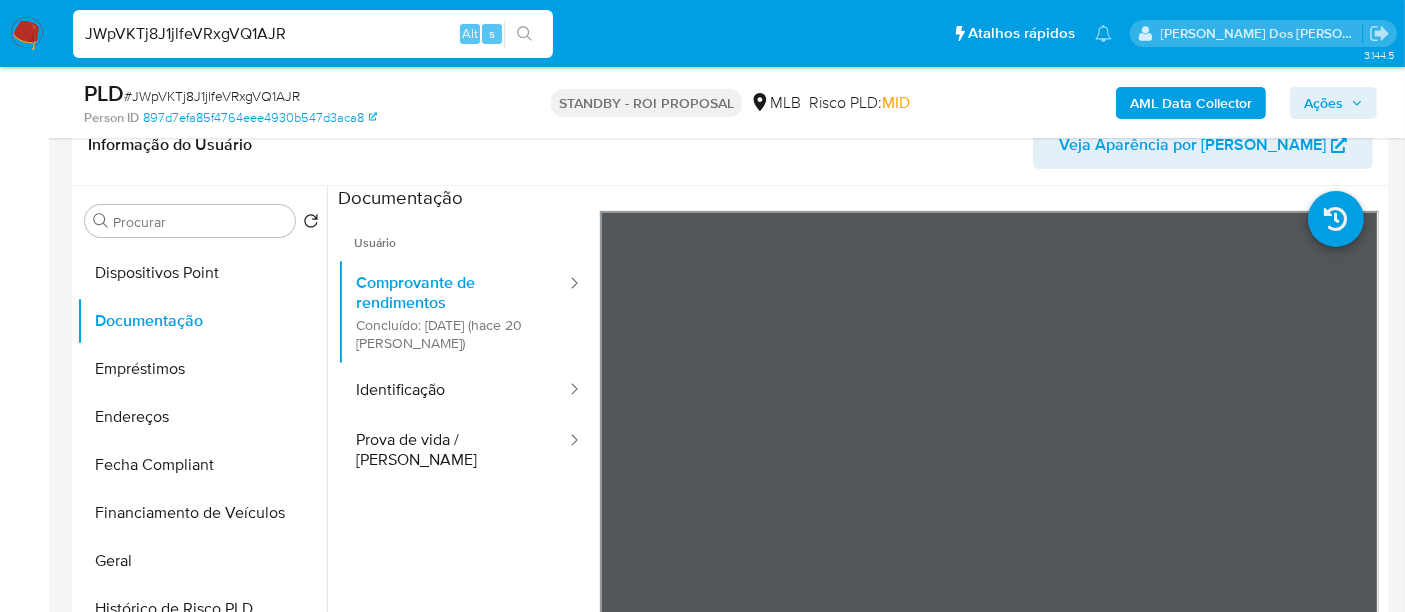type 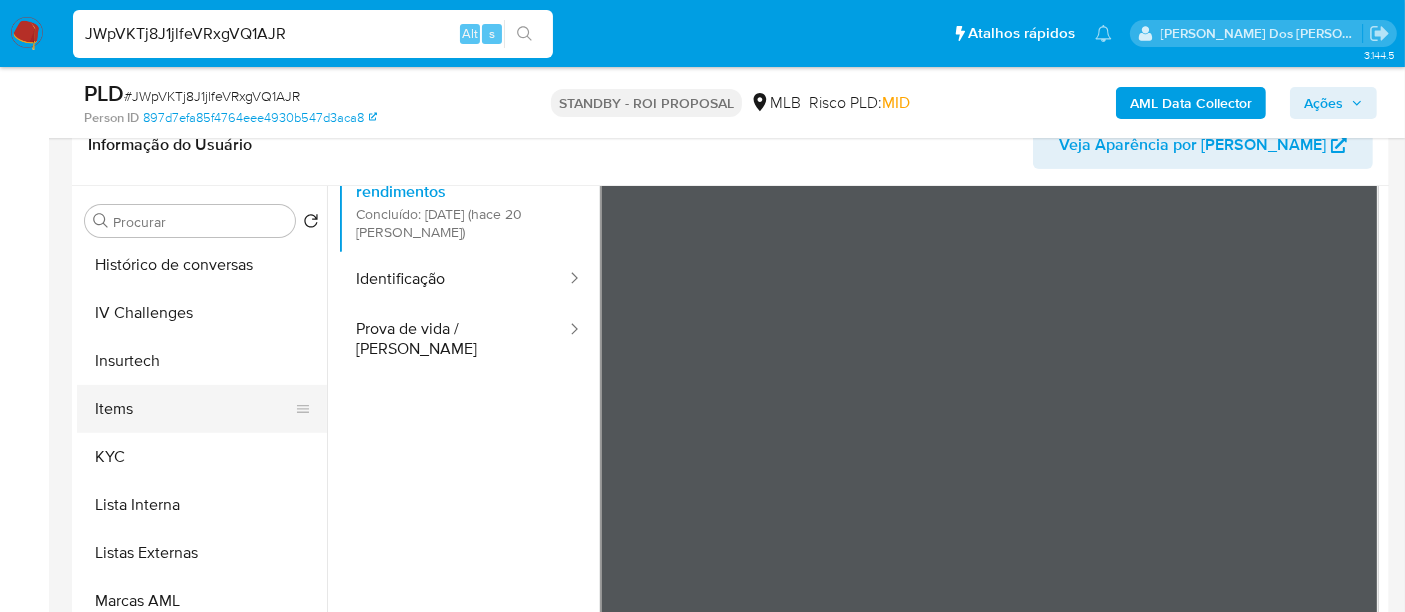 scroll, scrollTop: 844, scrollLeft: 0, axis: vertical 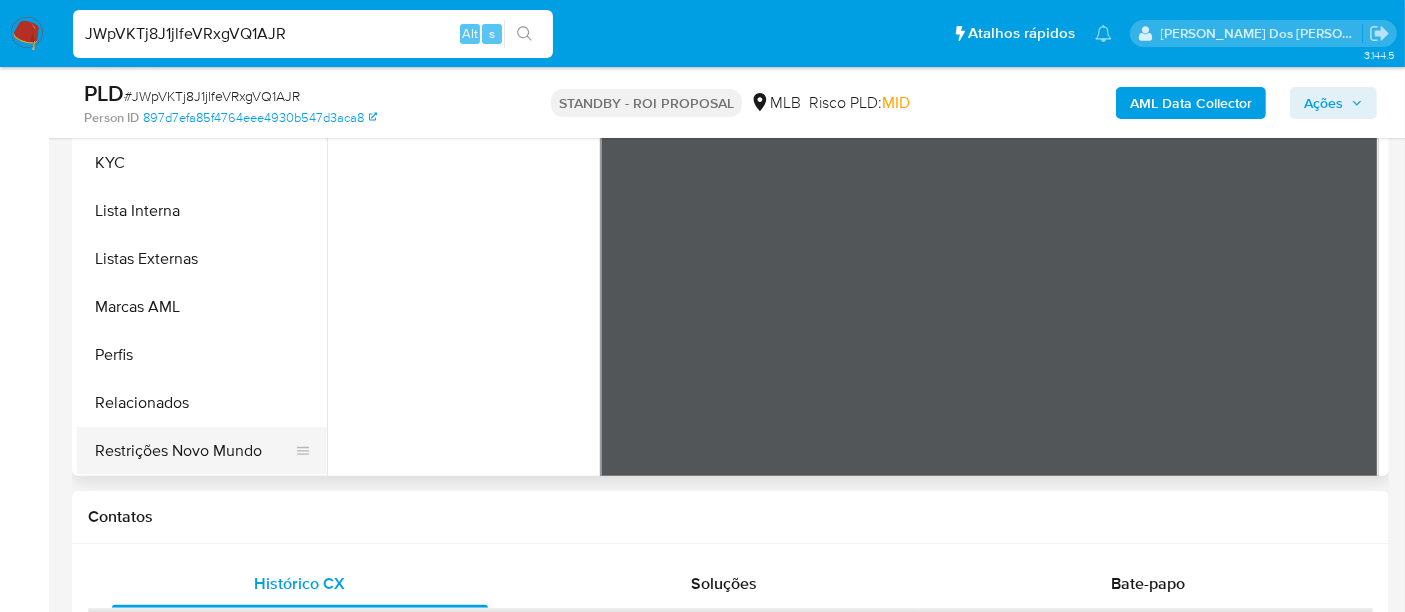 click on "Restrições Novo Mundo" at bounding box center (194, 451) 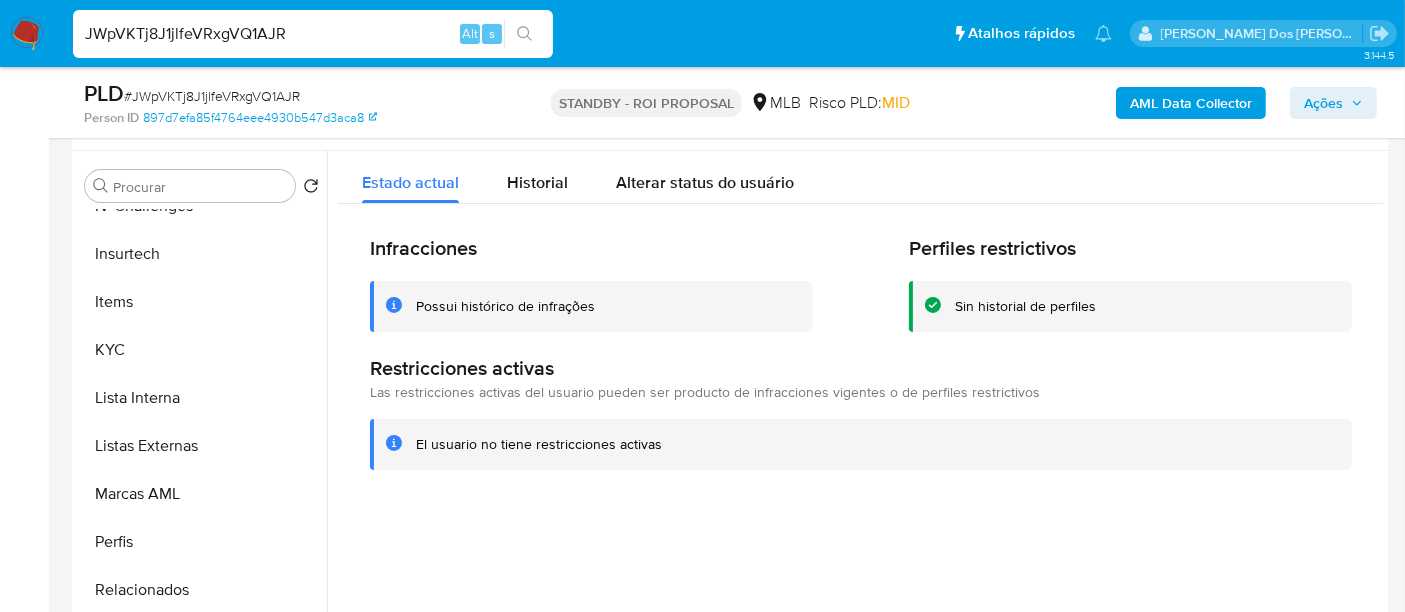 scroll, scrollTop: 333, scrollLeft: 0, axis: vertical 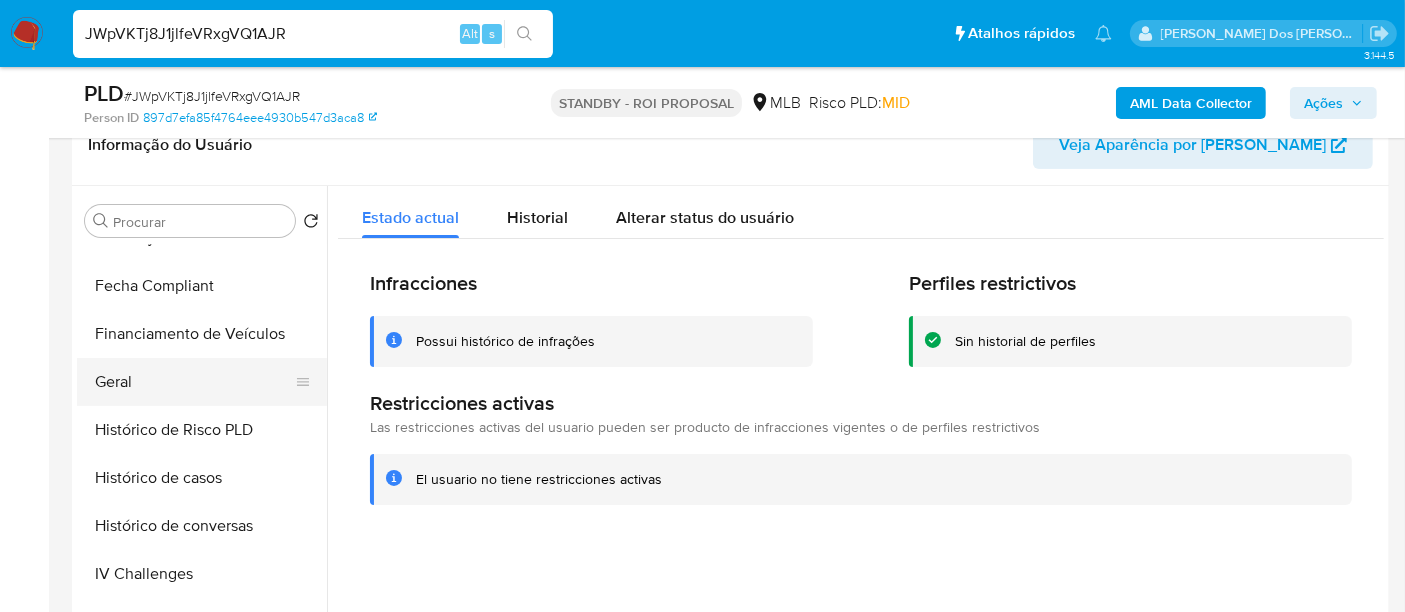 click on "Geral" at bounding box center (194, 382) 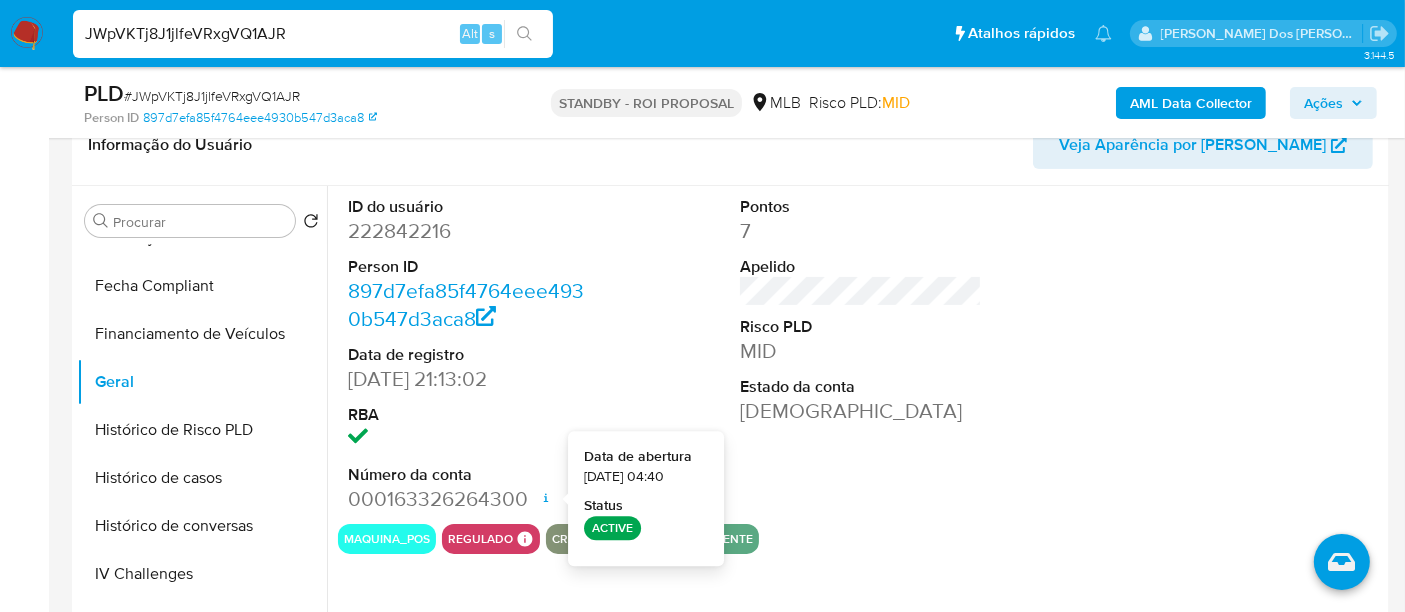 type 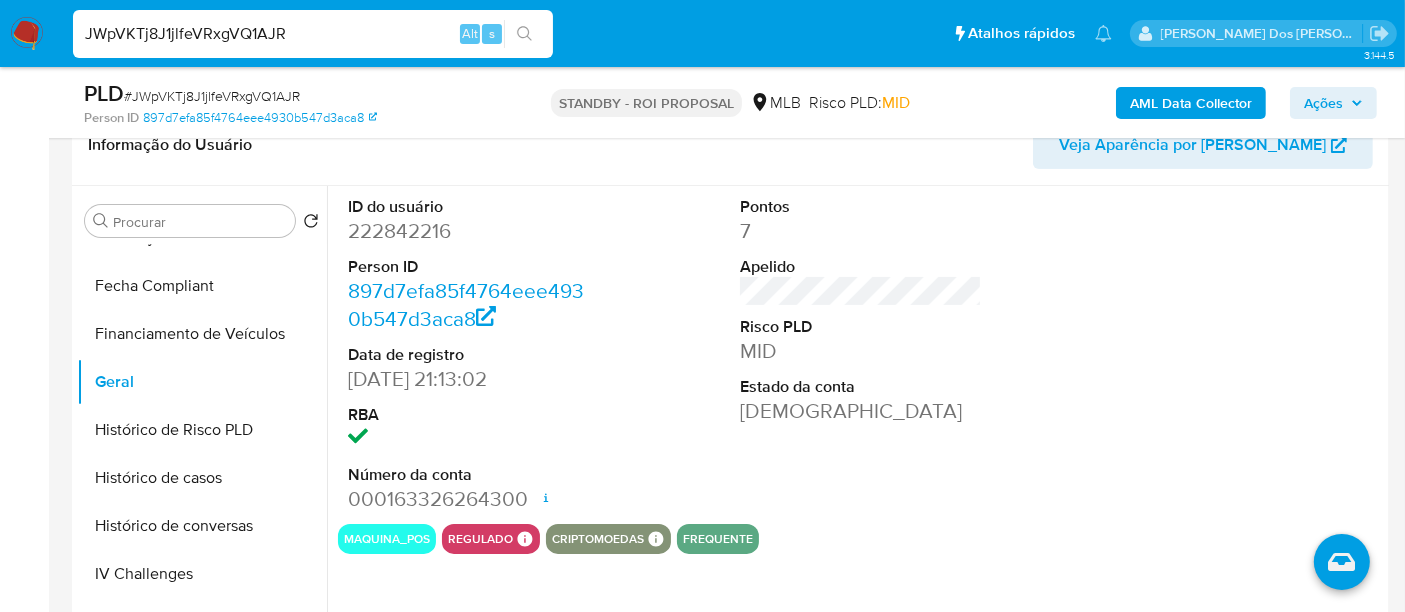 click on "JWpVKTj8J1jlfeVRxgVQ1AJR" at bounding box center [313, 34] 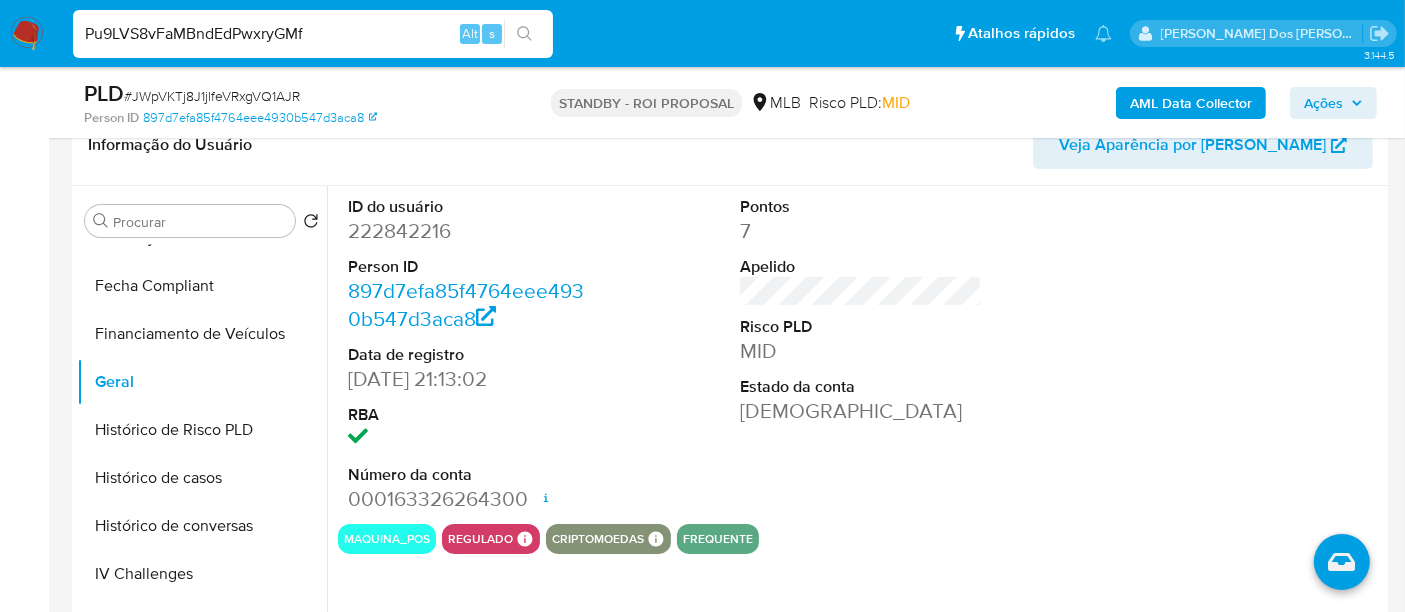 type on "Pu9LVS8vFaMBndEdPwxryGMf" 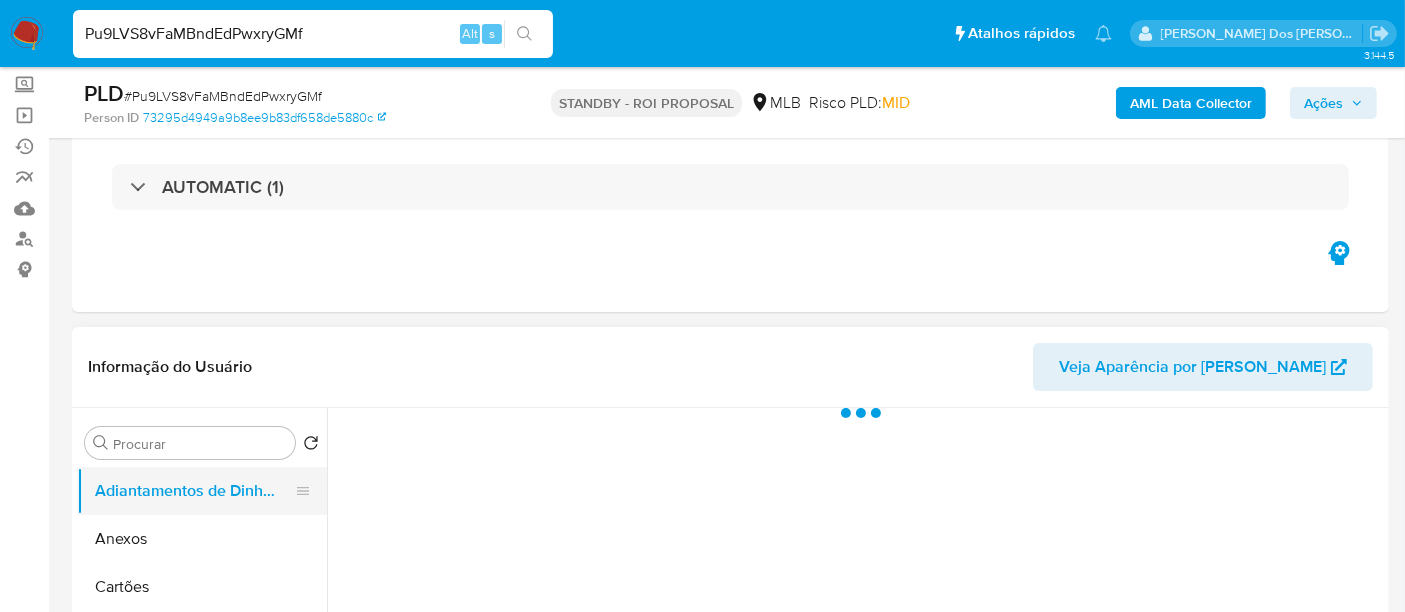 scroll, scrollTop: 222, scrollLeft: 0, axis: vertical 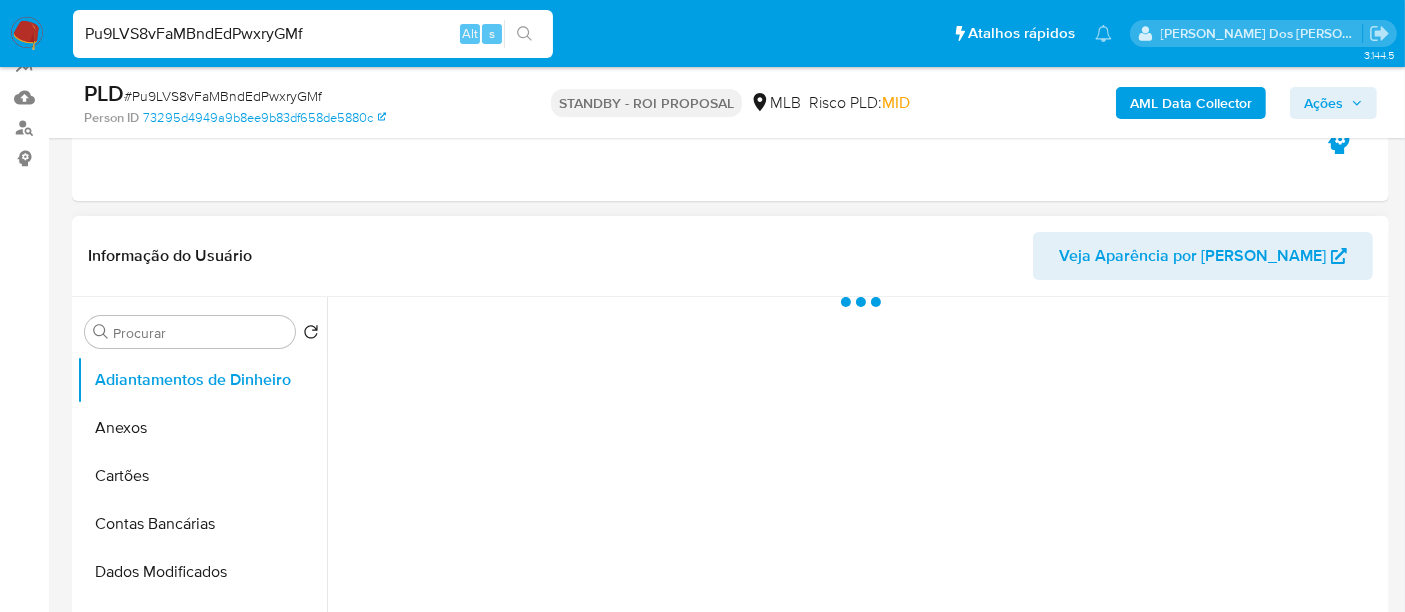 select on "10" 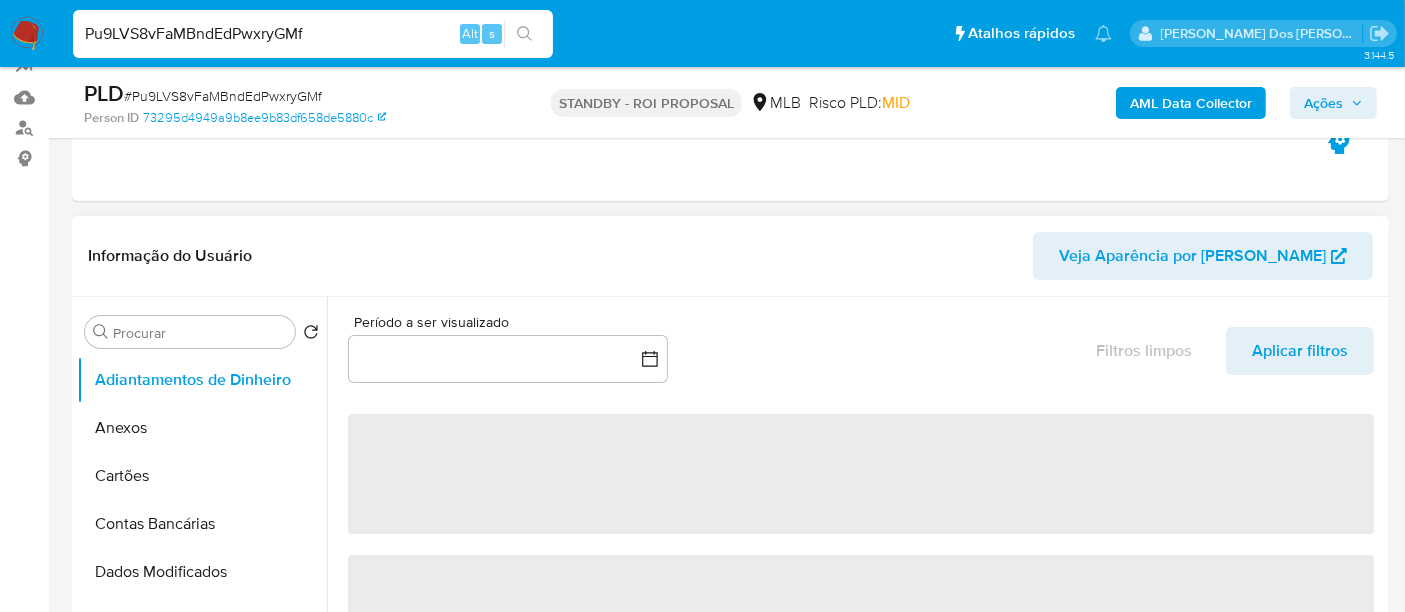 scroll, scrollTop: 221, scrollLeft: 0, axis: vertical 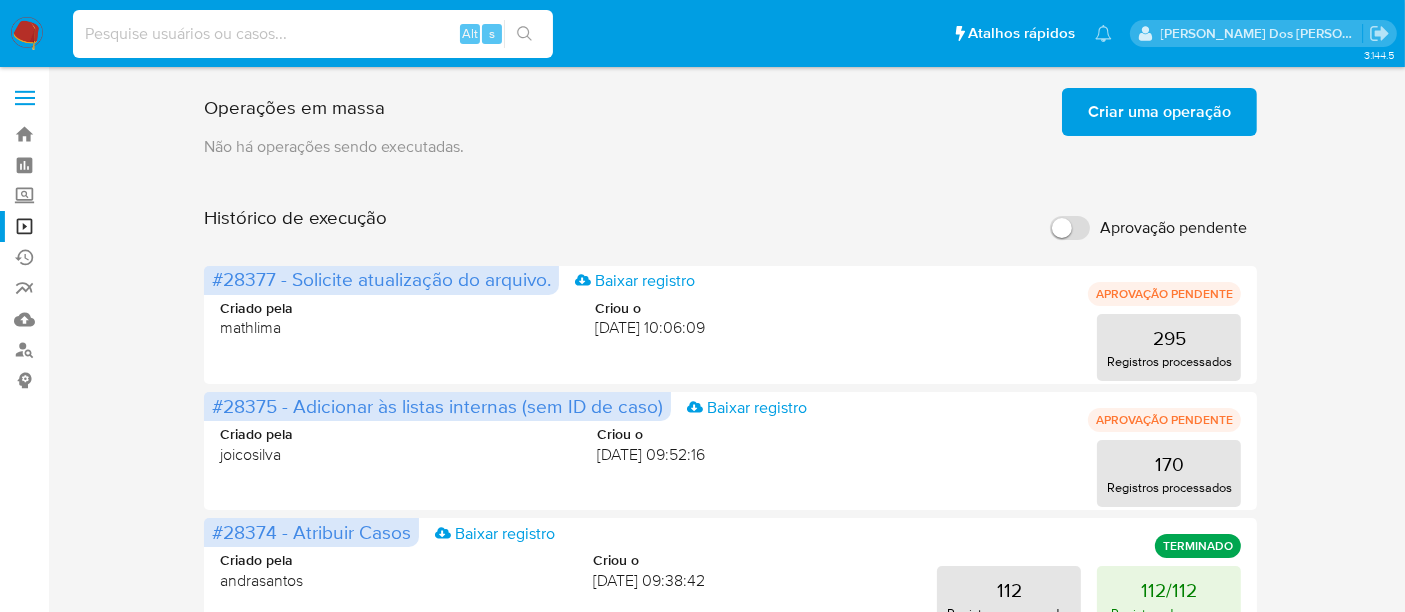 click at bounding box center [313, 34] 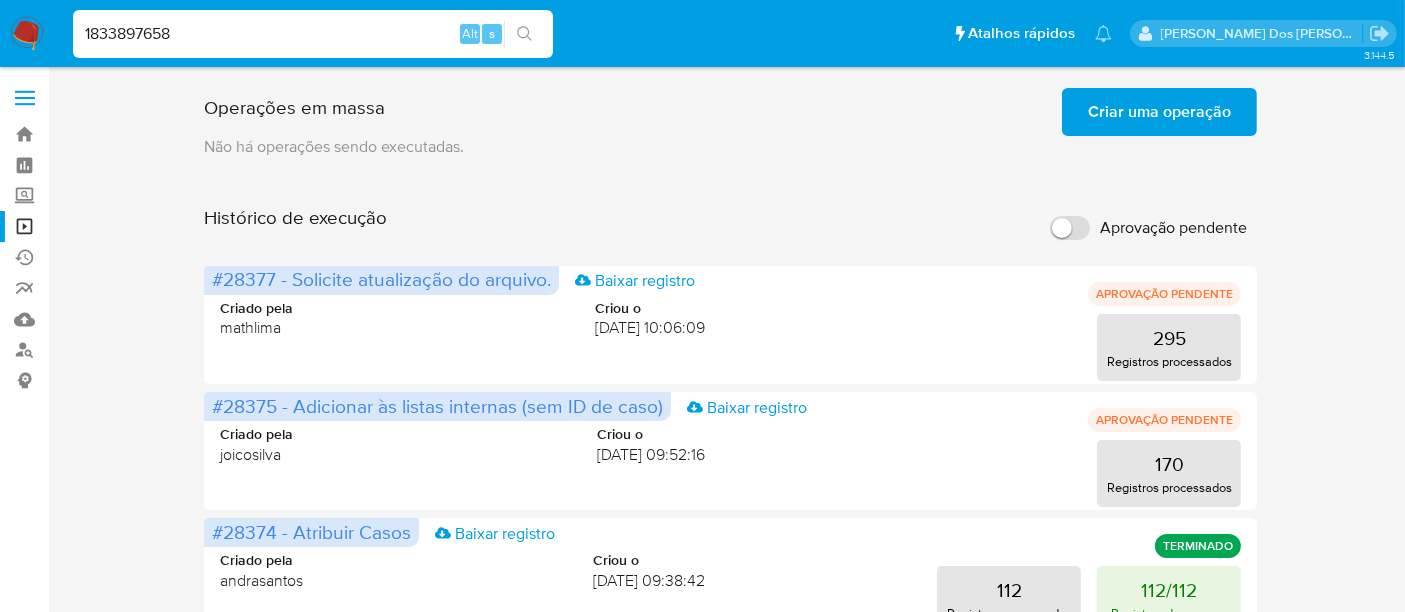 type on "1833897658" 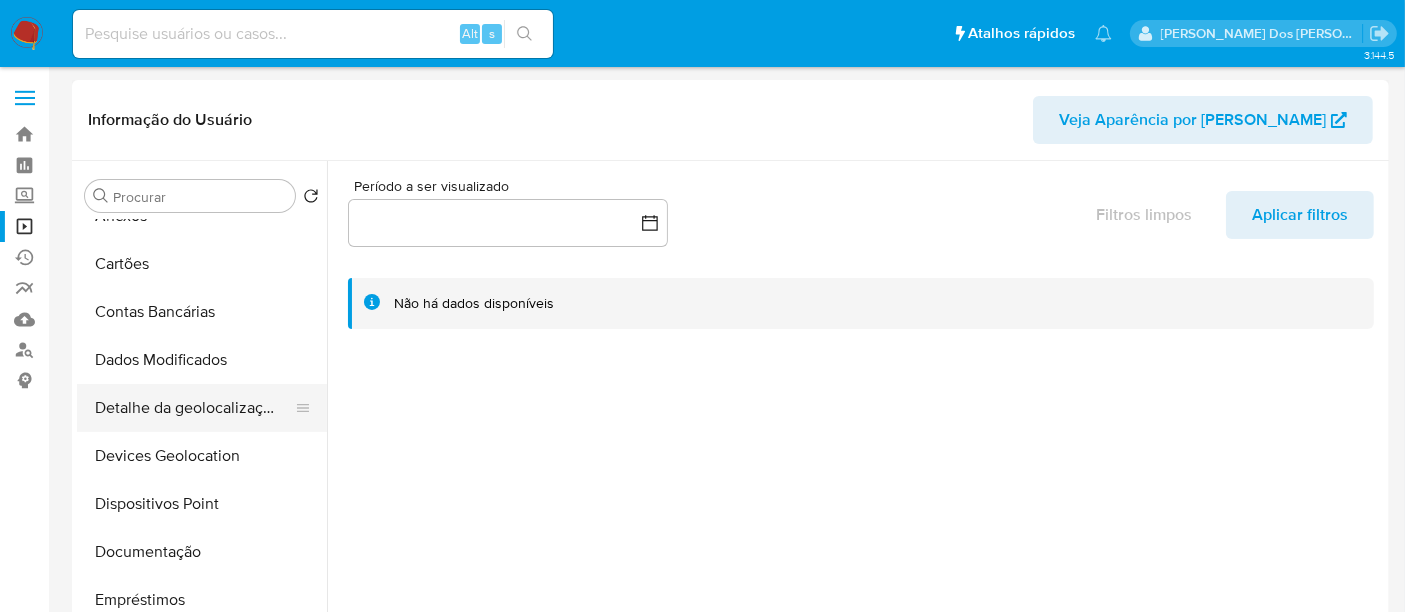 scroll, scrollTop: 111, scrollLeft: 0, axis: vertical 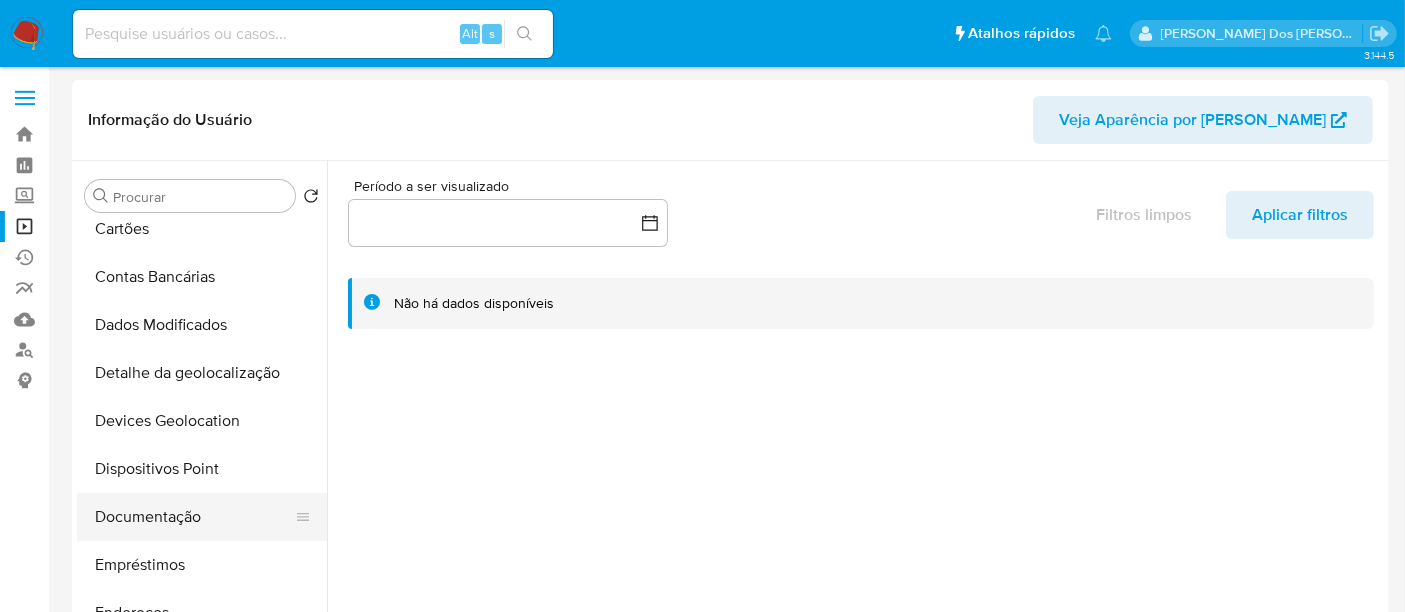 select on "10" 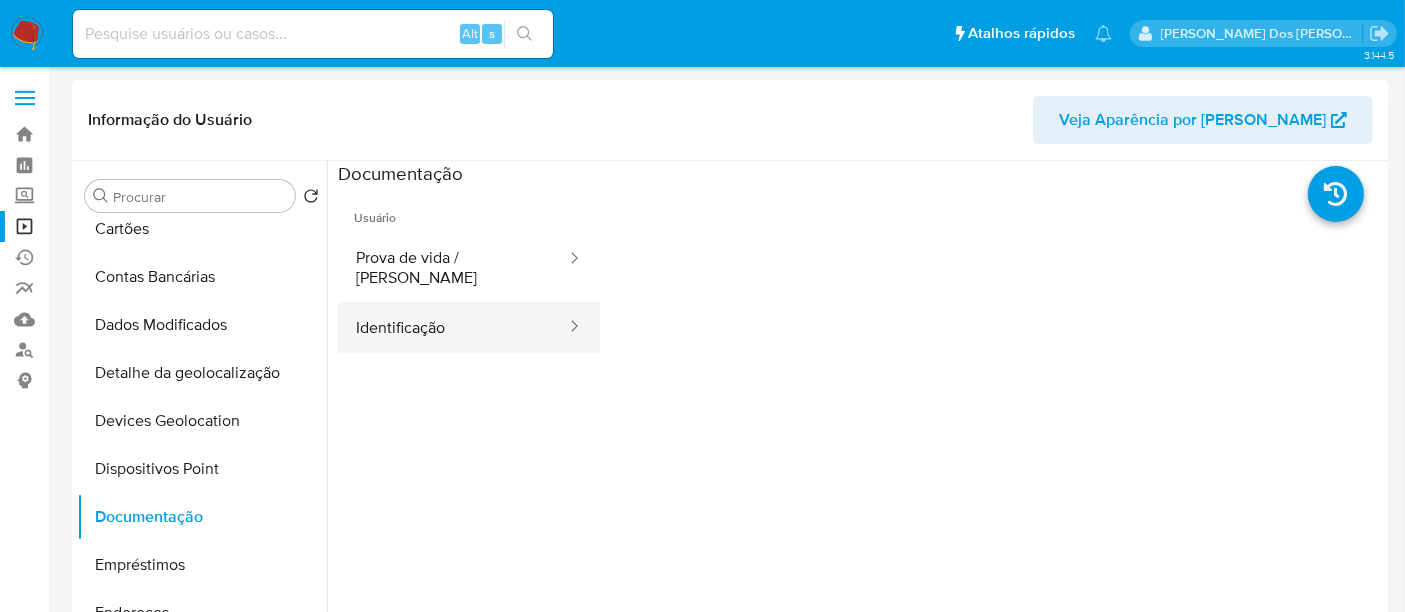 click on "Identificação" at bounding box center [453, 327] 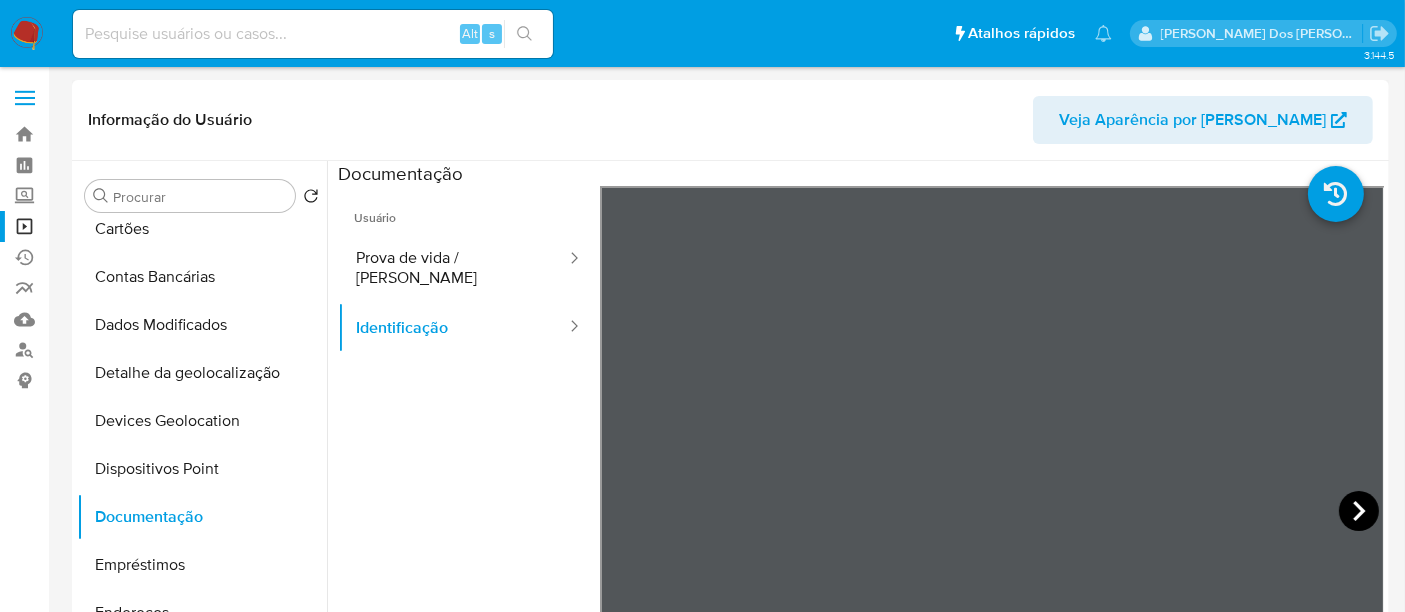 click 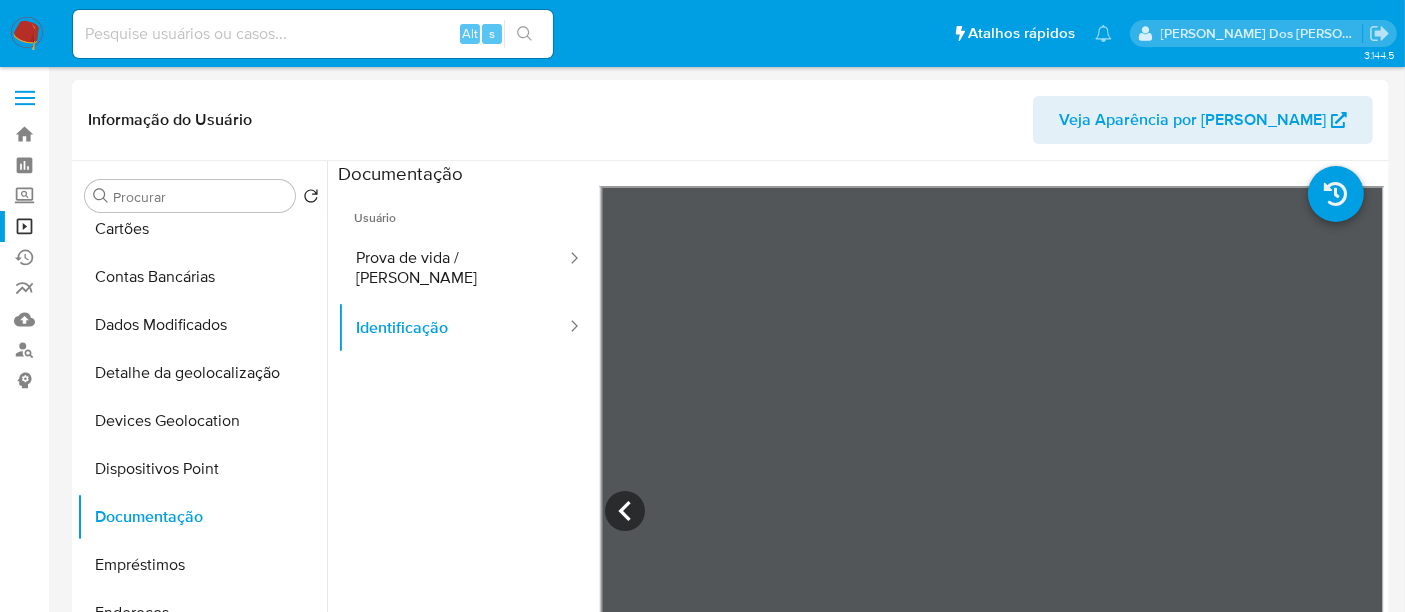 click at bounding box center (313, 34) 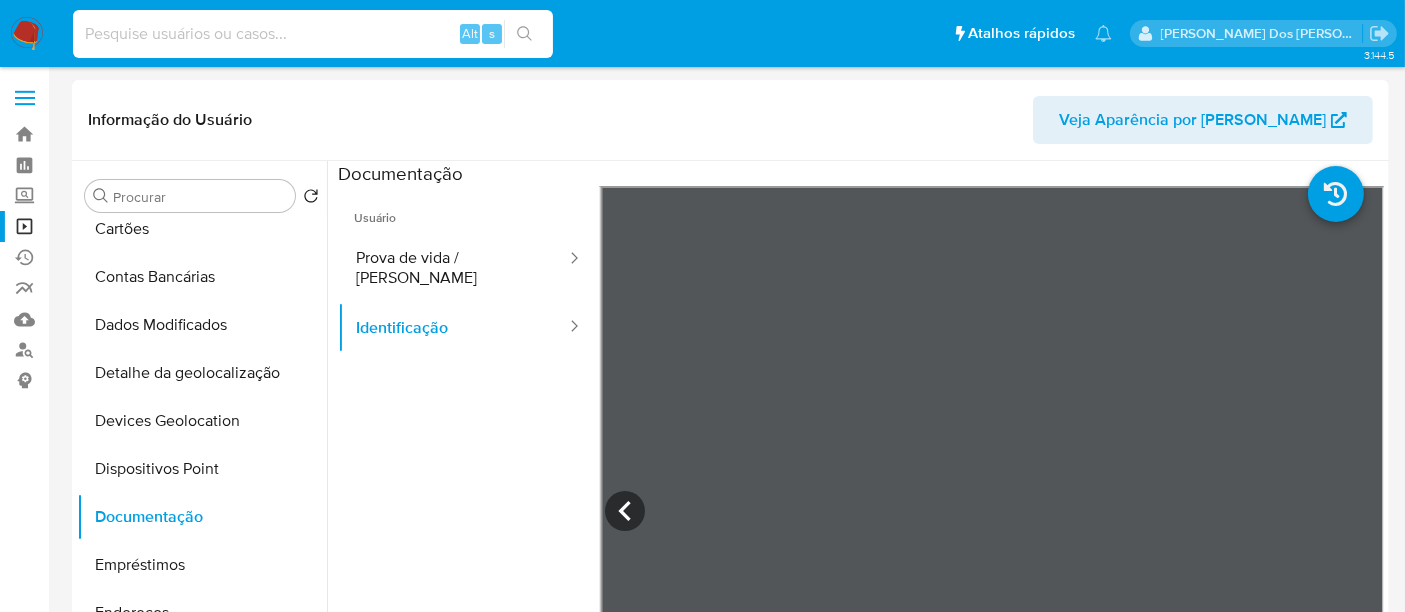 click at bounding box center [27, 34] 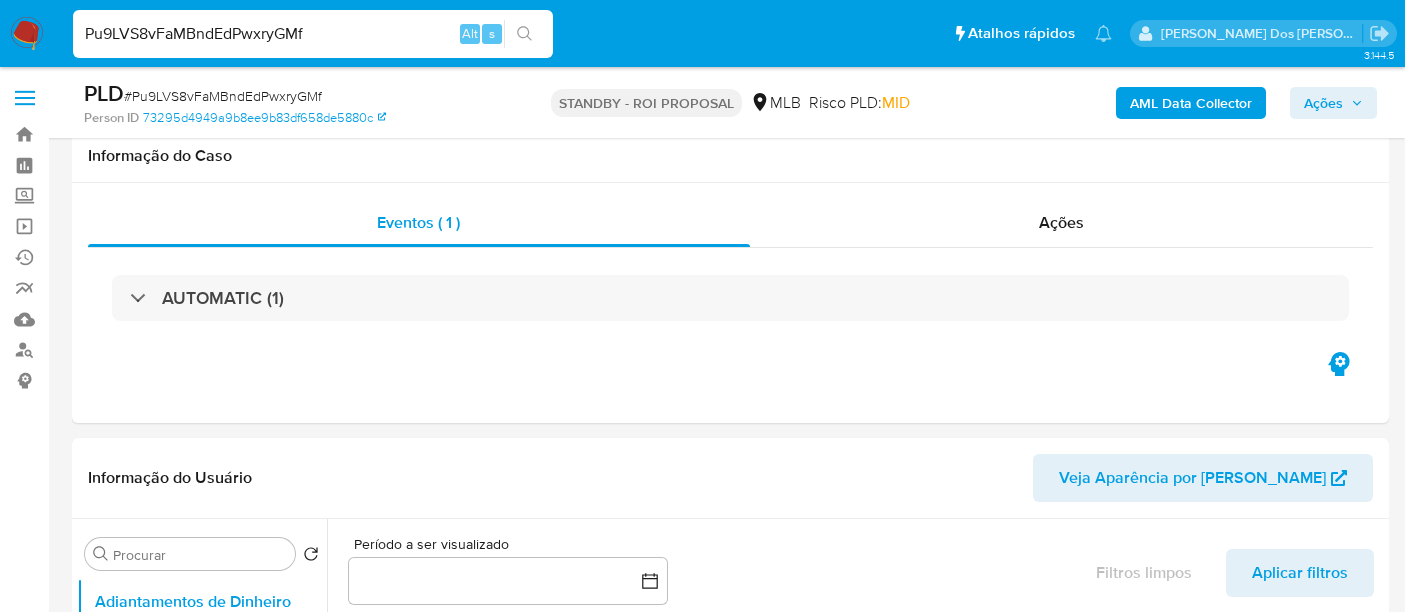 select on "10" 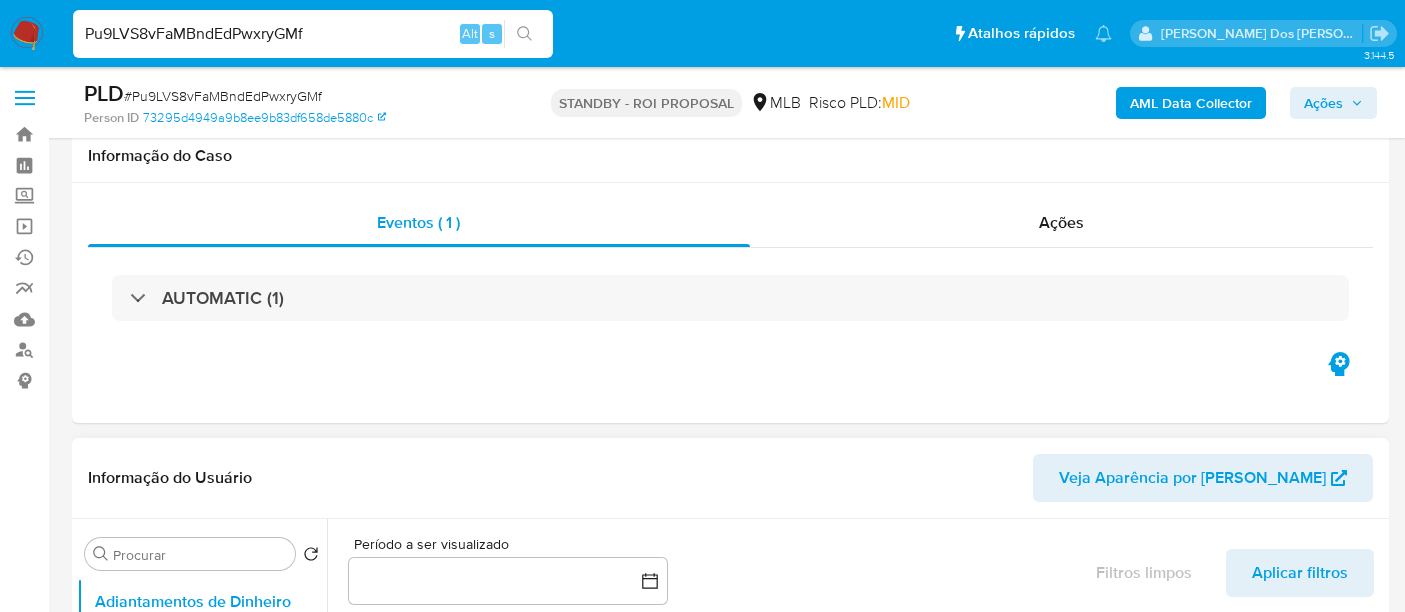 scroll, scrollTop: 444, scrollLeft: 0, axis: vertical 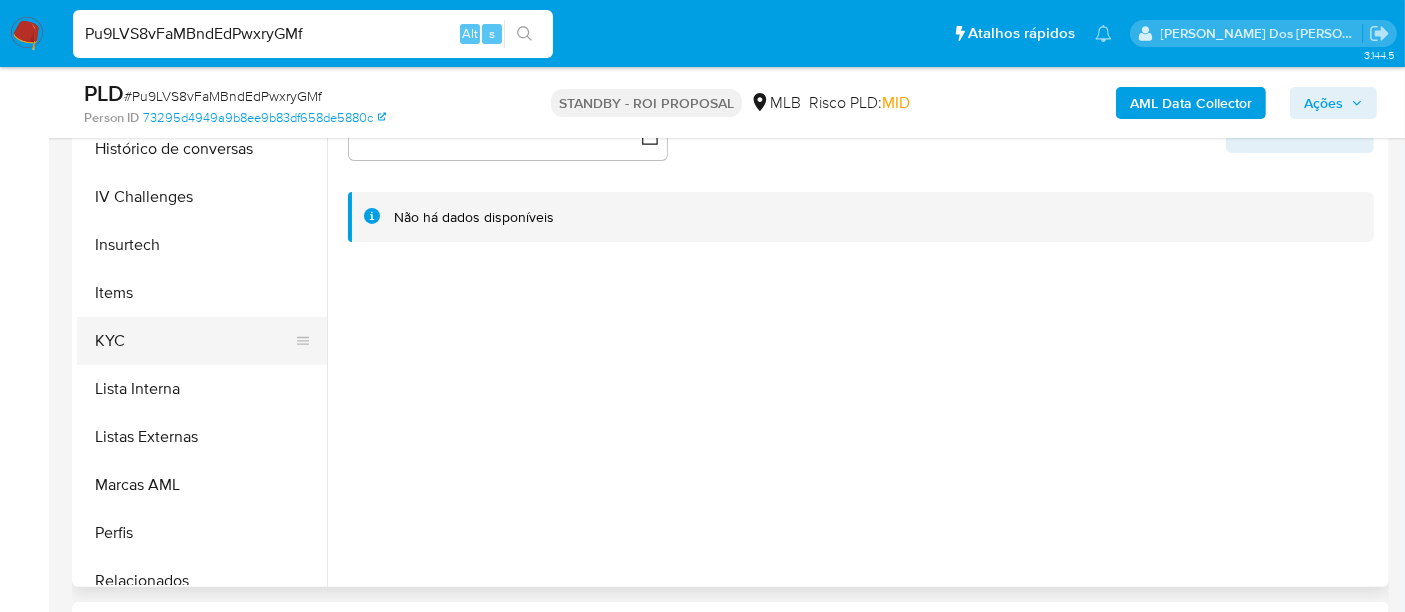 click on "KYC" at bounding box center [194, 341] 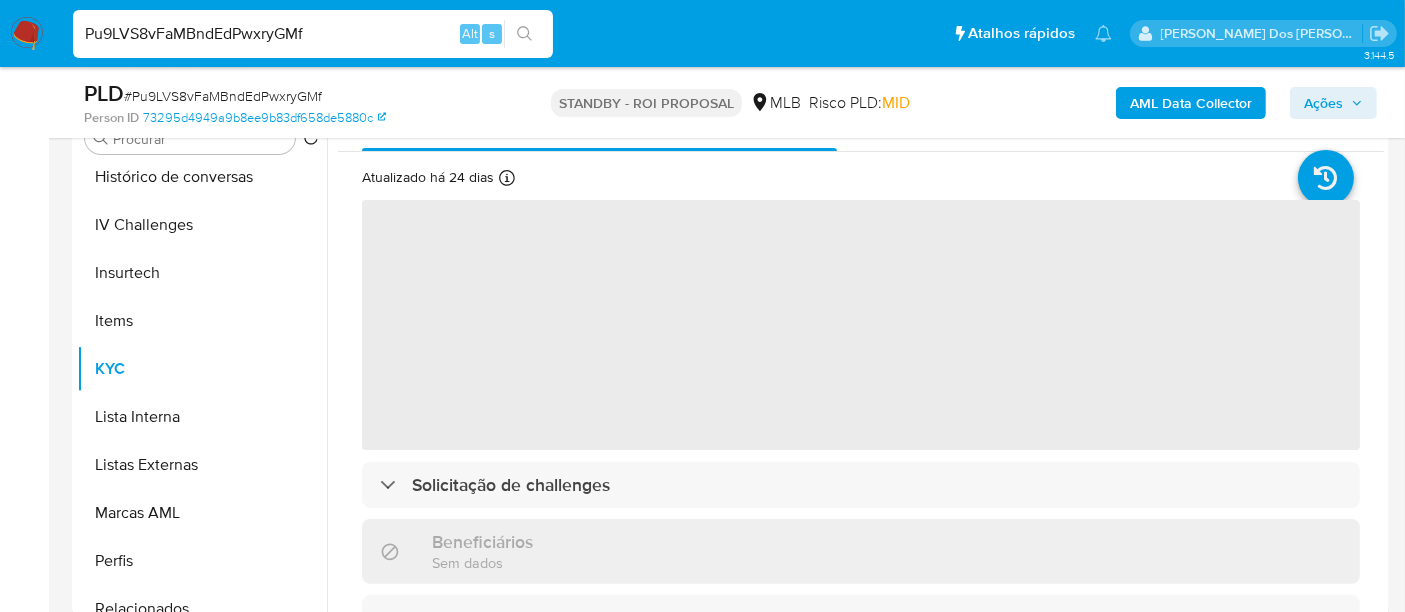 scroll, scrollTop: 333, scrollLeft: 0, axis: vertical 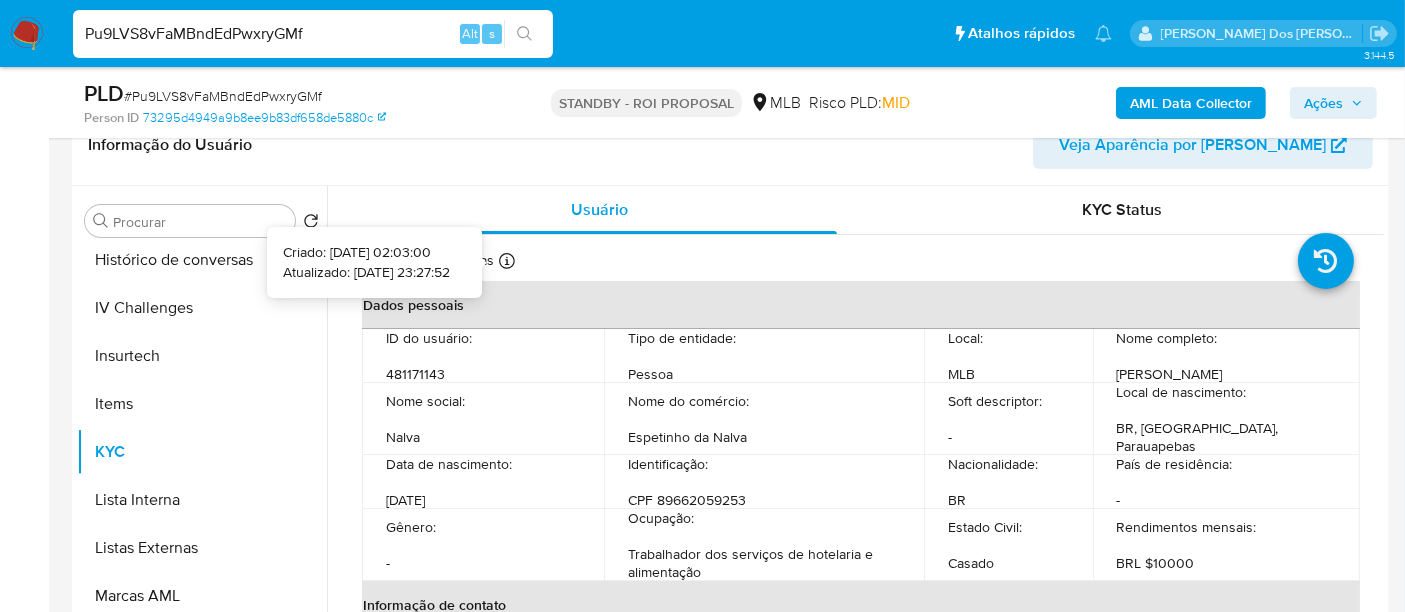 type 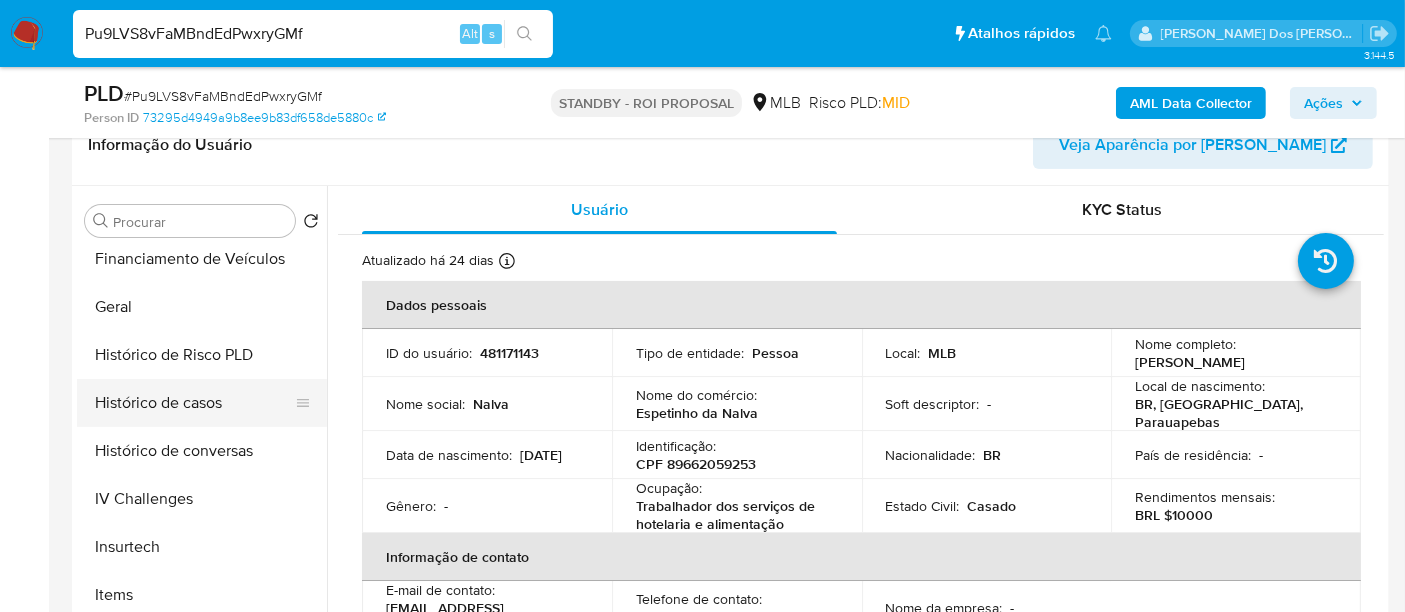 scroll, scrollTop: 554, scrollLeft: 0, axis: vertical 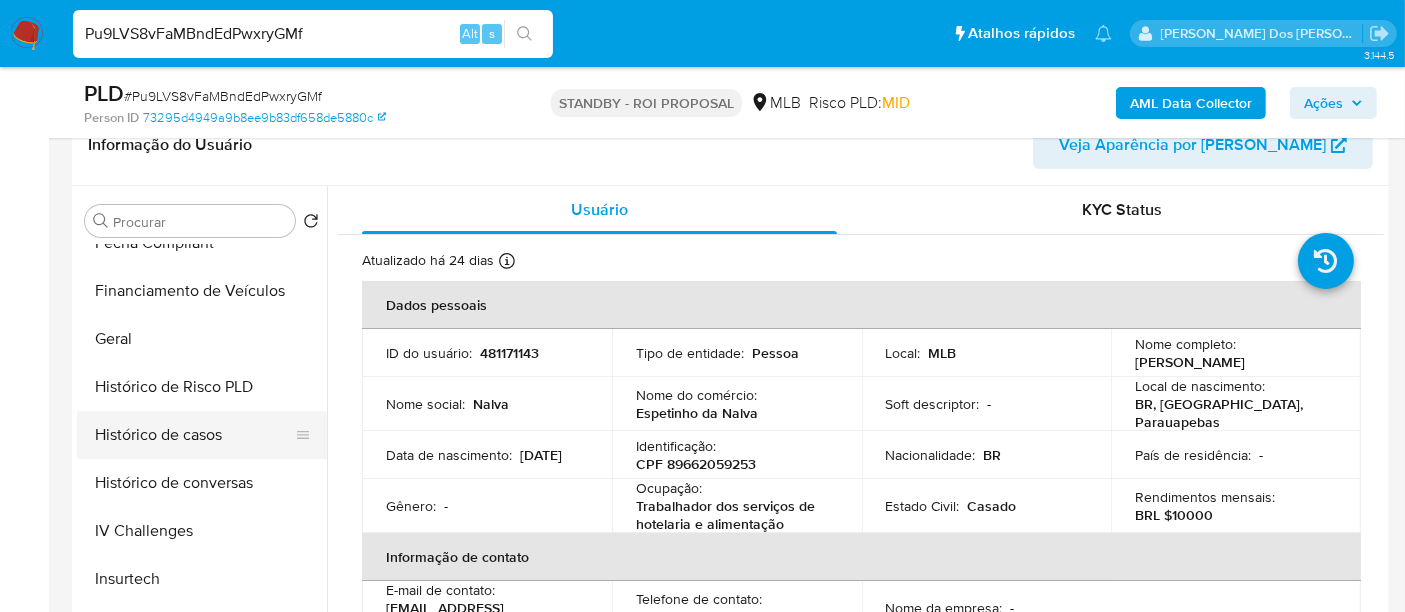 click on "Histórico de casos" at bounding box center [194, 435] 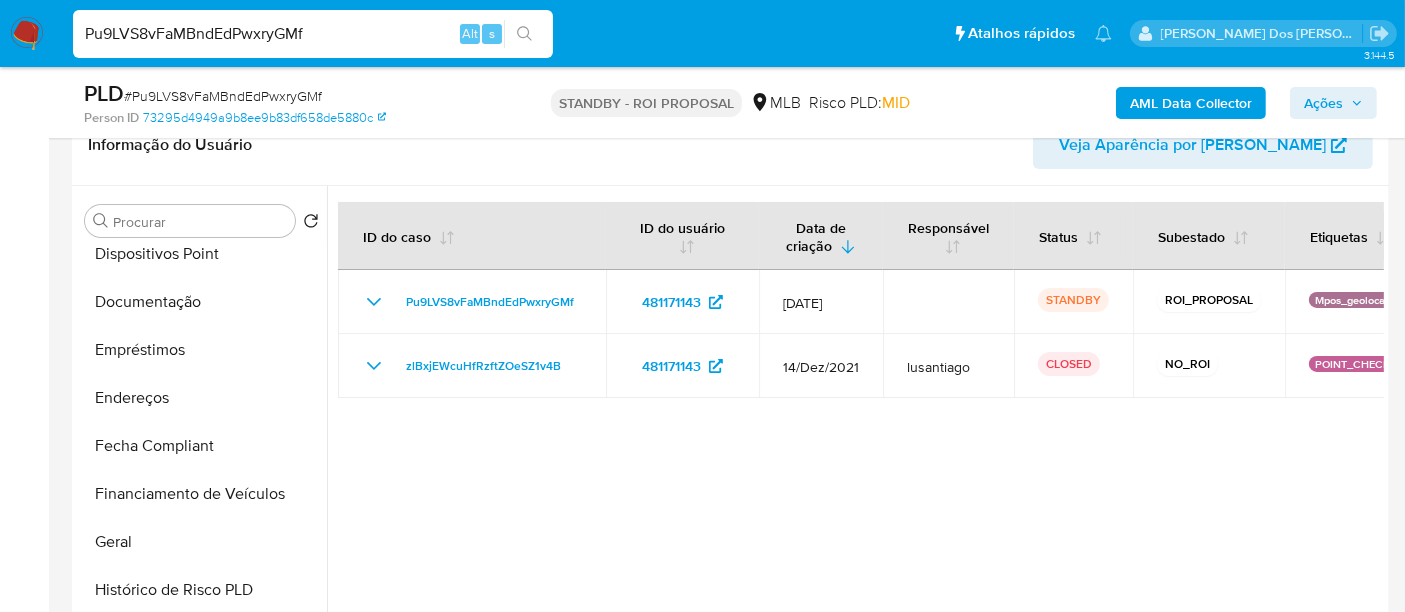 scroll, scrollTop: 332, scrollLeft: 0, axis: vertical 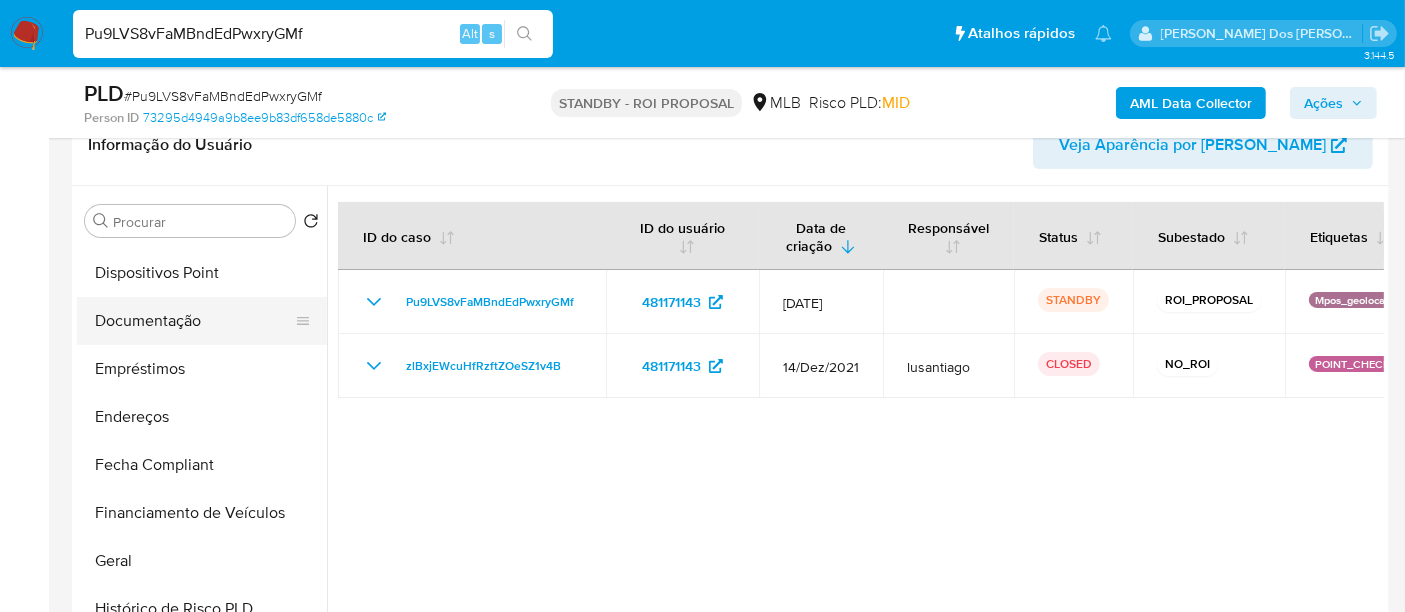 click on "Documentação" at bounding box center [194, 321] 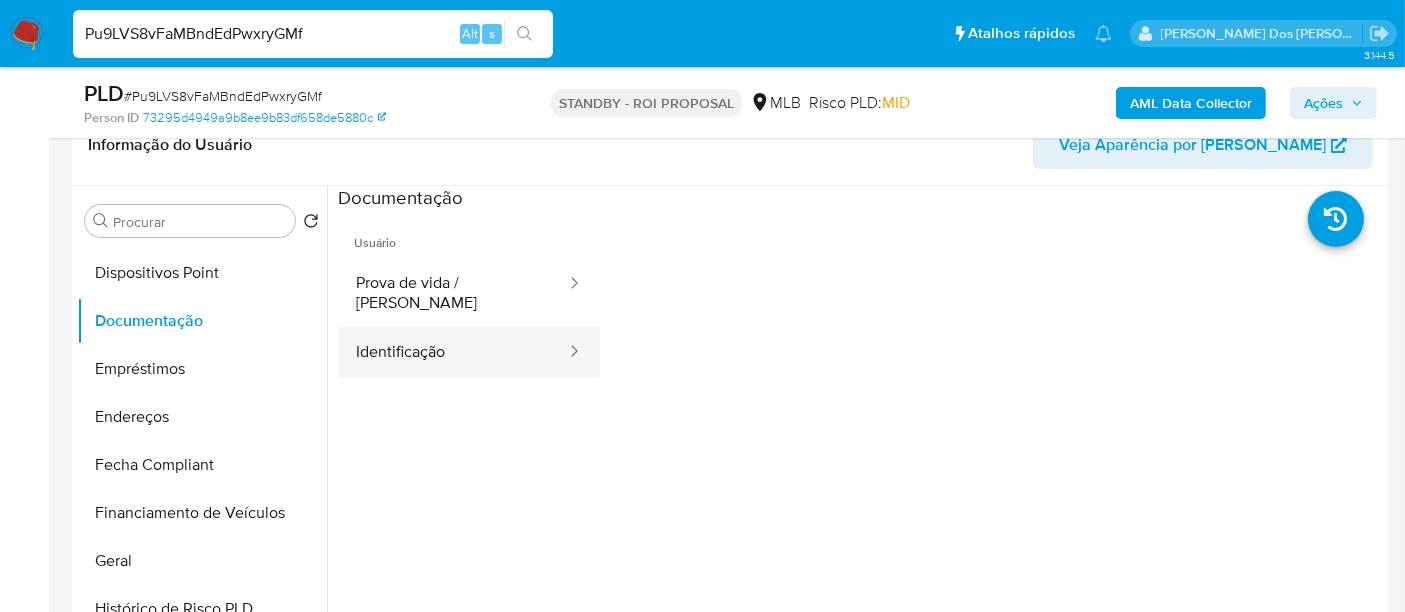 click on "Identificação" at bounding box center (453, 352) 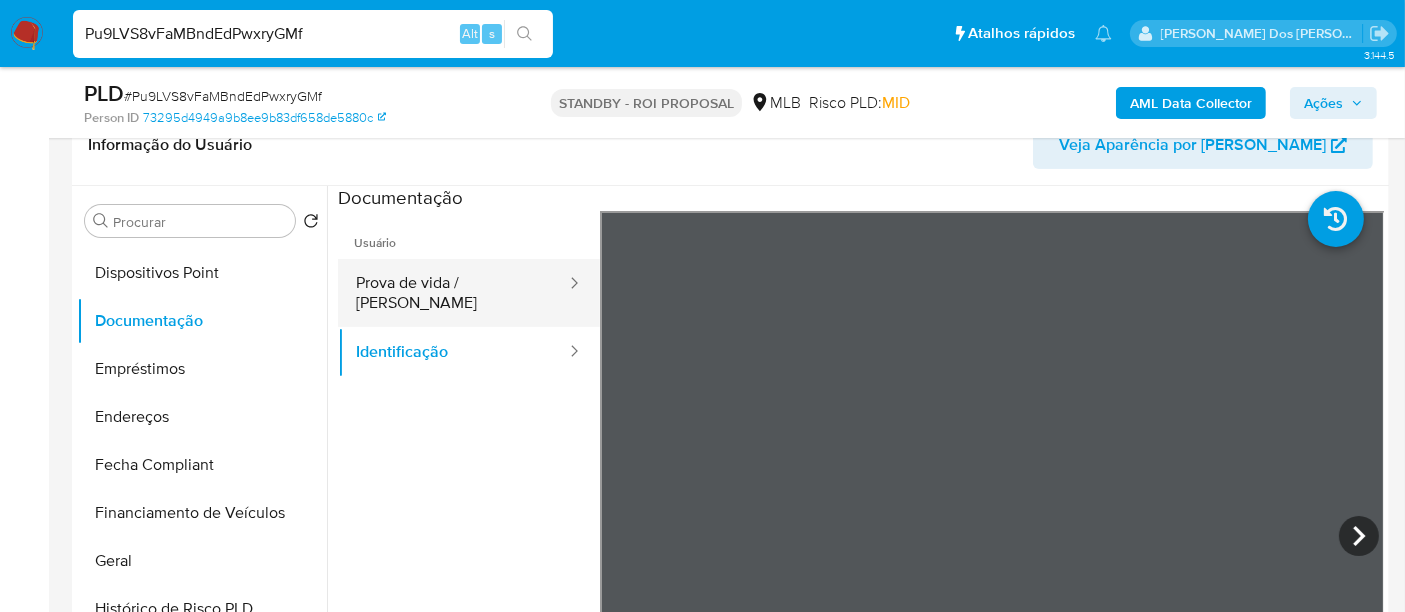 click on "Prova de vida / Selfie" at bounding box center (453, 293) 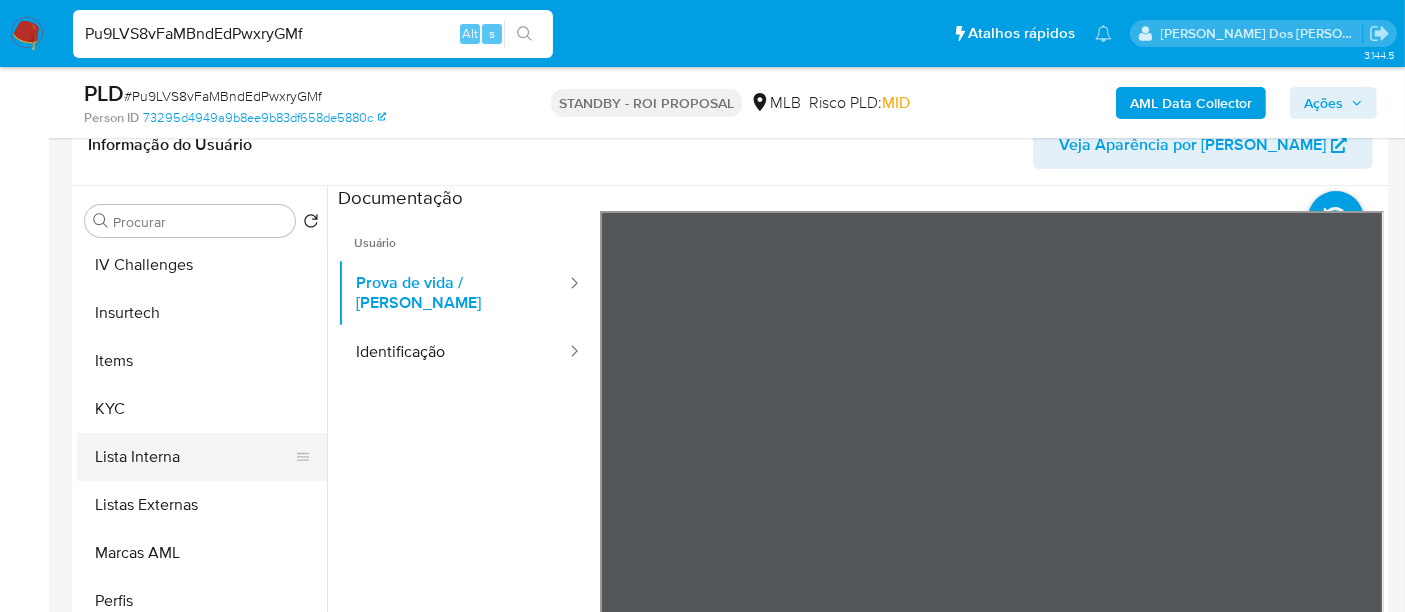 scroll, scrollTop: 844, scrollLeft: 0, axis: vertical 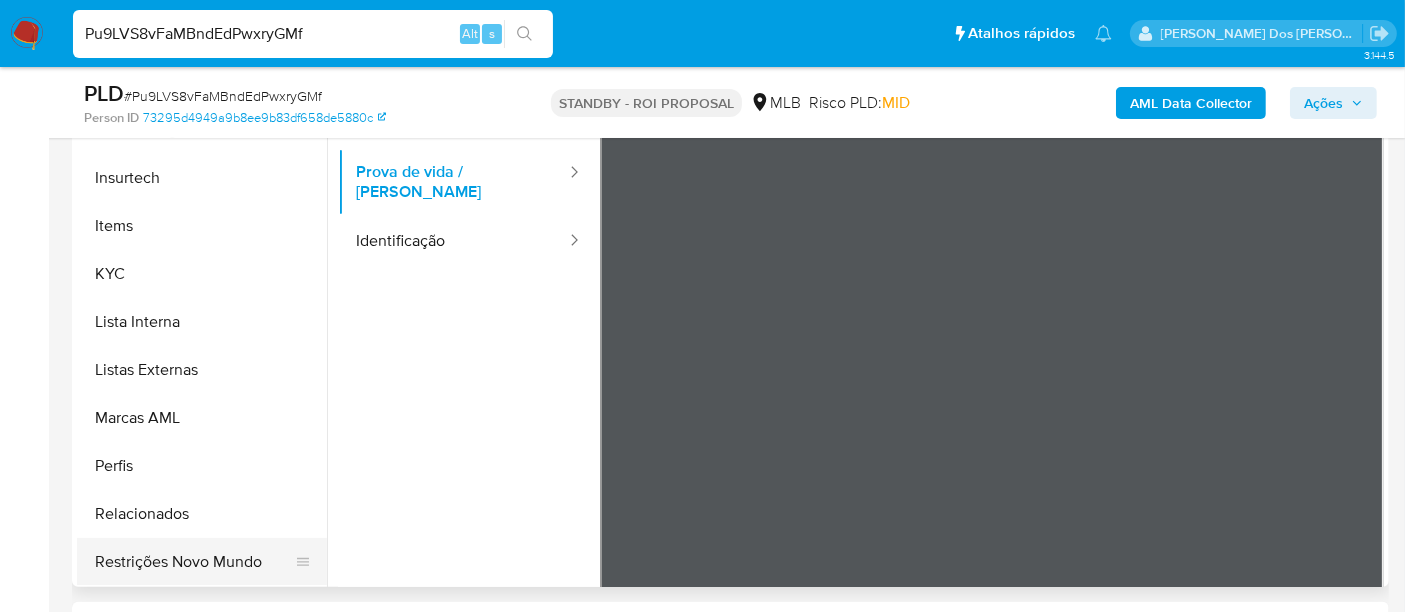 click on "Restrições Novo Mundo" at bounding box center (194, 562) 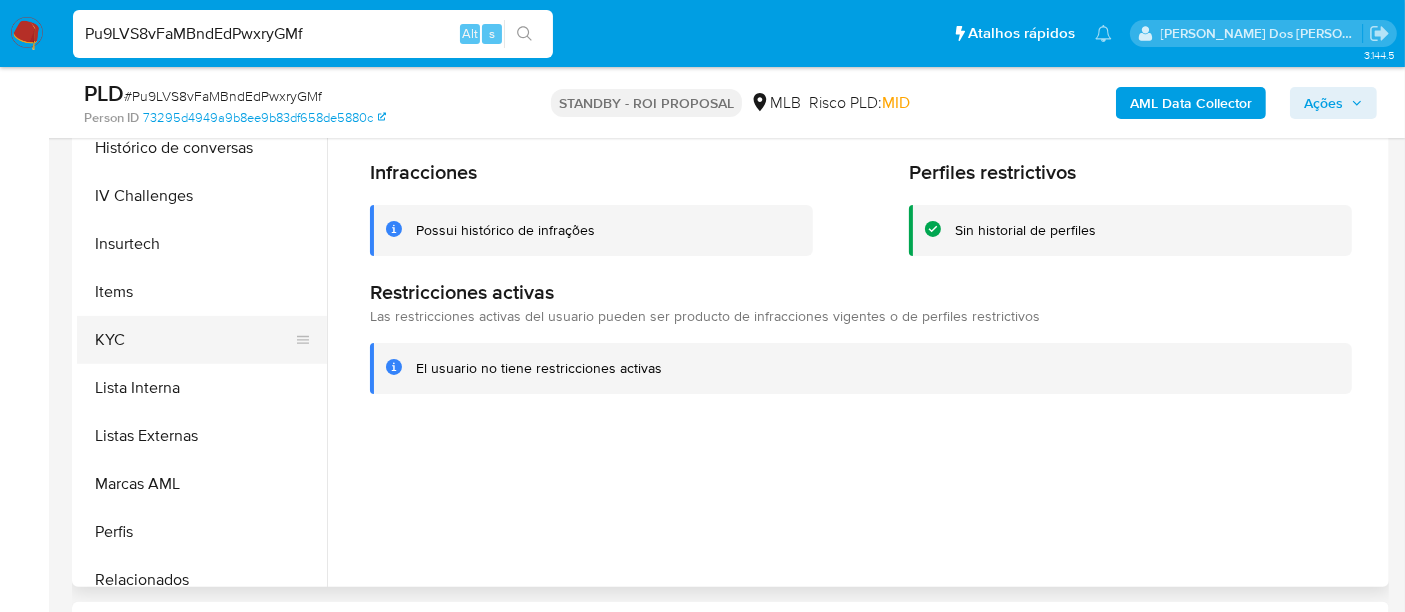 scroll, scrollTop: 511, scrollLeft: 0, axis: vertical 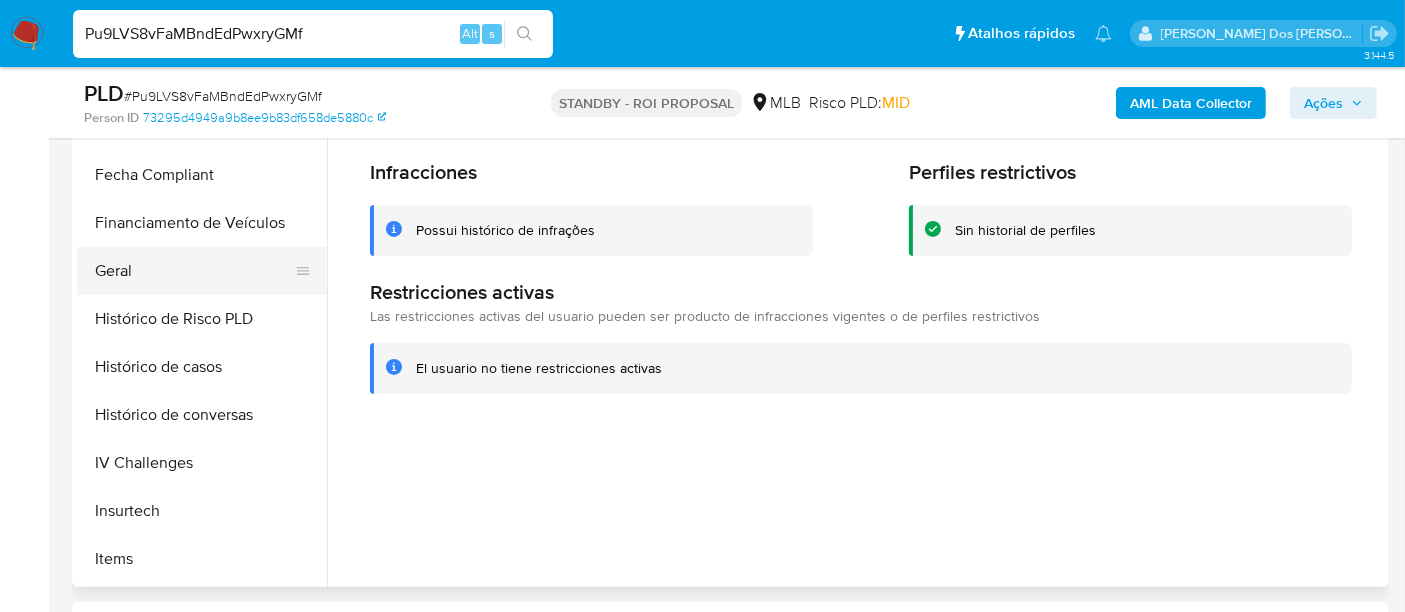 click on "Geral" at bounding box center [194, 271] 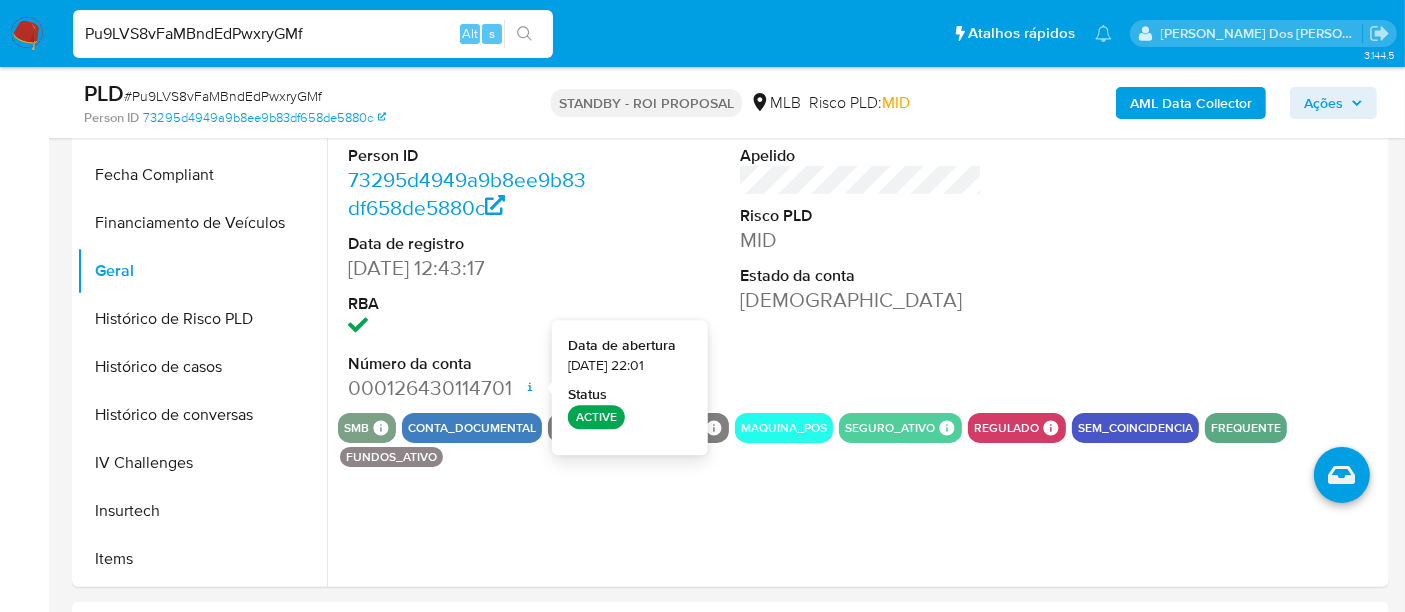 type 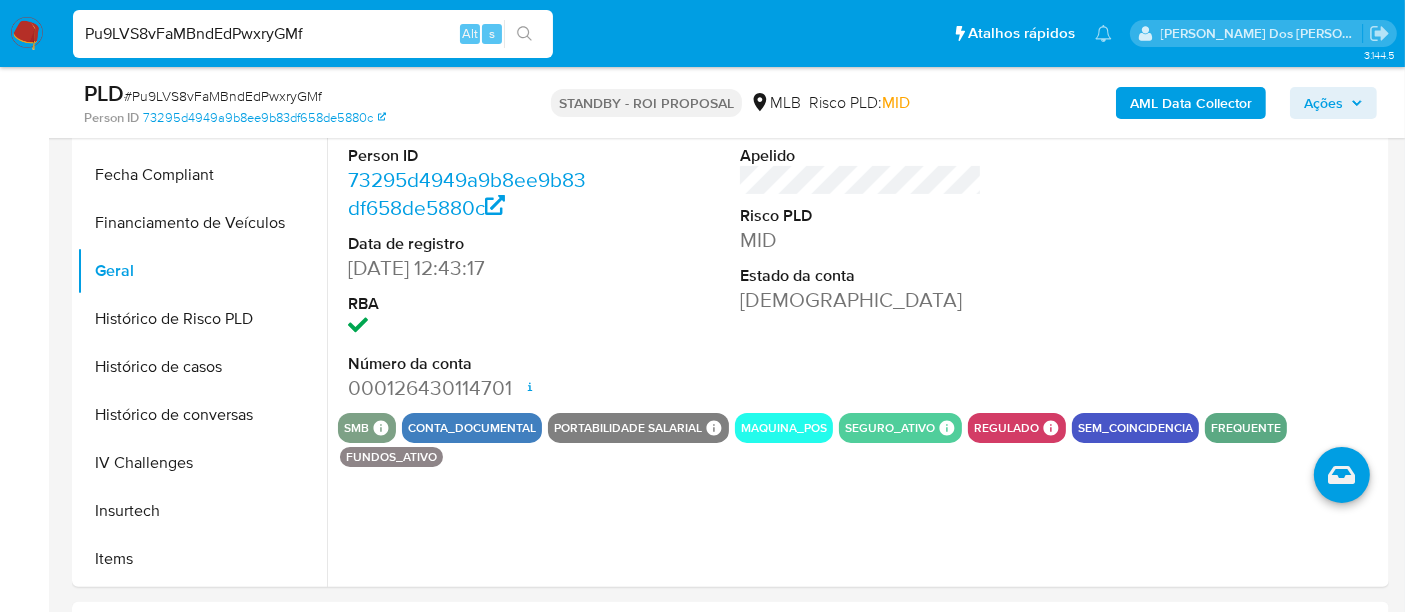 click on "Pu9LVS8vFaMBndEdPwxryGMf" at bounding box center (313, 34) 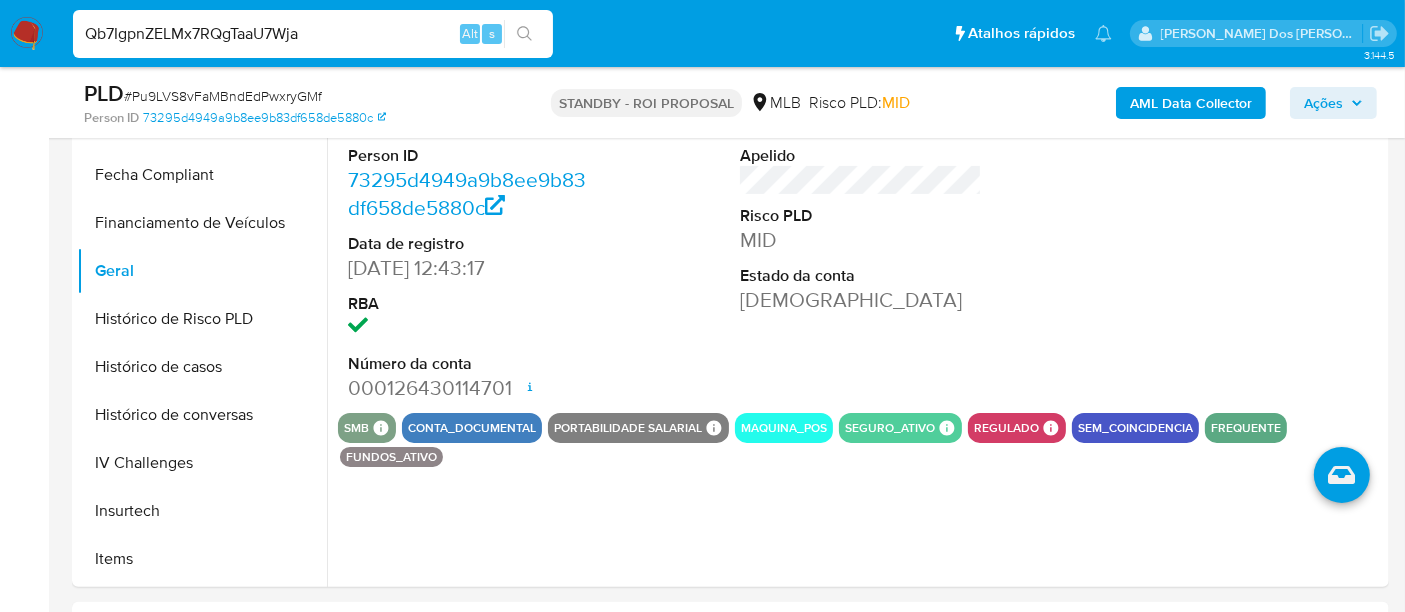 type on "Qb7IgpnZELMx7RQgTaaU7Wja" 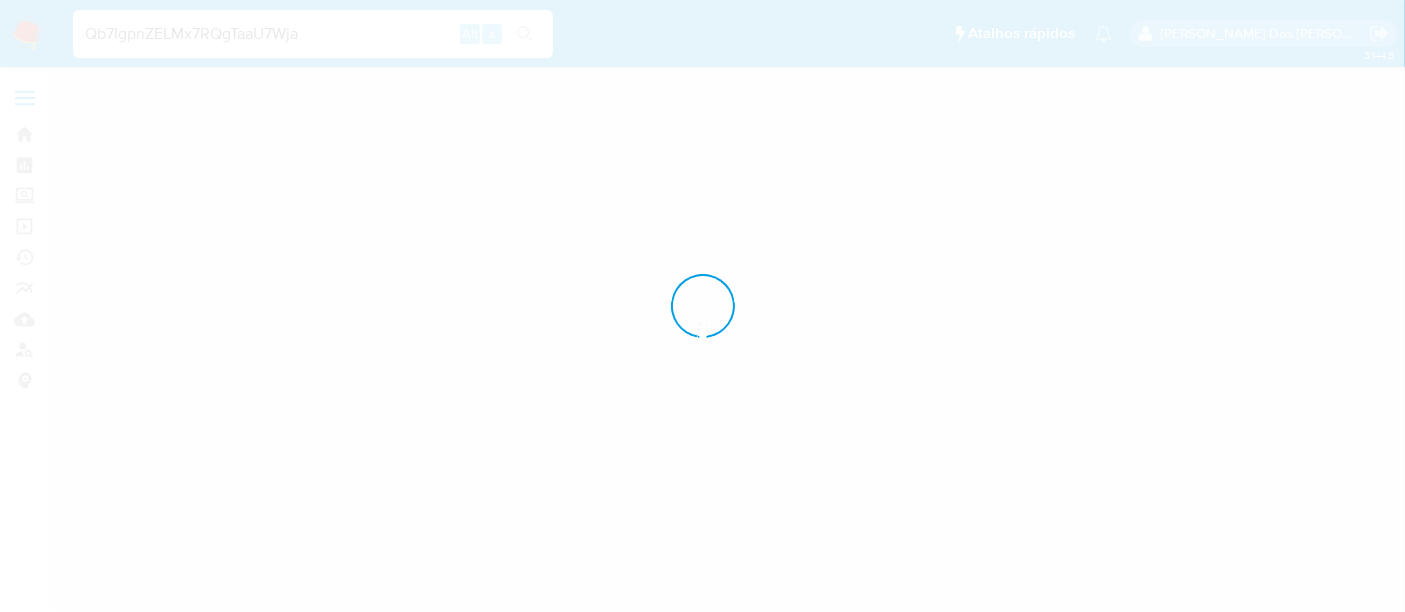 scroll, scrollTop: 0, scrollLeft: 0, axis: both 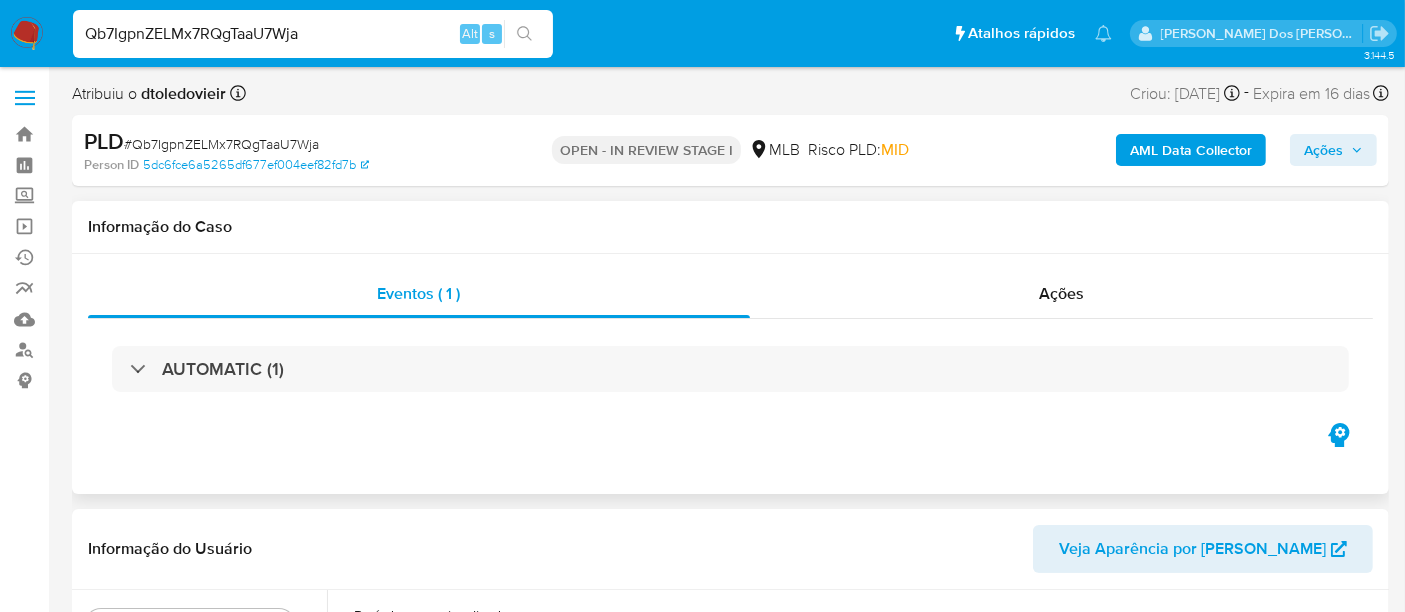 select on "10" 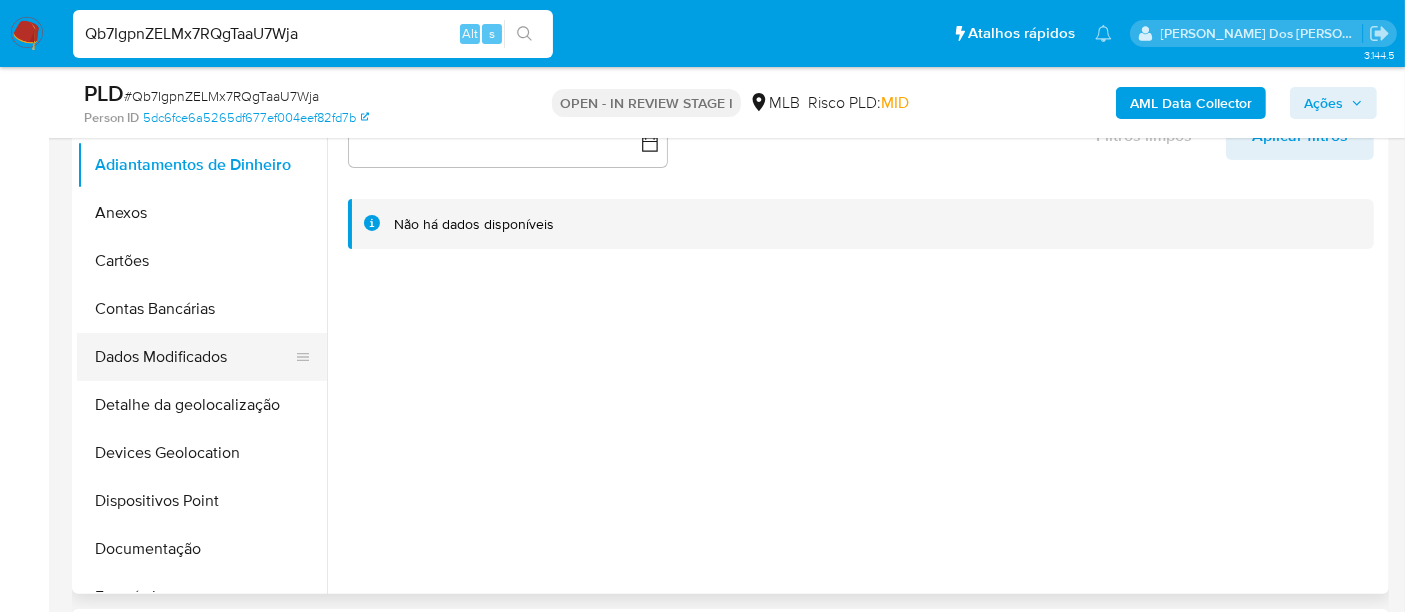 scroll, scrollTop: 444, scrollLeft: 0, axis: vertical 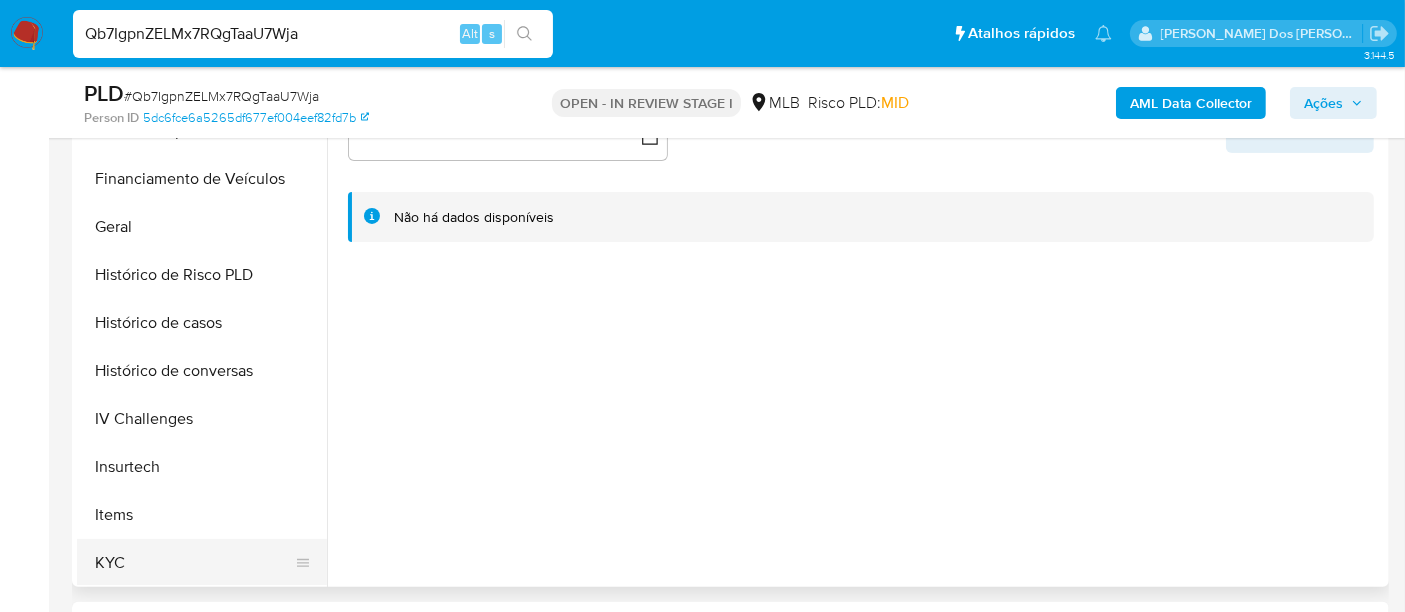 click on "KYC" at bounding box center [194, 563] 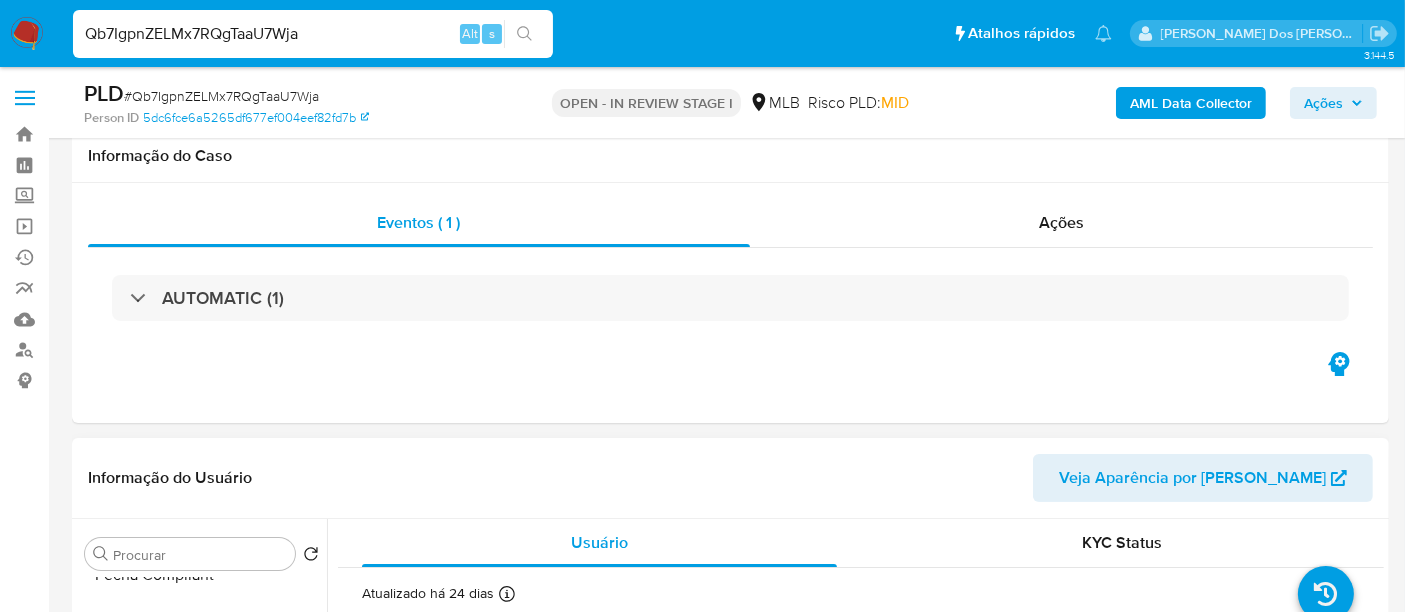 scroll, scrollTop: 222, scrollLeft: 0, axis: vertical 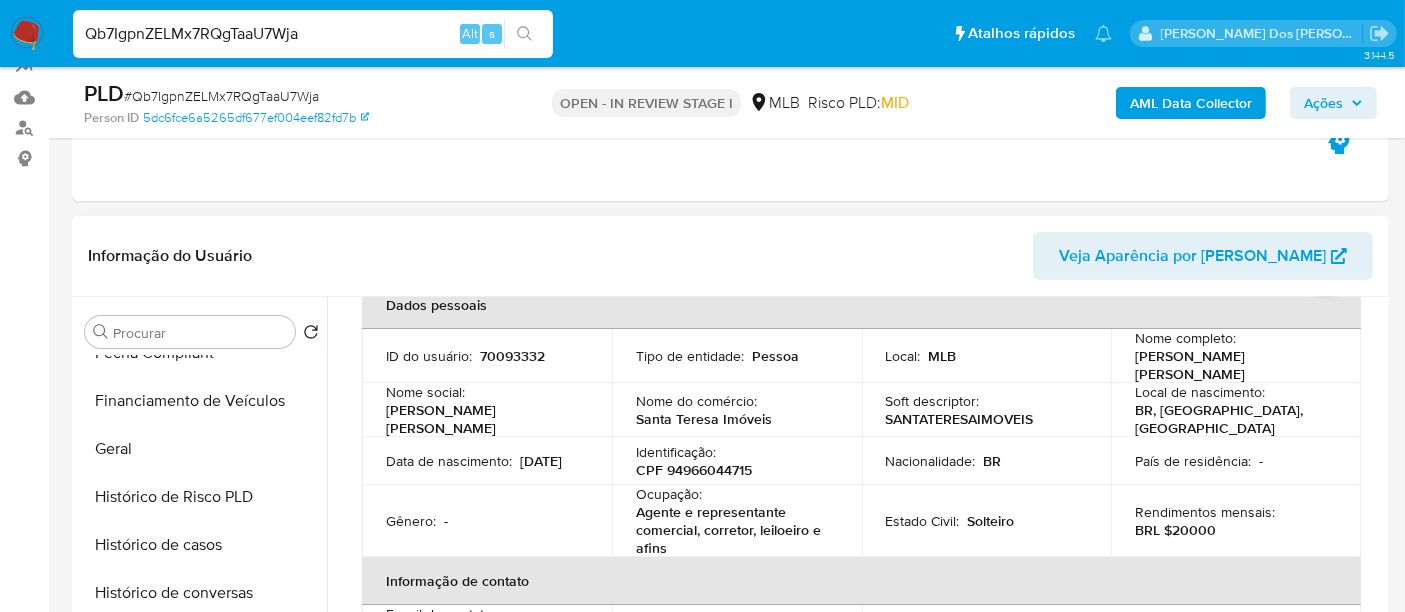 type 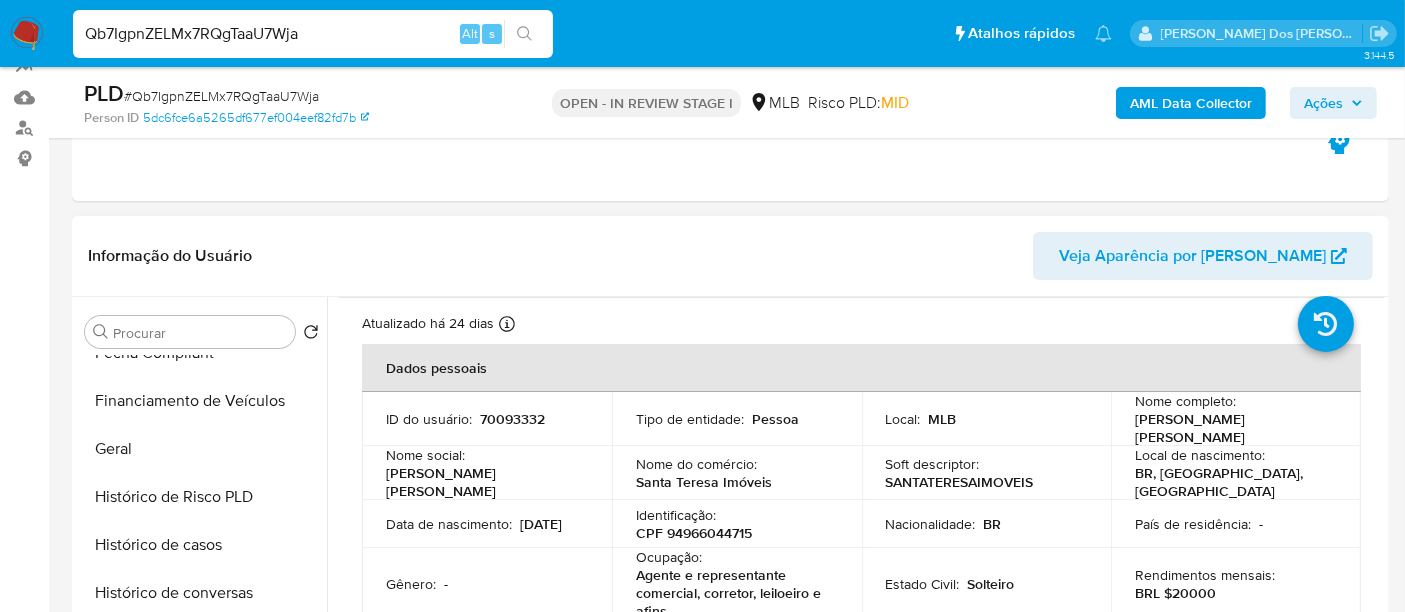 scroll, scrollTop: 0, scrollLeft: 0, axis: both 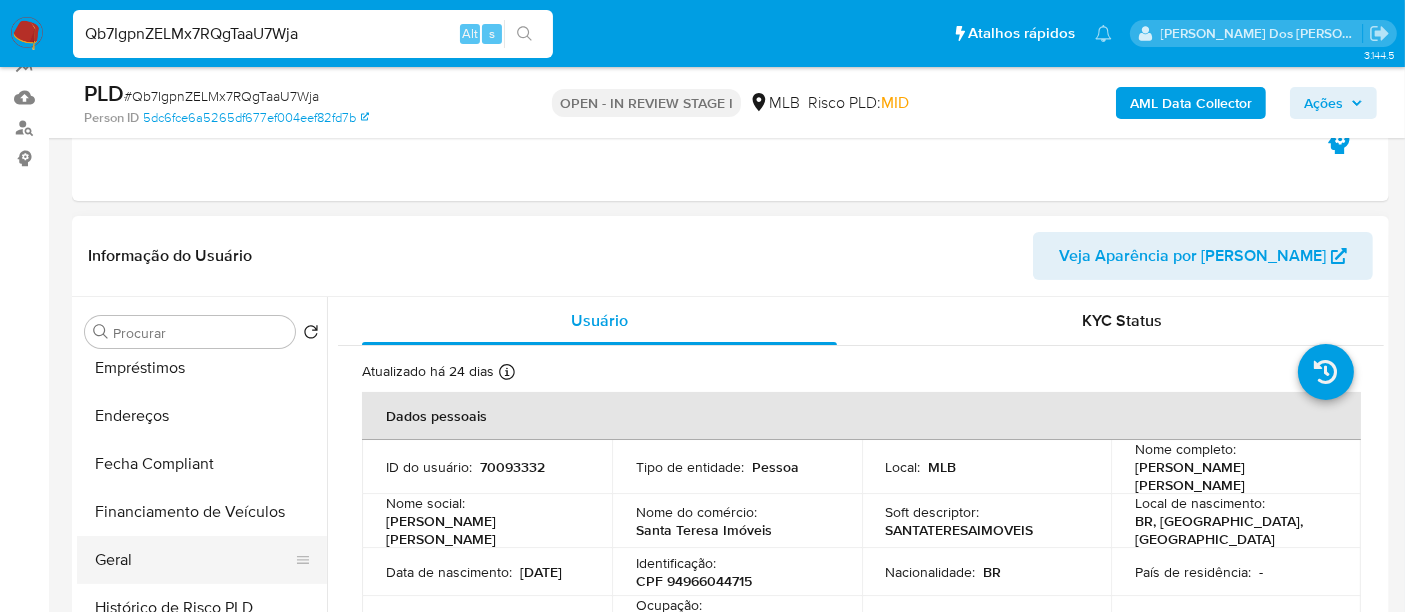 click on "Geral" at bounding box center (194, 560) 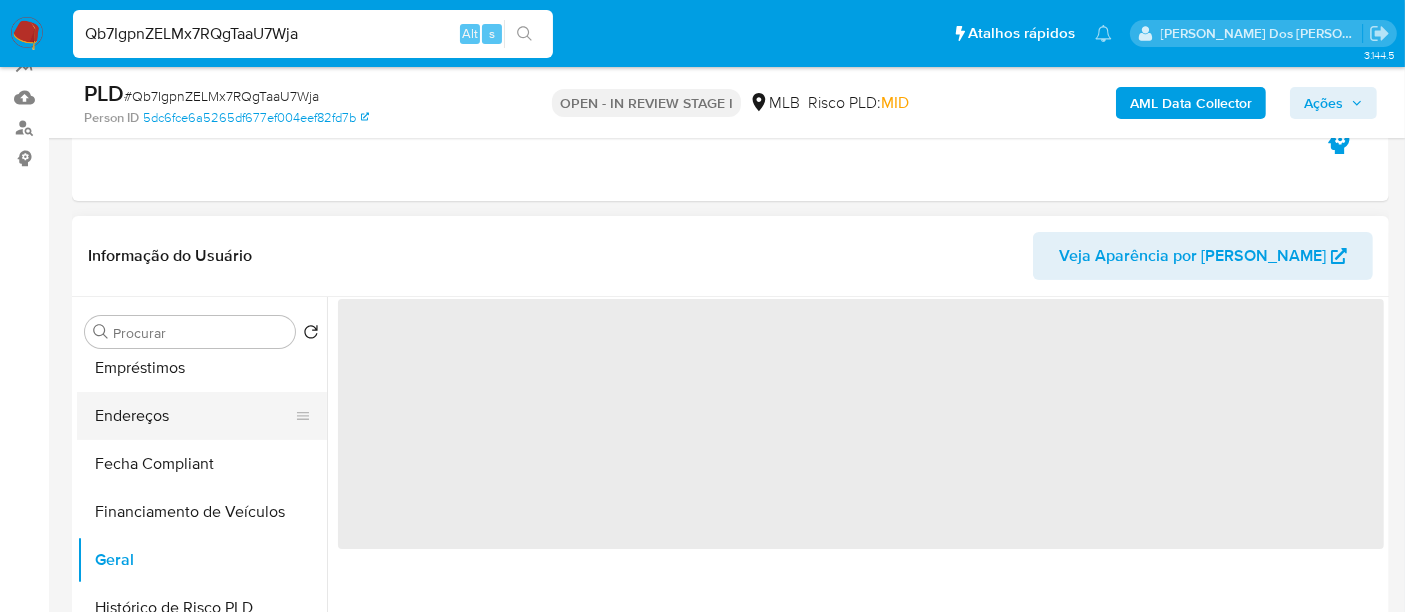 scroll, scrollTop: 555, scrollLeft: 0, axis: vertical 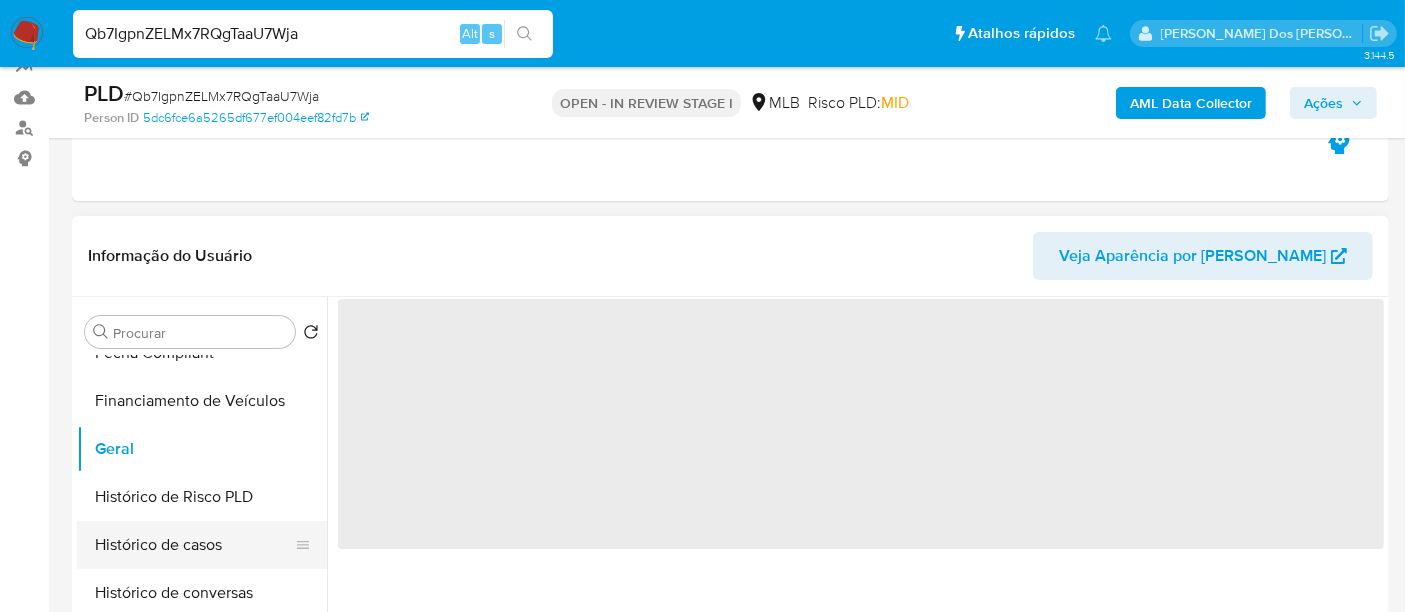 click on "Histórico de casos" at bounding box center (194, 545) 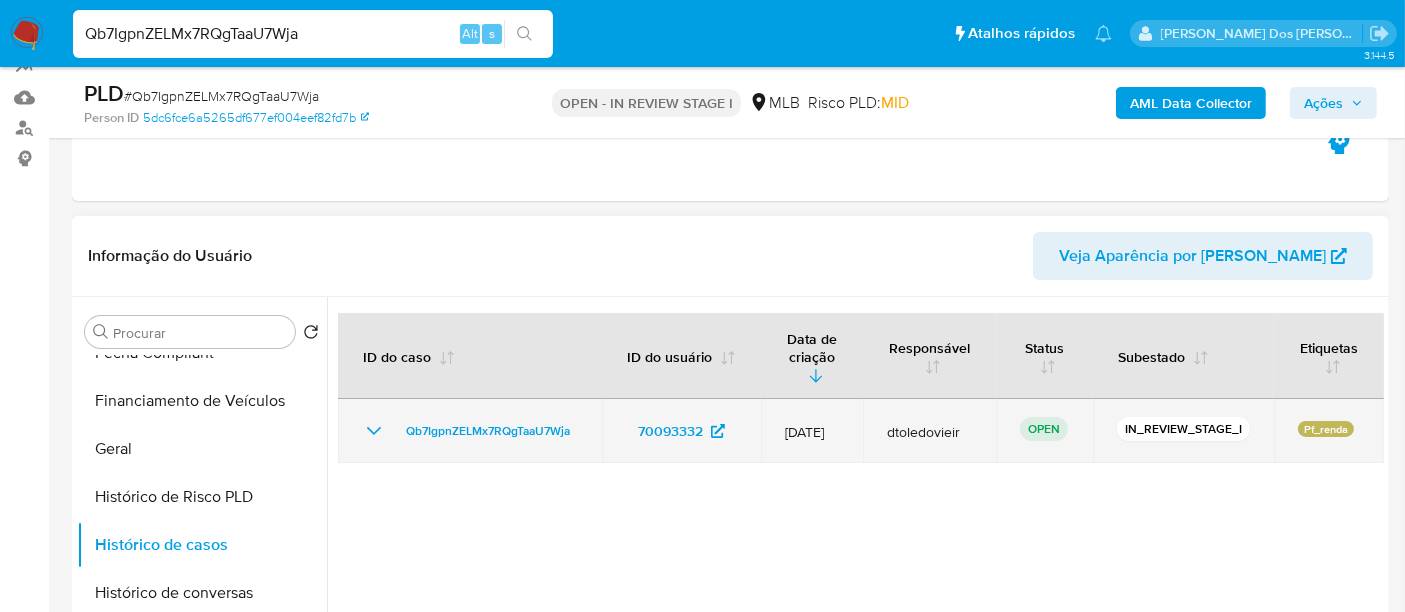 type 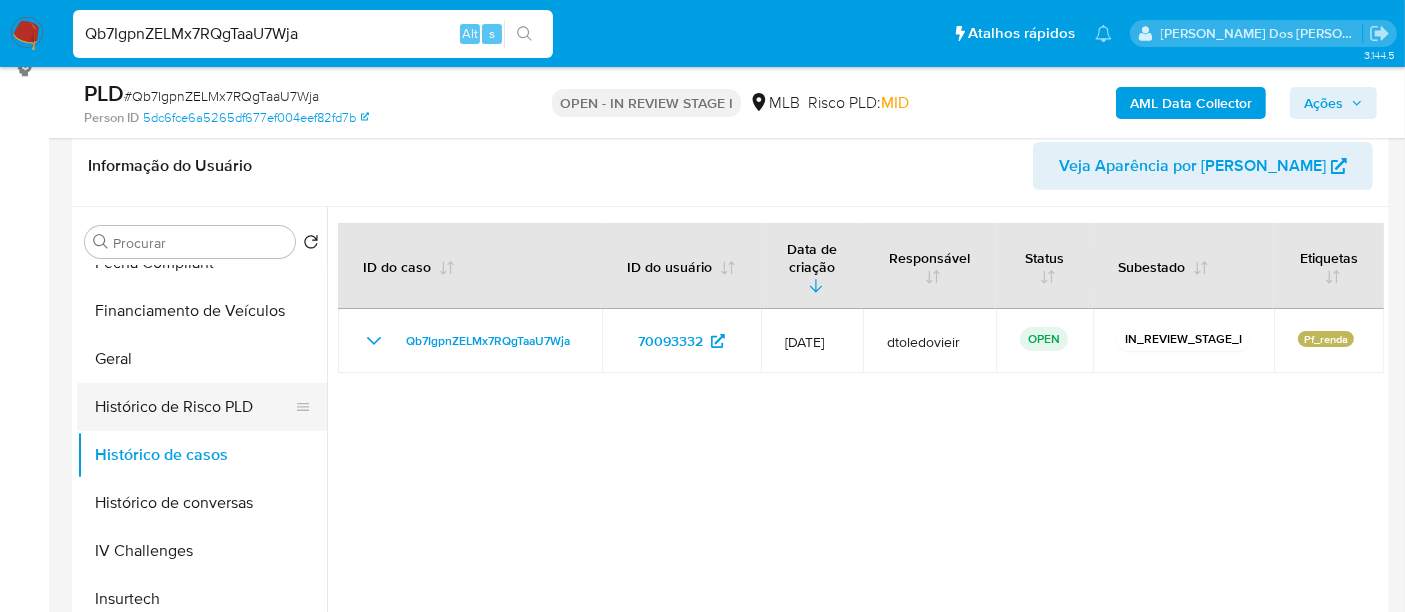 scroll, scrollTop: 333, scrollLeft: 0, axis: vertical 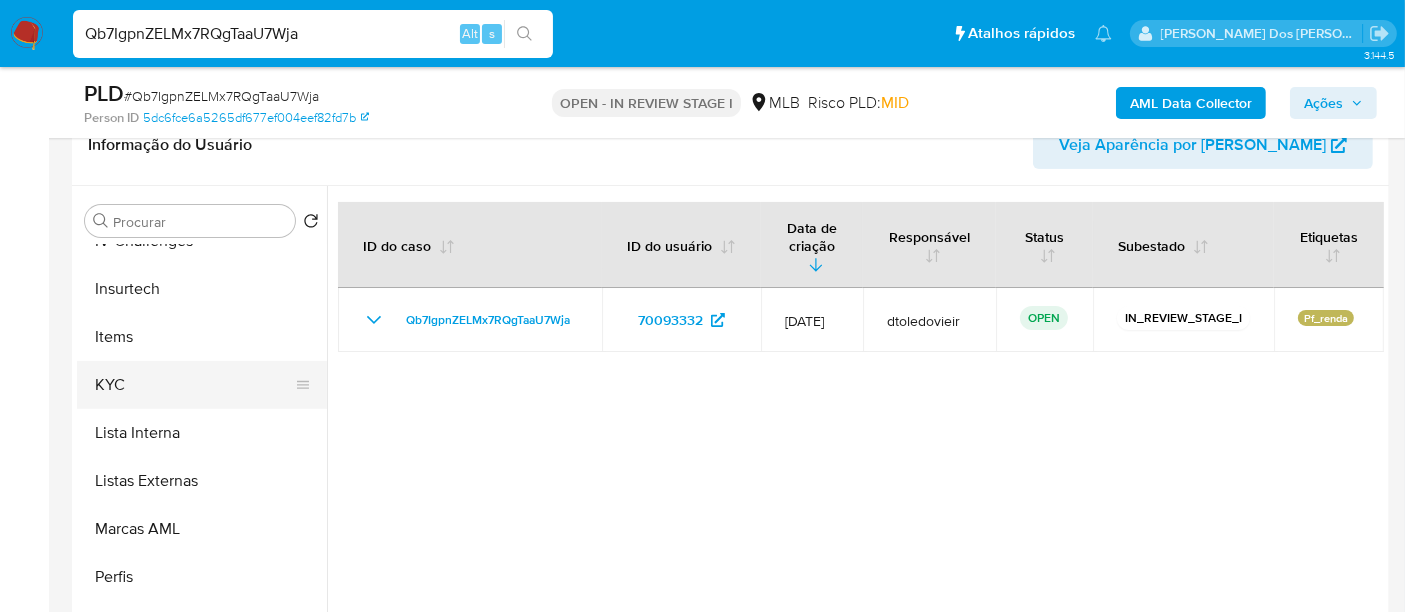click on "KYC" at bounding box center [194, 385] 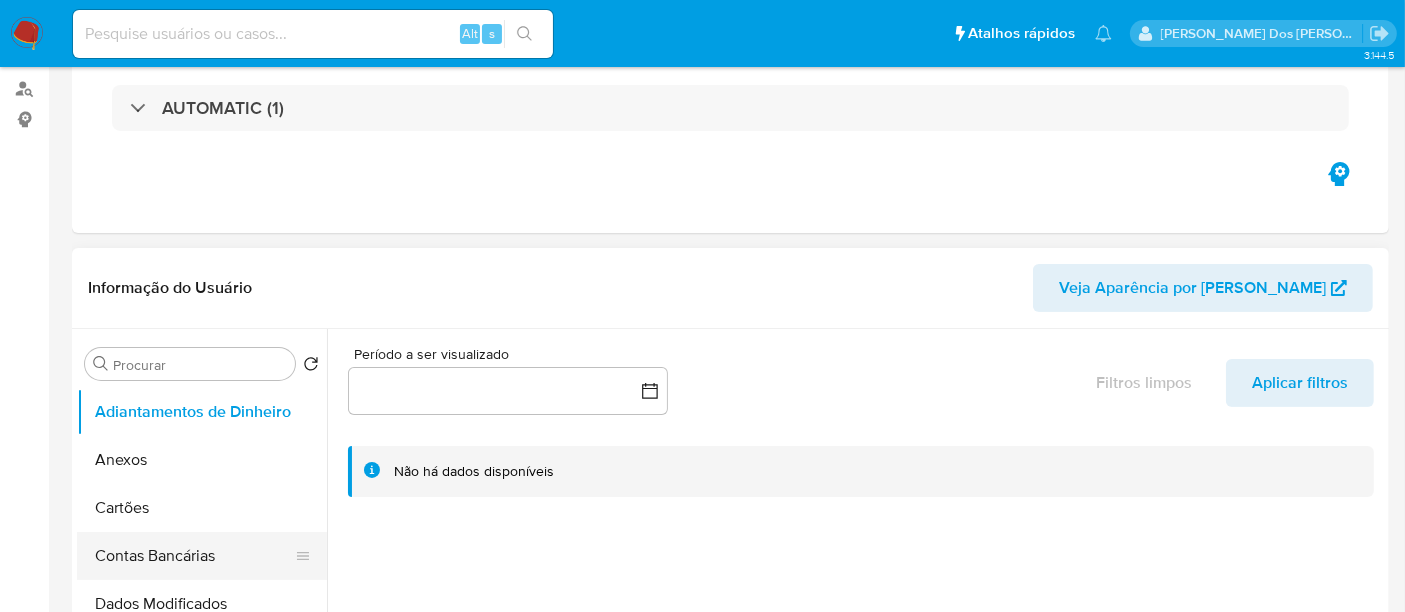 scroll, scrollTop: 333, scrollLeft: 0, axis: vertical 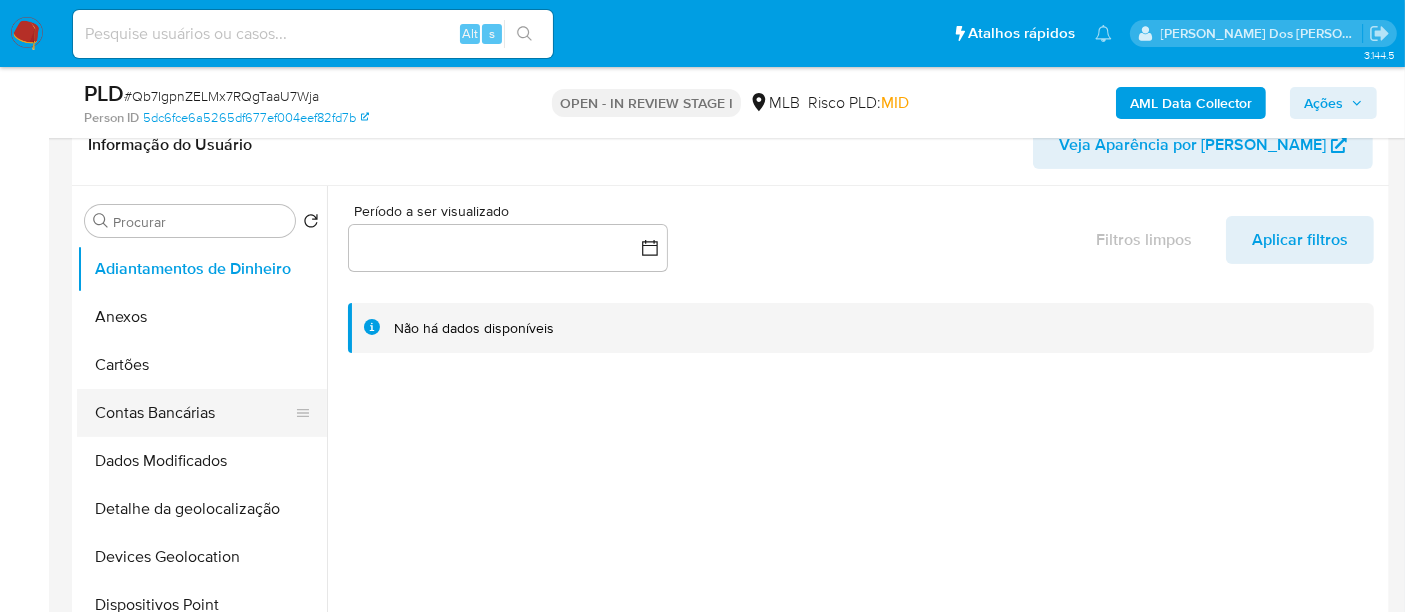 select on "10" 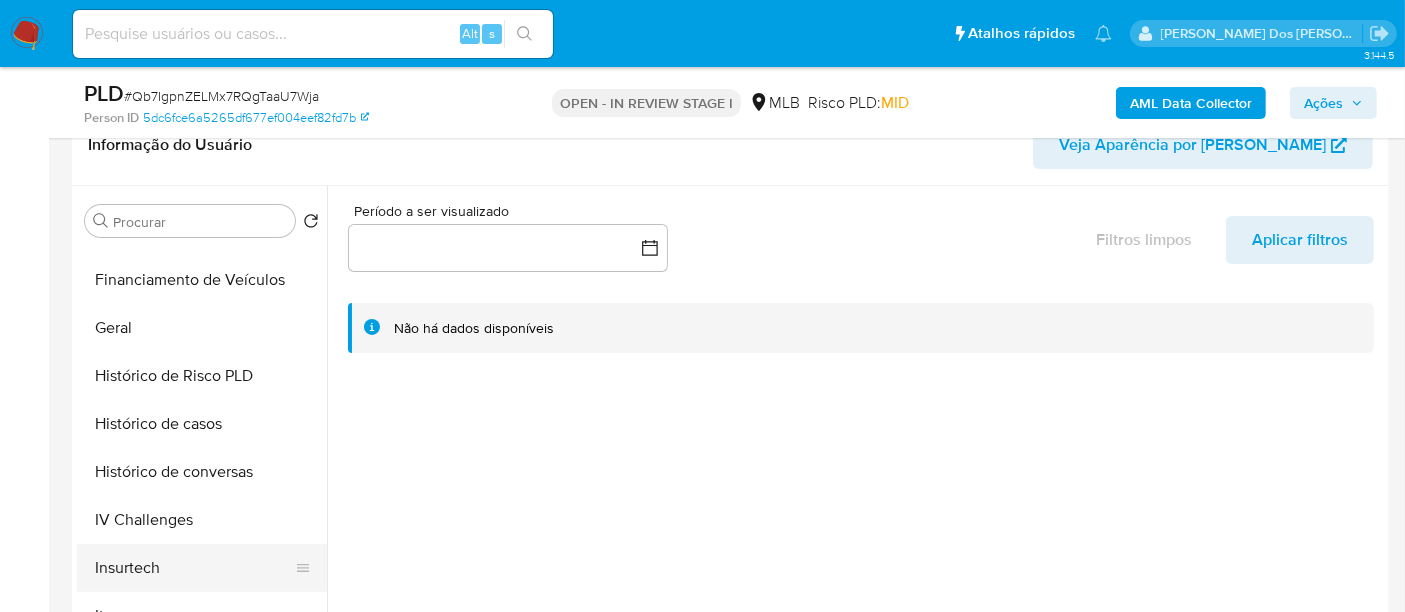 scroll, scrollTop: 666, scrollLeft: 0, axis: vertical 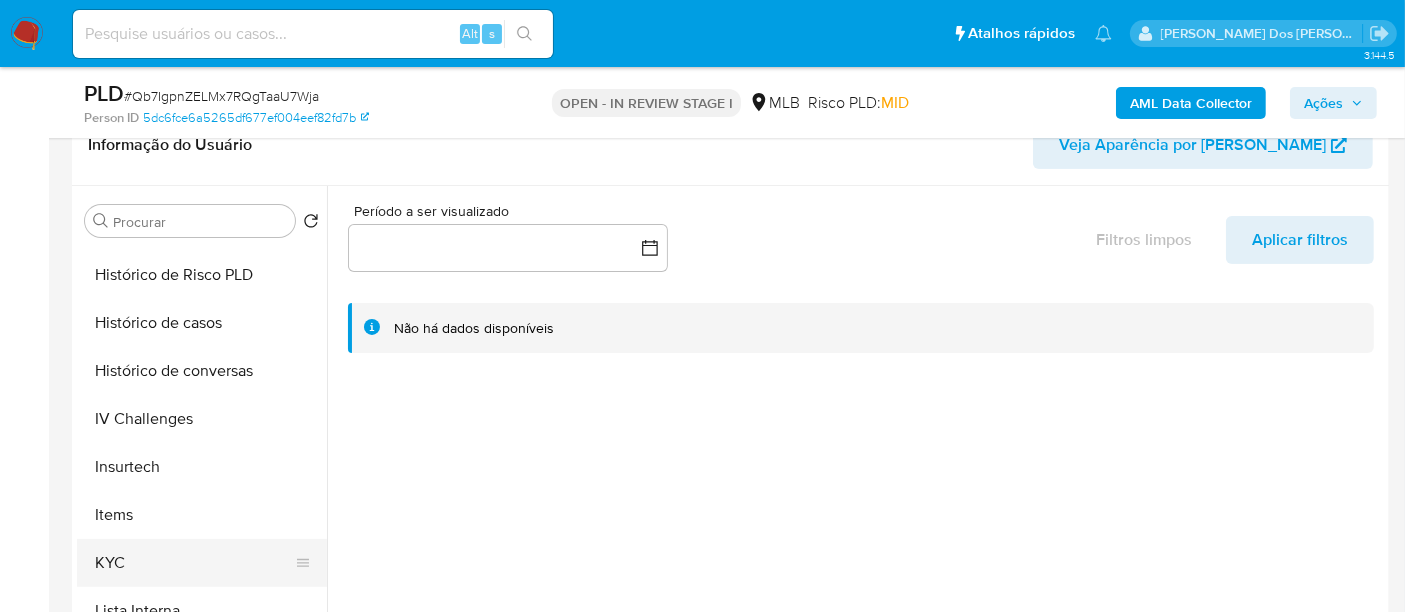 click on "KYC" at bounding box center (194, 563) 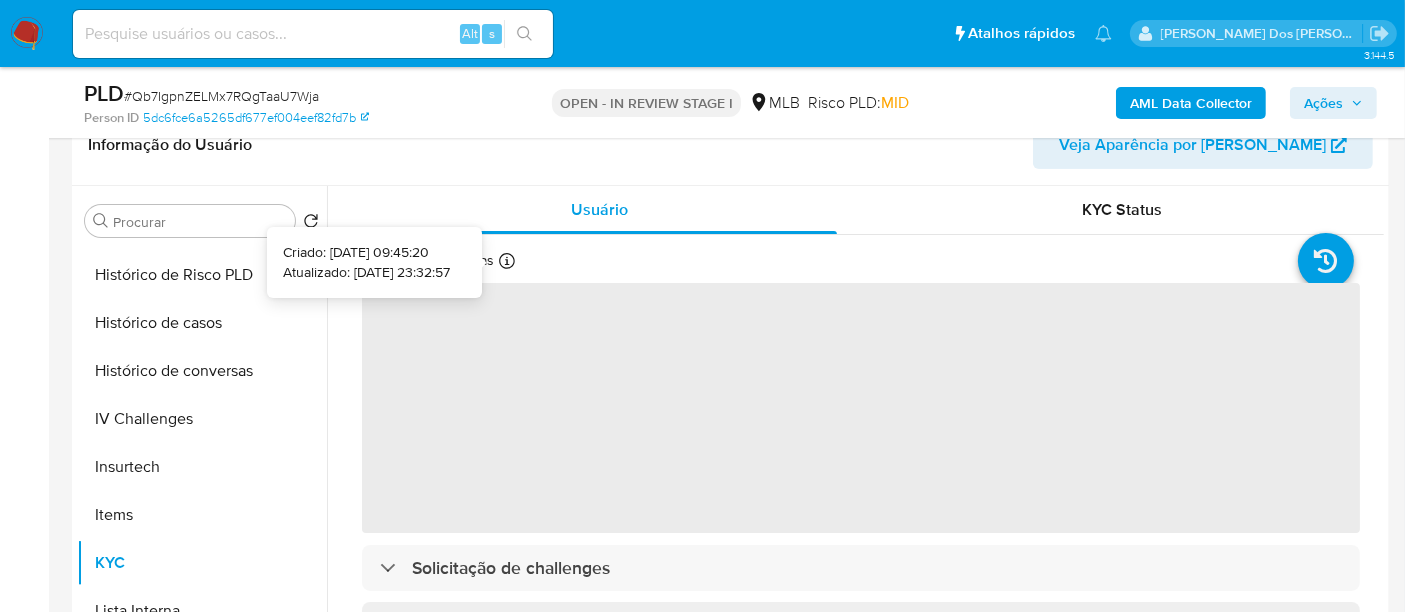 type 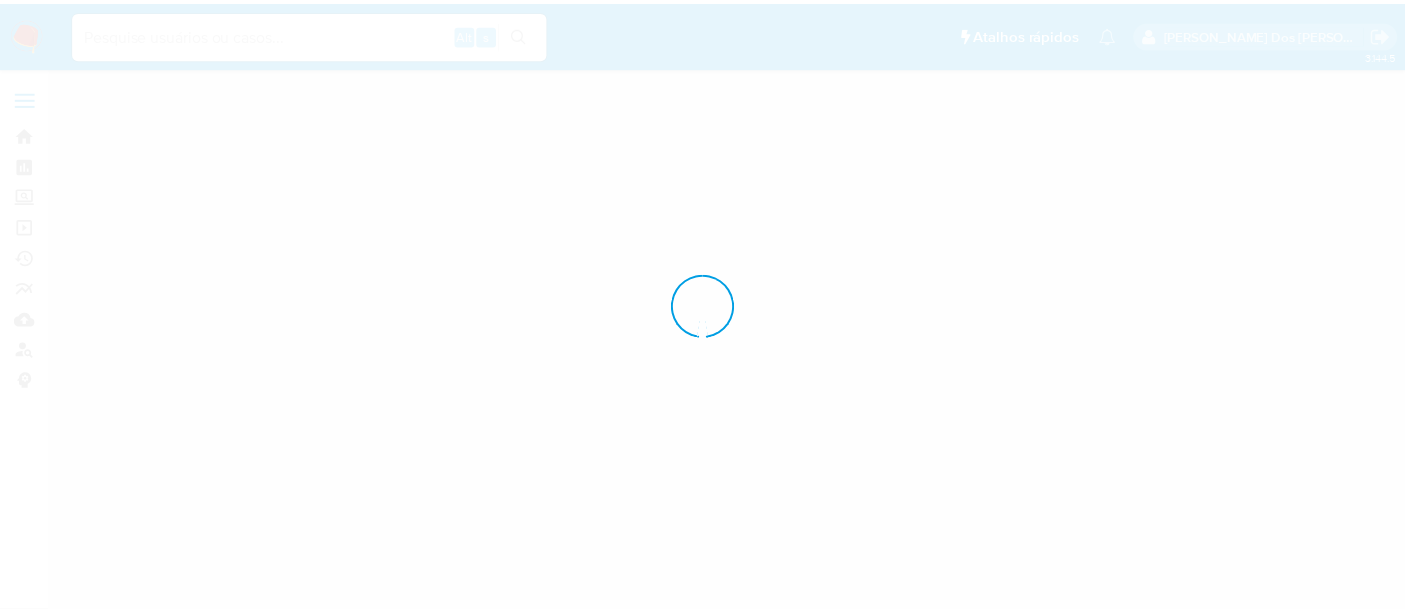 scroll, scrollTop: 0, scrollLeft: 0, axis: both 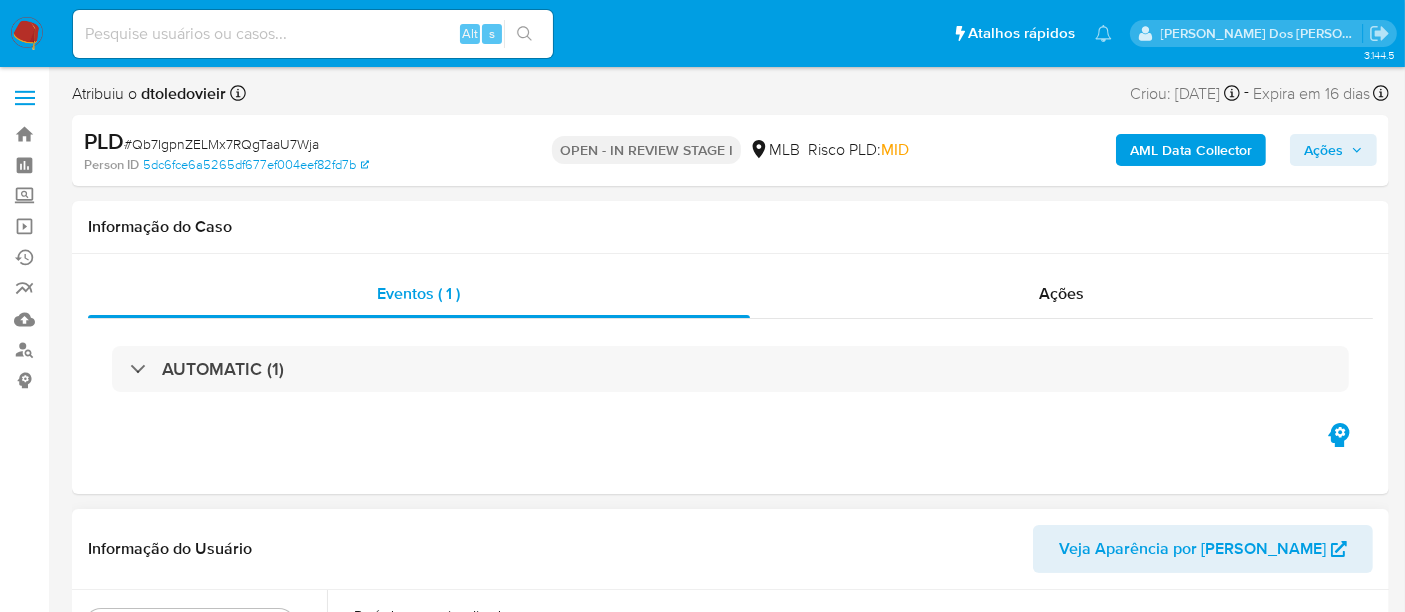select on "10" 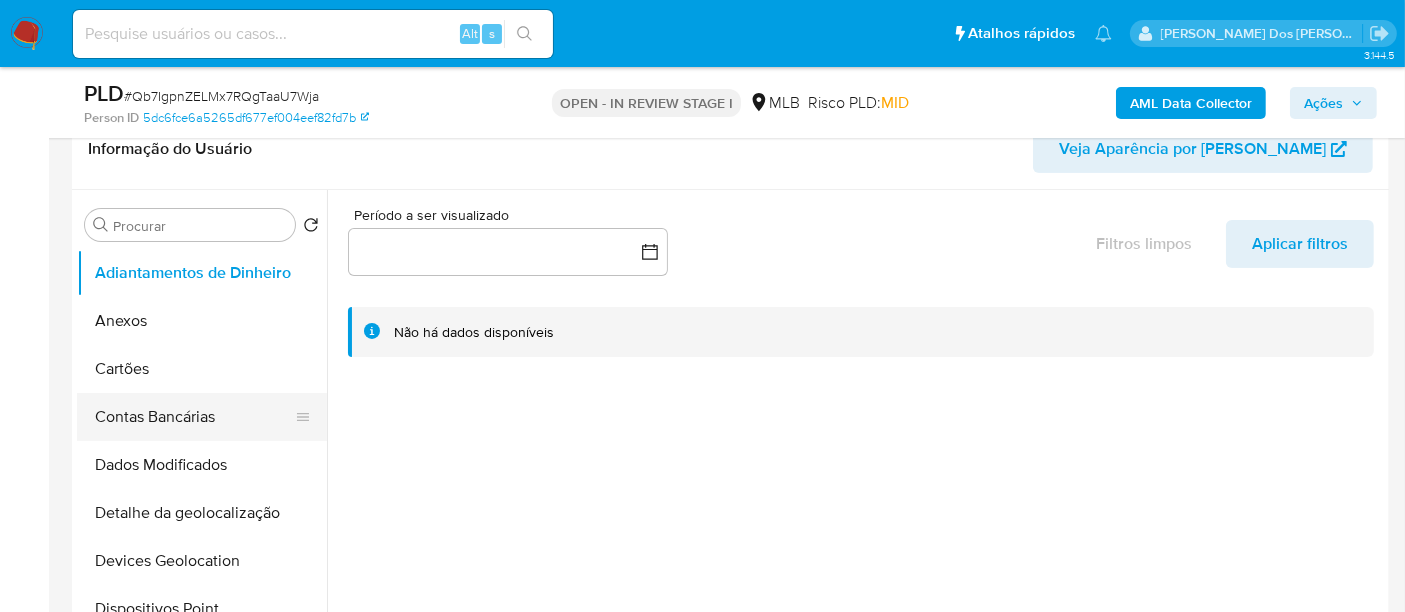 scroll, scrollTop: 444, scrollLeft: 0, axis: vertical 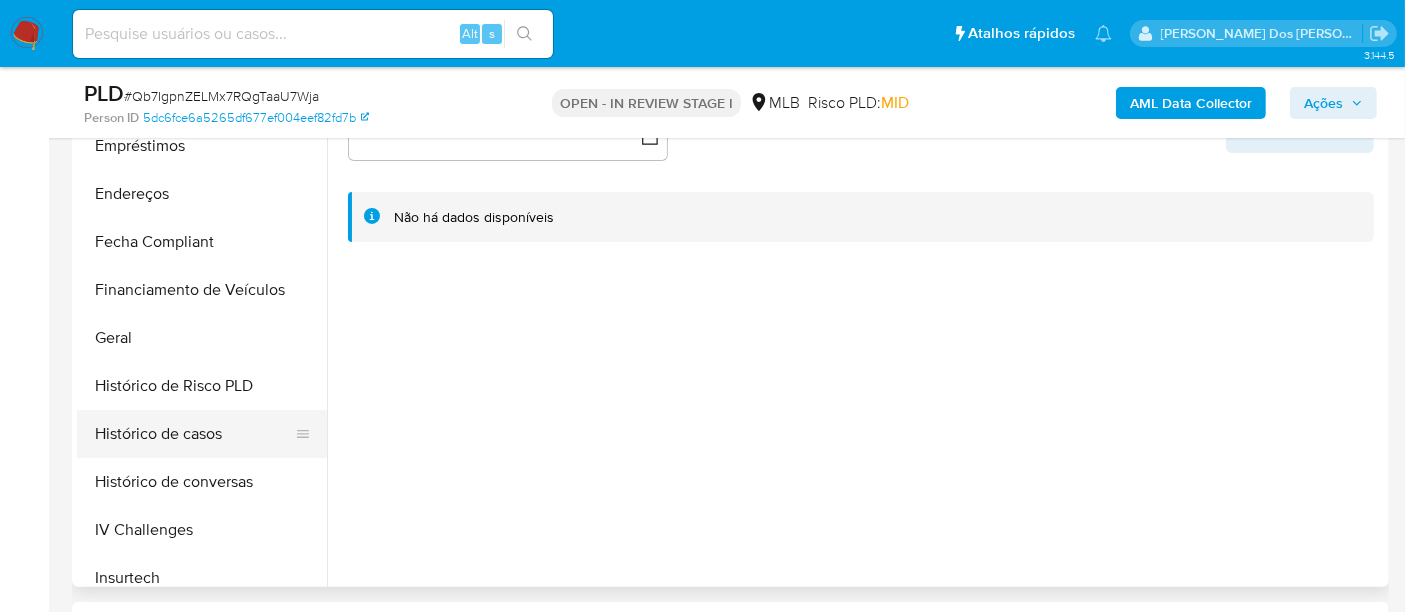 click on "Histórico de casos" at bounding box center [194, 434] 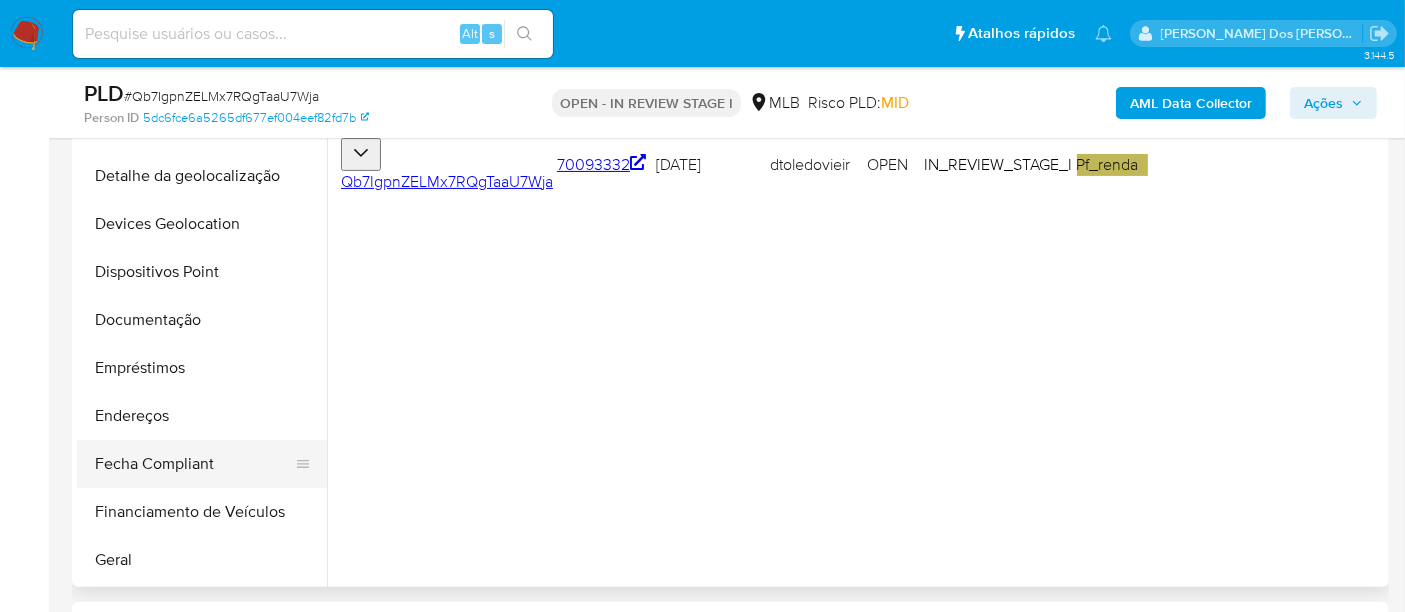 scroll, scrollTop: 111, scrollLeft: 0, axis: vertical 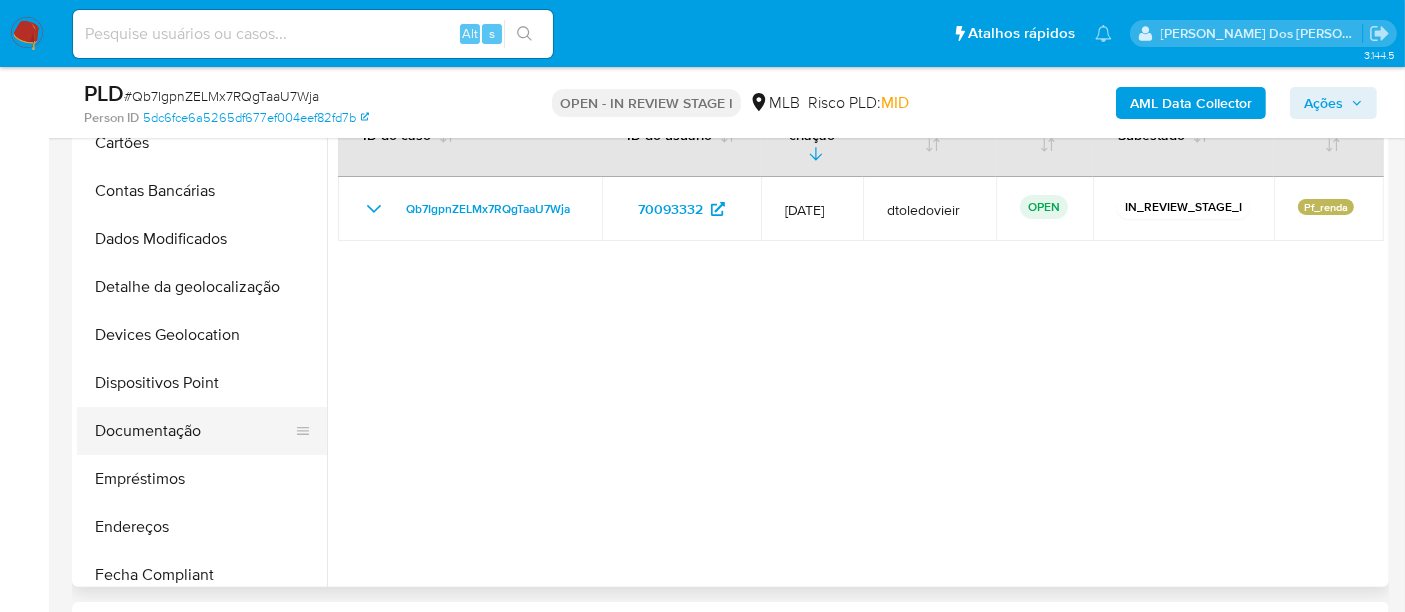 click on "Documentação" at bounding box center [194, 431] 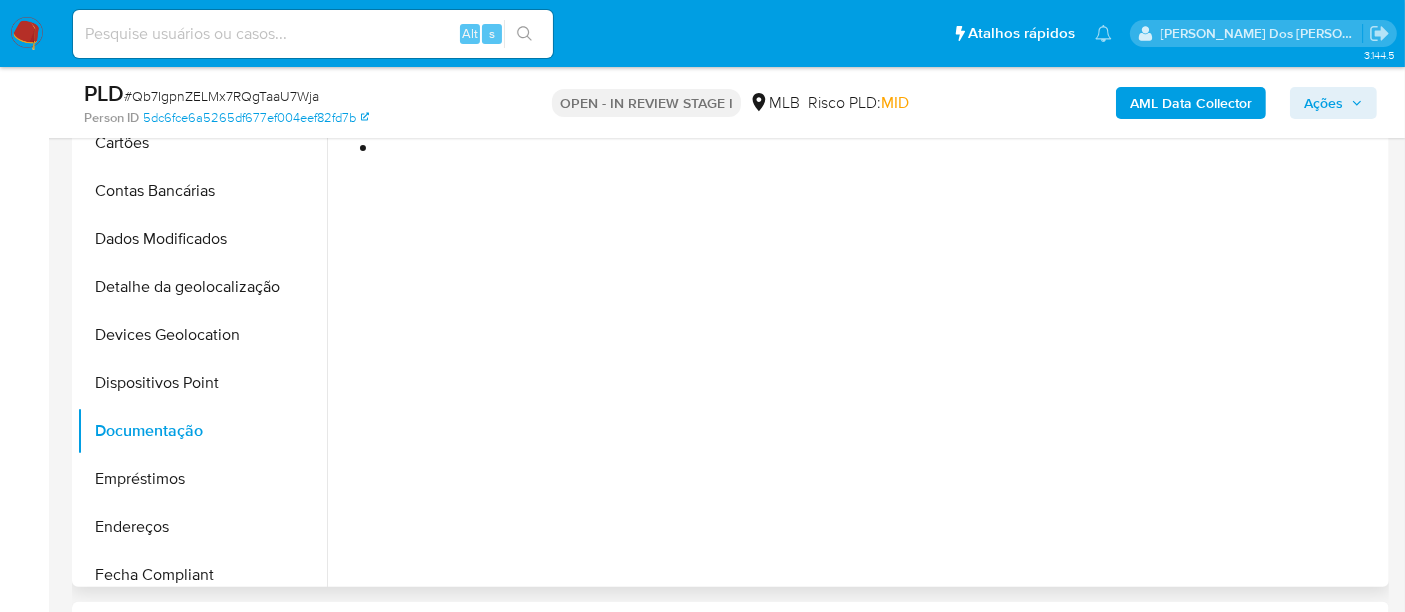 type 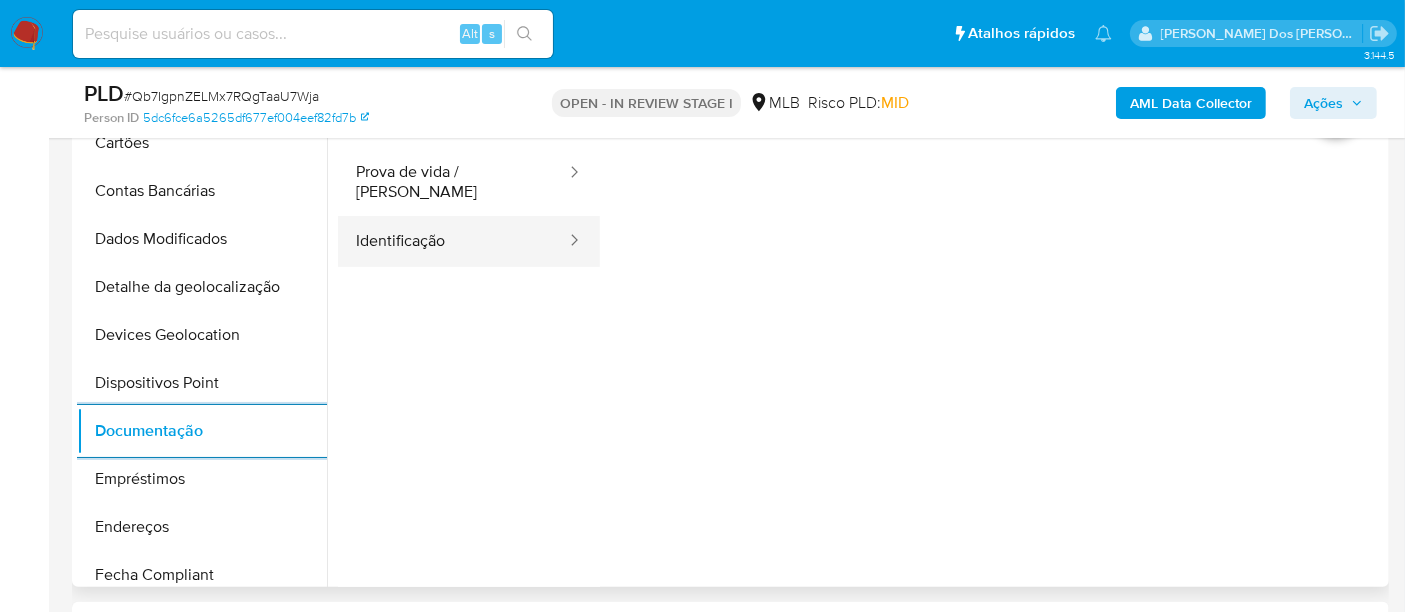 click on "Identificação" at bounding box center [453, 241] 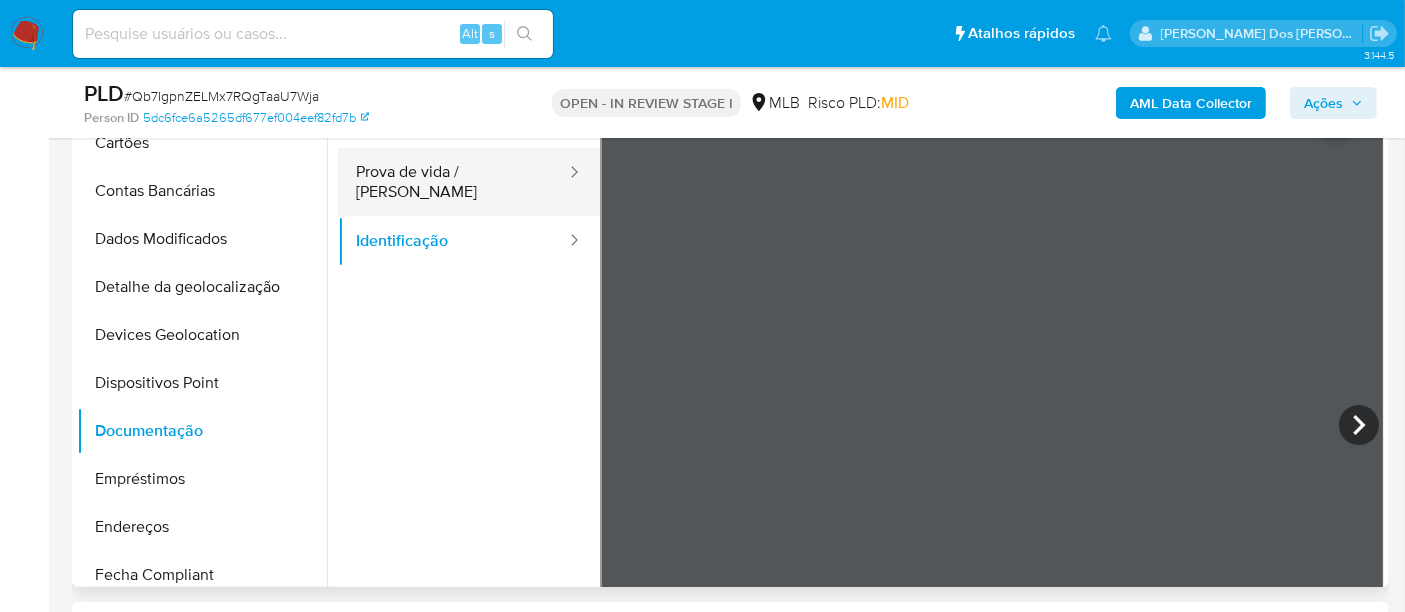 click on "Prova de vida / [PERSON_NAME]" at bounding box center [453, 182] 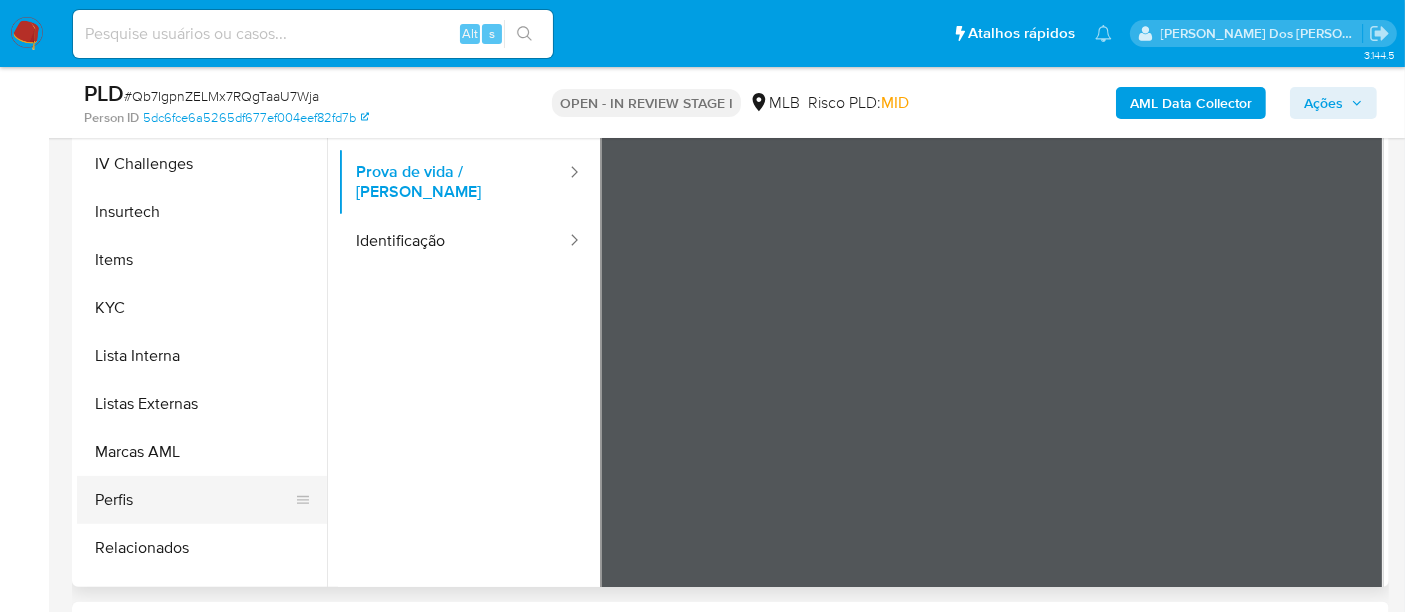 scroll, scrollTop: 844, scrollLeft: 0, axis: vertical 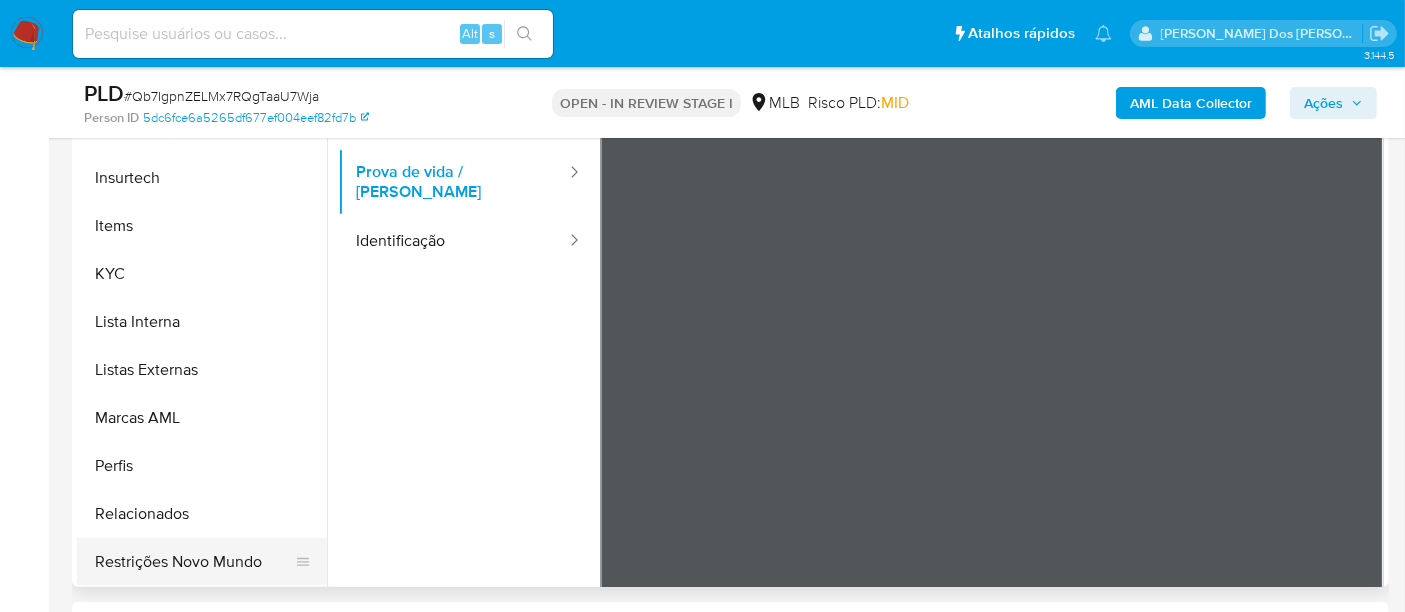 click on "Restrições Novo Mundo" at bounding box center (194, 562) 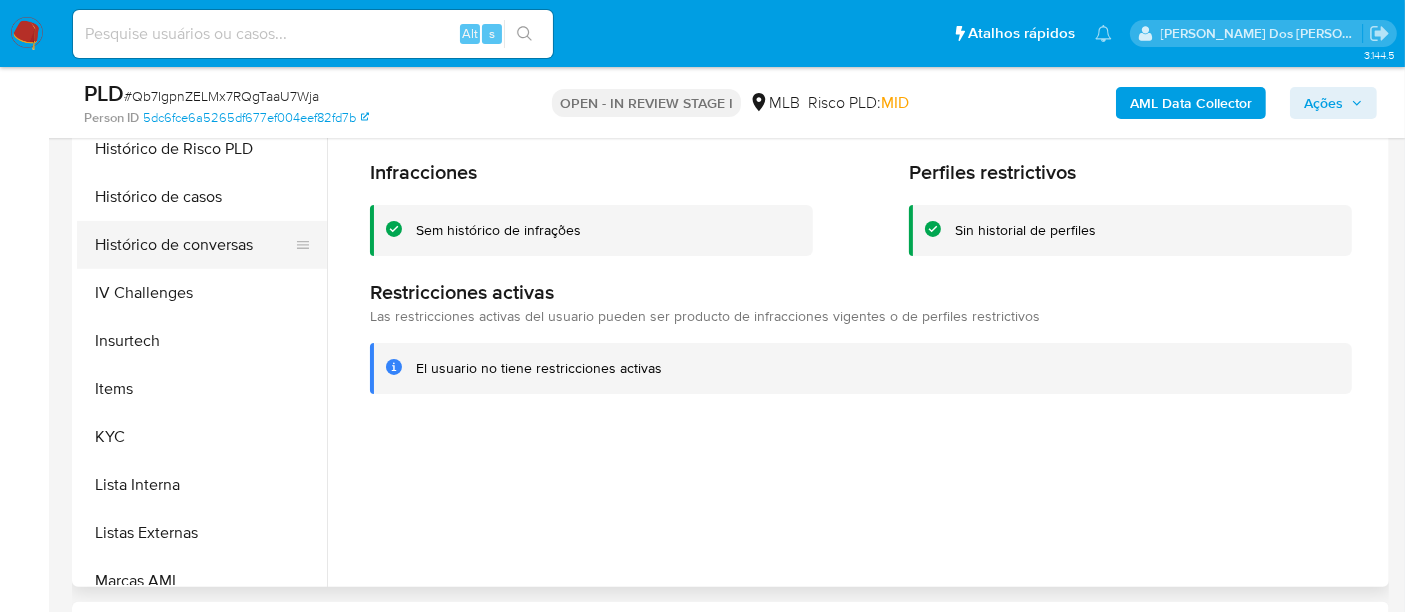 scroll, scrollTop: 511, scrollLeft: 0, axis: vertical 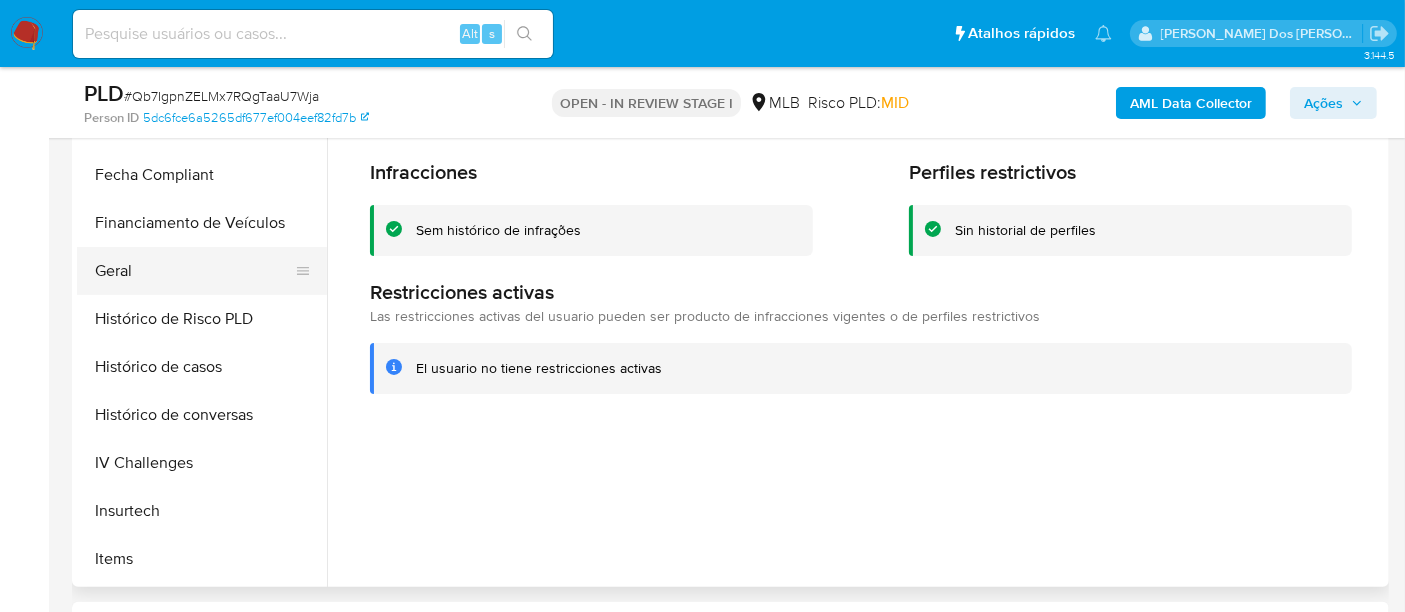 click on "Geral" at bounding box center (194, 271) 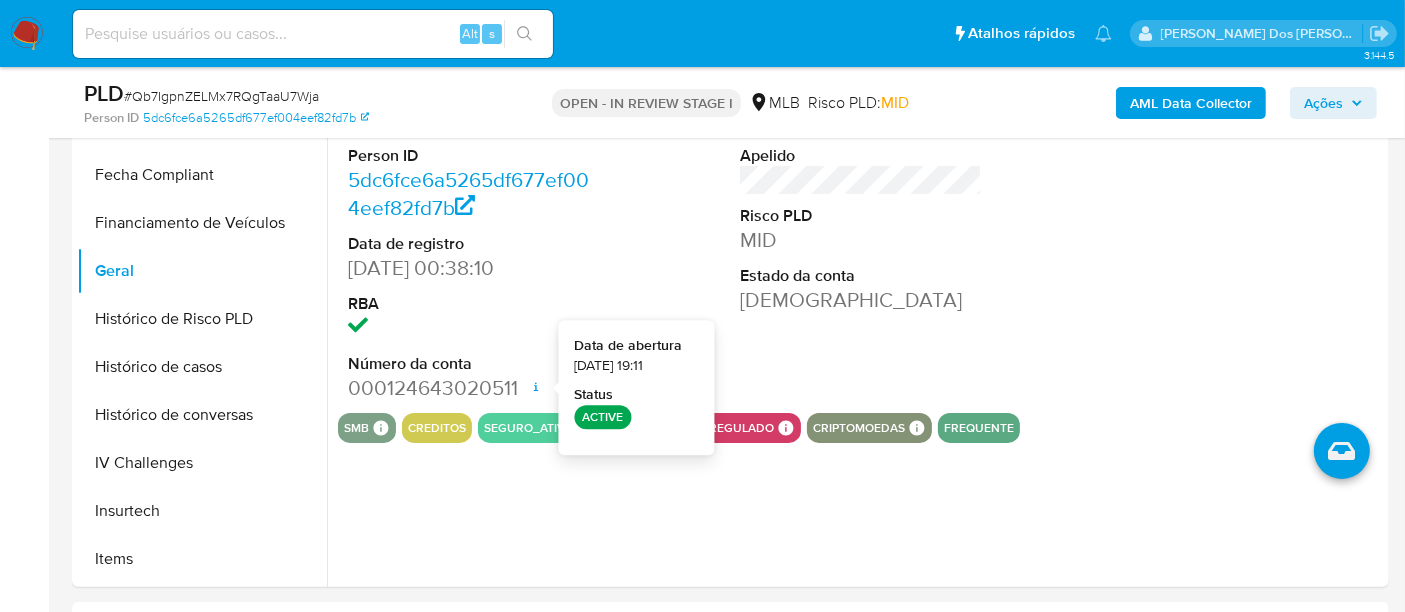 type 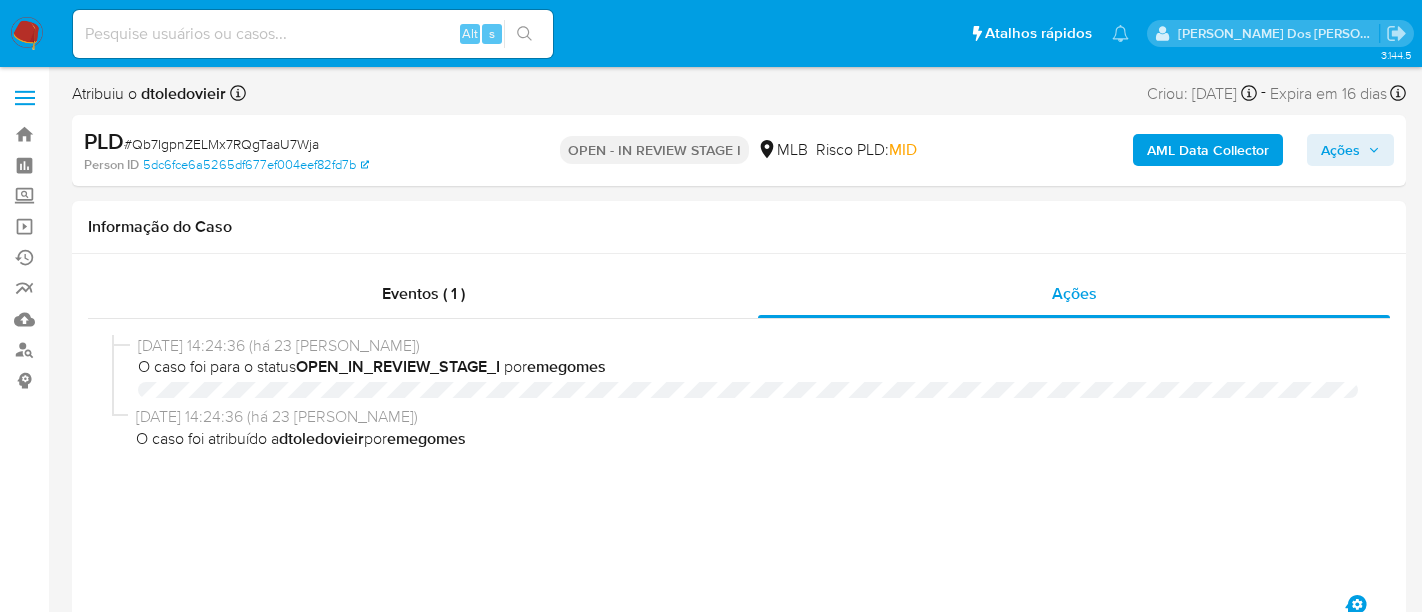 select on "10" 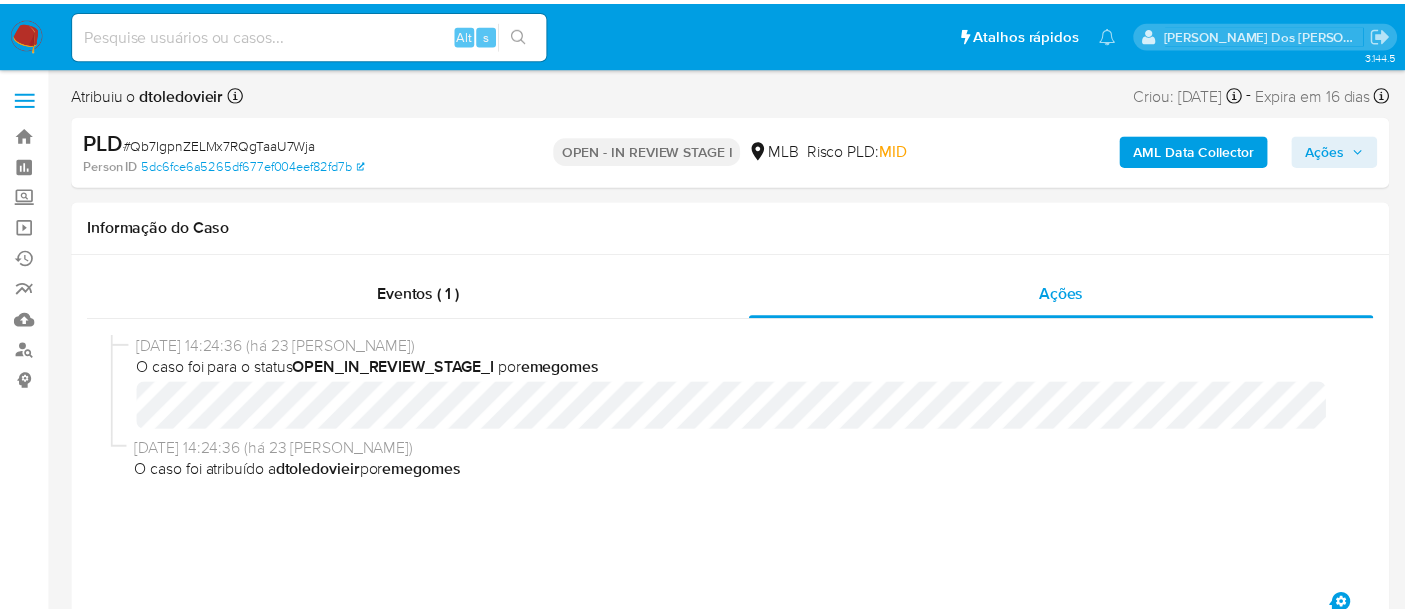 scroll, scrollTop: 0, scrollLeft: 0, axis: both 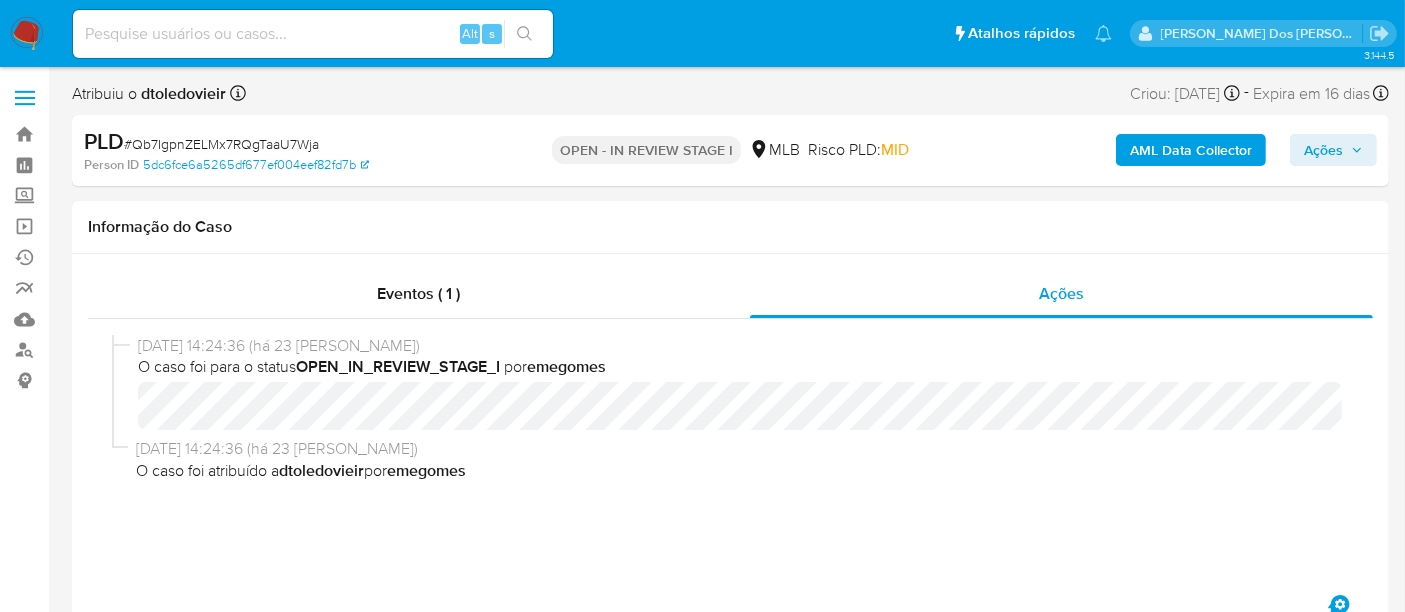 type 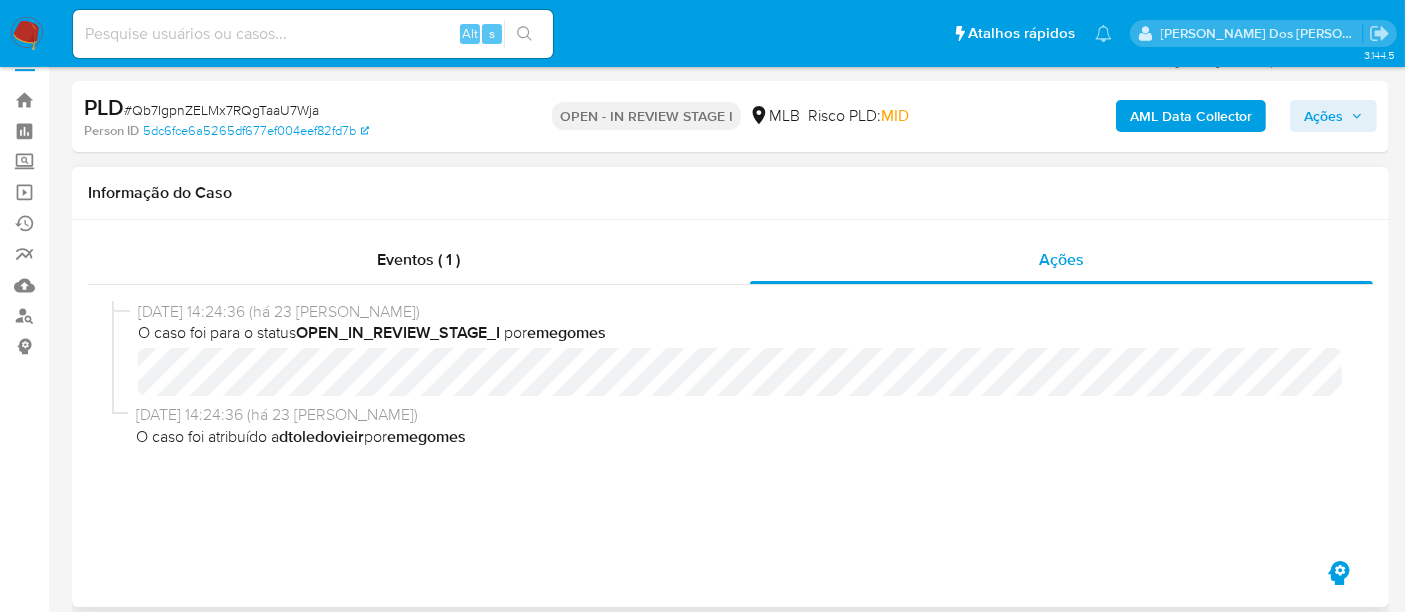 scroll, scrollTop: 0, scrollLeft: 0, axis: both 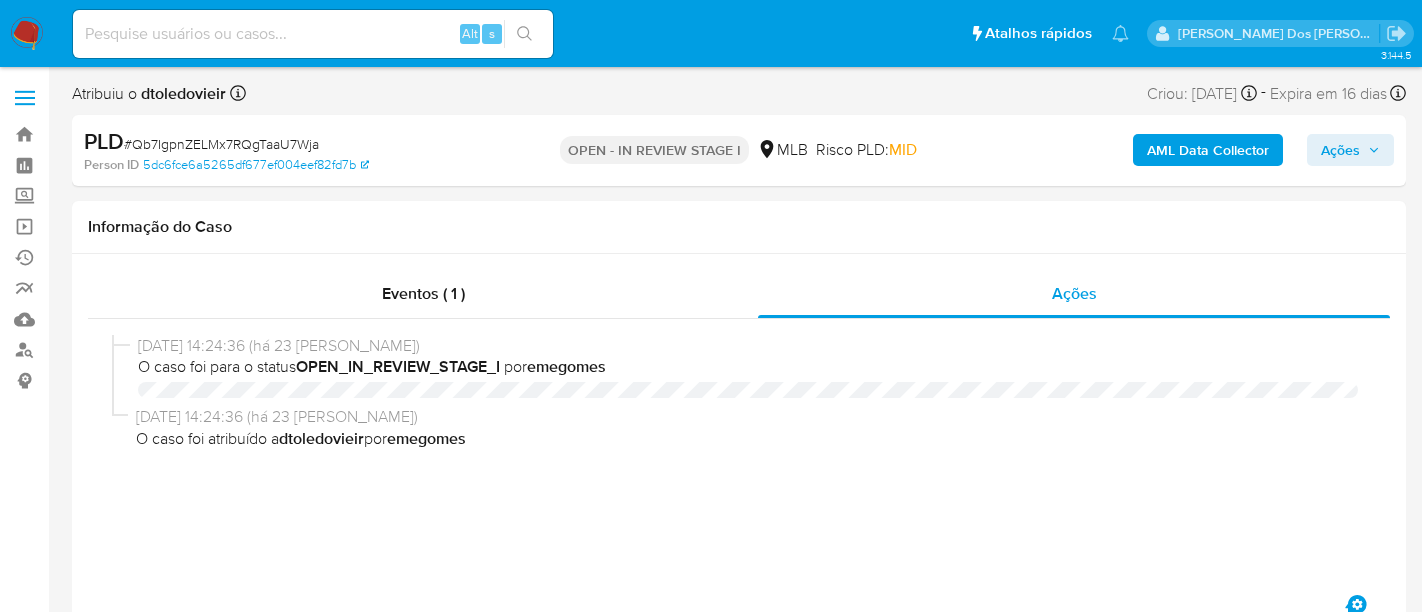 select on "10" 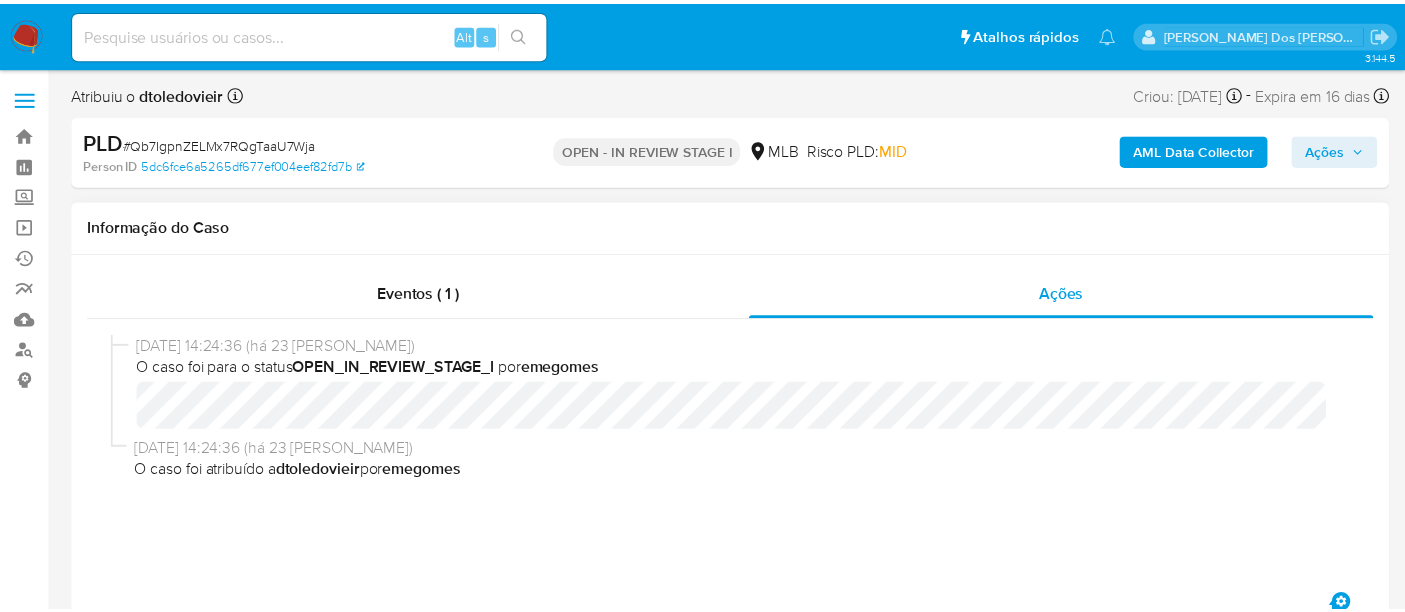 scroll, scrollTop: 0, scrollLeft: 0, axis: both 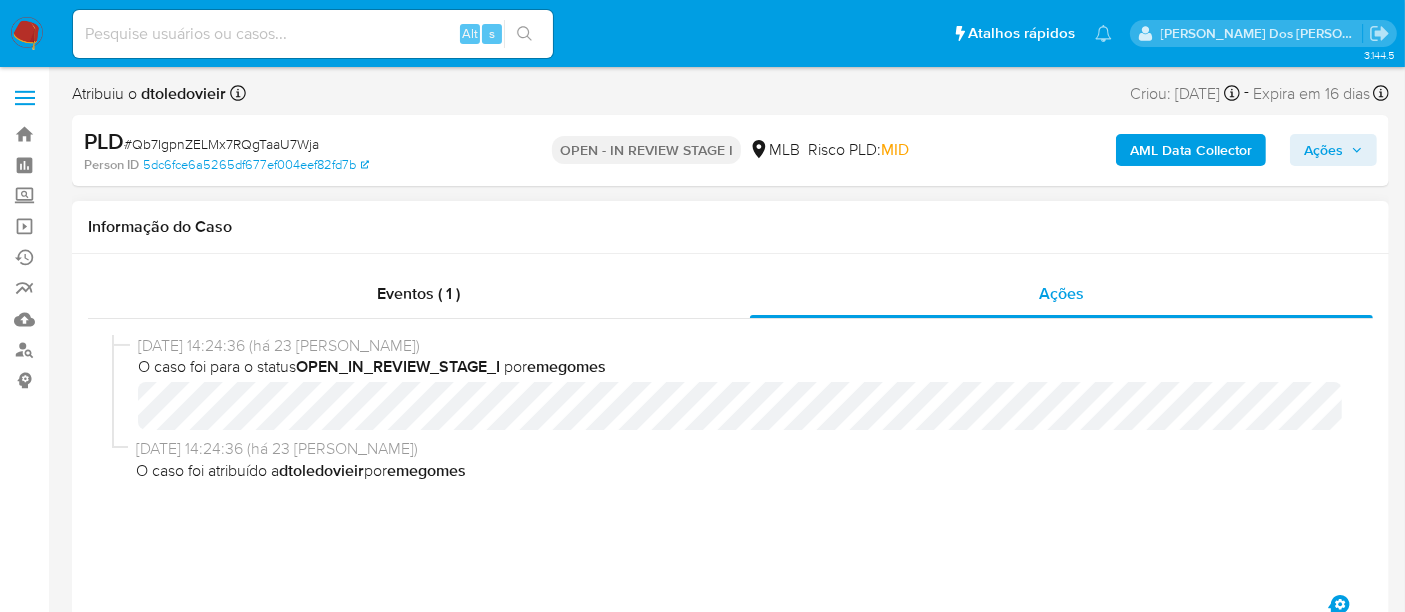 type 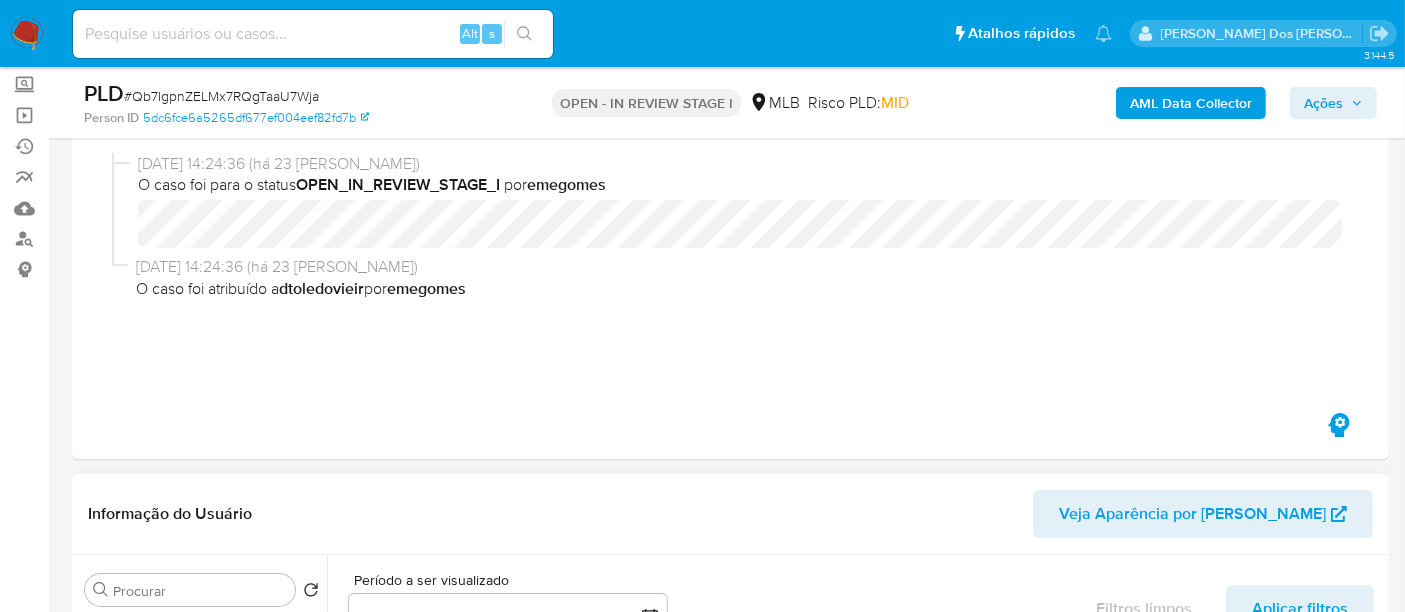 scroll, scrollTop: 444, scrollLeft: 0, axis: vertical 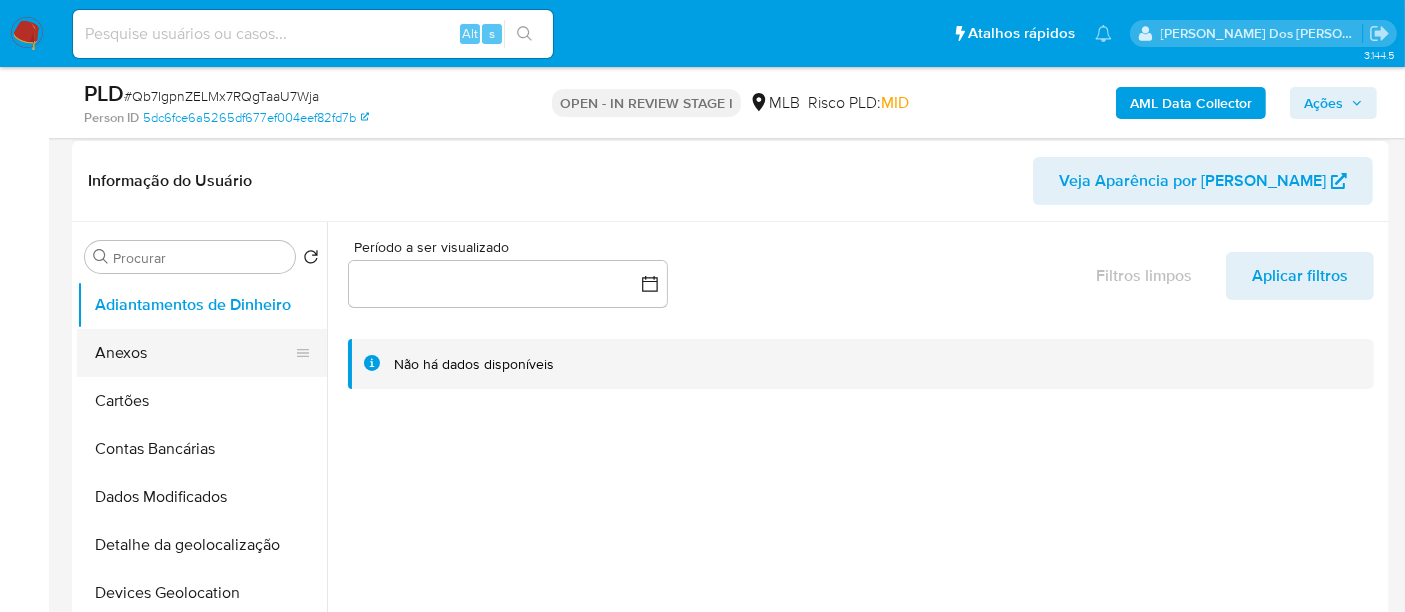 click on "Anexos" at bounding box center [194, 353] 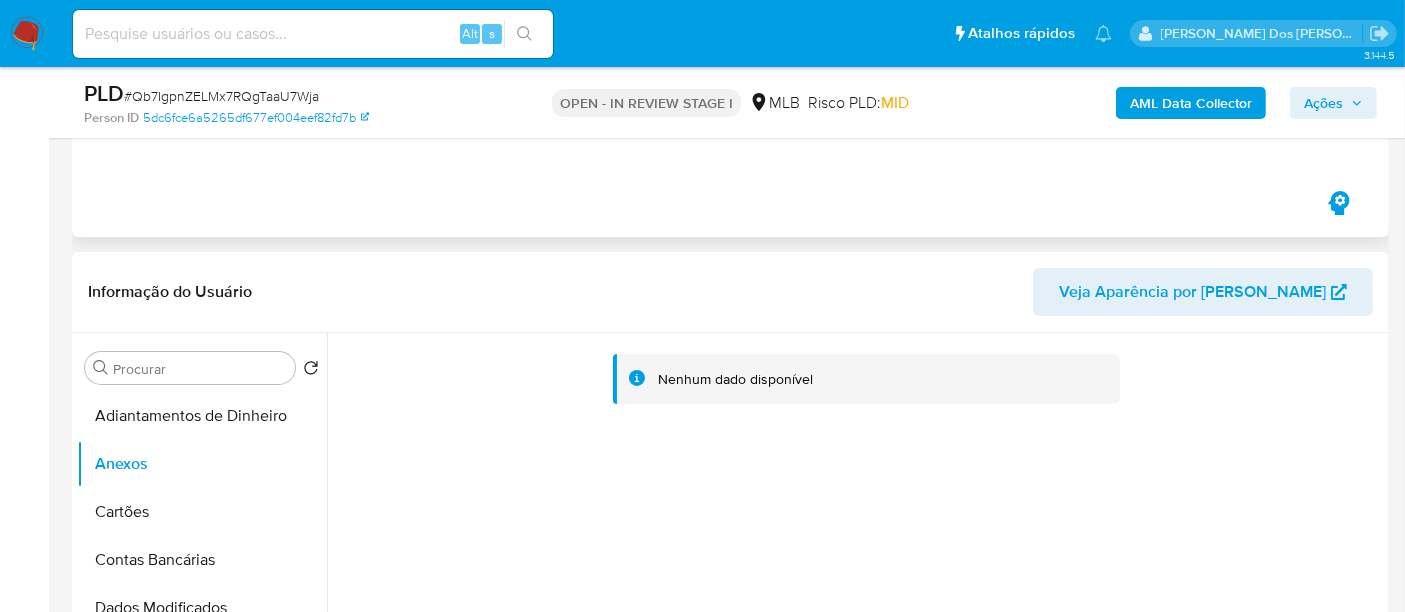 scroll, scrollTop: 444, scrollLeft: 0, axis: vertical 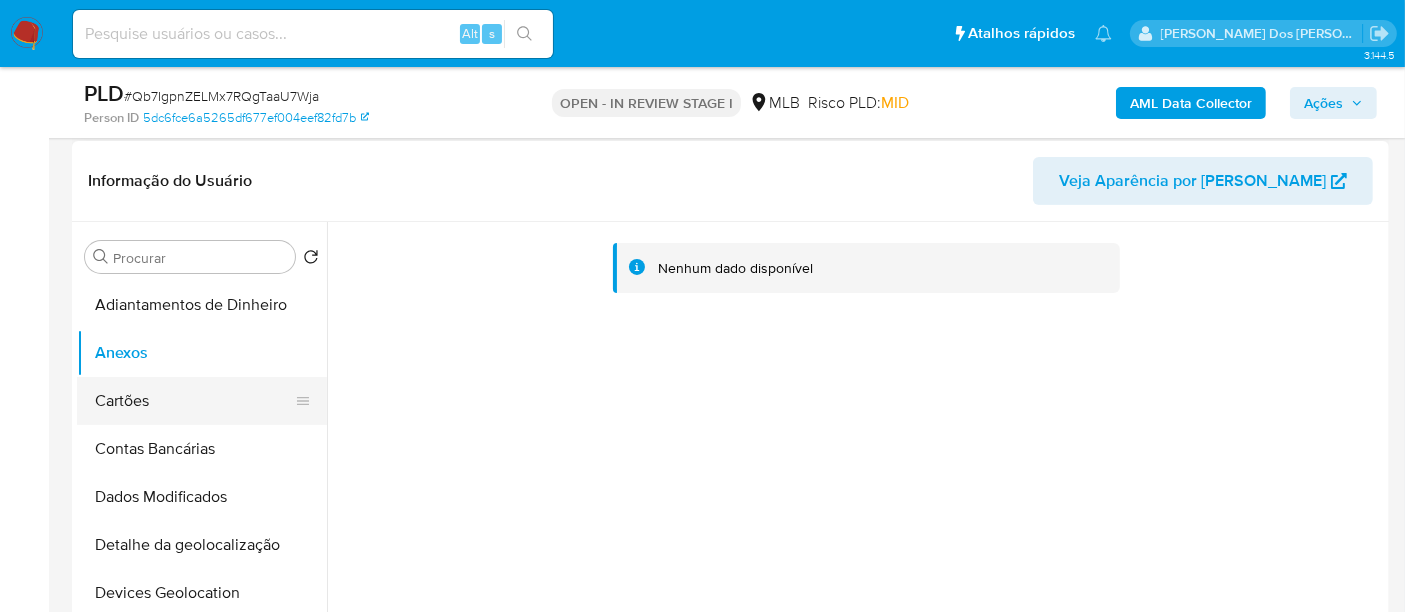 click on "Cartões" at bounding box center (194, 401) 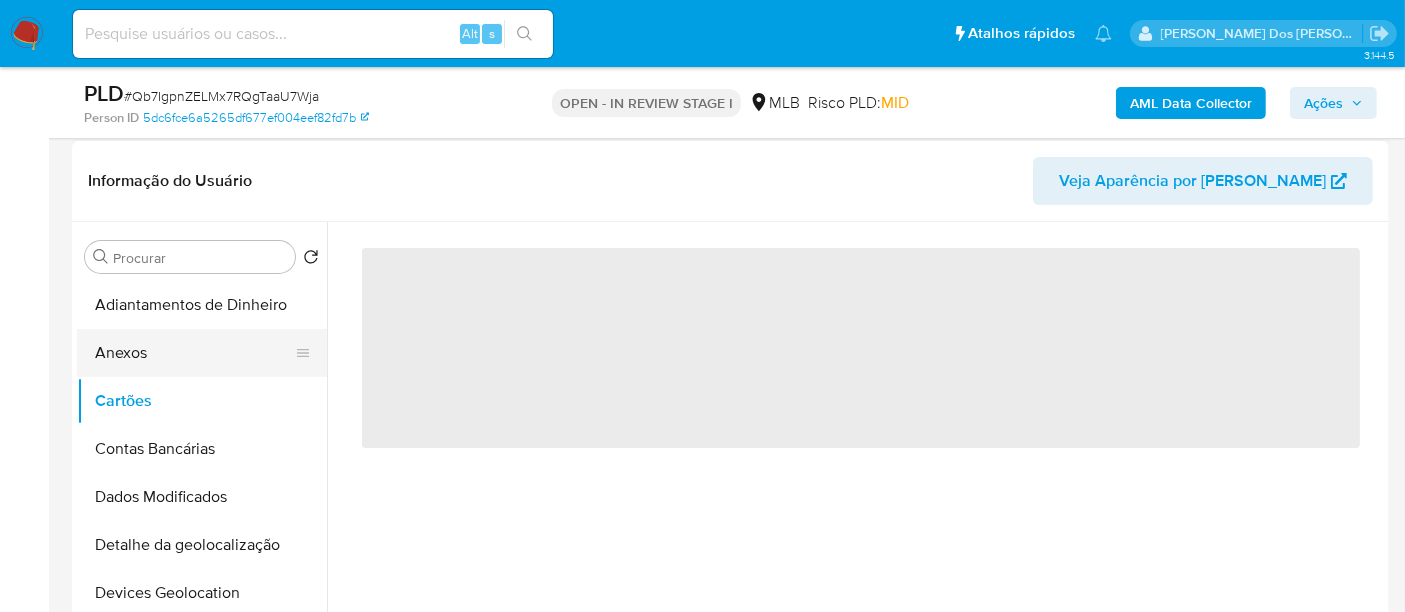 click on "Anexos" at bounding box center [194, 353] 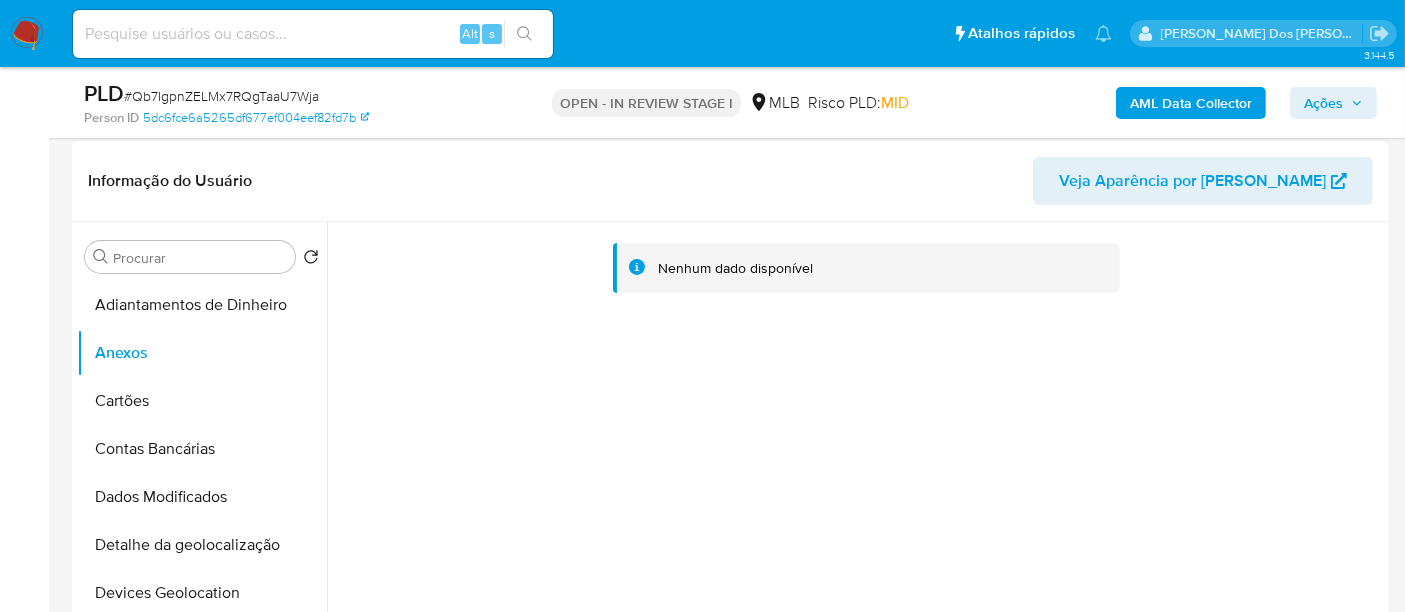 type 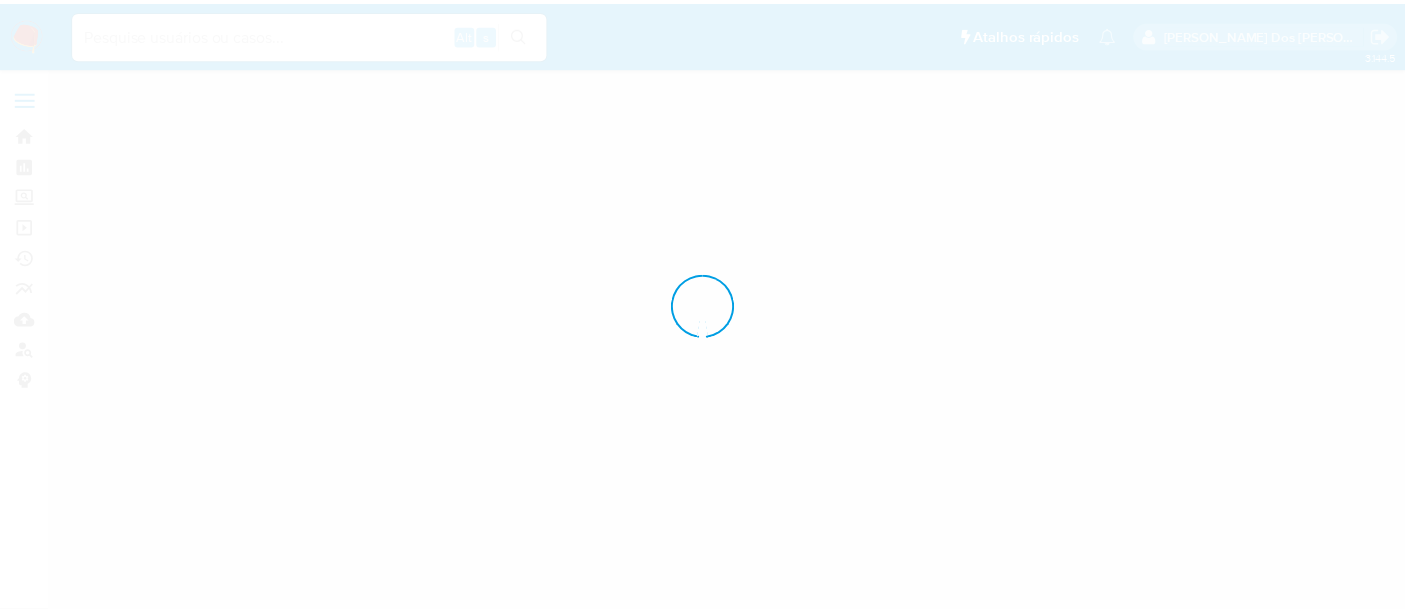 scroll, scrollTop: 0, scrollLeft: 0, axis: both 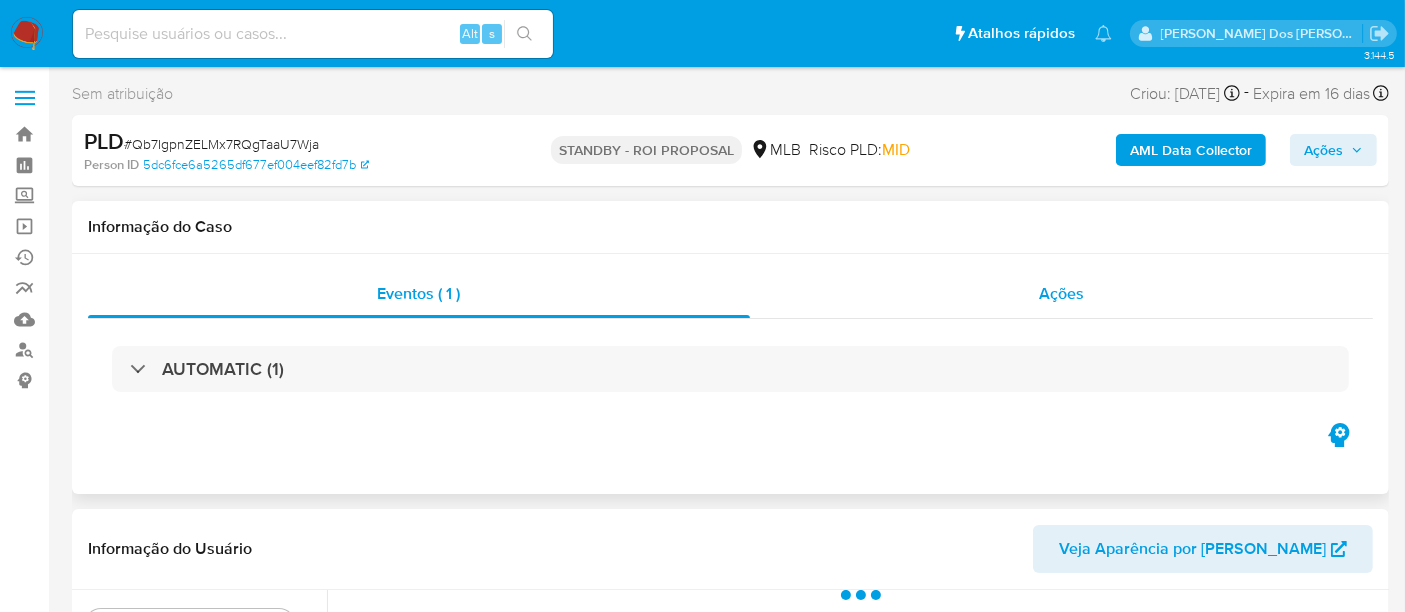 click on "Ações" at bounding box center (1062, 294) 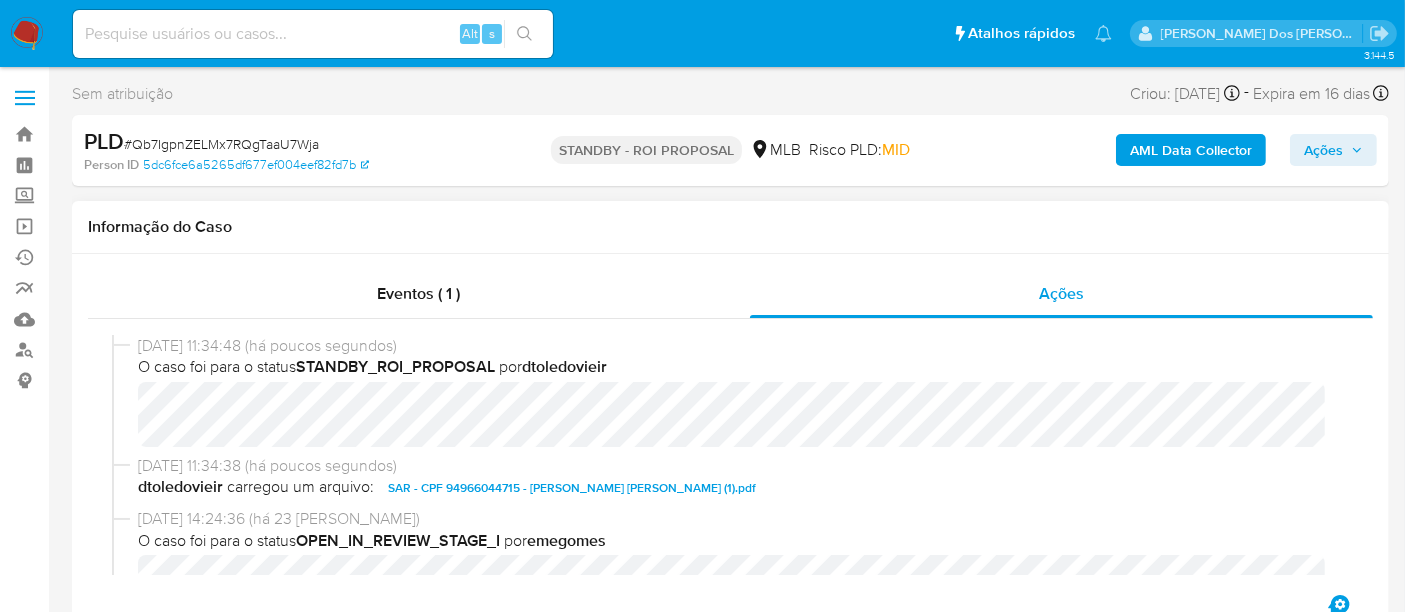 select on "10" 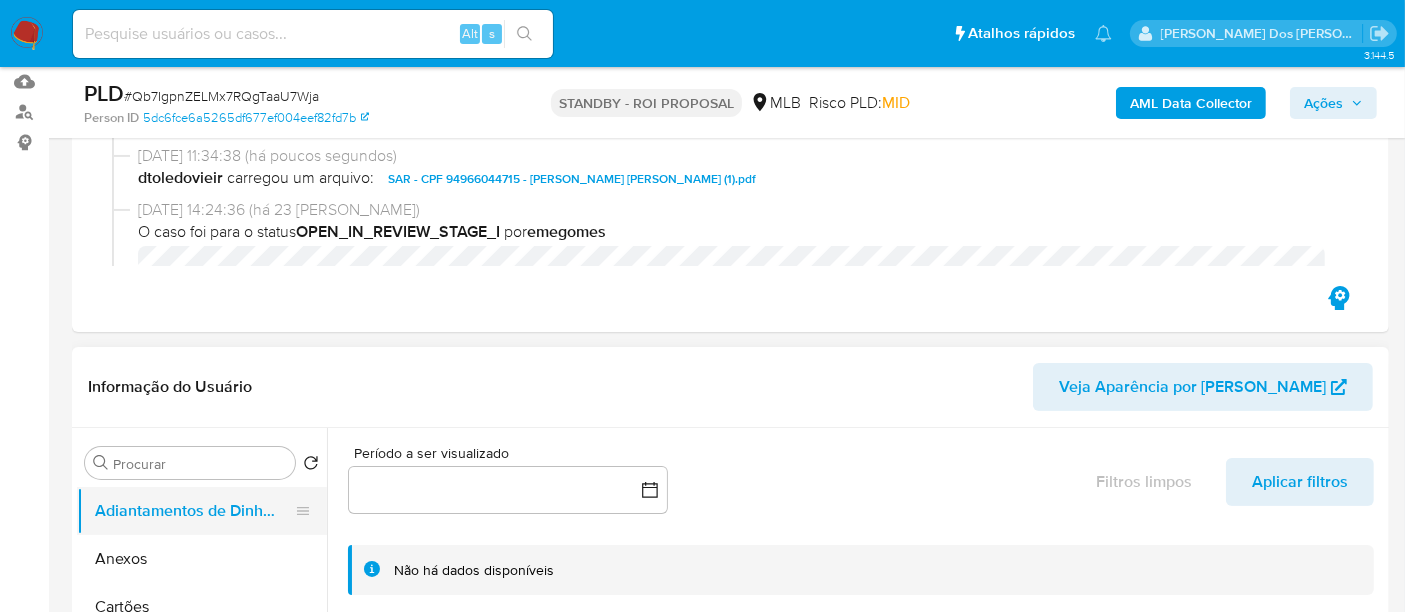 scroll, scrollTop: 444, scrollLeft: 0, axis: vertical 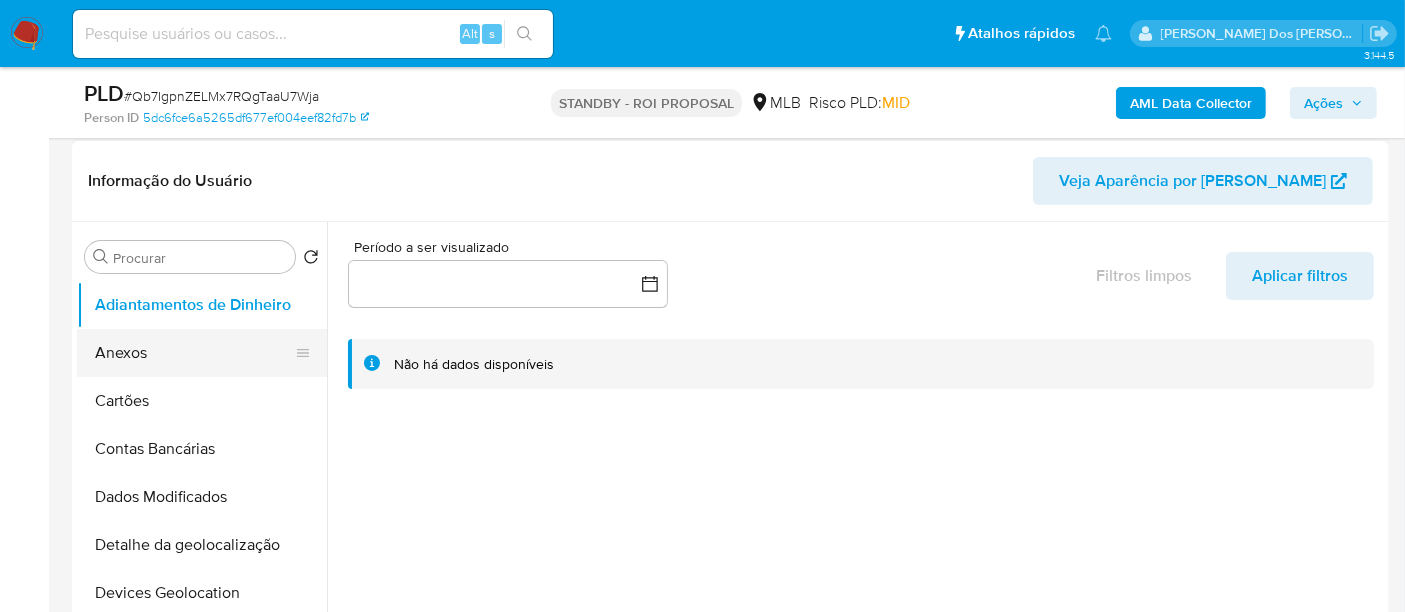 click on "Anexos" at bounding box center (194, 353) 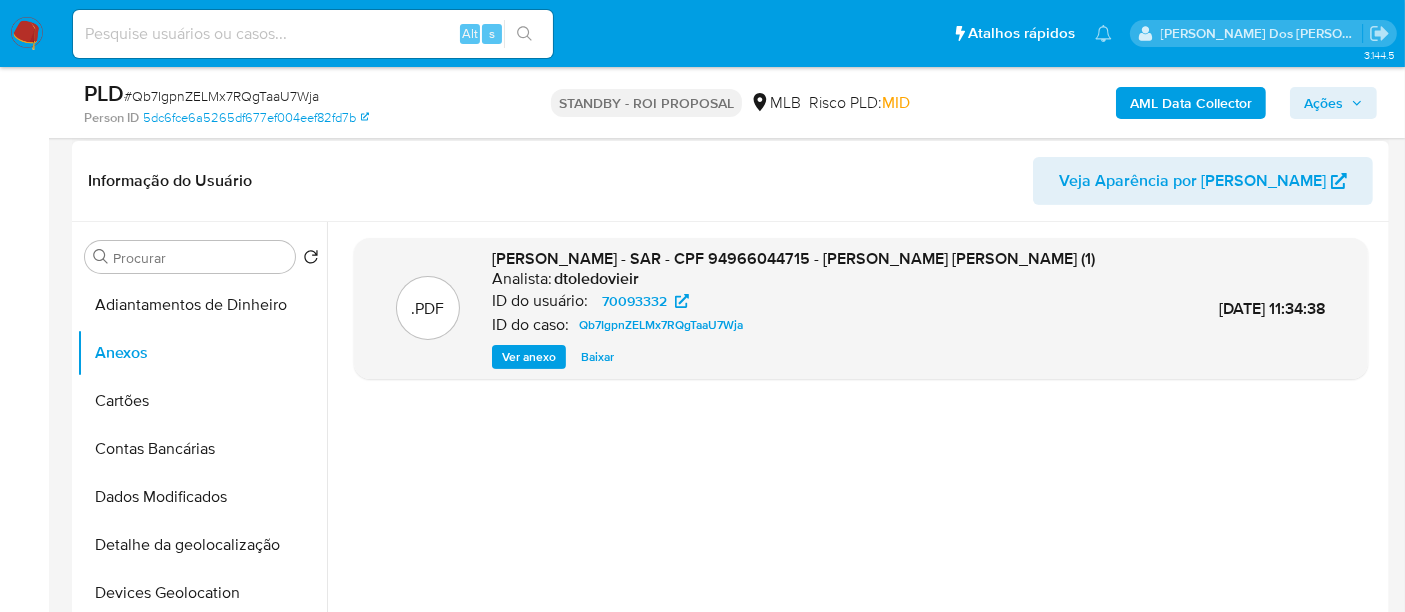 type 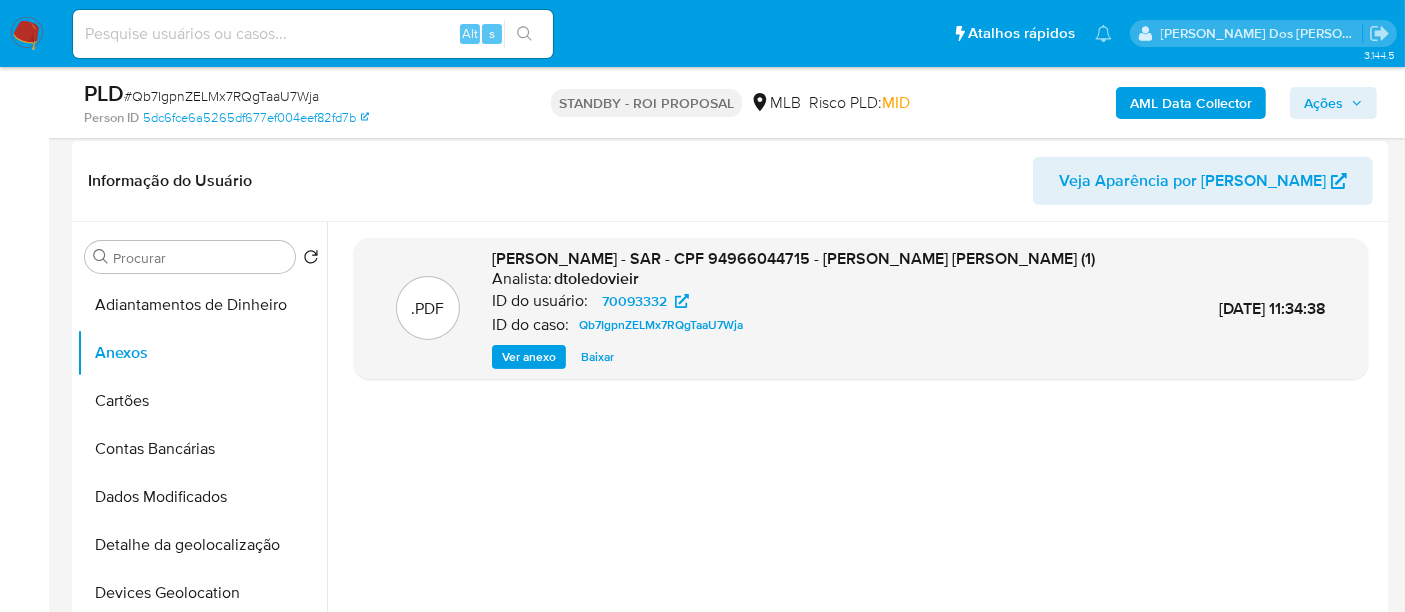 click at bounding box center [313, 34] 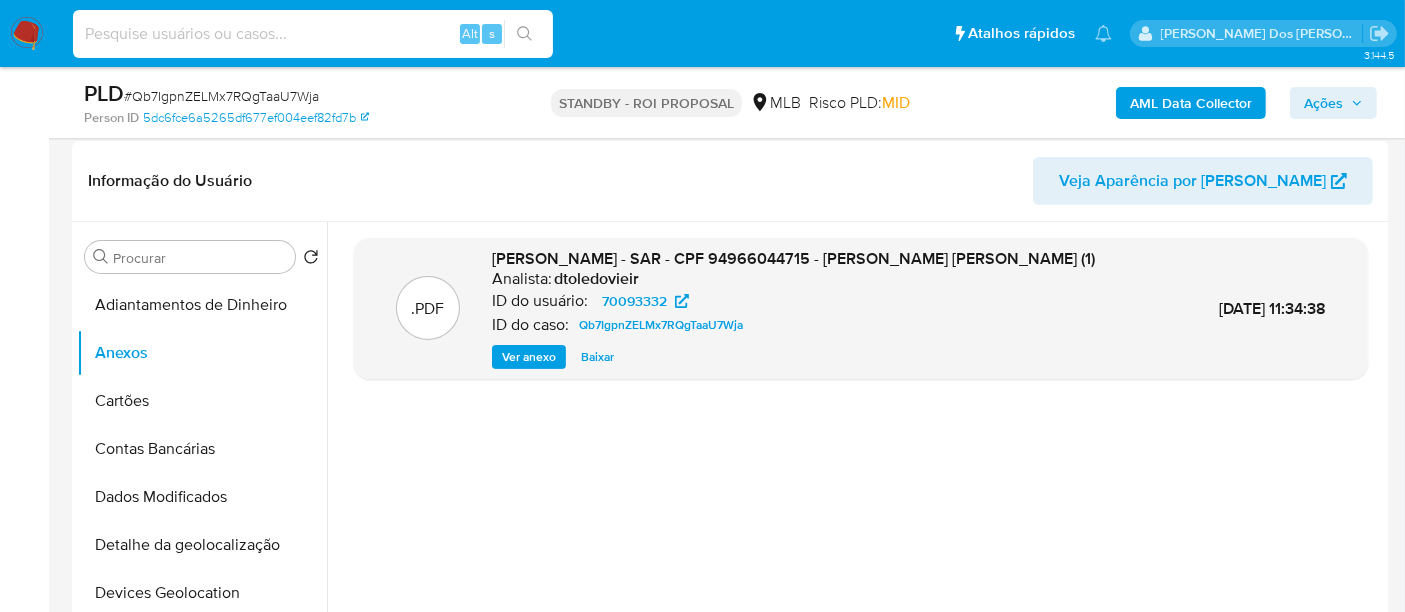 paste on "qnR90dvw46gm7dSqjuJTCoIo" 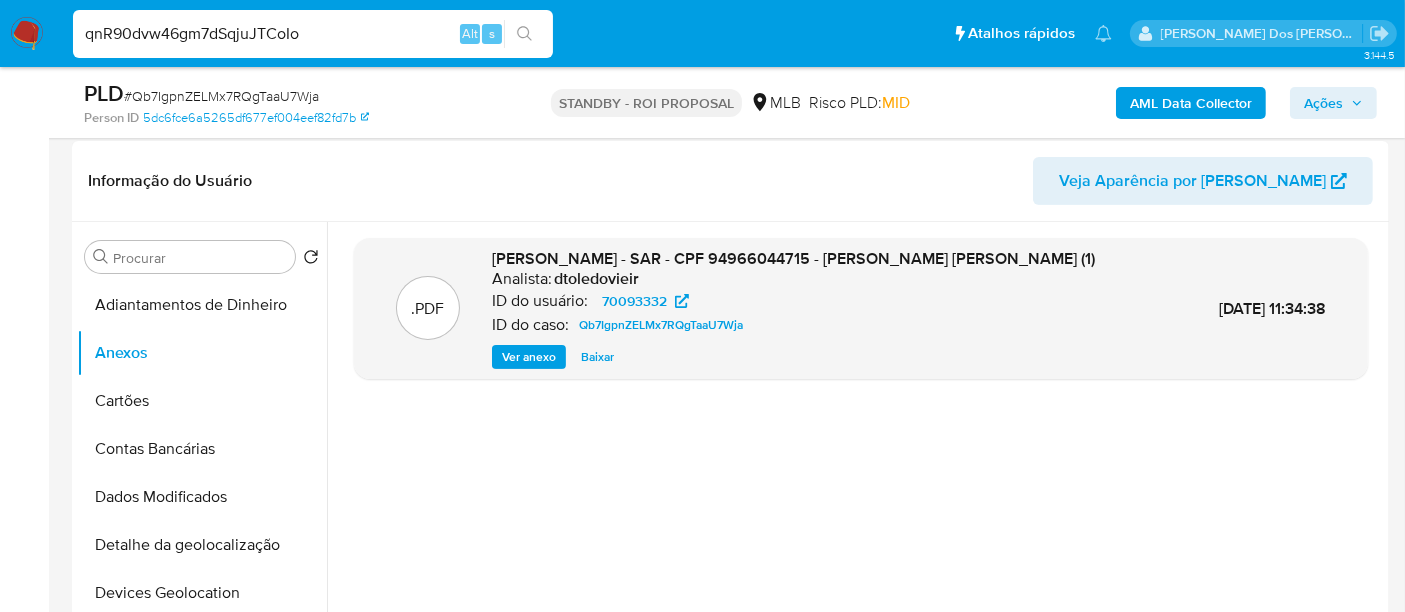 type on "qnR90dvw46gm7dSqjuJTCoIo" 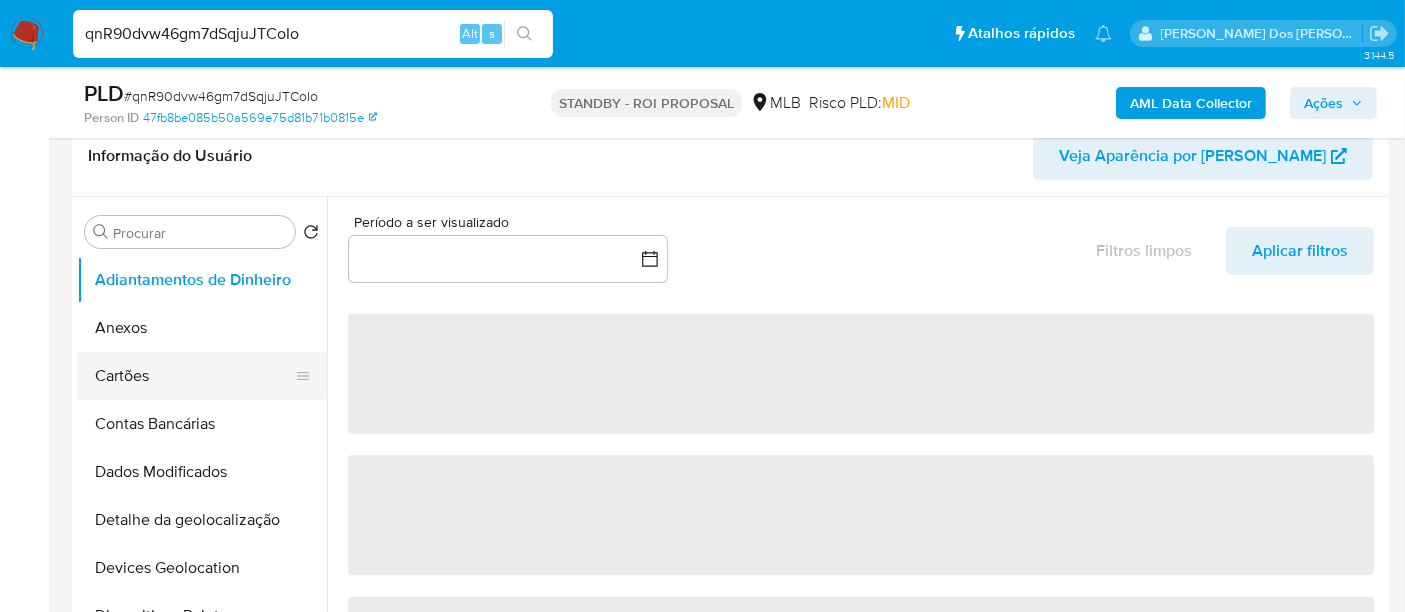 scroll, scrollTop: 333, scrollLeft: 0, axis: vertical 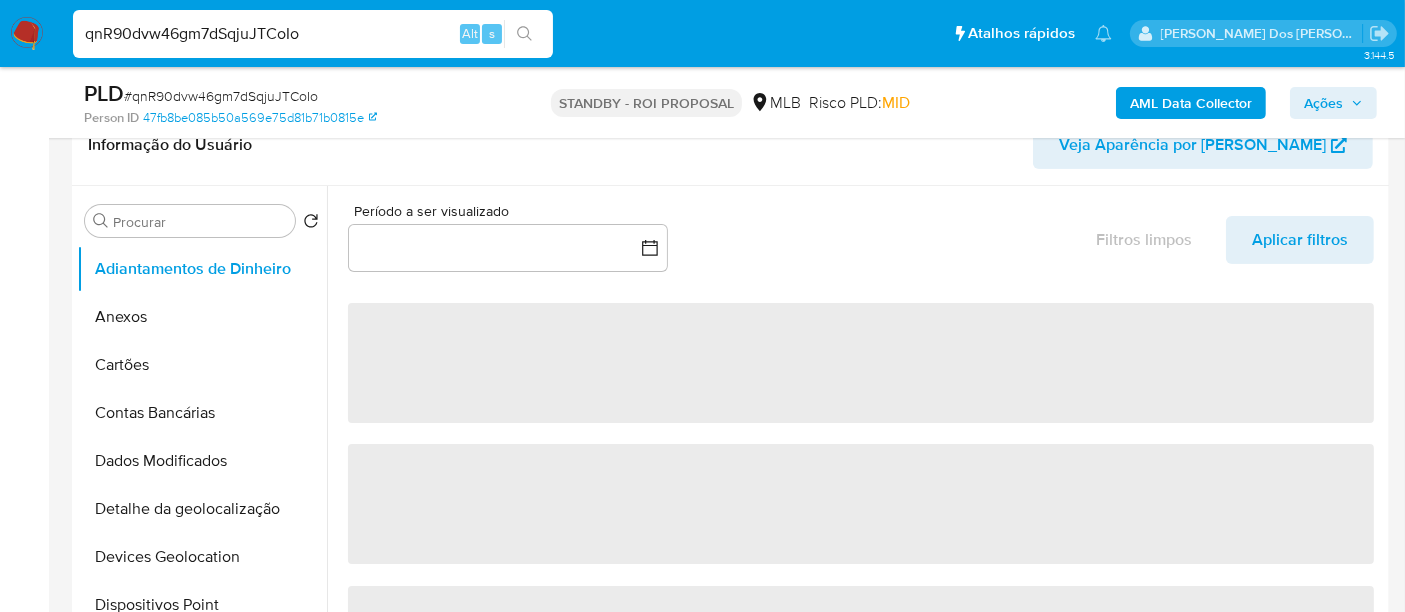 select on "10" 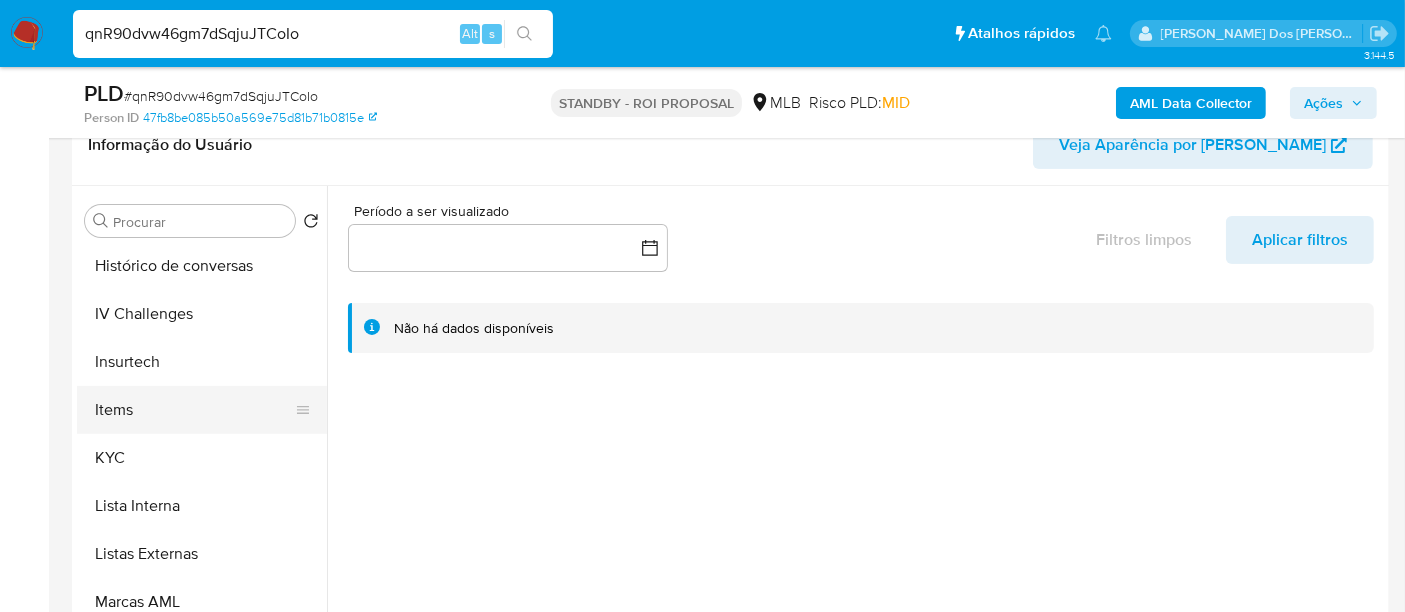 scroll, scrollTop: 777, scrollLeft: 0, axis: vertical 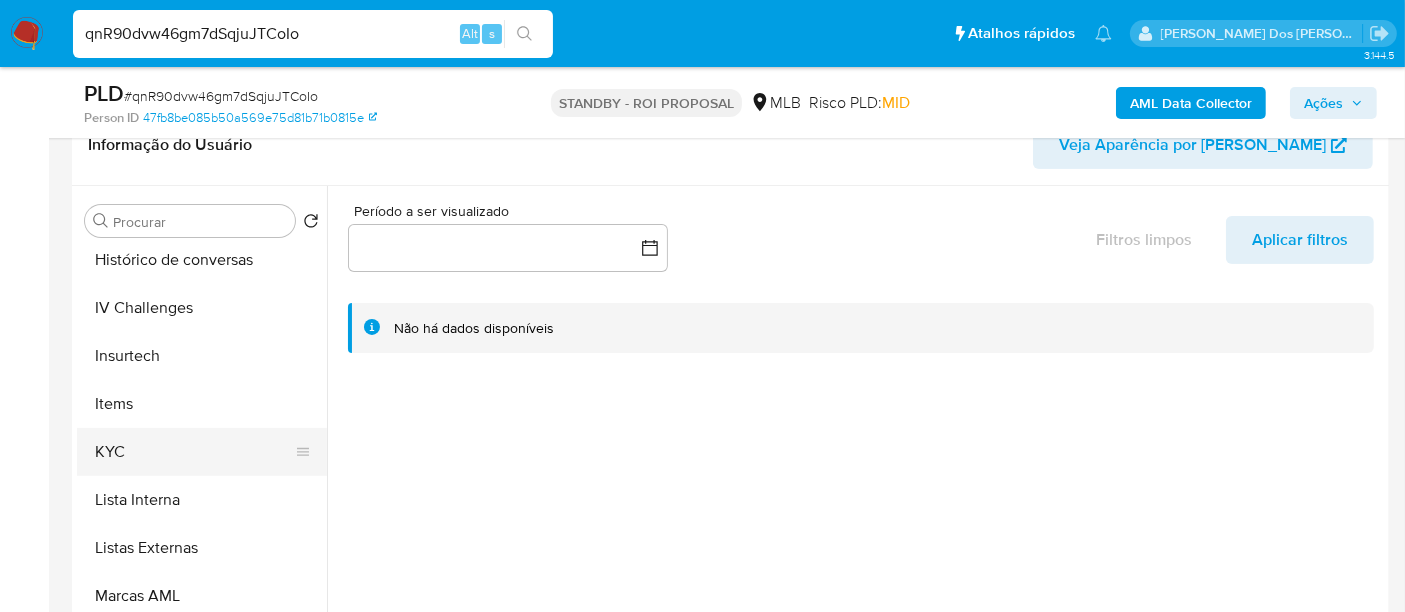 click on "KYC" at bounding box center [194, 452] 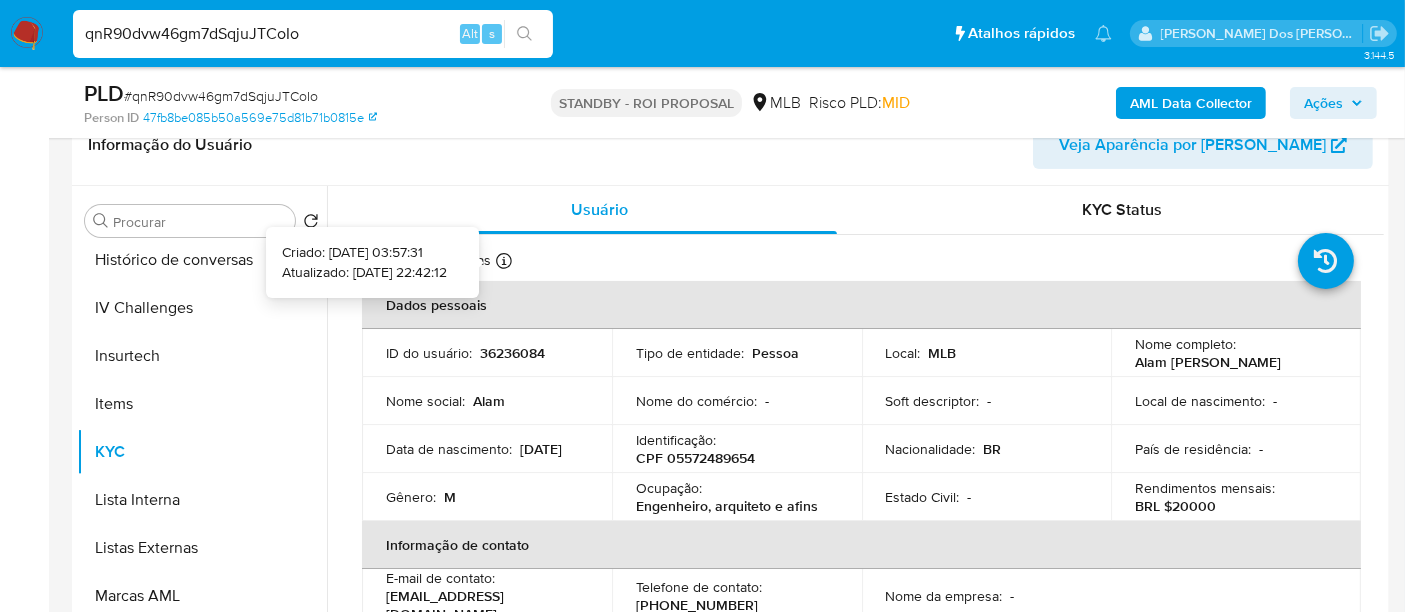 type 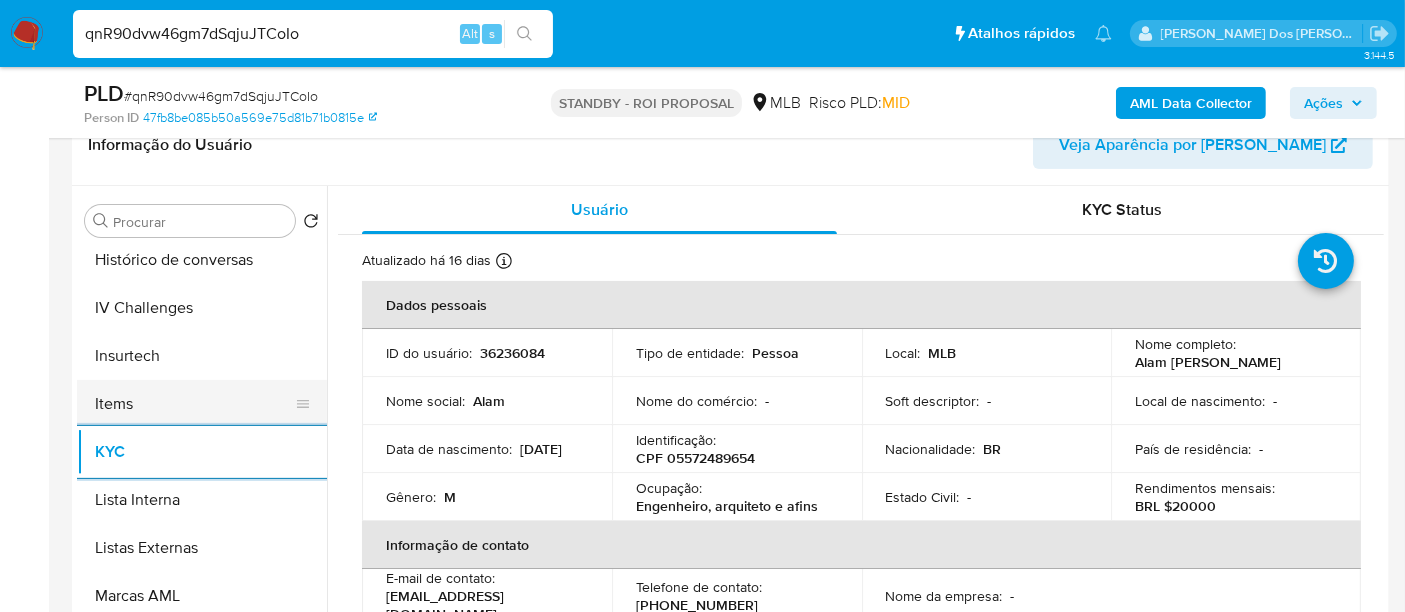 scroll, scrollTop: 665, scrollLeft: 0, axis: vertical 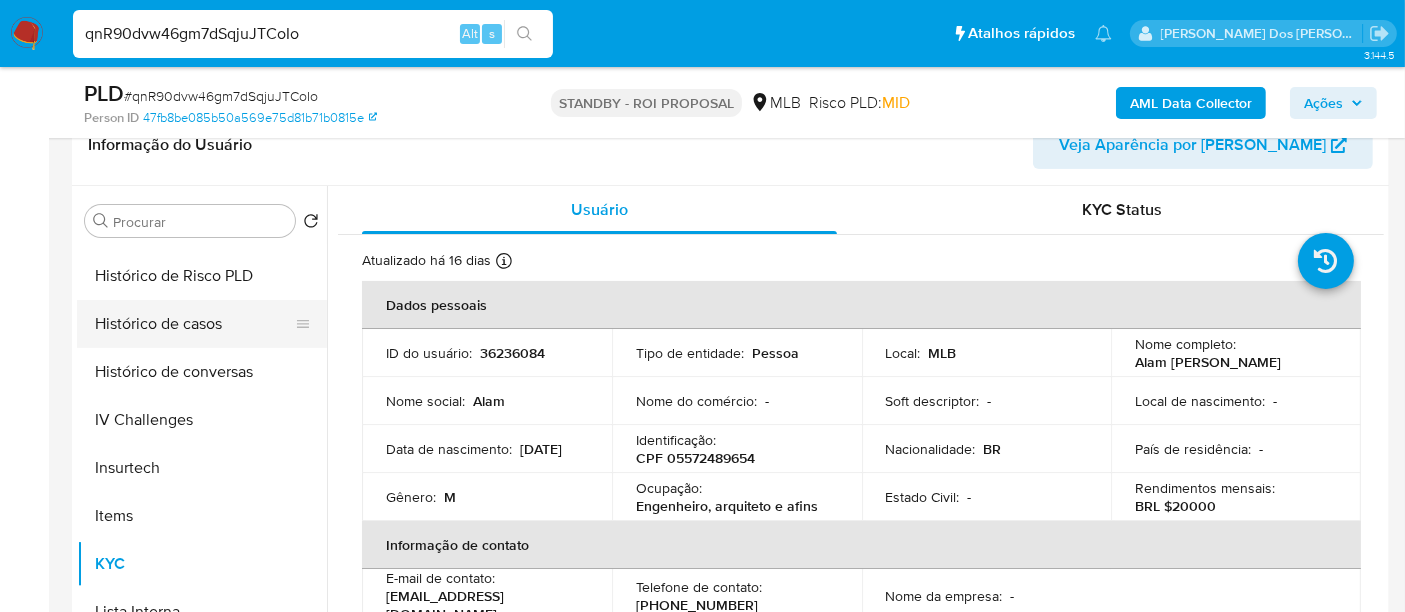 click on "Histórico de casos" at bounding box center [194, 324] 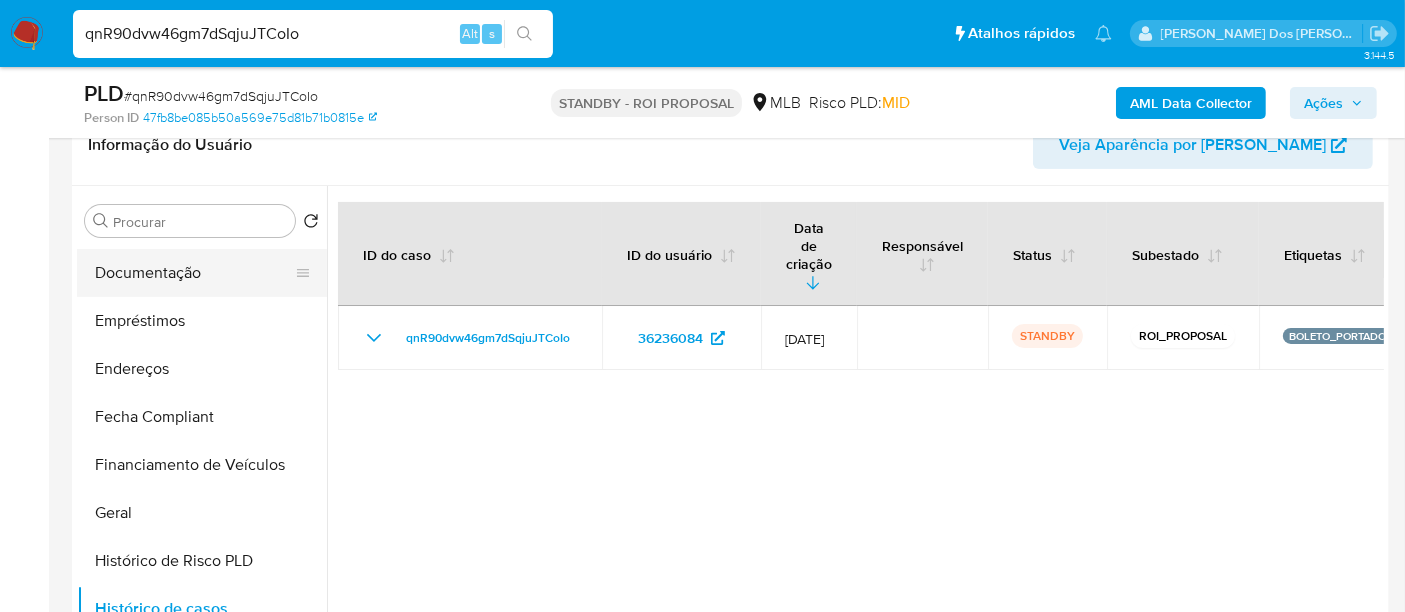 scroll, scrollTop: 332, scrollLeft: 0, axis: vertical 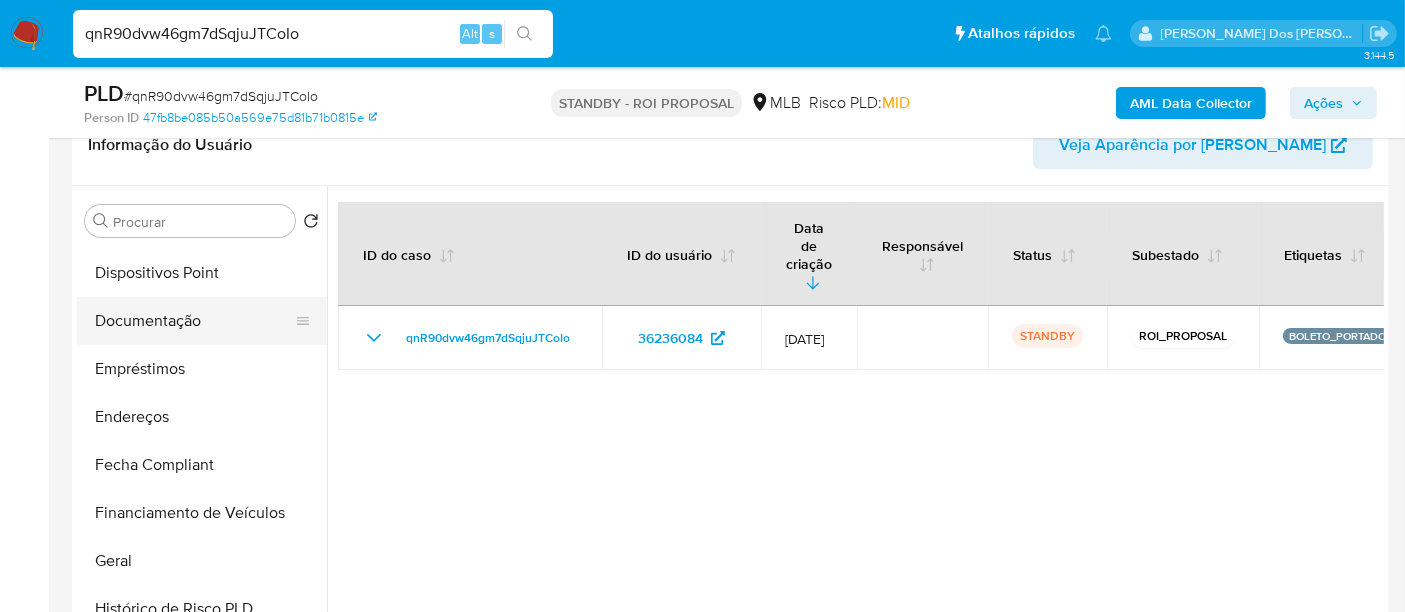 click on "Documentação" at bounding box center (194, 321) 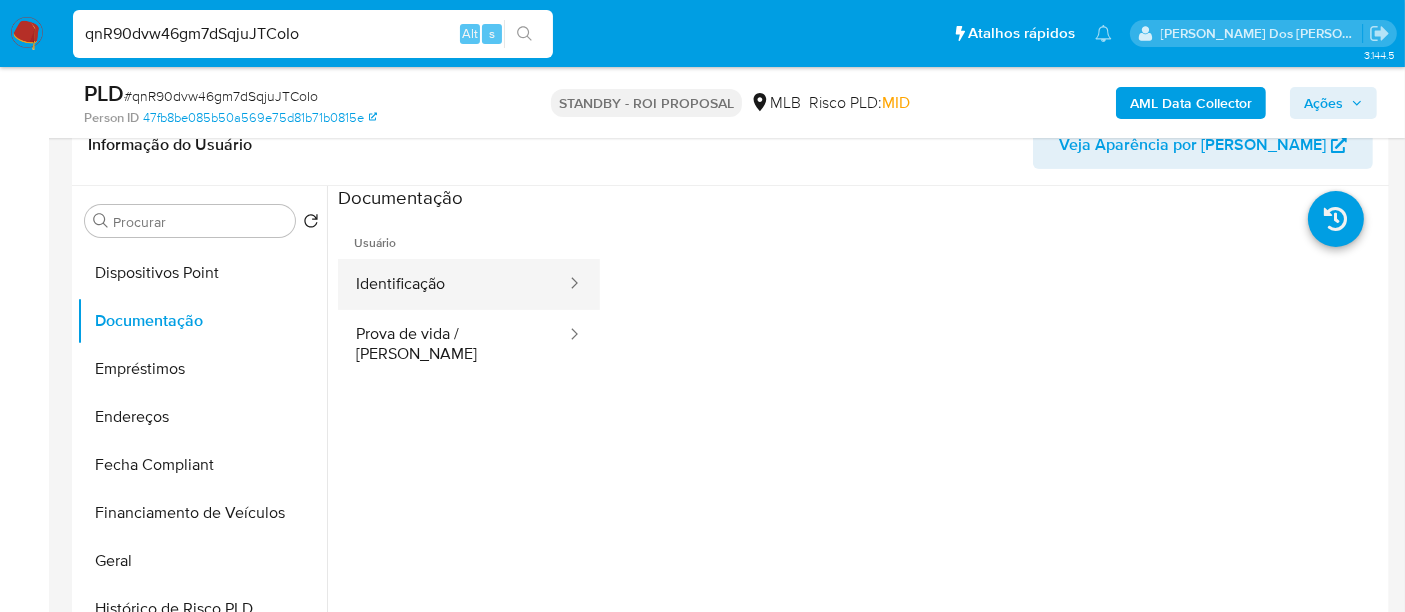 click on "Identificação" at bounding box center [453, 284] 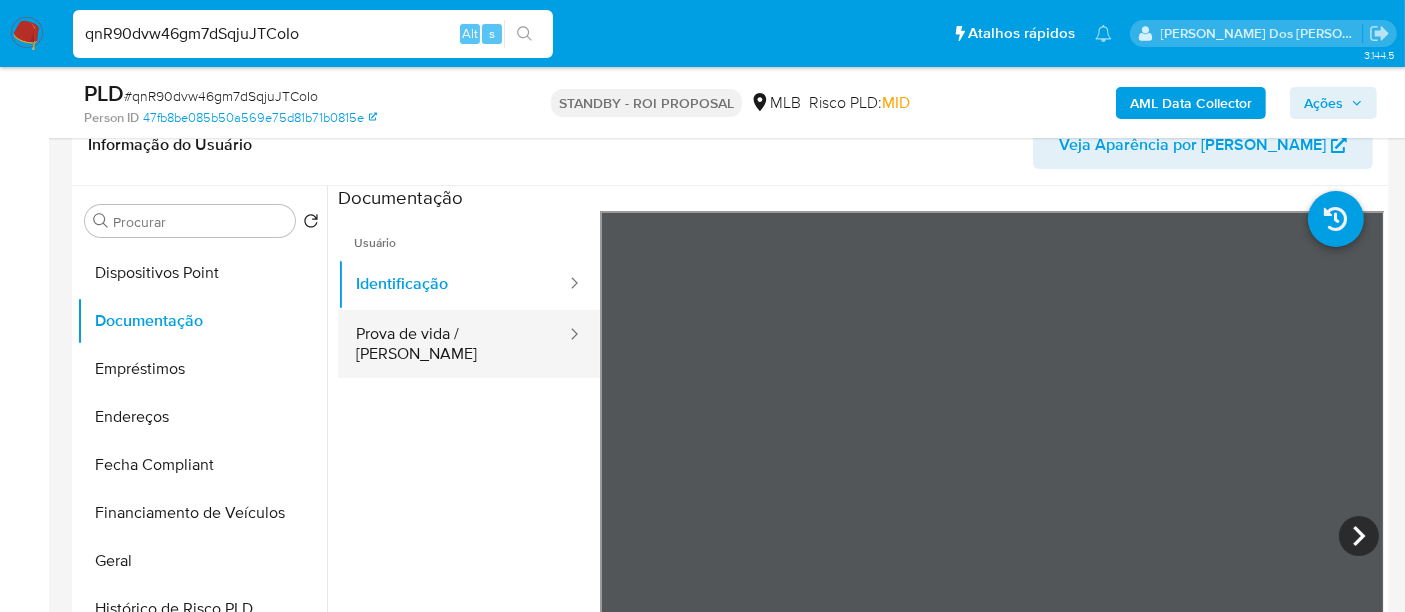 click on "Prova de vida / [PERSON_NAME]" at bounding box center [453, 344] 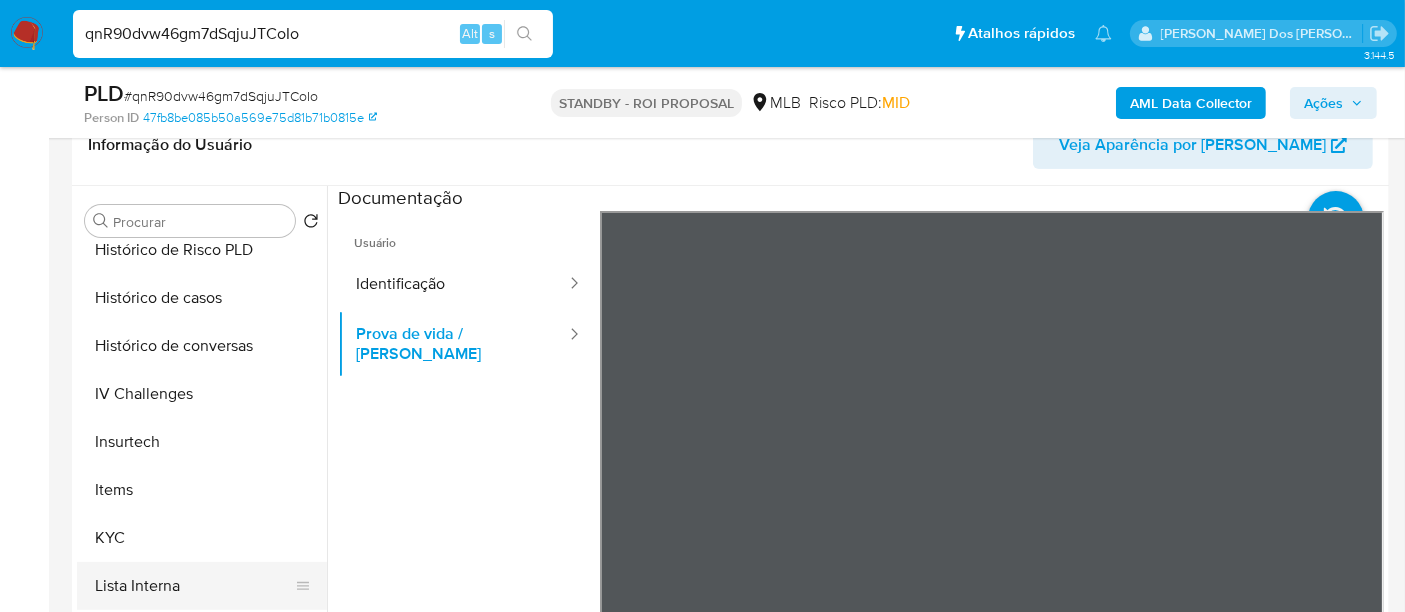 scroll, scrollTop: 844, scrollLeft: 0, axis: vertical 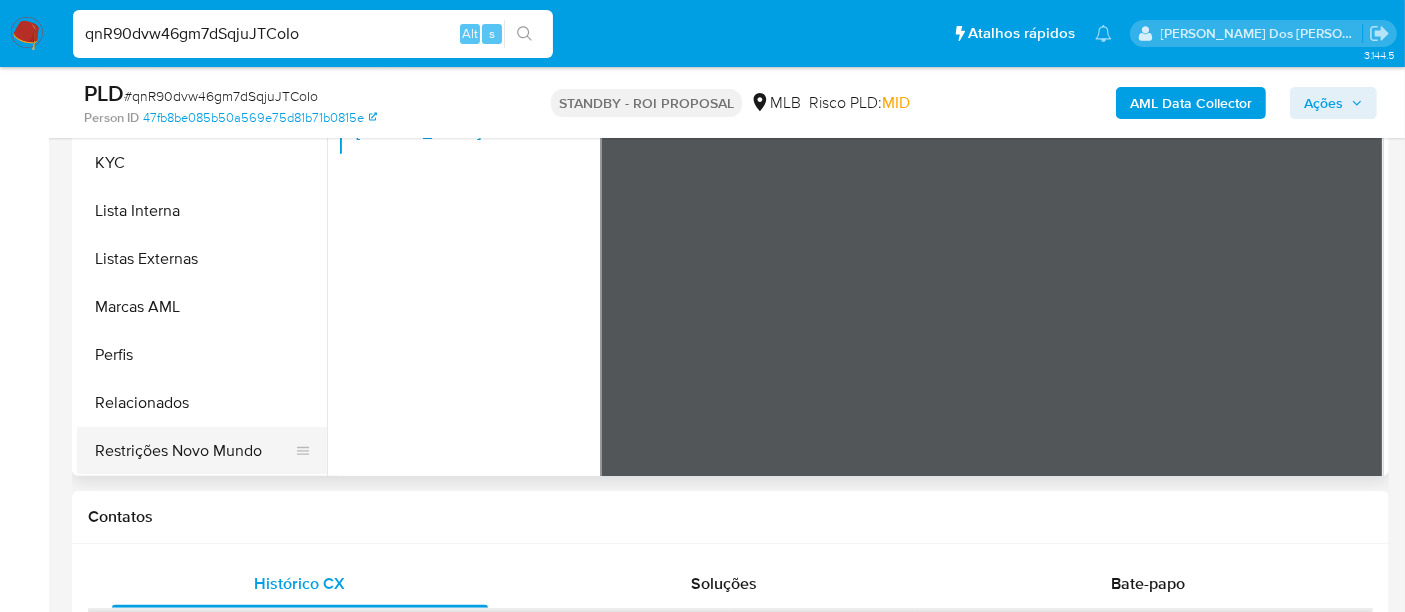 click on "Restrições Novo Mundo" at bounding box center (194, 451) 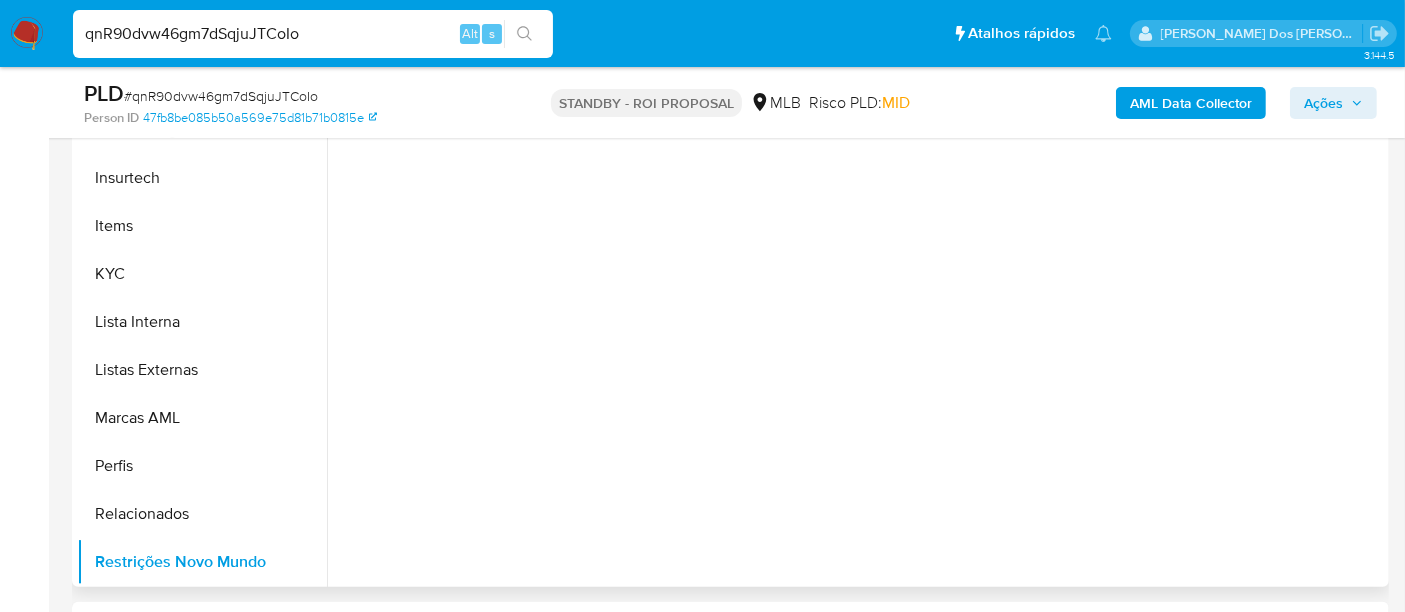 scroll, scrollTop: 333, scrollLeft: 0, axis: vertical 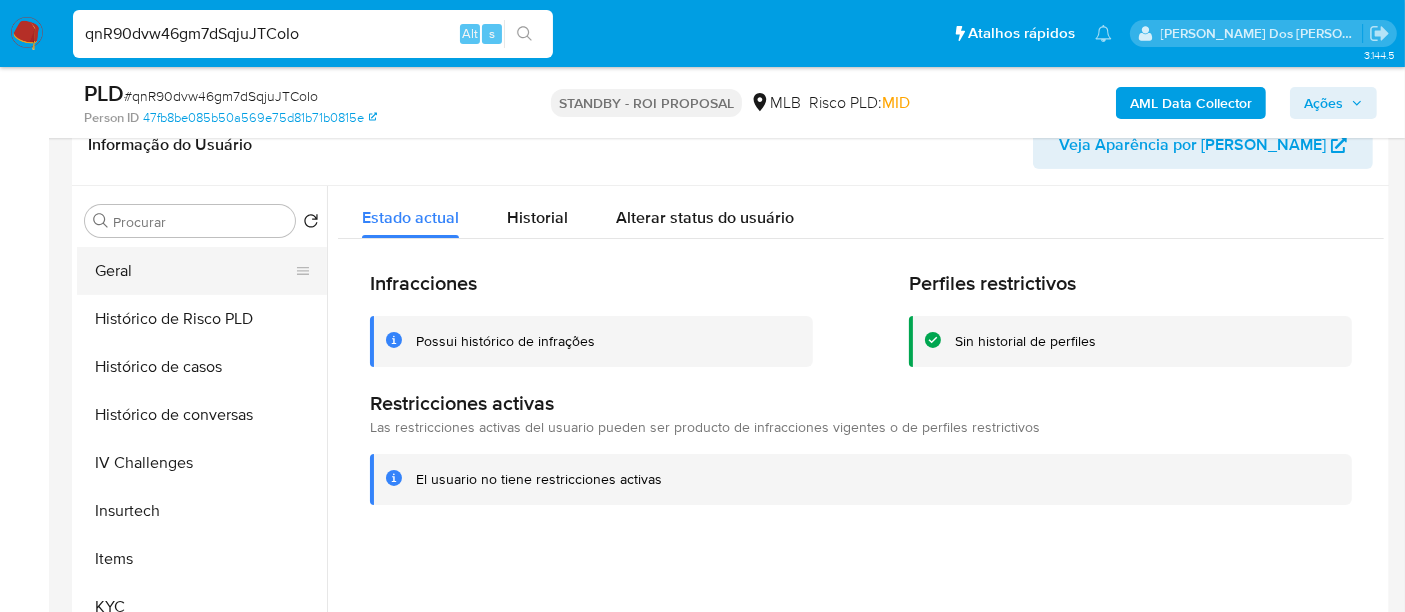 click on "Geral" at bounding box center (194, 271) 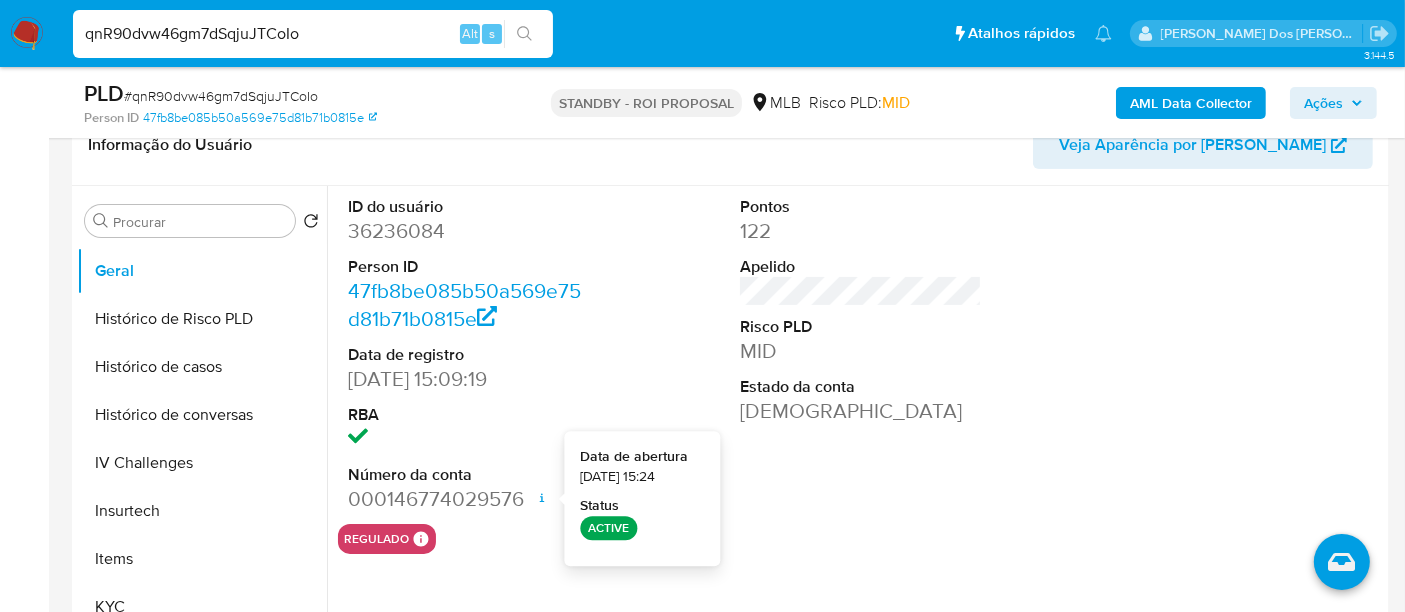 type 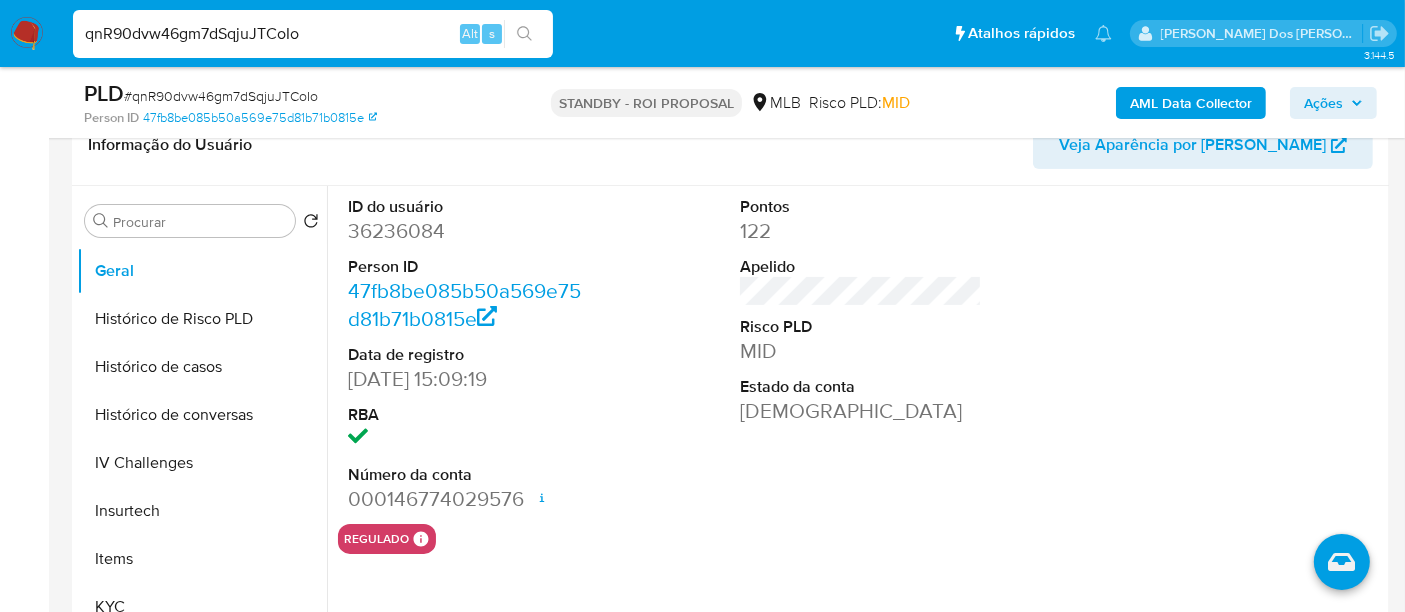 click on "qnR90dvw46gm7dSqjuJTCoIo" at bounding box center [313, 34] 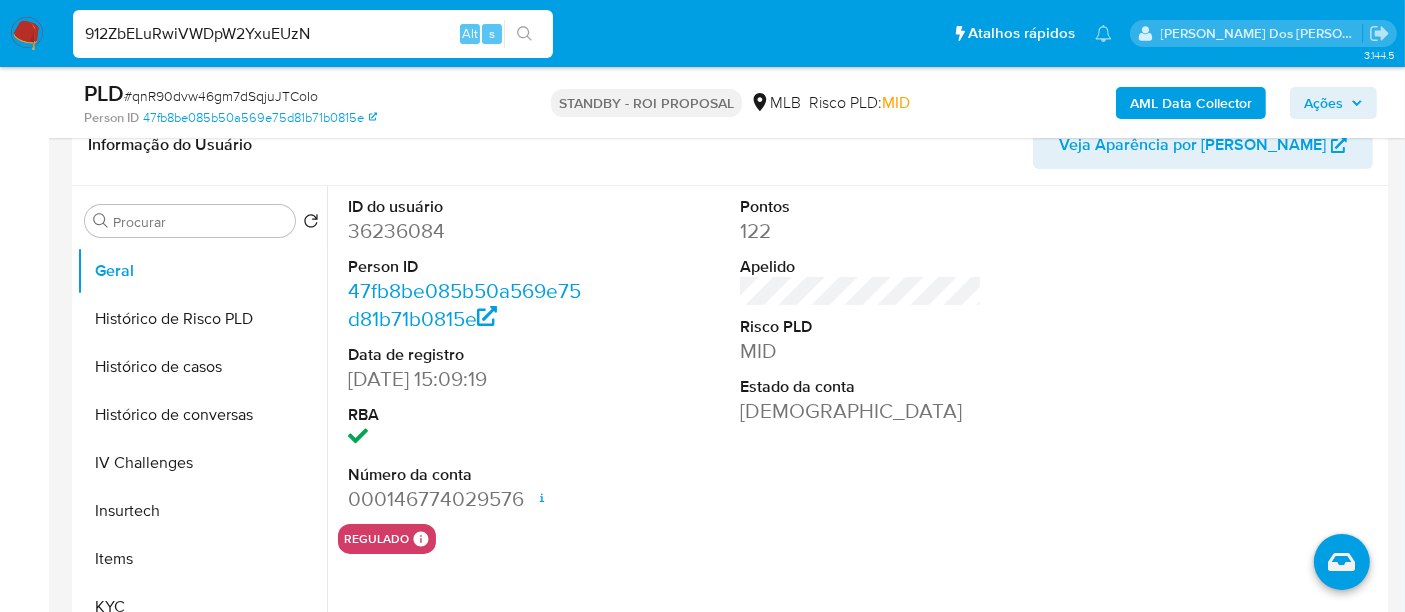 type on "912ZbELuRwiVWDpW2YxuEUzN" 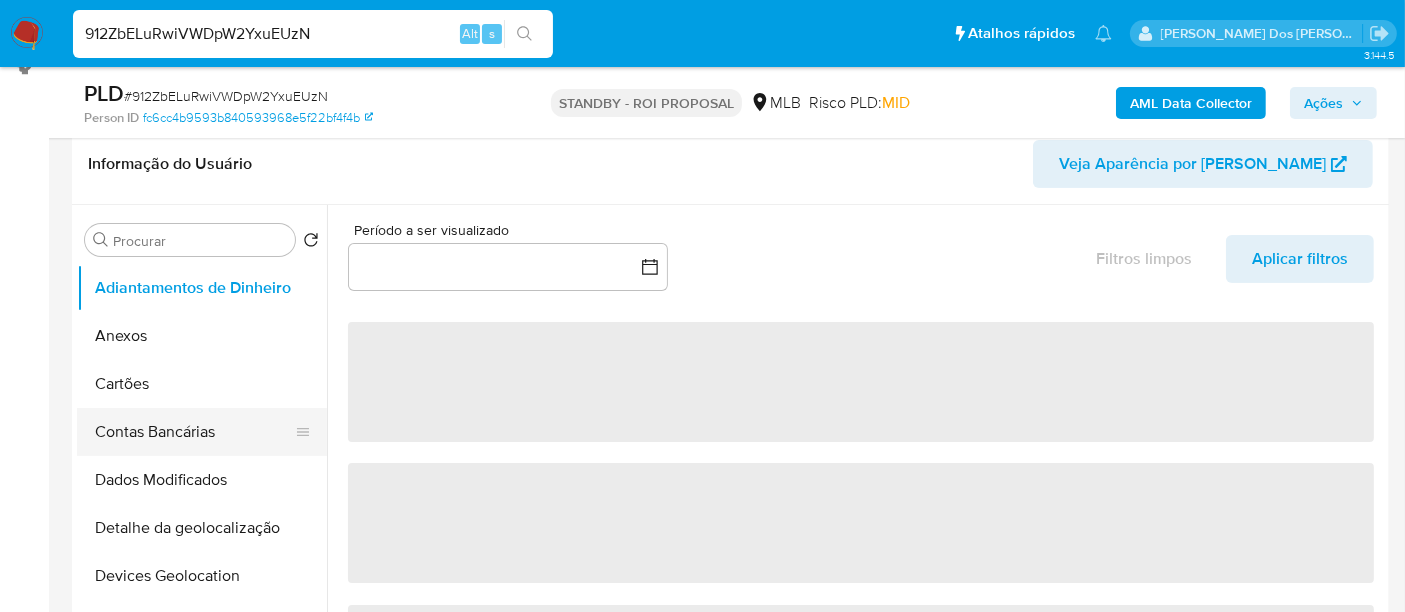 scroll, scrollTop: 333, scrollLeft: 0, axis: vertical 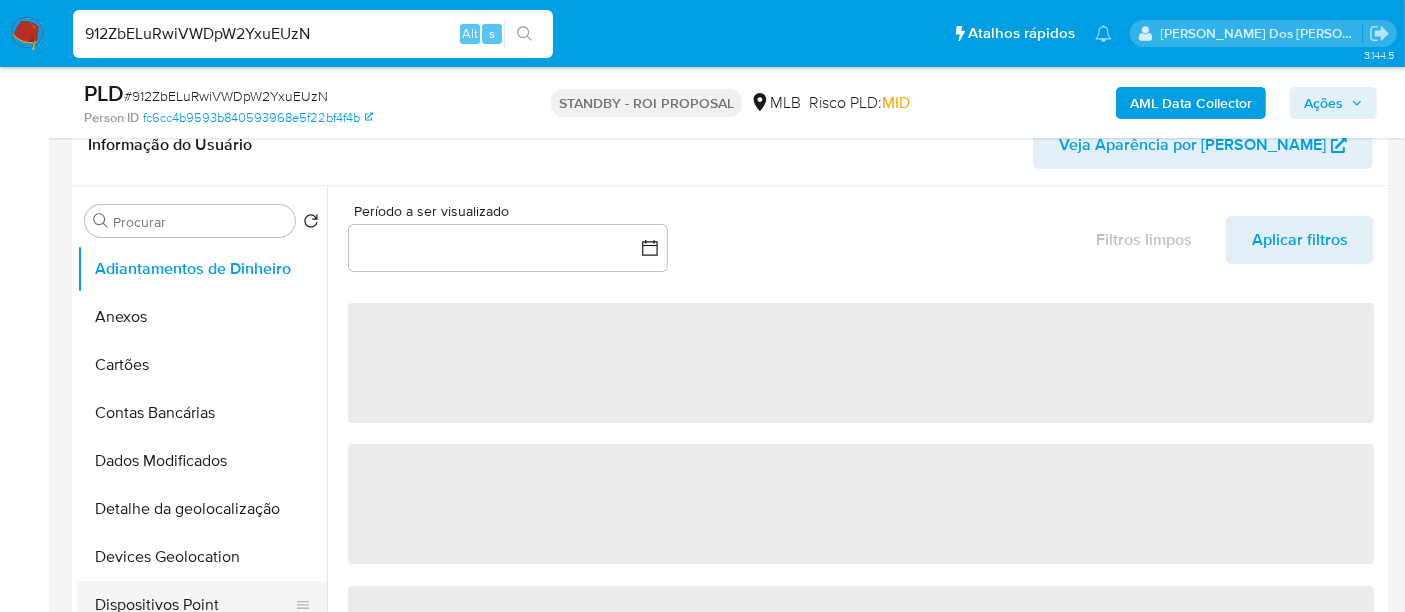 select on "10" 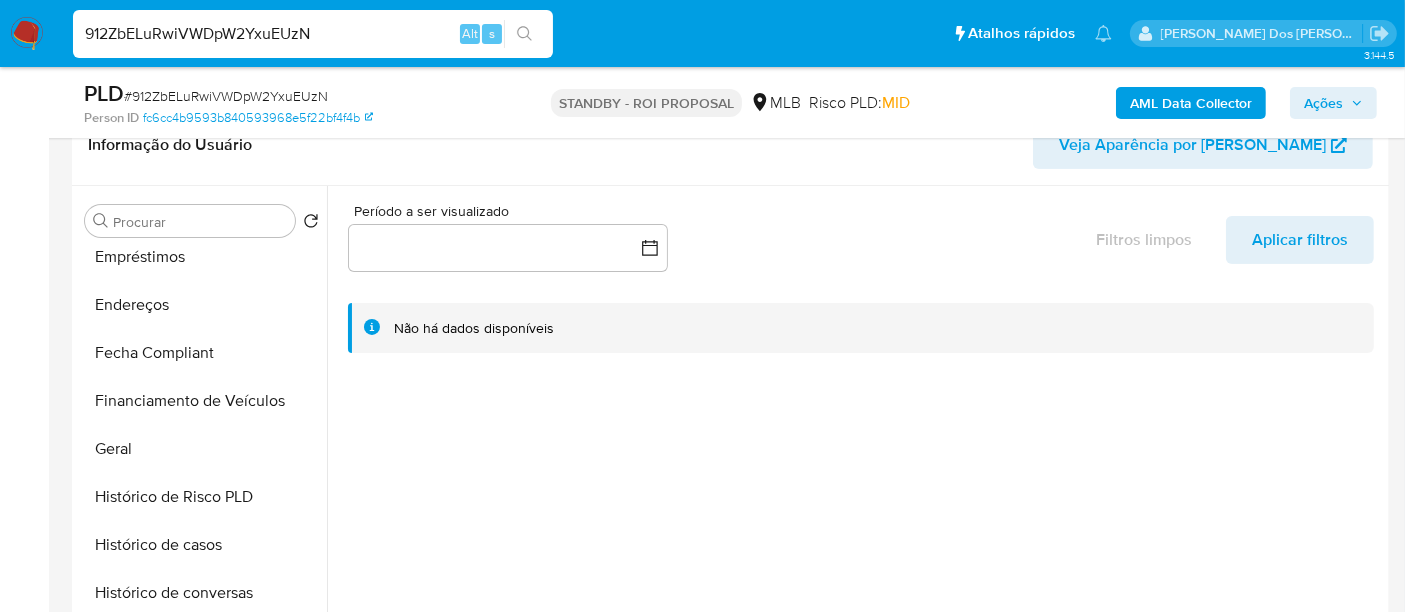 scroll, scrollTop: 844, scrollLeft: 0, axis: vertical 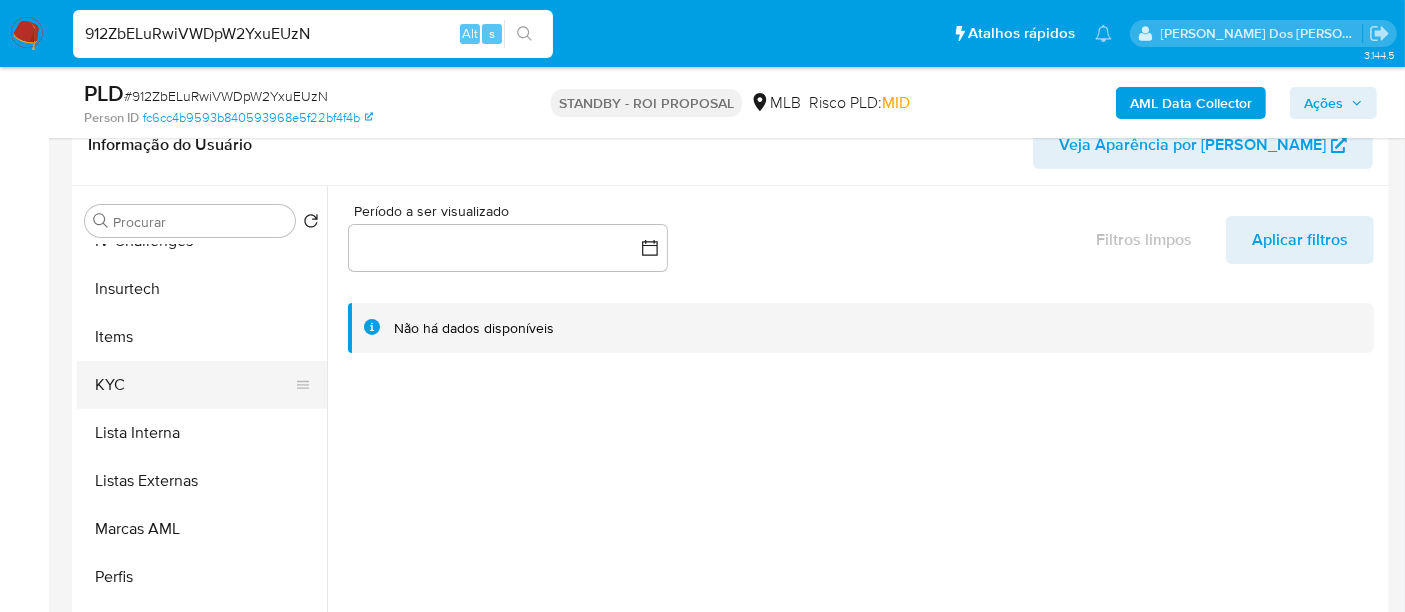 click on "KYC" at bounding box center [194, 385] 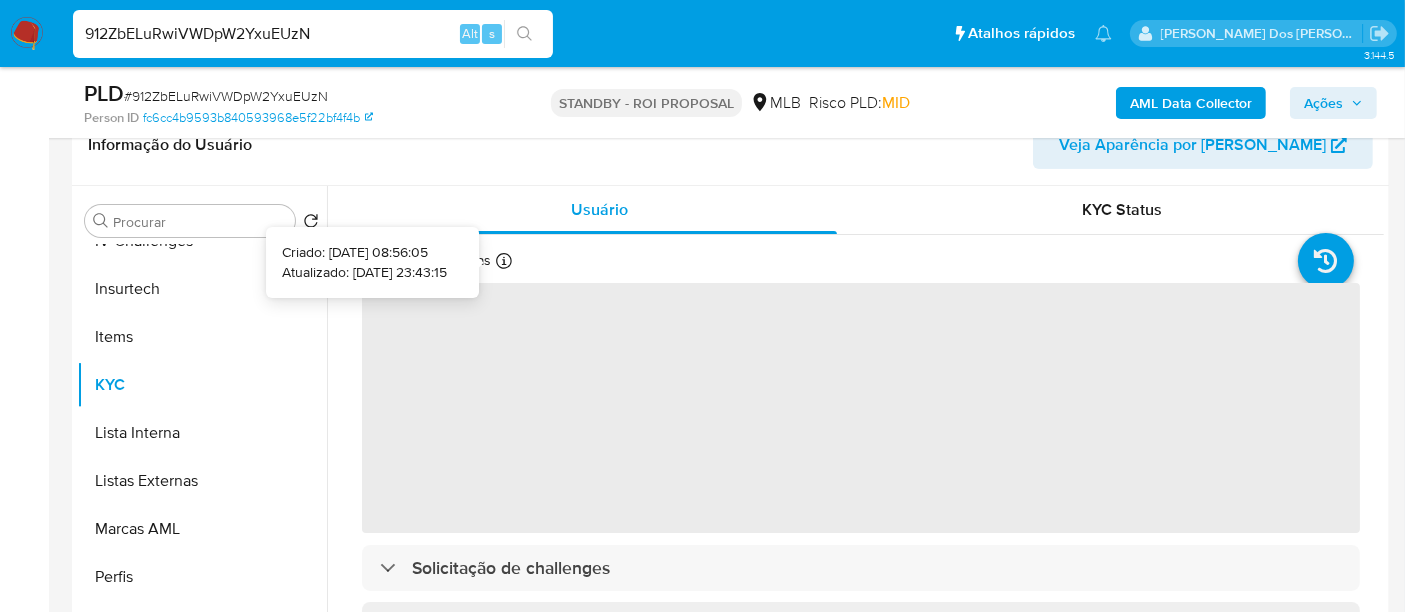 type 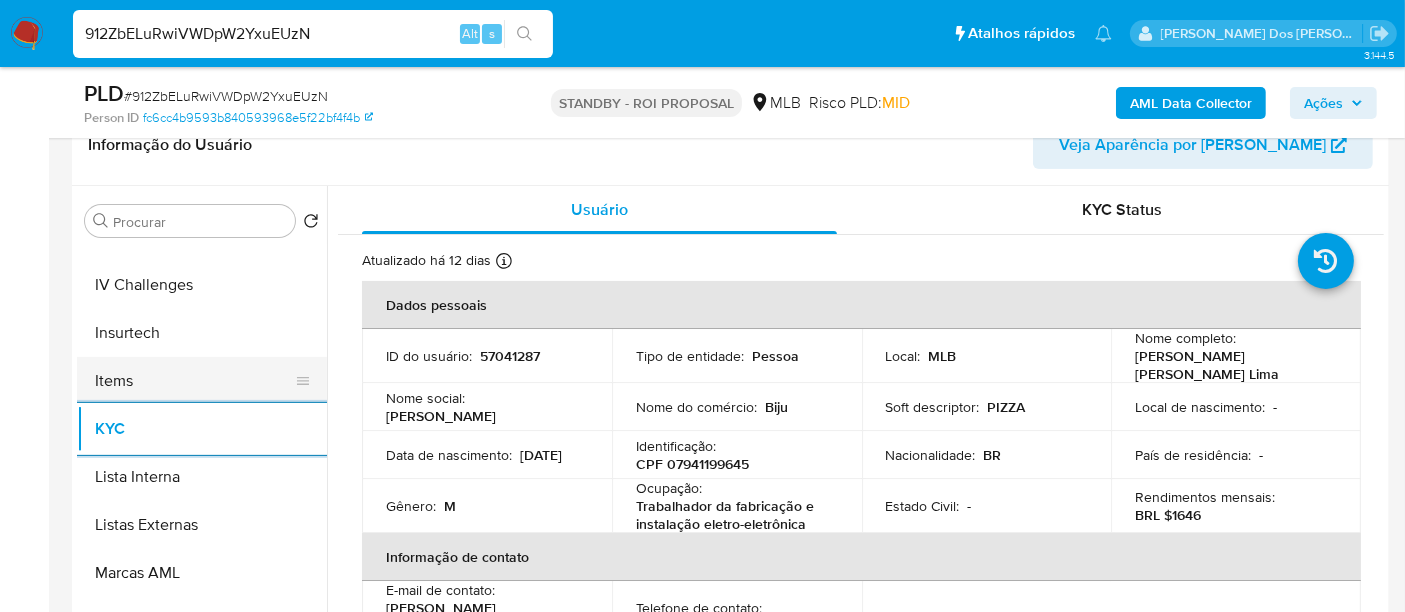 scroll, scrollTop: 733, scrollLeft: 0, axis: vertical 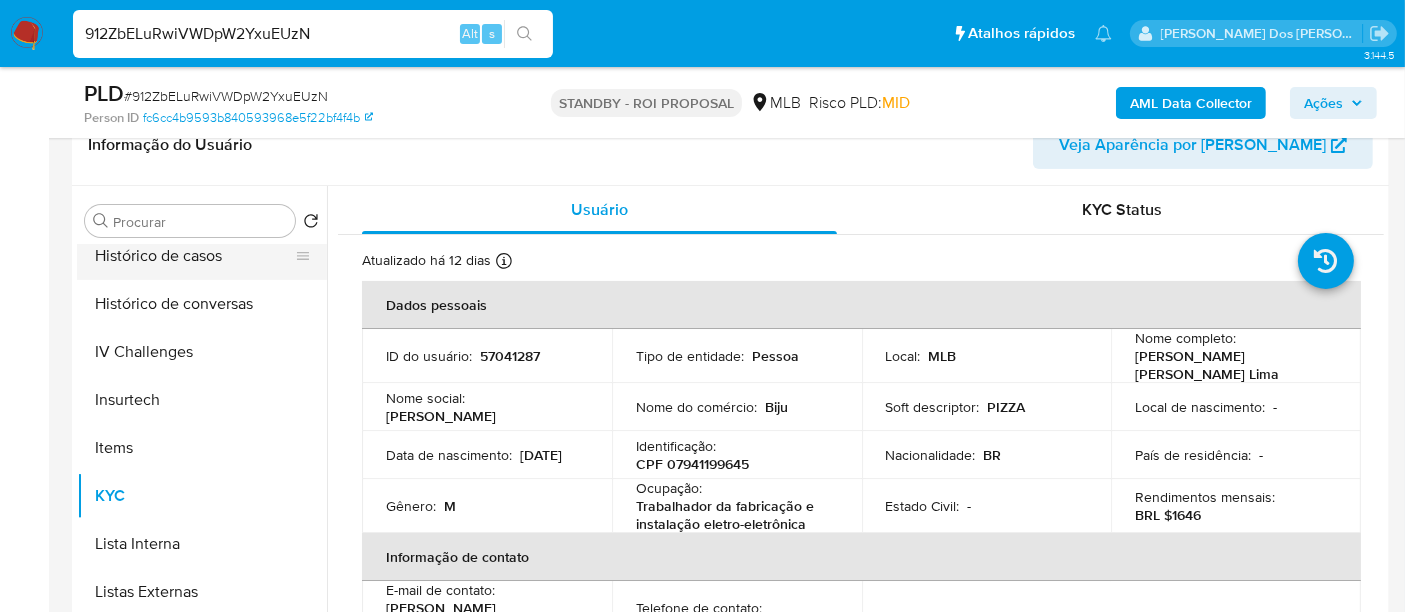 click on "Histórico de casos" at bounding box center (194, 256) 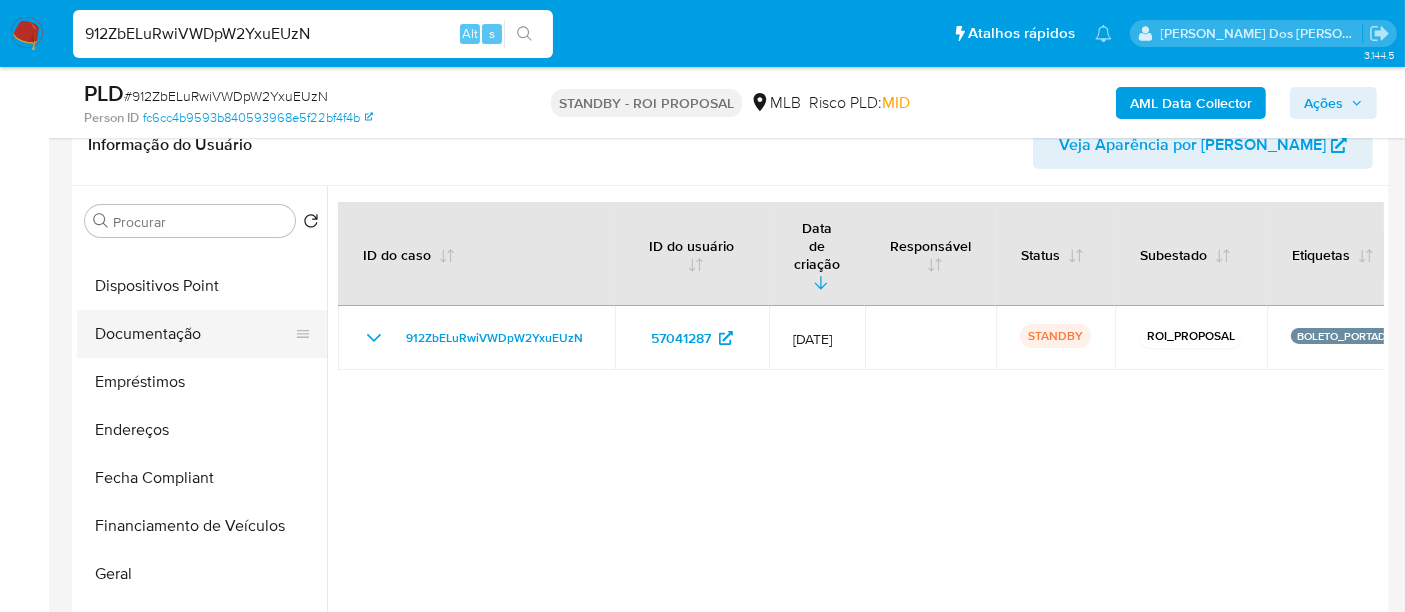 scroll, scrollTop: 288, scrollLeft: 0, axis: vertical 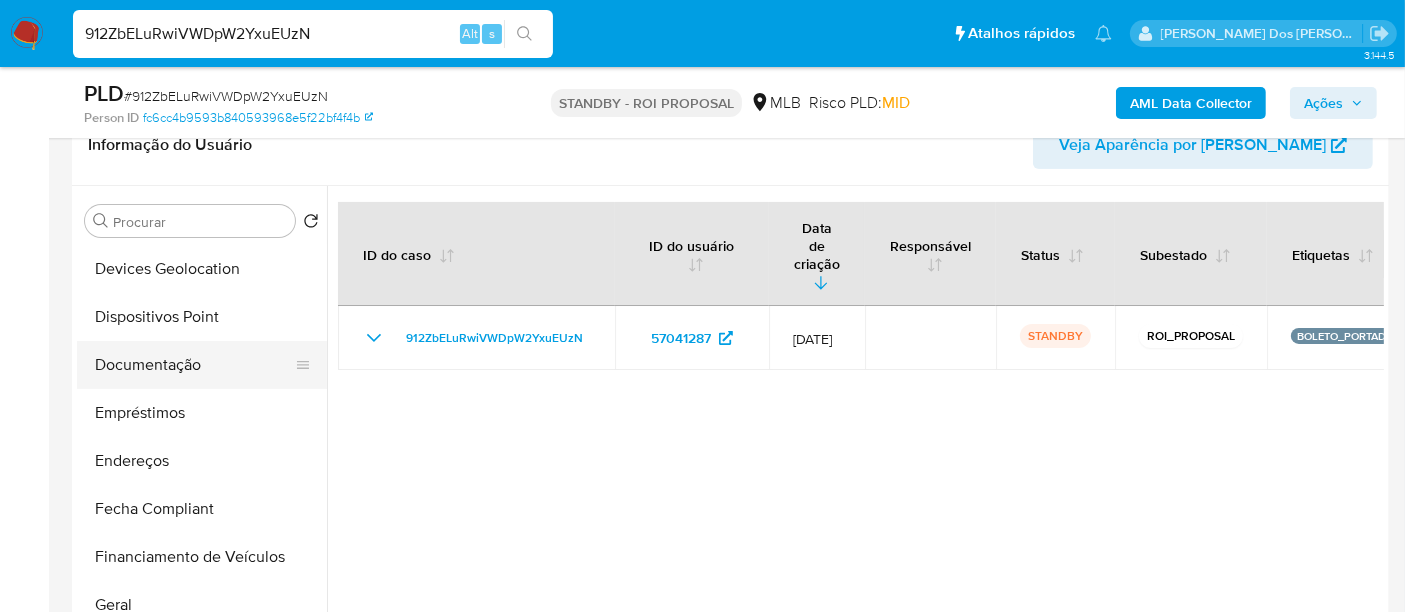 click on "Documentação" at bounding box center (194, 365) 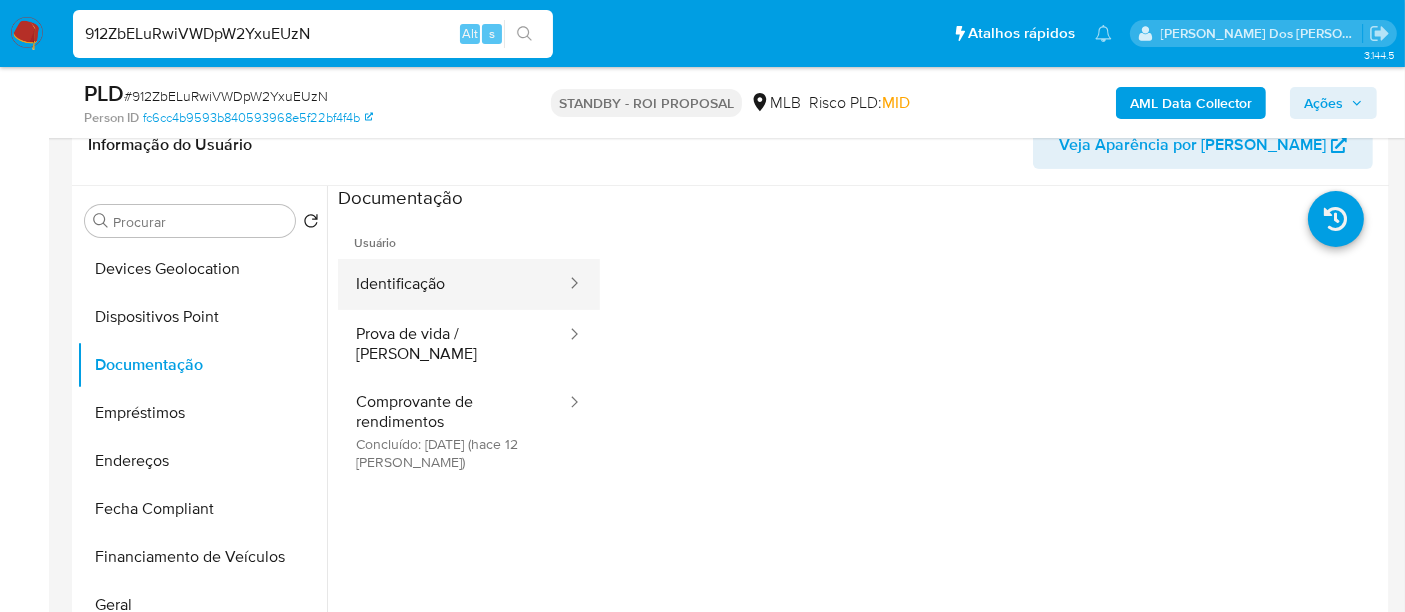 click on "Identificação" at bounding box center [453, 284] 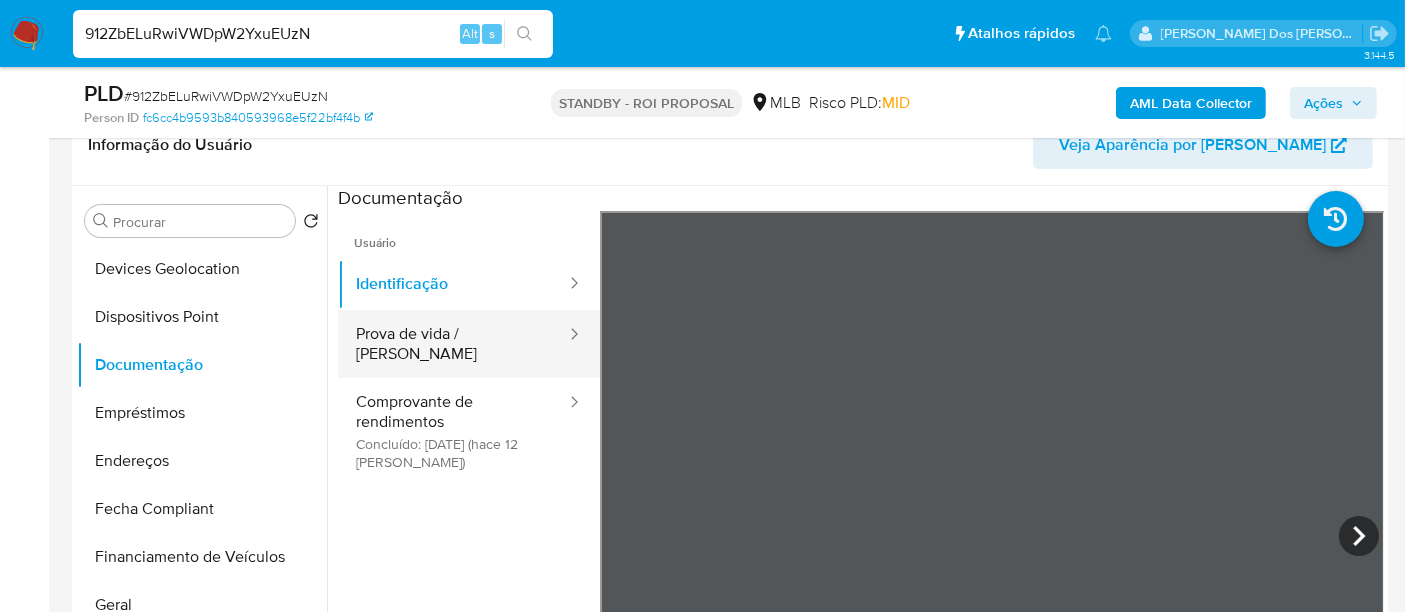 click on "Prova de vida / Selfie" at bounding box center [453, 344] 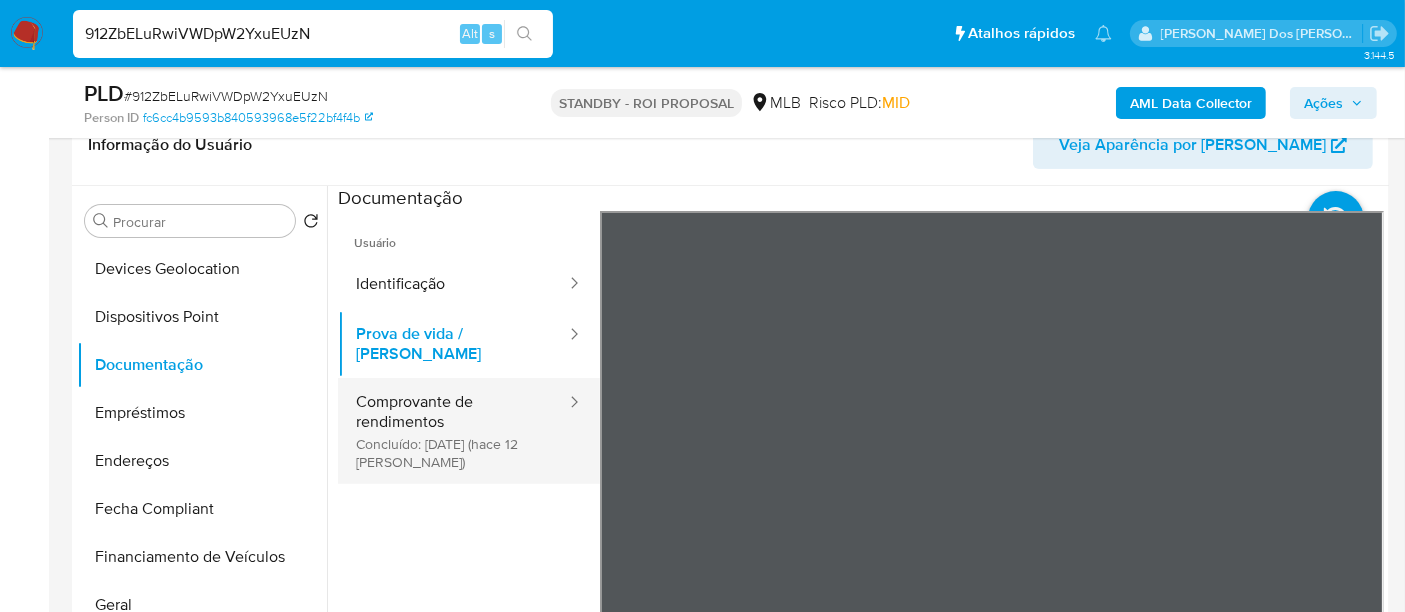 click on "Comprovante de rendimentos Concluído: 29/06/2025 (hace 12 días)" at bounding box center (453, 431) 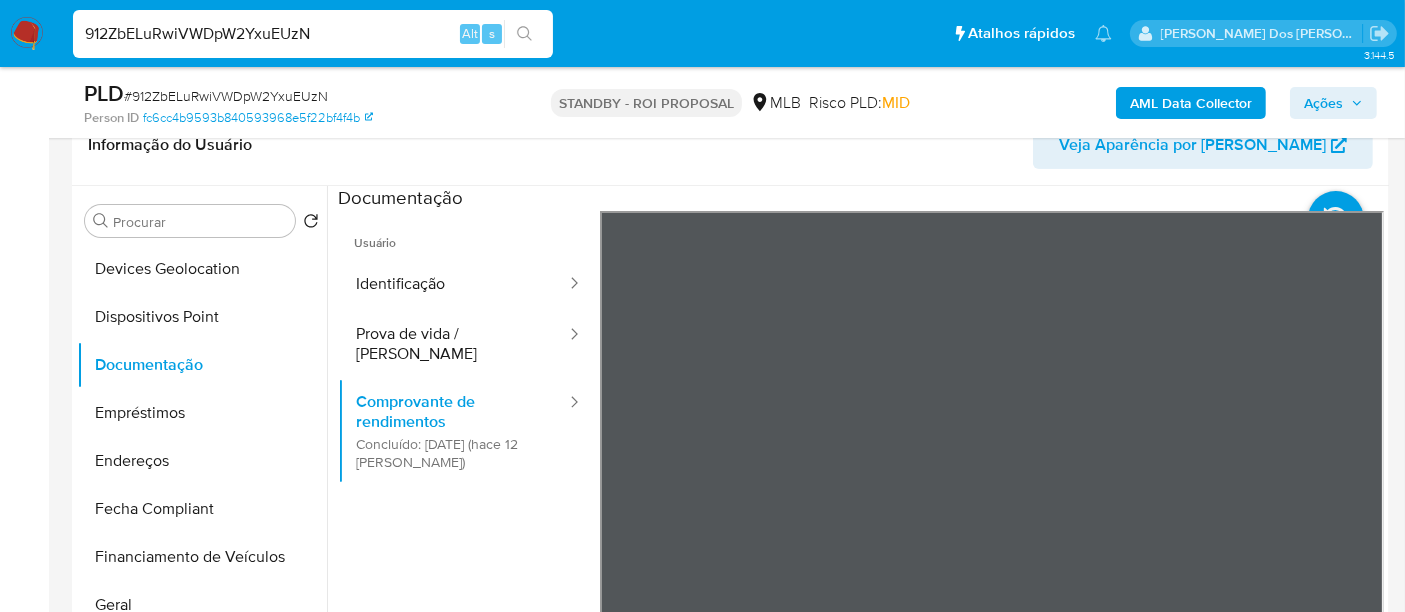 scroll, scrollTop: 168, scrollLeft: 0, axis: vertical 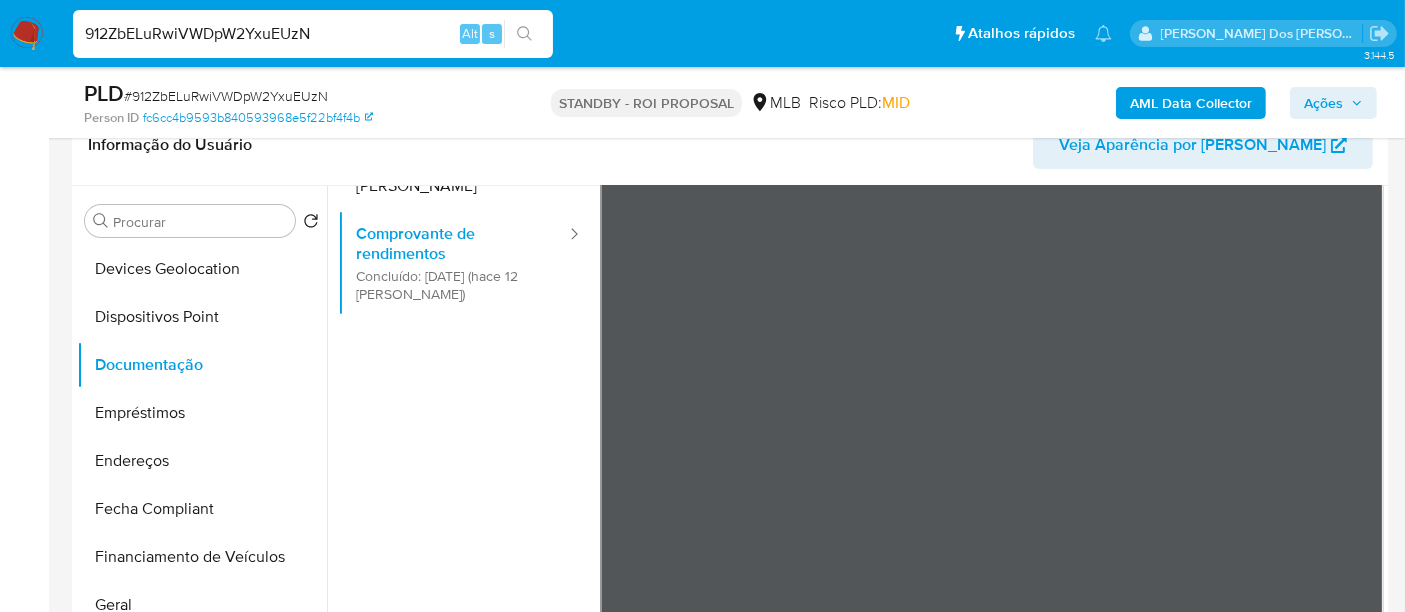 click on "Pausado Ver notificaciones 912ZbELuRwiVWDpW2YxuEUzN Alt s Atalhos rápidos   Presiona las siguientes teclas para acceder a algunas de las funciones Pesquisar caso ou usuário Alt s Voltar para casa Alt h Adicione um comentário Alt c Adicionar um anexo Alt a Renato Lopes Dos Santos Bandeja Painel Screening Pesquisa em Listas Watchlist Ferramentas Operações em massa Ejecuções automáticas relatórios Mulan Localizador de pessoas Consolidado 3.144.5 Sem atribuição   Asignado el: 13/06/2025 18:37:02 Criou: 13/06/2025   Criou: 13/06/2025 18:37:02 - Expira em 17 dias   Expira em 28/07/2025 18:37:03 PLD # 912ZbELuRwiVWDpW2YxuEUzN Person ID fc6cc4b9593b840593968e5f22bf4f4b STANDBY - ROI PROPOSAL  MLB Risco PLD:  MID AML Data Collector Ações Informação do Caso Eventos ( 1 ) Ações MANUAL (1) Informação do Usuário Veja Aparência por Pessoa Procurar   Retornar ao pedido padrão Adiantamentos de Dinheiro Anexos Cartões Contas Bancárias Dados Modificados Detalhe da geolocalização Devices Geolocation Id" at bounding box center [702, 1432] 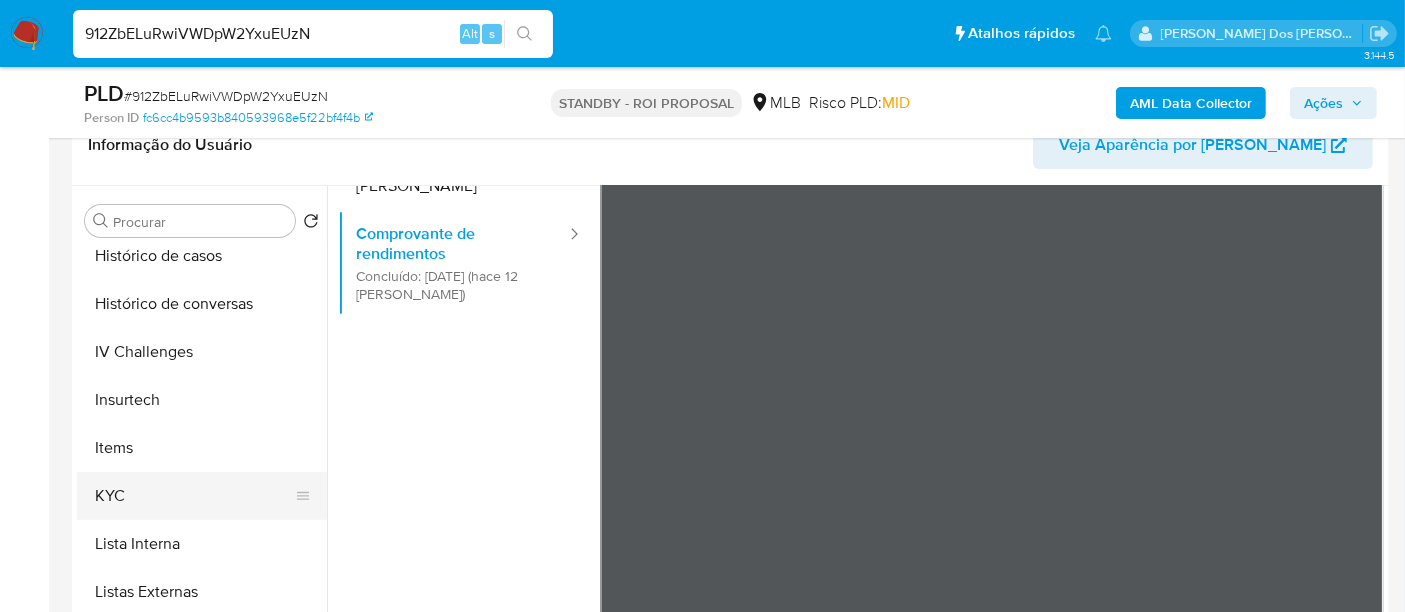scroll, scrollTop: 844, scrollLeft: 0, axis: vertical 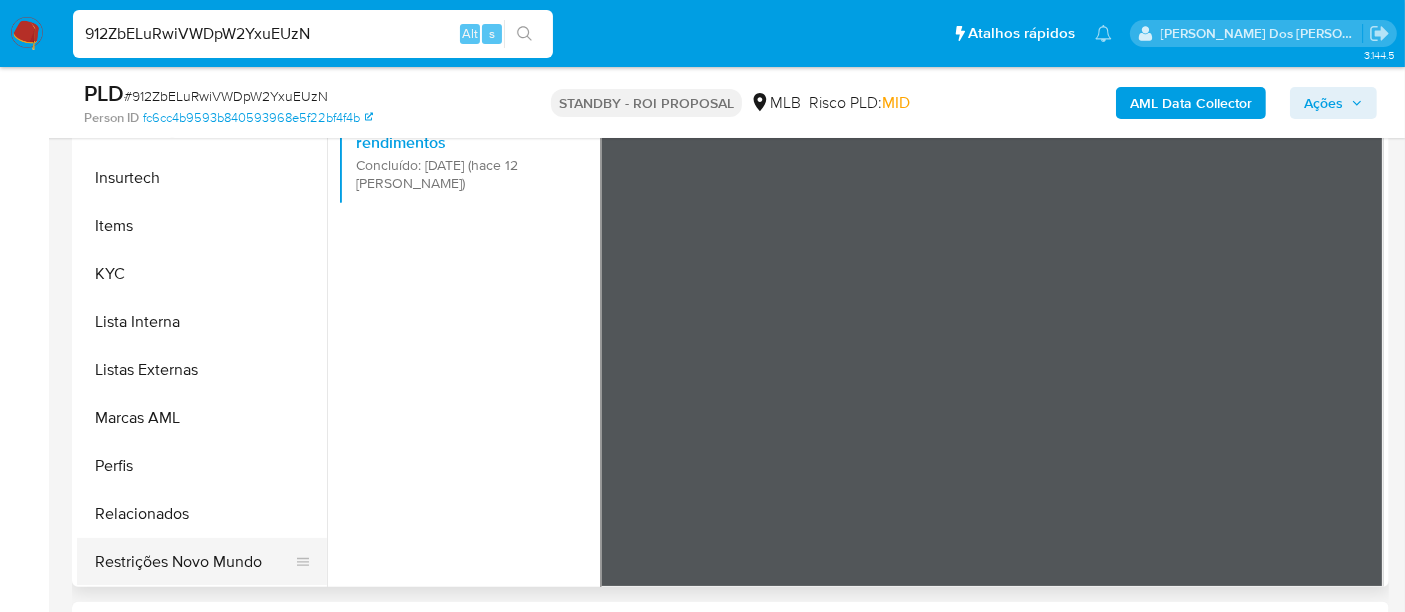 click on "Restrições Novo Mundo" at bounding box center [194, 562] 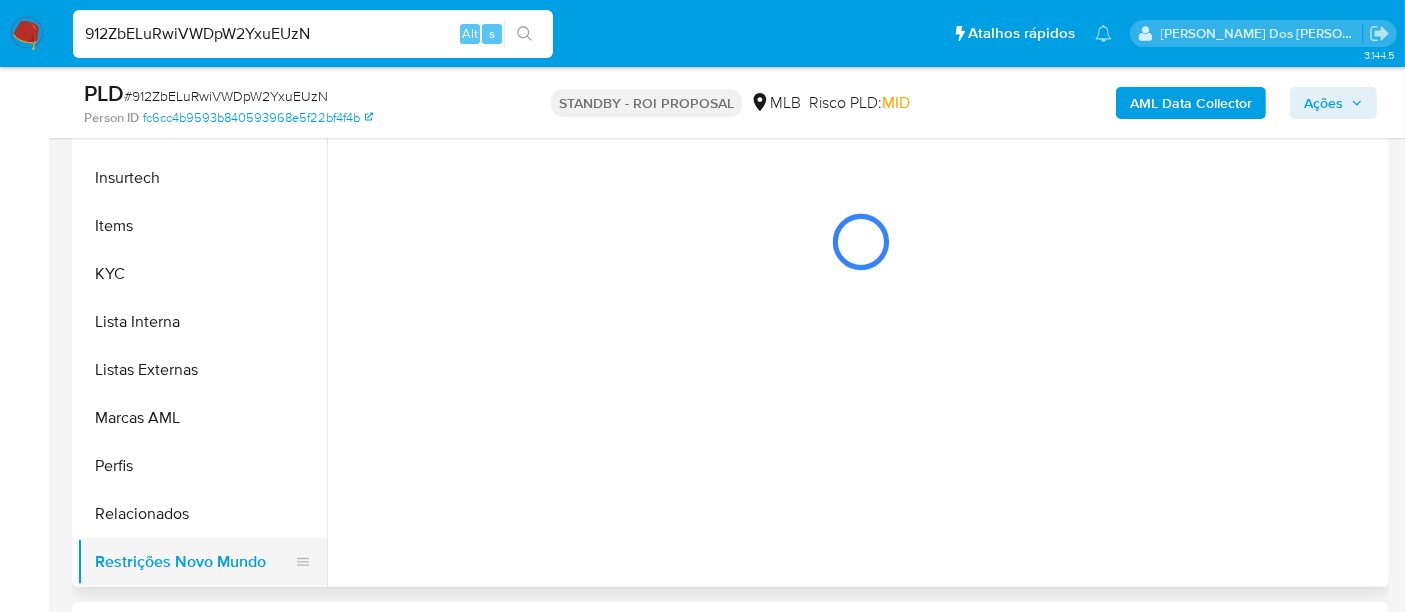 scroll, scrollTop: 0, scrollLeft: 0, axis: both 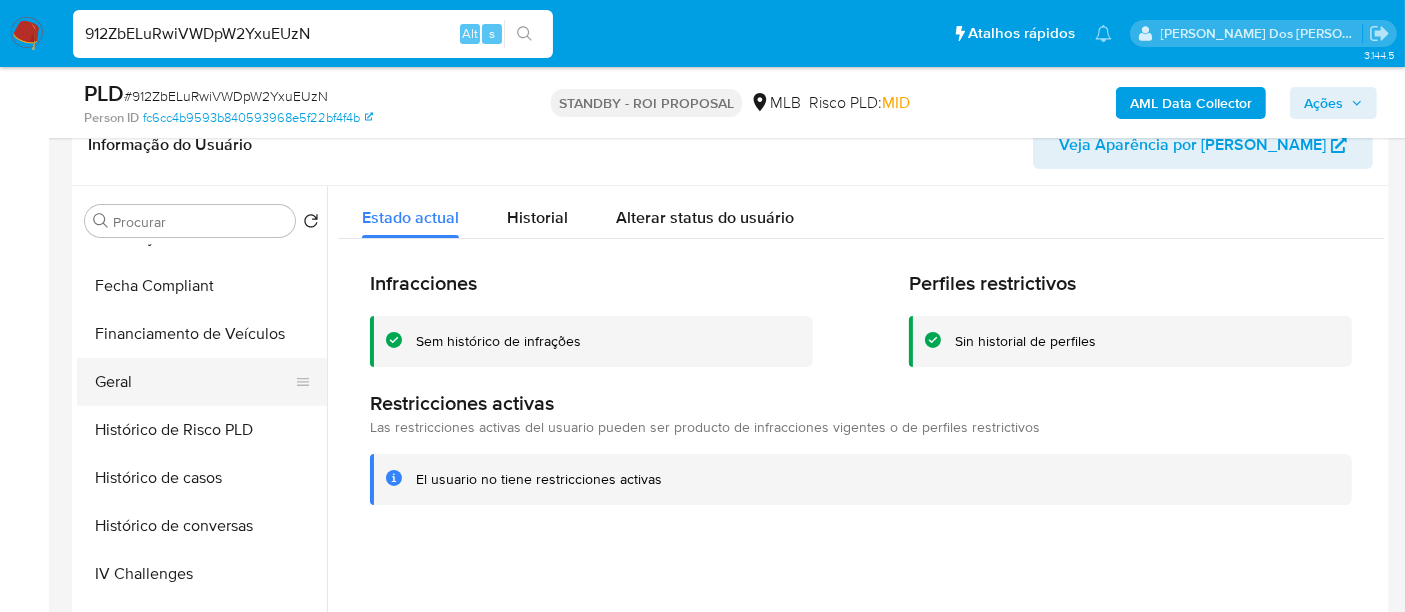 click on "Geral" at bounding box center (194, 382) 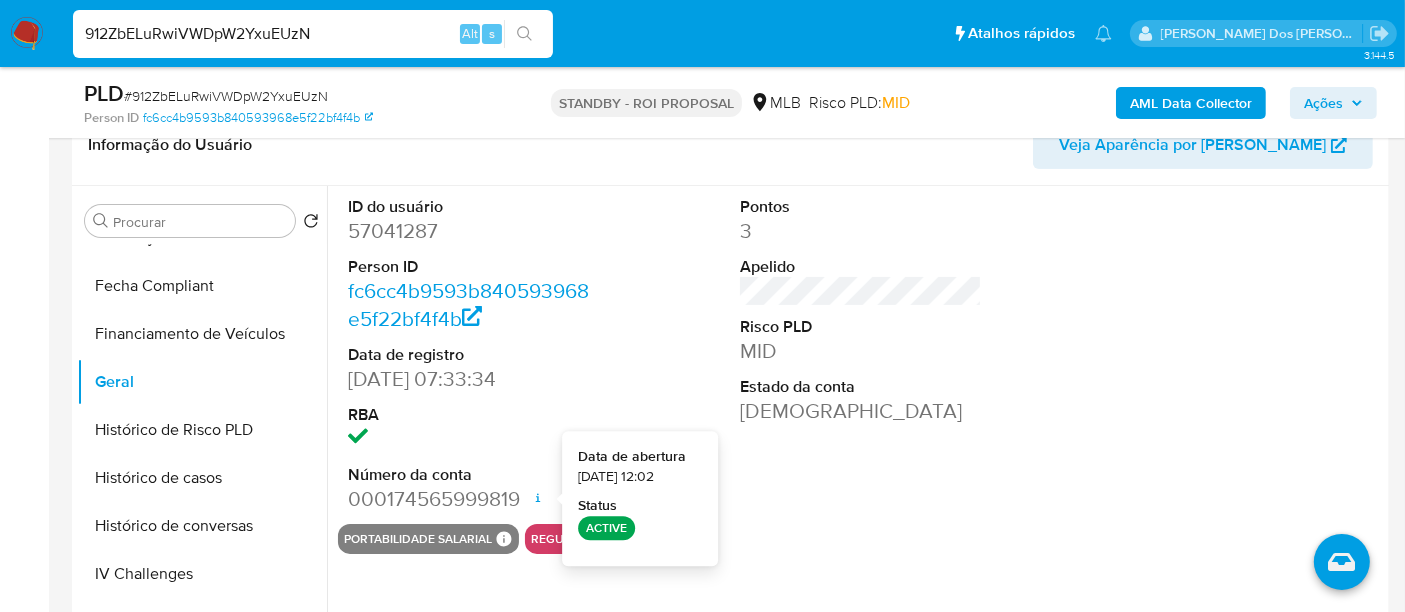type 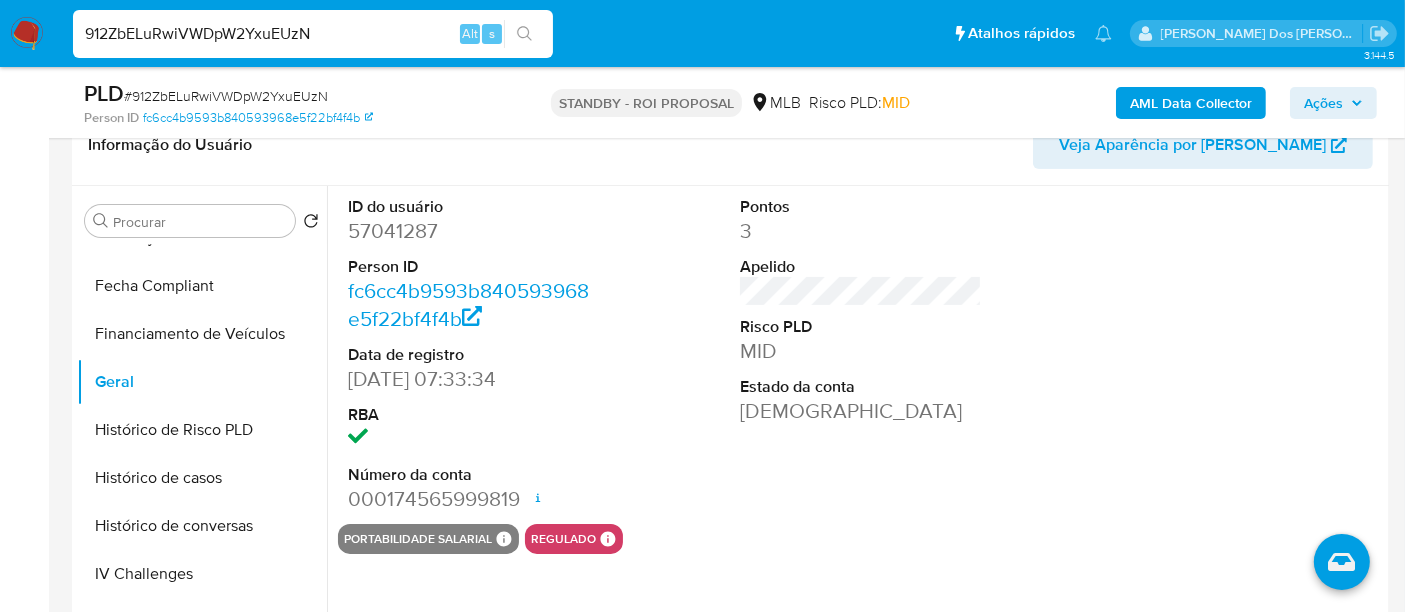 click on "912ZbELuRwiVWDpW2YxuEUzN" at bounding box center [313, 34] 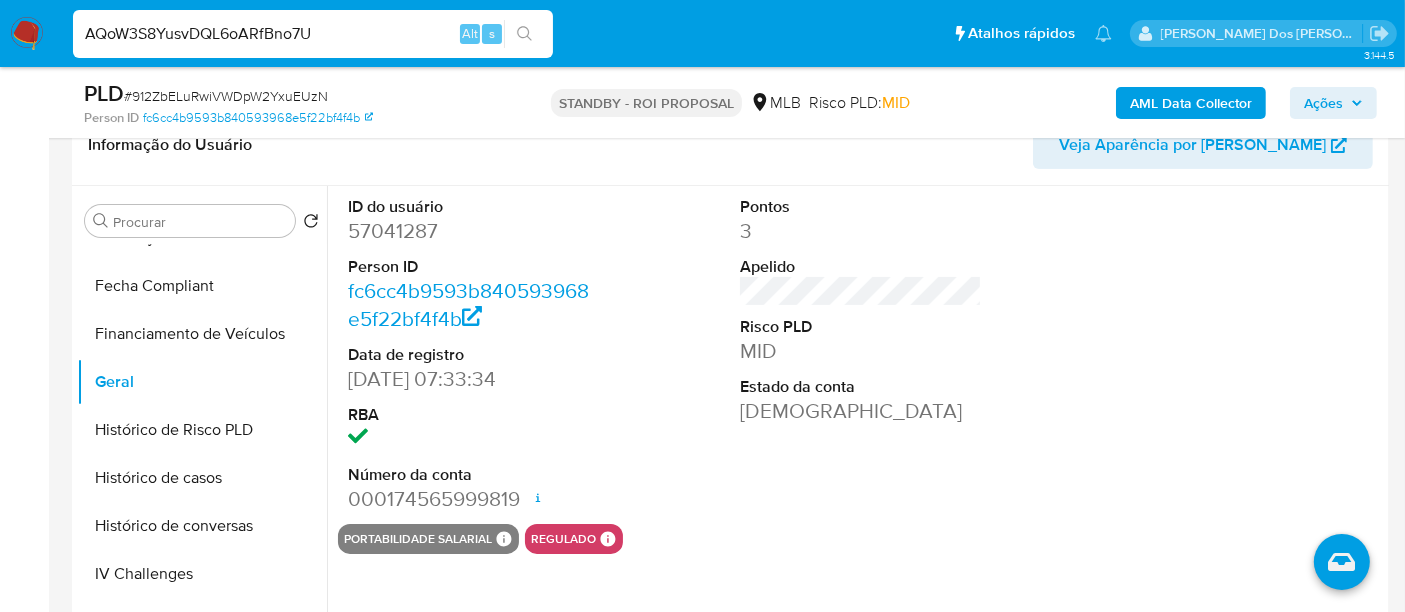 type on "AQoW3S8YusvDQL6oARfBno7U" 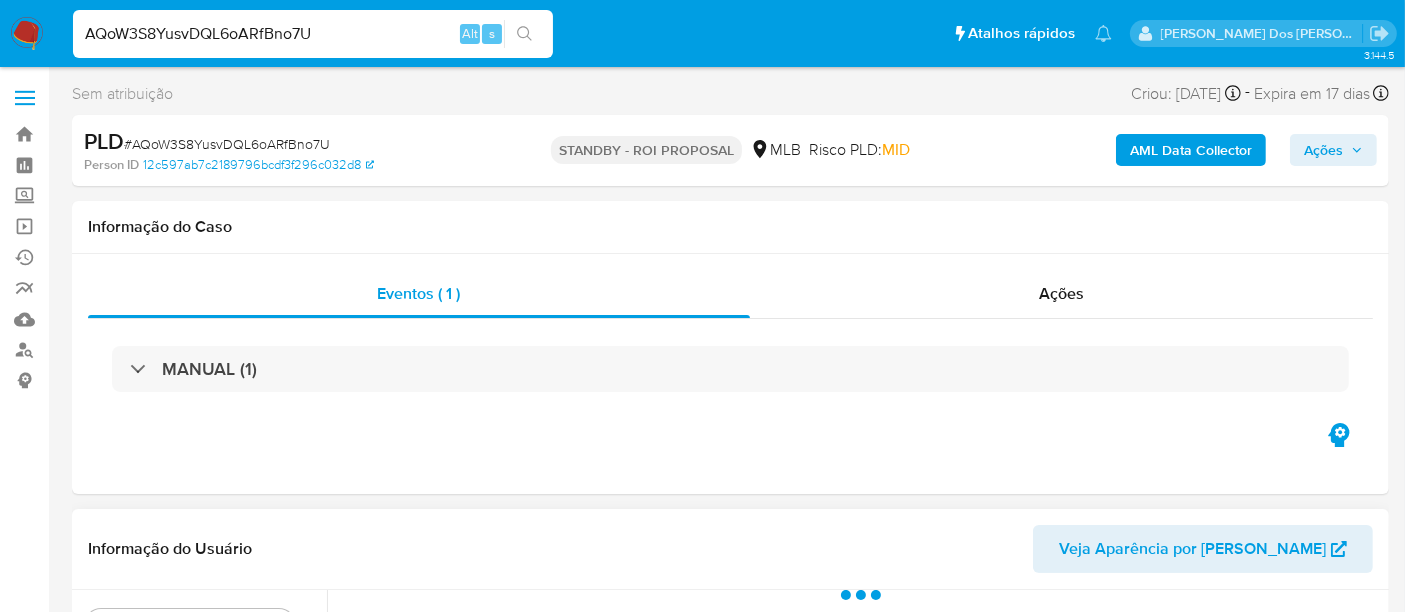 scroll, scrollTop: 333, scrollLeft: 0, axis: vertical 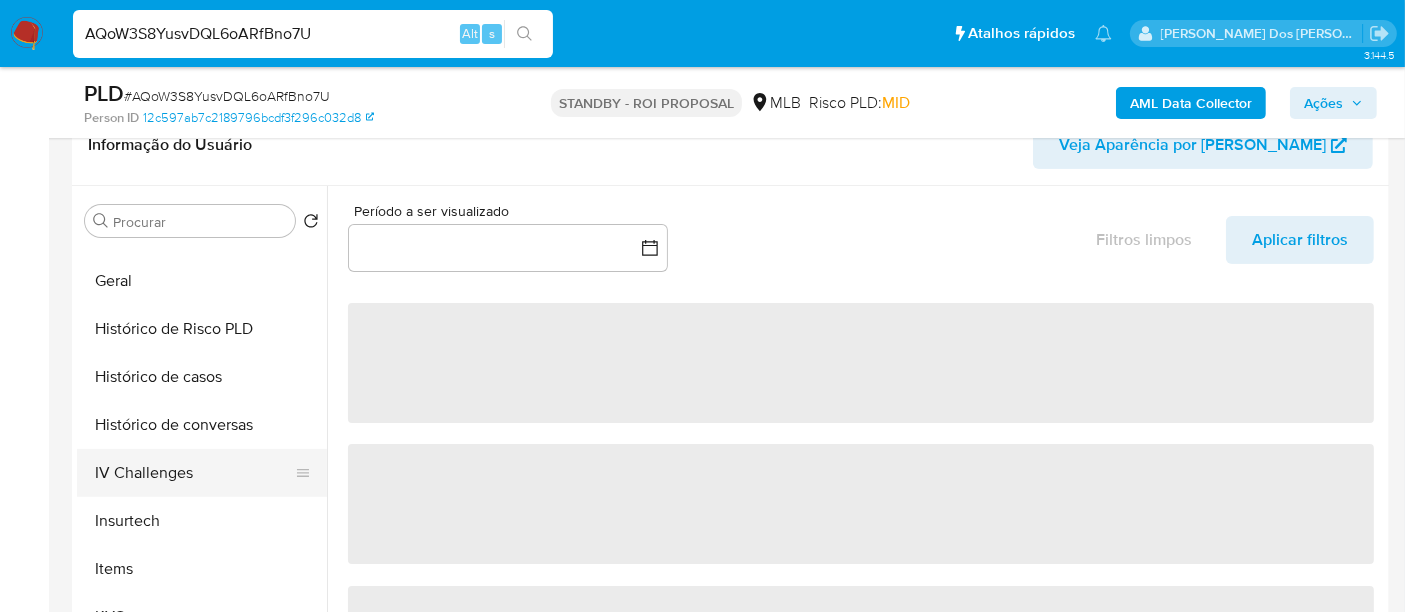 select on "10" 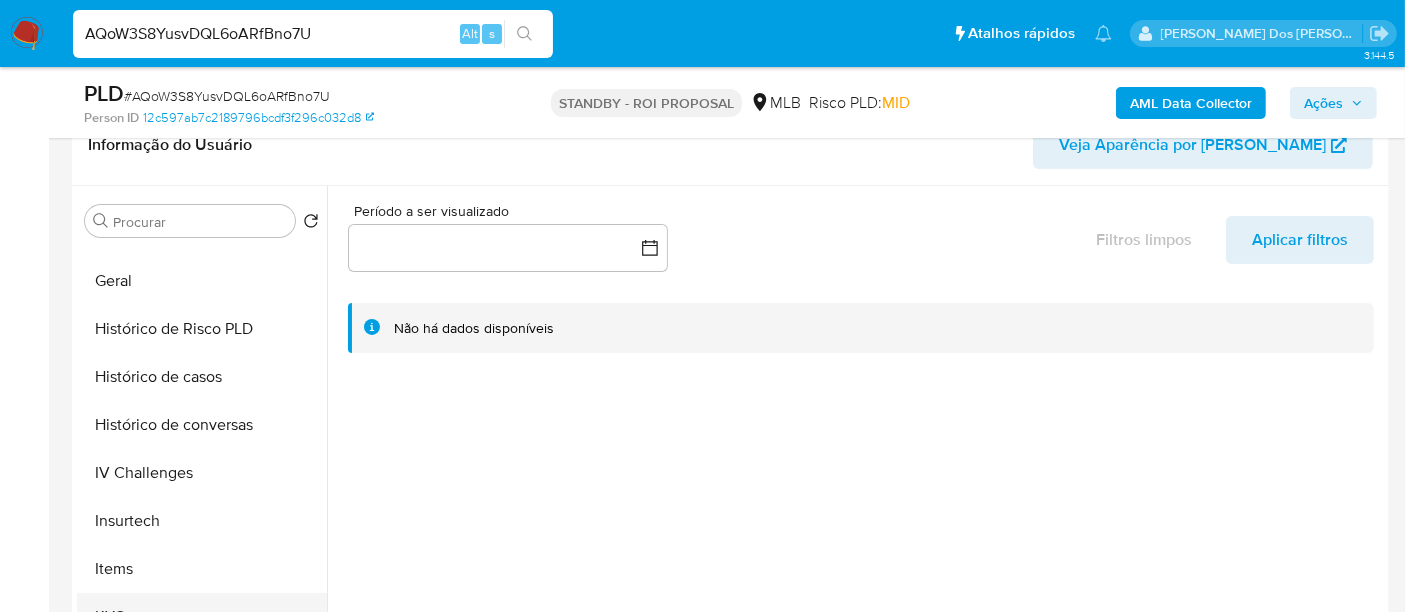 scroll, scrollTop: 777, scrollLeft: 0, axis: vertical 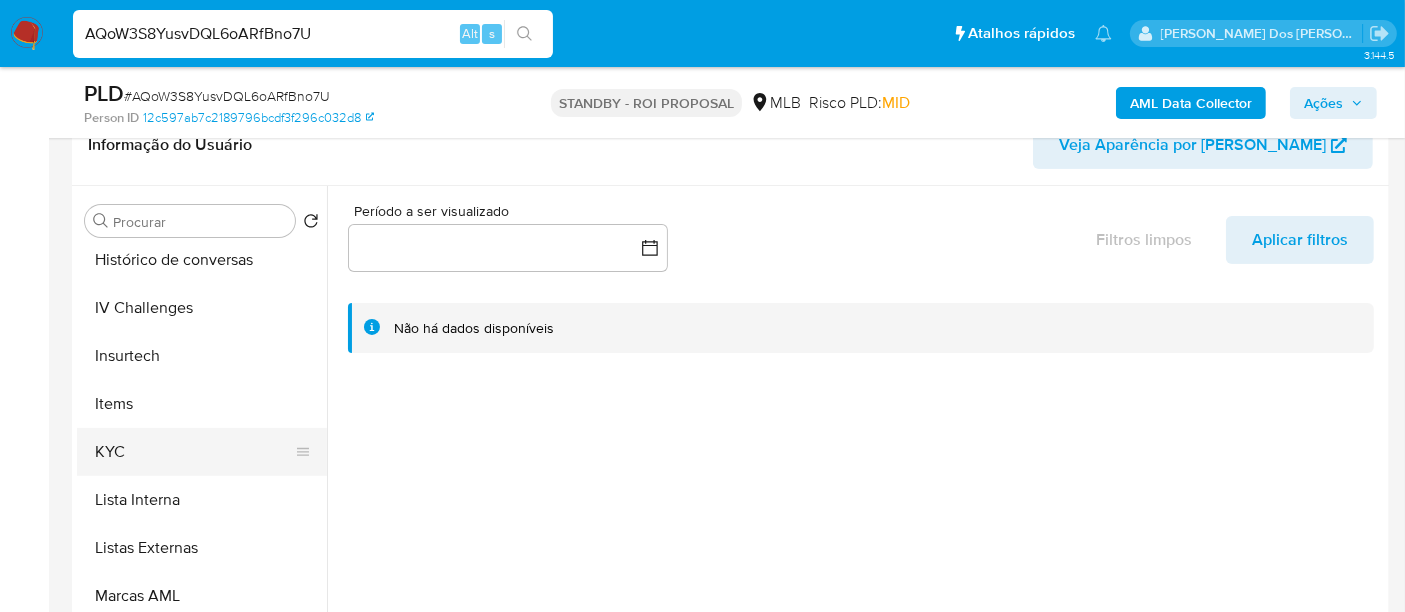 click on "KYC" at bounding box center (194, 452) 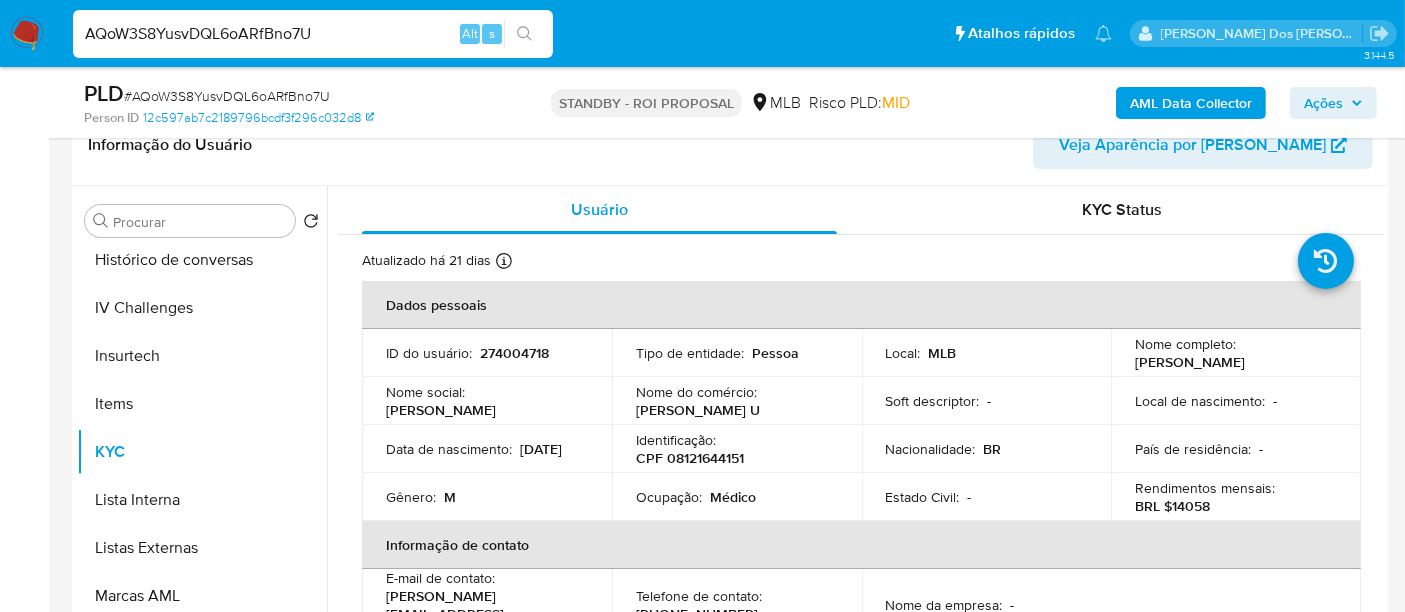 type 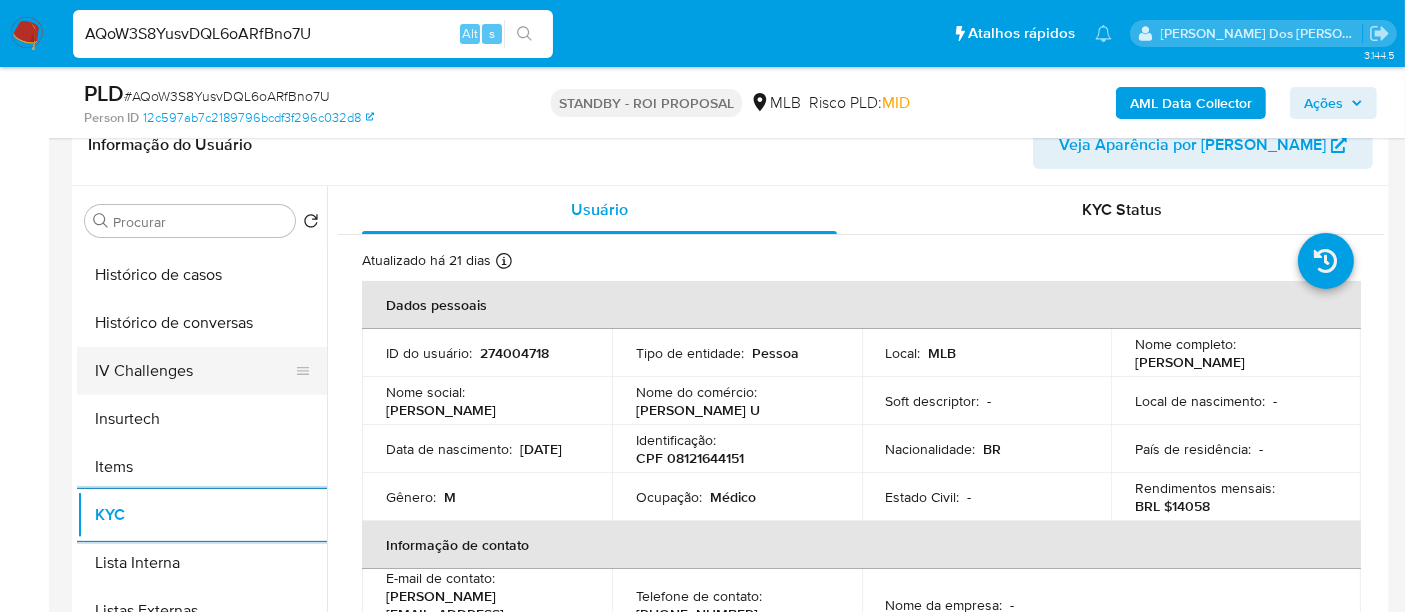 scroll, scrollTop: 665, scrollLeft: 0, axis: vertical 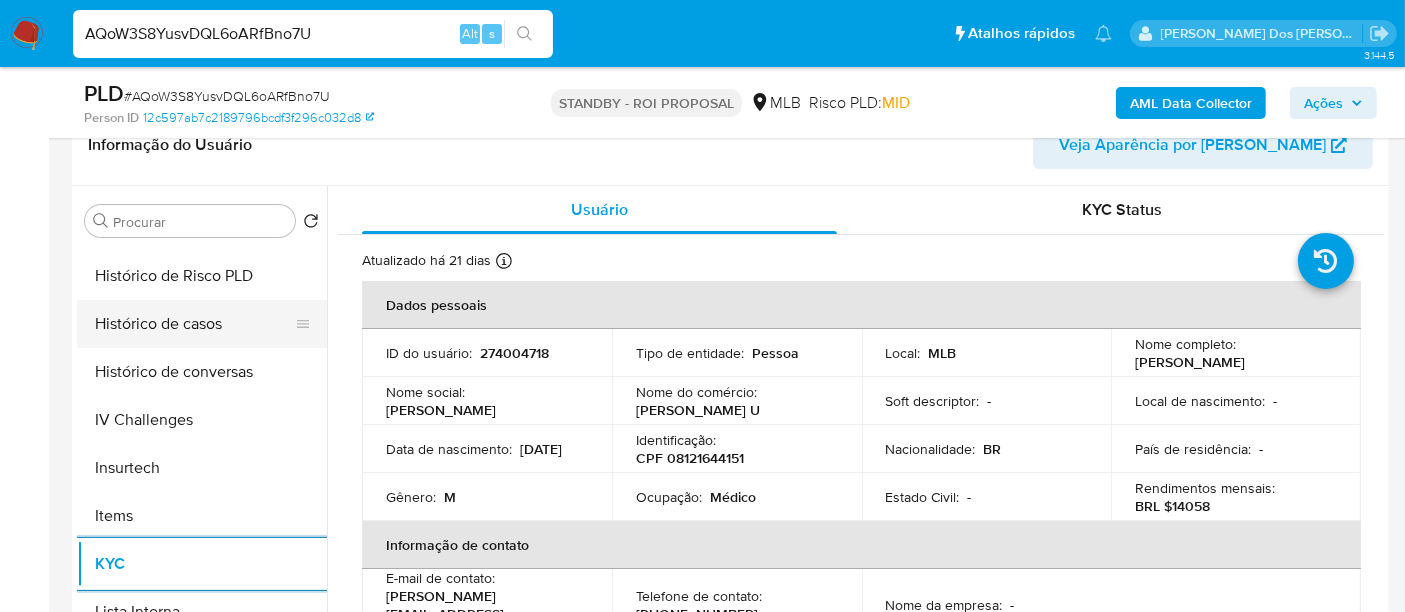 click on "Histórico de casos" at bounding box center (194, 324) 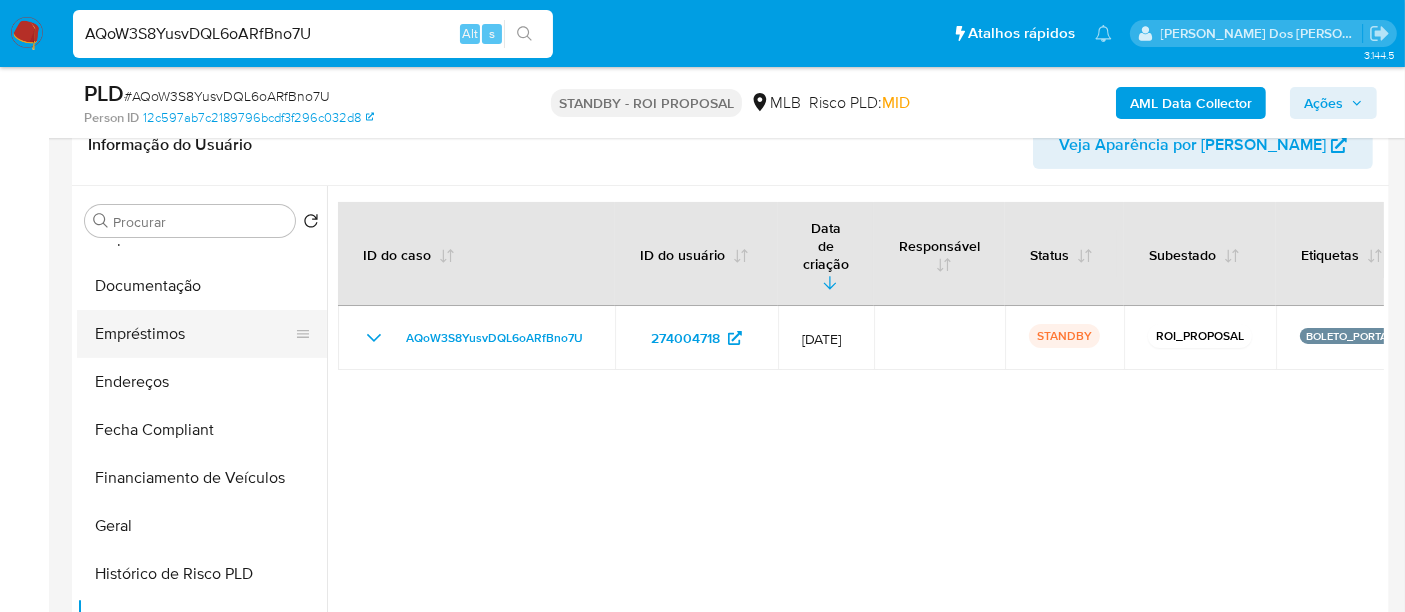 scroll, scrollTop: 332, scrollLeft: 0, axis: vertical 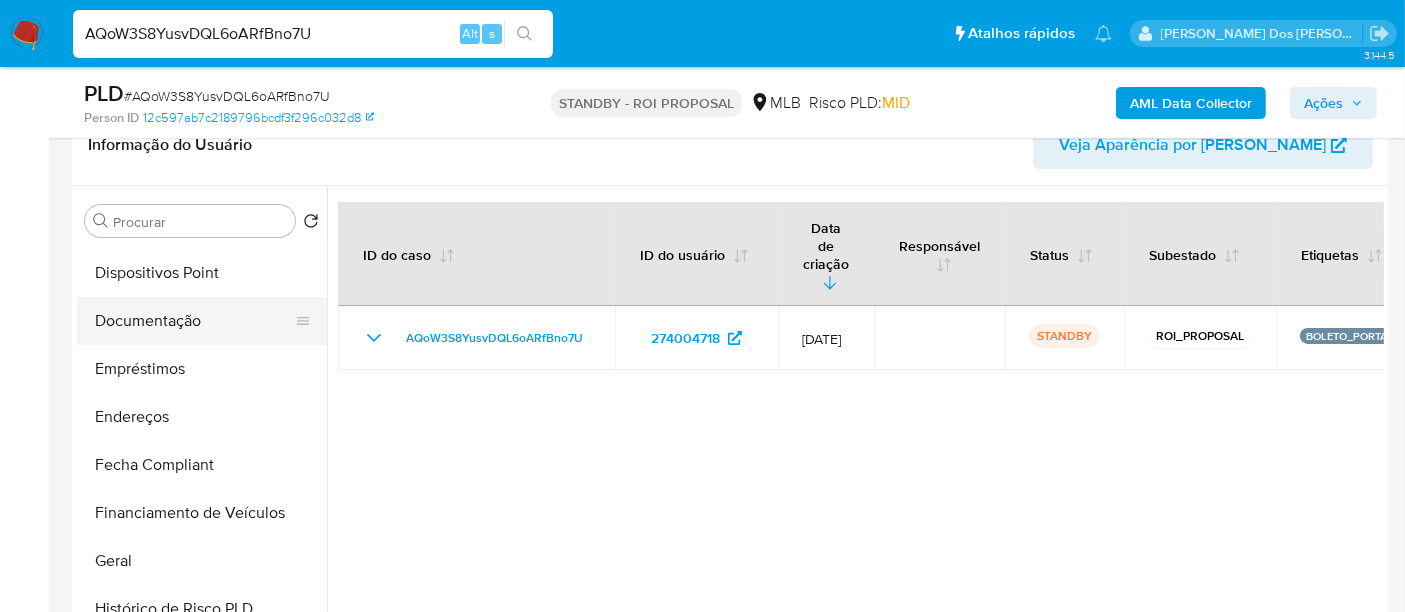 click on "Documentação" at bounding box center (194, 321) 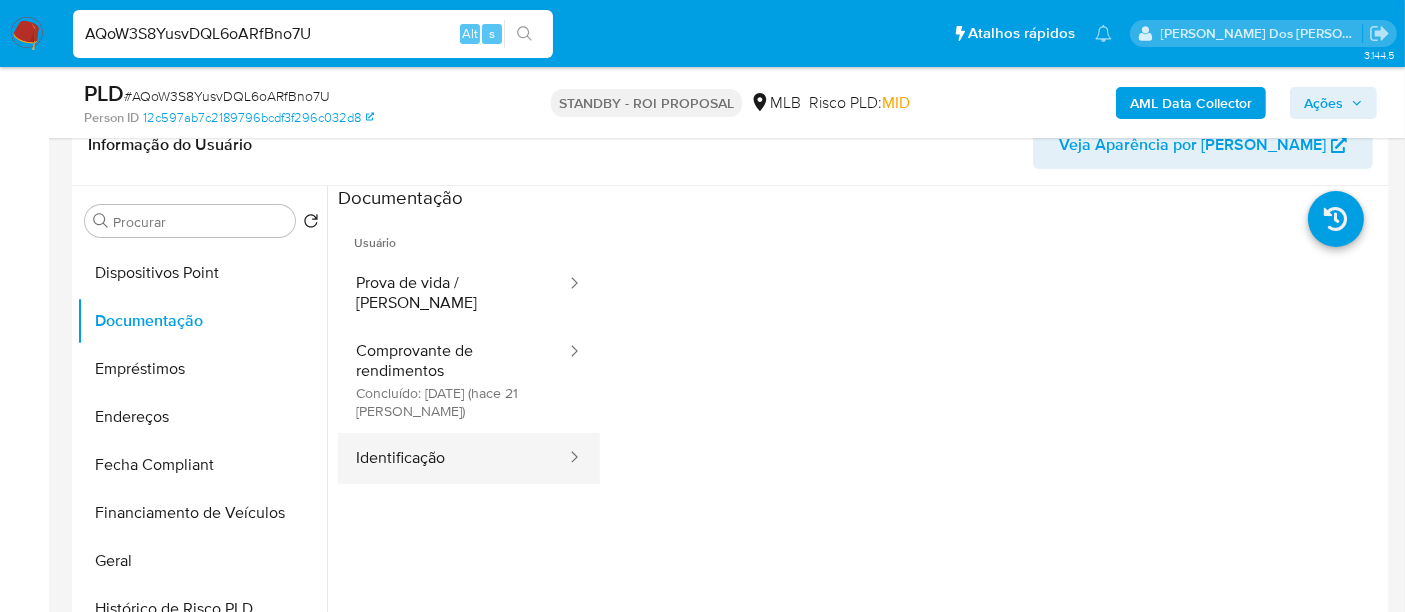 click on "Identificação" at bounding box center (453, 458) 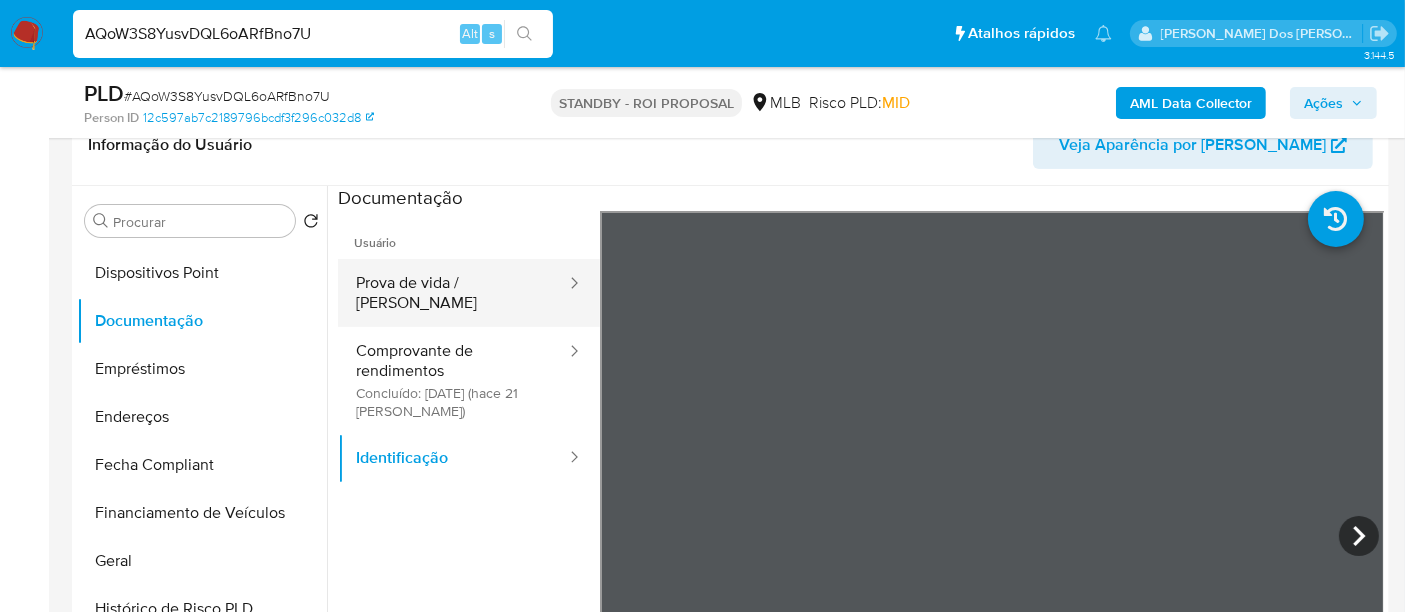 click on "Prova de vida / Selfie" at bounding box center [453, 293] 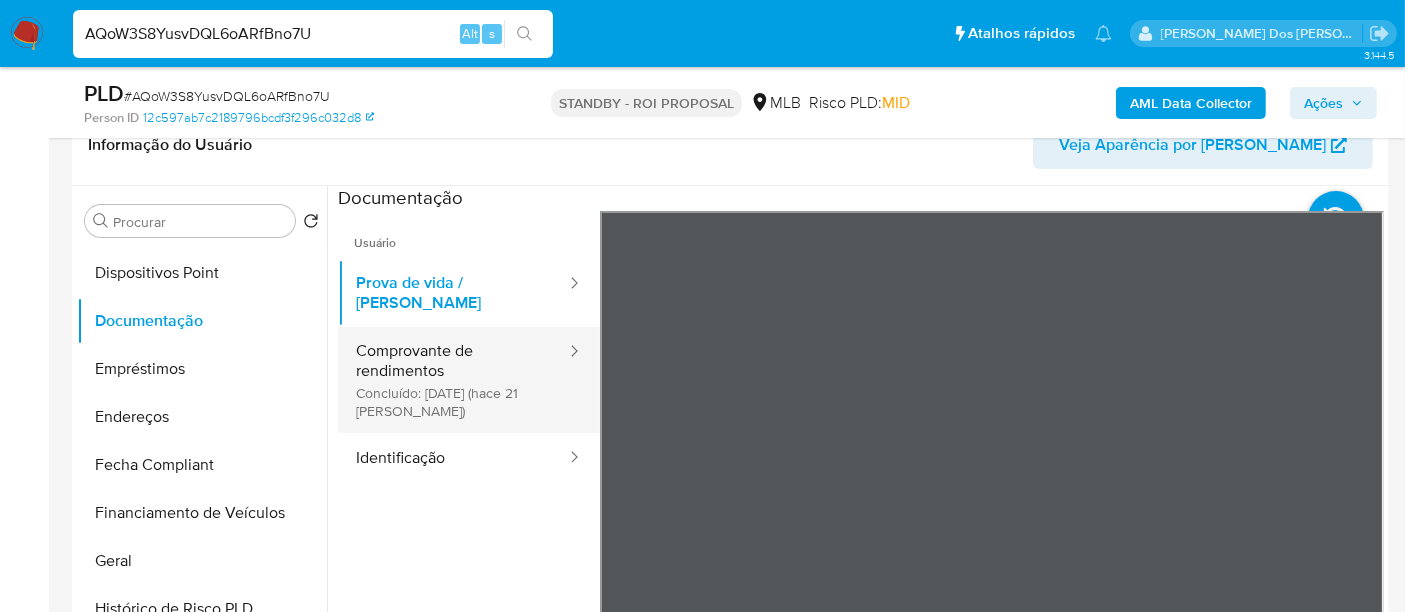 click on "Comprovante de rendimentos Concluído: 20/06/2025 (hace 21 días)" at bounding box center (453, 380) 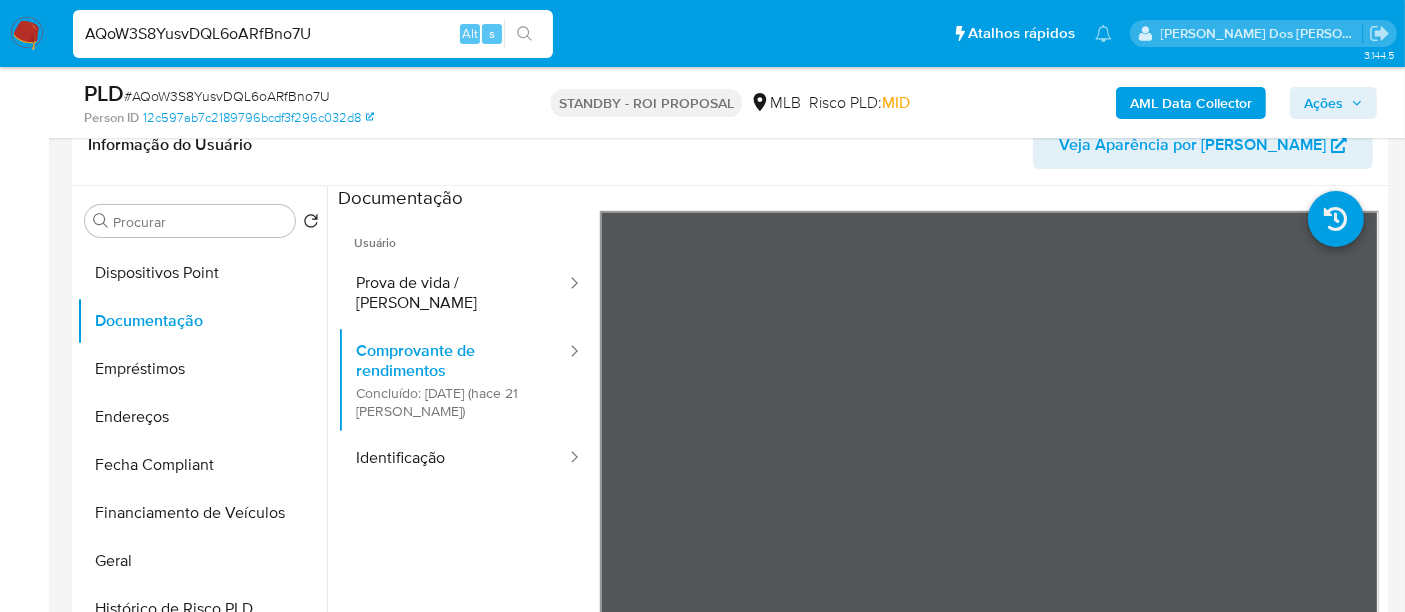 type 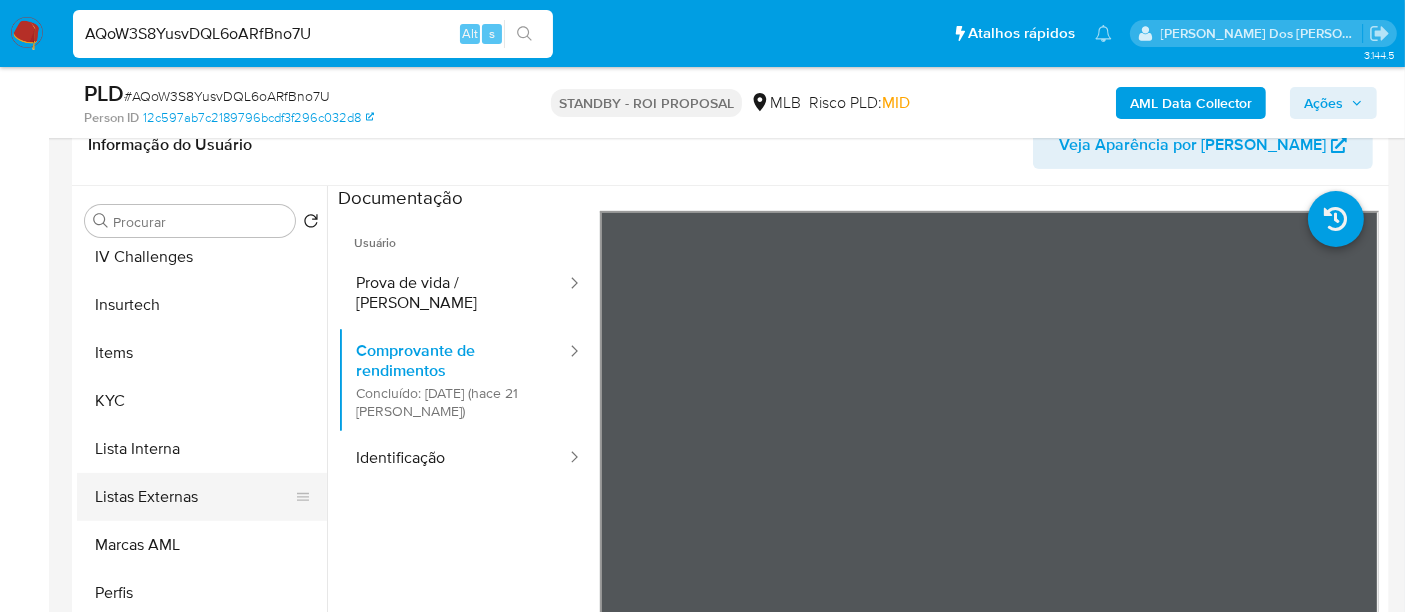 scroll, scrollTop: 844, scrollLeft: 0, axis: vertical 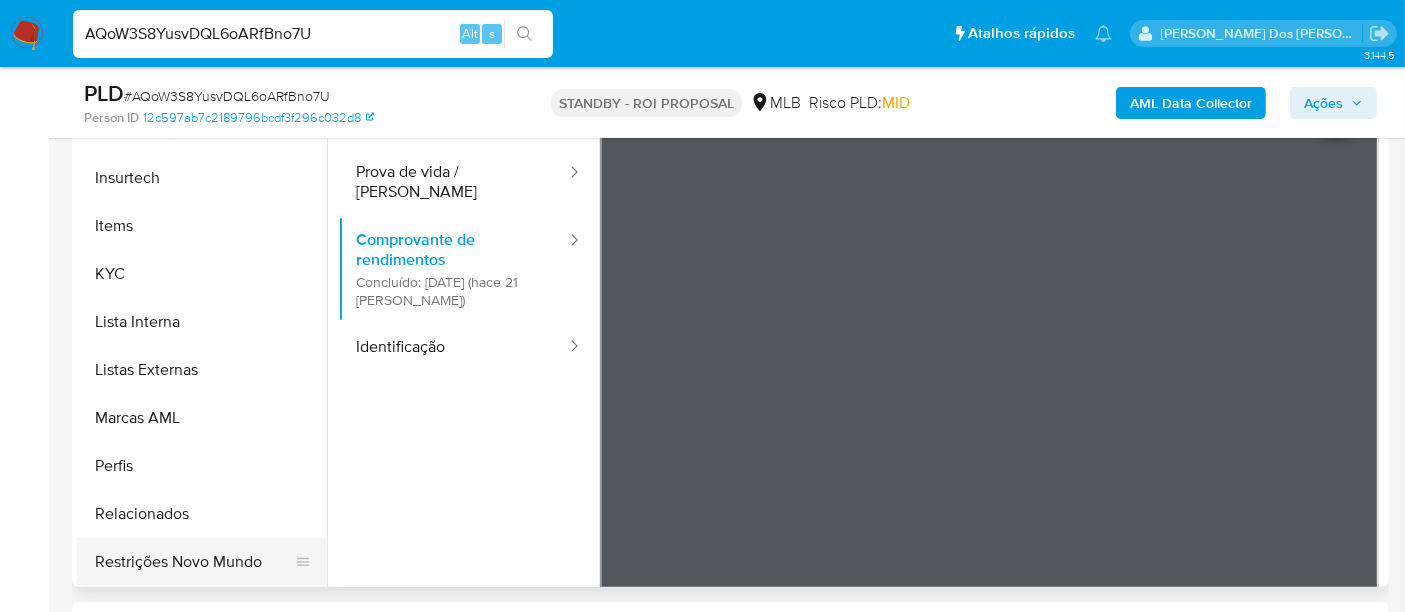 click on "Restrições Novo Mundo" at bounding box center [194, 562] 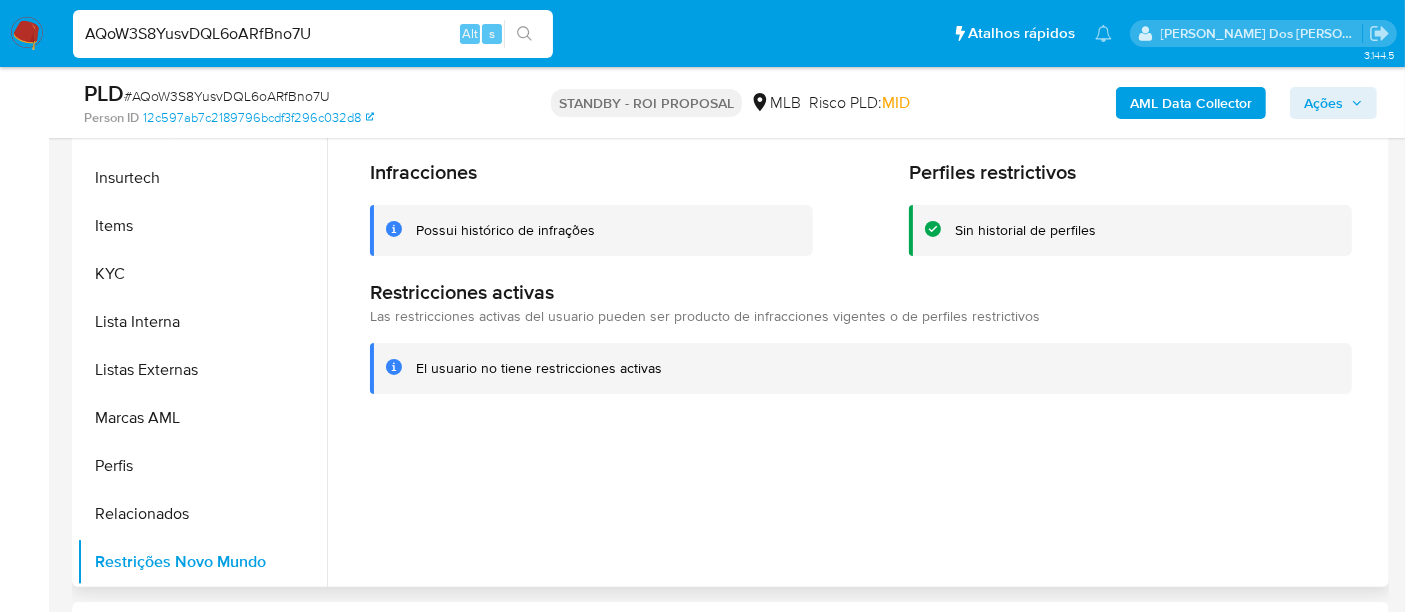 scroll, scrollTop: 333, scrollLeft: 0, axis: vertical 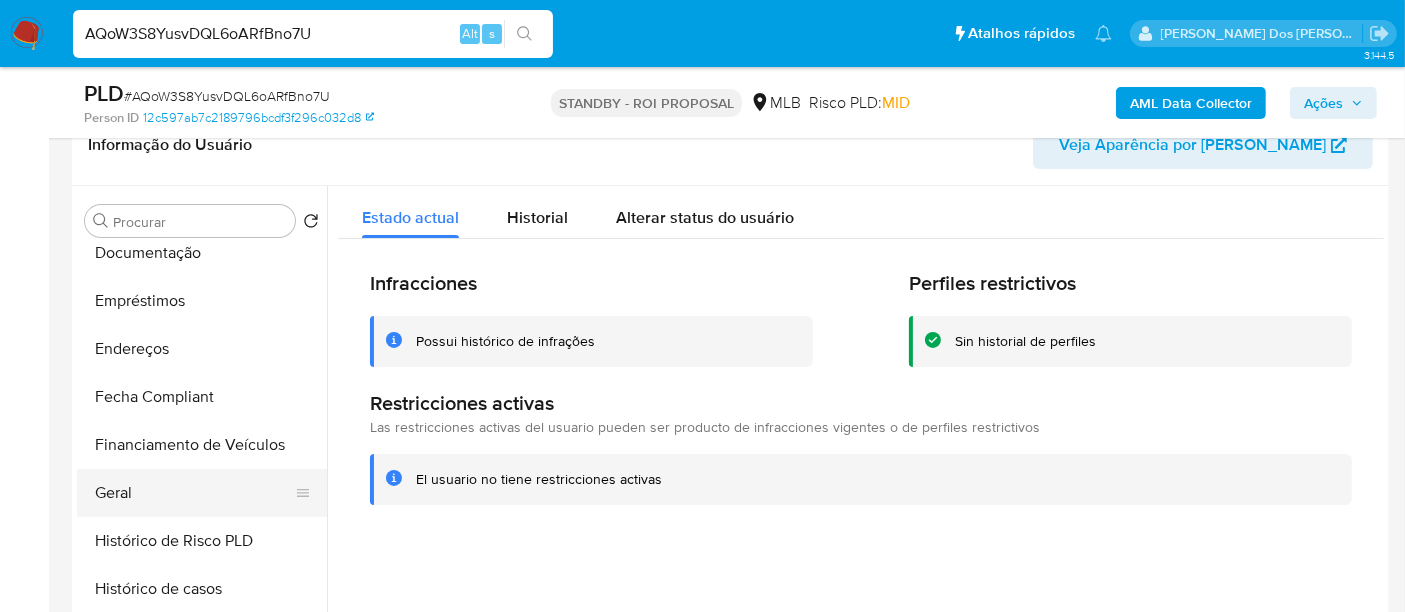 click on "Geral" at bounding box center [194, 493] 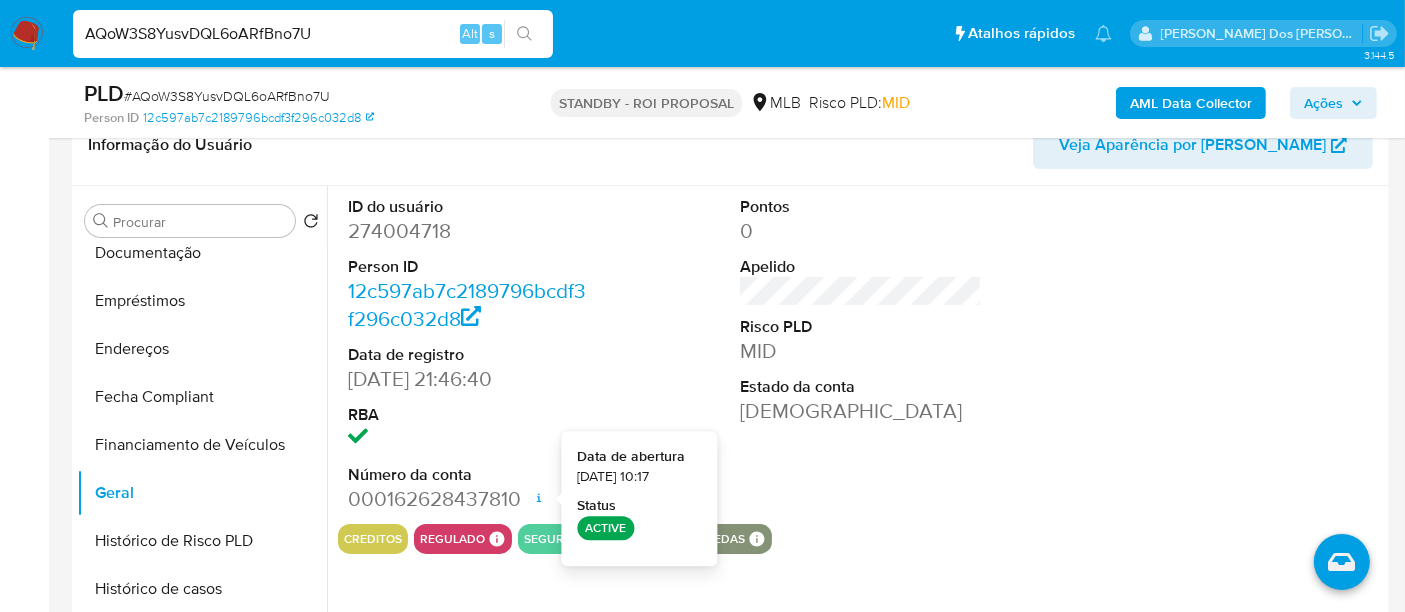 type 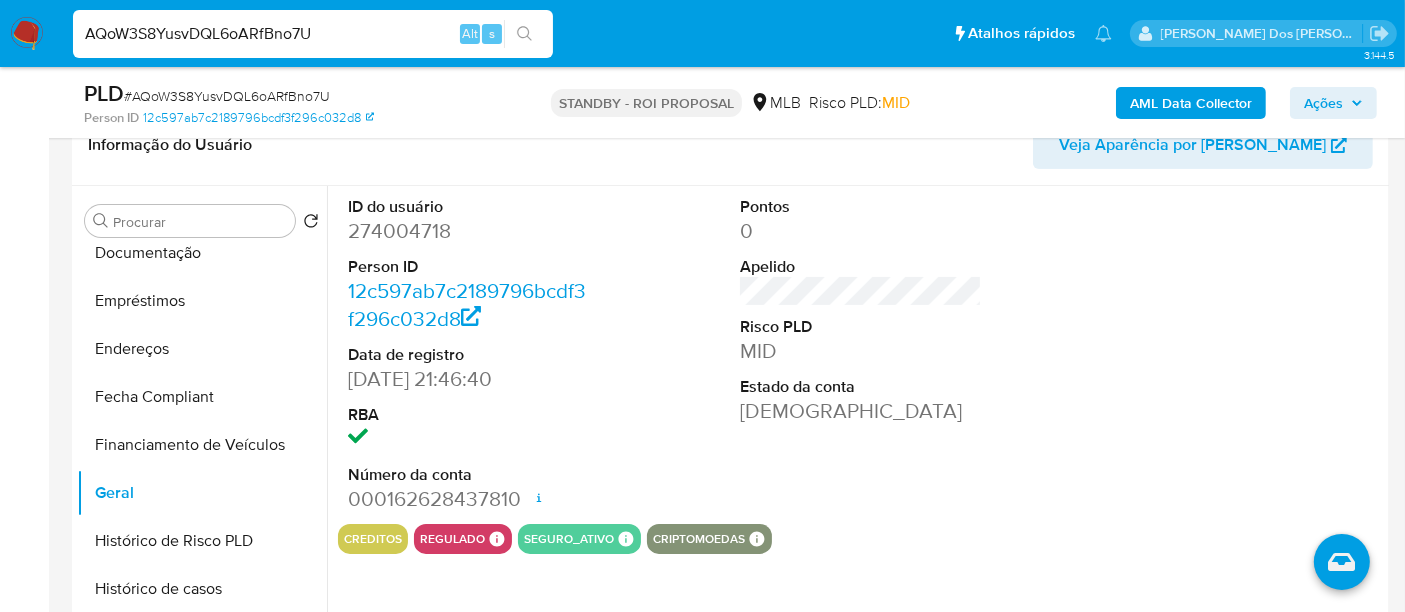 click on "AQoW3S8YusvDQL6oARfBno7U Alt s" at bounding box center (313, 34) 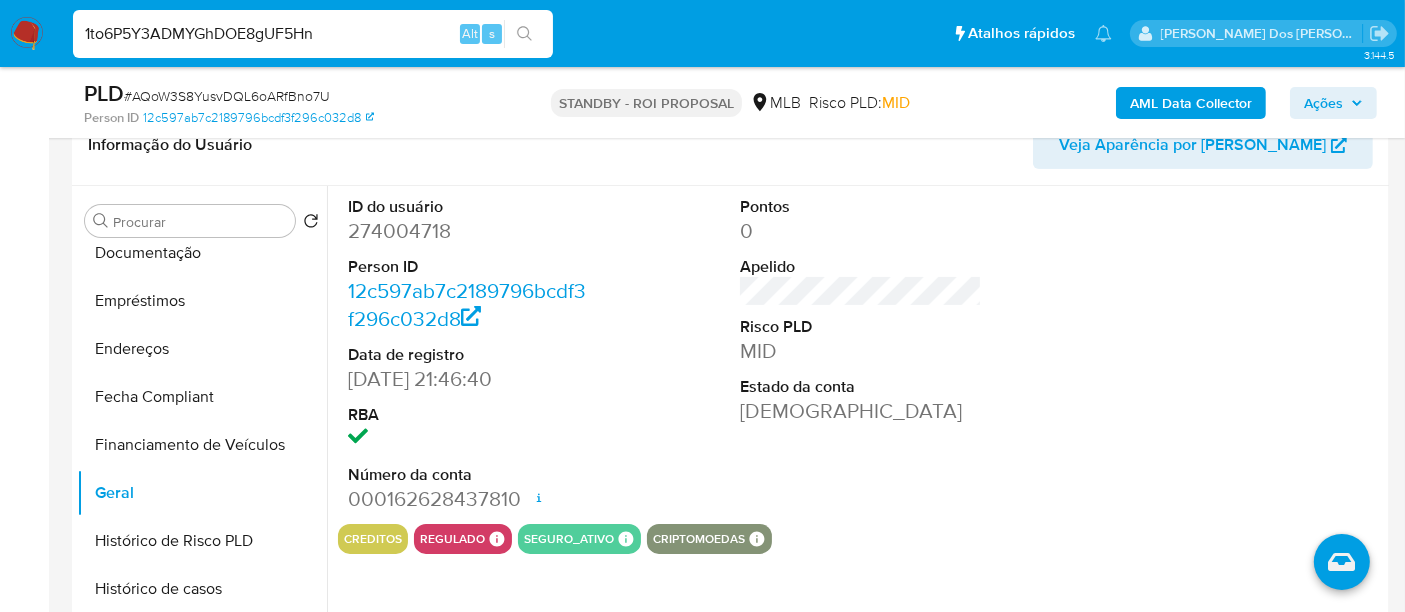 type on "1to6P5Y3ADMYGhDOE8gUF5Hn" 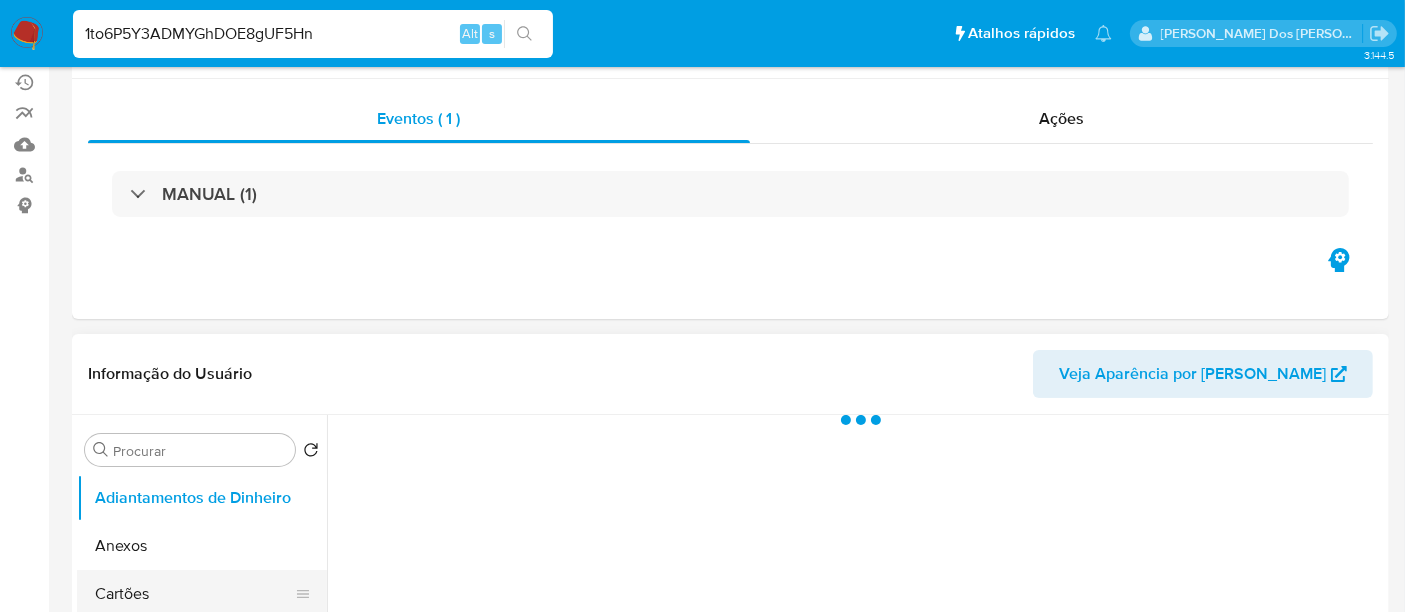 scroll, scrollTop: 333, scrollLeft: 0, axis: vertical 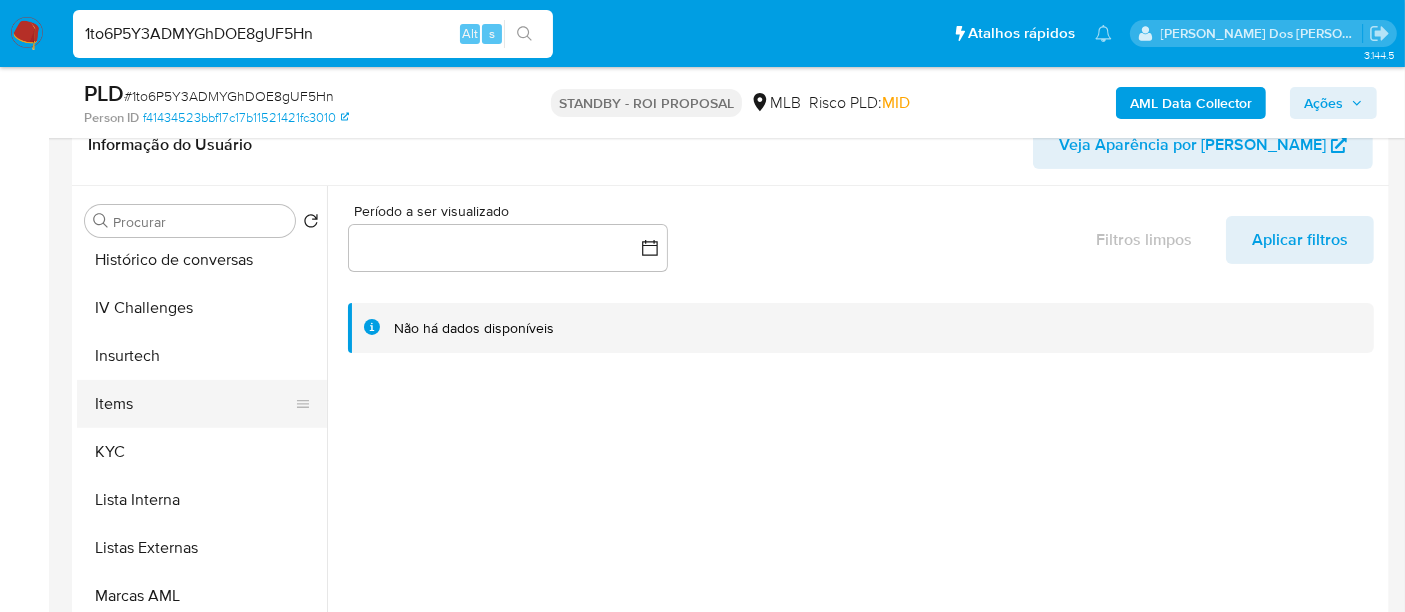 select on "10" 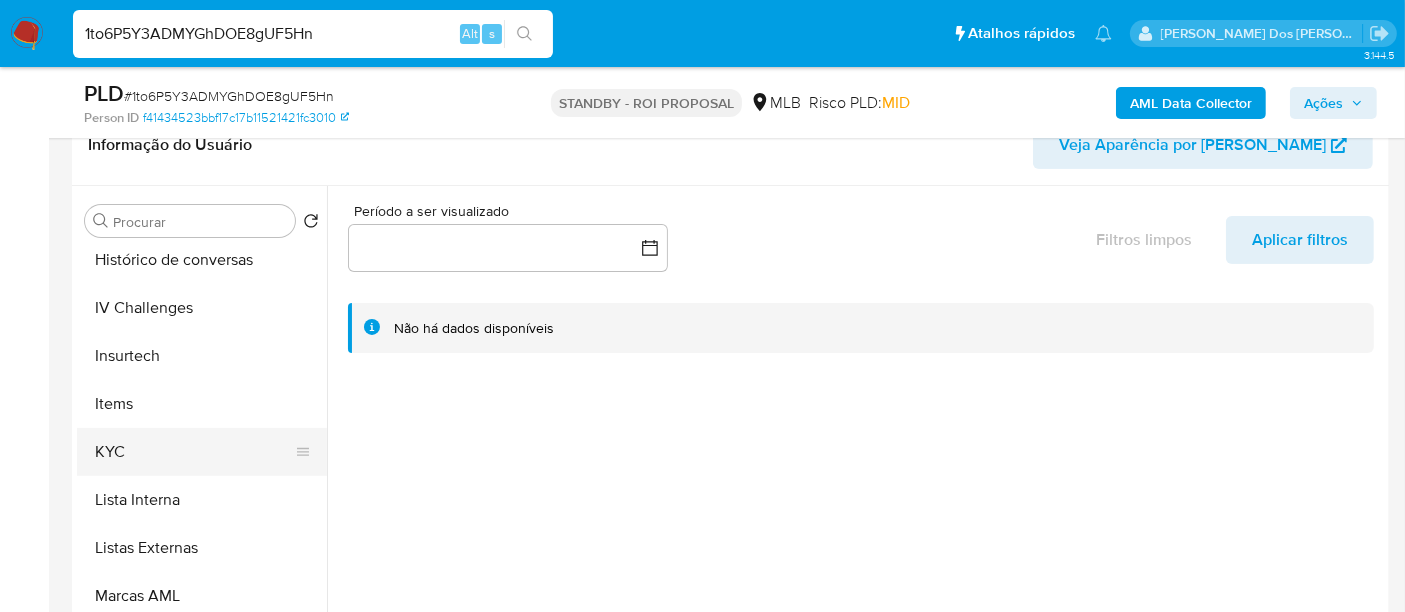 click on "KYC" at bounding box center (194, 452) 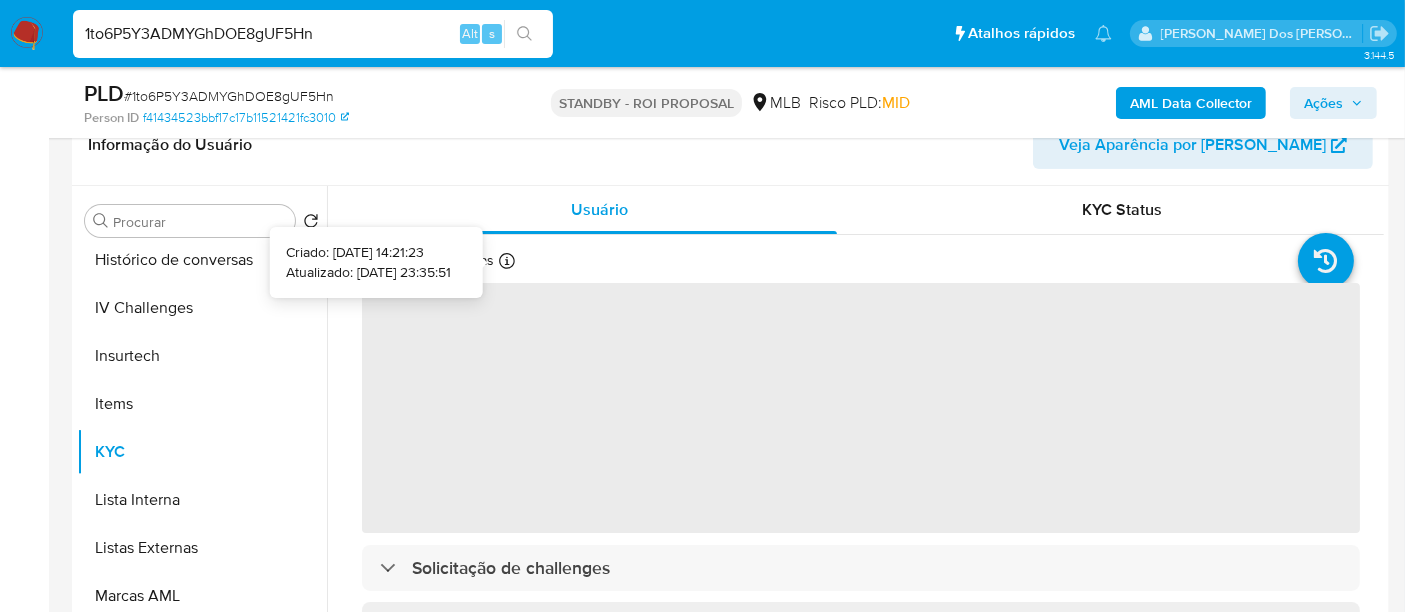 type 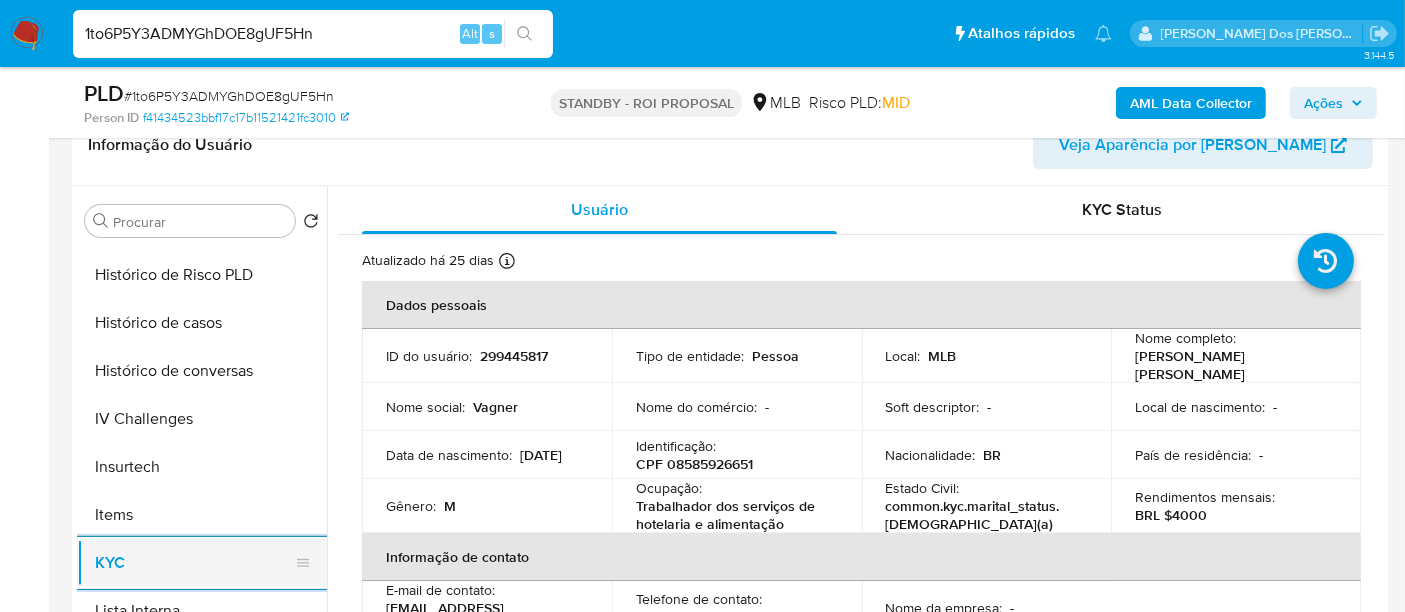 scroll, scrollTop: 555, scrollLeft: 0, axis: vertical 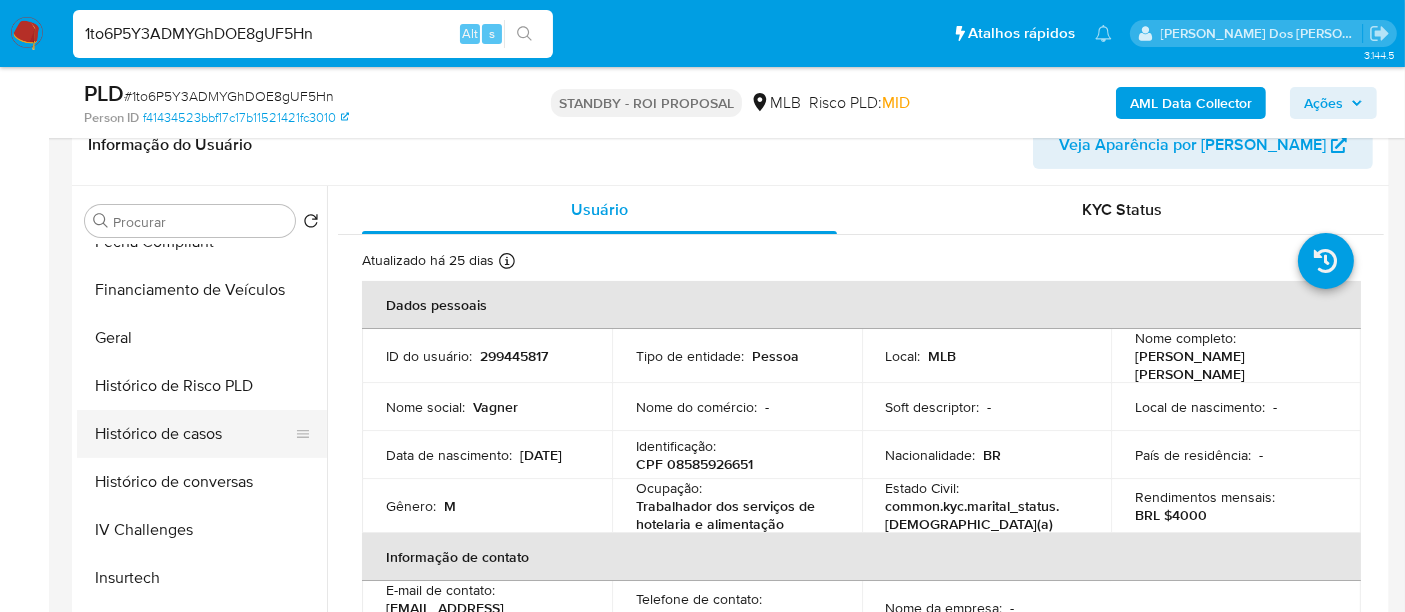 click on "Histórico de casos" at bounding box center [194, 434] 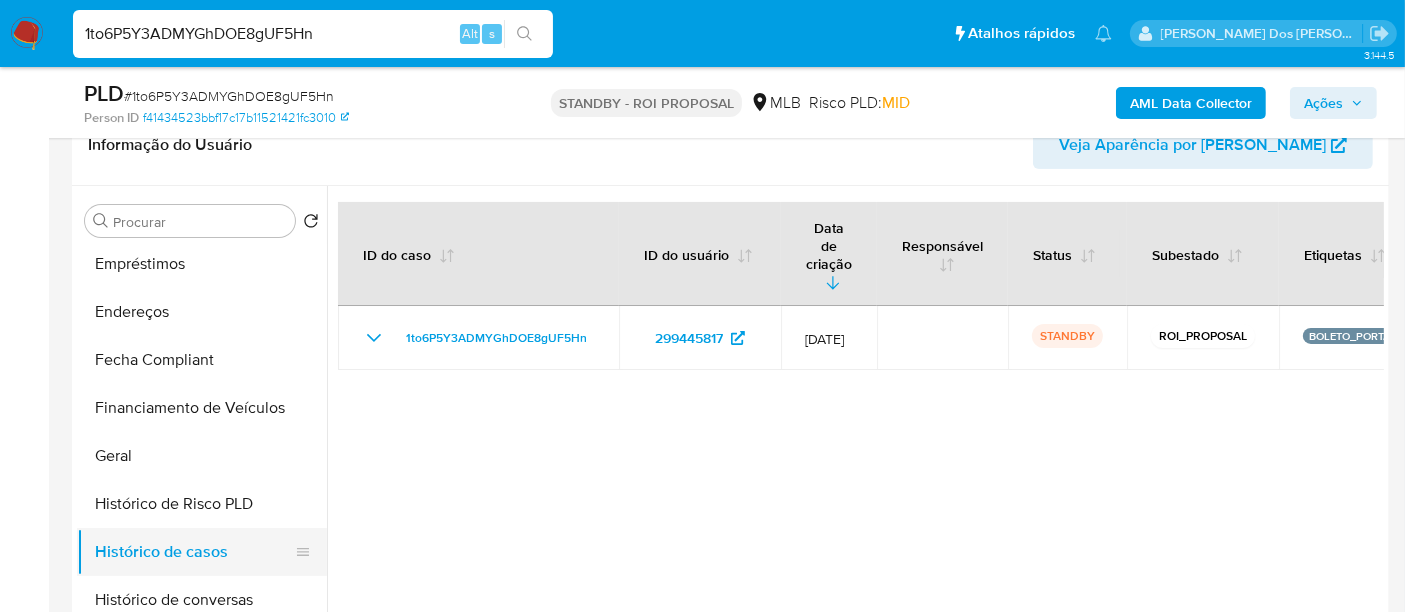 scroll, scrollTop: 222, scrollLeft: 0, axis: vertical 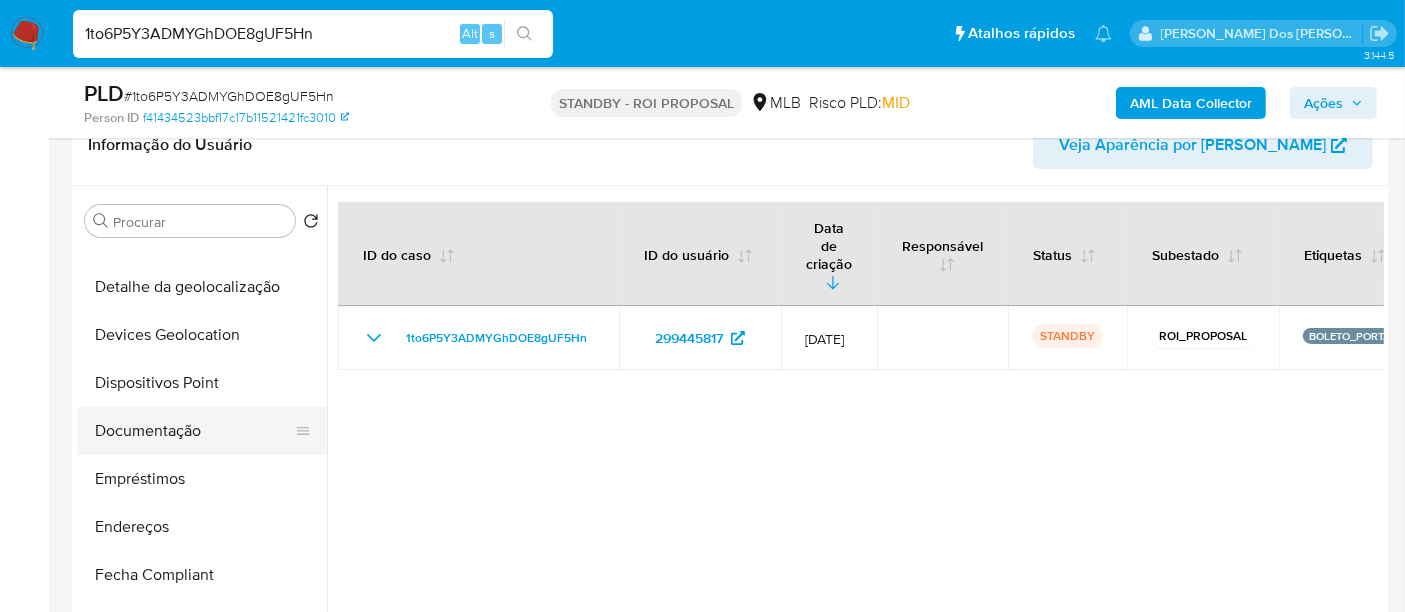 click on "Documentação" at bounding box center (194, 431) 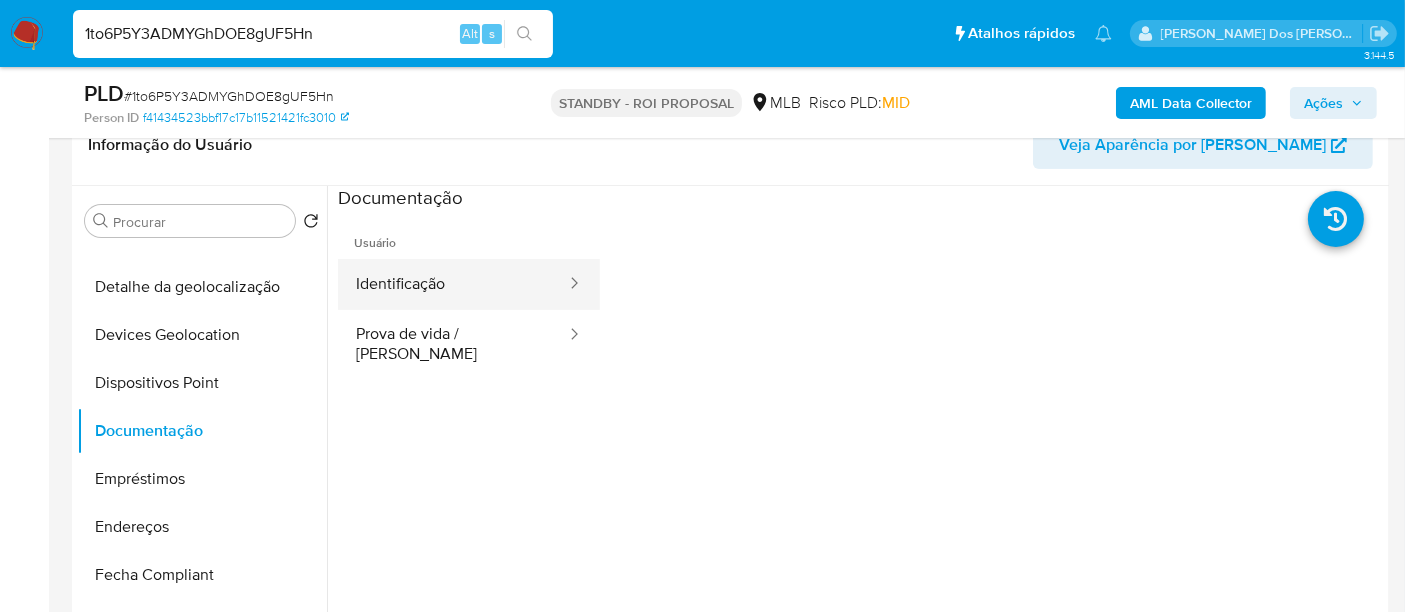 click on "Identificação" at bounding box center (453, 284) 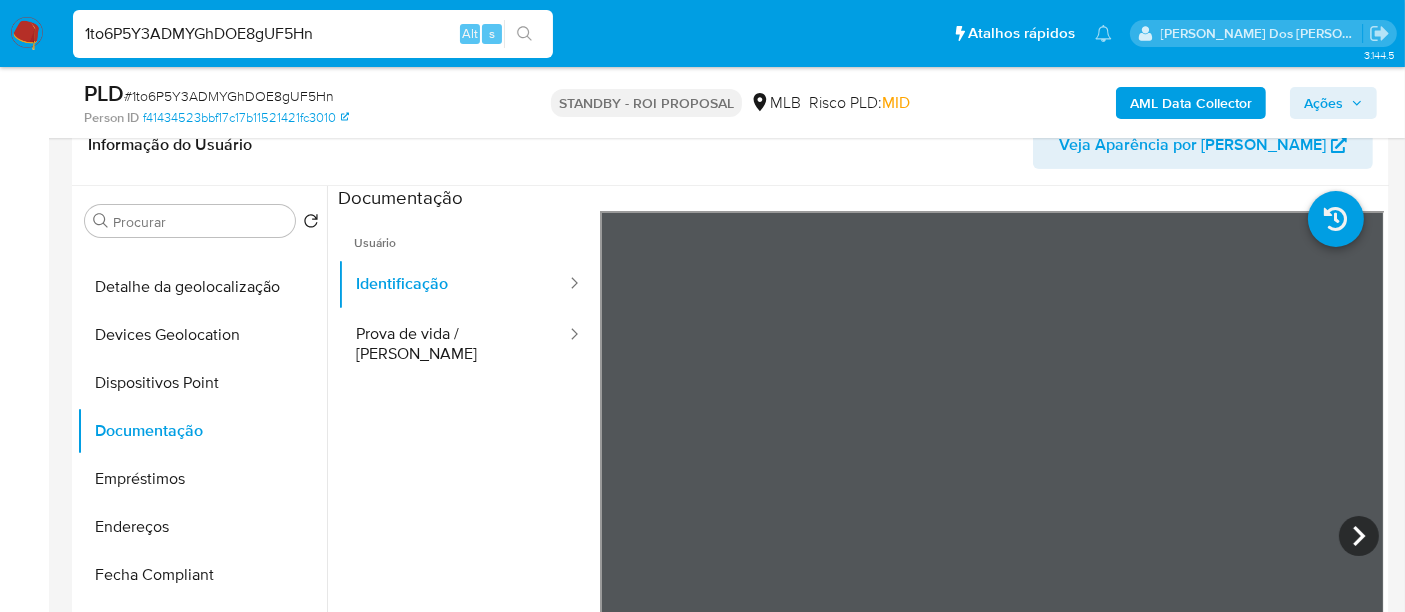 drag, startPoint x: 477, startPoint y: 341, endPoint x: 537, endPoint y: 384, distance: 73.817345 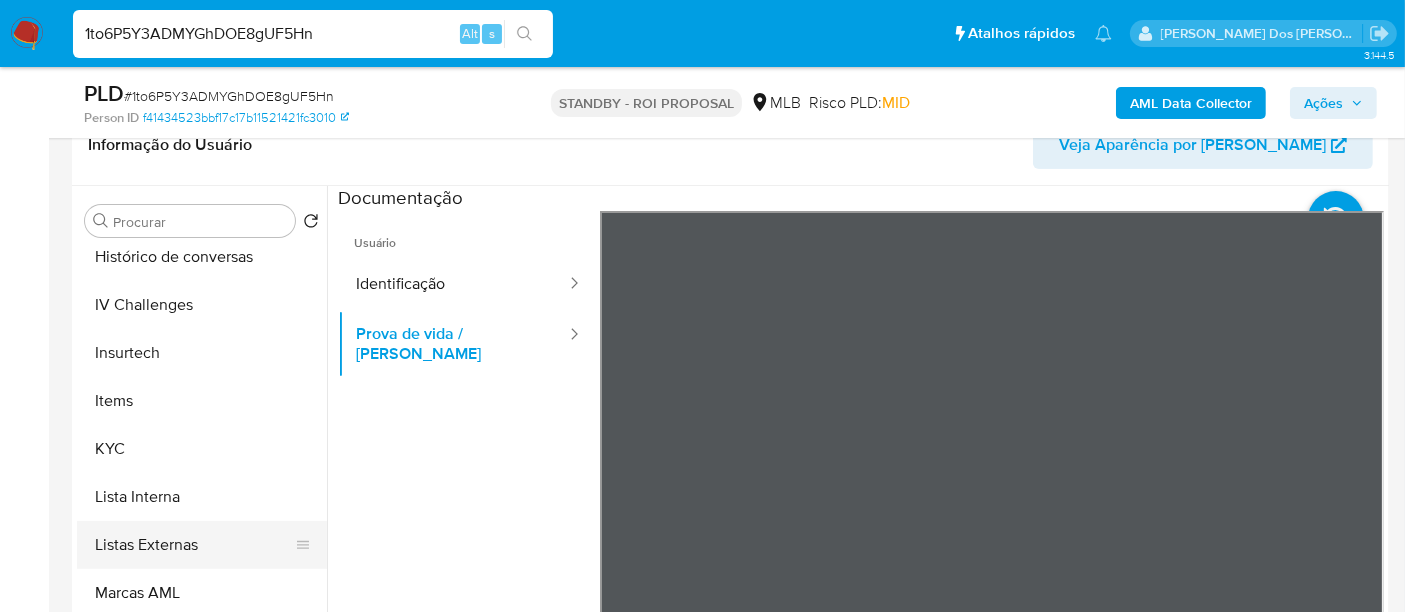 scroll, scrollTop: 844, scrollLeft: 0, axis: vertical 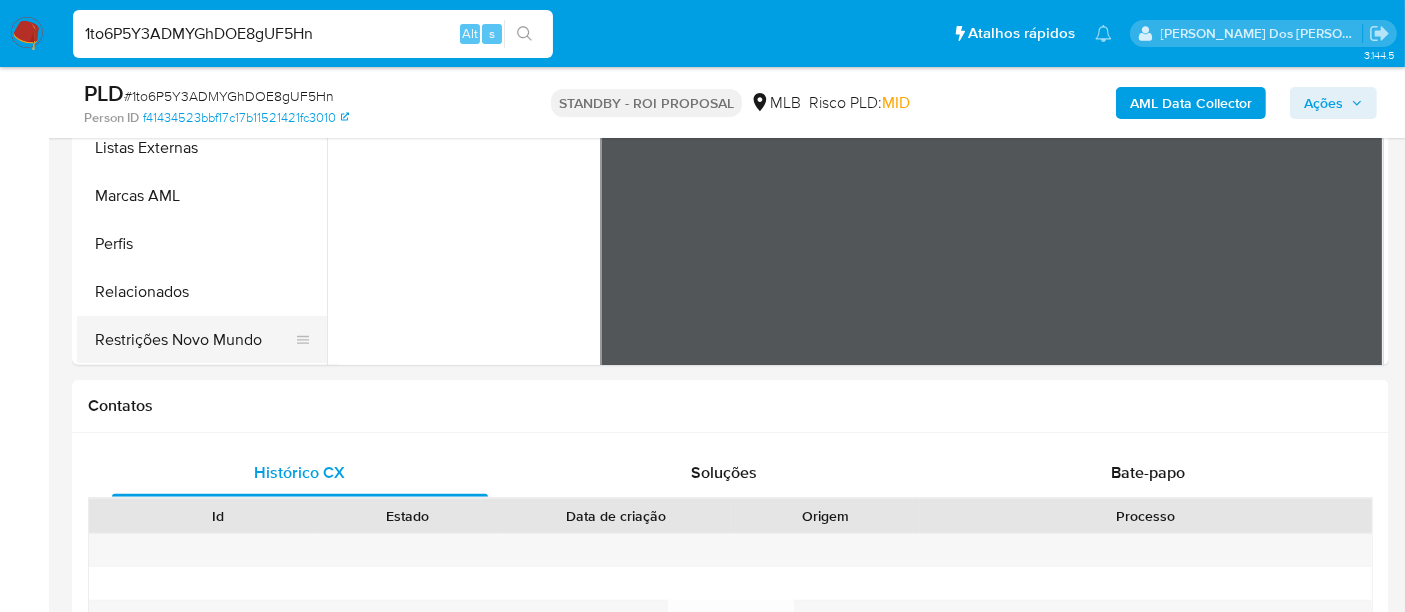 click on "Restrições Novo Mundo" at bounding box center [194, 340] 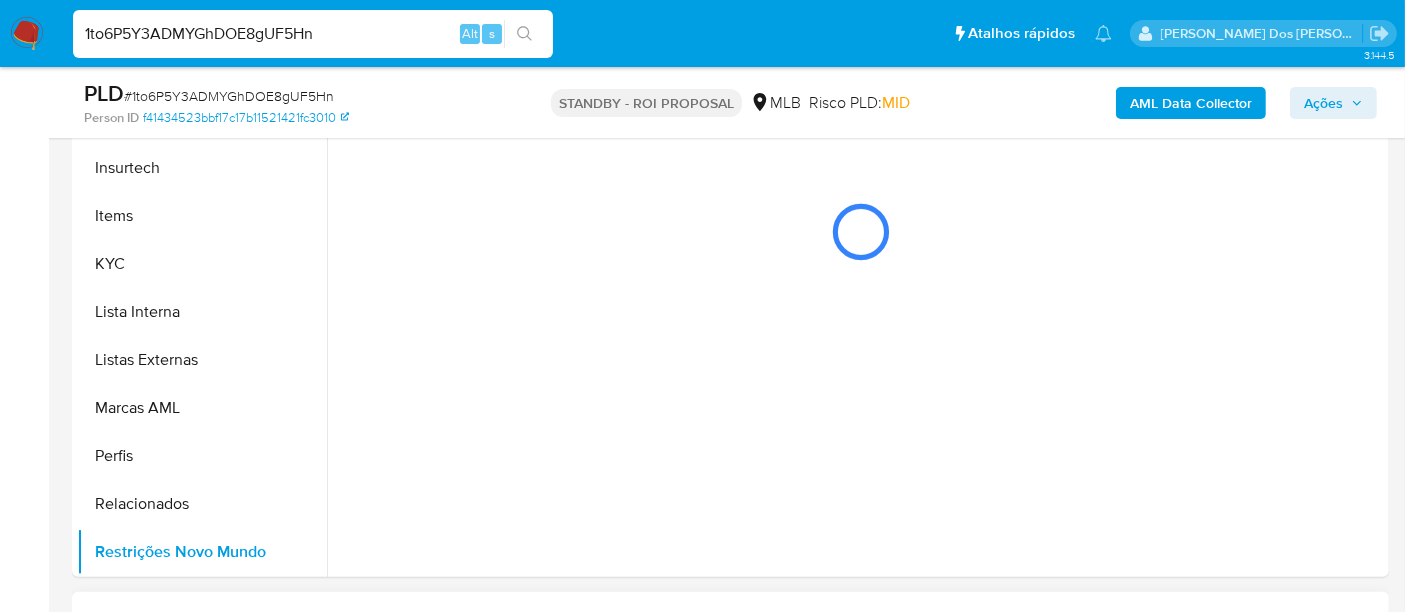 scroll, scrollTop: 333, scrollLeft: 0, axis: vertical 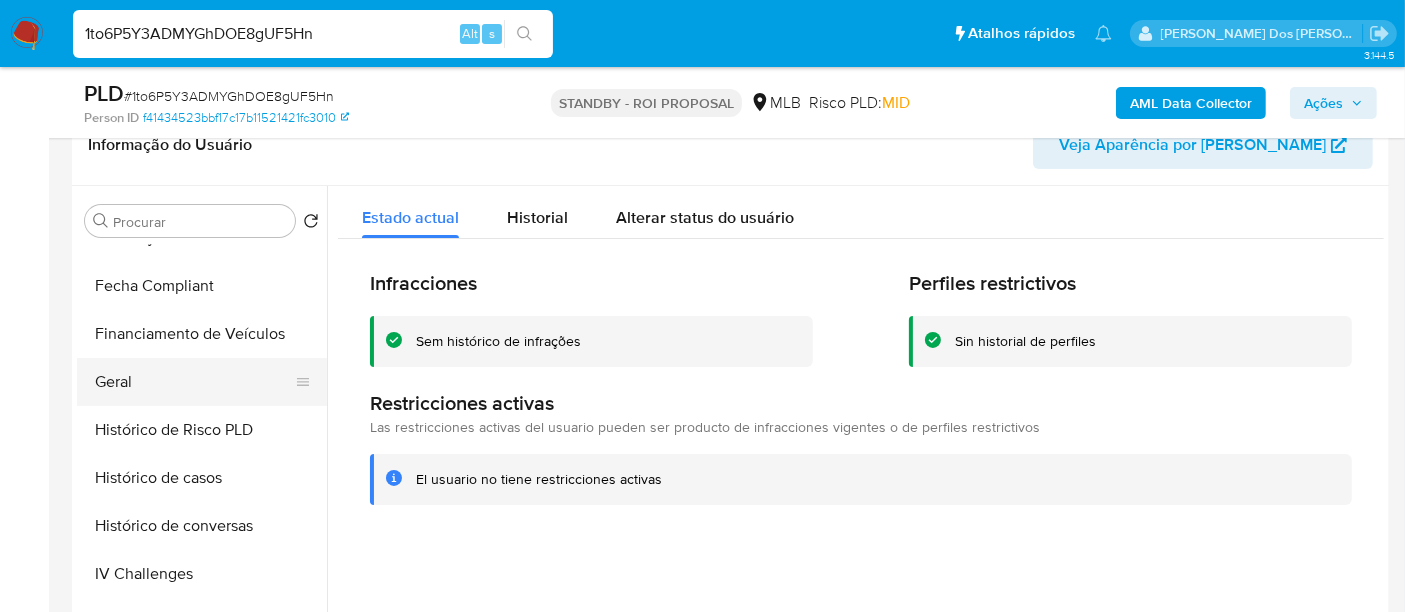 click on "Geral" at bounding box center (194, 382) 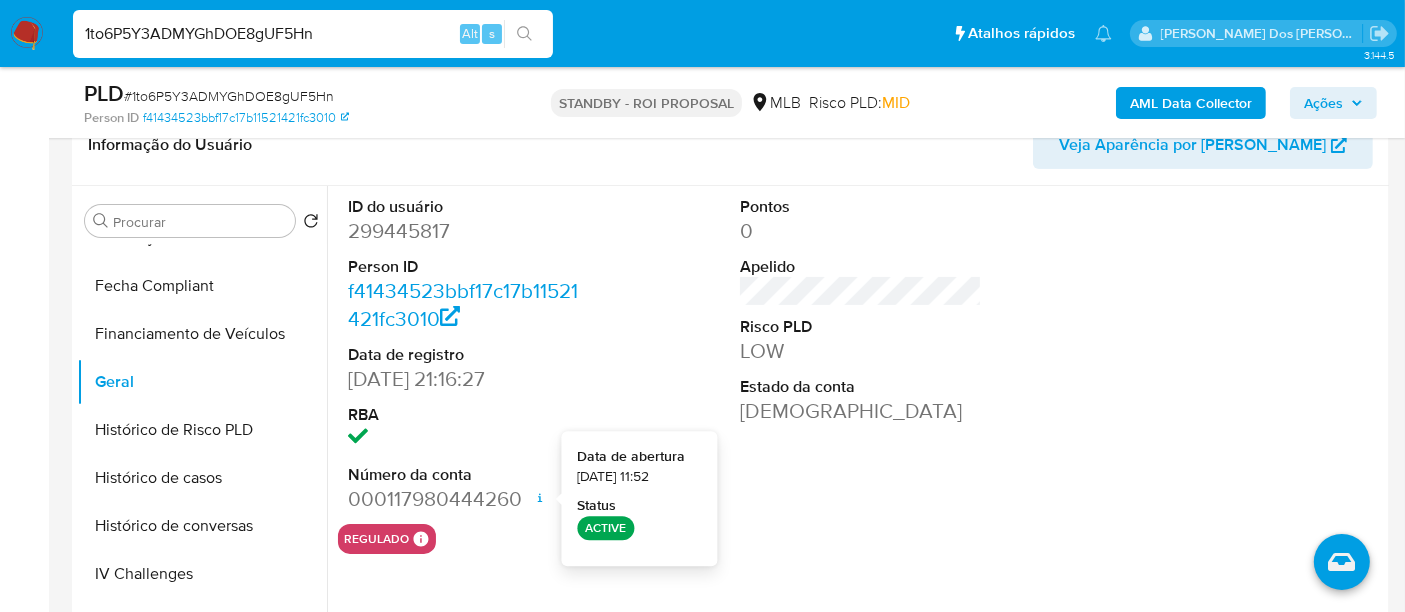 type 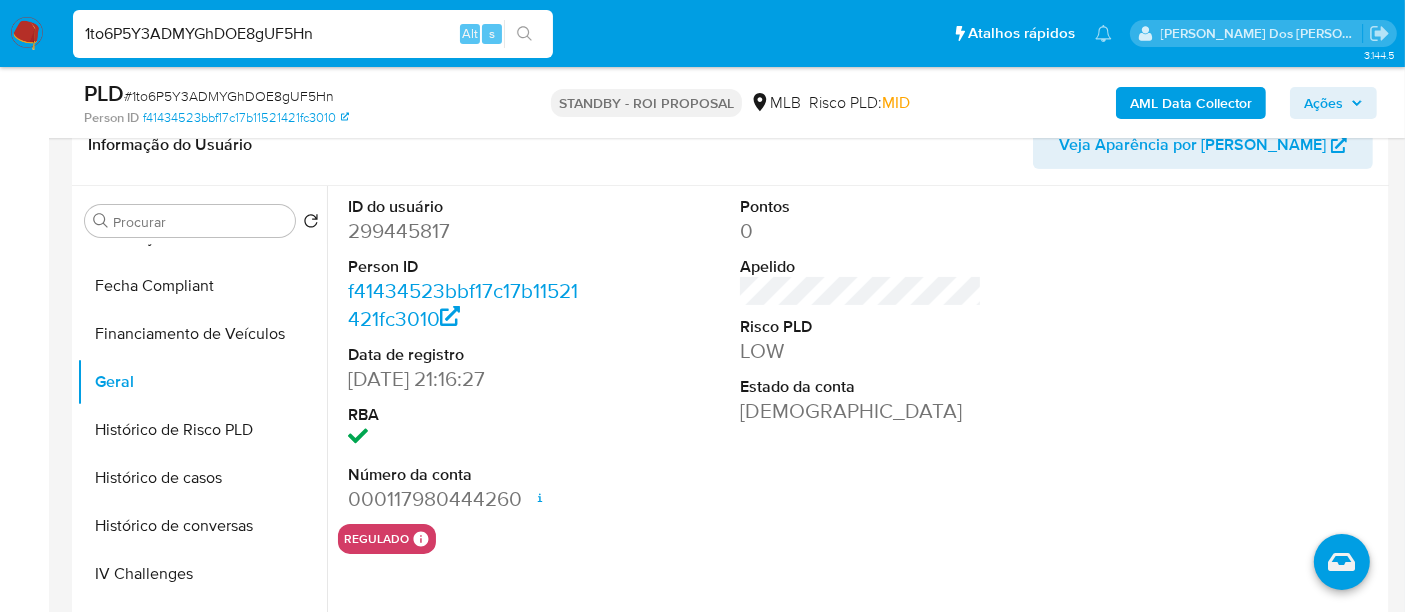 click on "1to6P5Y3ADMYGhDOE8gUF5Hn" at bounding box center (313, 34) 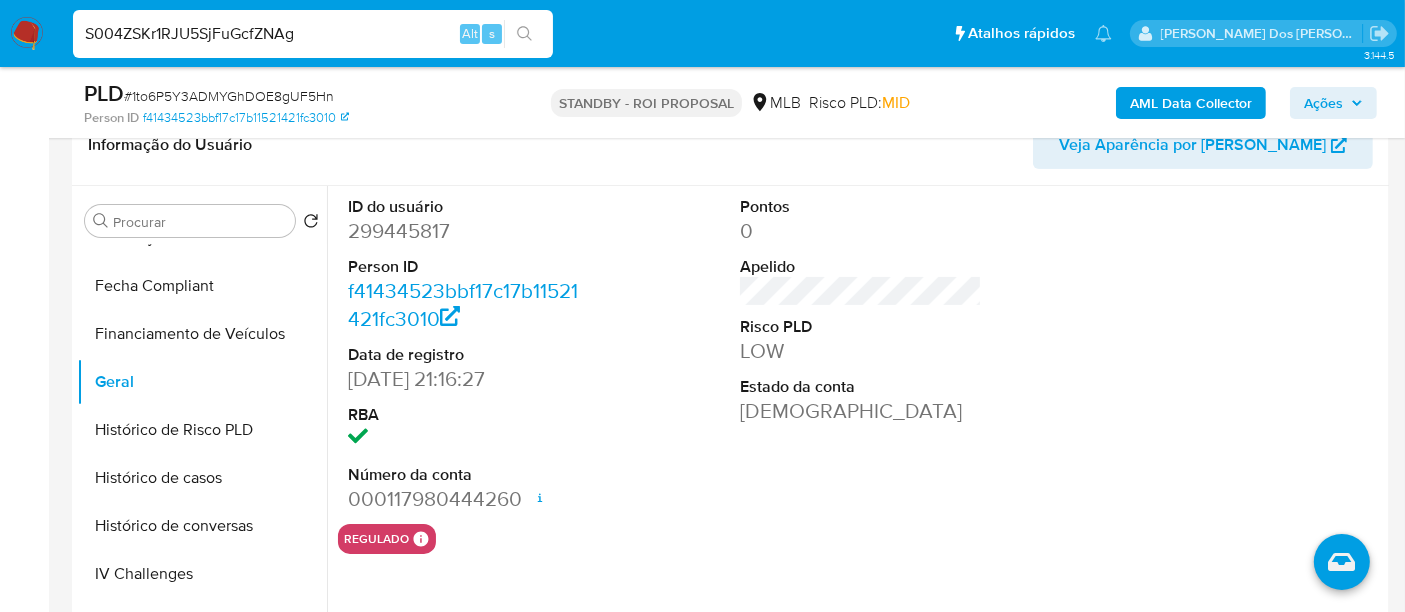 type on "S004ZSKr1RJU5SjFuGcfZNAg" 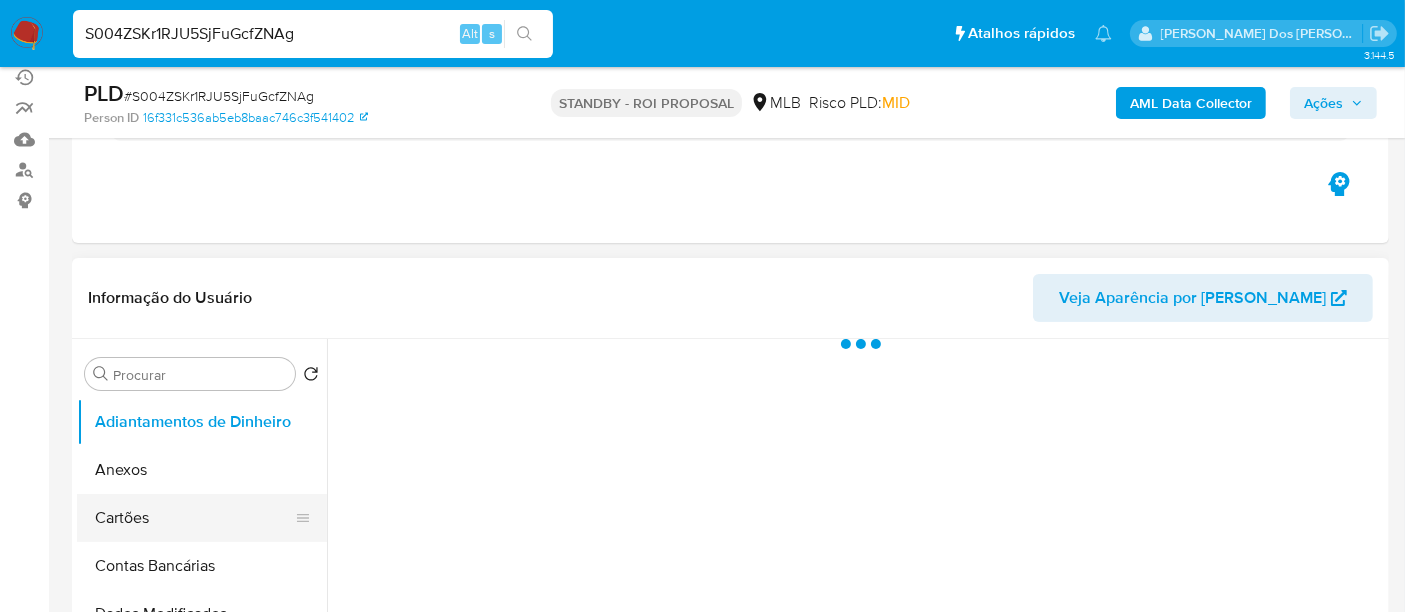 scroll, scrollTop: 333, scrollLeft: 0, axis: vertical 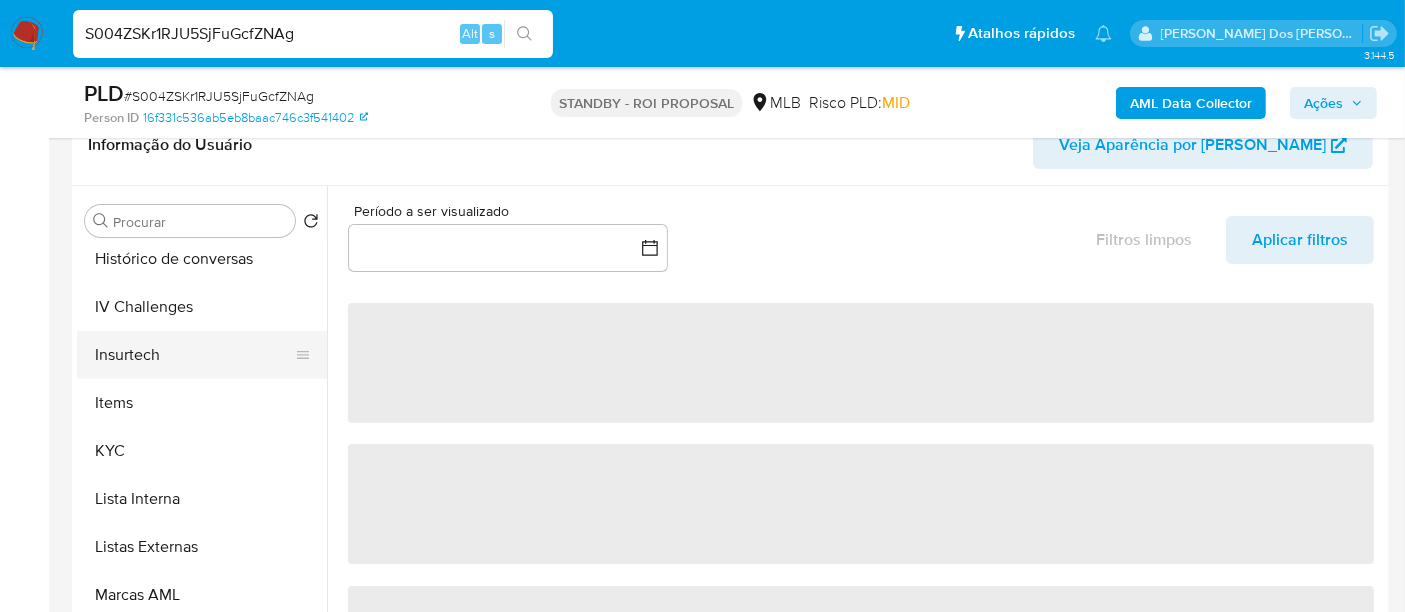 select on "10" 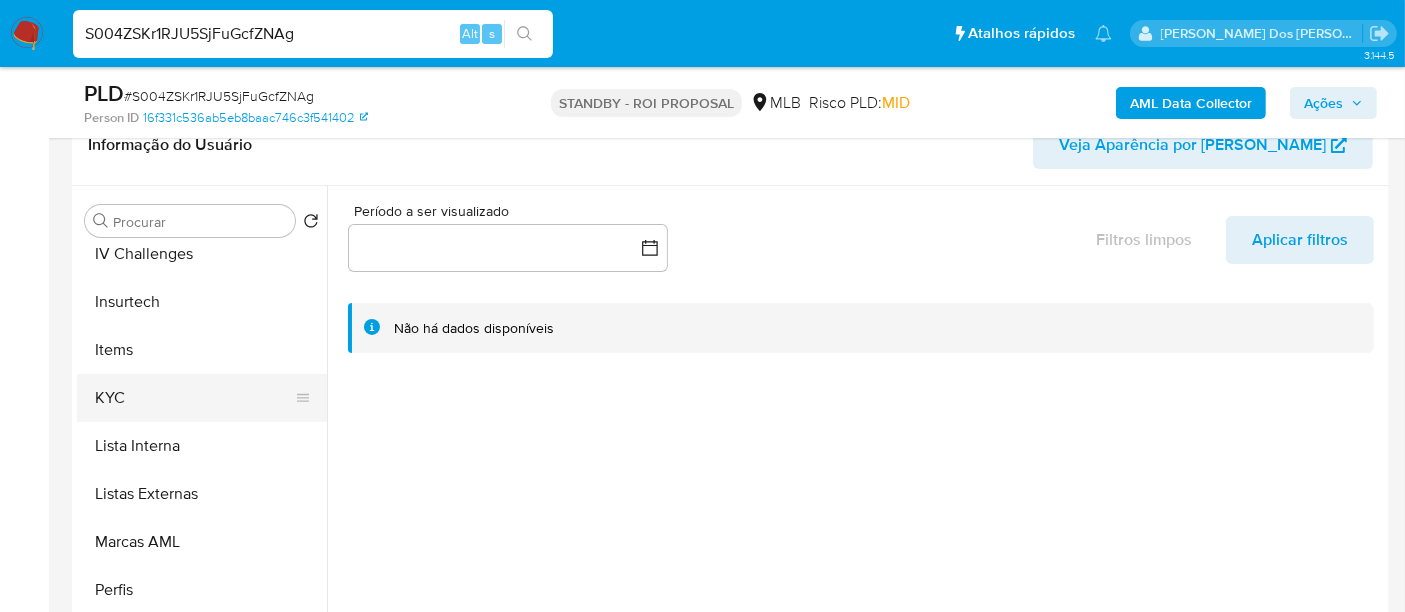 scroll, scrollTop: 844, scrollLeft: 0, axis: vertical 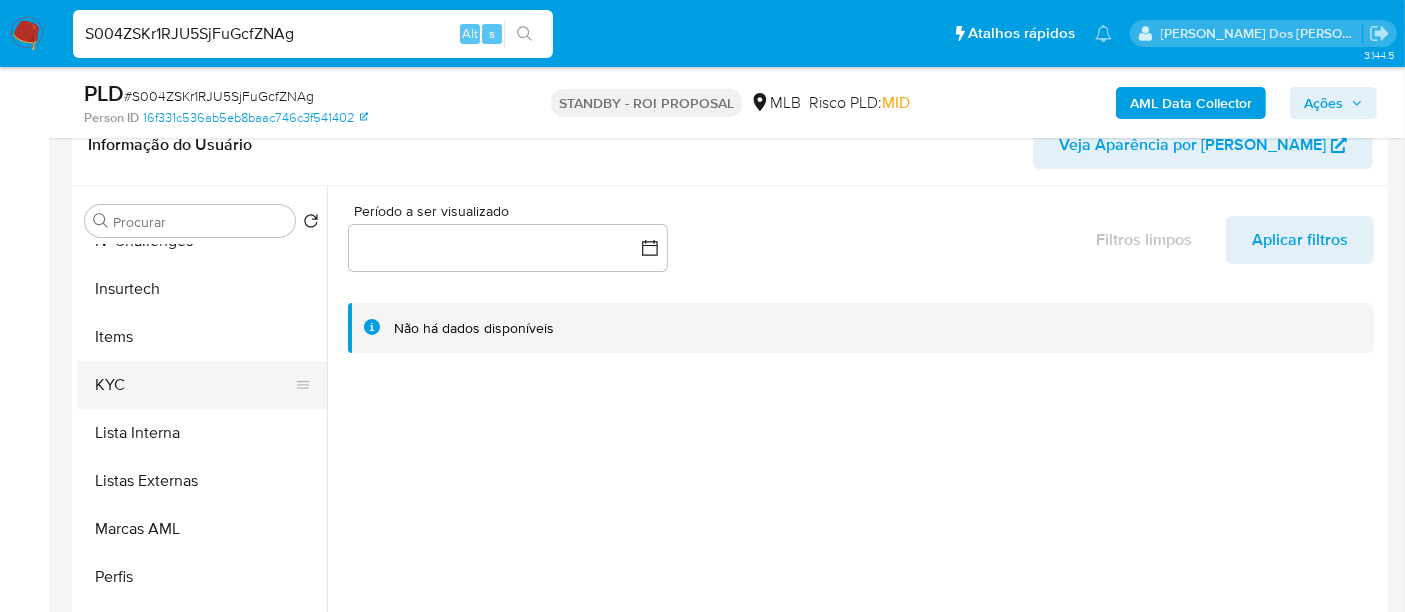 click on "KYC" at bounding box center (194, 385) 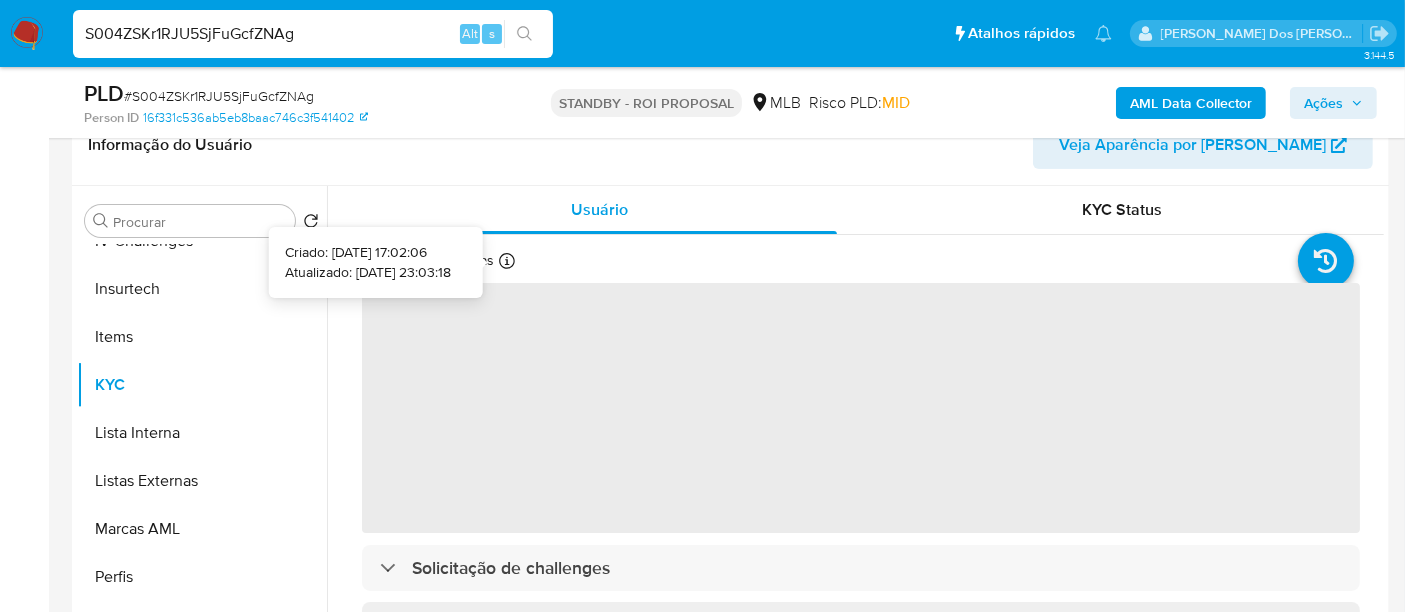 type 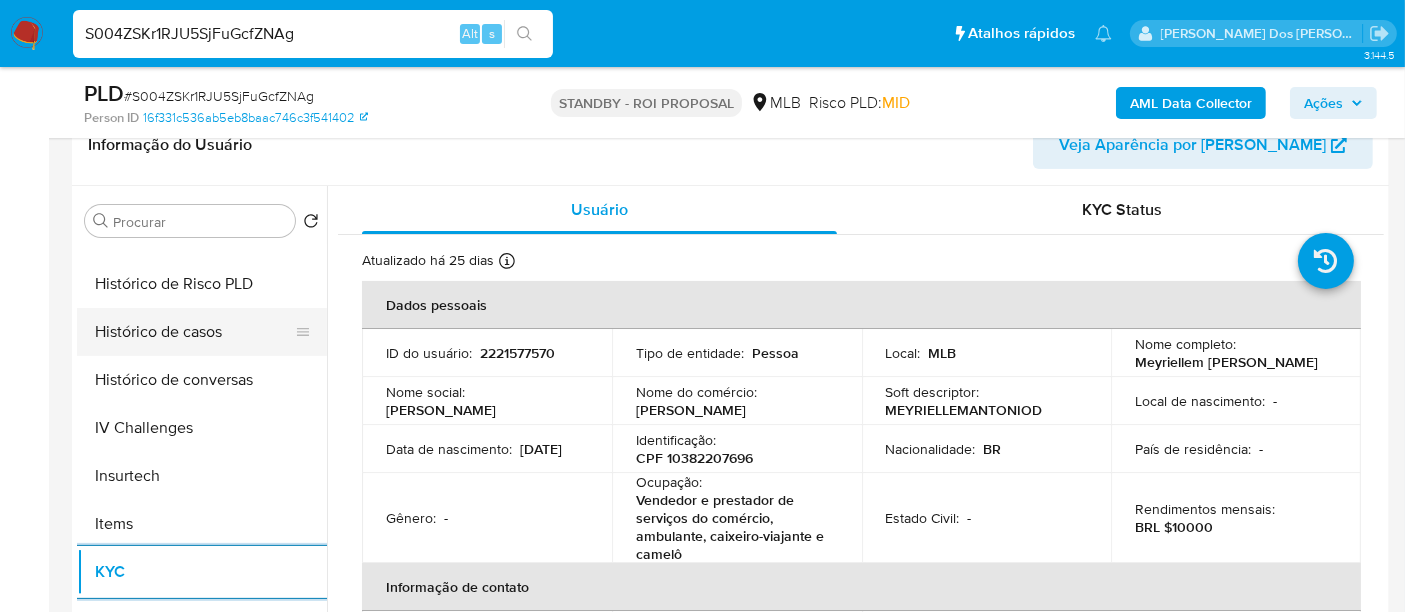 scroll, scrollTop: 622, scrollLeft: 0, axis: vertical 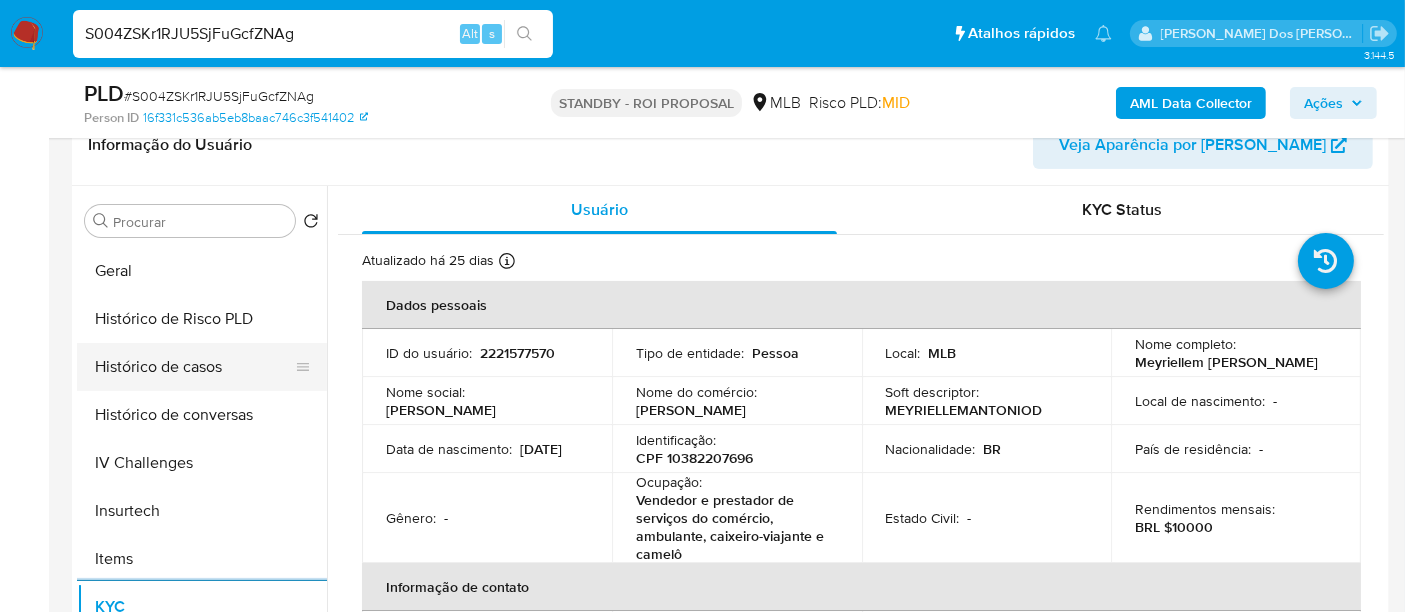 click on "Histórico de casos" at bounding box center (194, 367) 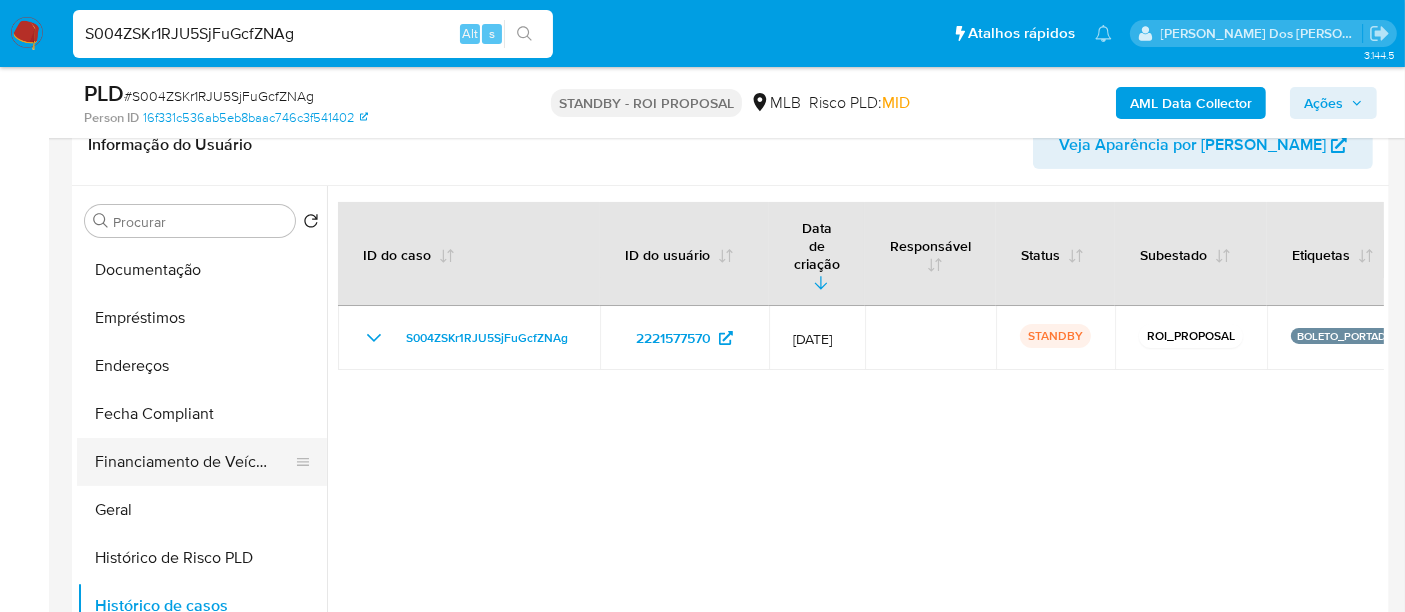 scroll, scrollTop: 177, scrollLeft: 0, axis: vertical 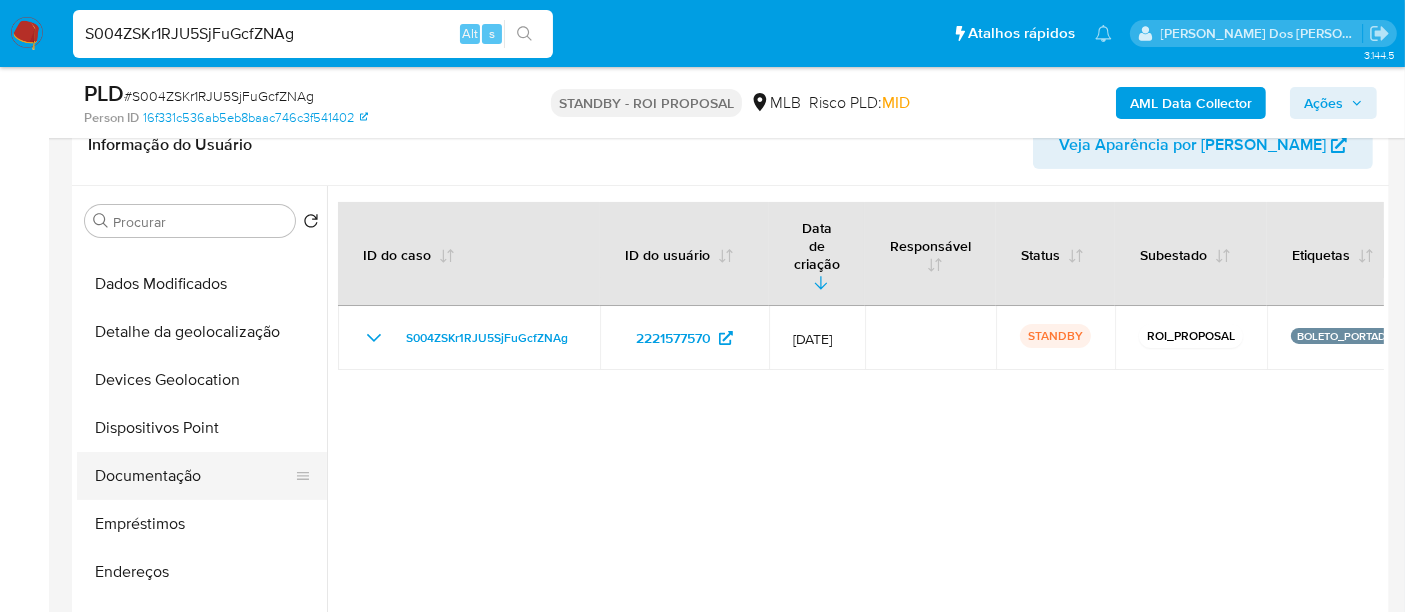 click on "Documentação" at bounding box center [194, 476] 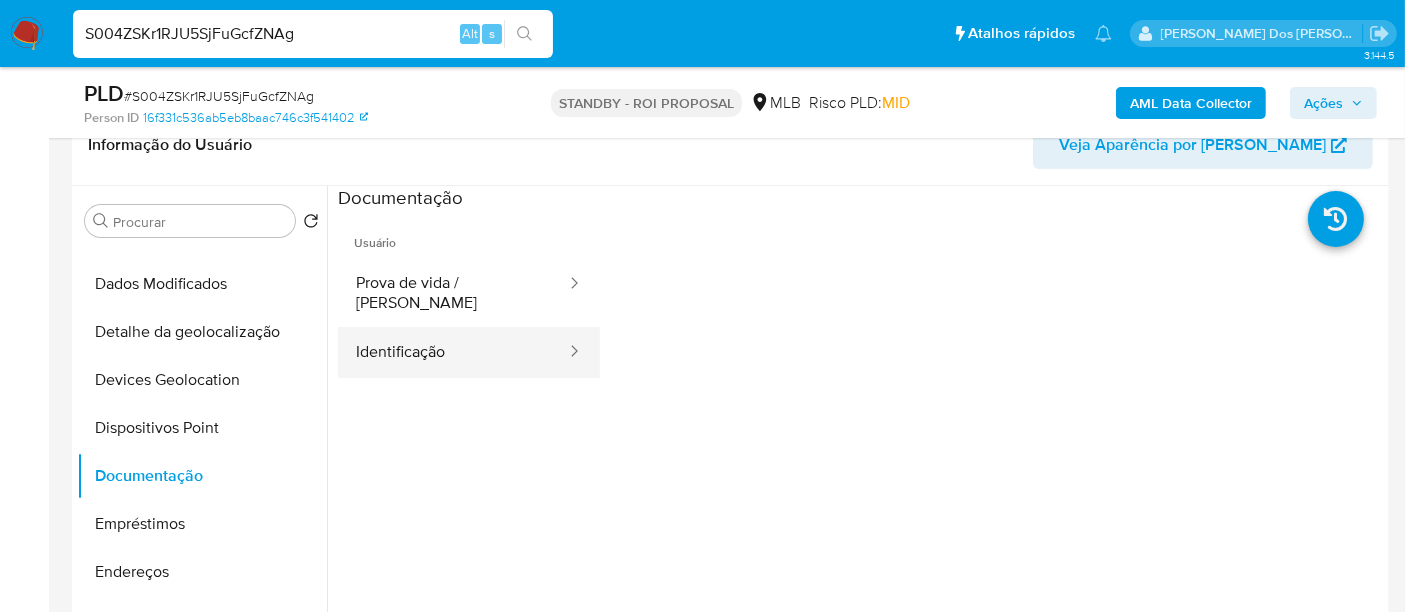 click on "Identificação" at bounding box center [453, 352] 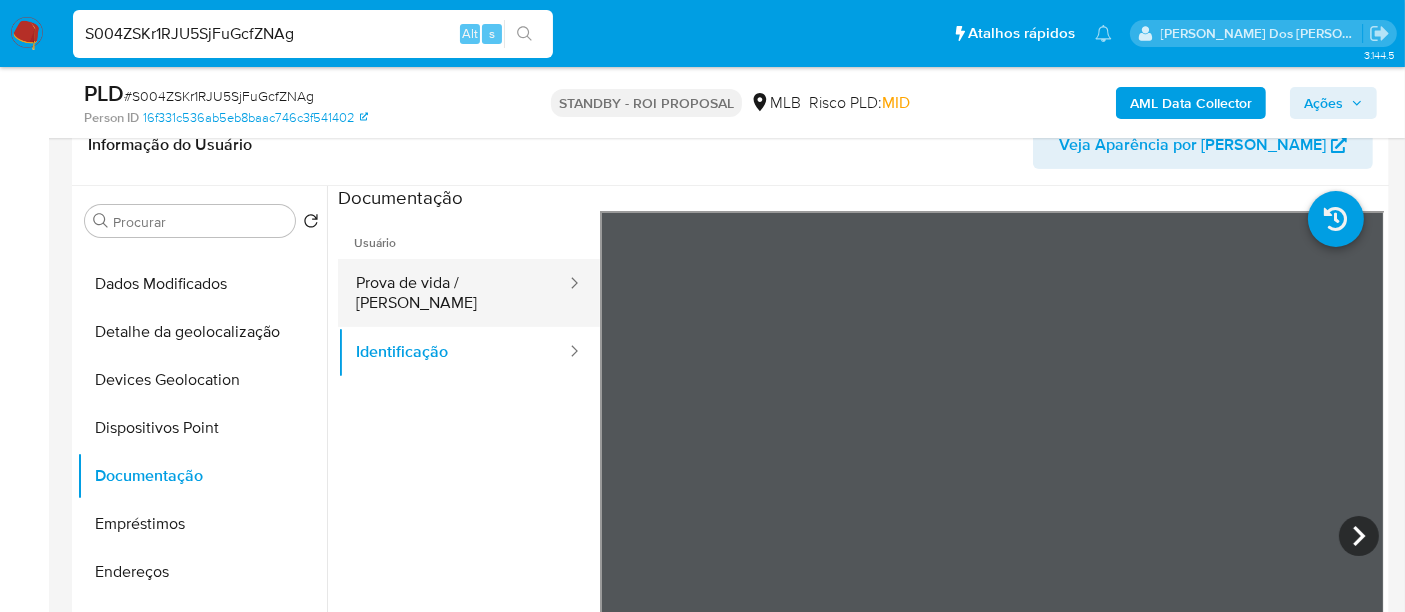 click on "Prova de vida / [PERSON_NAME]" at bounding box center (453, 293) 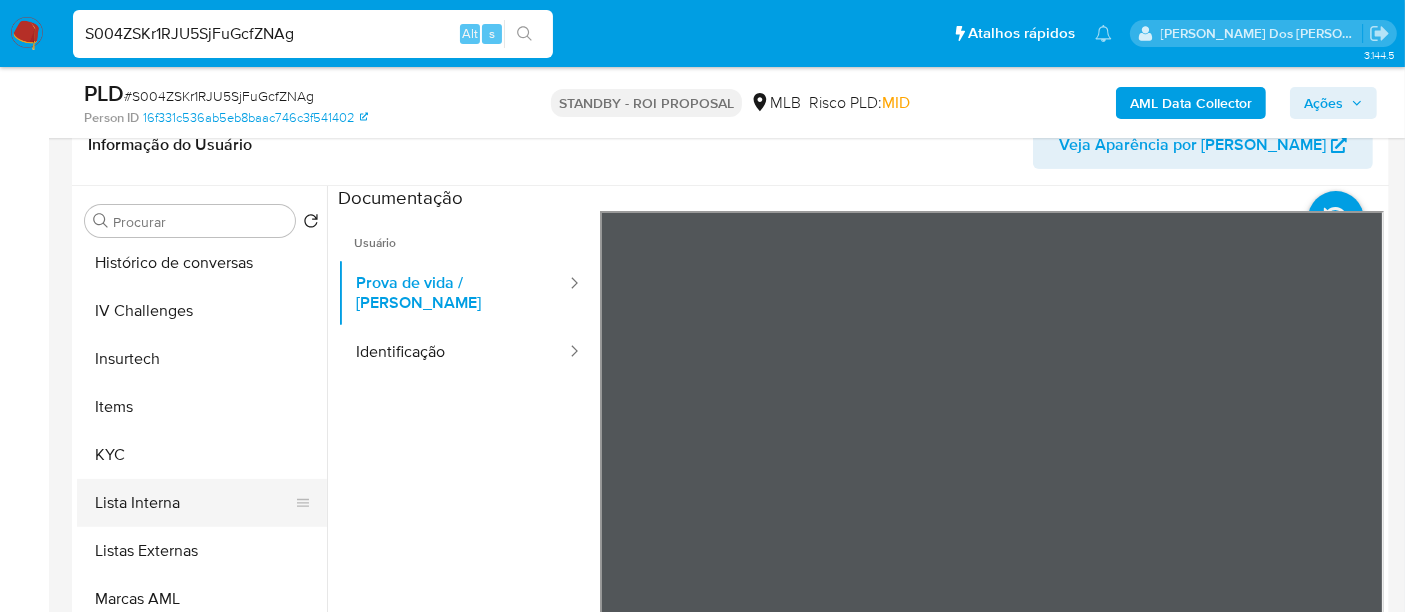 scroll, scrollTop: 844, scrollLeft: 0, axis: vertical 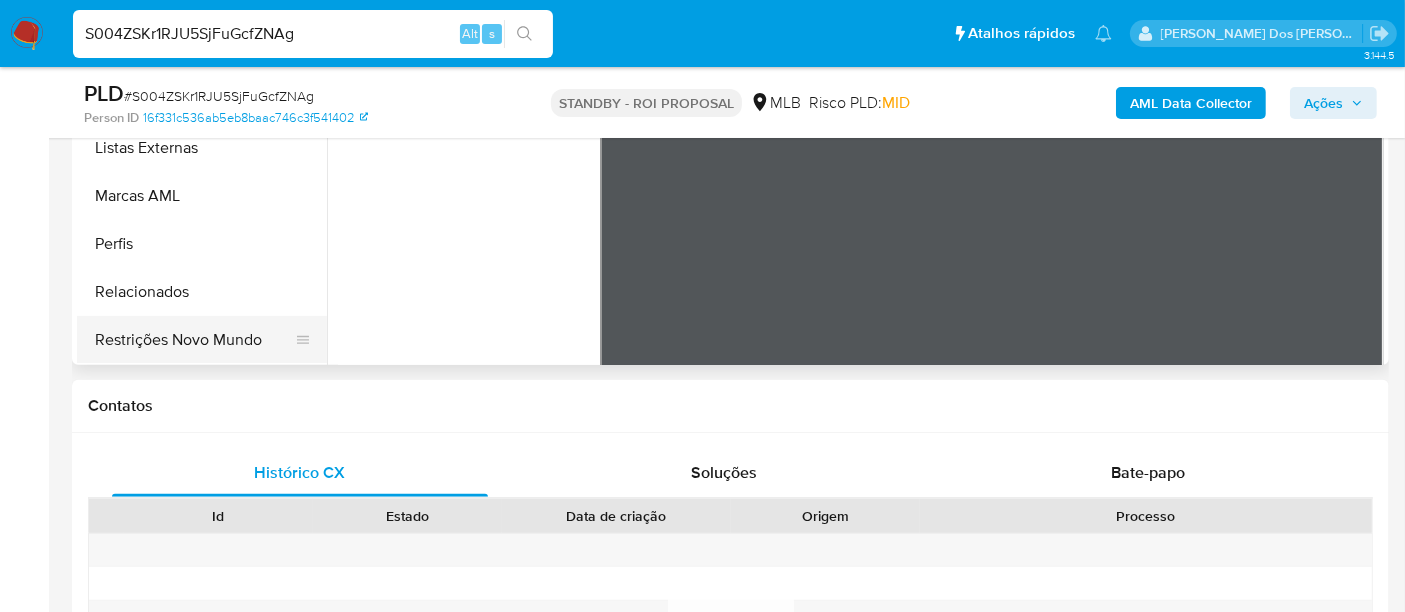 click on "Restrições Novo Mundo" at bounding box center [194, 340] 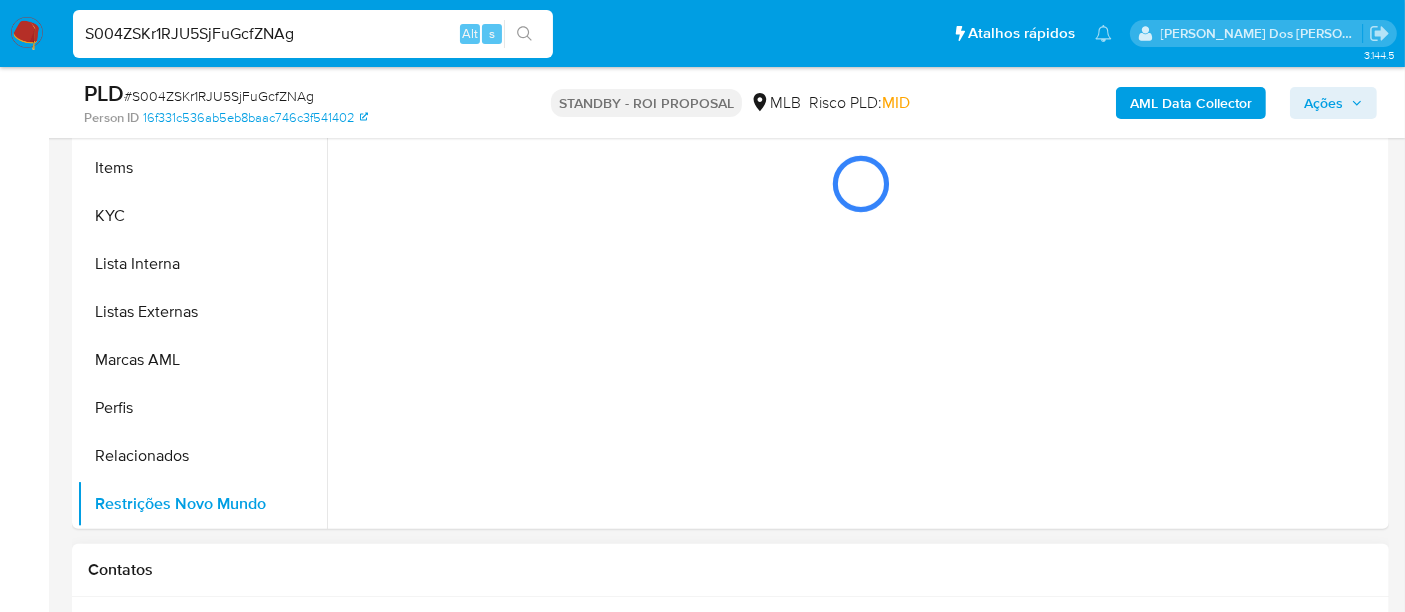 scroll, scrollTop: 444, scrollLeft: 0, axis: vertical 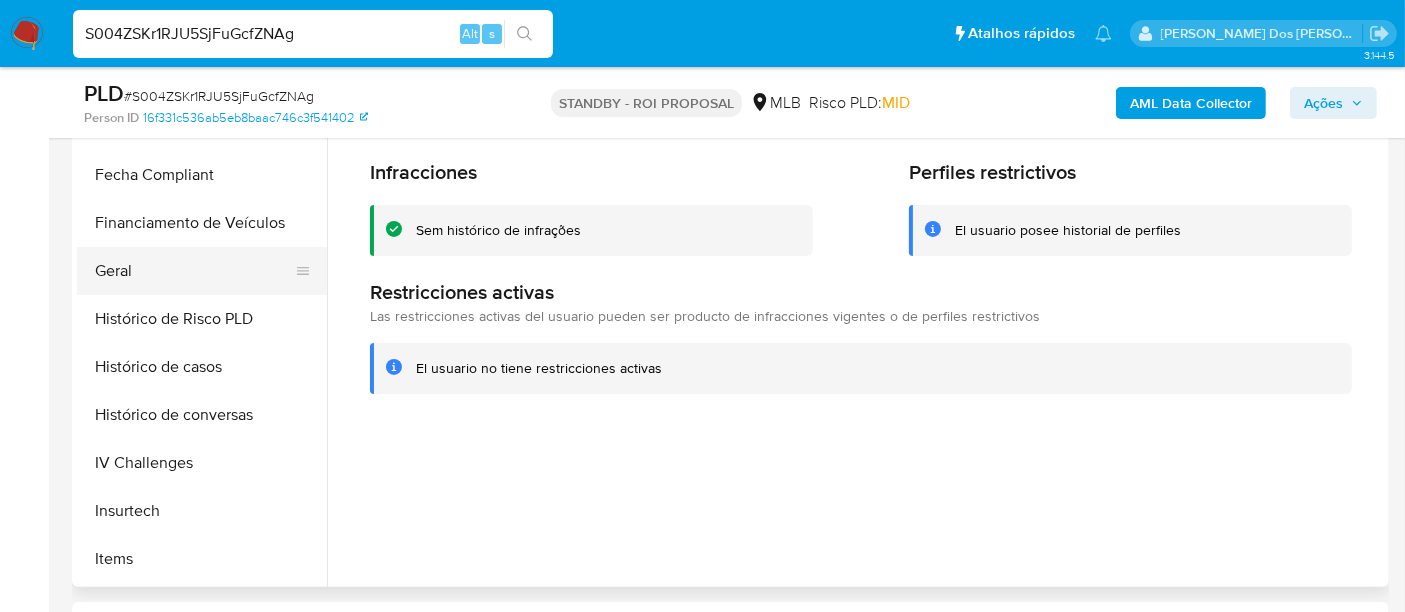 click on "Geral" at bounding box center (194, 271) 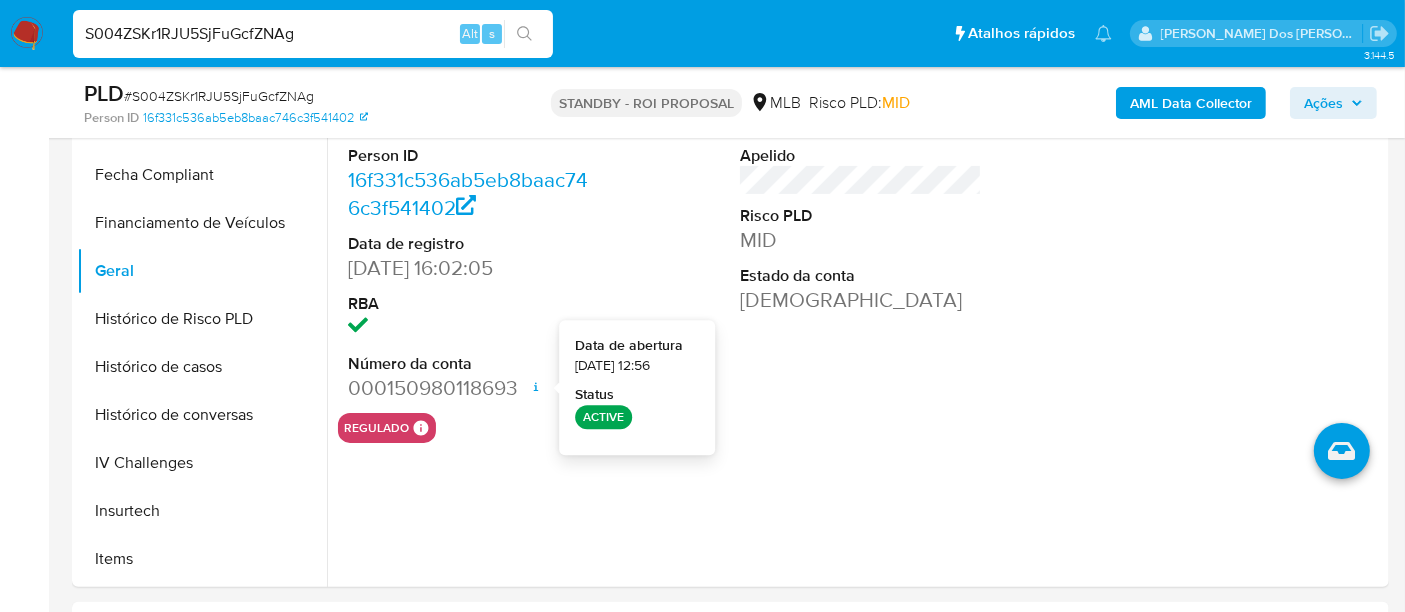 type 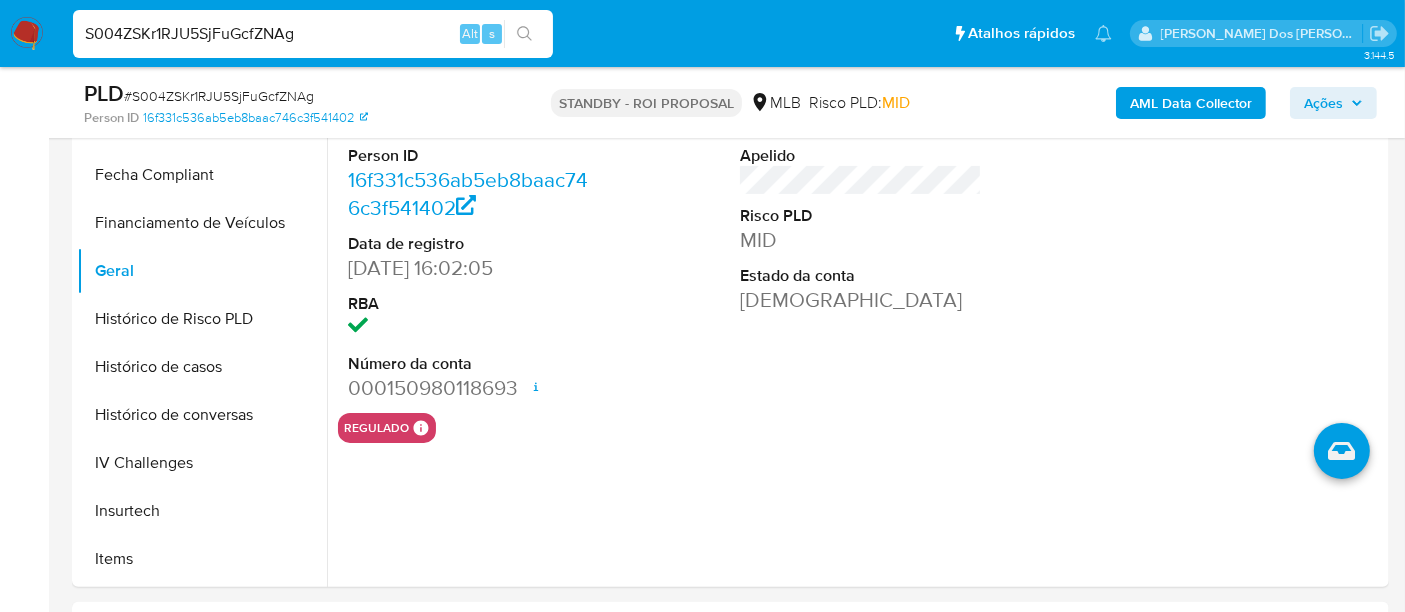 click on "S004ZSKr1RJU5SjFuGcfZNAg" at bounding box center (313, 34) 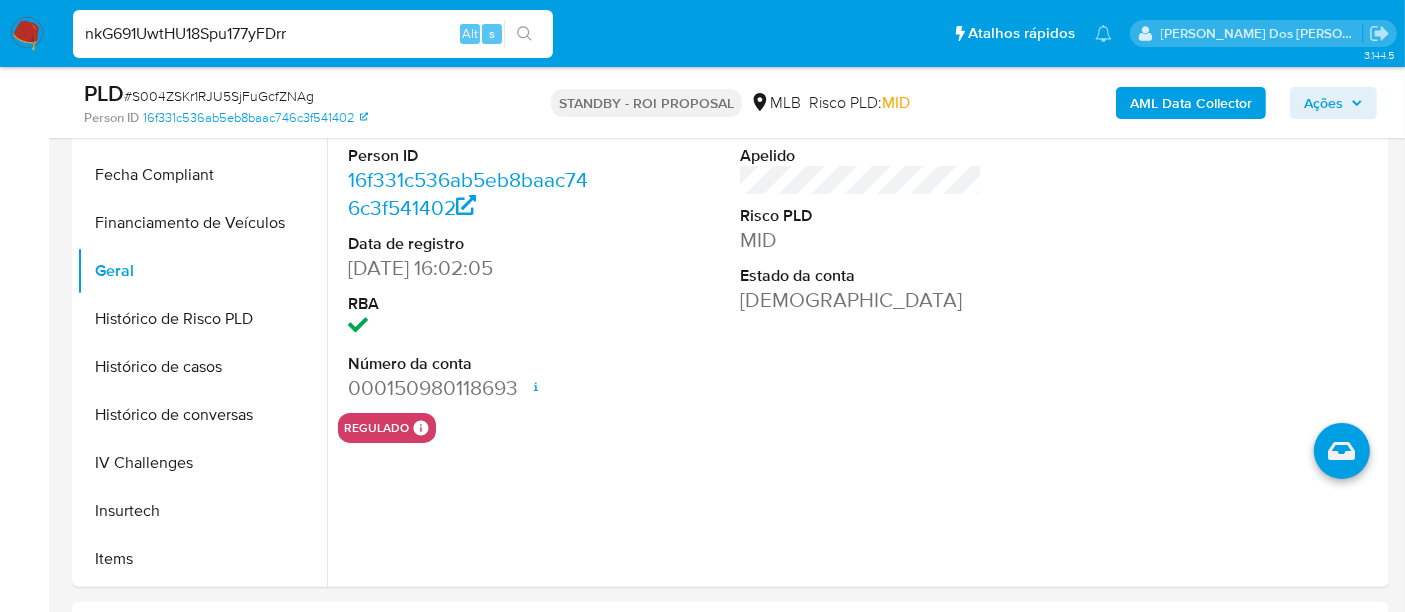 type on "nkG691UwtHU18Spu177yFDrr" 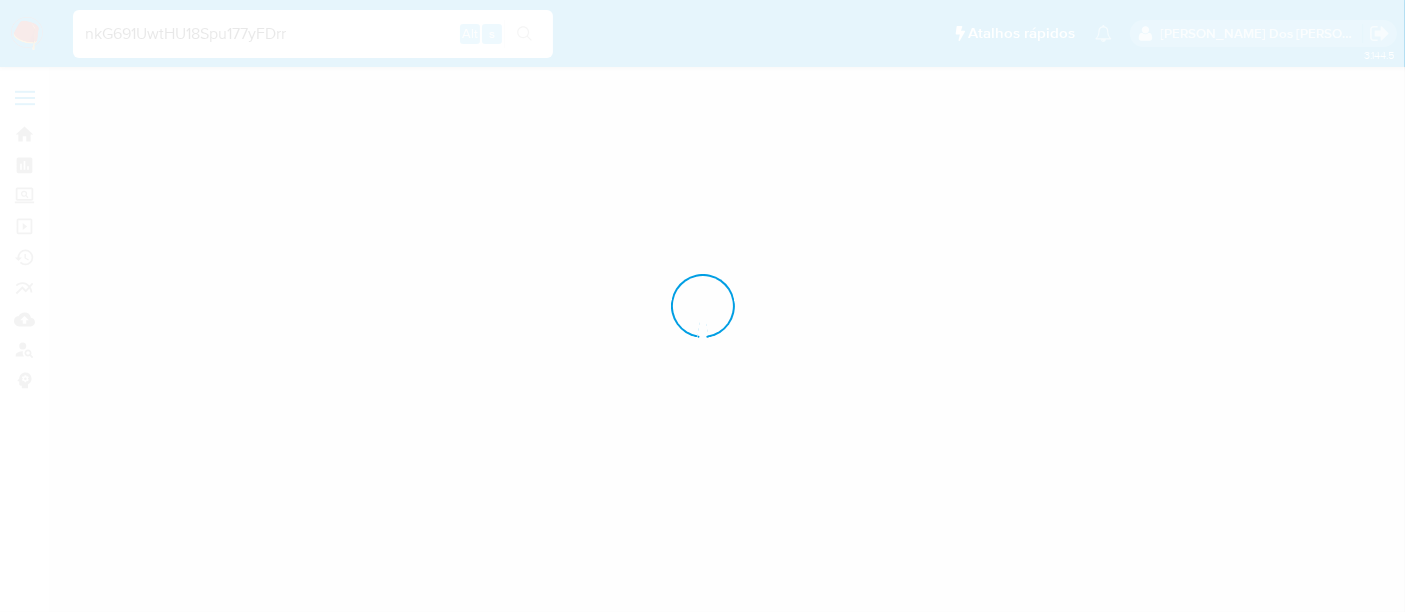 scroll, scrollTop: 0, scrollLeft: 0, axis: both 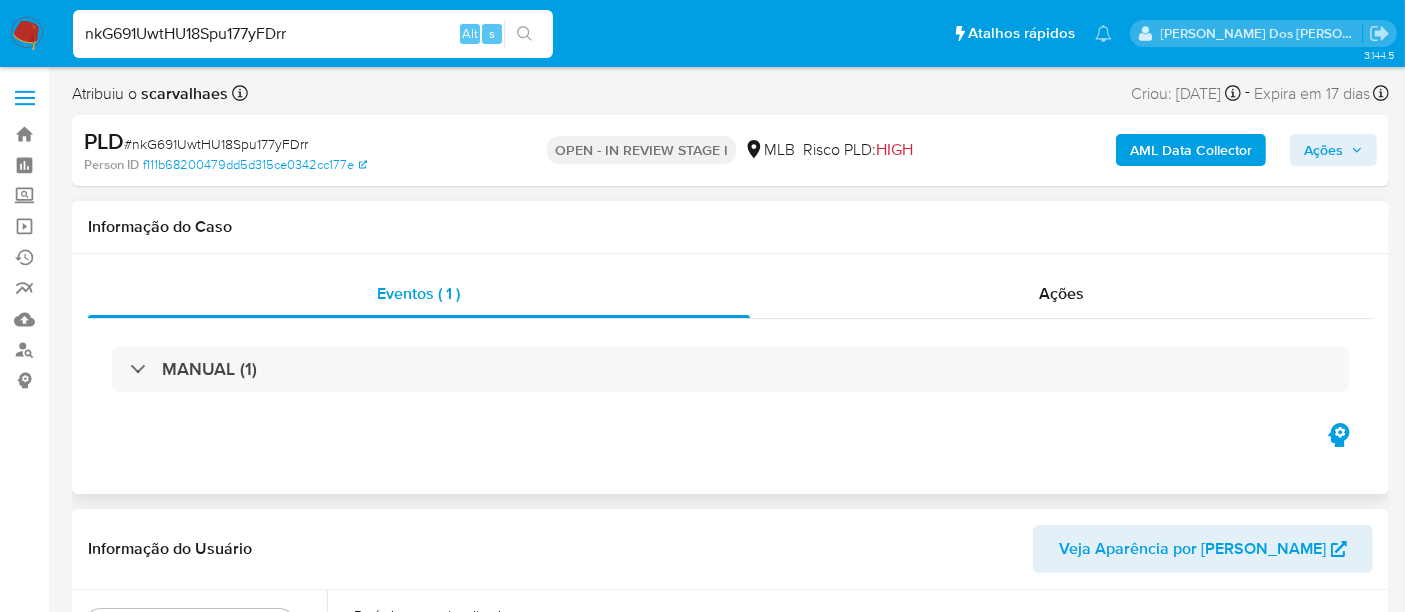 select on "10" 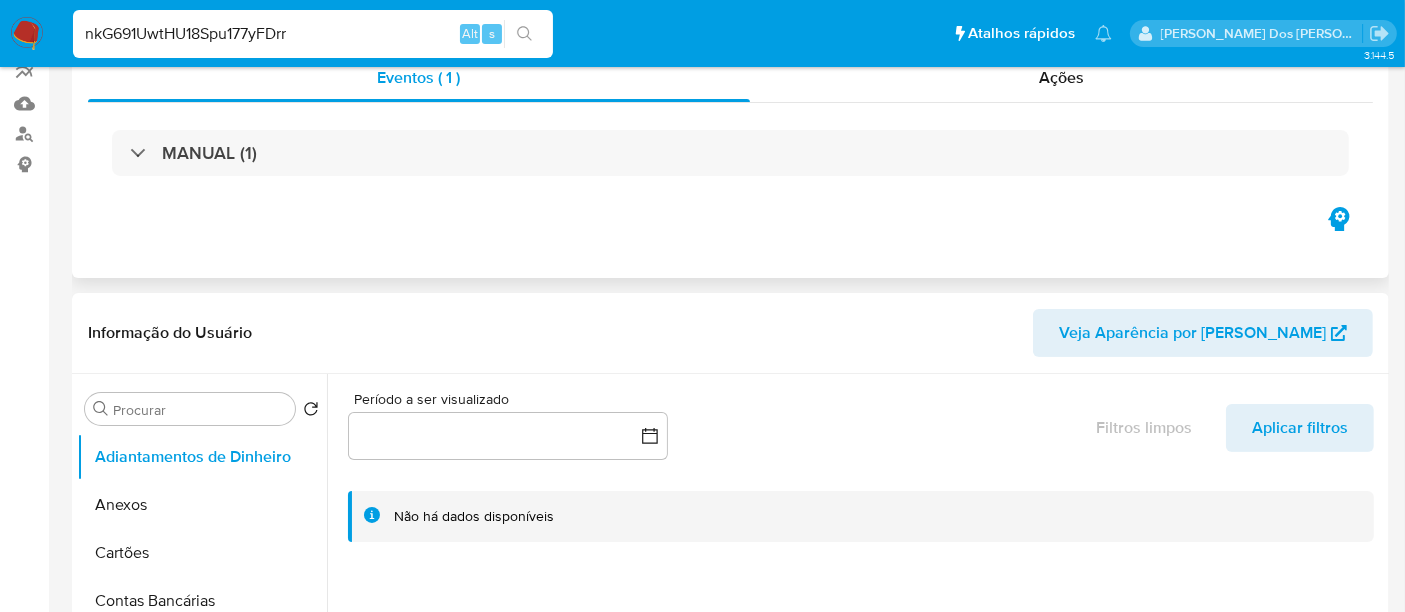 scroll, scrollTop: 222, scrollLeft: 0, axis: vertical 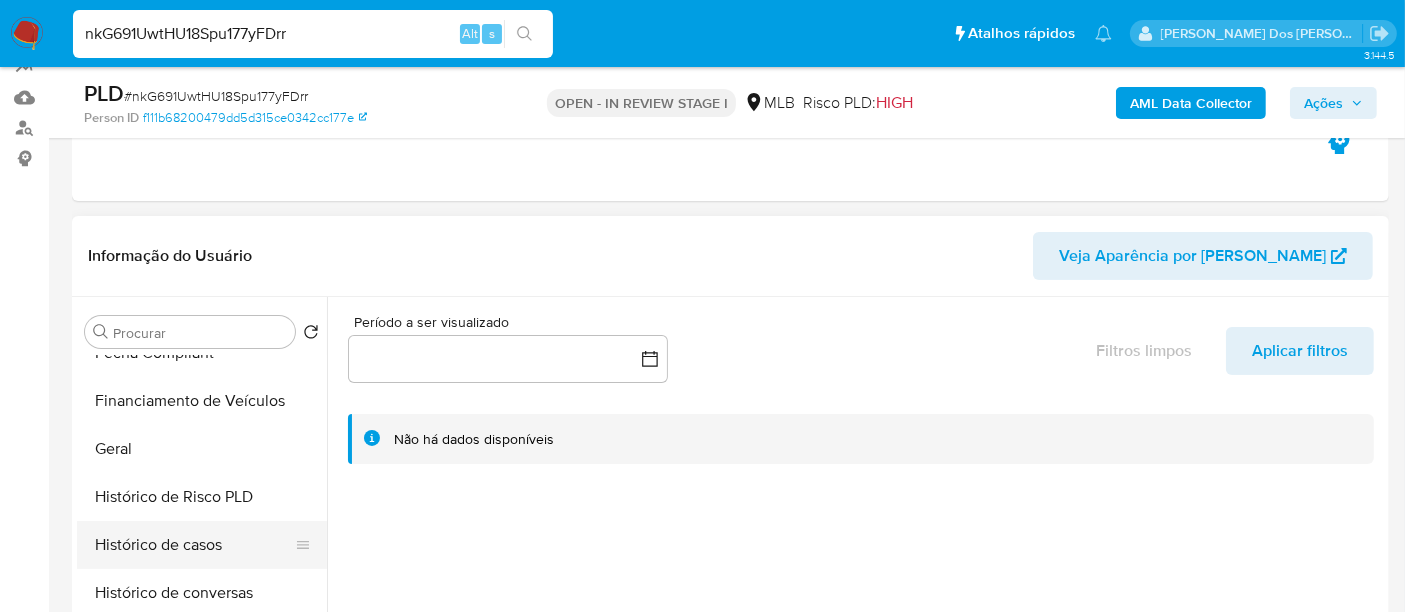 click on "Histórico de casos" at bounding box center (194, 545) 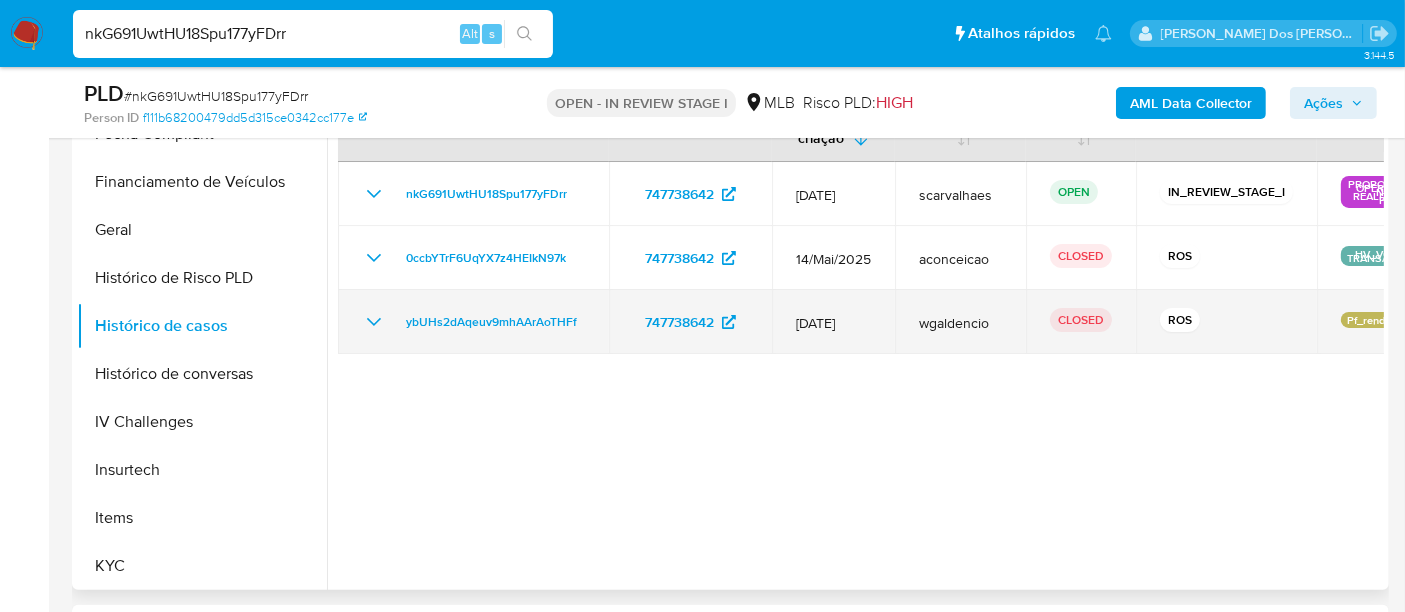 scroll, scrollTop: 444, scrollLeft: 0, axis: vertical 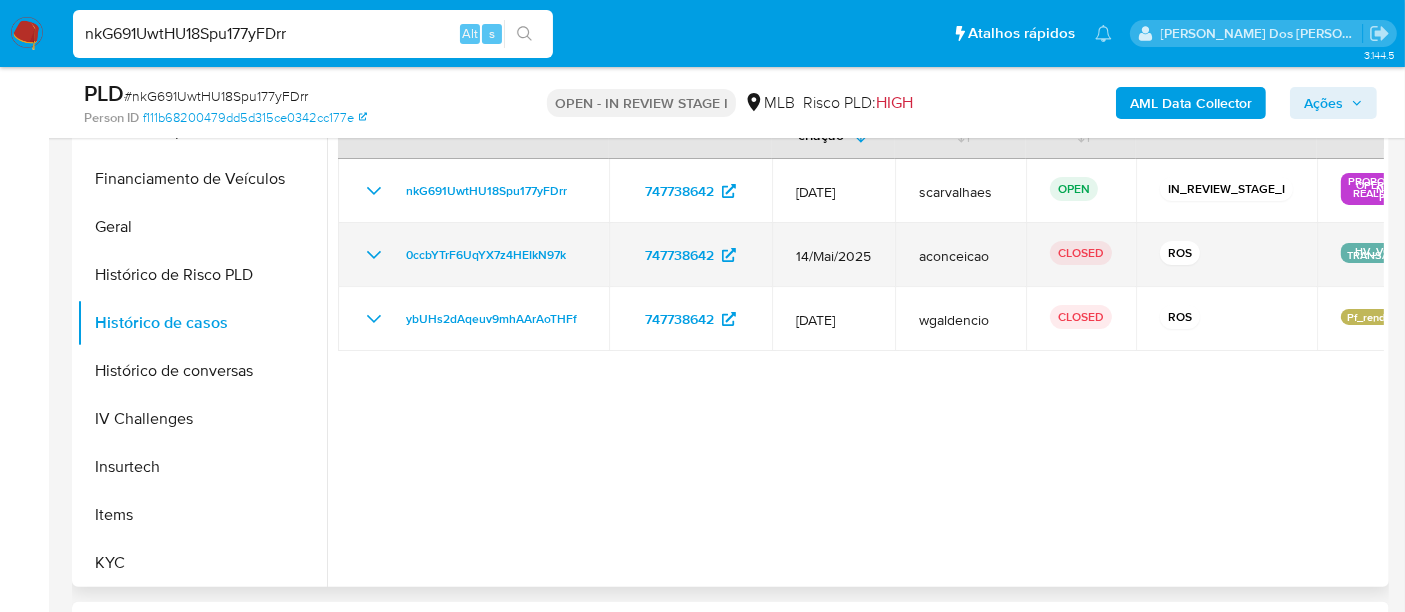 click 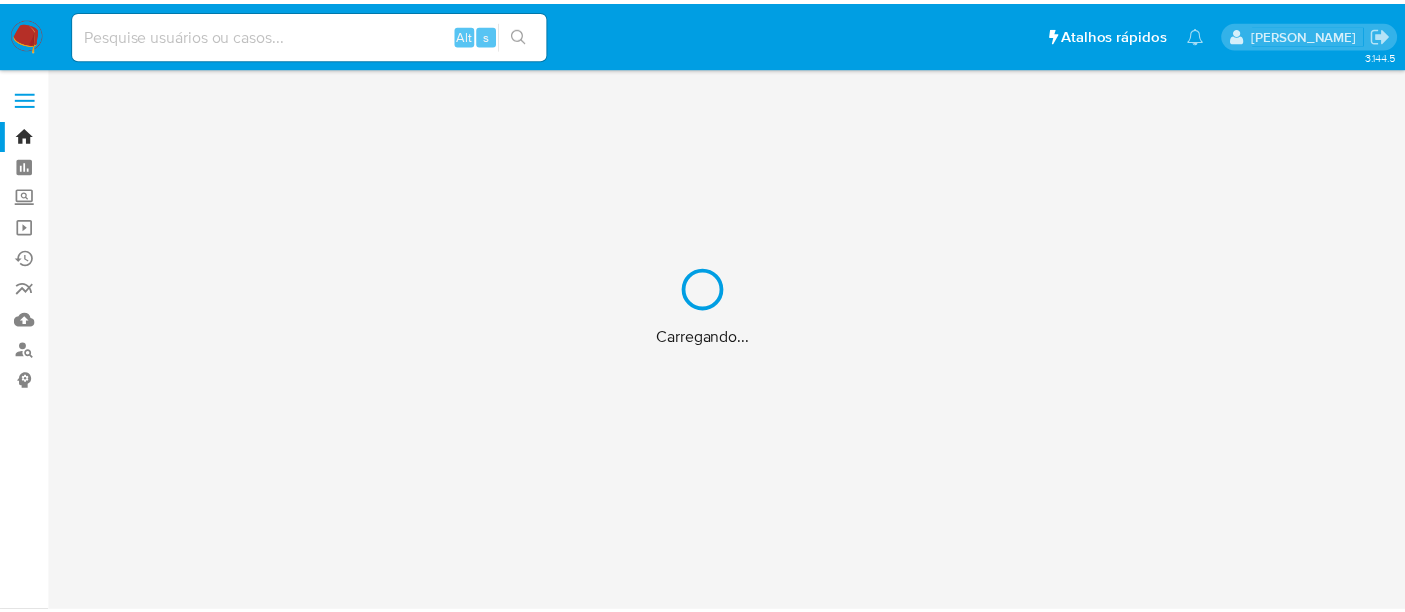 scroll, scrollTop: 0, scrollLeft: 0, axis: both 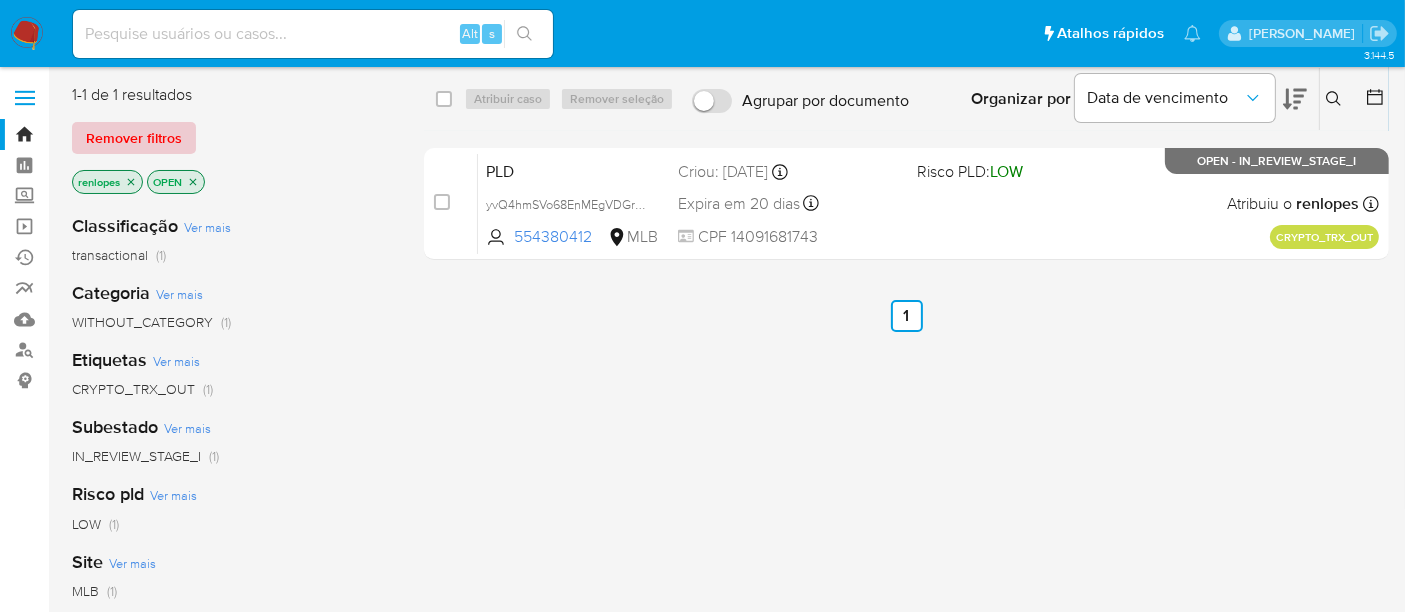 click on "Remover filtros" at bounding box center [134, 138] 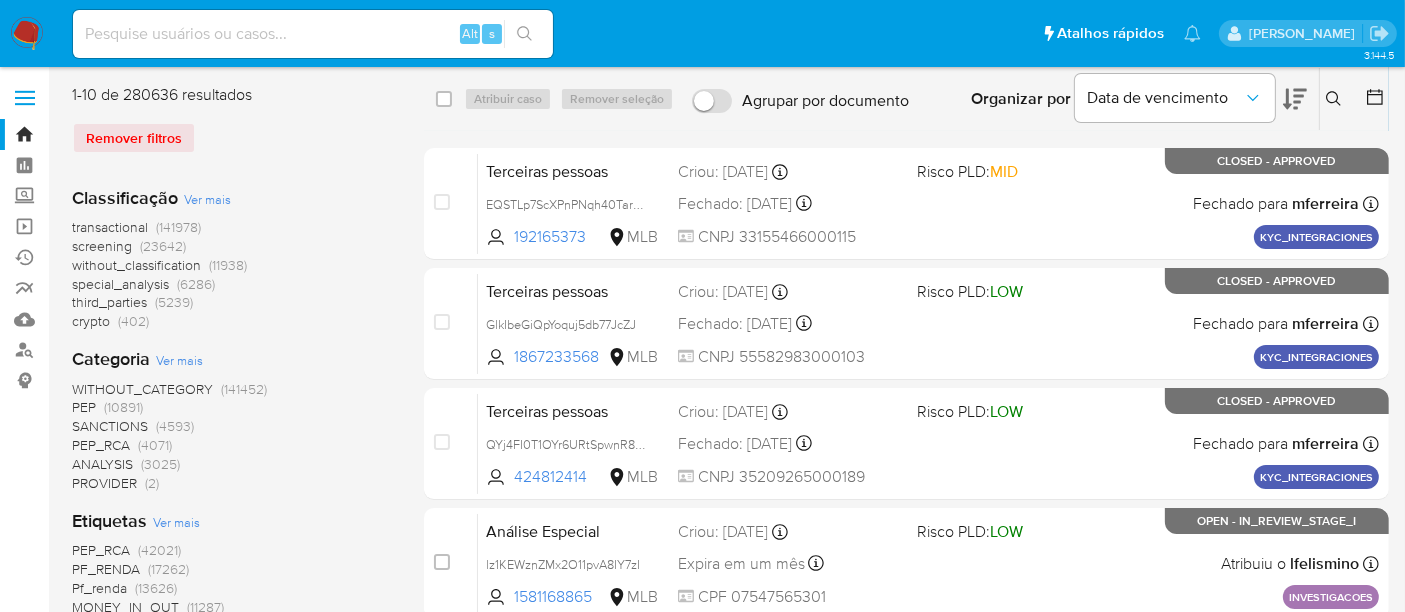 click 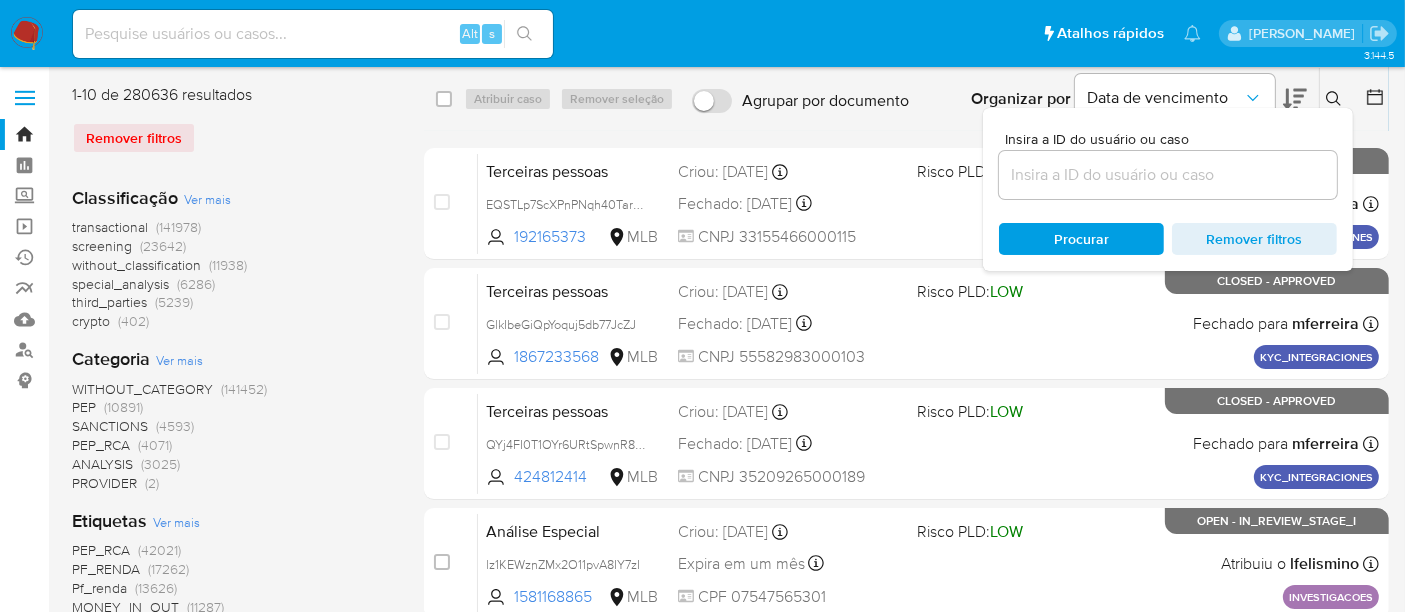 click at bounding box center (1168, 175) 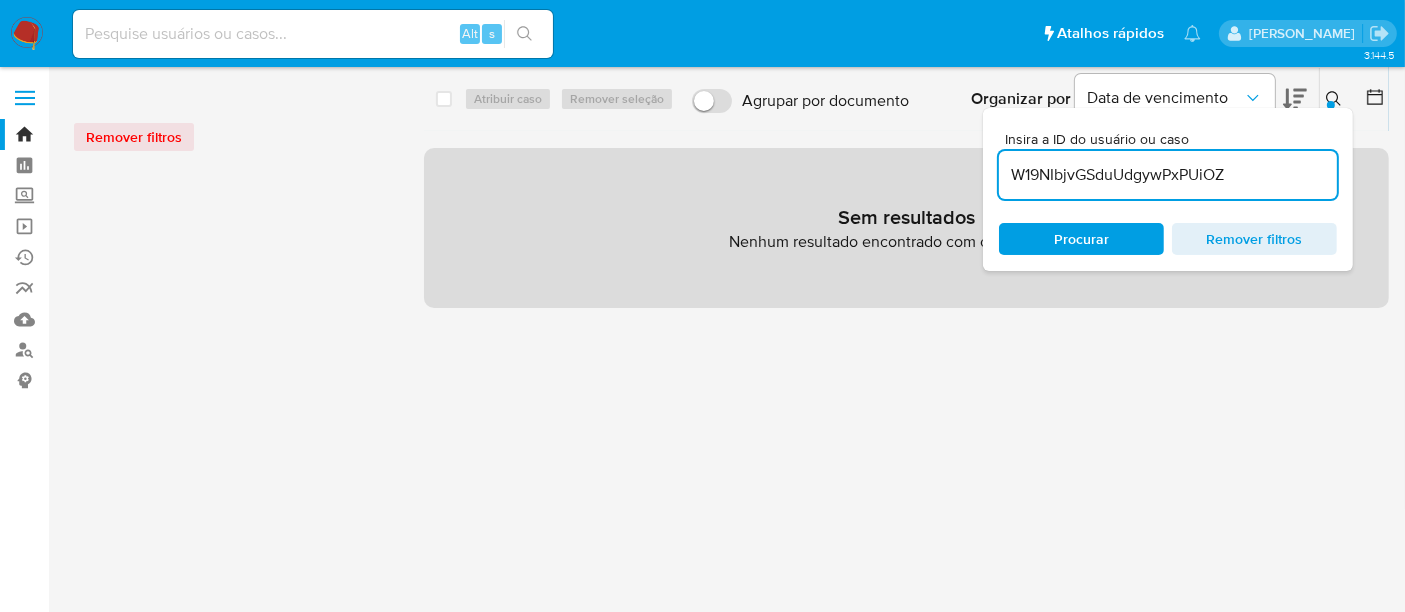 click on "W19NIbjvGSduUdgywPxPUiOZ" at bounding box center [1168, 175] 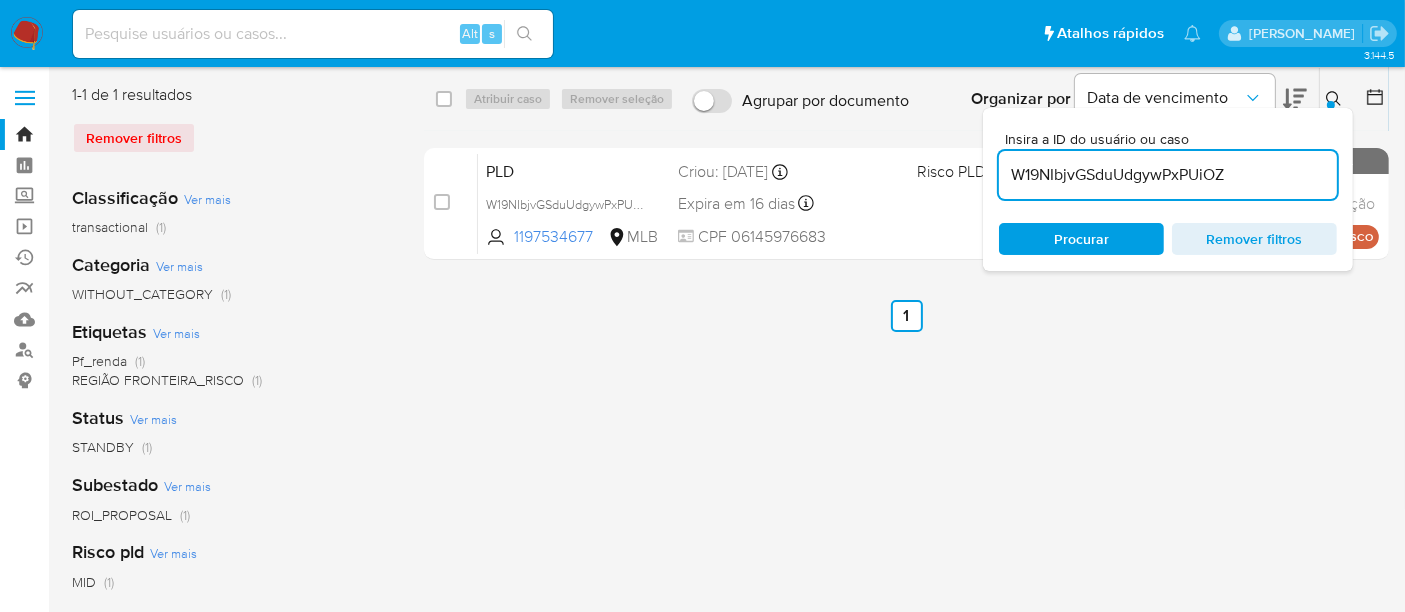 click 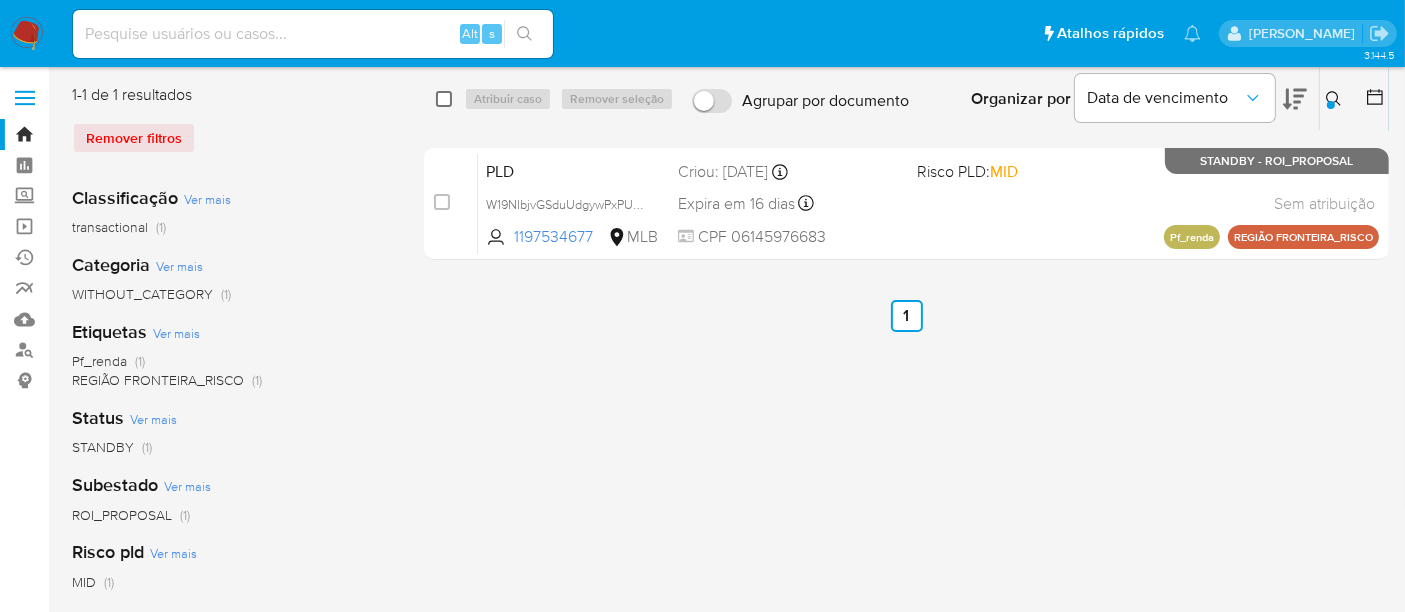 click at bounding box center [444, 99] 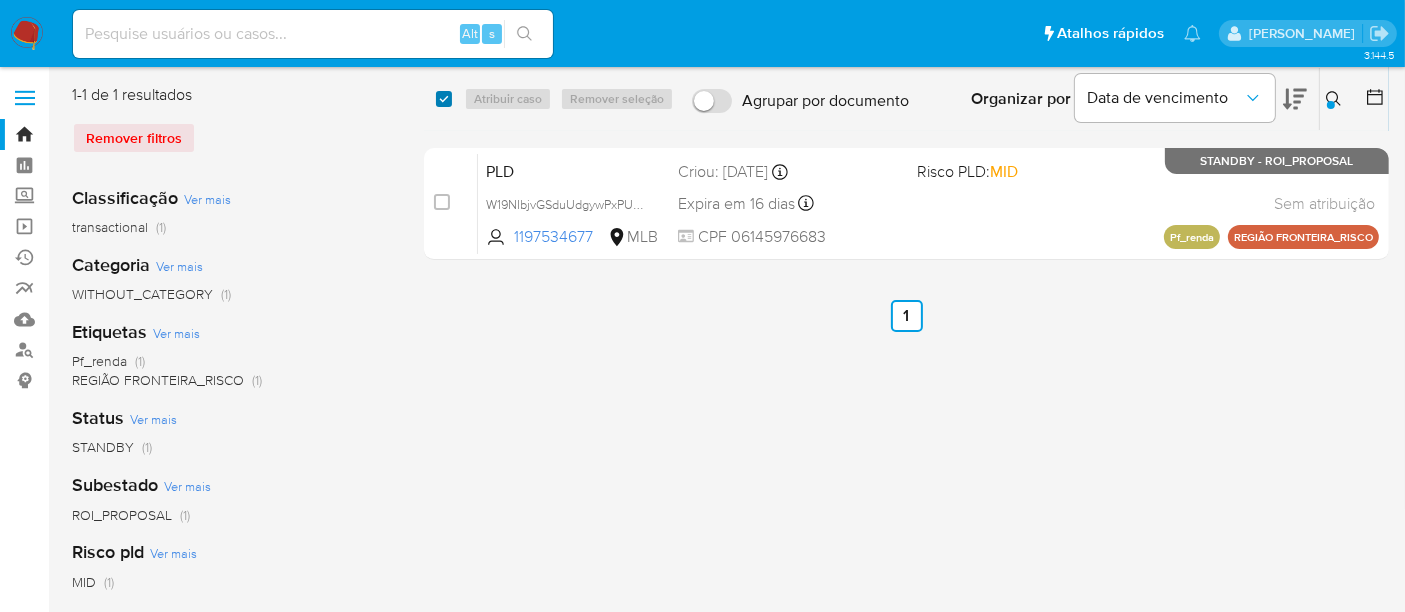checkbox on "true" 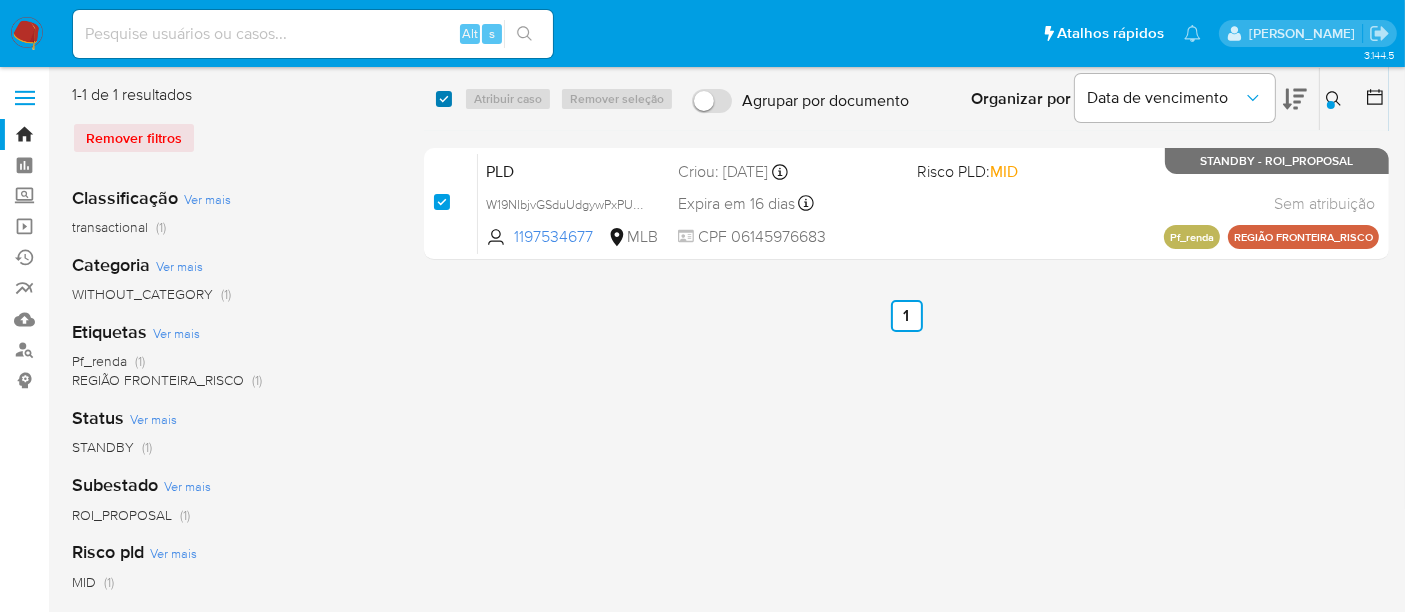 checkbox on "true" 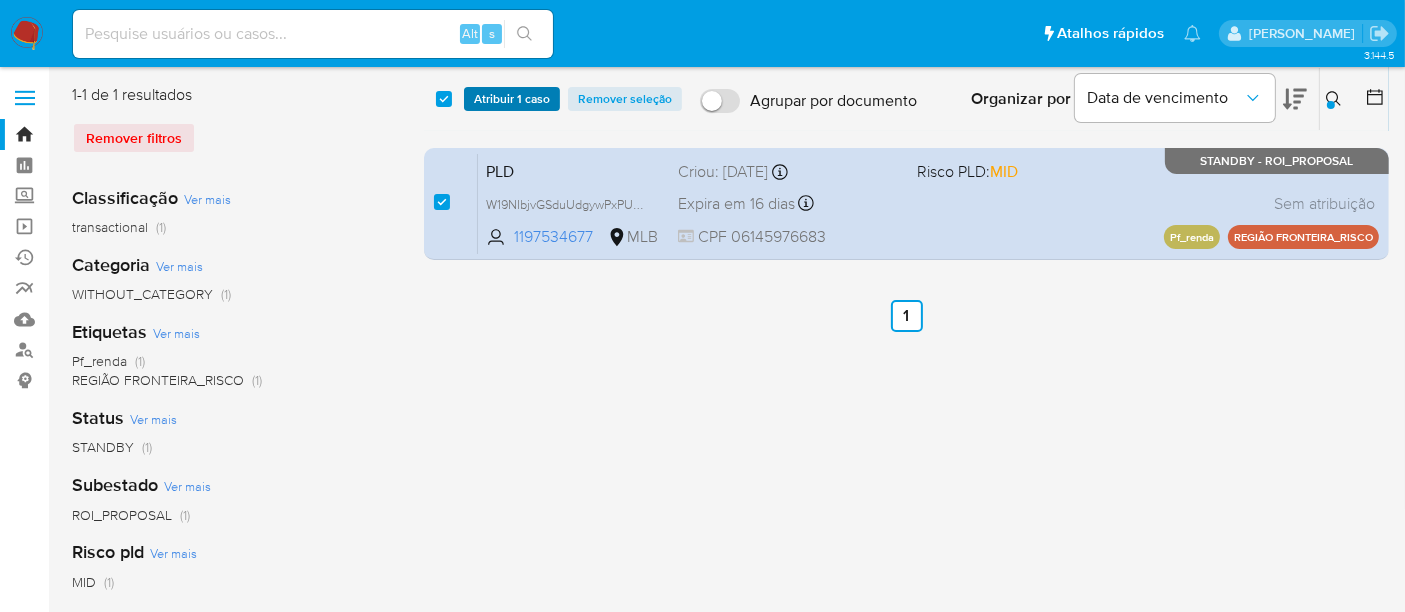 click on "Atribuir 1 caso" at bounding box center [512, 99] 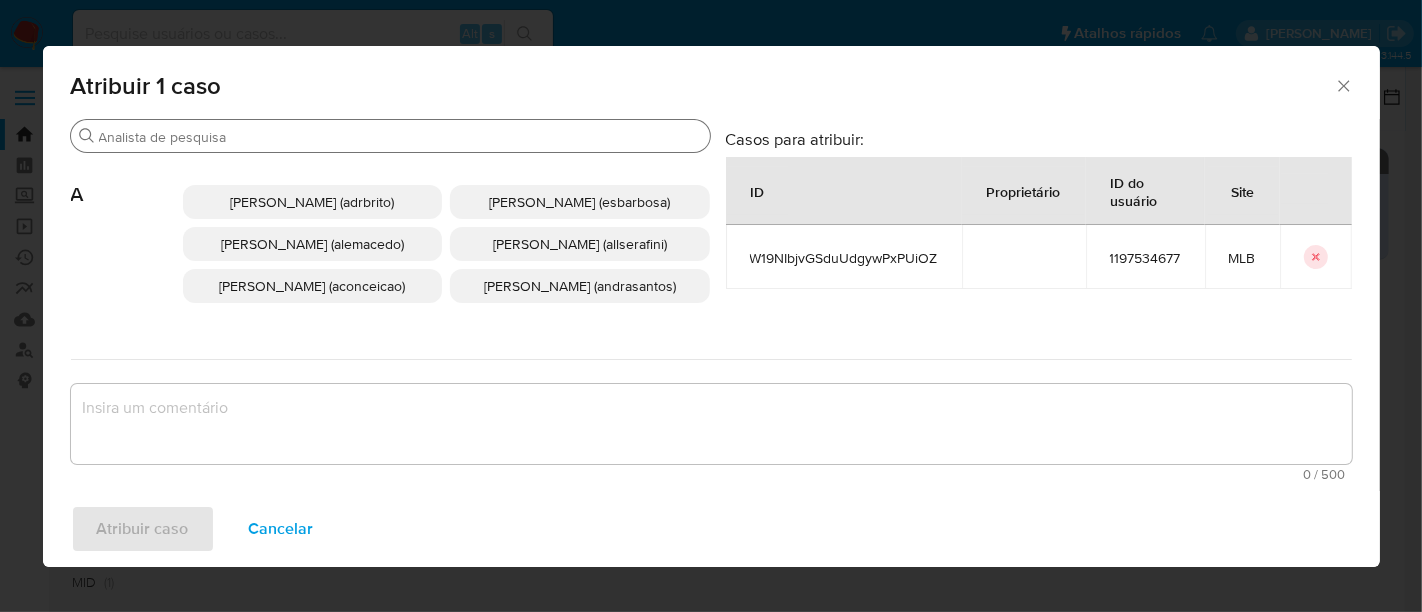 click on "Procurar" at bounding box center [400, 137] 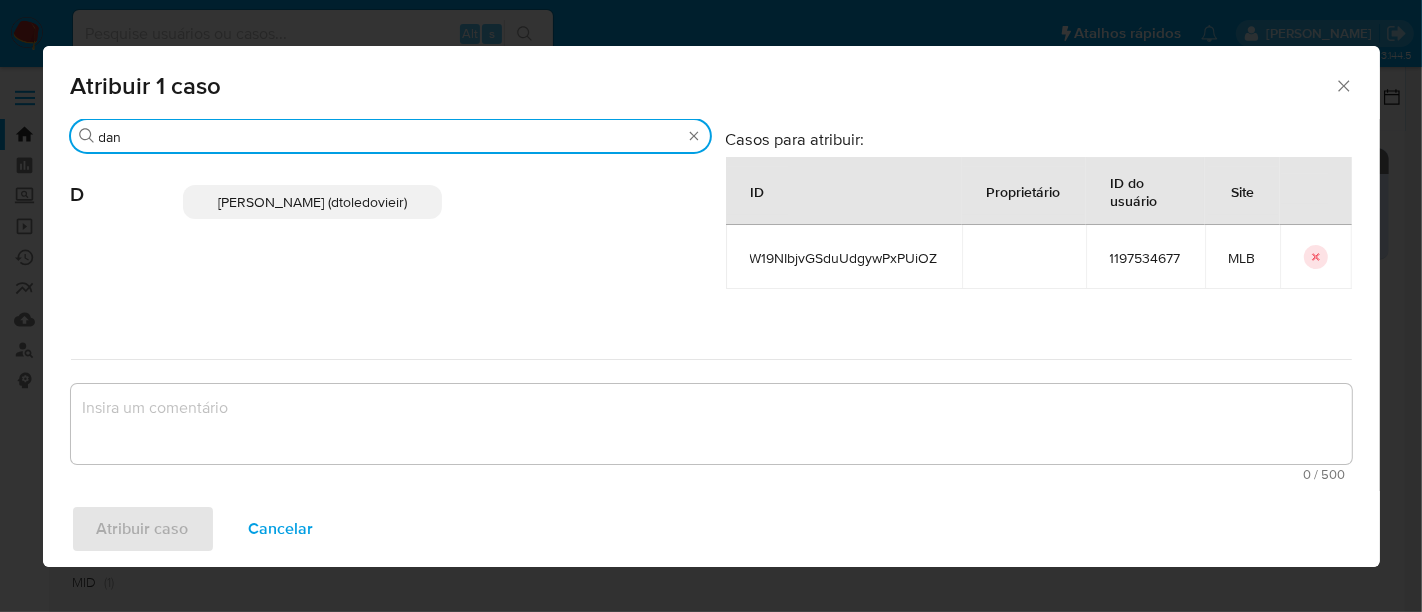 type on "dan" 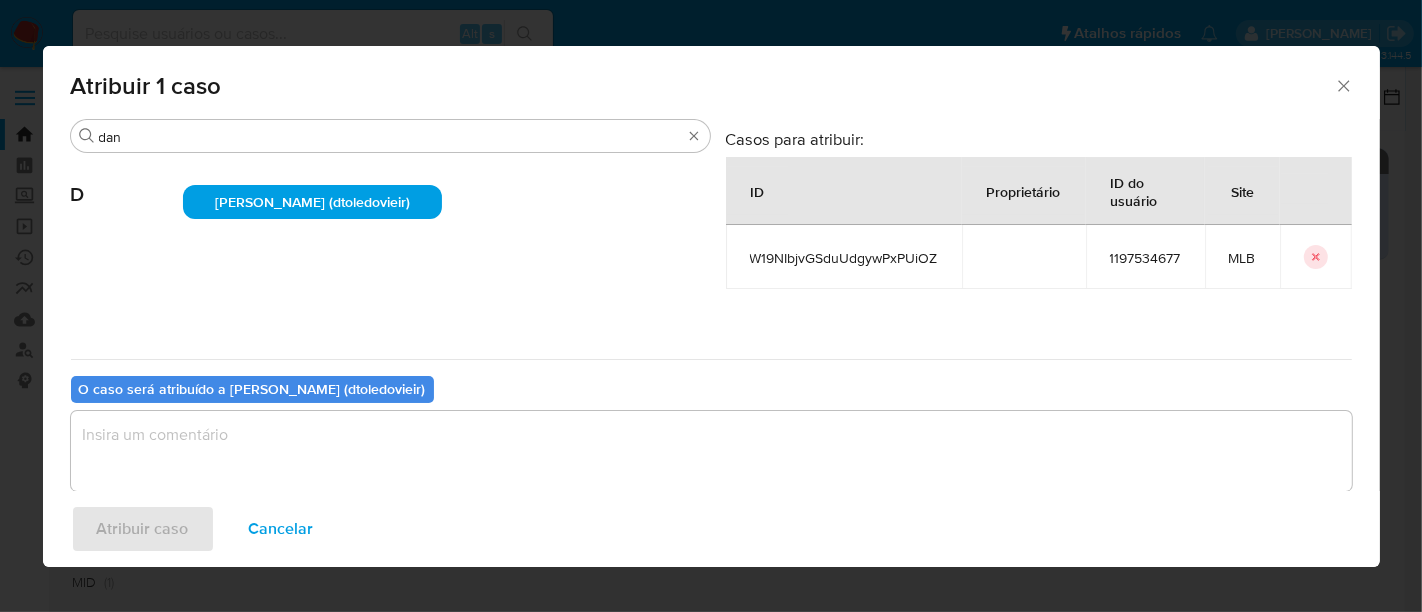 click at bounding box center [711, 451] 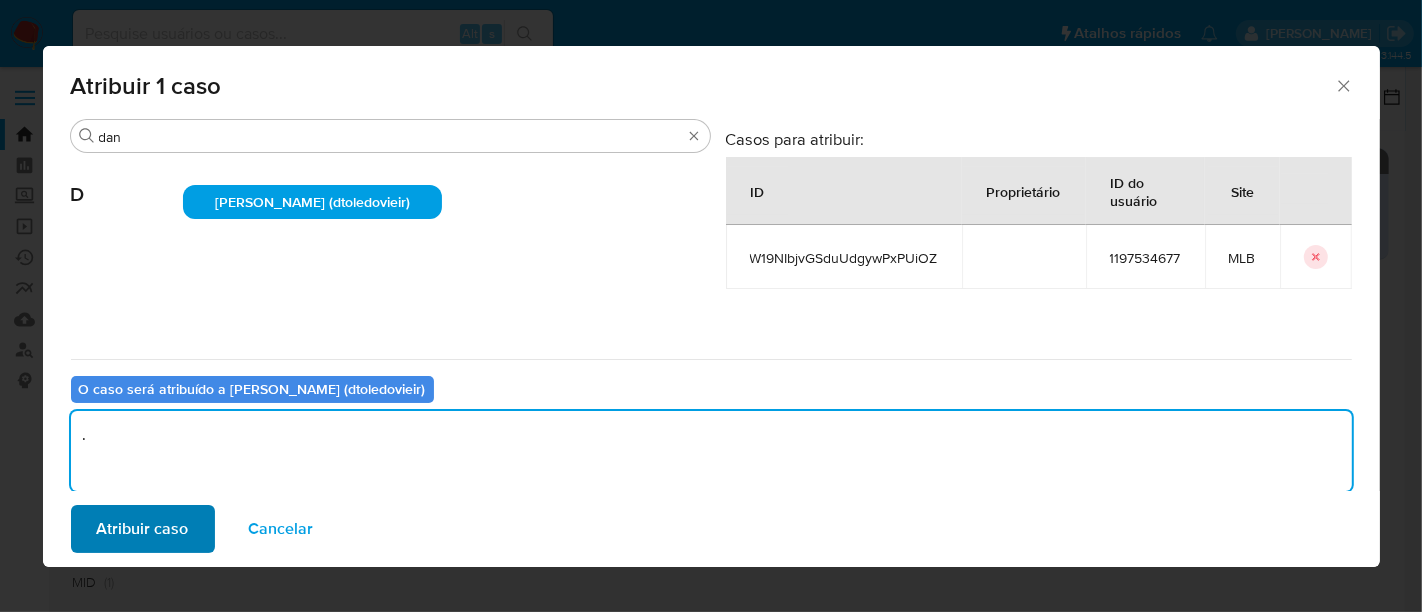 type on "." 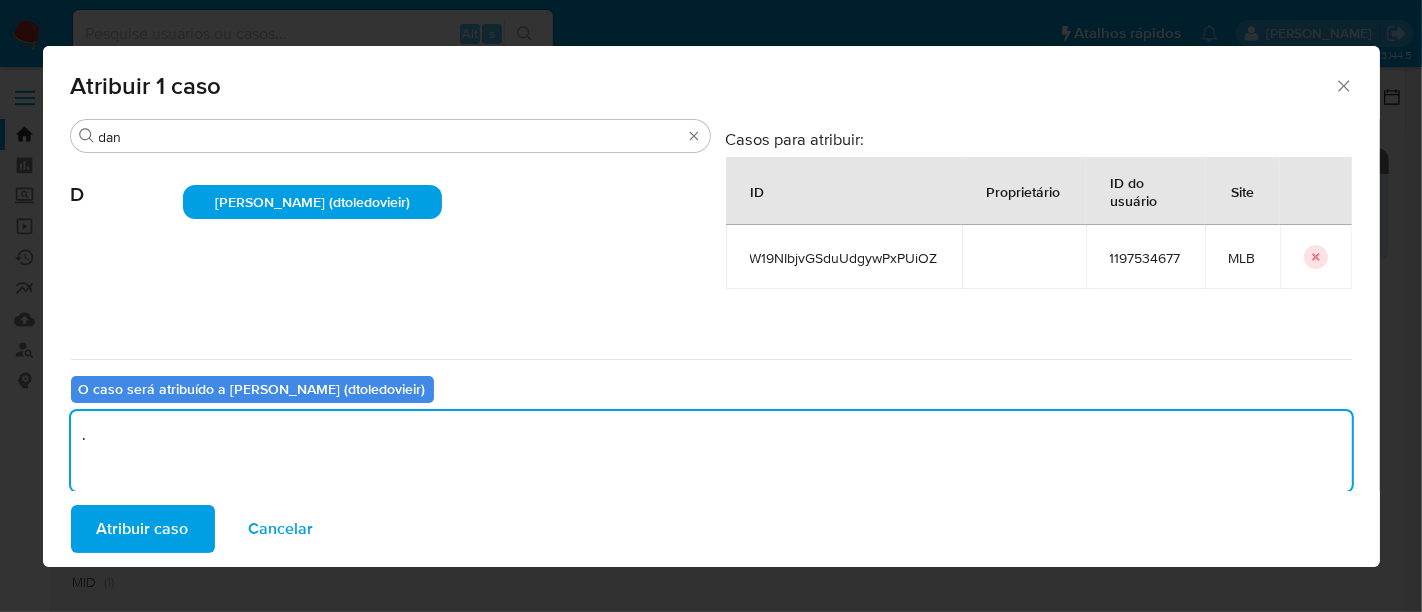 click on "Atribuir caso" at bounding box center (143, 529) 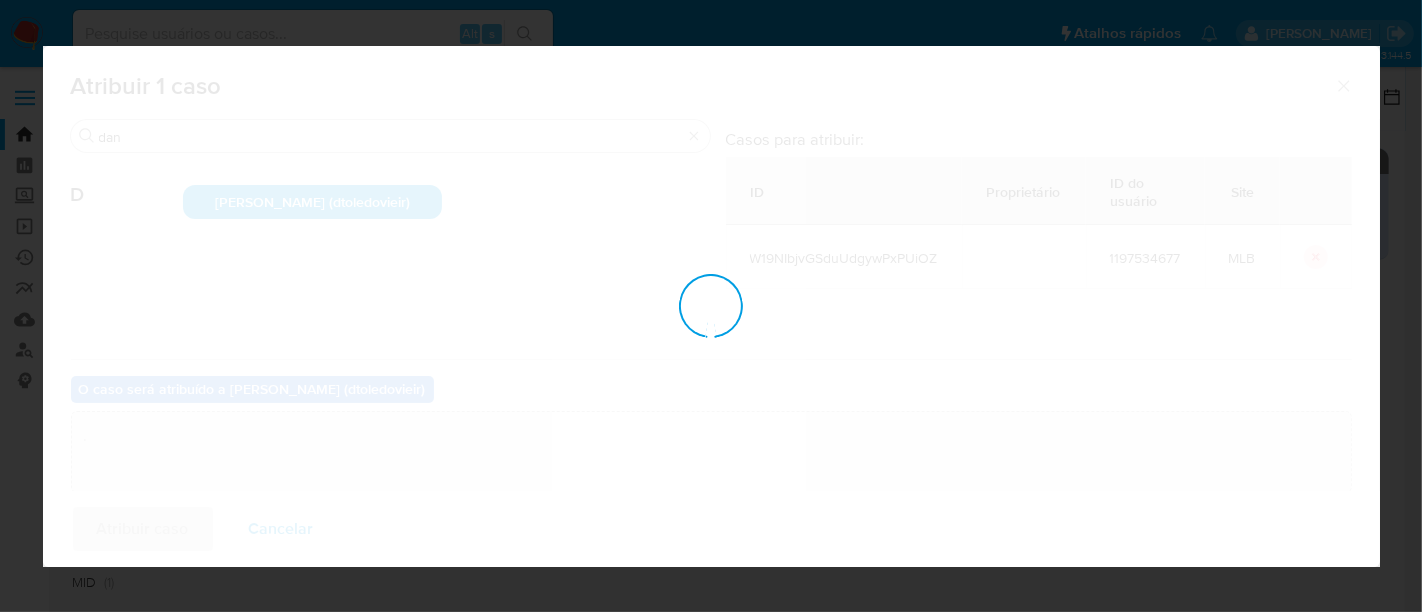 type 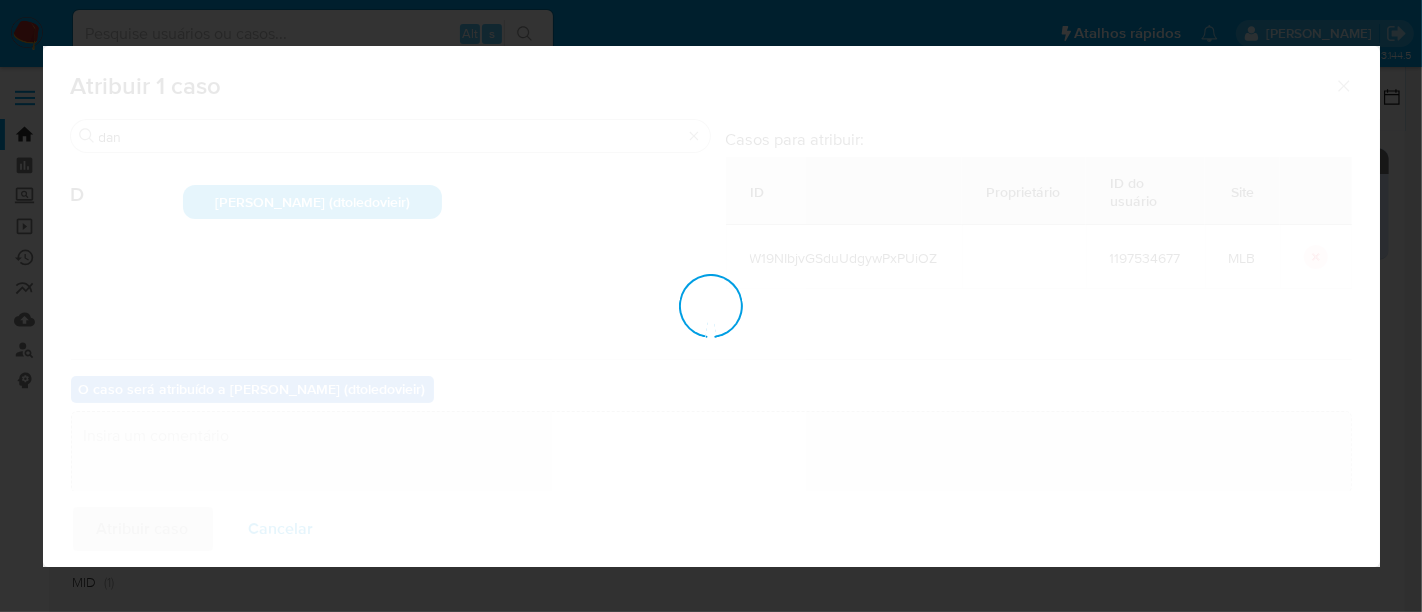 checkbox on "false" 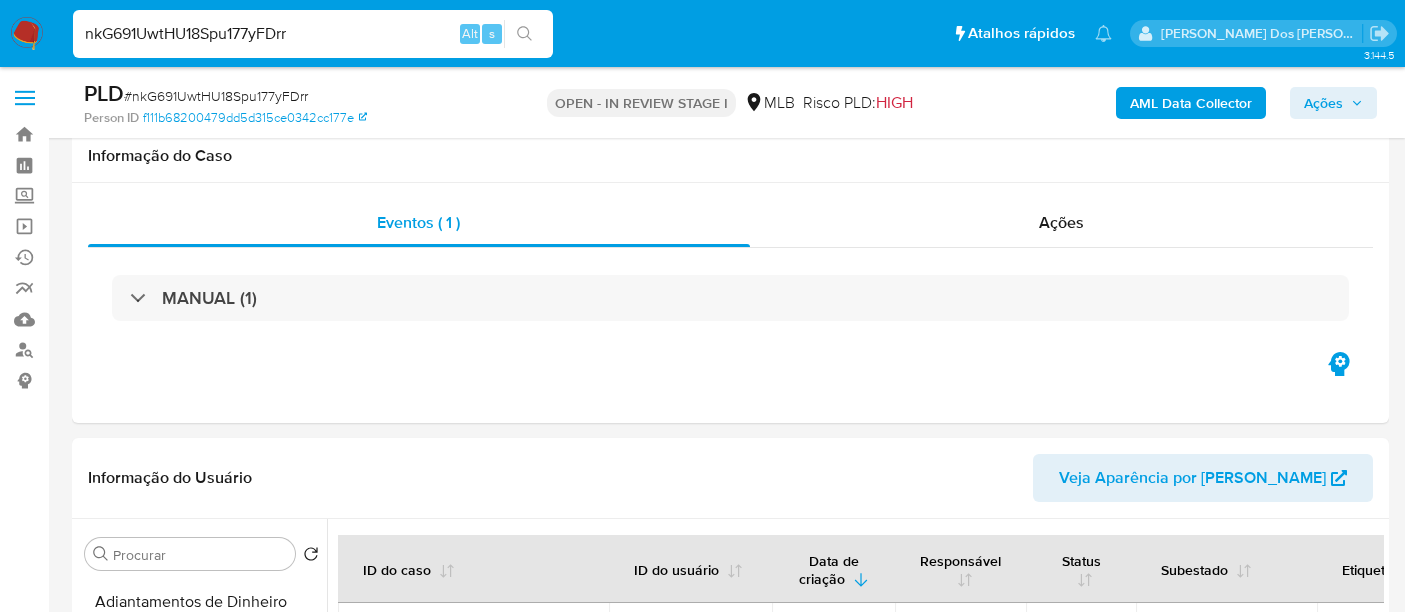 select on "10" 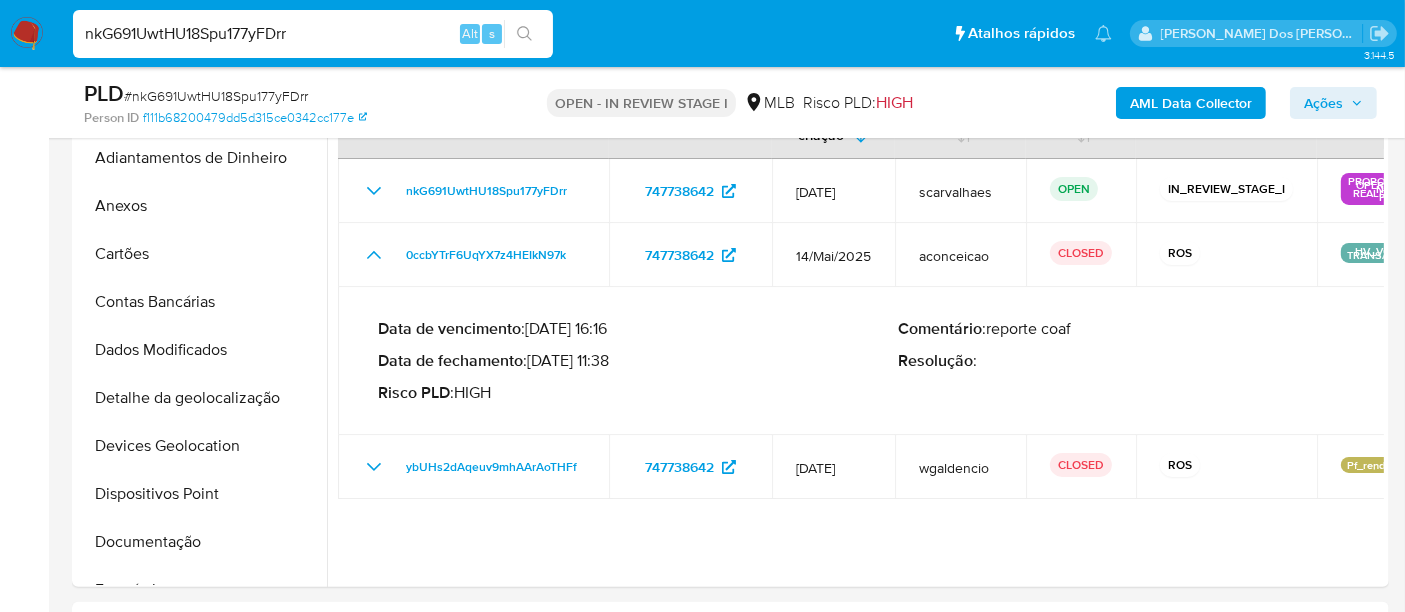 scroll, scrollTop: 555, scrollLeft: 0, axis: vertical 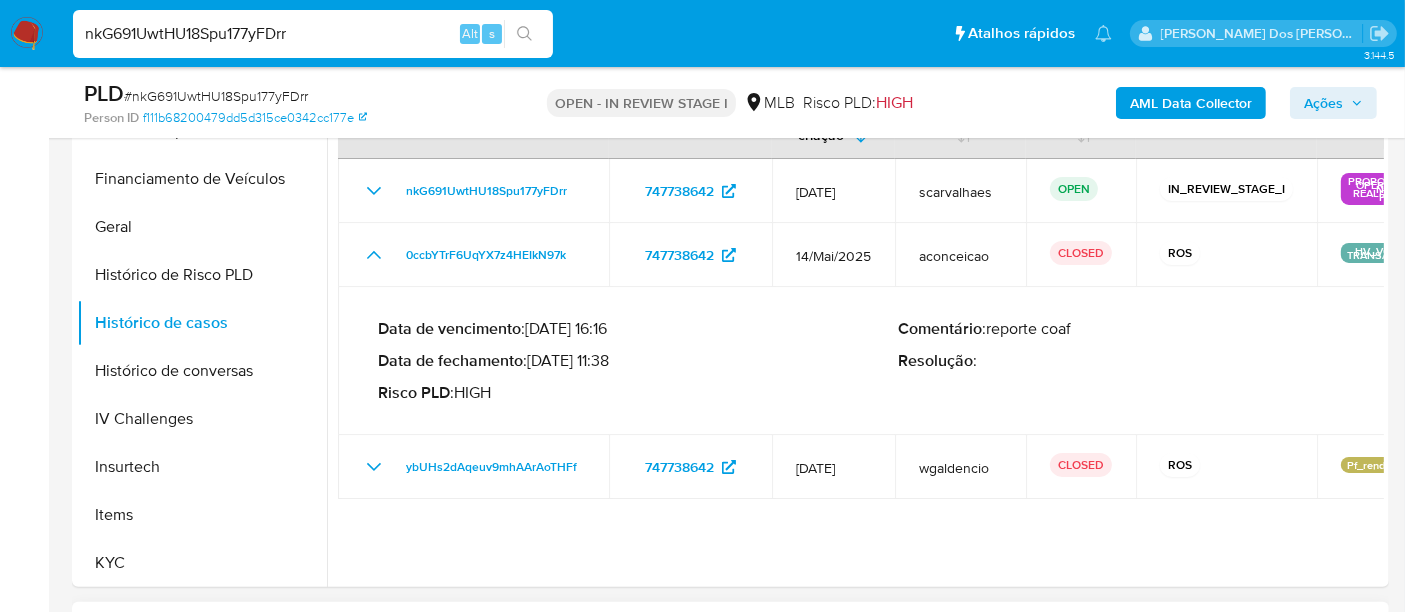 type 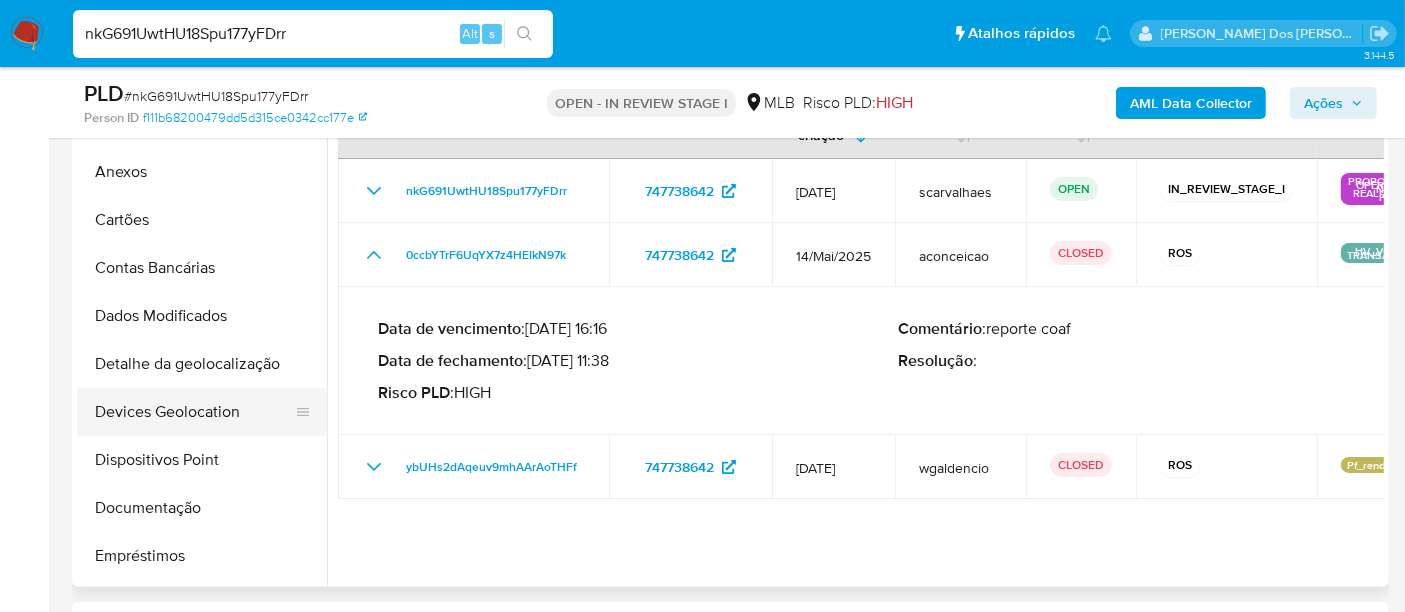scroll, scrollTop: 0, scrollLeft: 0, axis: both 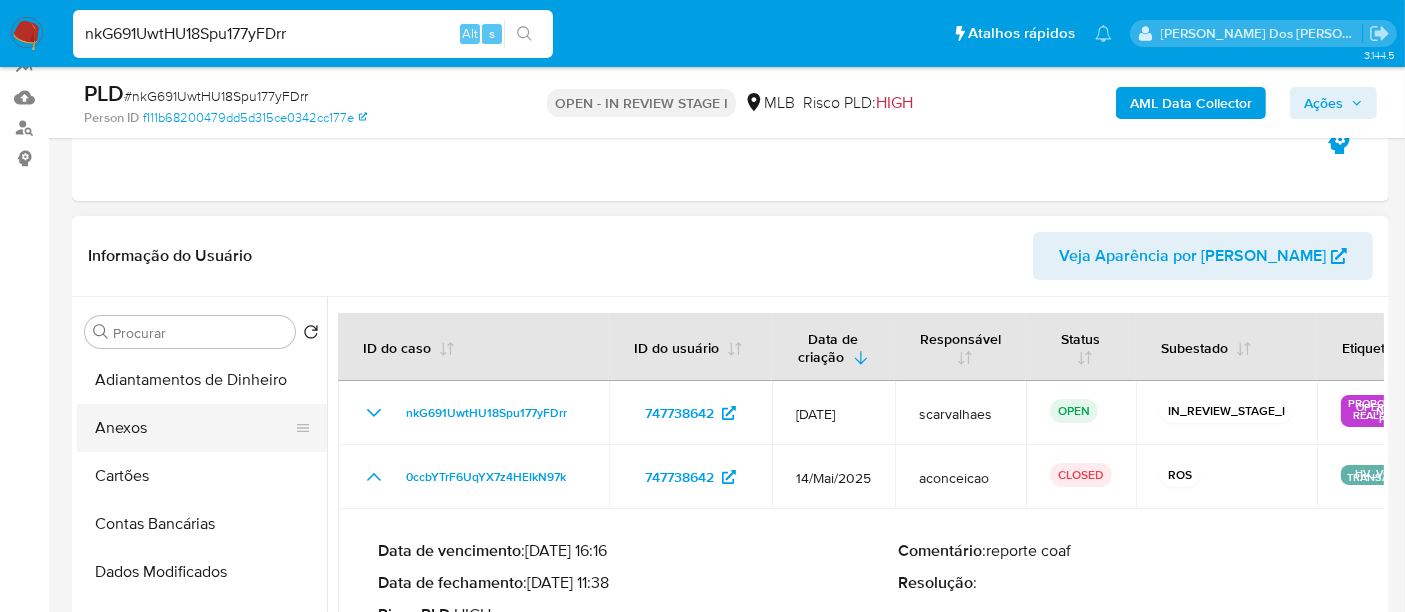 click on "Anexos" at bounding box center [194, 428] 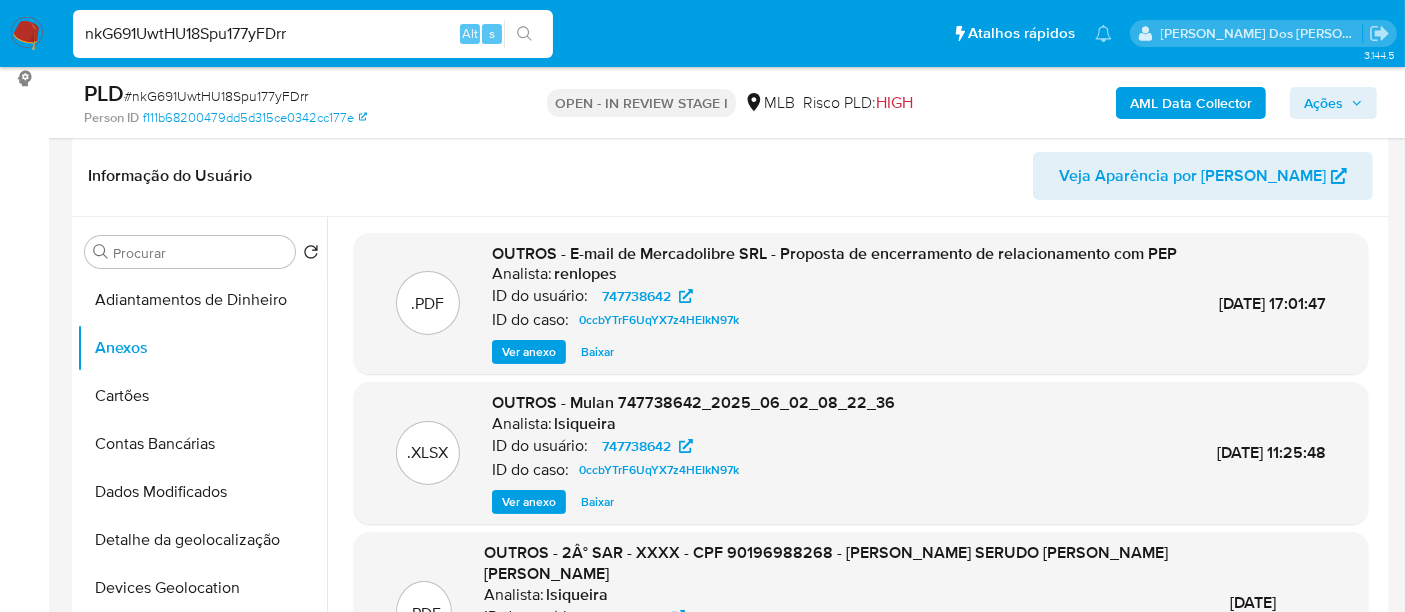 scroll, scrollTop: 333, scrollLeft: 0, axis: vertical 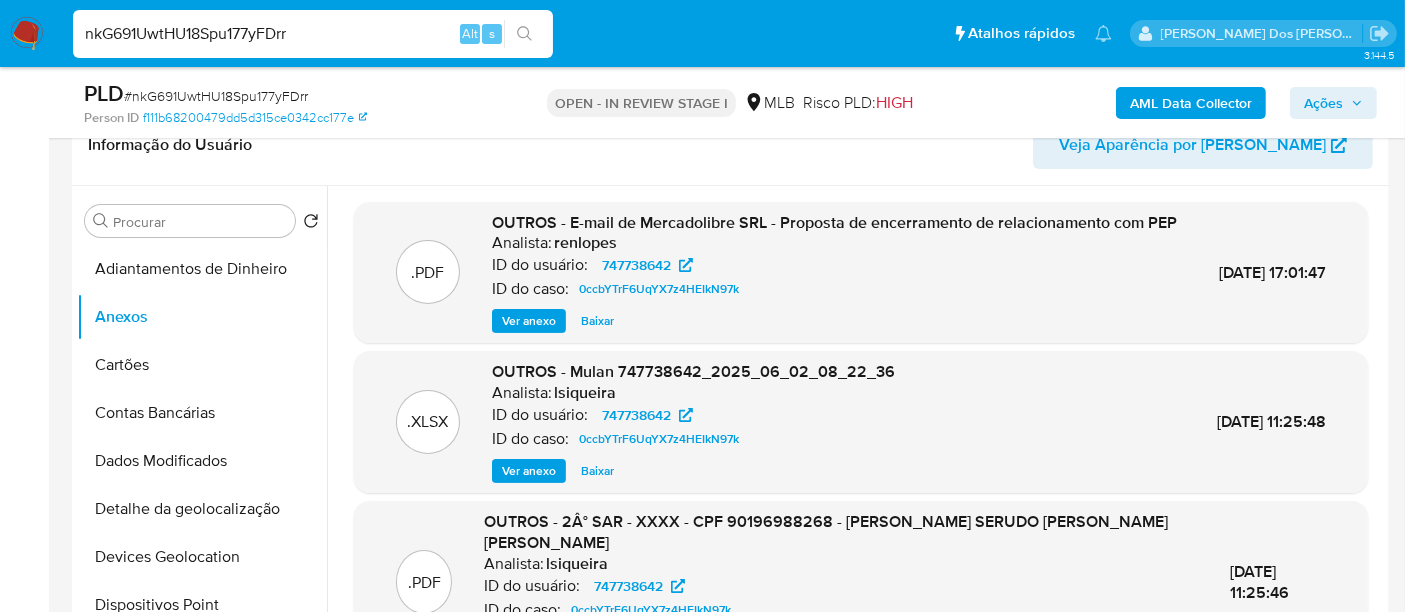 click on "Ver anexo" at bounding box center [529, 321] 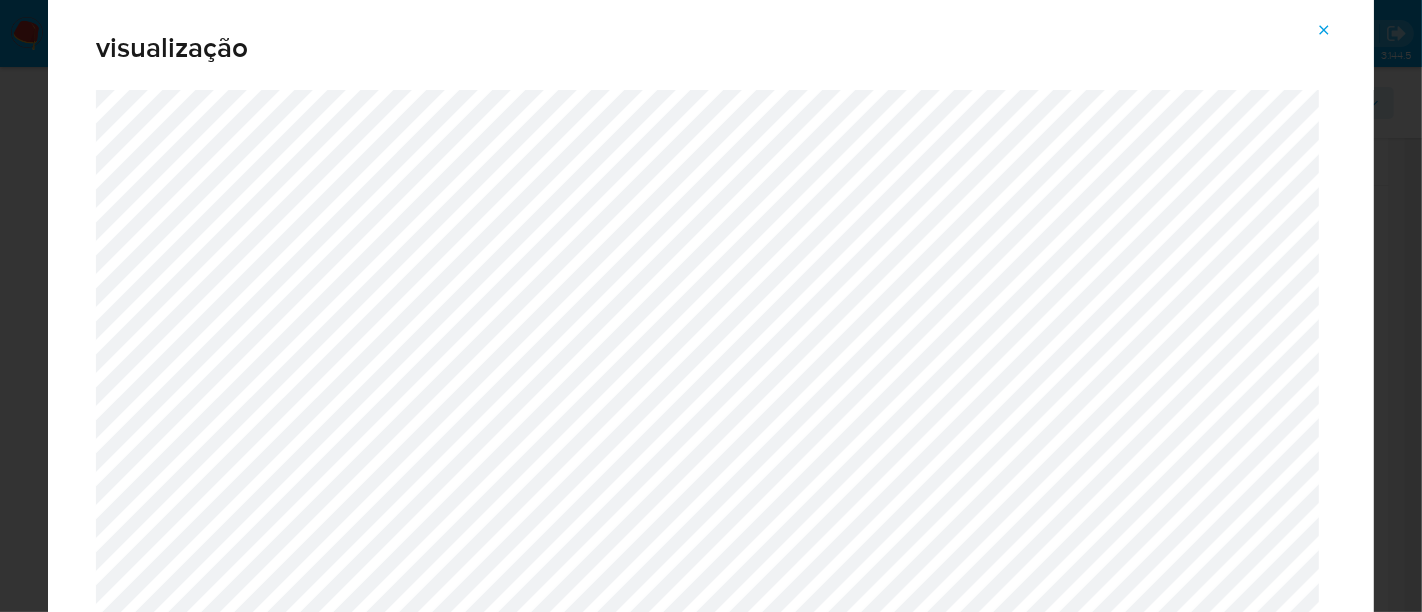 click 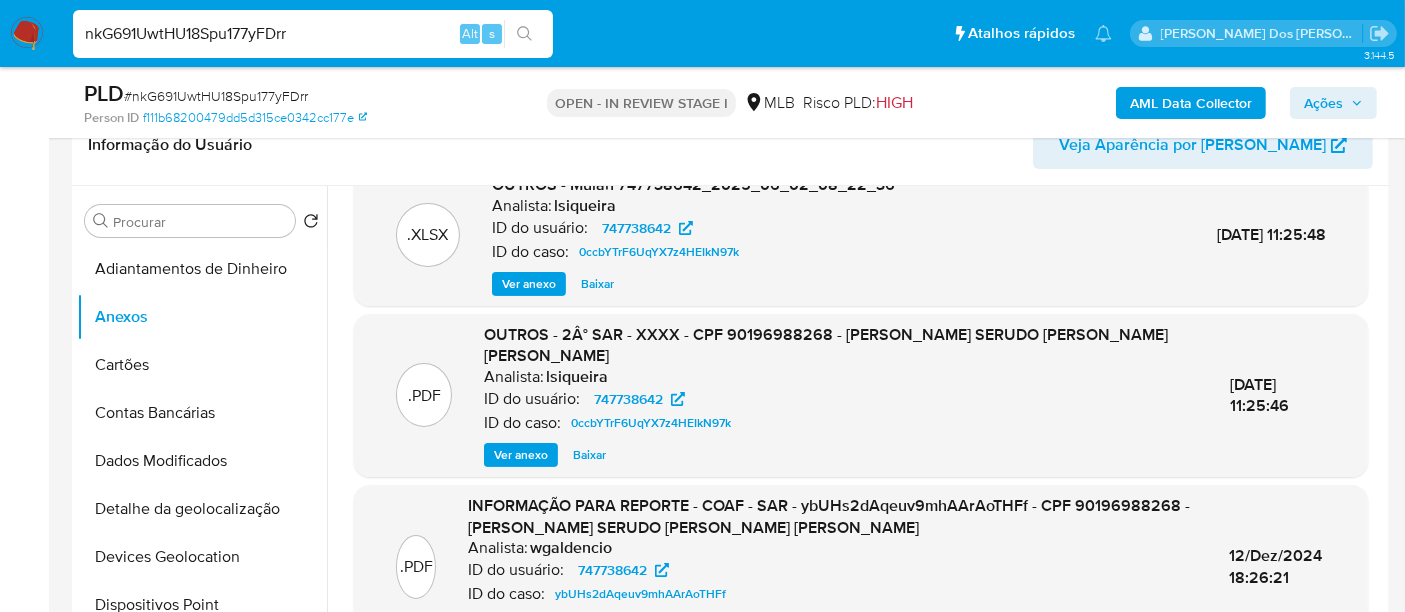 scroll, scrollTop: 222, scrollLeft: 0, axis: vertical 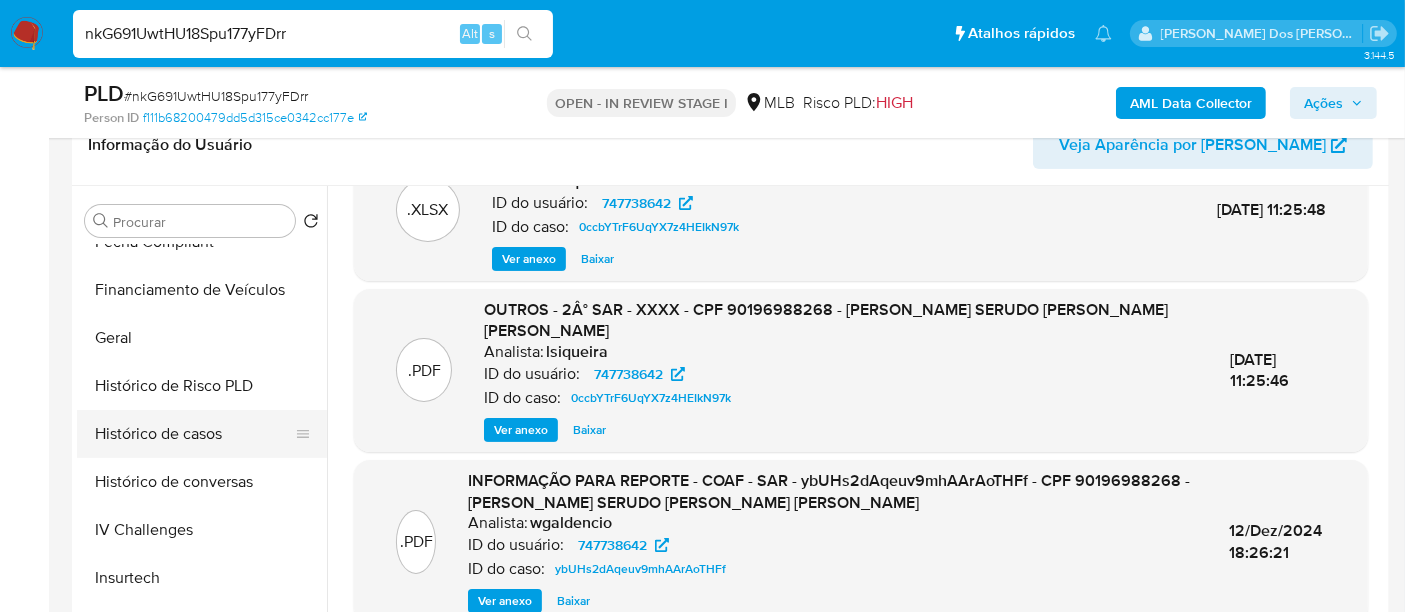 click on "Histórico de casos" at bounding box center [194, 434] 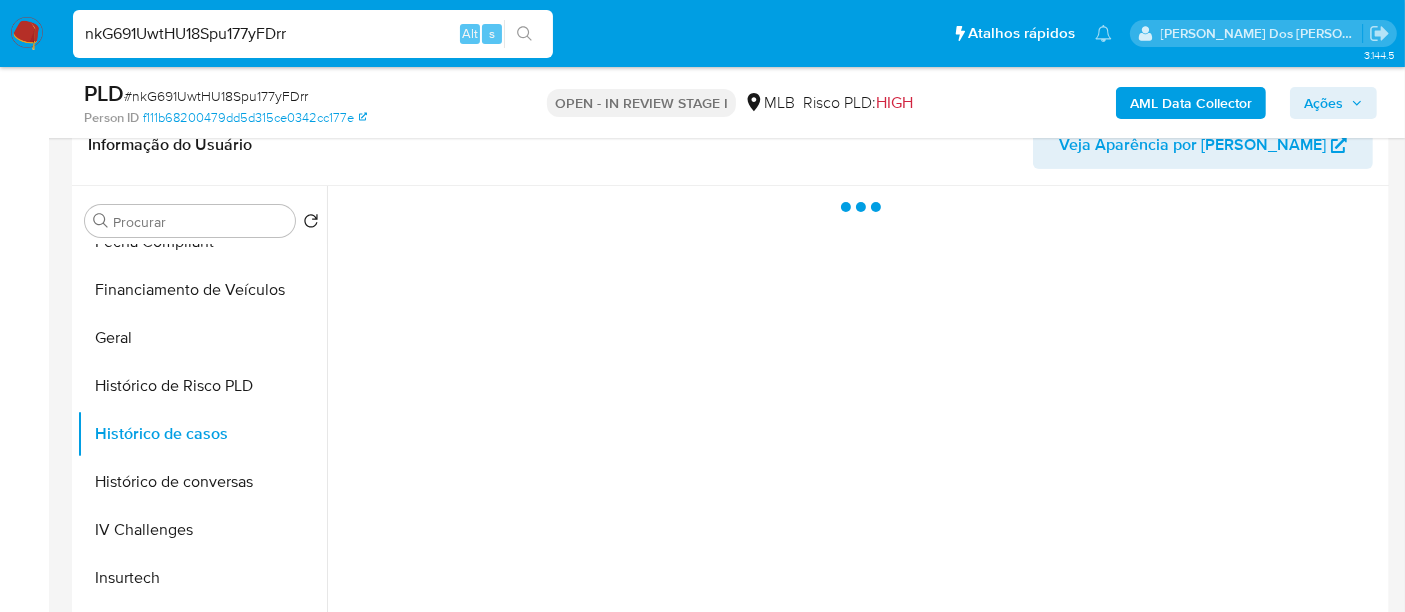scroll, scrollTop: 0, scrollLeft: 0, axis: both 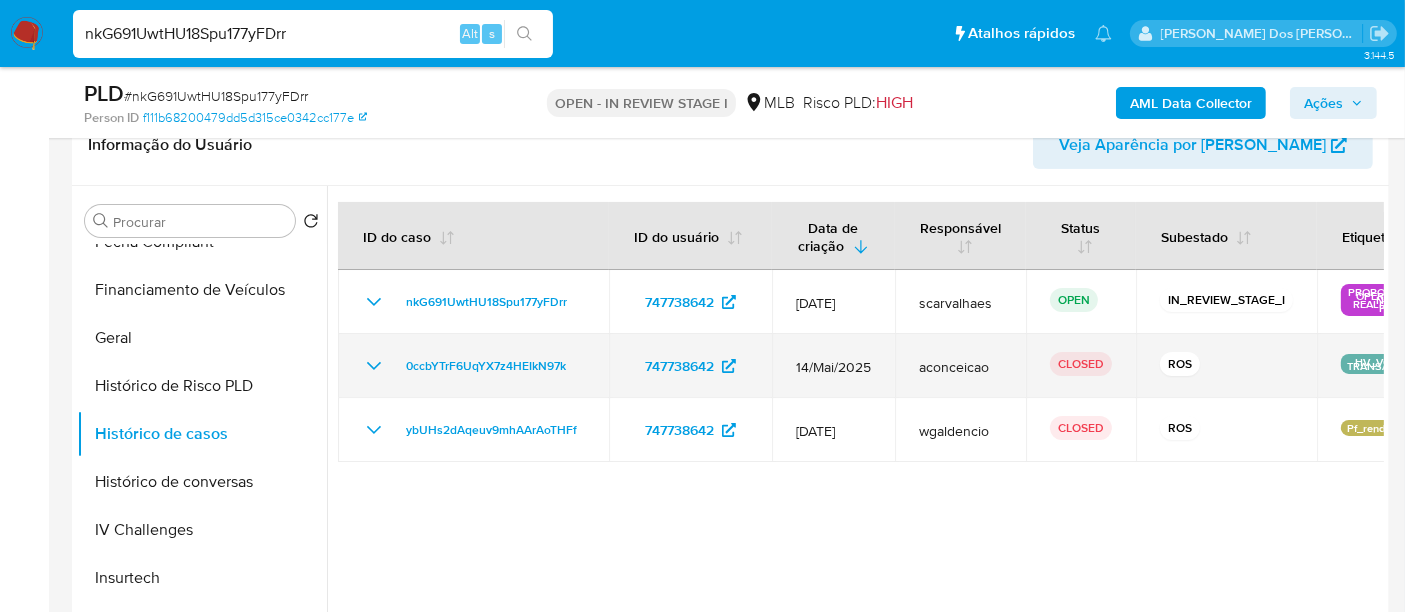 click 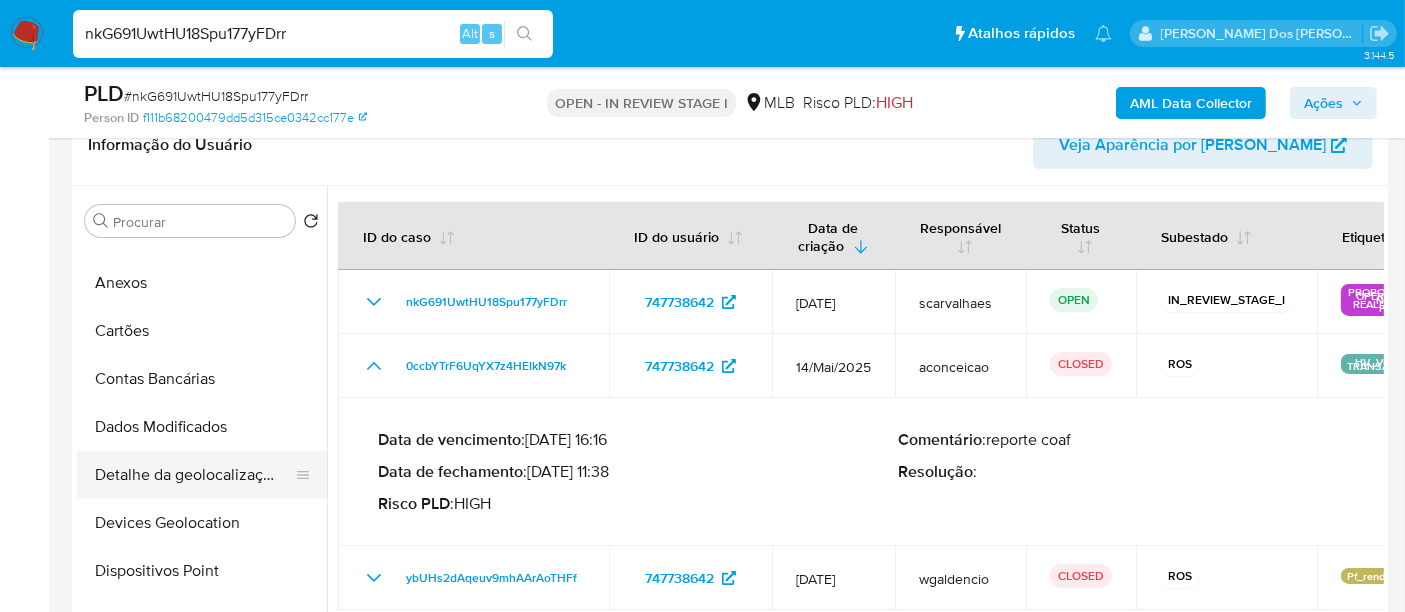 scroll, scrollTop: 0, scrollLeft: 0, axis: both 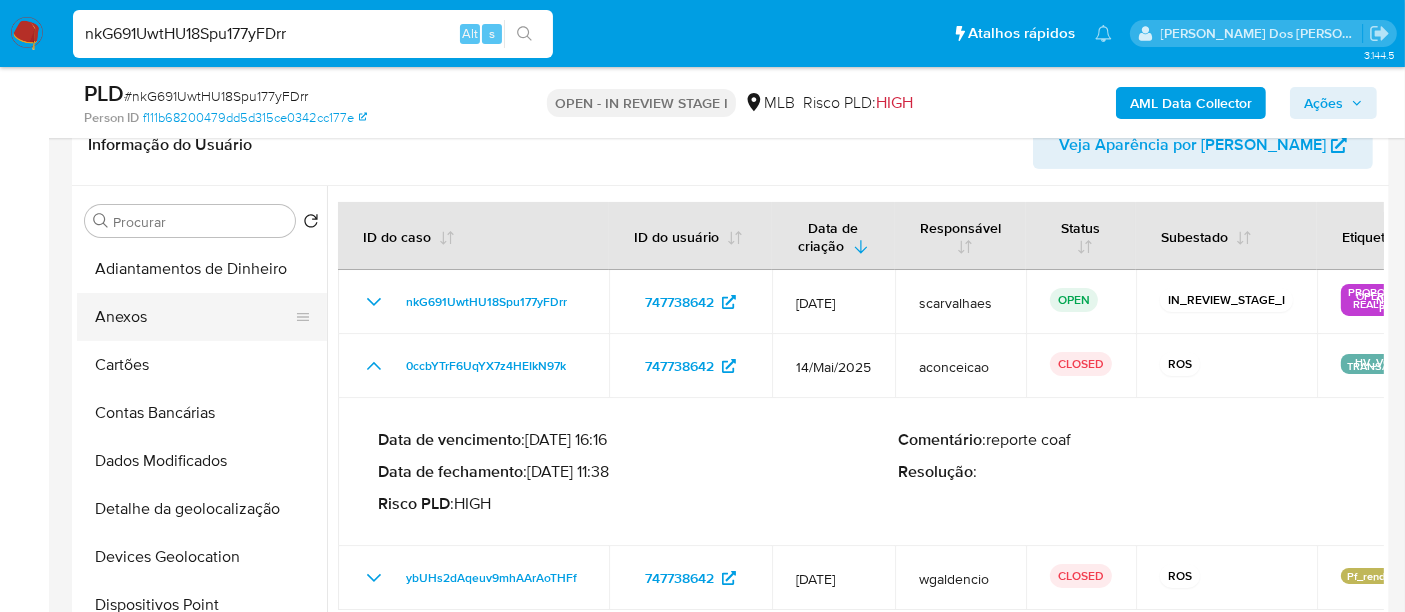 click on "Anexos" at bounding box center [194, 317] 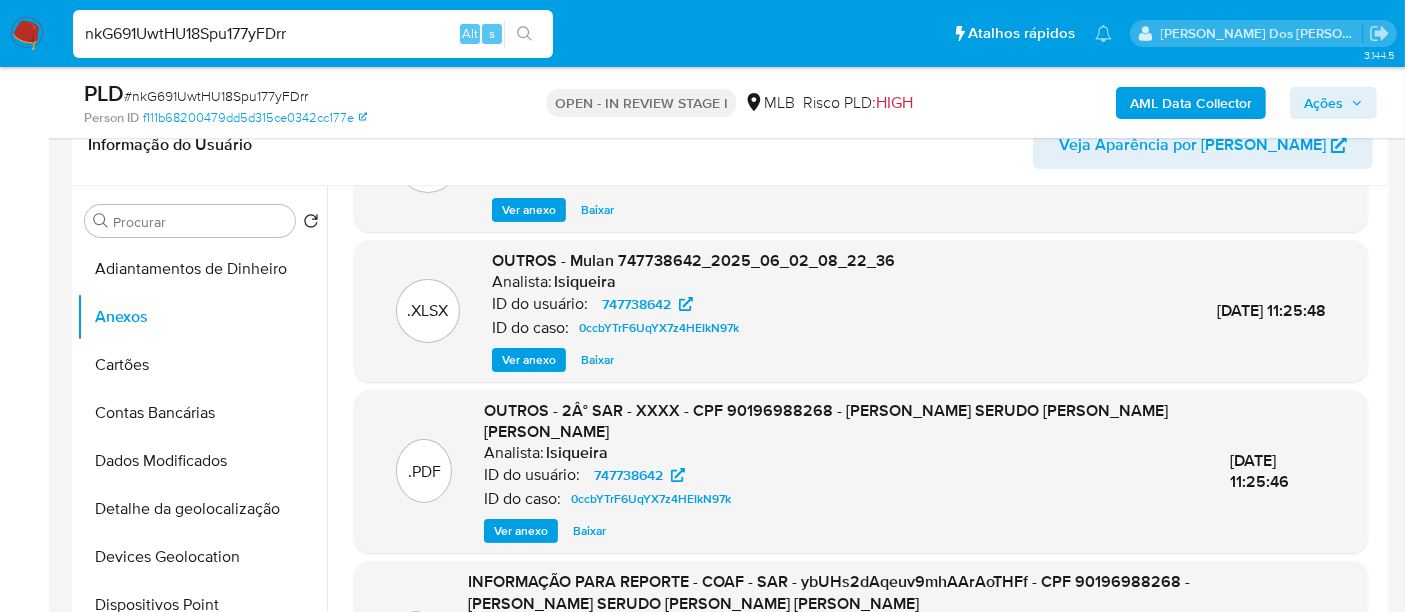scroll, scrollTop: 233, scrollLeft: 0, axis: vertical 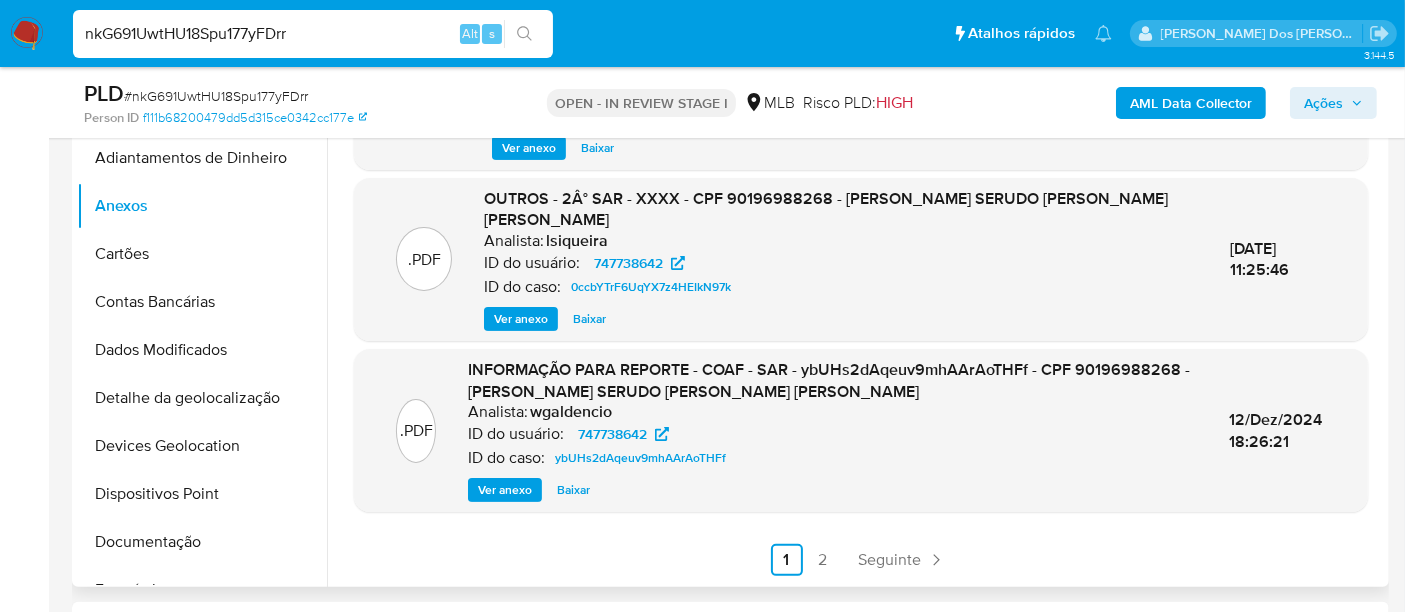 click on "Ver anexo" at bounding box center [521, 319] 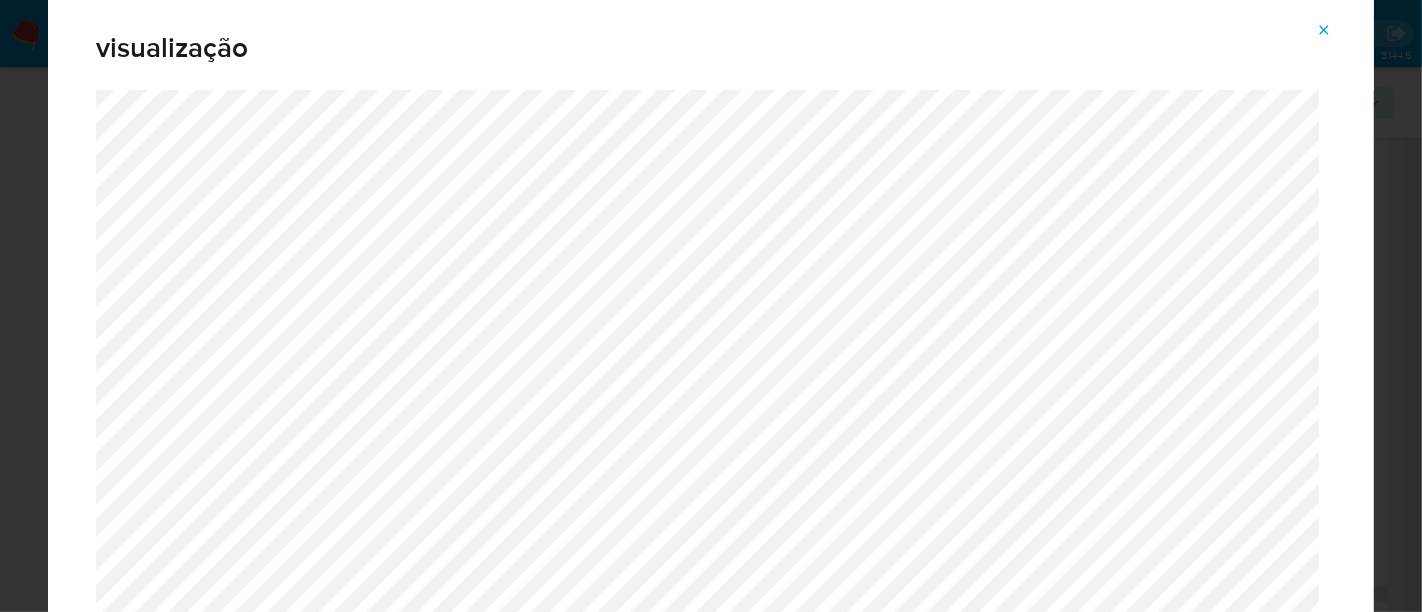 click 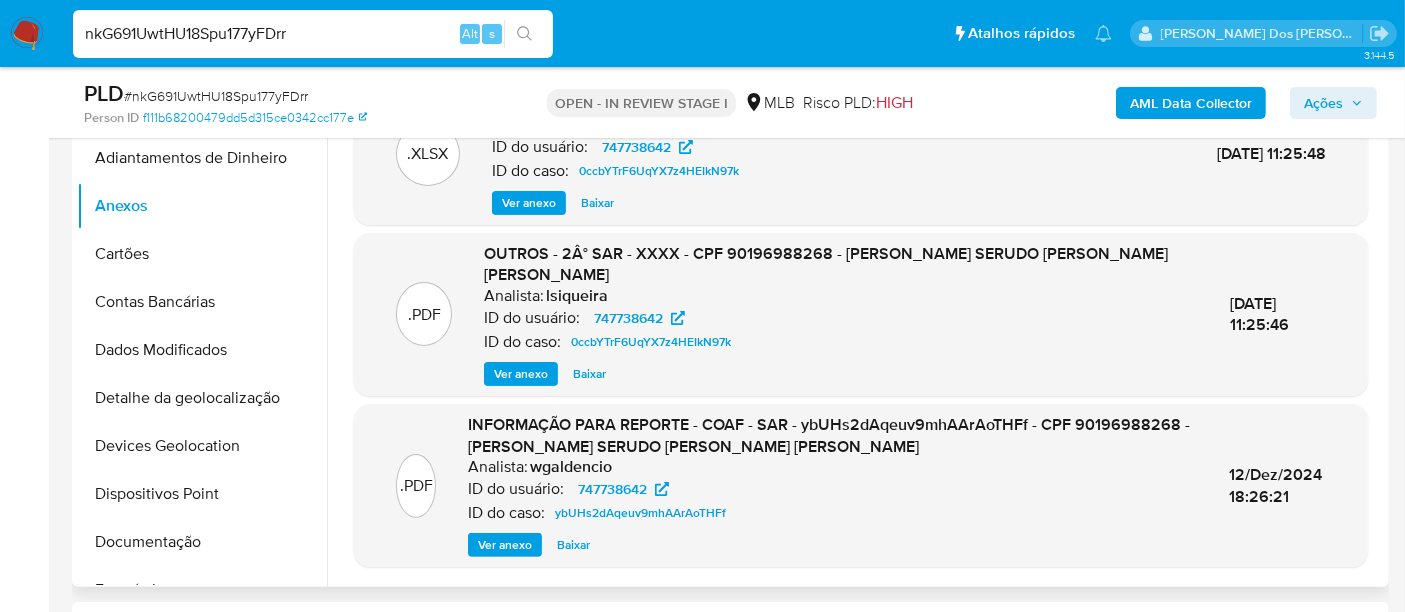 scroll, scrollTop: 122, scrollLeft: 0, axis: vertical 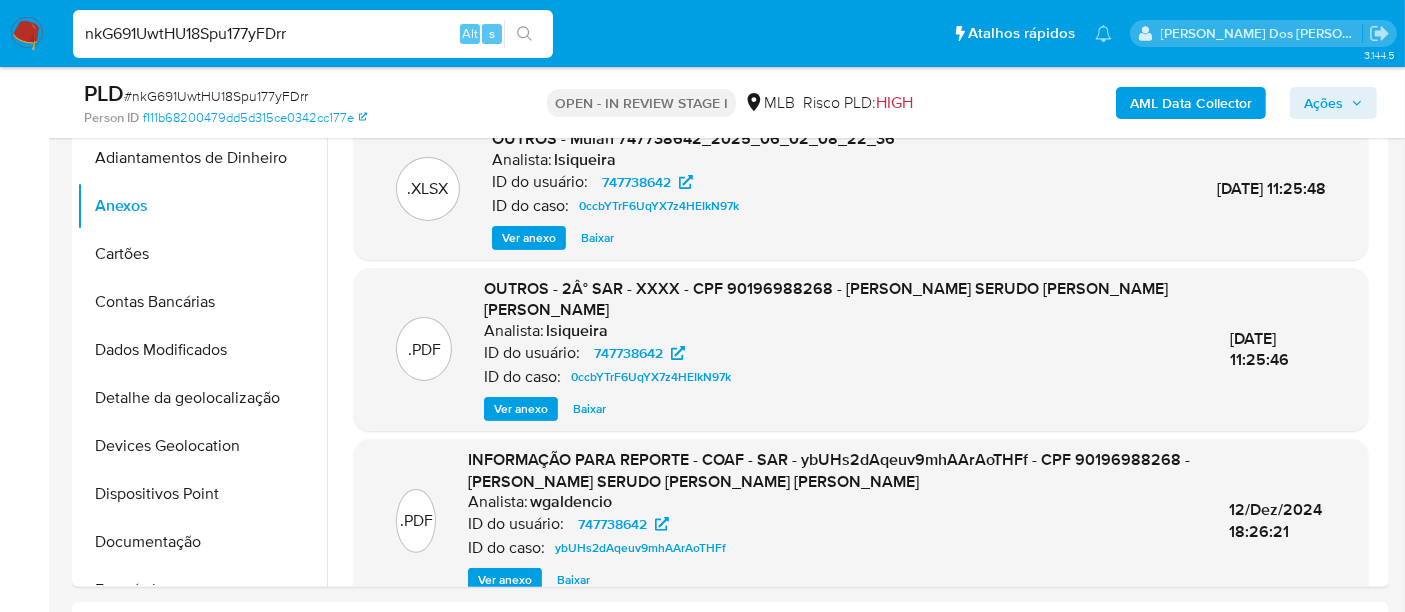 click on "Ver anexo" at bounding box center (521, 409) 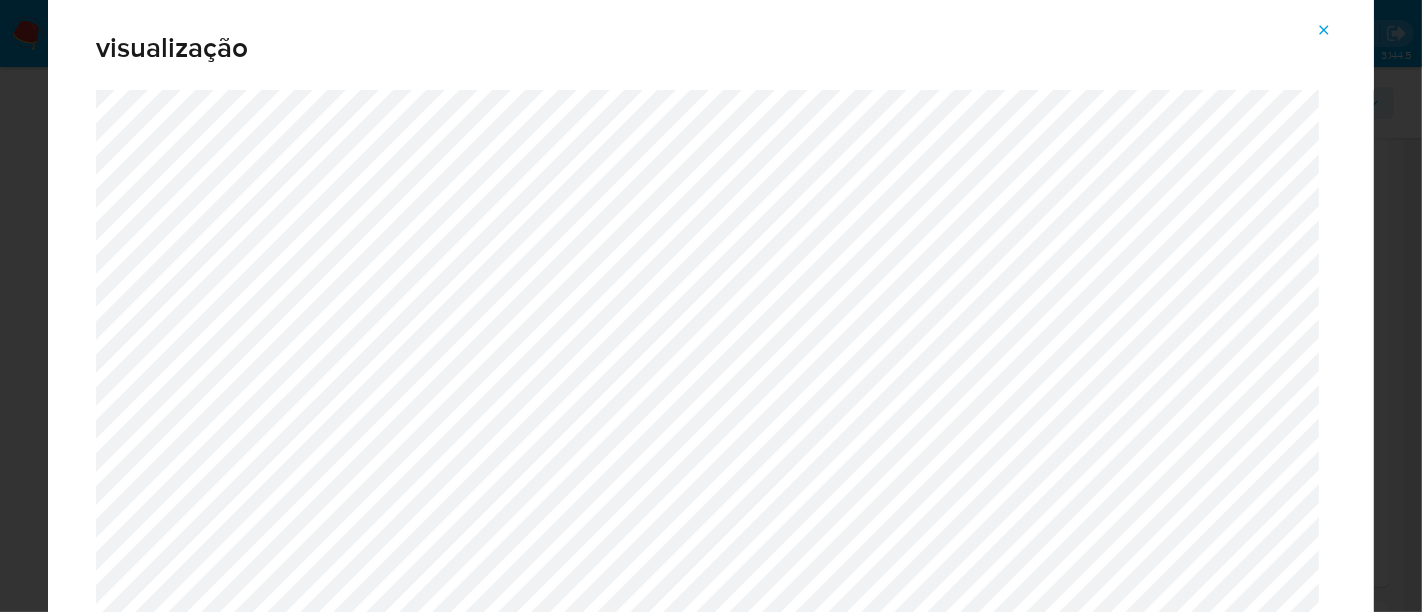 click 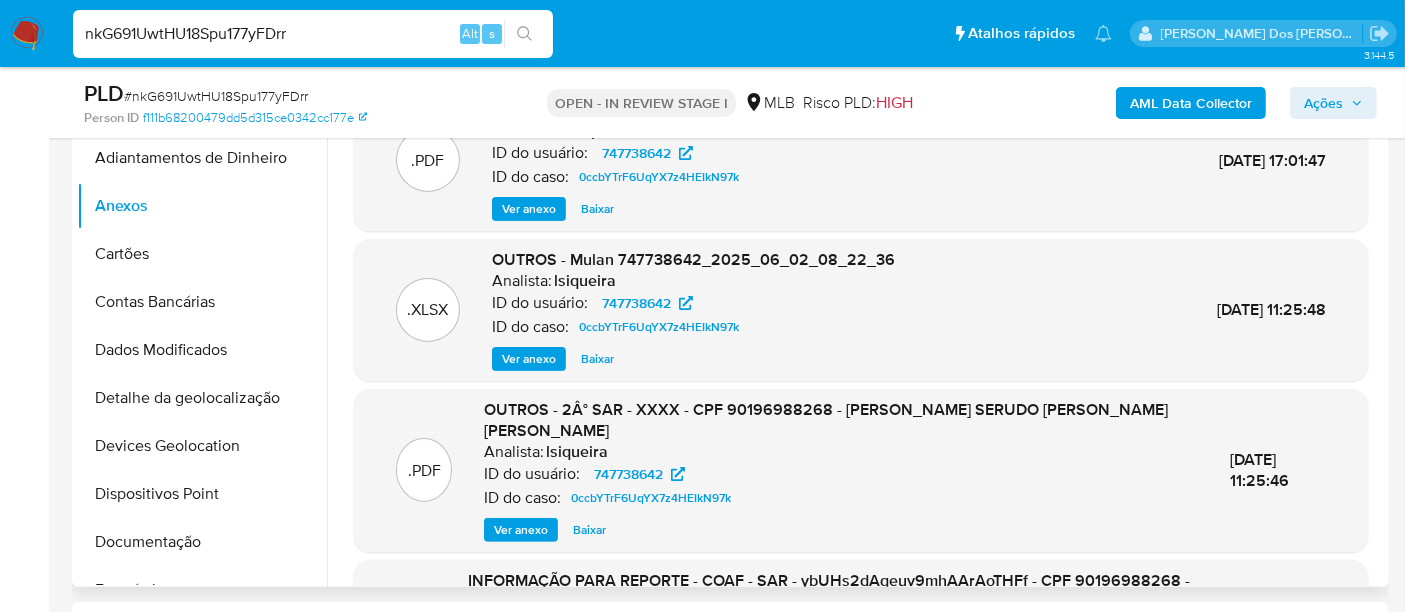 scroll, scrollTop: 0, scrollLeft: 0, axis: both 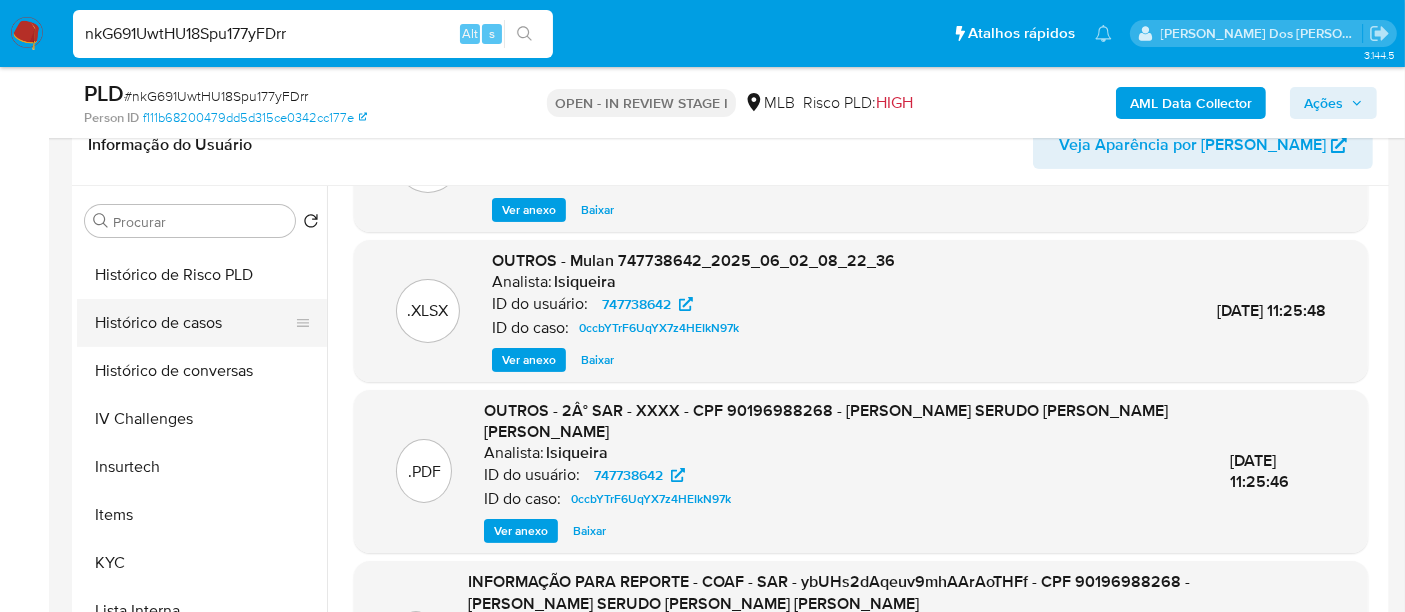 click on "Histórico de casos" at bounding box center (194, 323) 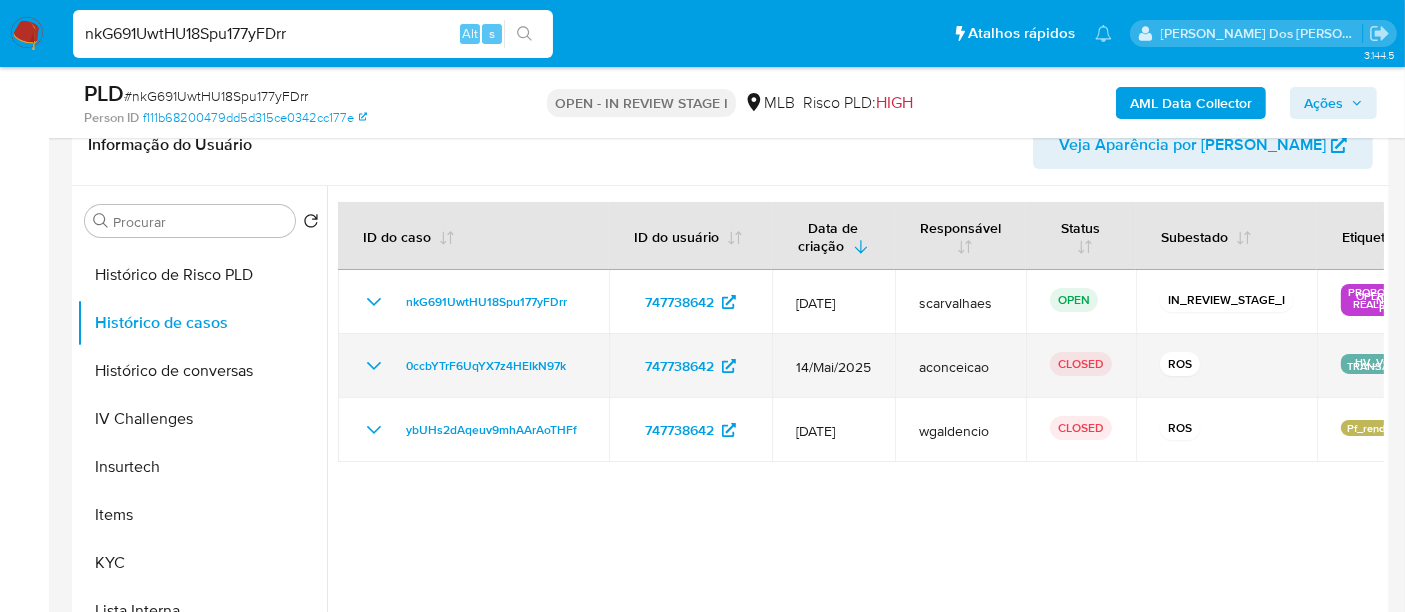 click 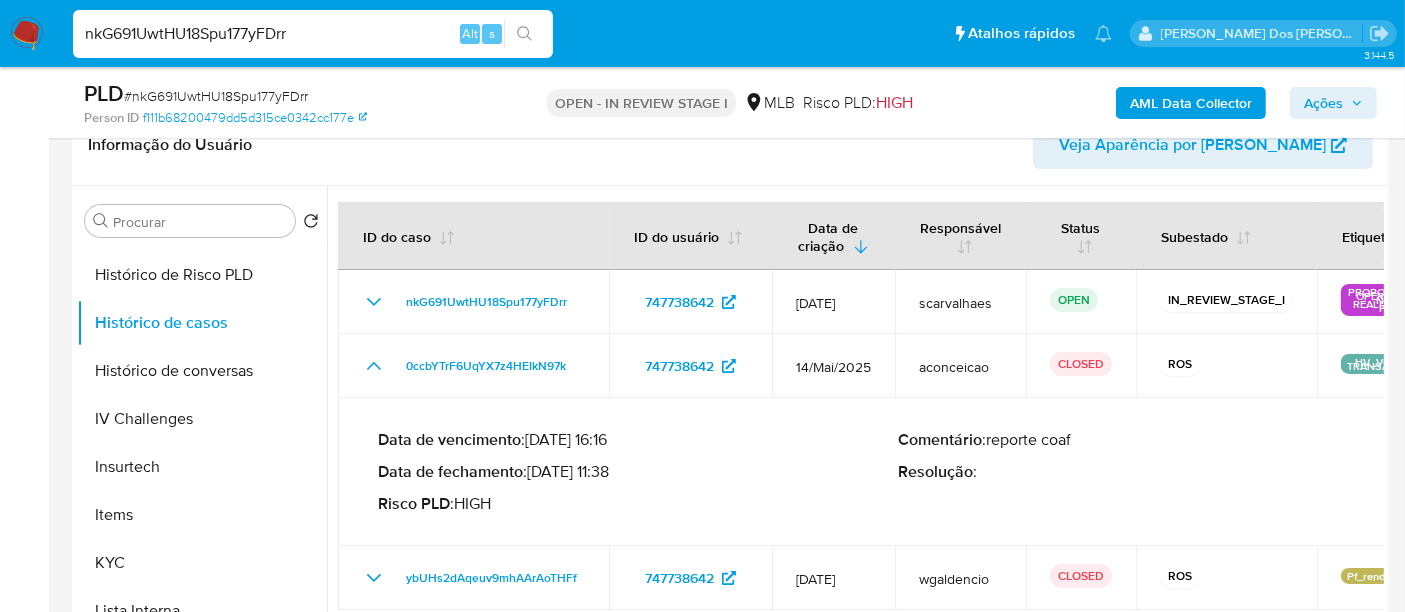 type 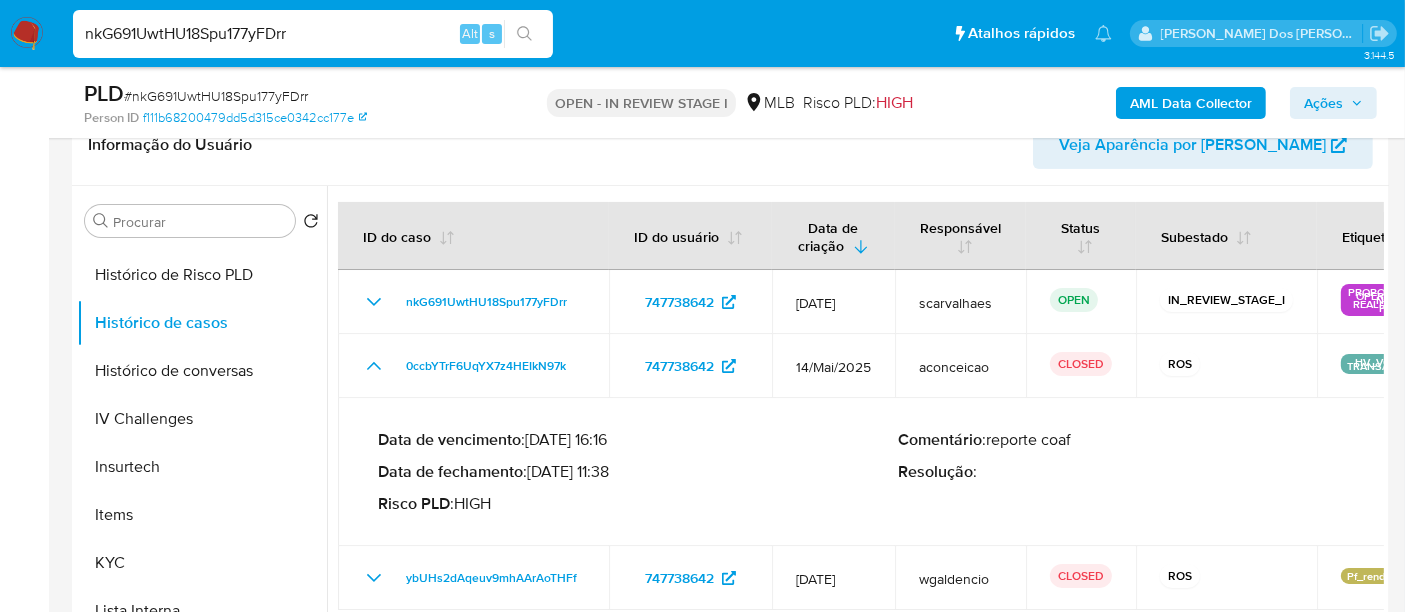 click on "nkG691UwtHU18Spu177yFDrr" at bounding box center [313, 34] 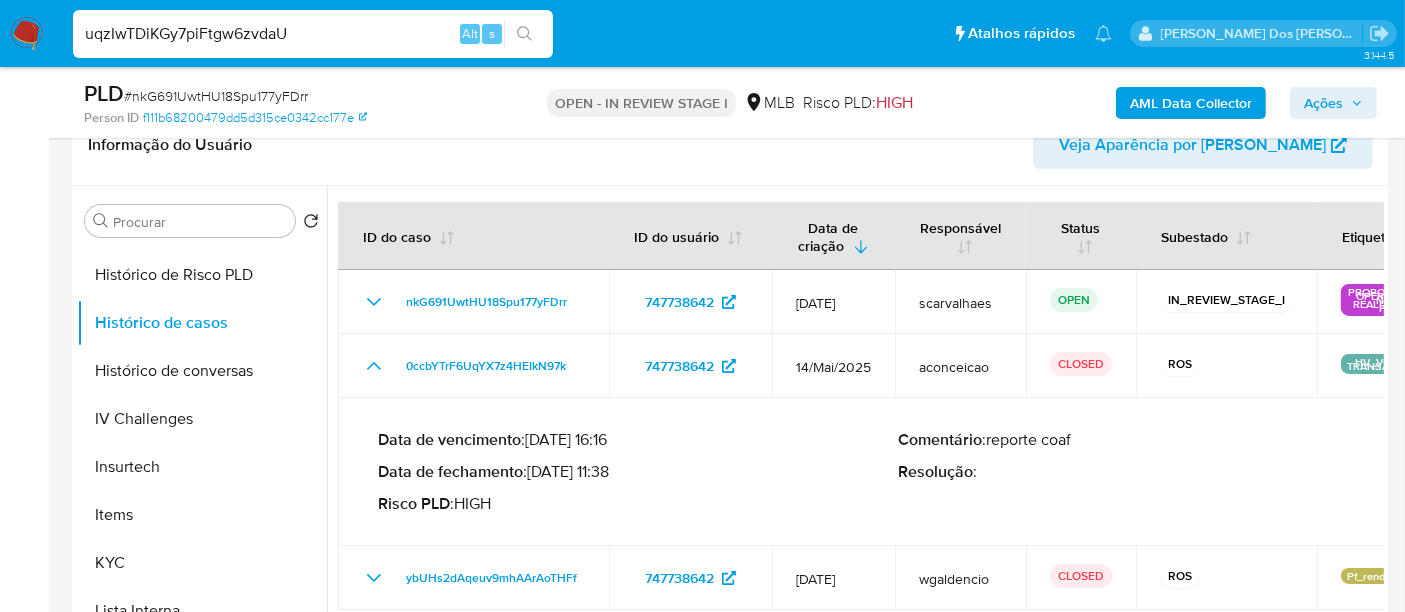 type on "uqzIwTDiKGy7piFtgw6zvdaU" 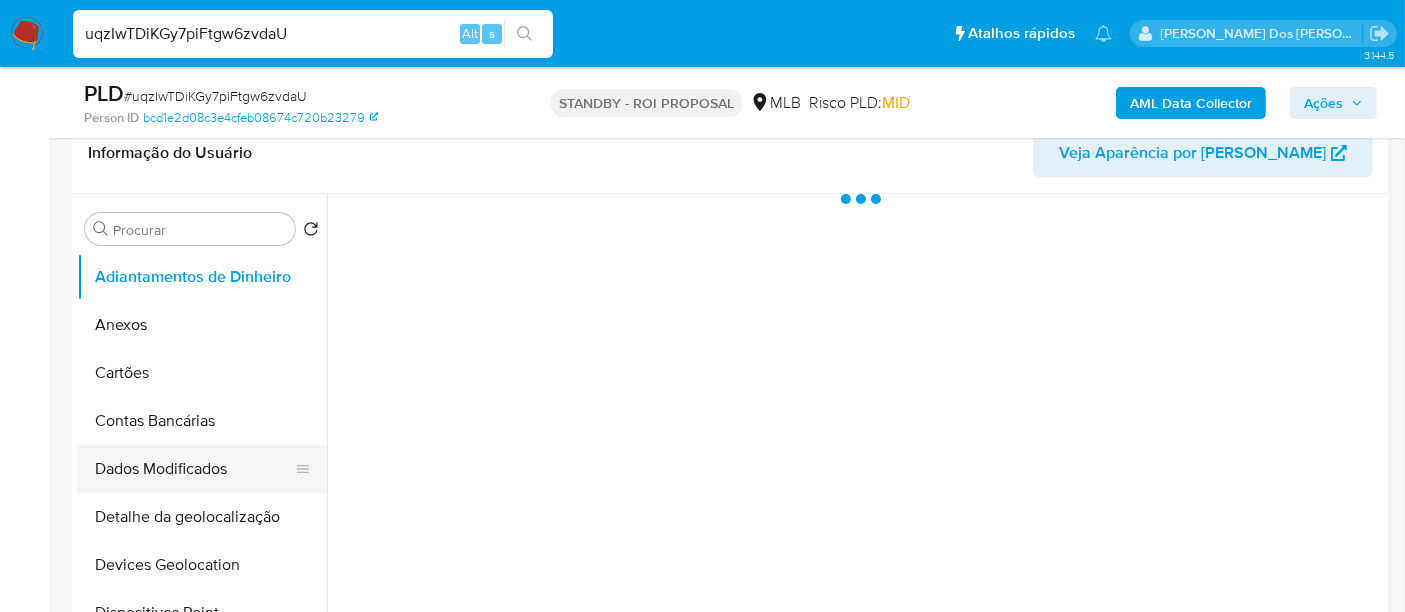 scroll, scrollTop: 444, scrollLeft: 0, axis: vertical 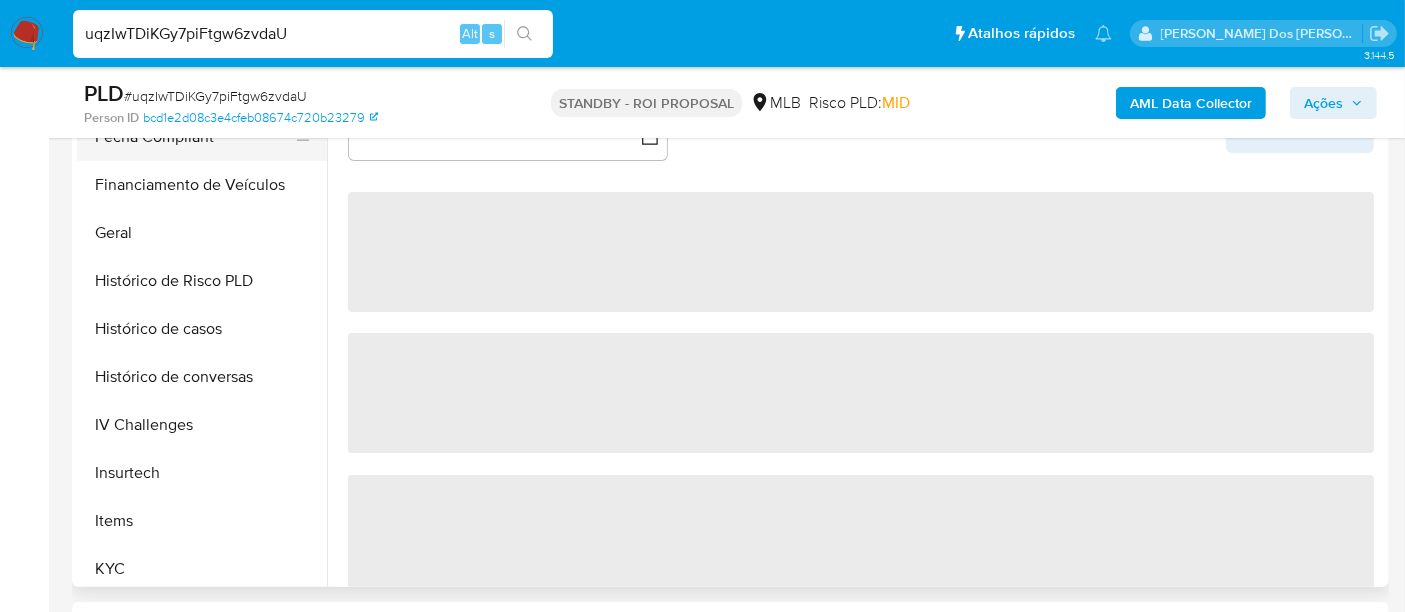select on "10" 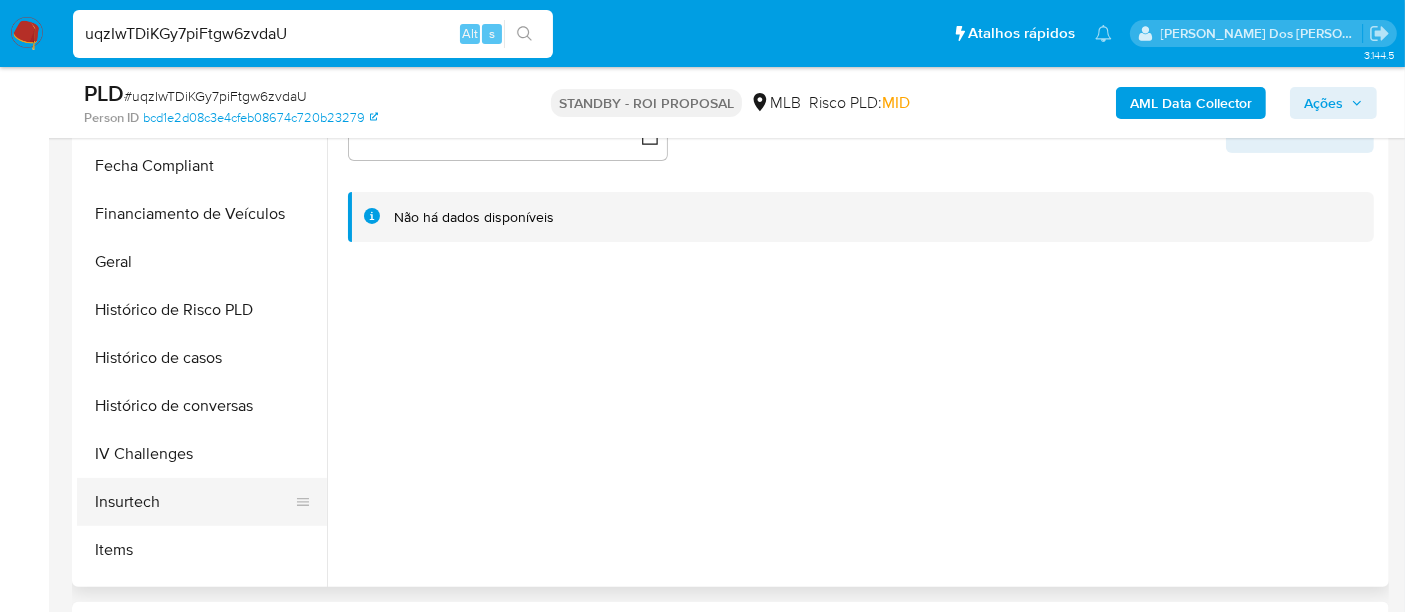 scroll, scrollTop: 555, scrollLeft: 0, axis: vertical 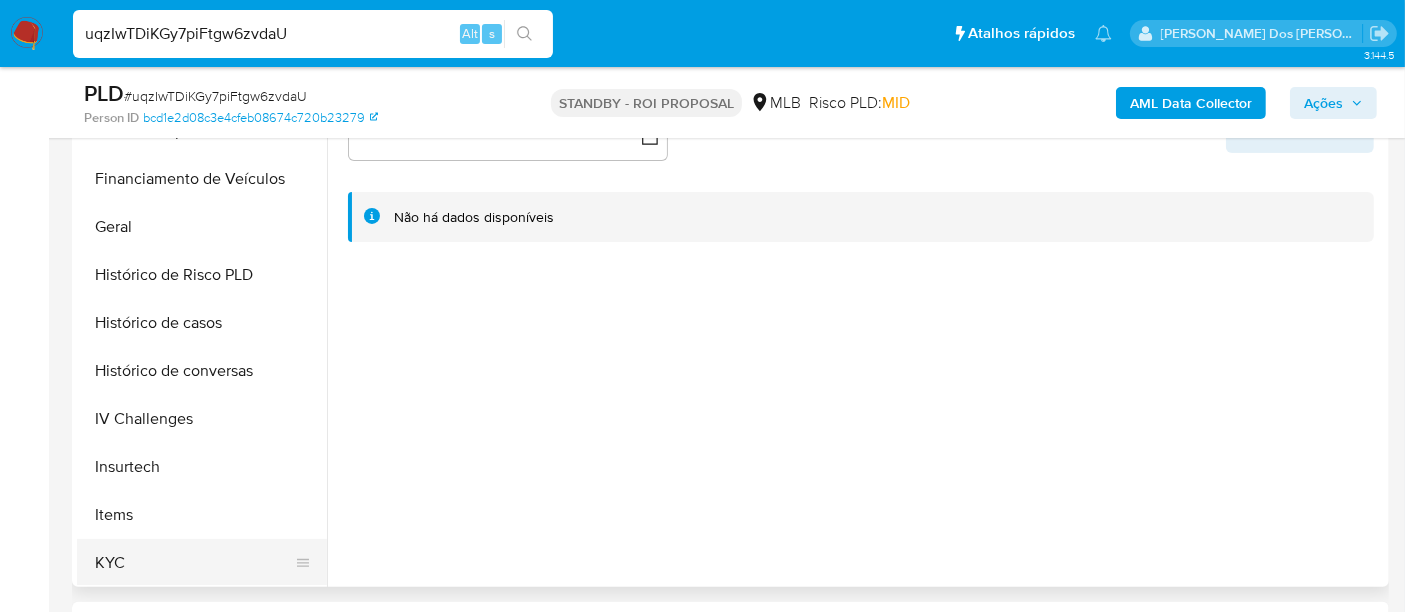 click on "KYC" at bounding box center [194, 563] 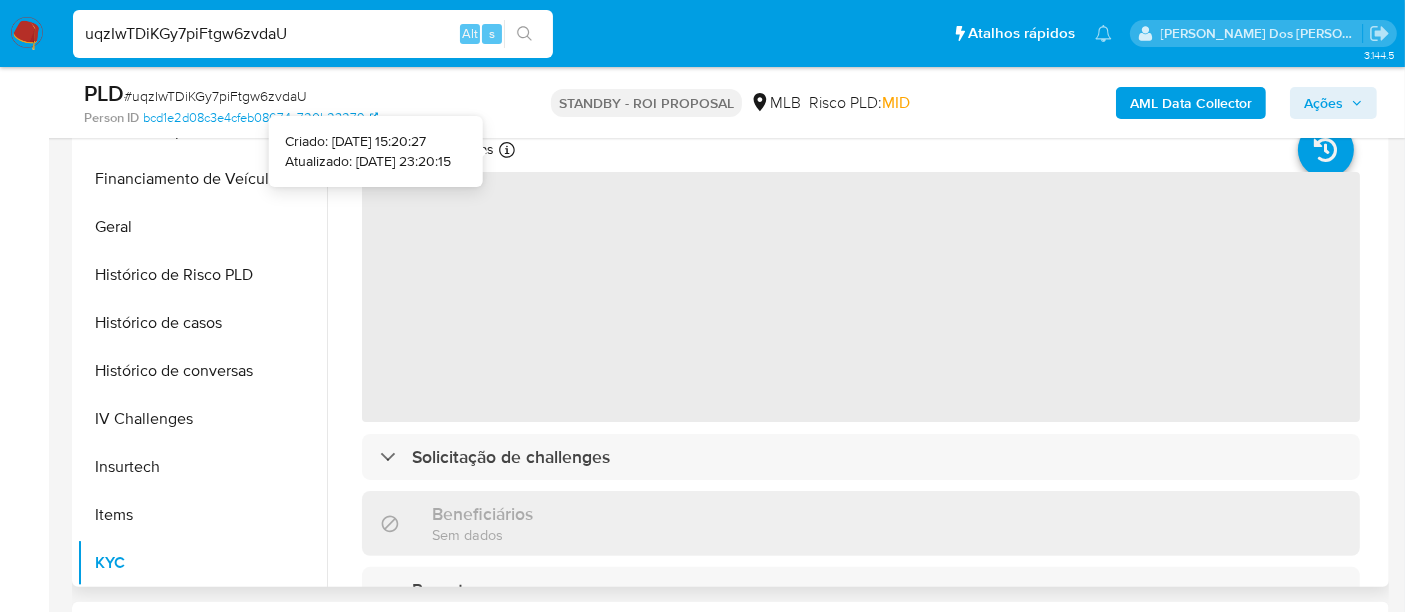 type 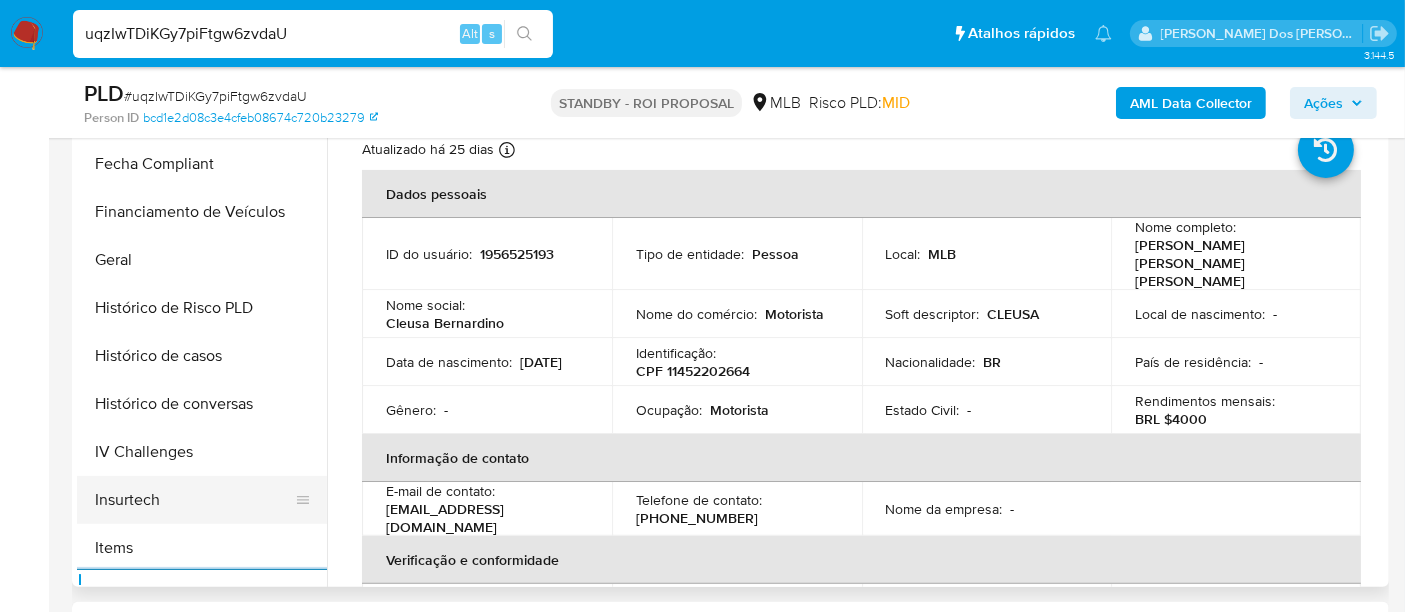 scroll, scrollTop: 444, scrollLeft: 0, axis: vertical 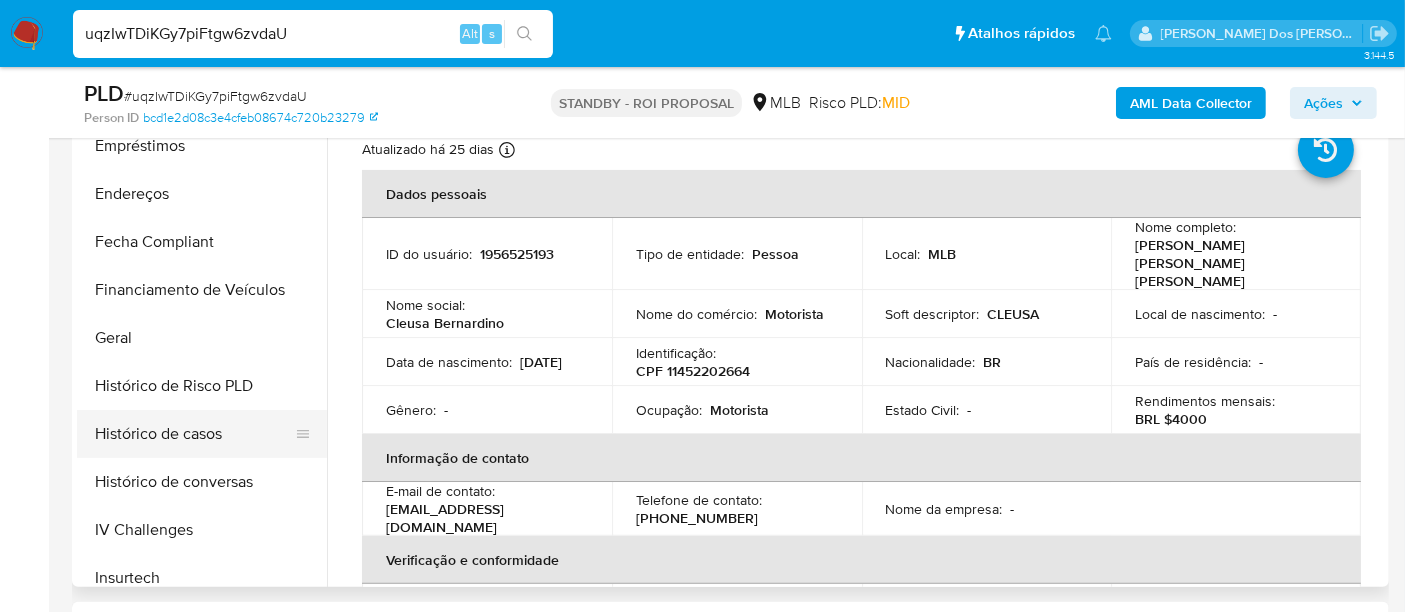 click on "Histórico de casos" at bounding box center (194, 434) 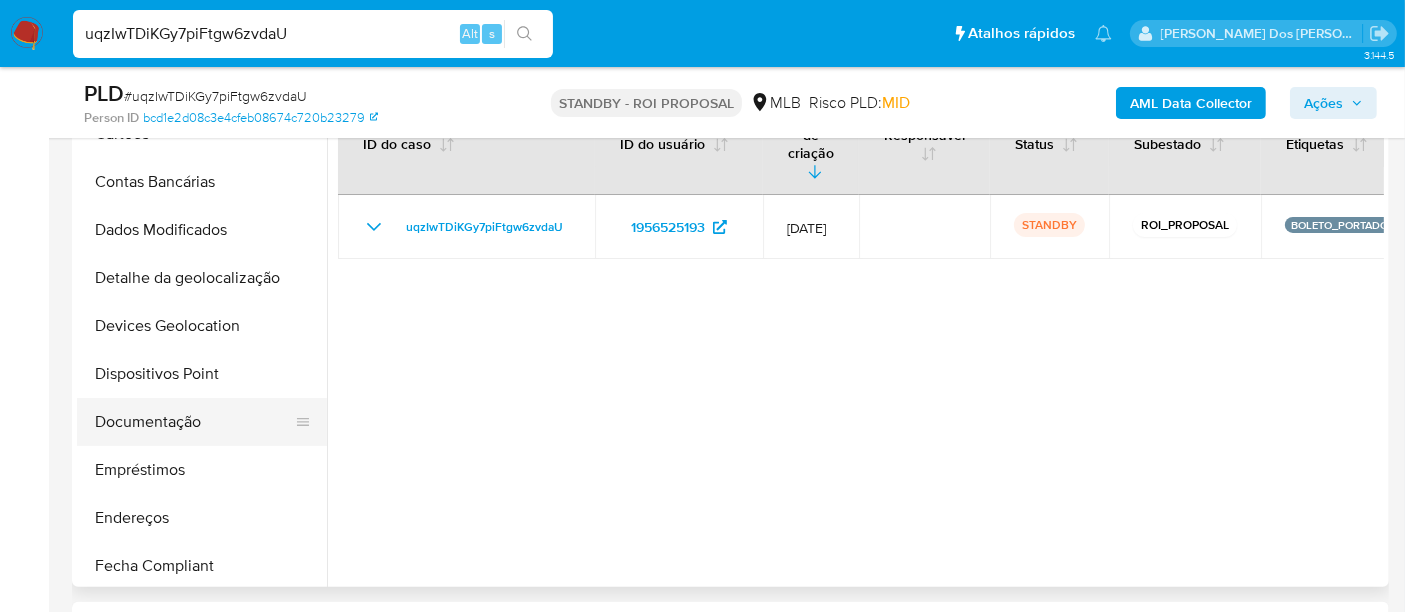 scroll, scrollTop: 111, scrollLeft: 0, axis: vertical 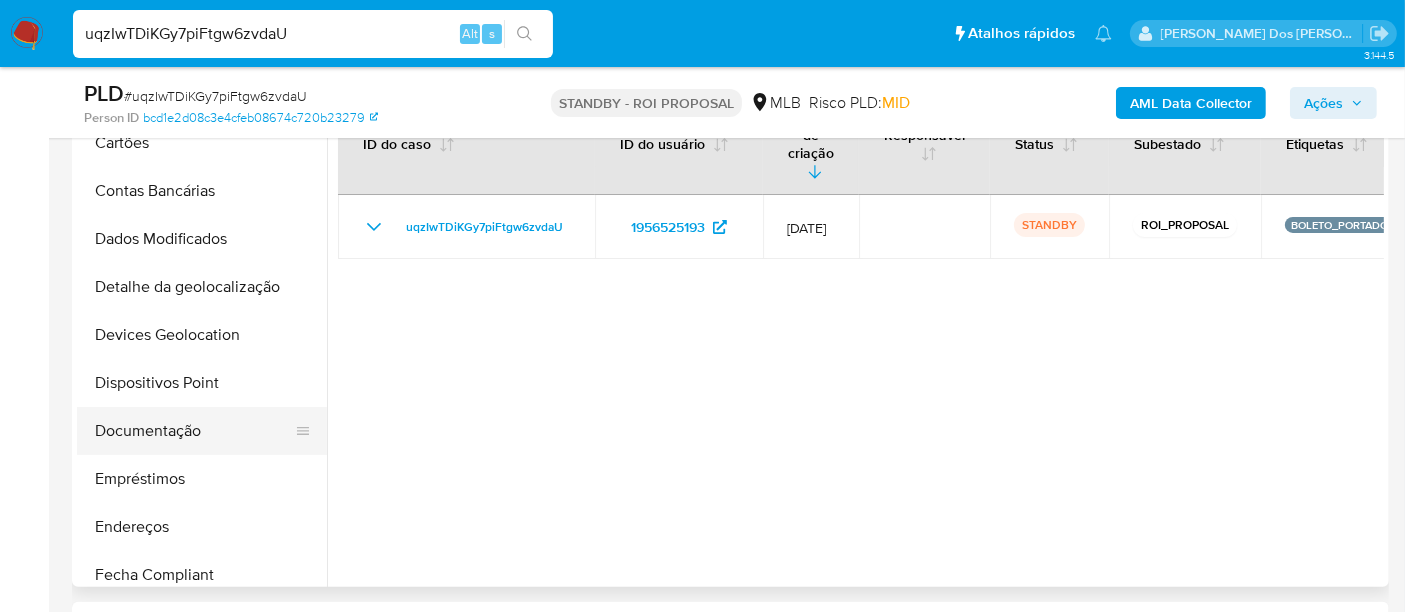 click on "Documentação" at bounding box center (194, 431) 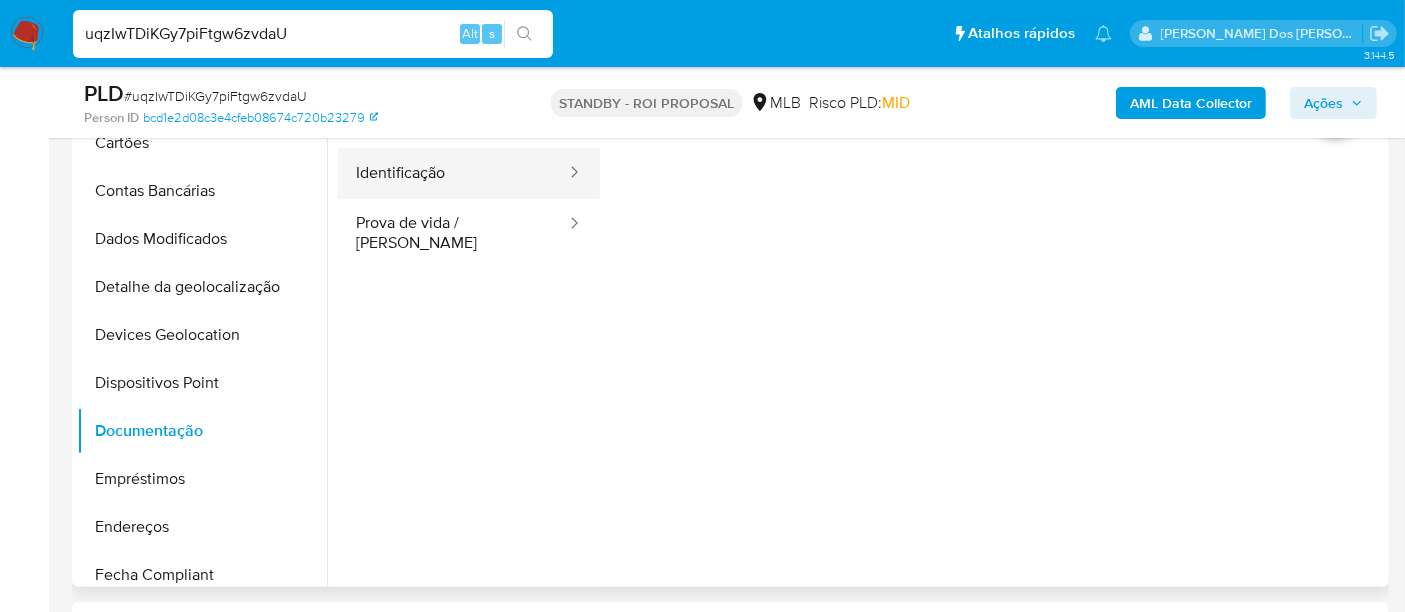 click on "Identificação" at bounding box center (453, 173) 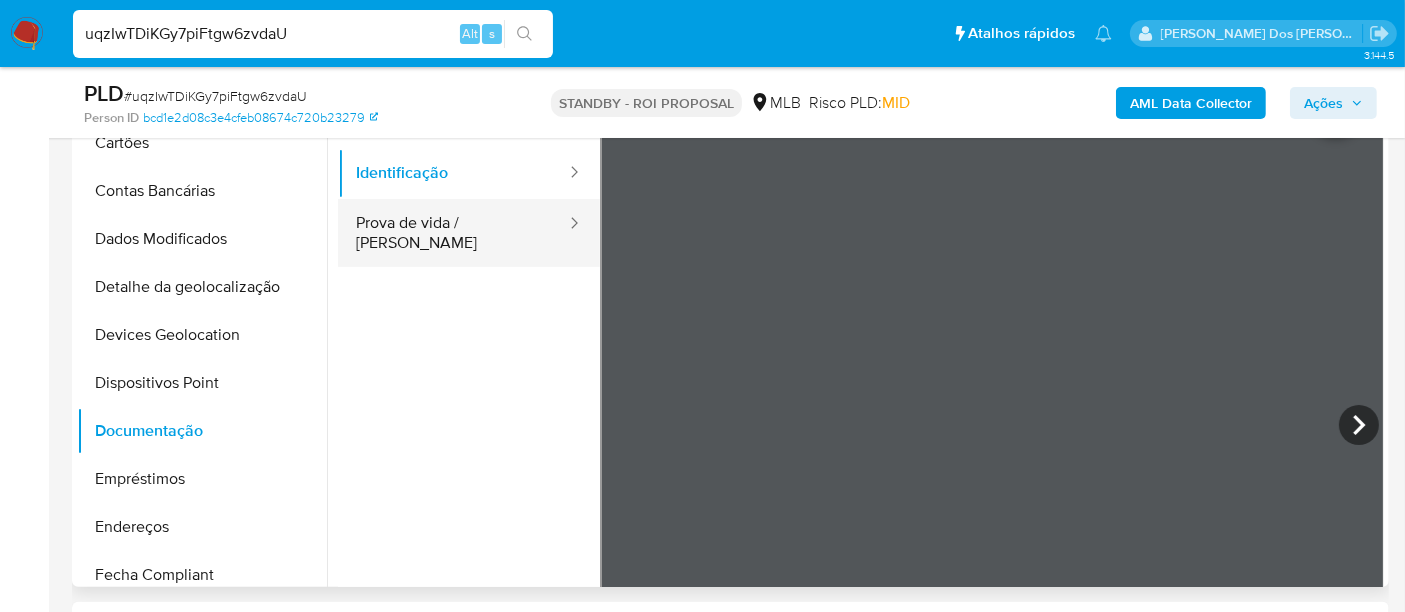 click on "Prova de vida / Selfie" at bounding box center [453, 233] 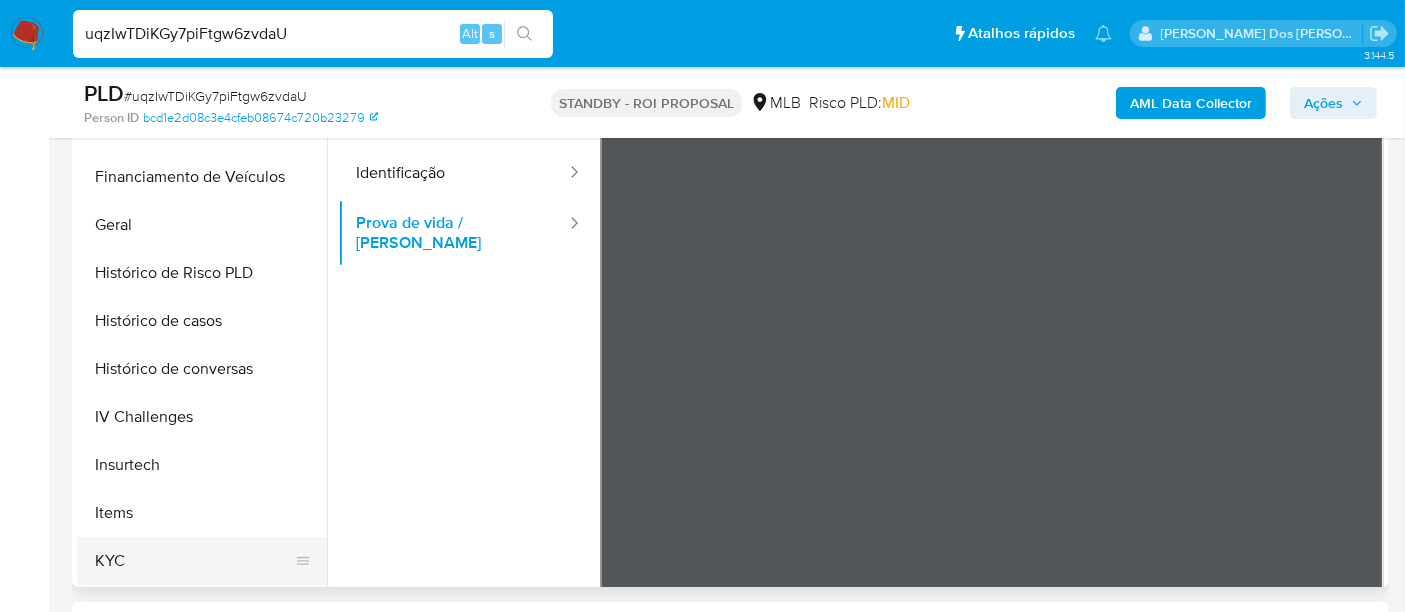 scroll, scrollTop: 844, scrollLeft: 0, axis: vertical 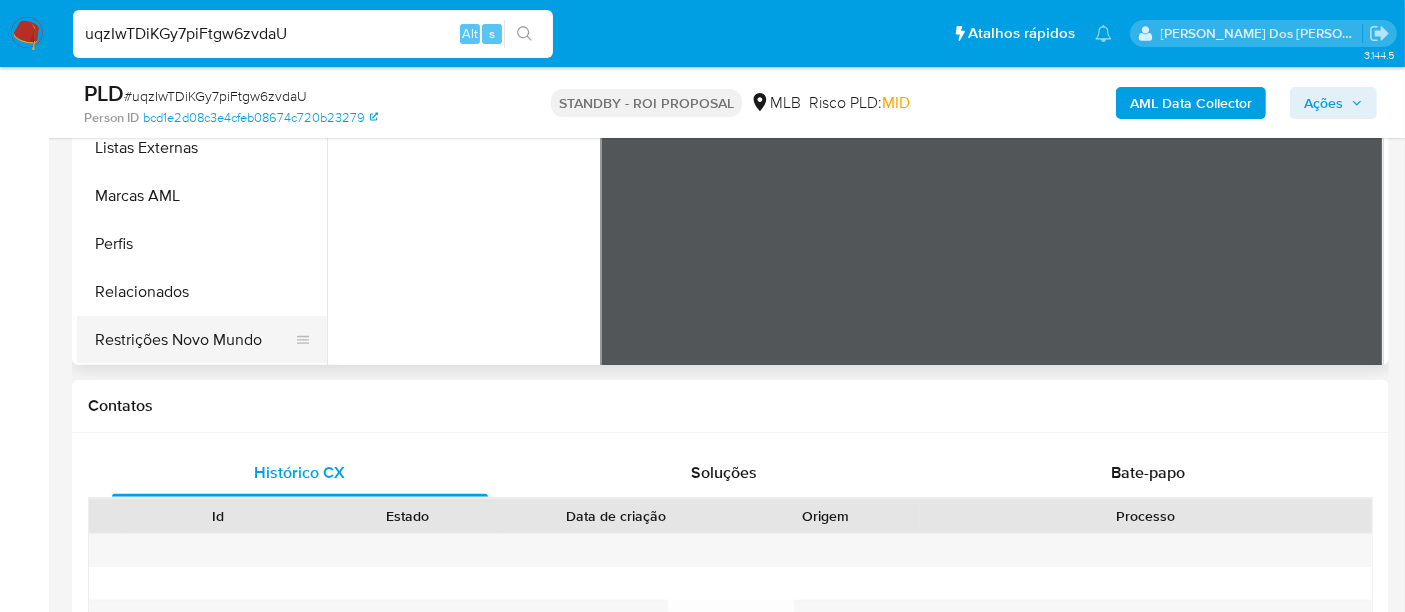 click on "Restrições Novo Mundo" at bounding box center (194, 340) 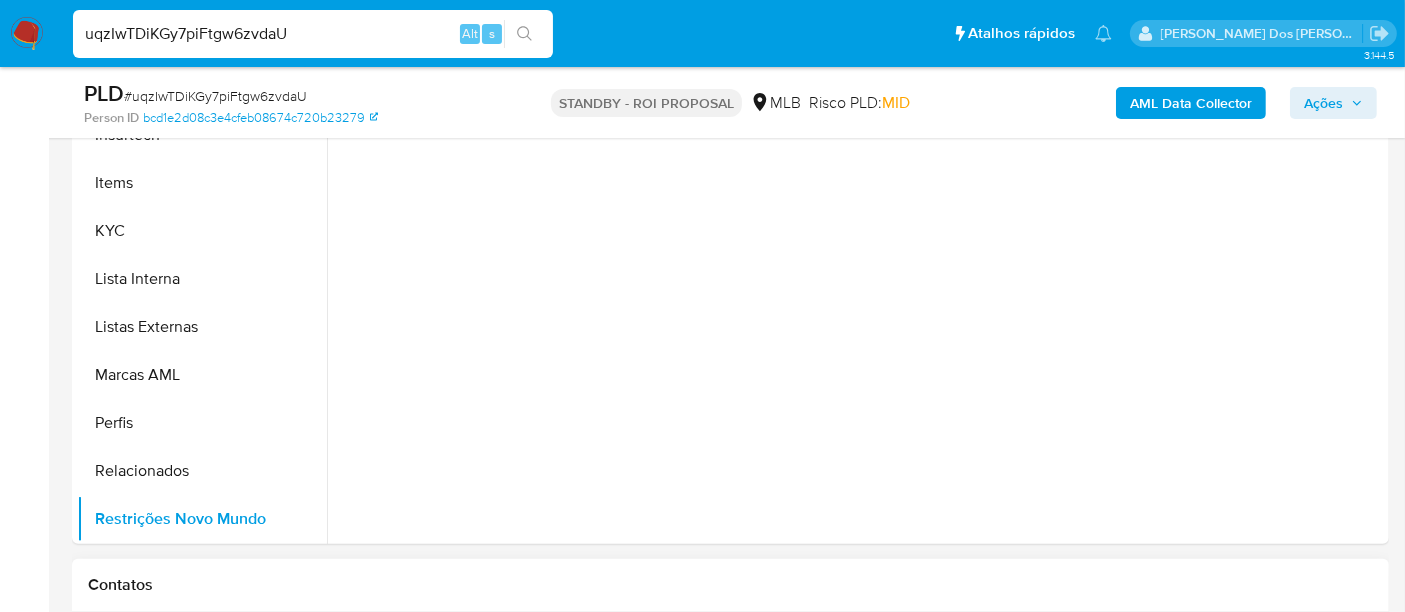 scroll, scrollTop: 333, scrollLeft: 0, axis: vertical 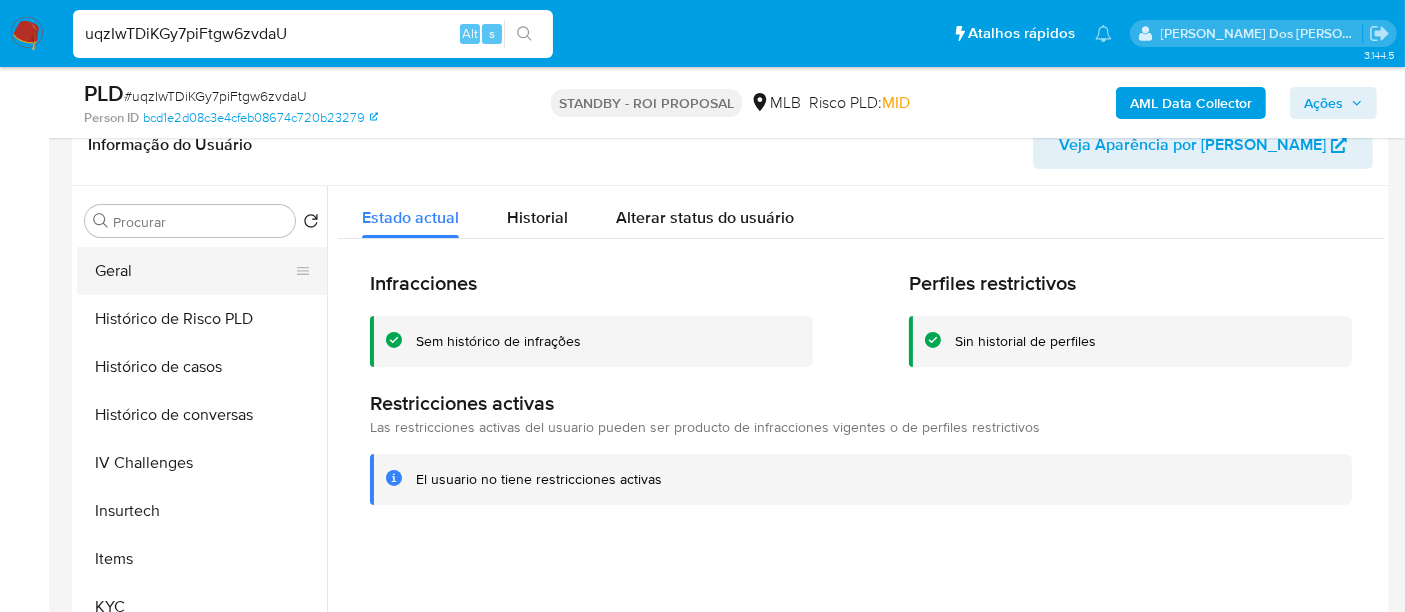 click on "Geral" at bounding box center [194, 271] 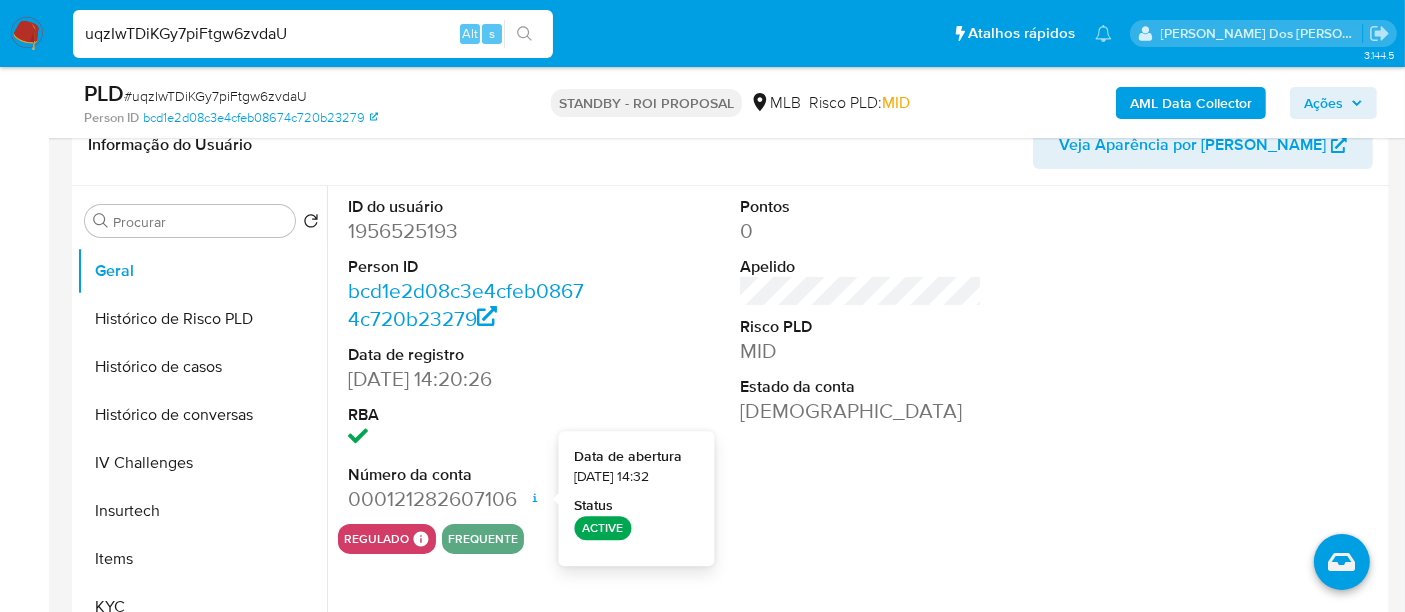 type 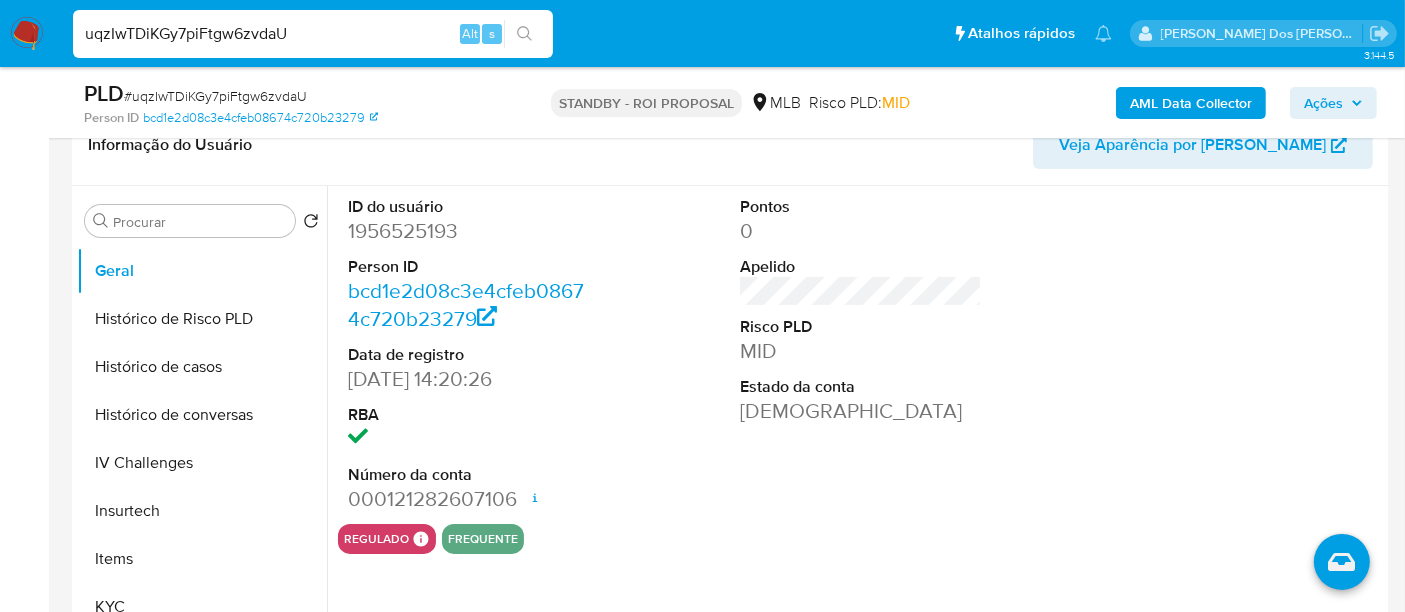 click on "uqzIwTDiKGy7piFtgw6zvdaU" at bounding box center (313, 34) 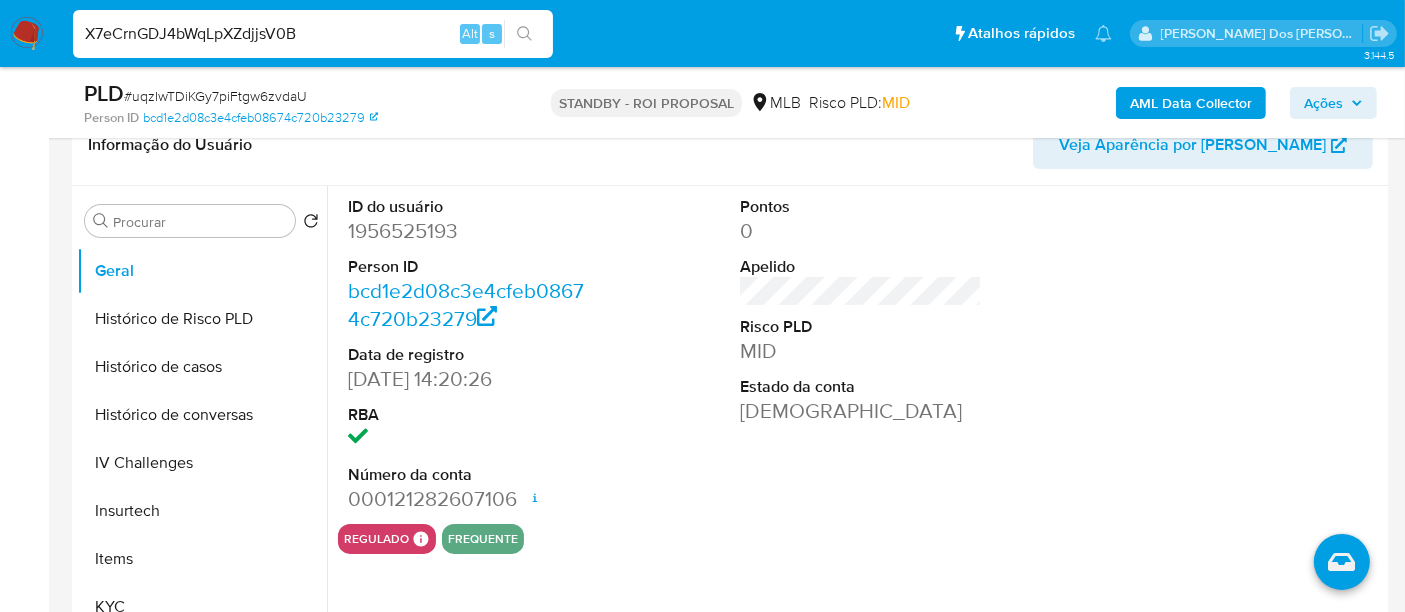 type on "X7eCrnGDJ4bWqLpXZdjjsV0B" 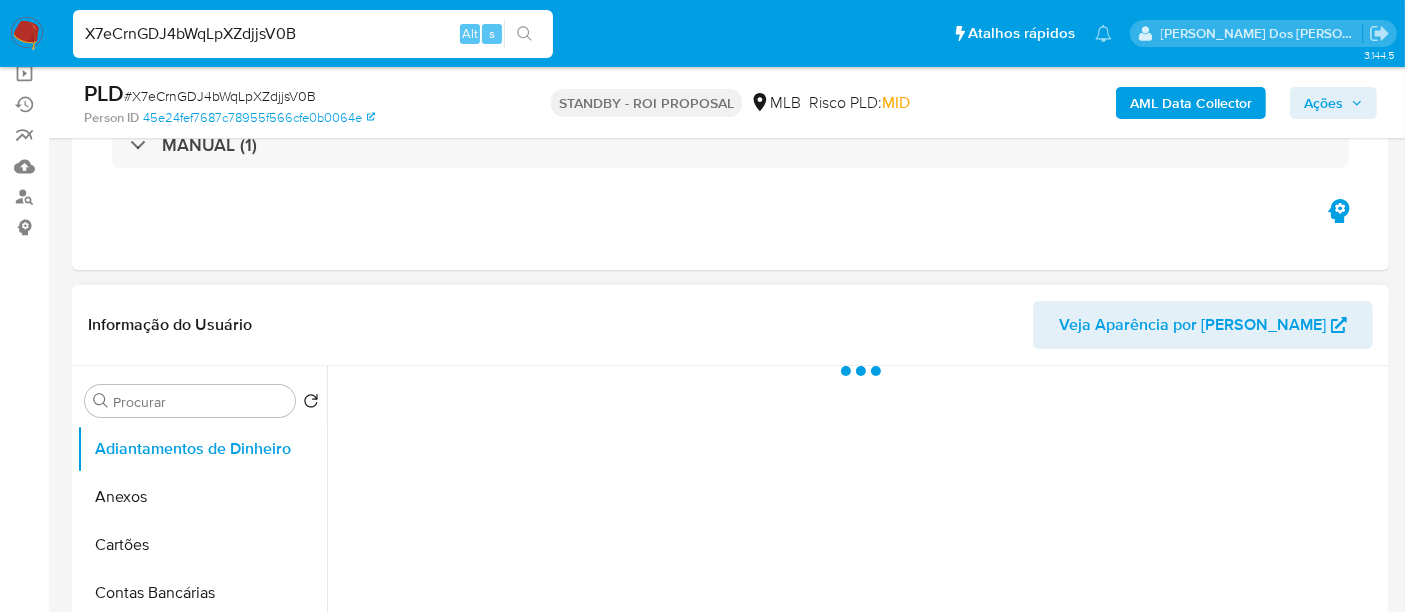 scroll, scrollTop: 222, scrollLeft: 0, axis: vertical 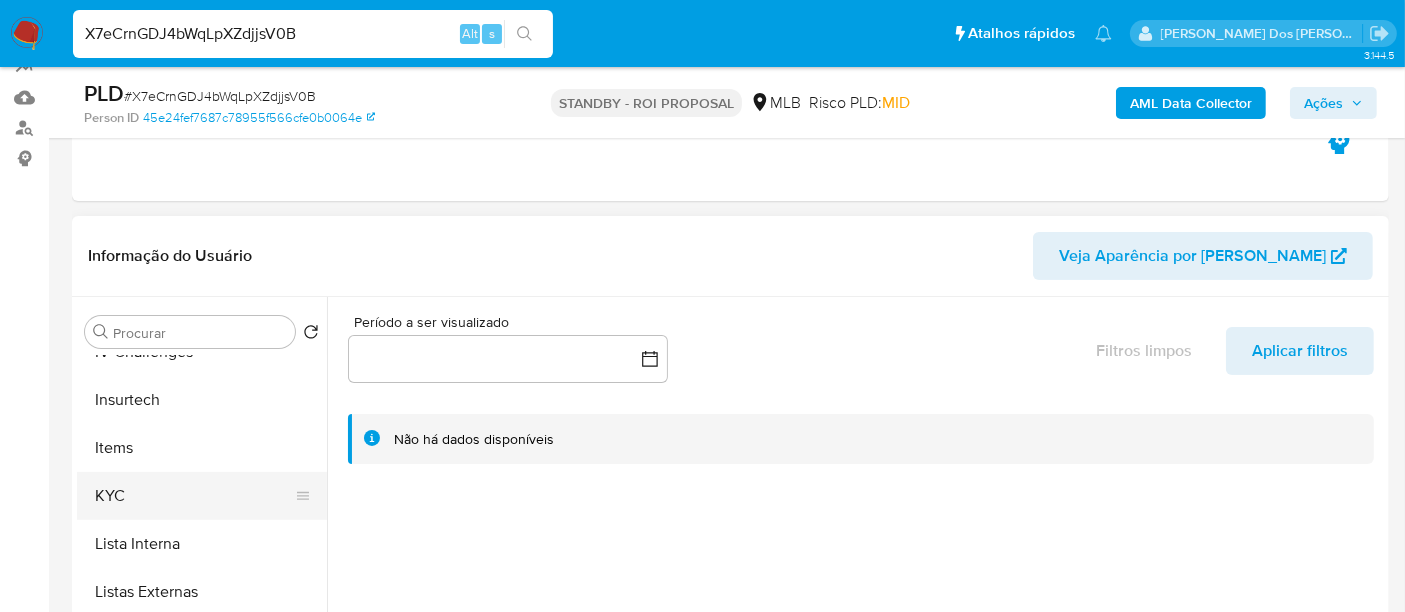 select on "10" 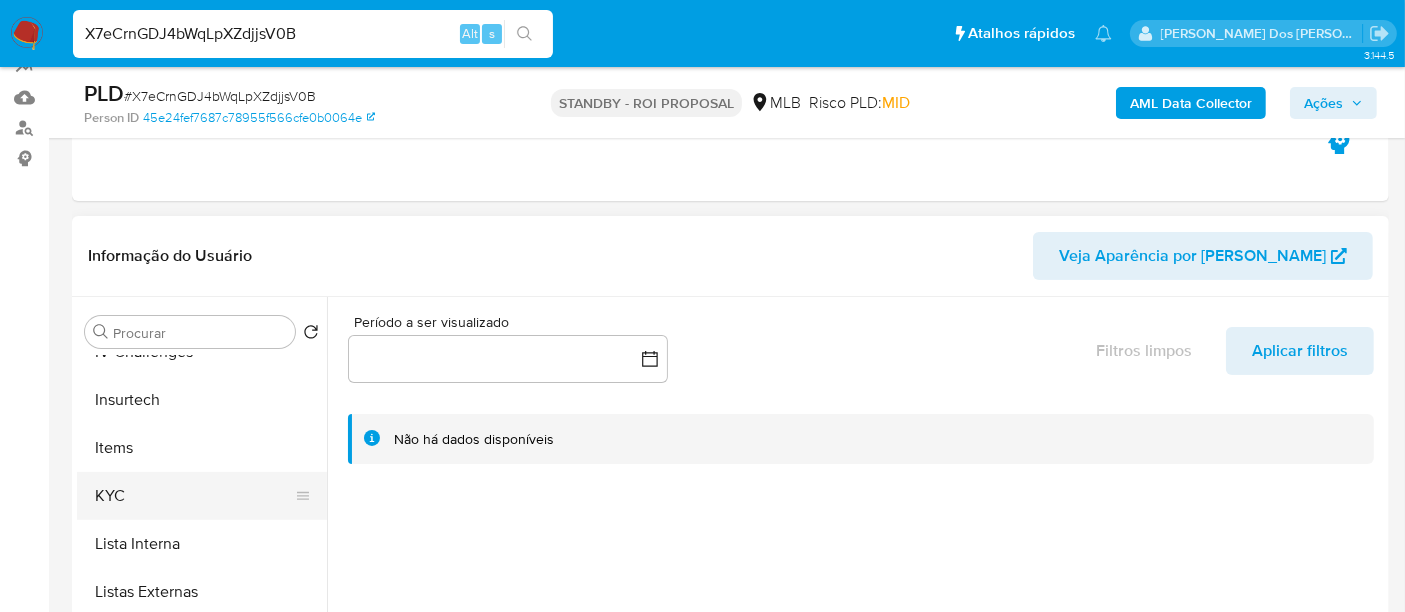 click on "KYC" at bounding box center [194, 496] 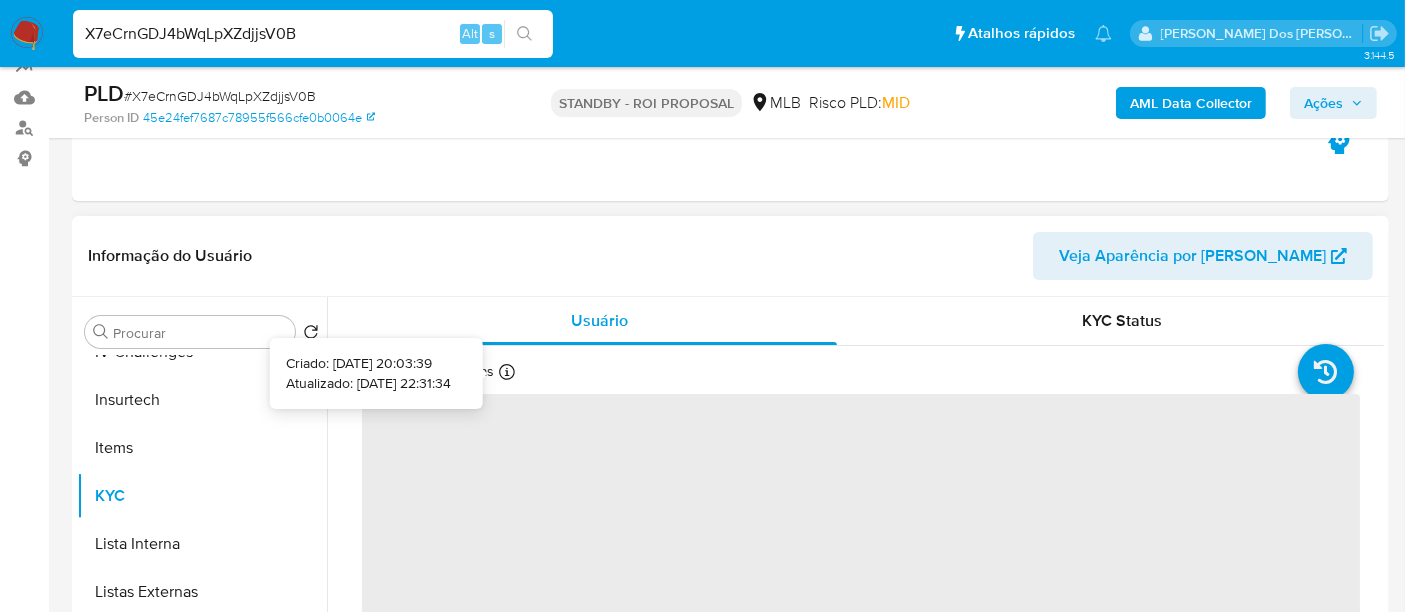 type 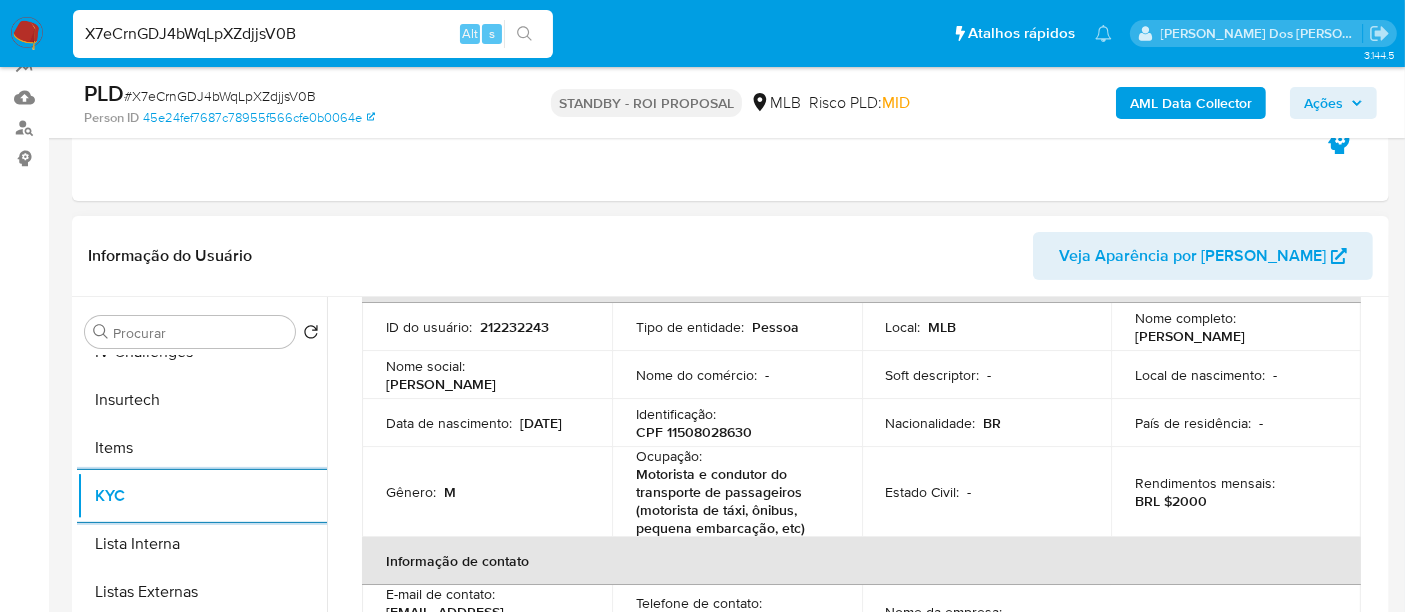 scroll, scrollTop: 222, scrollLeft: 0, axis: vertical 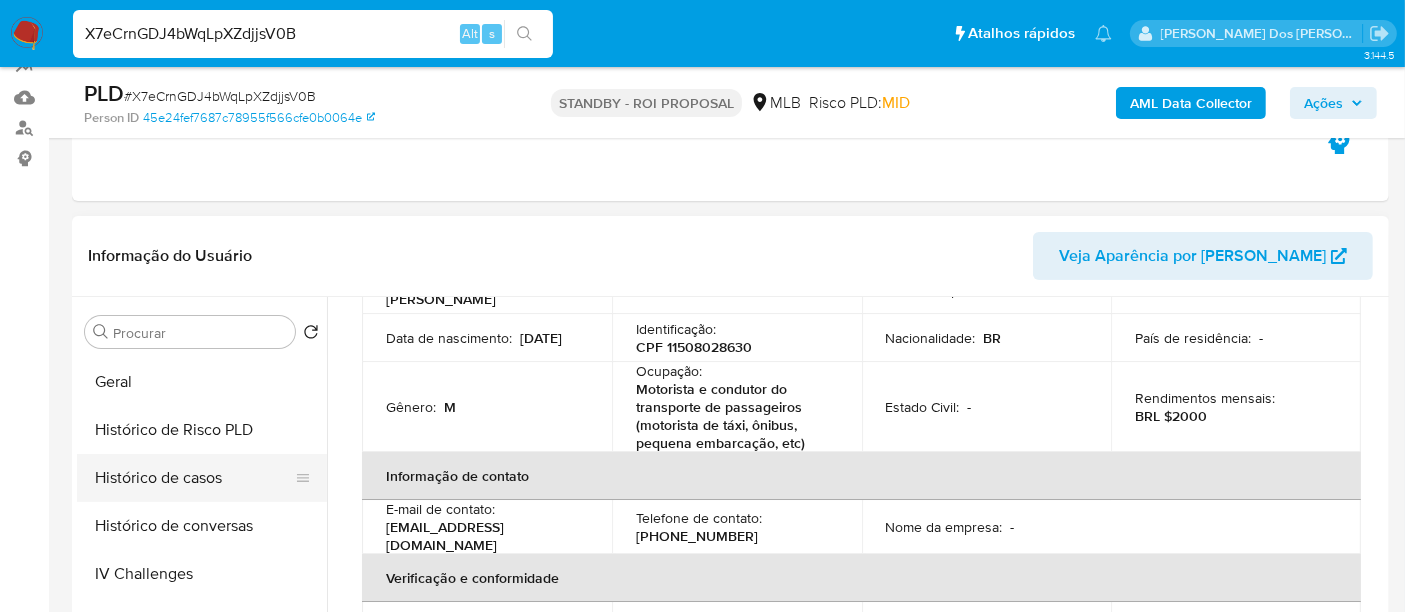 click on "Histórico de casos" at bounding box center [194, 478] 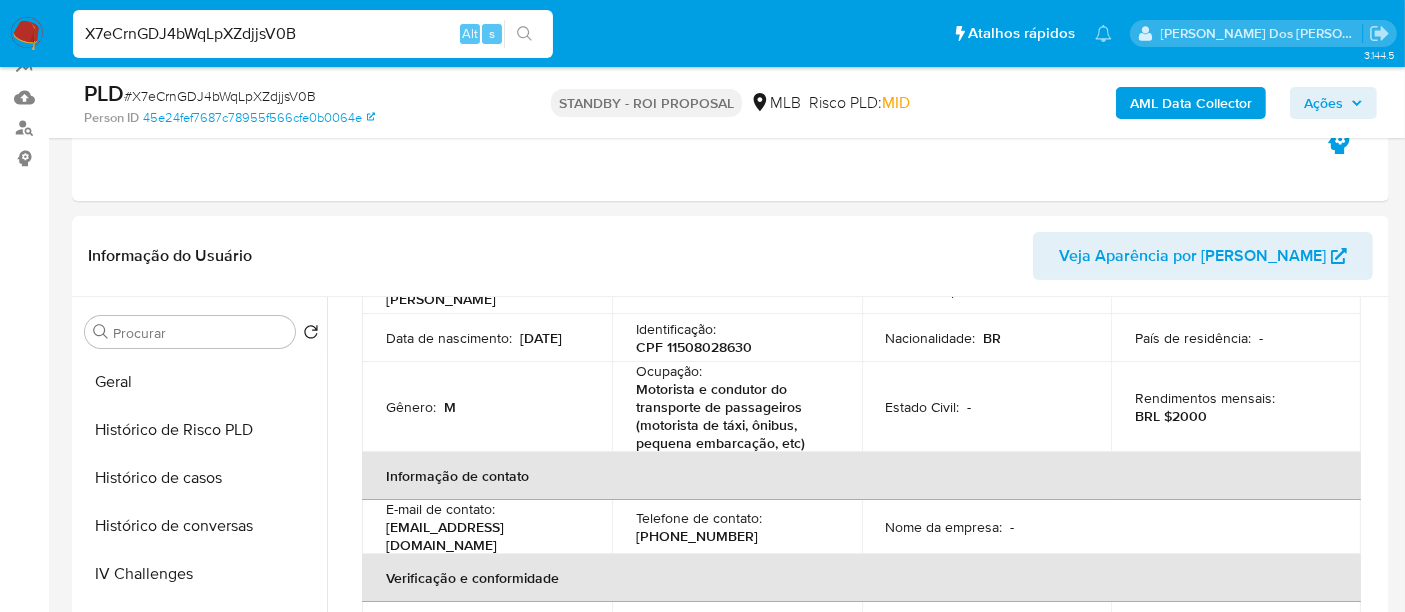 scroll, scrollTop: 0, scrollLeft: 0, axis: both 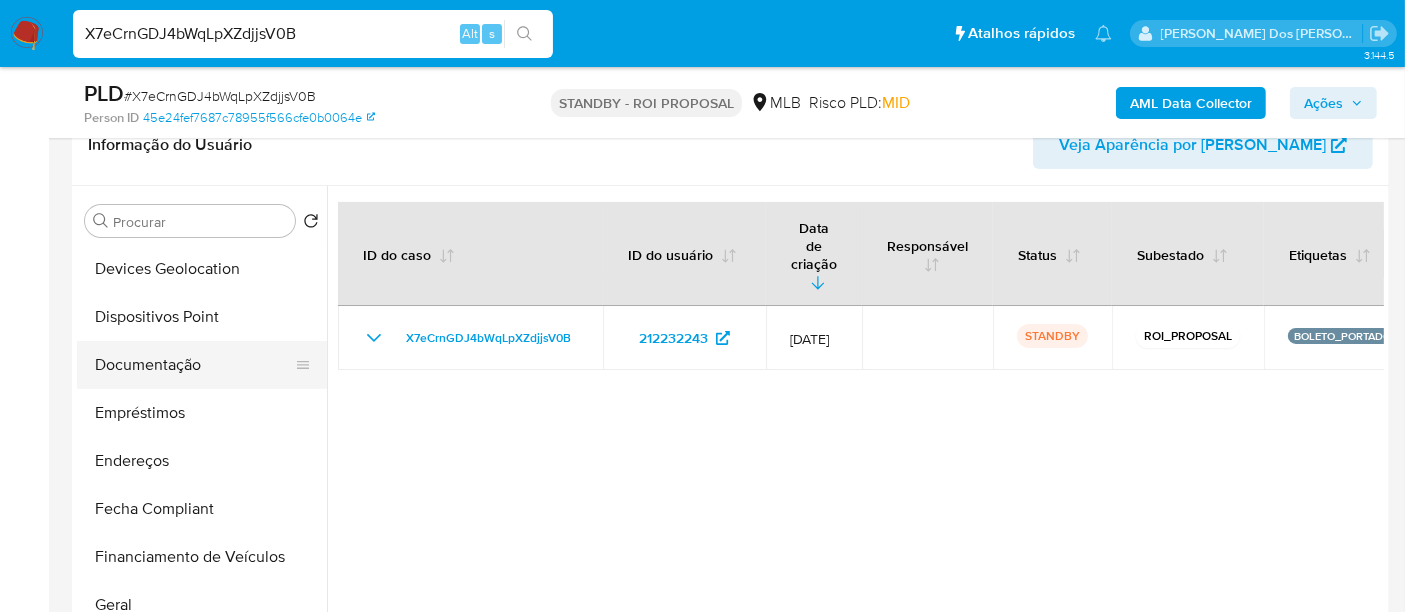 click on "Documentação" at bounding box center (194, 365) 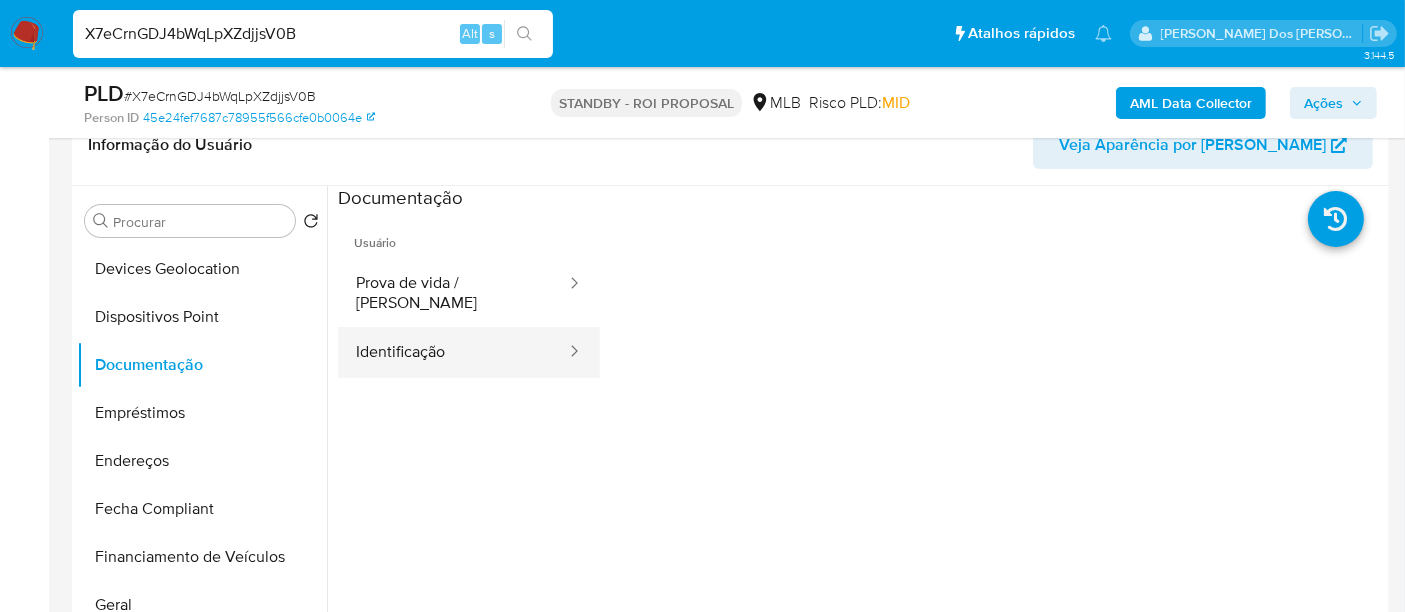 click on "Identificação" at bounding box center [453, 352] 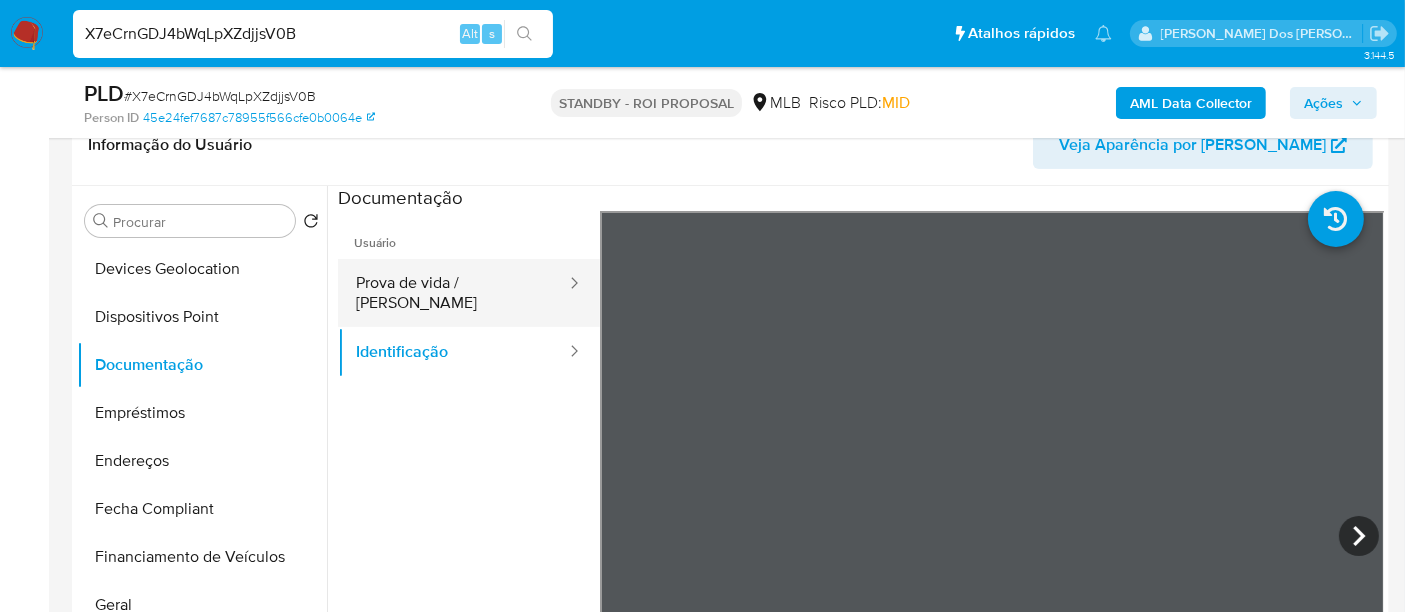 click on "Prova de vida / [PERSON_NAME]" at bounding box center [453, 293] 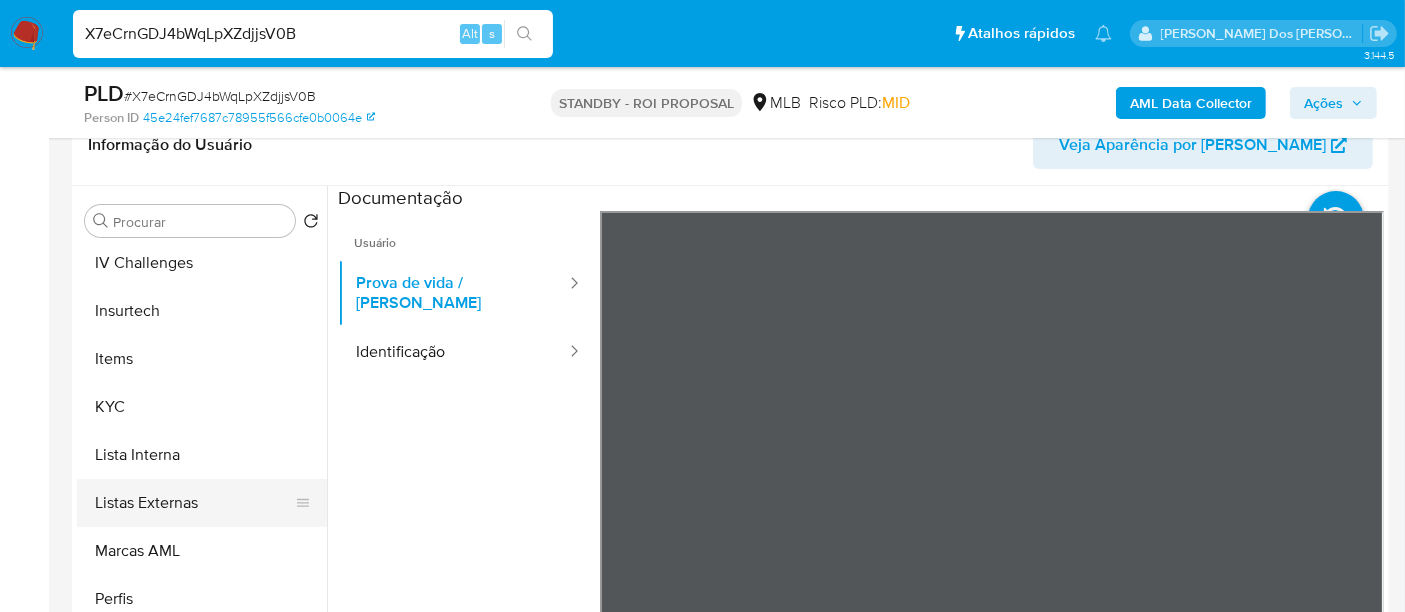 scroll, scrollTop: 844, scrollLeft: 0, axis: vertical 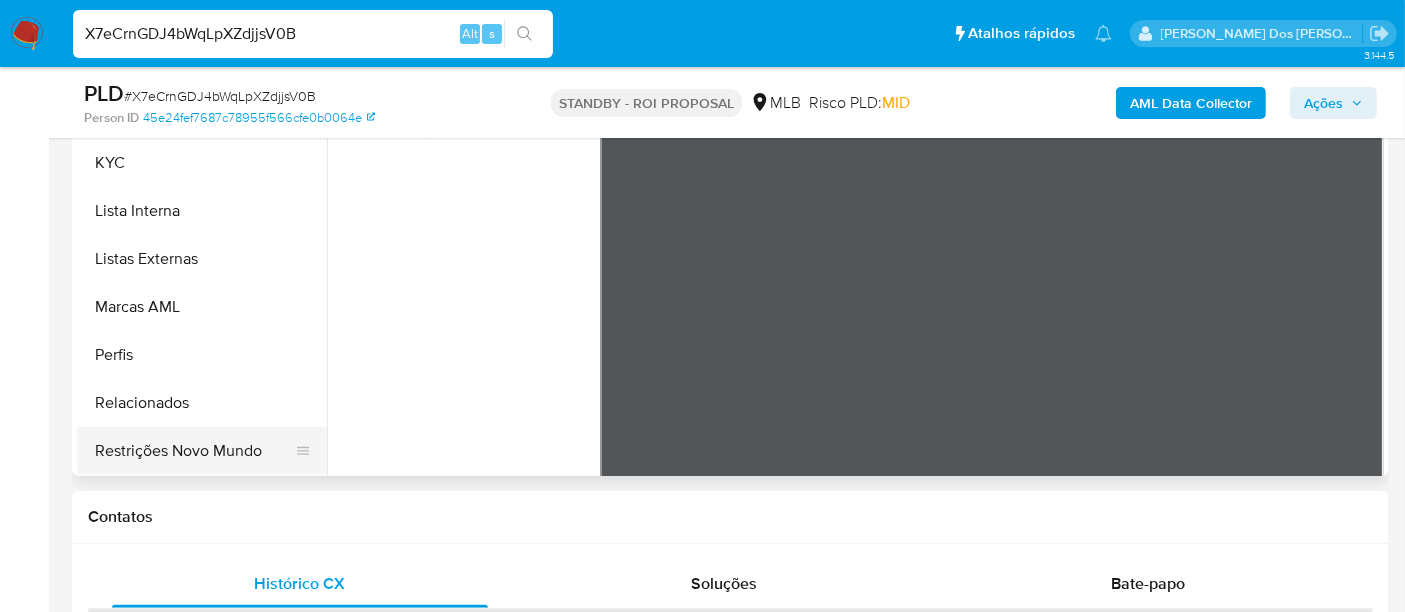 click on "Restrições Novo Mundo" at bounding box center (194, 451) 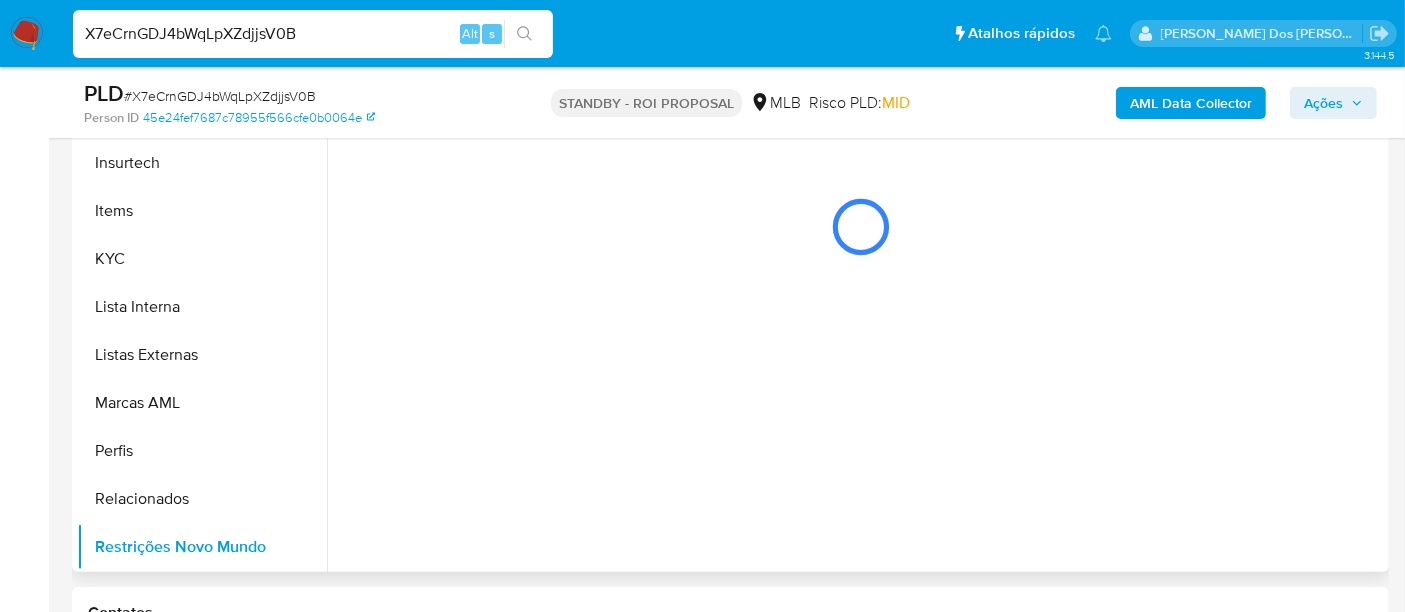 scroll, scrollTop: 333, scrollLeft: 0, axis: vertical 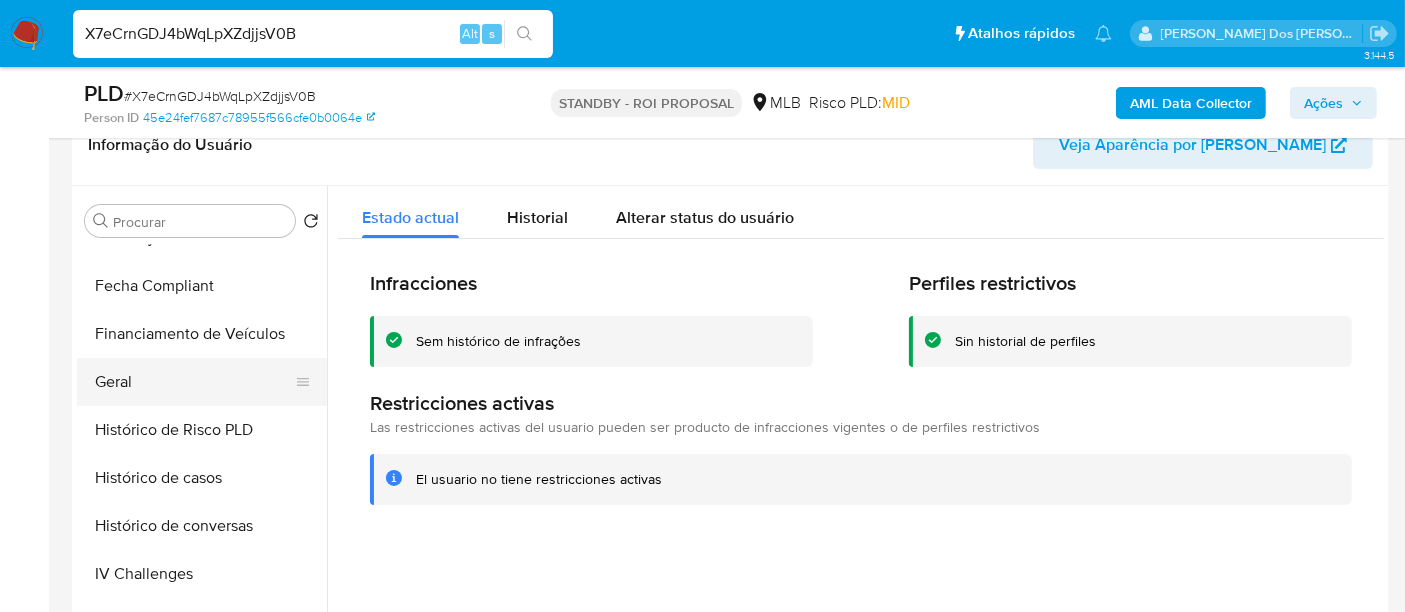 click on "Geral" at bounding box center [194, 382] 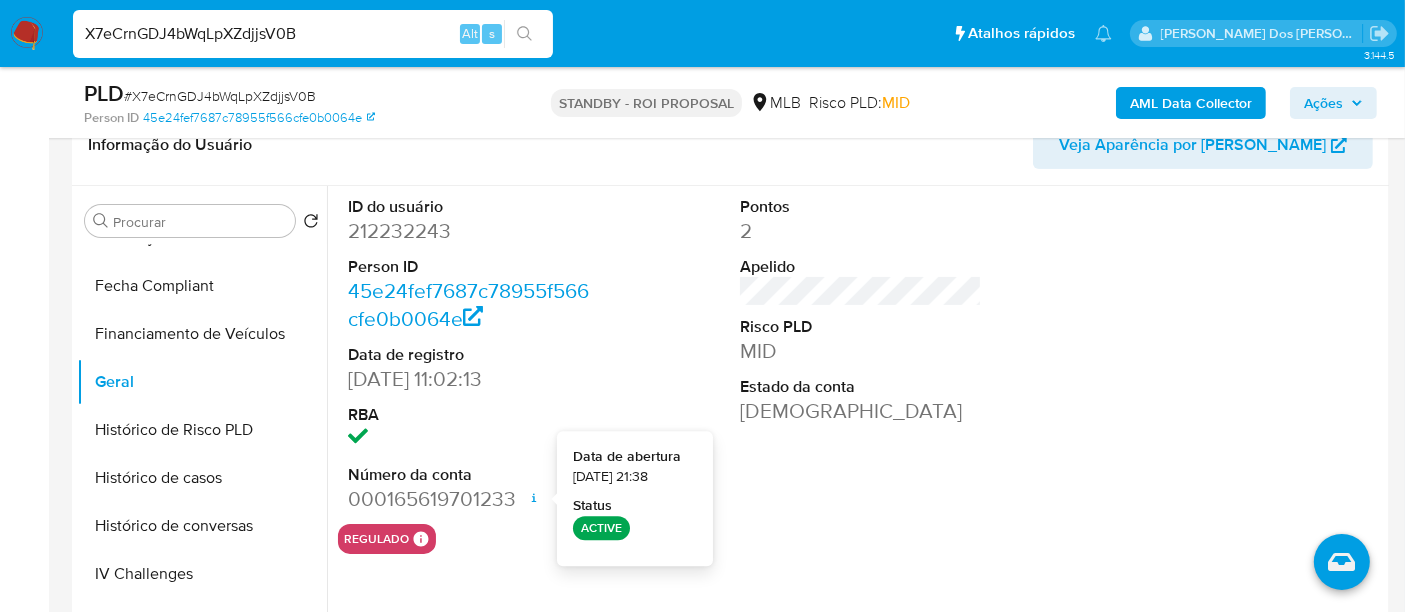 type 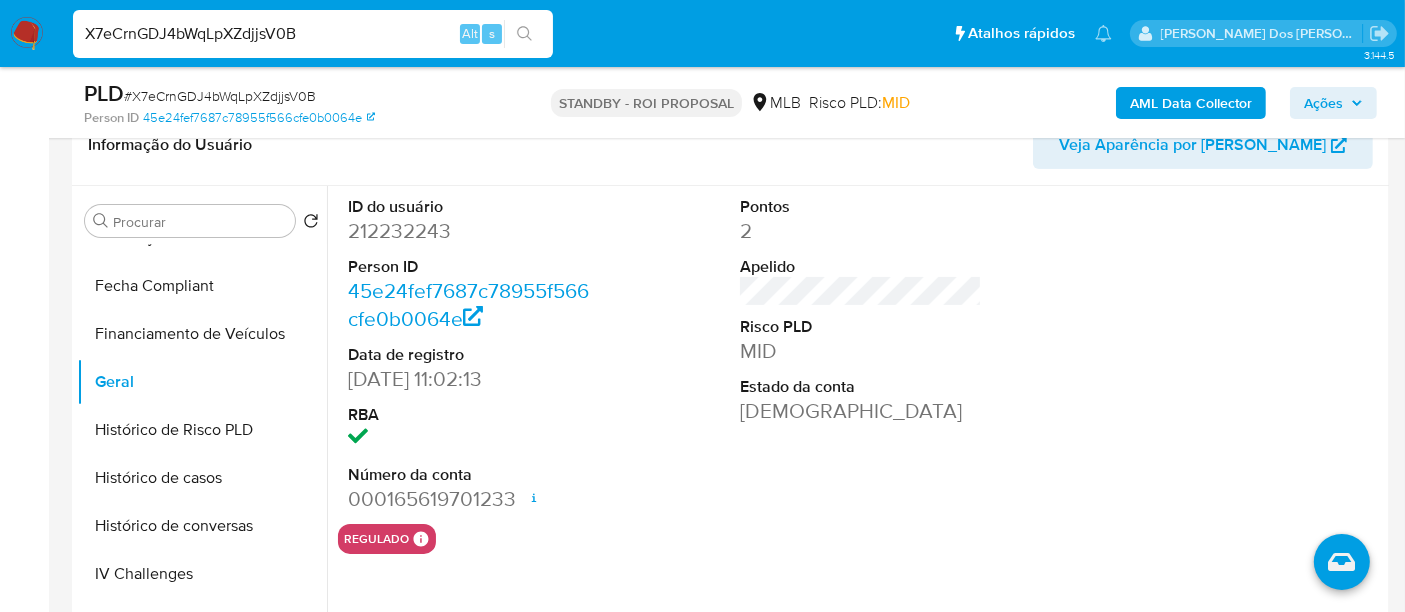 click on "X7eCrnGDJ4bWqLpXZdjjsV0B" at bounding box center [313, 34] 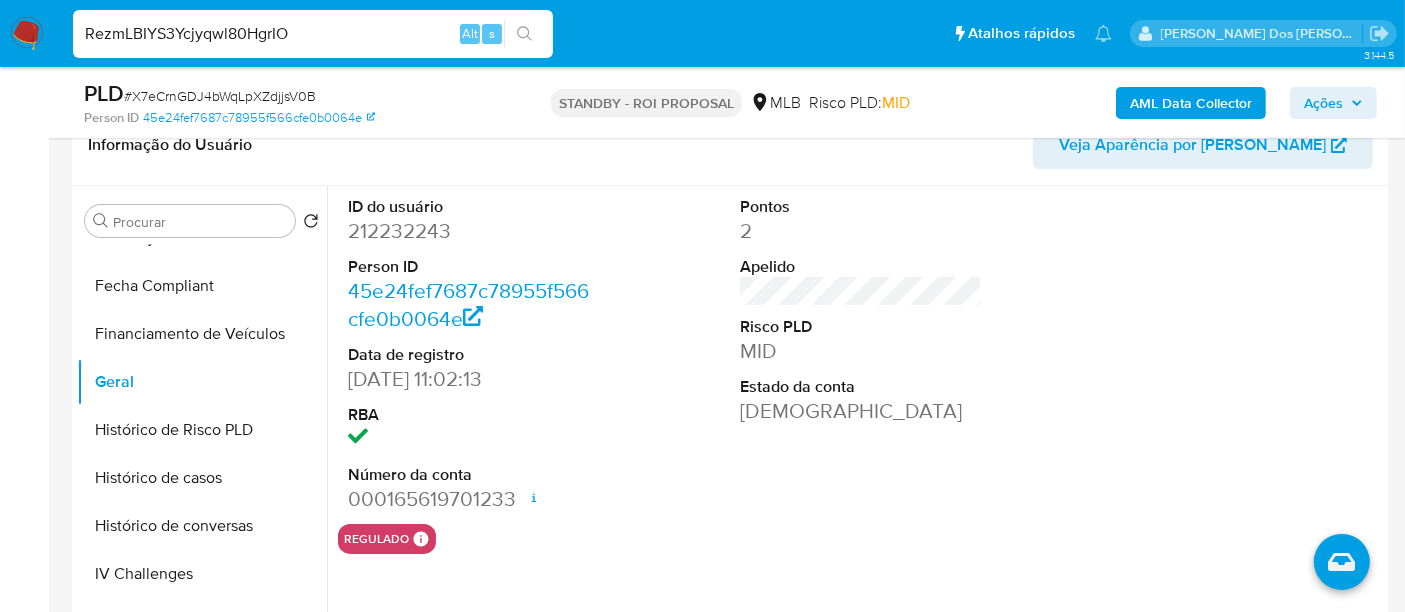 type on "RezmLBIYS3Ycjyqwl80HgrIO" 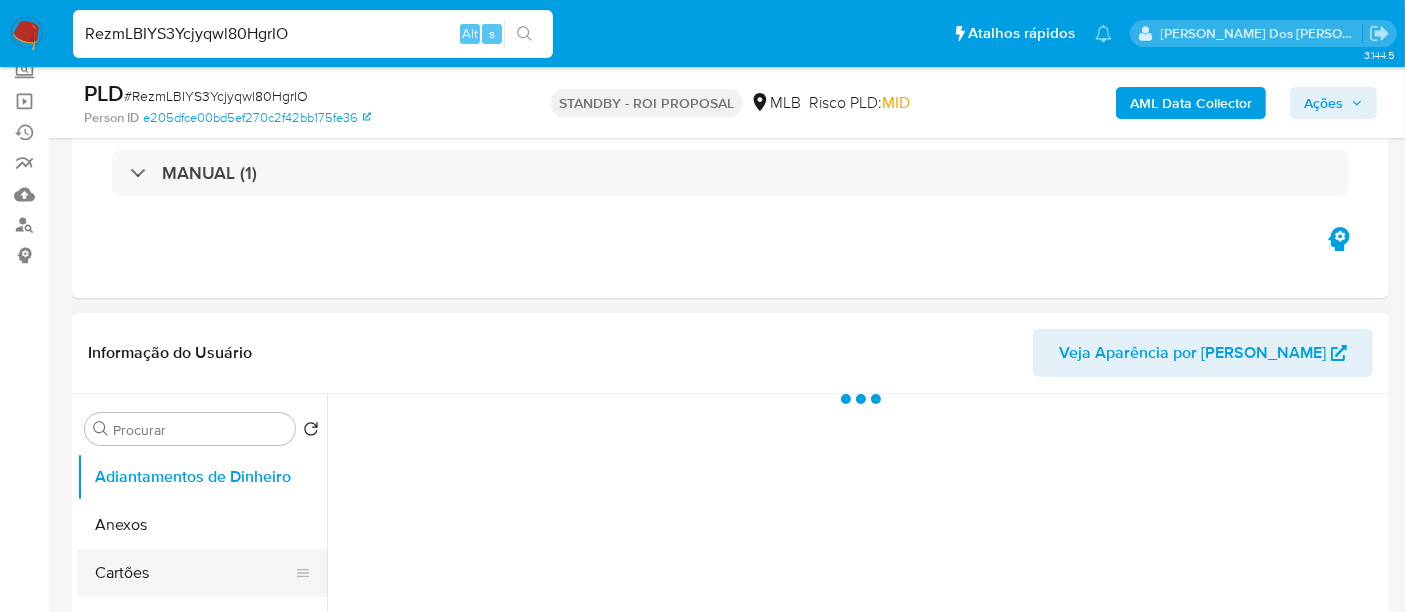 scroll, scrollTop: 333, scrollLeft: 0, axis: vertical 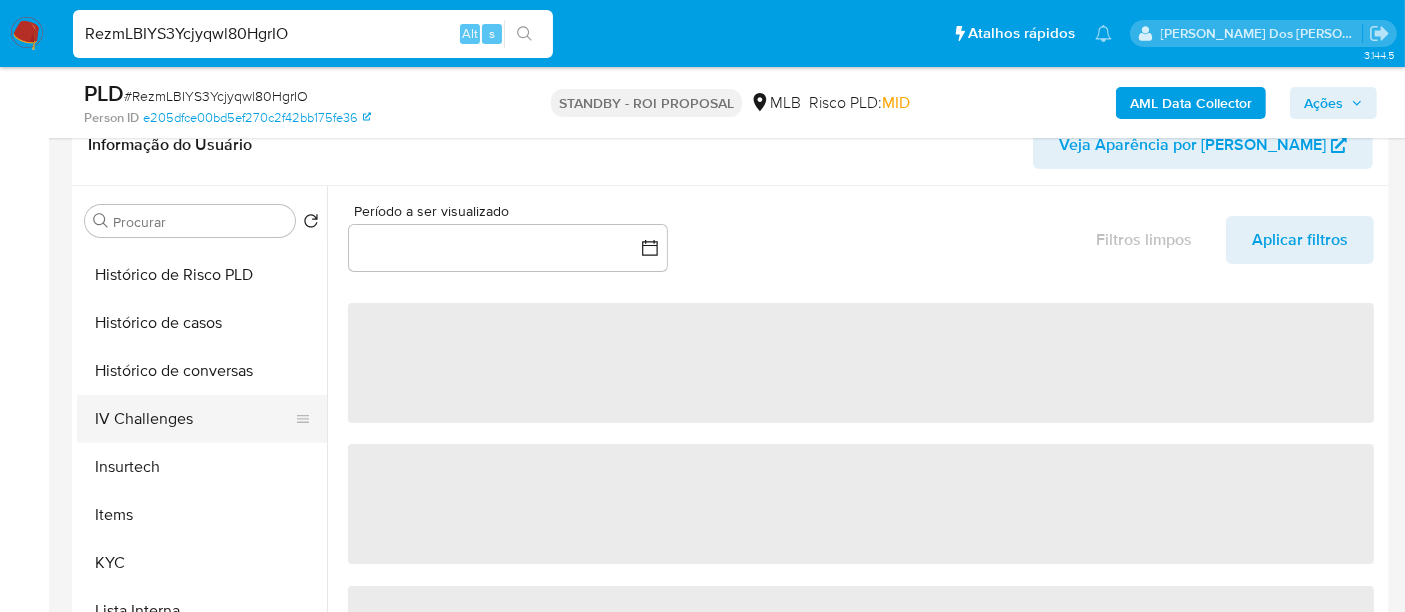 select on "10" 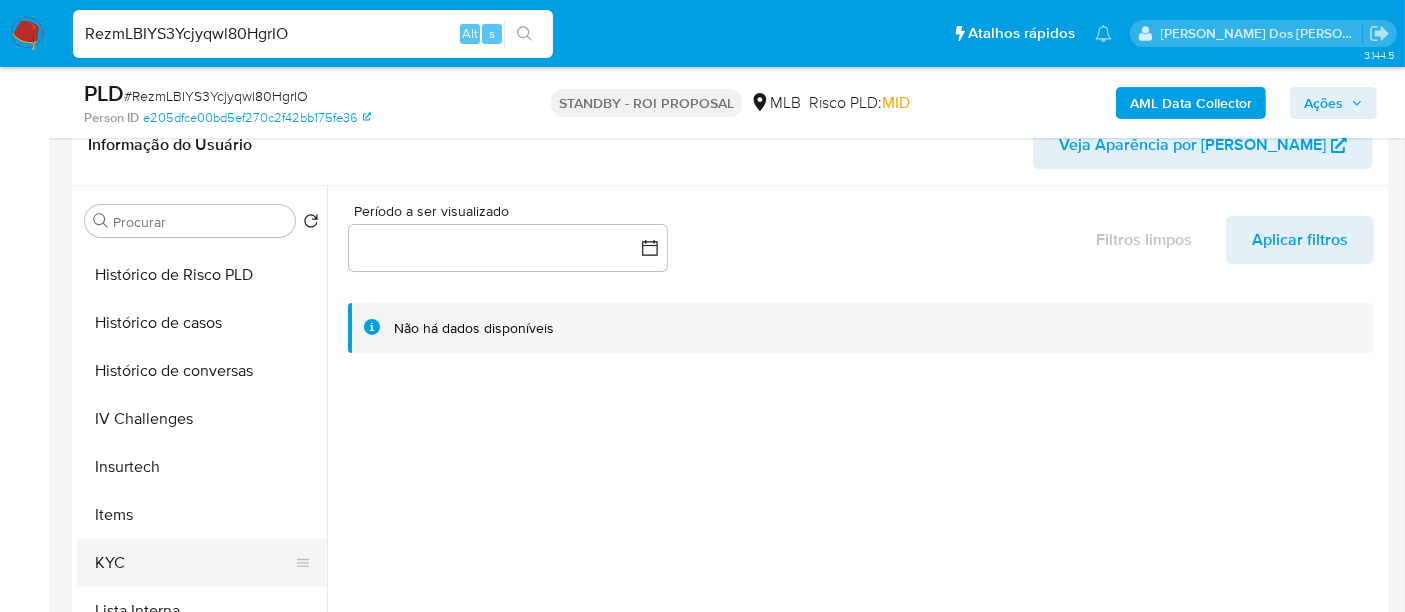 drag, startPoint x: 120, startPoint y: 558, endPoint x: 151, endPoint y: 541, distance: 35.35534 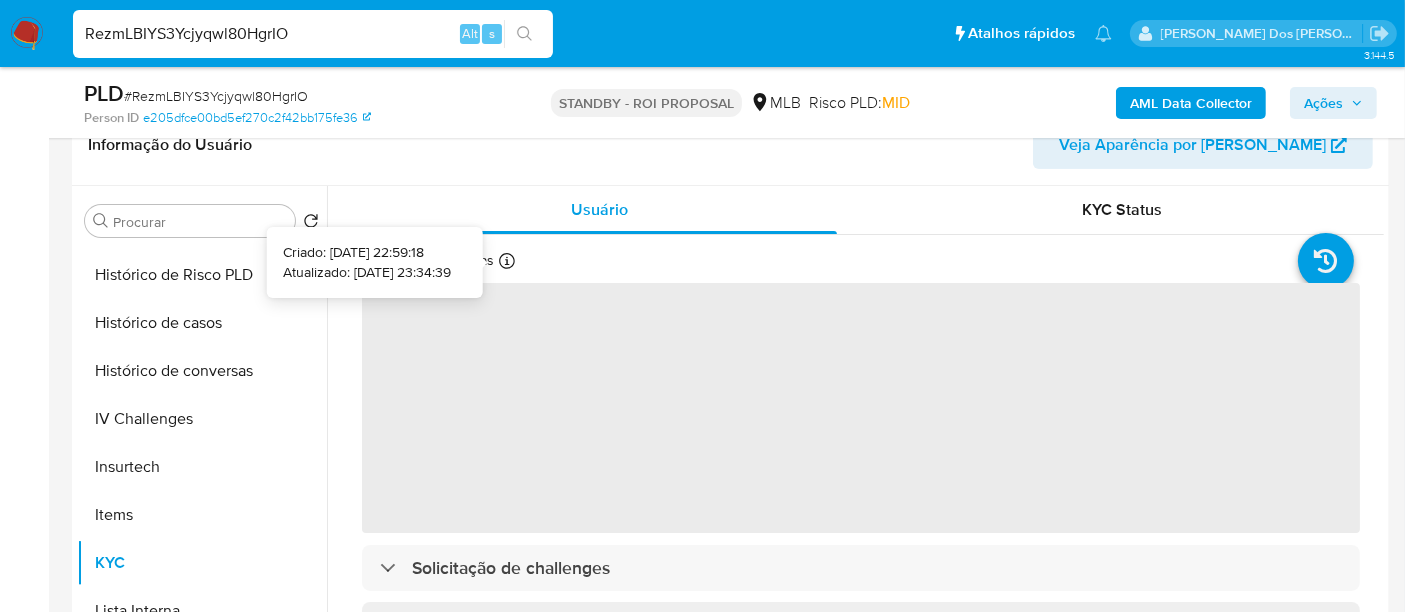 type 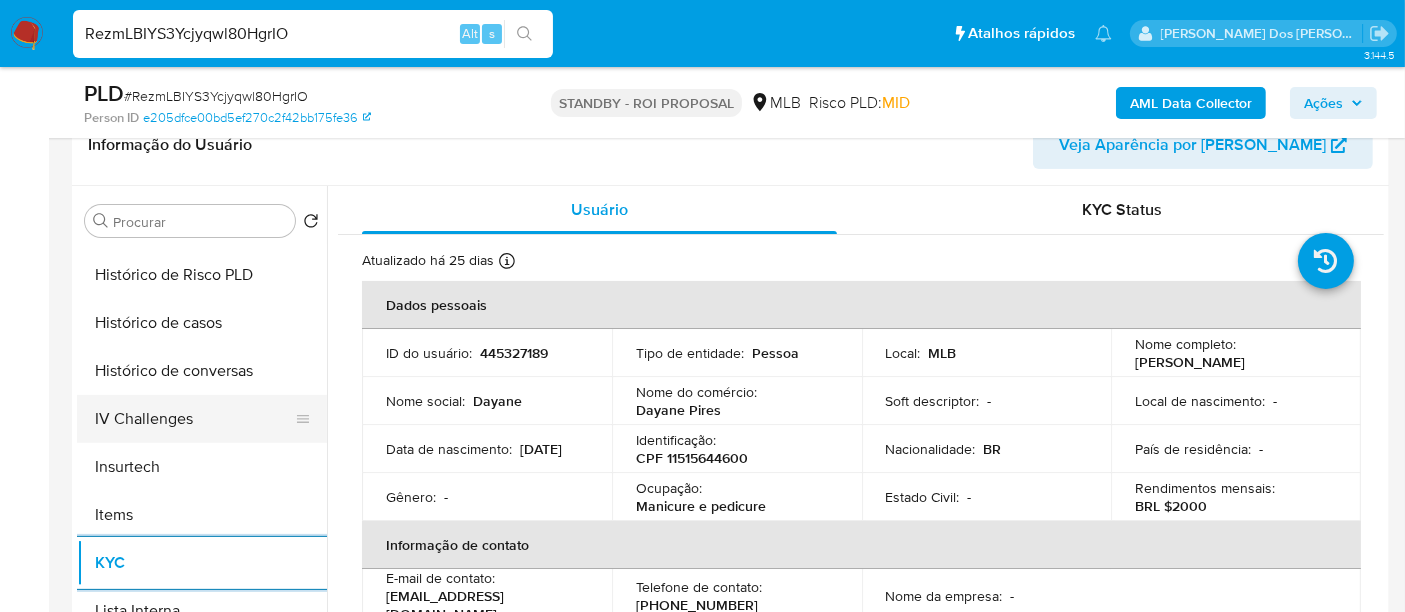 scroll, scrollTop: 555, scrollLeft: 0, axis: vertical 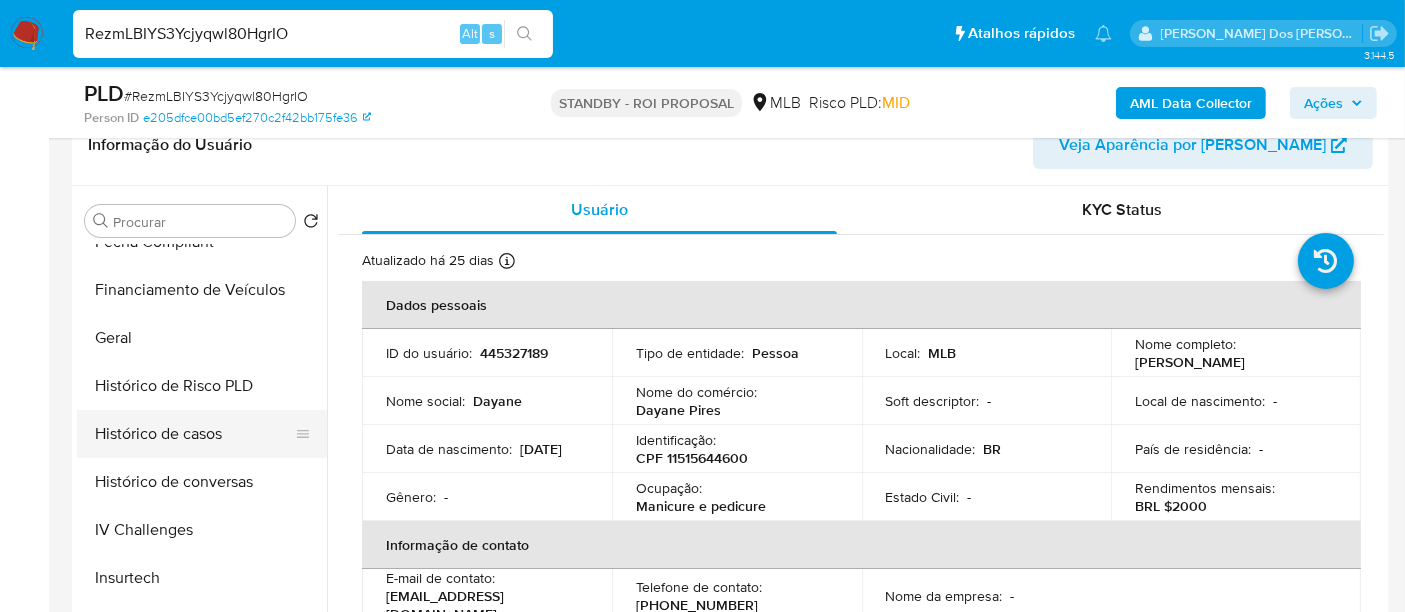 click on "Histórico de casos" at bounding box center [194, 434] 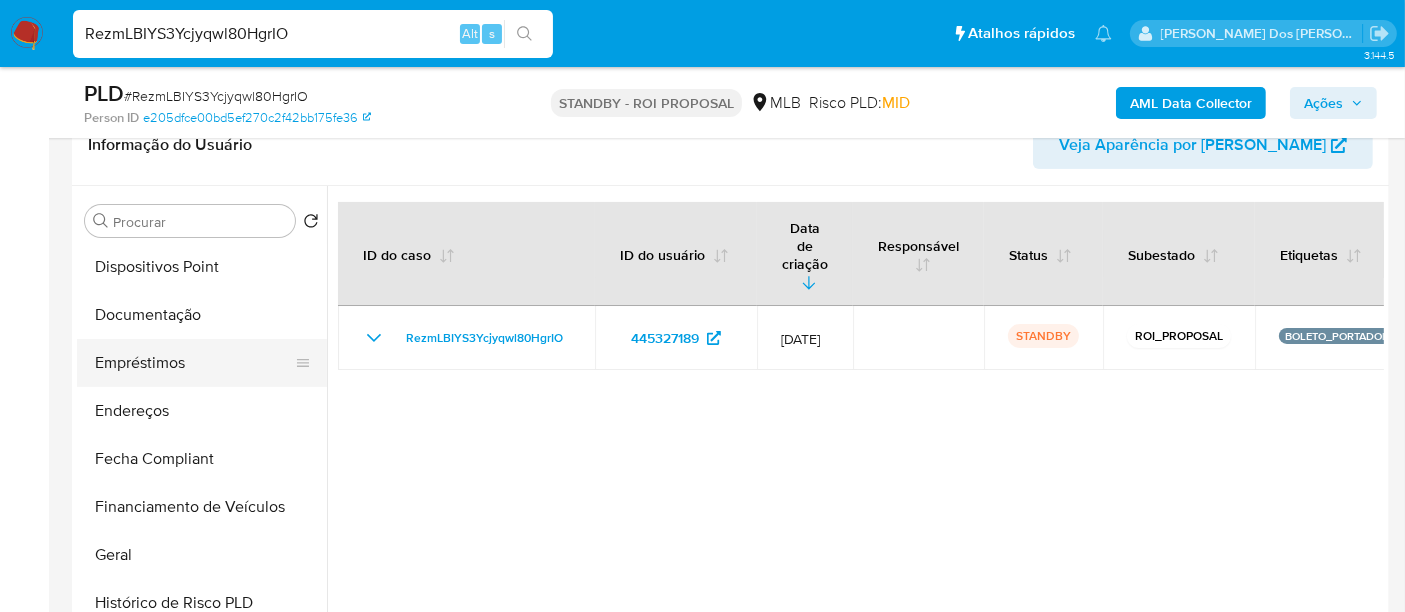 scroll, scrollTop: 222, scrollLeft: 0, axis: vertical 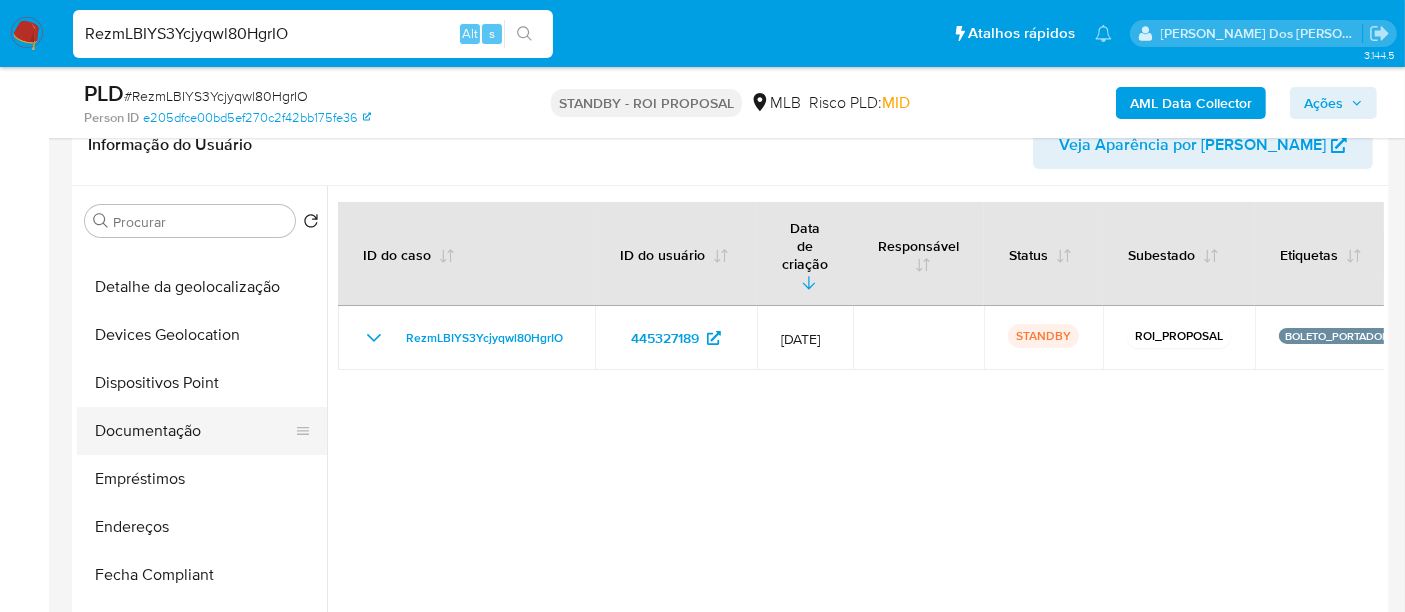 click on "Documentação" at bounding box center [194, 431] 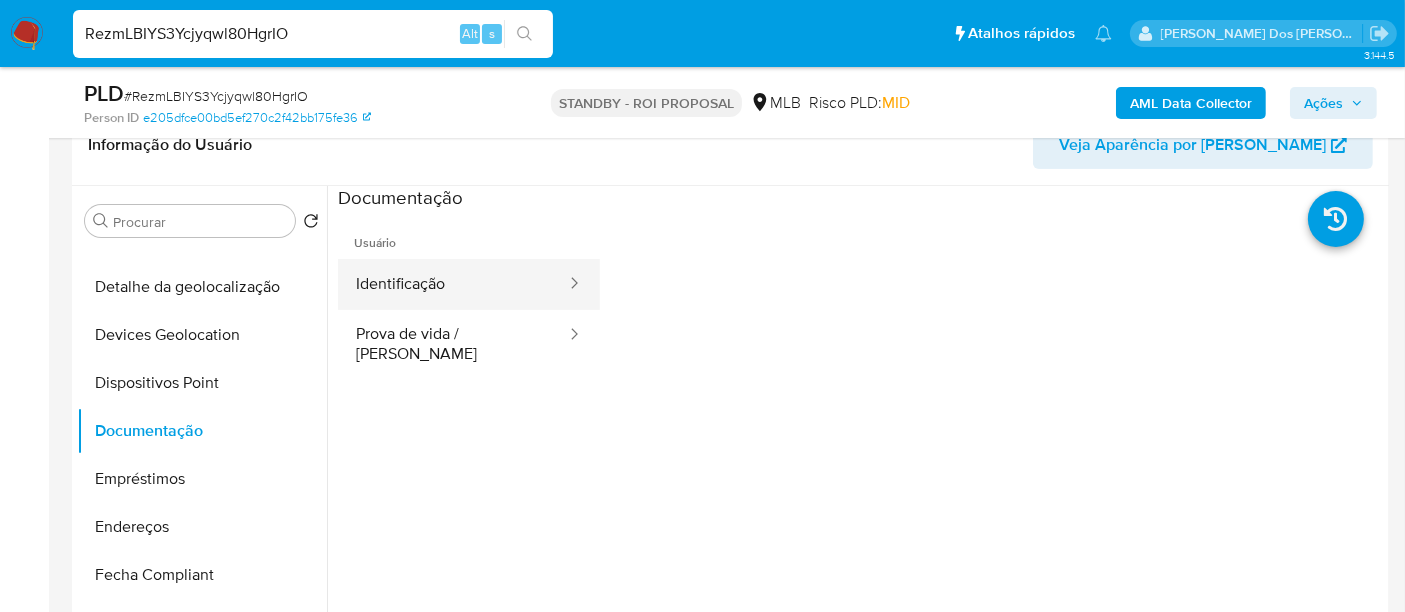 click on "Identificação" at bounding box center (453, 284) 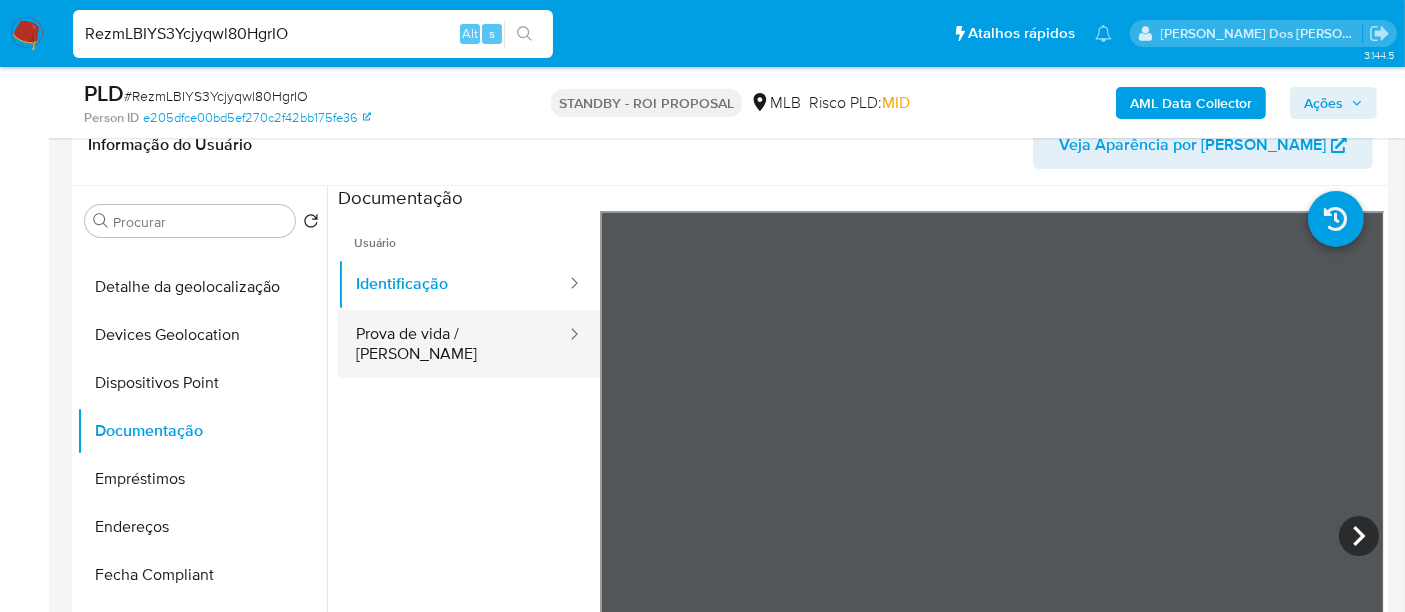 click on "Prova de vida / [PERSON_NAME]" at bounding box center [453, 344] 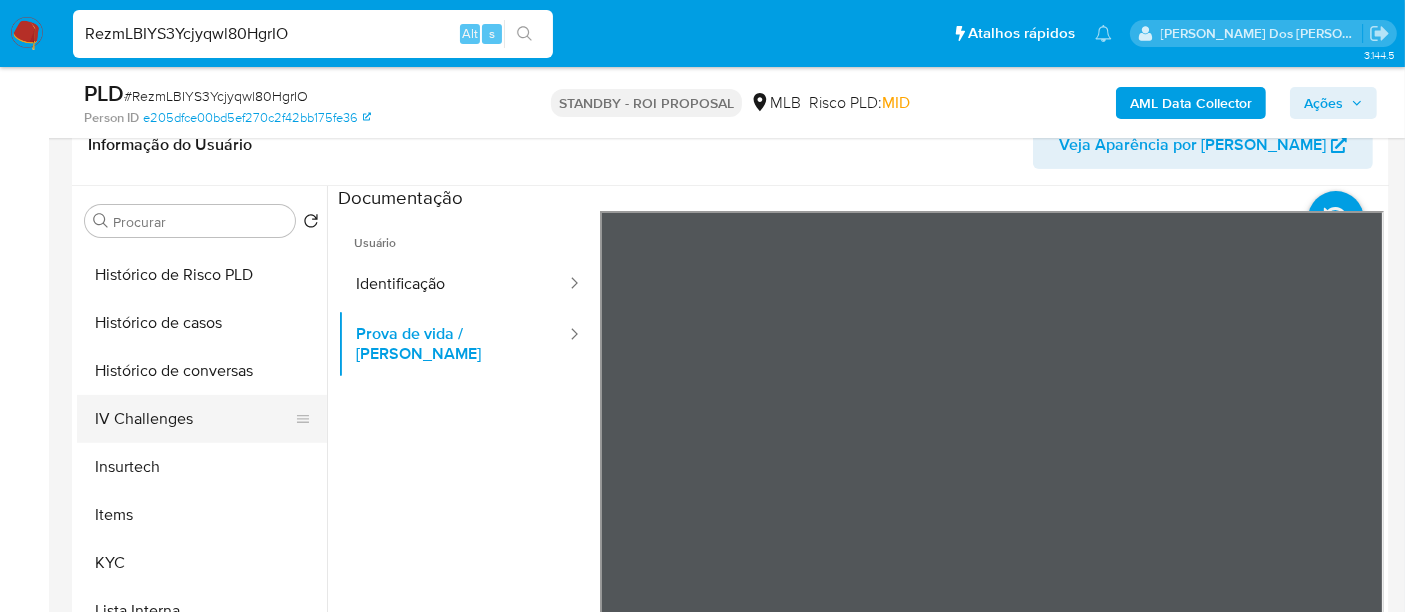 scroll, scrollTop: 844, scrollLeft: 0, axis: vertical 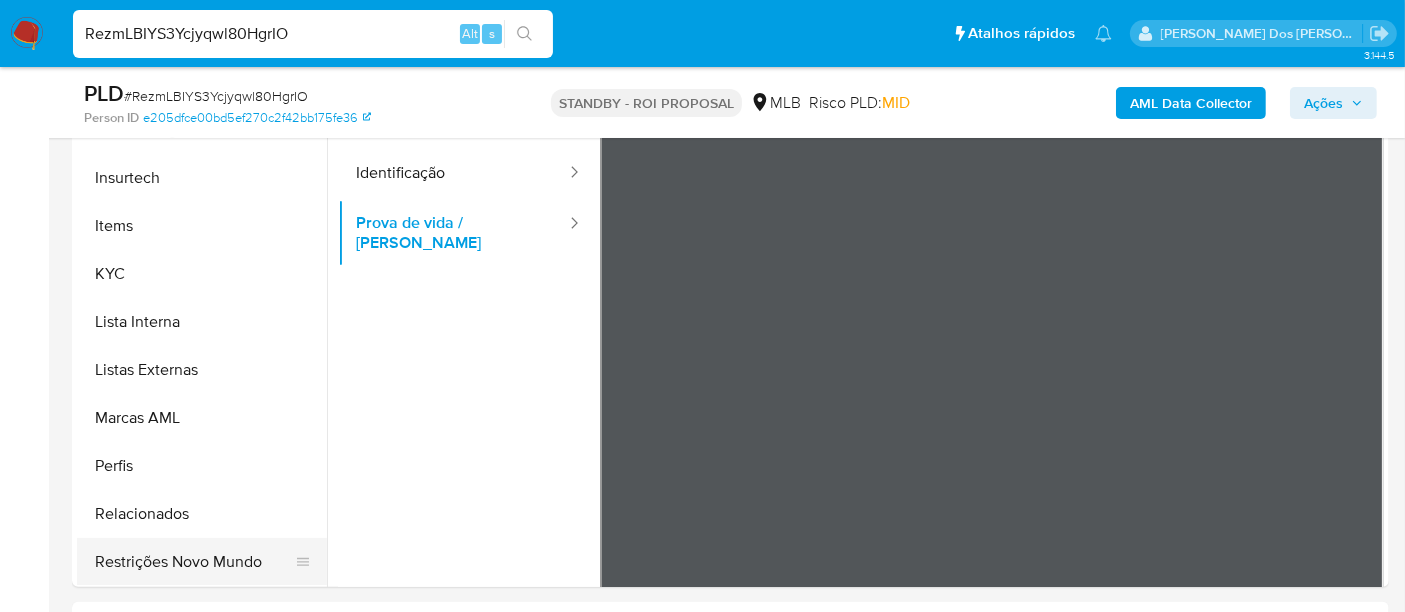 click on "Restrições Novo Mundo" at bounding box center [194, 562] 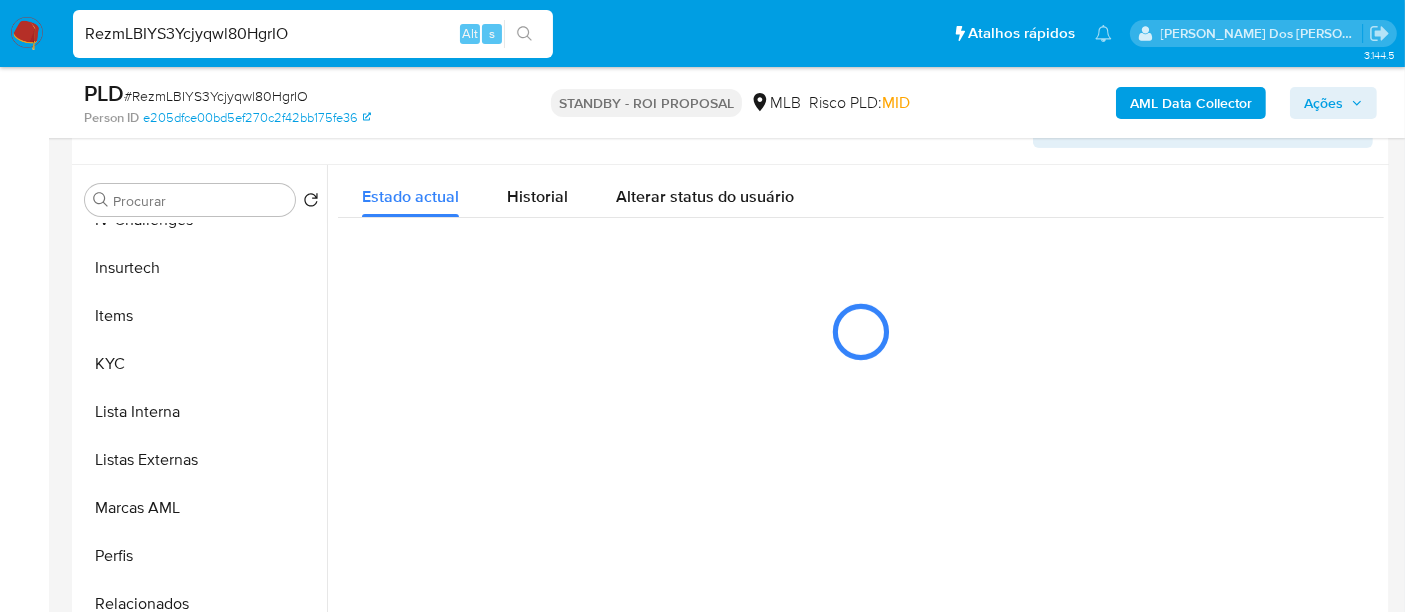 scroll, scrollTop: 333, scrollLeft: 0, axis: vertical 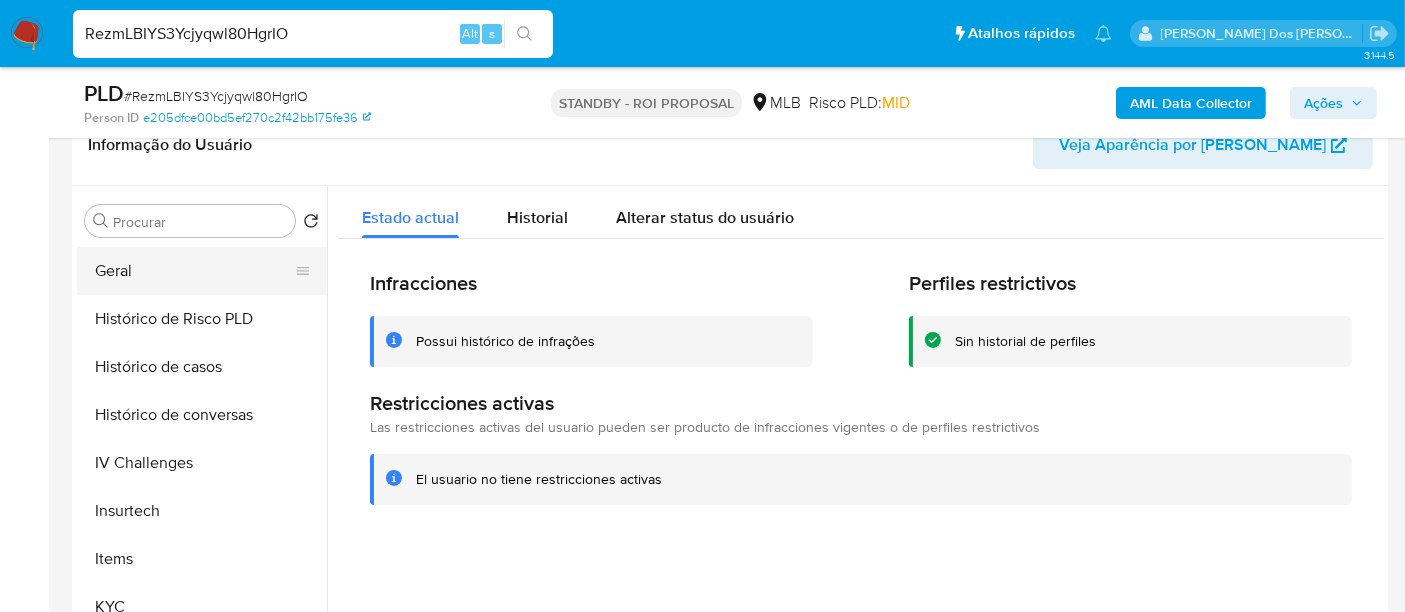 click on "Geral" at bounding box center (194, 271) 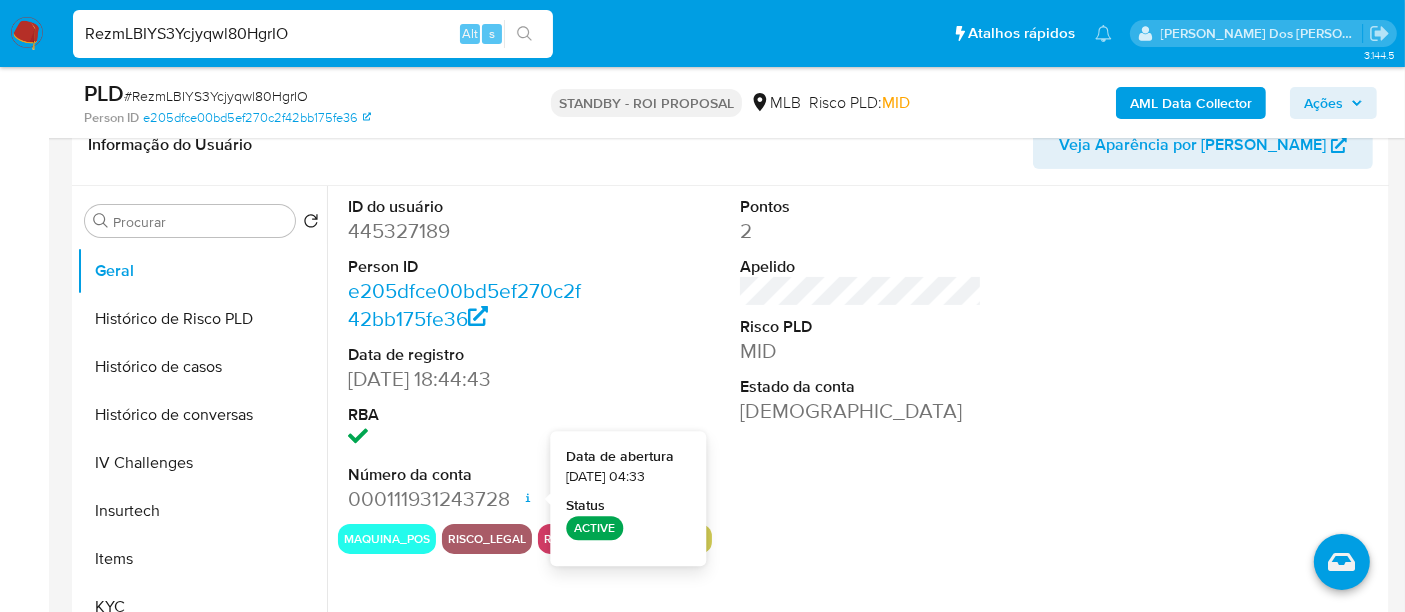 type 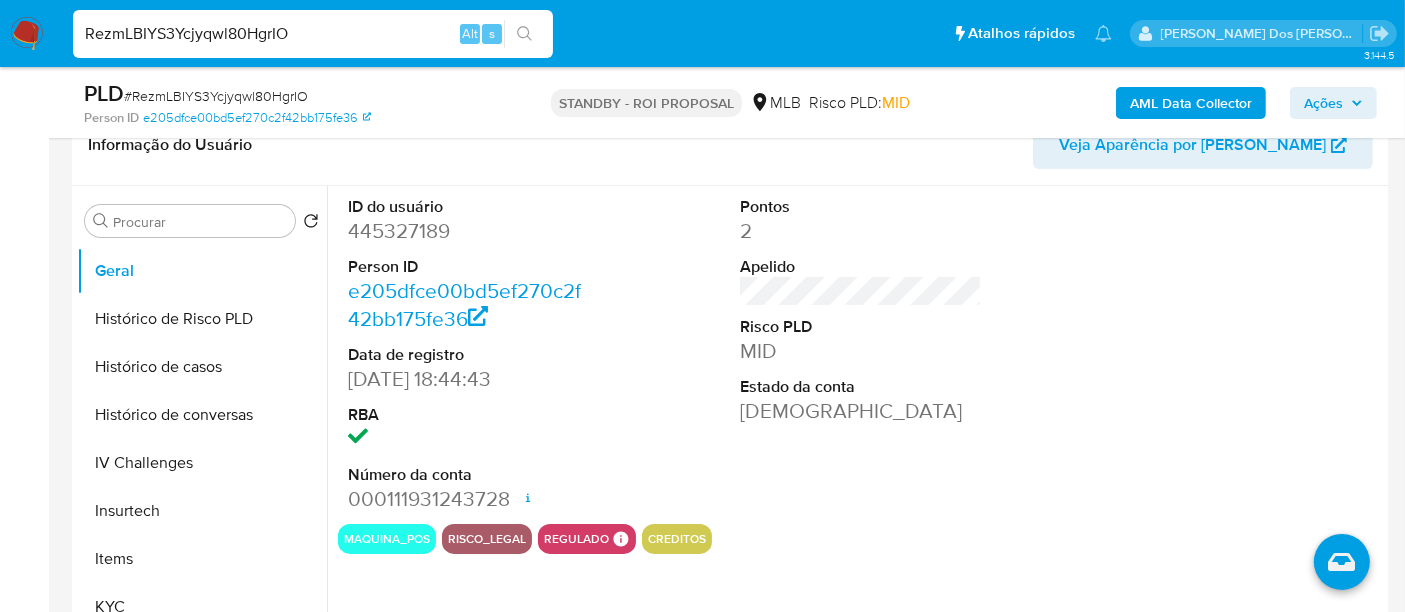 click on "RezmLBIYS3Ycjyqwl80HgrIO" at bounding box center [313, 34] 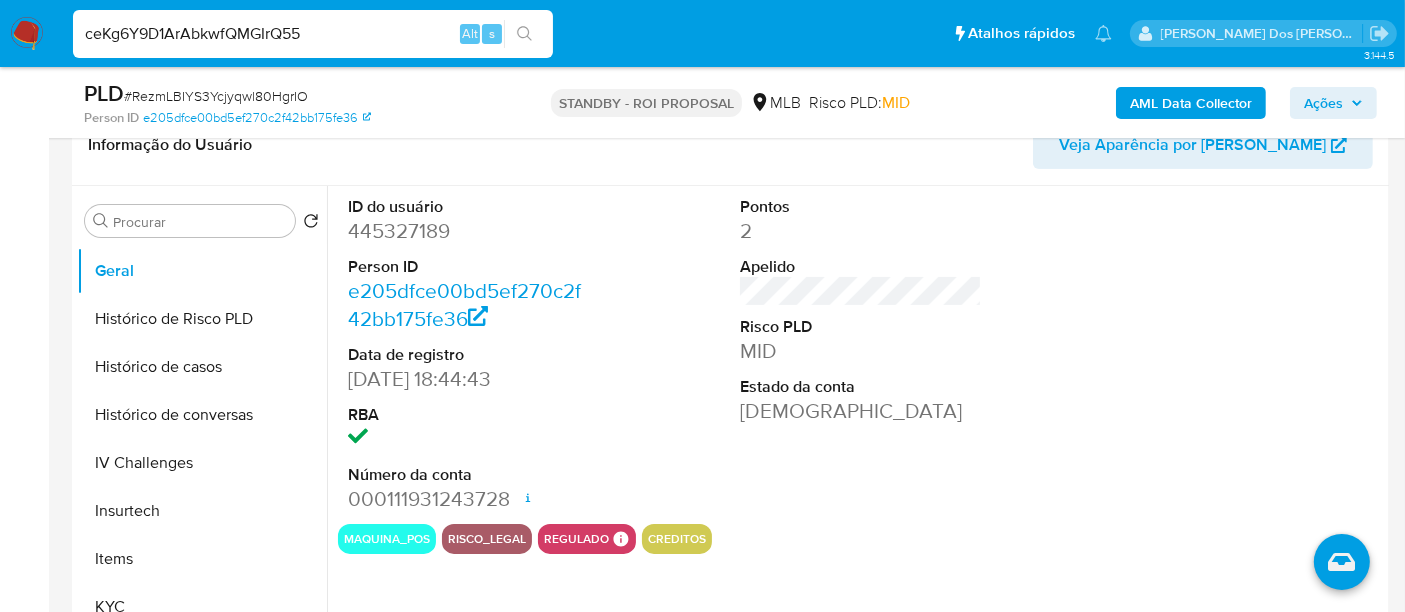 type on "ceKg6Y9D1ArAbkwfQMGIrQ55" 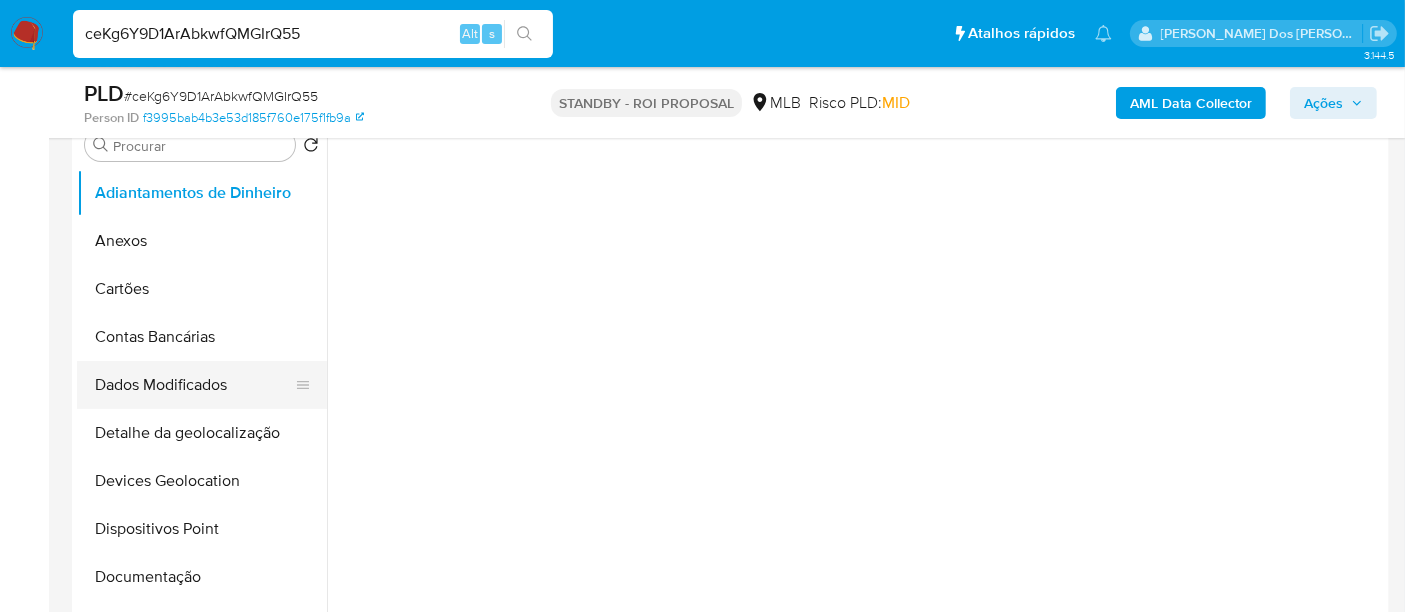scroll, scrollTop: 444, scrollLeft: 0, axis: vertical 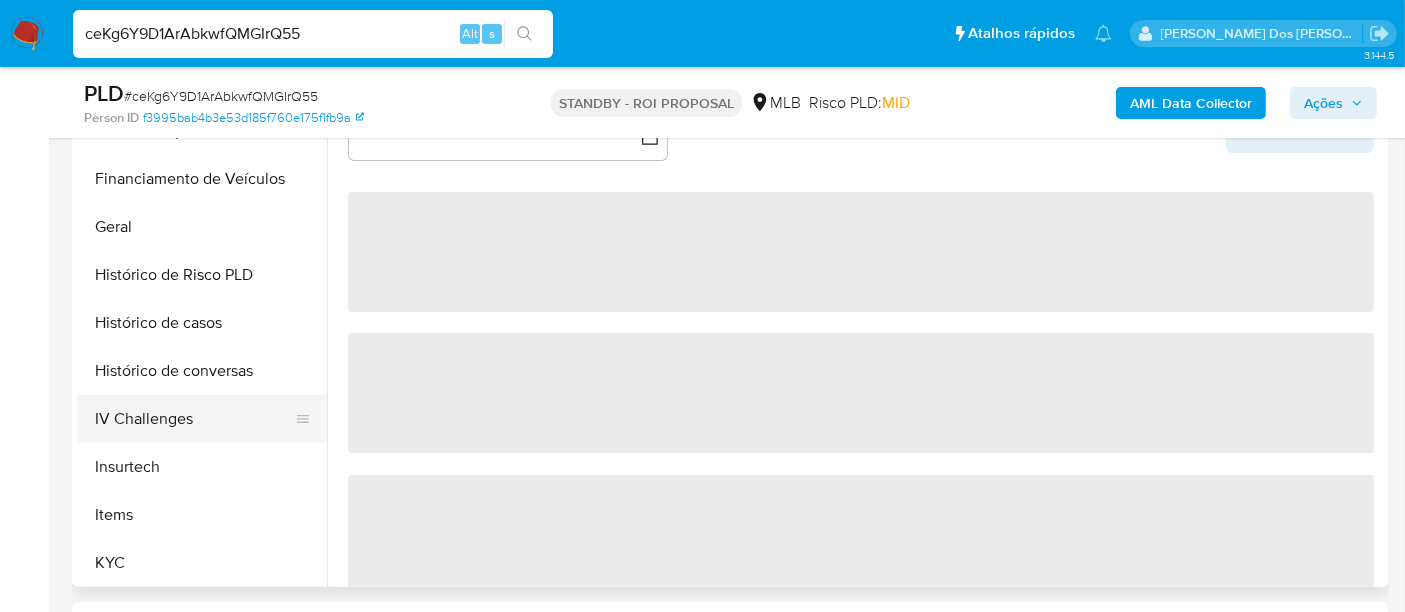 select on "10" 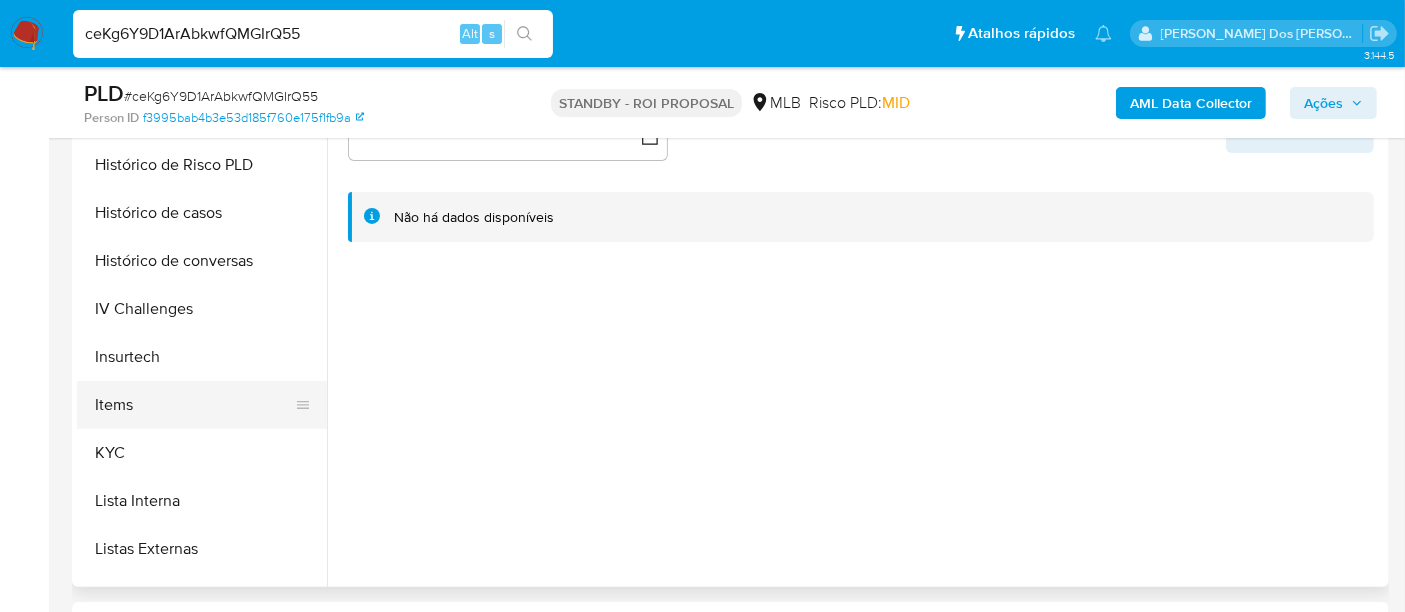 scroll, scrollTop: 666, scrollLeft: 0, axis: vertical 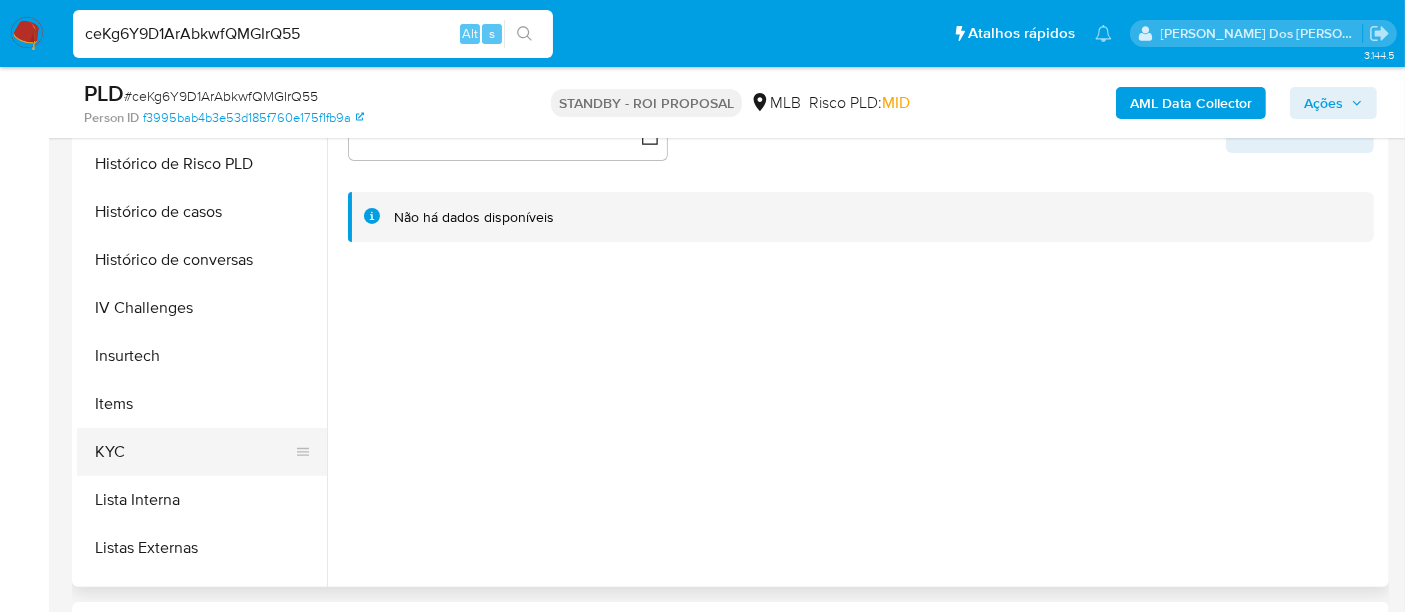 click on "KYC" at bounding box center [194, 452] 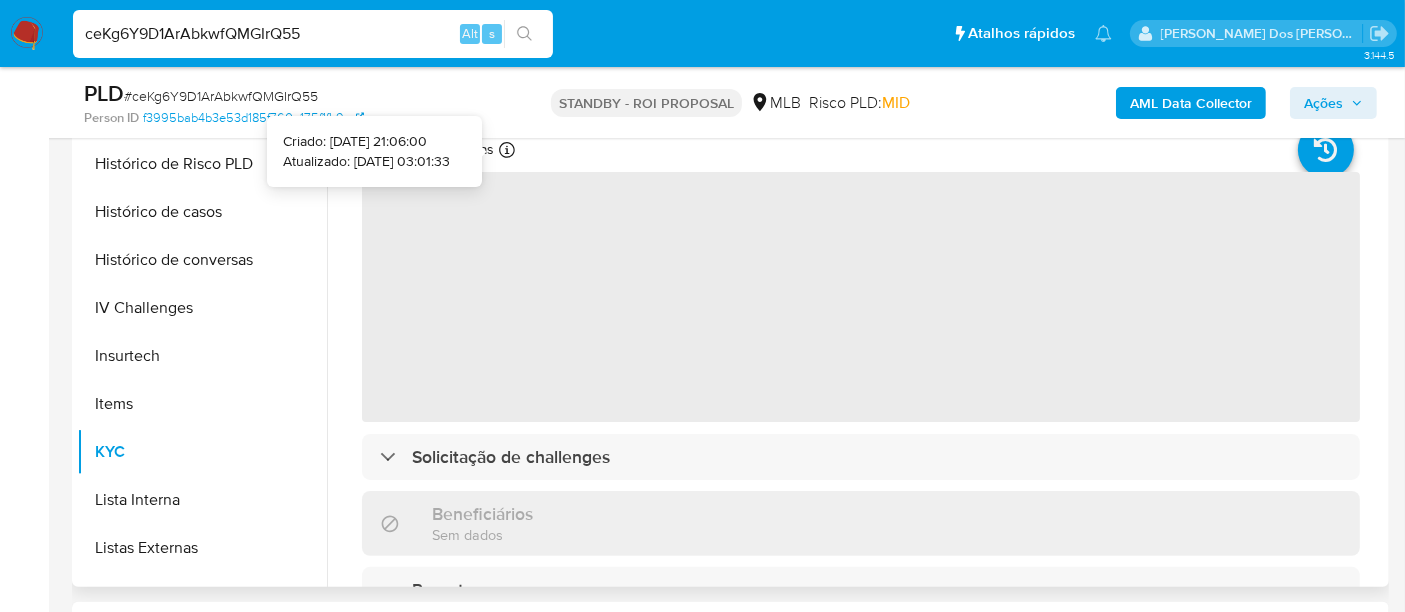 type 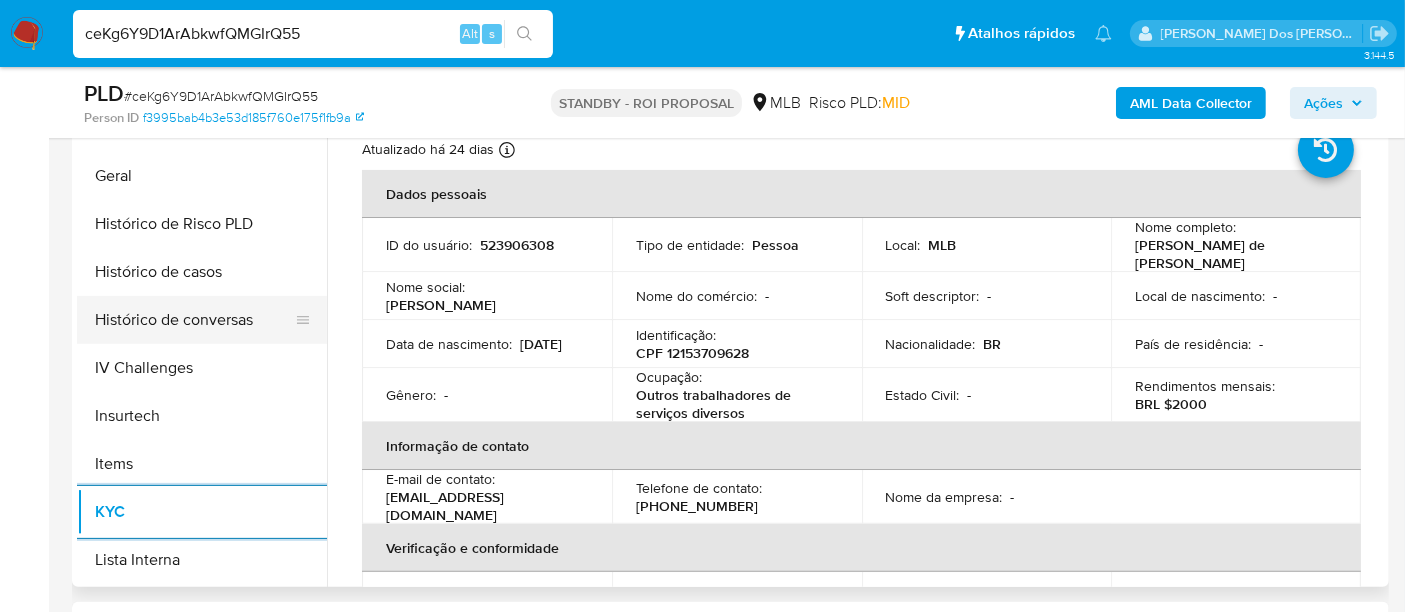 scroll, scrollTop: 555, scrollLeft: 0, axis: vertical 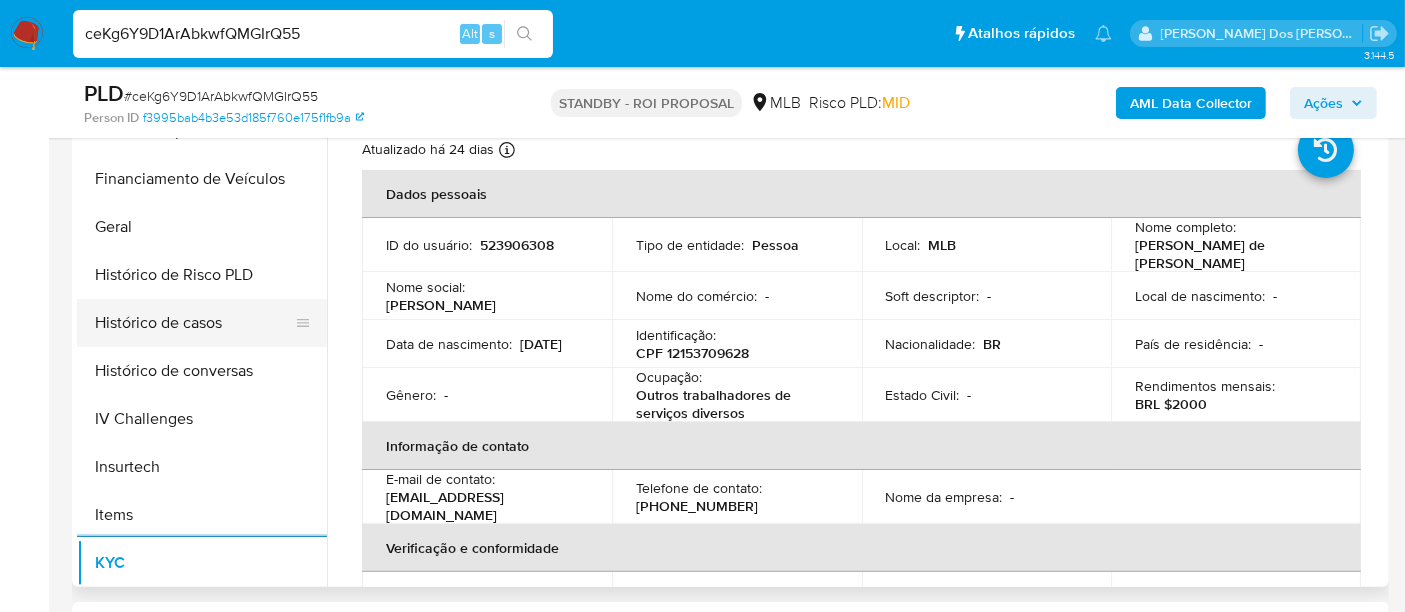 click on "Histórico de casos" at bounding box center [194, 323] 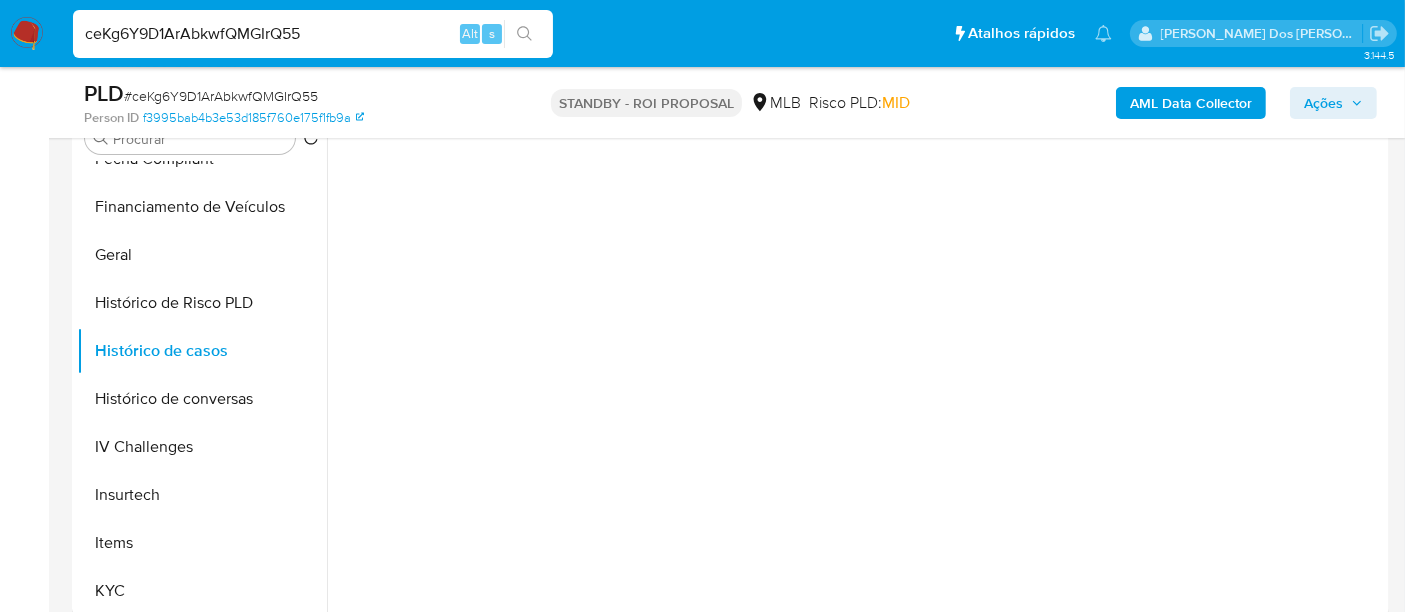 scroll, scrollTop: 333, scrollLeft: 0, axis: vertical 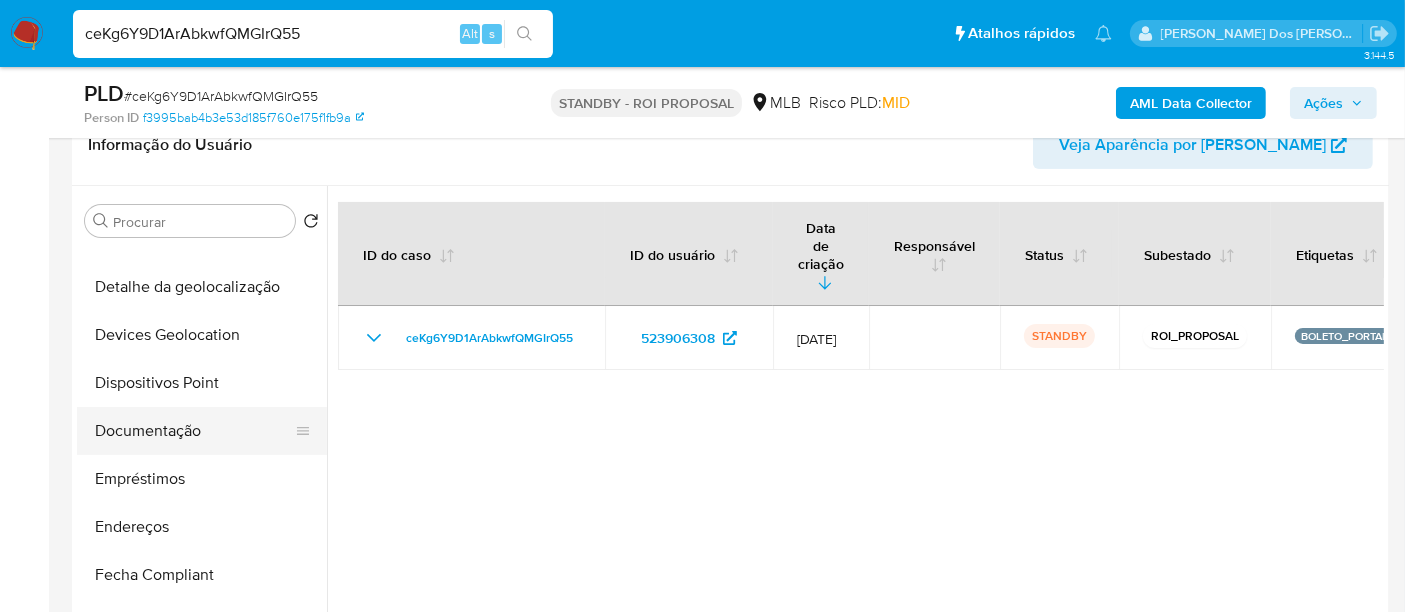 click on "Documentação" at bounding box center (194, 431) 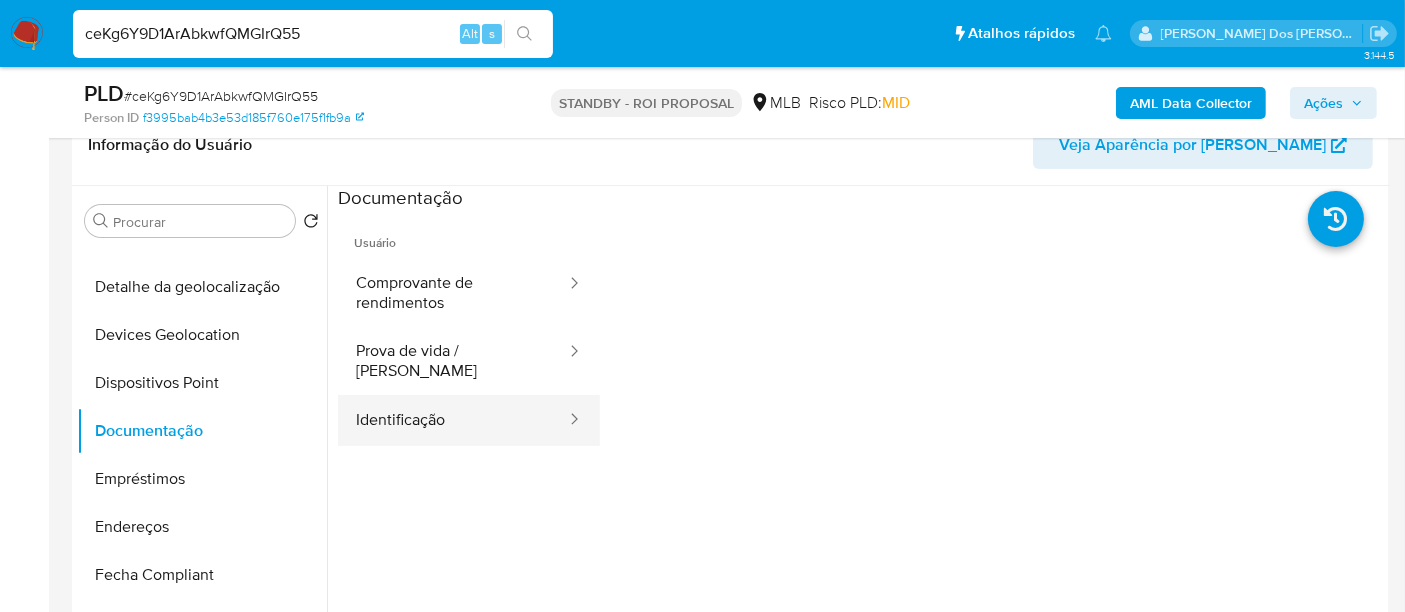 click on "Identificação" at bounding box center (453, 420) 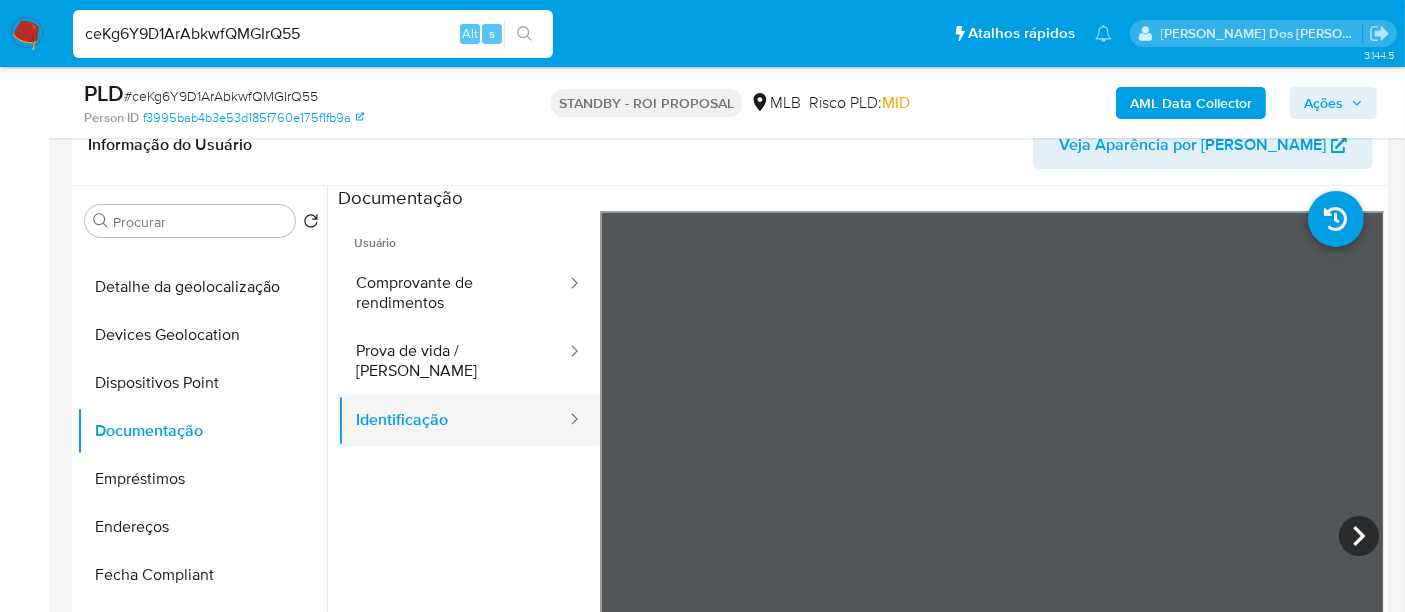 click on "Identificação" at bounding box center [453, 420] 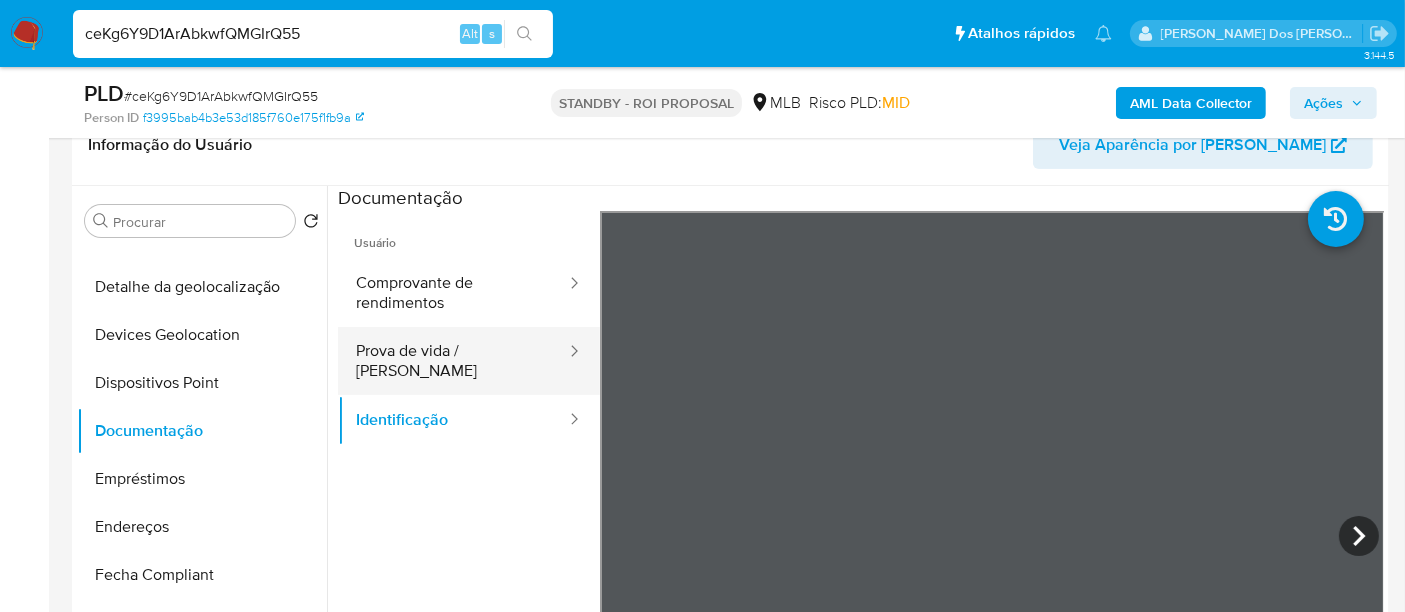 click on "Prova de vida / [PERSON_NAME]" at bounding box center [453, 361] 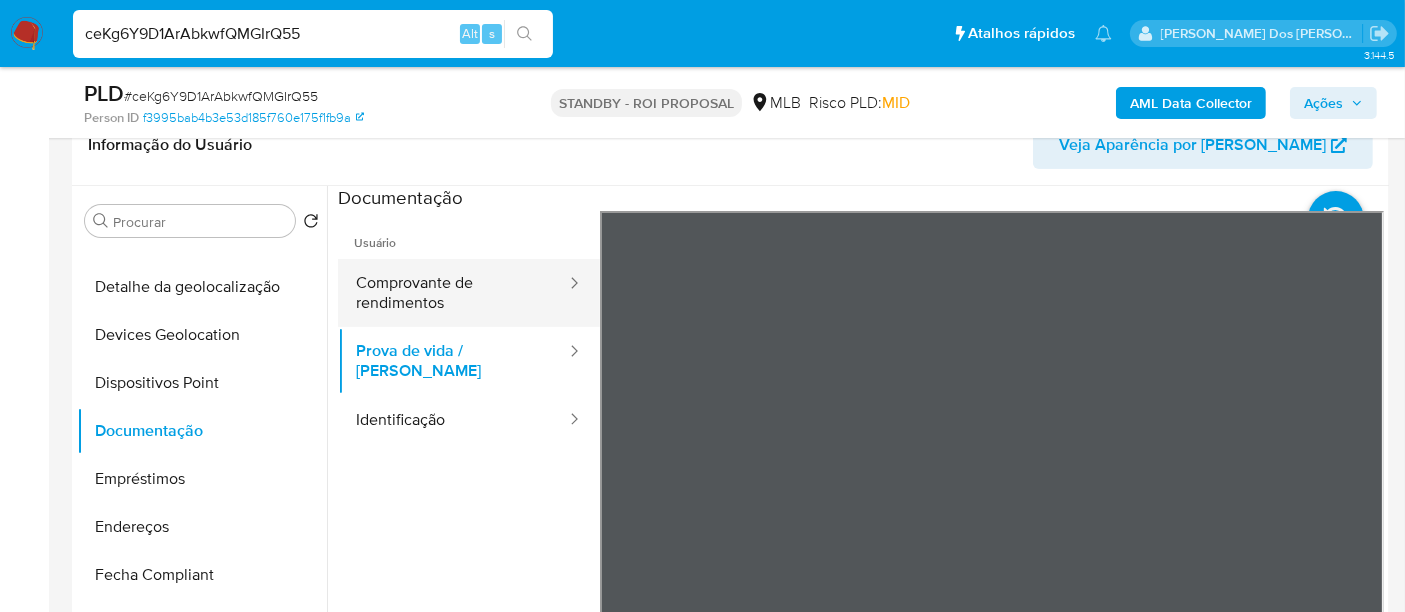 click on "Comprovante de rendimentos" at bounding box center (453, 293) 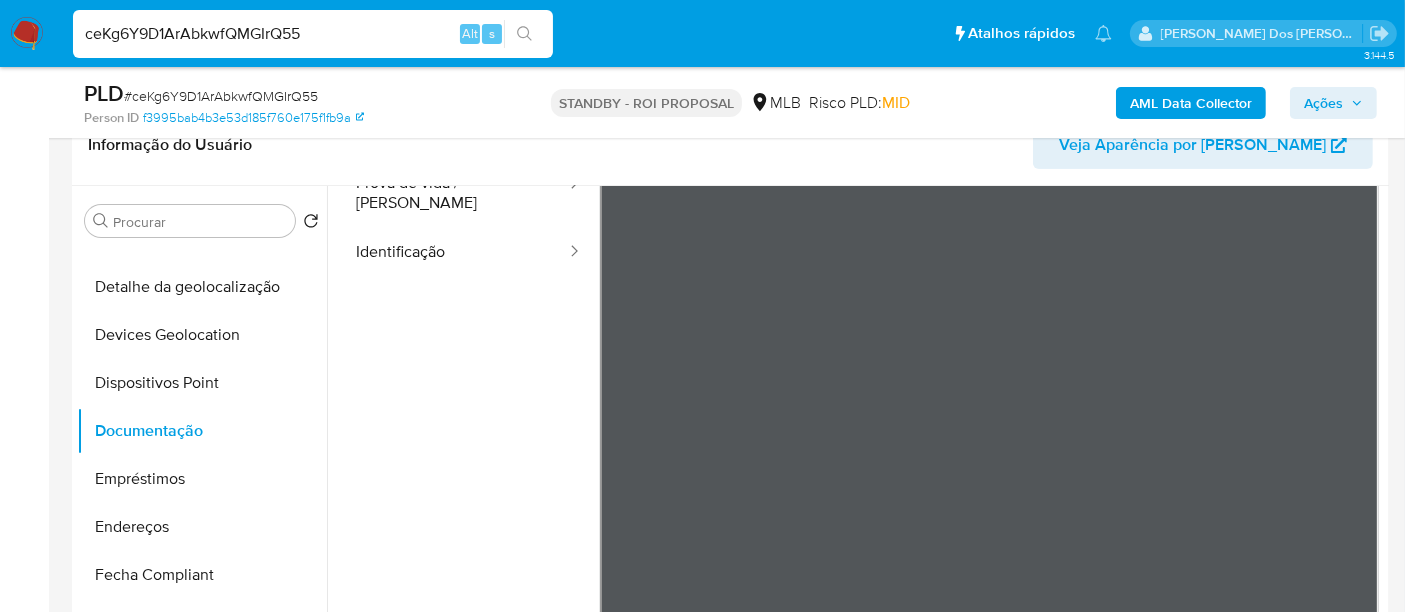 scroll, scrollTop: 174, scrollLeft: 0, axis: vertical 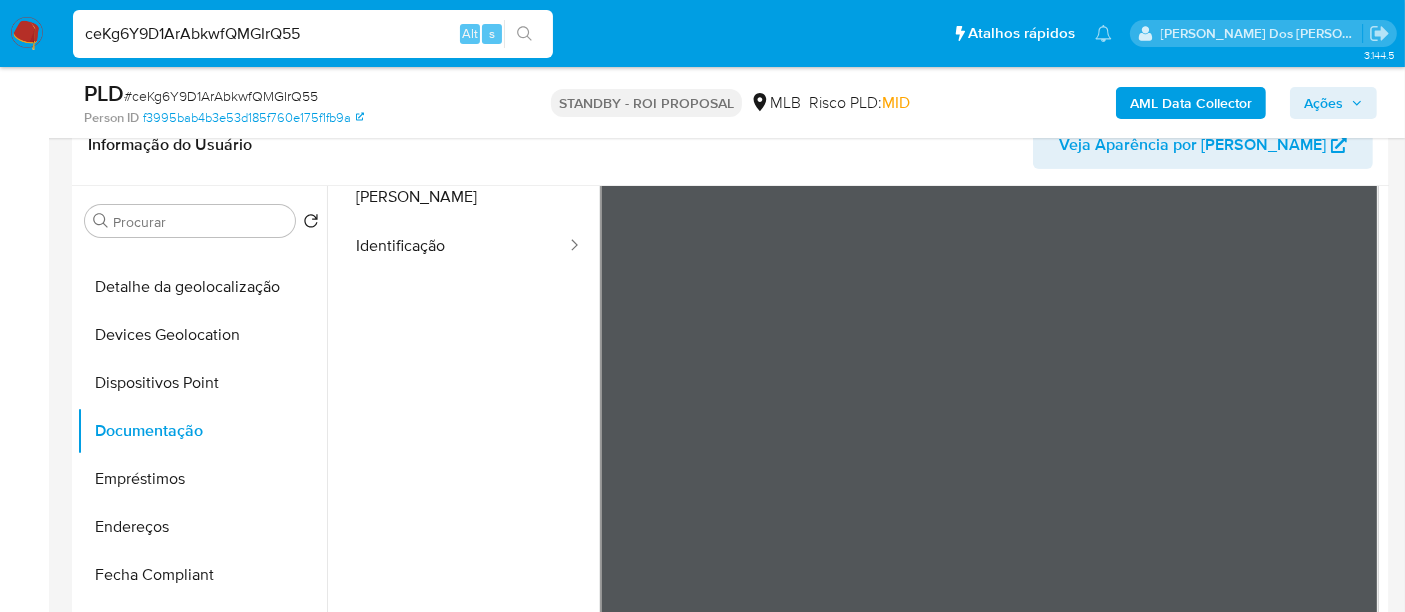 type 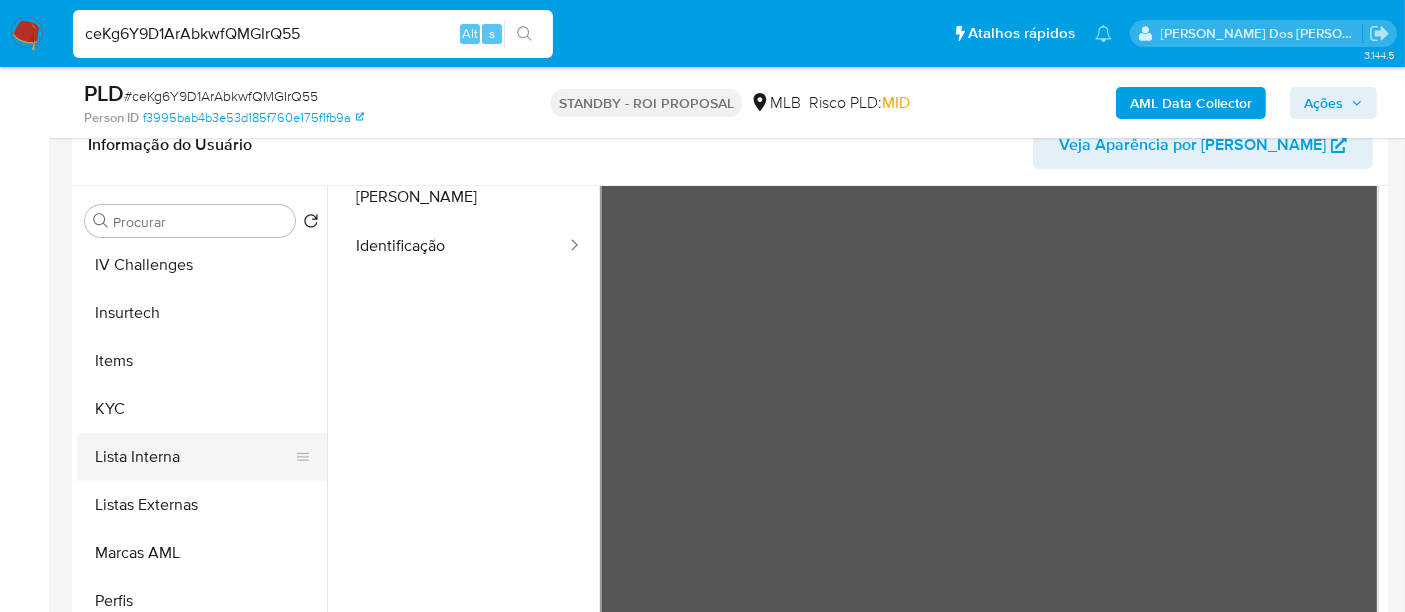 scroll, scrollTop: 844, scrollLeft: 0, axis: vertical 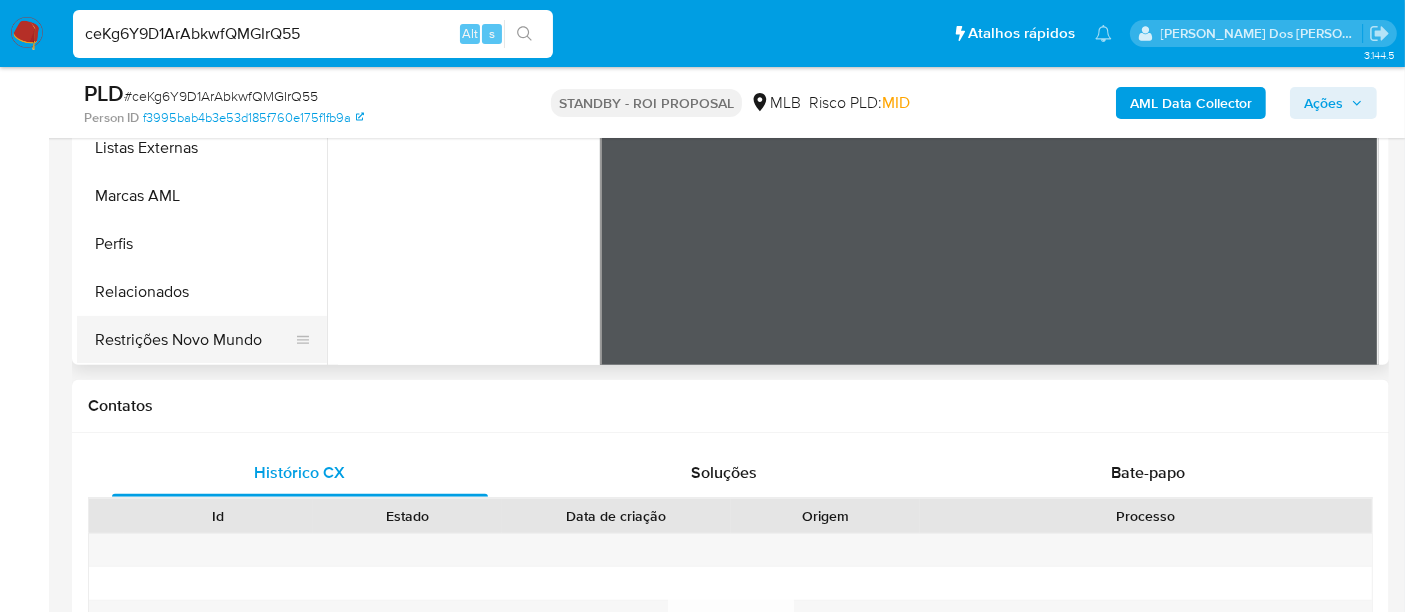 click on "Restrições Novo Mundo" at bounding box center (194, 340) 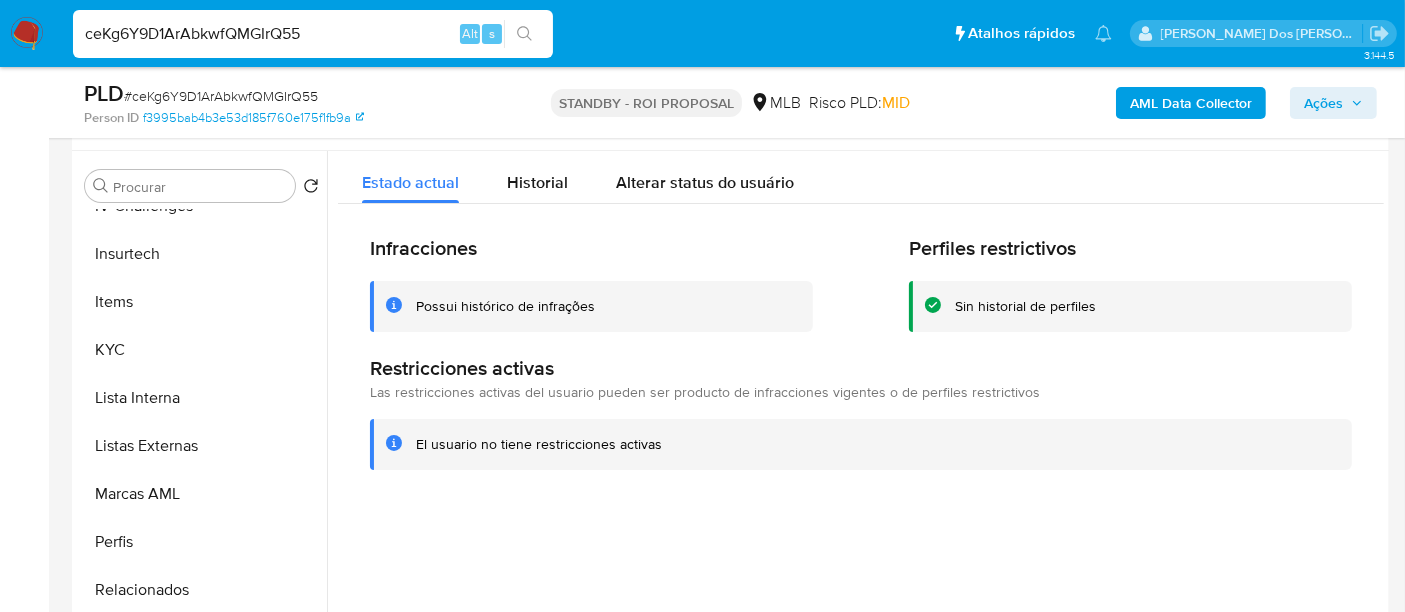 scroll, scrollTop: 333, scrollLeft: 0, axis: vertical 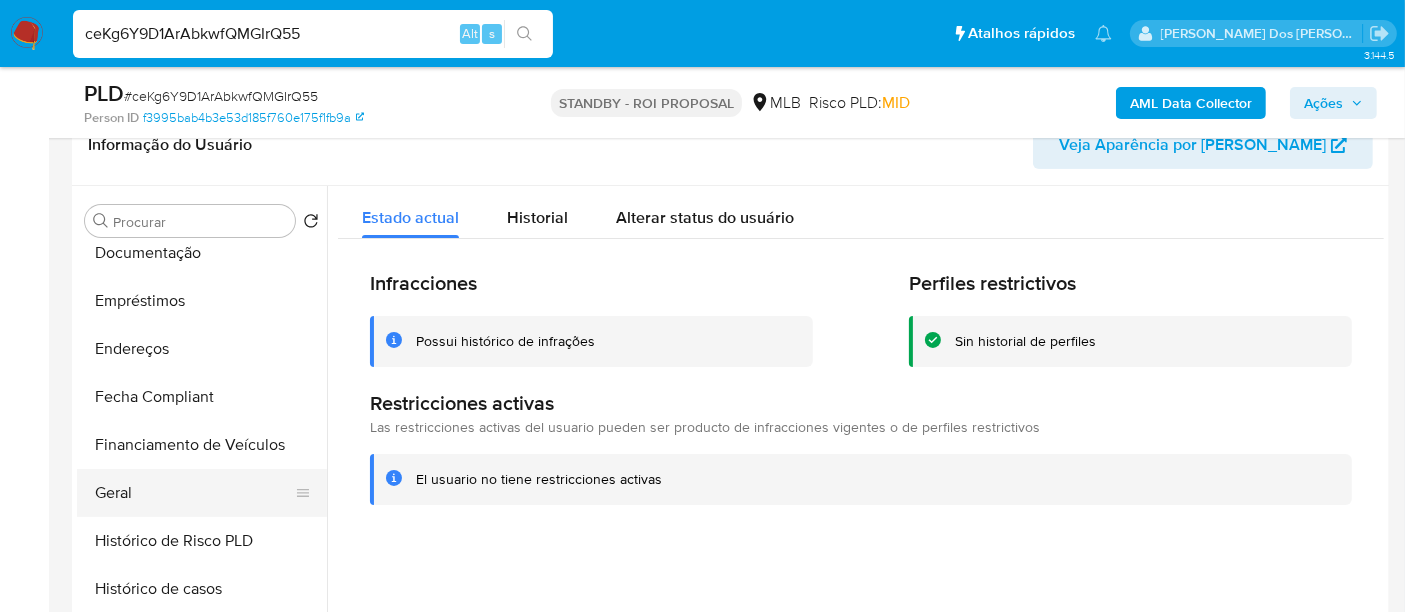 click on "Geral" at bounding box center (194, 493) 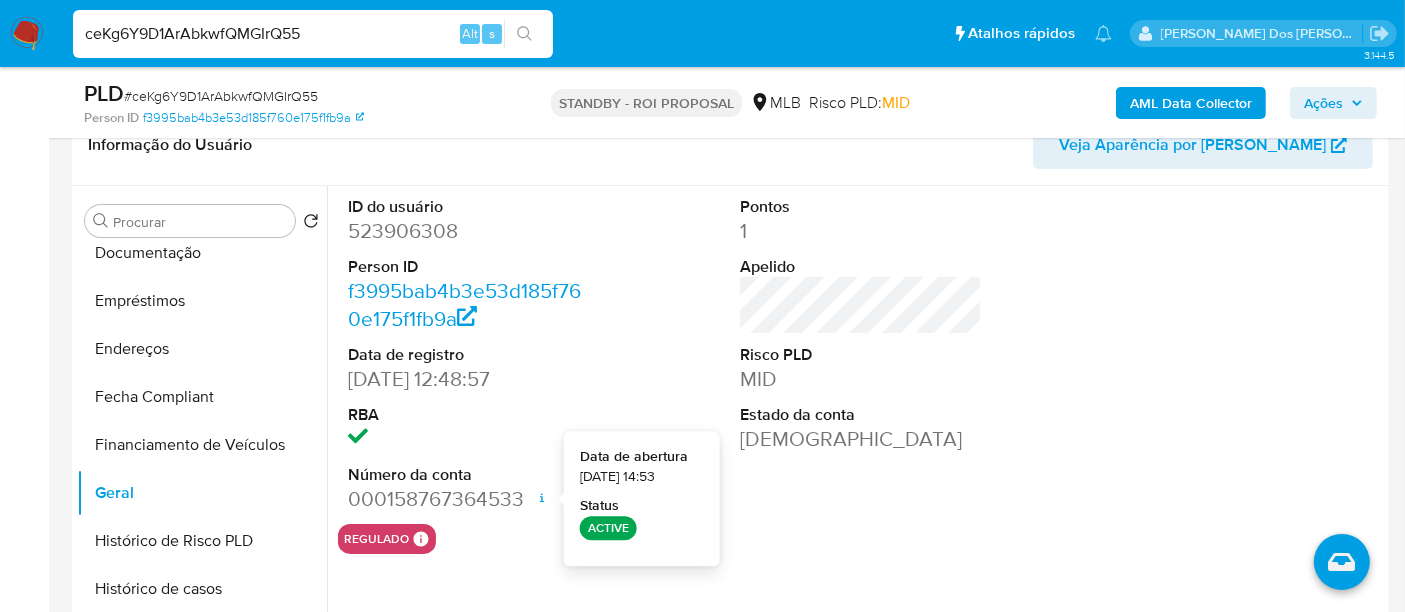 type 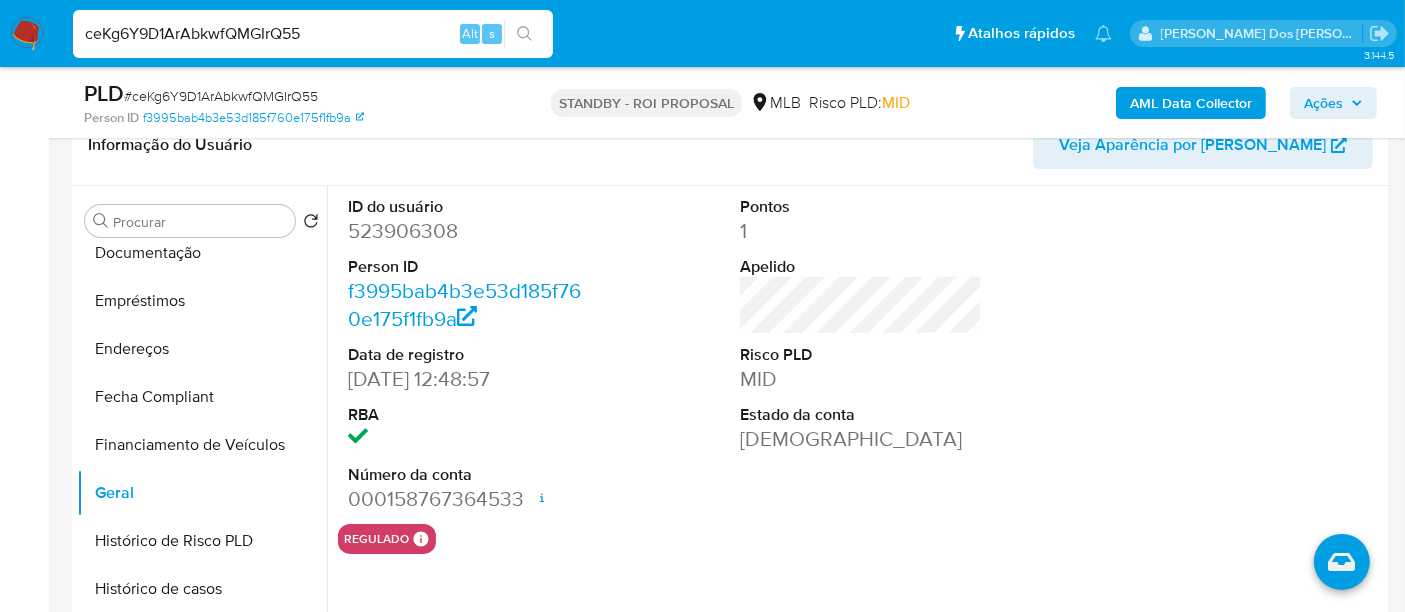 click on "ceKg6Y9D1ArAbkwfQMGIrQ55" at bounding box center [313, 34] 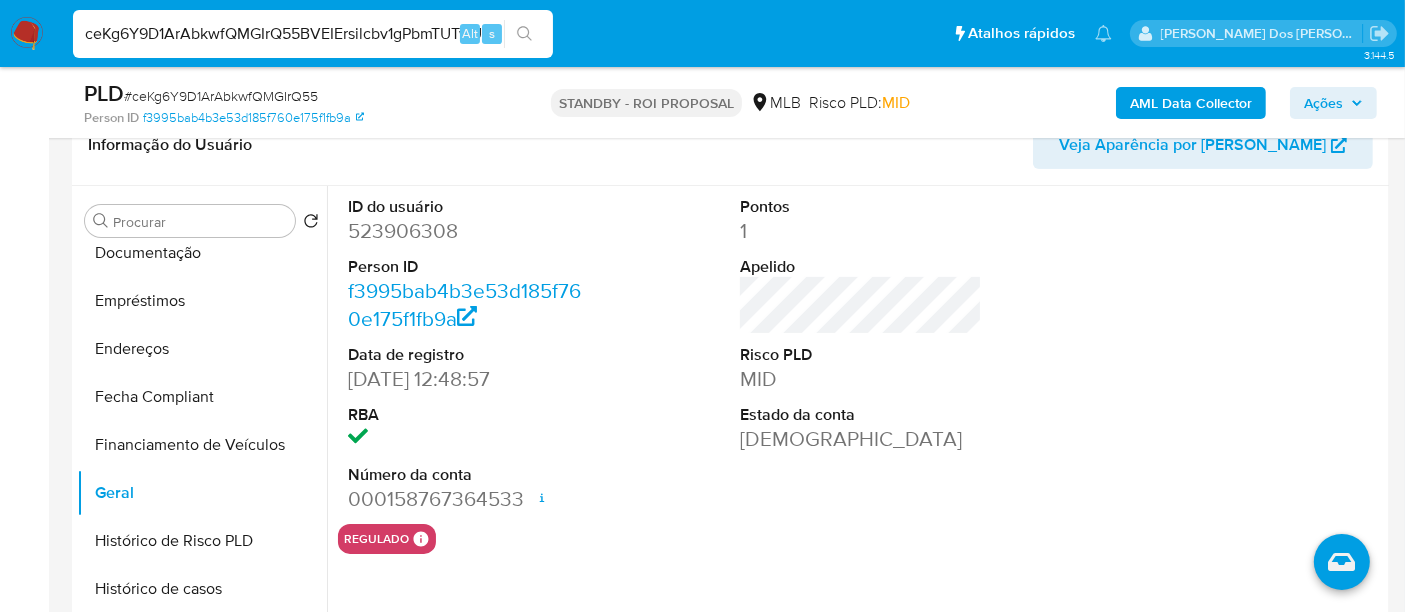 click on "ceKg6Y9D1ArAbkwfQMGIrQ55BVEIErsilcbv1gPbmTUTwU9g" at bounding box center (313, 34) 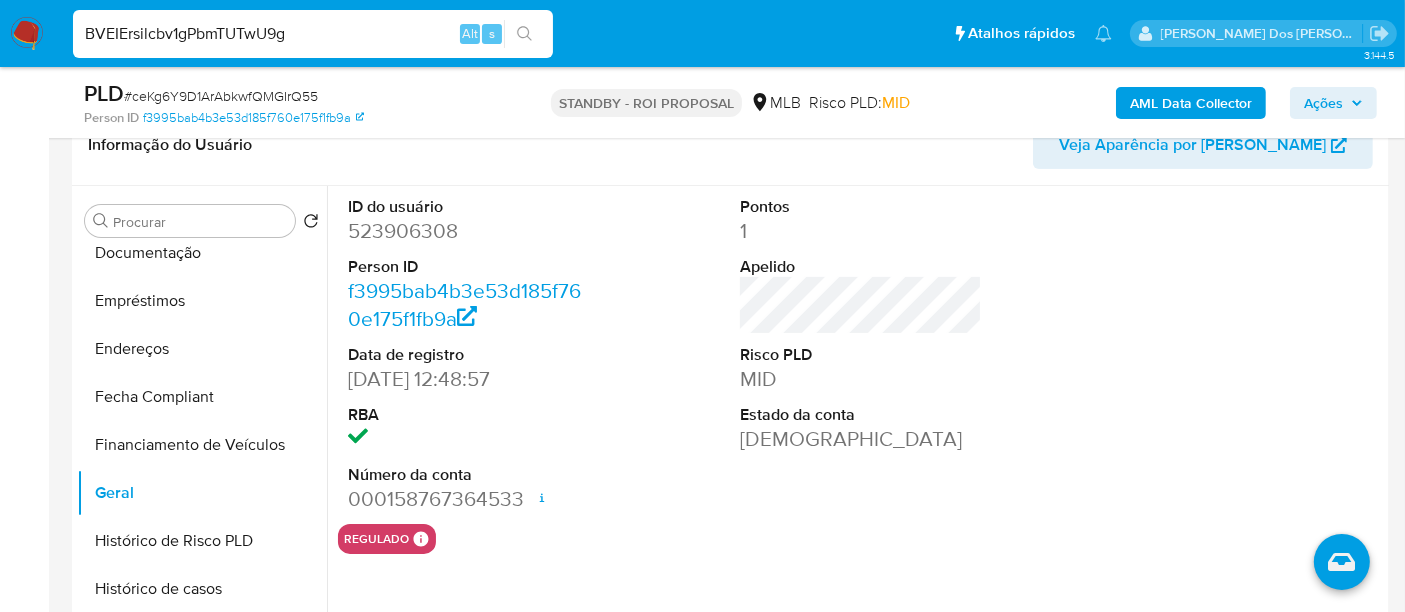 type on "BVEIErsilcbv1gPbmTUTwU9g" 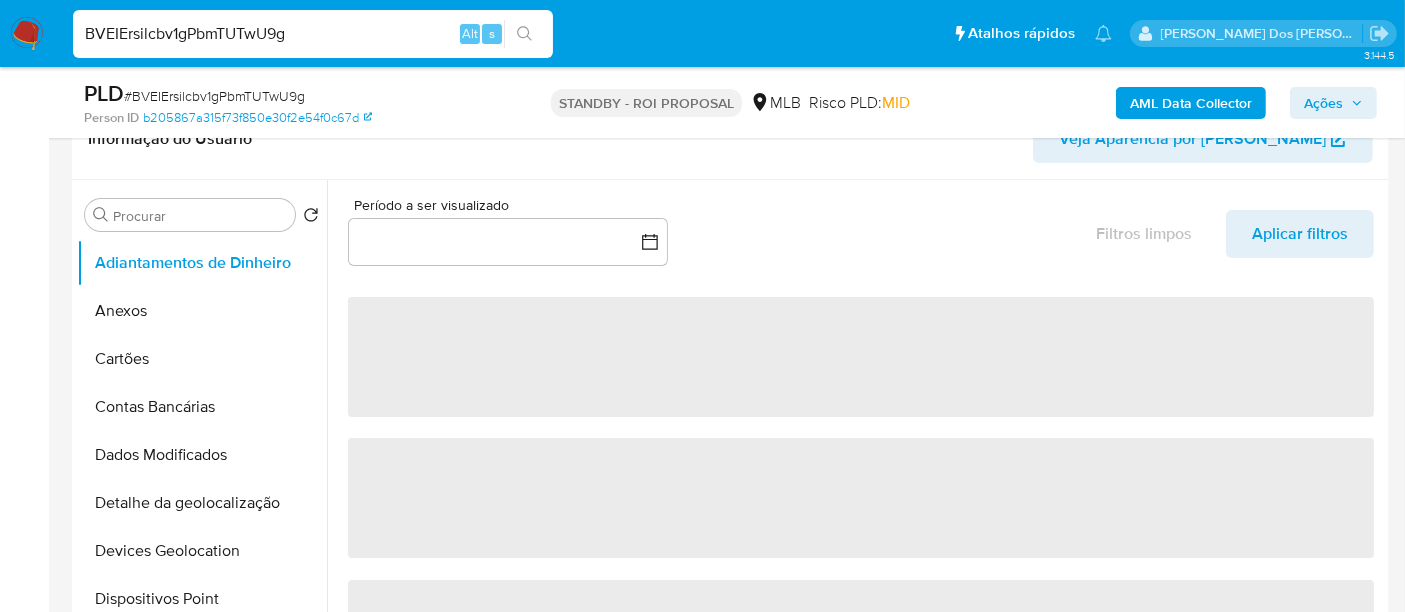 scroll, scrollTop: 555, scrollLeft: 0, axis: vertical 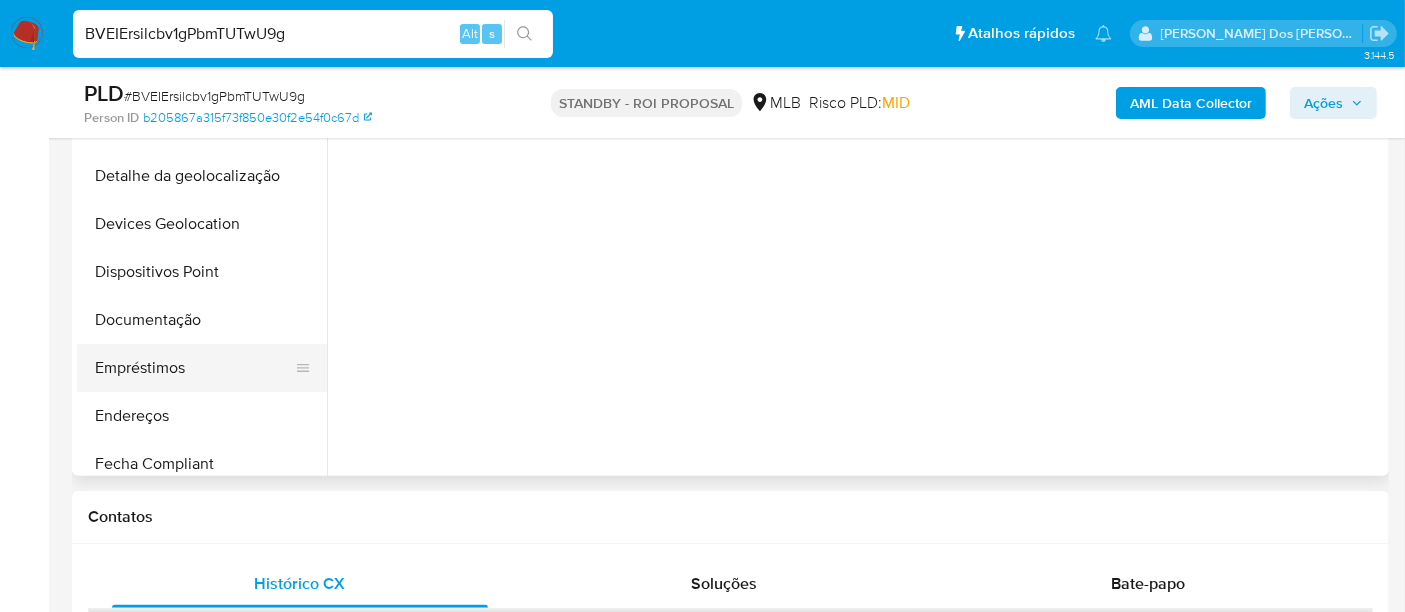 select on "10" 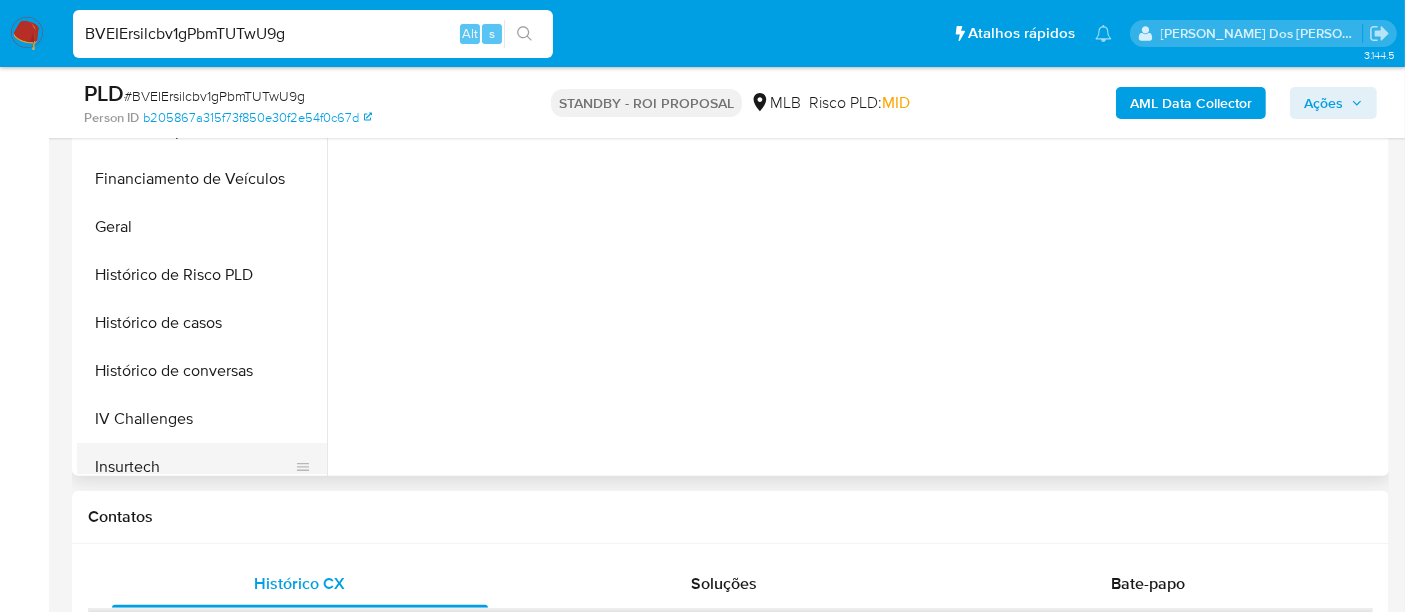 scroll, scrollTop: 555, scrollLeft: 0, axis: vertical 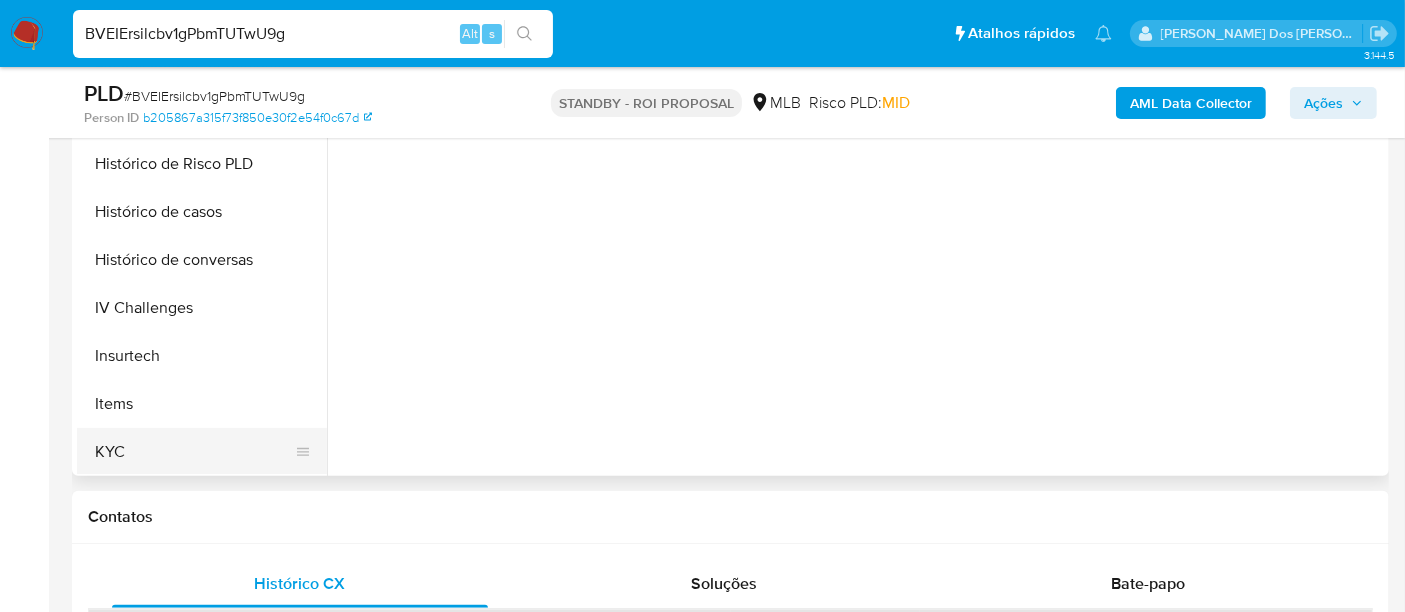 click on "KYC" at bounding box center [194, 452] 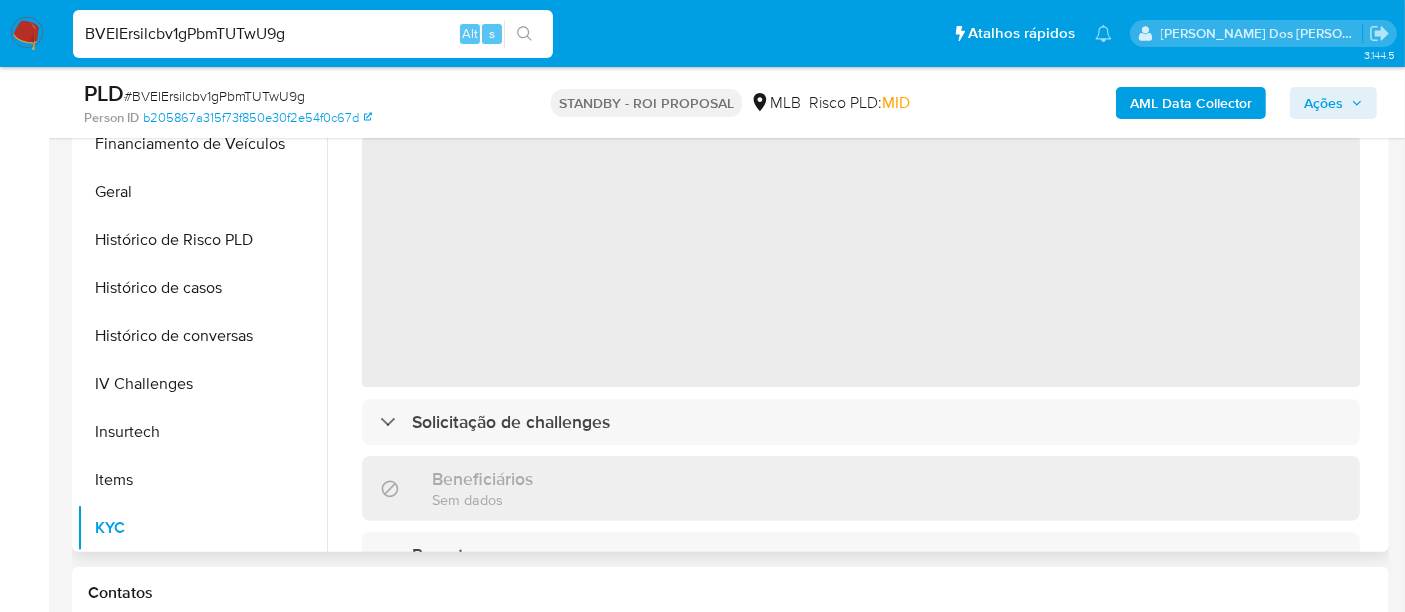 scroll, scrollTop: 444, scrollLeft: 0, axis: vertical 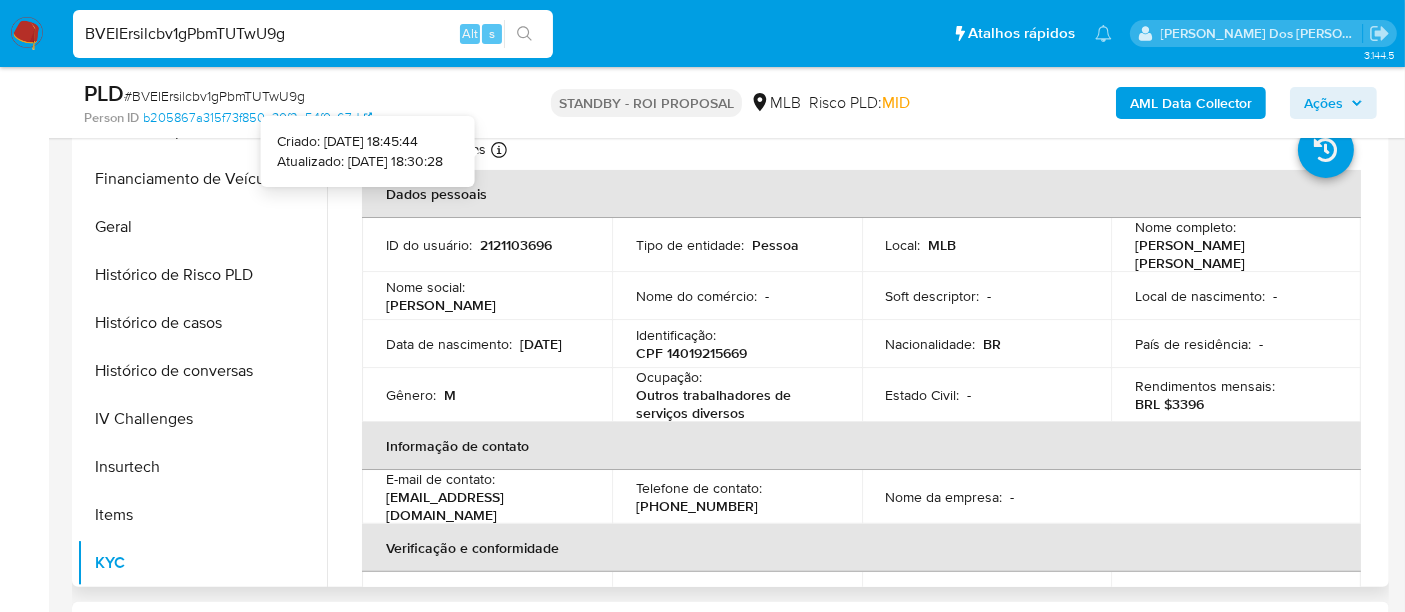 type 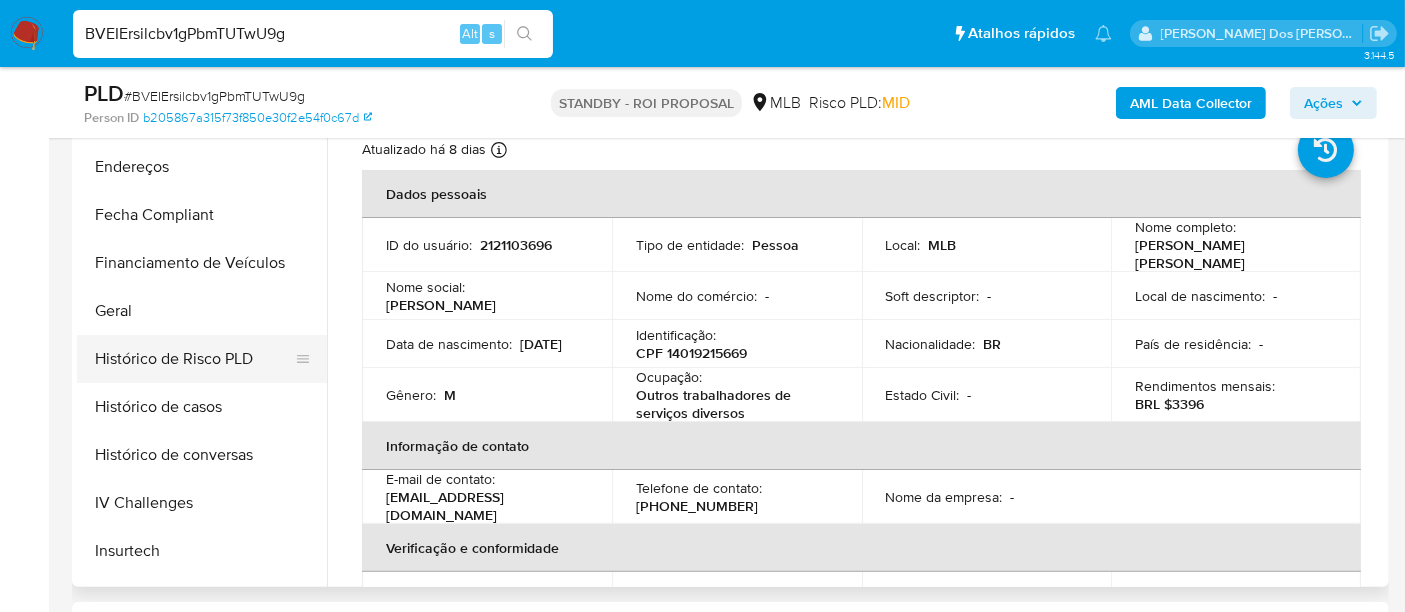scroll, scrollTop: 333, scrollLeft: 0, axis: vertical 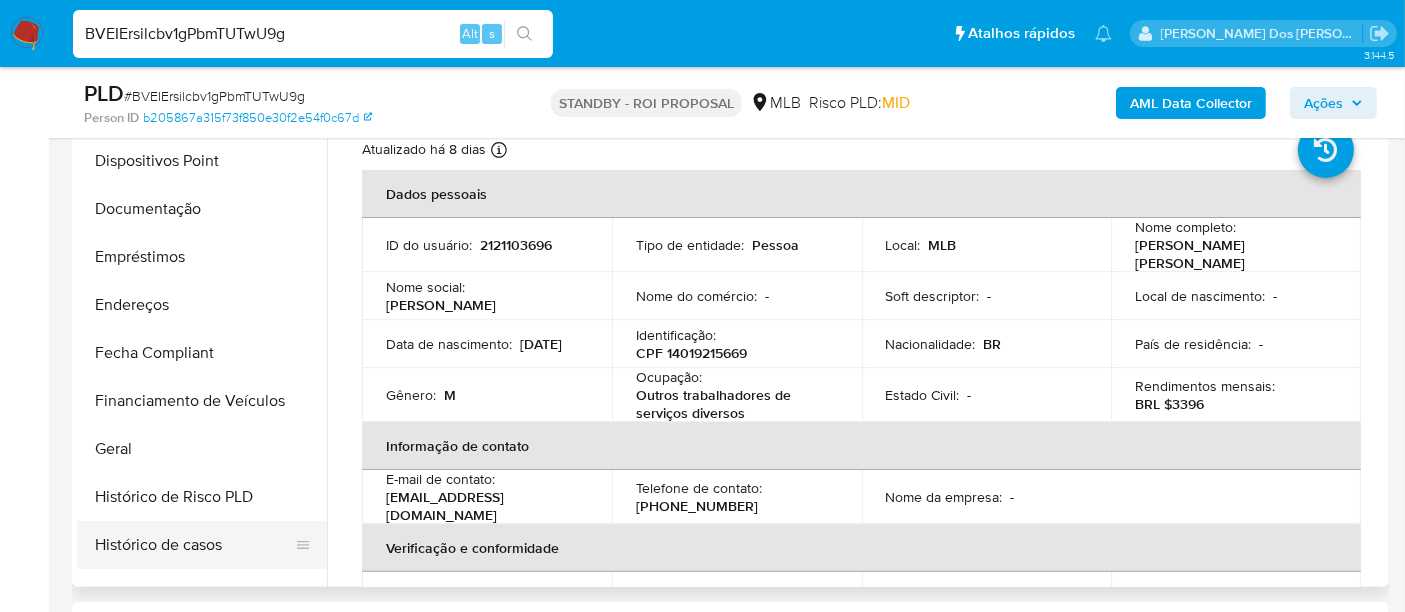 click on "Histórico de casos" at bounding box center [194, 545] 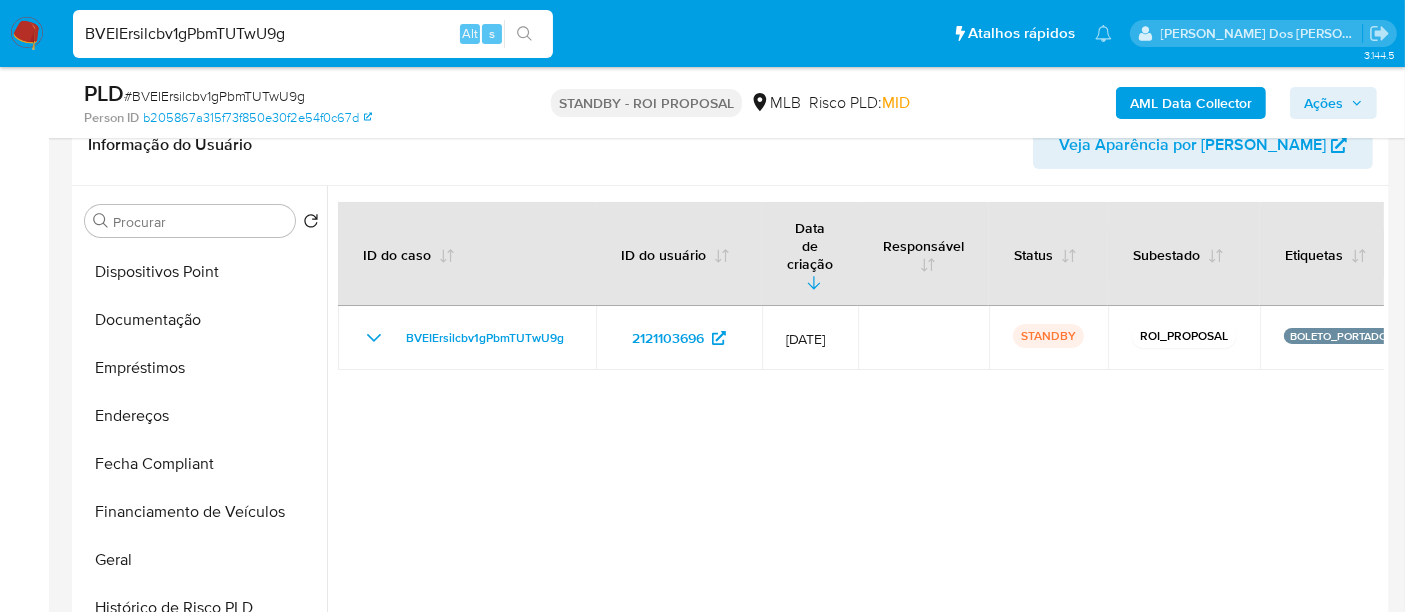 scroll, scrollTop: 111, scrollLeft: 0, axis: vertical 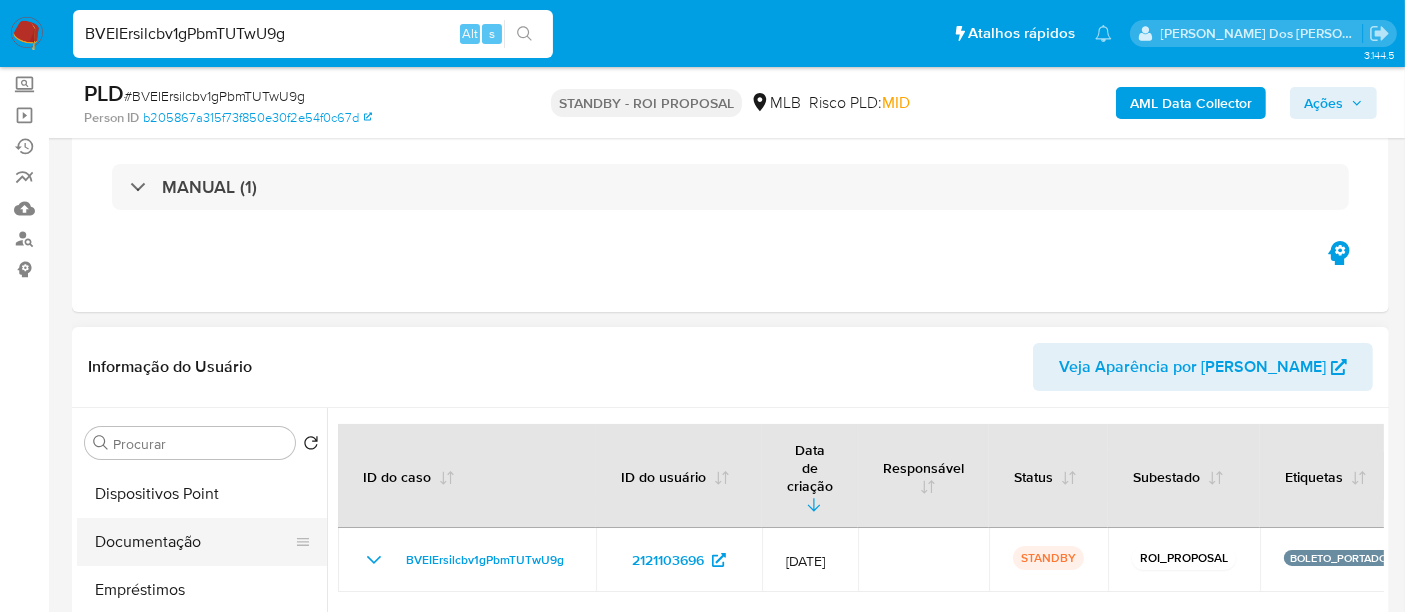 click on "Documentação" at bounding box center (194, 542) 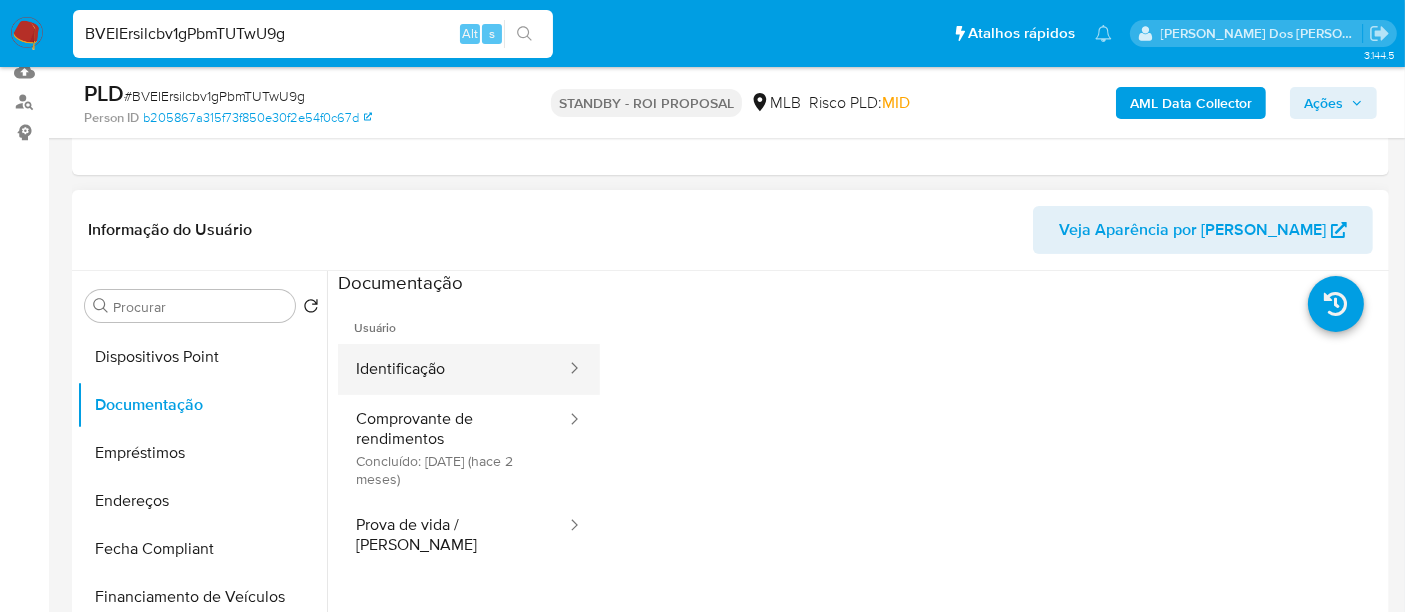 scroll, scrollTop: 444, scrollLeft: 0, axis: vertical 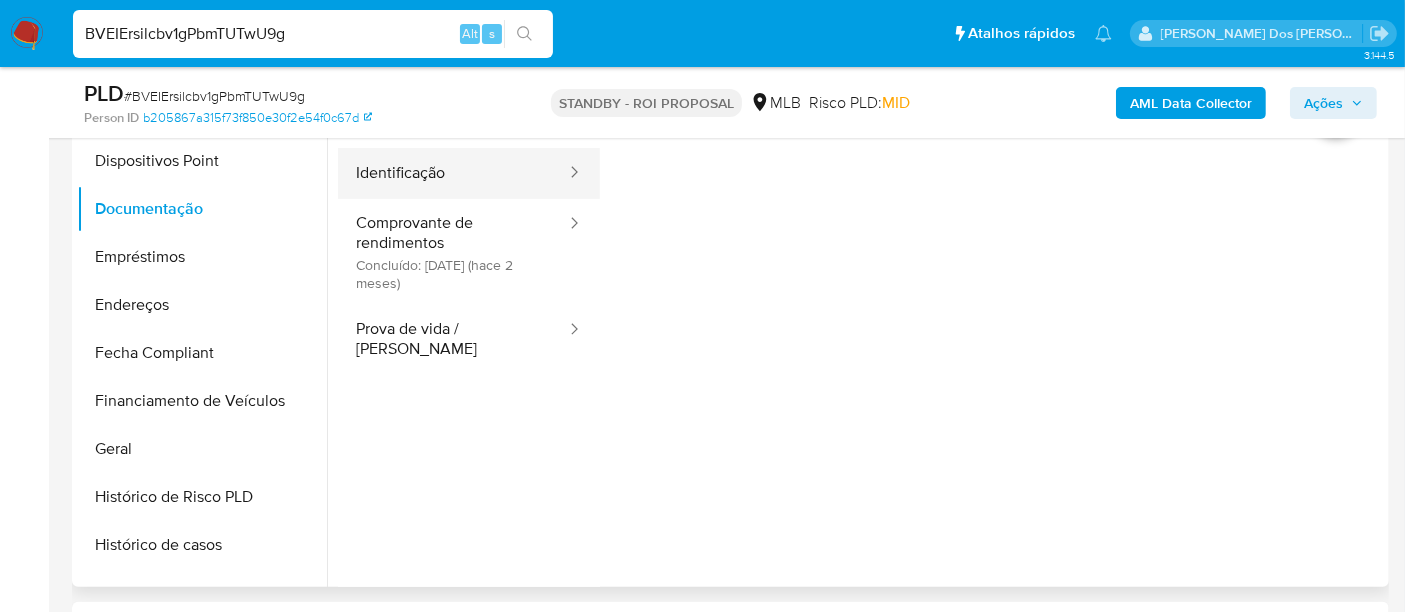 click on "Identificação" at bounding box center [453, 173] 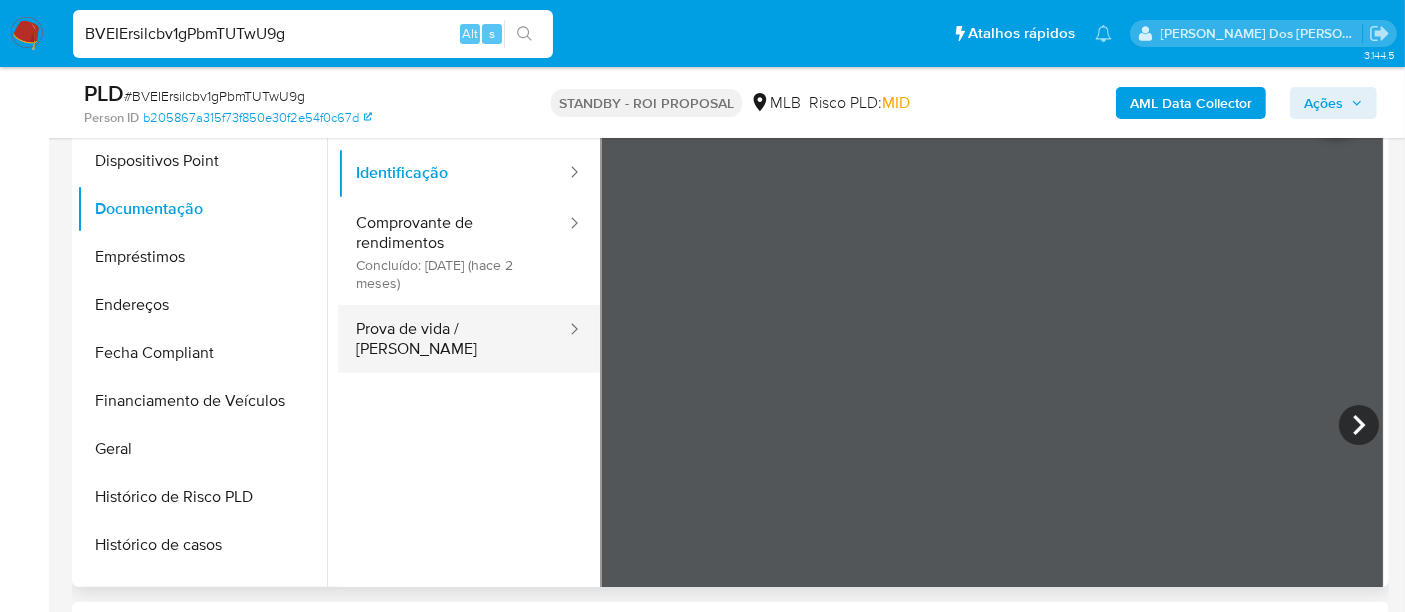 click on "Prova de vida / [PERSON_NAME]" at bounding box center [453, 339] 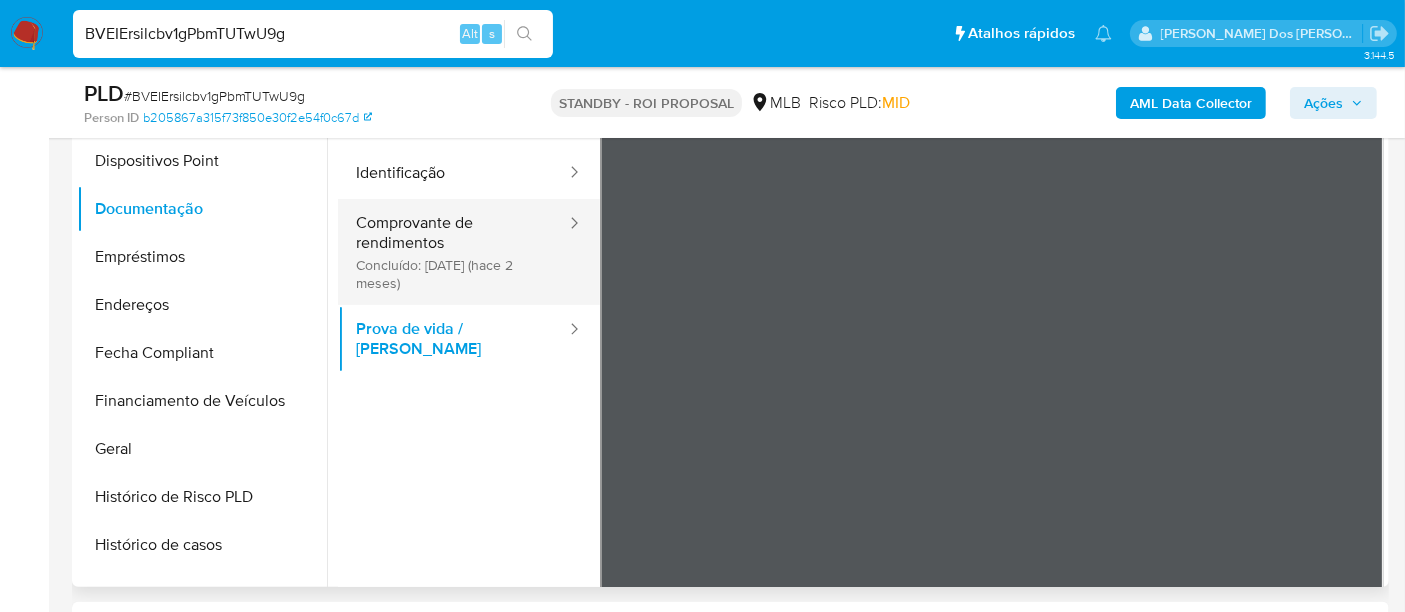 click on "Comprovante de rendimentos Concluído: 06/05/2025 (hace 2 meses)" at bounding box center [453, 252] 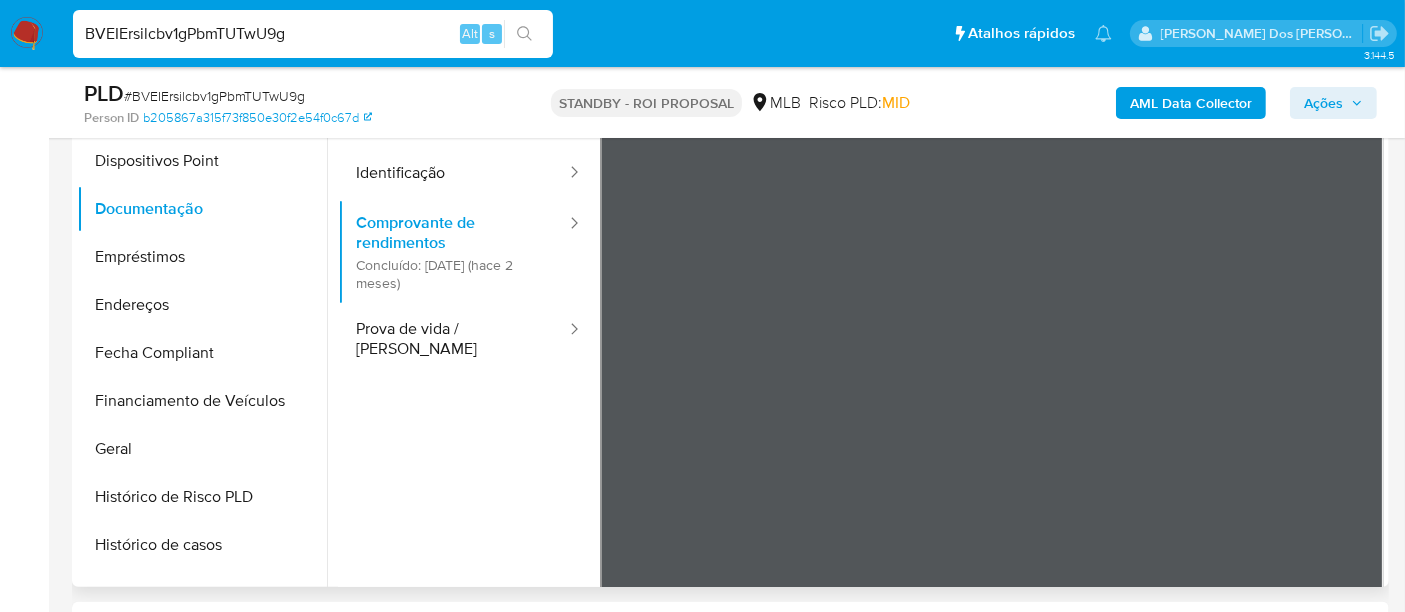 type 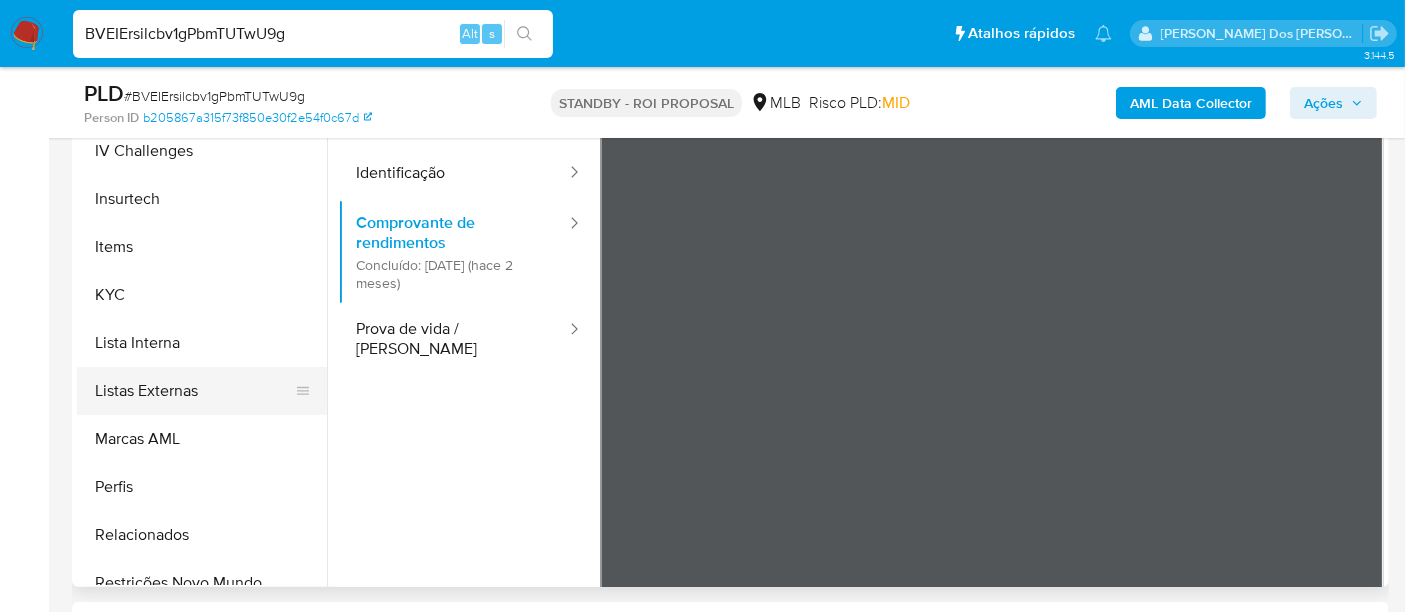 scroll, scrollTop: 844, scrollLeft: 0, axis: vertical 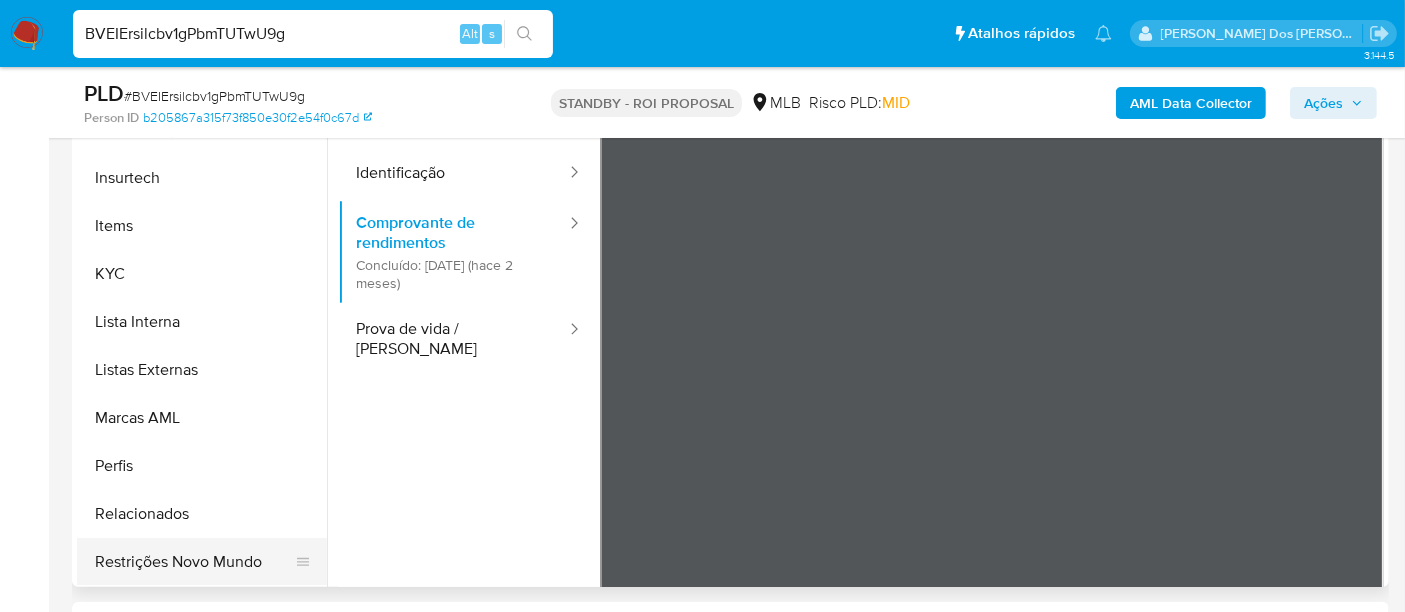 click on "Restrições Novo Mundo" at bounding box center (194, 562) 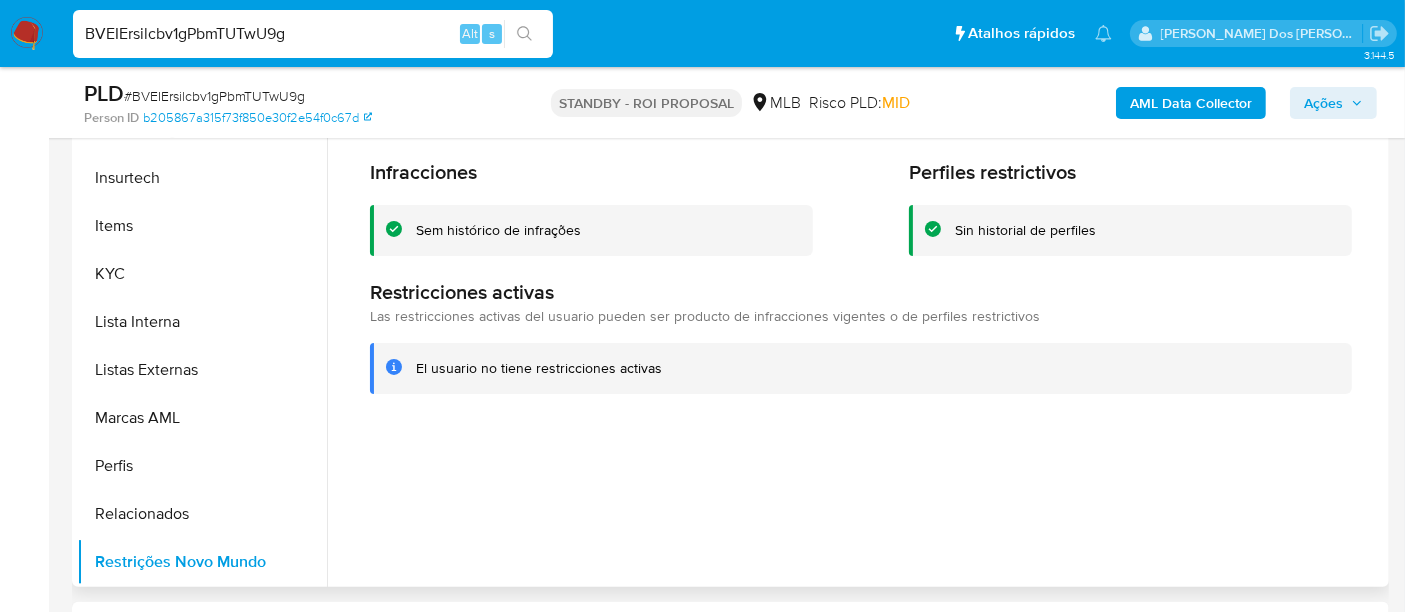 scroll, scrollTop: 400, scrollLeft: 0, axis: vertical 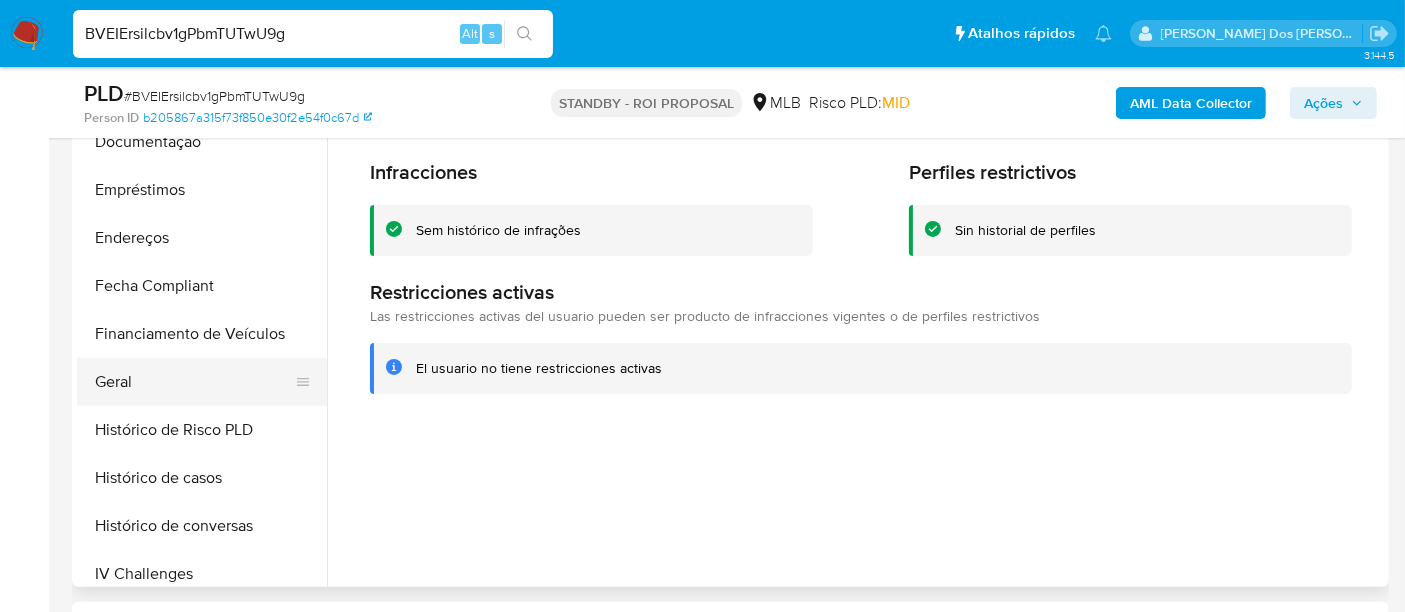 click on "Geral" at bounding box center [194, 382] 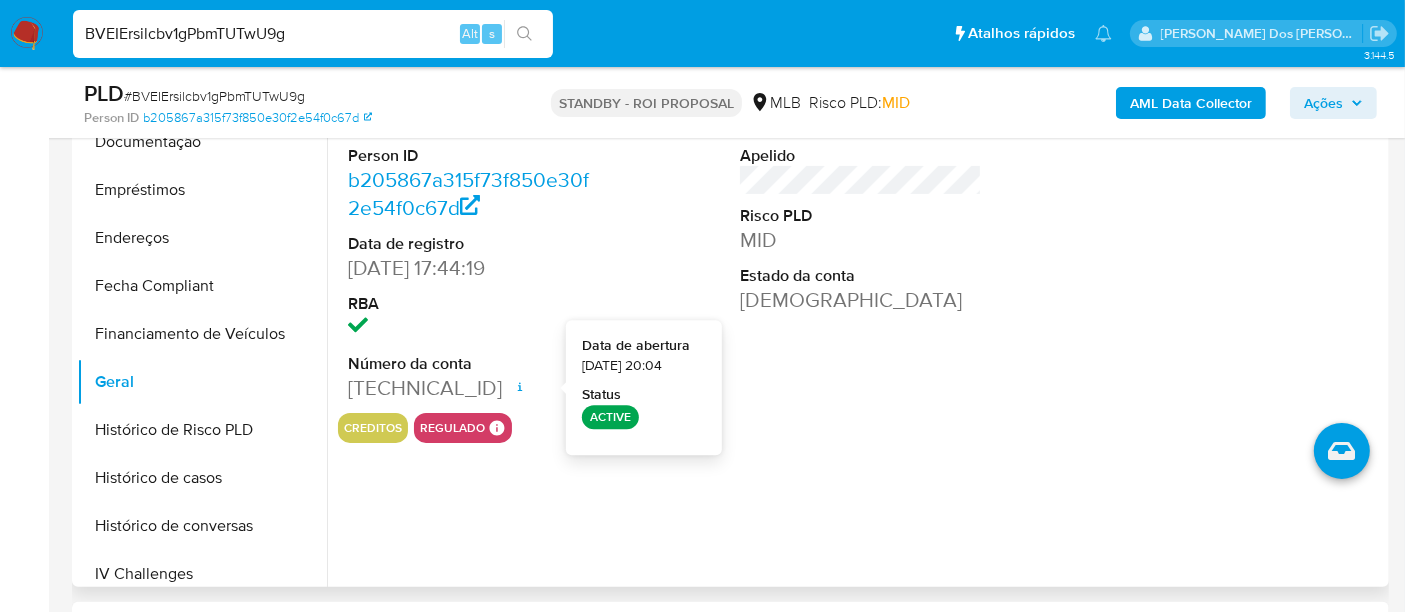 scroll, scrollTop: 622, scrollLeft: 0, axis: vertical 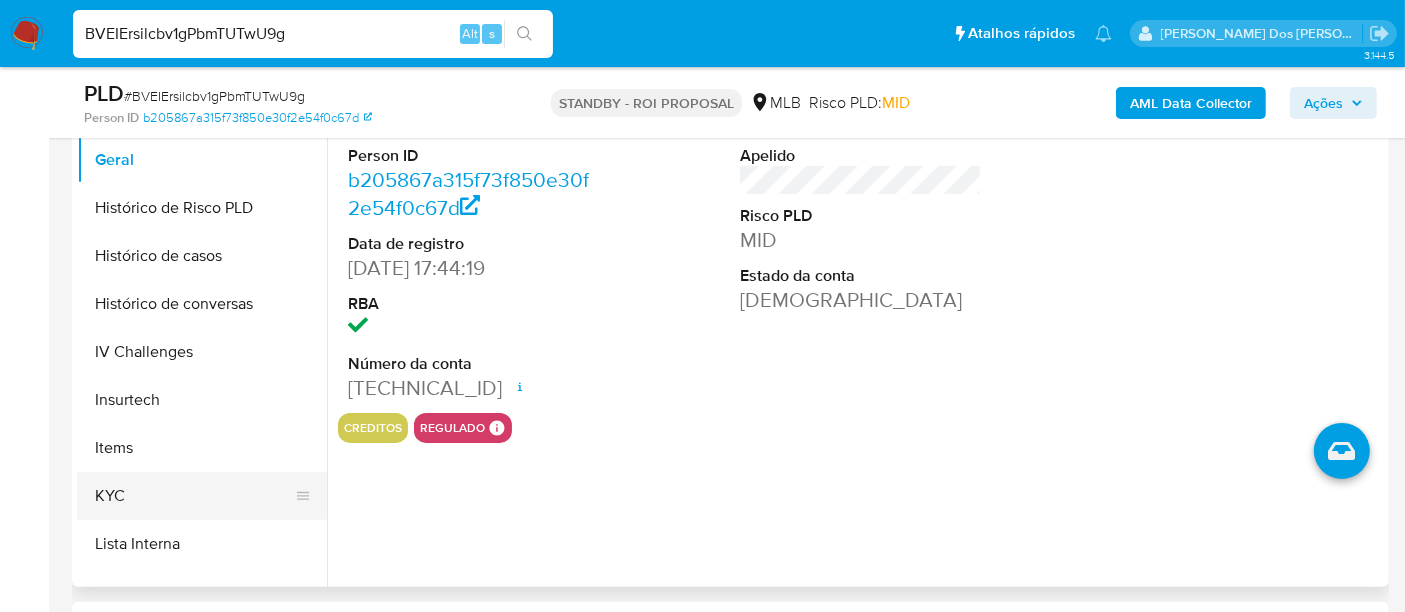 click on "KYC" at bounding box center [194, 496] 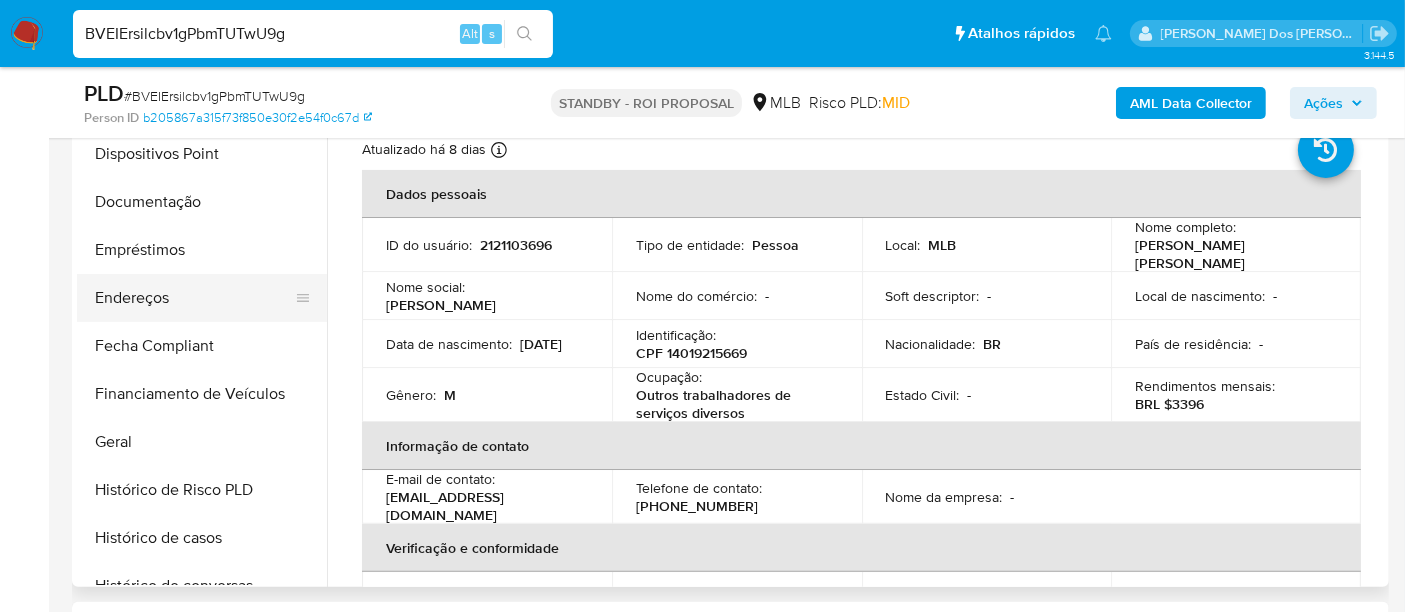 scroll, scrollTop: 288, scrollLeft: 0, axis: vertical 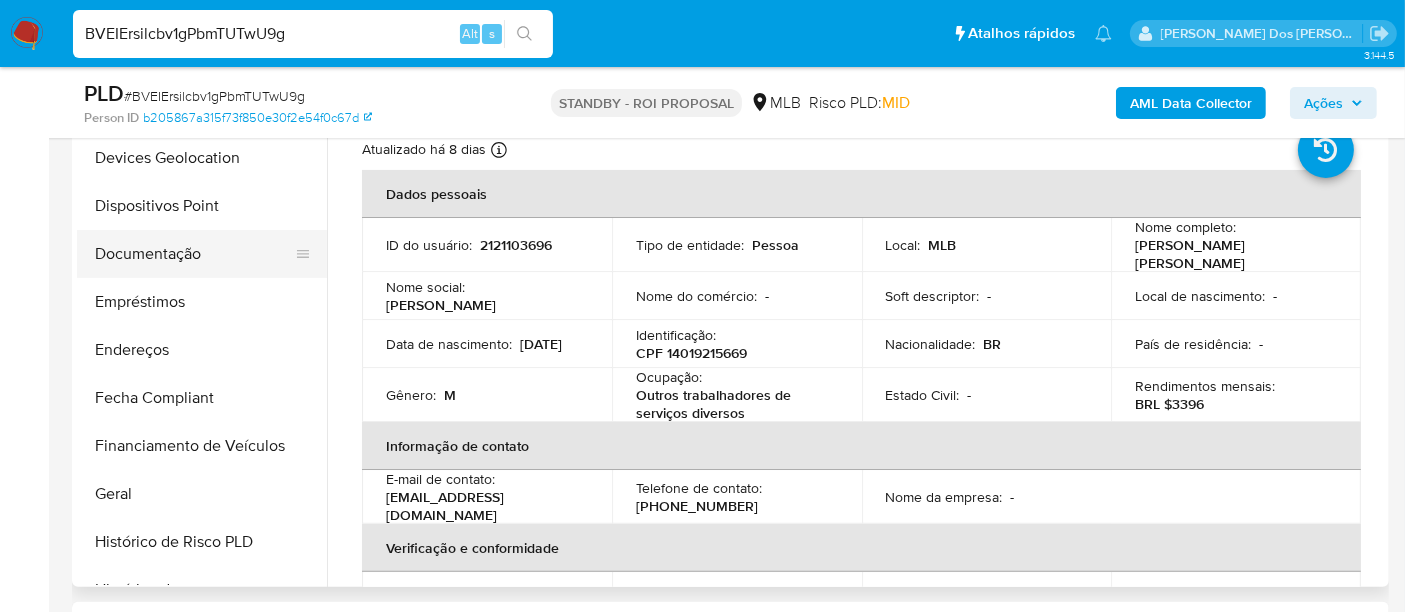 click on "Documentação" at bounding box center (194, 254) 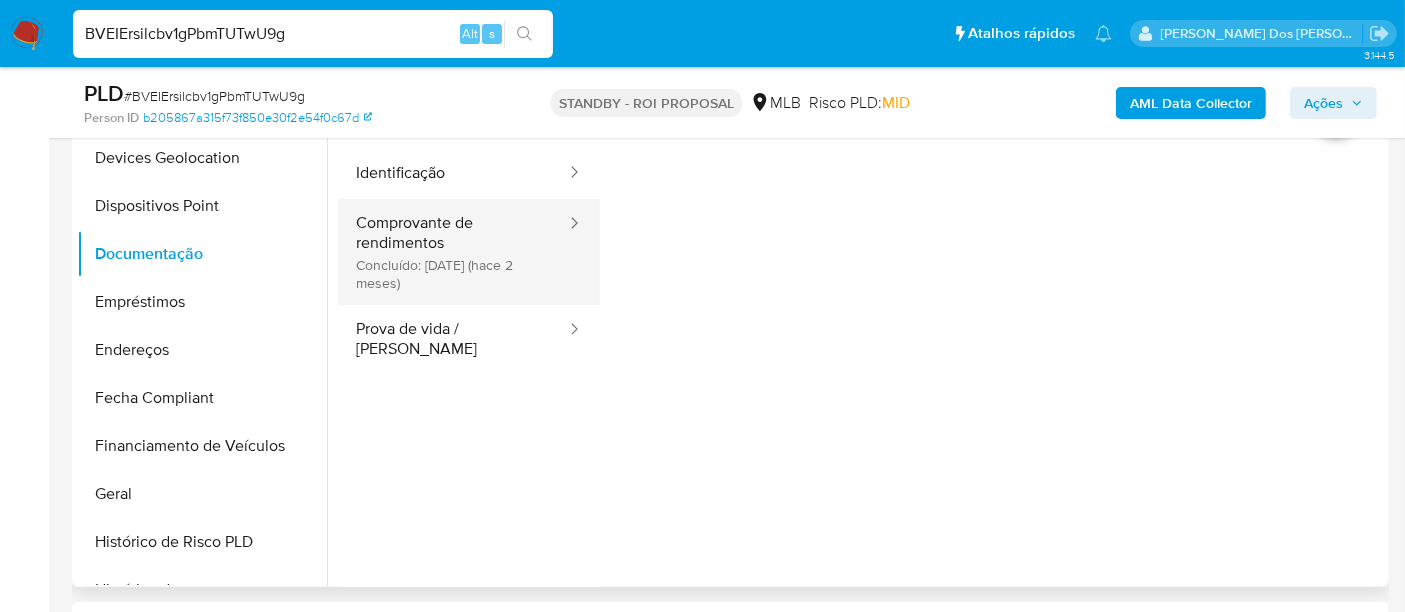 click on "Comprovante de rendimentos Concluído: 06/05/2025 (hace 2 meses)" at bounding box center [453, 252] 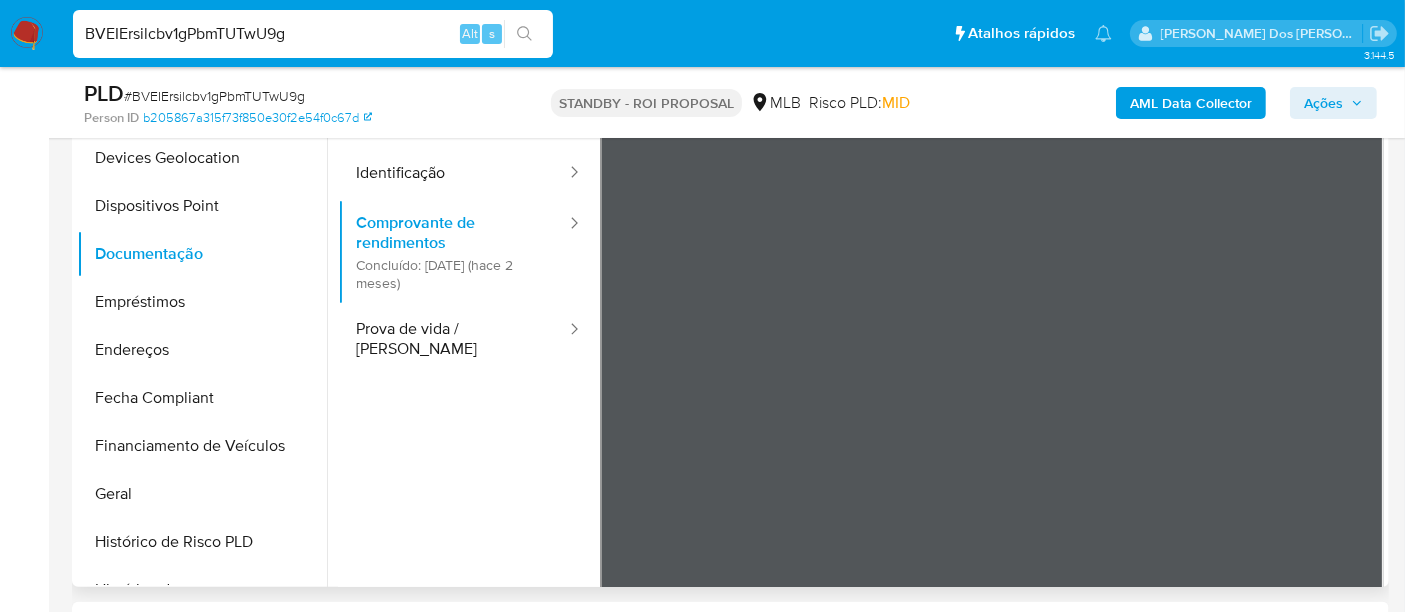 type 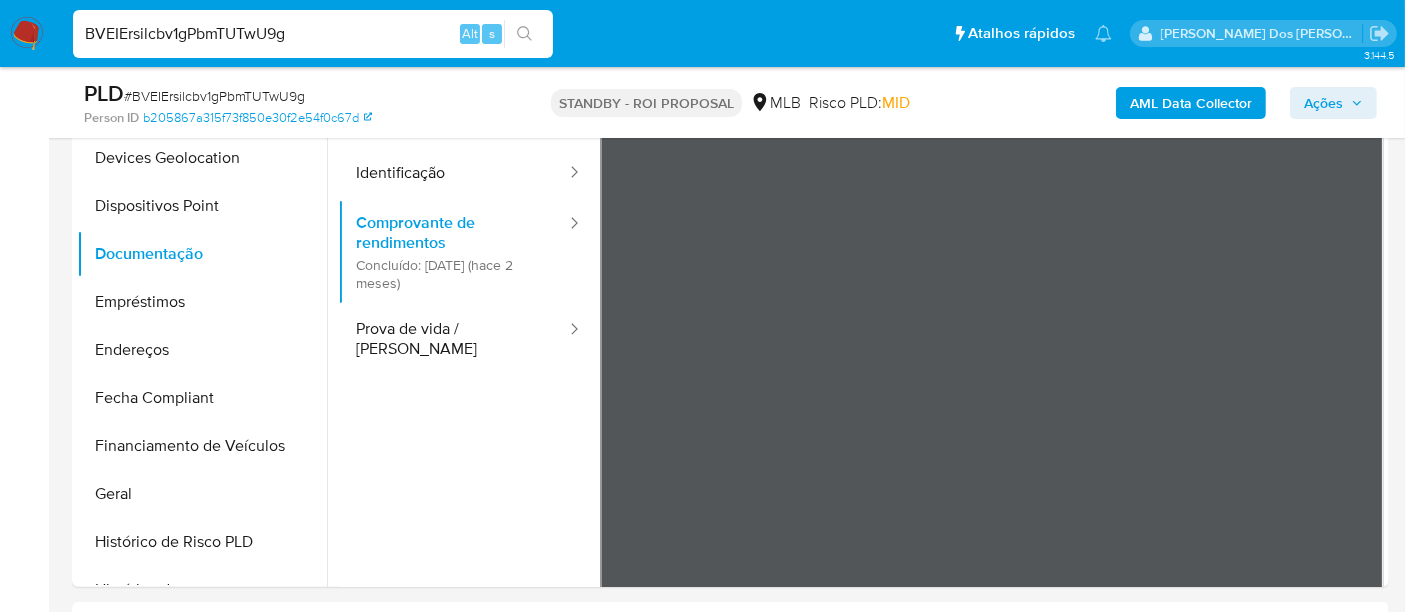 click on "BVEIErsilcbv1gPbmTUTwU9g" at bounding box center (313, 34) 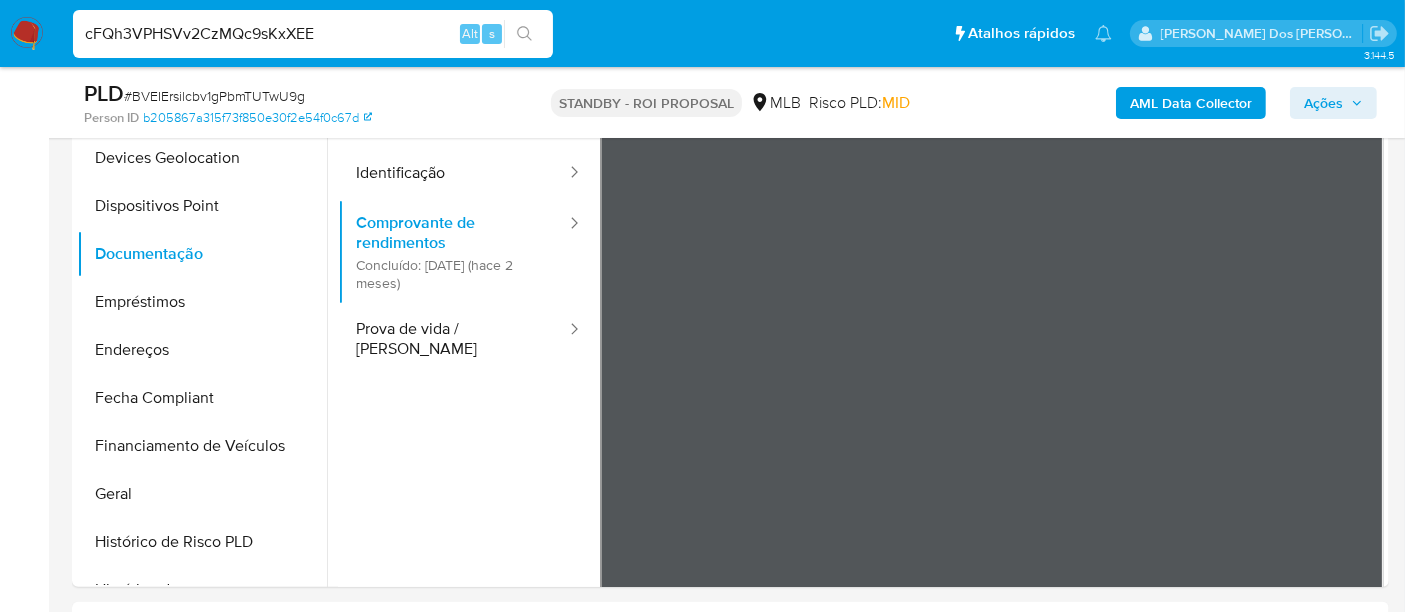 type on "cFQh3VPHSVv2CzMQc9sKxXEE" 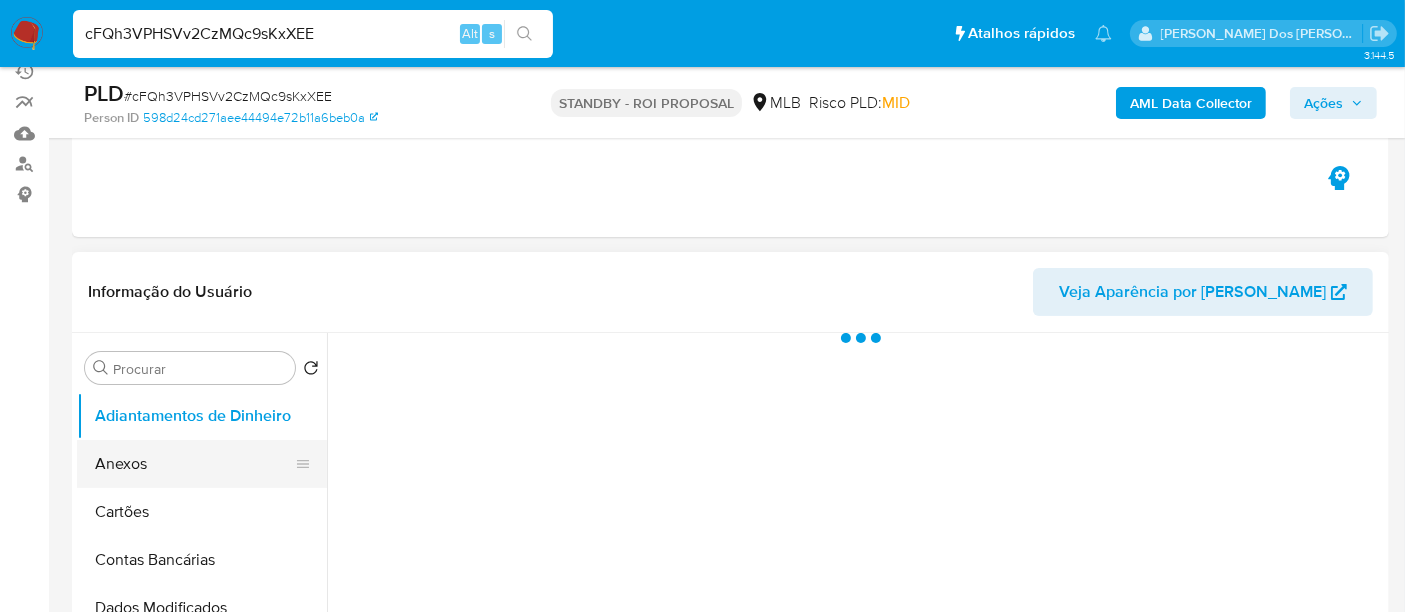 scroll, scrollTop: 222, scrollLeft: 0, axis: vertical 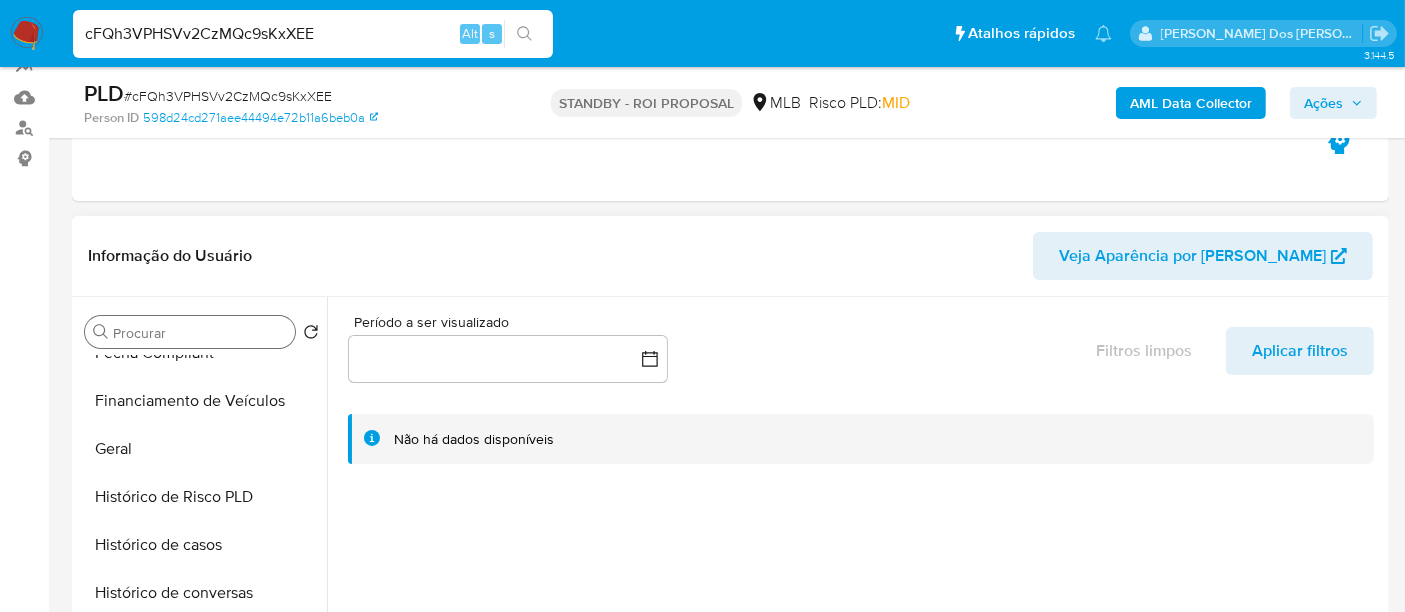 select on "10" 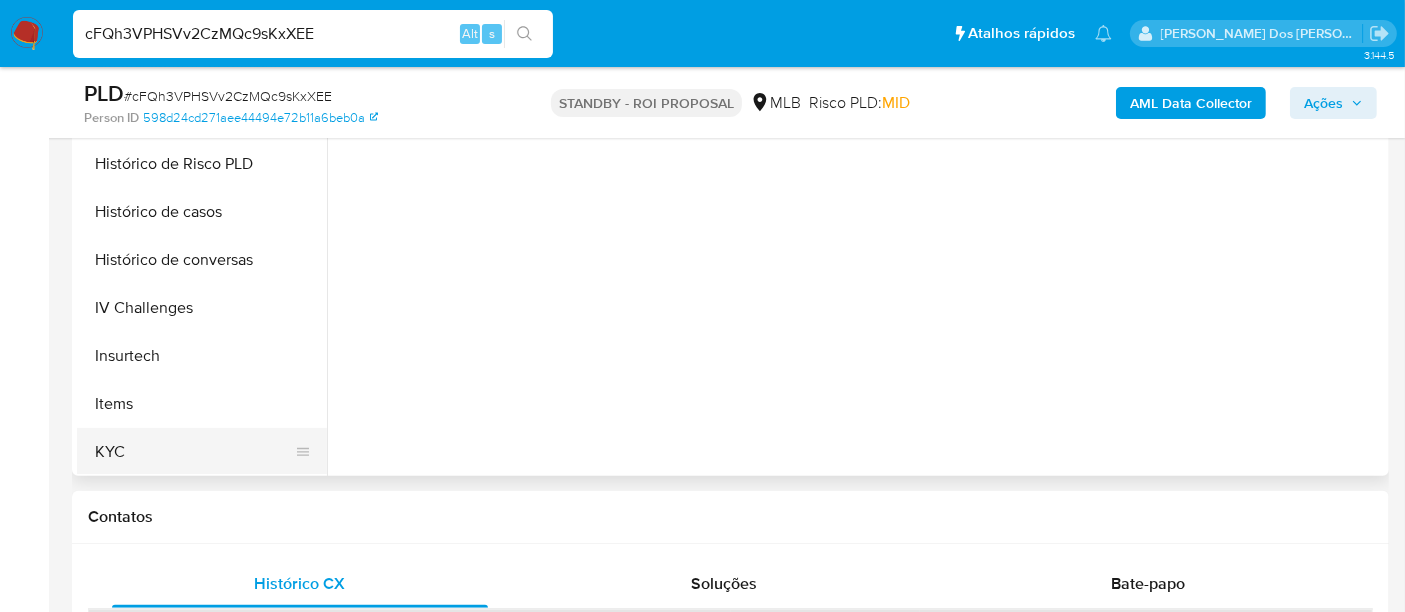 click on "KYC" at bounding box center (194, 452) 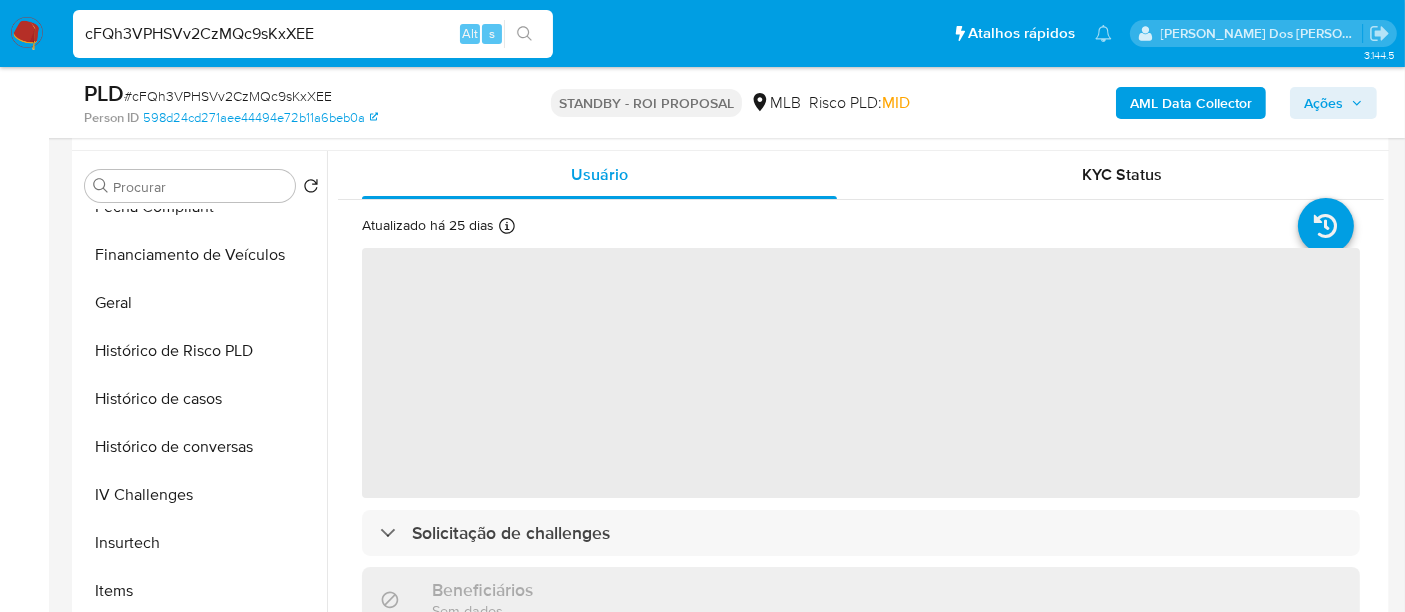 scroll, scrollTop: 333, scrollLeft: 0, axis: vertical 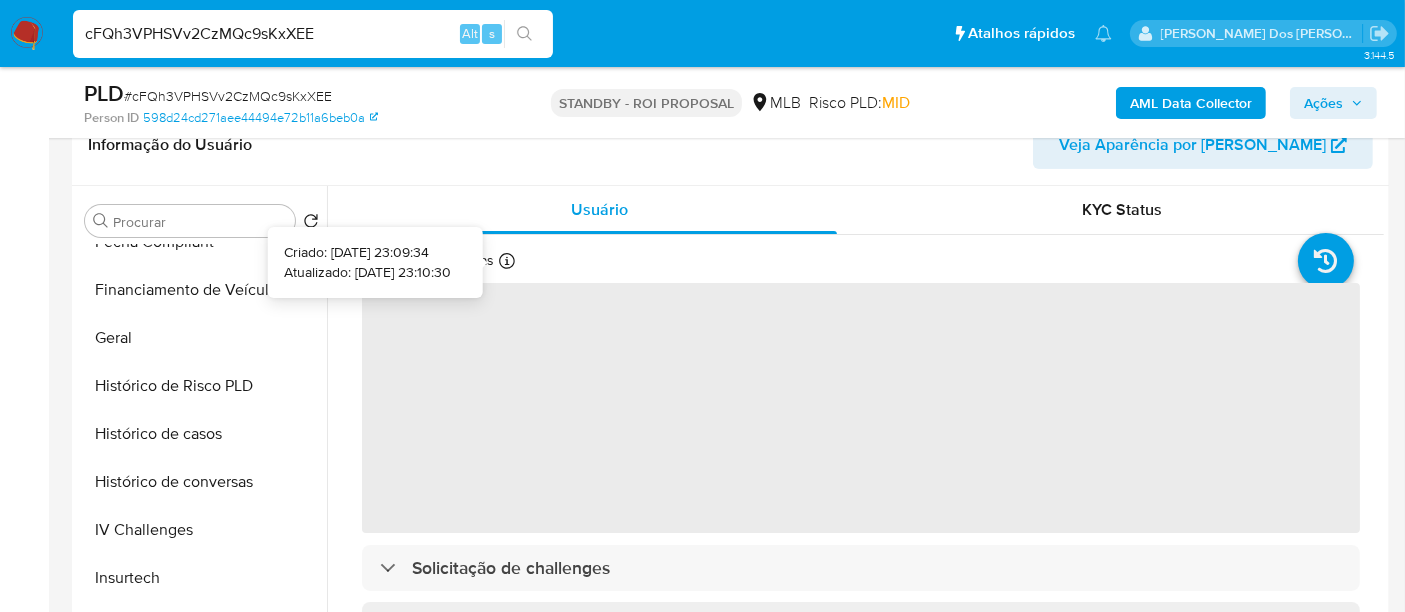 type 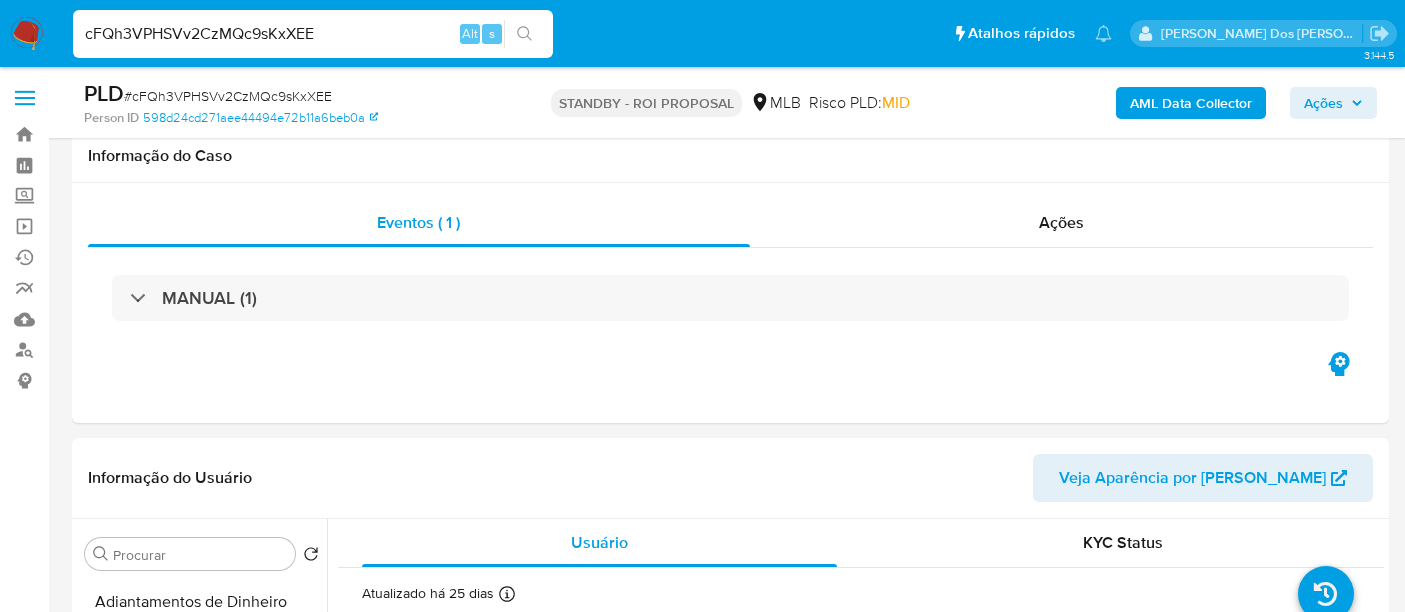 select on "10" 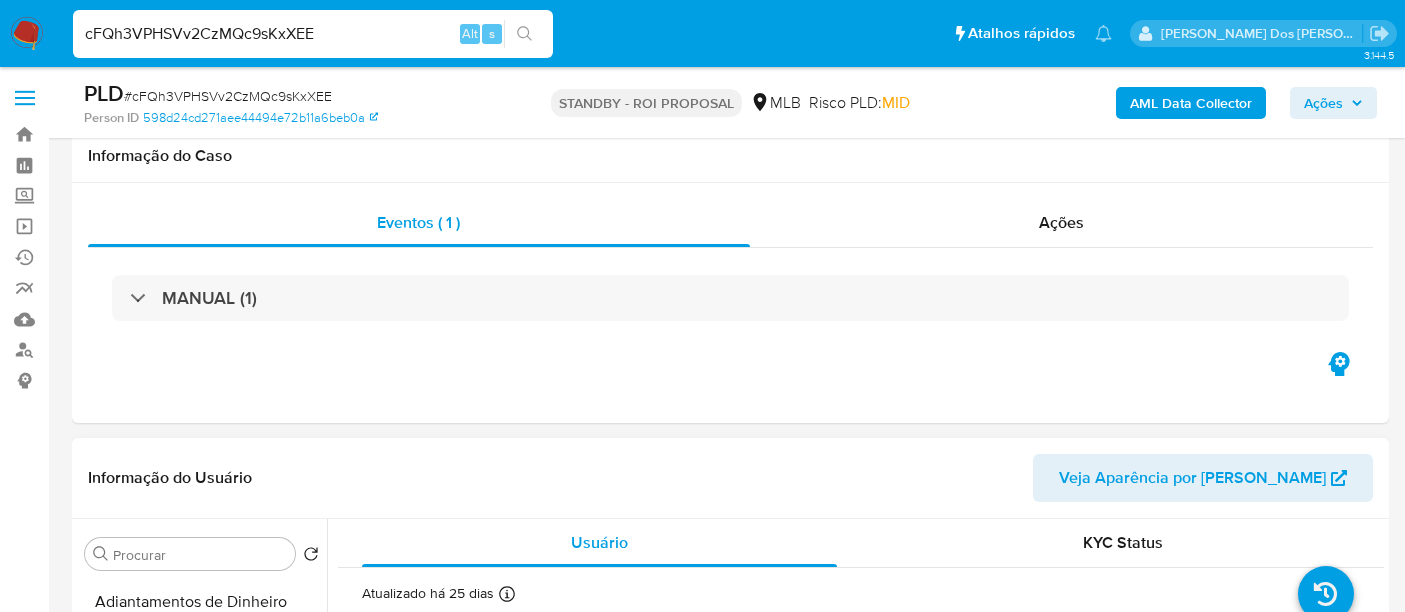 scroll, scrollTop: 333, scrollLeft: 0, axis: vertical 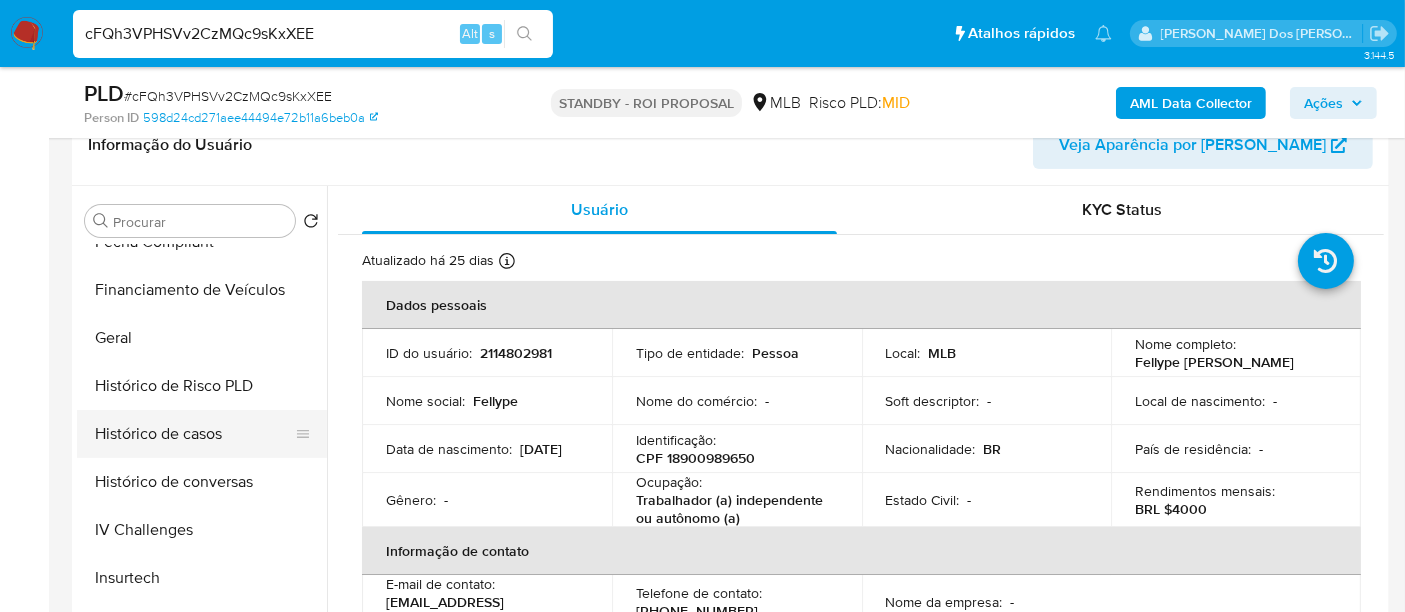 click on "Histórico de casos" at bounding box center [194, 434] 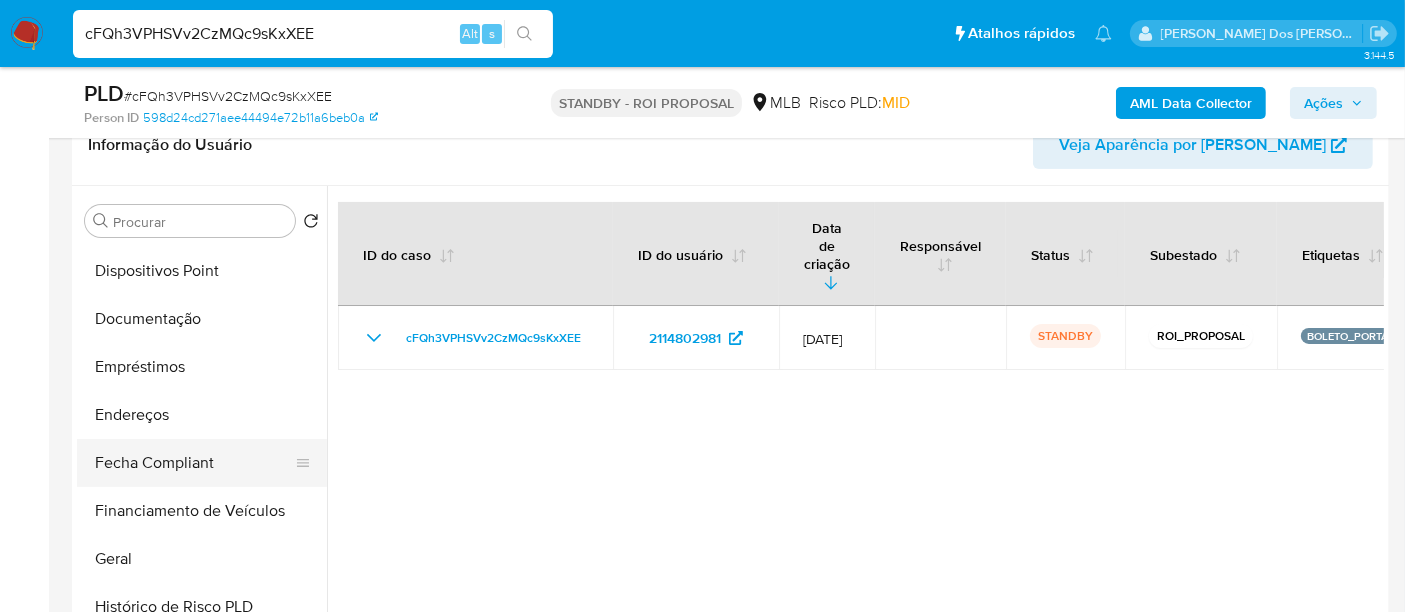 scroll, scrollTop: 333, scrollLeft: 0, axis: vertical 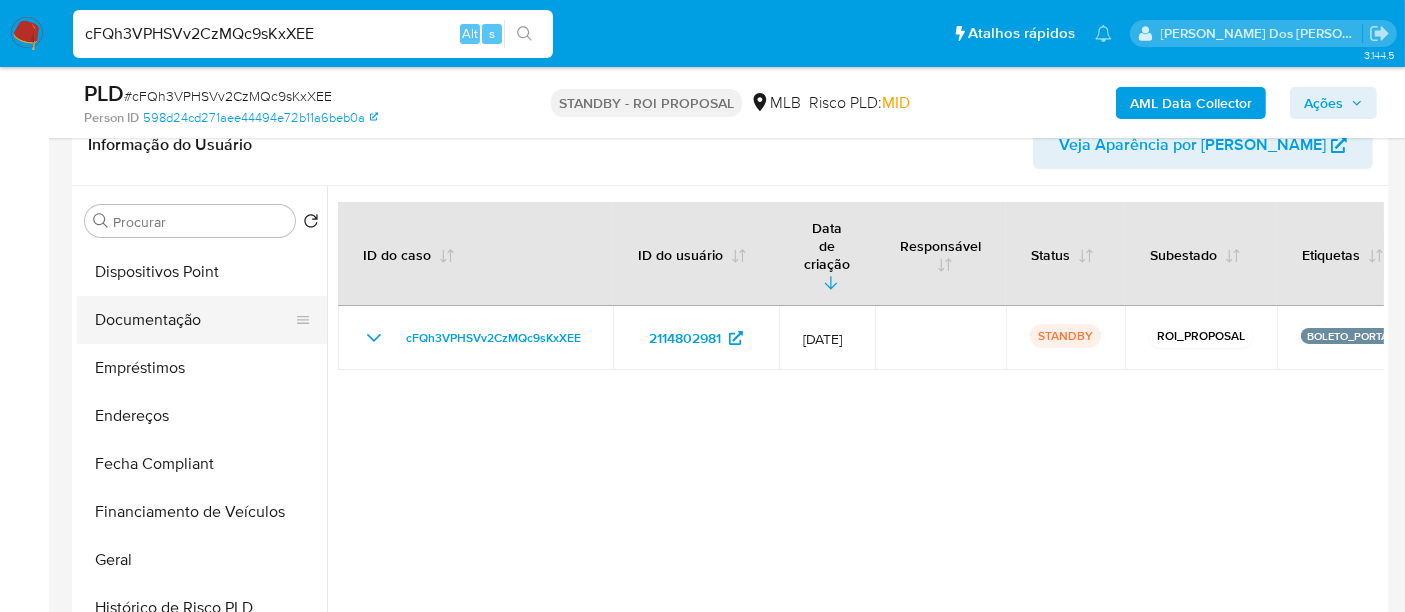 click on "Documentação" at bounding box center (194, 320) 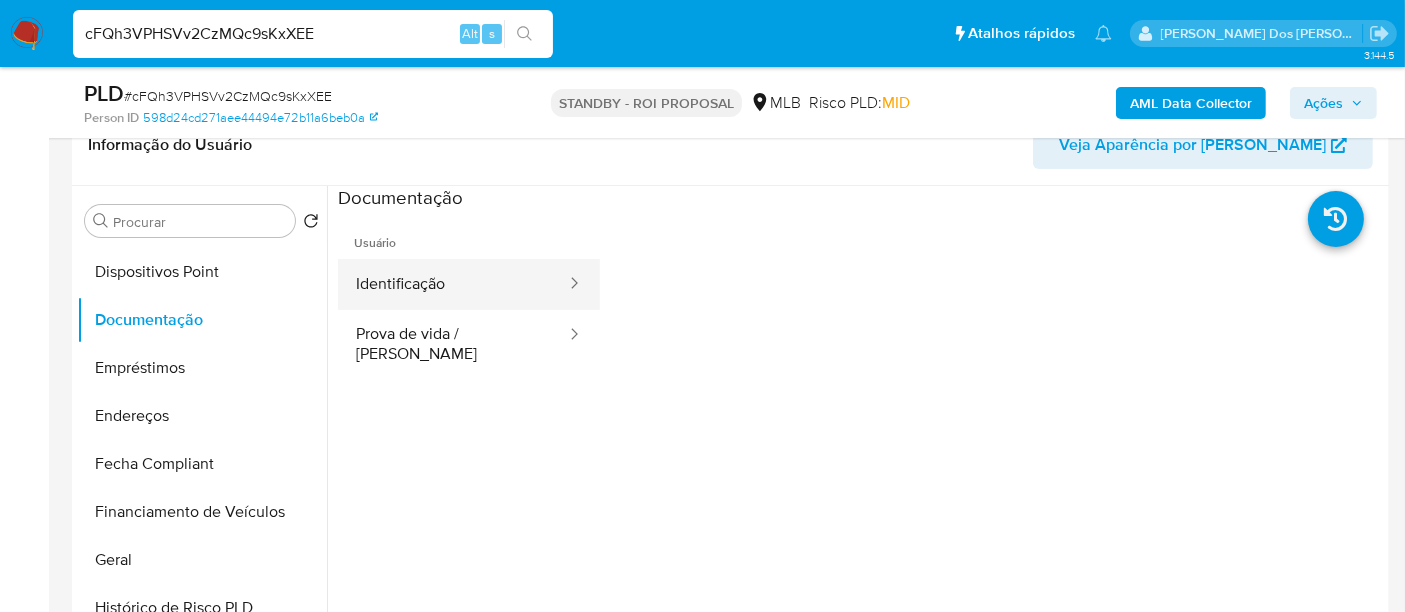 click on "Identificação" at bounding box center (453, 284) 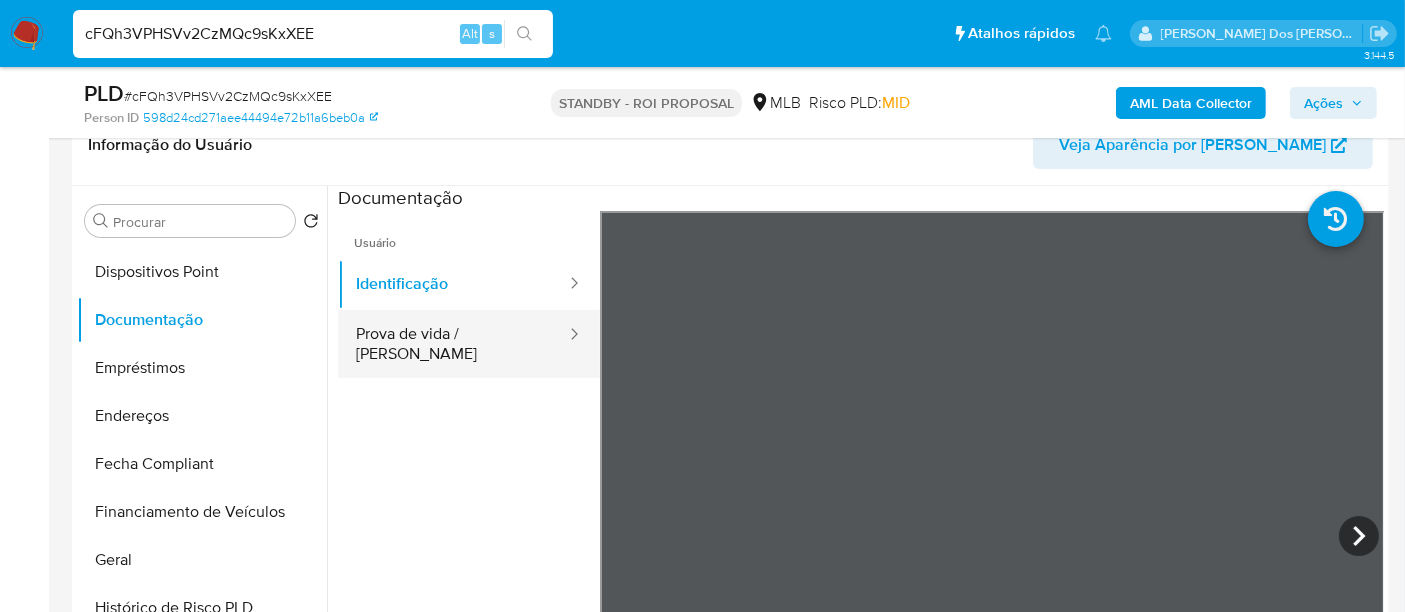 click on "Prova de vida / Selfie" at bounding box center [453, 344] 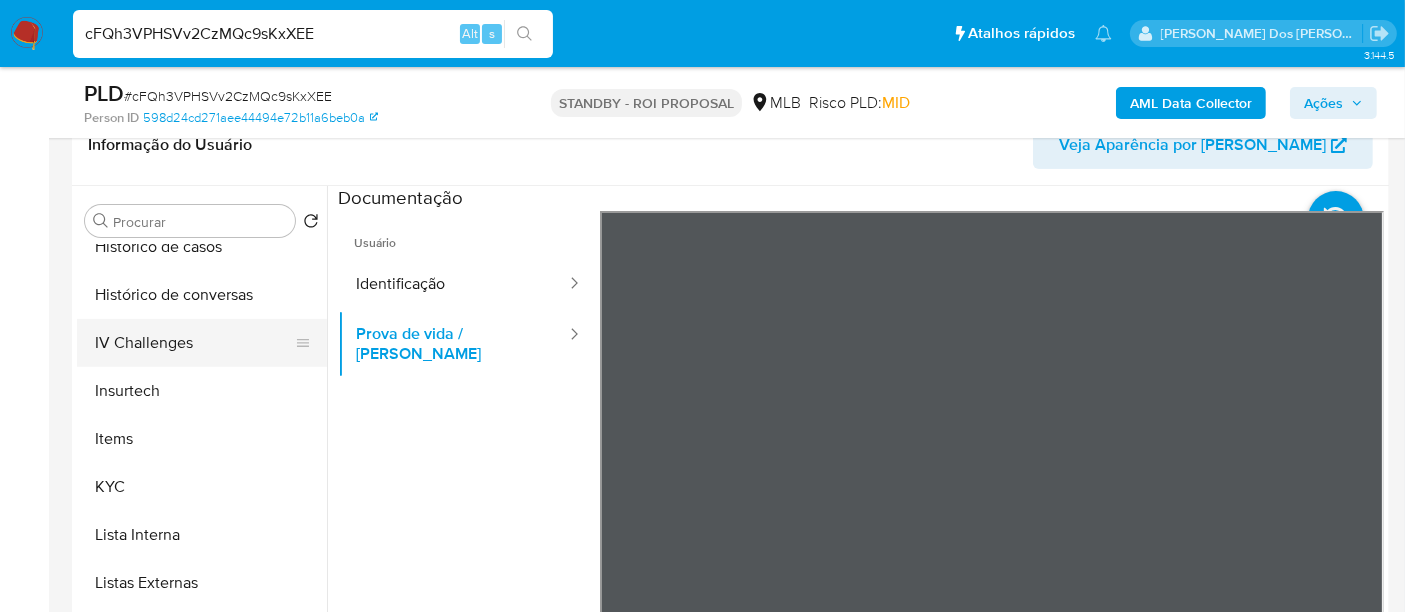 scroll, scrollTop: 844, scrollLeft: 0, axis: vertical 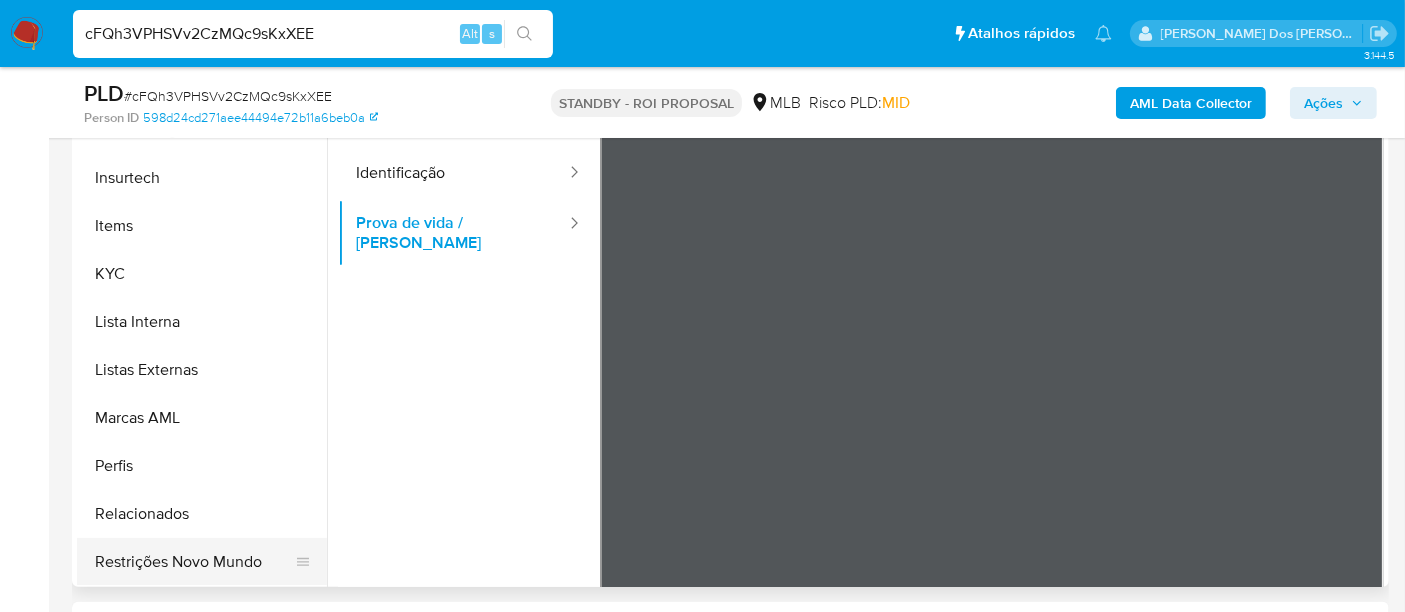 click on "Restrições Novo Mundo" at bounding box center [194, 562] 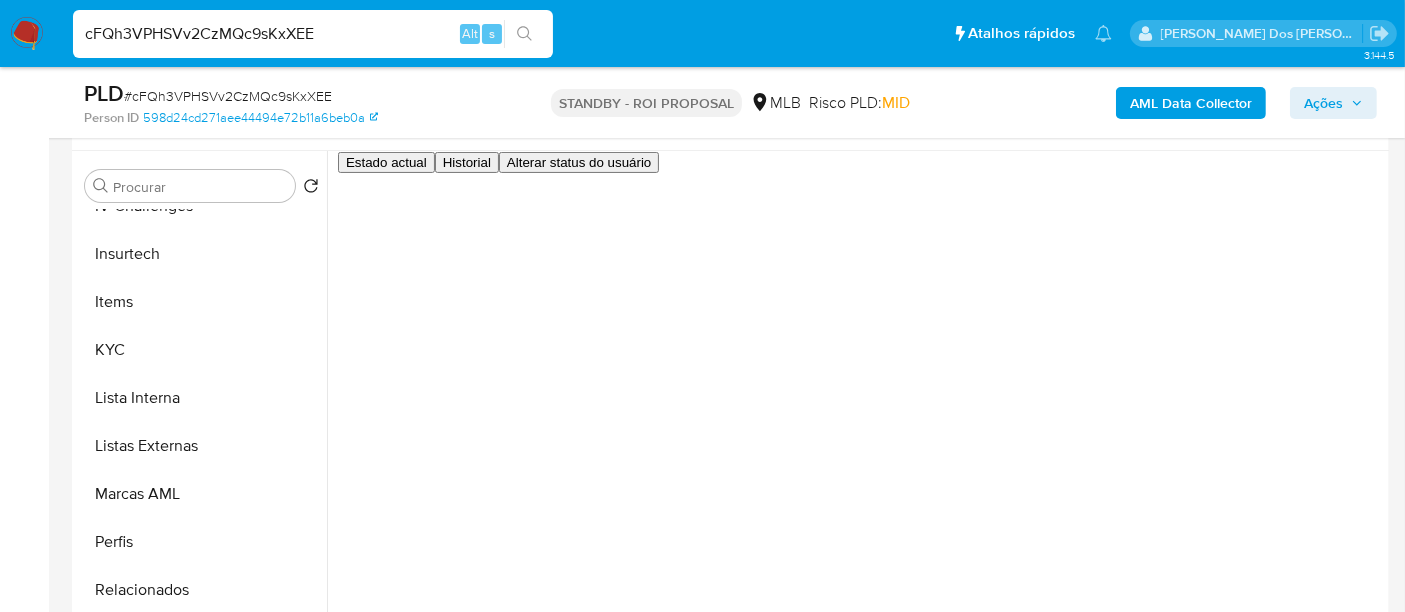 scroll, scrollTop: 333, scrollLeft: 0, axis: vertical 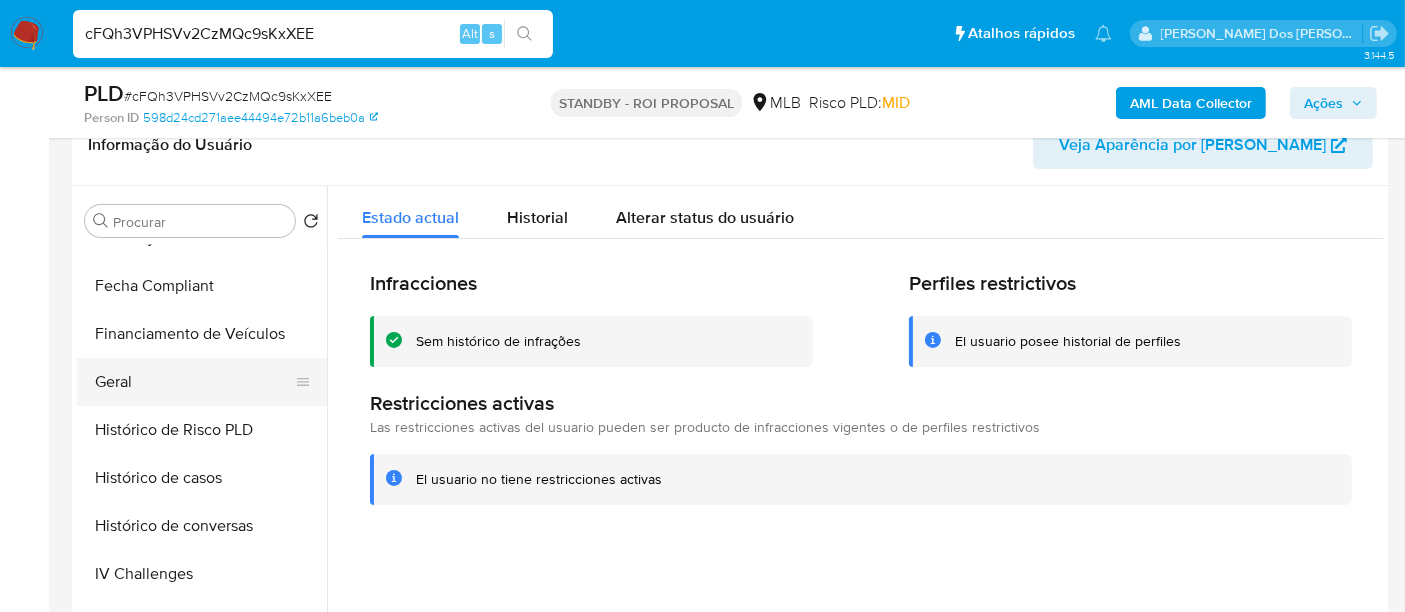 click on "Geral" at bounding box center (194, 382) 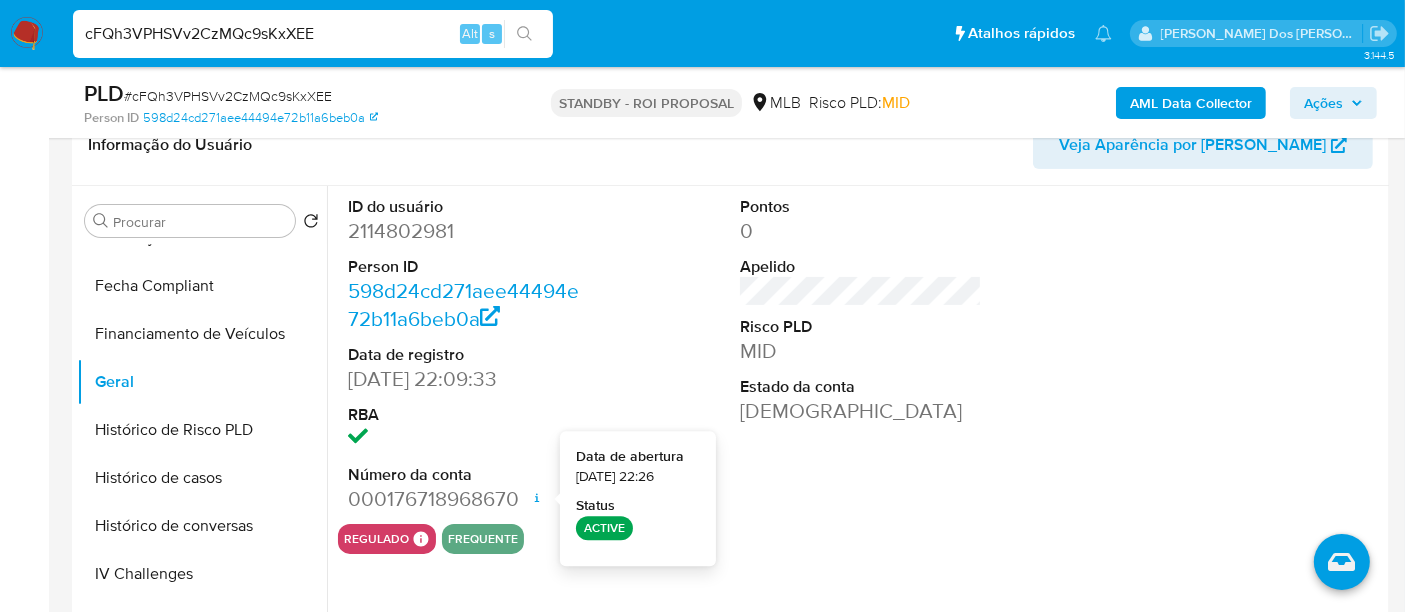 type 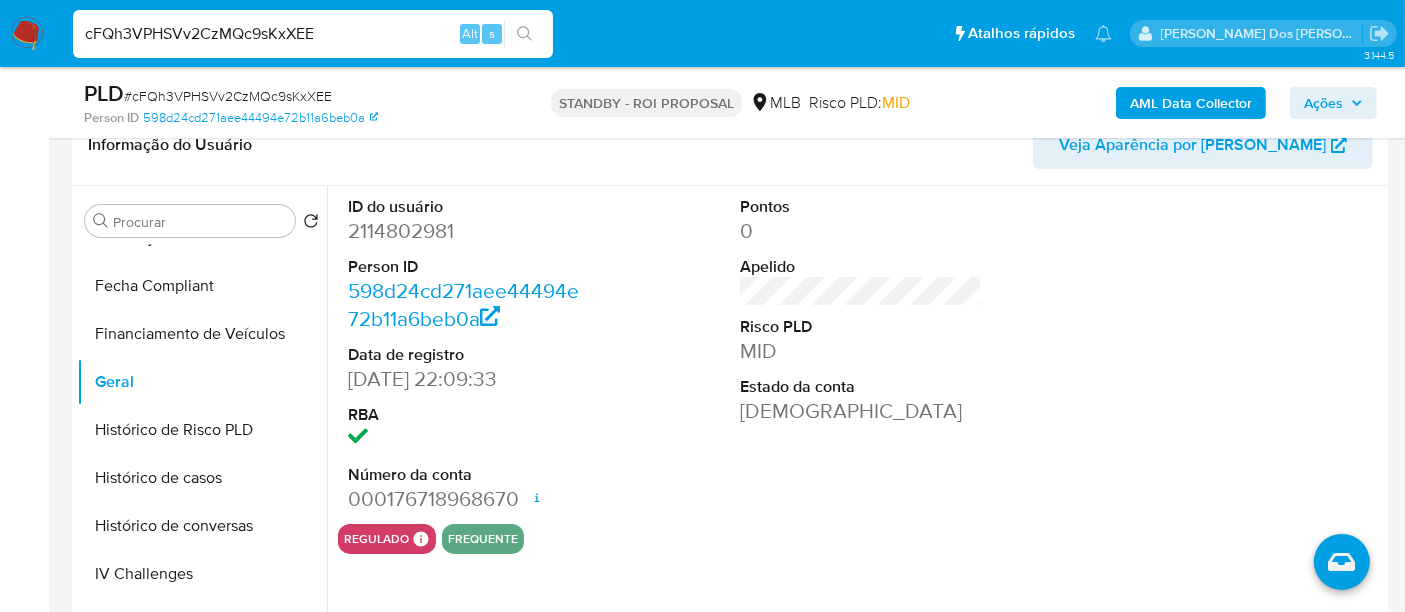 click on "cFQh3VPHSVv2CzMQc9sKxXEE" at bounding box center (313, 34) 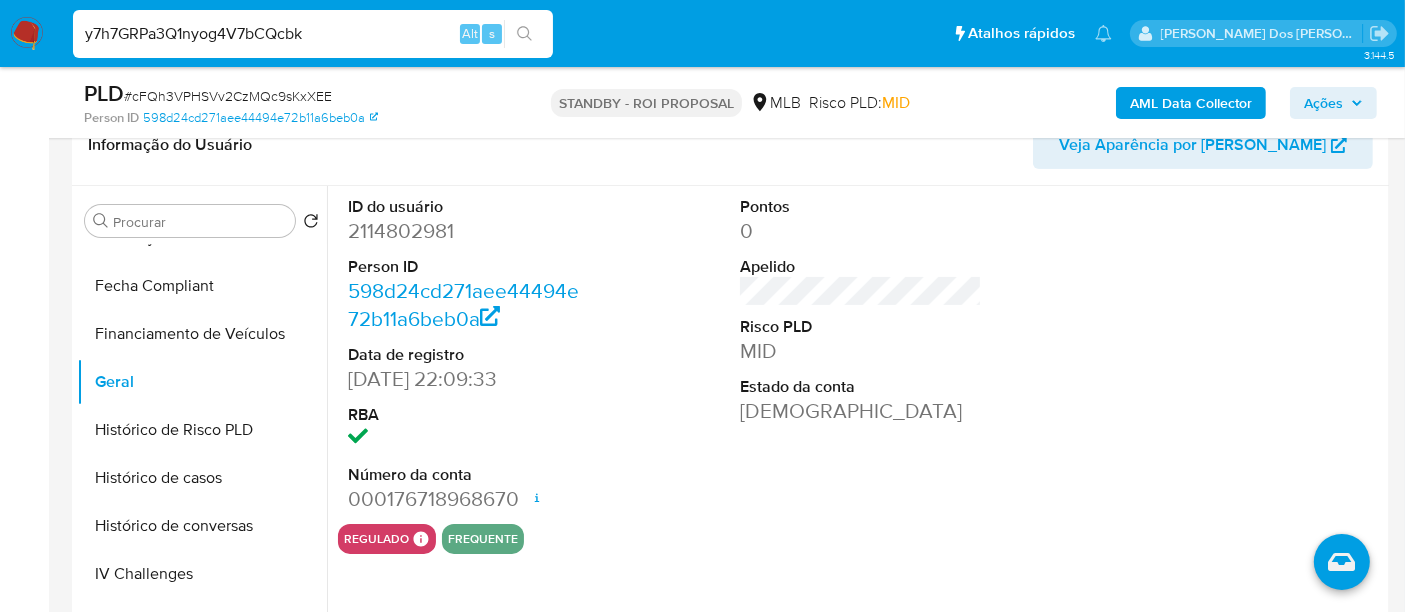 type on "y7h7GRPa3Q1nyog4V7bCQcbk" 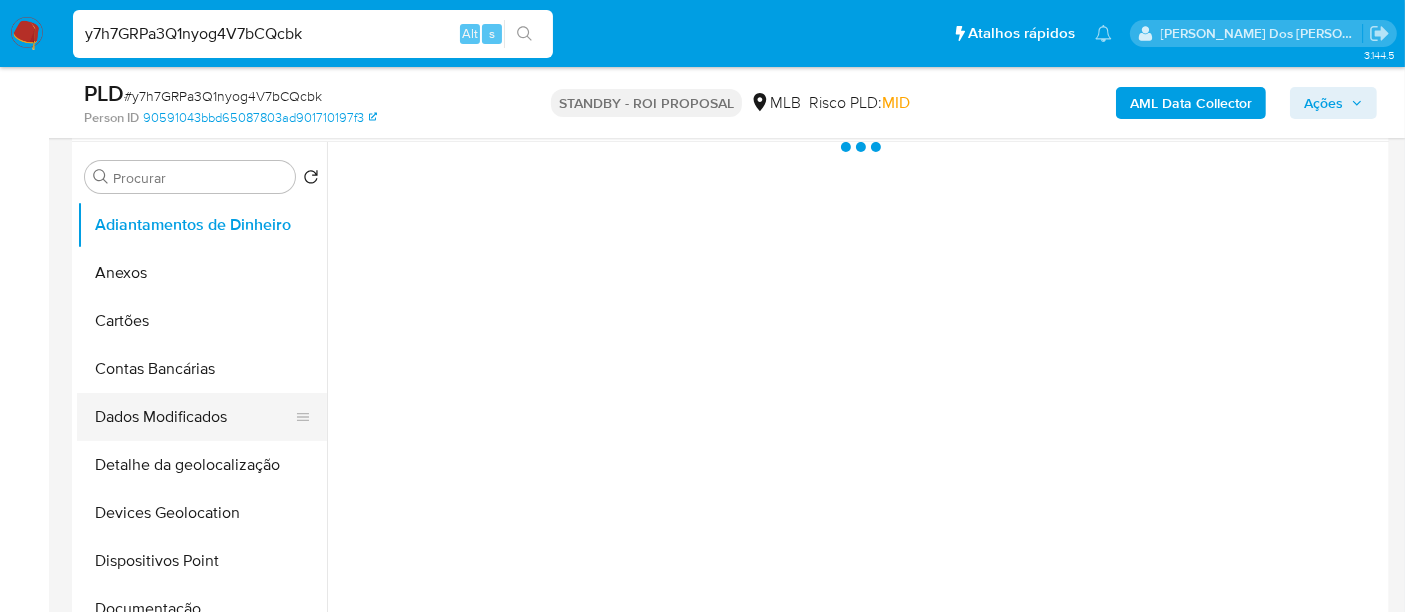 scroll, scrollTop: 444, scrollLeft: 0, axis: vertical 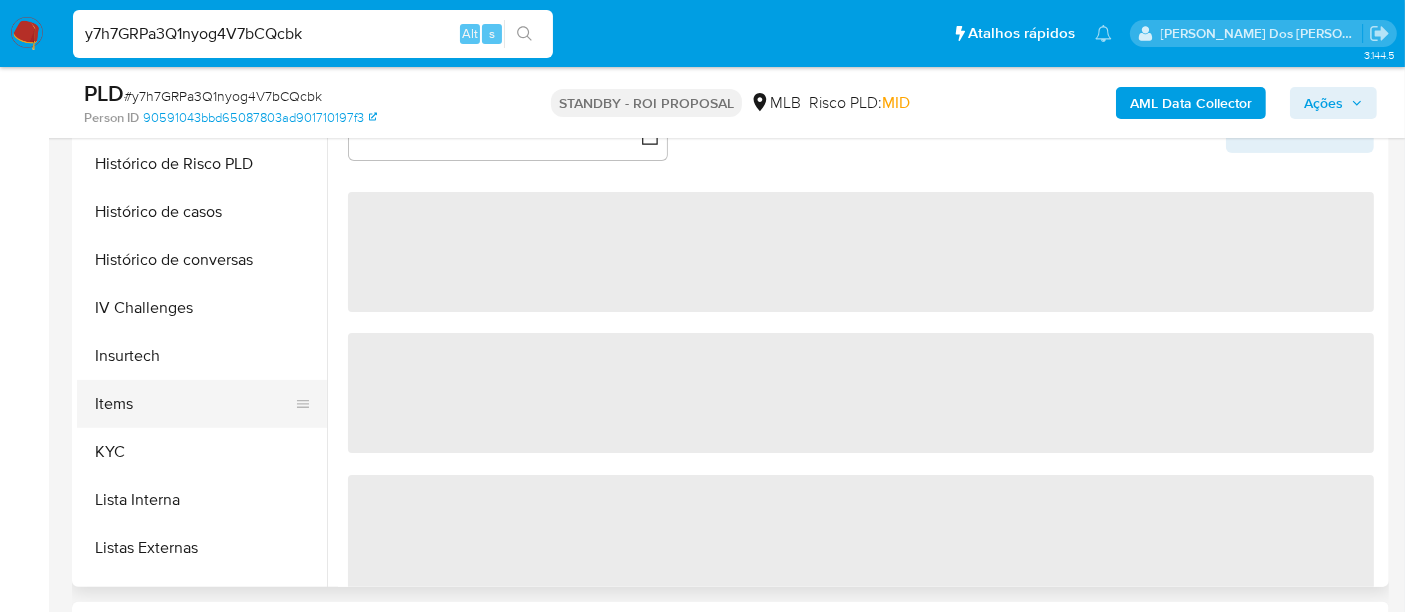 select on "10" 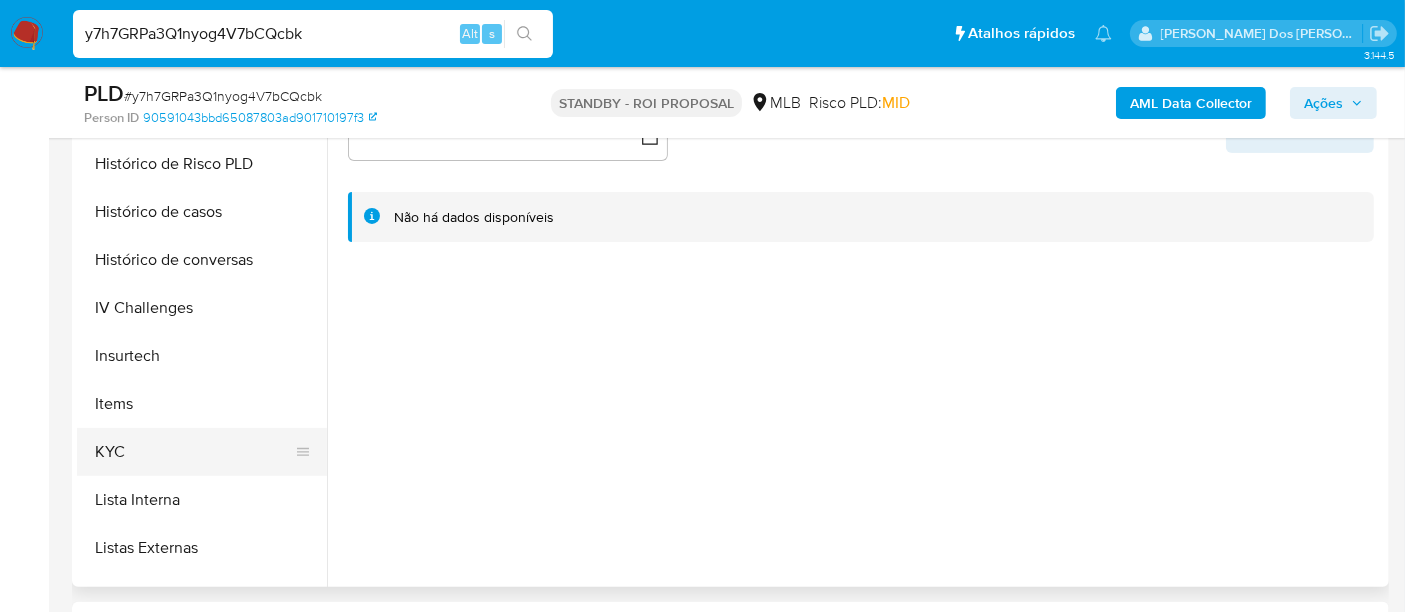 click on "KYC" at bounding box center [194, 452] 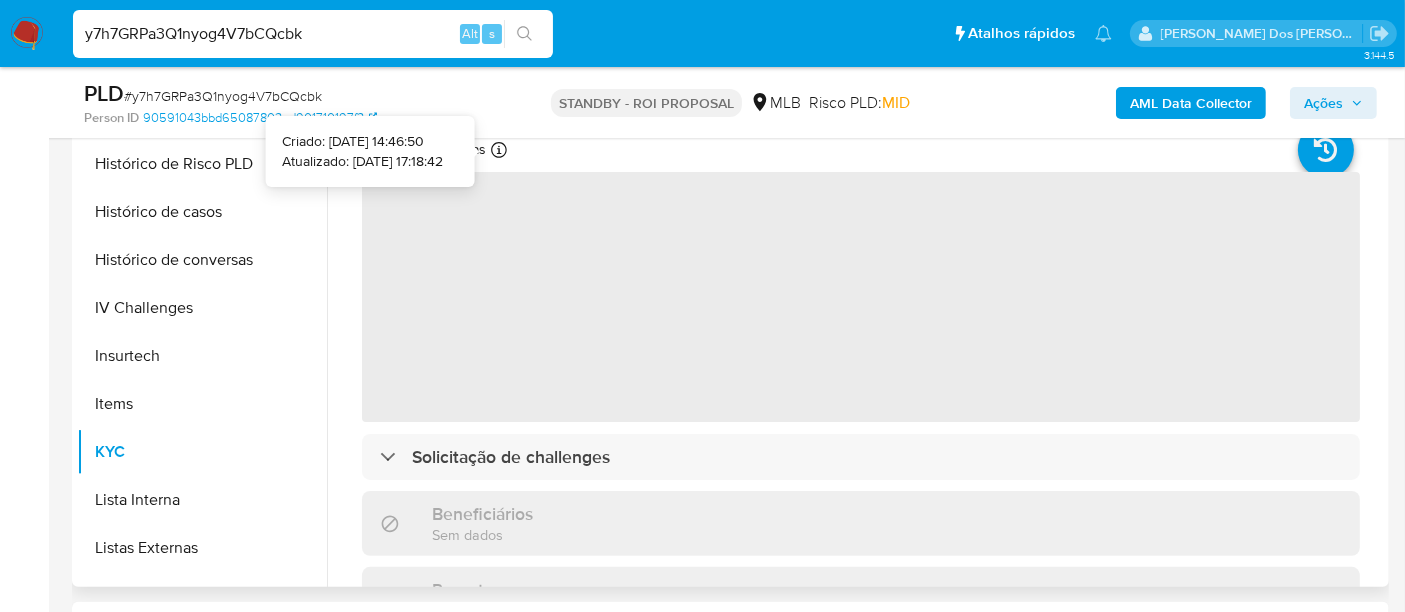 type 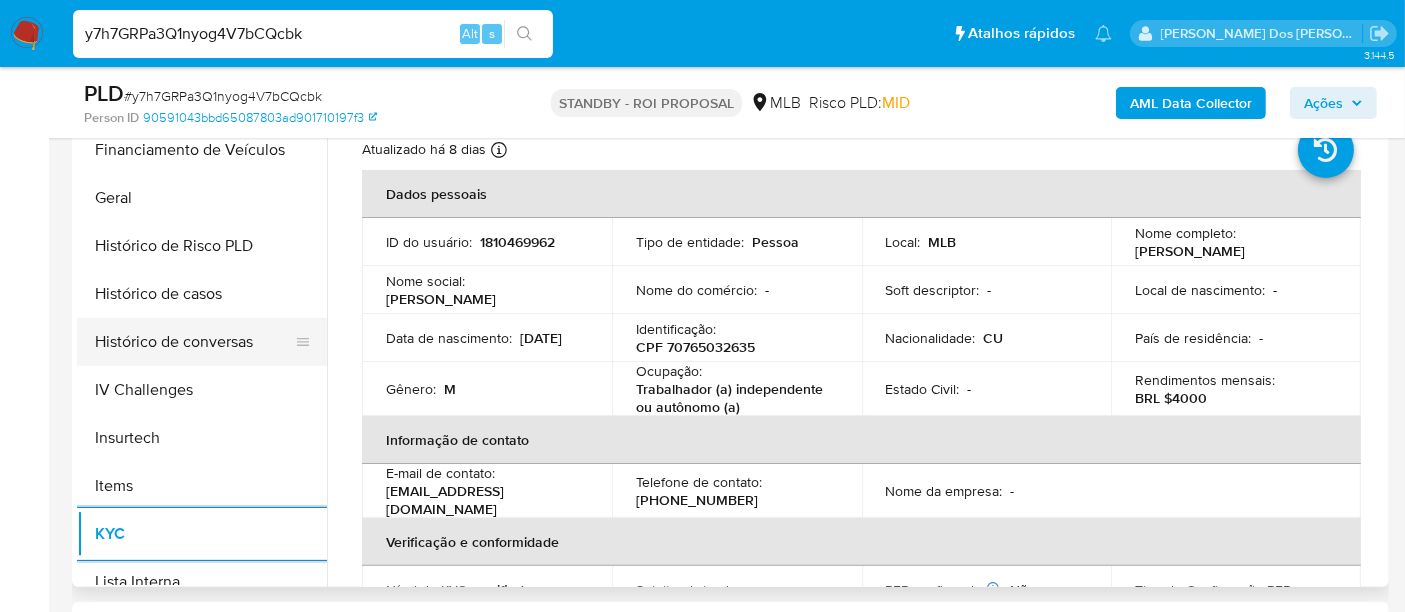scroll, scrollTop: 555, scrollLeft: 0, axis: vertical 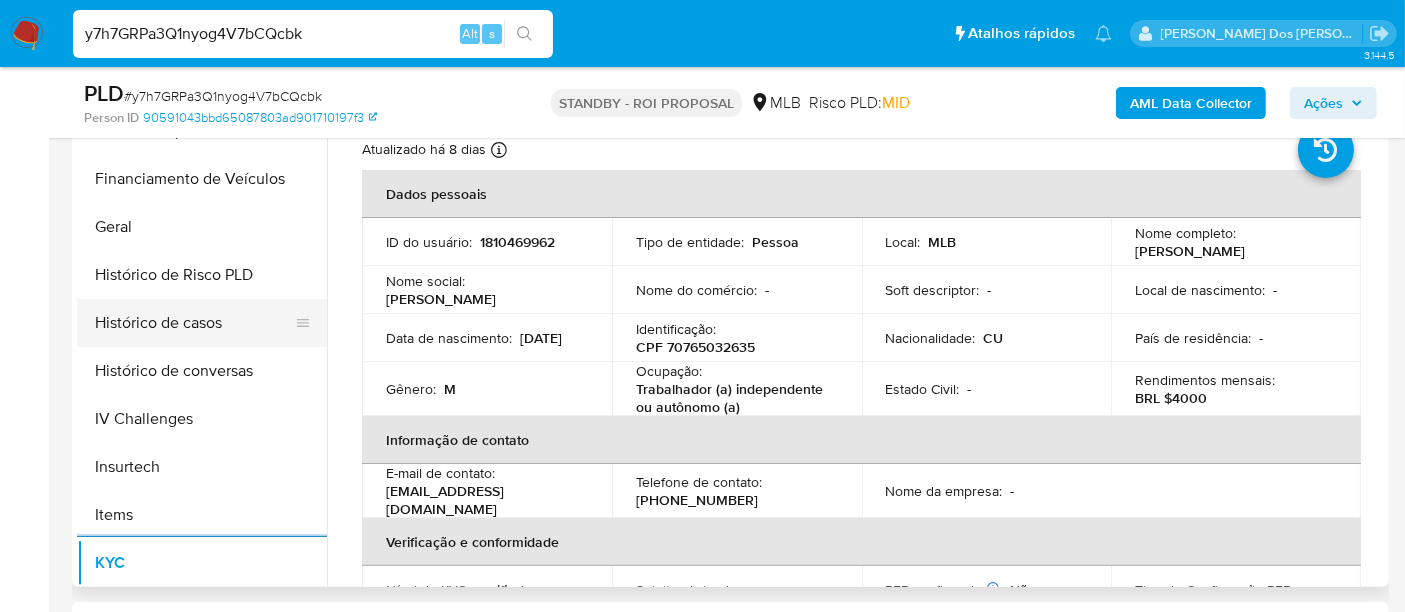 click on "Histórico de casos" at bounding box center [194, 323] 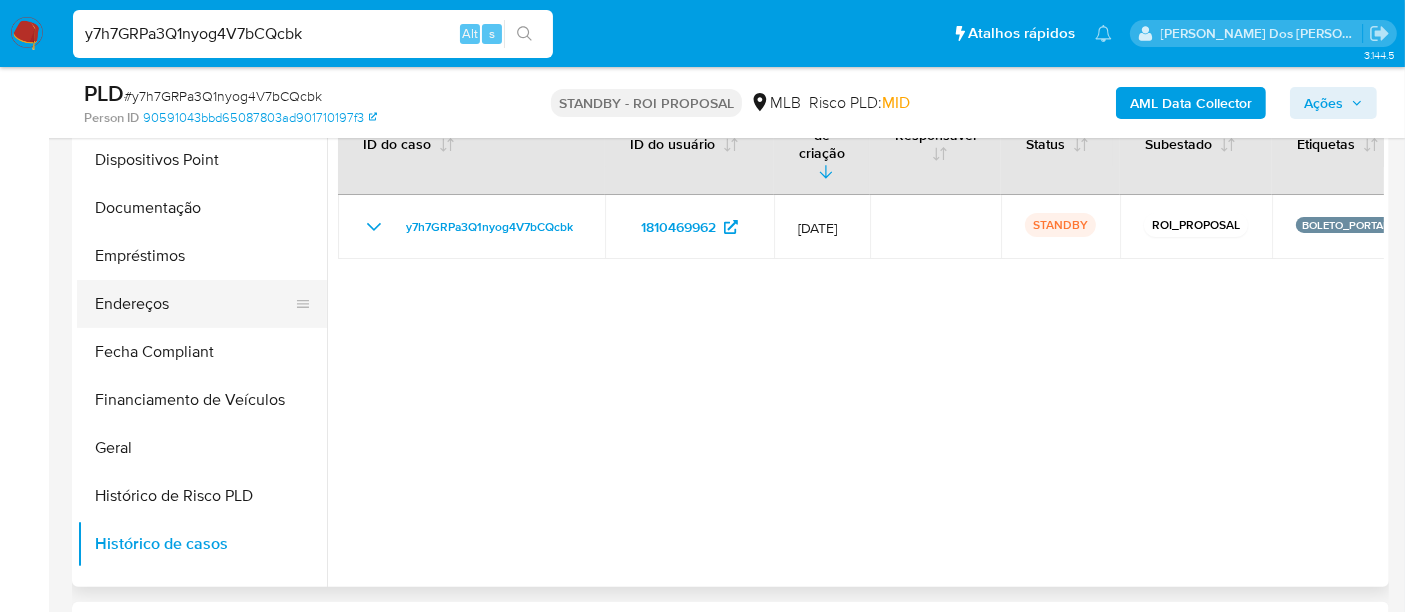 scroll, scrollTop: 333, scrollLeft: 0, axis: vertical 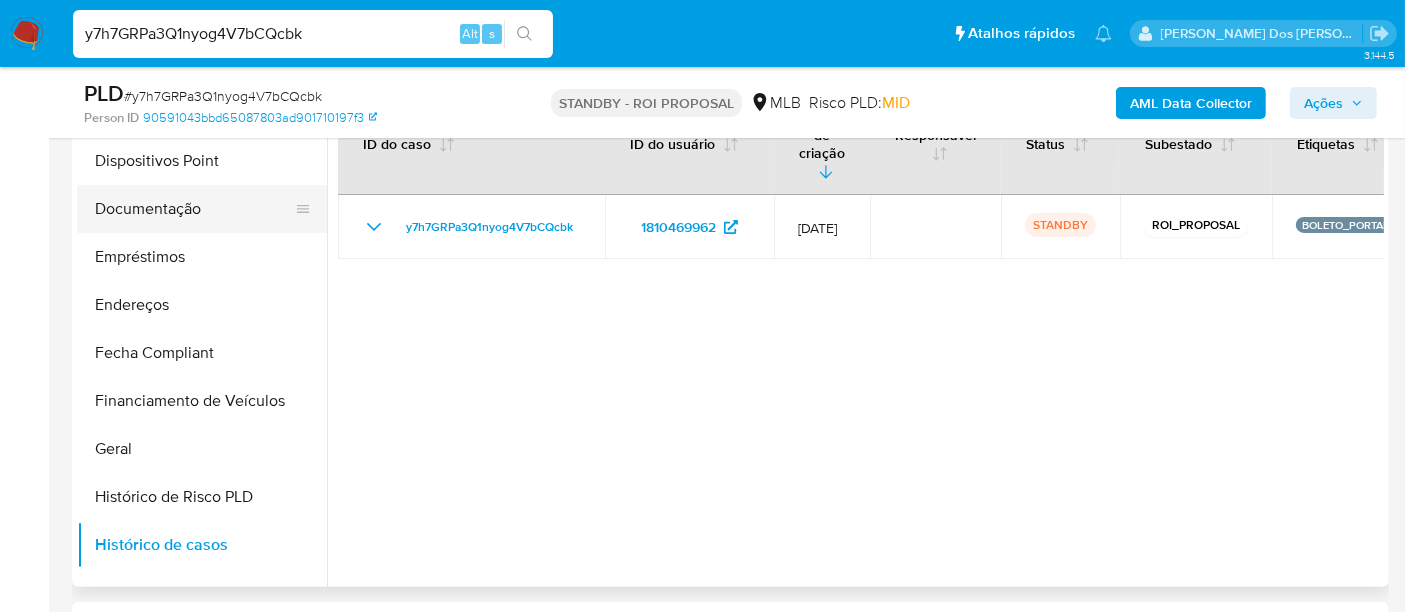 click on "Documentação" at bounding box center (194, 209) 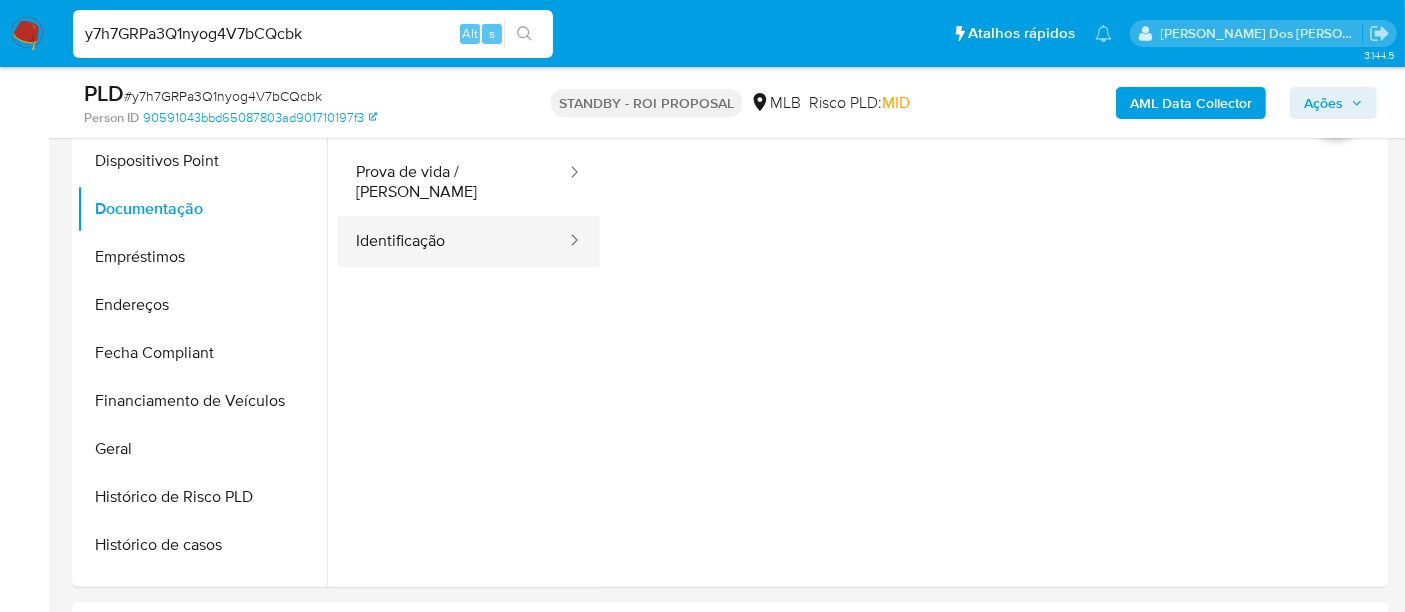 click on "Identificação" at bounding box center [453, 241] 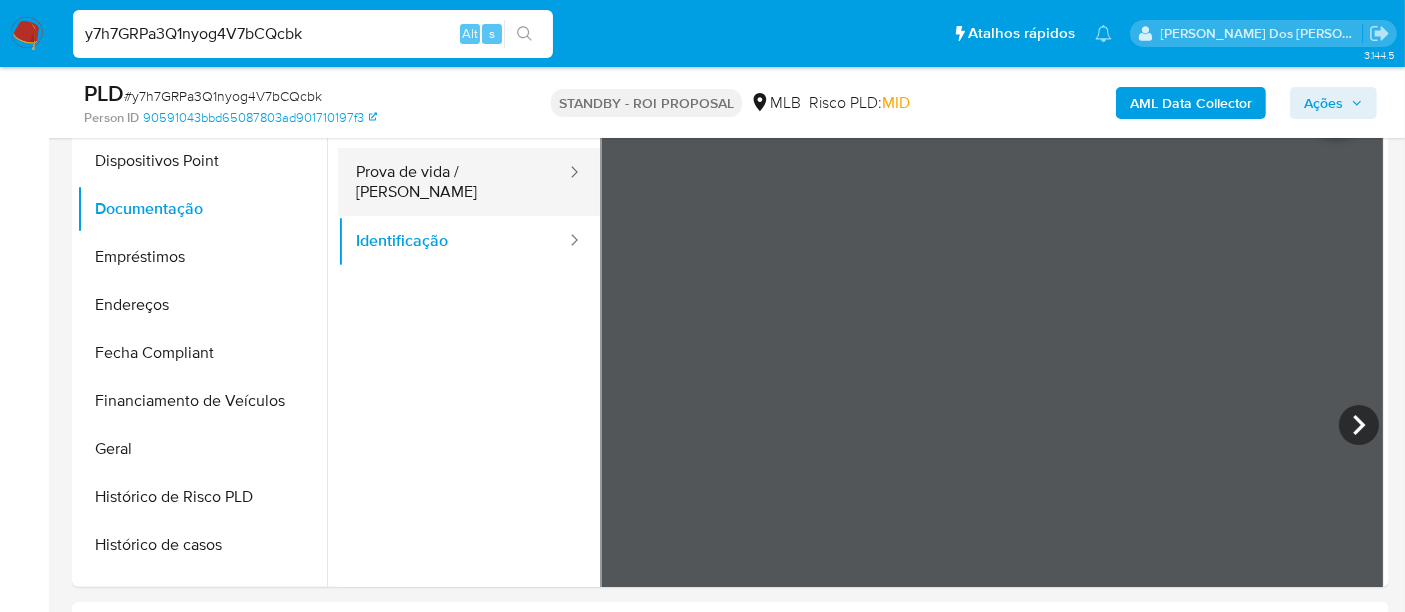 click on "Prova de vida / Selfie" at bounding box center (453, 182) 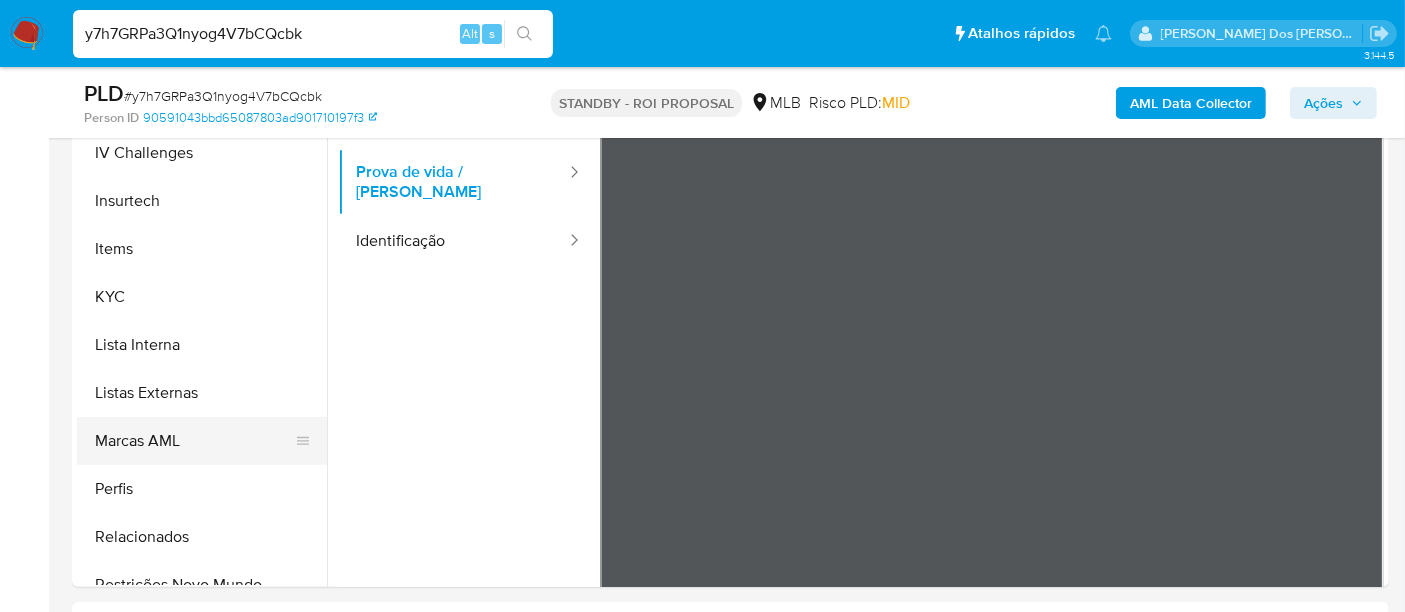 scroll, scrollTop: 844, scrollLeft: 0, axis: vertical 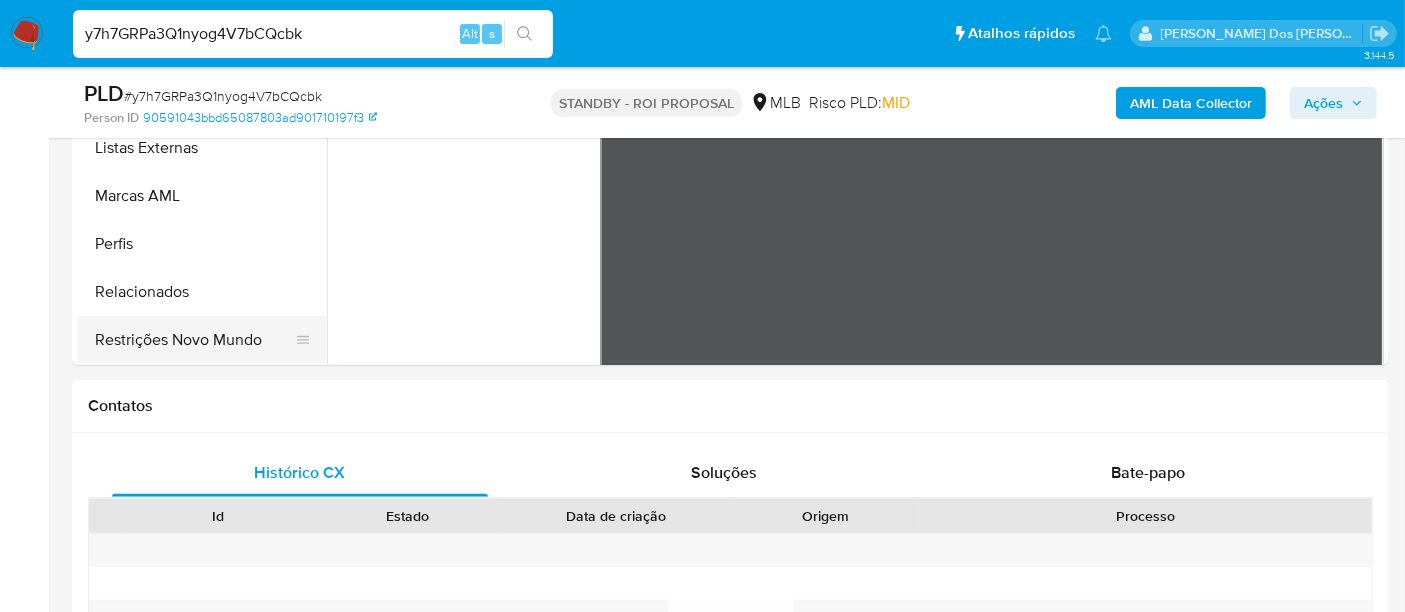 click on "Restrições Novo Mundo" at bounding box center (194, 340) 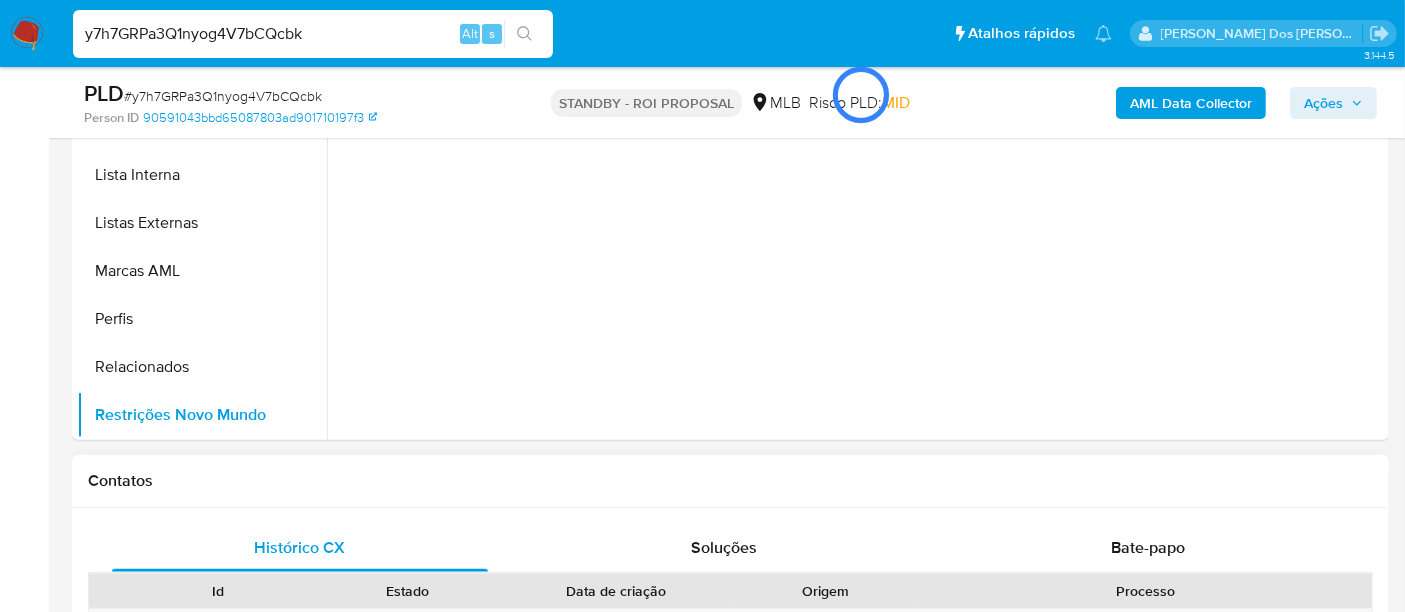 scroll, scrollTop: 333, scrollLeft: 0, axis: vertical 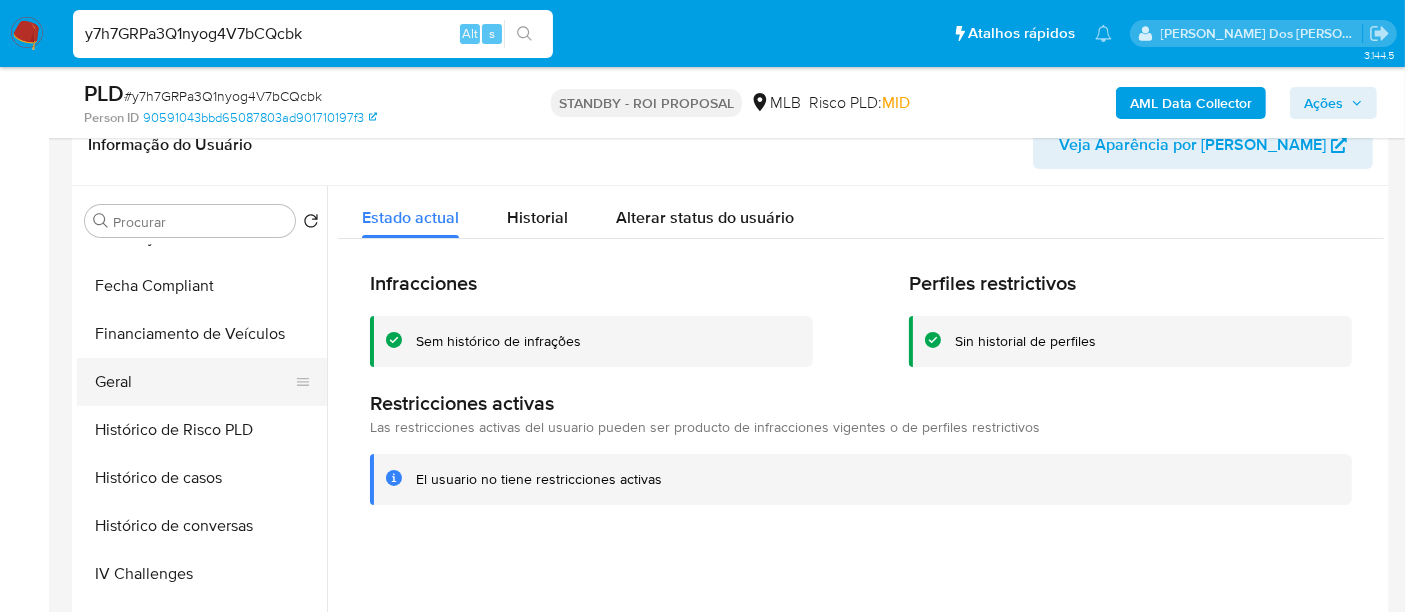 click on "Geral" at bounding box center (194, 382) 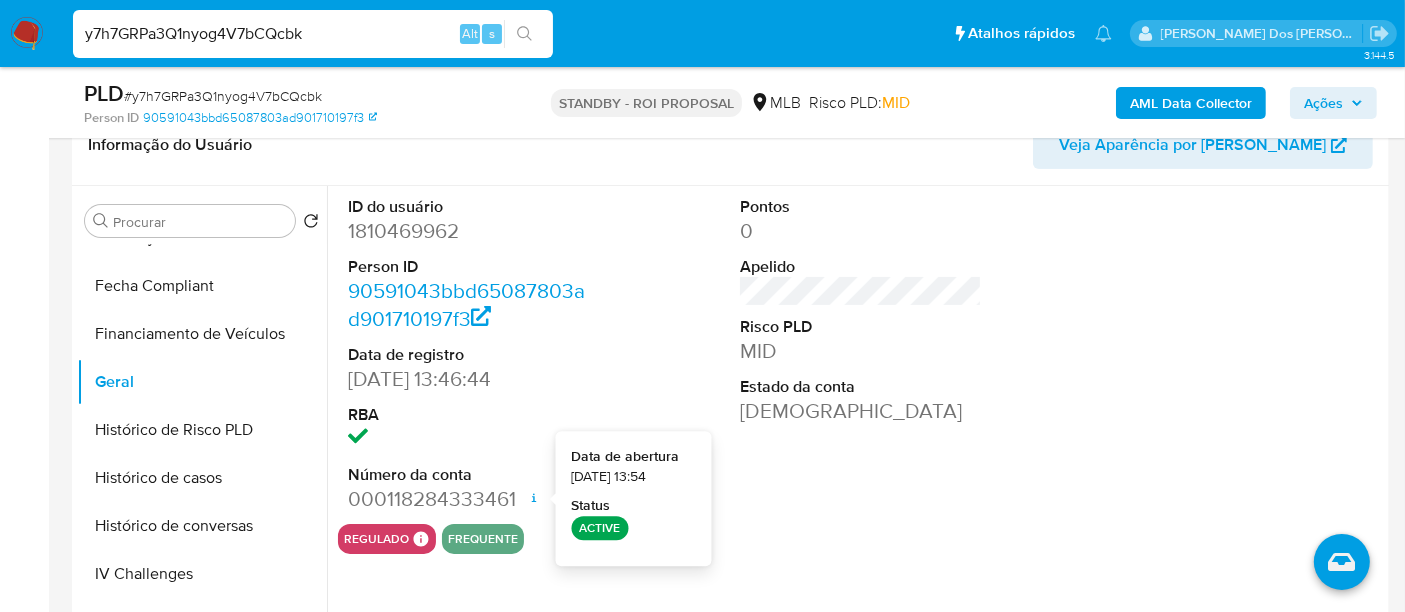 type 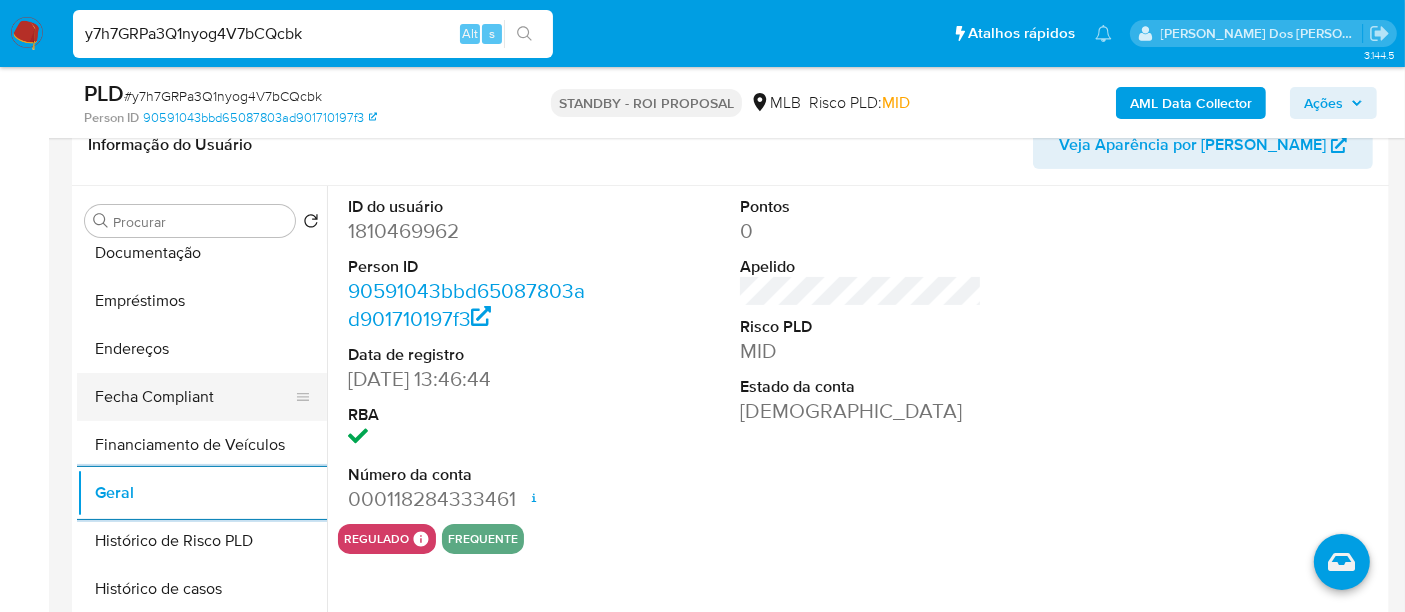scroll, scrollTop: 177, scrollLeft: 0, axis: vertical 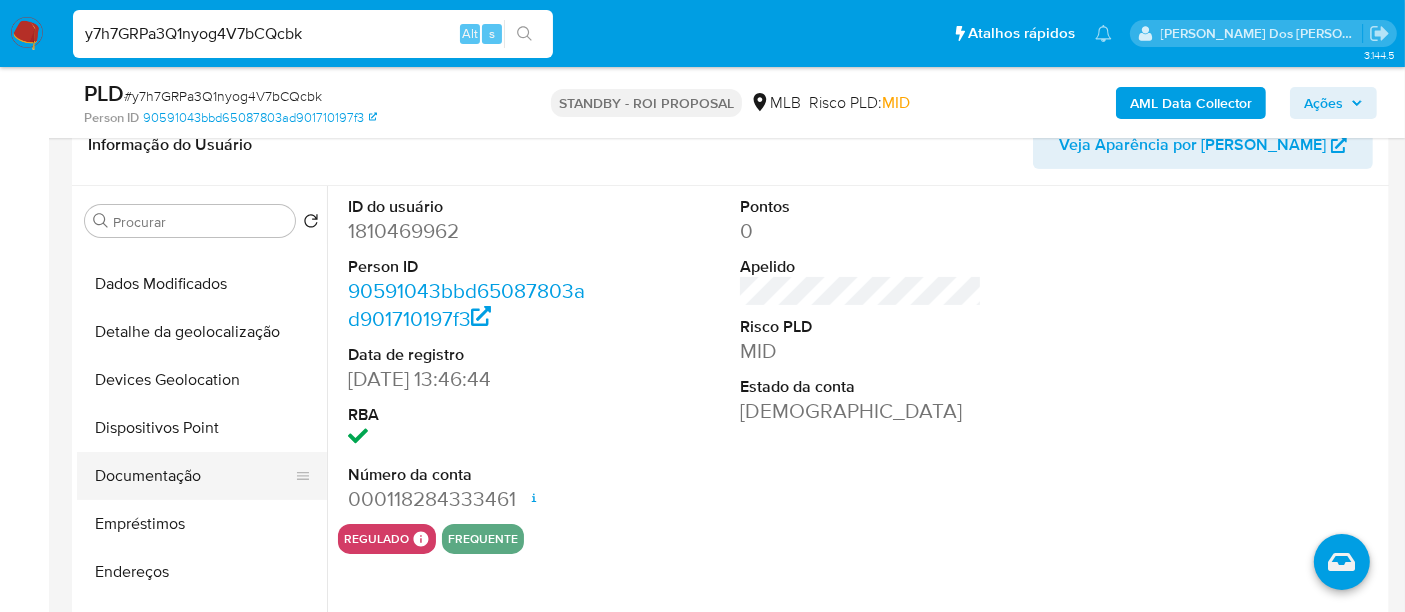 click on "Documentação" at bounding box center (194, 476) 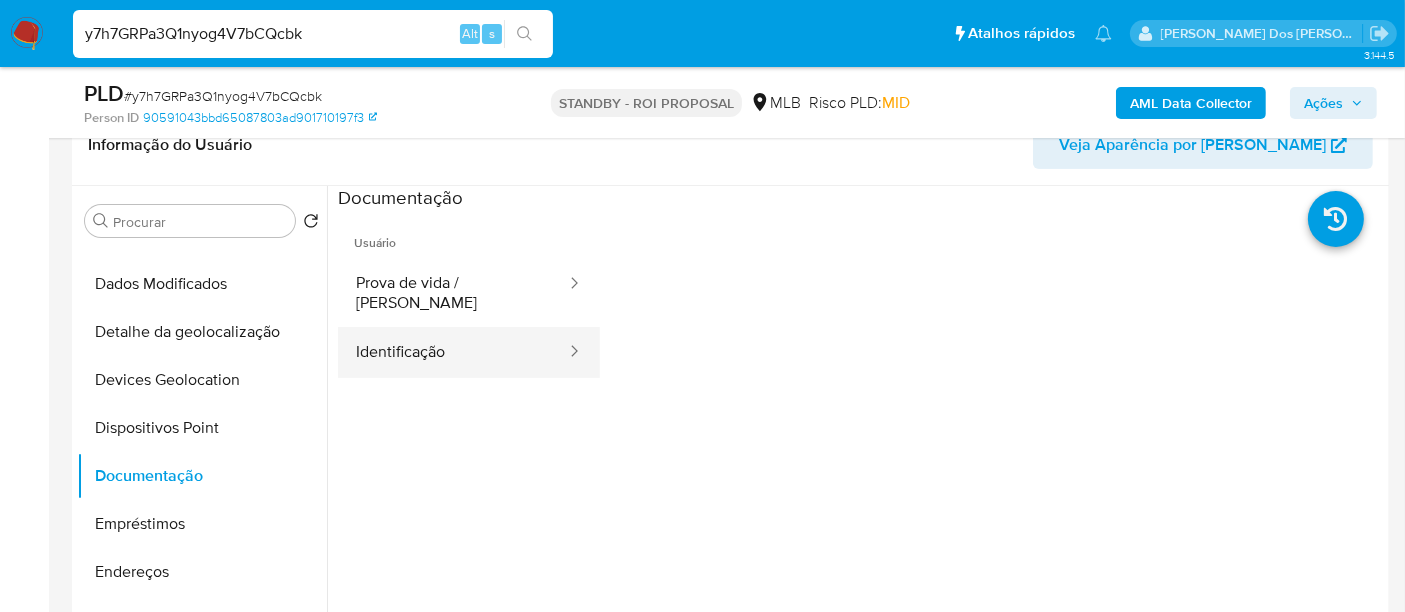 click on "Identificação" at bounding box center [453, 352] 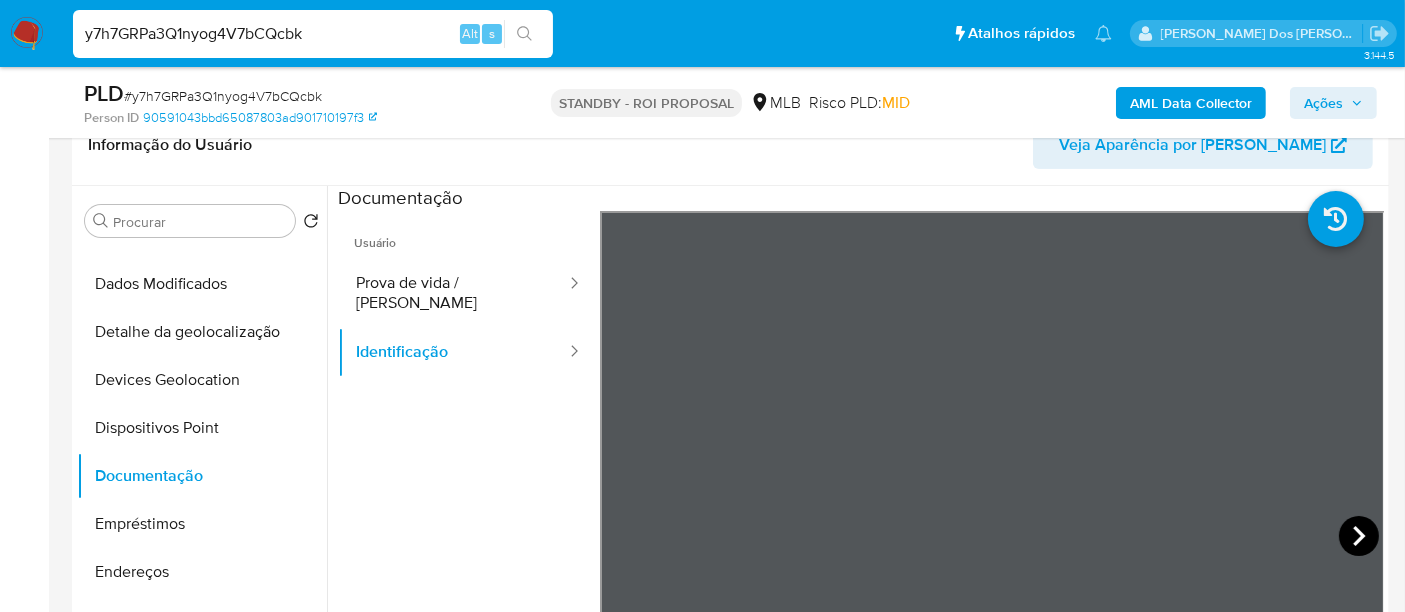click 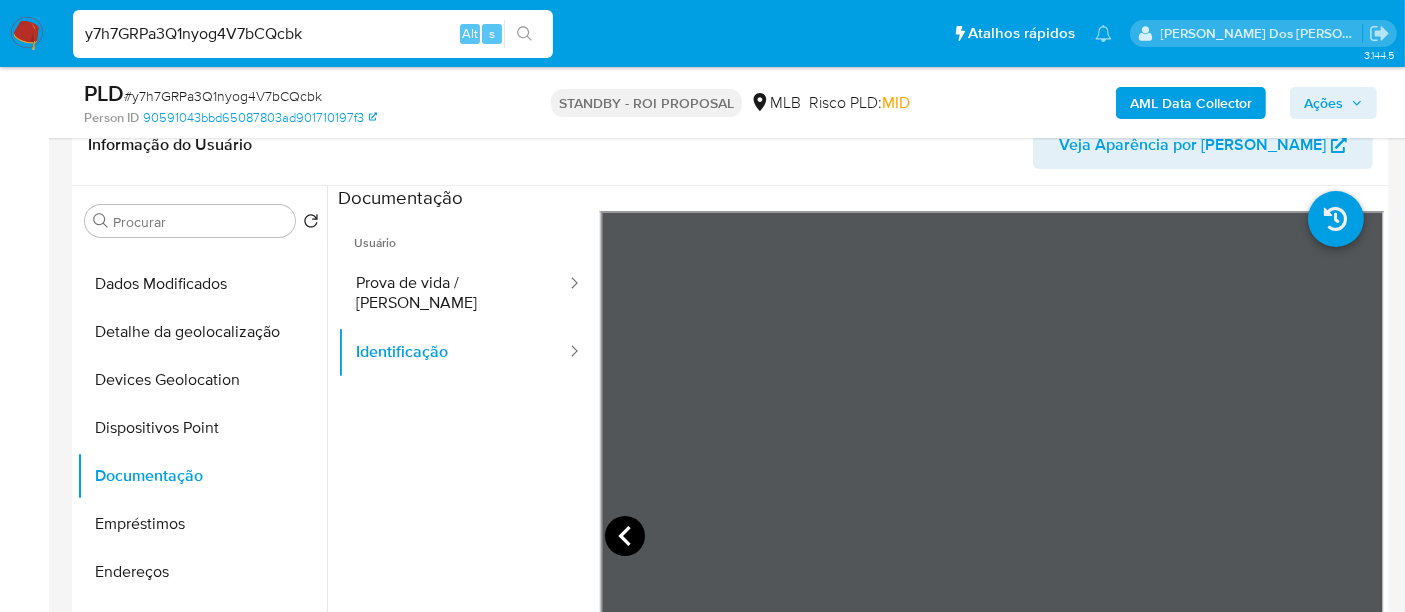 click 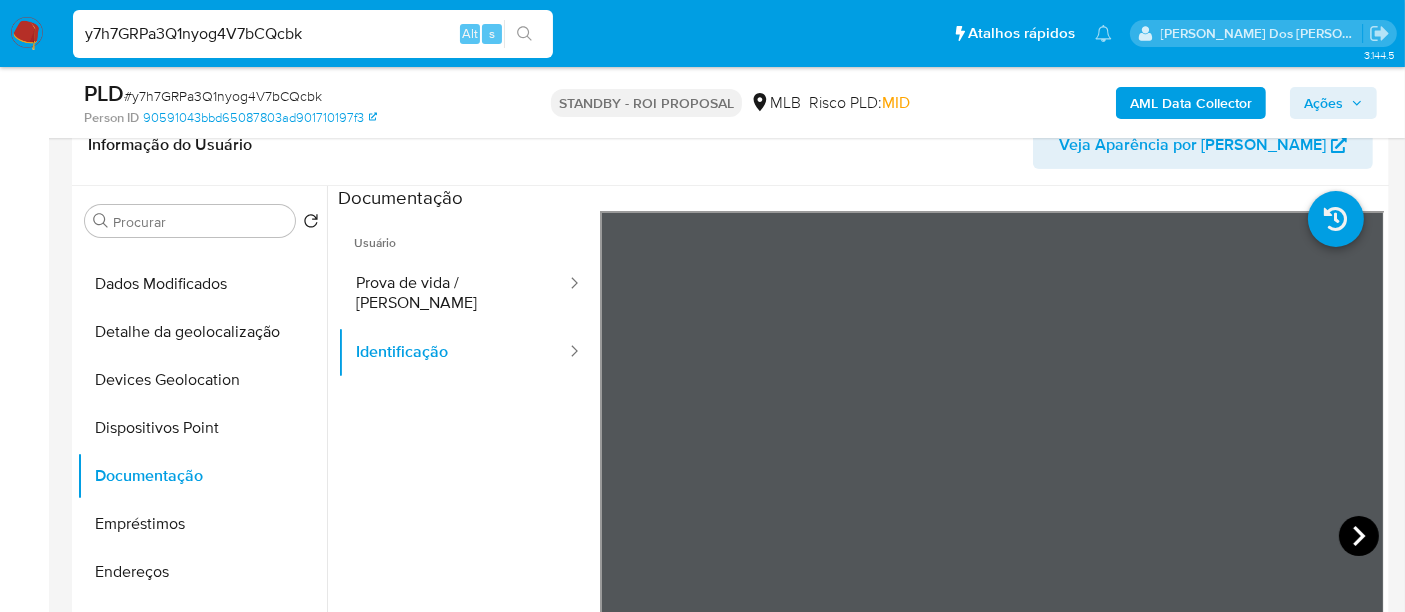 click 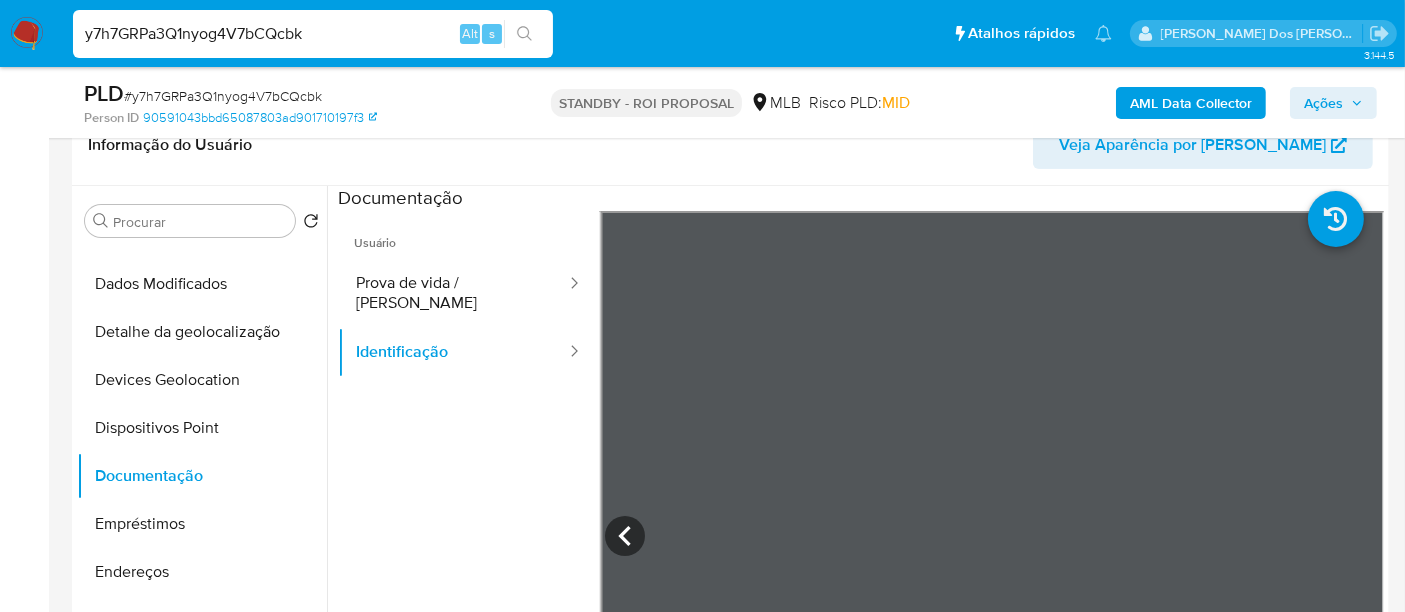 click on "y7h7GRPa3Q1nyog4V7bCQcbk" at bounding box center [313, 34] 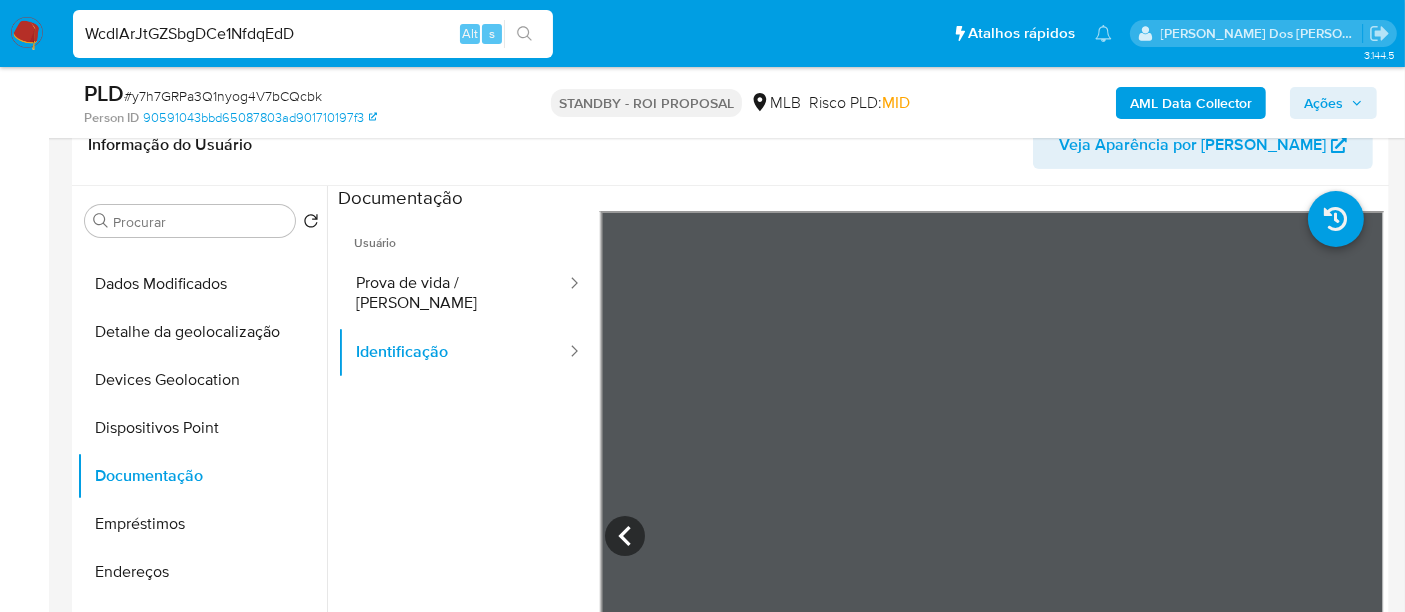 type on "WcdIArJtGZSbgDCe1NfdqEdD" 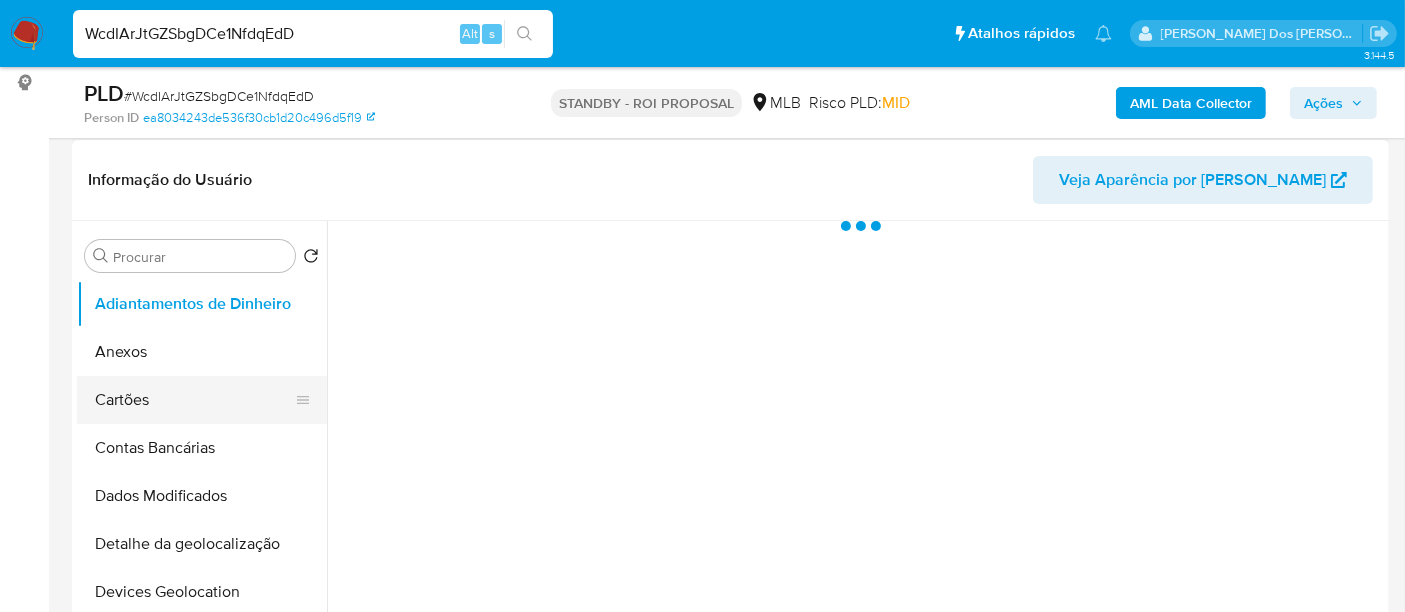 scroll, scrollTop: 333, scrollLeft: 0, axis: vertical 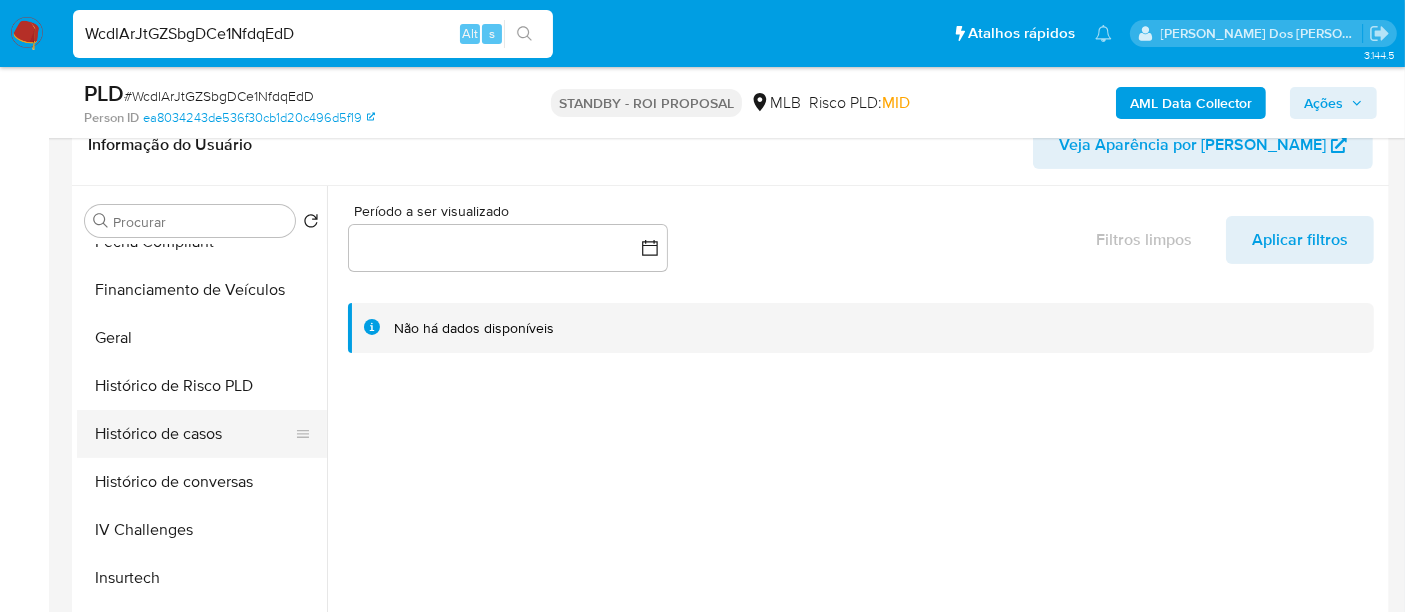select on "10" 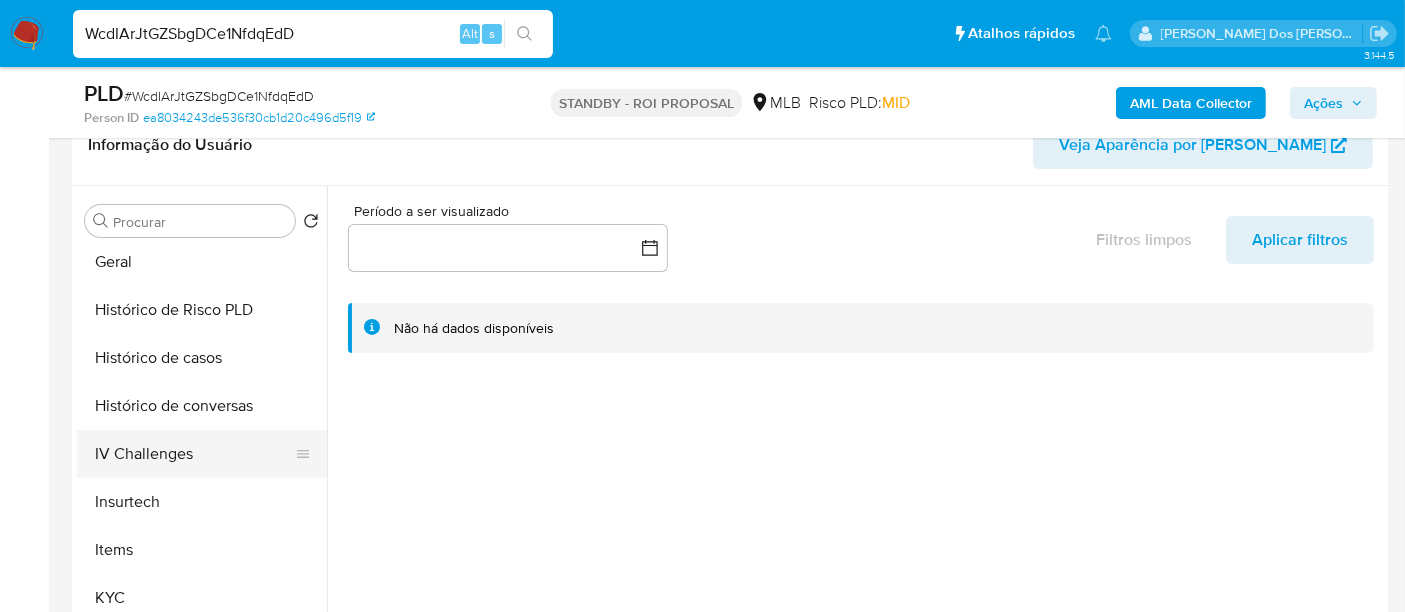 scroll, scrollTop: 666, scrollLeft: 0, axis: vertical 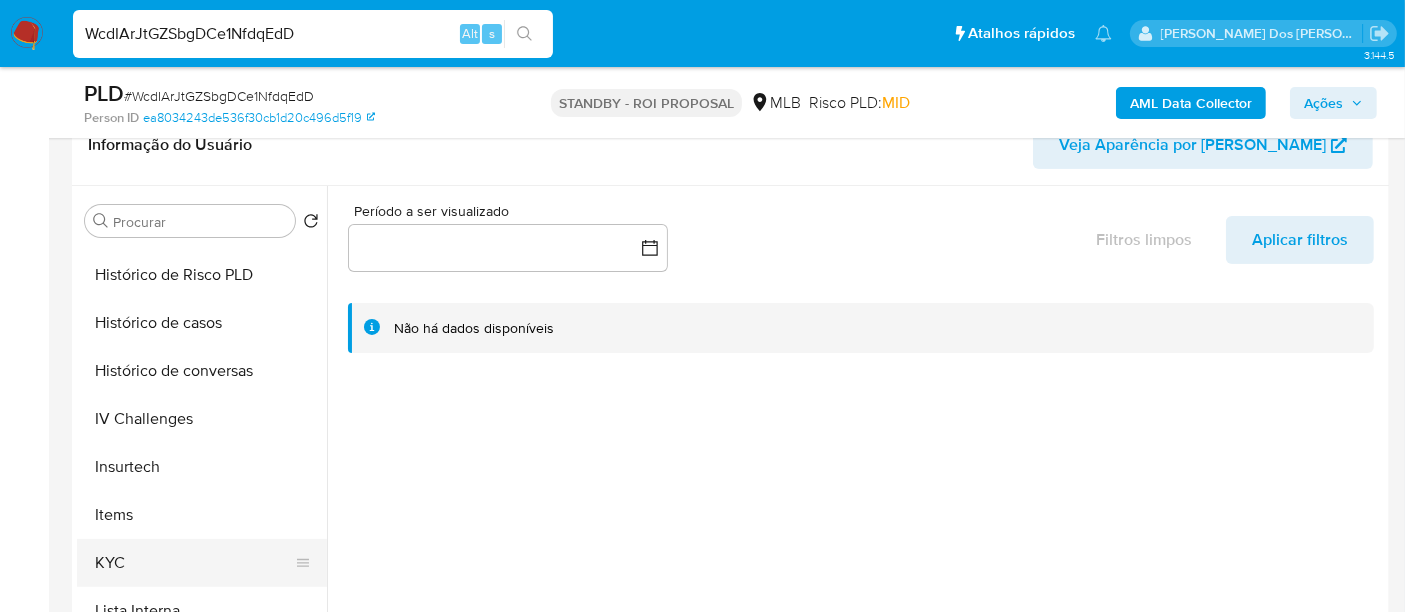 click on "KYC" at bounding box center (194, 563) 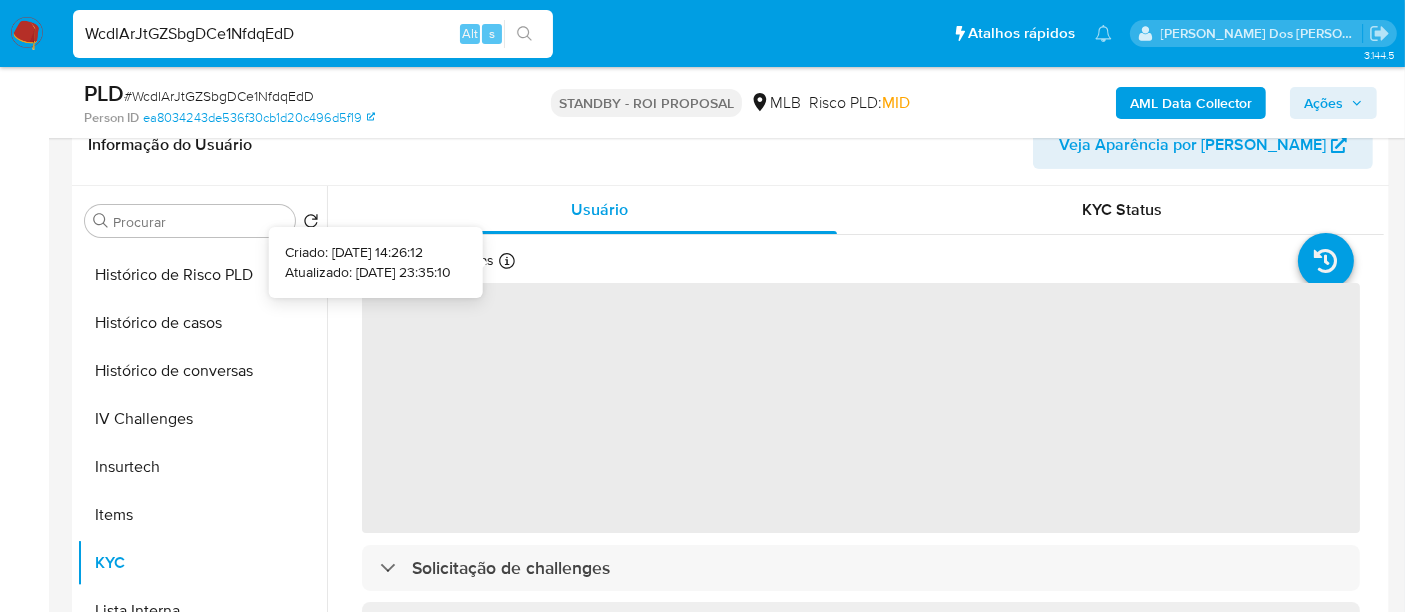 type 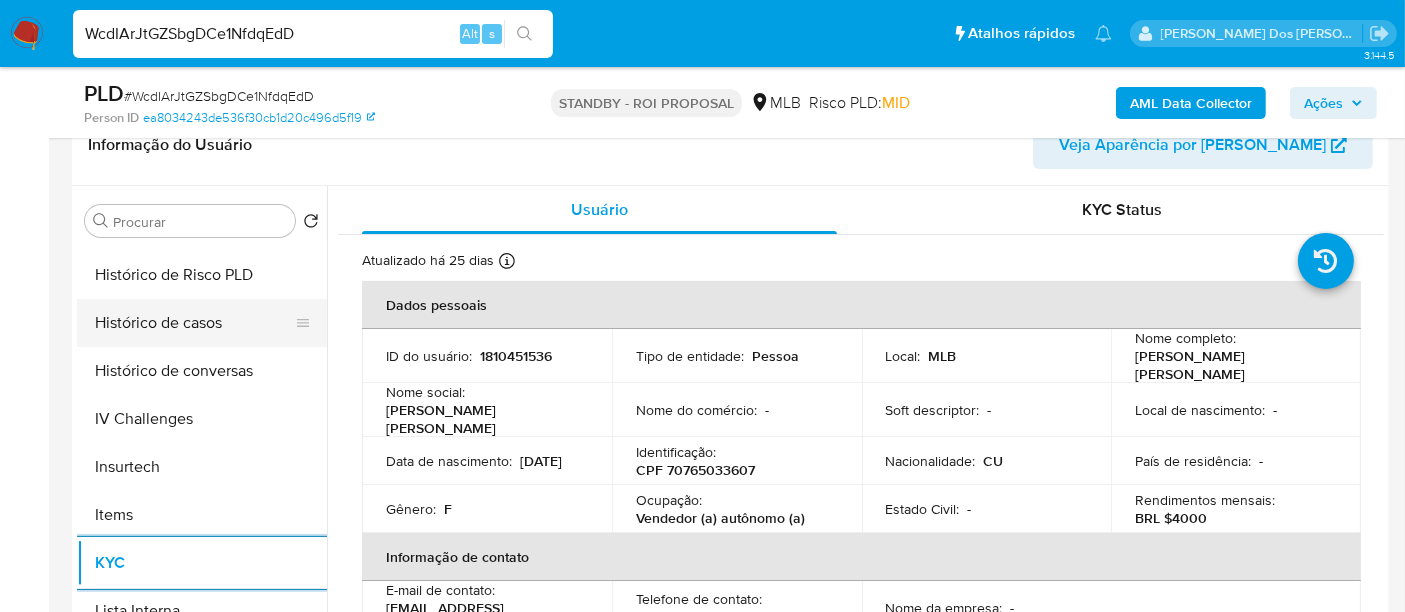 click on "Histórico de casos" at bounding box center [194, 323] 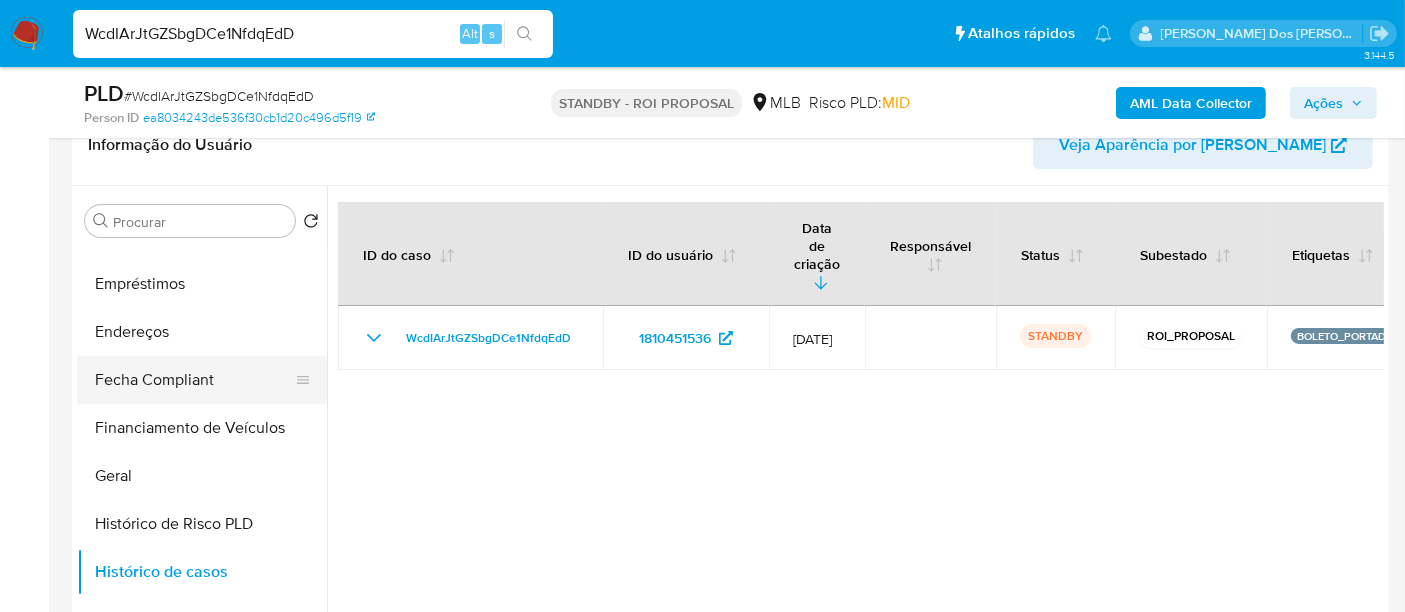 scroll, scrollTop: 333, scrollLeft: 0, axis: vertical 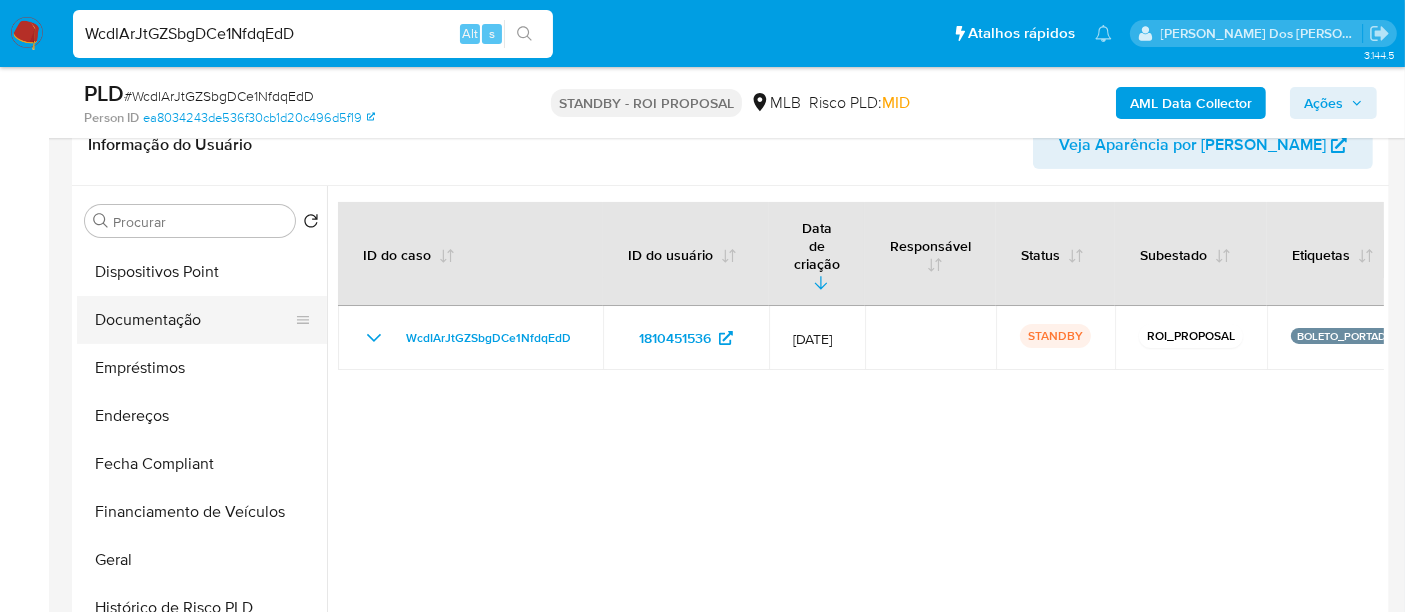 click on "Documentação" at bounding box center (194, 320) 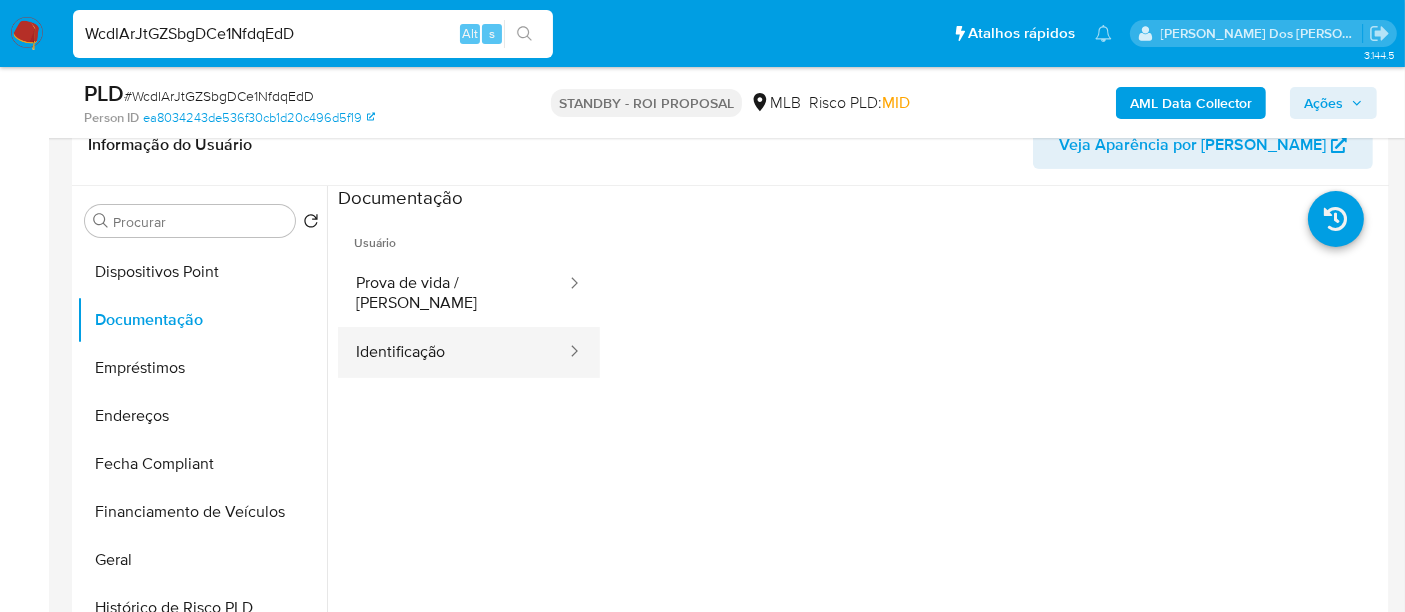 click on "Identificação" at bounding box center (453, 352) 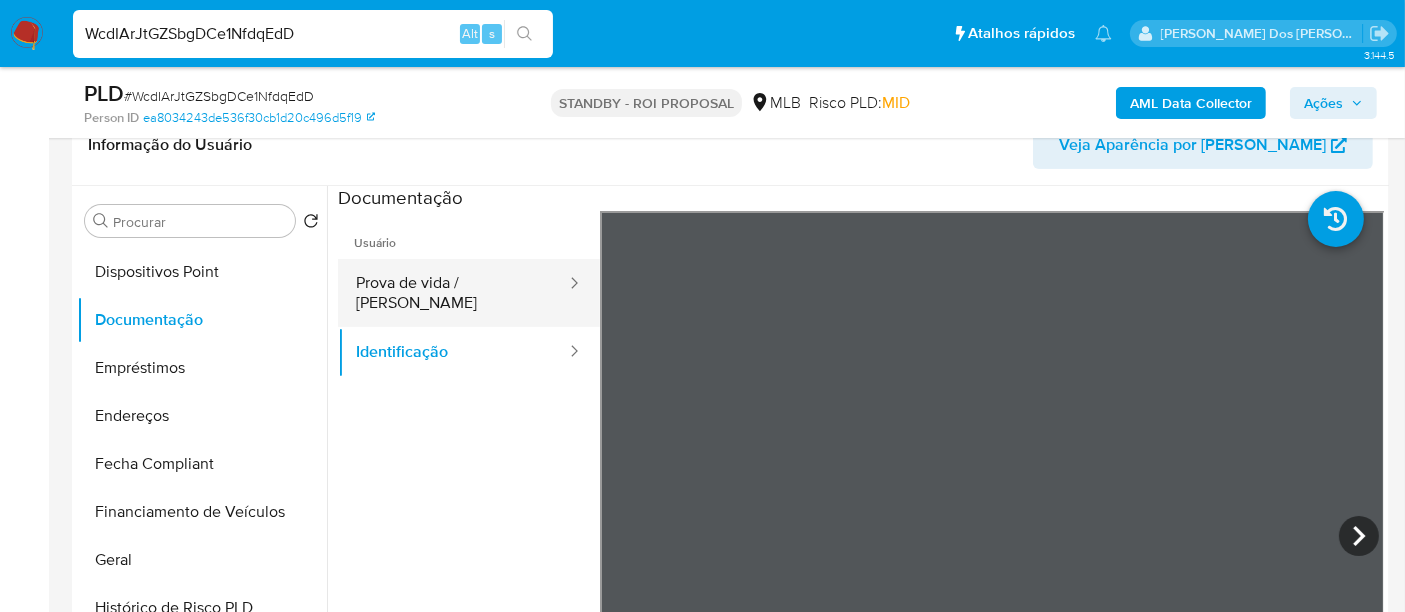 click on "Prova de vida / Selfie" at bounding box center (453, 293) 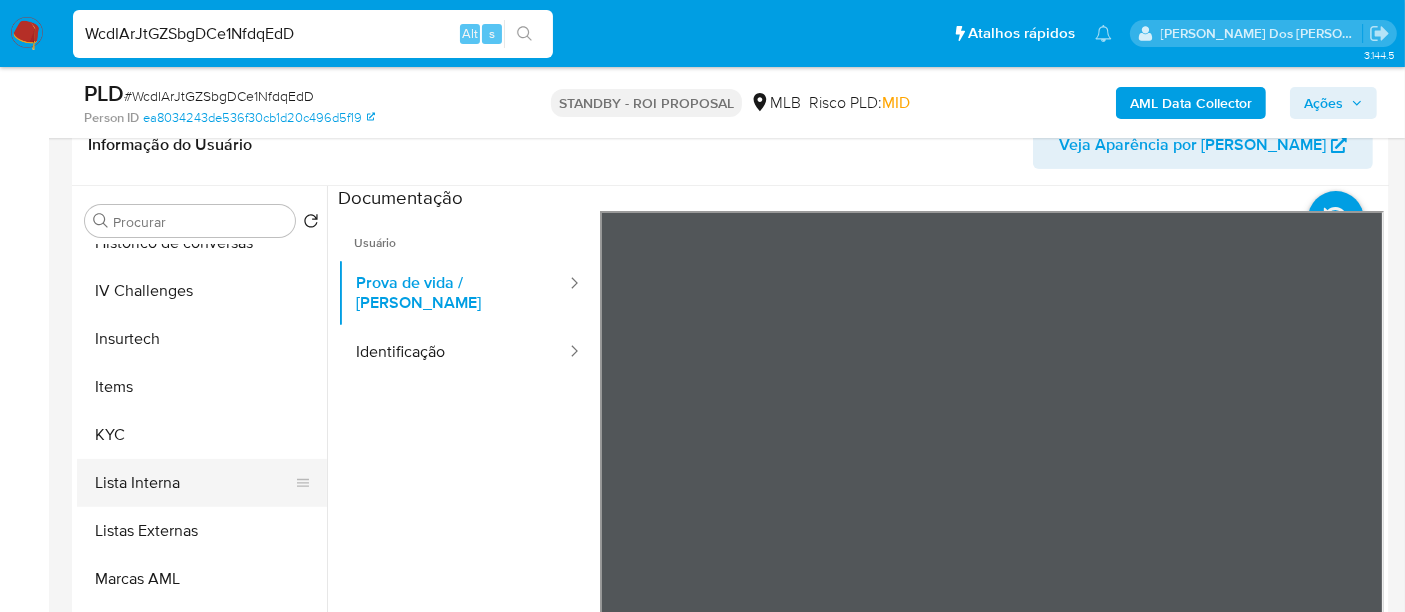 scroll, scrollTop: 844, scrollLeft: 0, axis: vertical 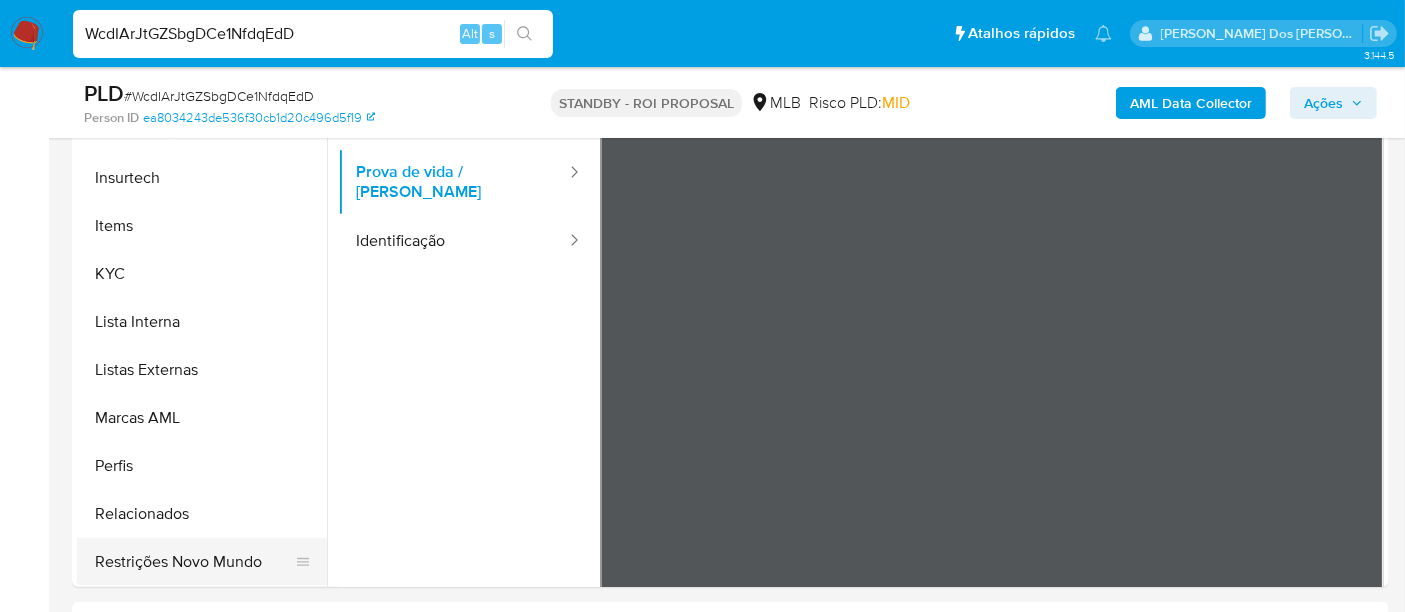 click on "Restrições Novo Mundo" at bounding box center (194, 562) 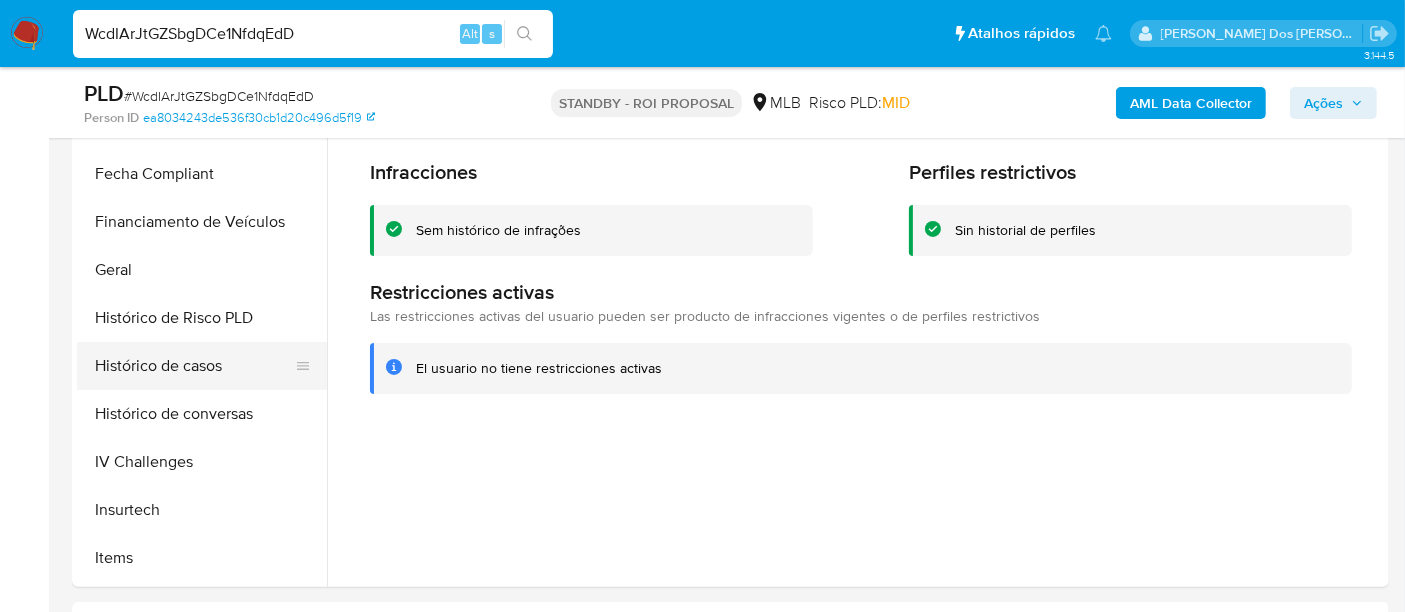 scroll, scrollTop: 511, scrollLeft: 0, axis: vertical 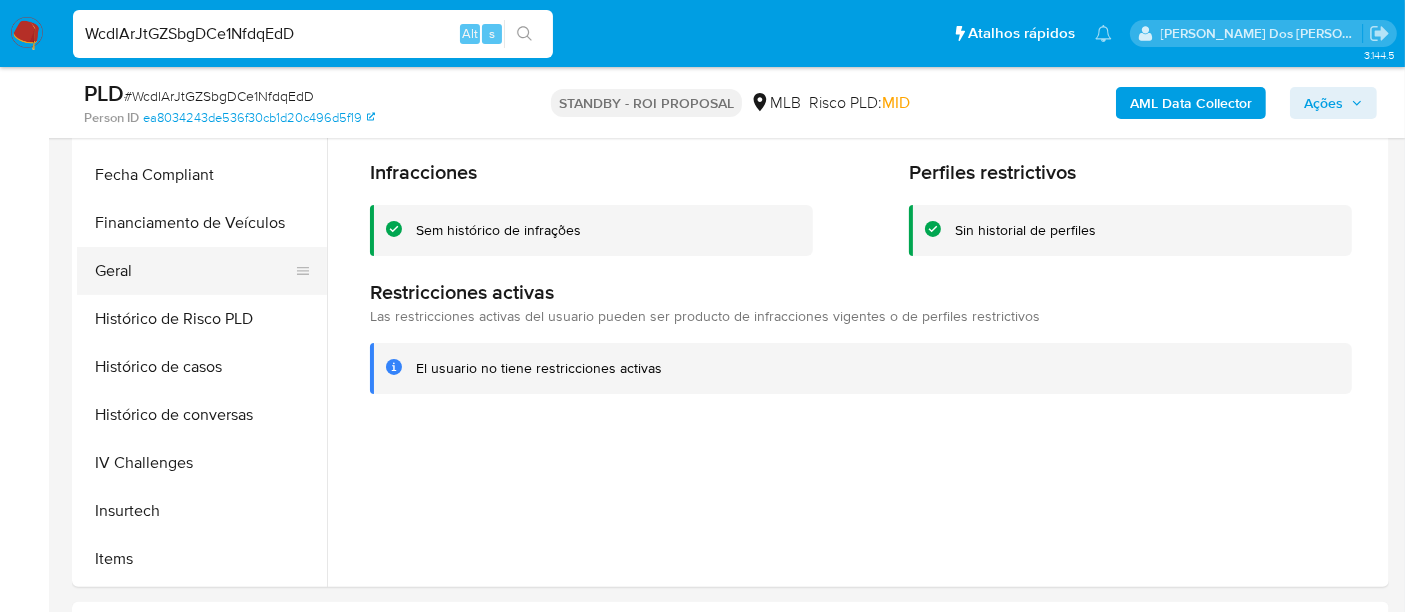 click on "Geral" at bounding box center (194, 271) 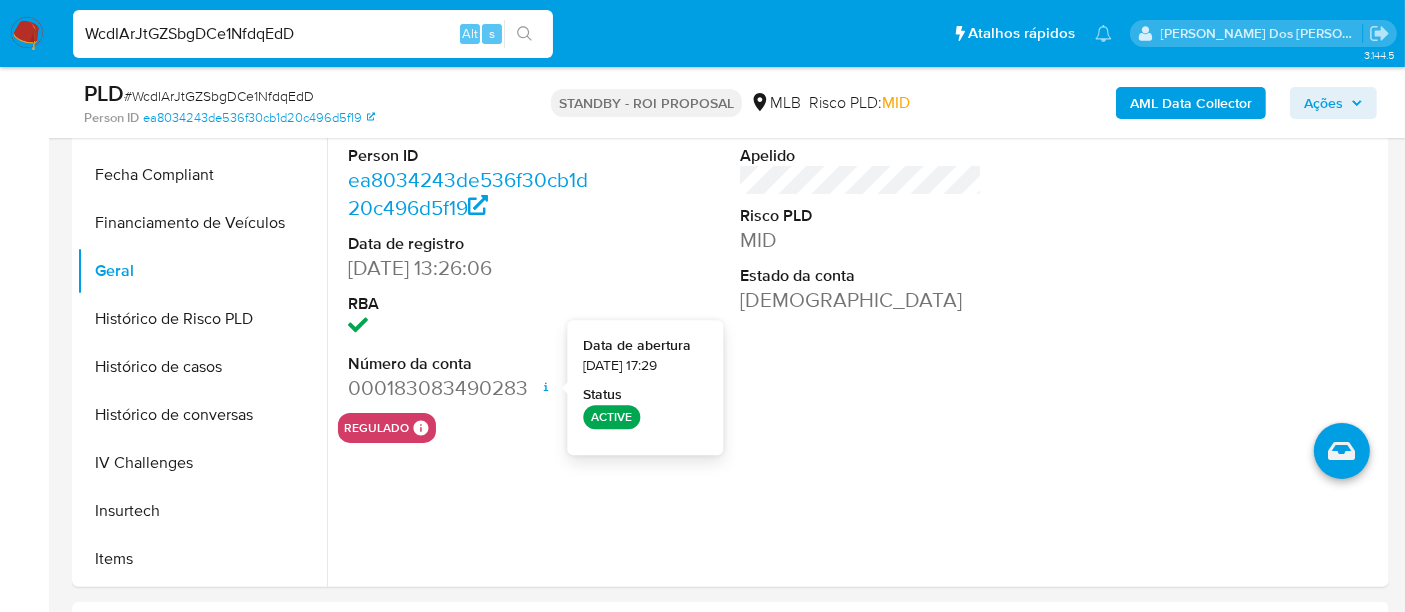 type 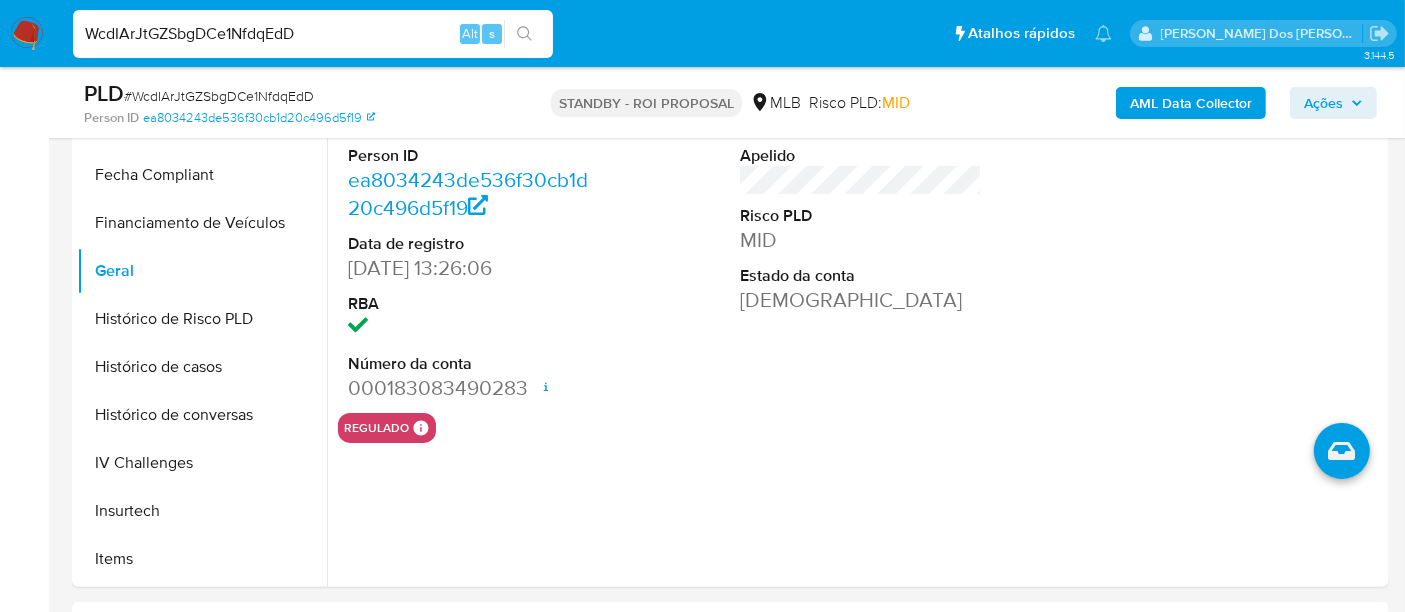 click on "WcdIArJtGZSbgDCe1NfdqEdD" at bounding box center [313, 34] 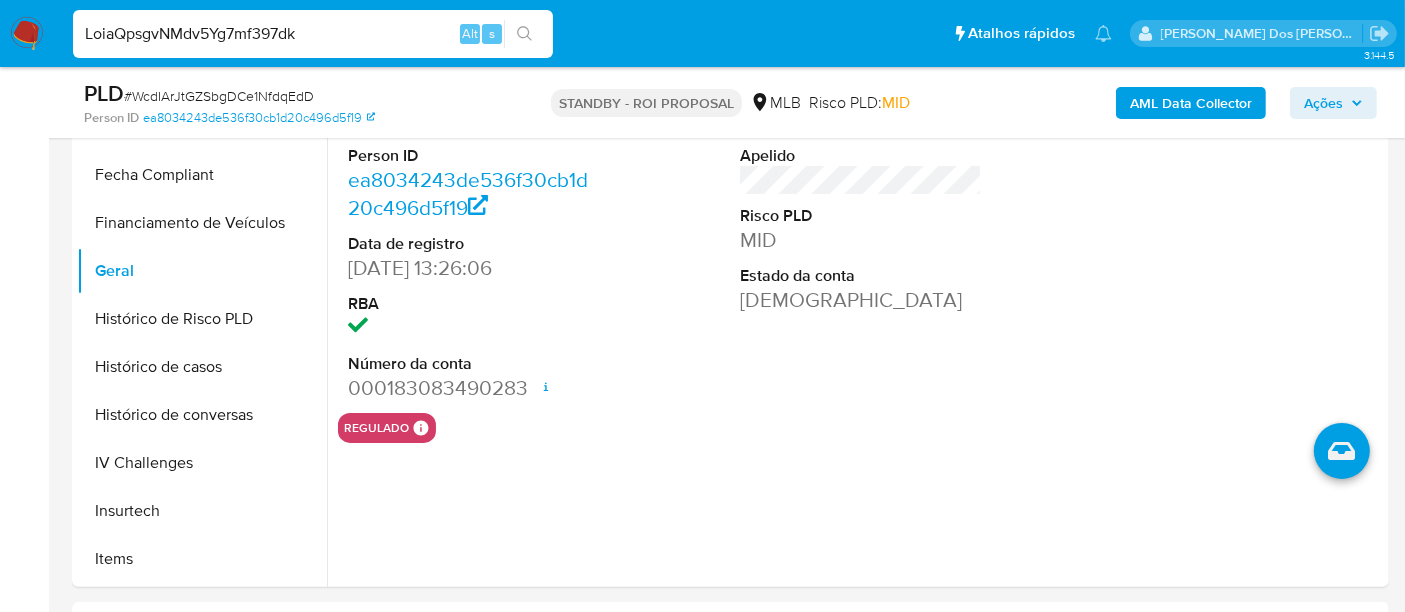 type on "LoiaQpsgvNMdv5Yg7mf397dk" 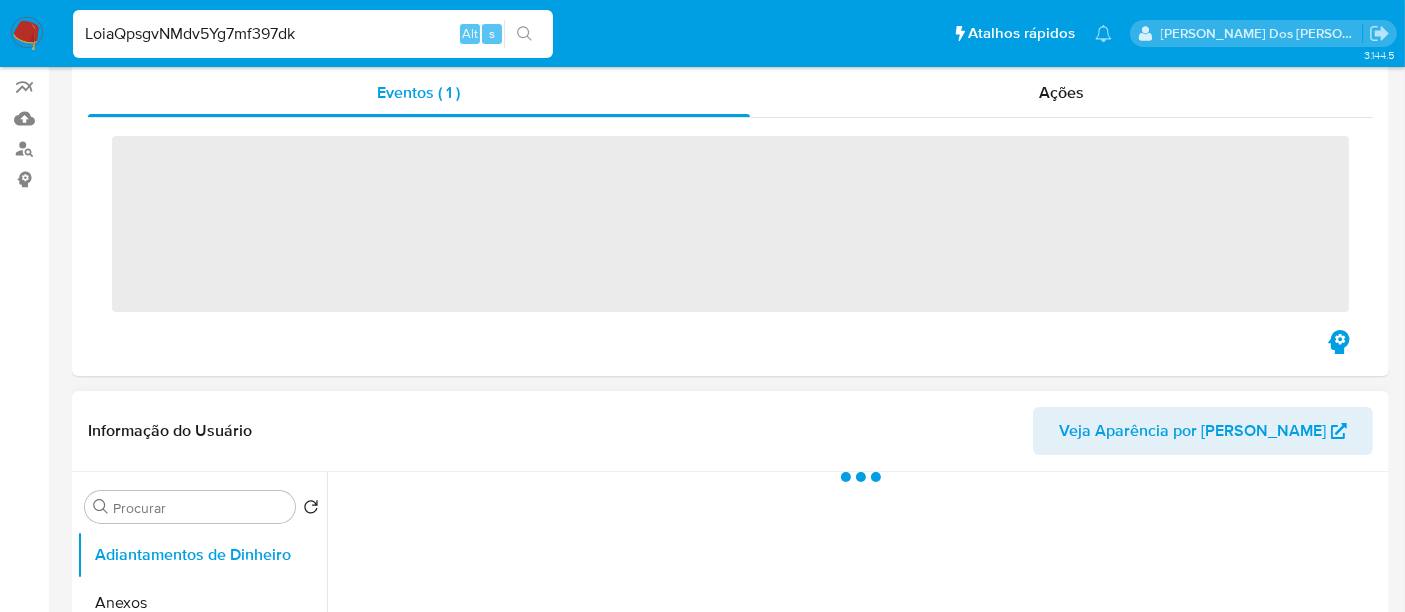 scroll, scrollTop: 222, scrollLeft: 0, axis: vertical 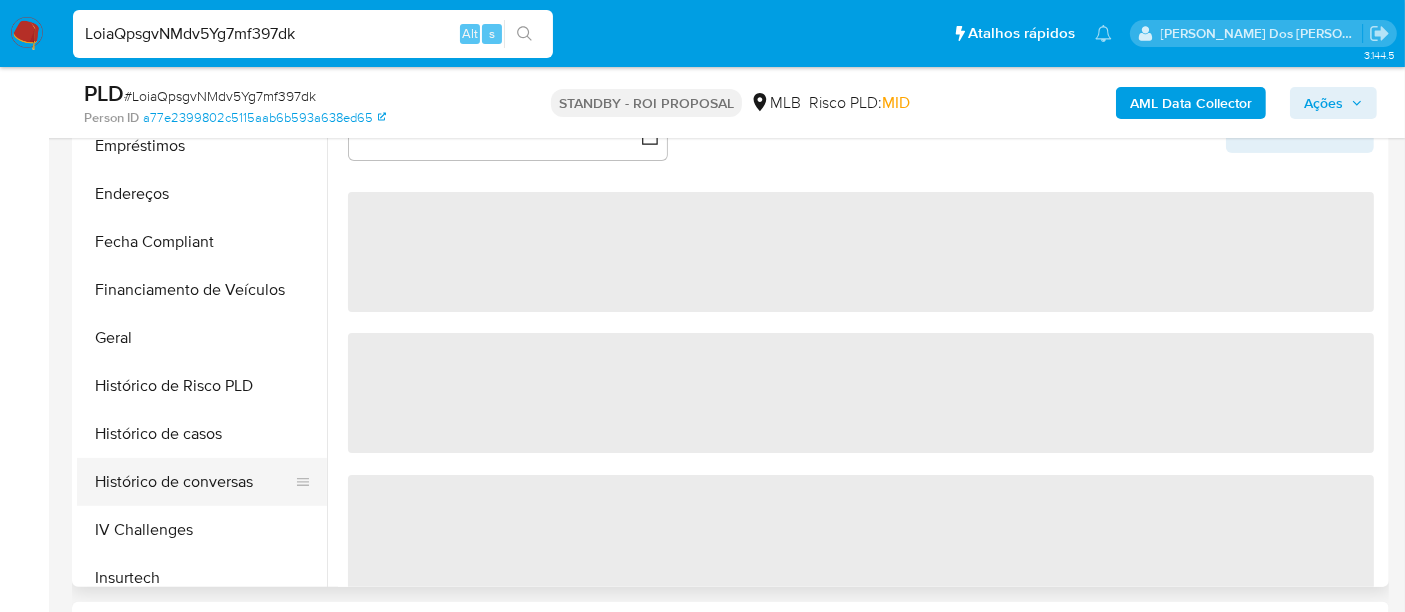 select on "10" 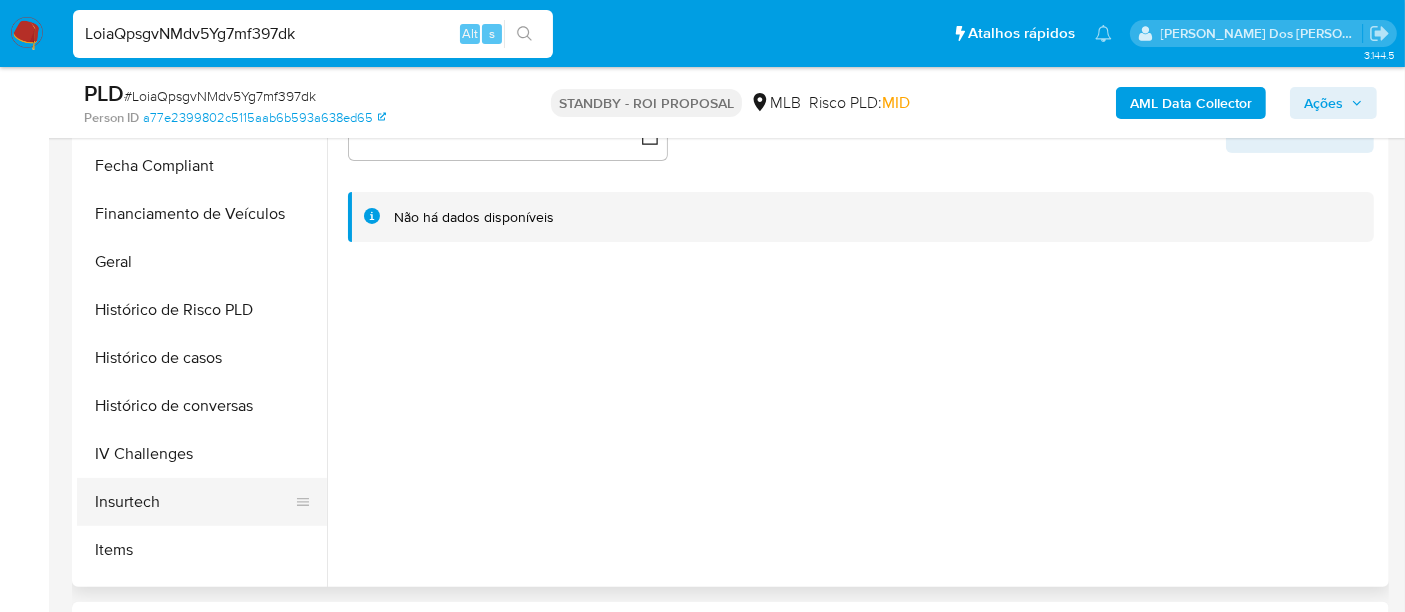 scroll, scrollTop: 555, scrollLeft: 0, axis: vertical 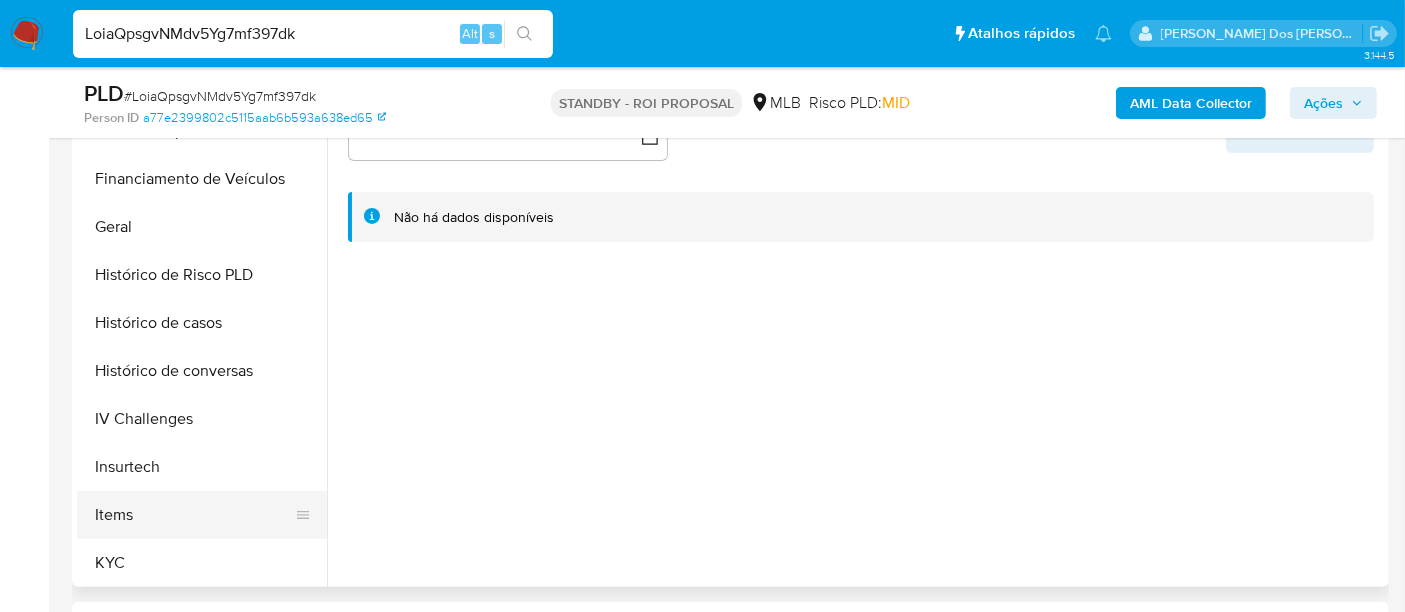 drag, startPoint x: 119, startPoint y: 559, endPoint x: 214, endPoint y: 497, distance: 113.44161 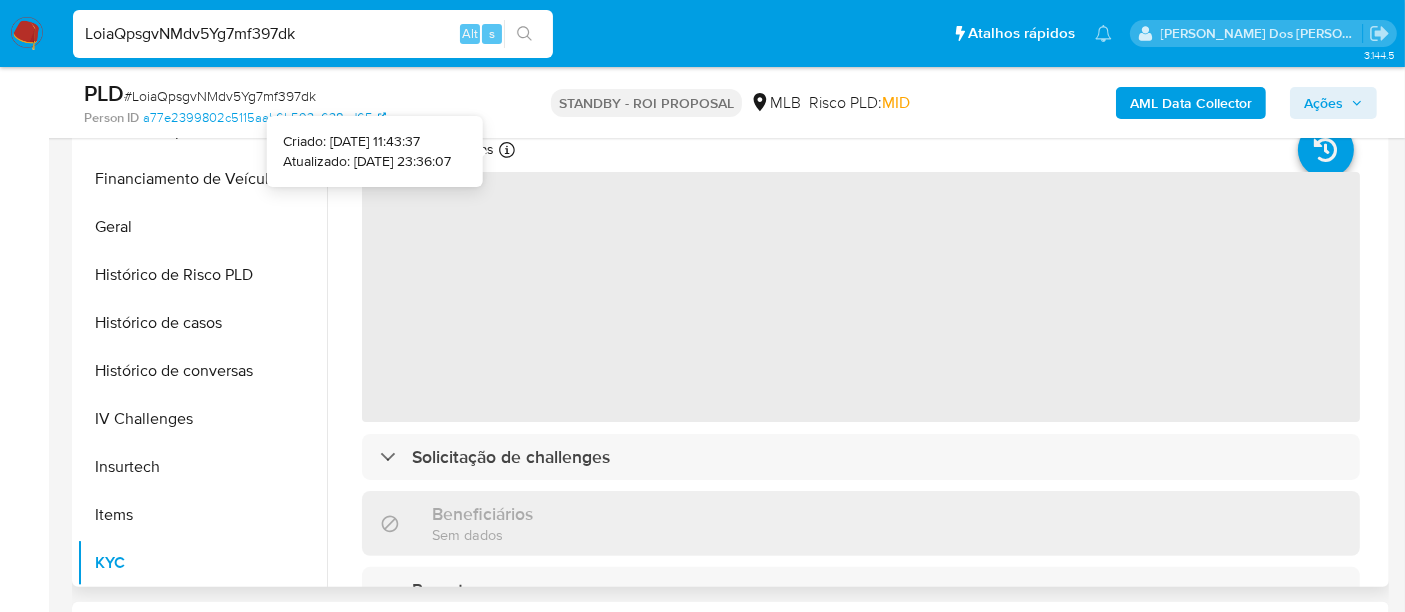 type 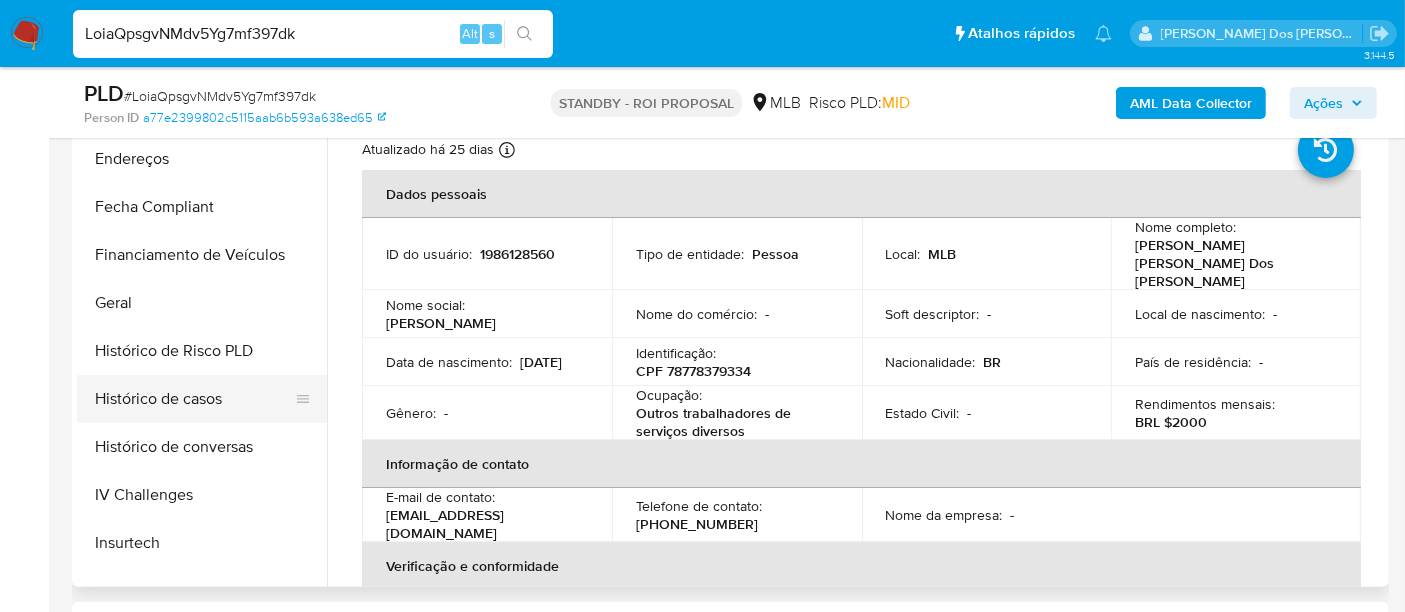 scroll, scrollTop: 444, scrollLeft: 0, axis: vertical 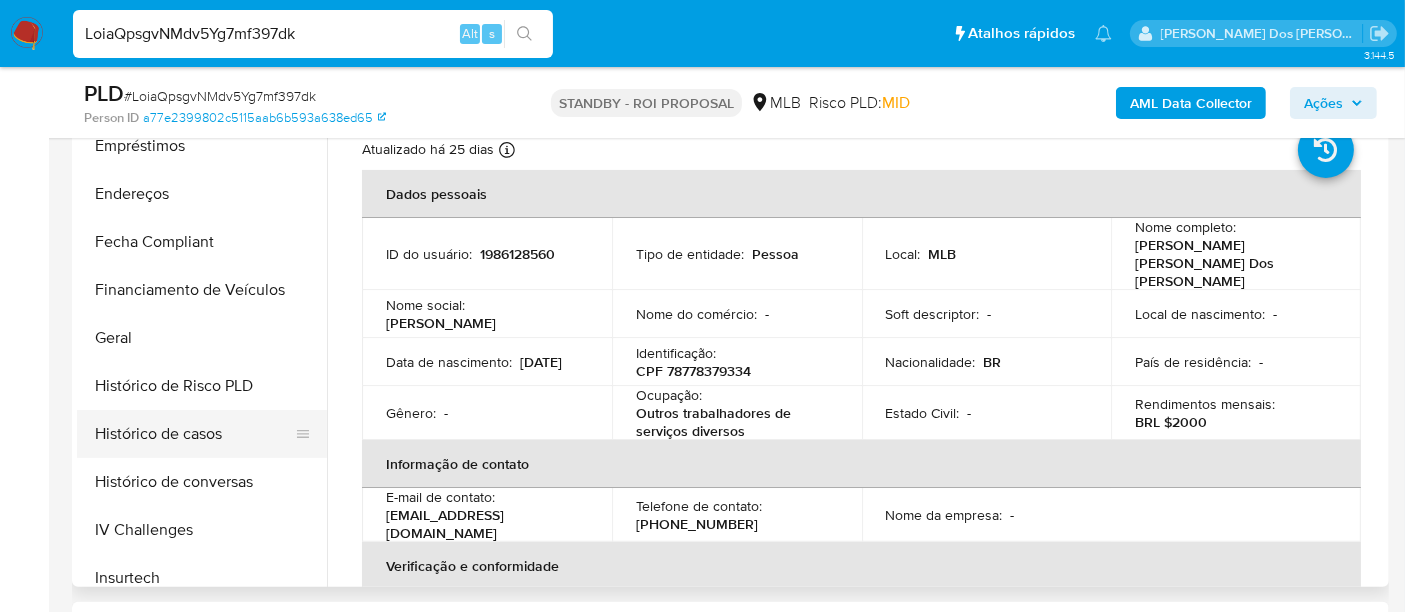 click on "Histórico de casos" at bounding box center (194, 434) 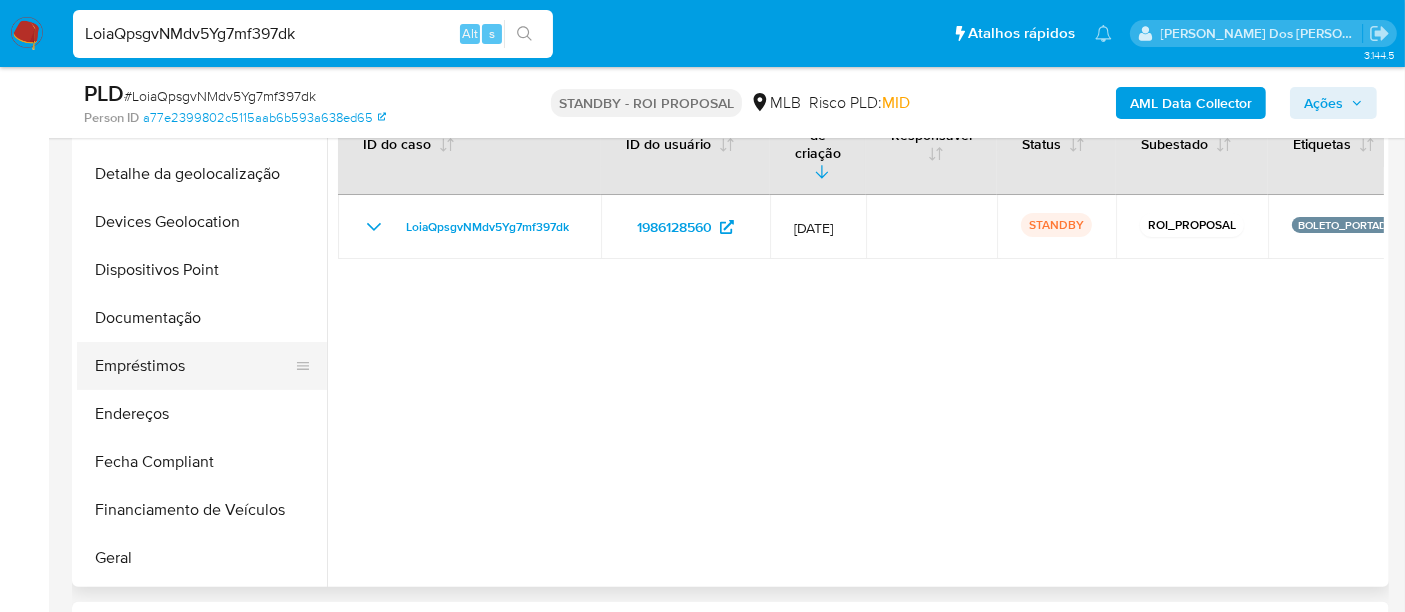 scroll, scrollTop: 222, scrollLeft: 0, axis: vertical 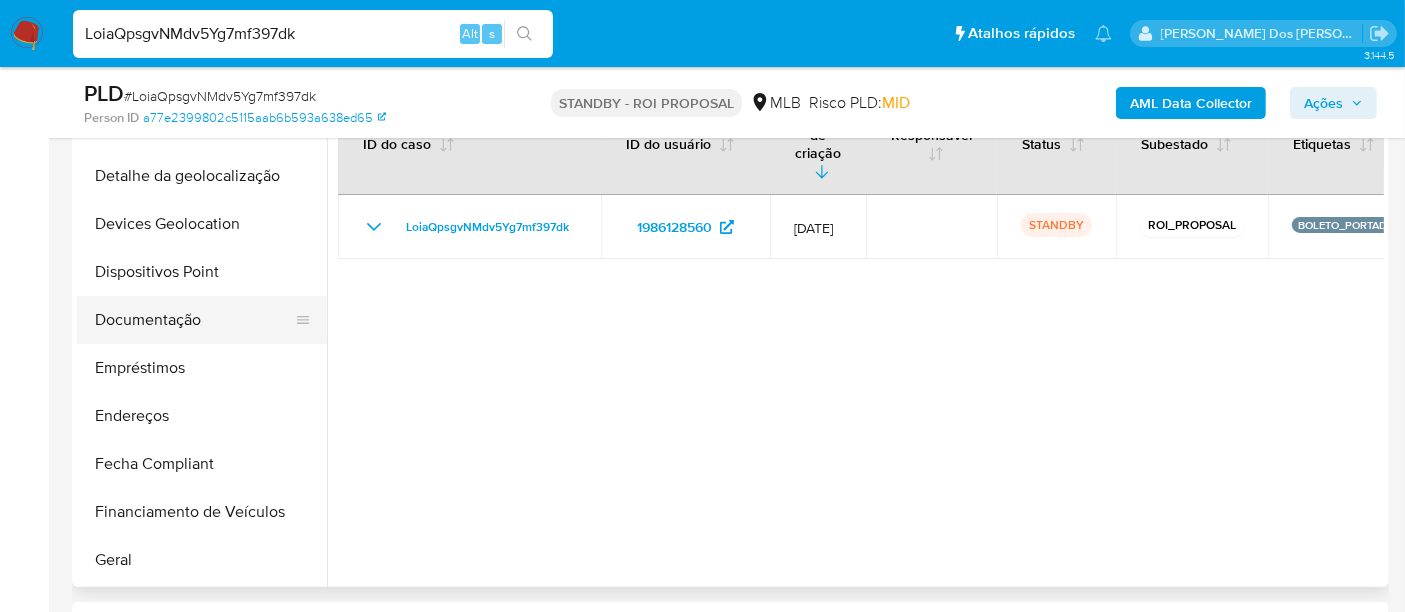 click on "Documentação" at bounding box center [194, 320] 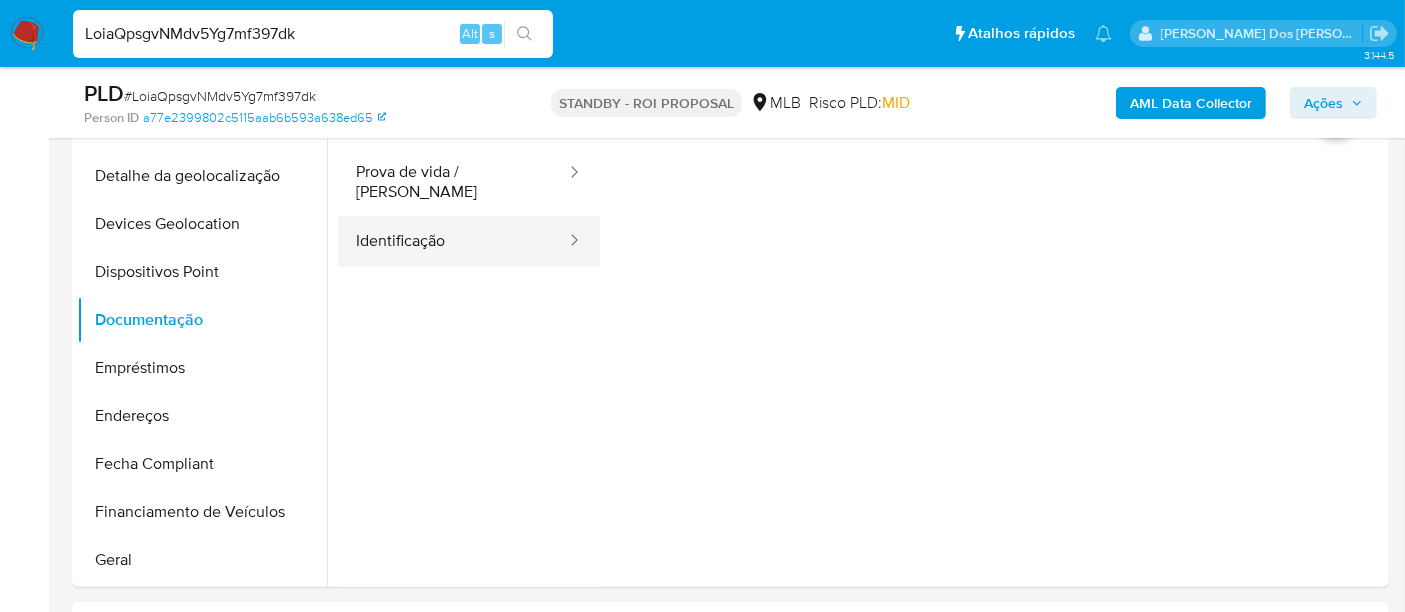 click on "Identificação" at bounding box center (453, 241) 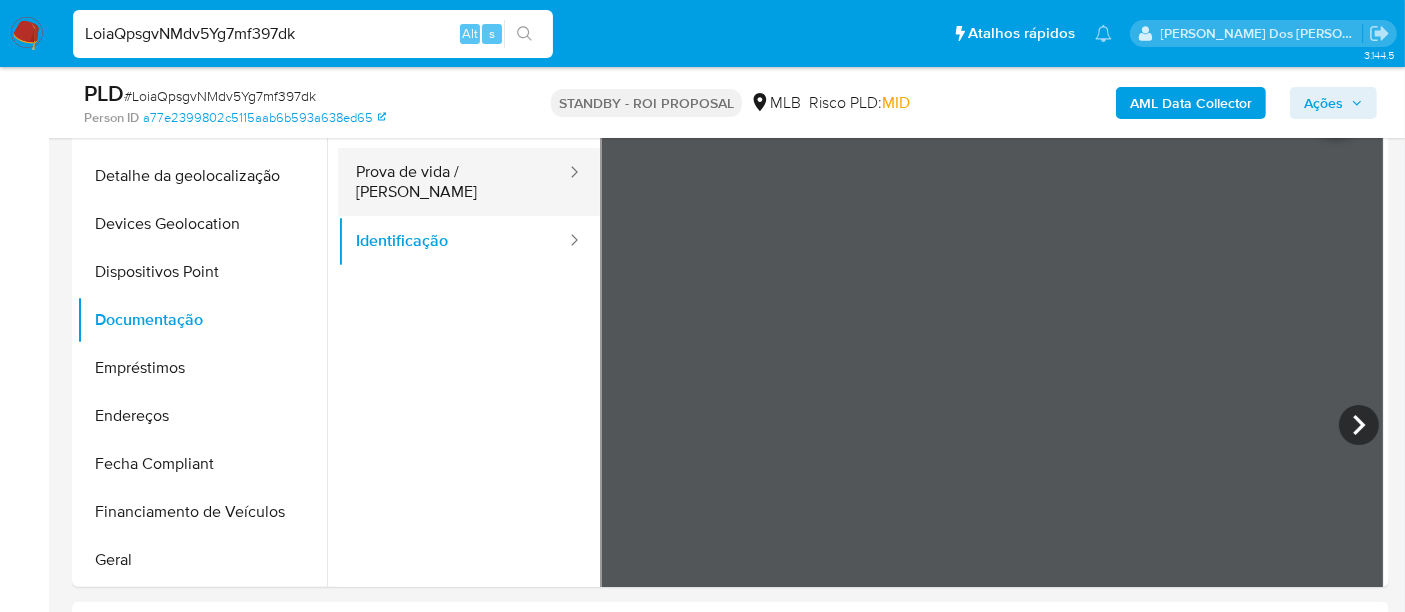 click on "Prova de vida / [PERSON_NAME]" at bounding box center (453, 182) 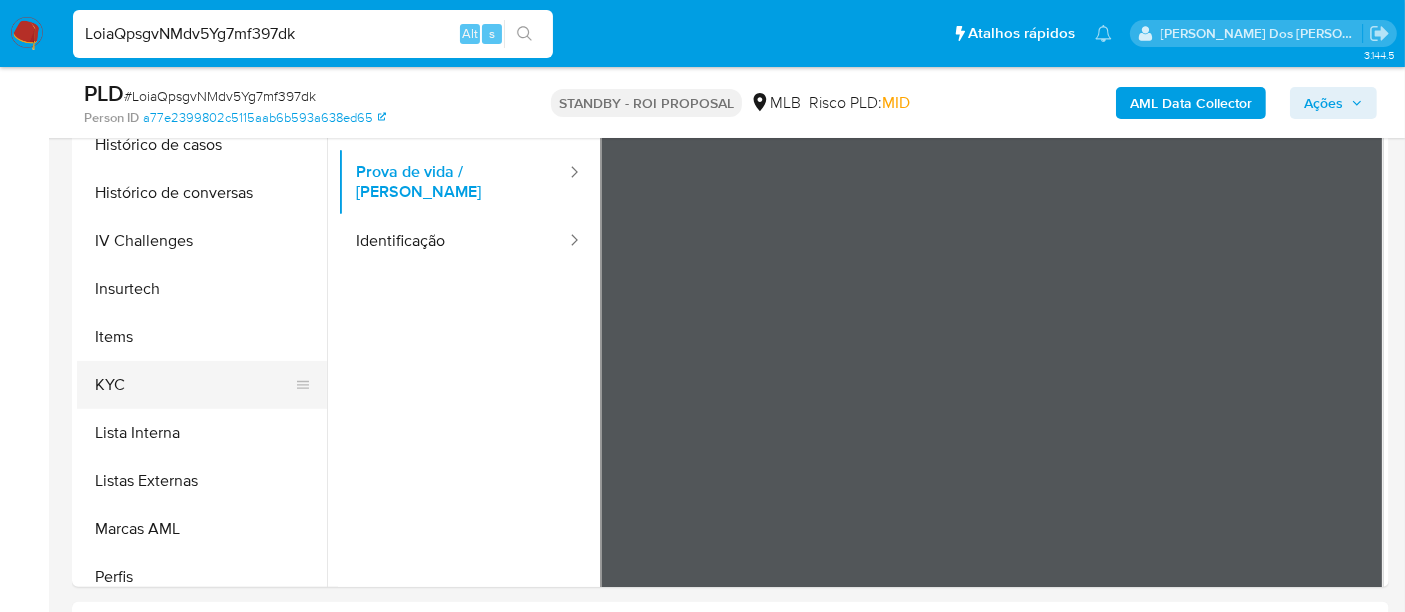 scroll, scrollTop: 844, scrollLeft: 0, axis: vertical 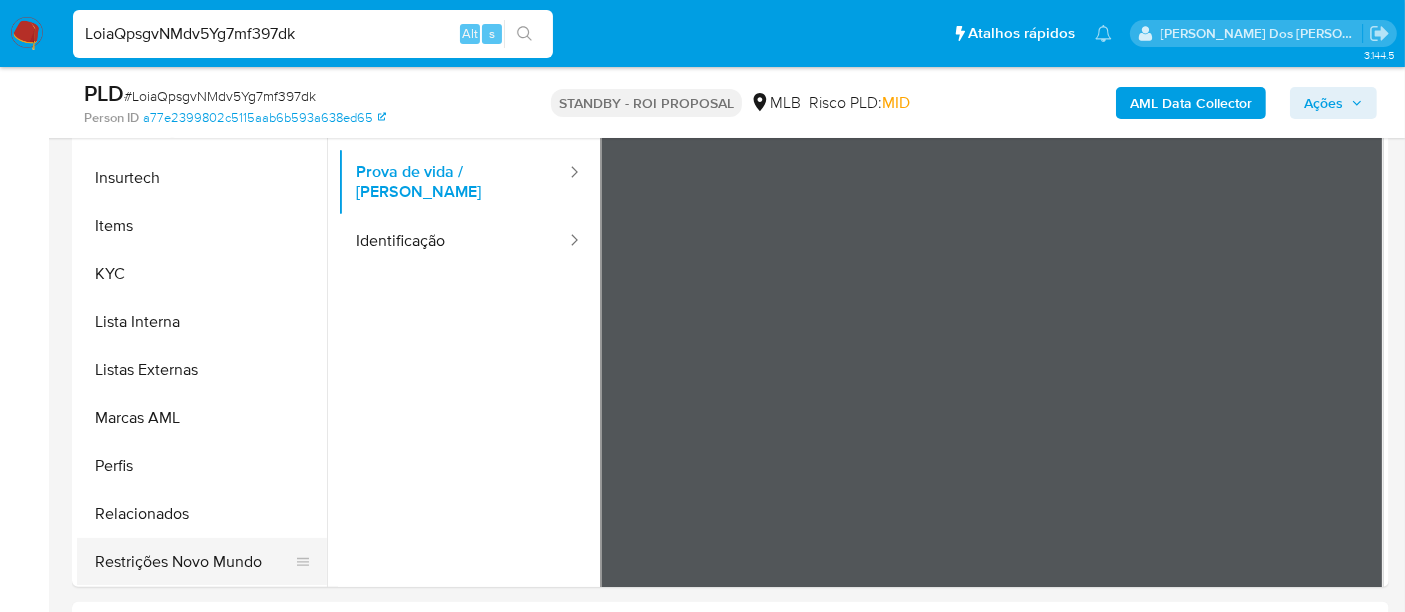 click on "Restrições Novo Mundo" at bounding box center (194, 562) 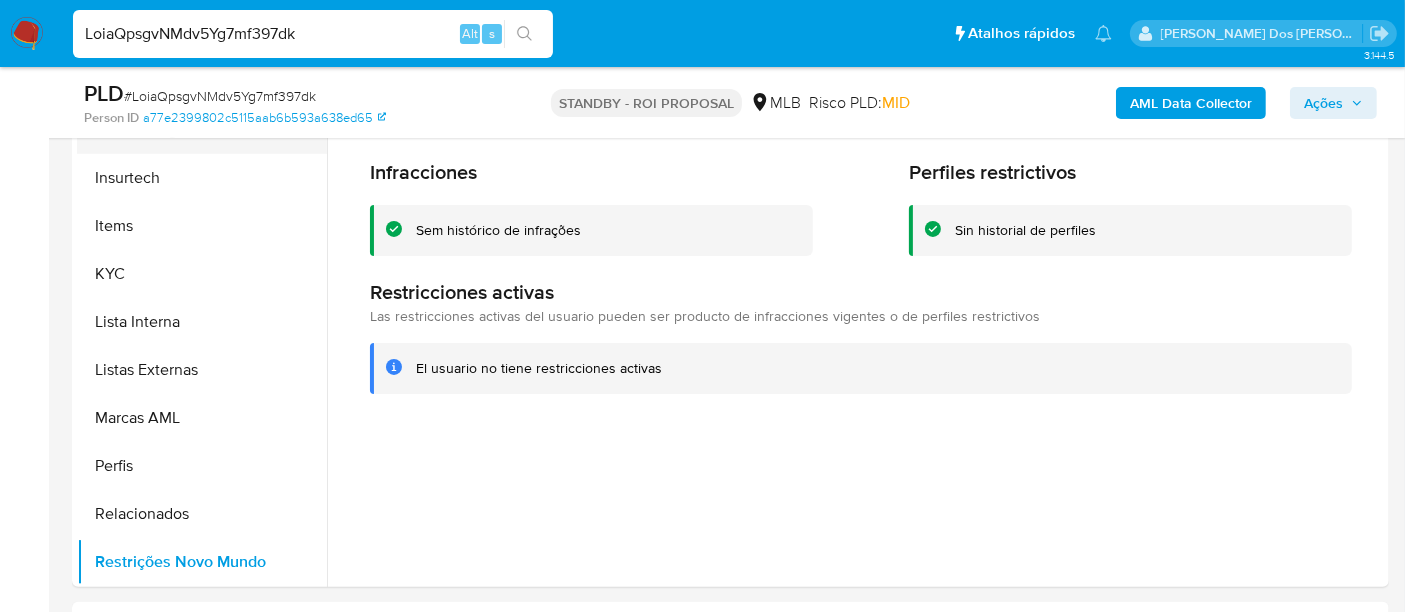 scroll, scrollTop: 622, scrollLeft: 0, axis: vertical 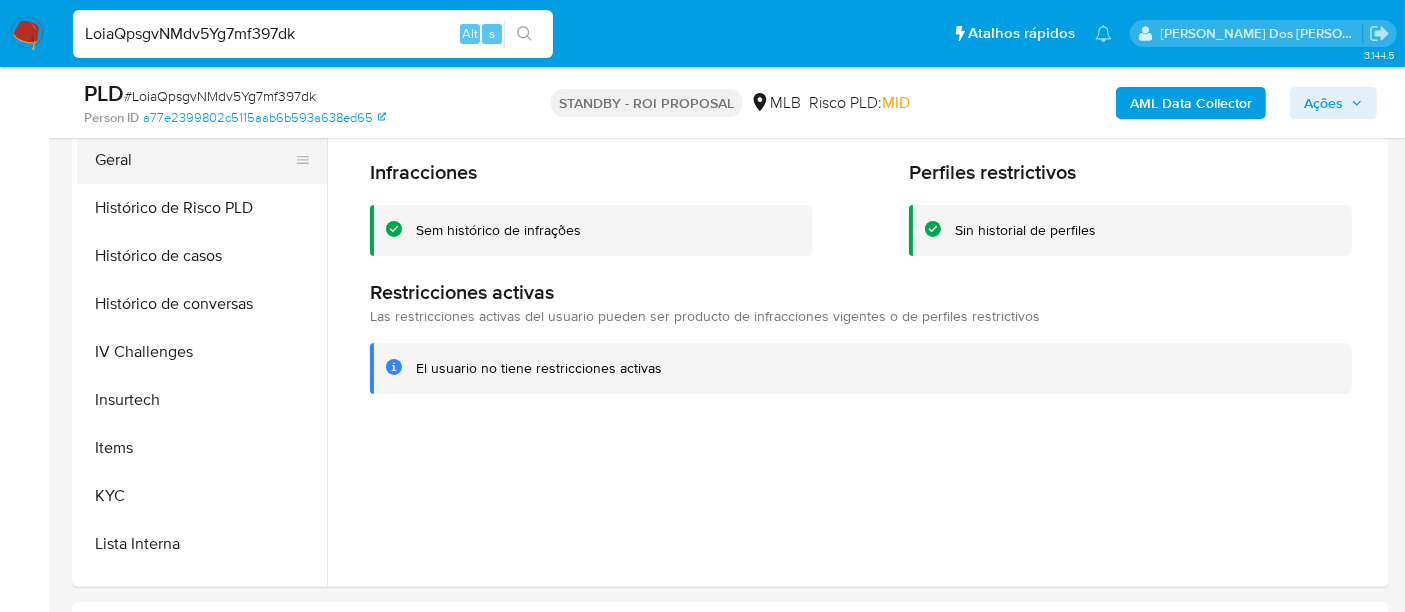 click on "Geral" at bounding box center [194, 160] 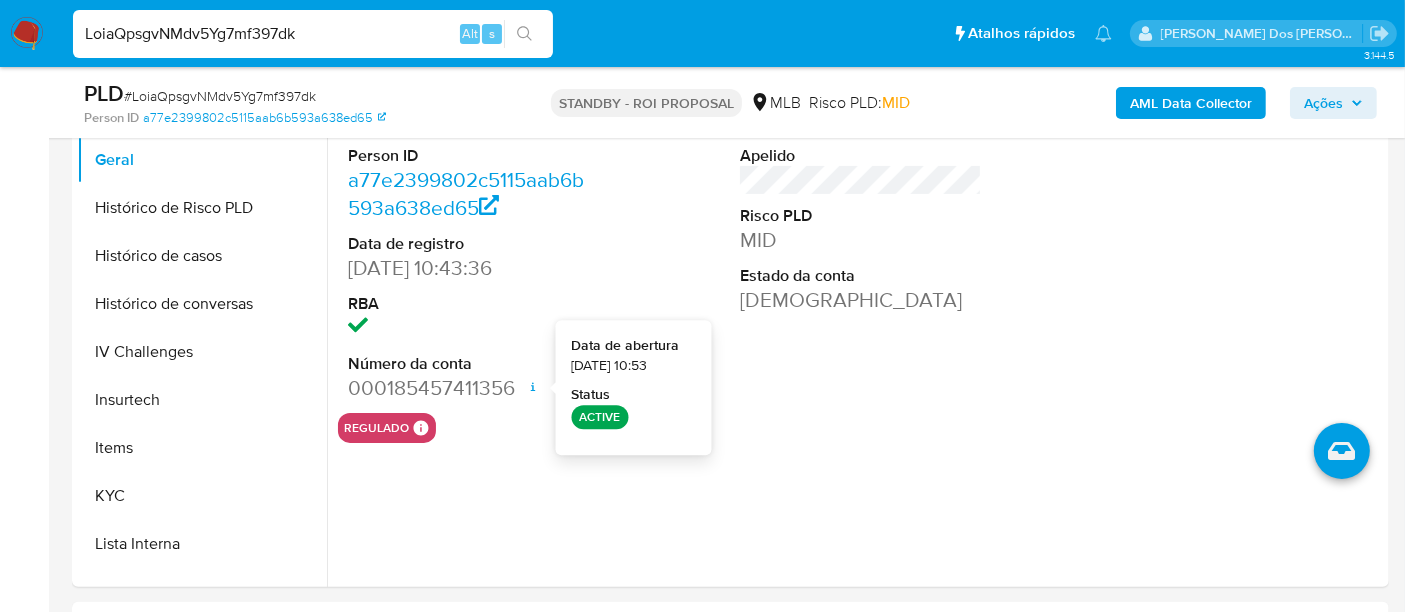 type 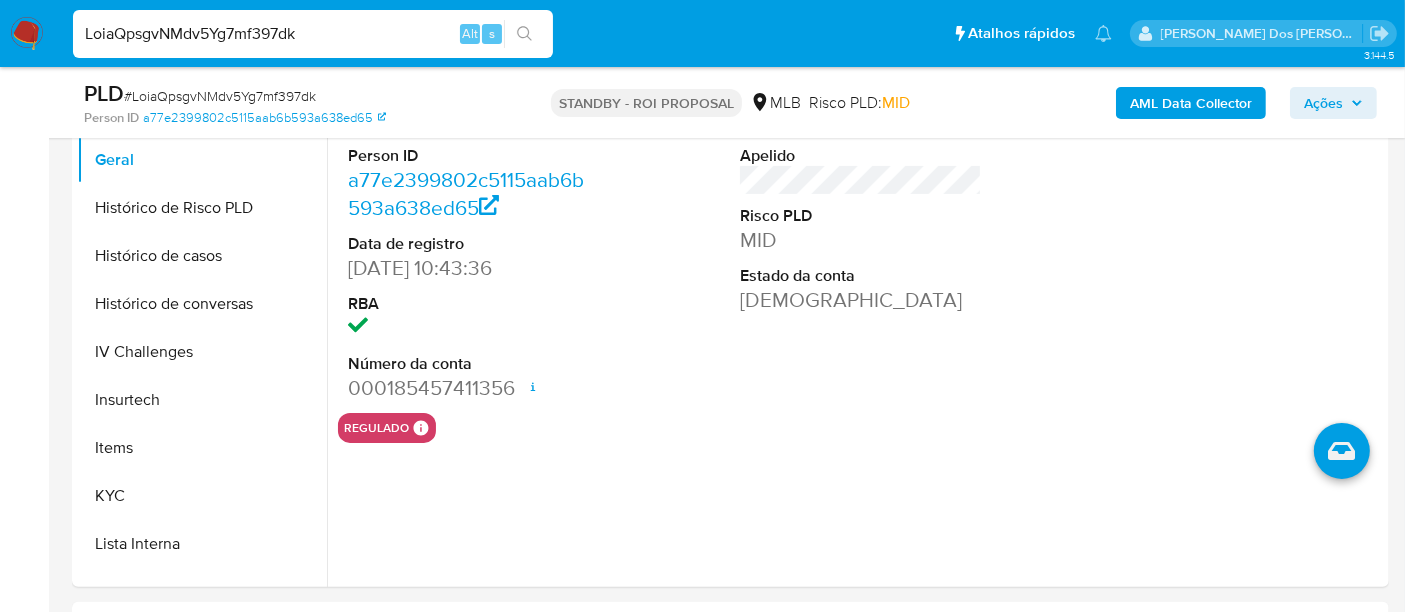 click on "LoiaQpsgvNMdv5Yg7mf397dk" at bounding box center (313, 34) 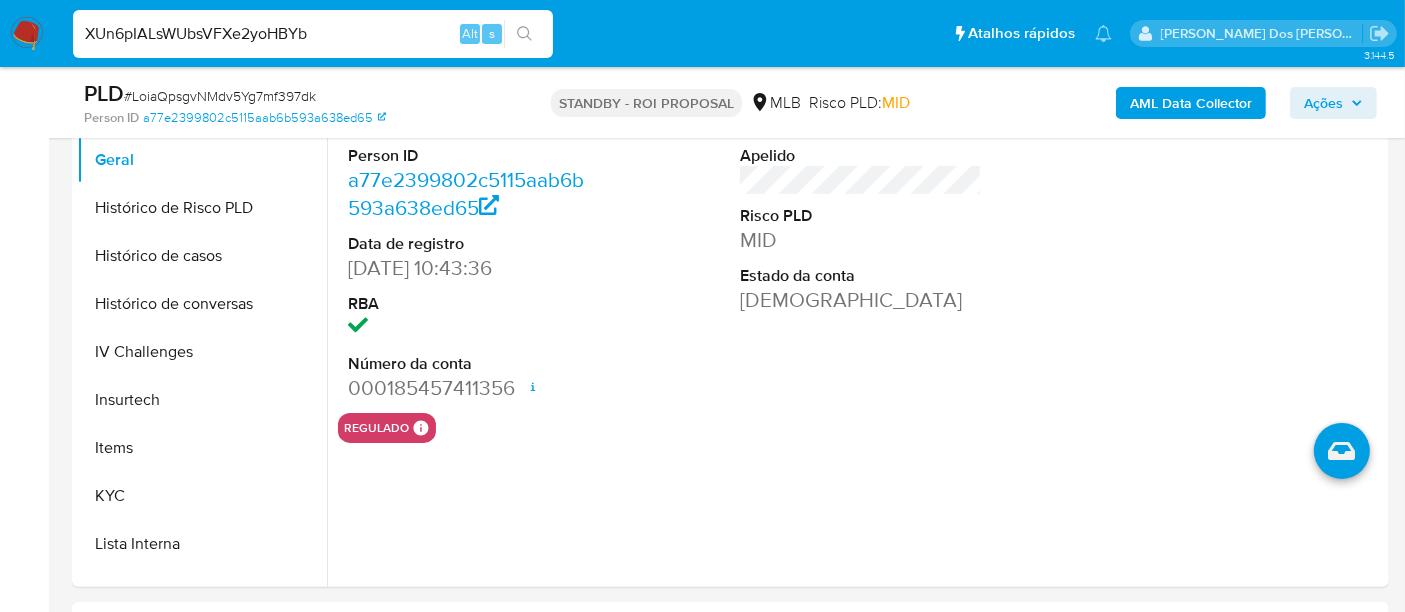 type on "XUn6pIALsWUbsVFXe2yoHBYb" 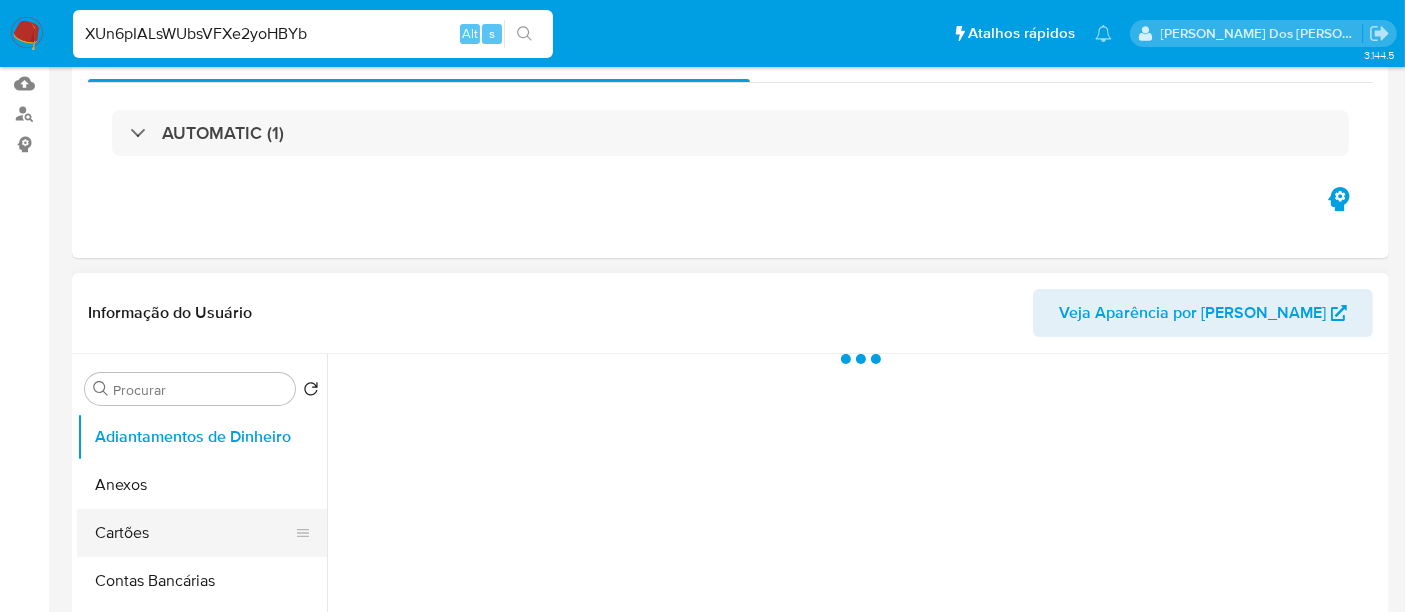 scroll, scrollTop: 333, scrollLeft: 0, axis: vertical 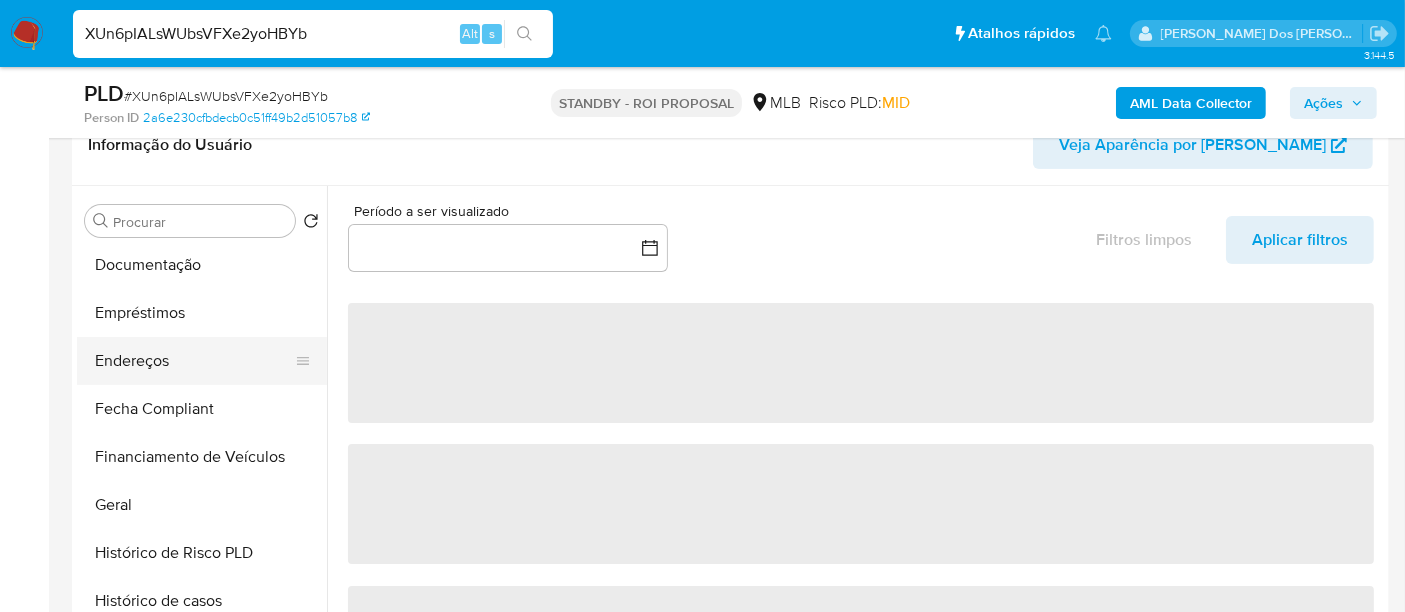 select on "10" 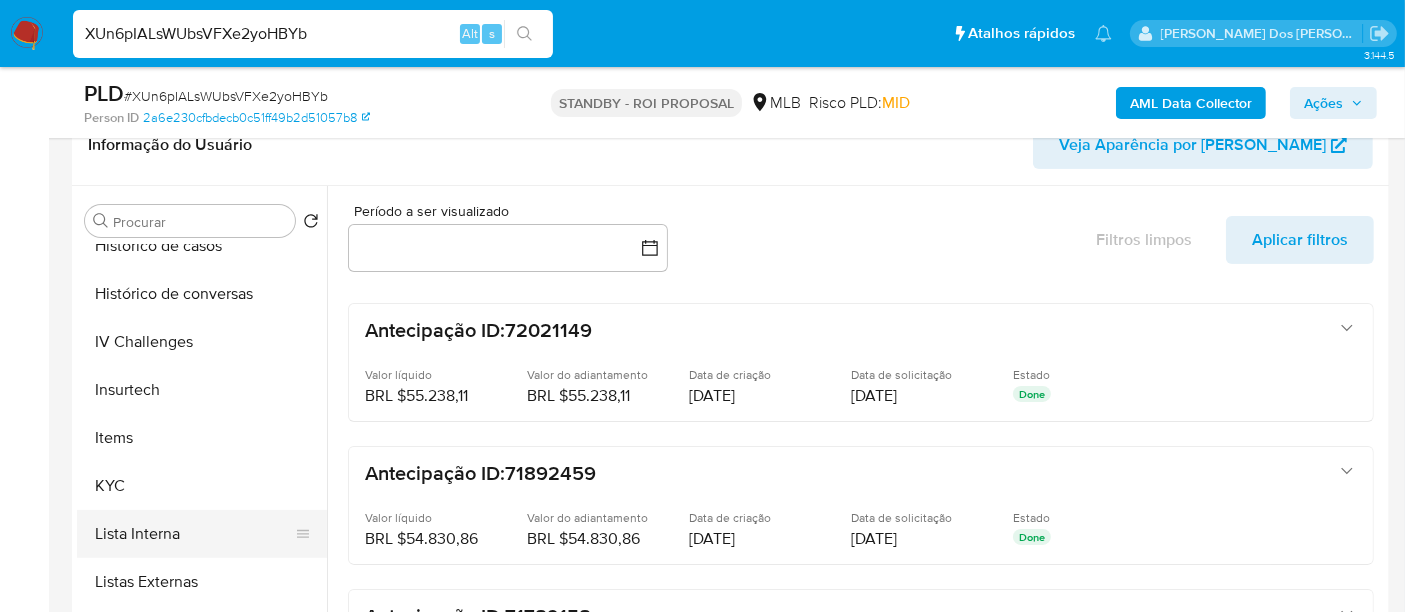 scroll, scrollTop: 777, scrollLeft: 0, axis: vertical 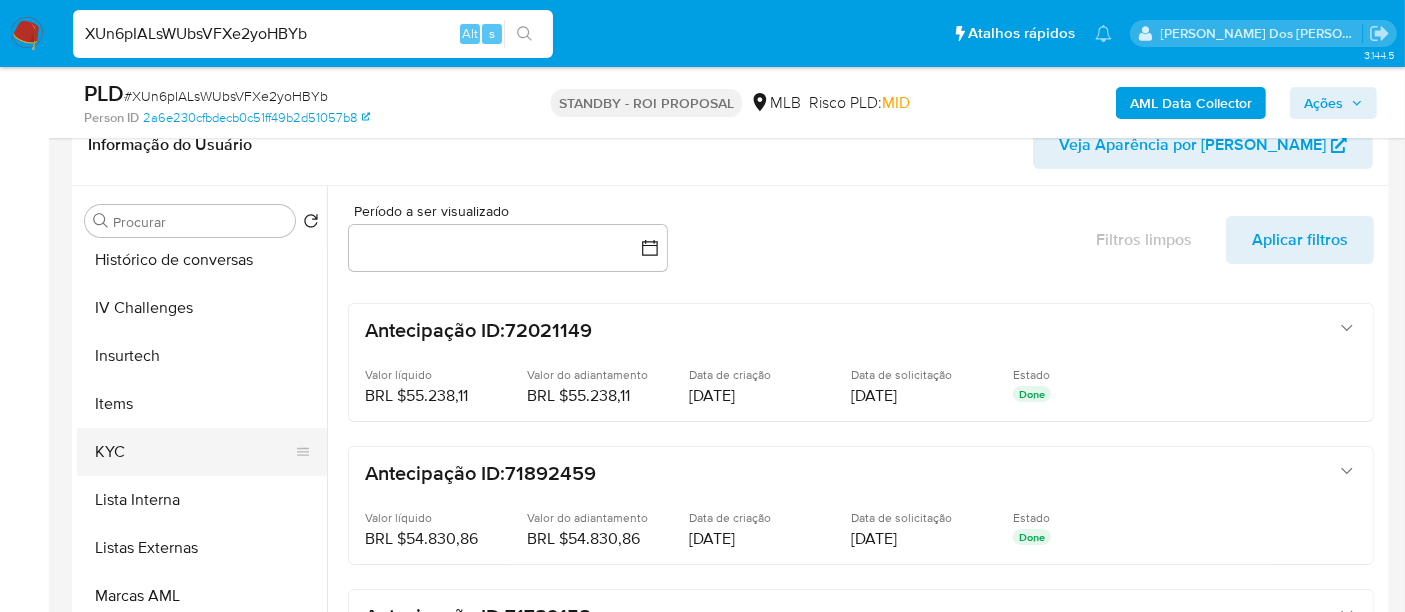 click on "KYC" at bounding box center [194, 452] 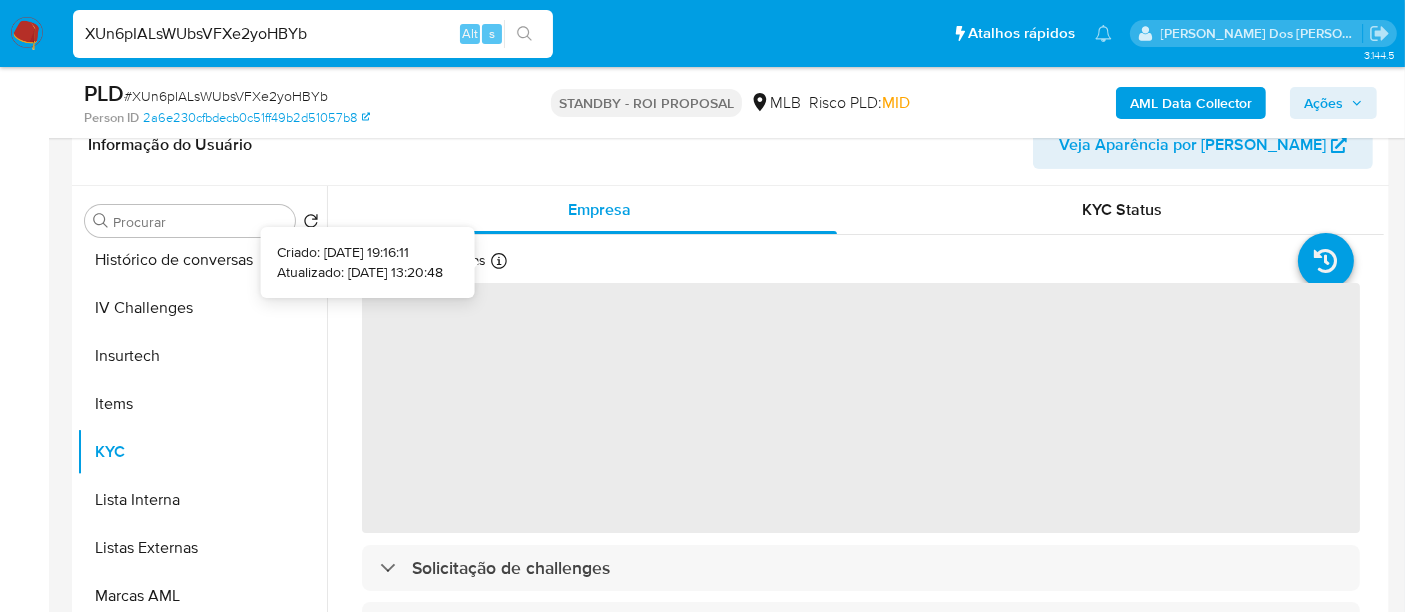 type 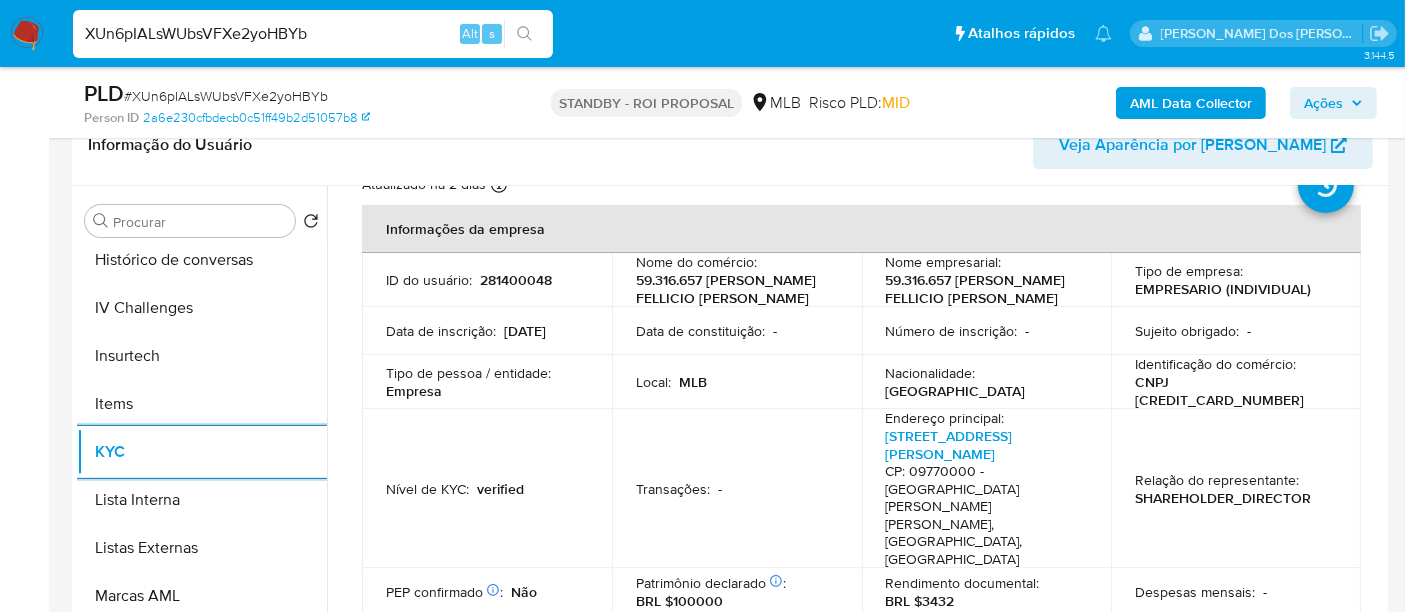 scroll, scrollTop: 111, scrollLeft: 0, axis: vertical 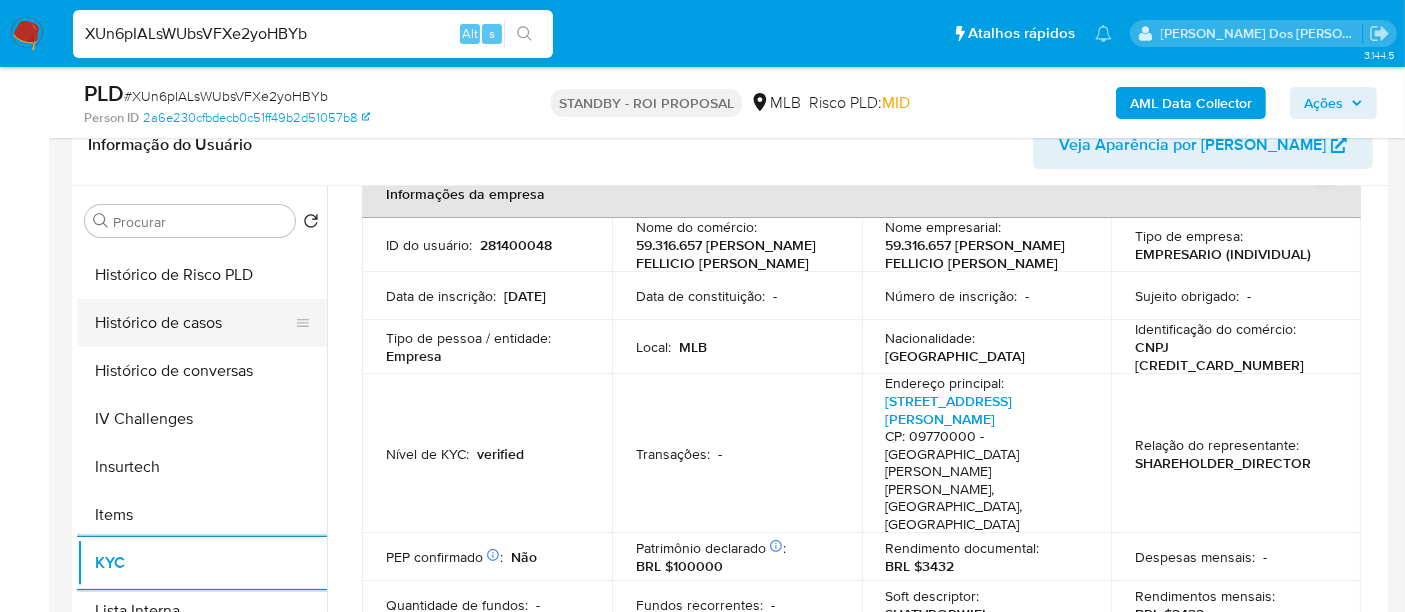 click on "Histórico de casos" at bounding box center (194, 323) 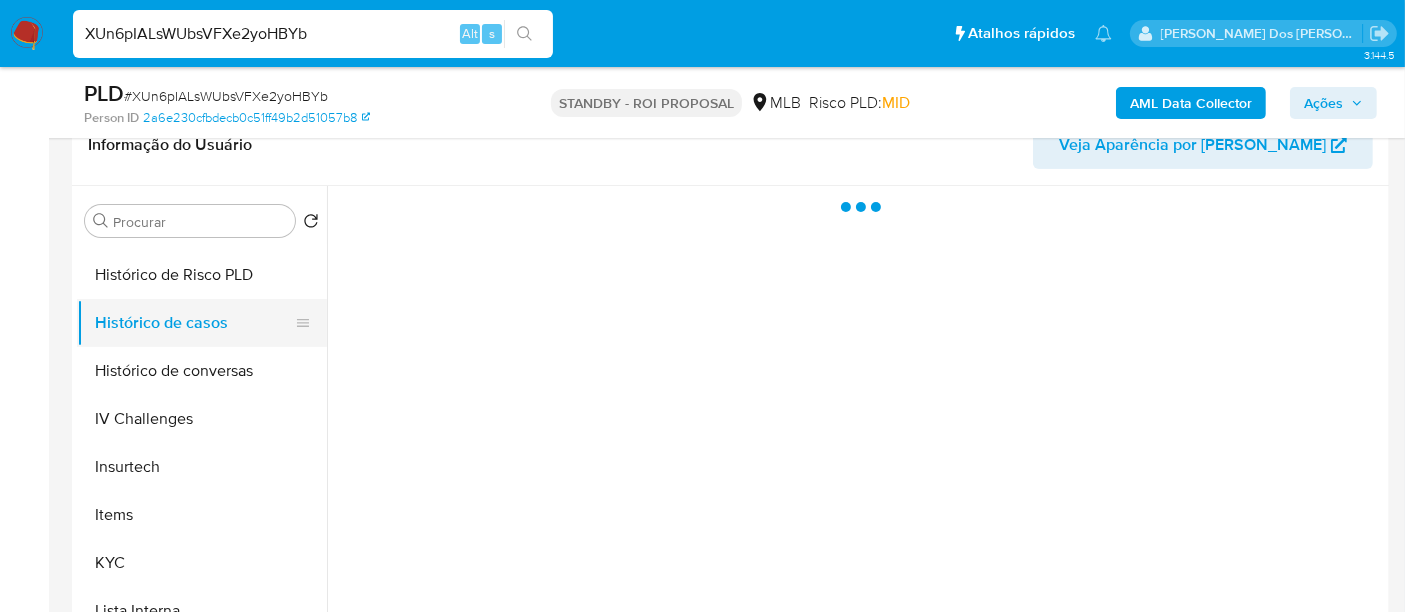 scroll, scrollTop: 0, scrollLeft: 0, axis: both 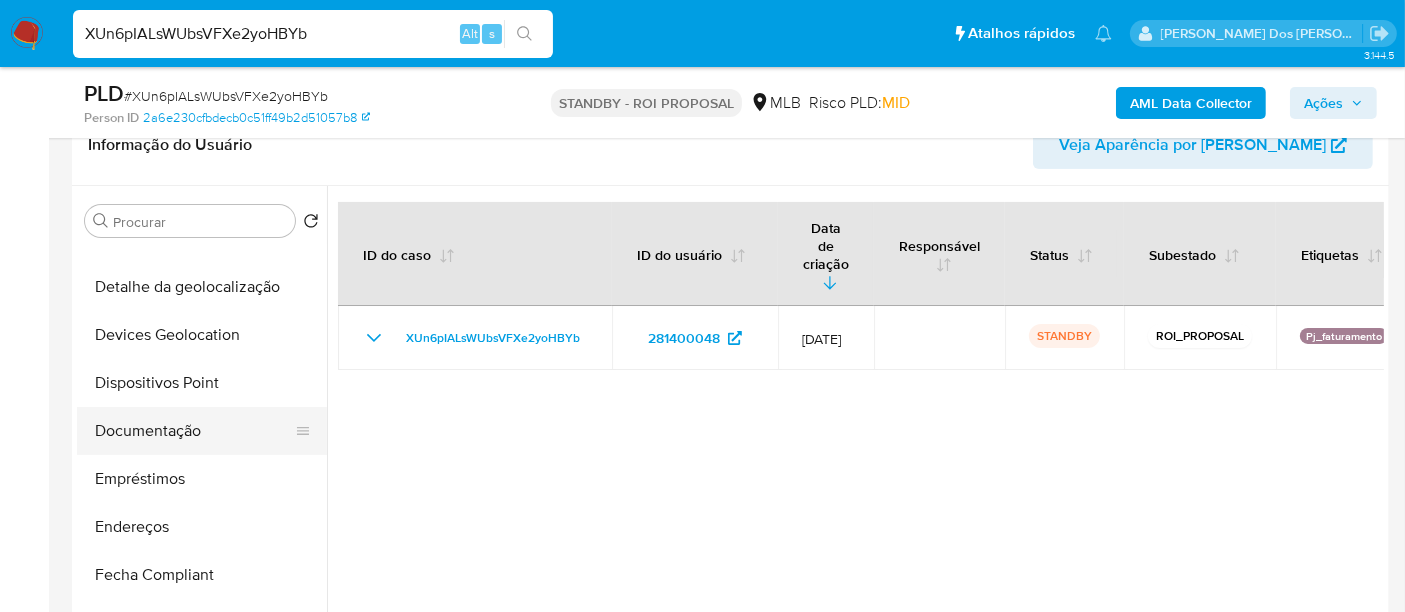 click on "Documentação" at bounding box center [194, 431] 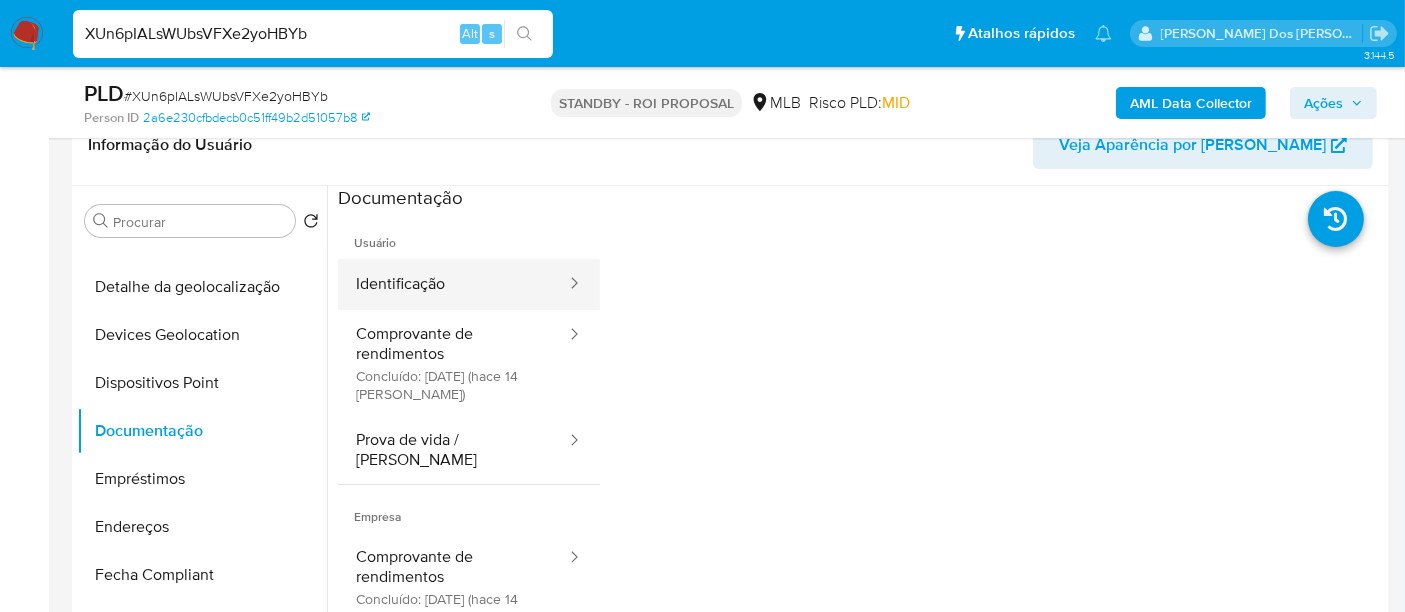 click on "Identificação" at bounding box center [453, 284] 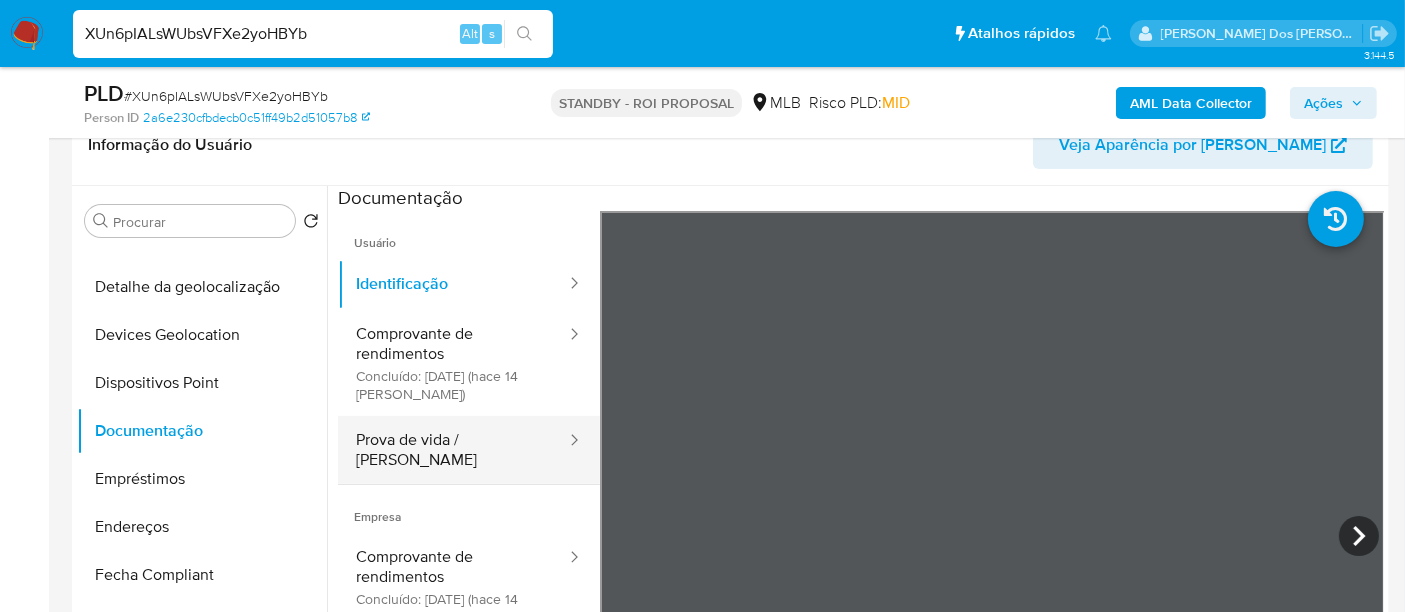 click on "Prova de vida / [PERSON_NAME]" at bounding box center (453, 450) 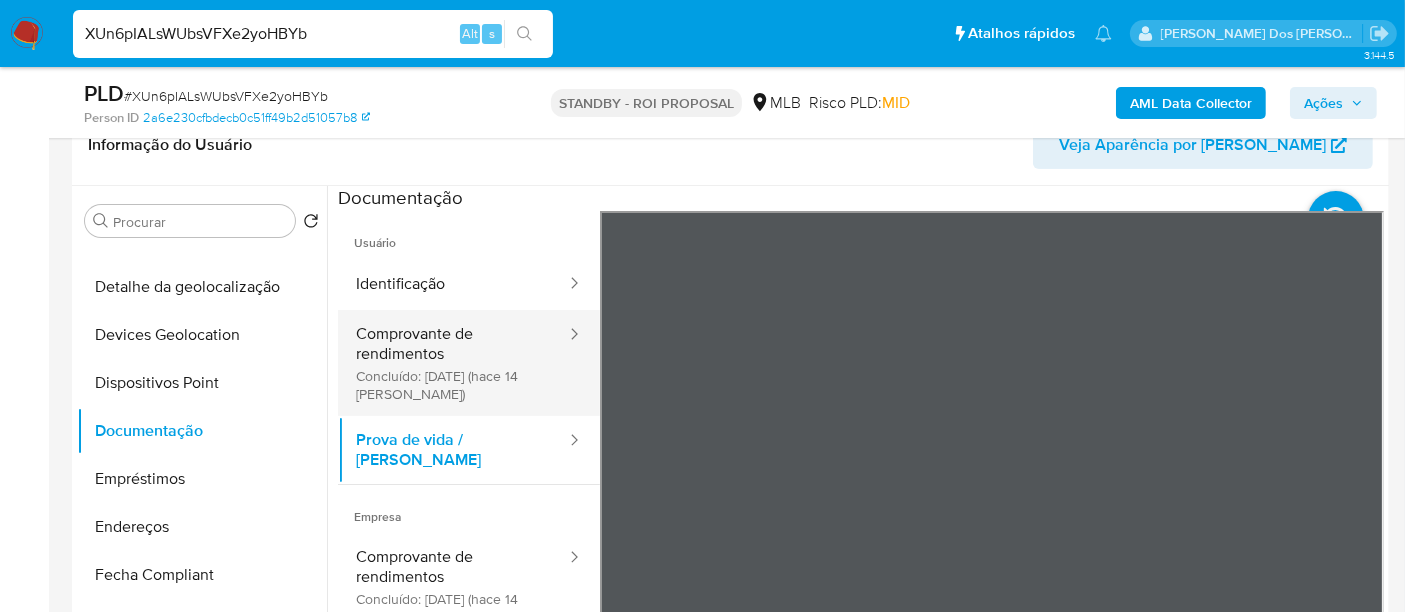 click on "Comprovante de rendimentos Concluído: 27/06/2025 (hace 14 días)" at bounding box center [453, 363] 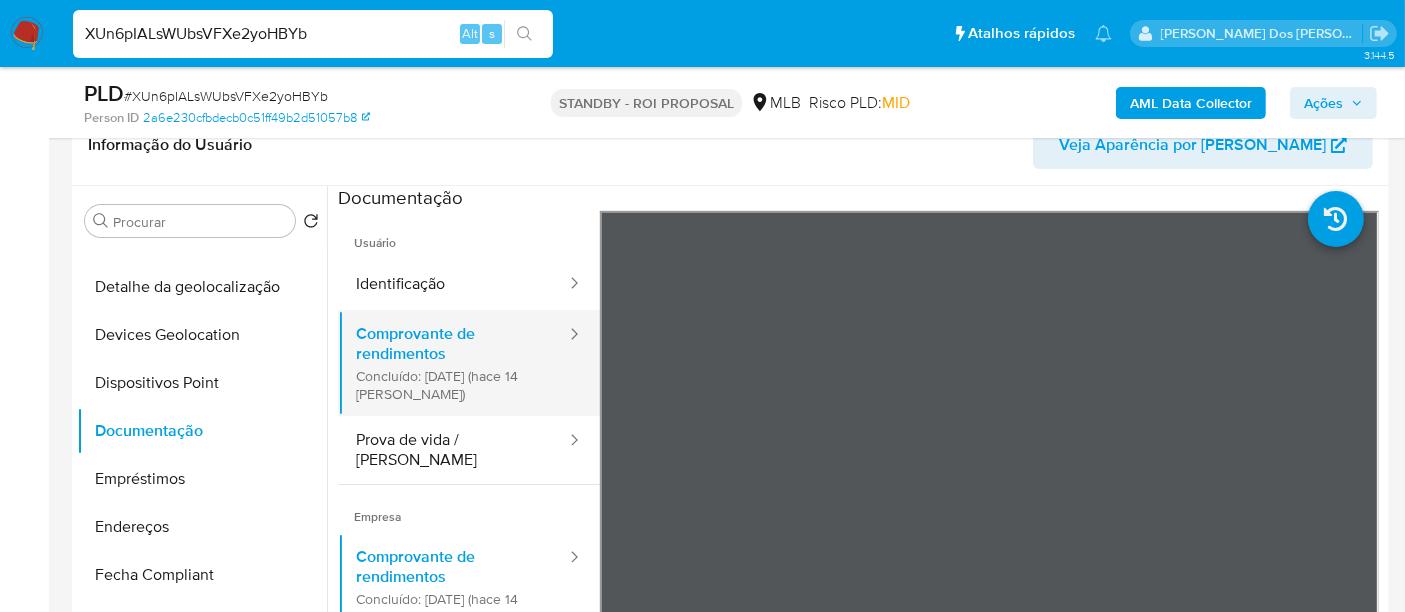 scroll, scrollTop: 111, scrollLeft: 0, axis: vertical 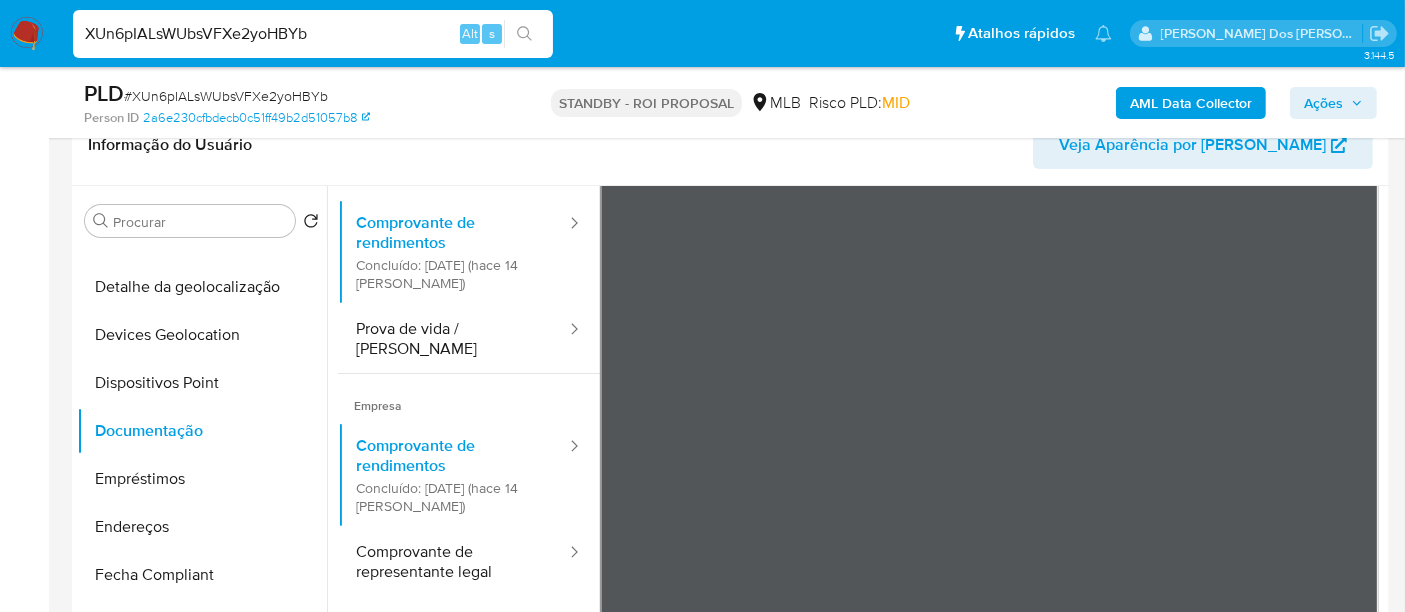 type 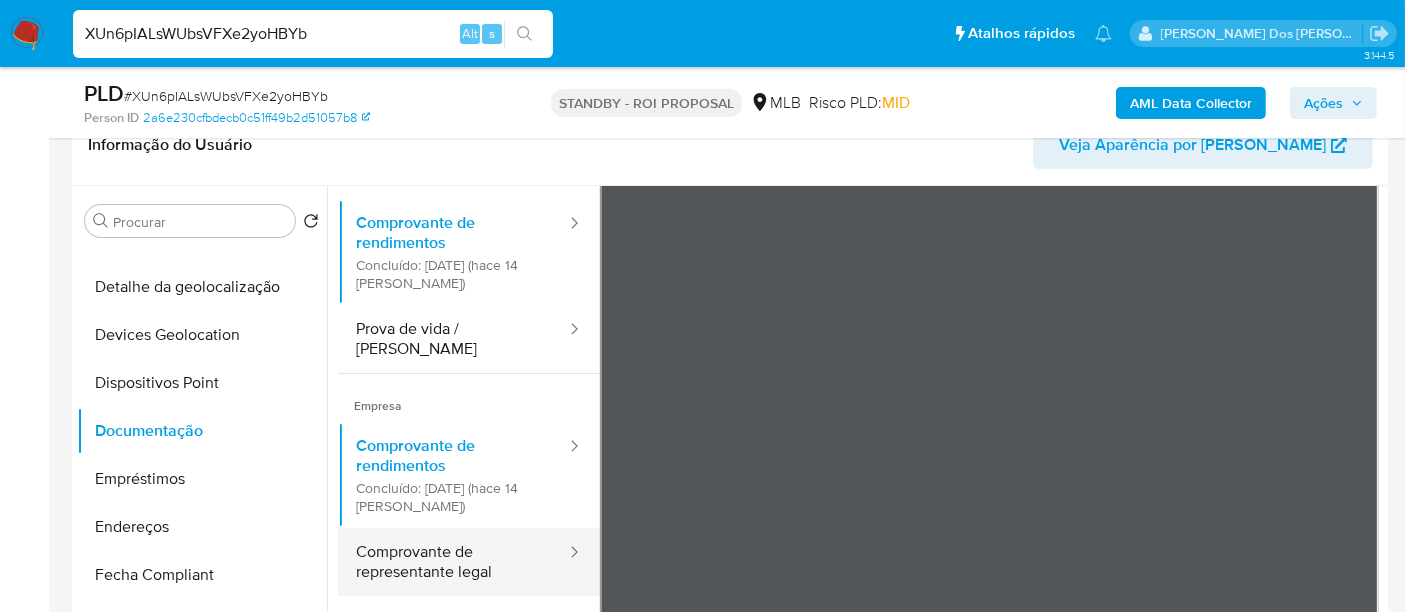 click on "Comprovante de representante legal" at bounding box center [453, 562] 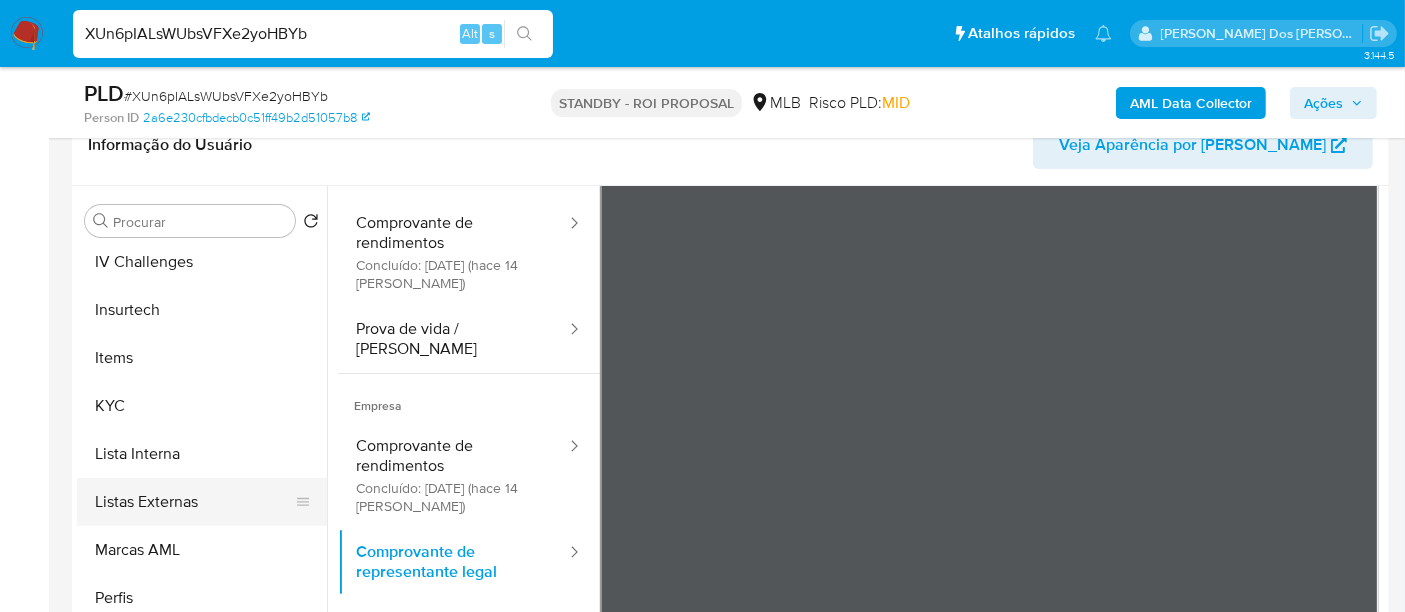 scroll, scrollTop: 844, scrollLeft: 0, axis: vertical 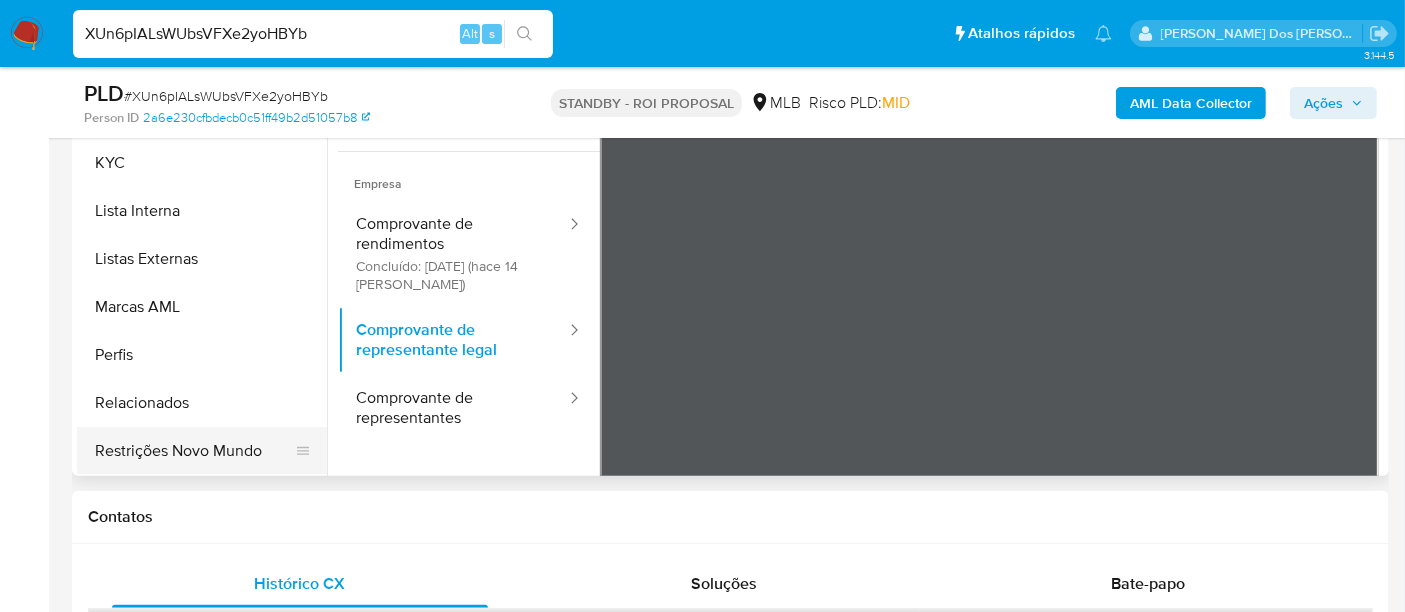 click on "Restrições Novo Mundo" at bounding box center (194, 451) 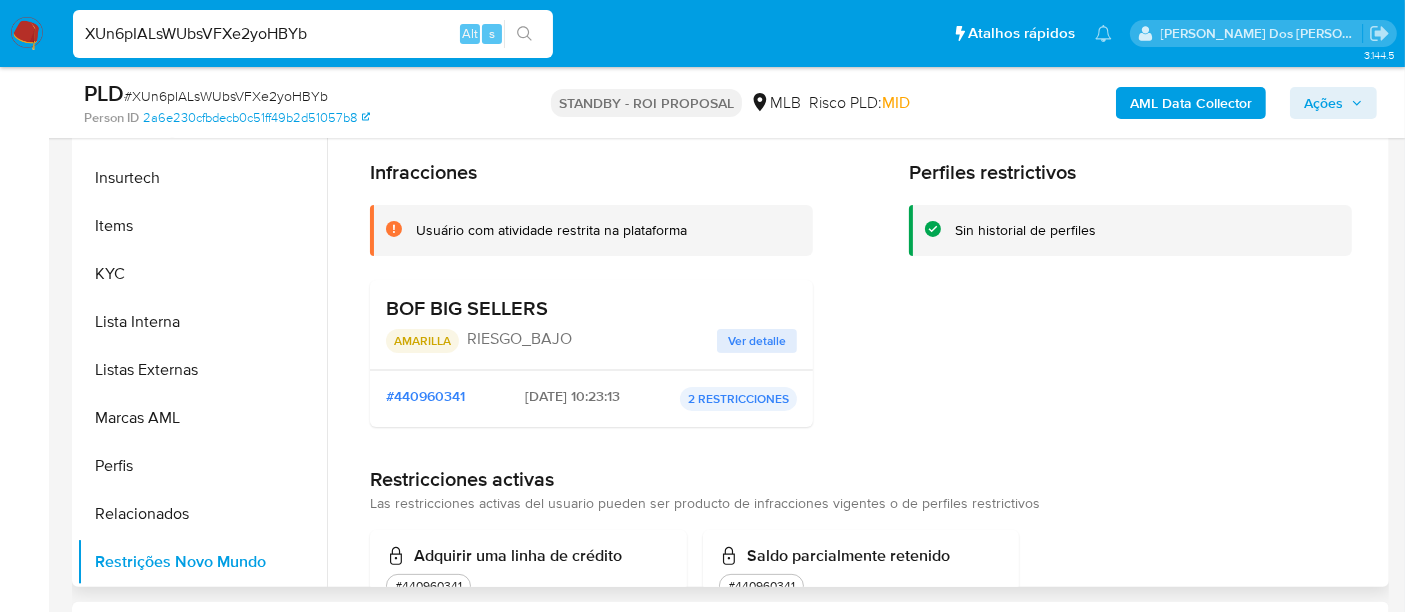 scroll, scrollTop: 333, scrollLeft: 0, axis: vertical 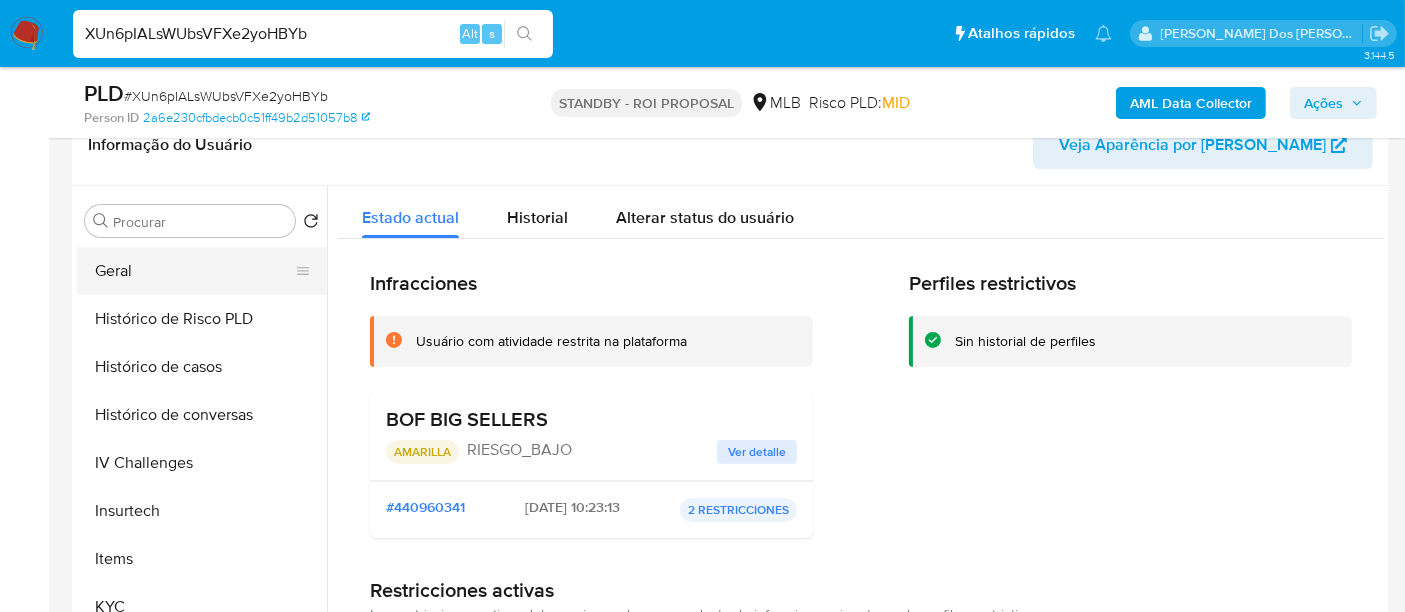 click on "Geral" at bounding box center [194, 271] 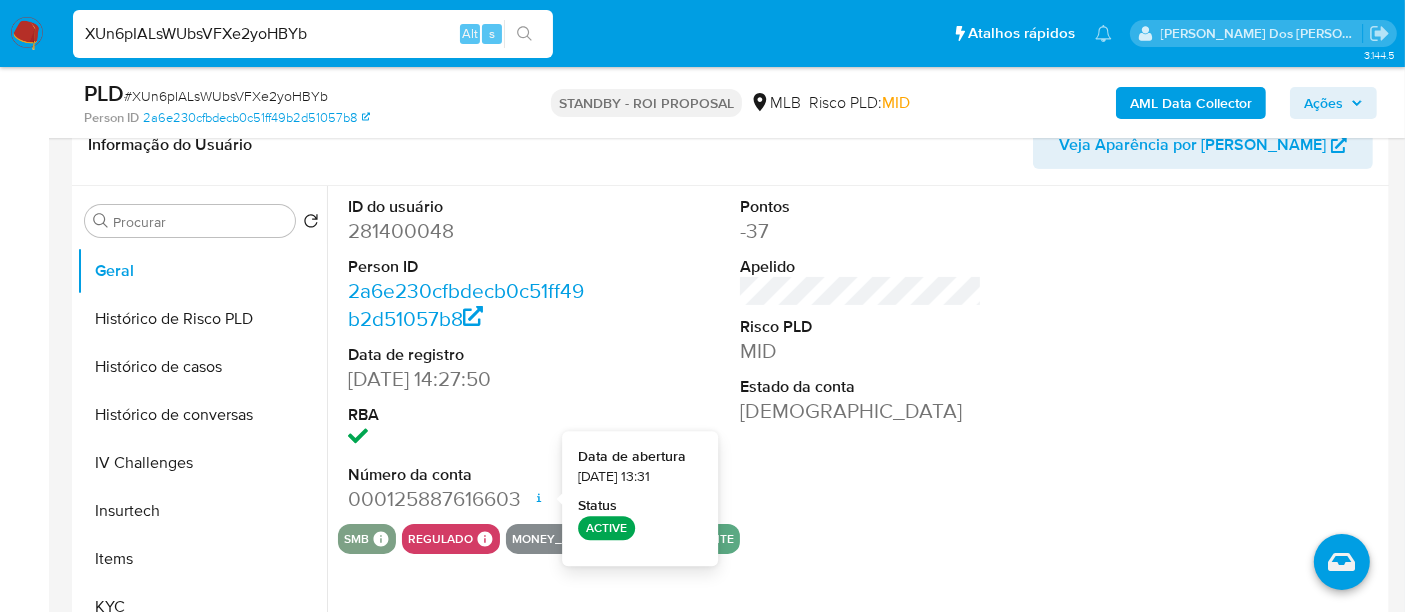 type 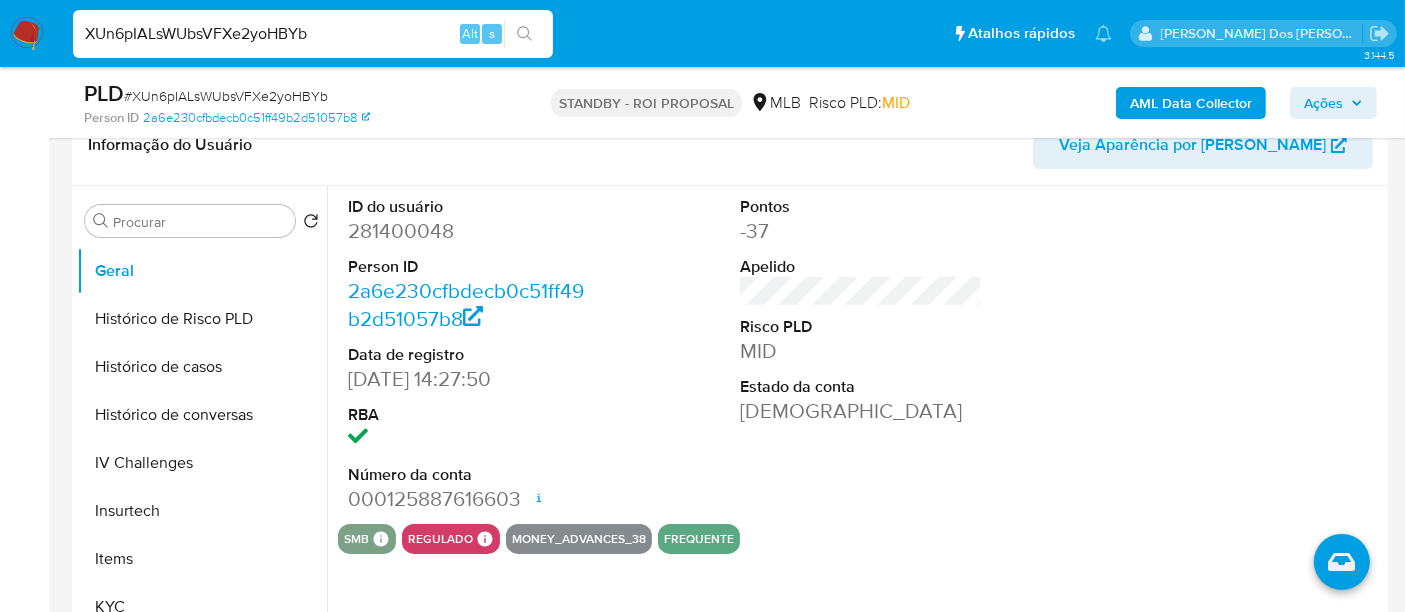 click on "XUn6pIALsWUbsVFXe2yoHBYb" at bounding box center [313, 34] 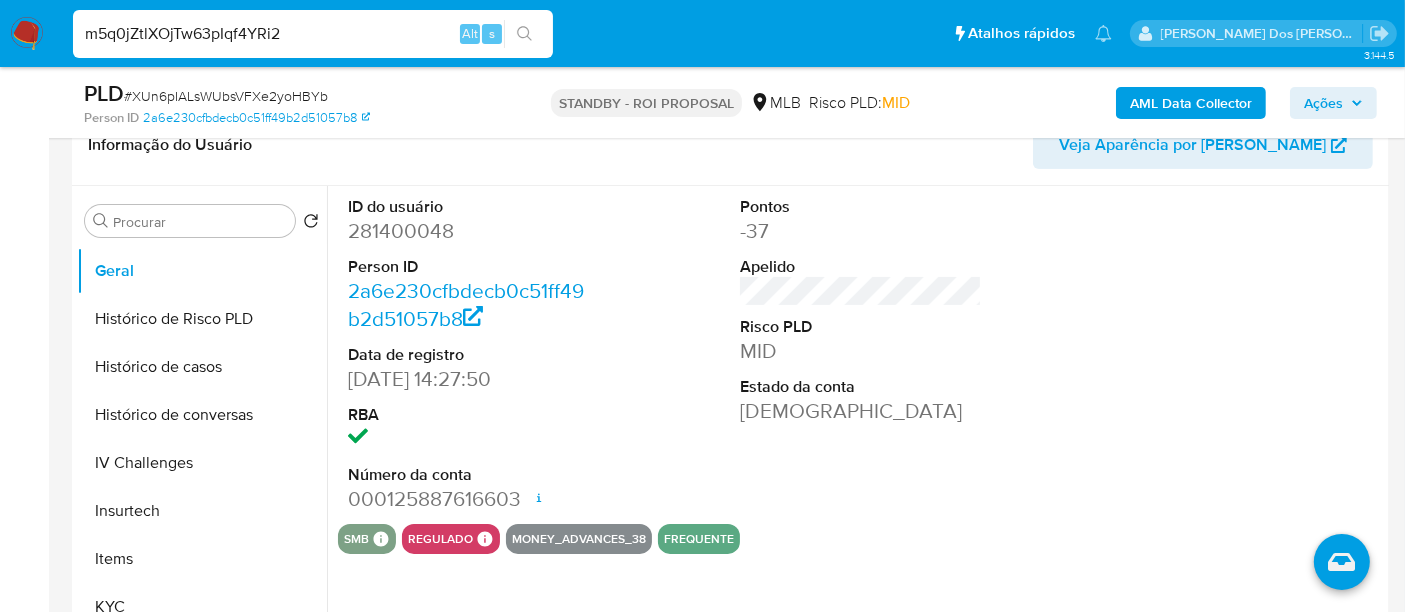 type on "m5q0jZtlXOjTw63pIqf4YRi2" 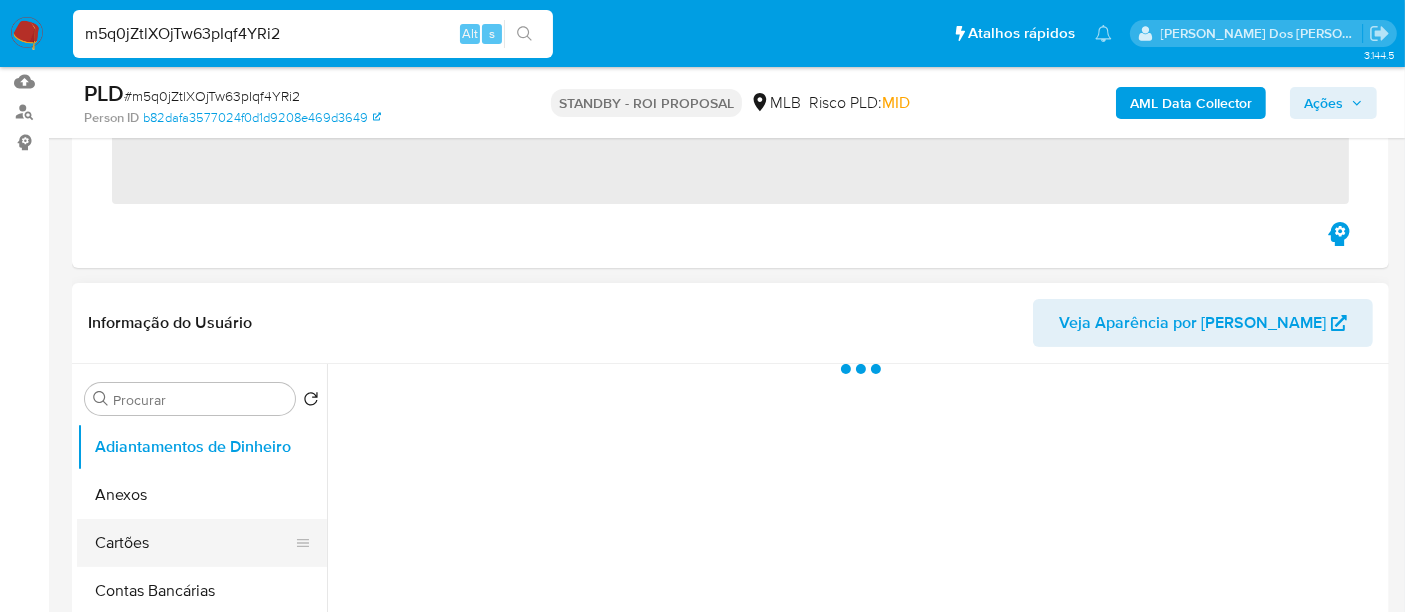 scroll, scrollTop: 333, scrollLeft: 0, axis: vertical 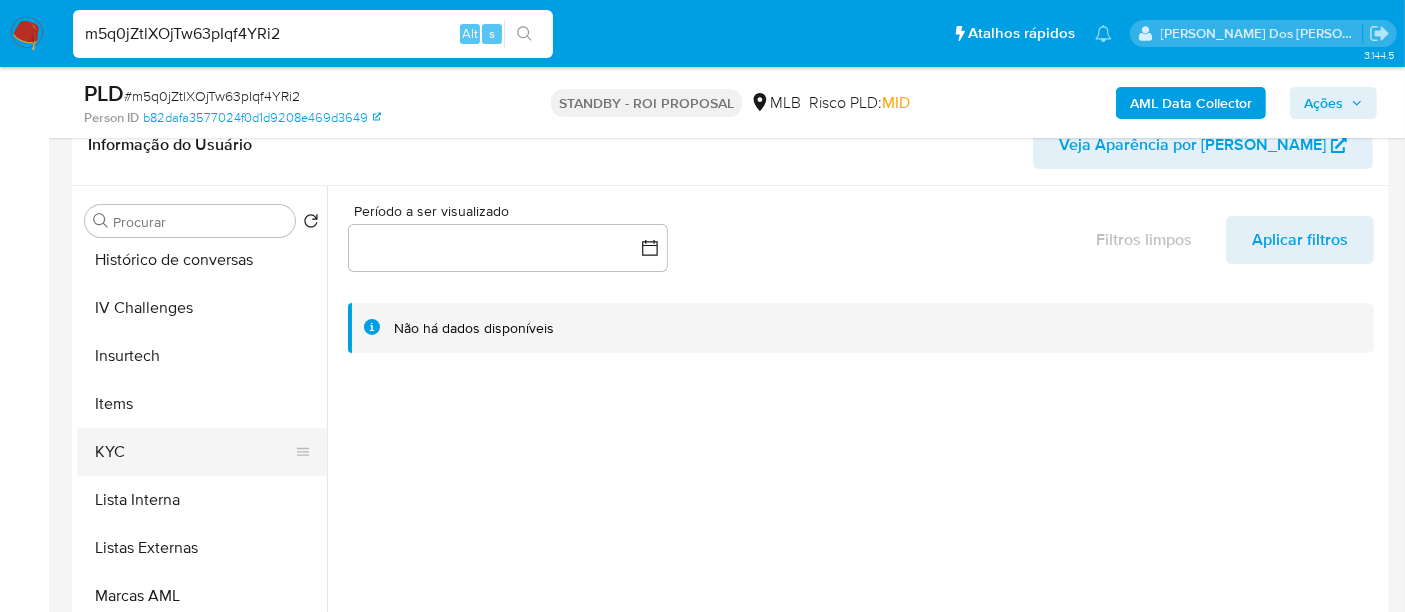 select on "10" 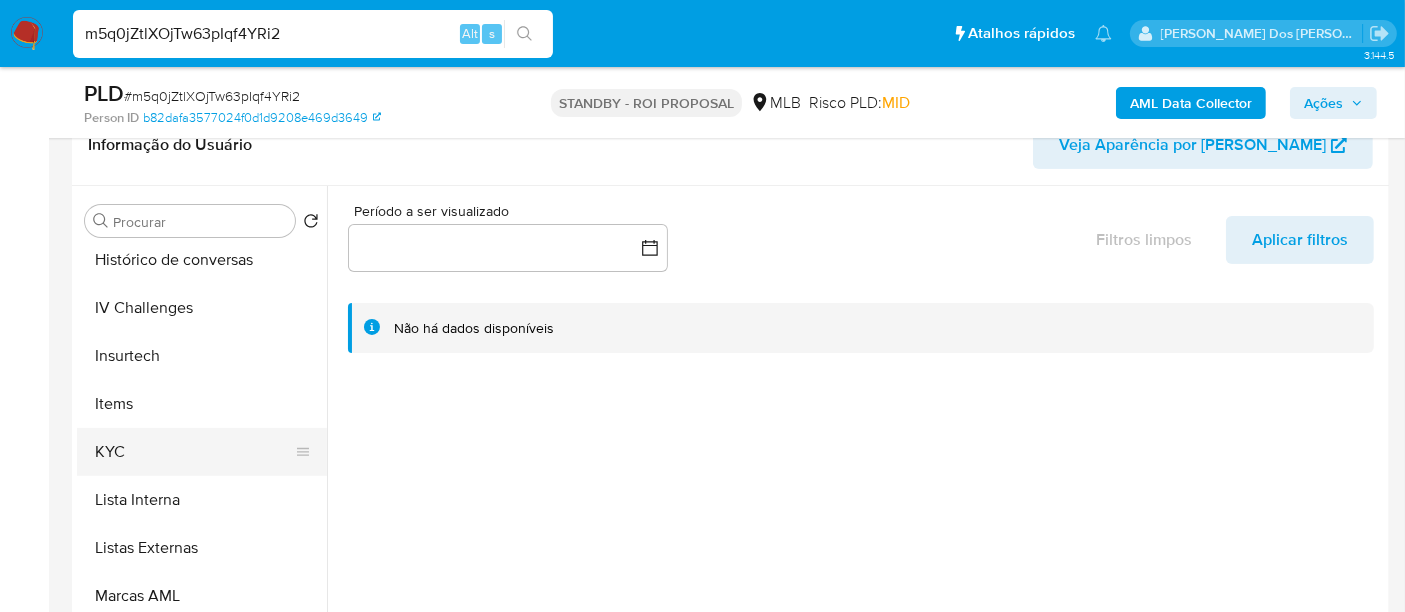 click on "KYC" at bounding box center [194, 452] 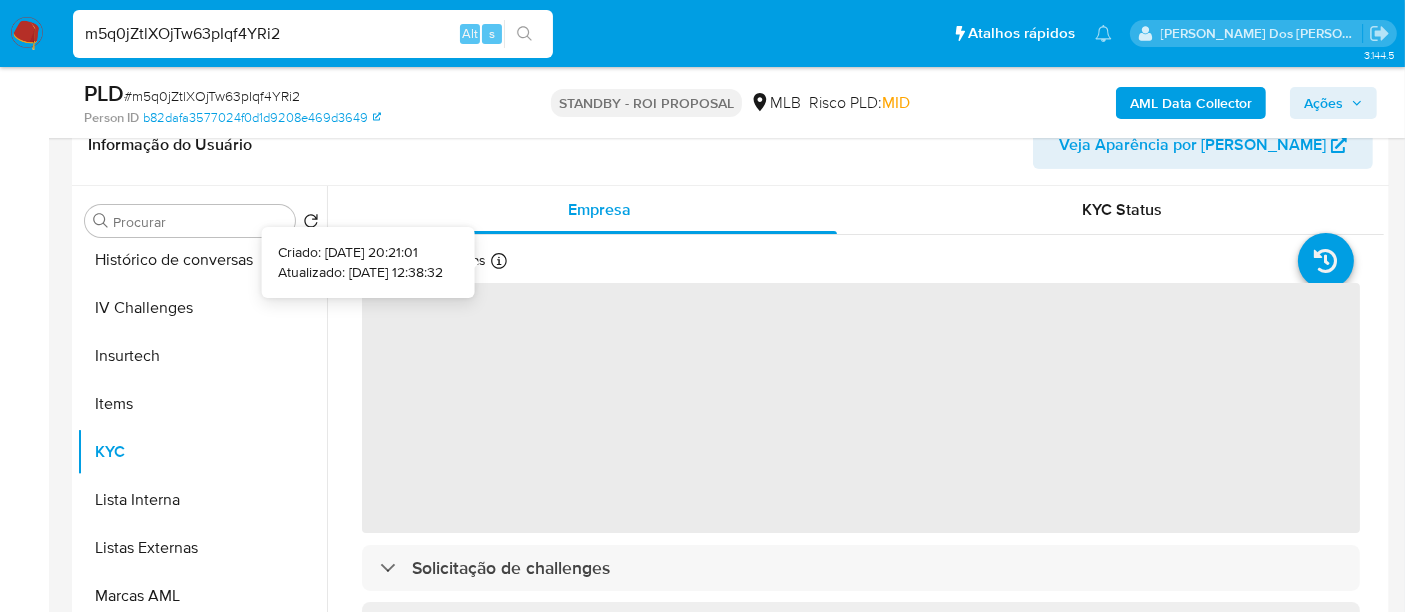 type 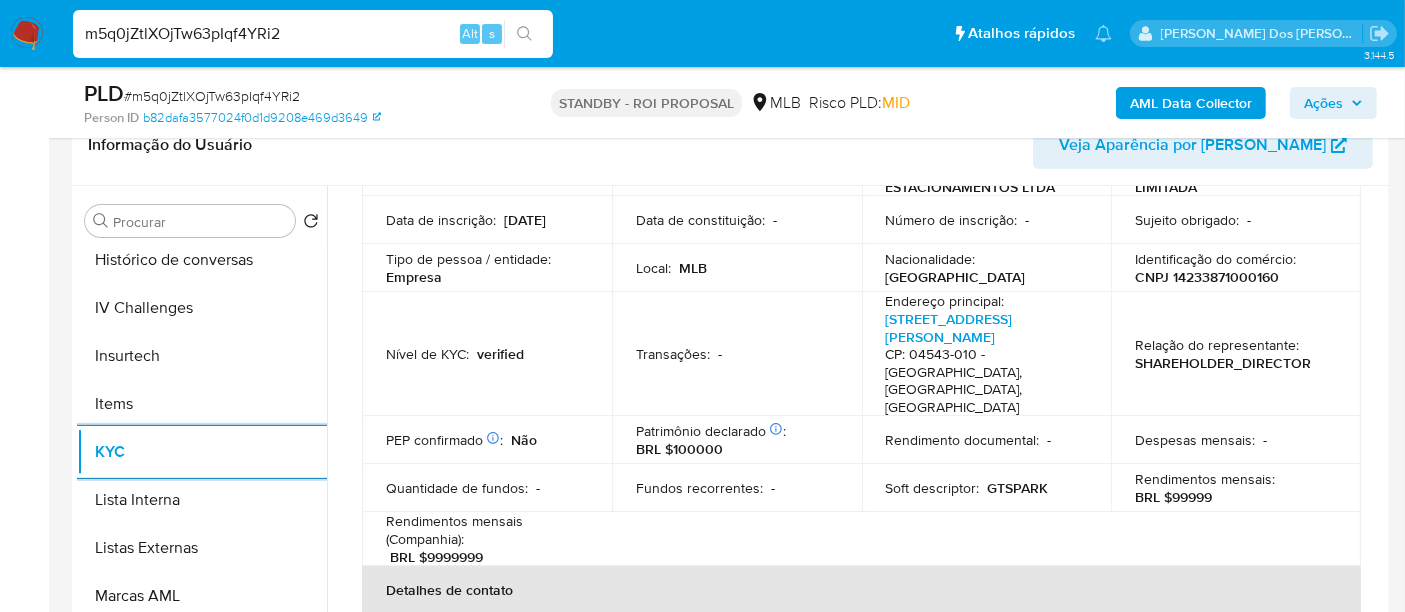 scroll, scrollTop: 222, scrollLeft: 0, axis: vertical 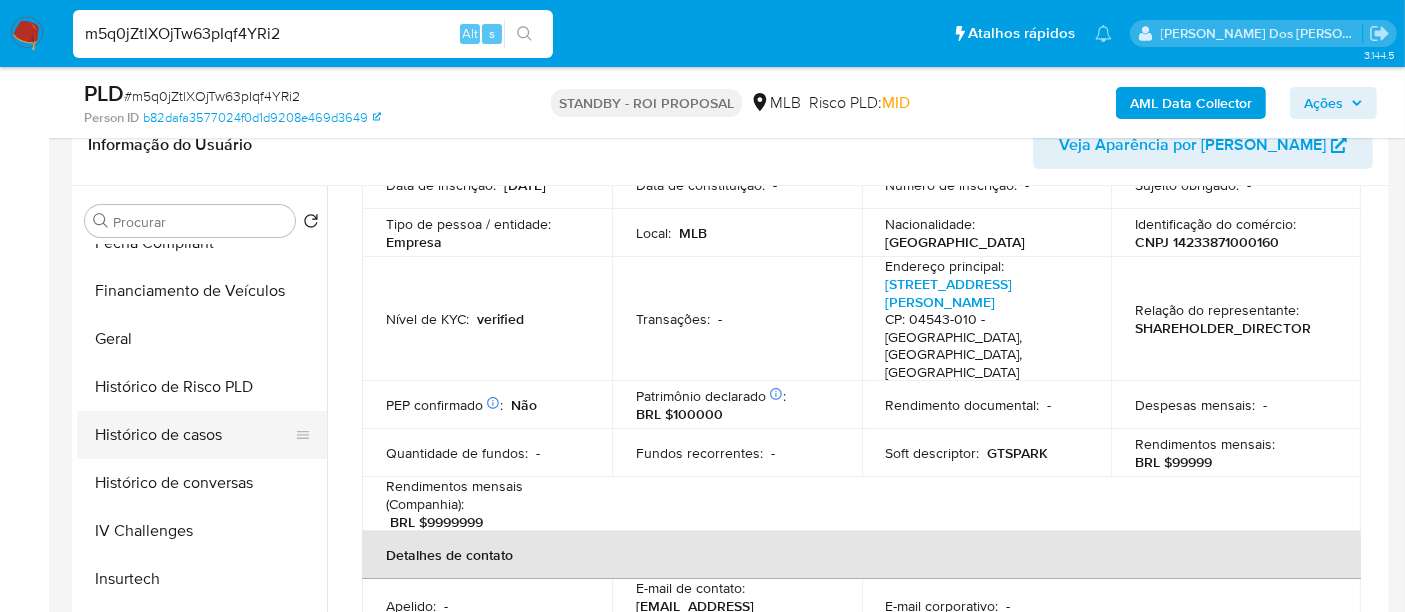 click on "Histórico de casos" at bounding box center [194, 435] 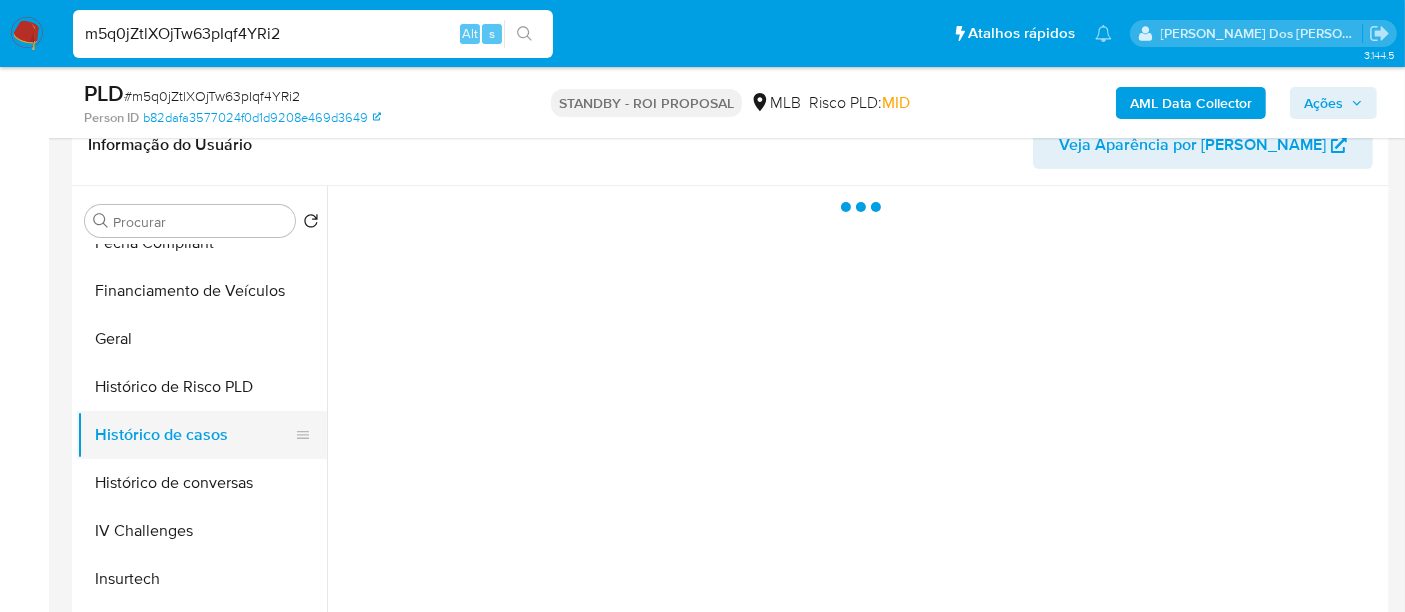 scroll, scrollTop: 0, scrollLeft: 0, axis: both 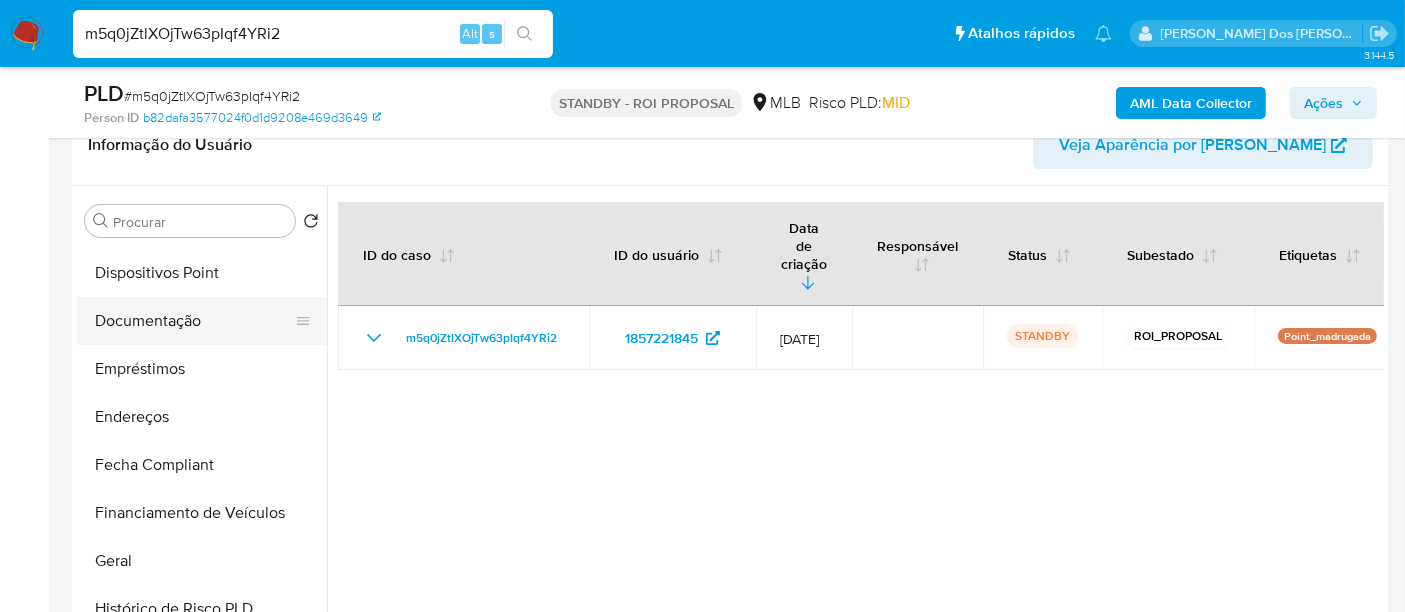 click on "Documentação" at bounding box center [194, 321] 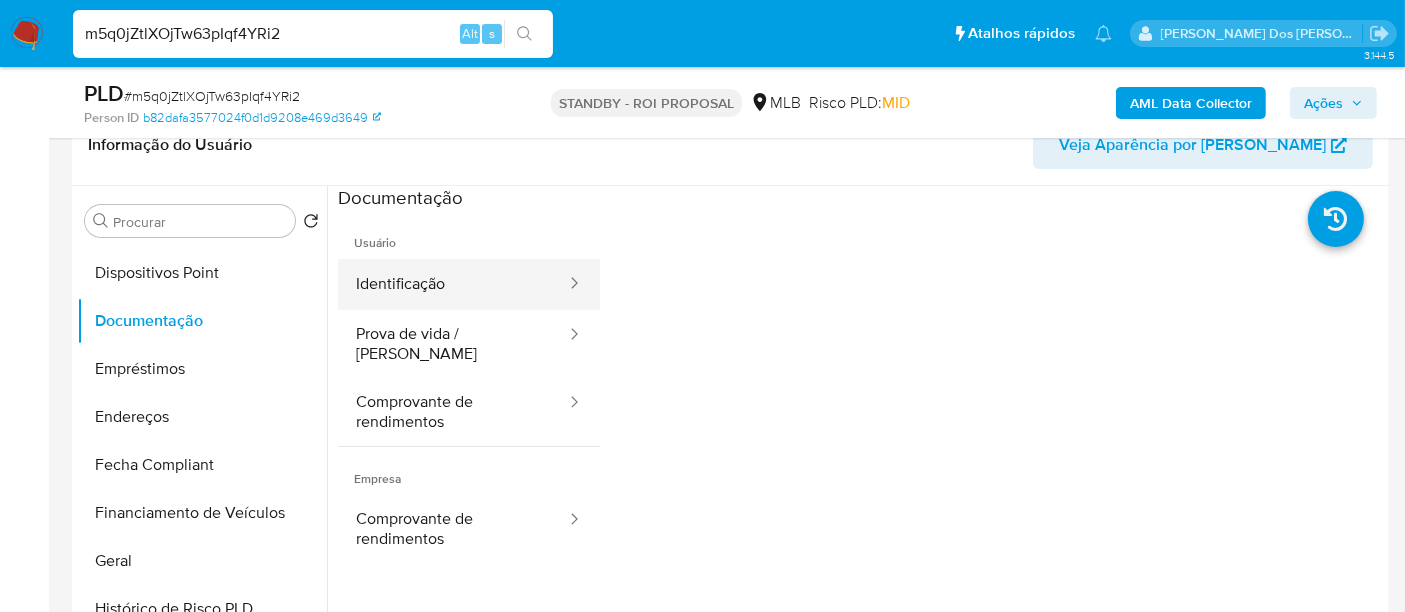 click on "Identificação" at bounding box center [453, 284] 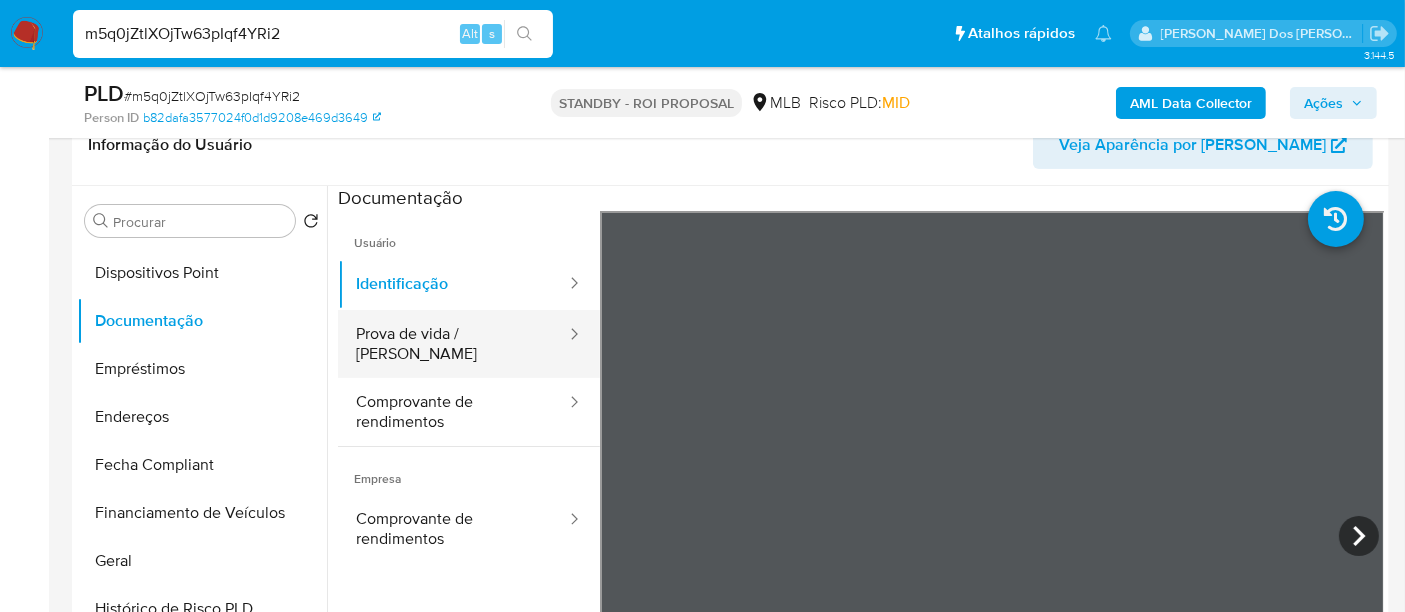 click on "Prova de vida / [PERSON_NAME]" at bounding box center [453, 344] 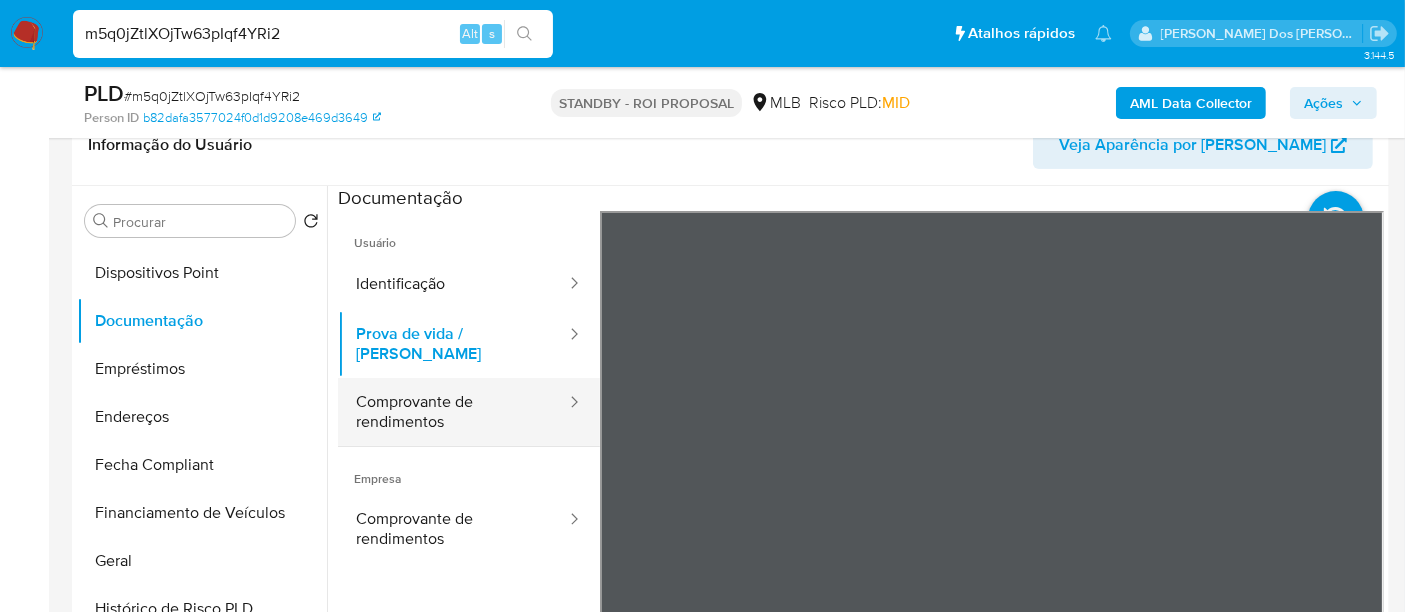 click on "Comprovante de rendimentos" at bounding box center [453, 412] 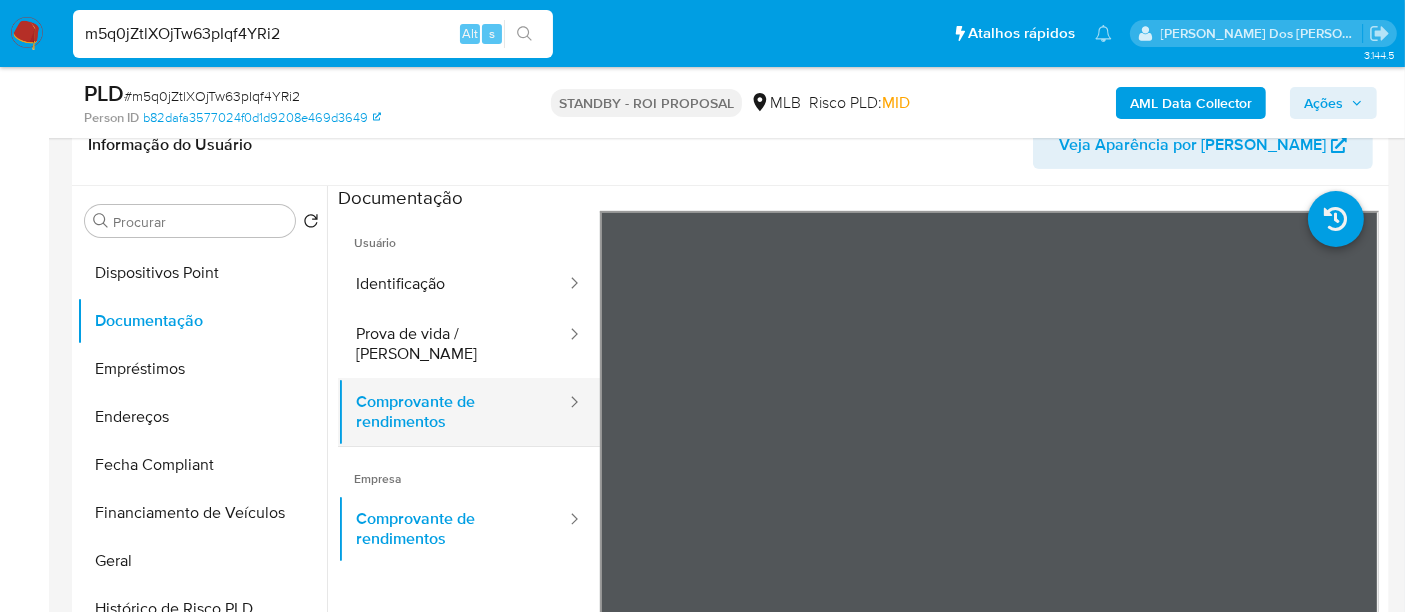 scroll, scrollTop: 111, scrollLeft: 0, axis: vertical 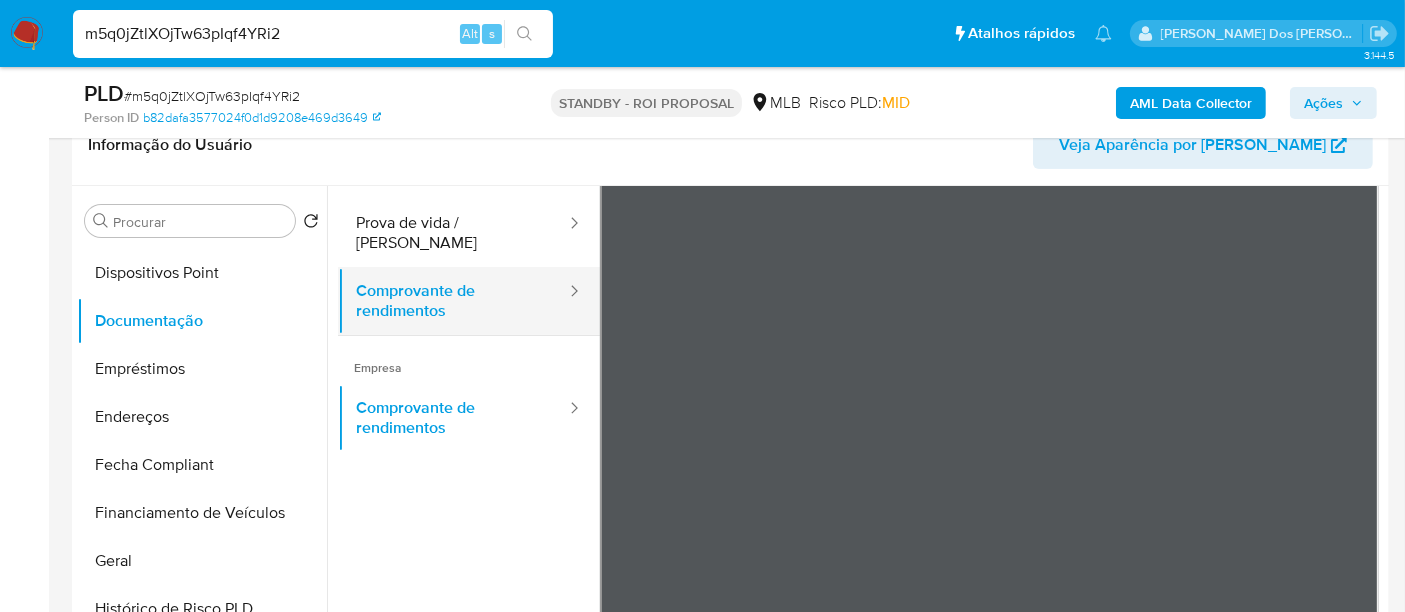 type 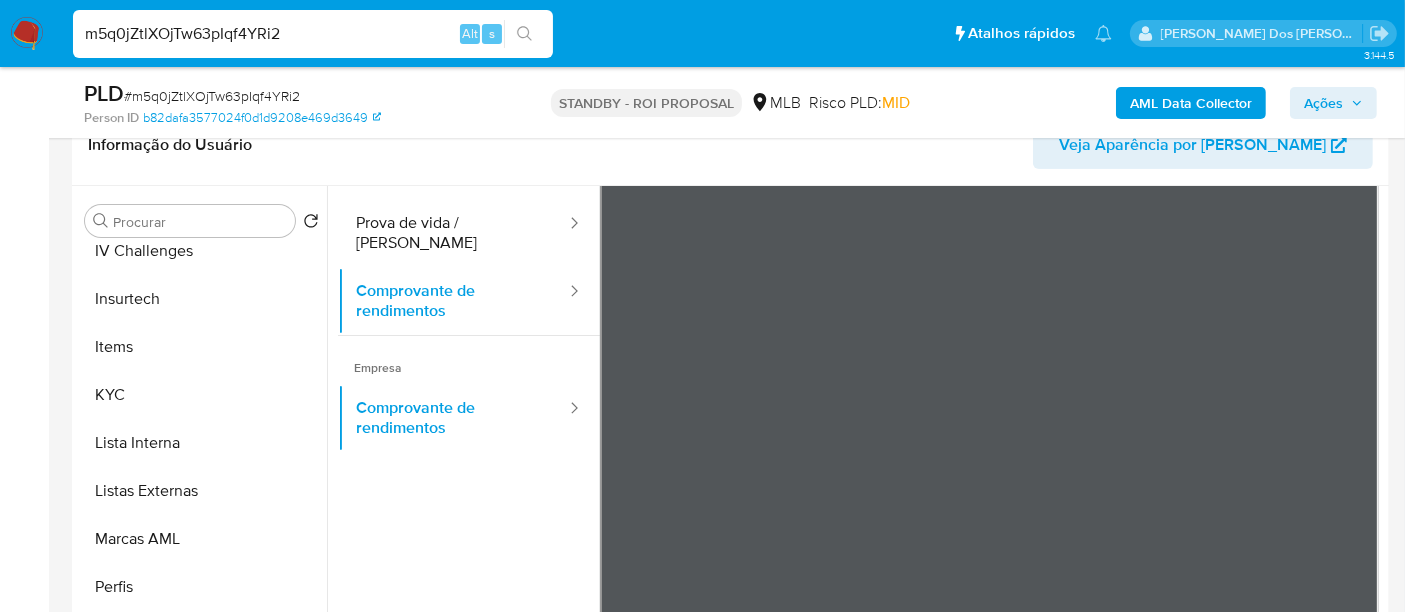 scroll, scrollTop: 844, scrollLeft: 0, axis: vertical 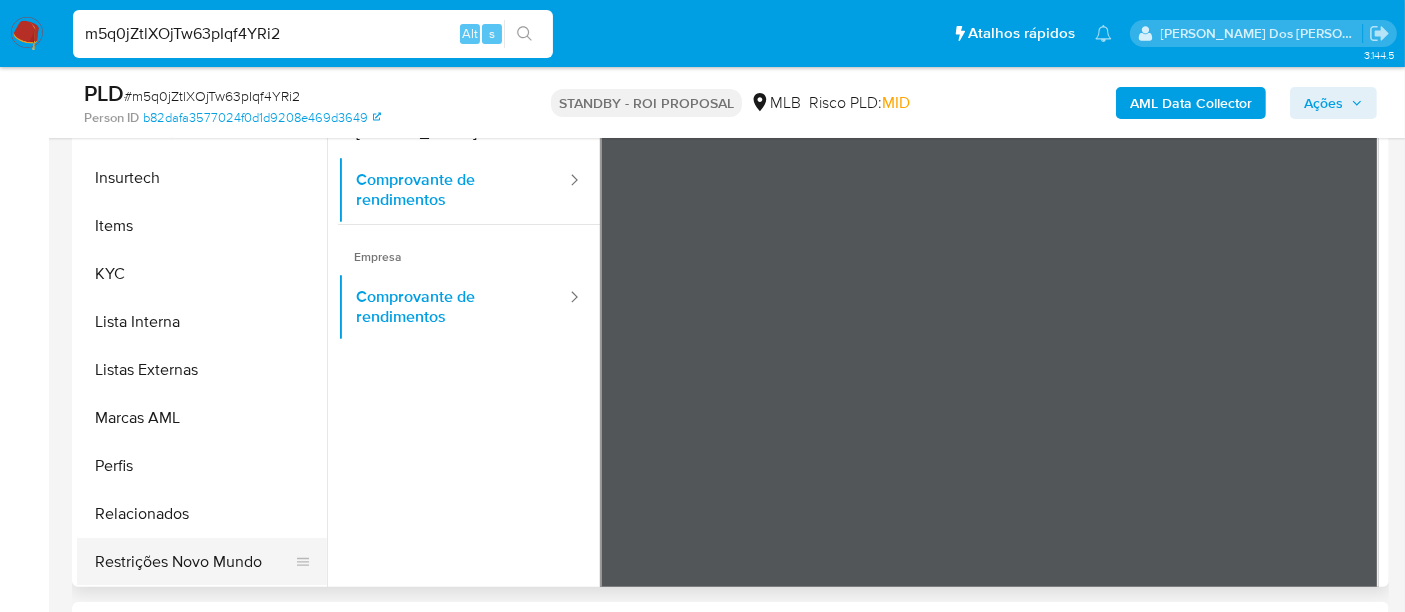 click on "Restrições Novo Mundo" at bounding box center (194, 562) 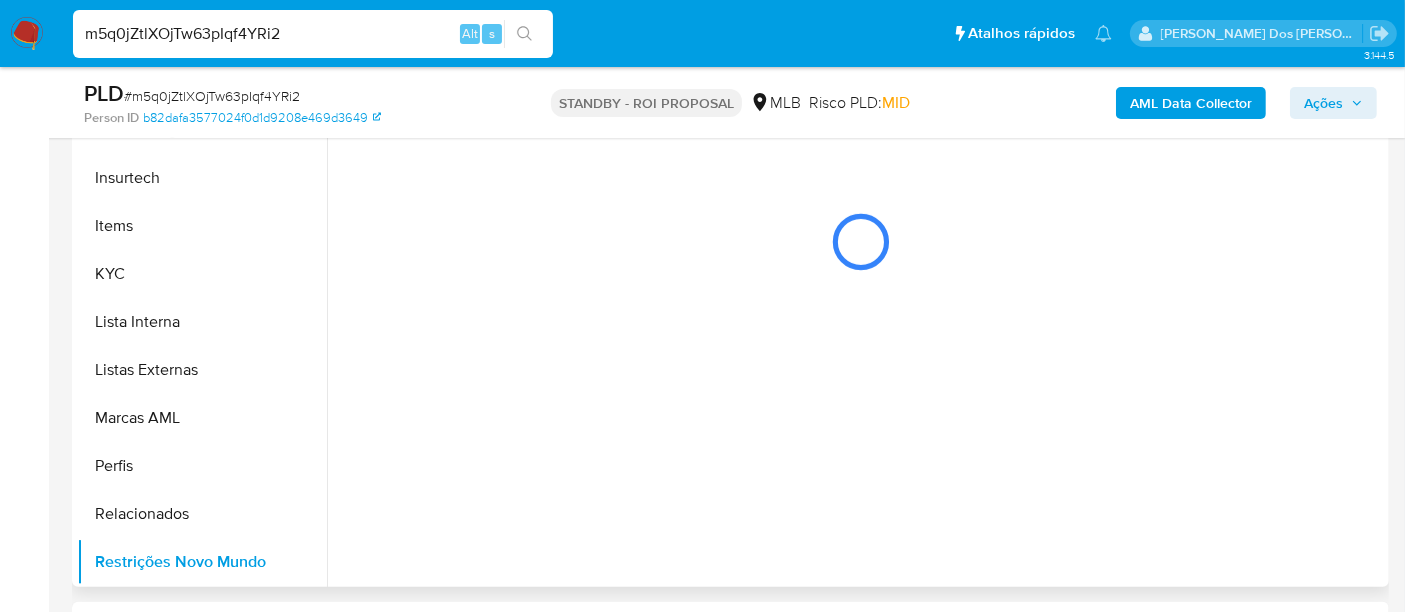 scroll, scrollTop: 0, scrollLeft: 0, axis: both 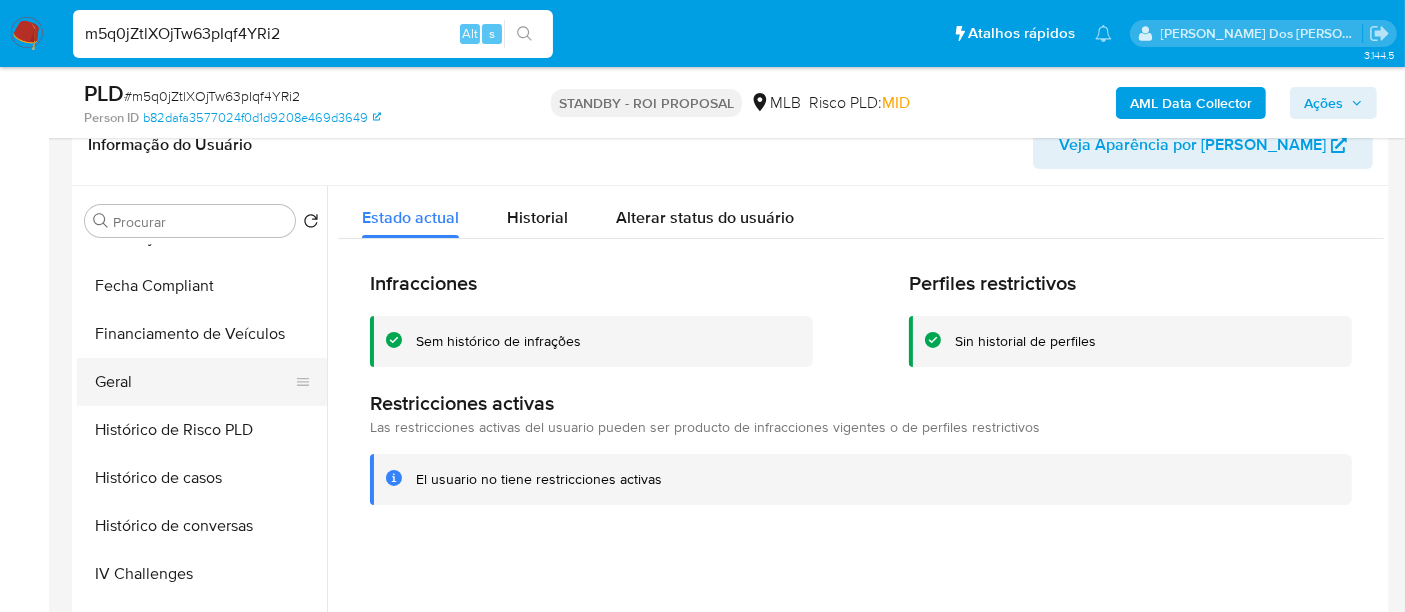 click on "Geral" at bounding box center [194, 382] 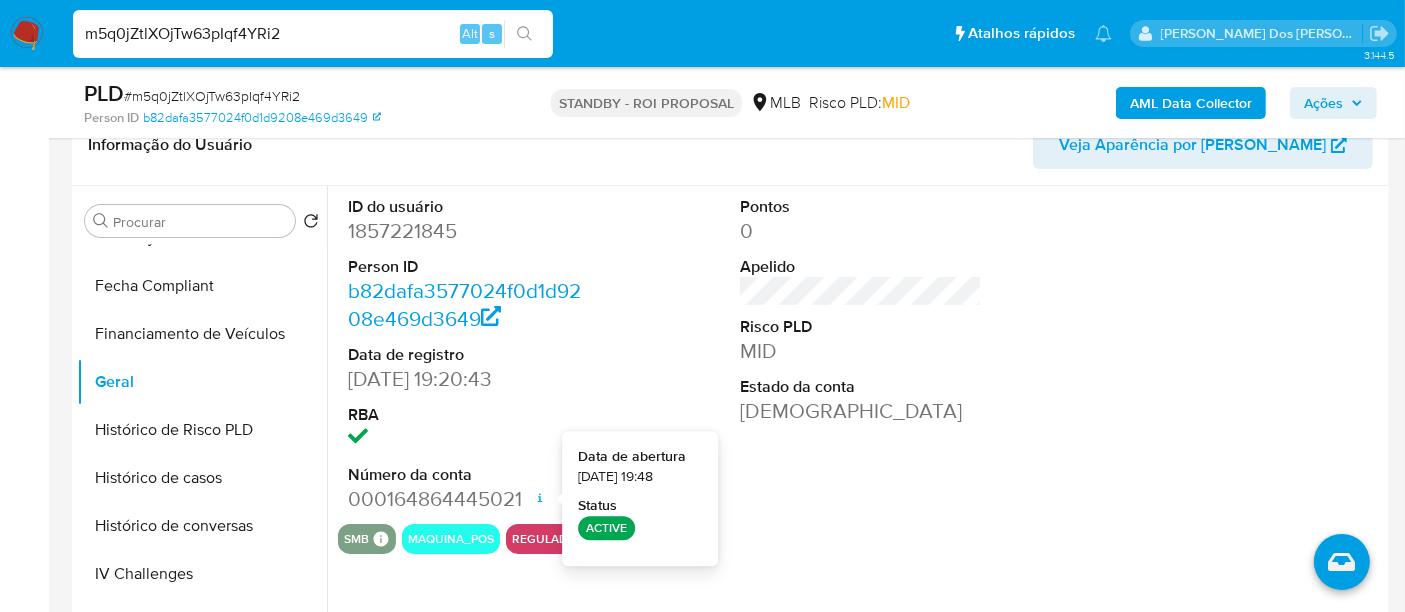 type 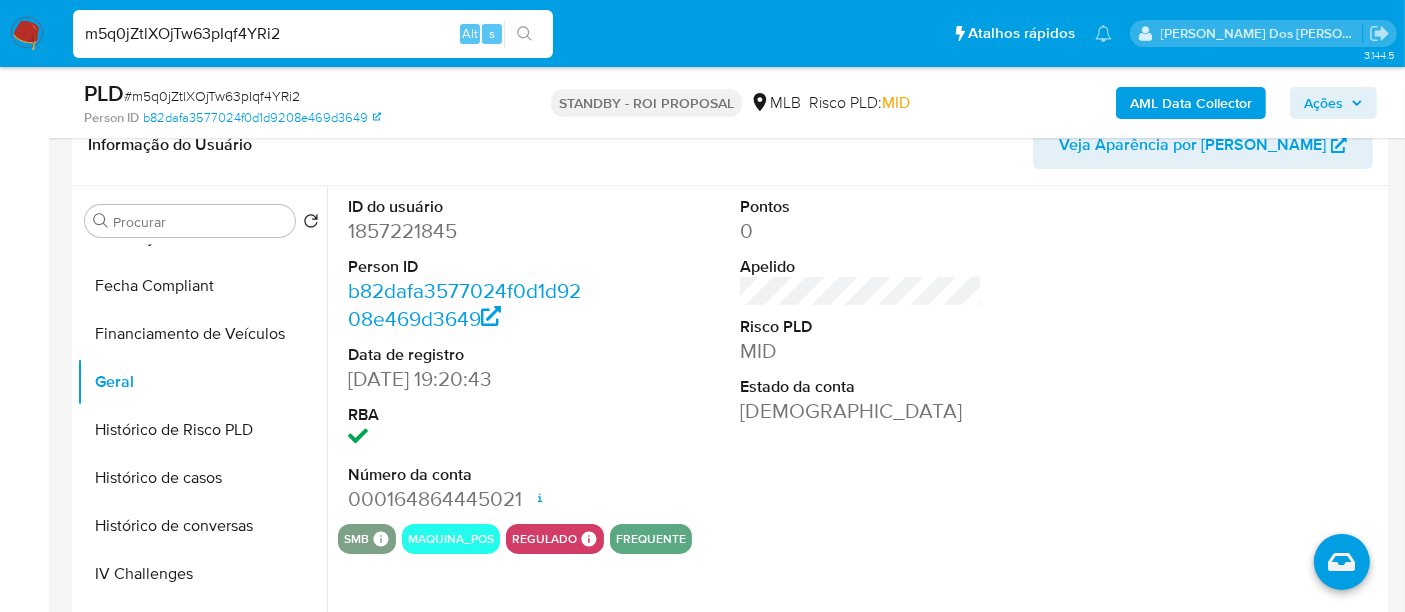 click on "m5q0jZtlXOjTw63pIqf4YRi2" at bounding box center (313, 34) 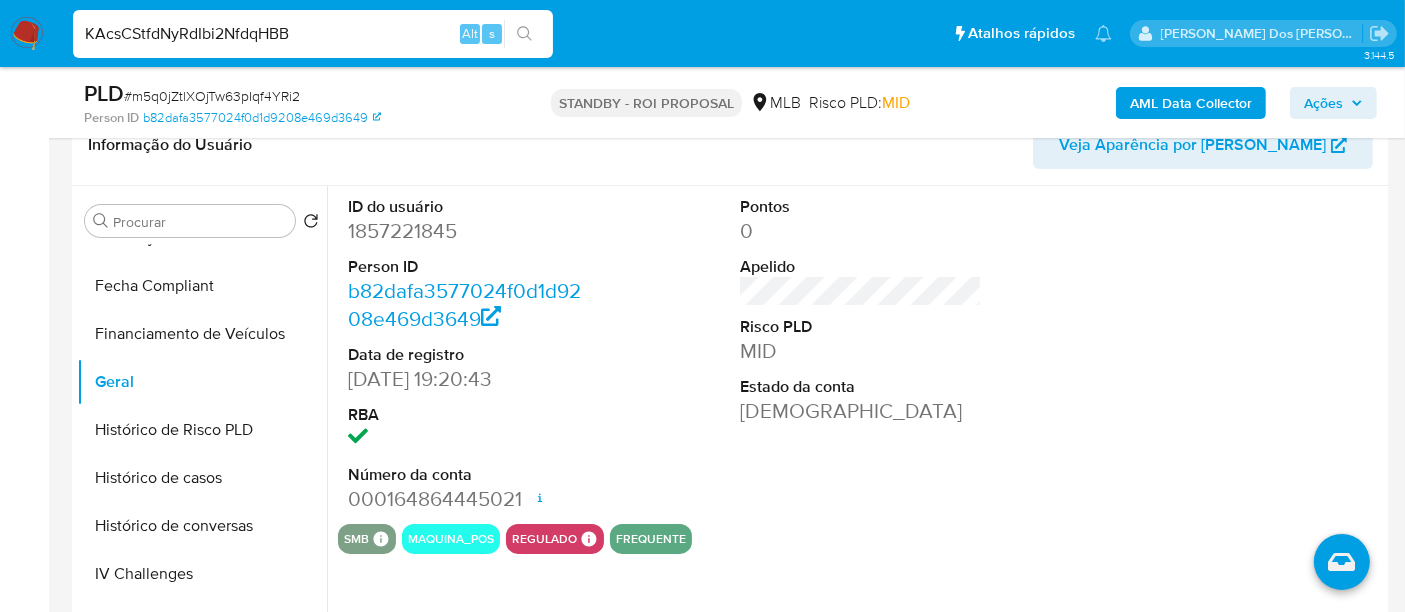 type on "KAcsCStfdNyRdIbi2NfdqHBB" 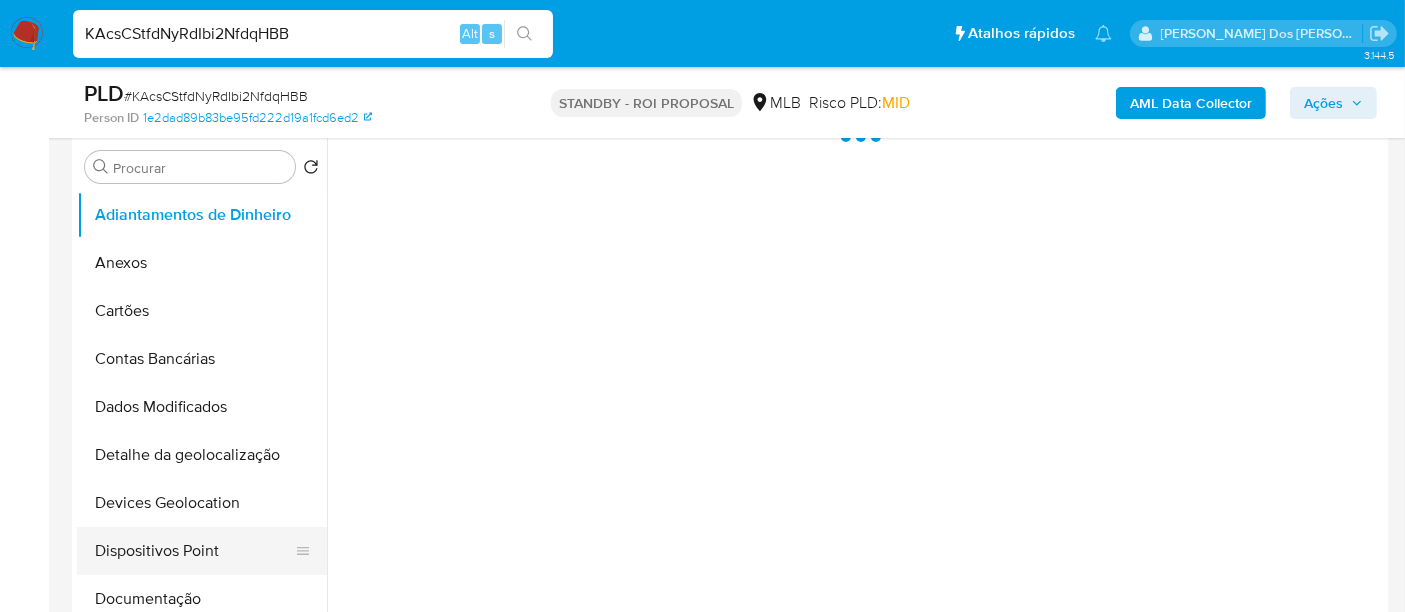 scroll, scrollTop: 555, scrollLeft: 0, axis: vertical 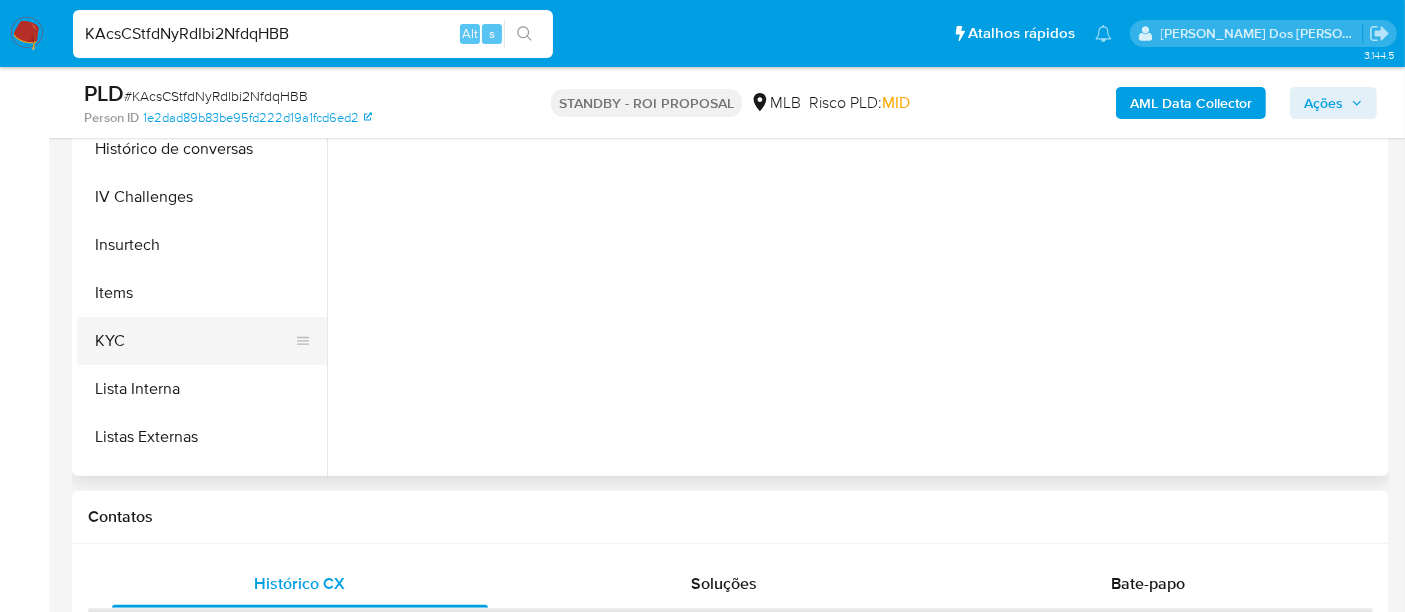 select on "10" 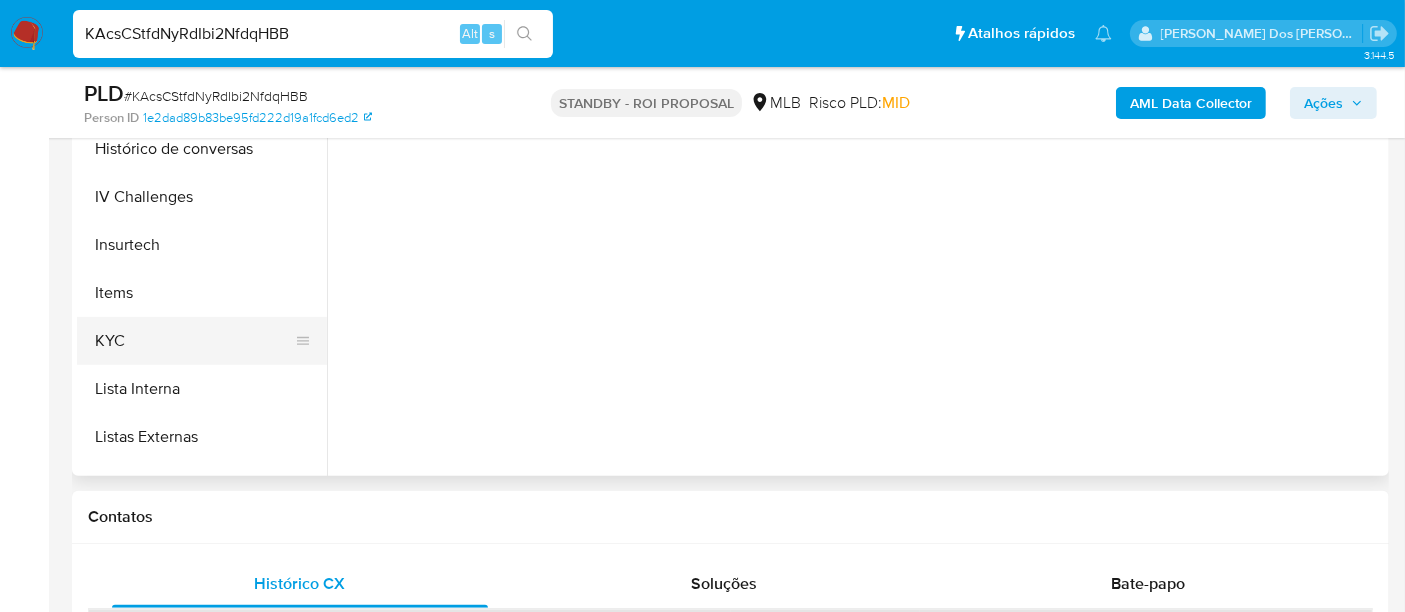 click on "KYC" at bounding box center [194, 341] 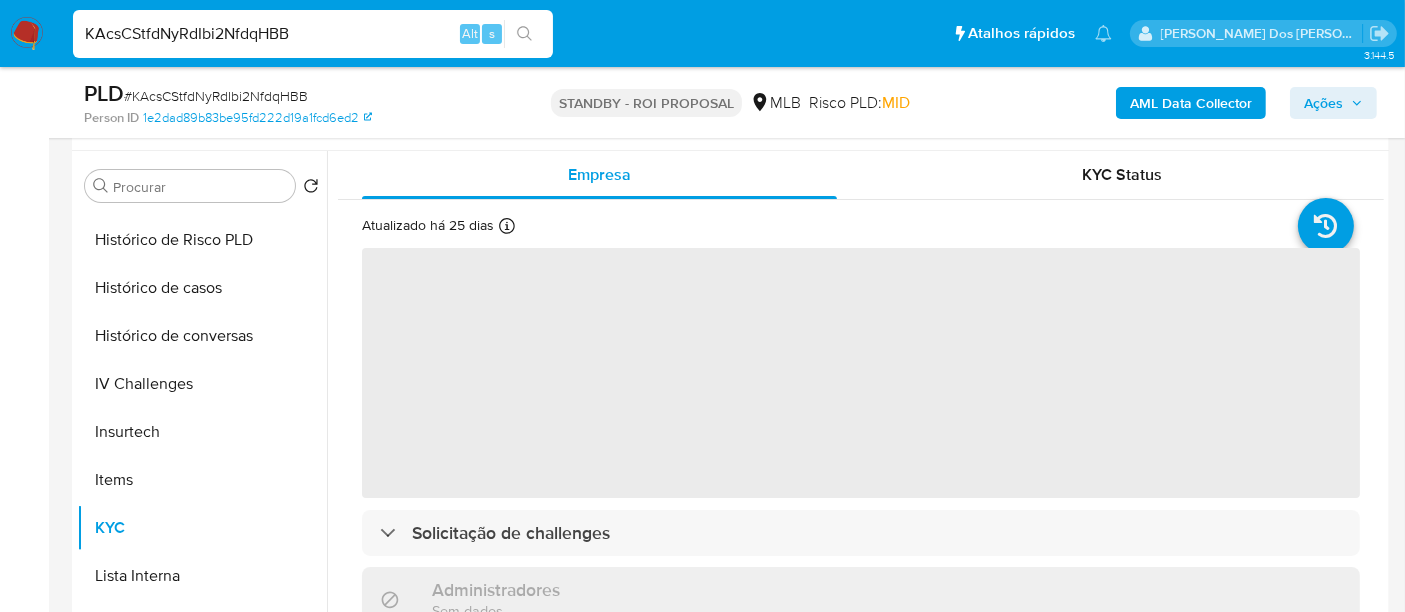 scroll, scrollTop: 333, scrollLeft: 0, axis: vertical 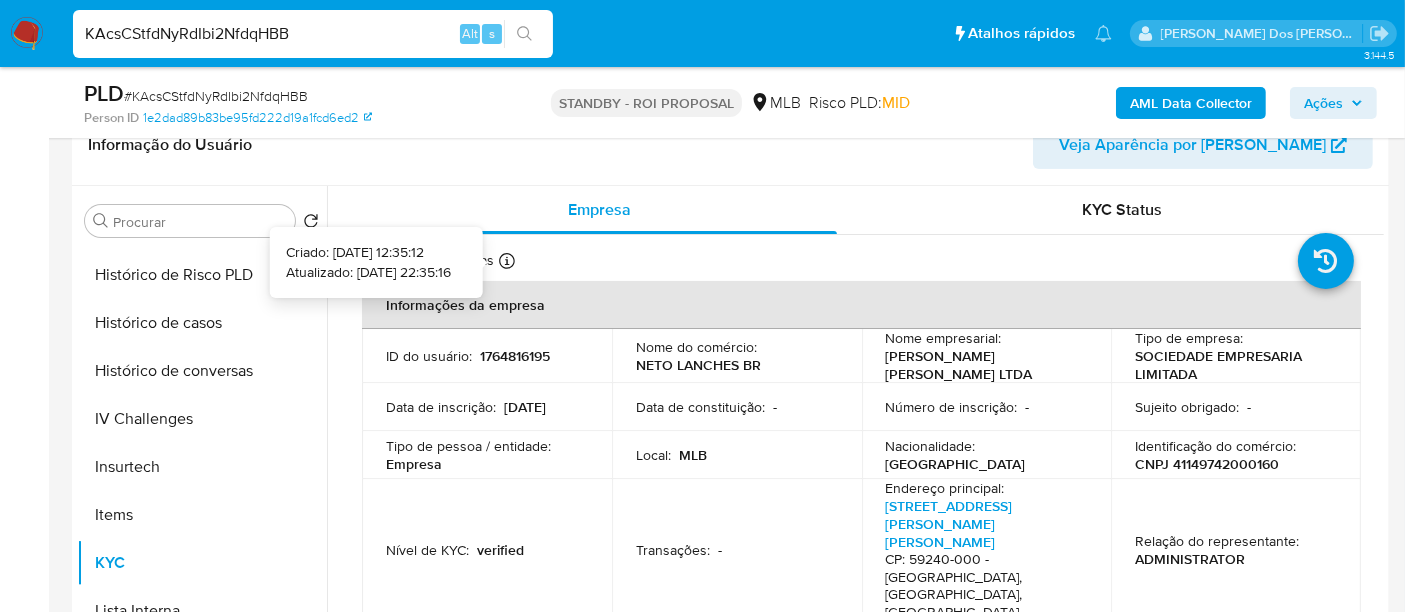 type 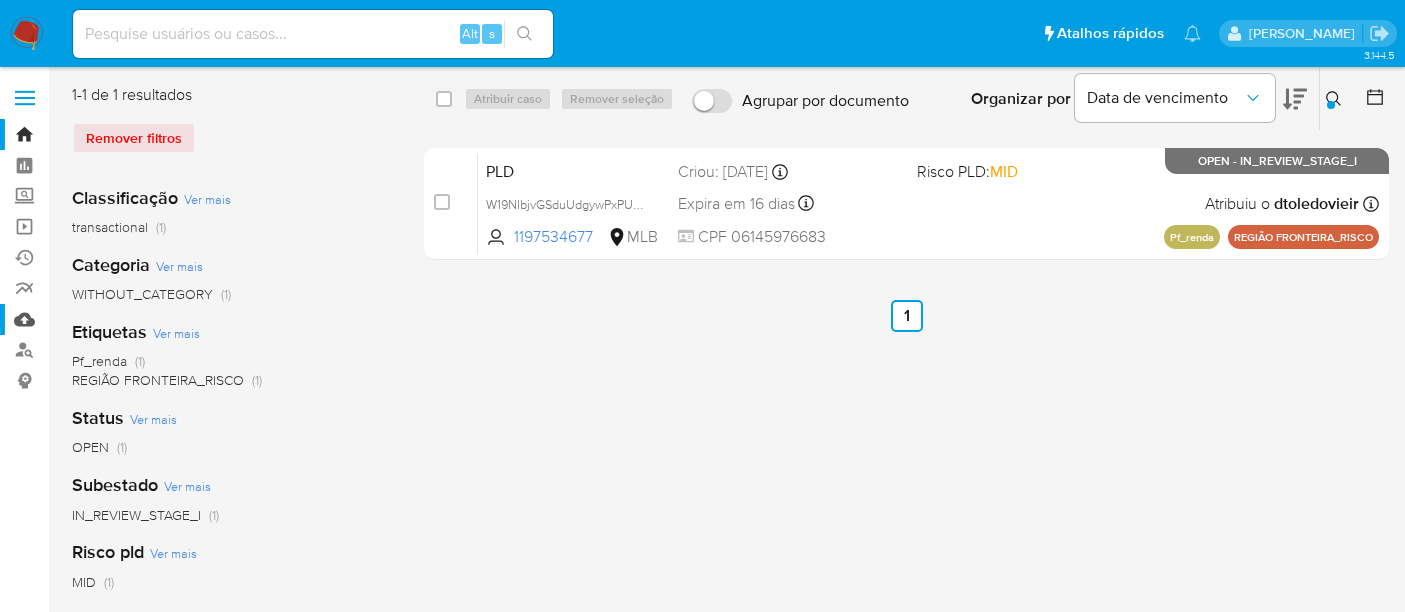 scroll, scrollTop: 0, scrollLeft: 0, axis: both 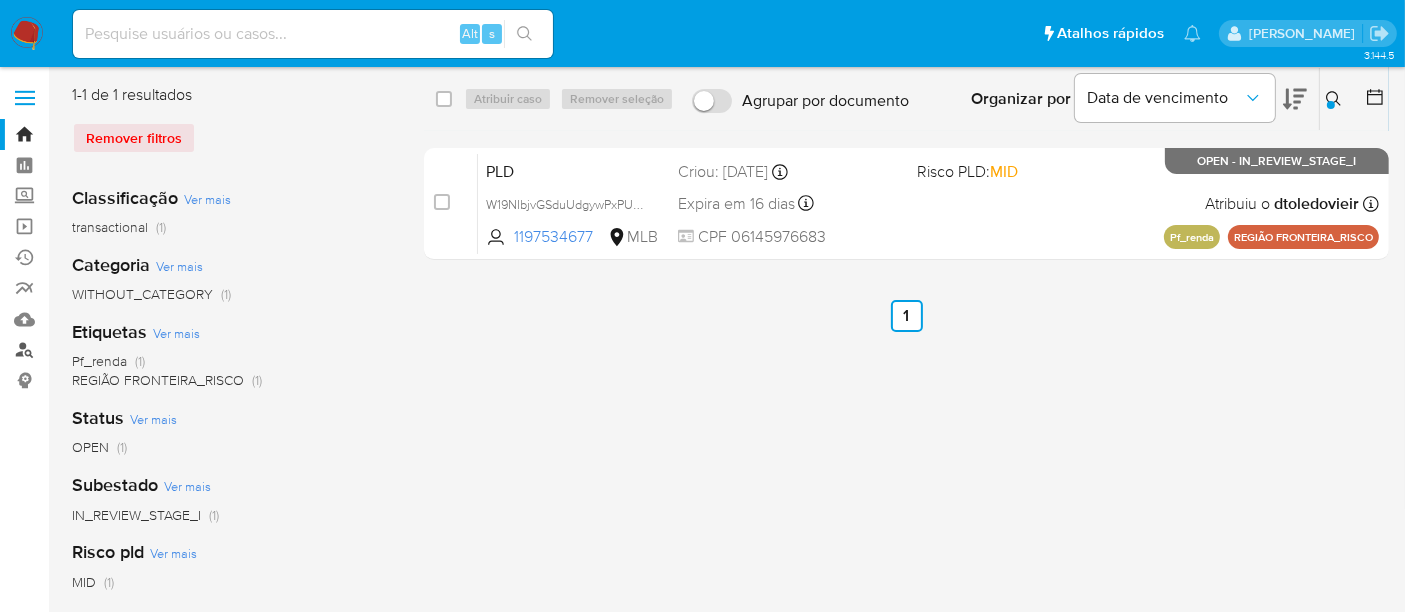 click on "Localizador de pessoas" at bounding box center [119, 350] 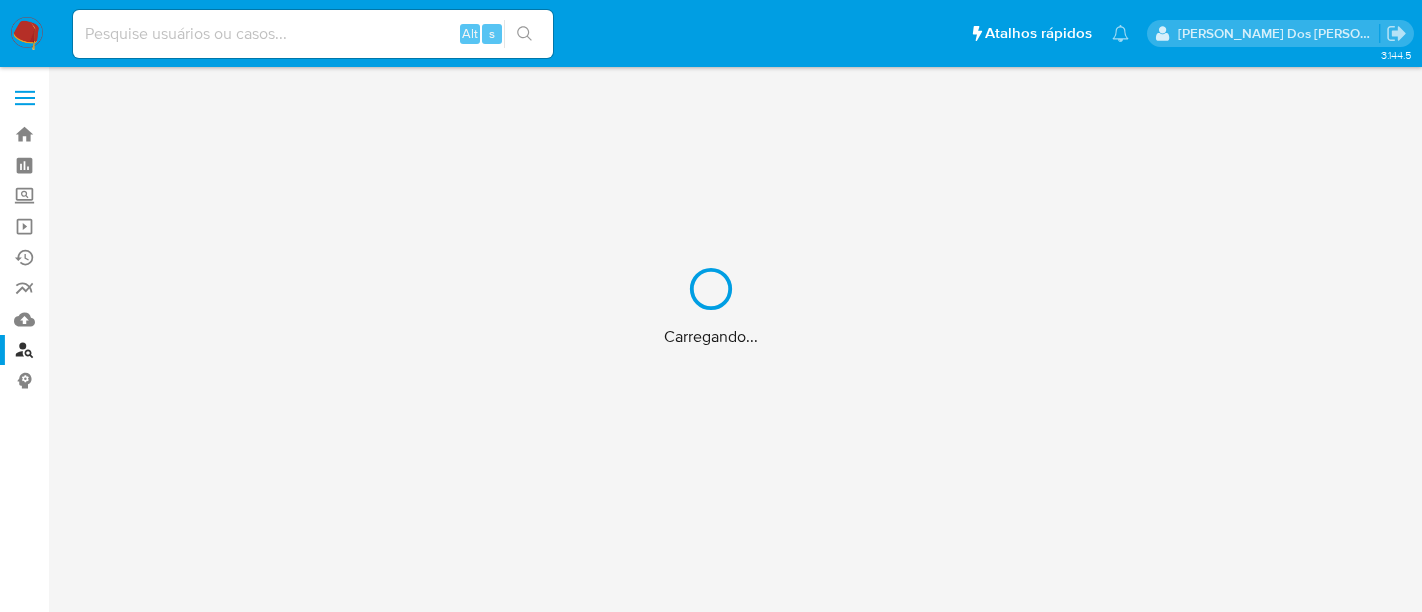 scroll, scrollTop: 0, scrollLeft: 0, axis: both 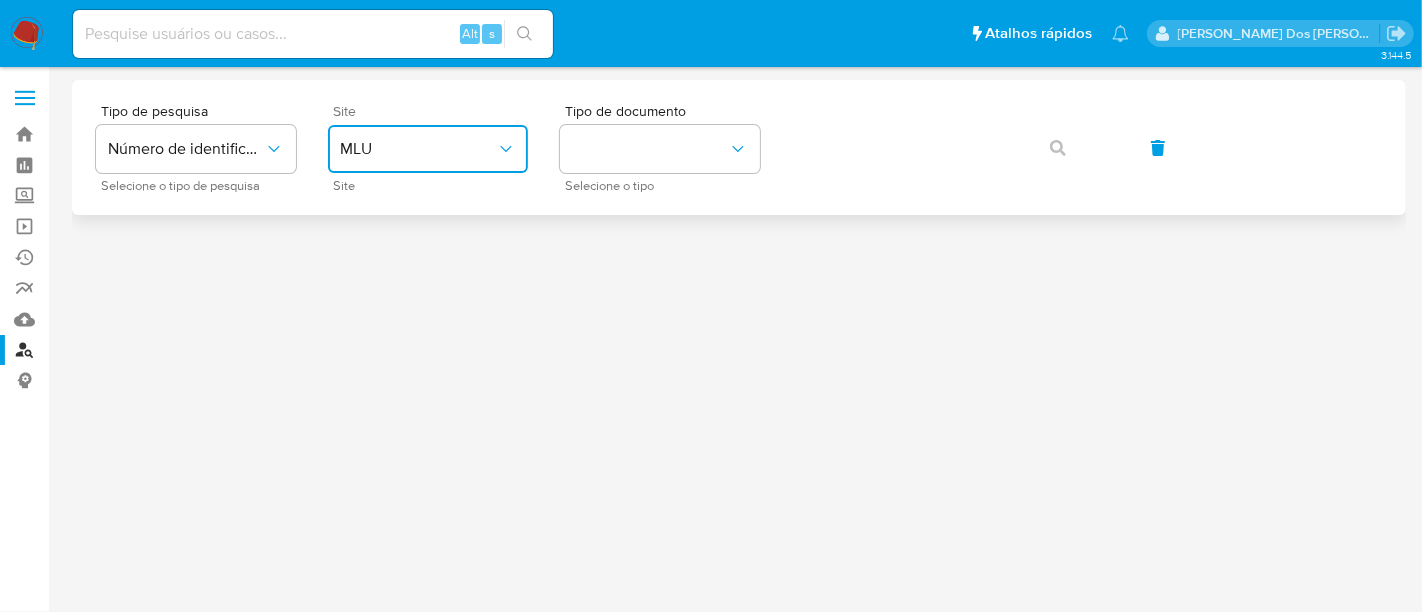 click on "MLU" at bounding box center (418, 149) 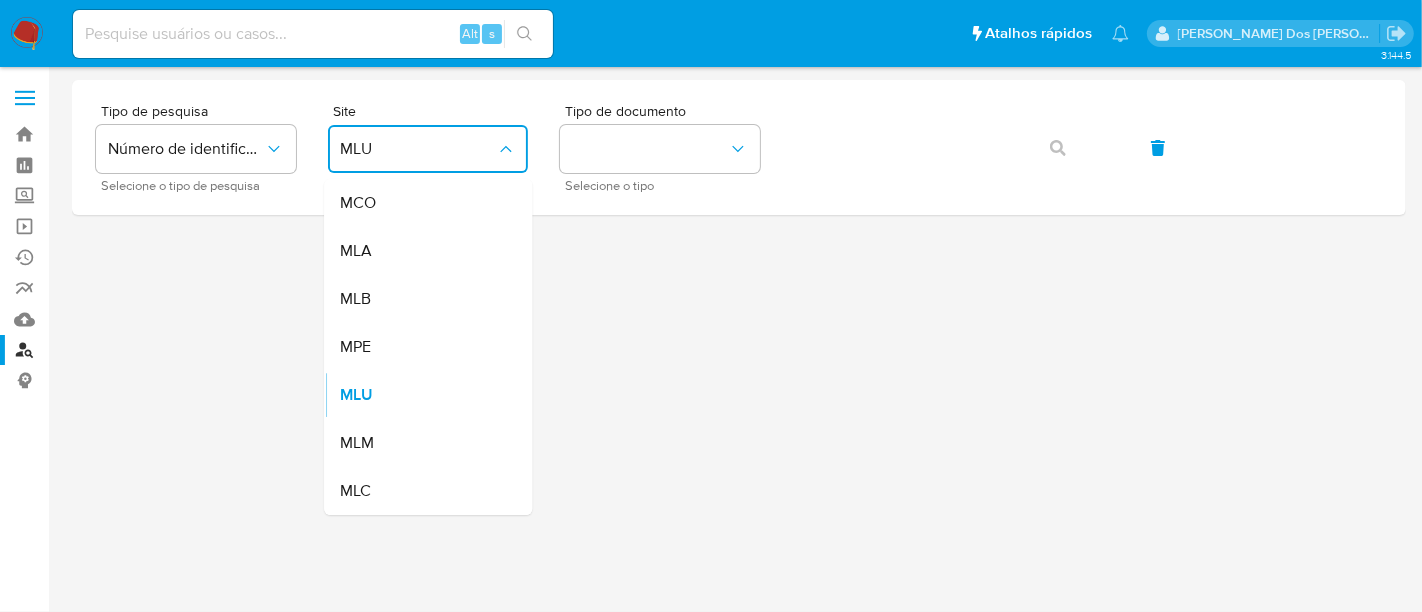 click on "MLB" at bounding box center [422, 299] 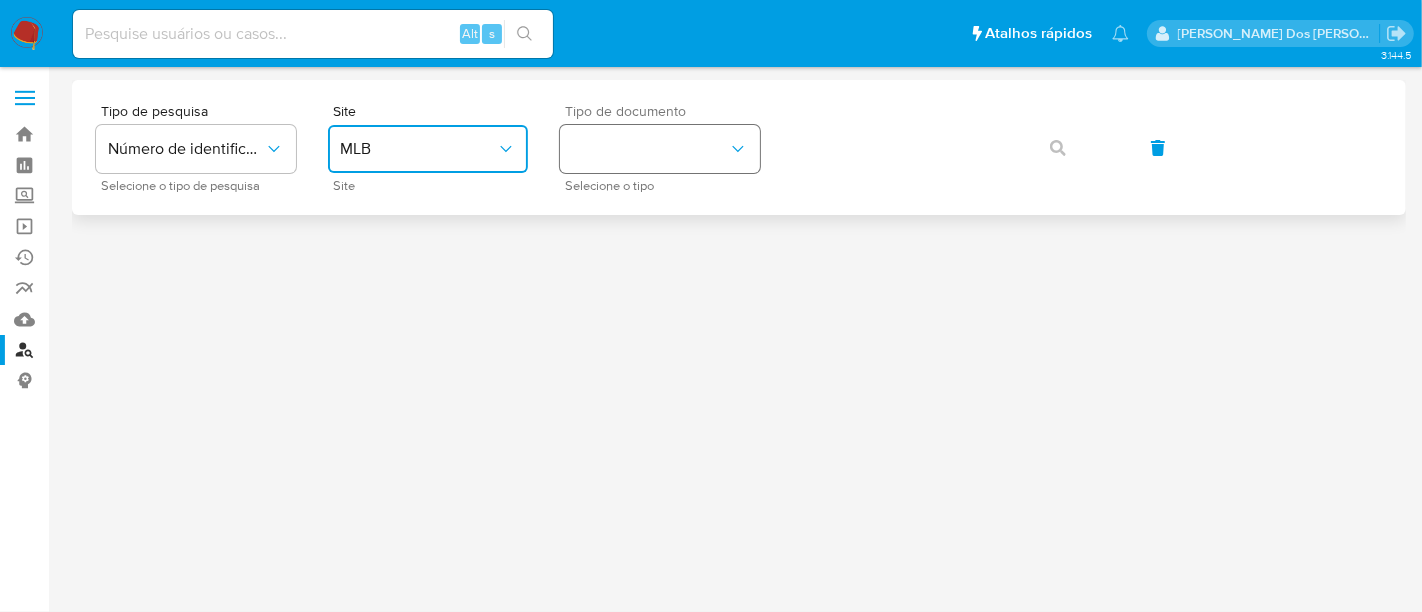 click at bounding box center [660, 149] 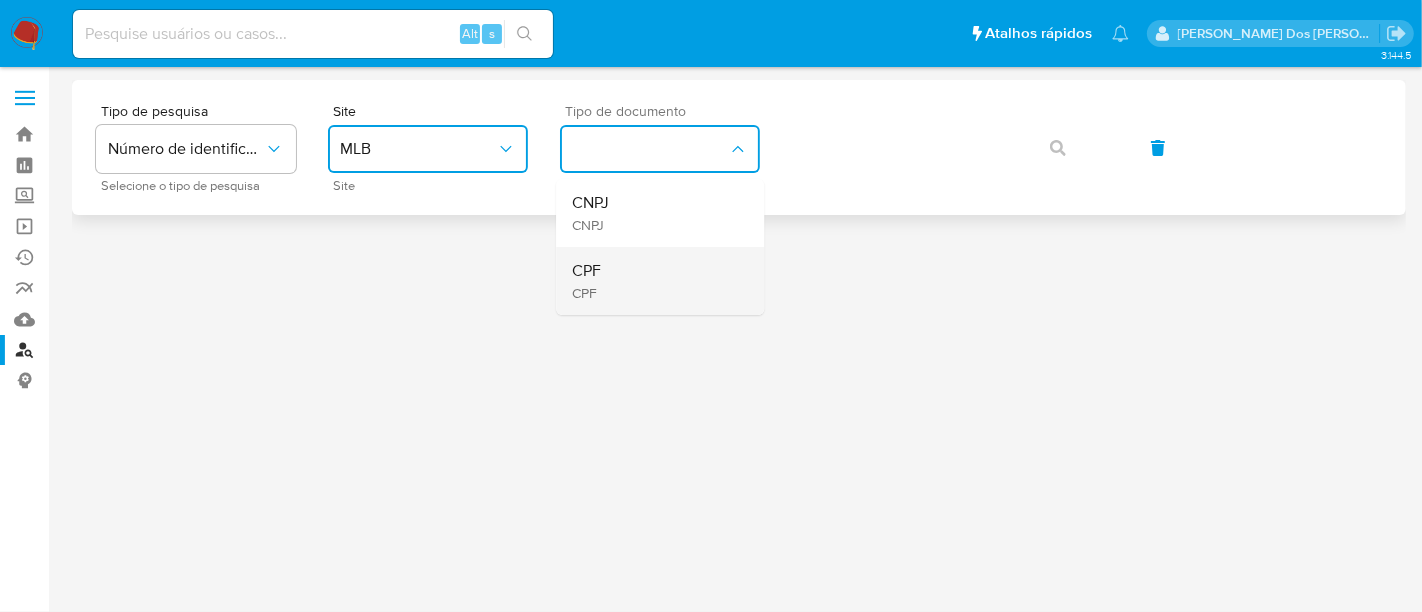 click on "CPF CPF" at bounding box center (654, 281) 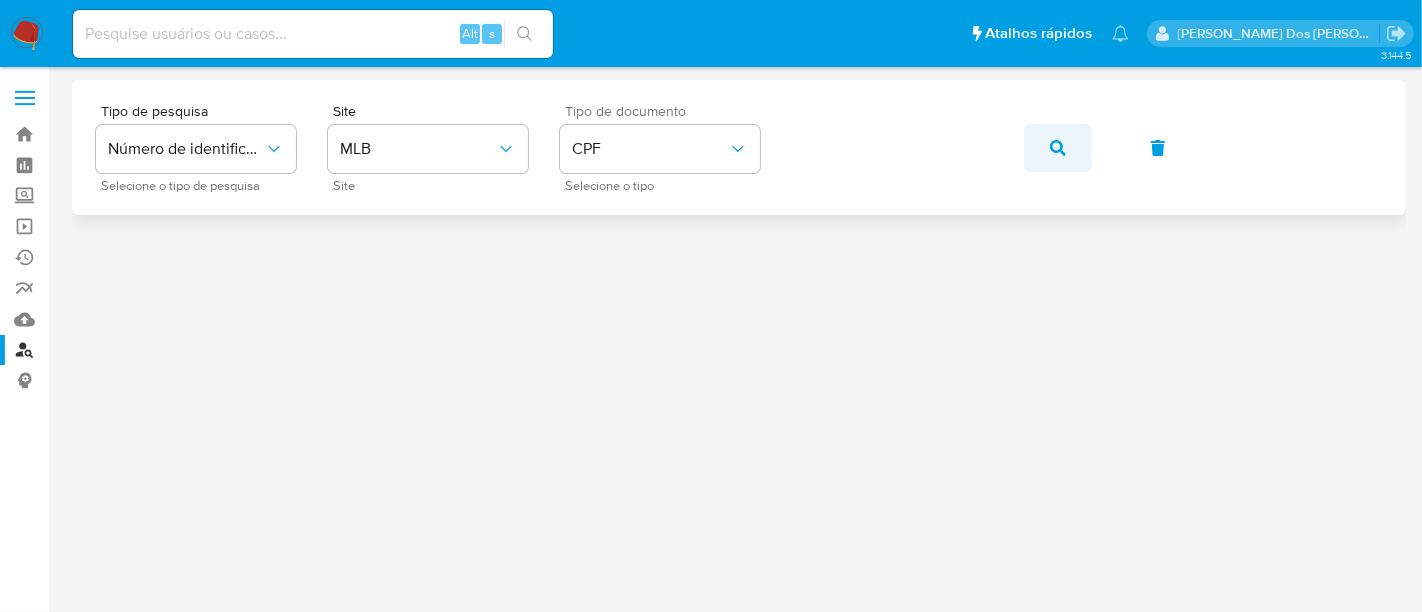 click at bounding box center (1058, 148) 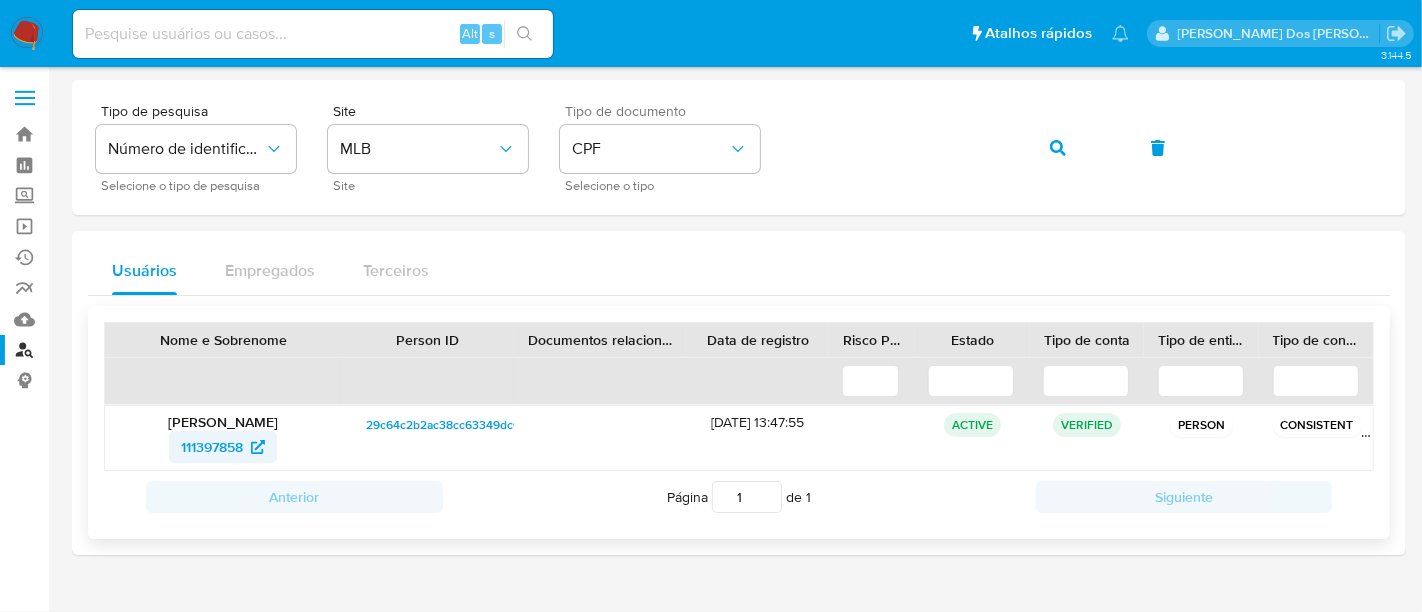 click on "111397858" at bounding box center (212, 447) 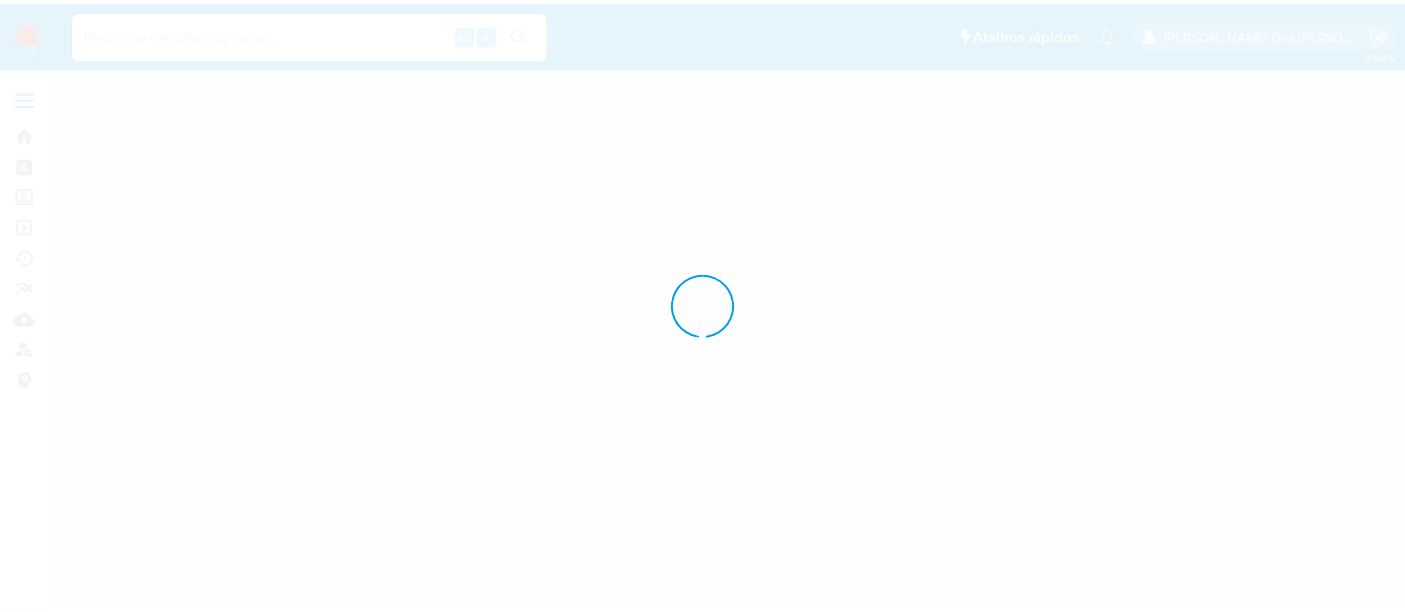 scroll, scrollTop: 0, scrollLeft: 0, axis: both 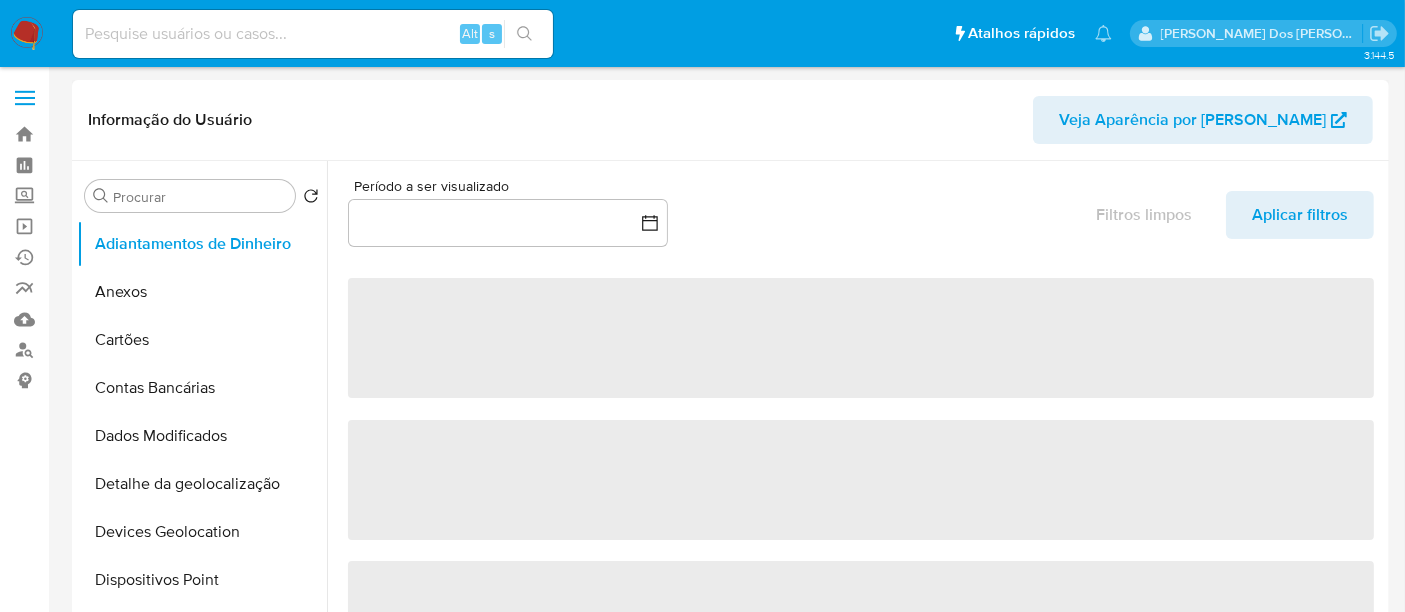 select on "10" 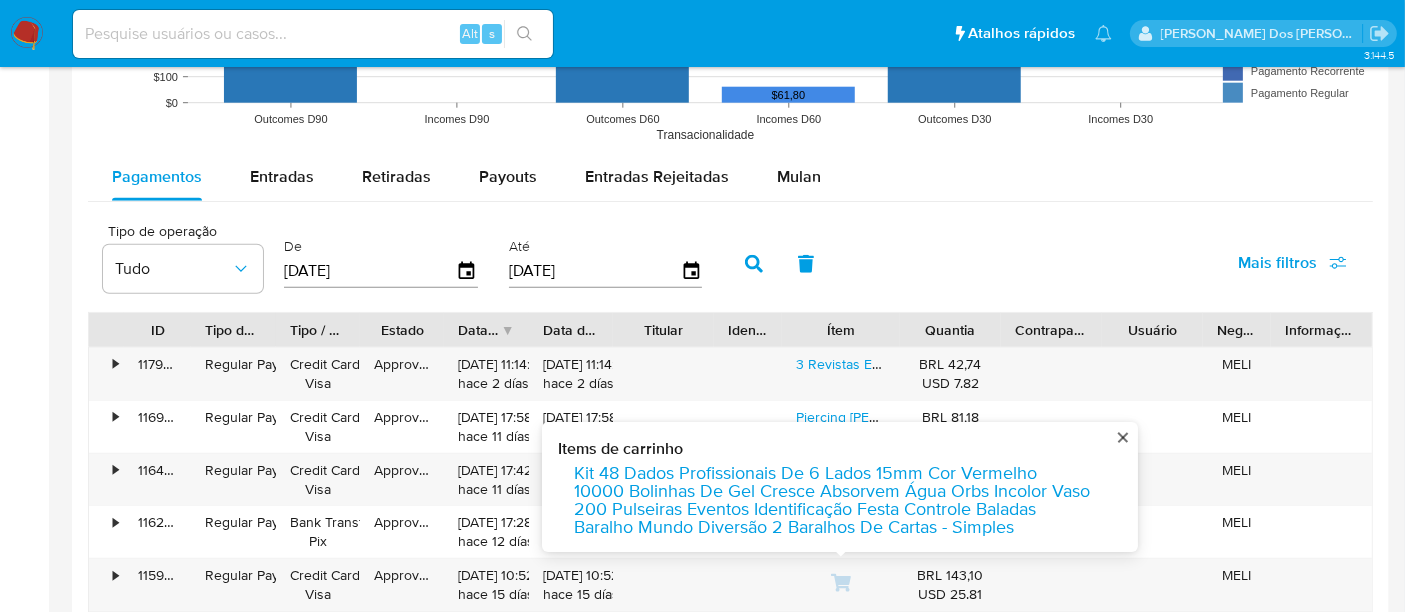 scroll, scrollTop: 1777, scrollLeft: 0, axis: vertical 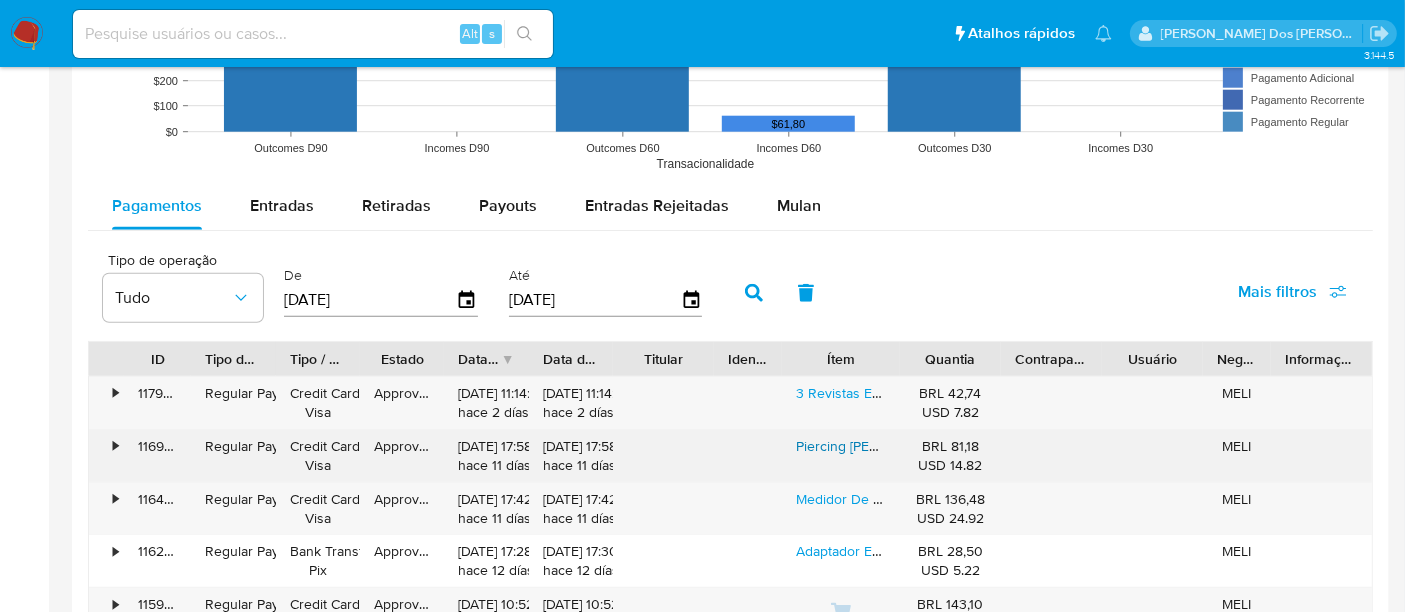 click on "Piercing [PERSON_NAME] Click Cravejada 6mm 8mm 10mm 12mm" at bounding box center [998, 446] 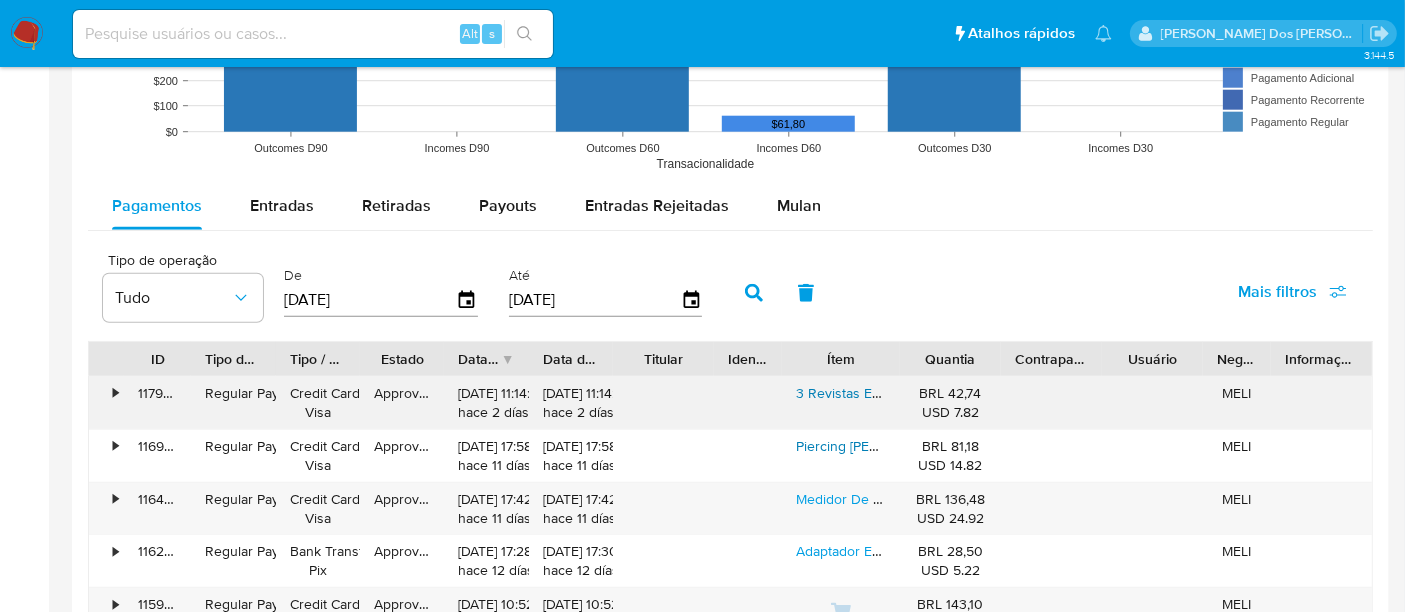 click on "3 Revistas Eu Amo Ponto De Cruz  Alfabetos Alphabetos" at bounding box center (969, 393) 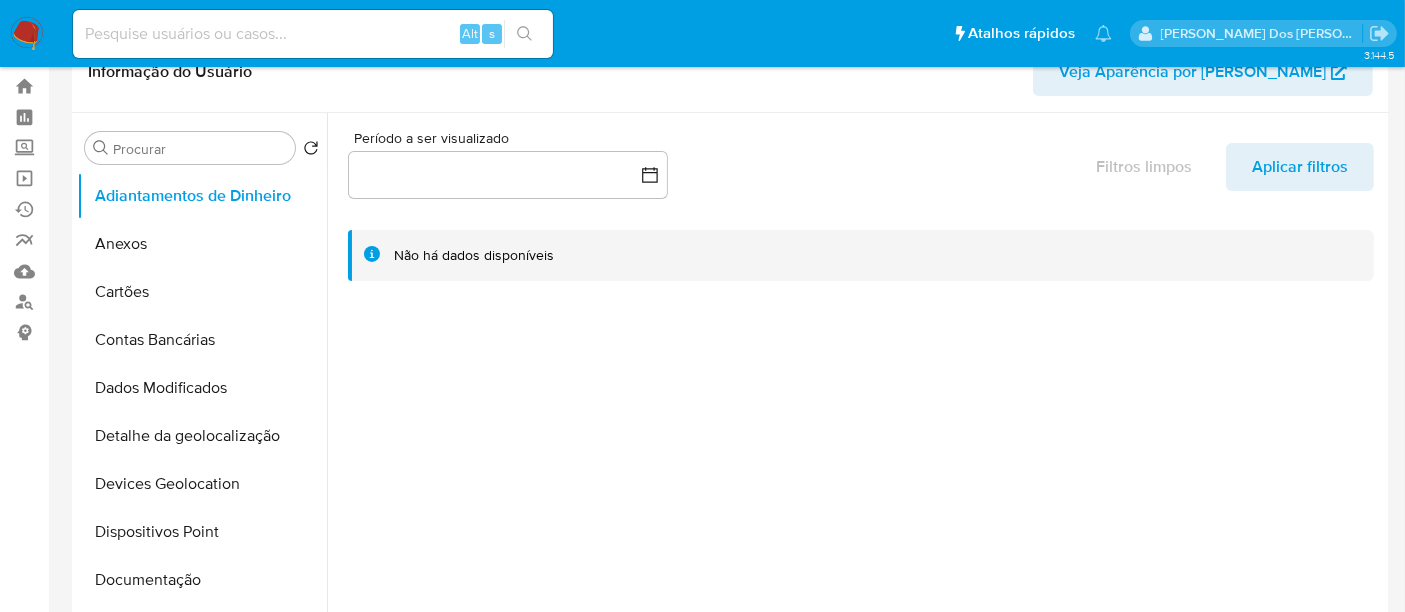 scroll, scrollTop: 0, scrollLeft: 0, axis: both 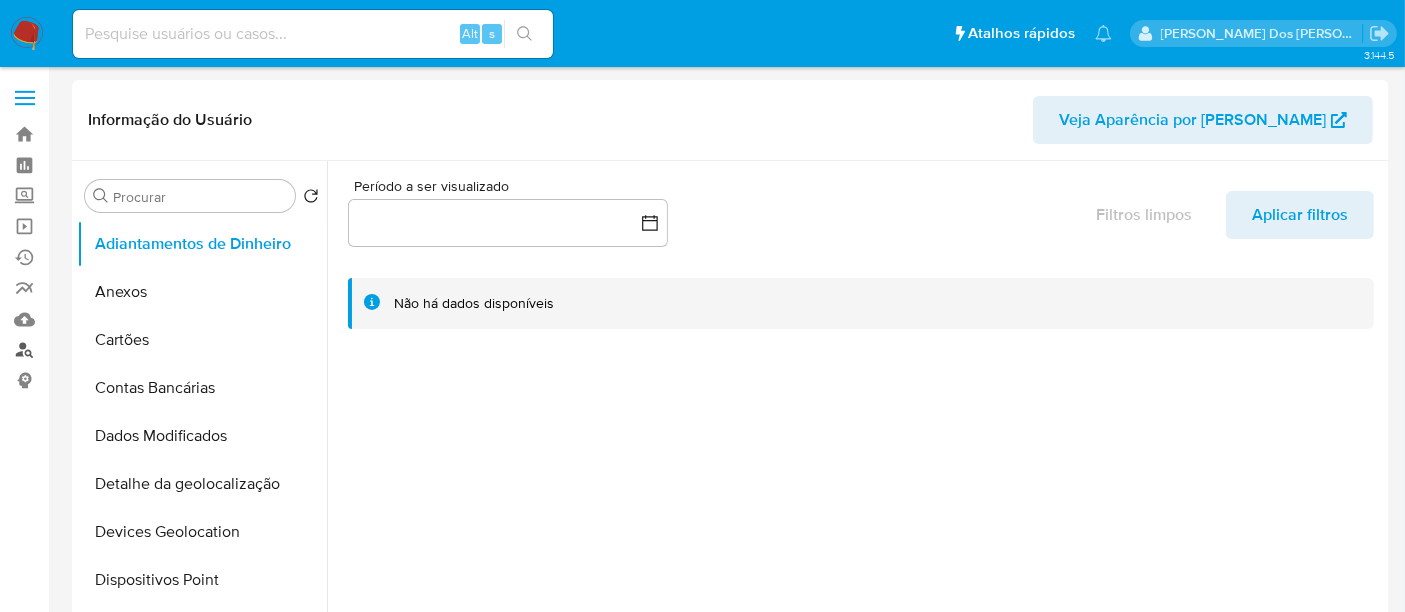 click on "Localizador de pessoas" at bounding box center (119, 350) 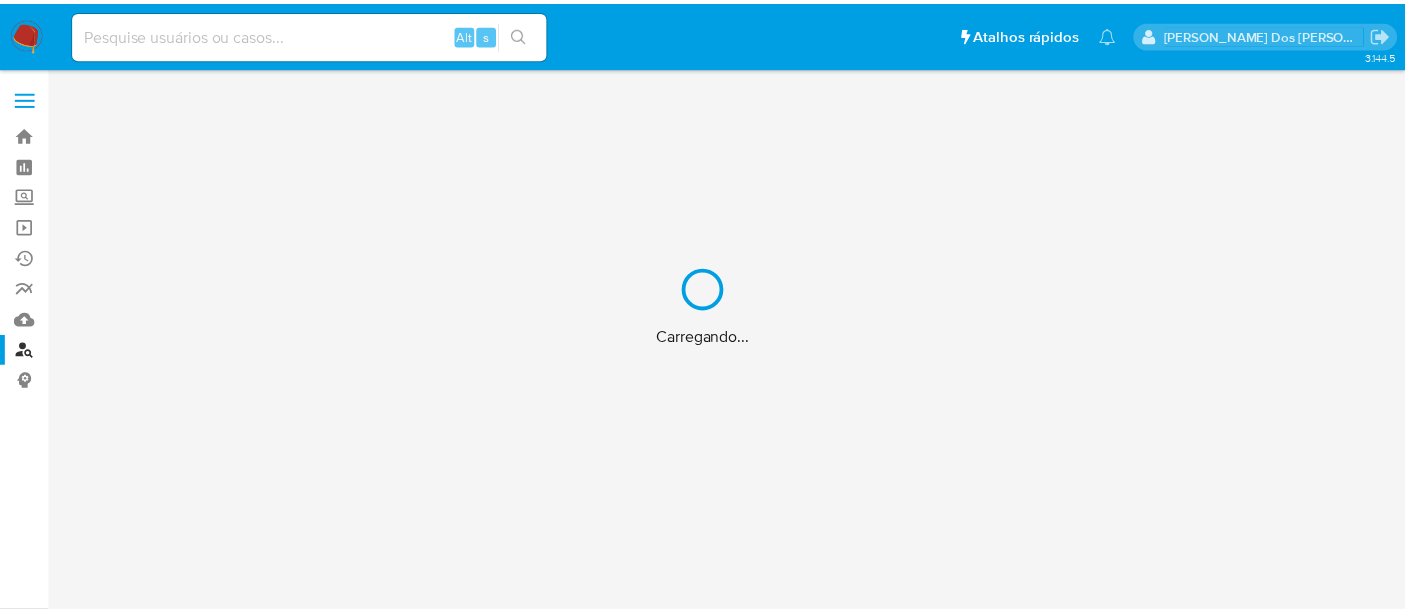 scroll, scrollTop: 0, scrollLeft: 0, axis: both 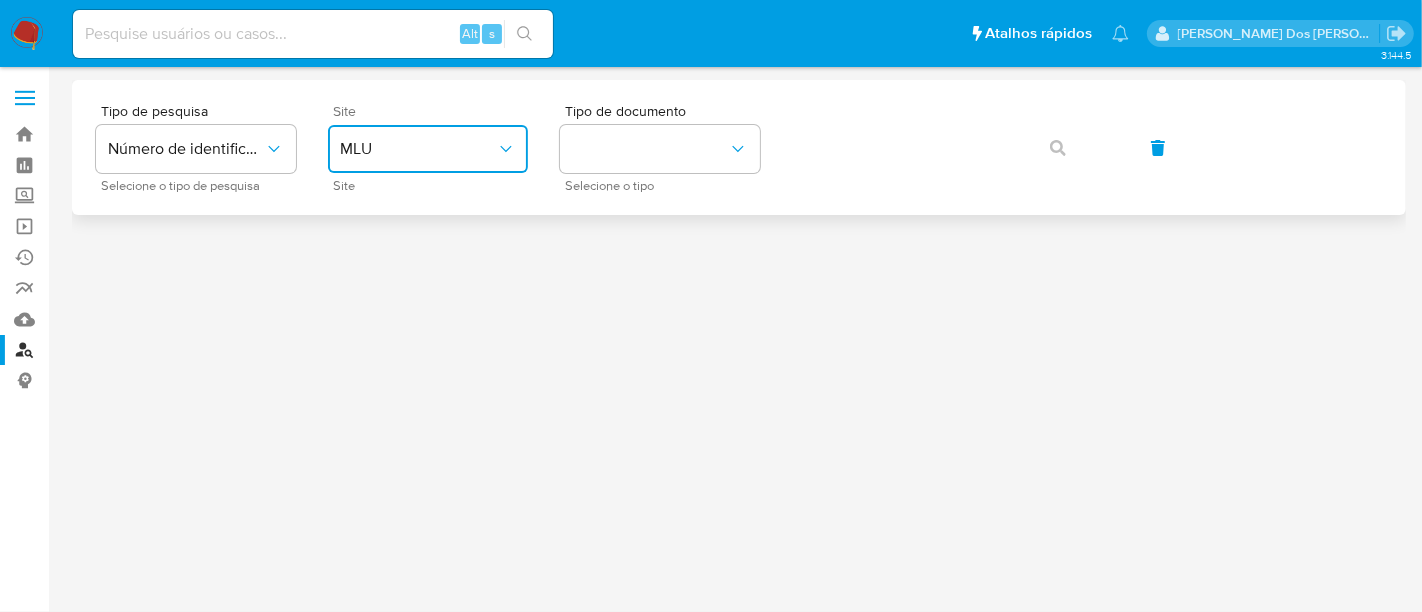 click on "MLU" at bounding box center [428, 149] 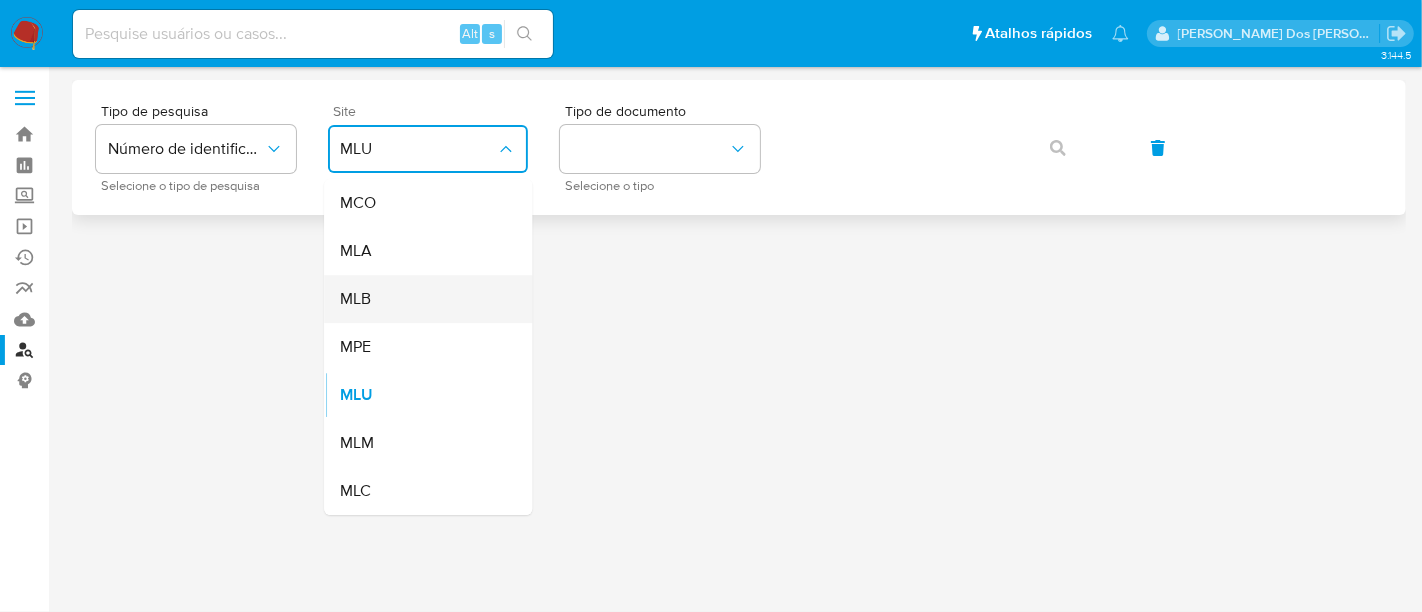 click on "MLB" at bounding box center (422, 299) 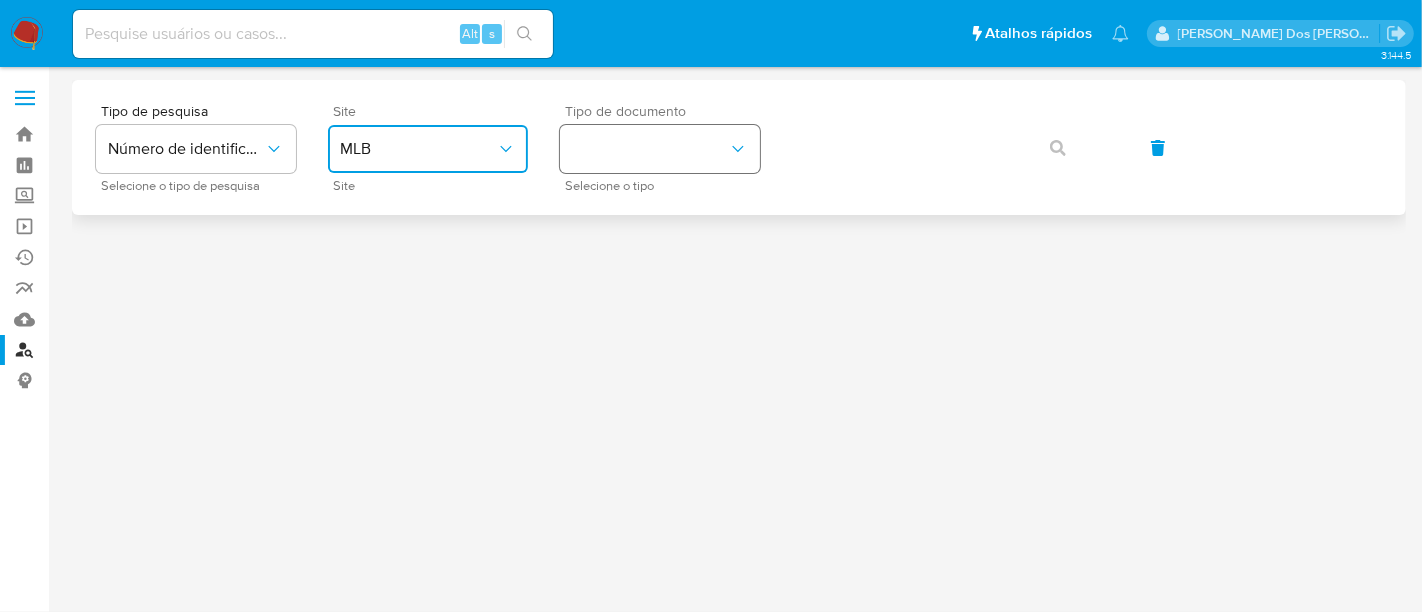 click at bounding box center [660, 149] 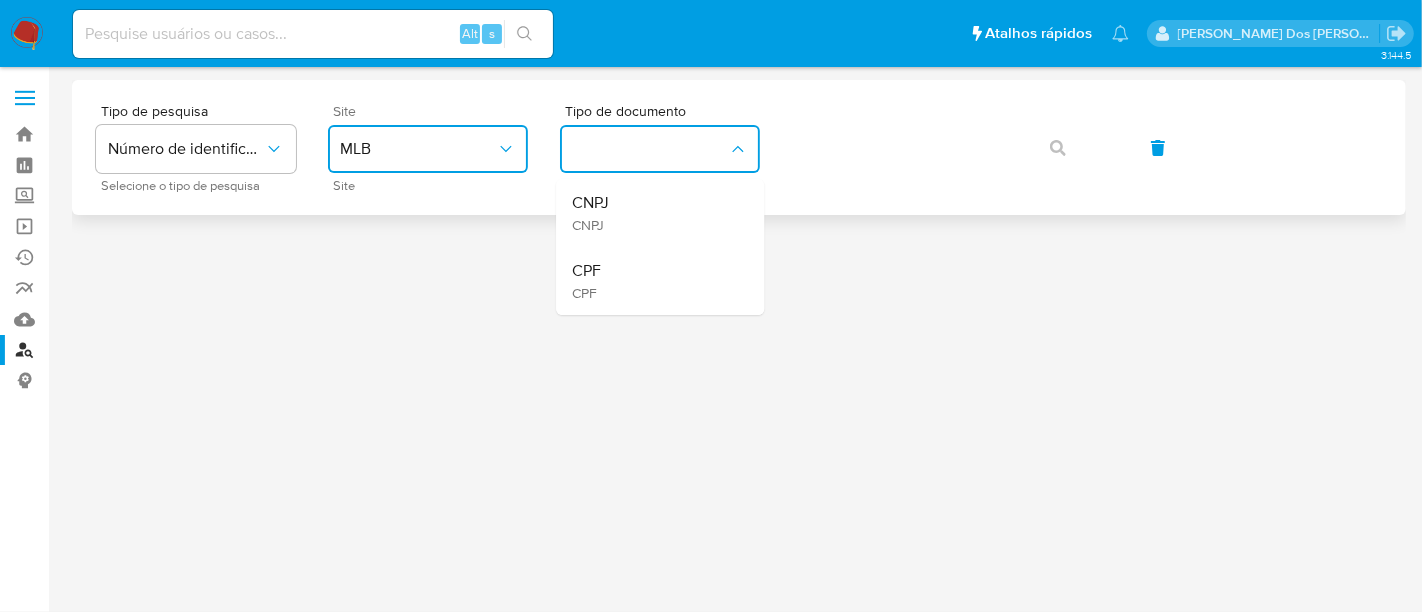 click on "CPF CPF" at bounding box center [654, 281] 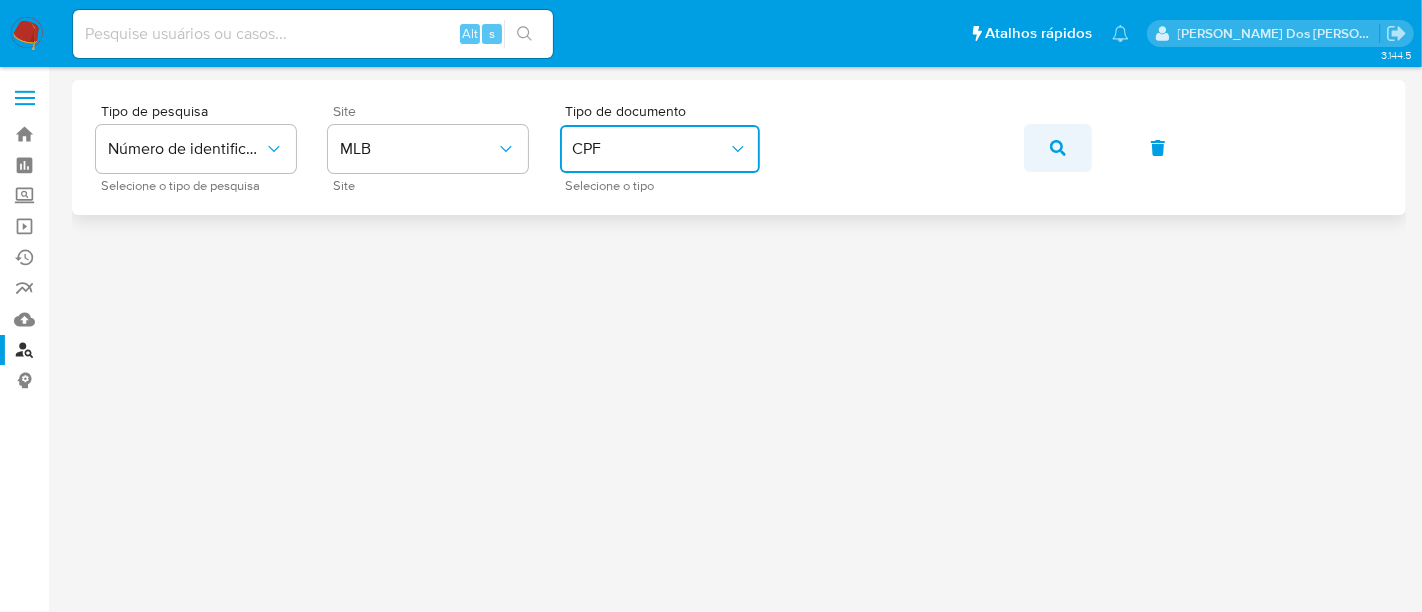 click 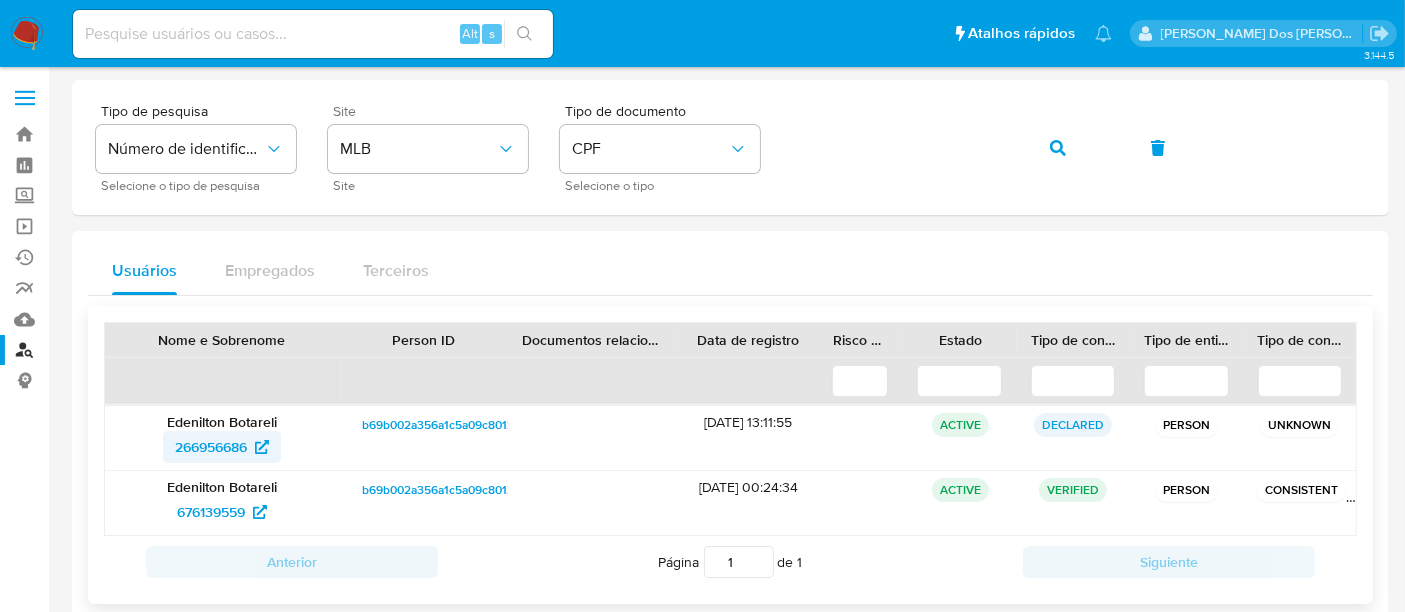 click on "266956686" at bounding box center (211, 447) 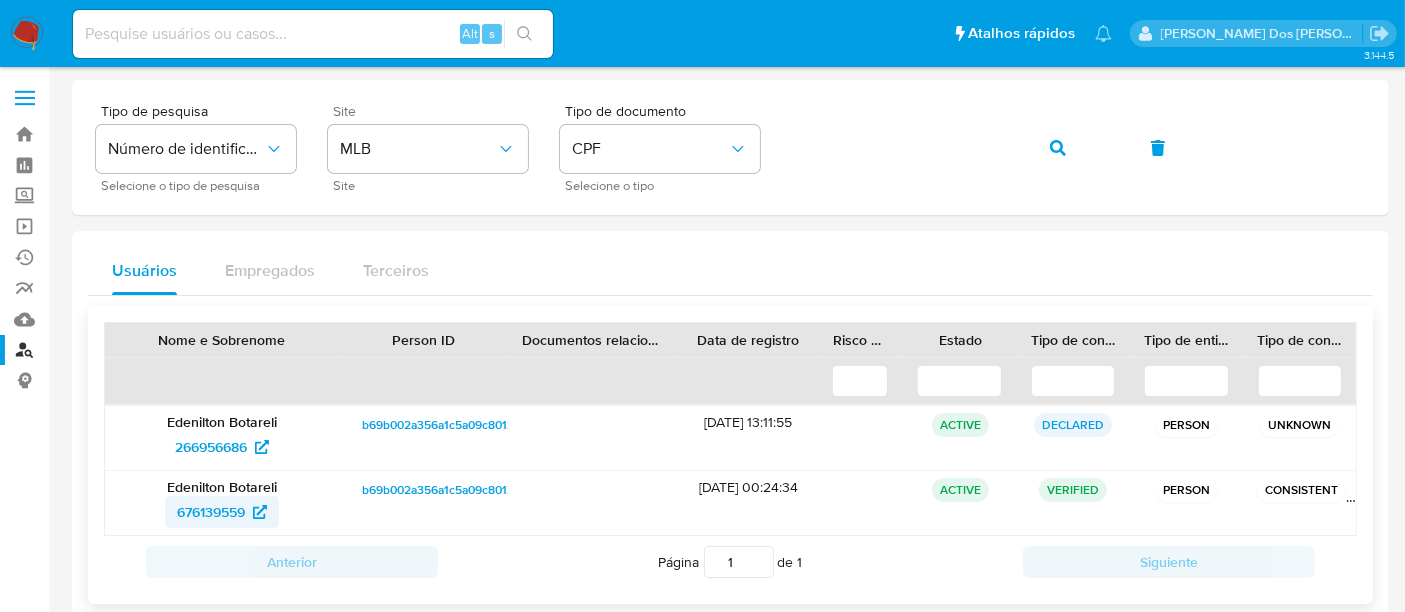 click on "676139559" at bounding box center [211, 512] 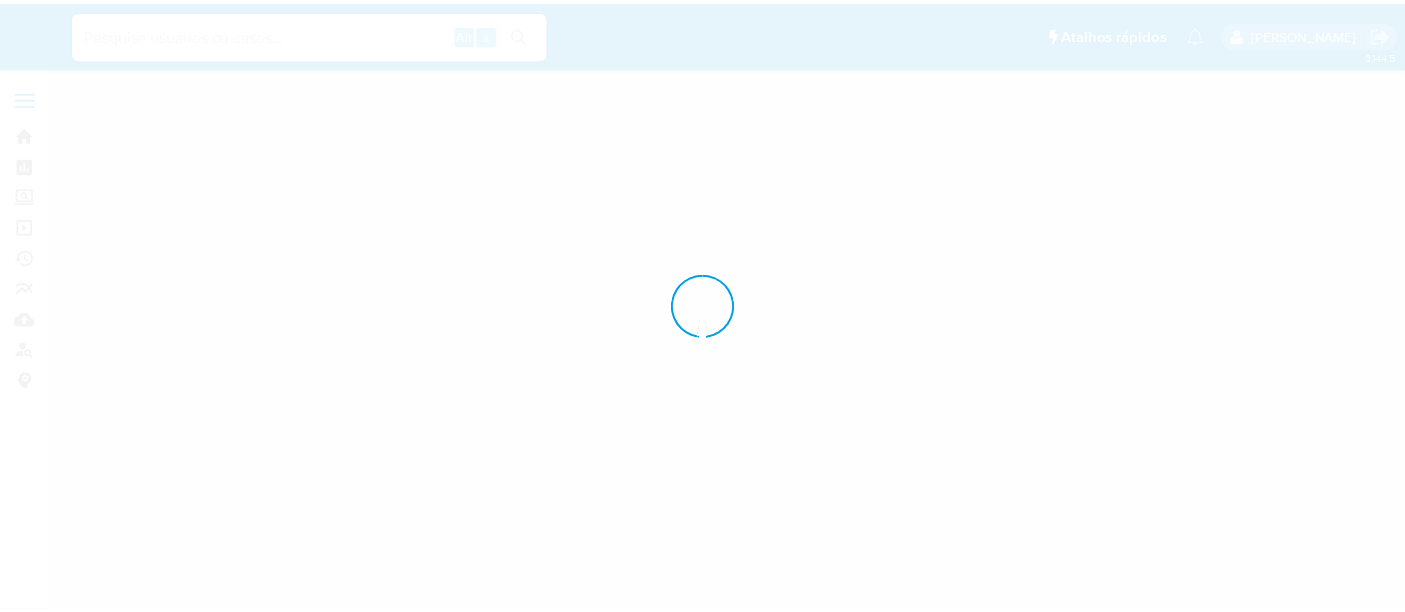 scroll, scrollTop: 0, scrollLeft: 0, axis: both 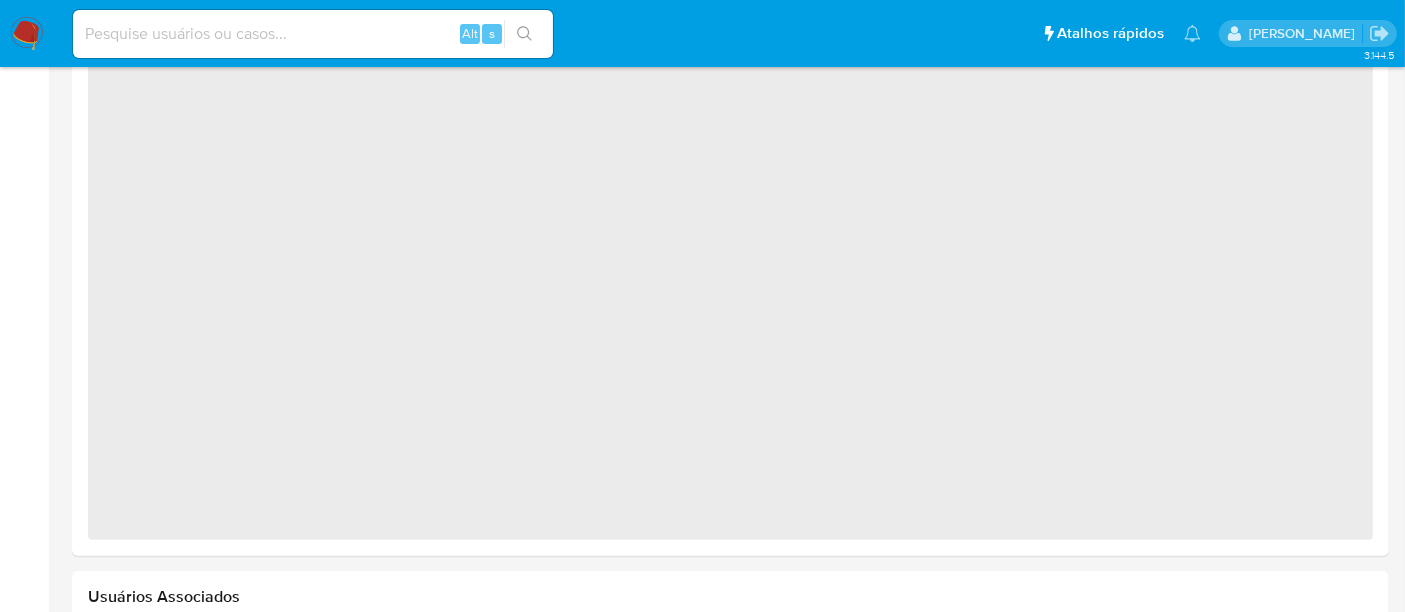 select on "10" 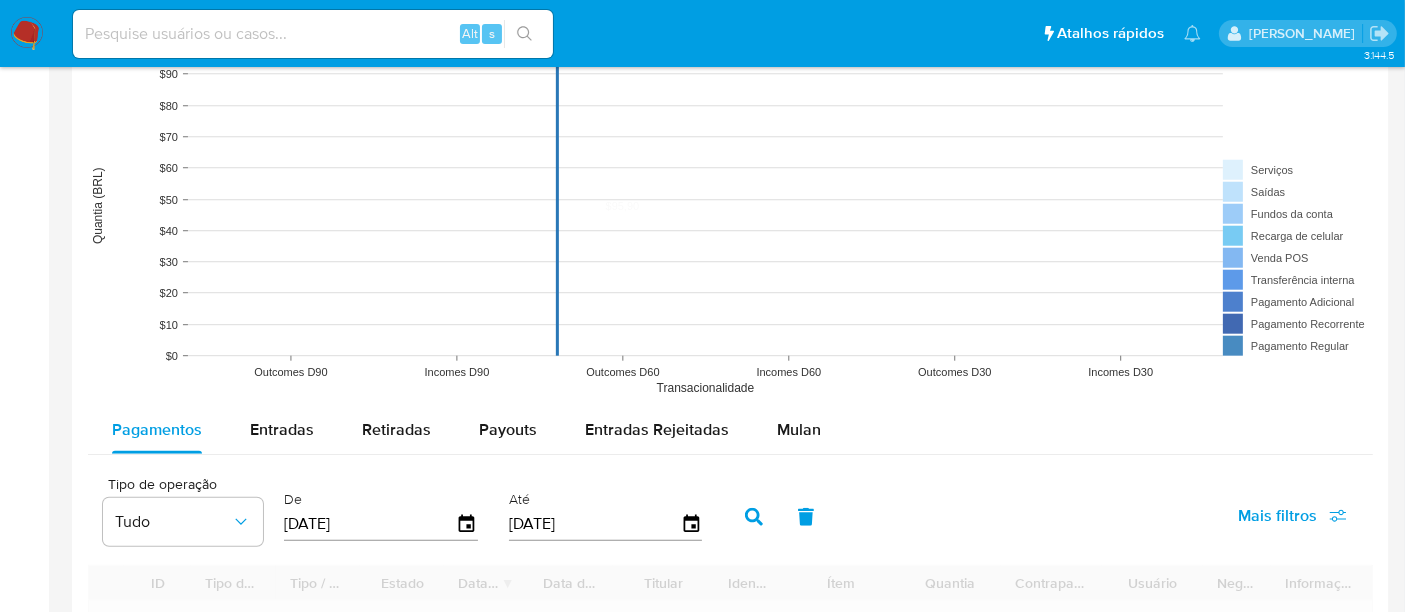 scroll, scrollTop: 1871, scrollLeft: 0, axis: vertical 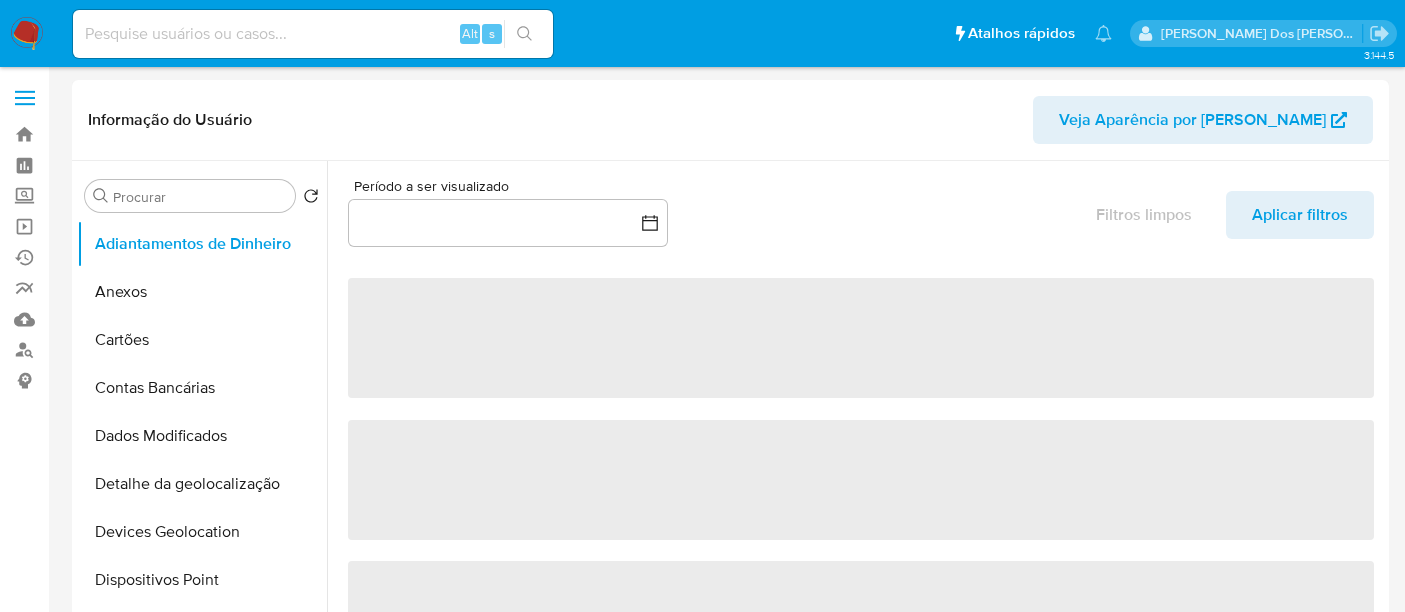 select on "10" 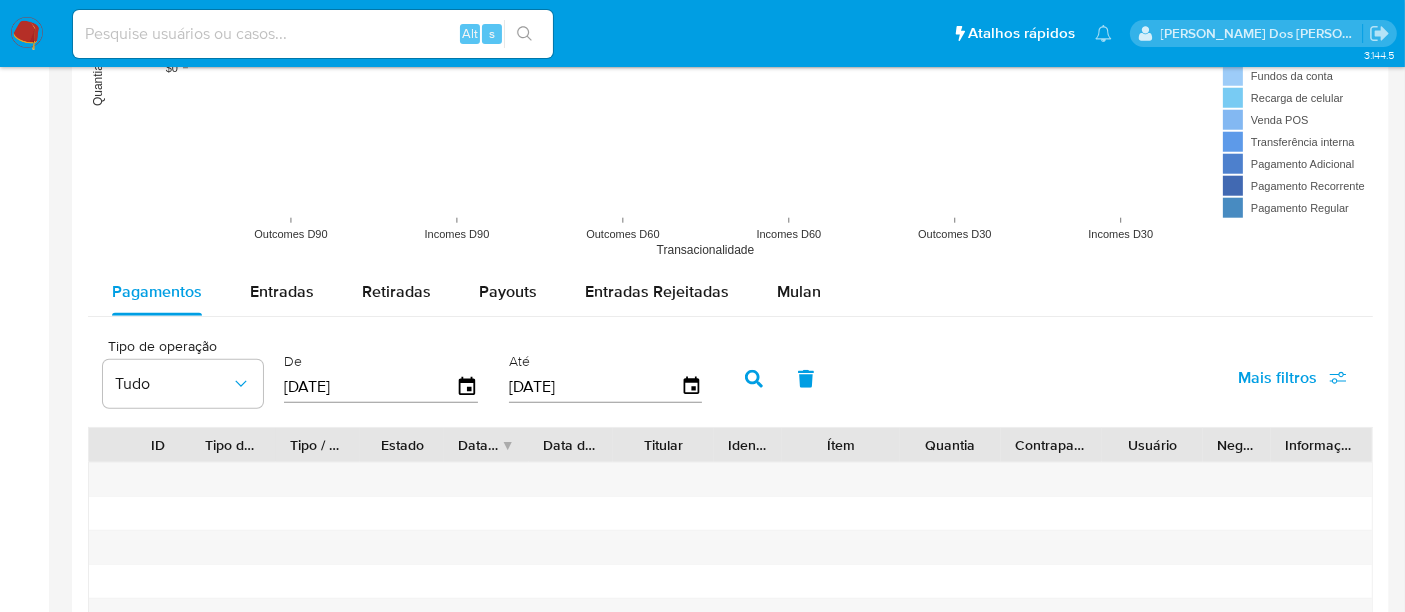 scroll, scrollTop: 1888, scrollLeft: 0, axis: vertical 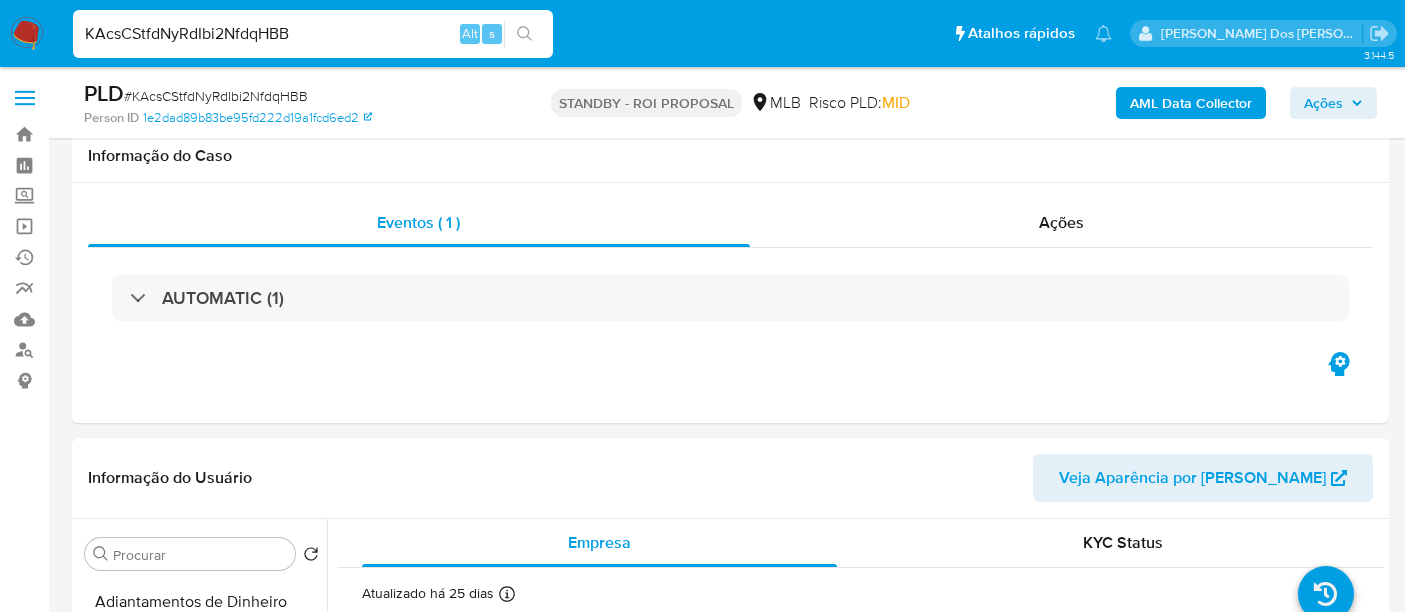 select on "10" 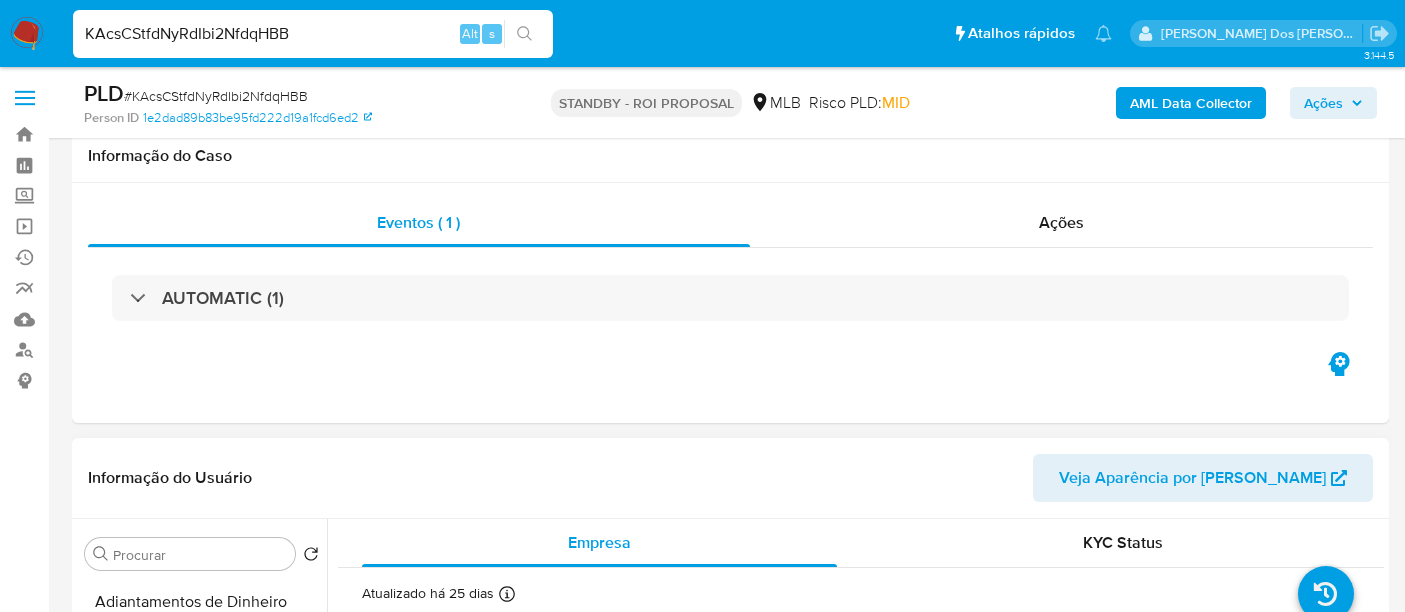 scroll, scrollTop: 333, scrollLeft: 0, axis: vertical 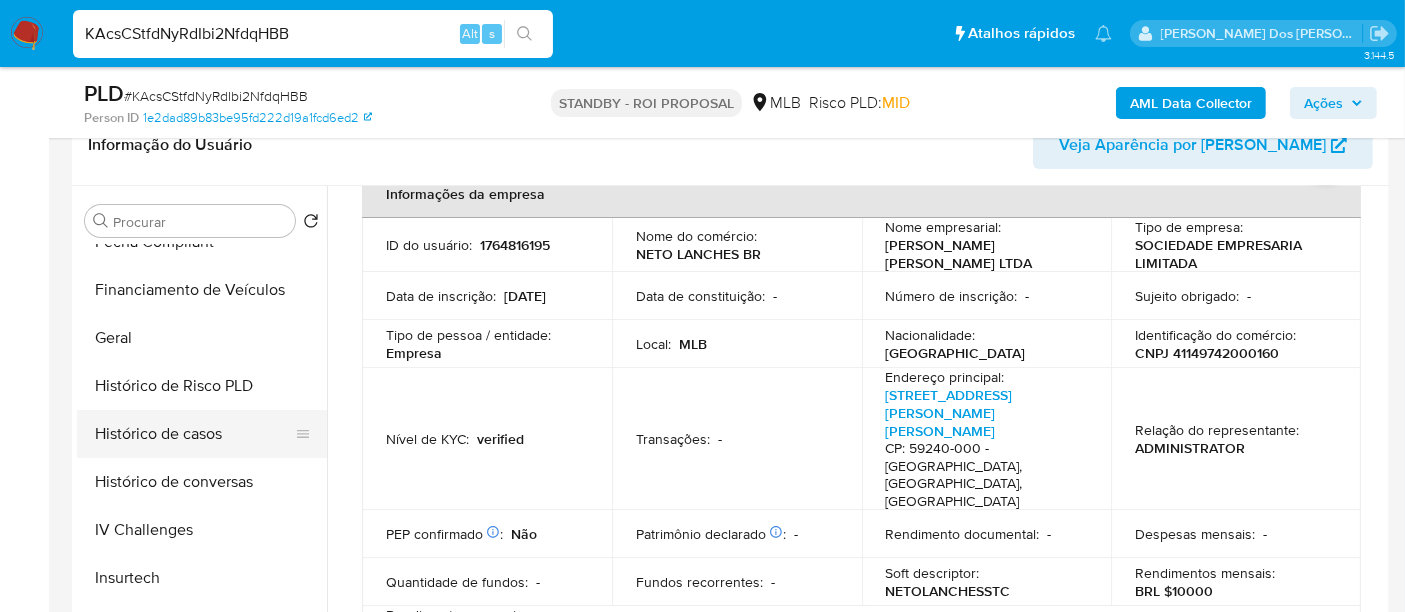click on "Histórico de casos" at bounding box center (194, 434) 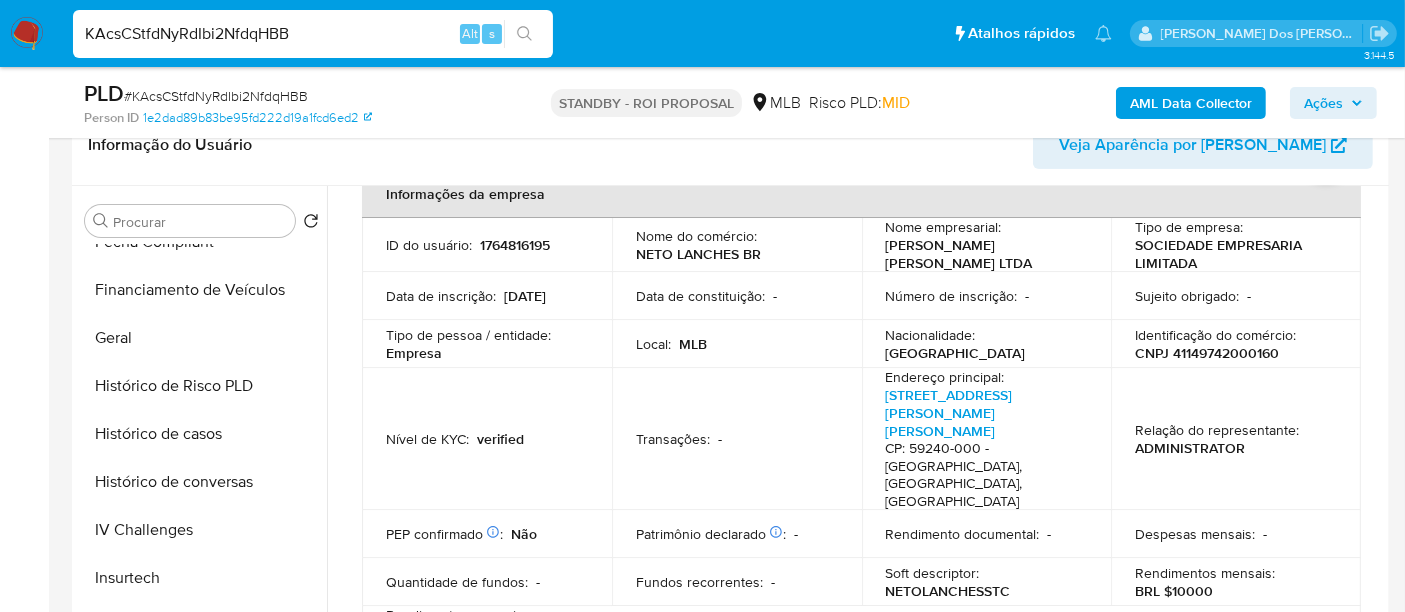 scroll, scrollTop: 0, scrollLeft: 0, axis: both 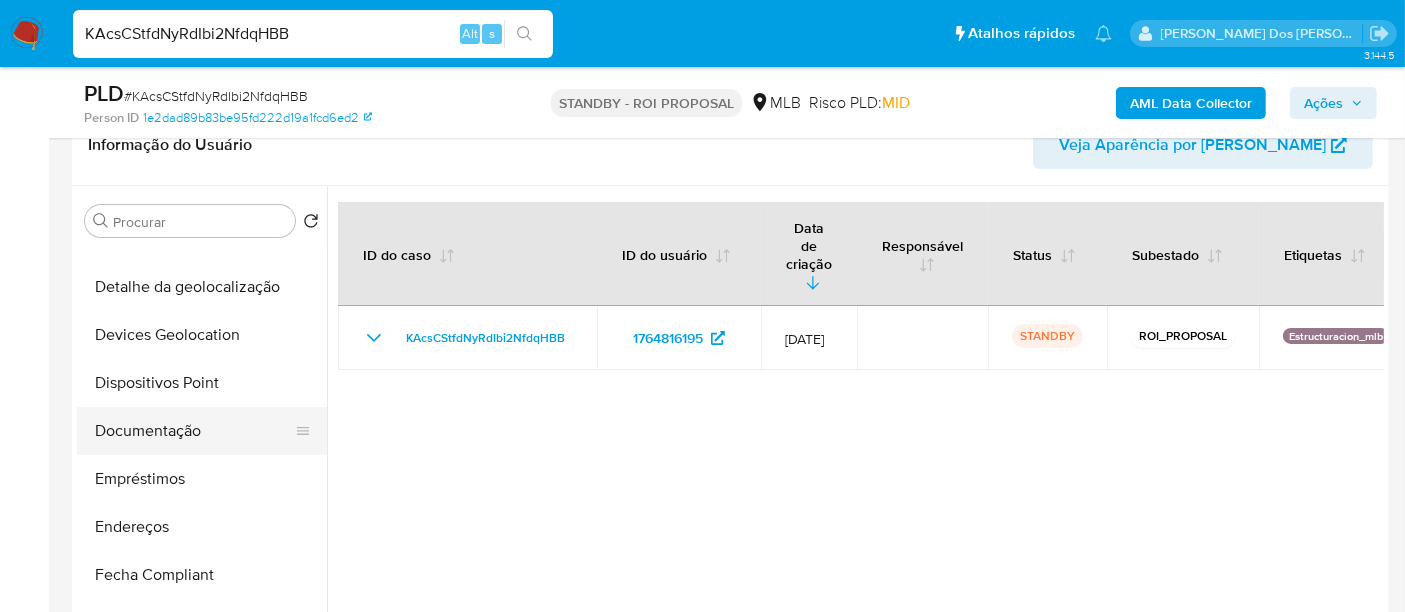click on "Documentação" at bounding box center [194, 431] 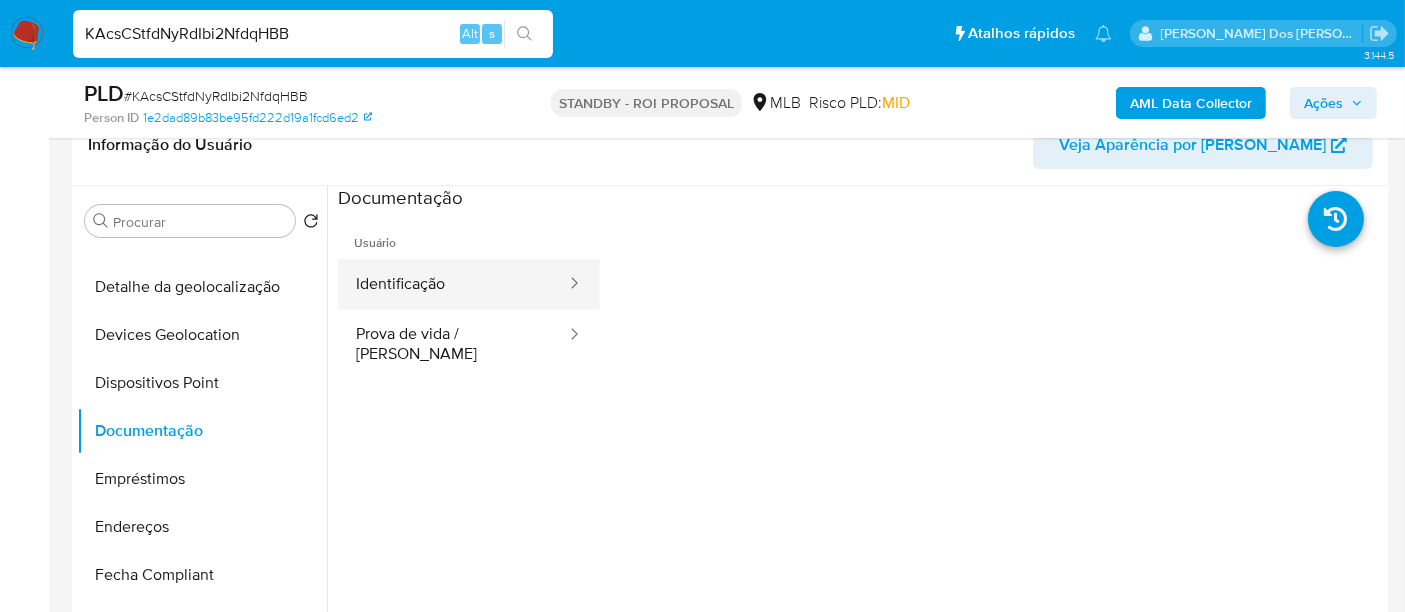 click on "Identificação" at bounding box center (453, 284) 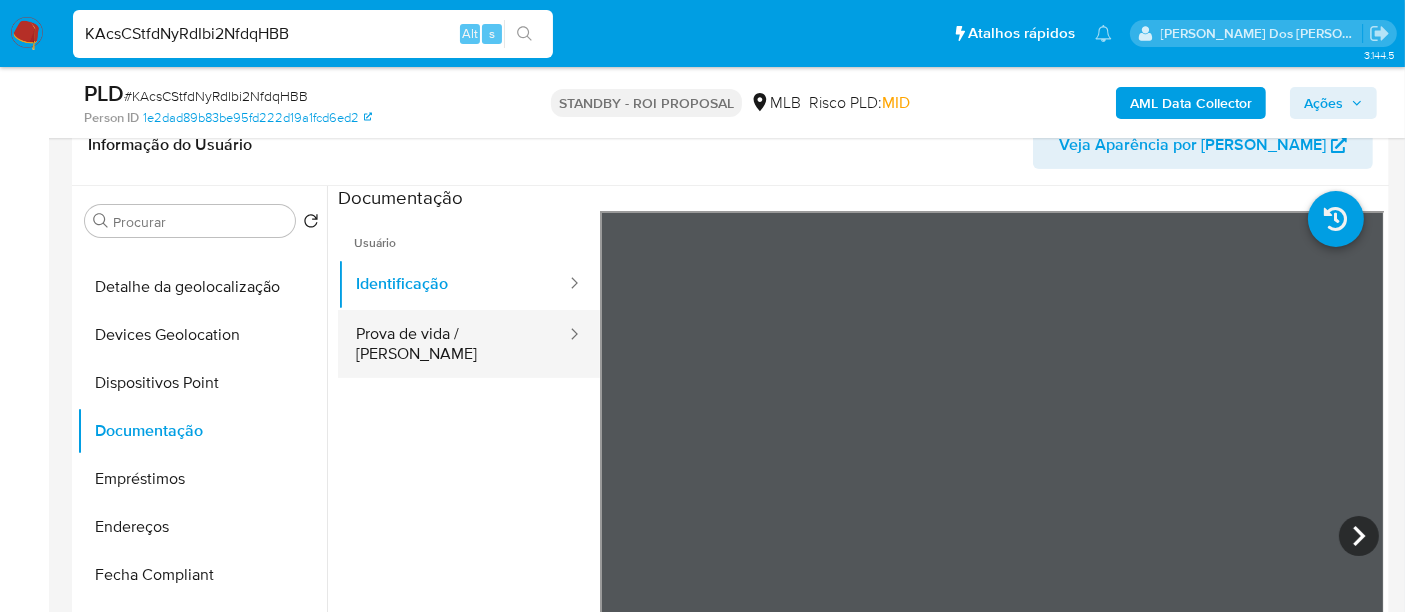 click on "Prova de vida / [PERSON_NAME]" at bounding box center (453, 344) 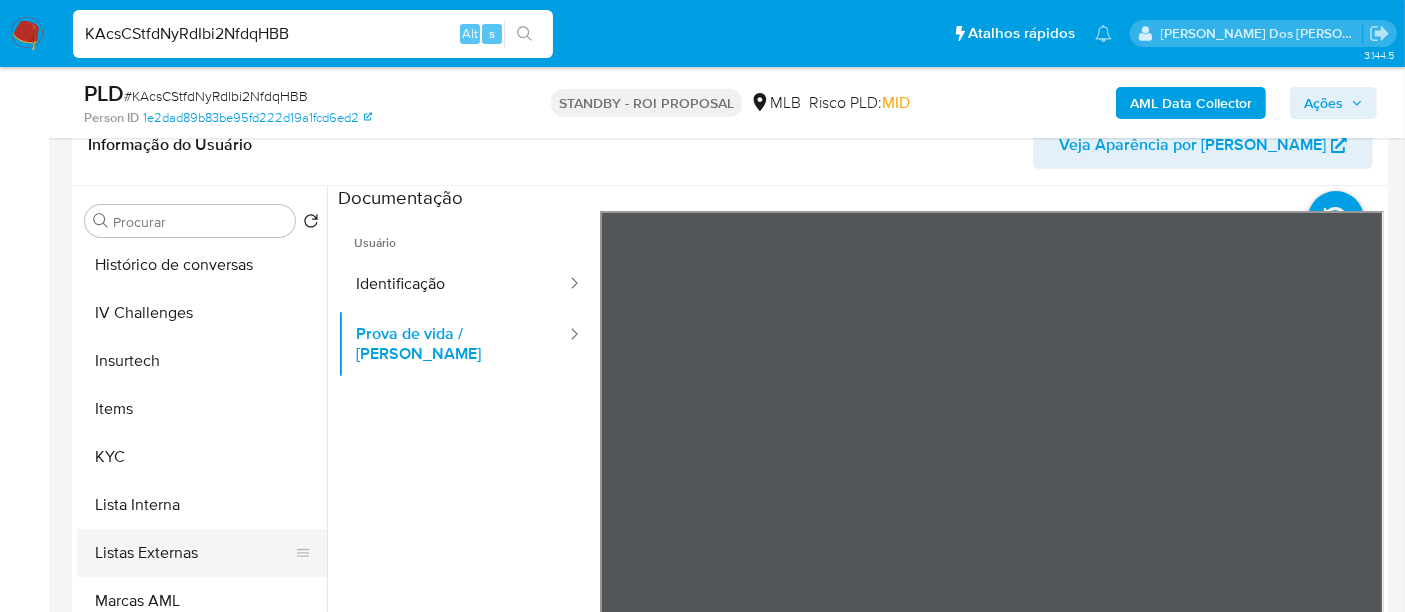 scroll, scrollTop: 844, scrollLeft: 0, axis: vertical 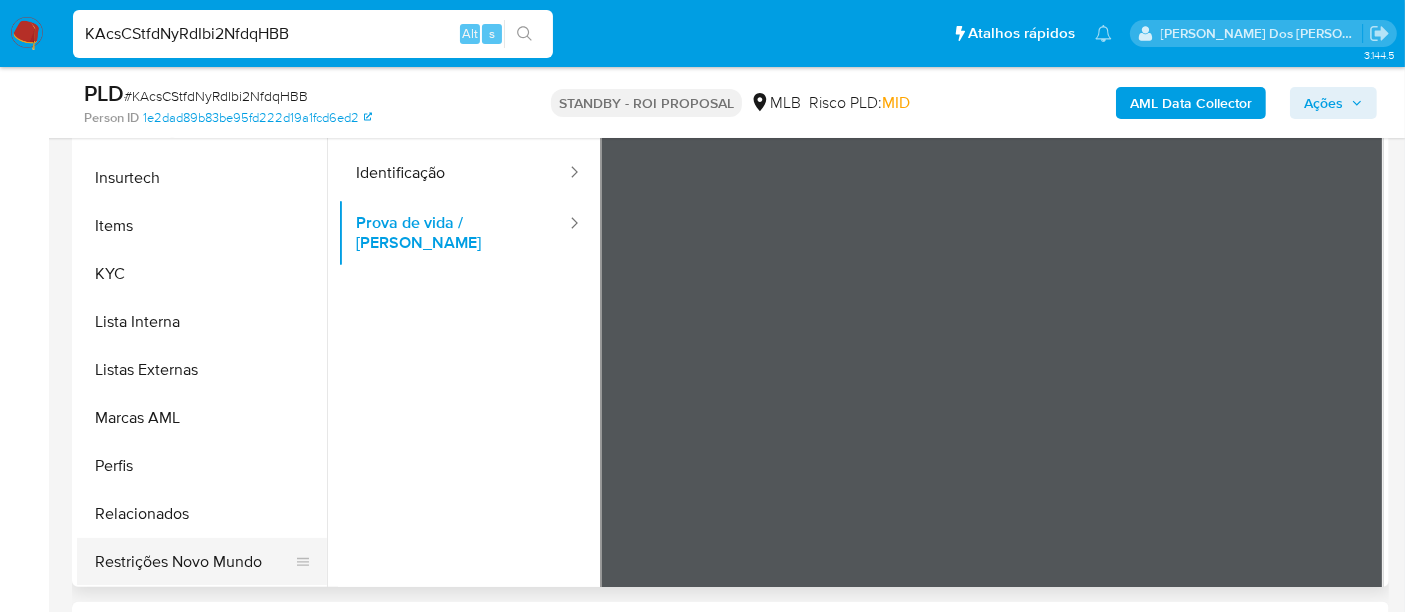 click on "Restrições Novo Mundo" at bounding box center [194, 562] 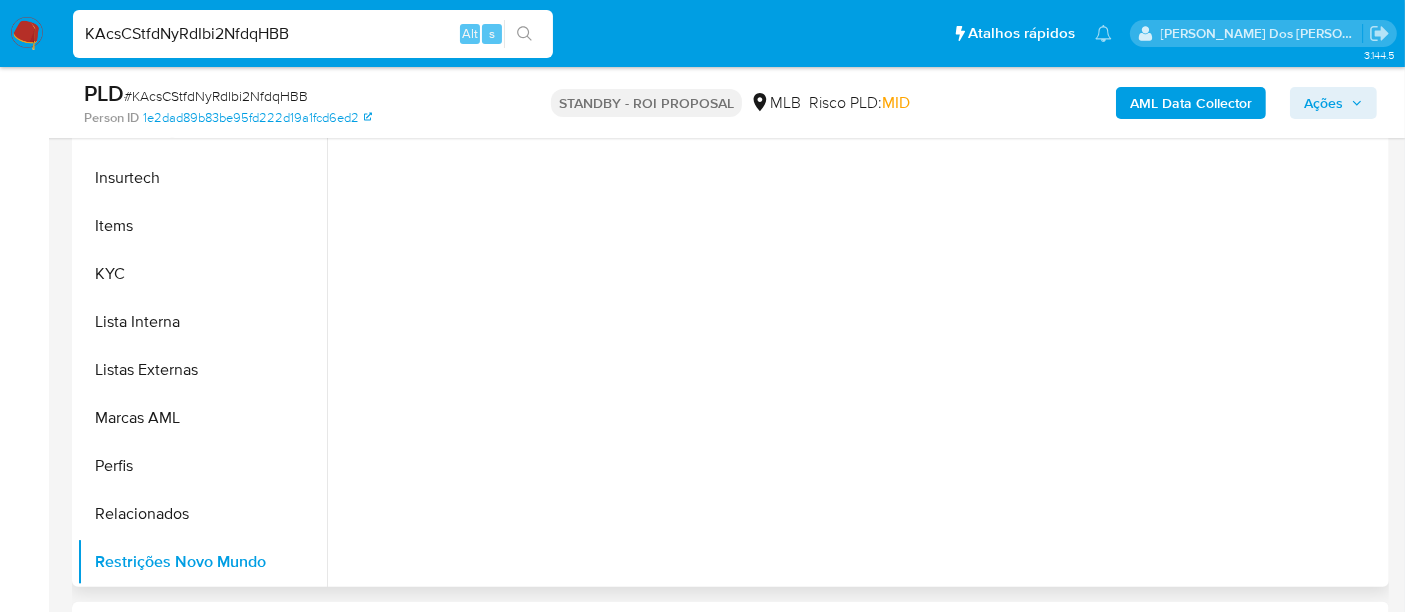 scroll, scrollTop: 333, scrollLeft: 0, axis: vertical 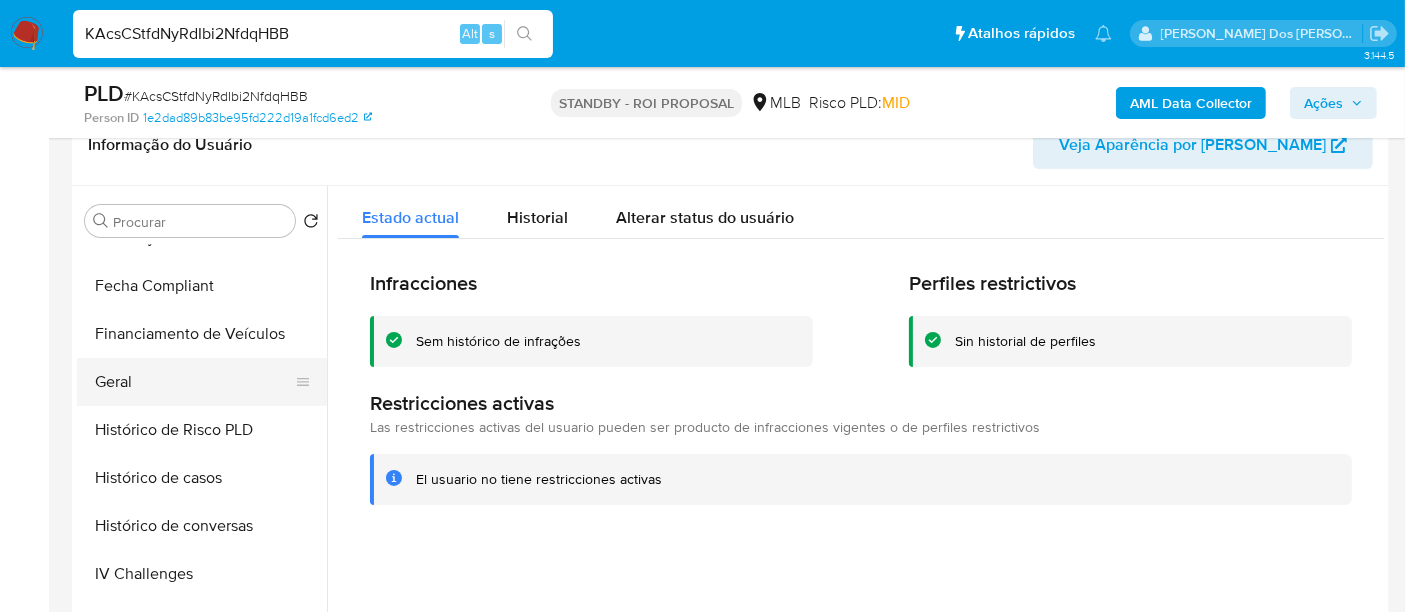 click on "Geral" at bounding box center (194, 382) 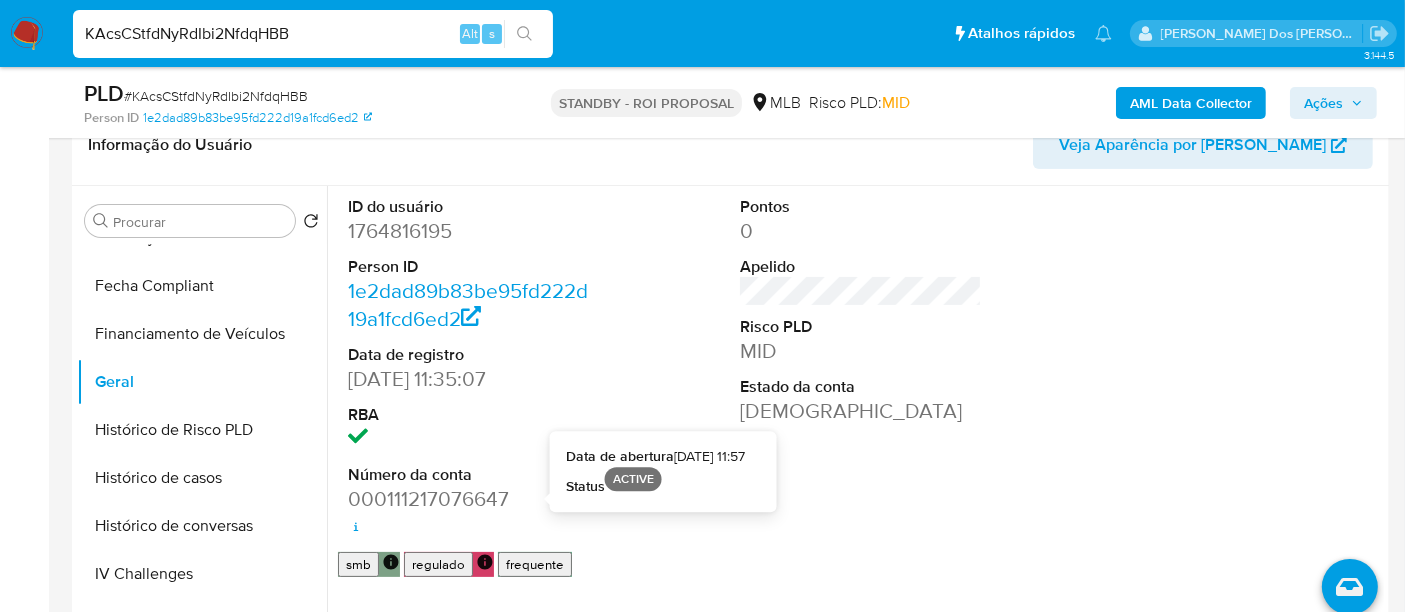 type 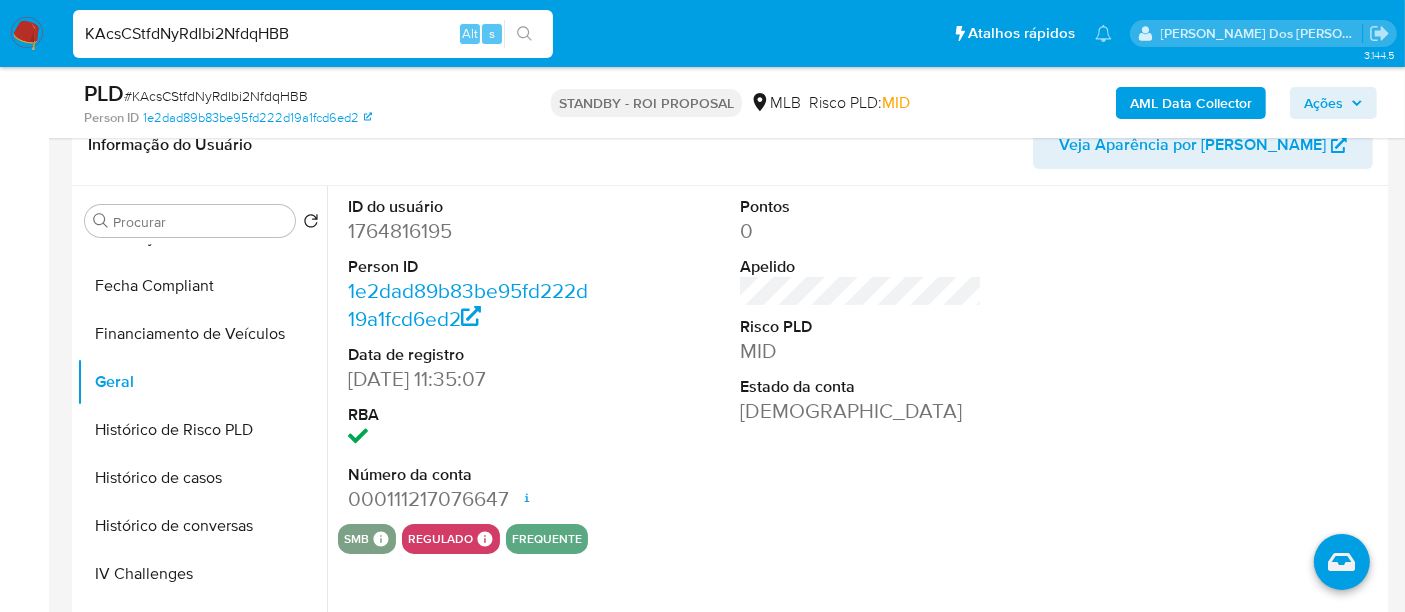 click on "KAcsCStfdNyRdIbi2NfdqHBB" at bounding box center [313, 34] 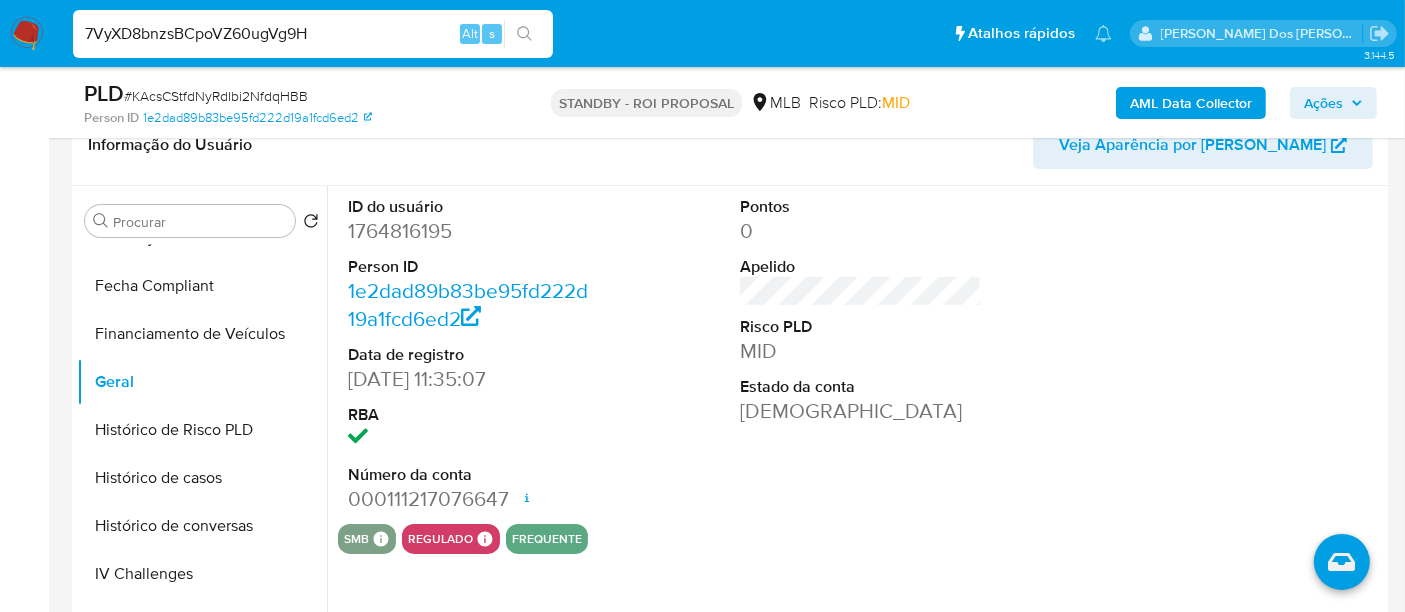 type on "7VyXD8bnzsBCpoVZ60ugVg9H" 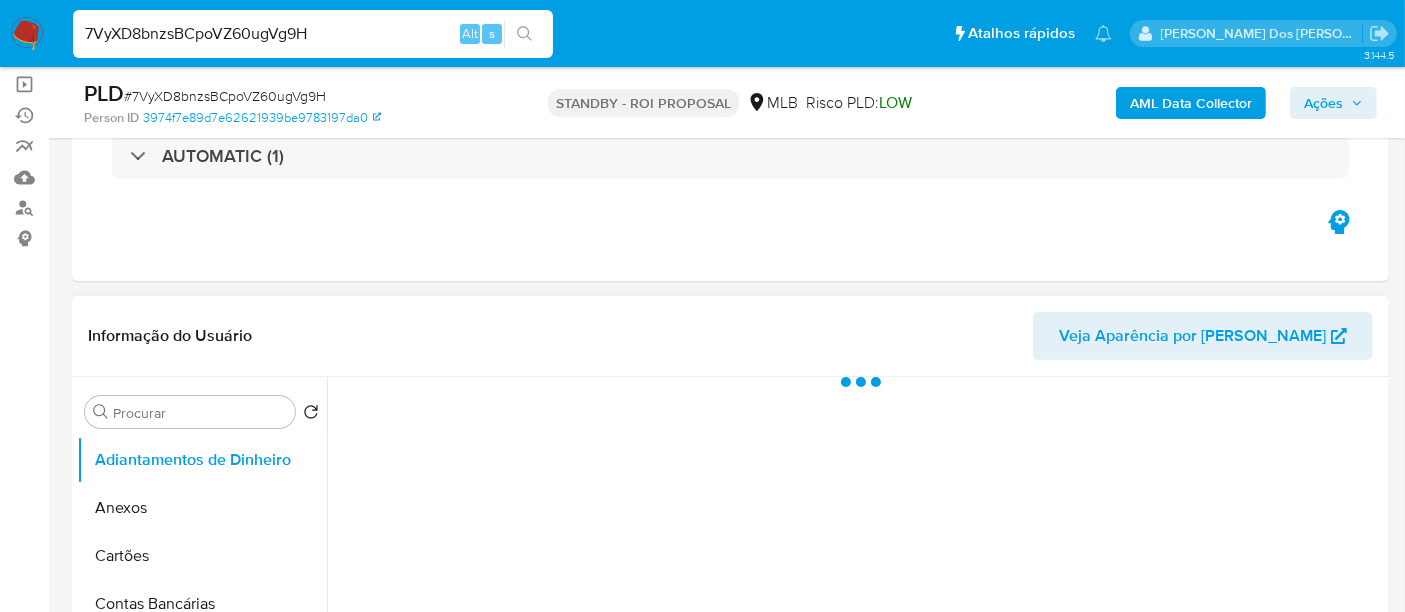 scroll, scrollTop: 333, scrollLeft: 0, axis: vertical 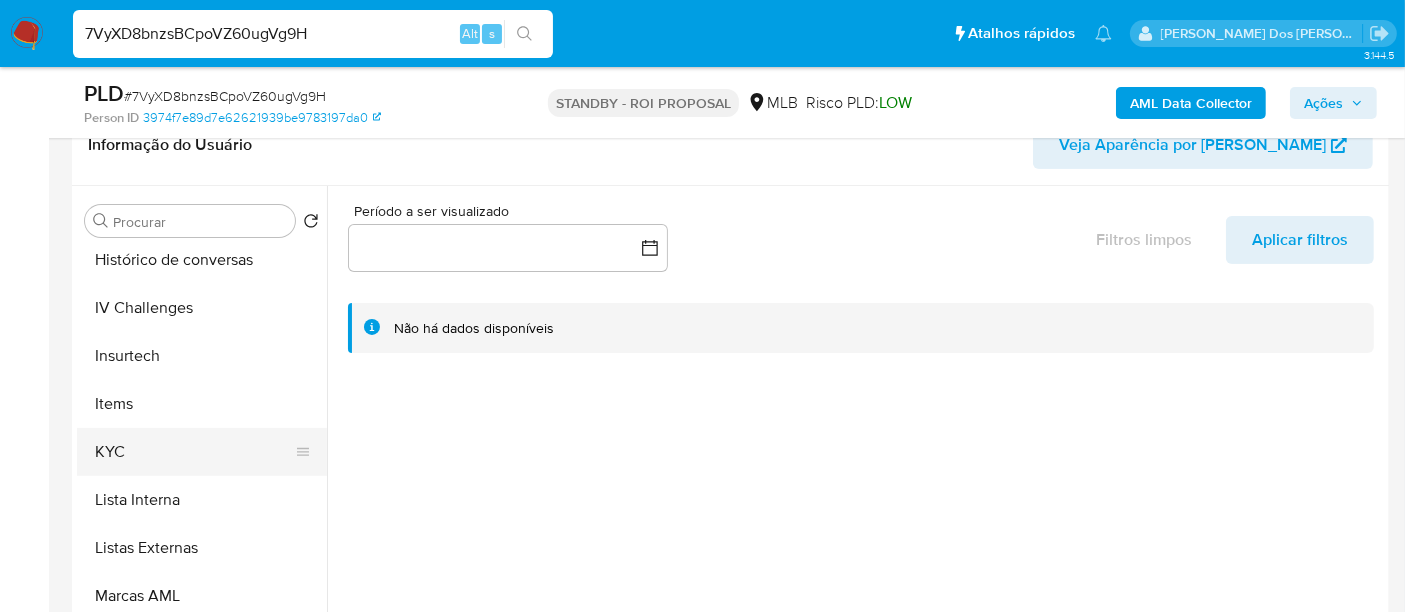 select on "10" 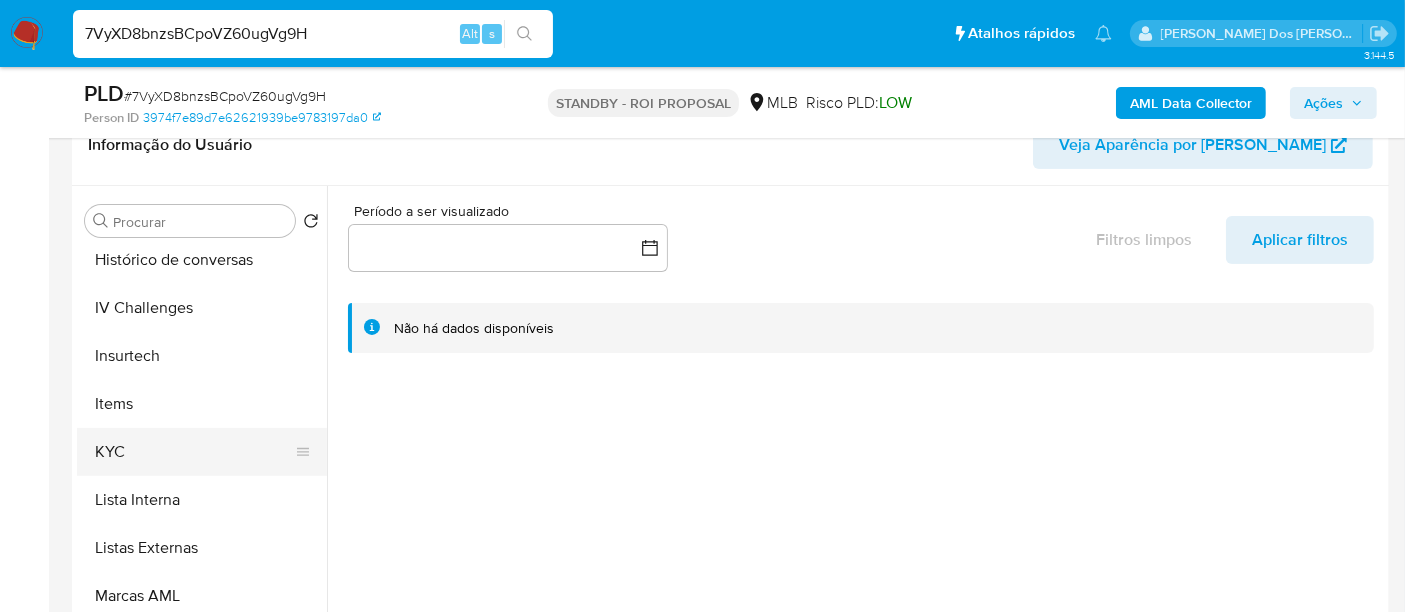 click on "KYC" at bounding box center (194, 452) 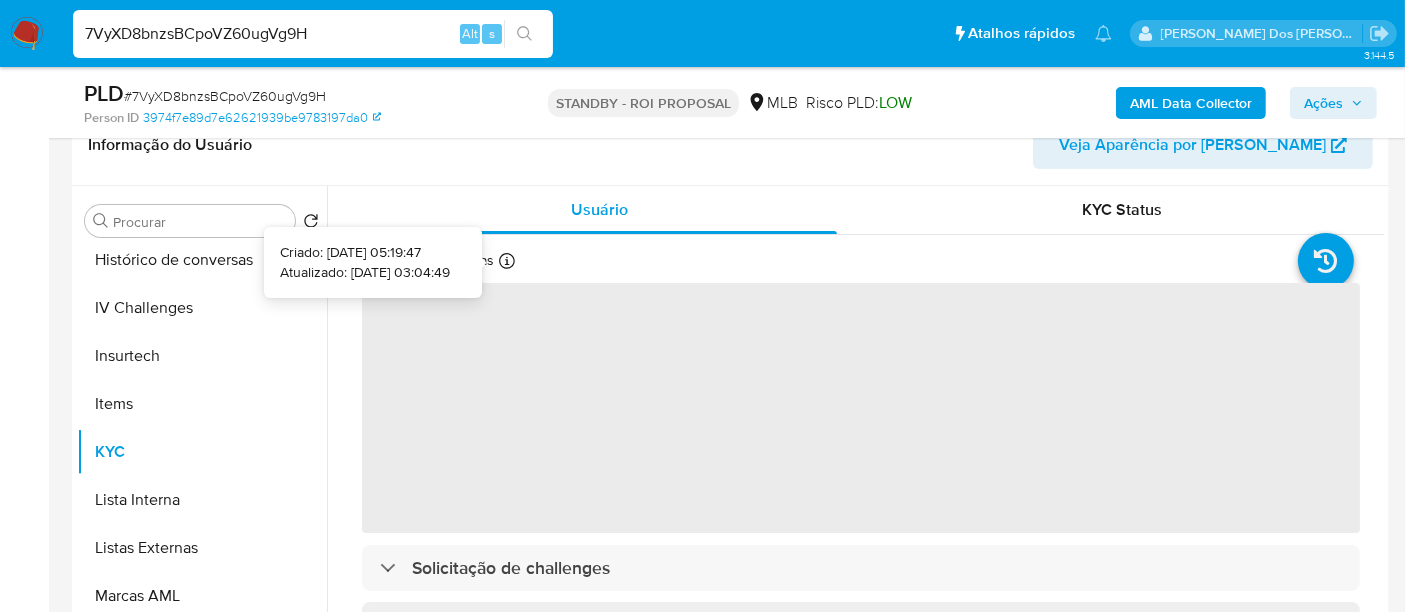 type 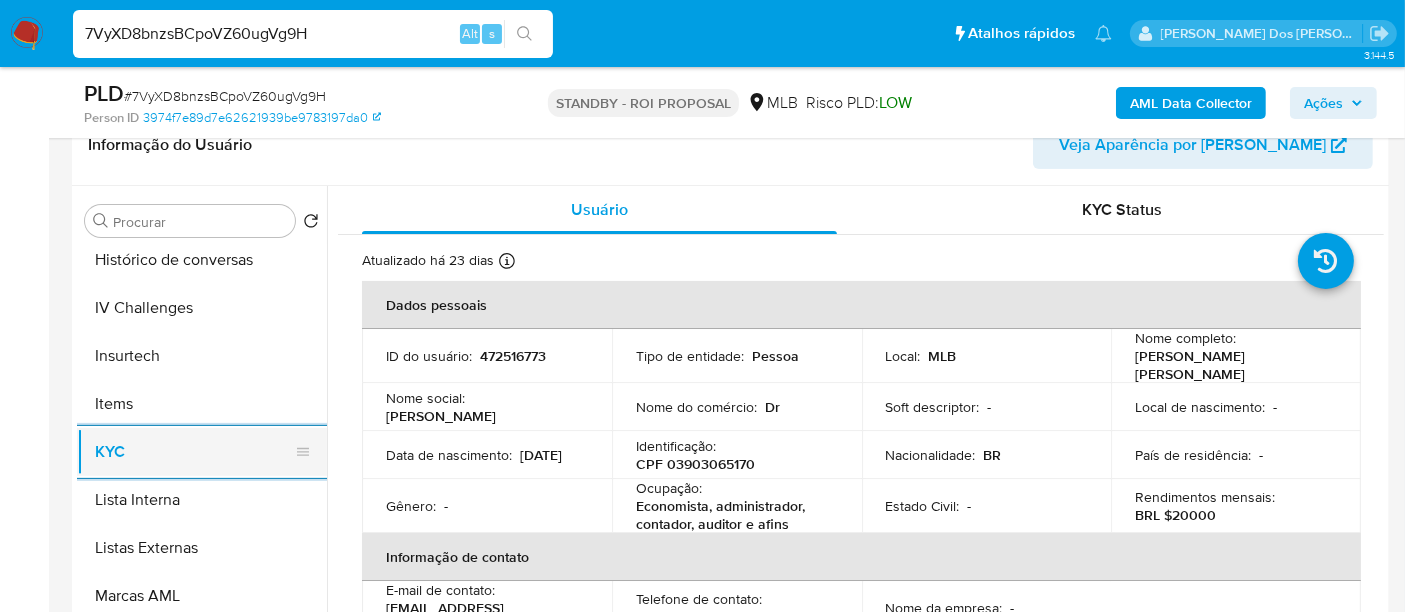 scroll, scrollTop: 666, scrollLeft: 0, axis: vertical 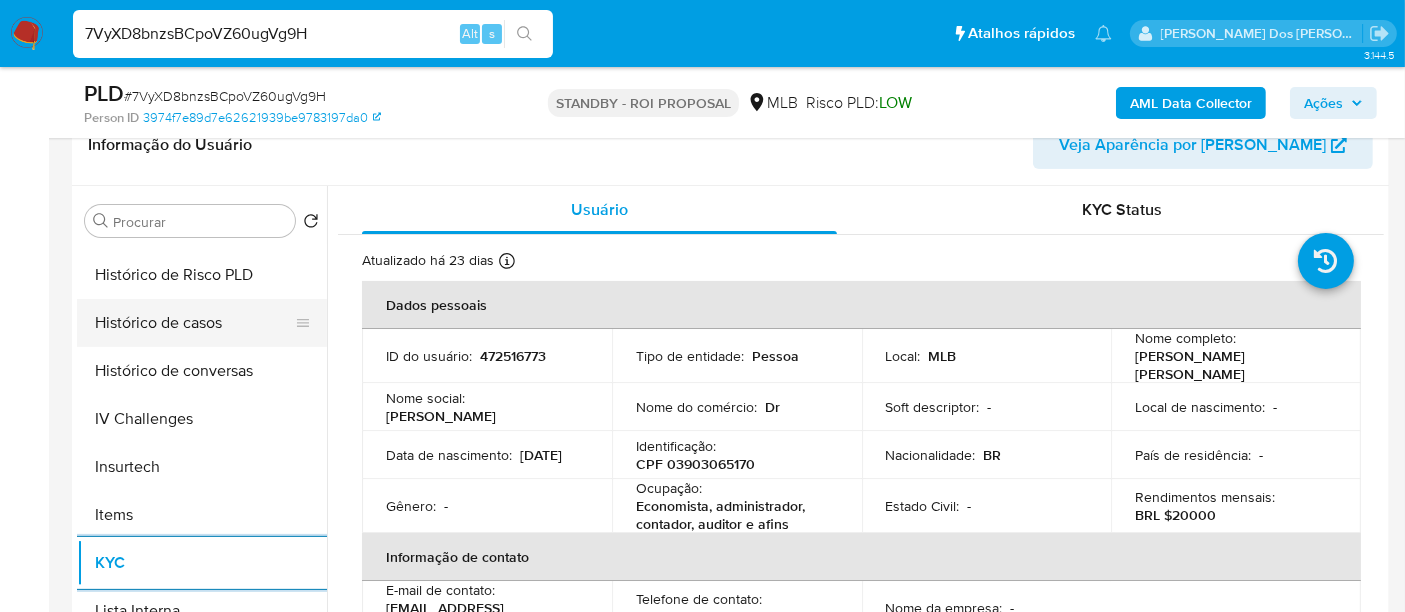 click on "Histórico de casos" at bounding box center [194, 323] 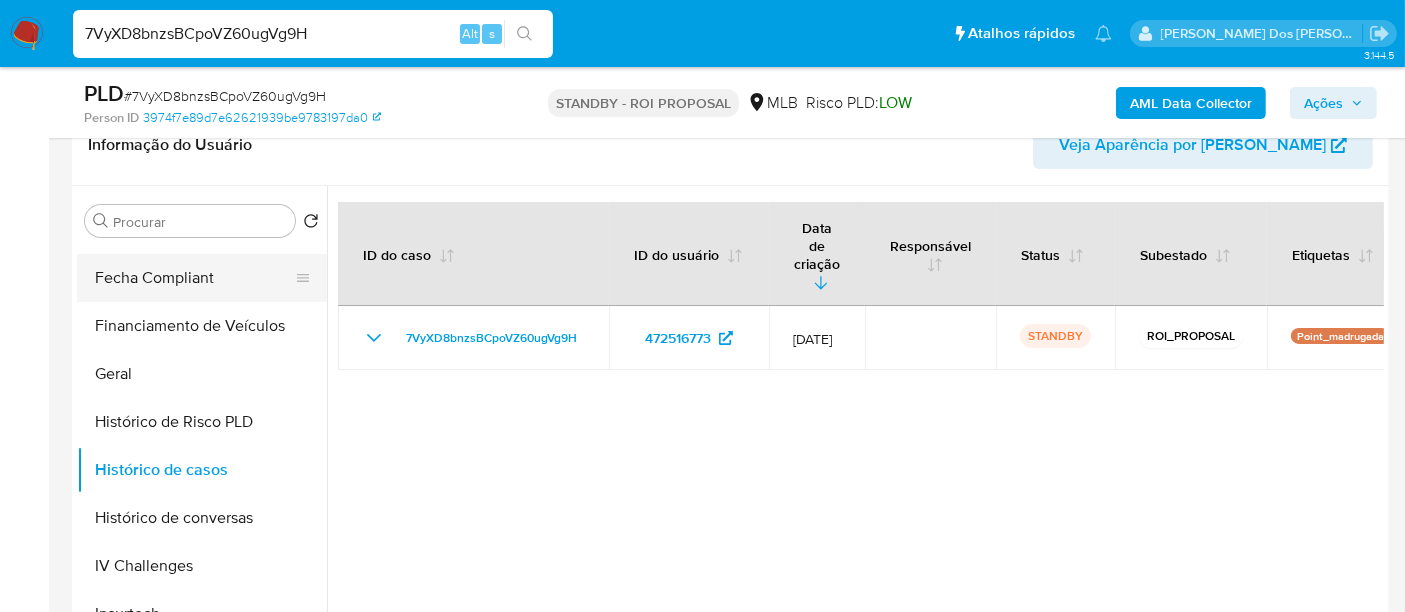 scroll, scrollTop: 333, scrollLeft: 0, axis: vertical 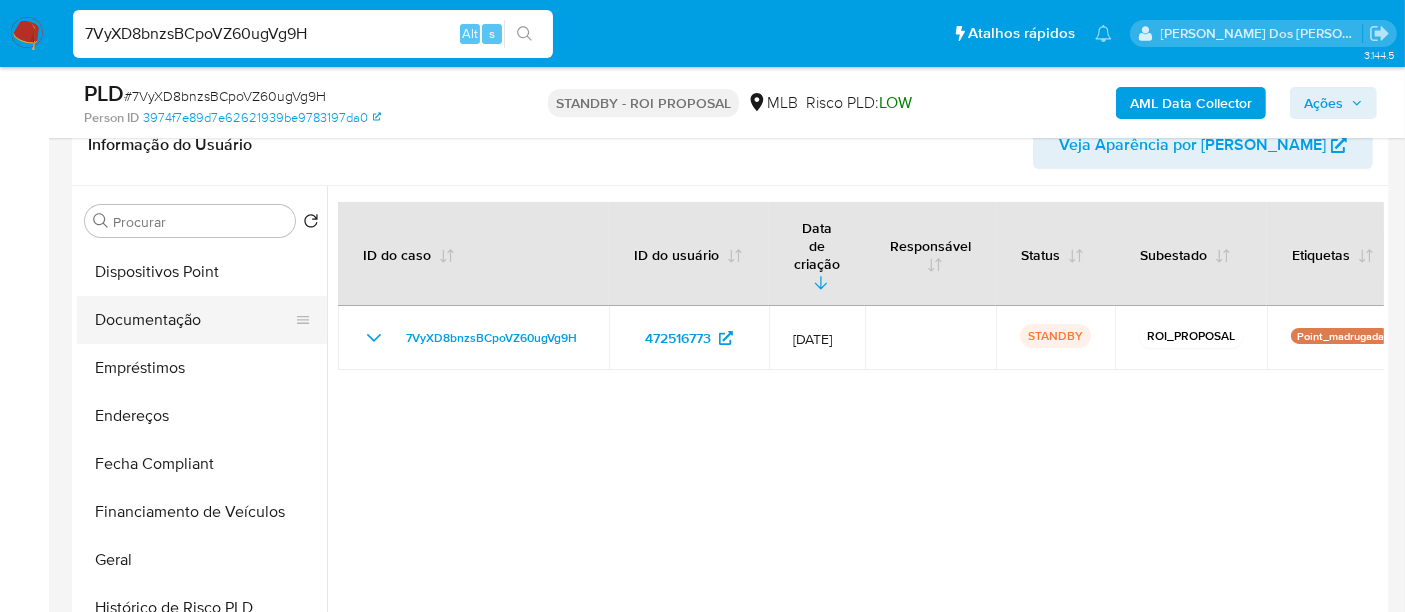 click on "Documentação" at bounding box center [194, 320] 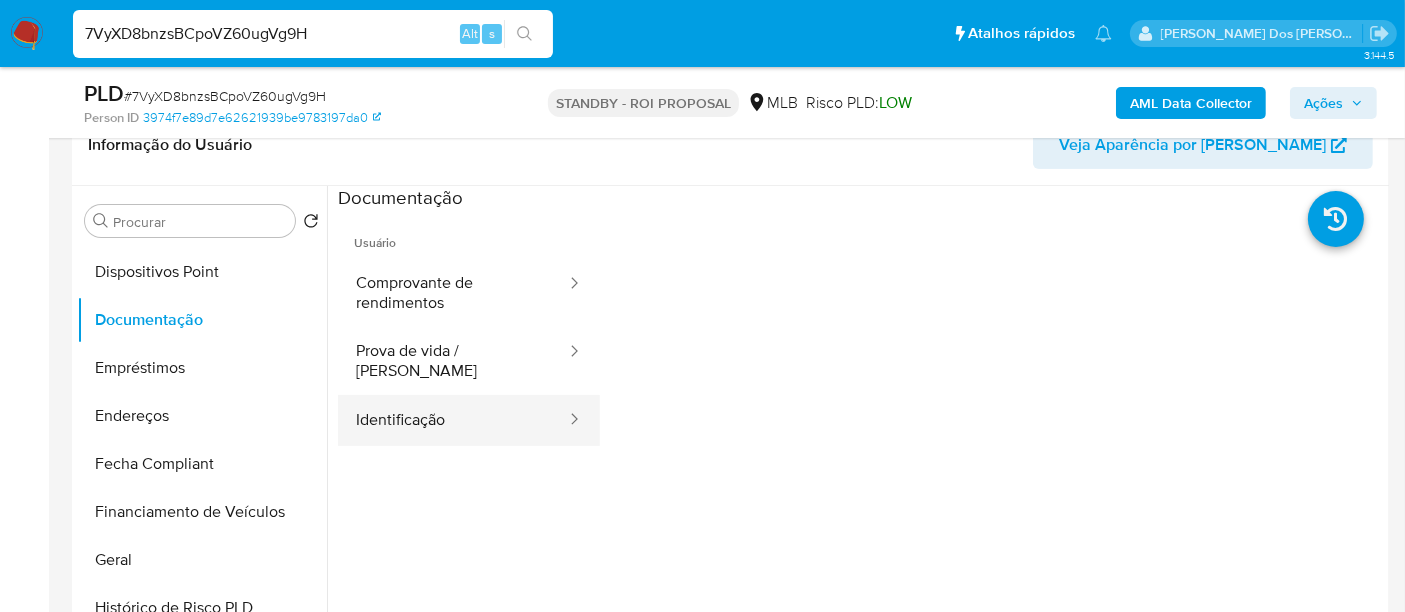 click on "Identificação" at bounding box center (453, 420) 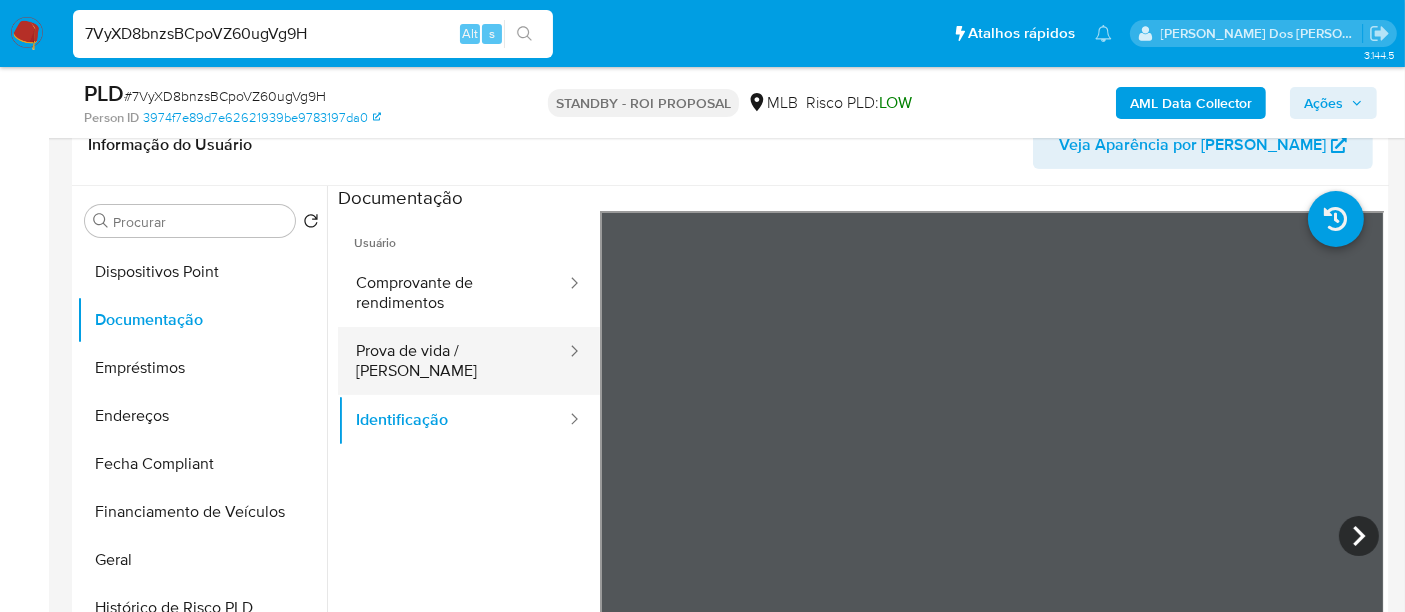 click on "Prova de vida / [PERSON_NAME]" at bounding box center [453, 361] 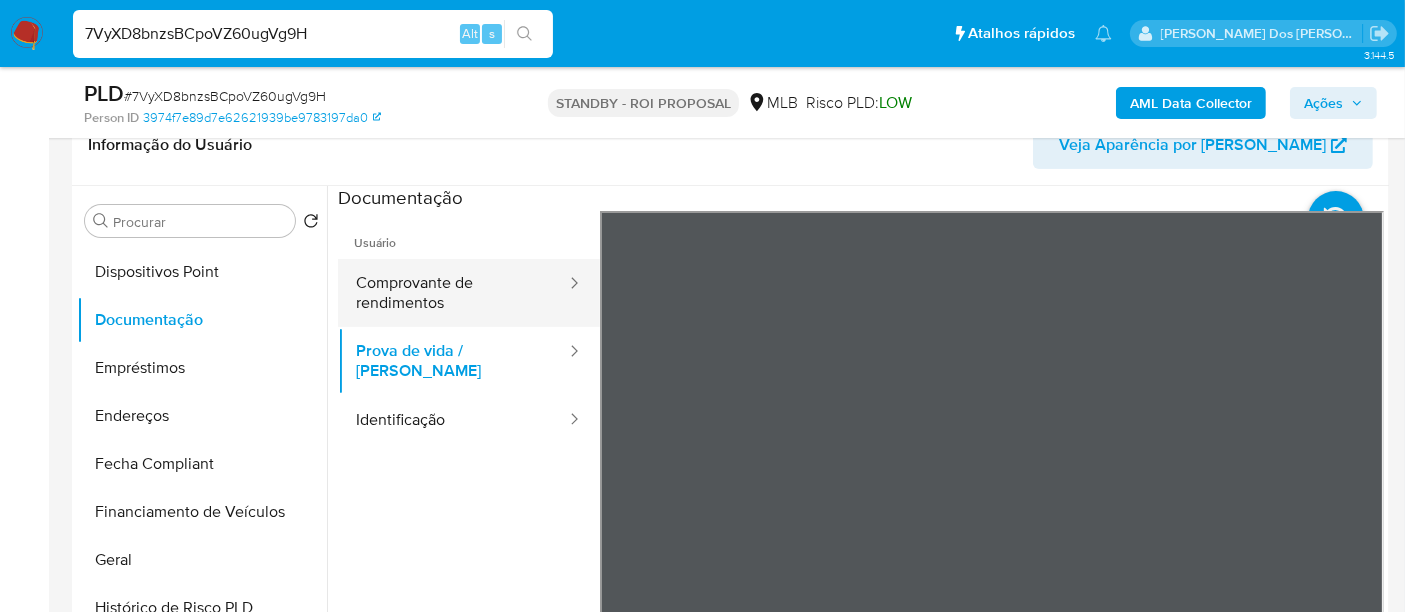 click on "Comprovante de rendimentos" at bounding box center [453, 293] 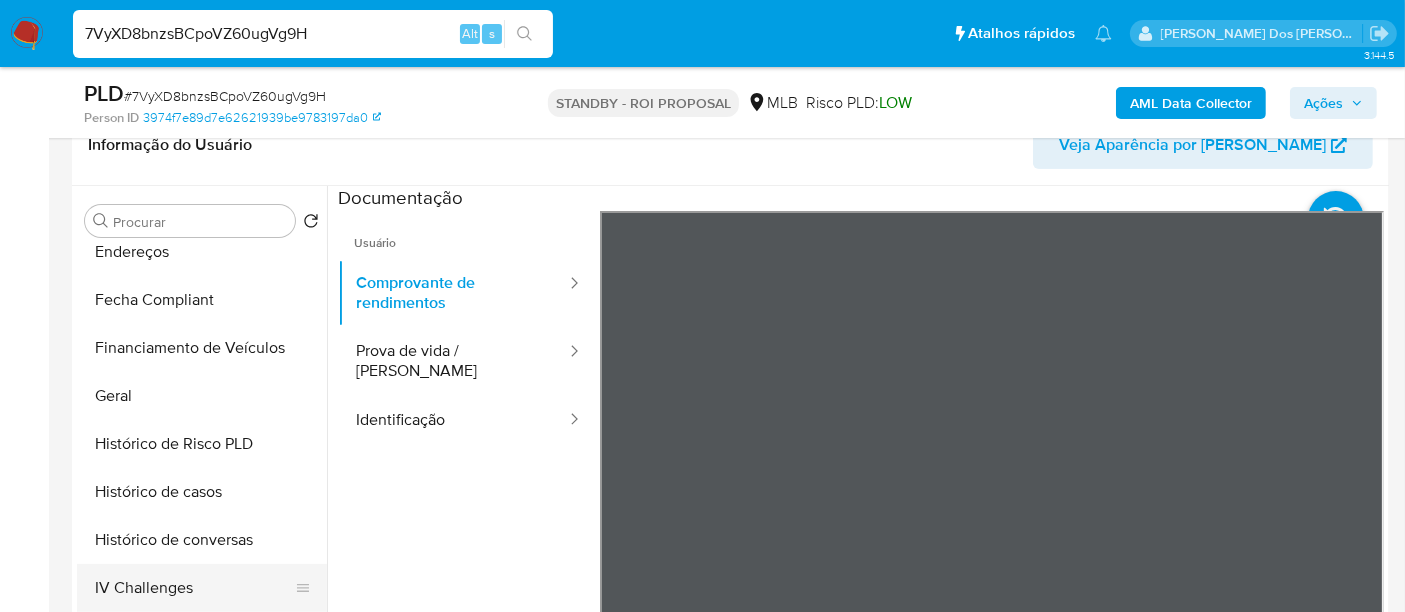 scroll, scrollTop: 844, scrollLeft: 0, axis: vertical 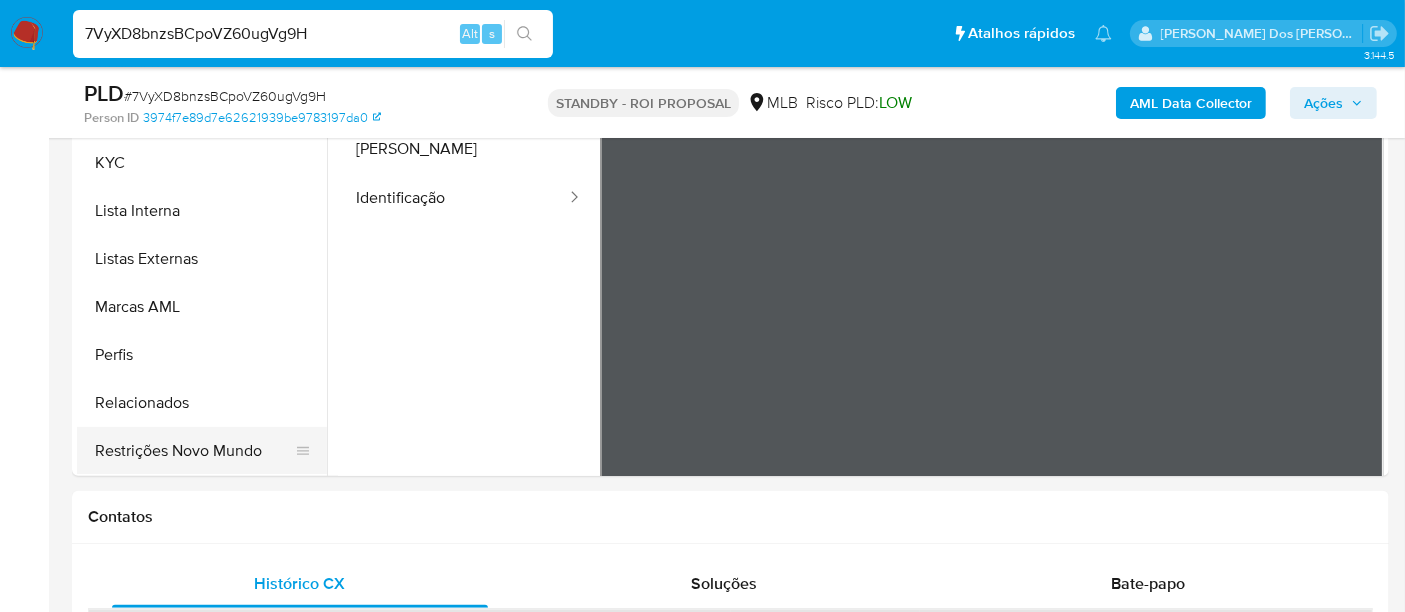 click on "Restrições Novo Mundo" at bounding box center (194, 451) 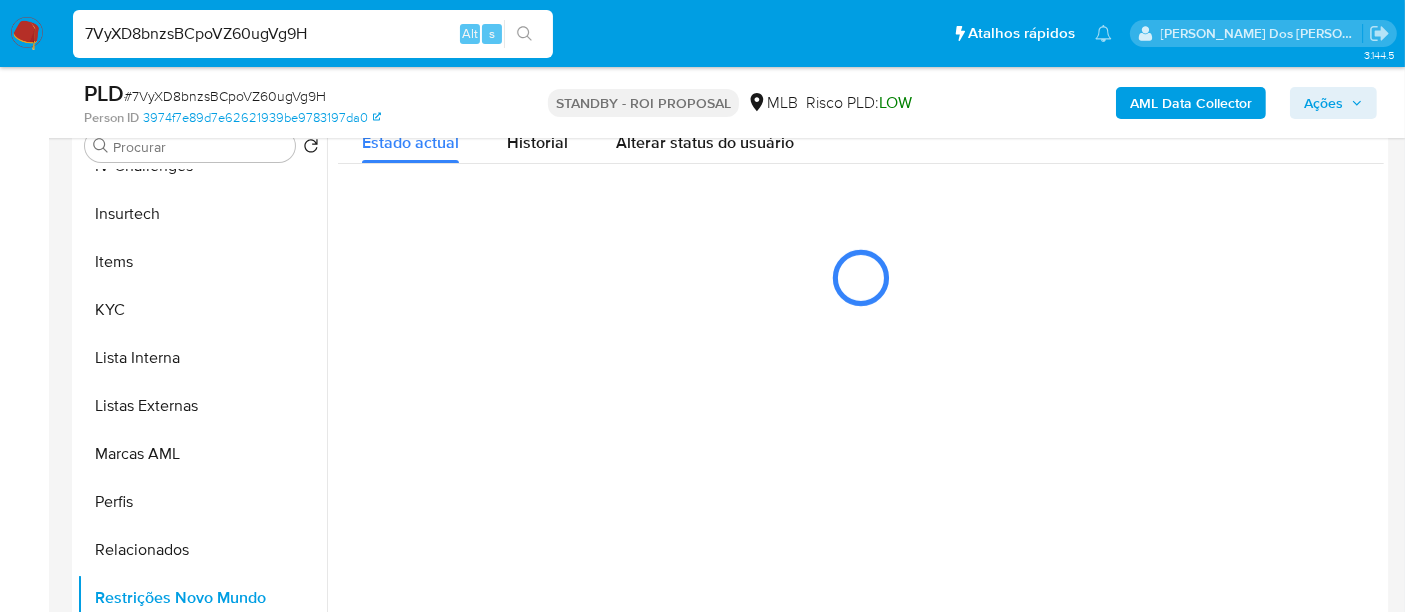 scroll, scrollTop: 222, scrollLeft: 0, axis: vertical 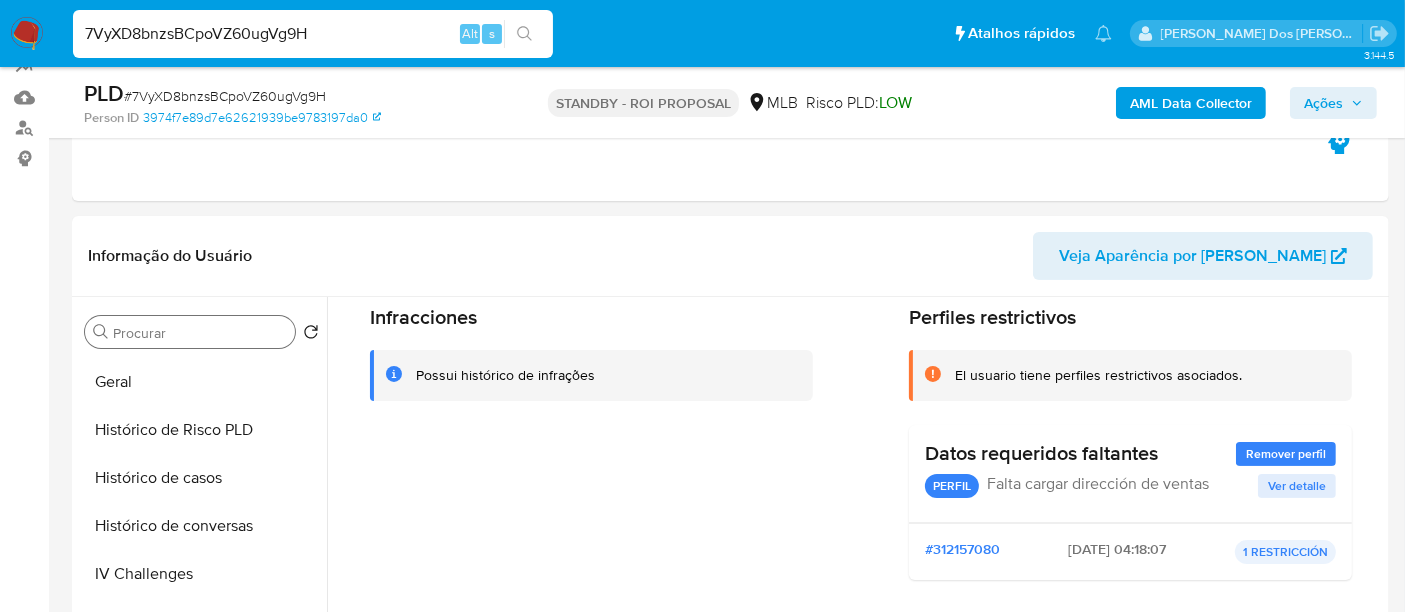 drag, startPoint x: 115, startPoint y: 392, endPoint x: 258, endPoint y: 315, distance: 162.41306 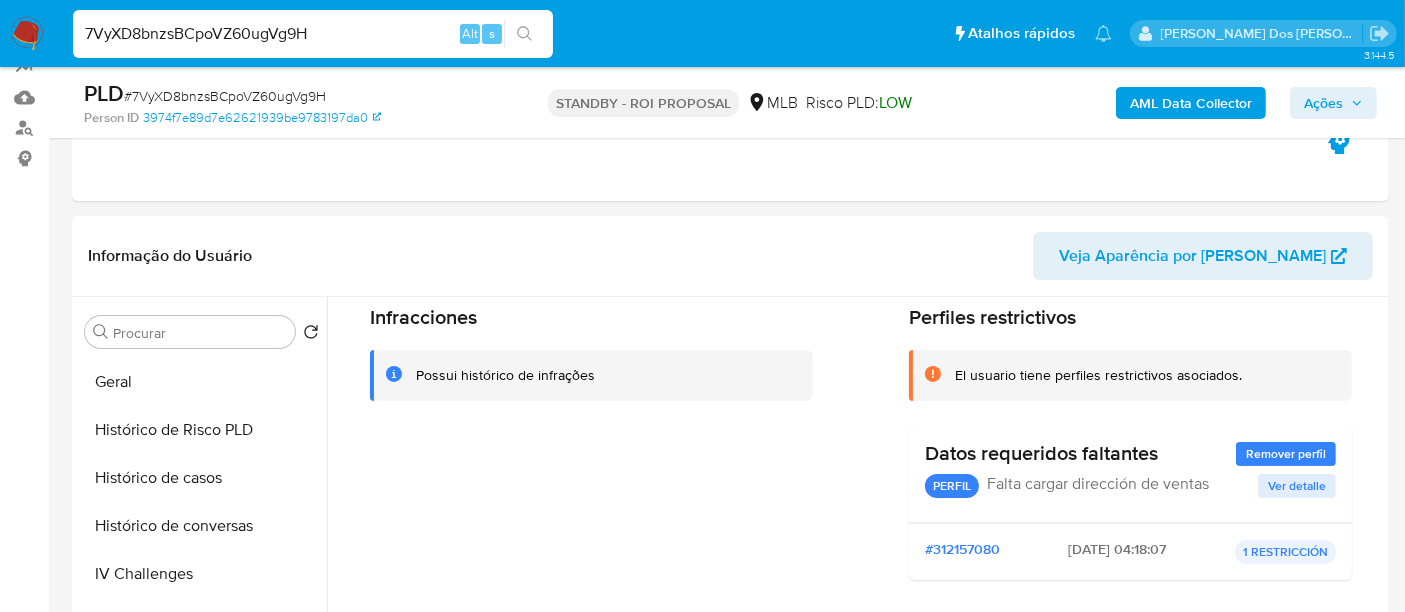 scroll, scrollTop: 0, scrollLeft: 0, axis: both 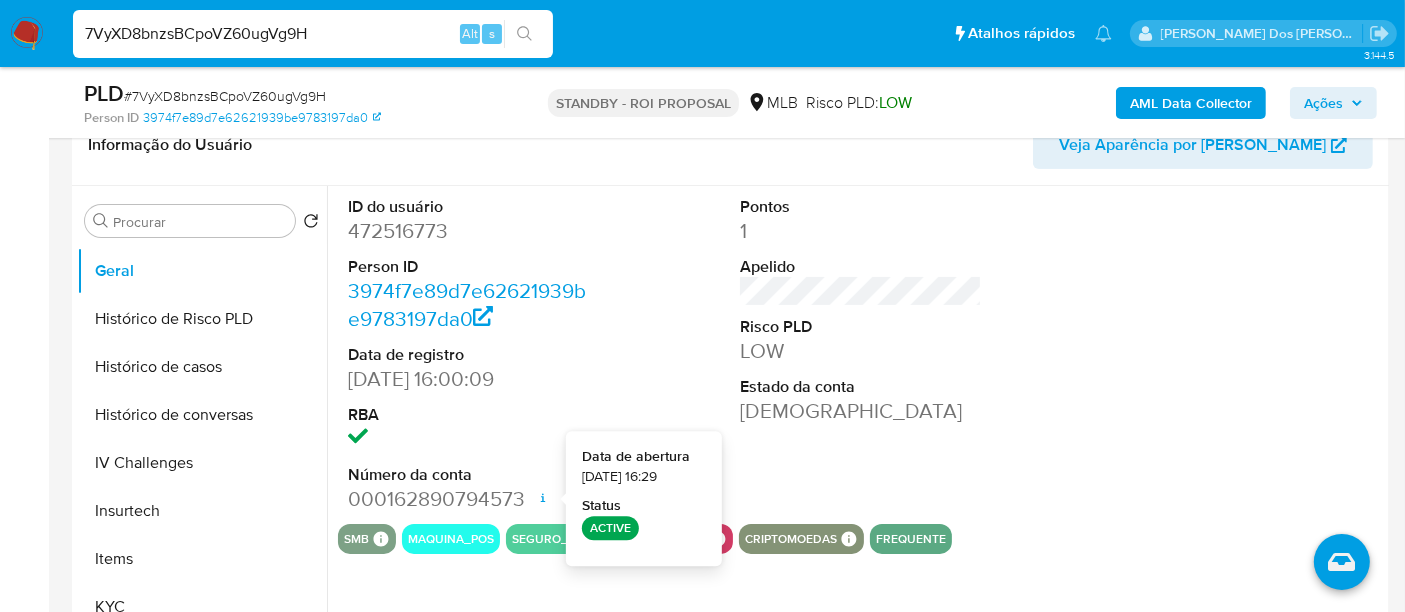 type 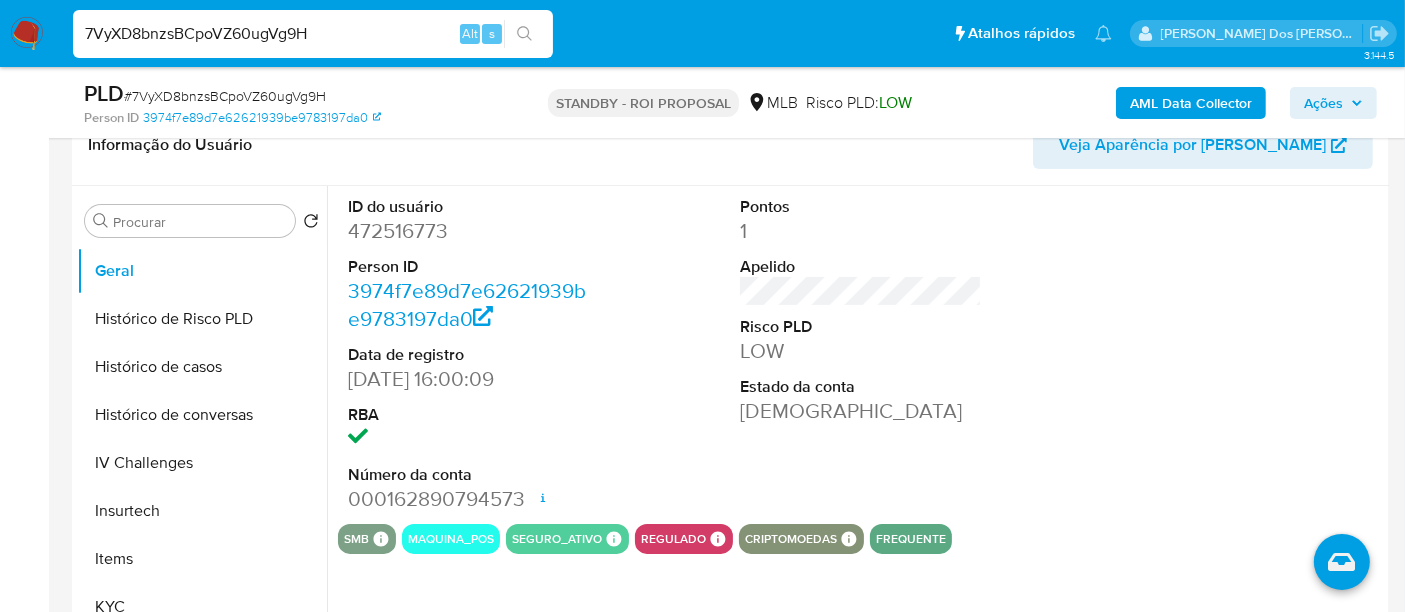 click on "7VyXD8bnzsBCpoVZ60ugVg9H" at bounding box center [313, 34] 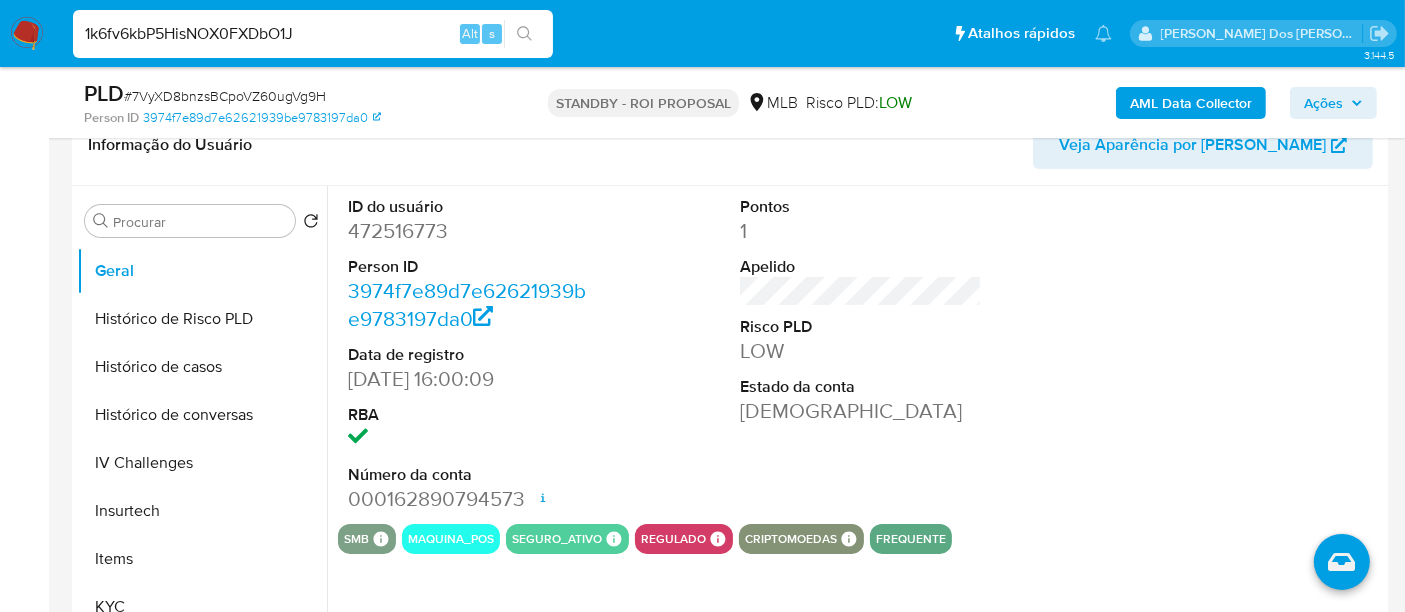 type on "1k6fv6kbP5HisNOX0FXDbO1J" 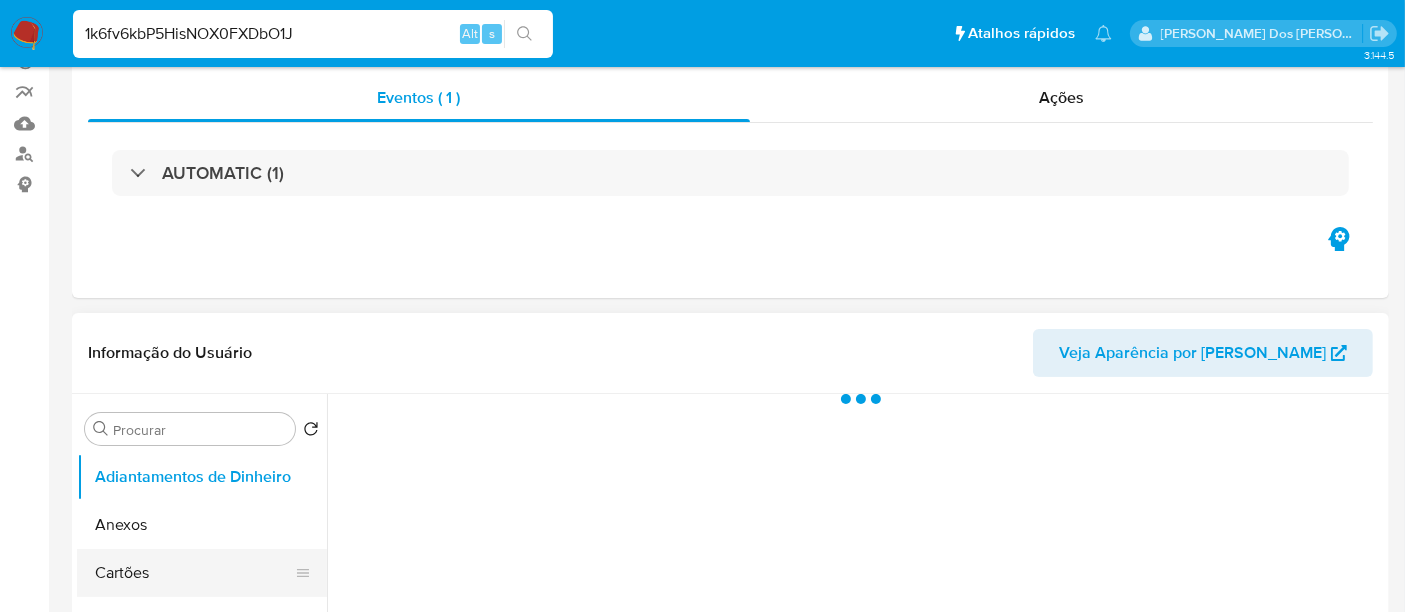 scroll, scrollTop: 333, scrollLeft: 0, axis: vertical 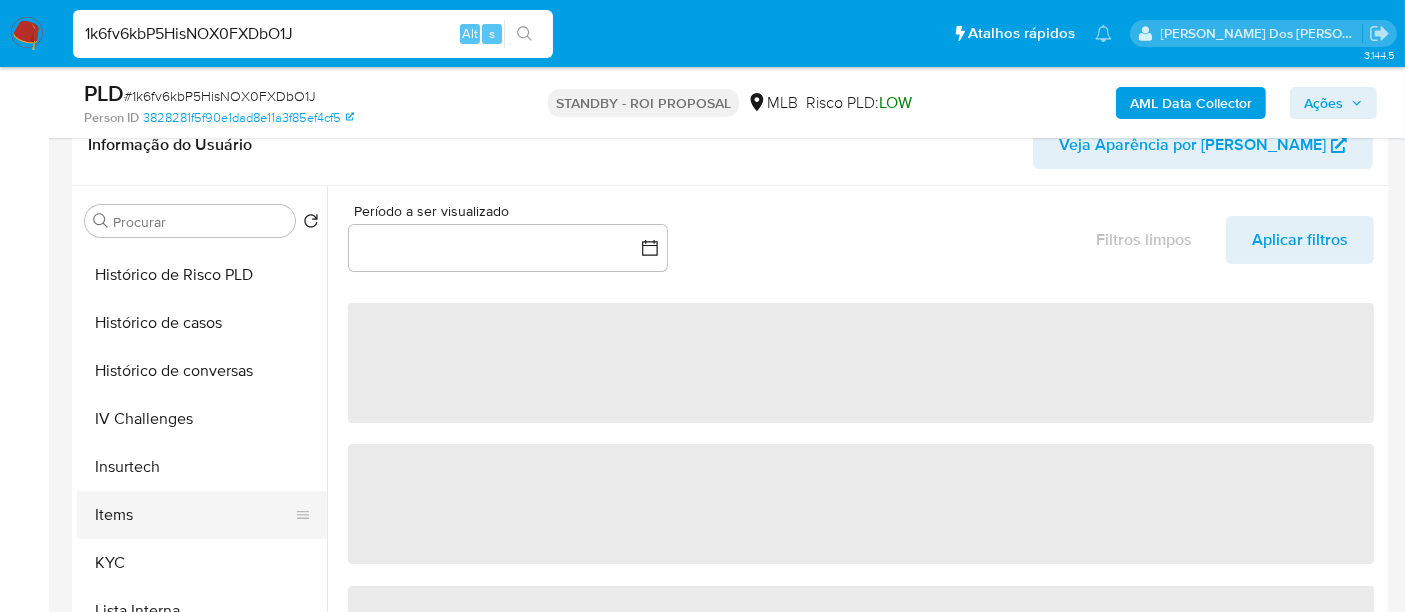 select on "10" 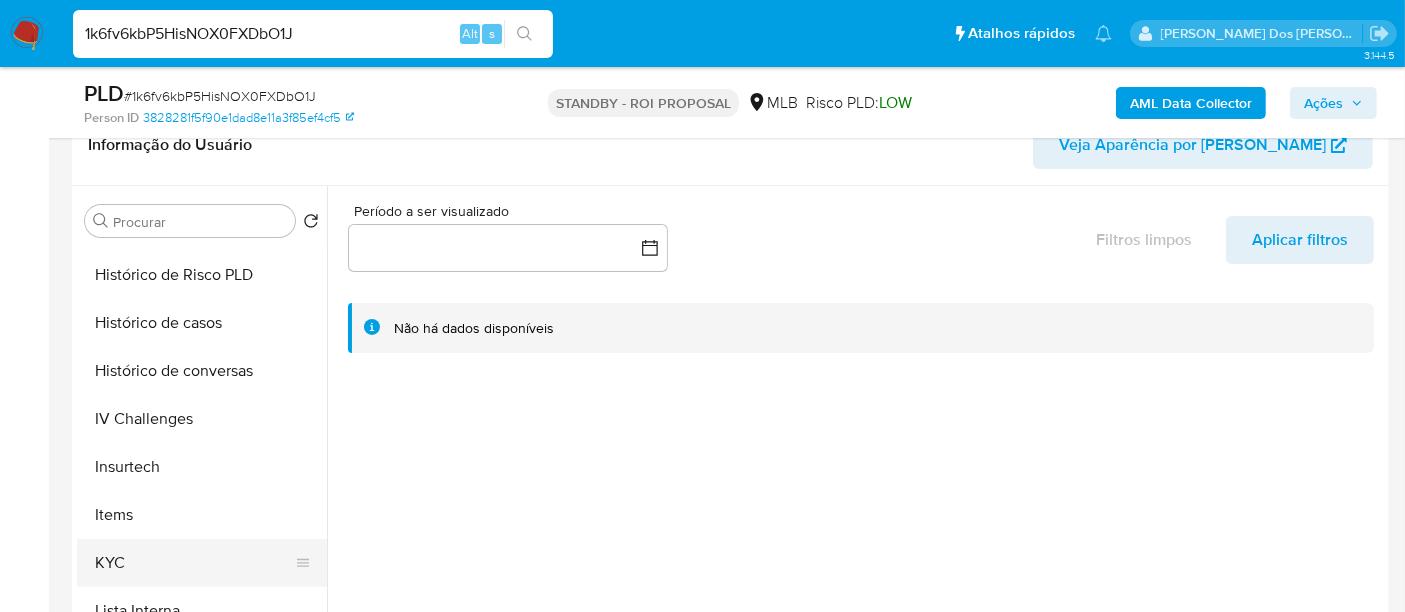 click on "KYC" at bounding box center (194, 563) 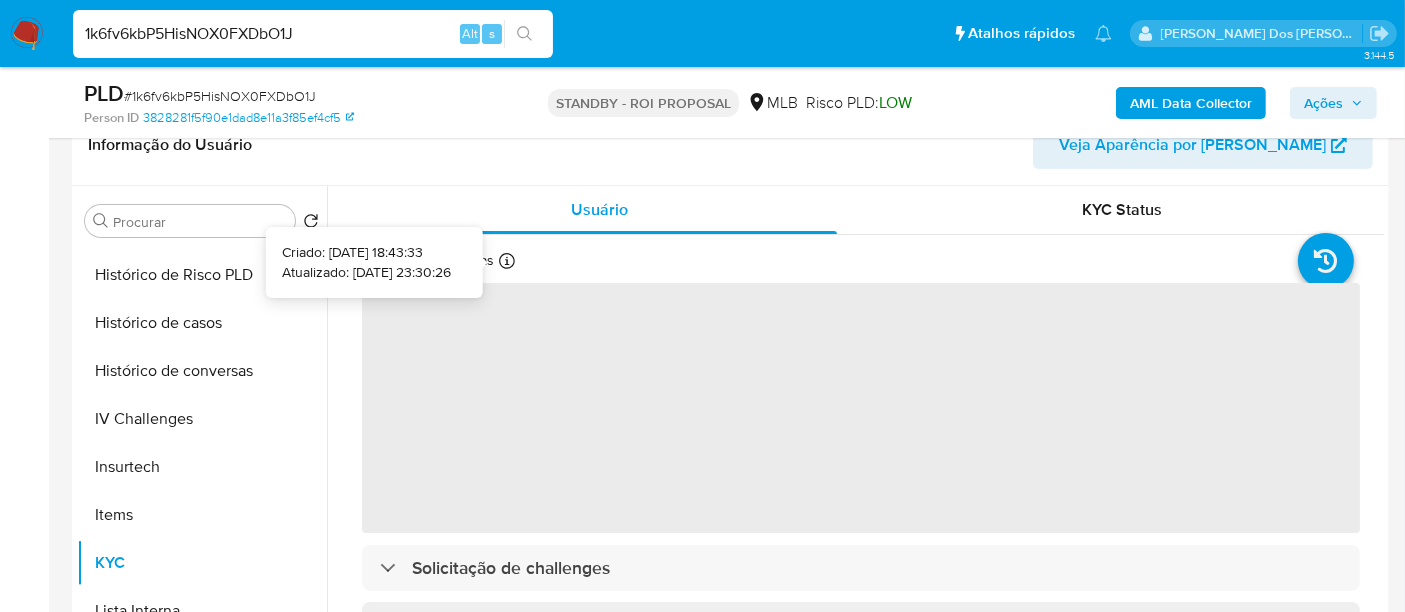 type 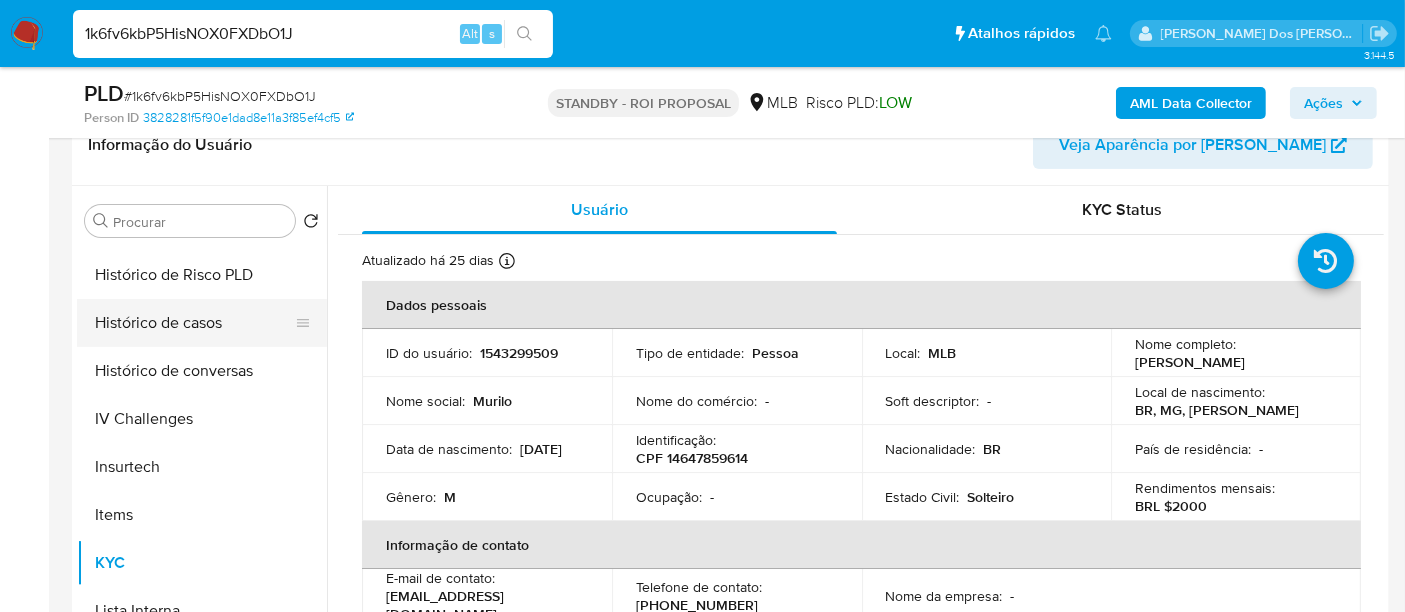 click on "Histórico de casos" at bounding box center [194, 323] 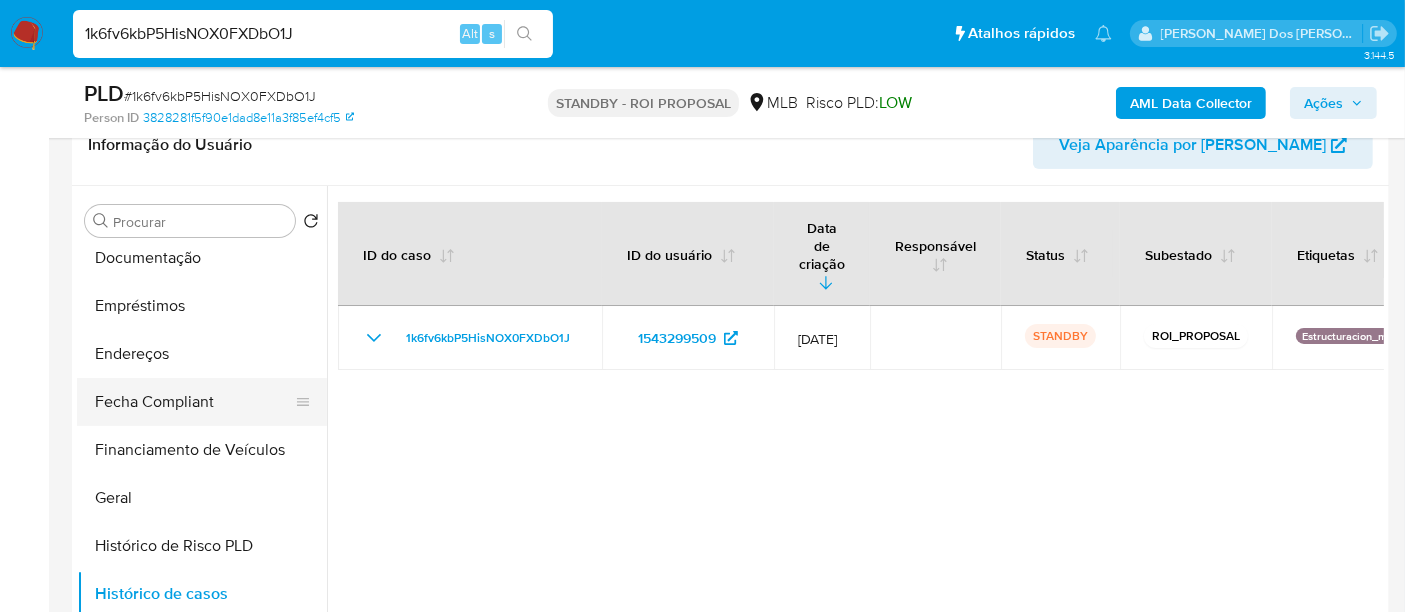 scroll, scrollTop: 333, scrollLeft: 0, axis: vertical 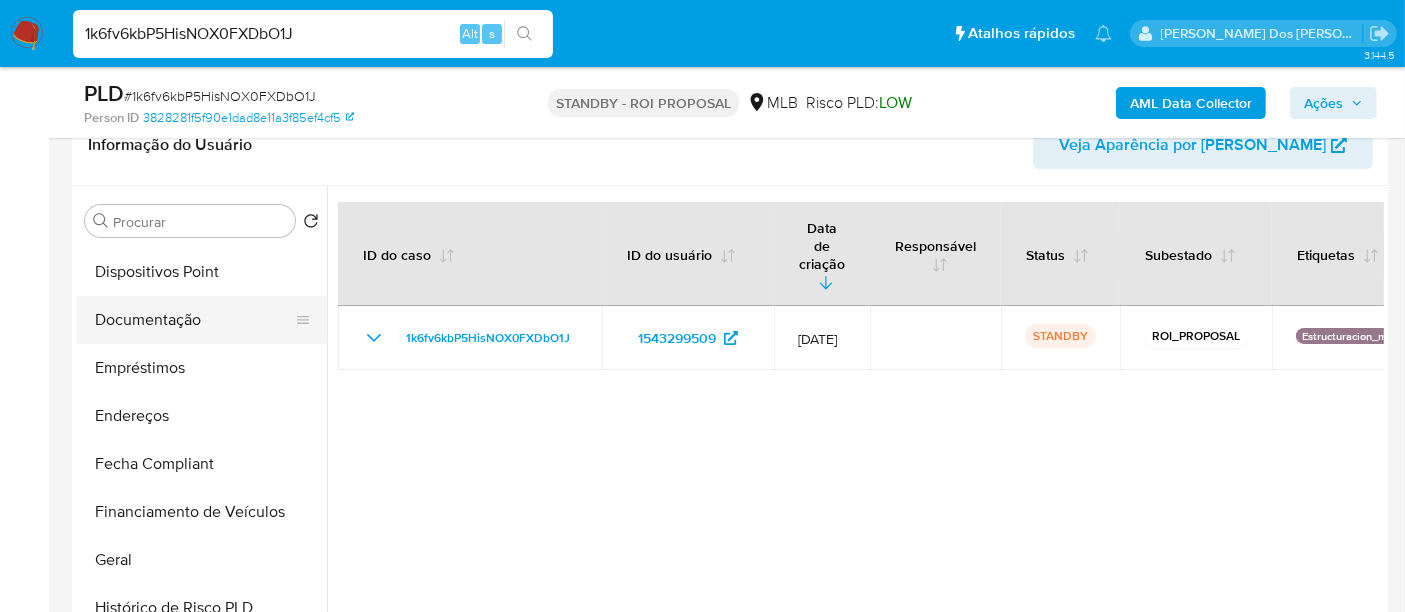 click on "Documentação" at bounding box center [194, 320] 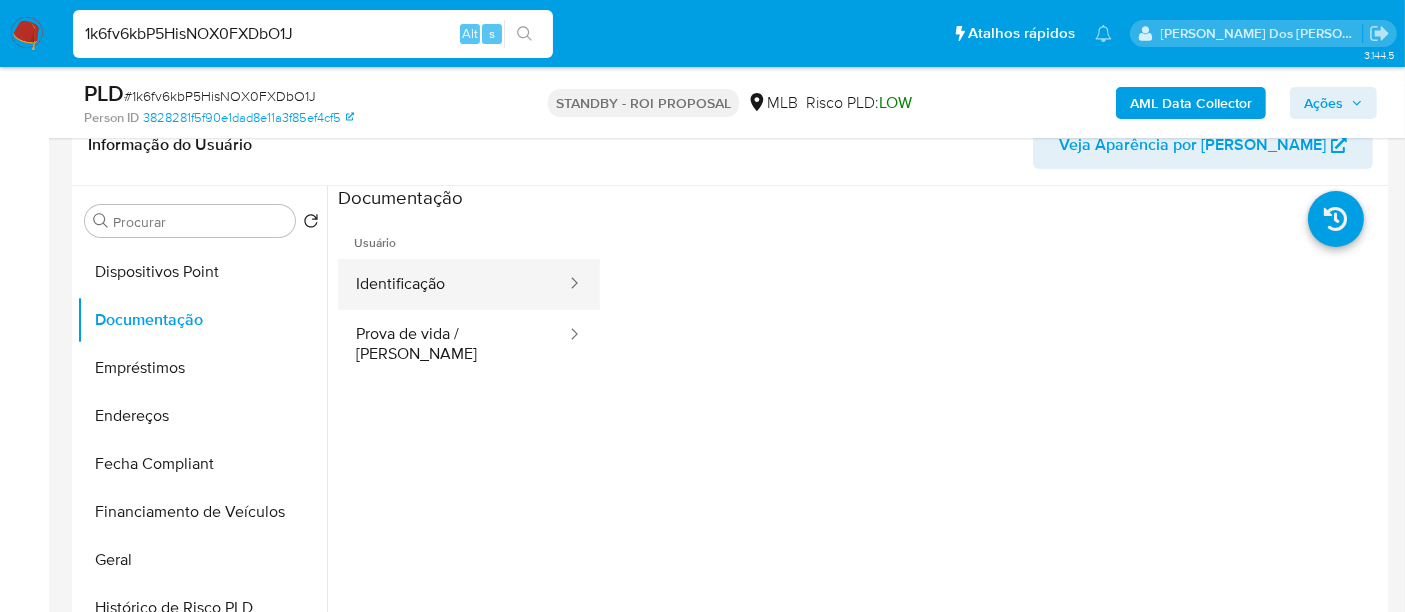 drag, startPoint x: 415, startPoint y: 279, endPoint x: 434, endPoint y: 281, distance: 19.104973 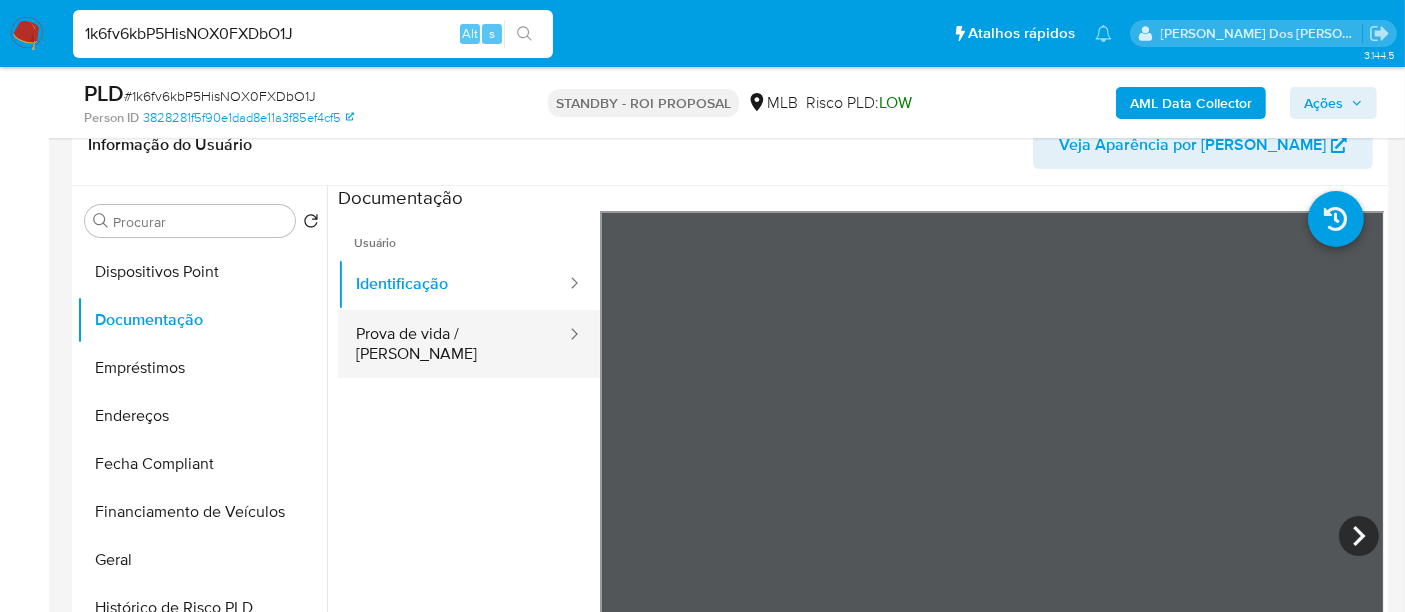 click on "Prova de vida / [PERSON_NAME]" at bounding box center (453, 344) 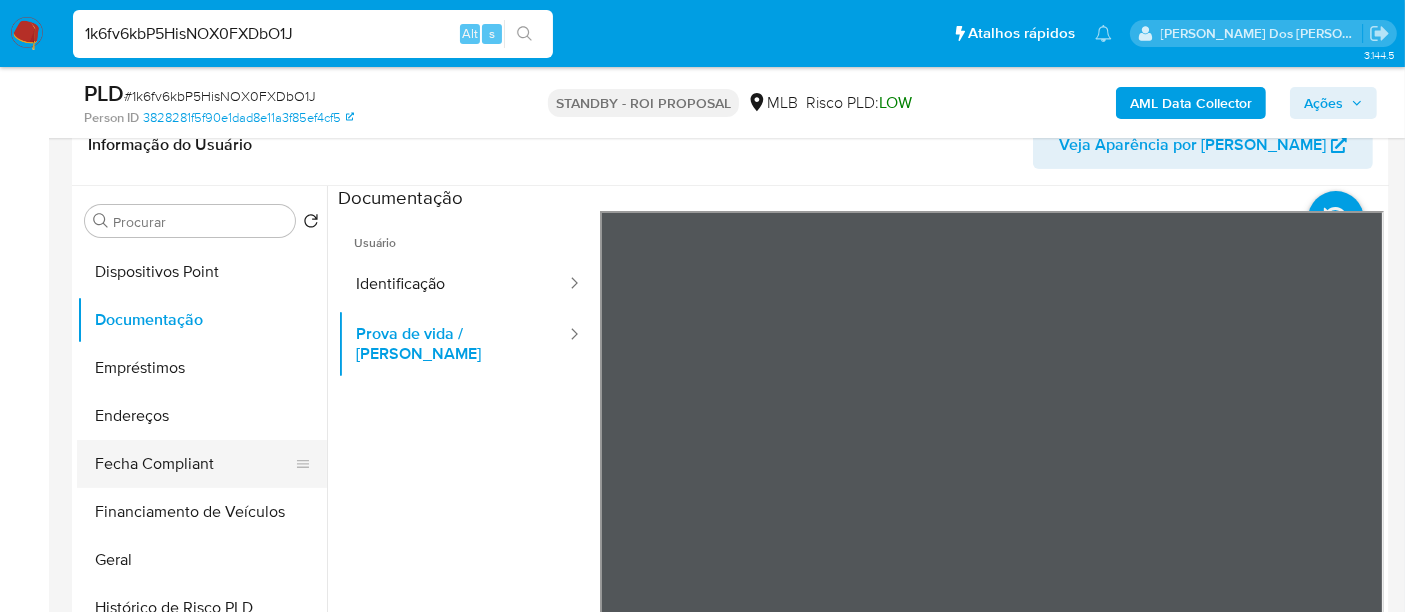 scroll, scrollTop: 844, scrollLeft: 0, axis: vertical 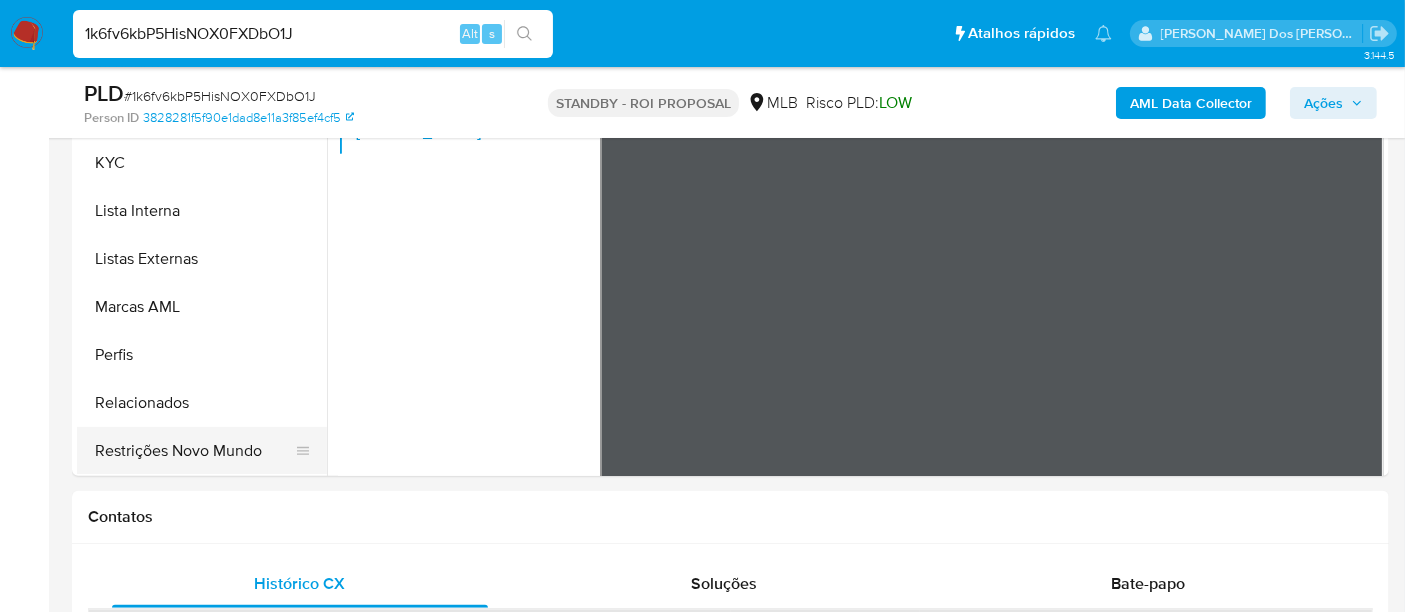 click on "Restrições Novo Mundo" at bounding box center (194, 451) 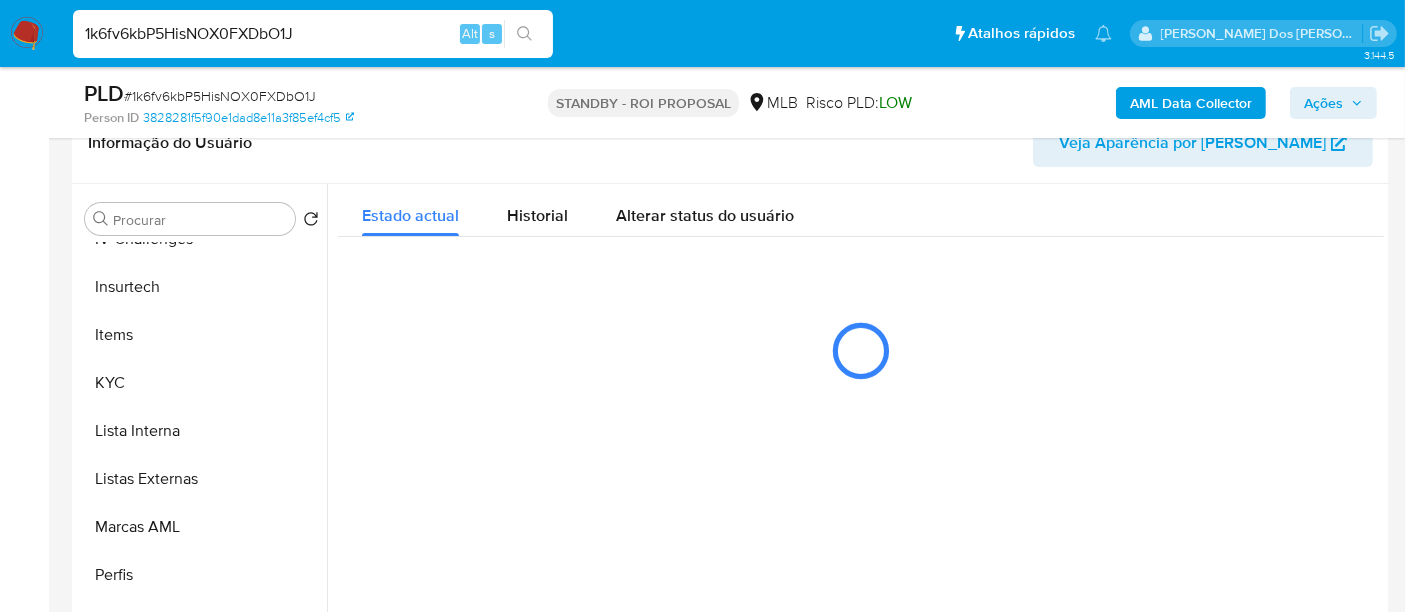 scroll, scrollTop: 333, scrollLeft: 0, axis: vertical 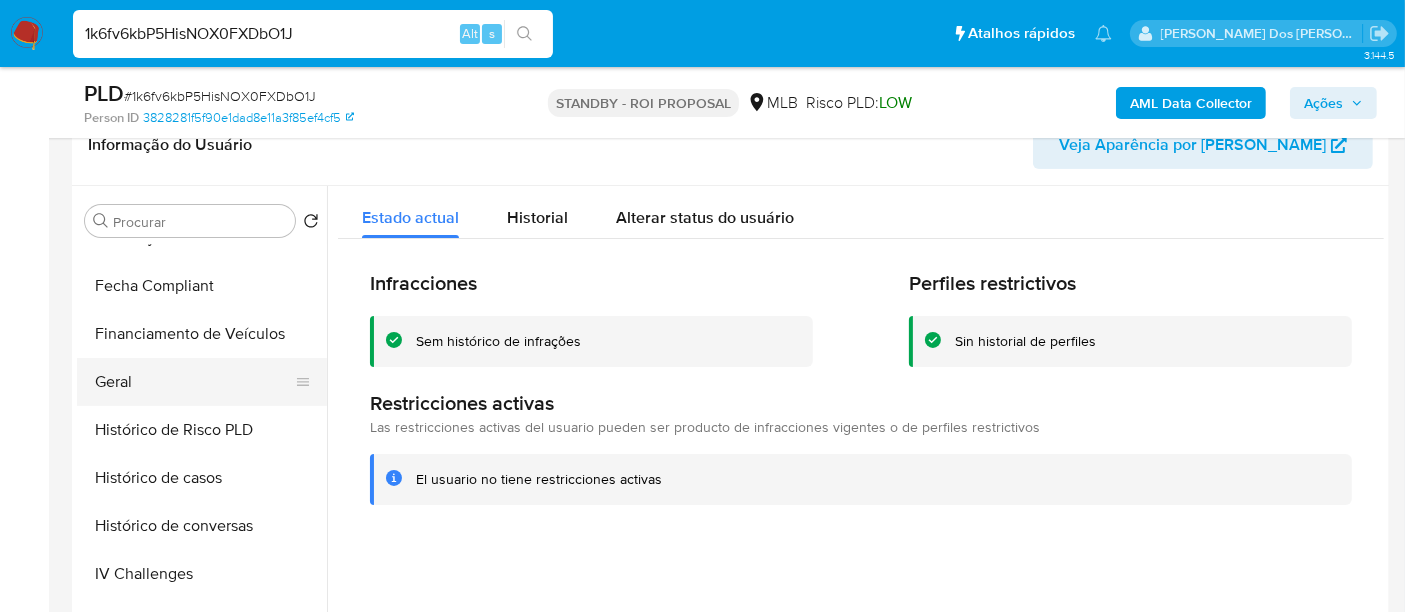 drag, startPoint x: 134, startPoint y: 378, endPoint x: 206, endPoint y: 372, distance: 72.249565 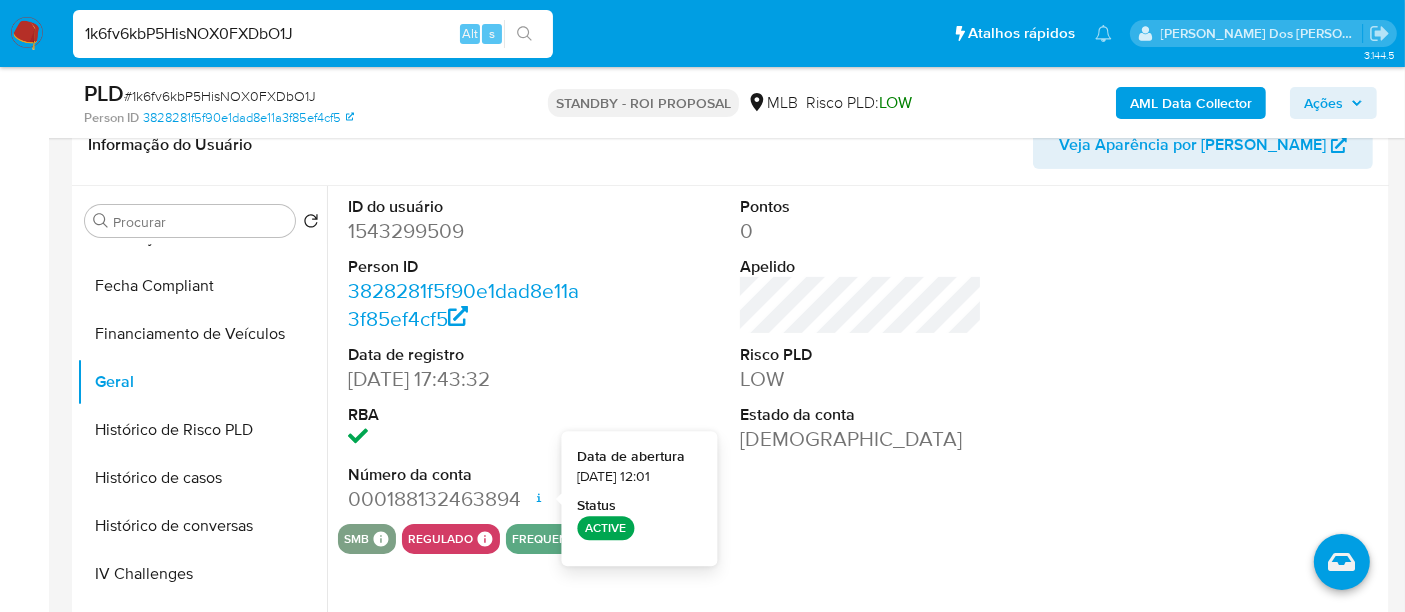 type 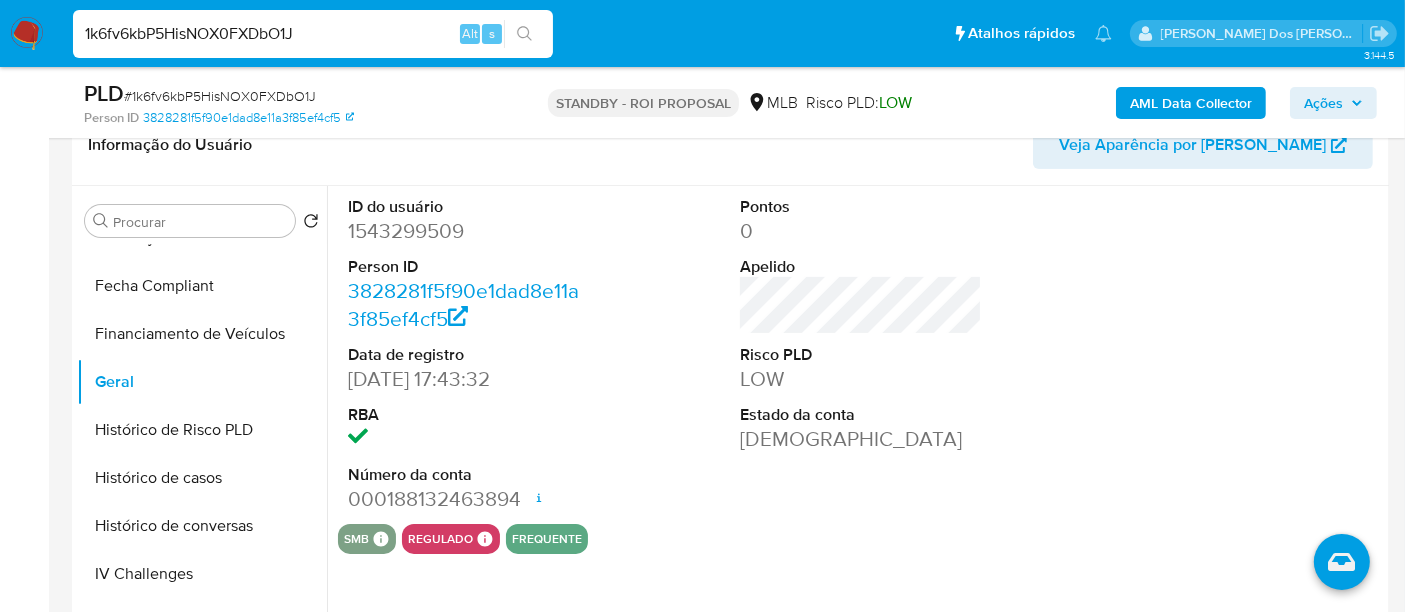 click on "1k6fv6kbP5HisNOX0FXDbO1J" at bounding box center (313, 34) 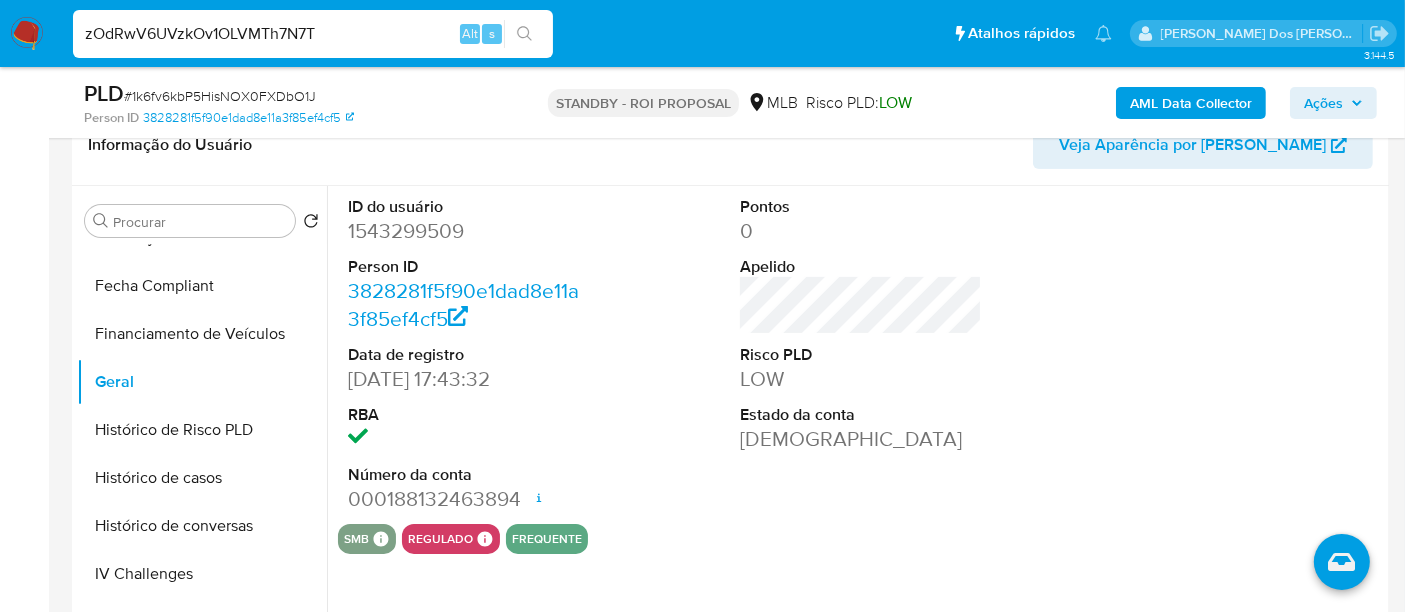 type on "zOdRwV6UVzkOv1OLVMTh7N7T" 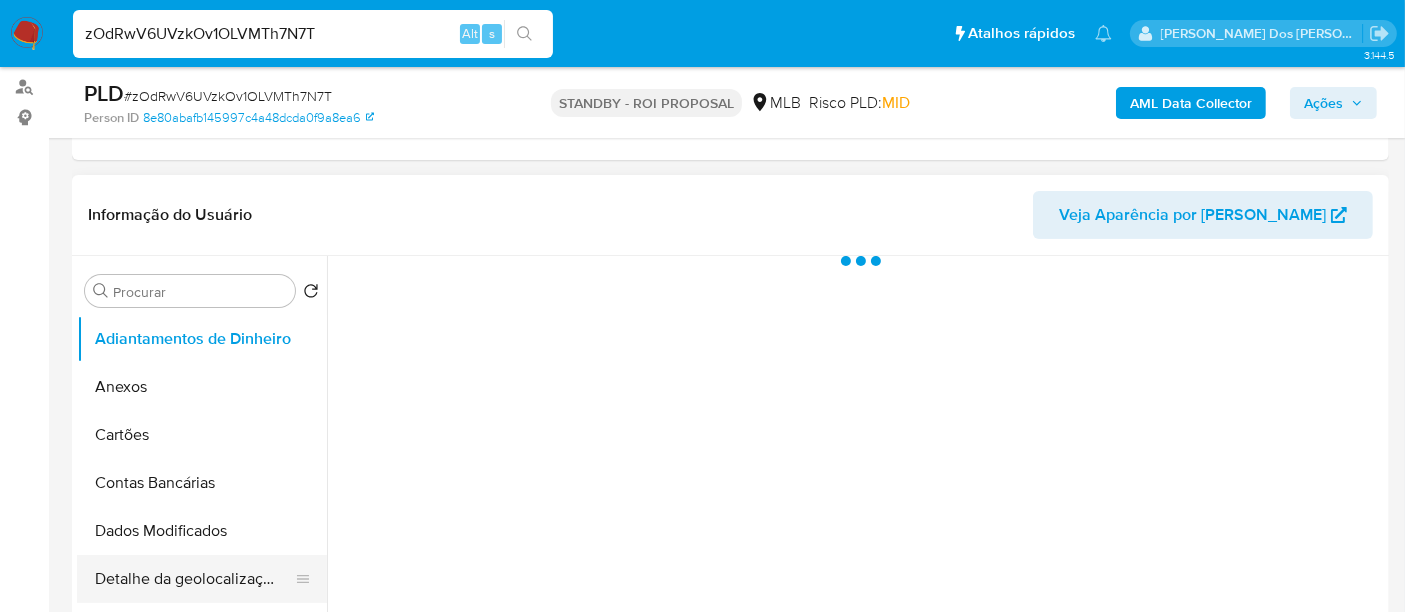 scroll, scrollTop: 444, scrollLeft: 0, axis: vertical 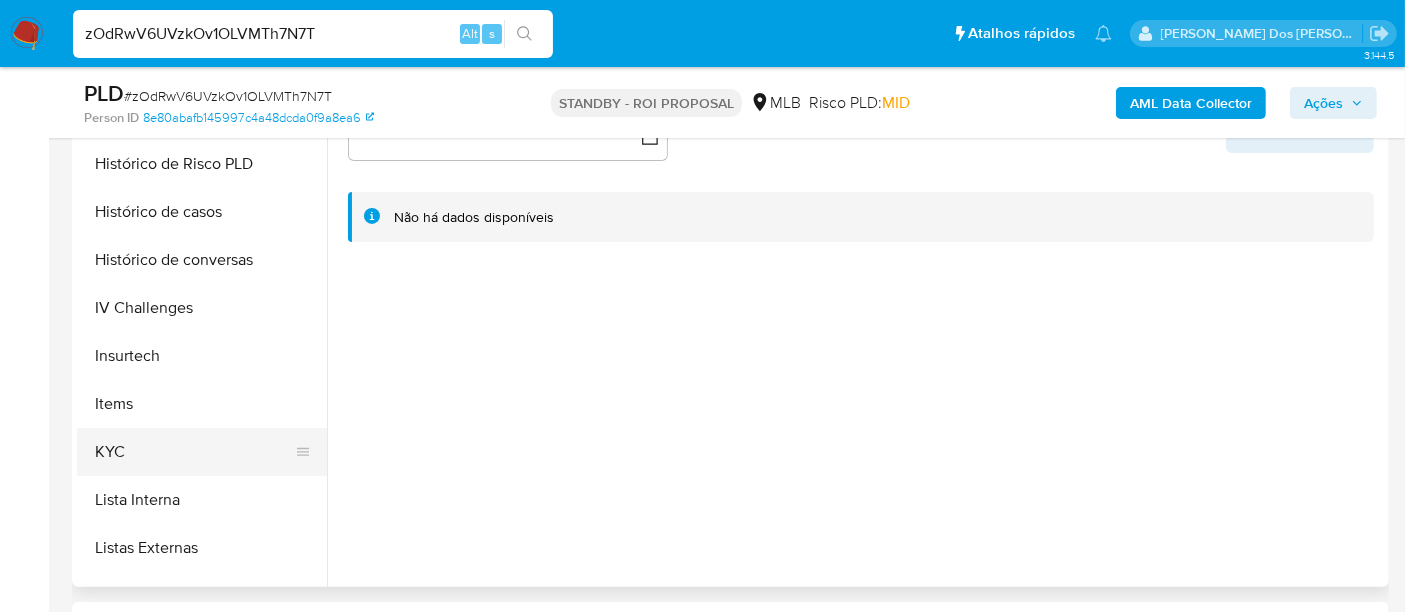 select on "10" 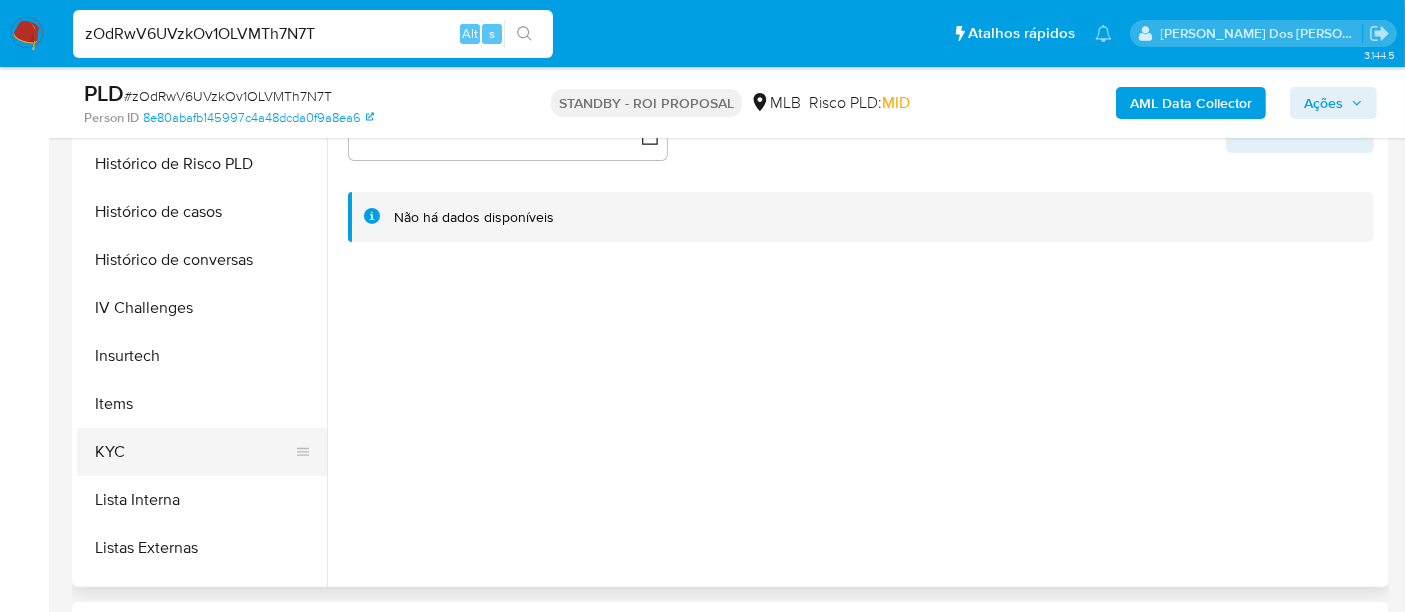 click on "KYC" at bounding box center (194, 452) 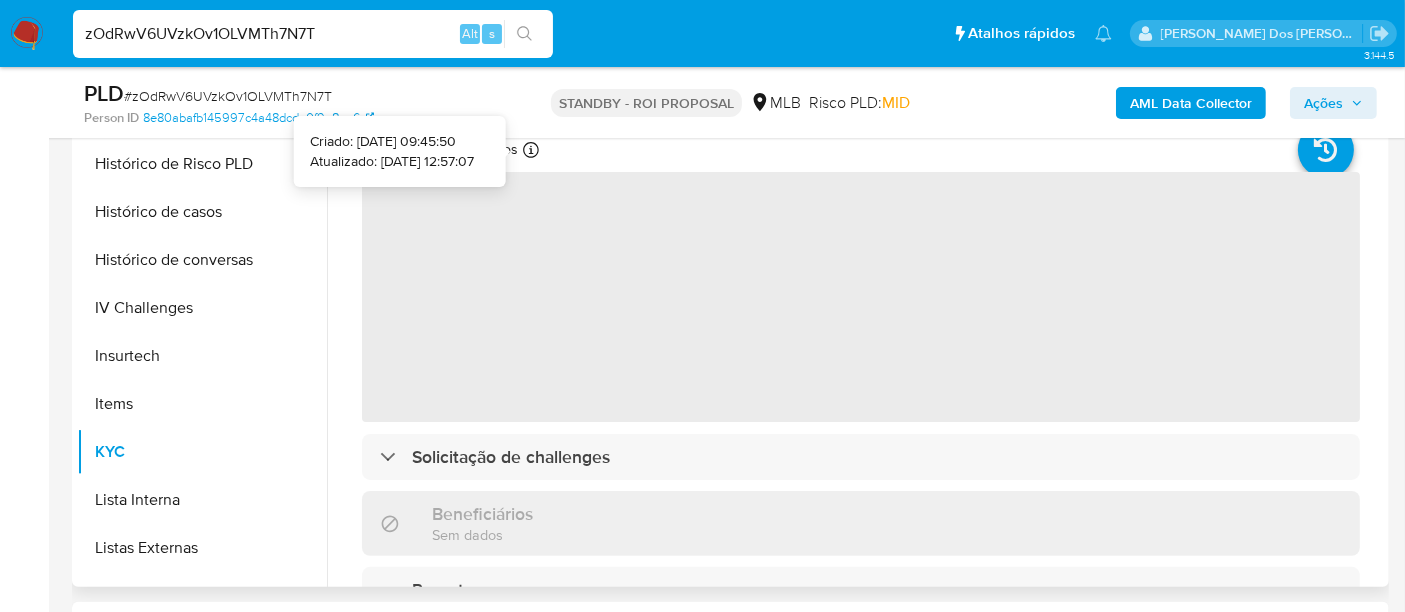 type 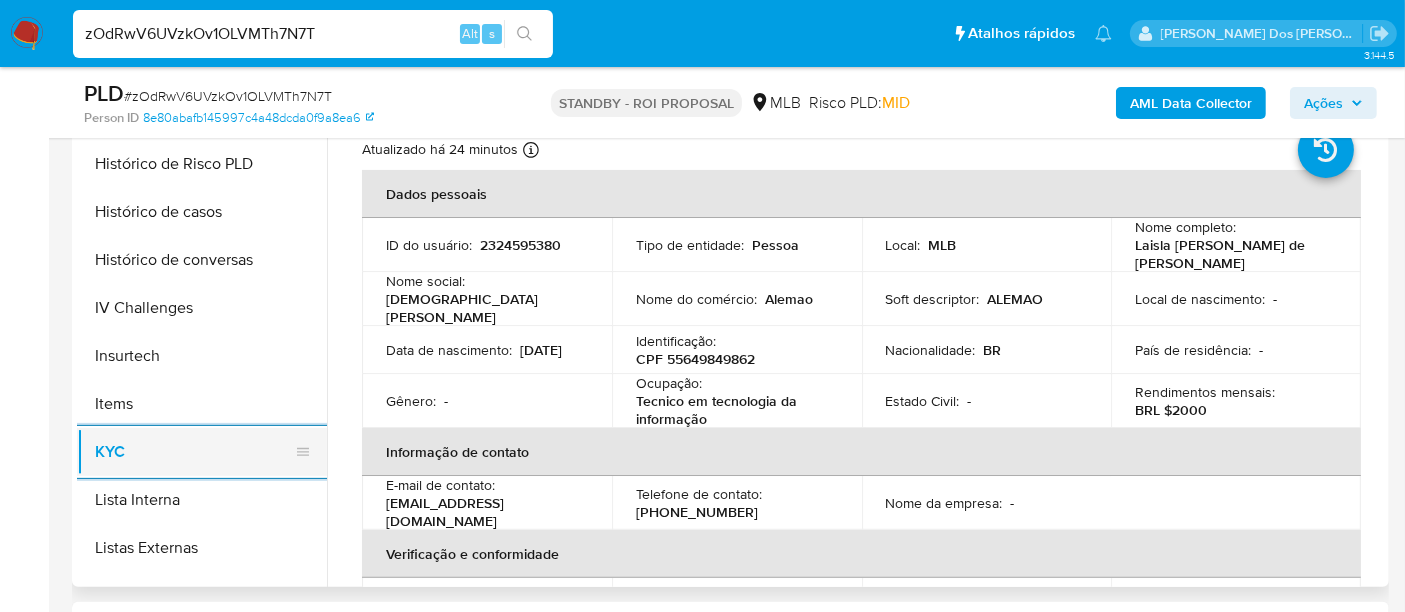 scroll, scrollTop: 444, scrollLeft: 0, axis: vertical 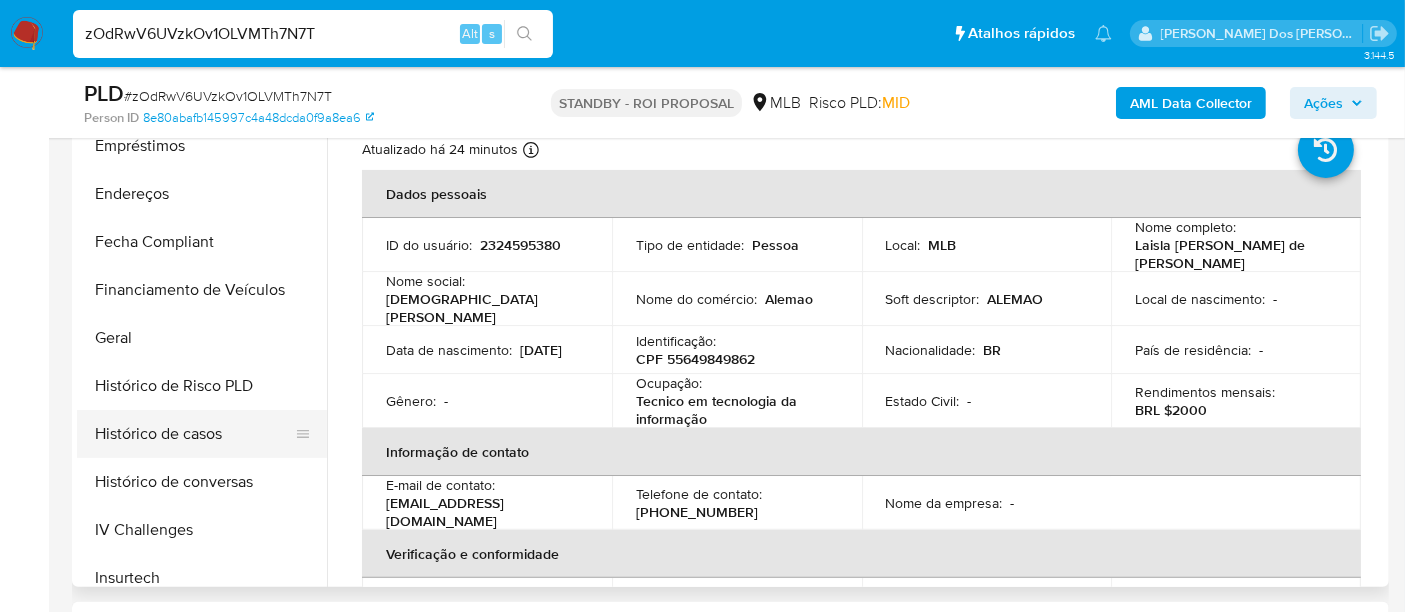 click on "Histórico de casos" at bounding box center [194, 434] 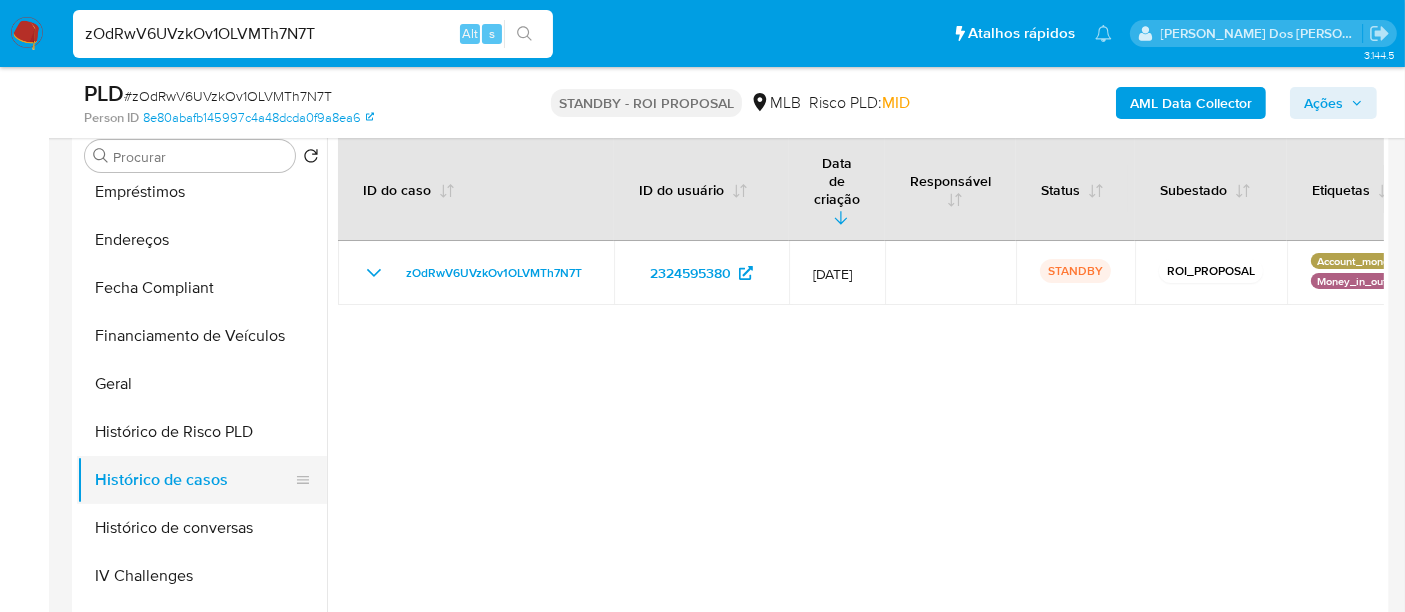 scroll, scrollTop: 333, scrollLeft: 0, axis: vertical 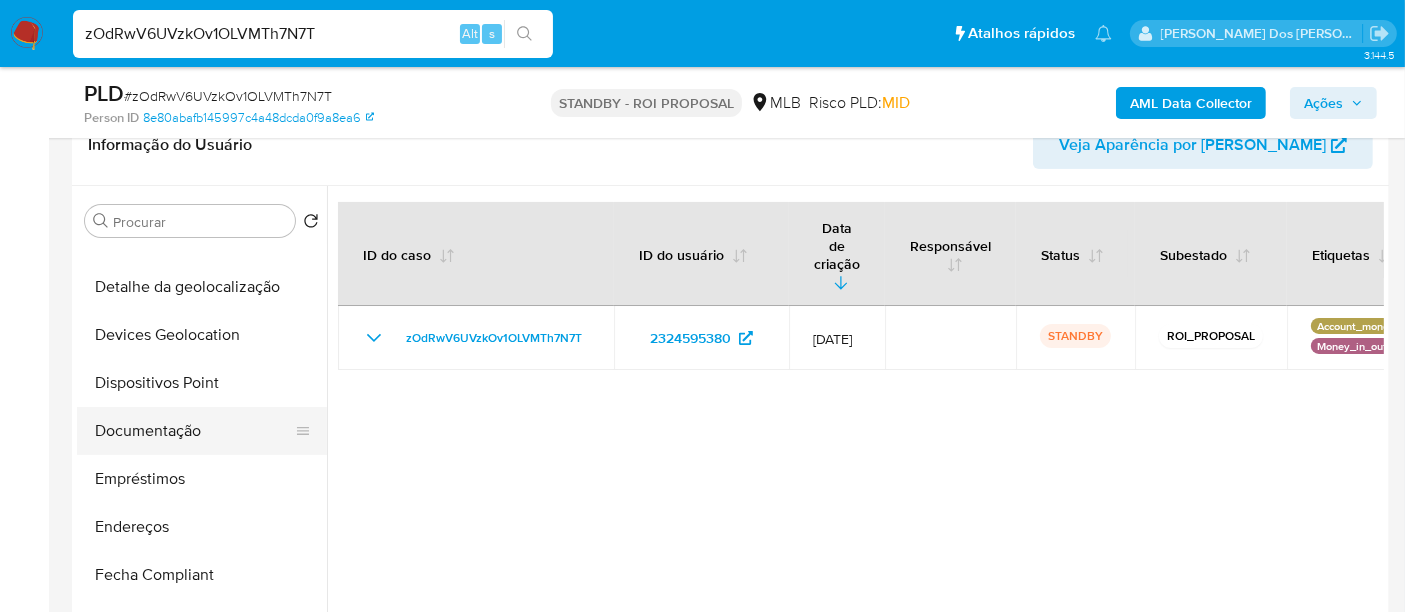 click on "Documentação" at bounding box center [194, 431] 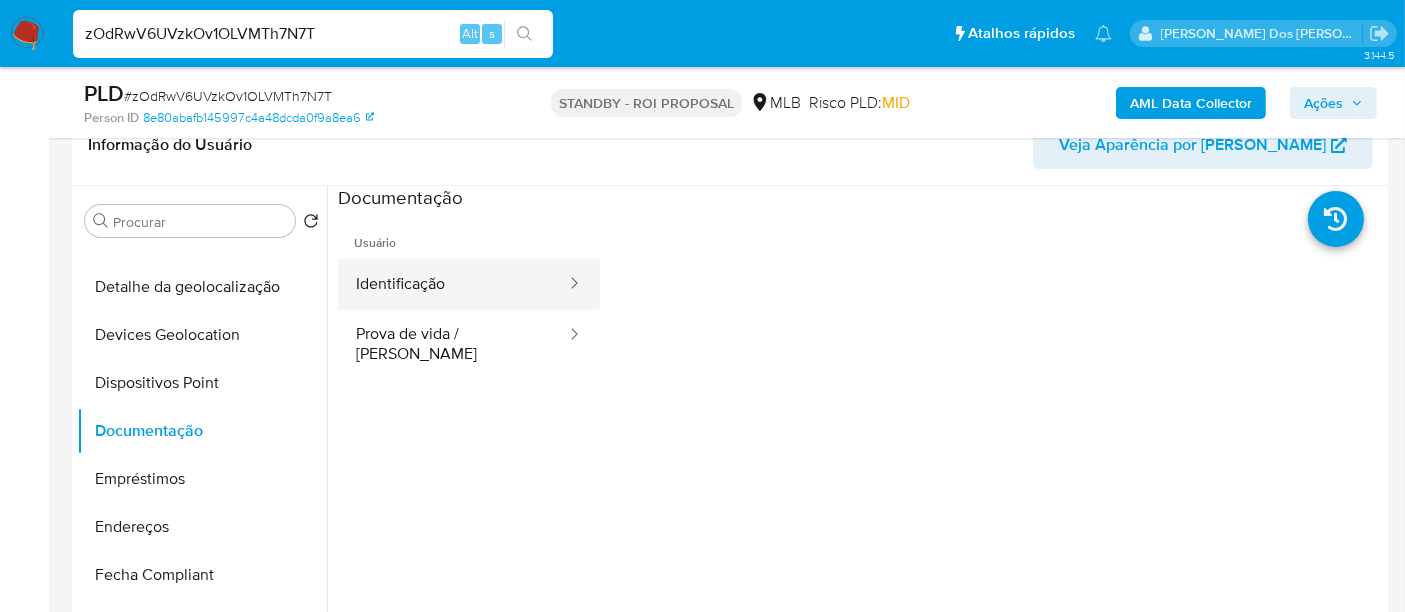click on "Identificação" at bounding box center [453, 284] 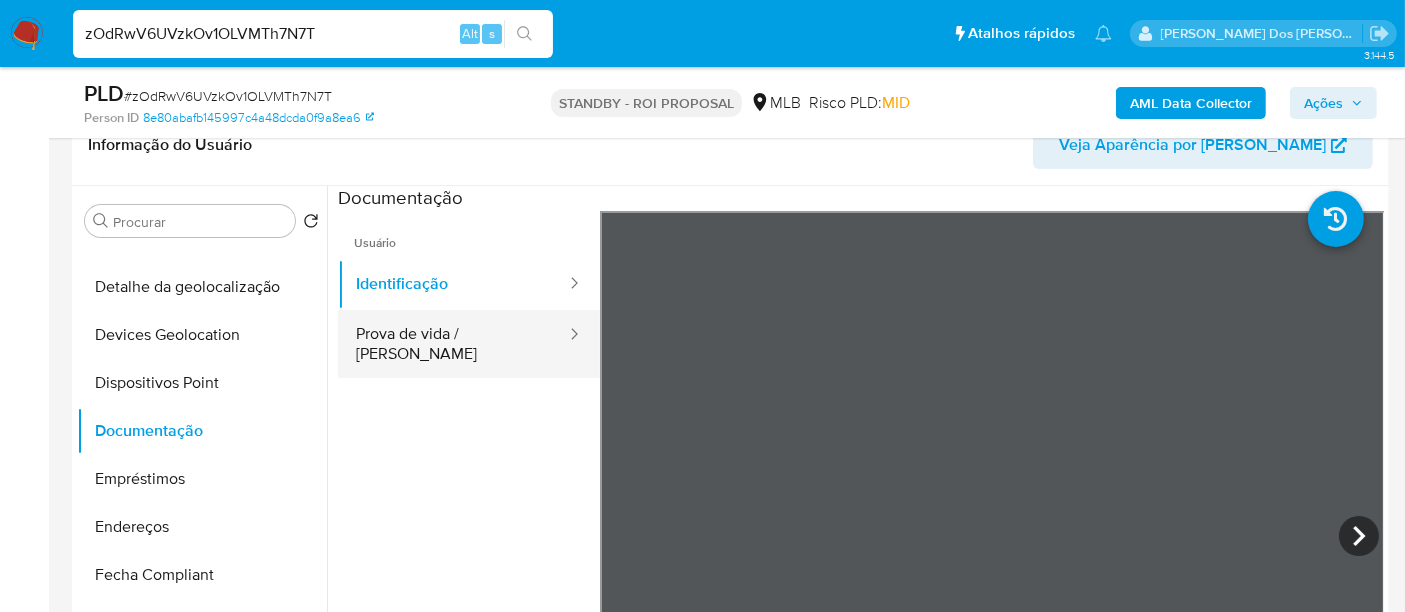 click on "Prova de vida / [PERSON_NAME]" at bounding box center (453, 344) 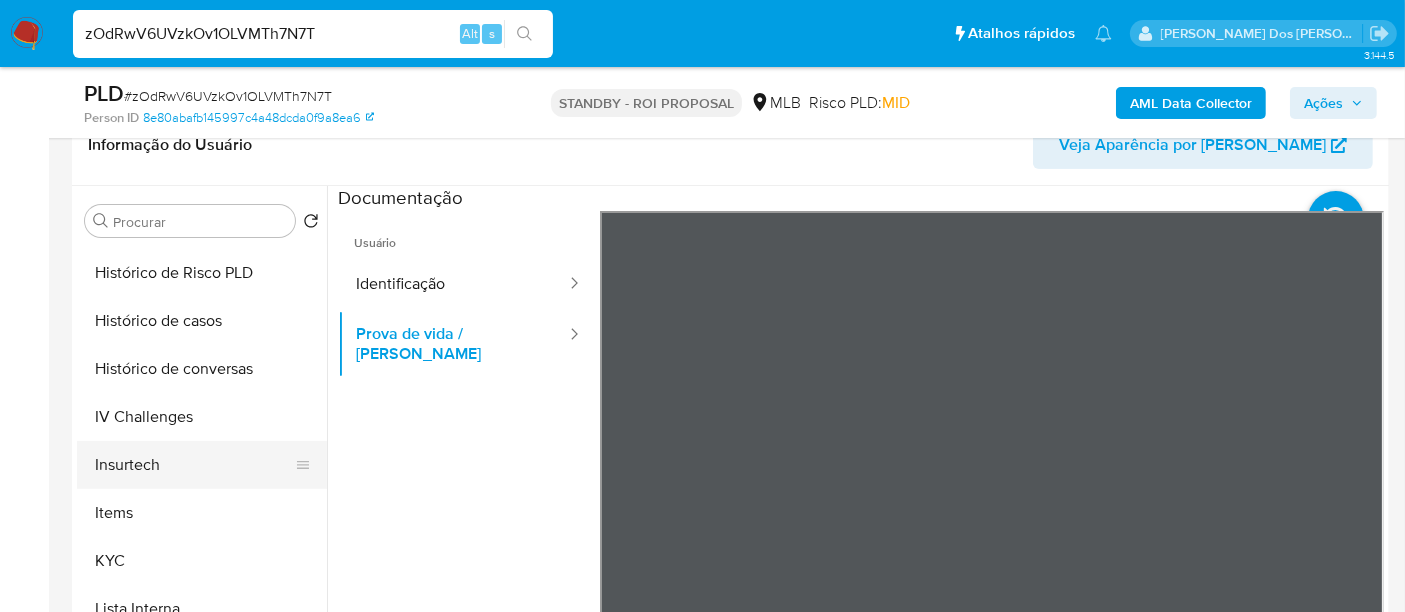 scroll, scrollTop: 844, scrollLeft: 0, axis: vertical 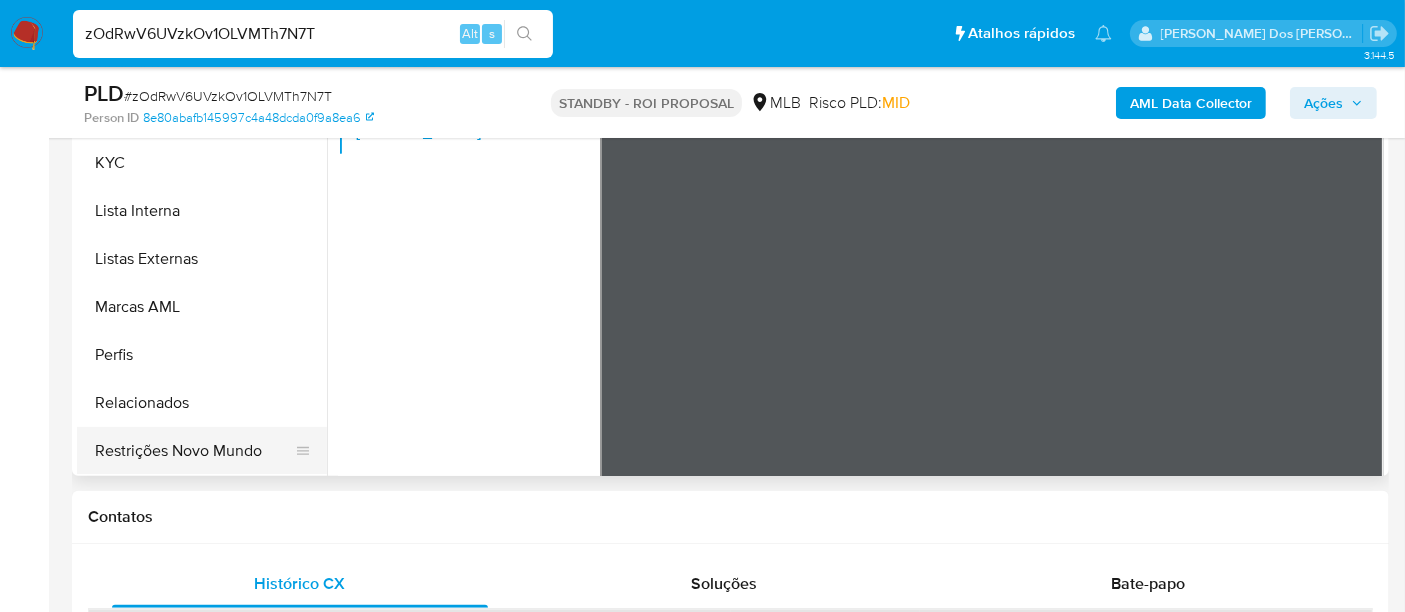 click on "Restrições Novo Mundo" at bounding box center (194, 451) 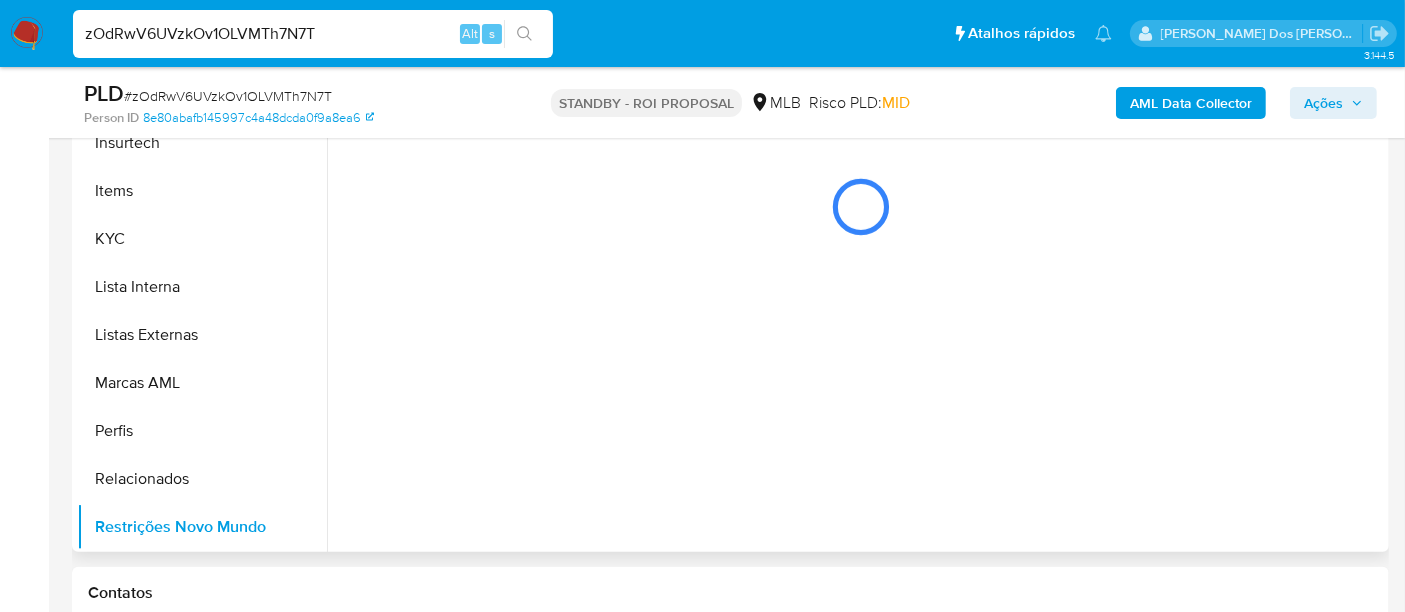 scroll, scrollTop: 444, scrollLeft: 0, axis: vertical 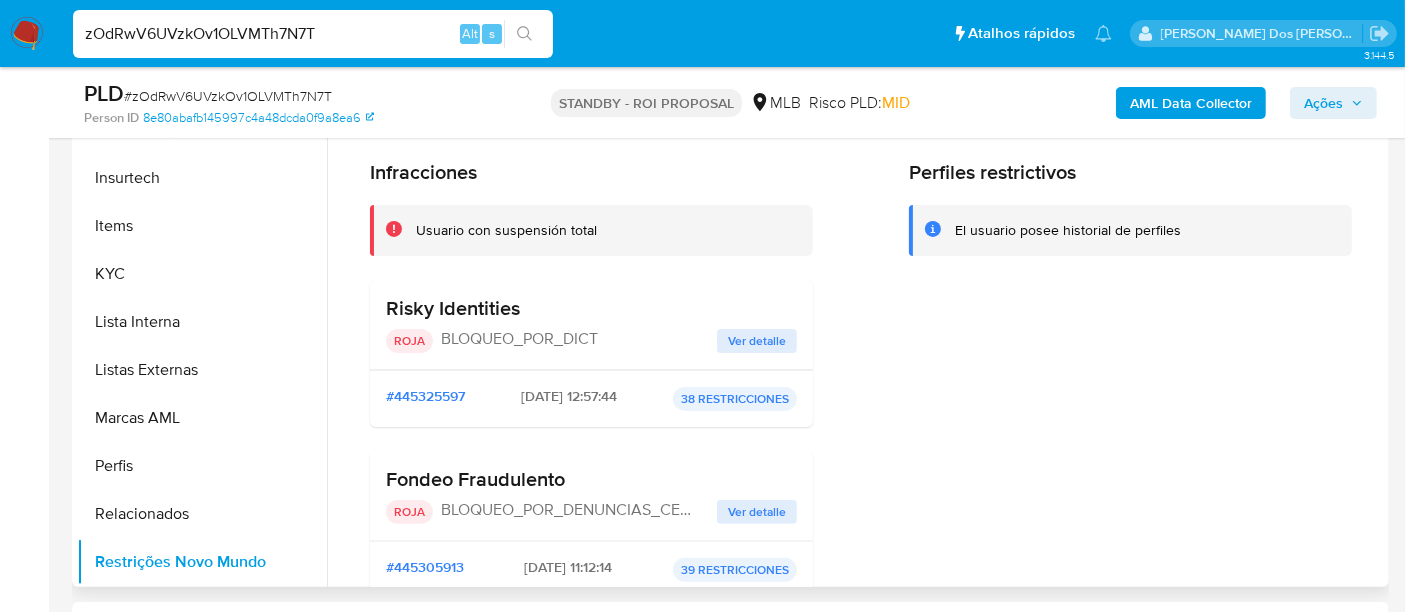 click on "Ver detalle" at bounding box center (757, 512) 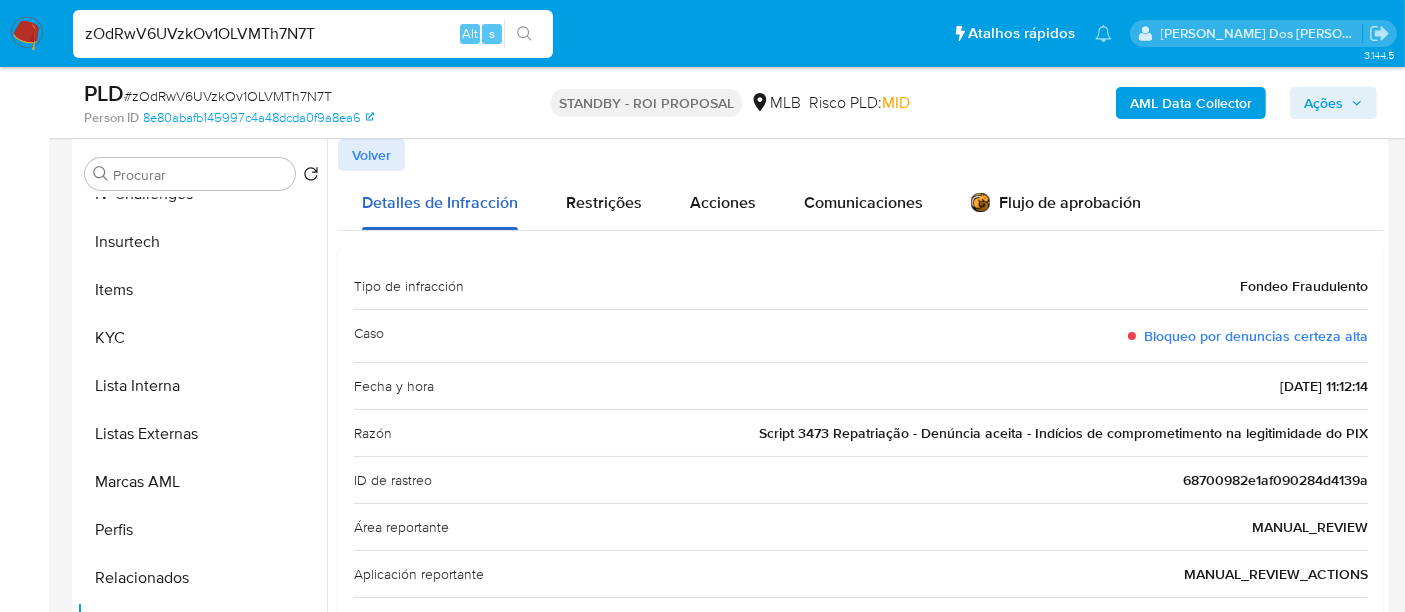 scroll, scrollTop: 333, scrollLeft: 0, axis: vertical 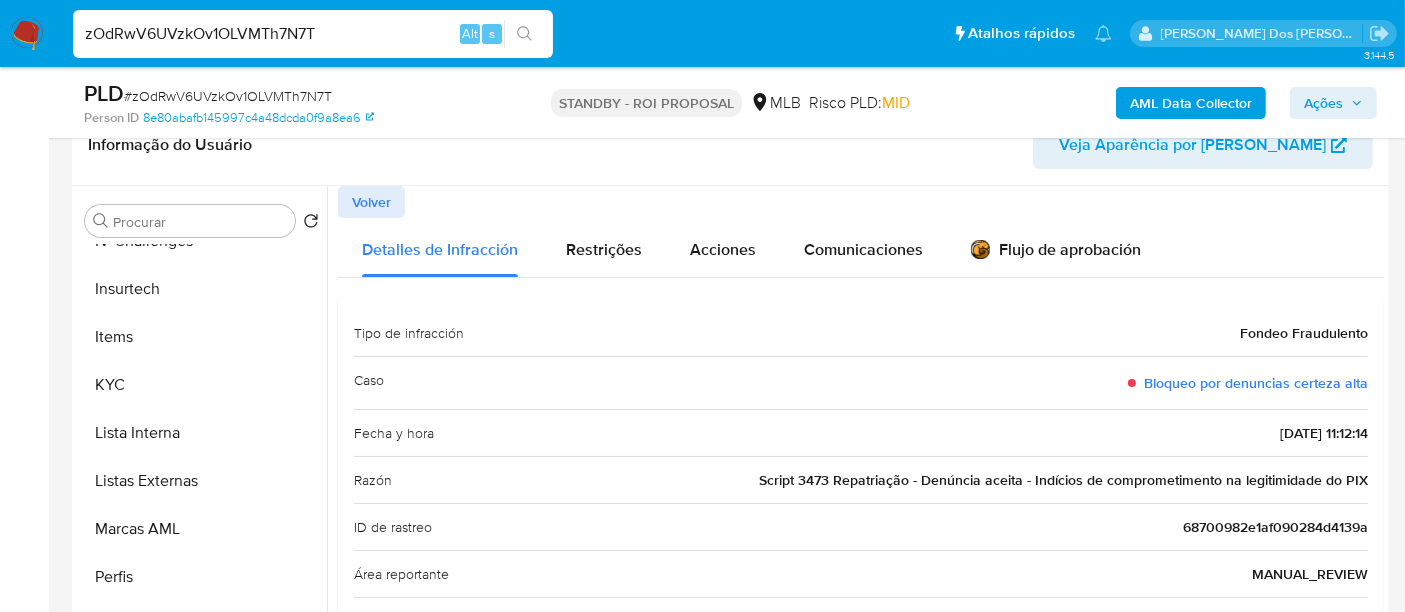 click on "Volver" at bounding box center [371, 202] 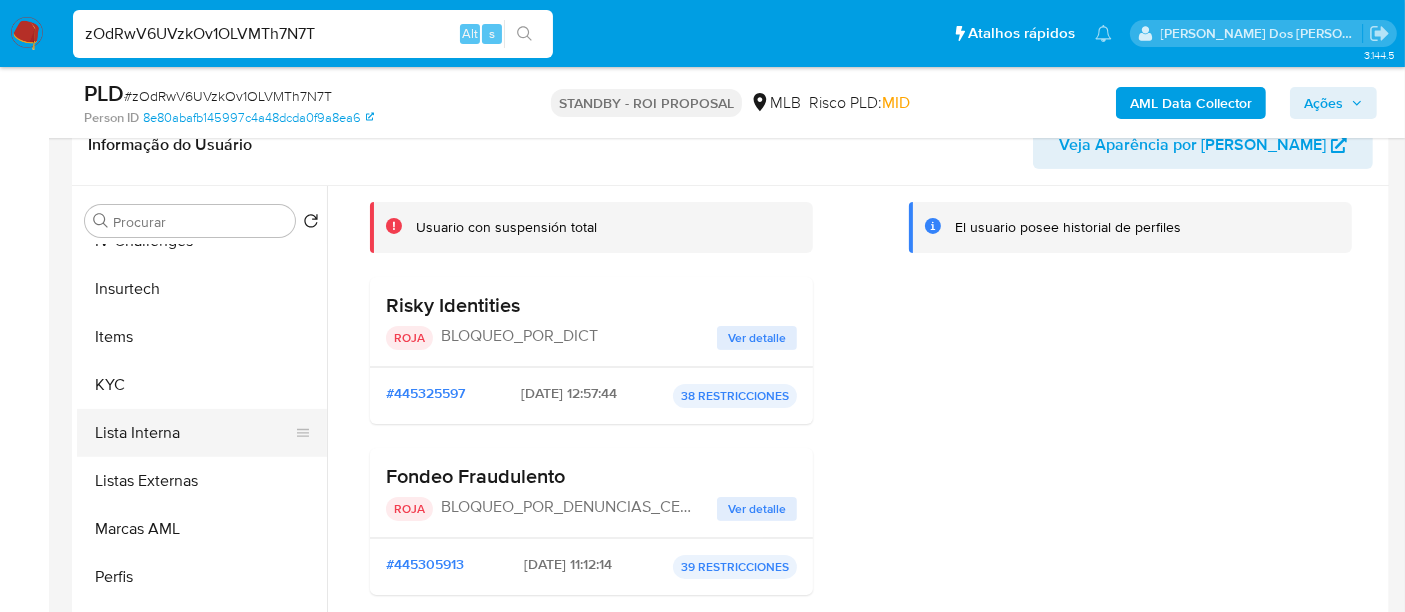scroll, scrollTop: 222, scrollLeft: 0, axis: vertical 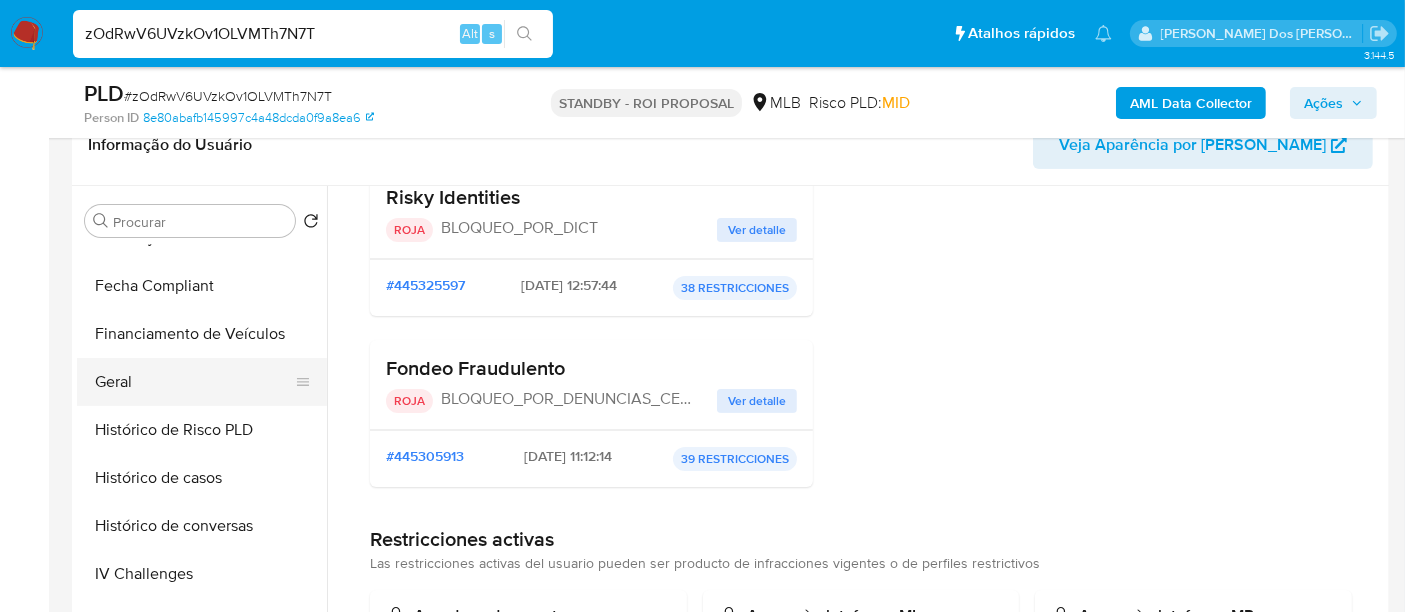 click on "Geral" at bounding box center [194, 382] 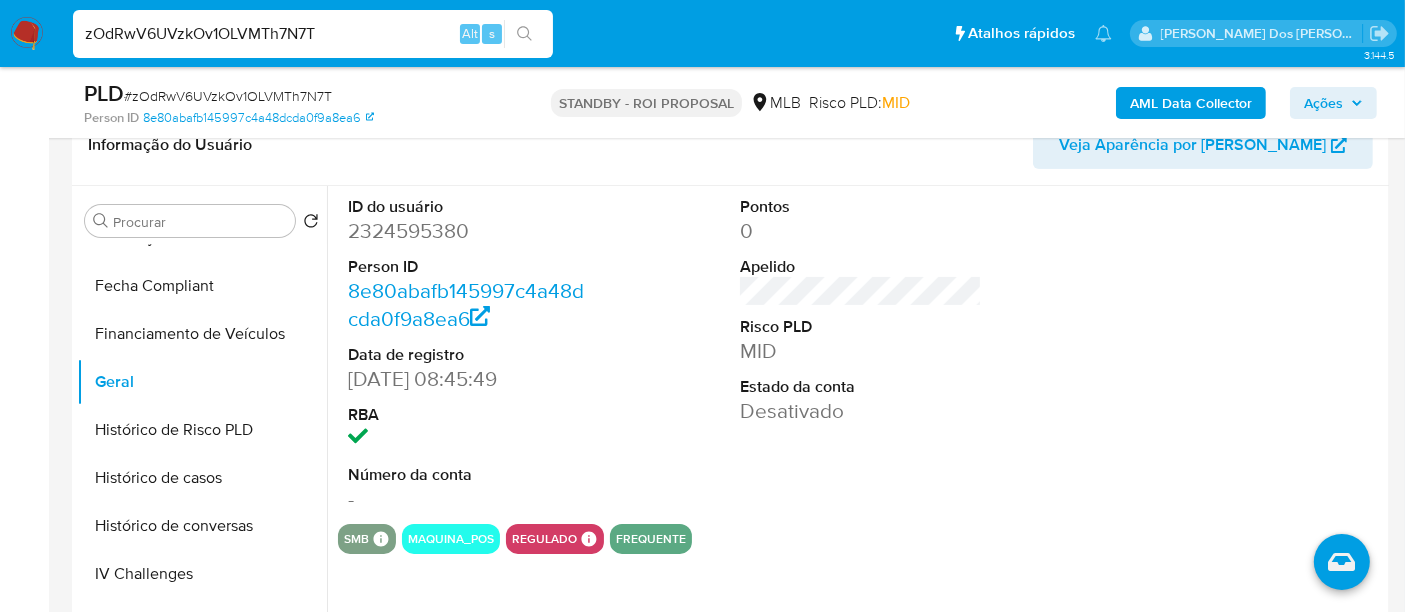 type 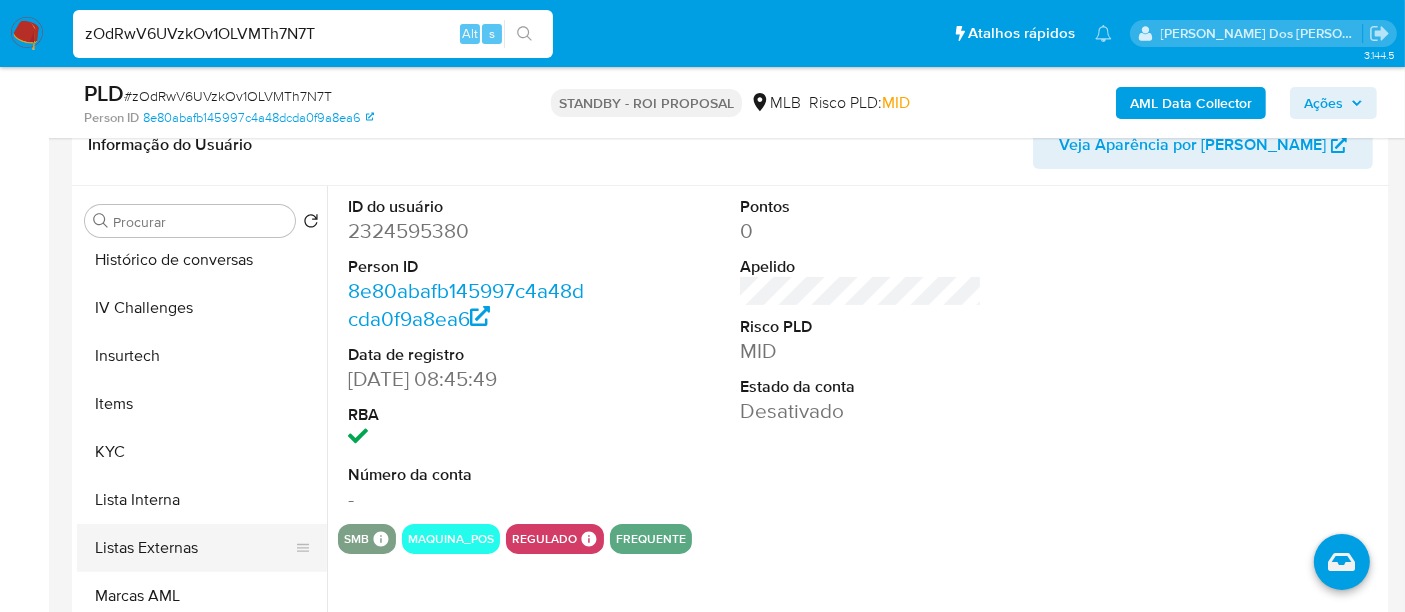 scroll, scrollTop: 844, scrollLeft: 0, axis: vertical 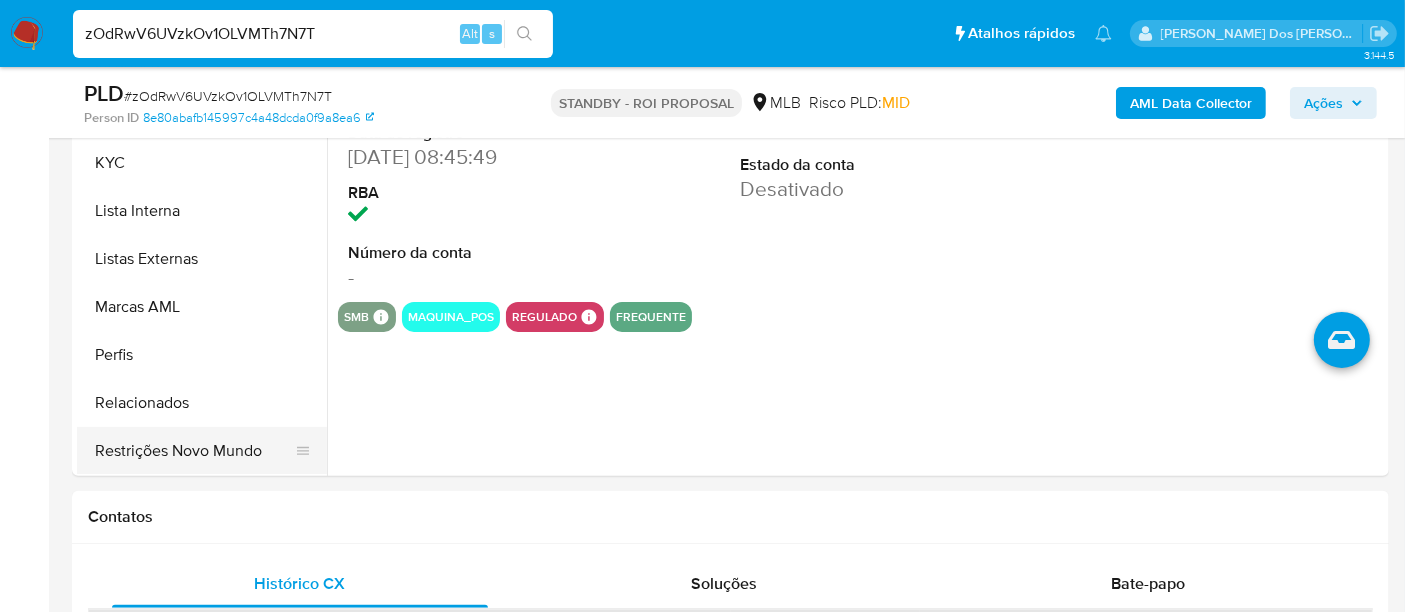 click on "Restrições Novo Mundo" at bounding box center [194, 451] 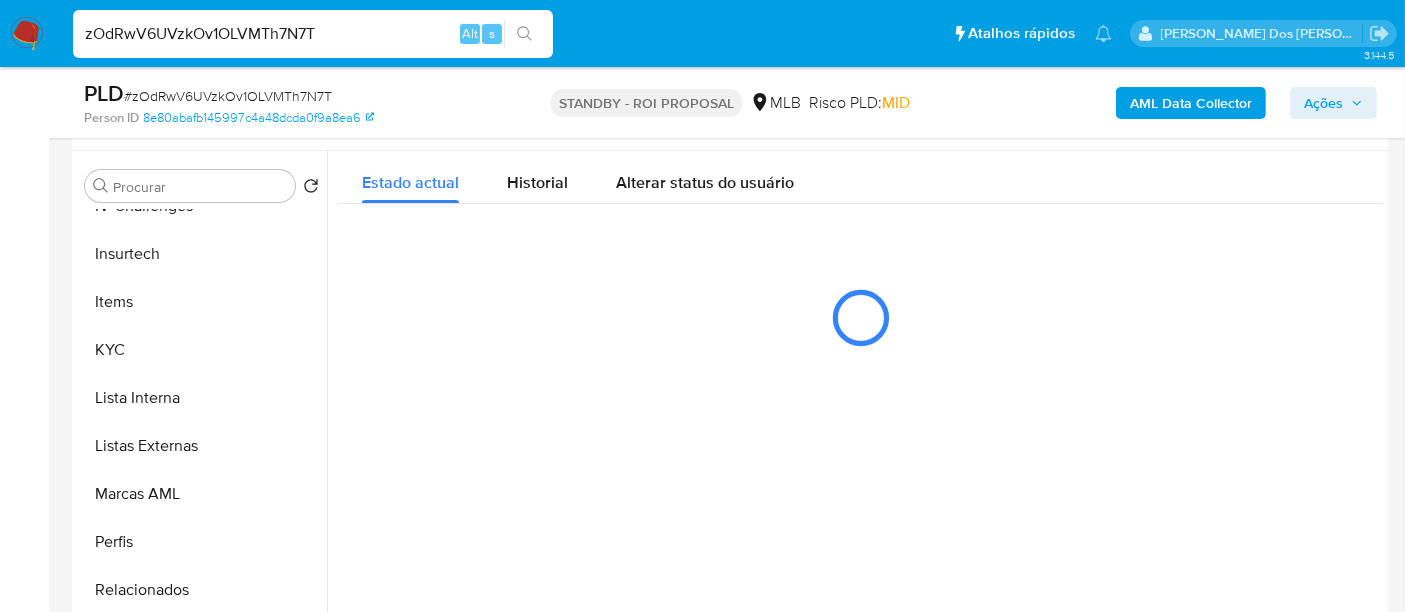 scroll, scrollTop: 333, scrollLeft: 0, axis: vertical 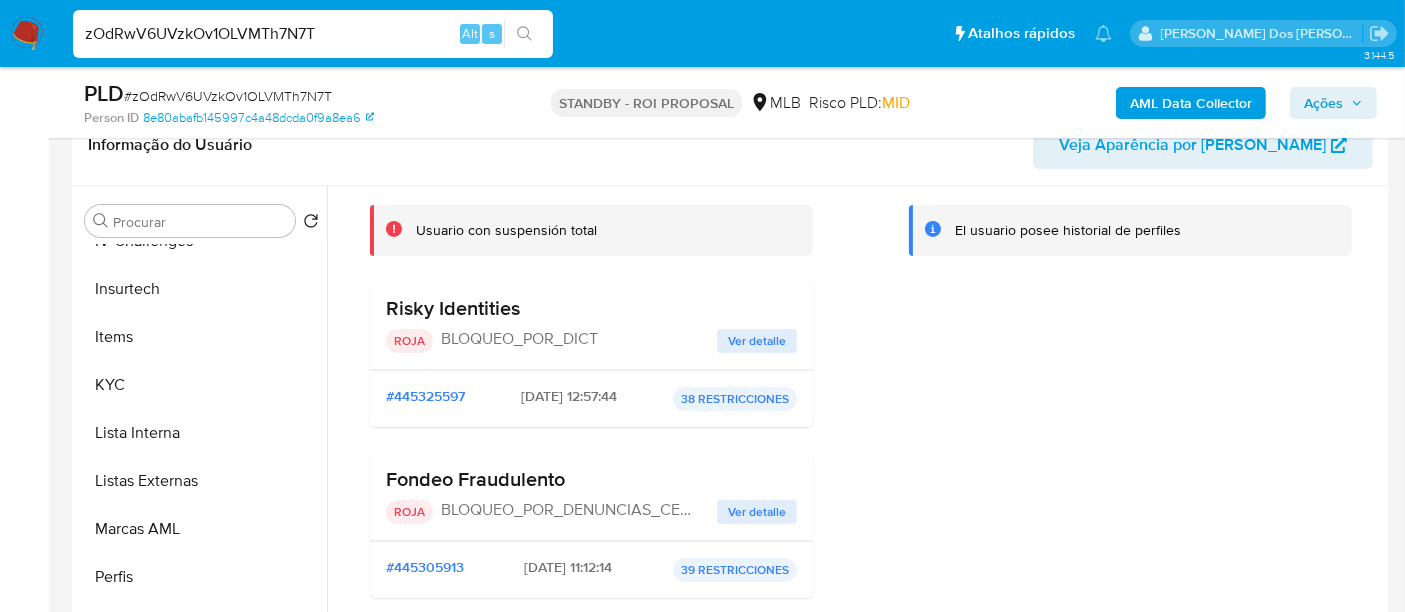 type 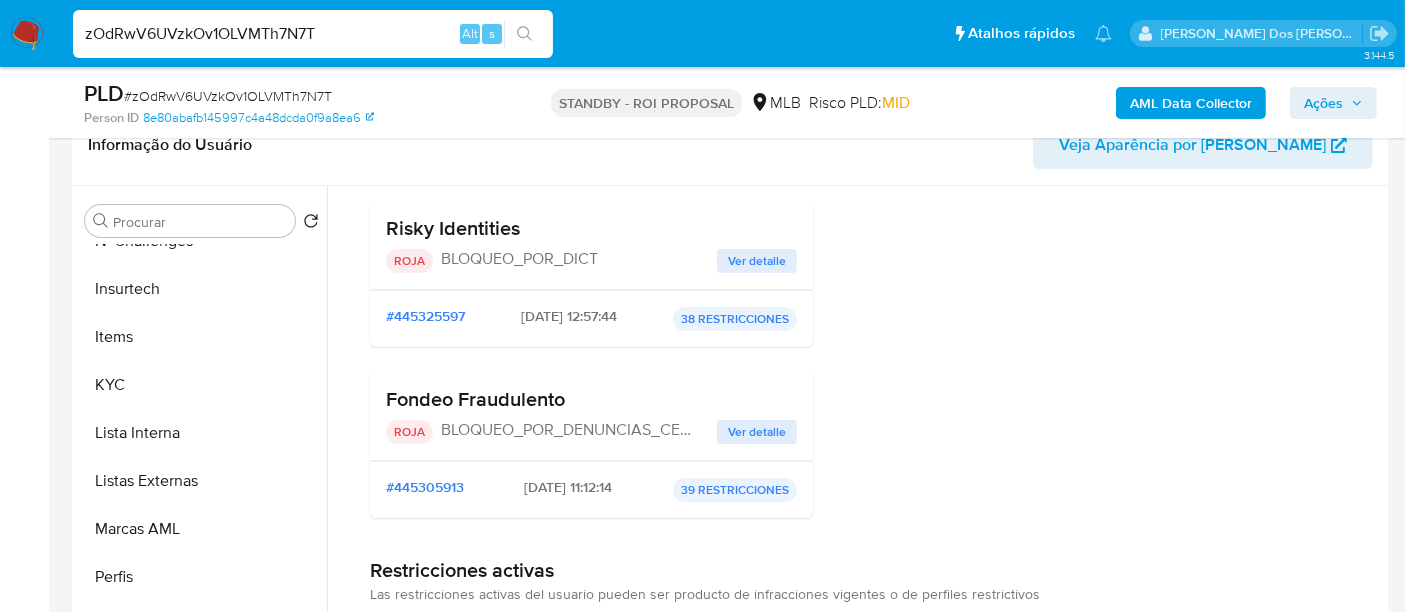 scroll, scrollTop: 222, scrollLeft: 0, axis: vertical 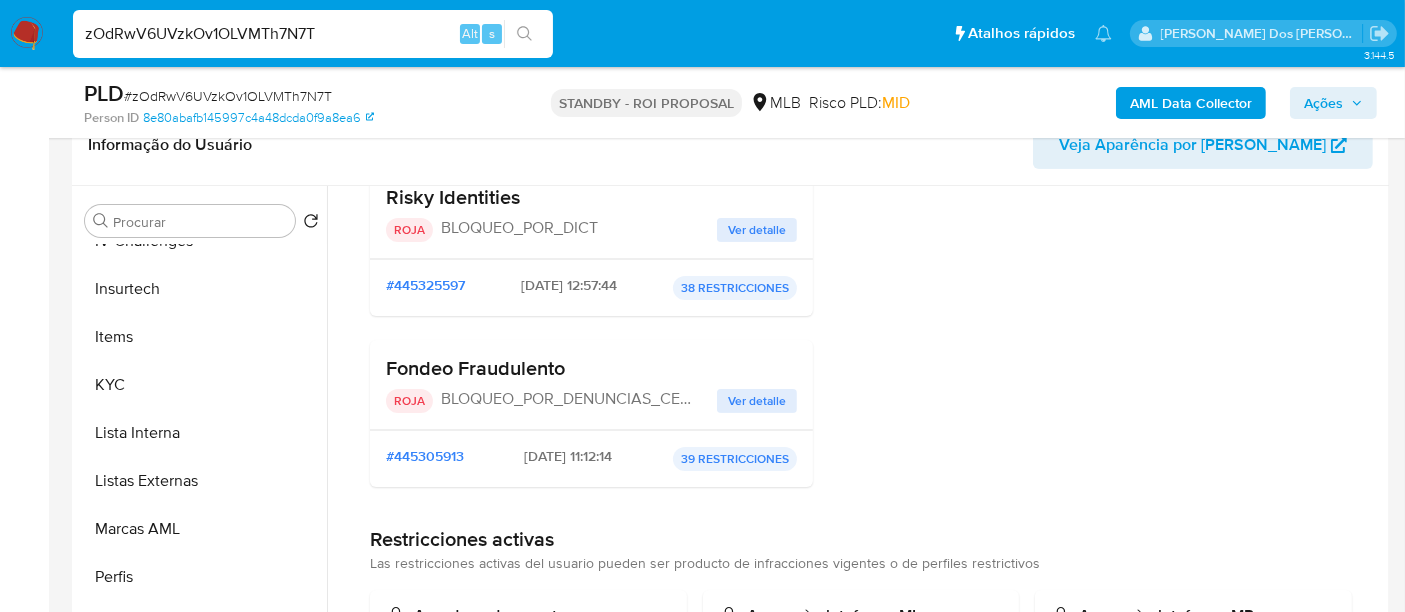 click on "BLOQUEO_POR_DENUNCIAS_CERTEZA_ALTA" at bounding box center (567, 401) 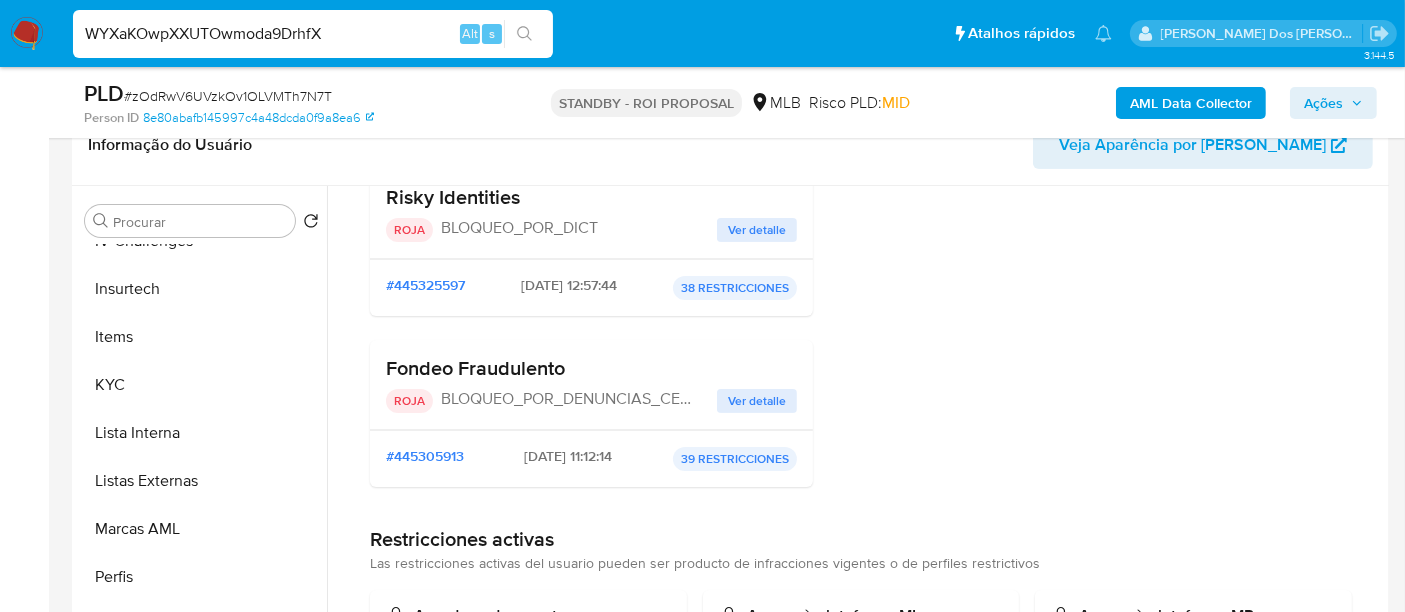 type on "WYXaKOwpXXUTOwmoda9DrhfX" 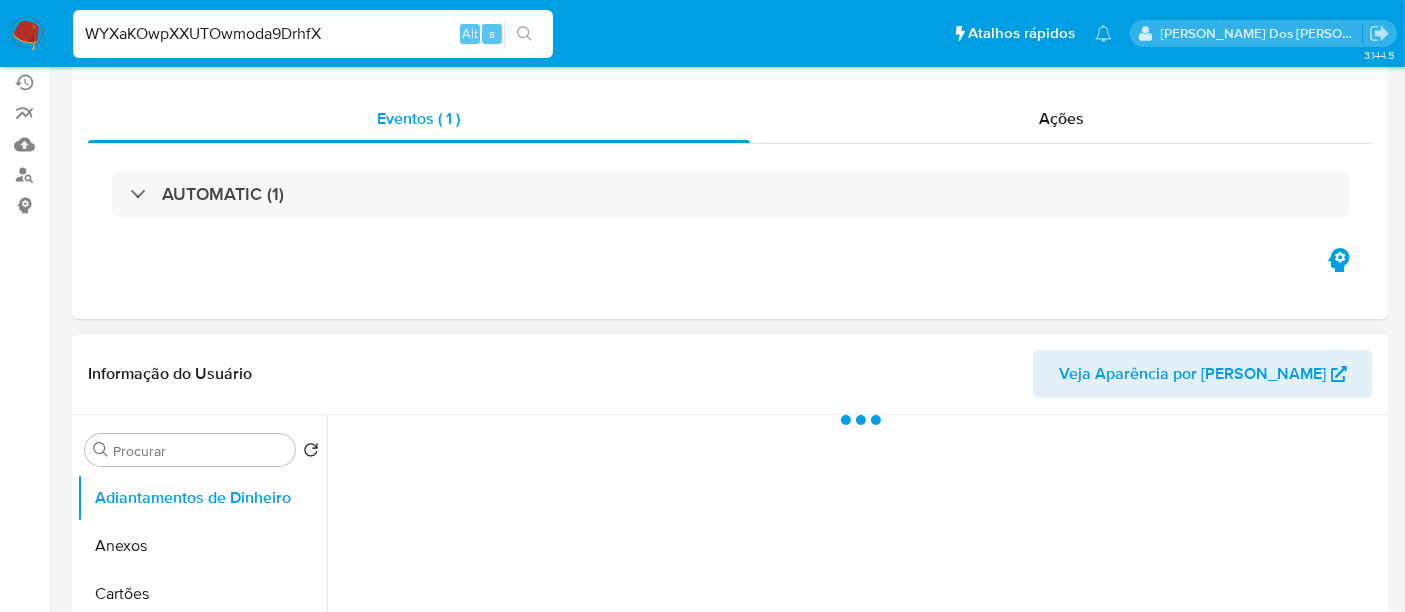 scroll, scrollTop: 333, scrollLeft: 0, axis: vertical 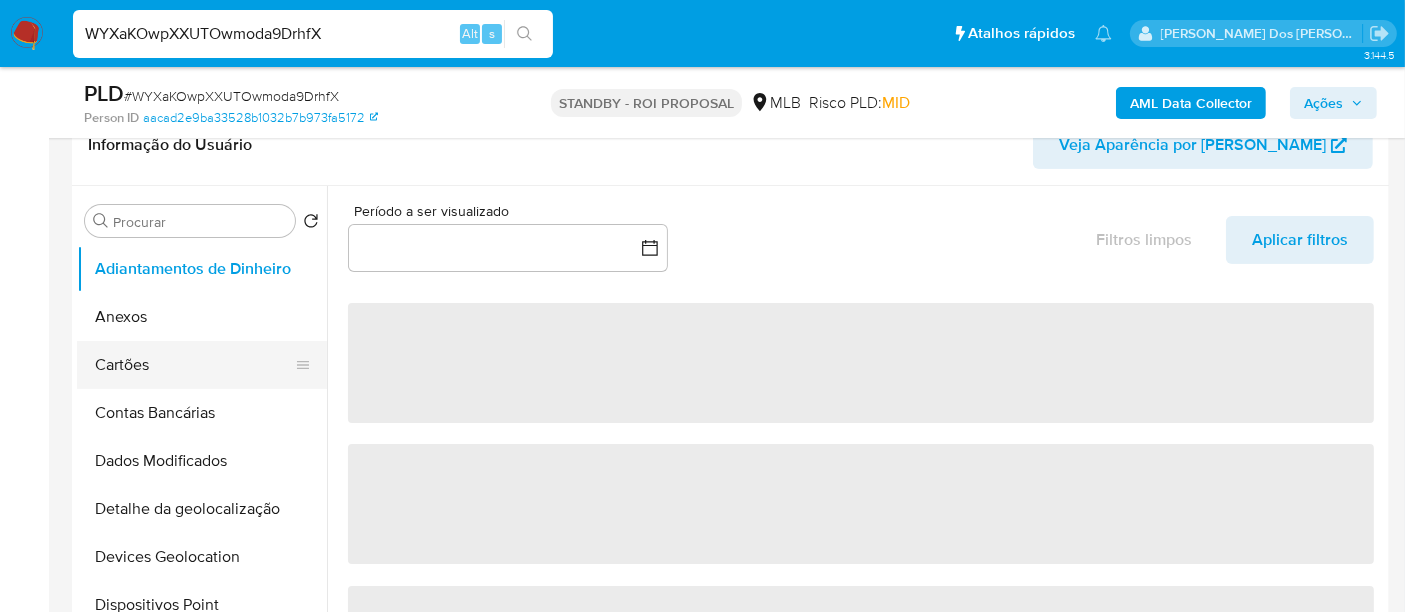 select on "10" 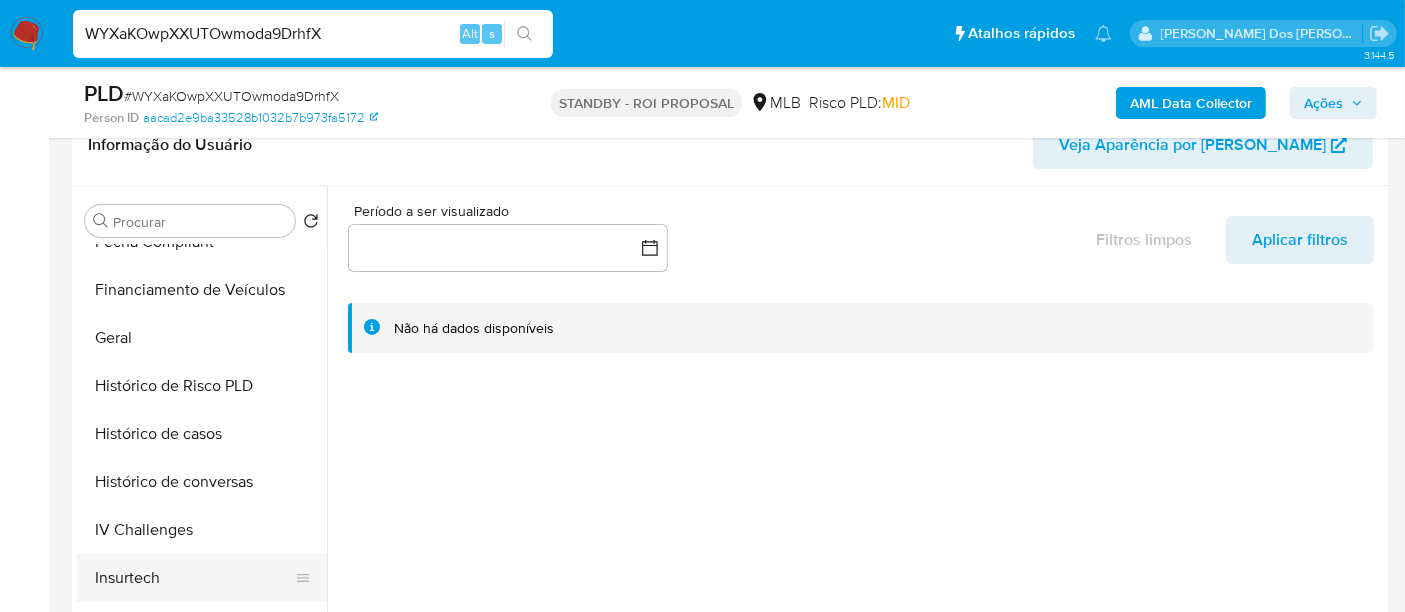scroll, scrollTop: 666, scrollLeft: 0, axis: vertical 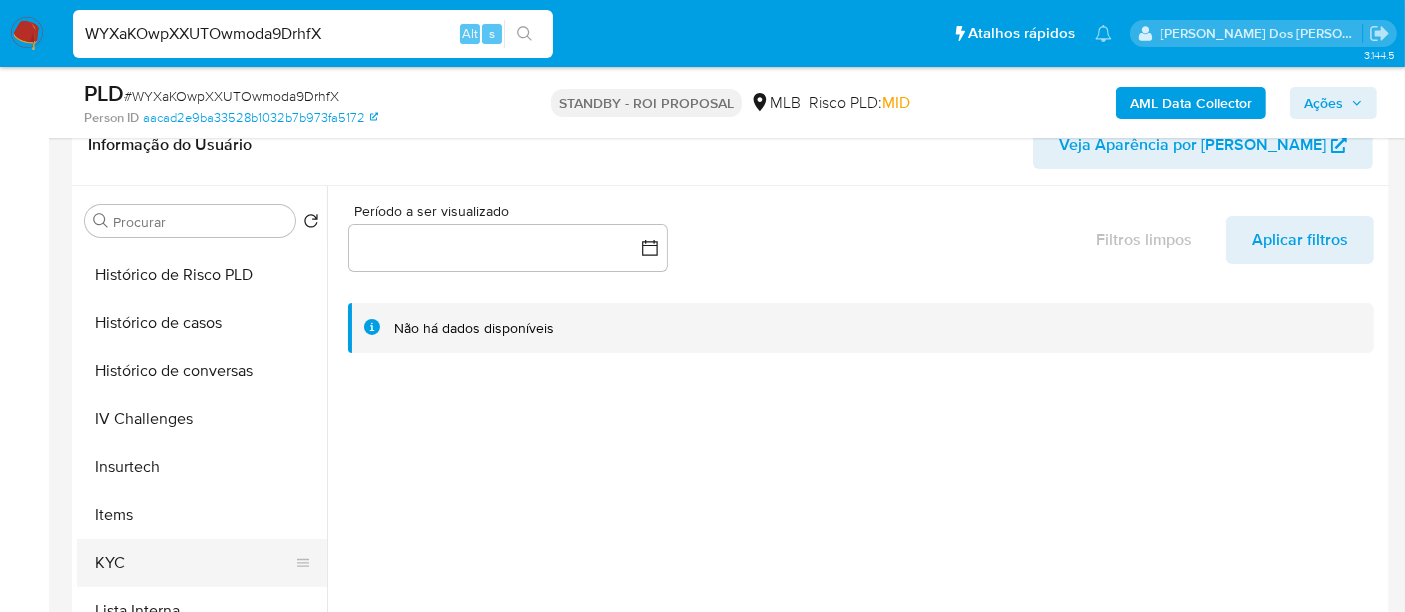 drag, startPoint x: 128, startPoint y: 561, endPoint x: 137, endPoint y: 541, distance: 21.931713 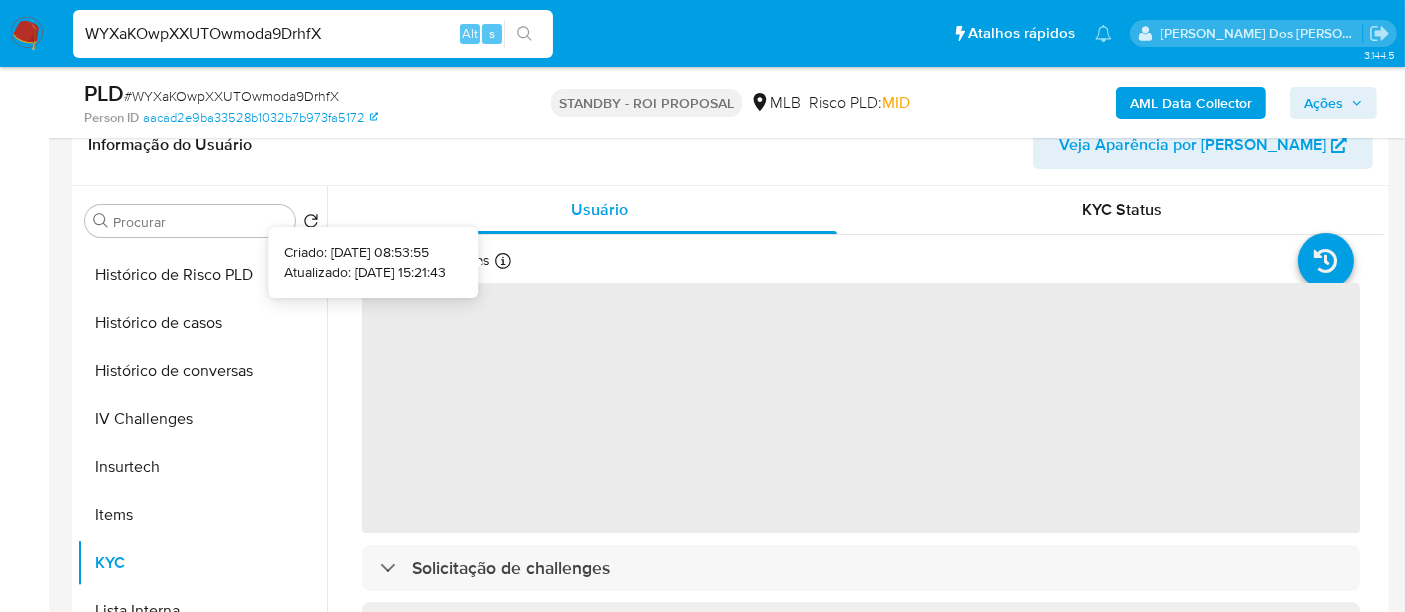 type 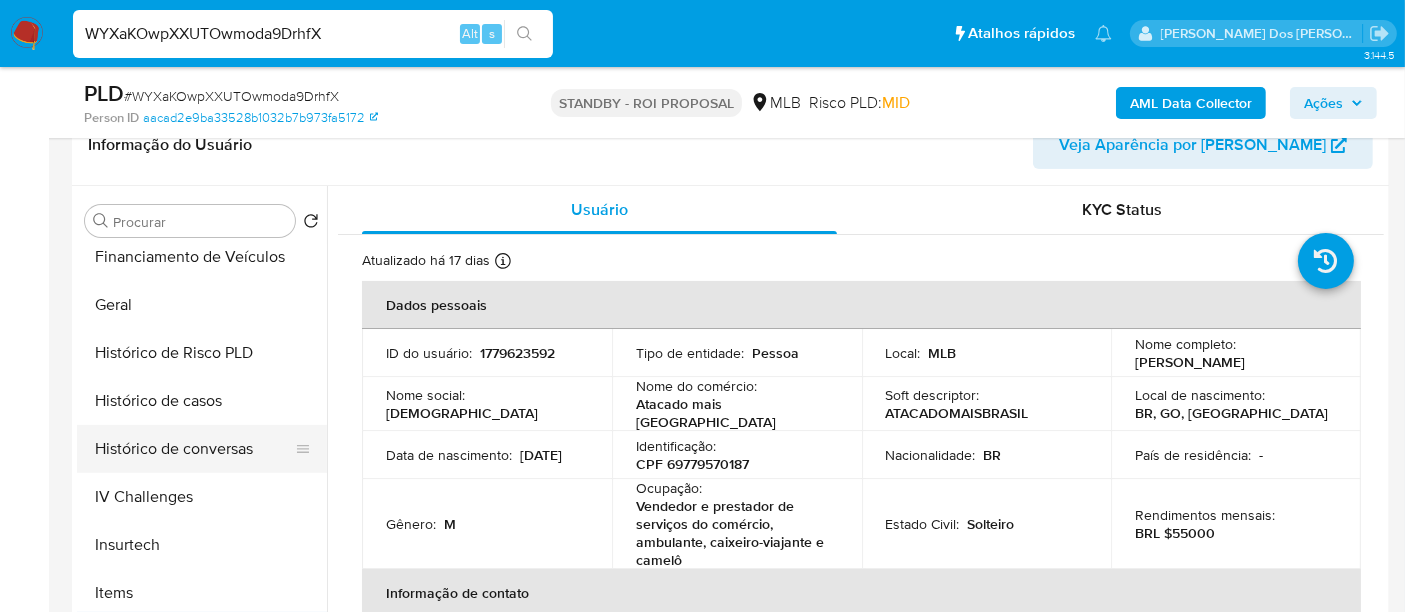 scroll, scrollTop: 555, scrollLeft: 0, axis: vertical 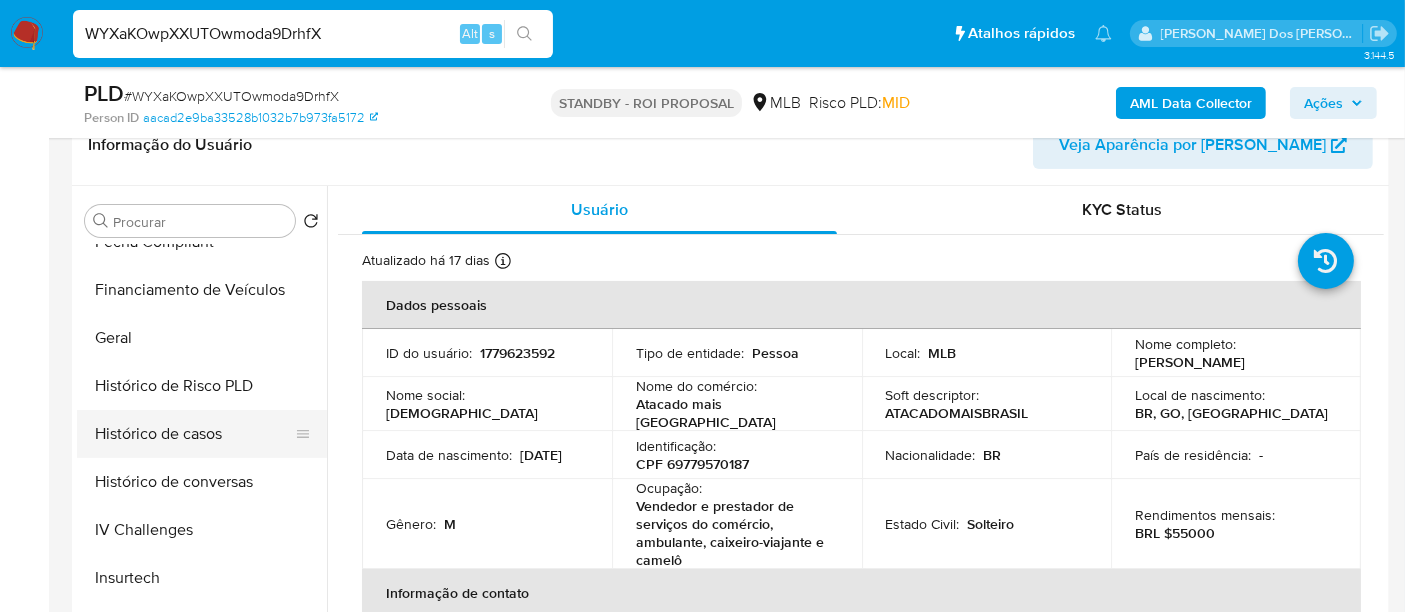 click on "Histórico de casos" at bounding box center (194, 434) 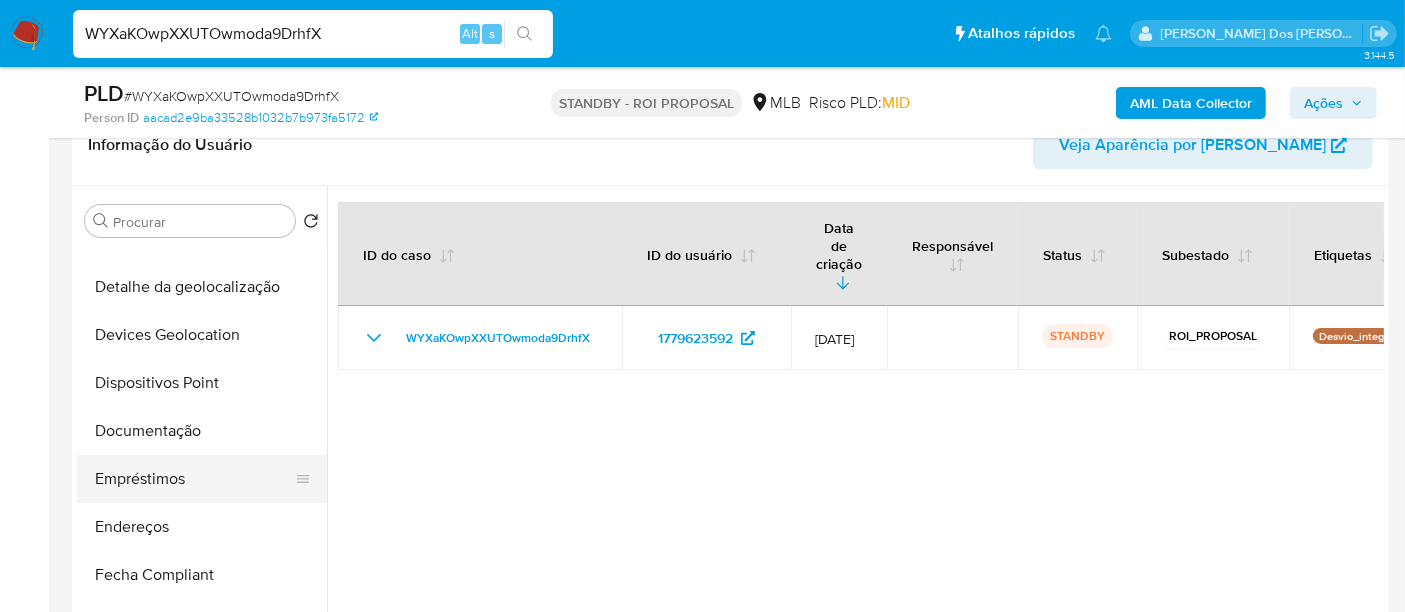 scroll, scrollTop: 222, scrollLeft: 0, axis: vertical 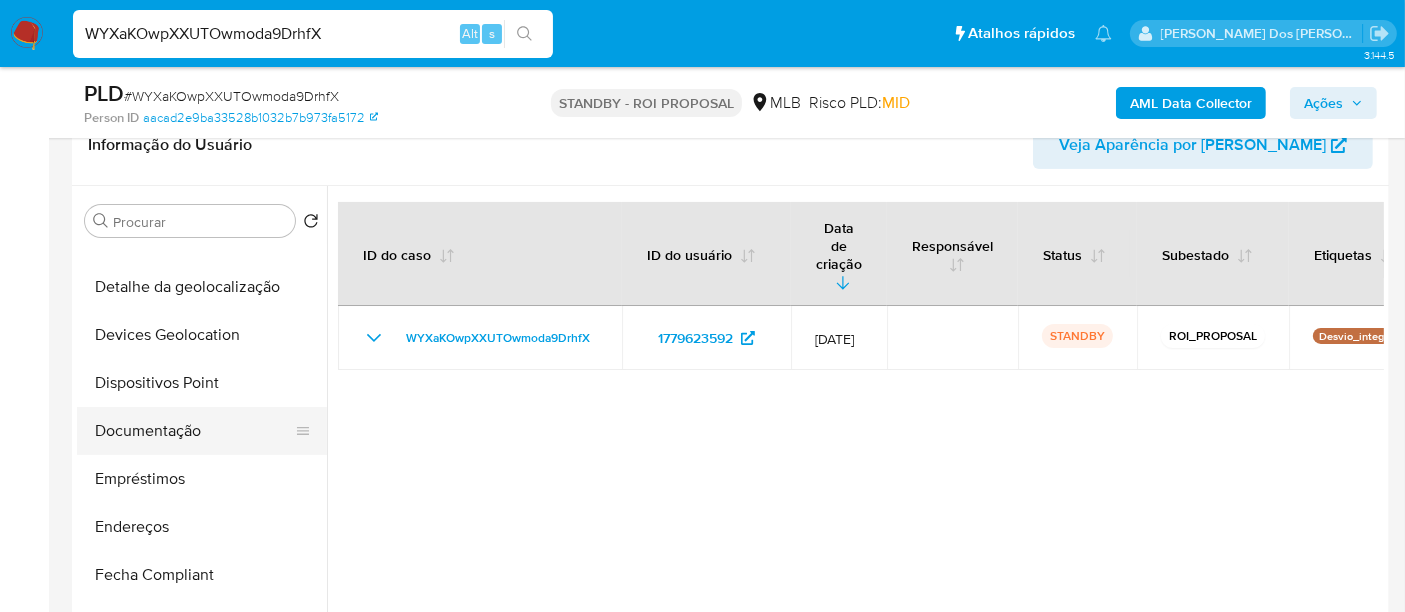 click on "Documentação" at bounding box center [194, 431] 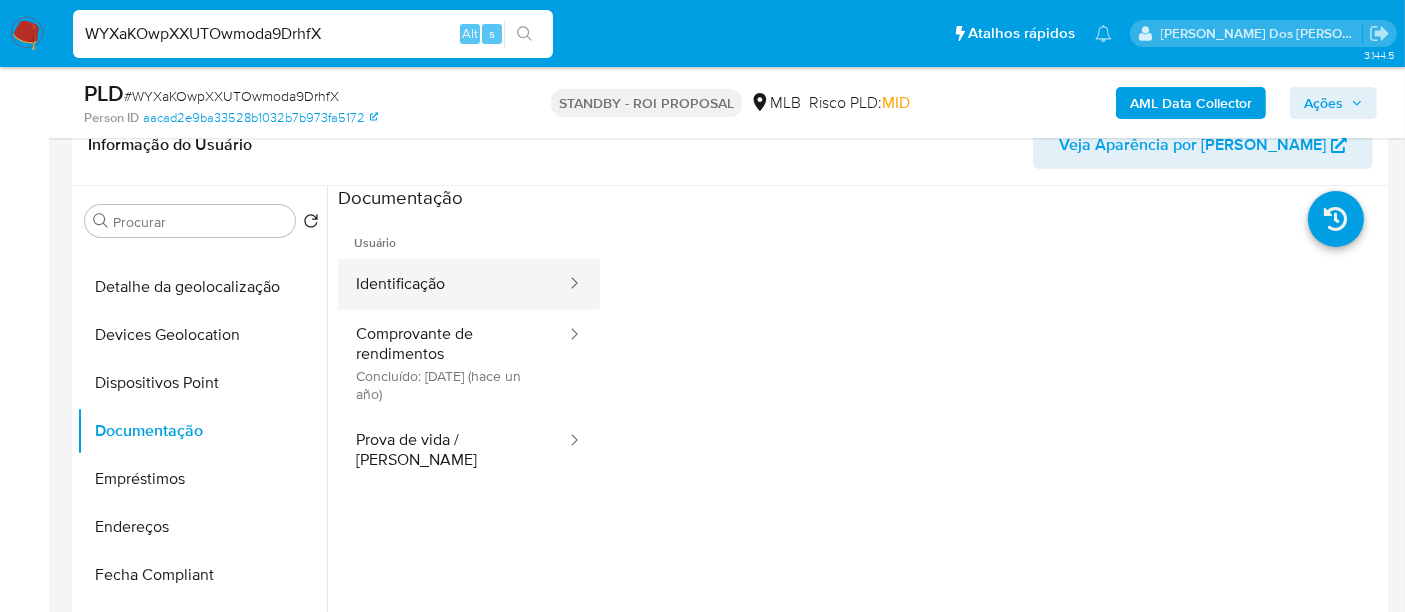 click on "Identificação" at bounding box center (453, 284) 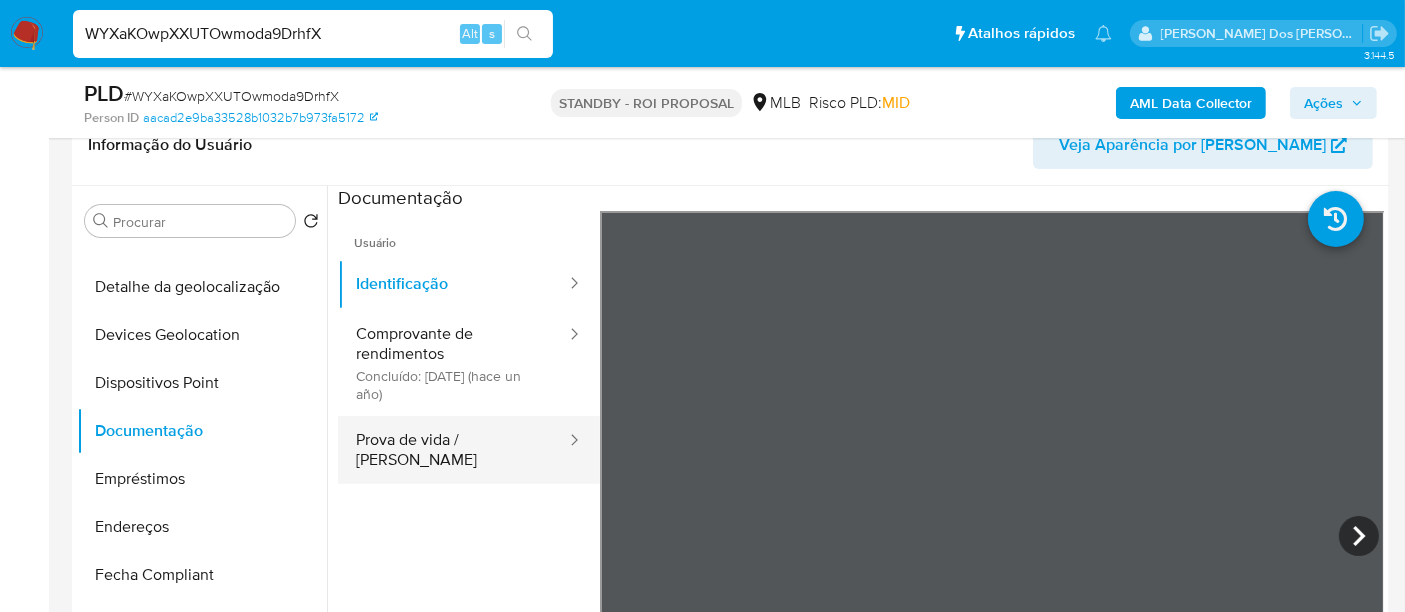 click on "Prova de vida / [PERSON_NAME]" at bounding box center (453, 450) 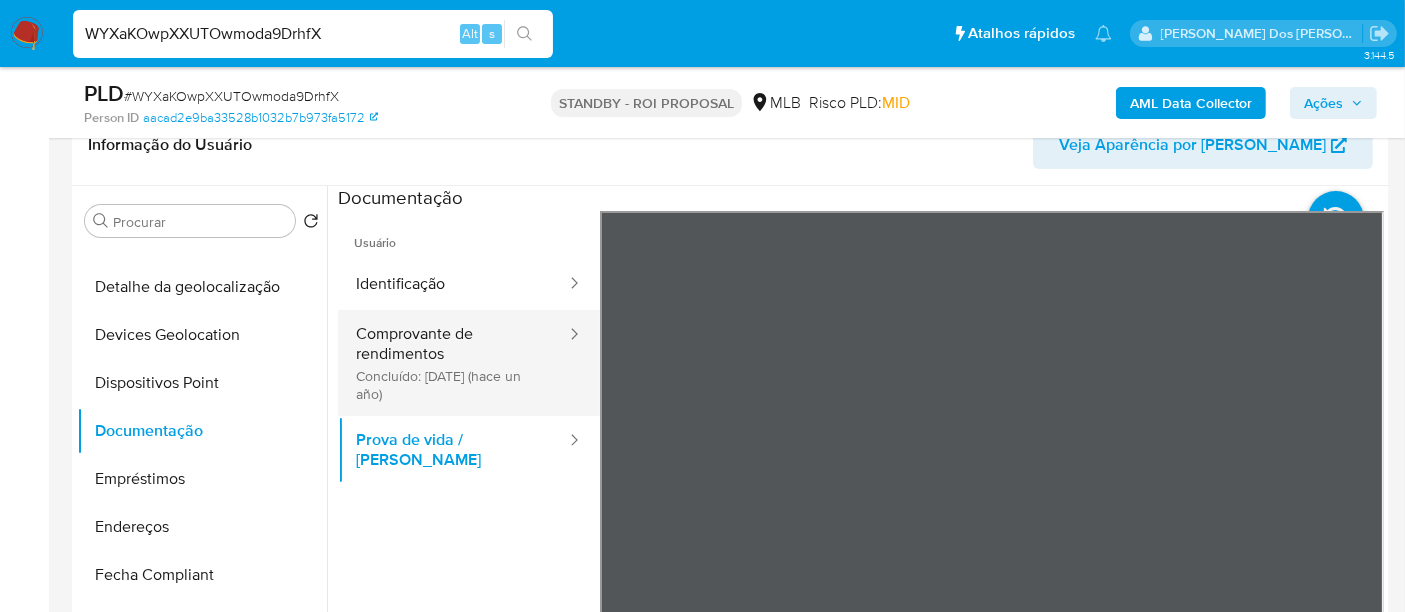 click on "Comprovante de rendimentos Concluído: [DATE] (hace un año)" at bounding box center [453, 363] 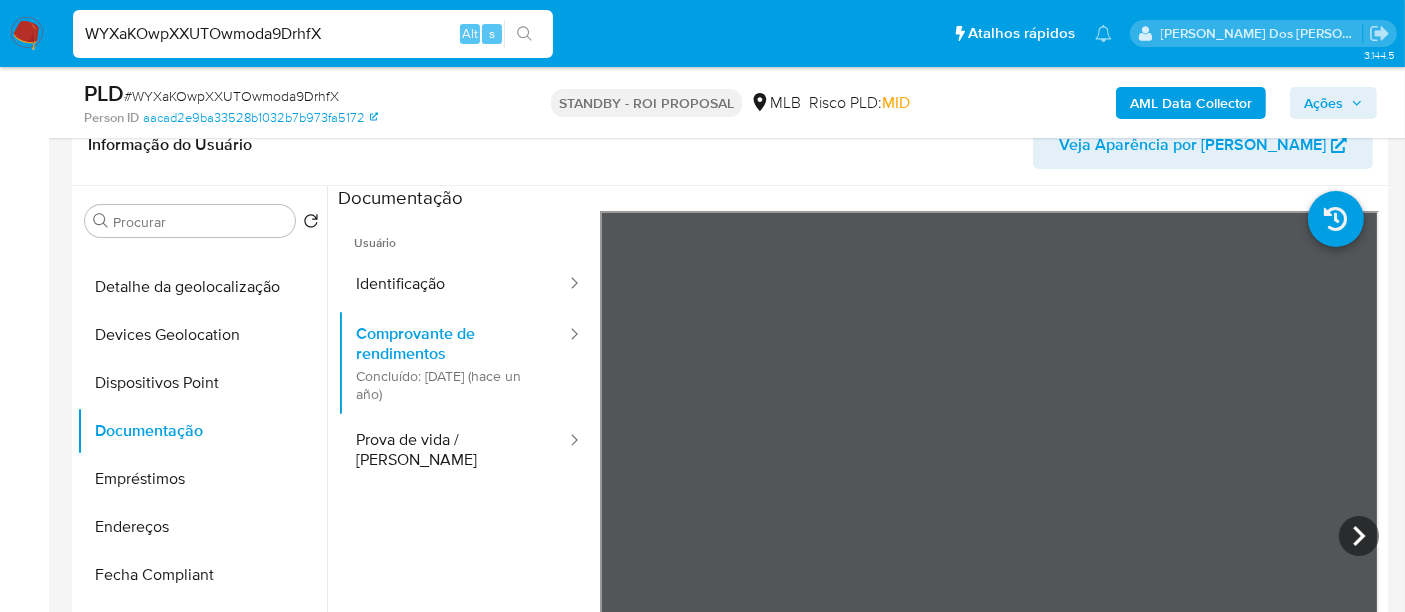scroll, scrollTop: 444, scrollLeft: 0, axis: vertical 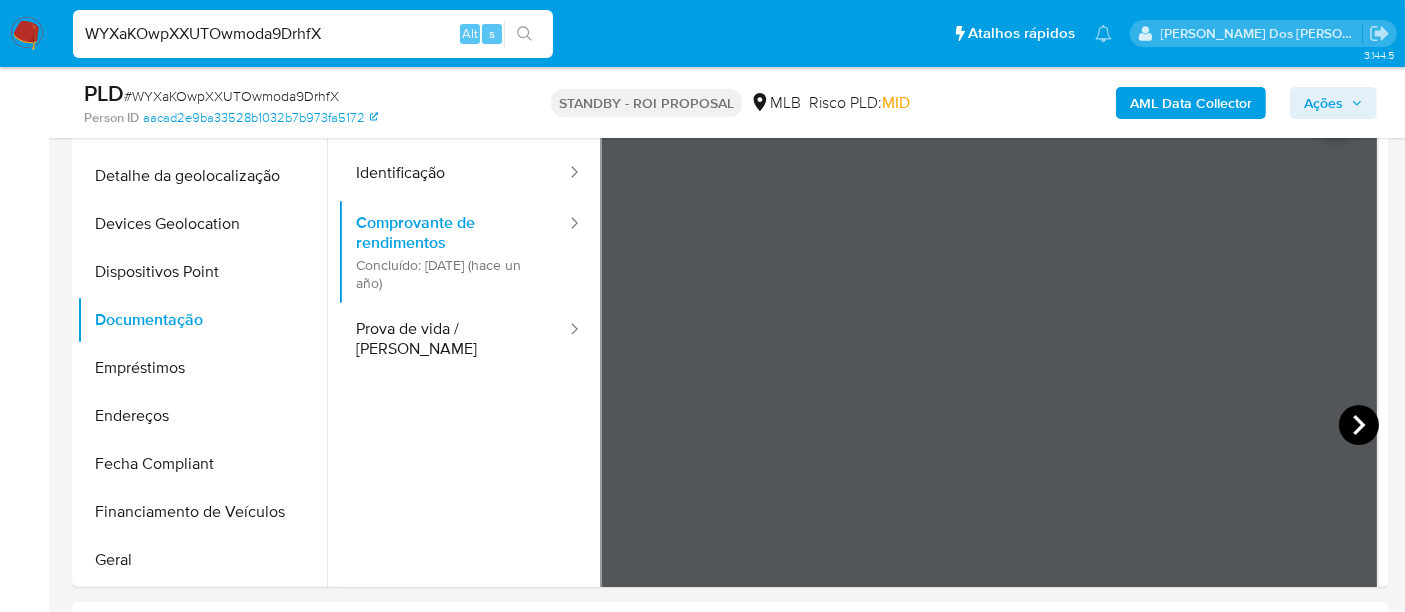 click 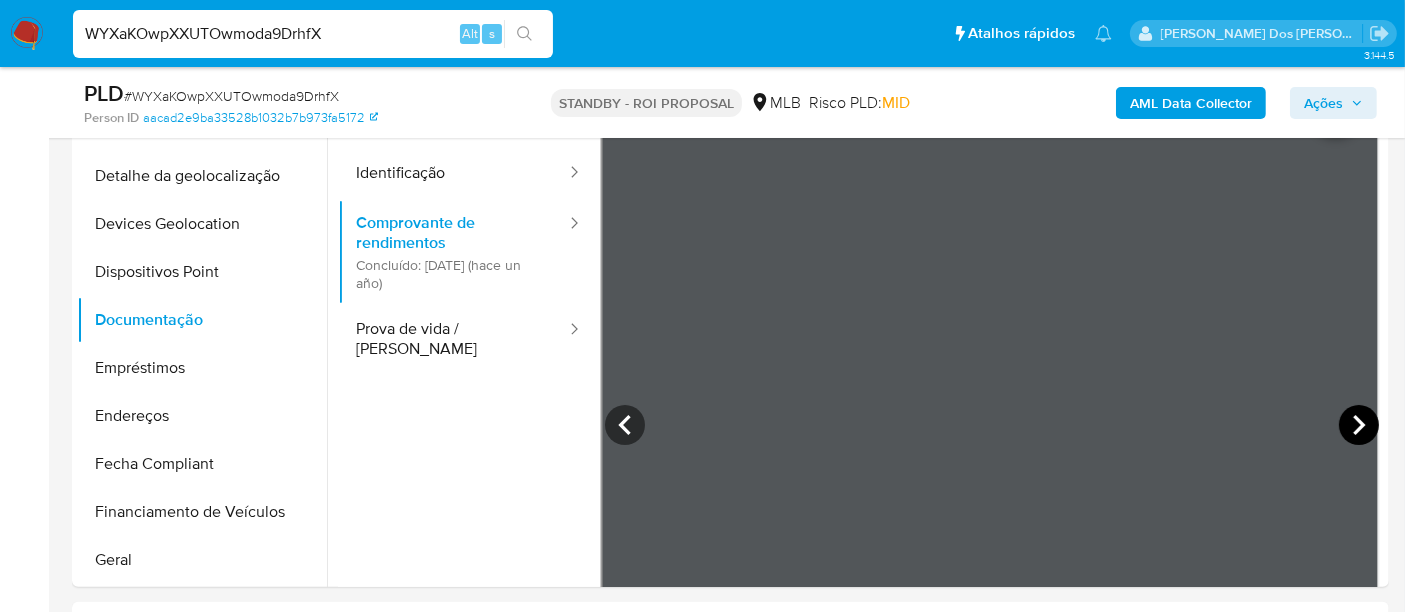 click 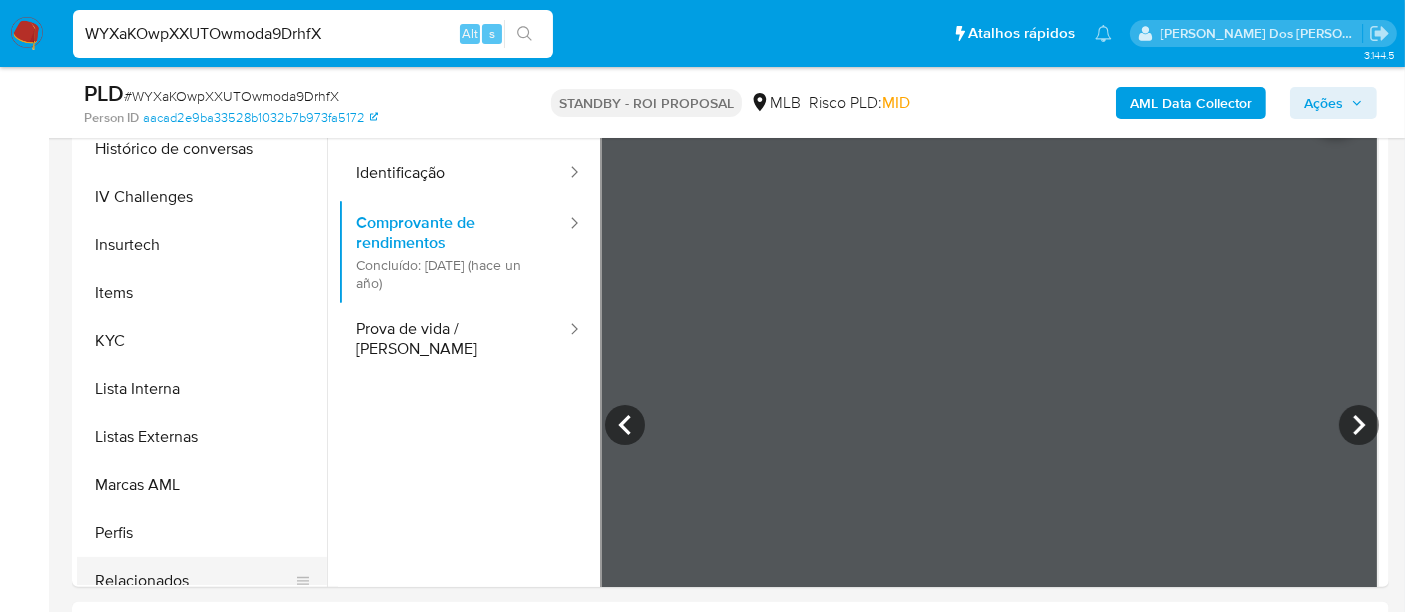 scroll, scrollTop: 844, scrollLeft: 0, axis: vertical 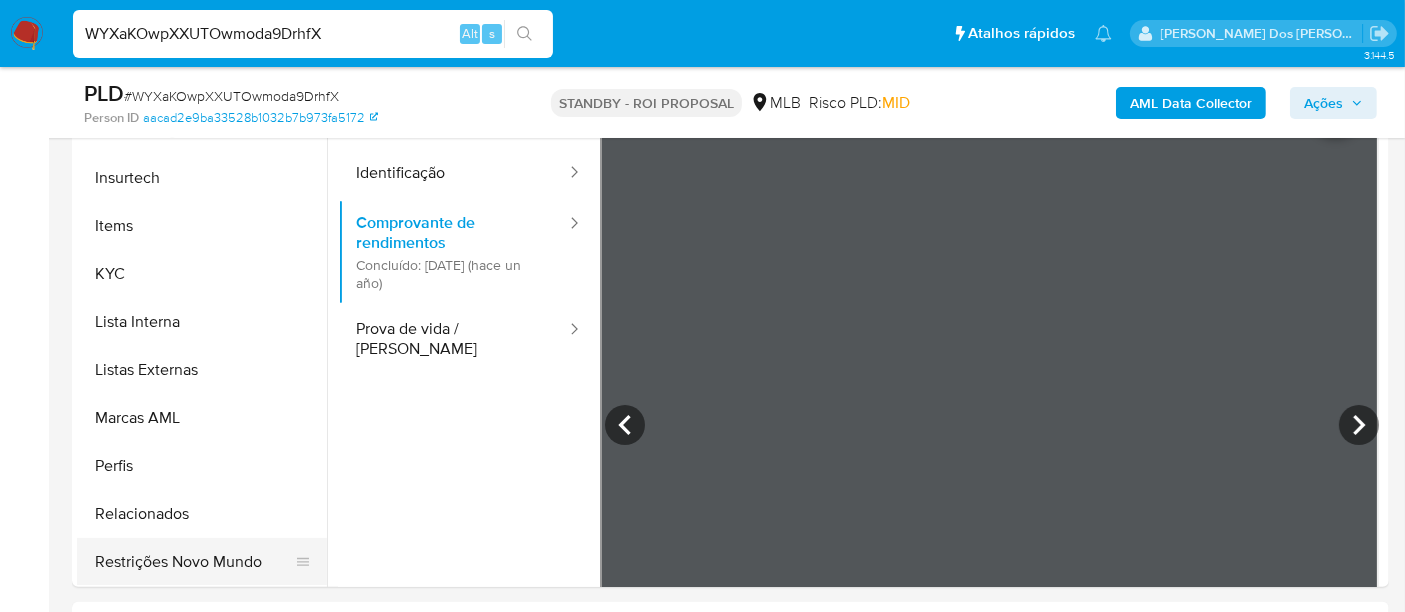 click on "Restrições Novo Mundo" at bounding box center [194, 562] 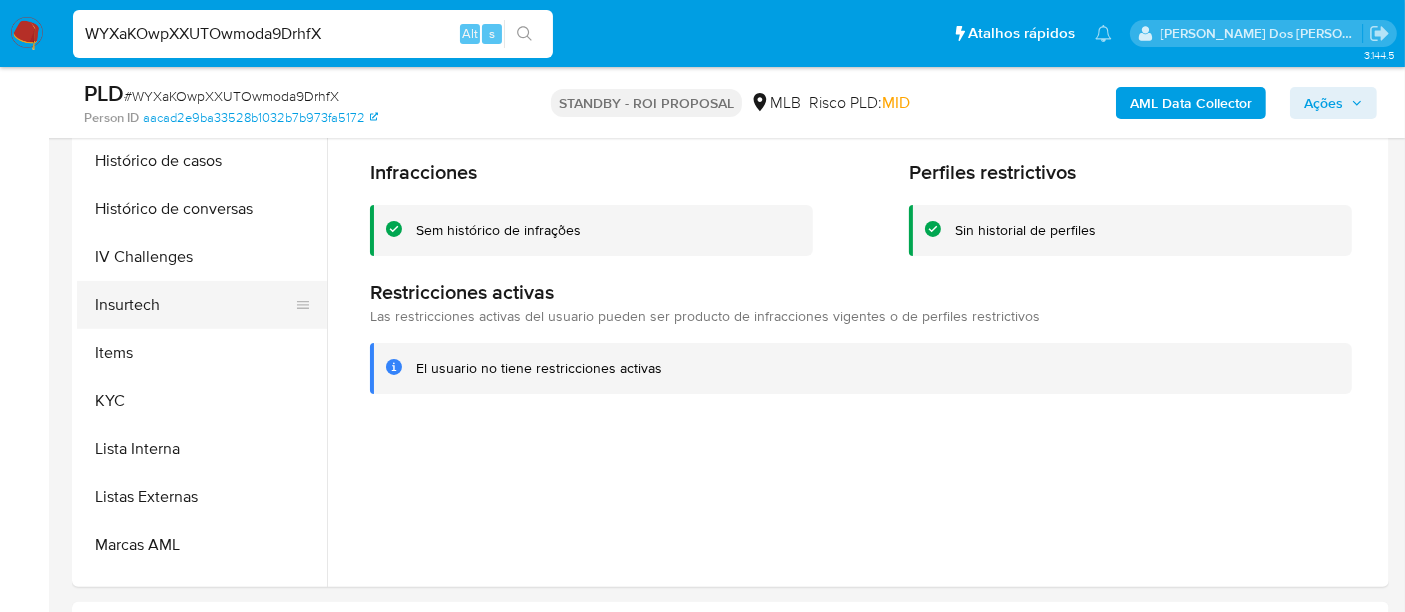 scroll, scrollTop: 622, scrollLeft: 0, axis: vertical 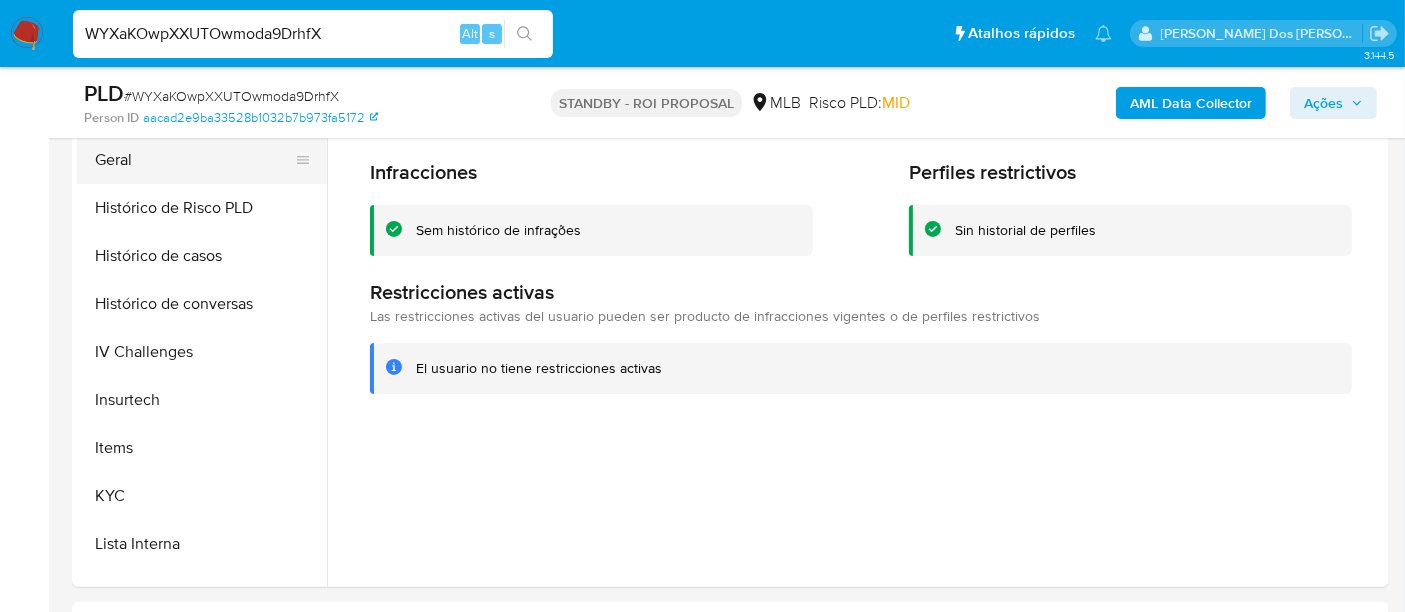 click on "Geral" at bounding box center (194, 160) 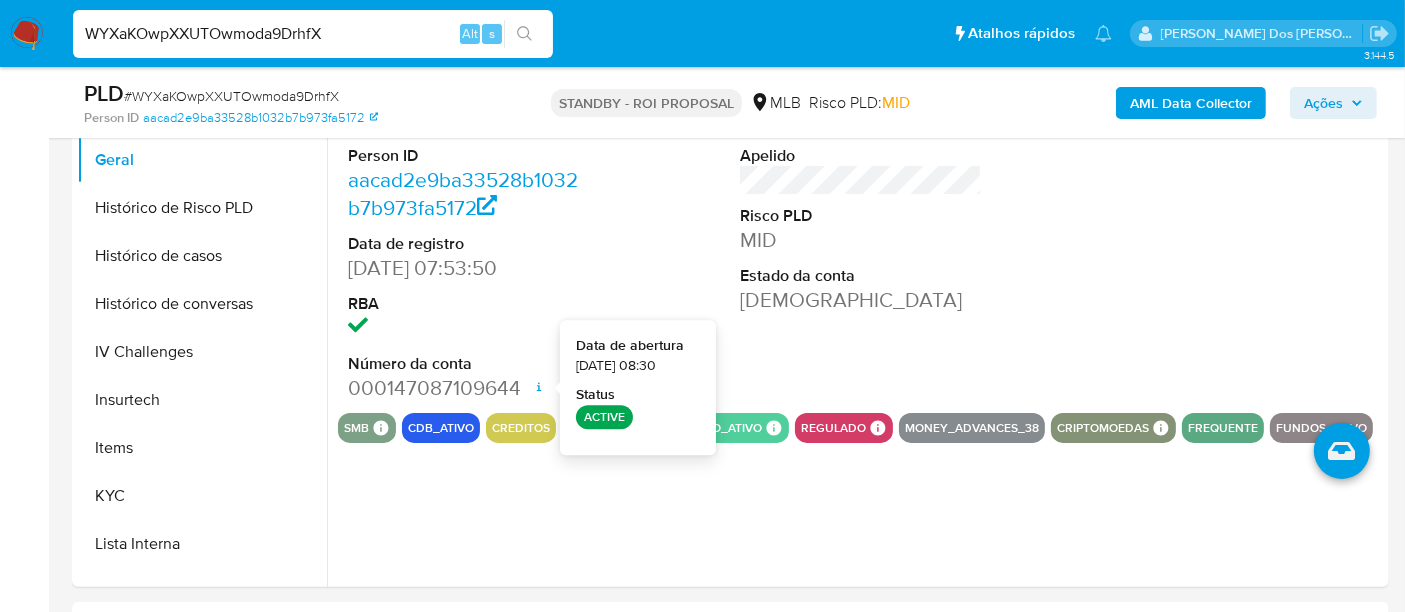 type 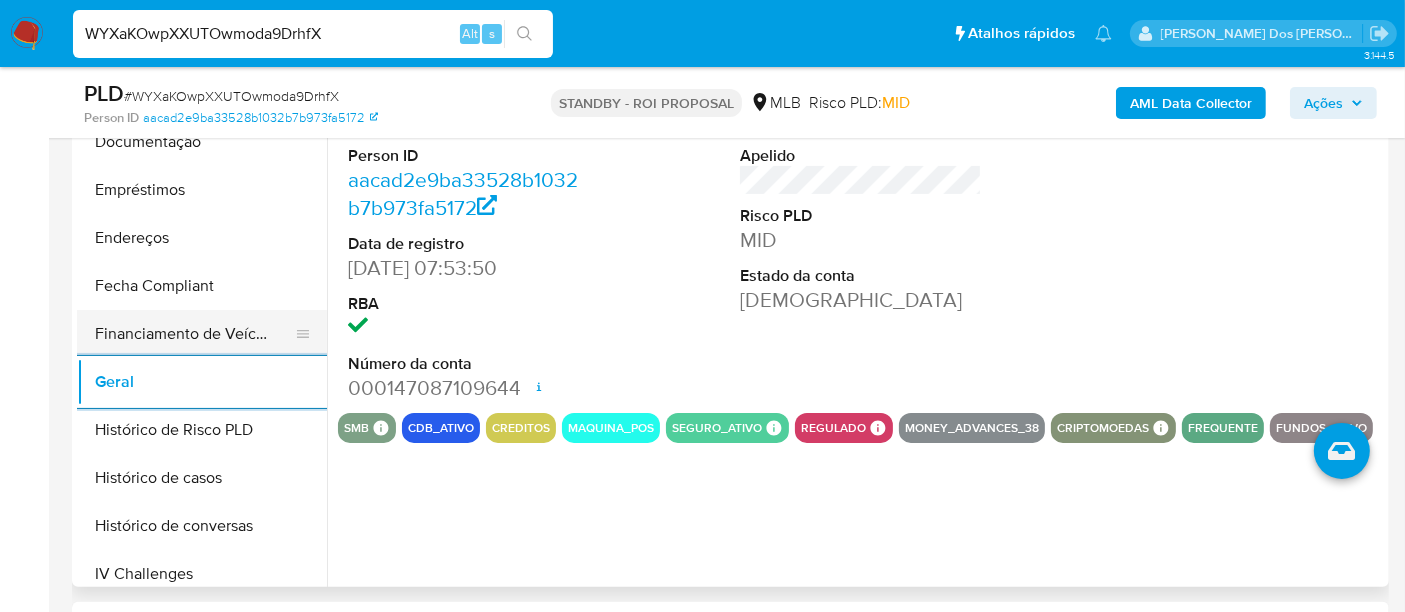 scroll, scrollTop: 177, scrollLeft: 0, axis: vertical 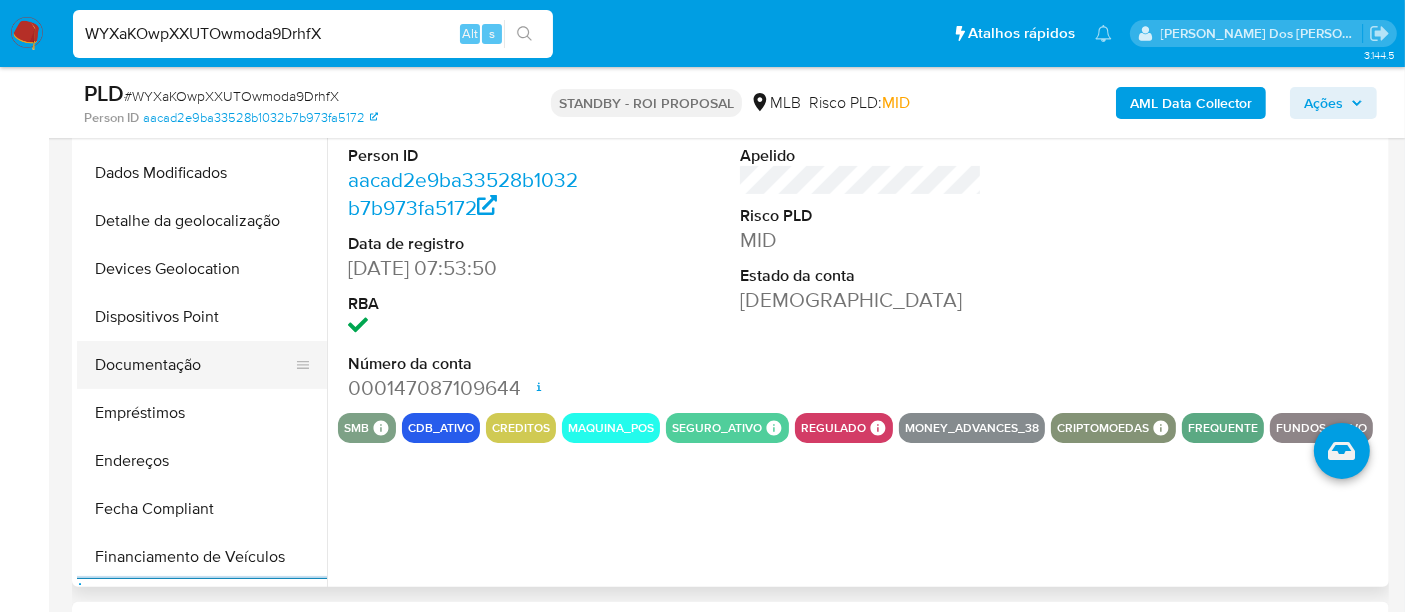 drag, startPoint x: 182, startPoint y: 362, endPoint x: 237, endPoint y: 341, distance: 58.872746 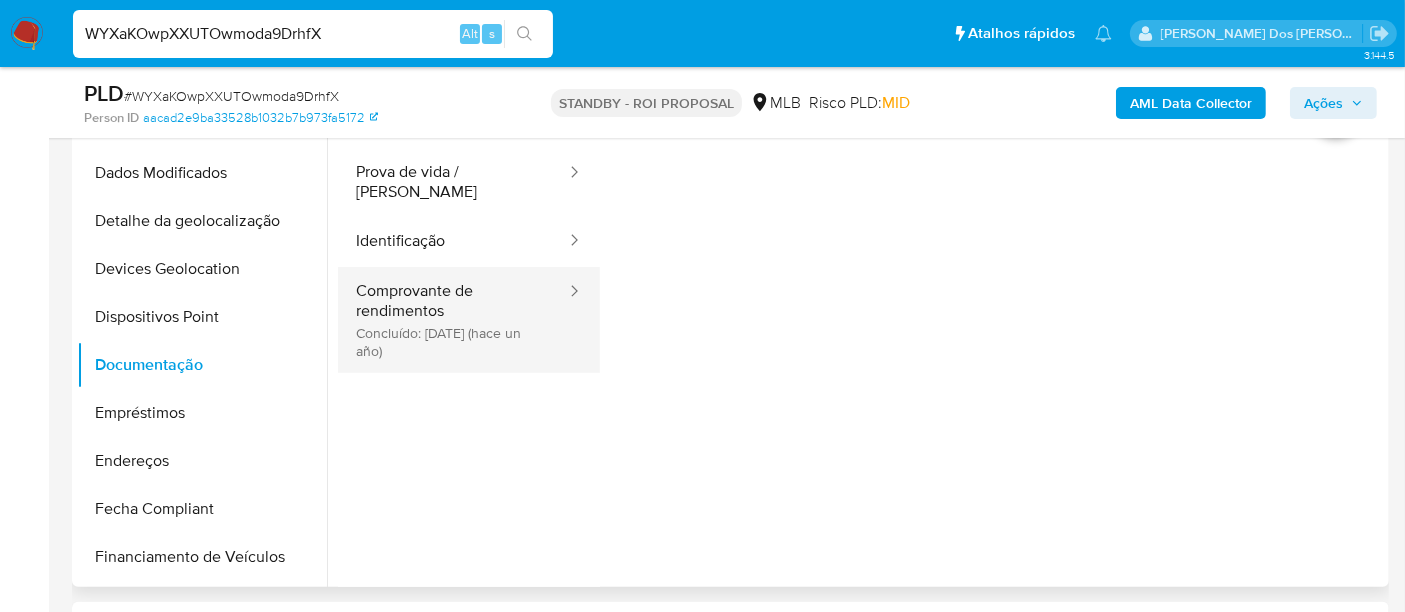 click on "Comprovante de rendimentos Concluído: [DATE] (hace un año)" at bounding box center (453, 320) 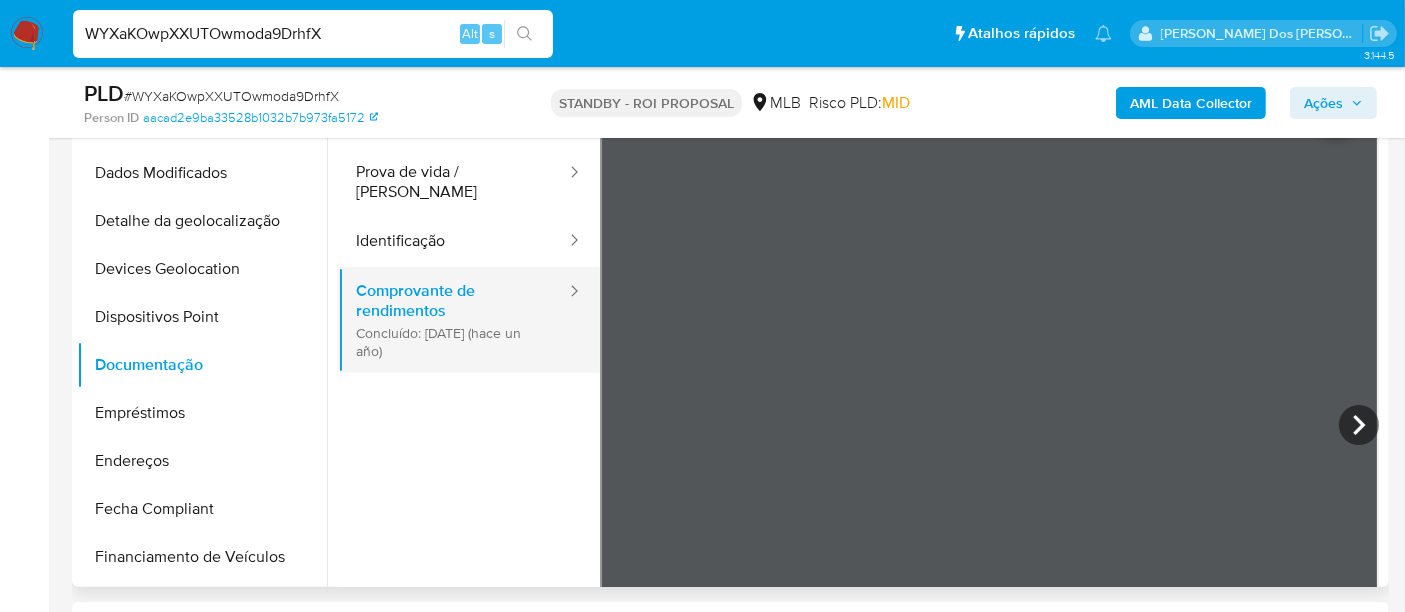 type 